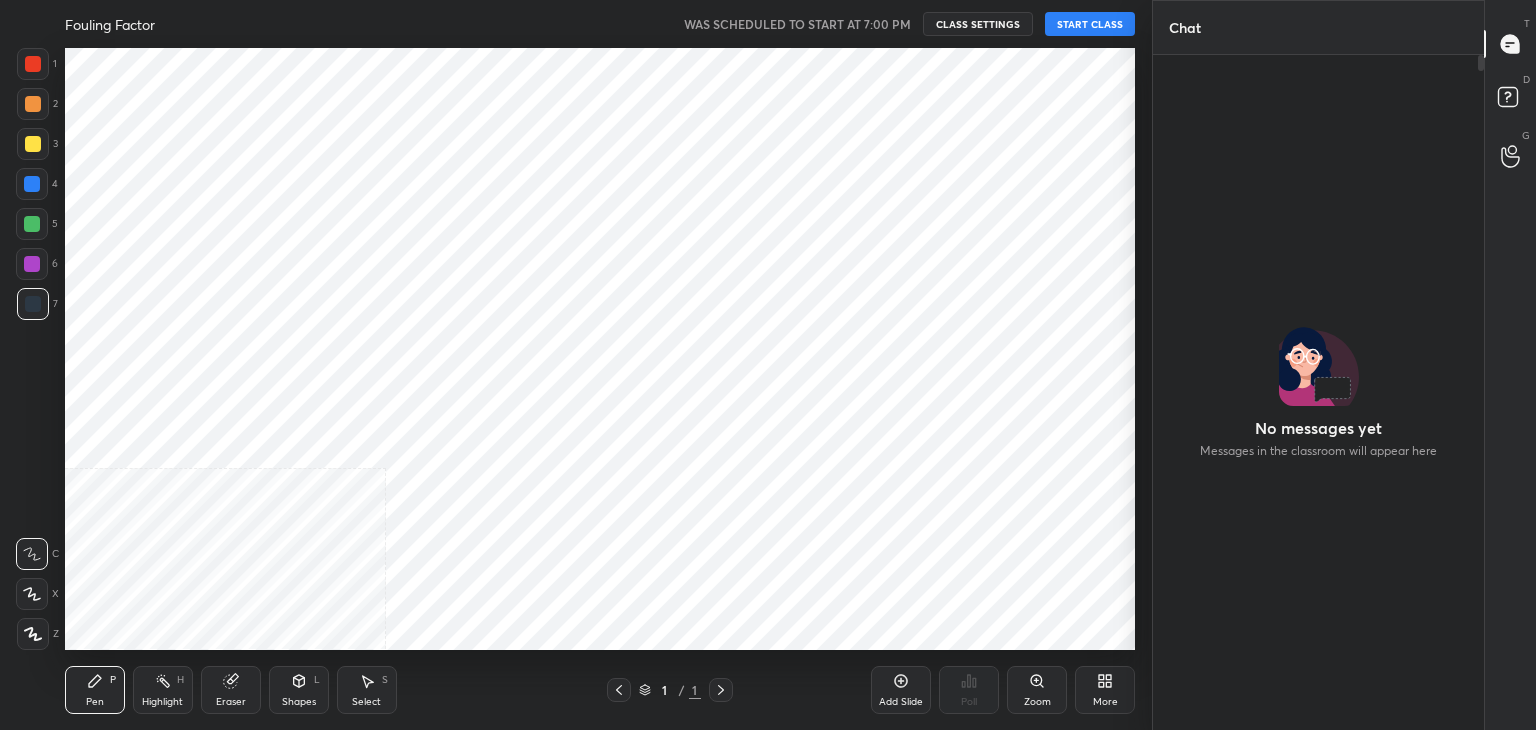 scroll, scrollTop: 0, scrollLeft: 0, axis: both 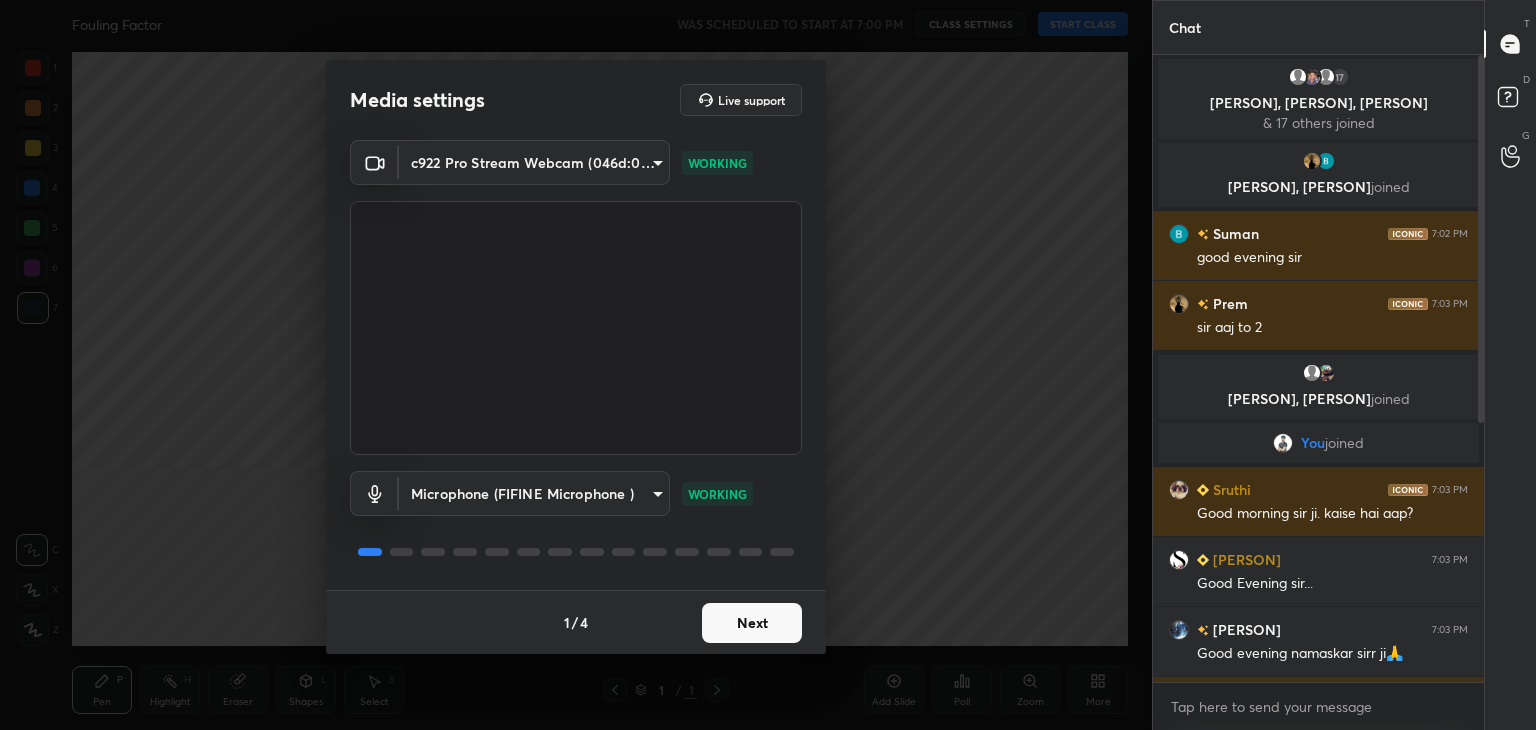 click on "Next" at bounding box center [752, 623] 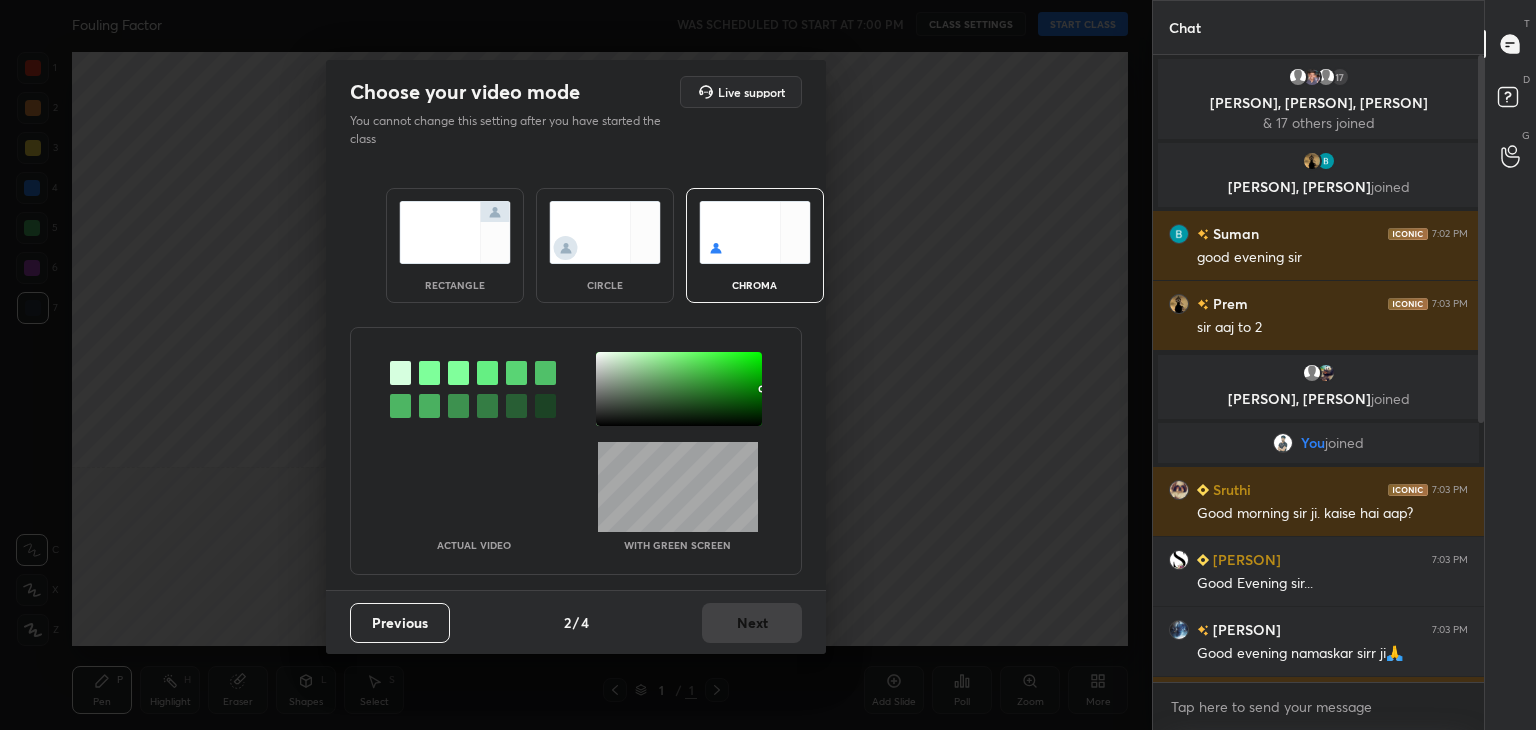 click at bounding box center [455, 232] 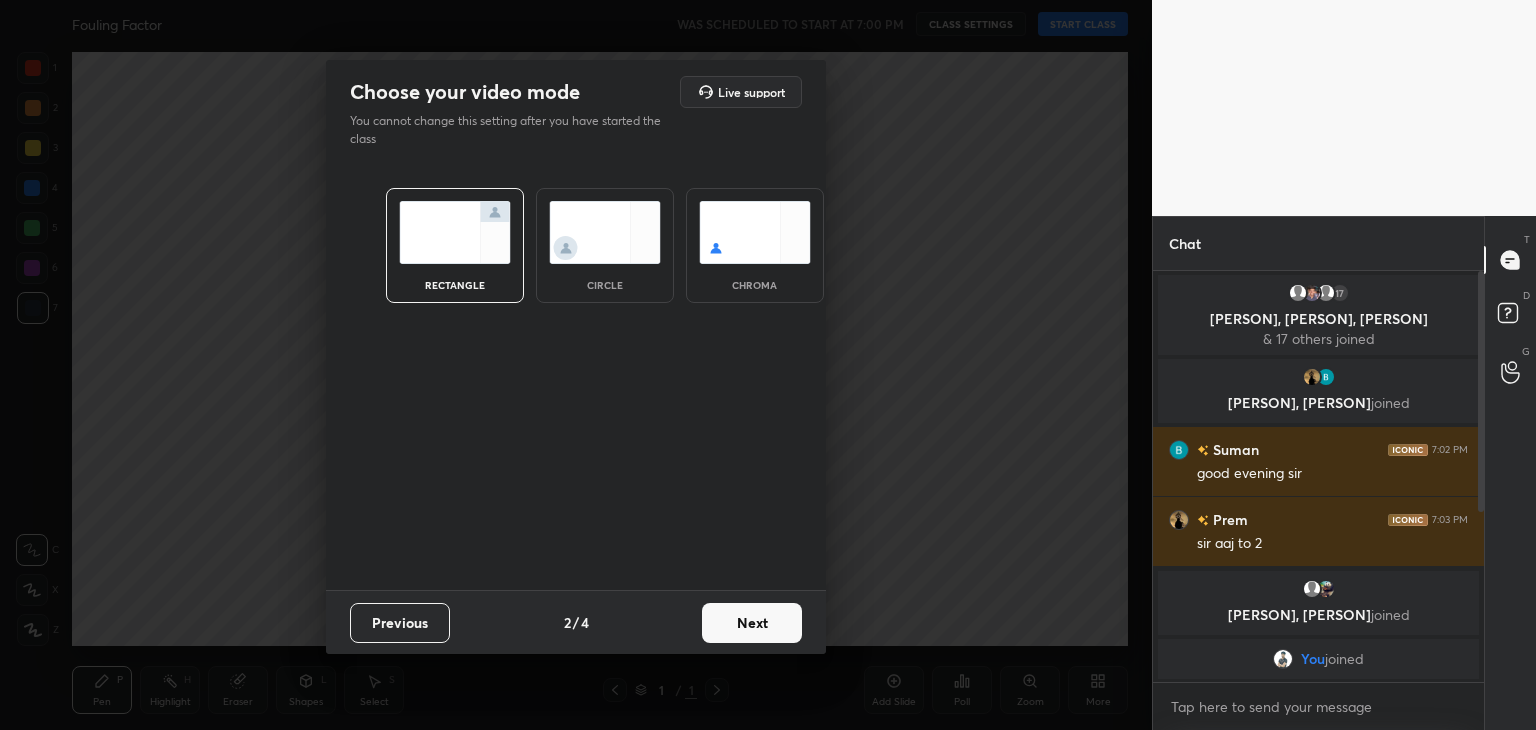 scroll, scrollTop: 405, scrollLeft: 325, axis: both 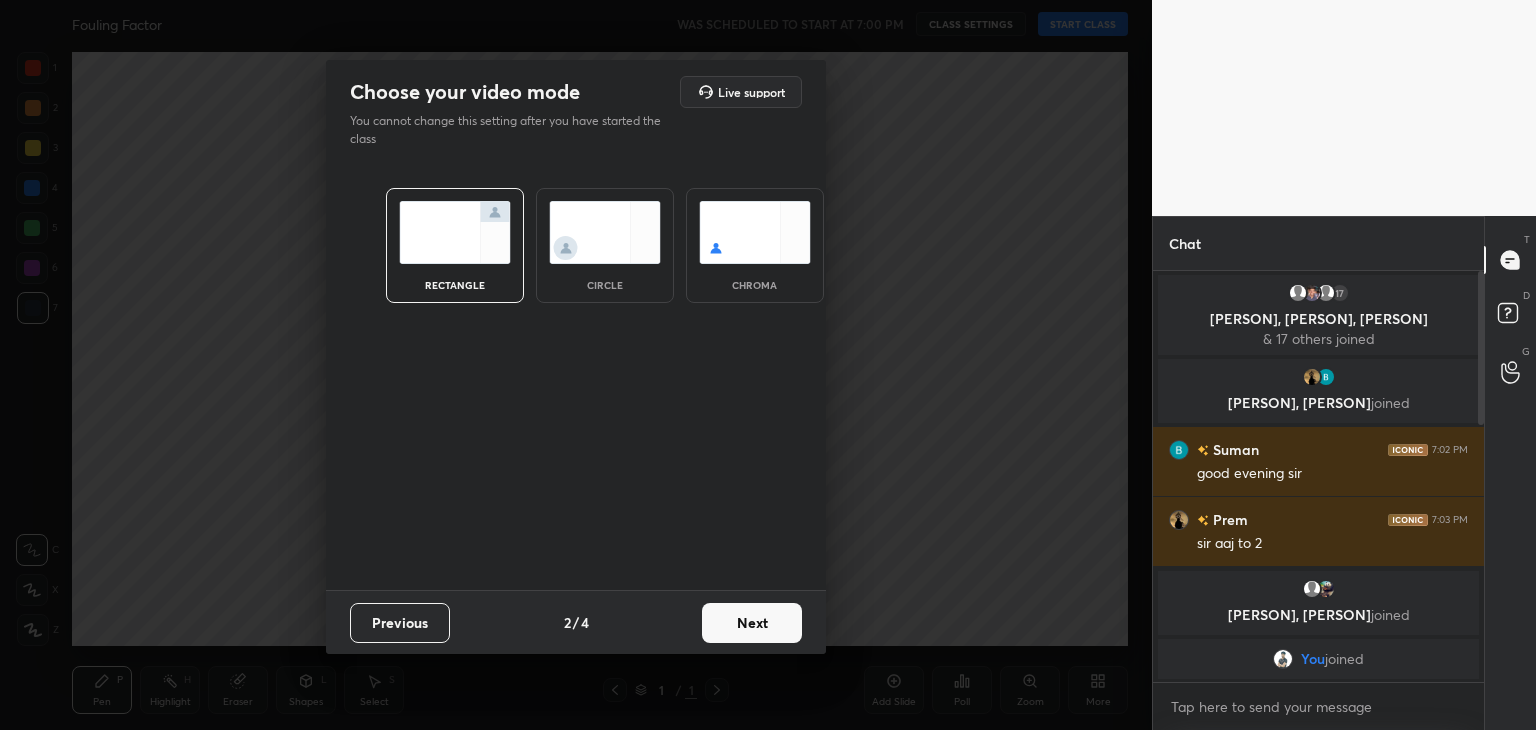 click on "Next" at bounding box center (752, 623) 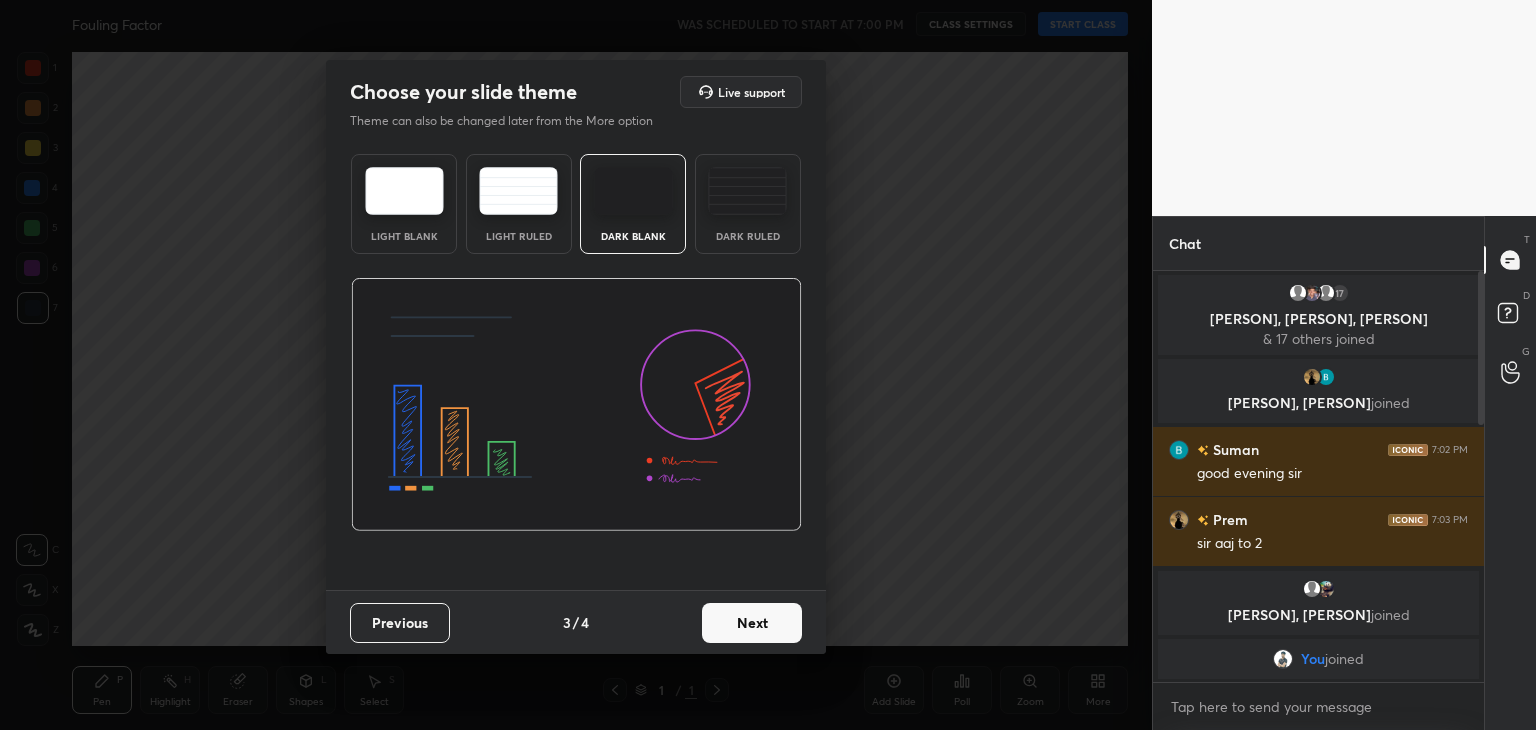 click on "Next" at bounding box center [752, 623] 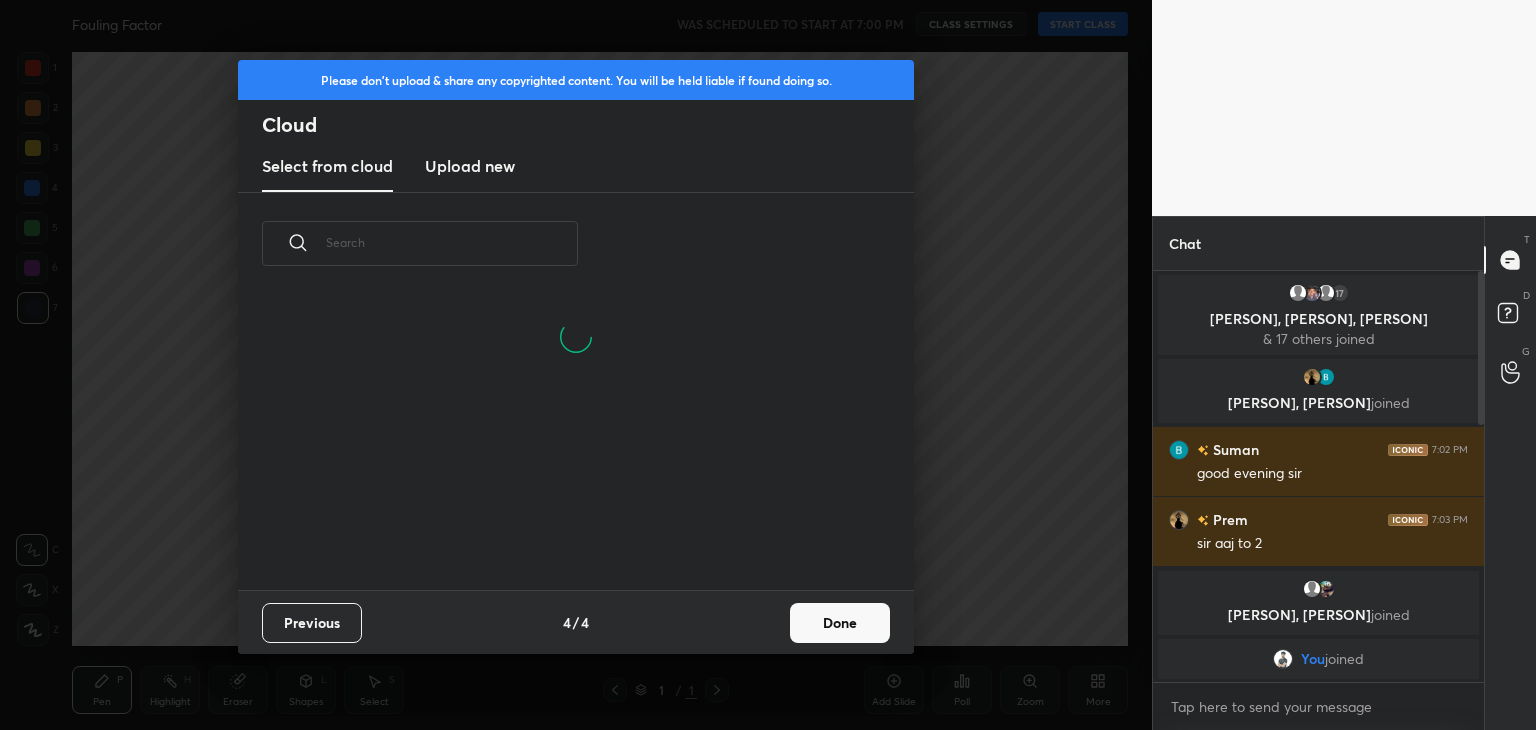 scroll, scrollTop: 6, scrollLeft: 10, axis: both 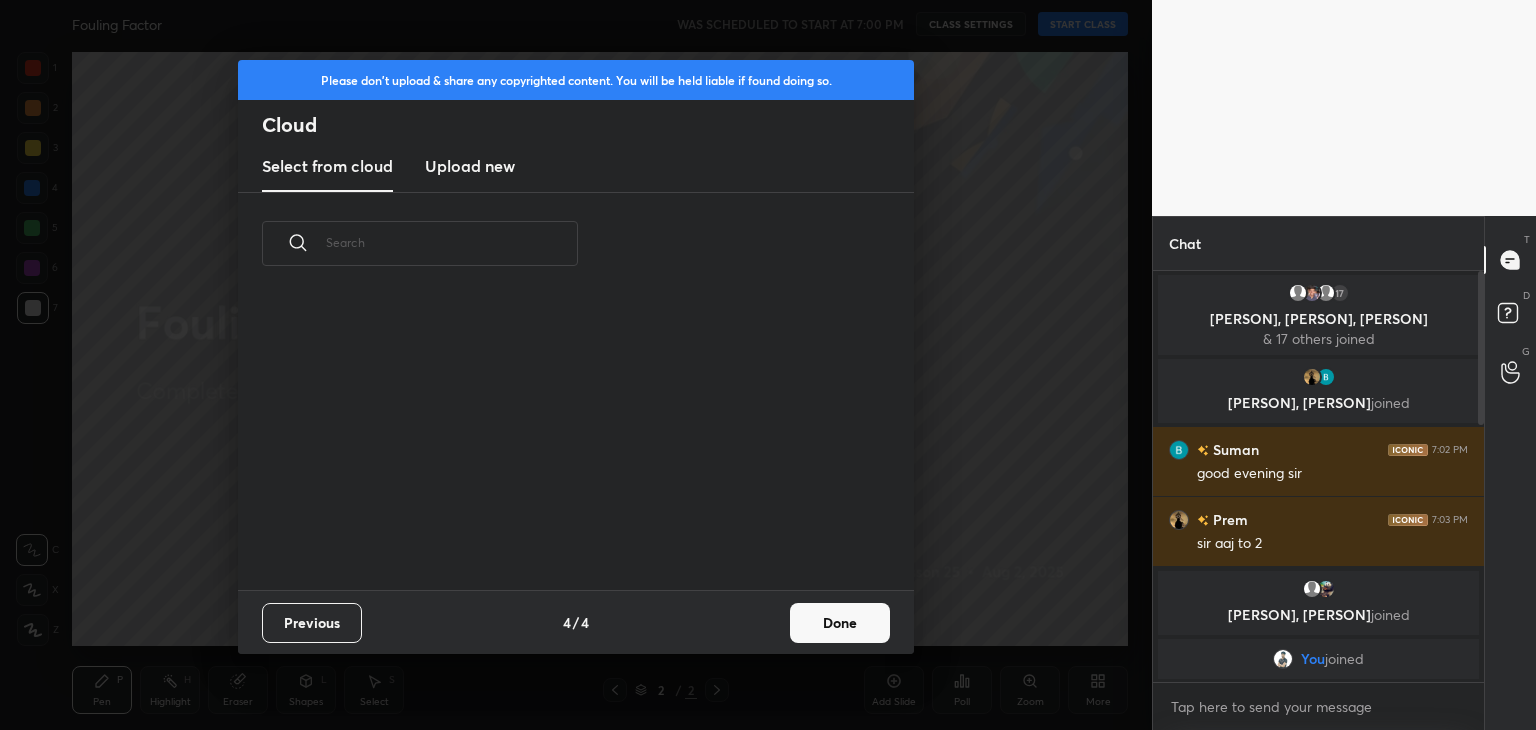 click on "Done" at bounding box center [840, 623] 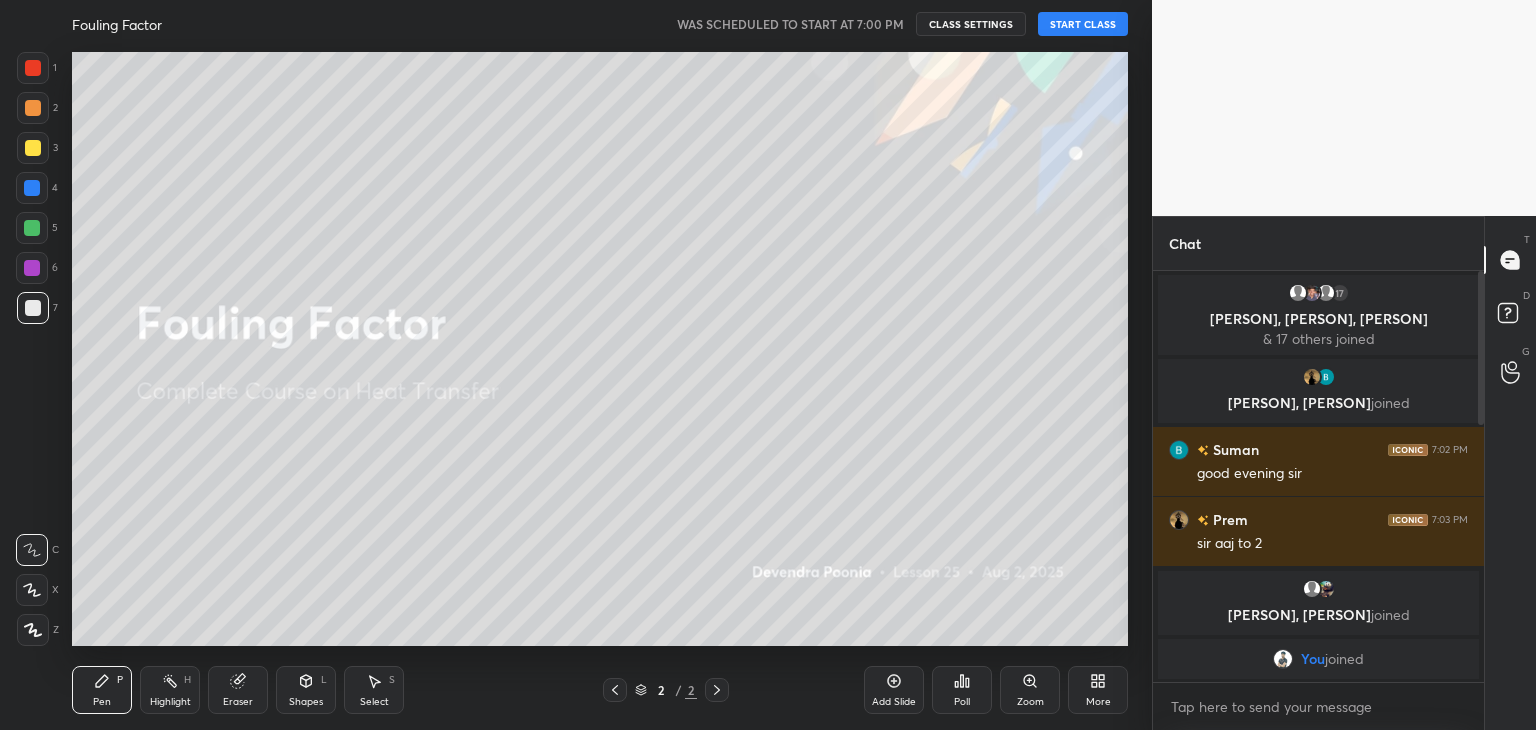 click on "START CLASS" at bounding box center (1083, 24) 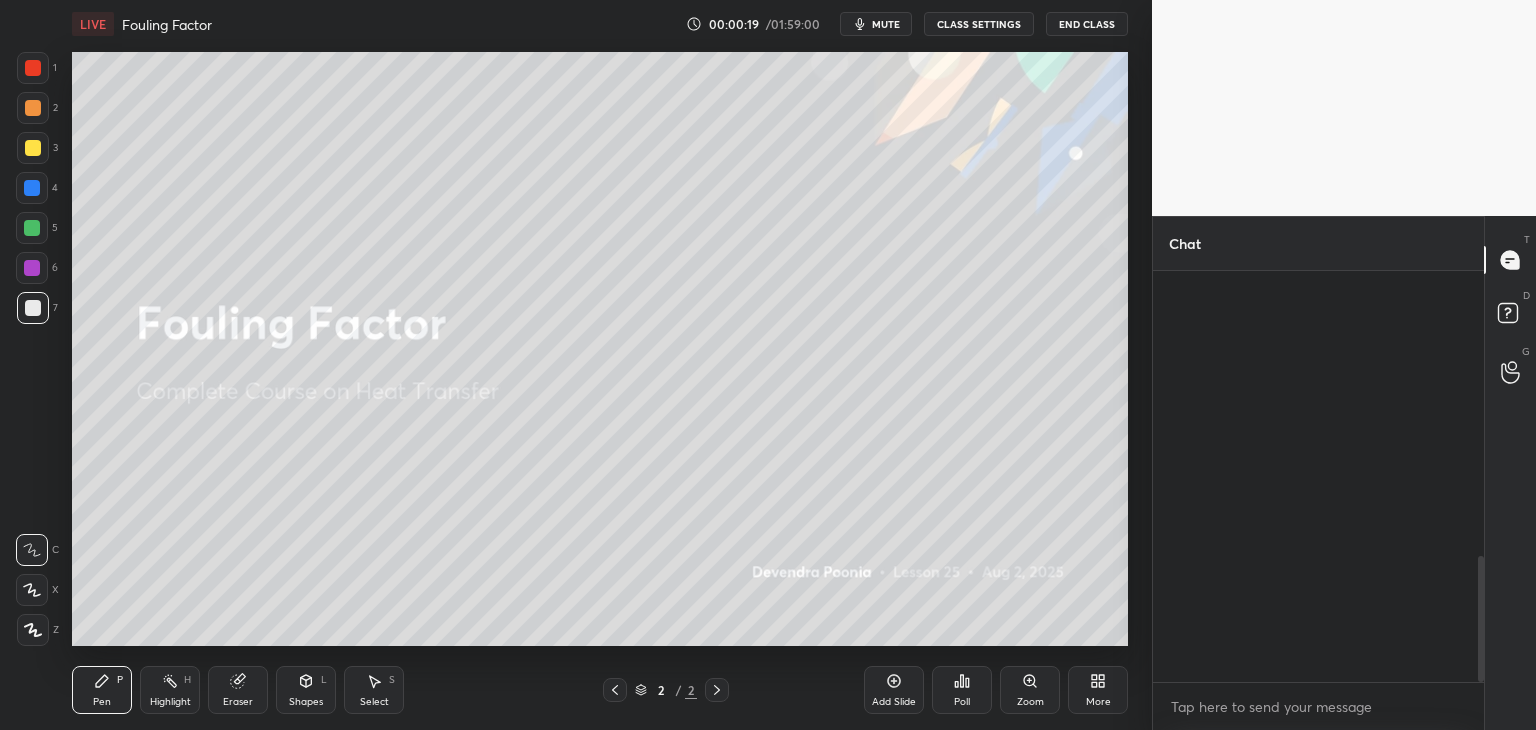 scroll, scrollTop: 936, scrollLeft: 0, axis: vertical 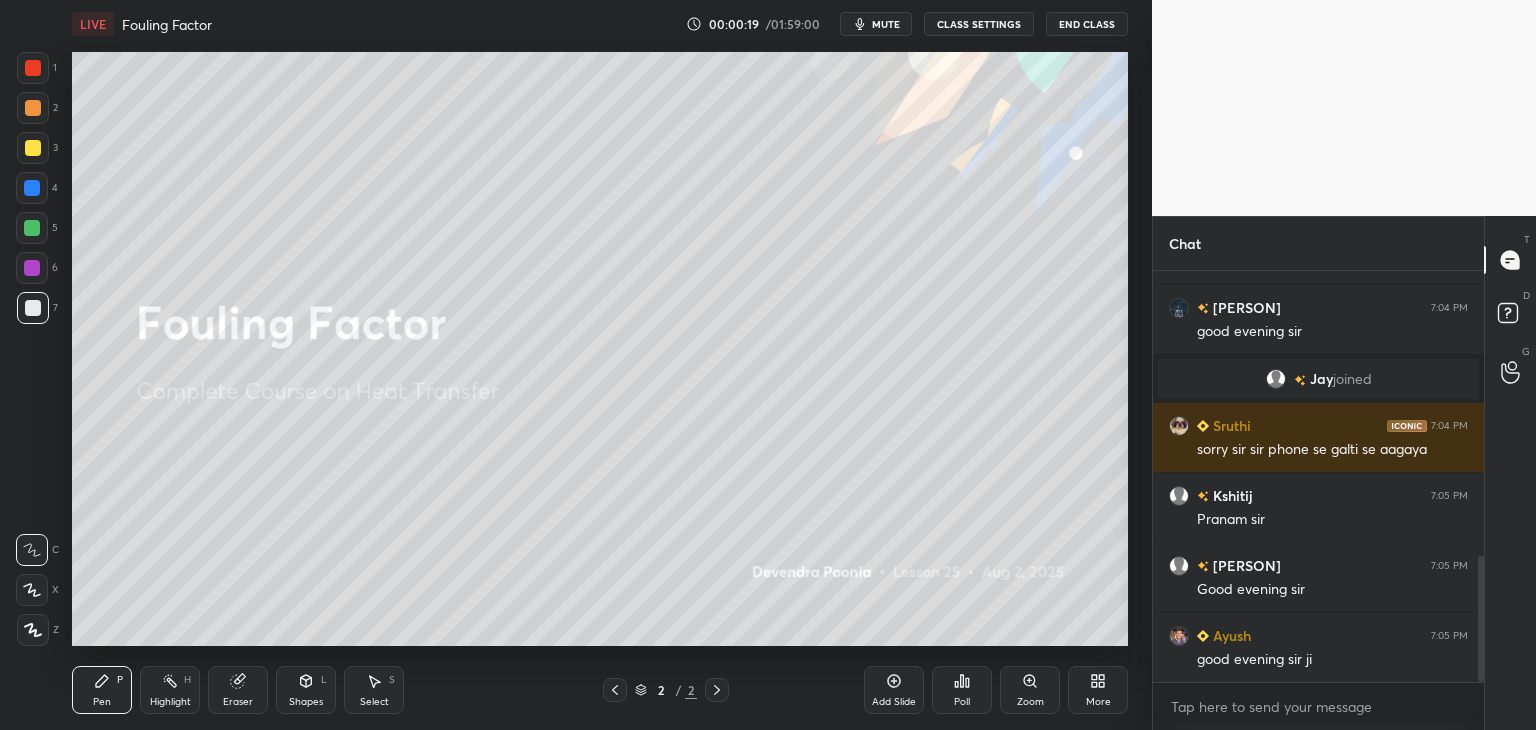 drag, startPoint x: 1482, startPoint y: 337, endPoint x: 1480, endPoint y: 449, distance: 112.01785 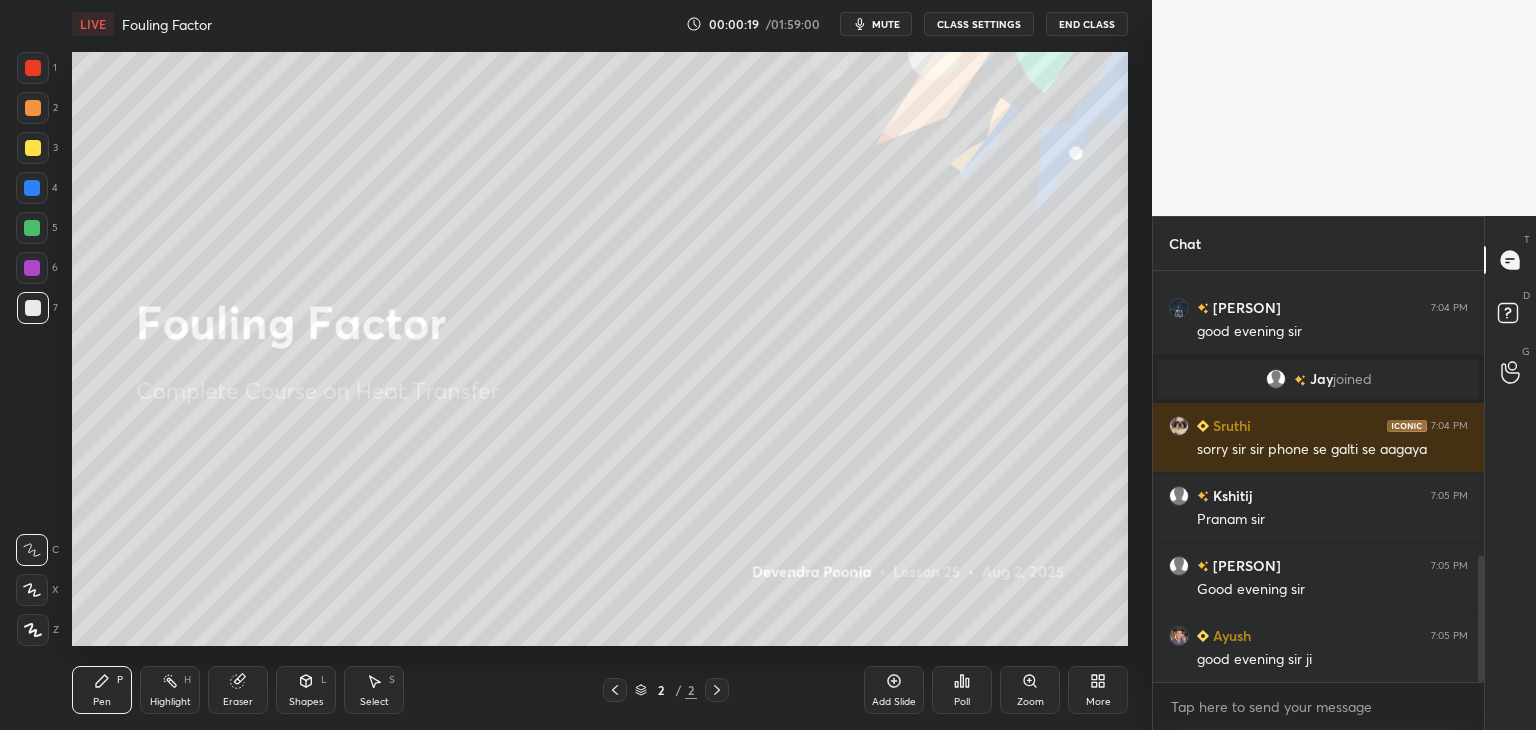 click at bounding box center [1478, 476] 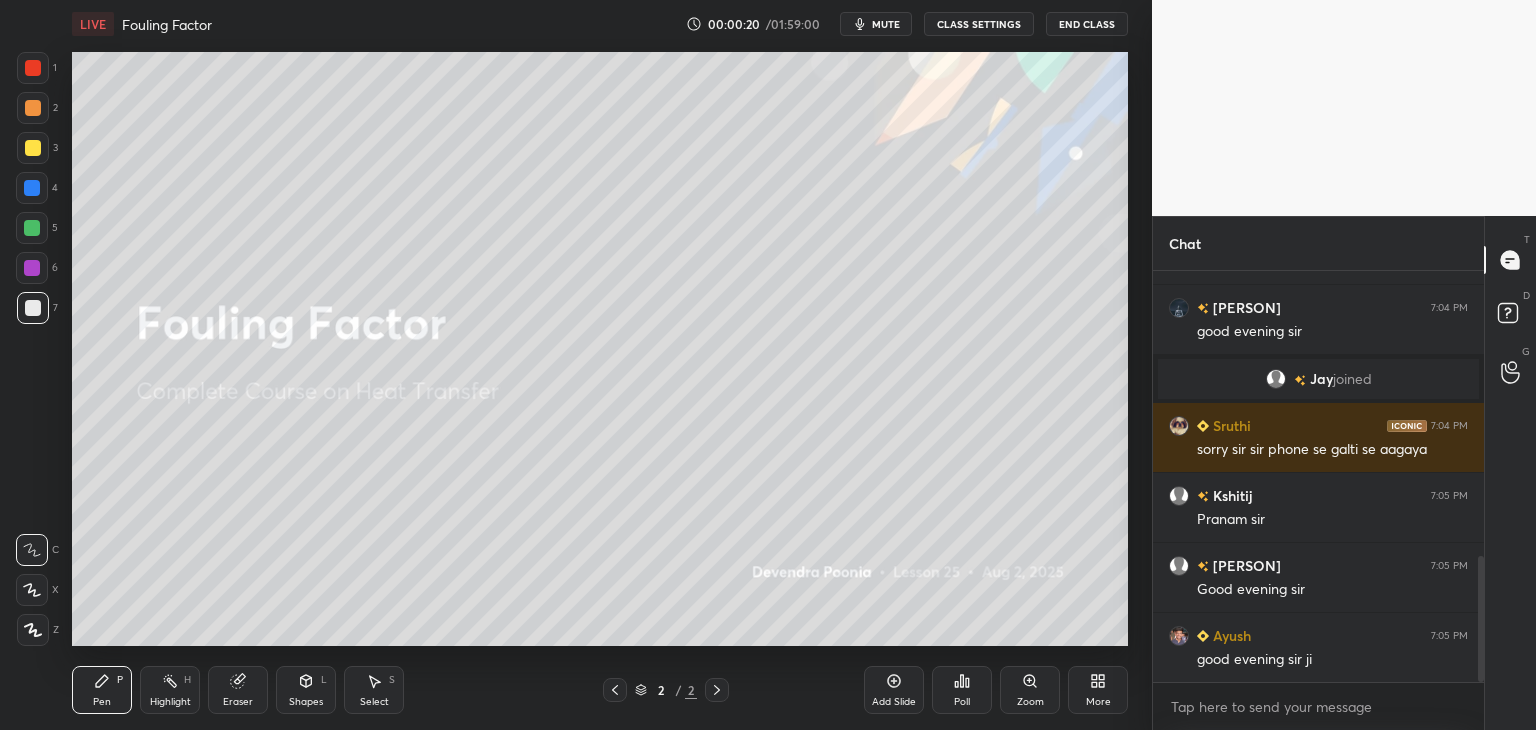 scroll, scrollTop: 984, scrollLeft: 0, axis: vertical 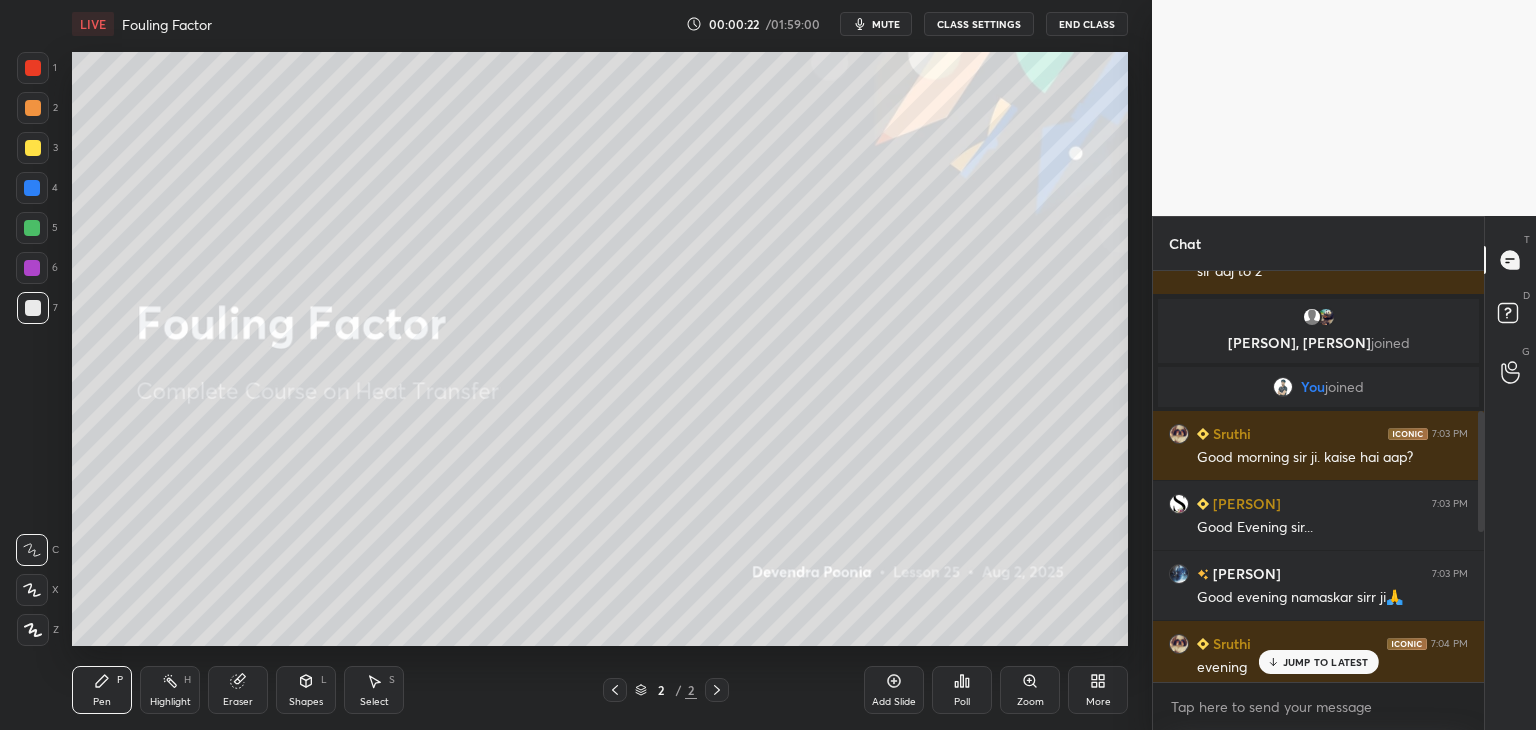 drag, startPoint x: 1483, startPoint y: 605, endPoint x: 1503, endPoint y: 372, distance: 233.8568 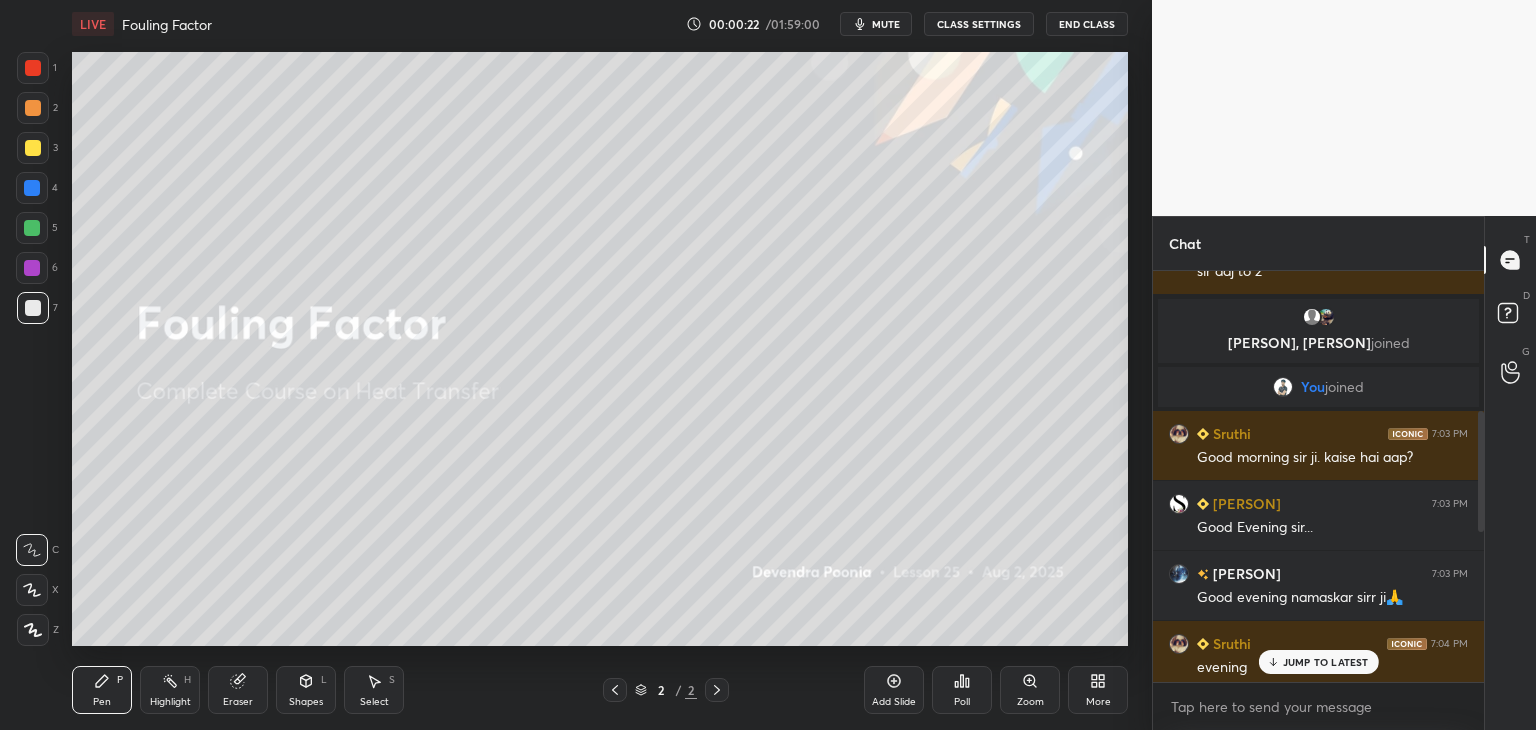 click on "Chat 17 [PERSON], [PERSON], [PERSON] & 17 others joined [PERSON], [PERSON] joined [PERSON] 7:02 PM good evening sir [PERSON] 7:03 PM sir aaj to 2 [PERSON], [PERSON] joined You joined [PERSON] 7:03 PM Good morning sir ji. kaise hai aap? [PERSON] 7:03 PM Good Evening sir... [PERSON] 7:03 PM Good evening namaskar sirr ji🙏 [PERSON] 7:04 PM evening [PERSON] joined [PERSON] 7:04 PM Good Evening Sir, kaise hain aap?! [PERSON] 7:04 PM good evening sir [PERSON] 7:04 PM Good evening sir JUMP TO LATEST Enable hand raising Enable raise hand to speak to learners. Once enabled, chat will be turned off temporarily. Enable x introducing Raise a hand with a doubt Now learners can raise their hand along with a doubt How it works? Doubts asked by learners will show up here NEW DOUBTS ASKED No one has raised a hand yet Can't raise hand Looks like educator just invited you to speak. Please wait before you can raise your hand again. Got it T Messages (T) D Doubts (D) G Raise Hand (G)" at bounding box center [1344, 473] 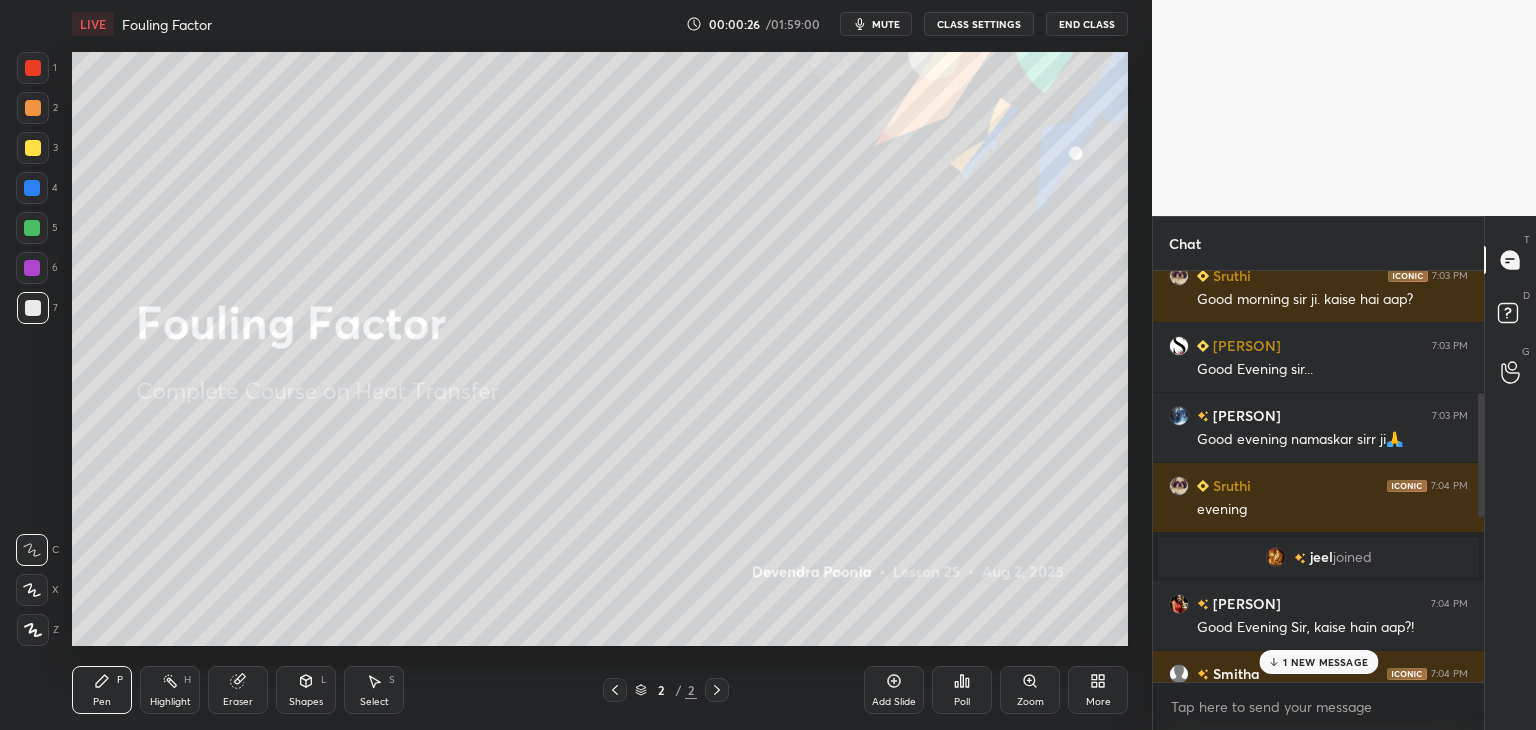 scroll, scrollTop: 440, scrollLeft: 0, axis: vertical 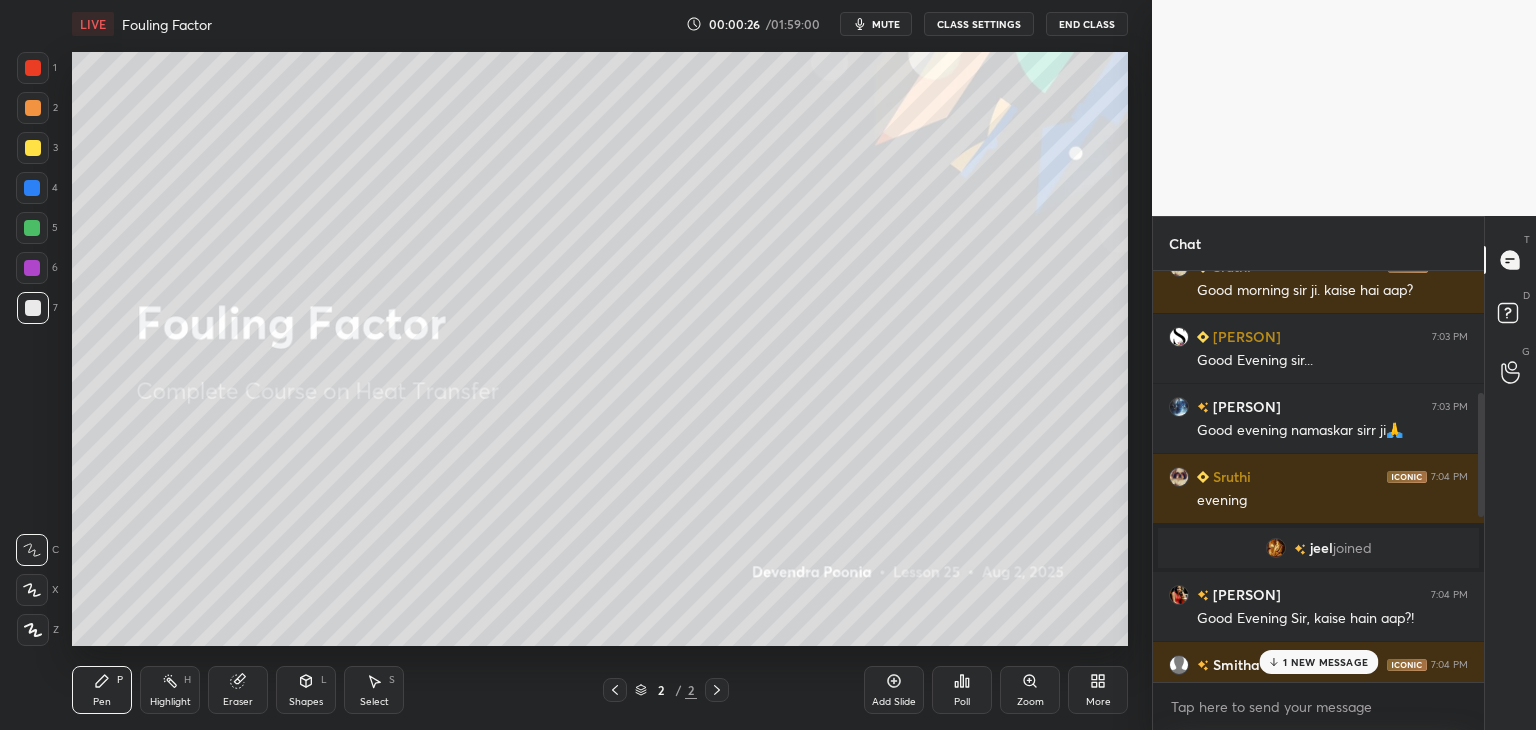 drag, startPoint x: 1482, startPoint y: 380, endPoint x: 1480, endPoint y: 454, distance: 74.02702 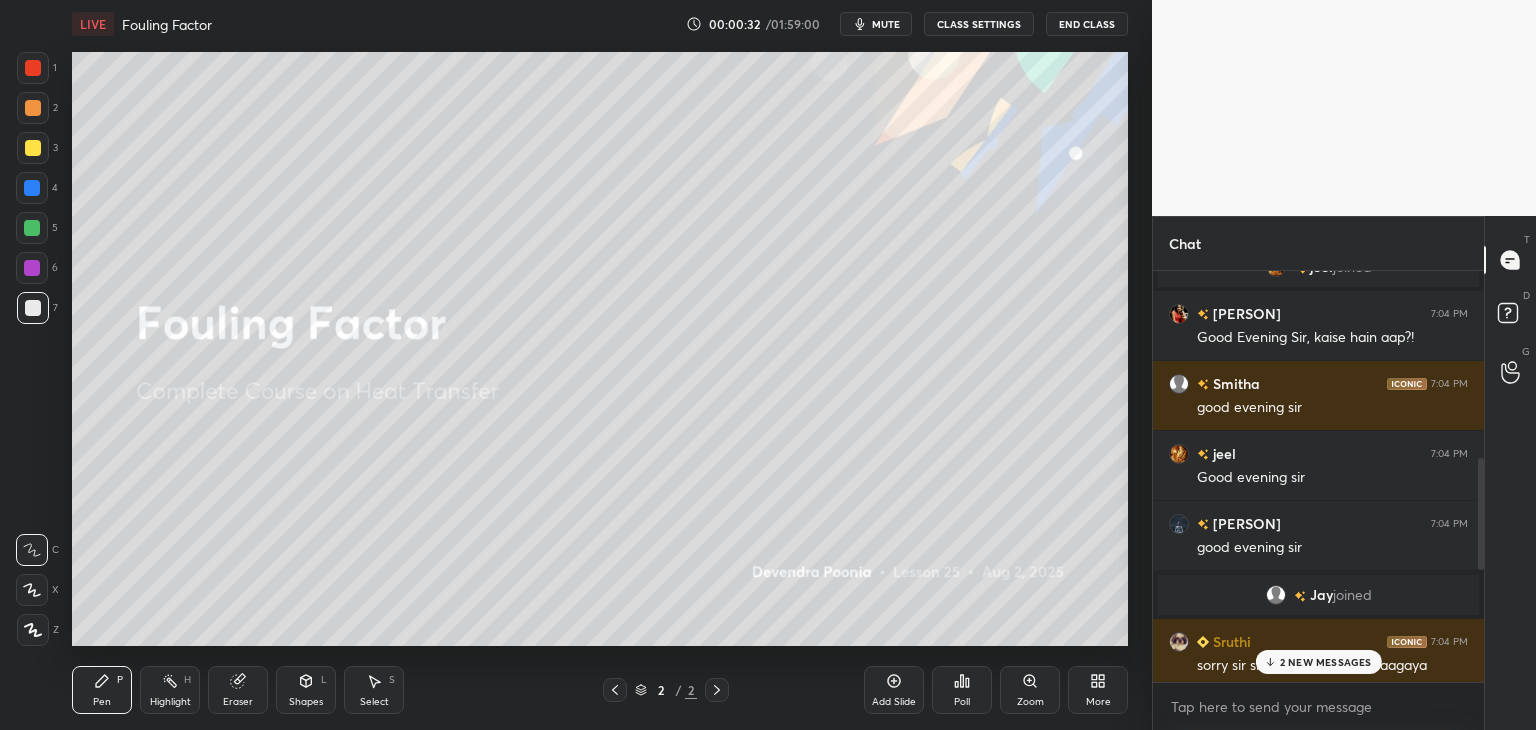 scroll, scrollTop: 727, scrollLeft: 0, axis: vertical 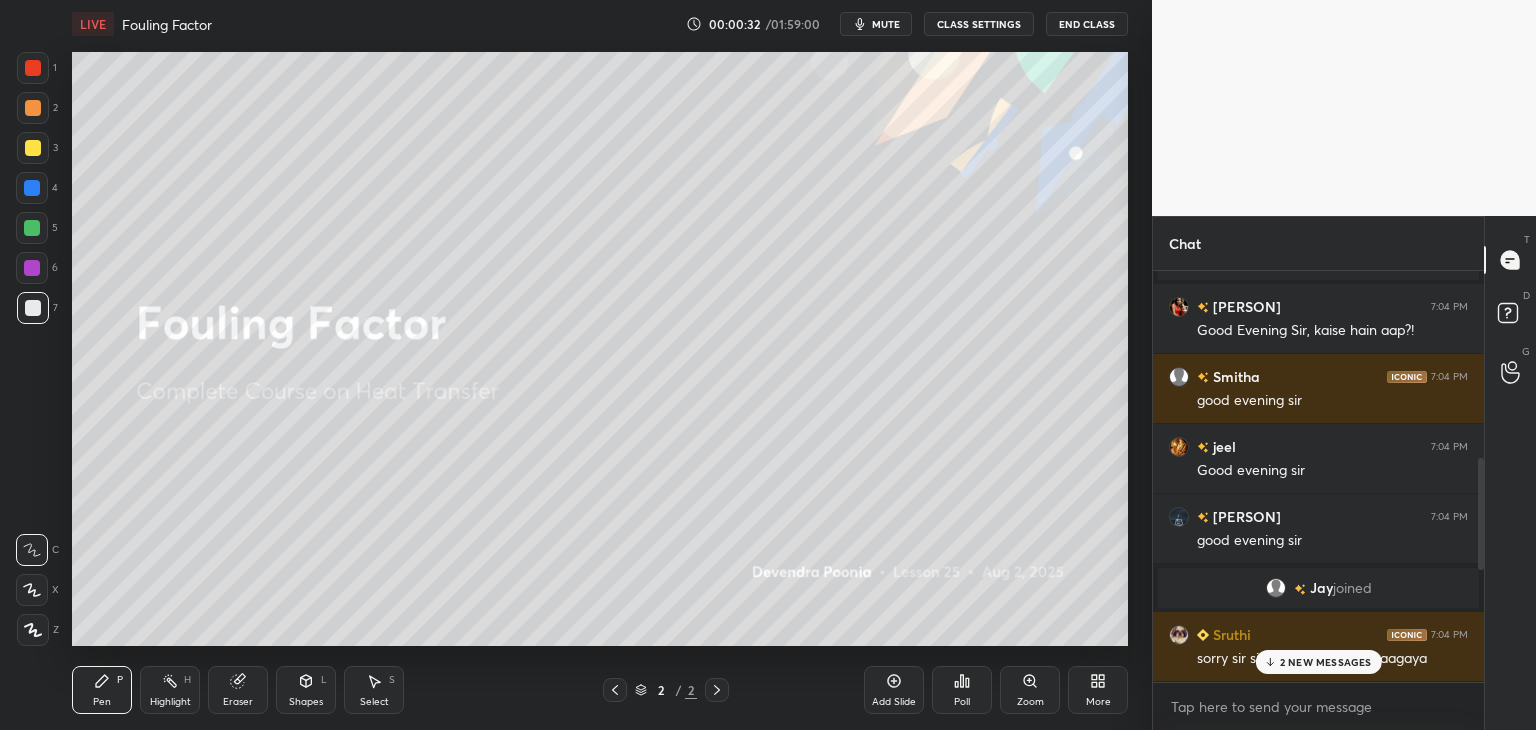 drag, startPoint x: 1480, startPoint y: 454, endPoint x: 1479, endPoint y: 532, distance: 78.00641 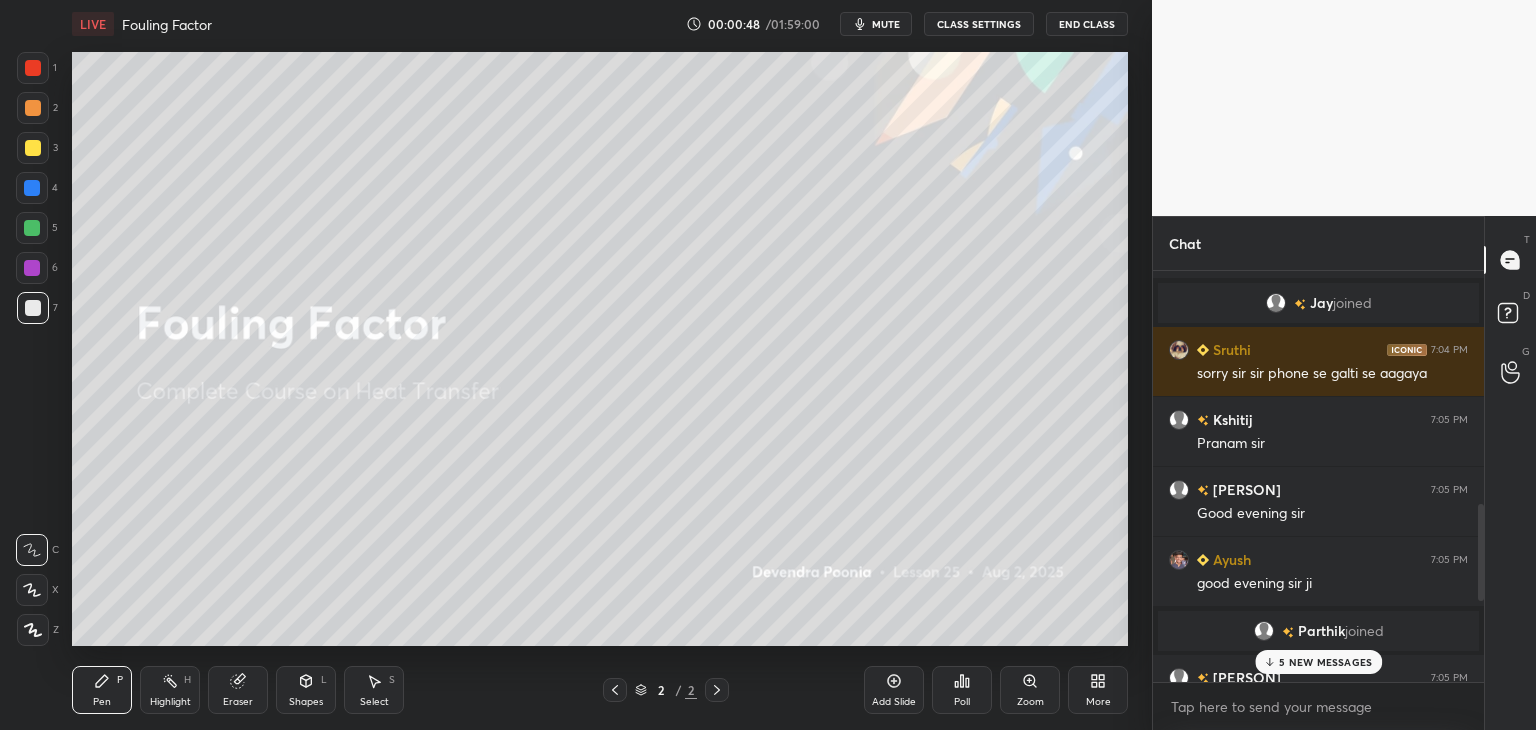 scroll, scrollTop: 1021, scrollLeft: 0, axis: vertical 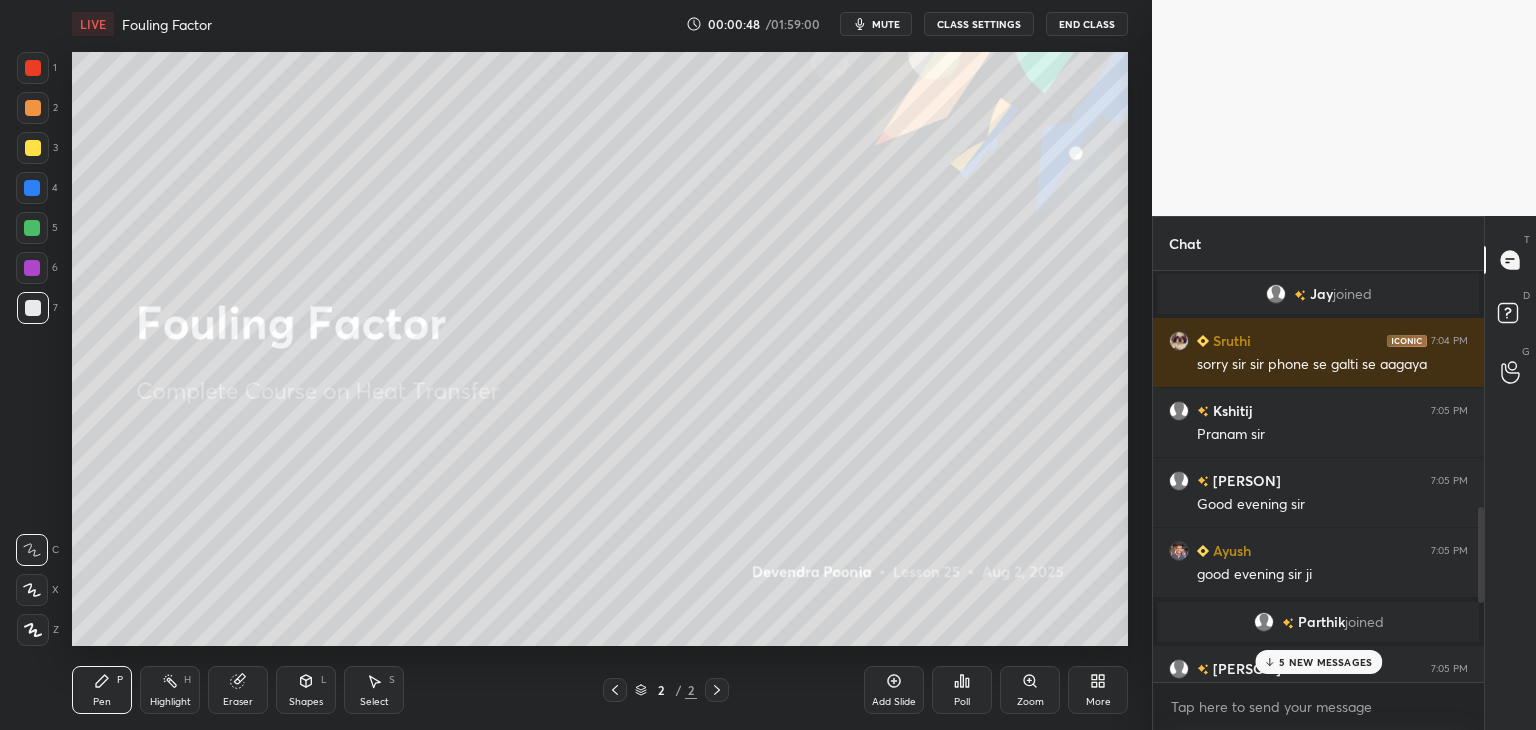 drag, startPoint x: 1480, startPoint y: 507, endPoint x: 1479, endPoint y: 576, distance: 69.00725 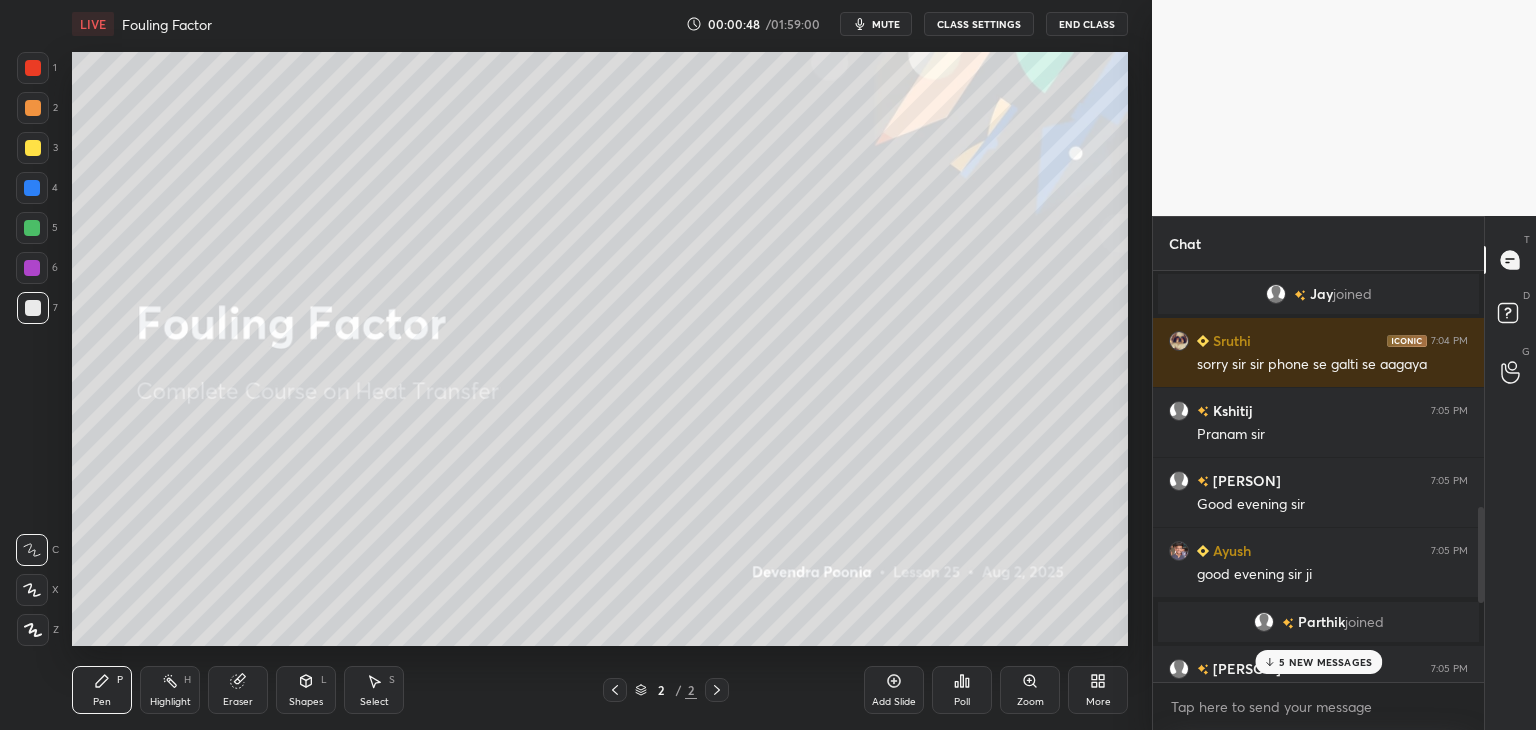 click at bounding box center [1481, 555] 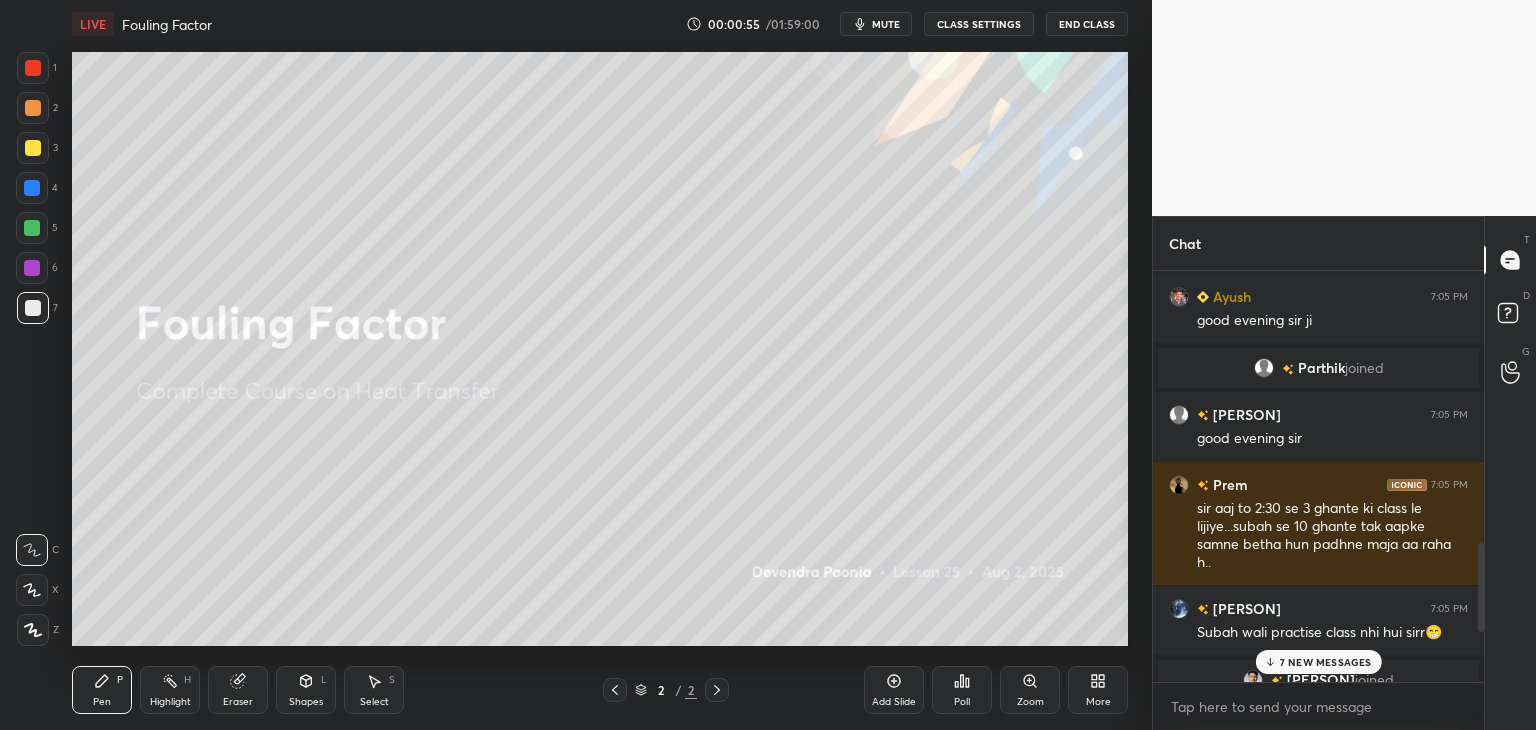 scroll, scrollTop: 1284, scrollLeft: 0, axis: vertical 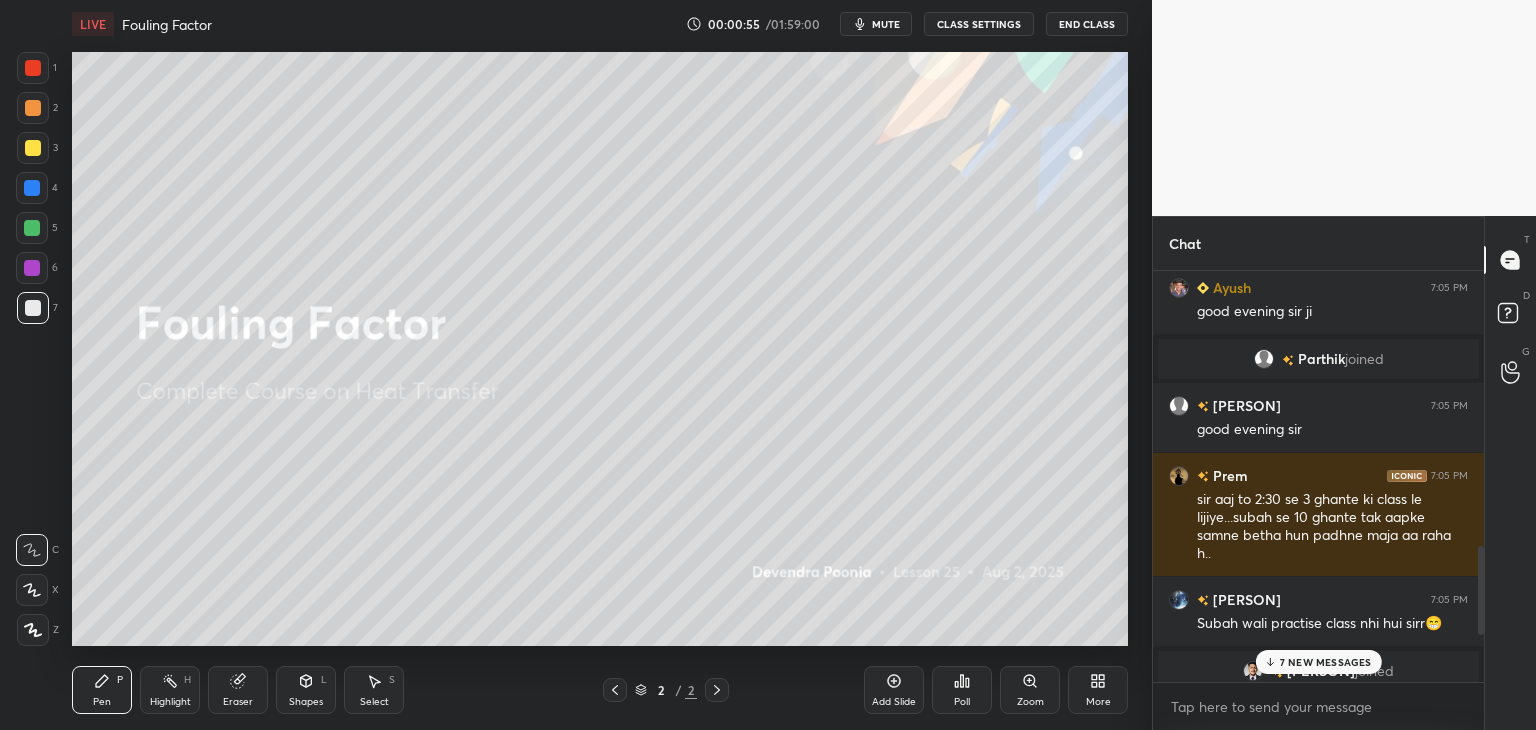 drag, startPoint x: 1480, startPoint y: 560, endPoint x: 1479, endPoint y: 617, distance: 57.00877 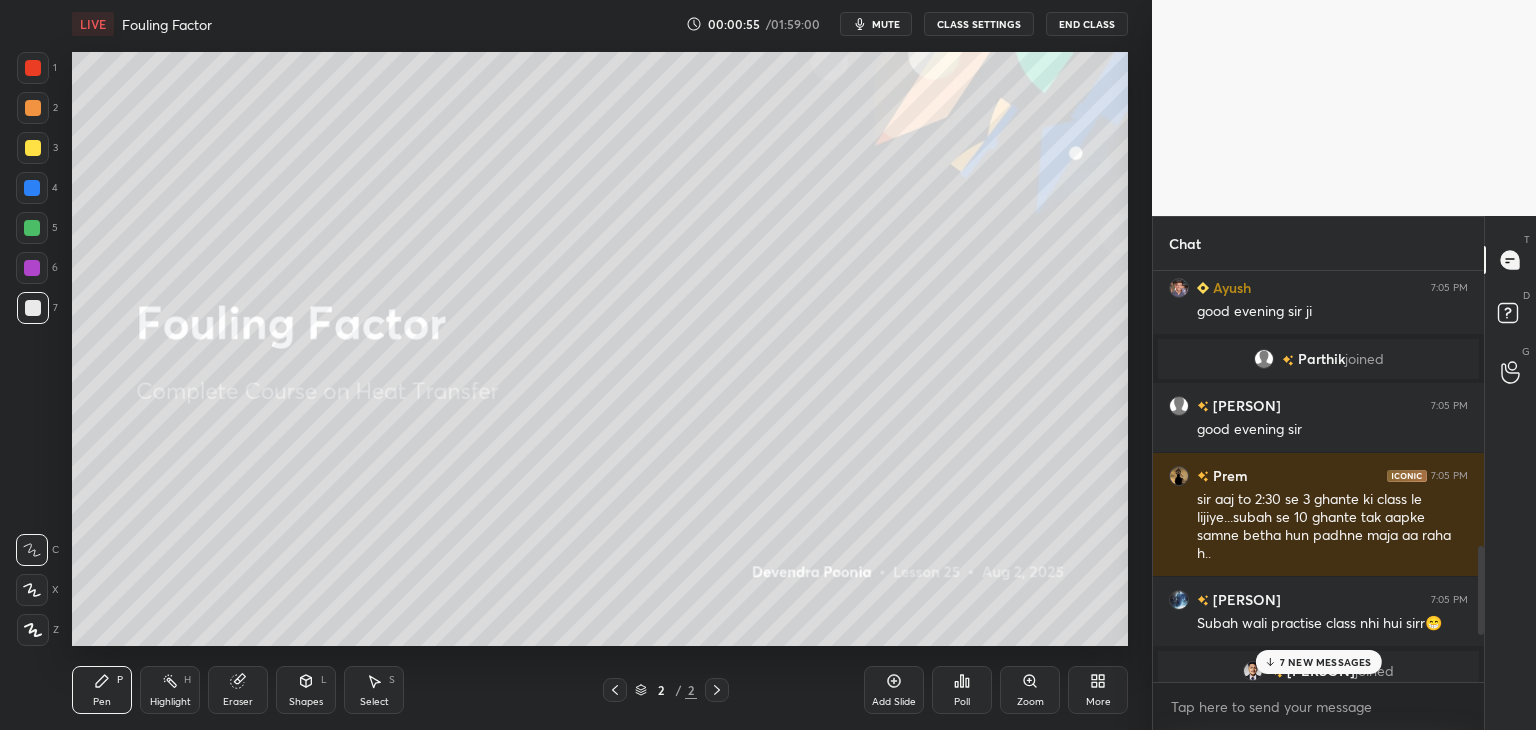 click at bounding box center [1481, 590] 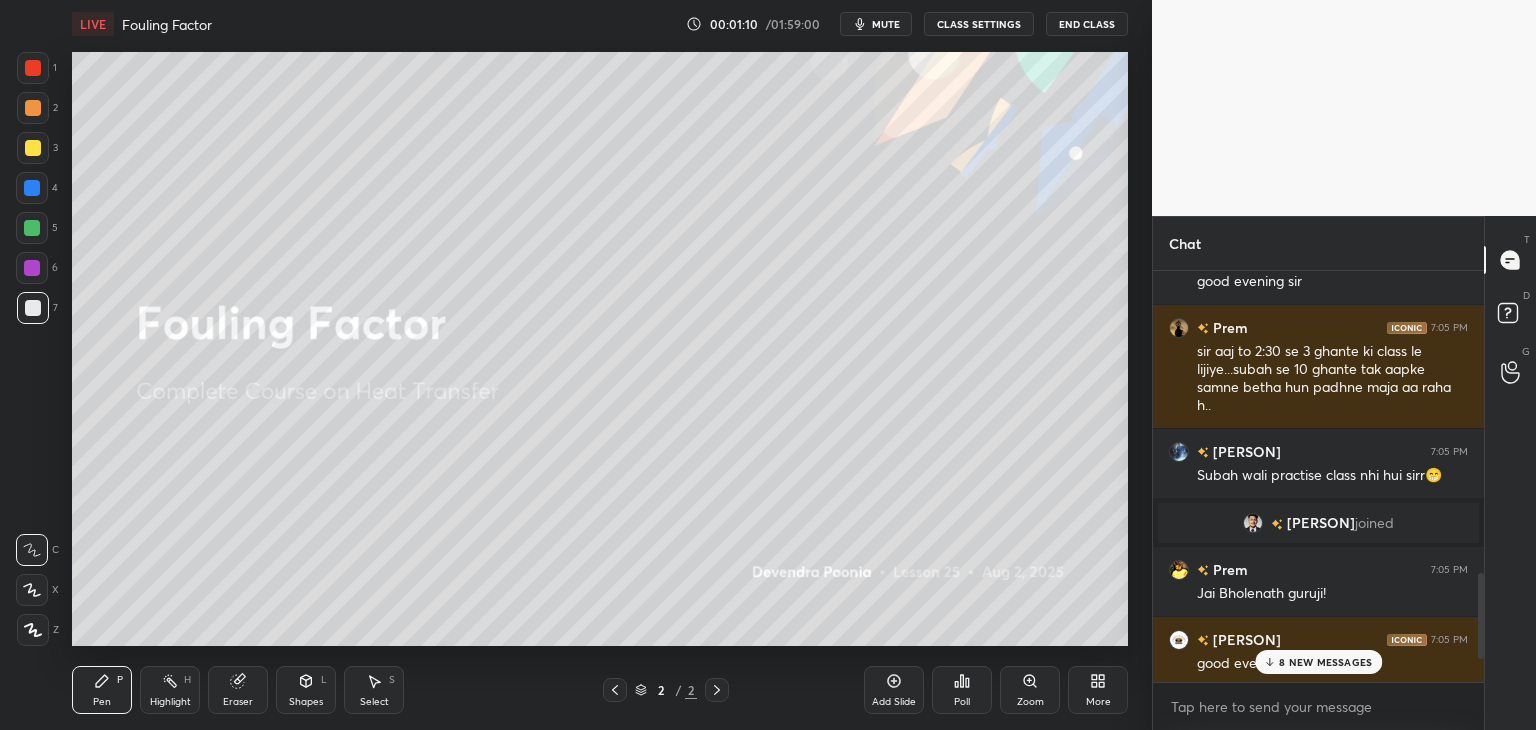 scroll, scrollTop: 1441, scrollLeft: 0, axis: vertical 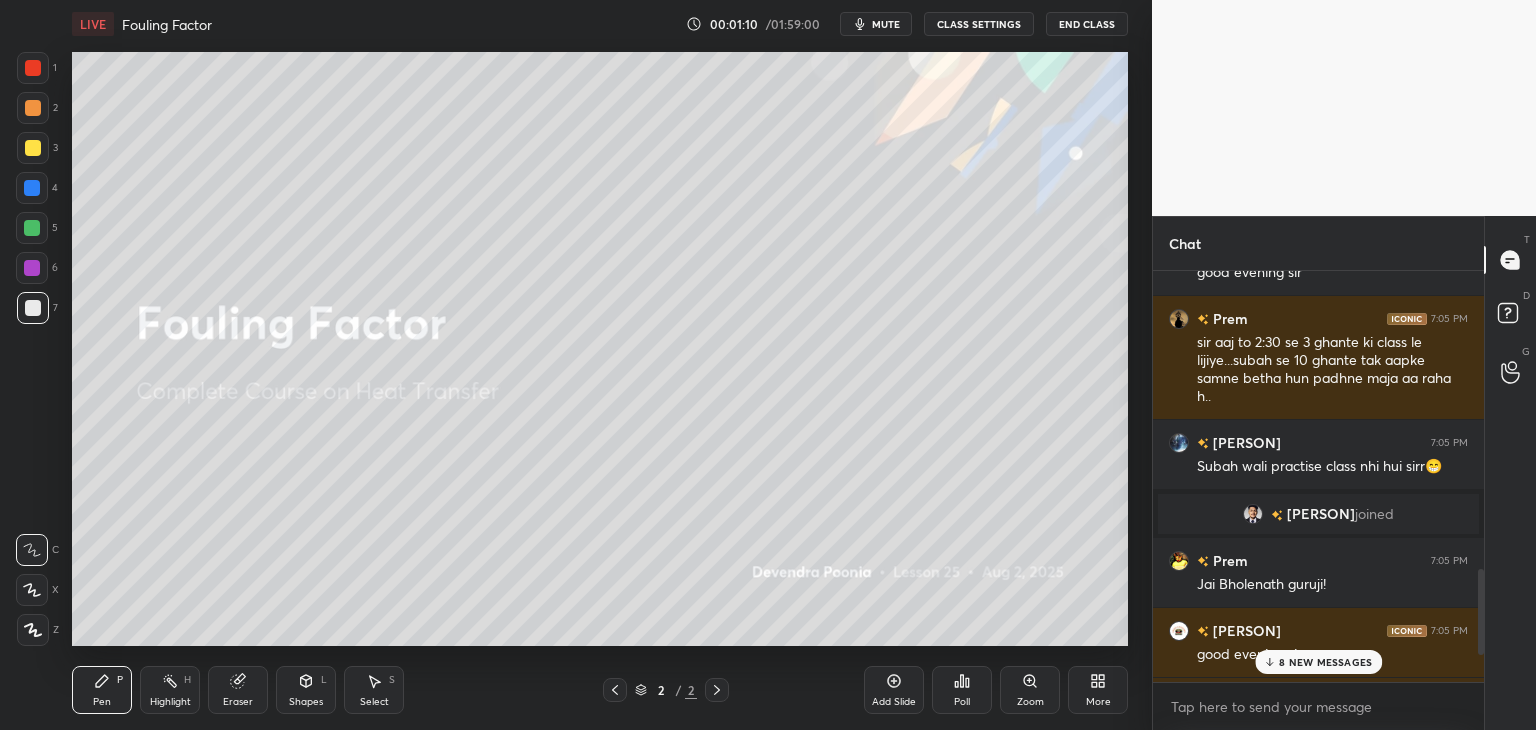 drag, startPoint x: 1483, startPoint y: 591, endPoint x: 1481, endPoint y: 624, distance: 33.06055 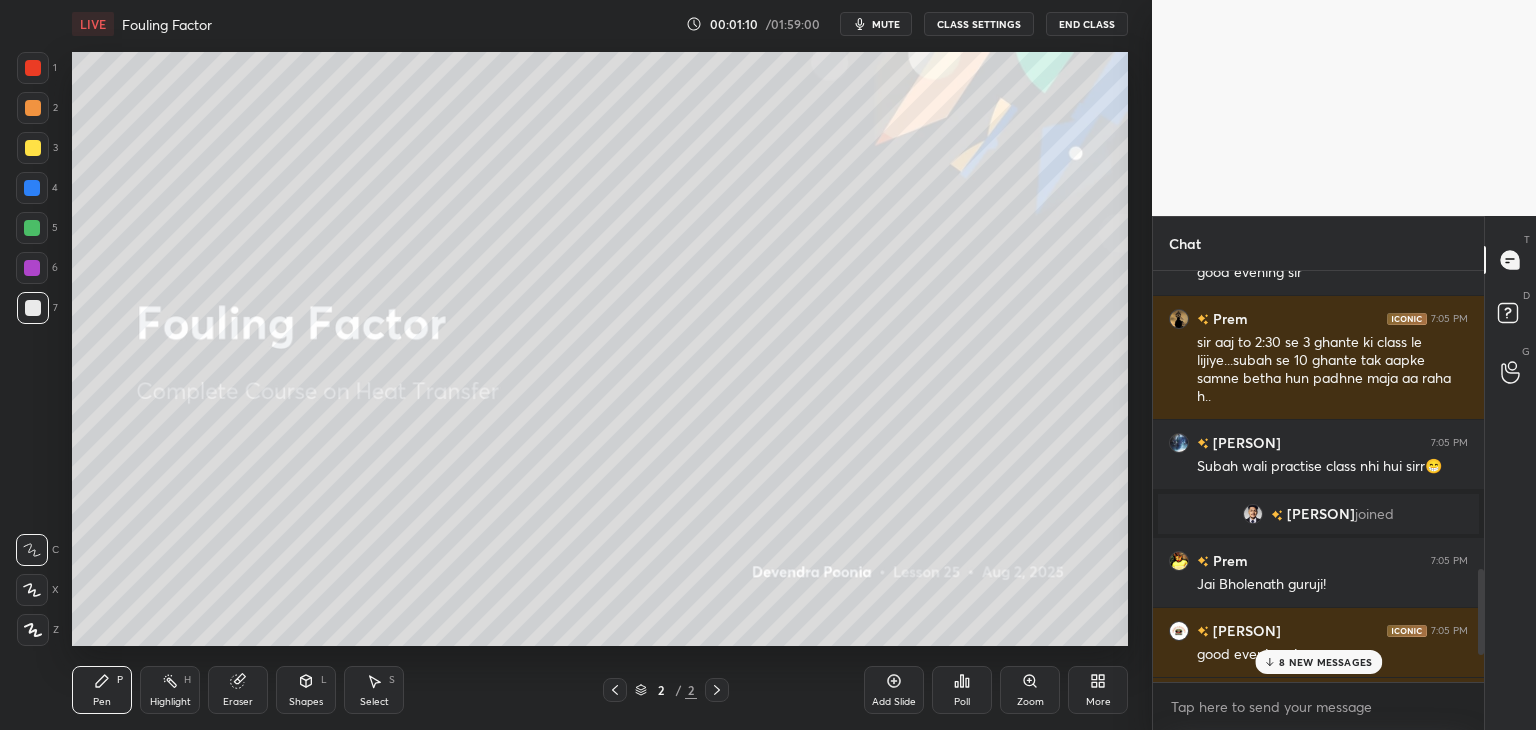 click at bounding box center [1481, 612] 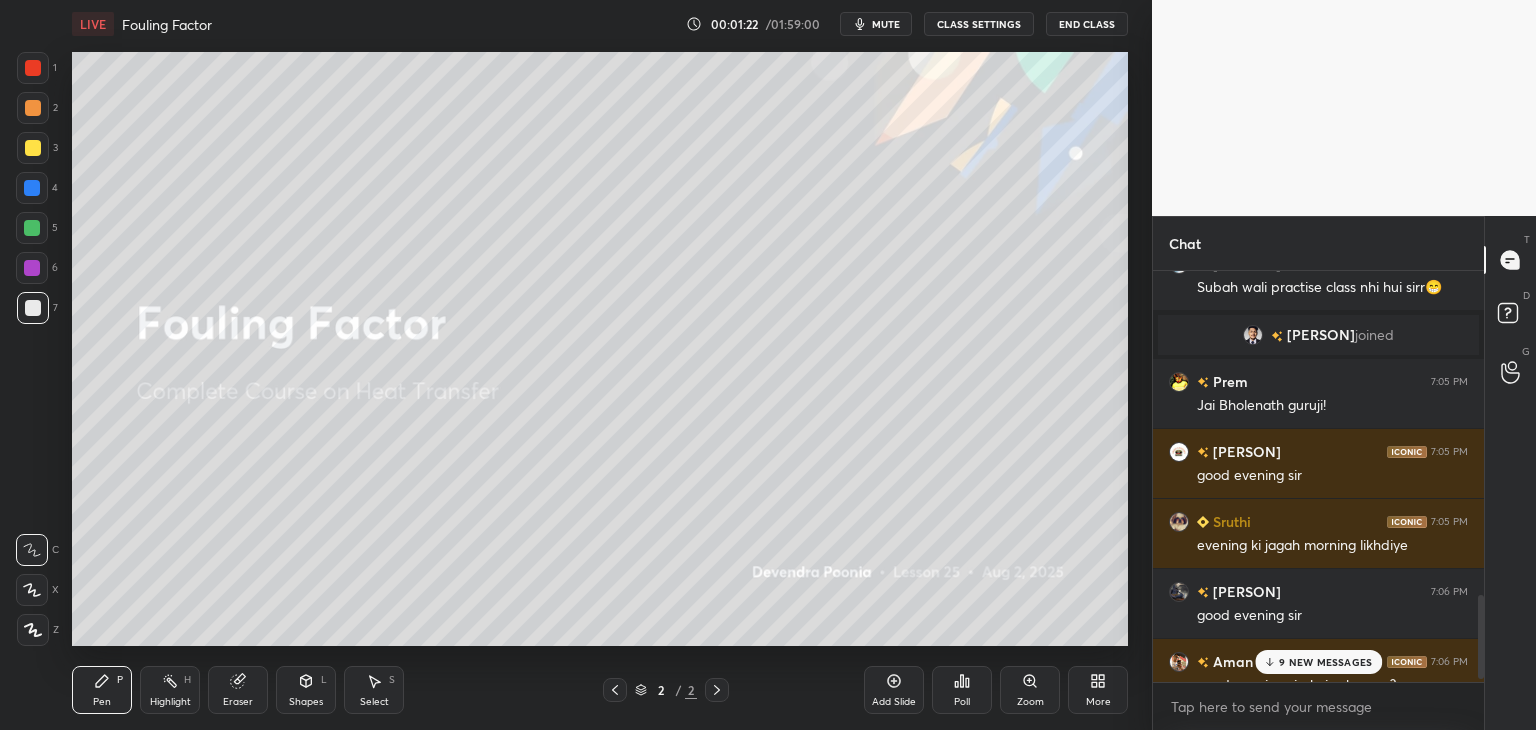 scroll, scrollTop: 1624, scrollLeft: 0, axis: vertical 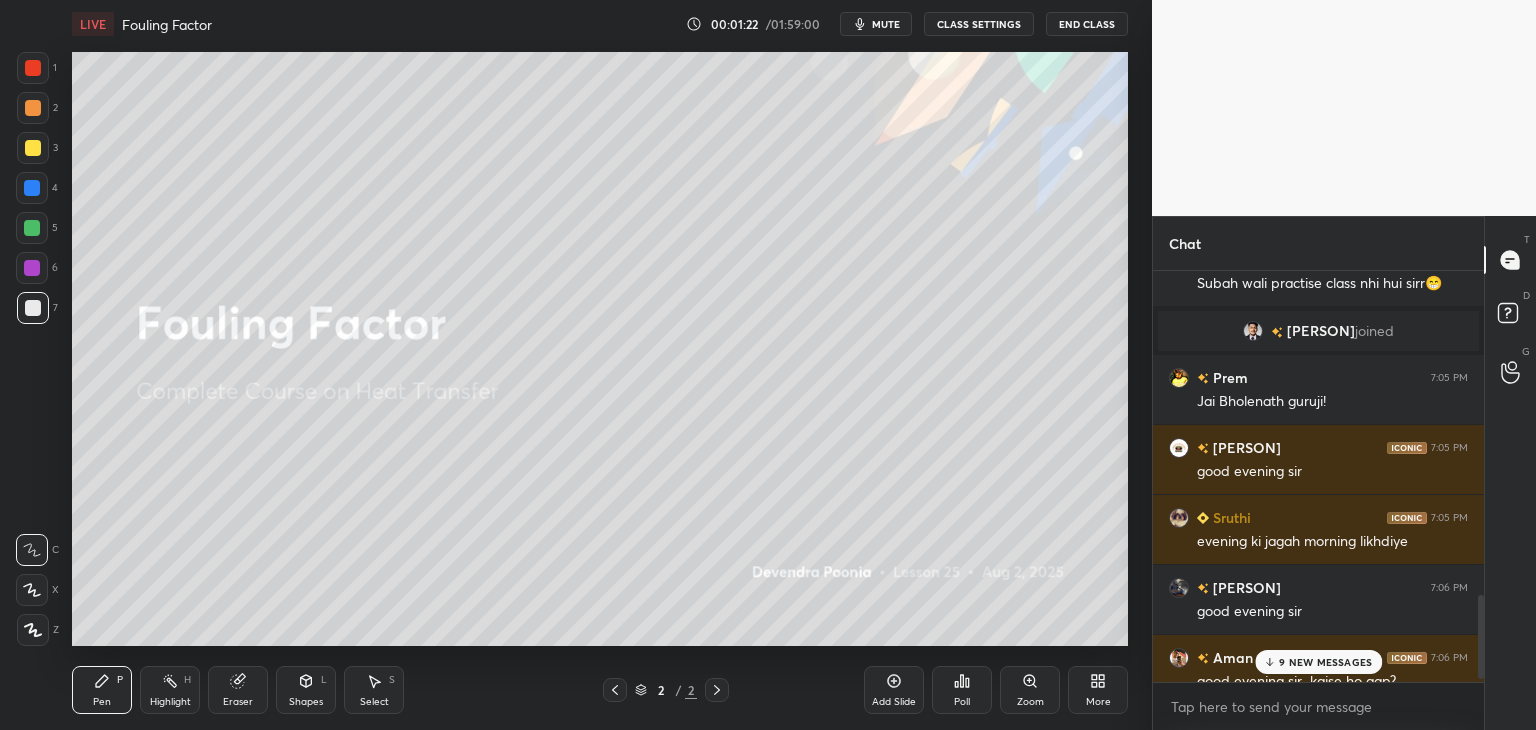 drag, startPoint x: 1481, startPoint y: 609, endPoint x: 1479, endPoint y: 646, distance: 37.054016 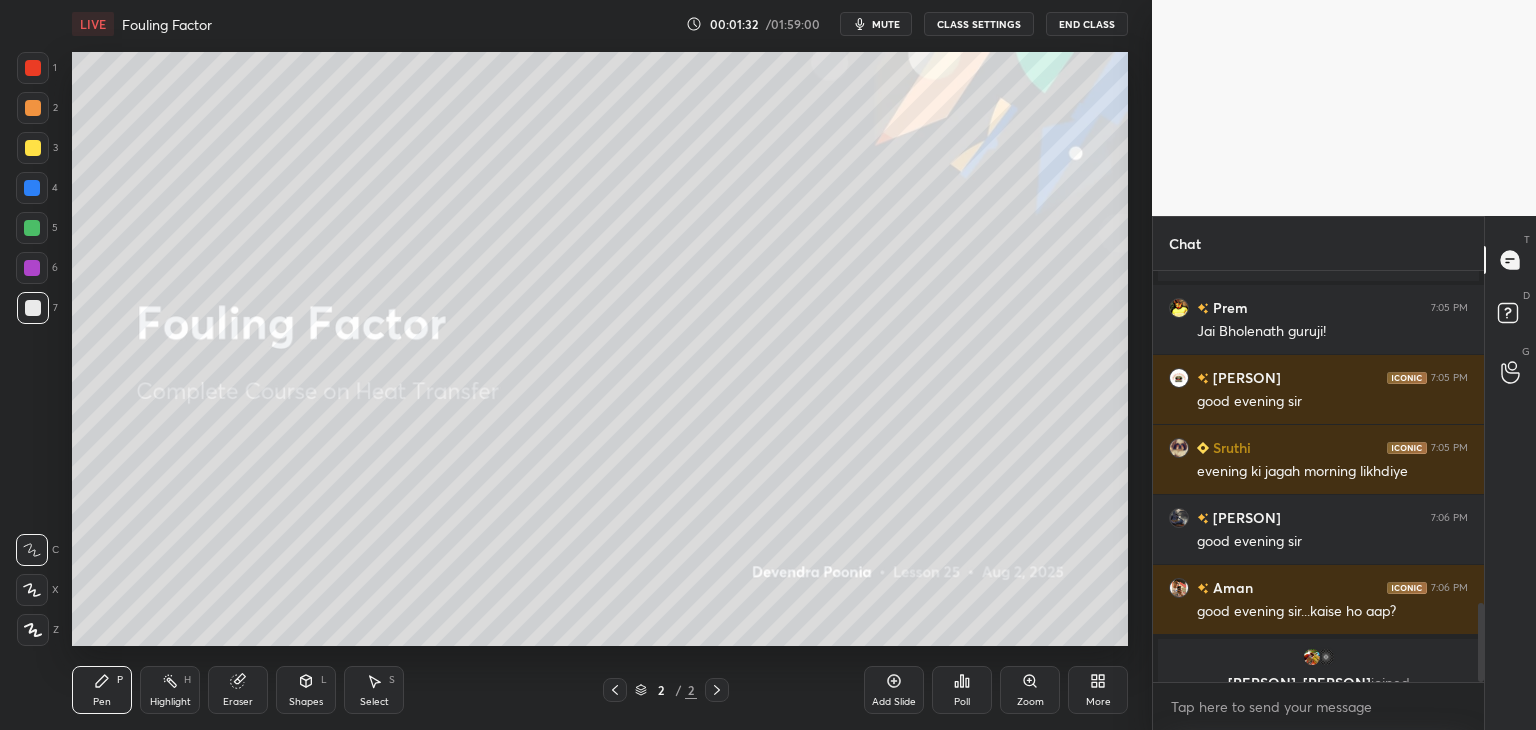 scroll, scrollTop: 1718, scrollLeft: 0, axis: vertical 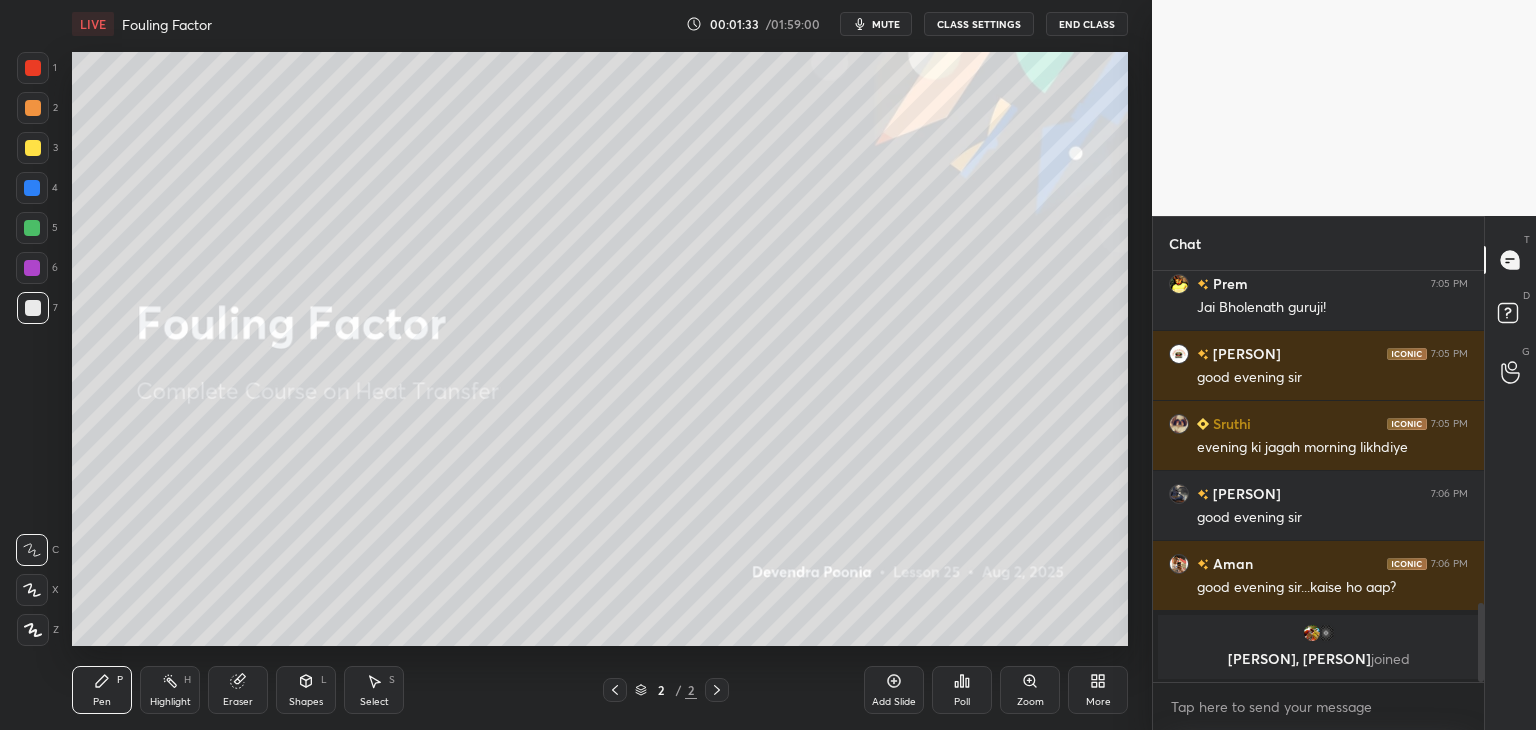 drag, startPoint x: 1479, startPoint y: 625, endPoint x: 1476, endPoint y: 667, distance: 42.107006 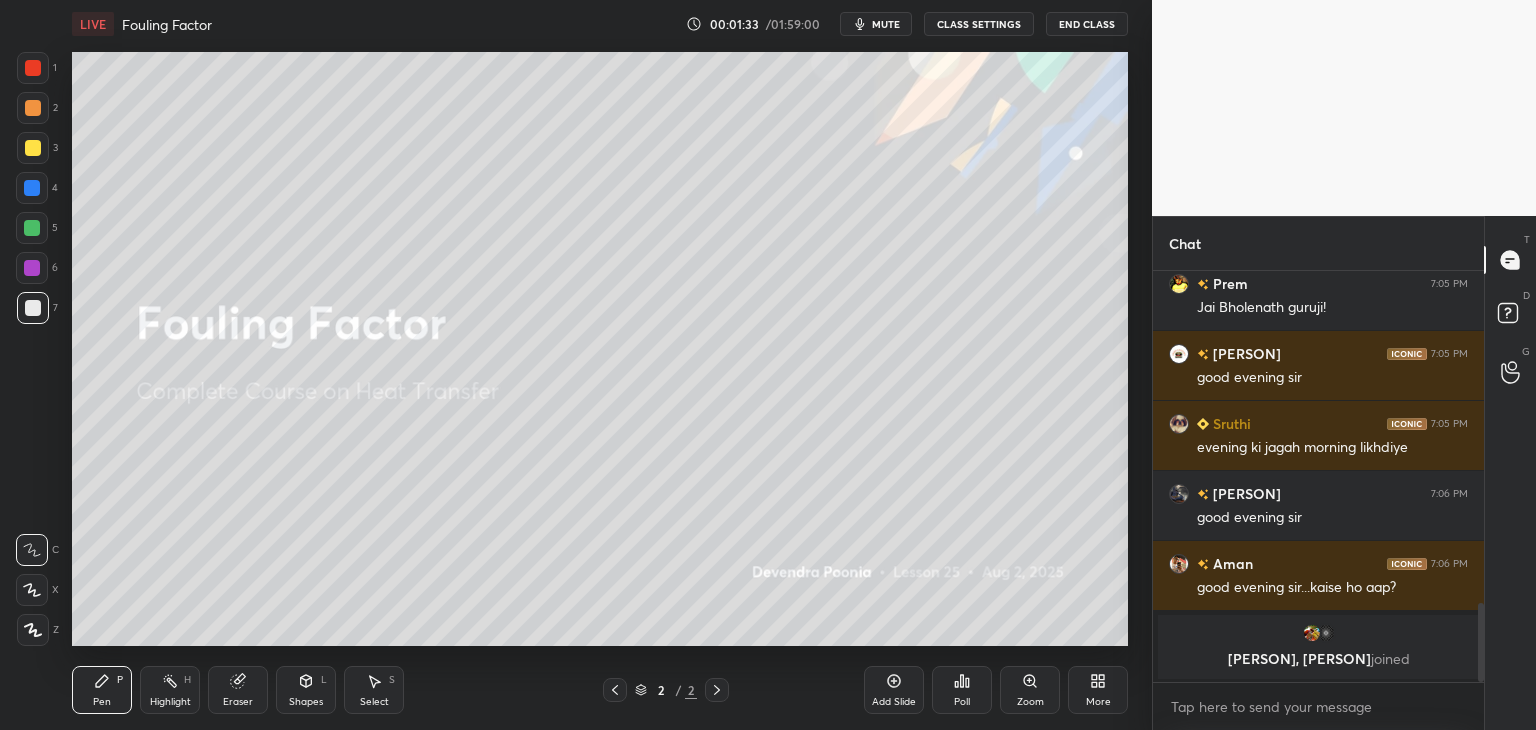 click at bounding box center (1478, 476) 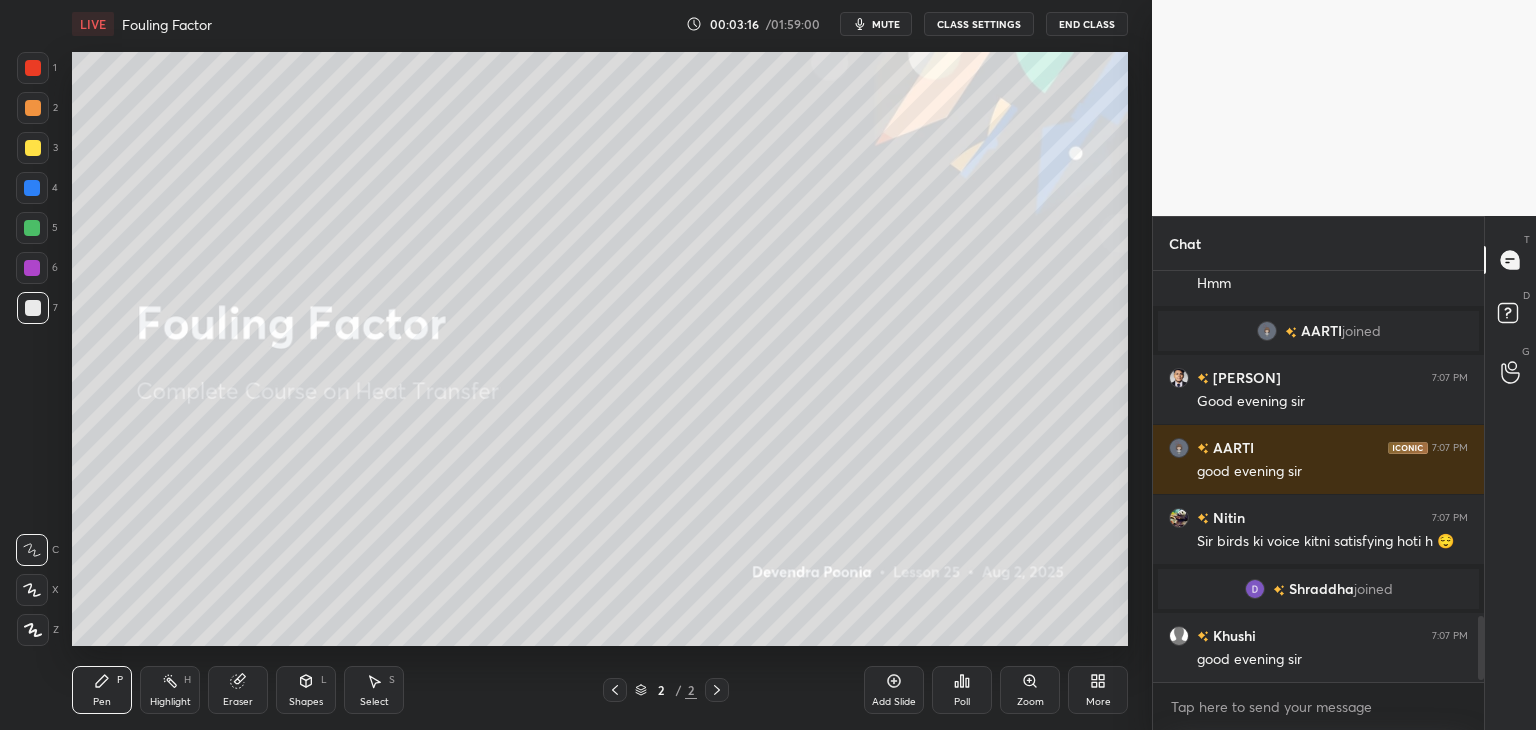 scroll, scrollTop: 2218, scrollLeft: 0, axis: vertical 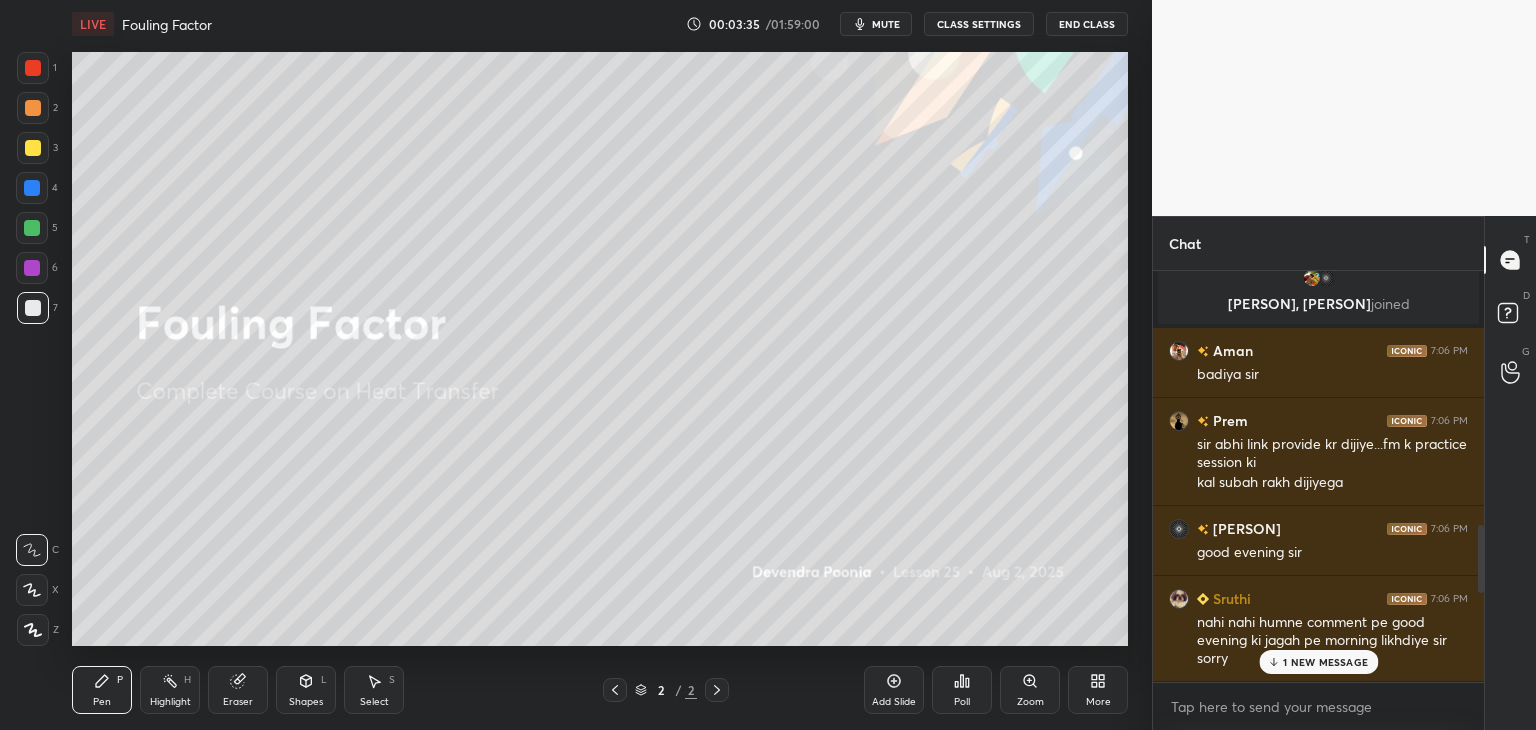 drag, startPoint x: 1478, startPoint y: 632, endPoint x: 1486, endPoint y: 550, distance: 82.38932 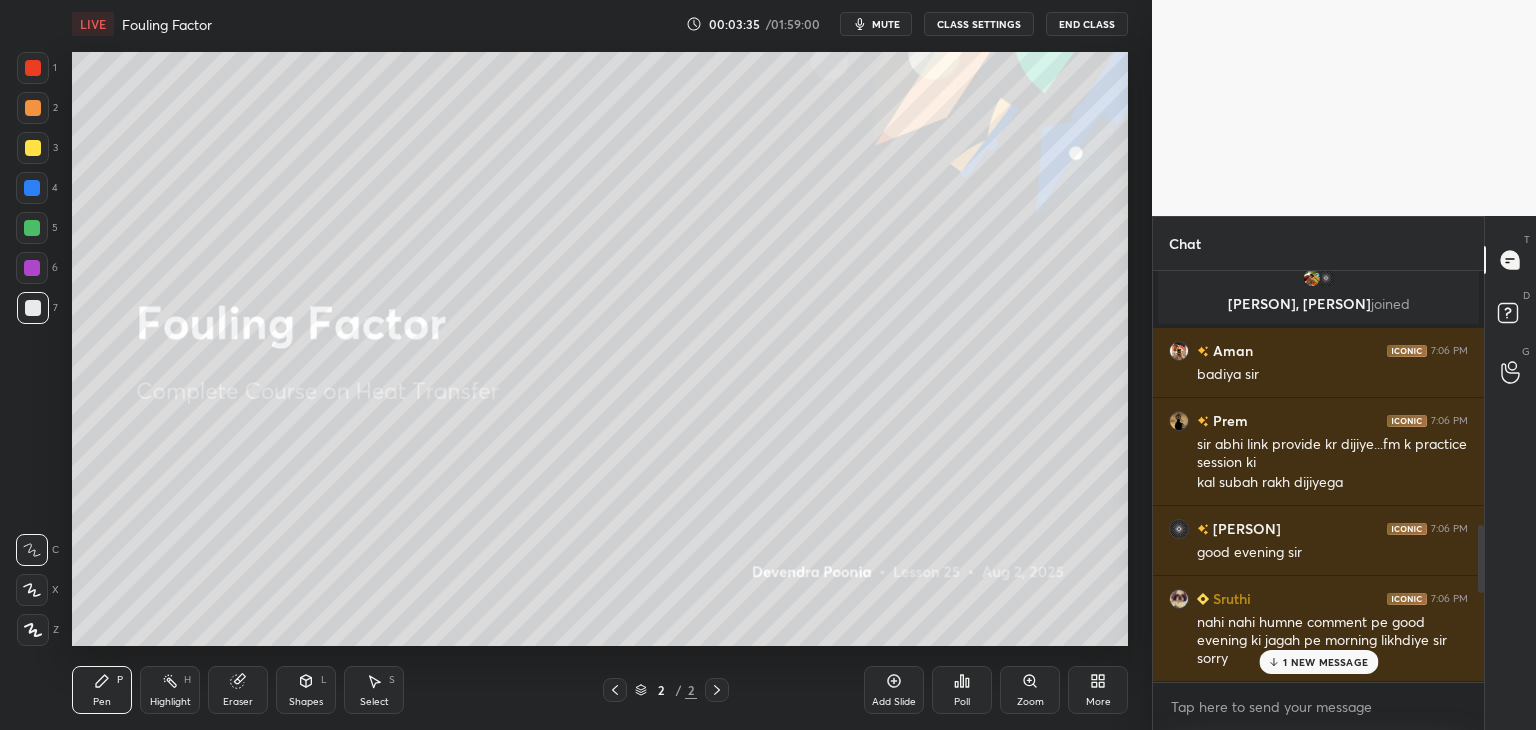 click on "Chat Parthik  joined Anshuman R... 7:05 PM good evening sir Prem 7:05 PM sir aaj to 2:30 se 3 ghante ki class le lijiye...subah se 10 ghante tak aapke samne betha hun padhne maja aa raha h.. aryan 7:05 PM Subah wali practise class nhi hui sirr😁 Debasish  joined Prem 7:05 PM Jai Bholenath guruji! Mithilesh 7:05 PM good evening sir Sruthi 7:05 PM evening ki jagah morning likhdiye Goutam 7:06 PM good evening sir Aman 7:06 PM good evening sir...kaise ho aap? Sonu, Sabari  joined Aman 7:06 PM badiya sir Prem 7:06 PM sir abhi link provide kr dijiye...fm k practice session ki kal subah rakh dijiyega Sabari 7:06 PM good evening sir Sruthi 7:06 PM nahi nahi humne comment pe good evening ki jagah pe morning likhdiye sir sorry Sonu 7:06 PM Good evening sir aryan 7:06 PM Hmm 1 NEW MESSAGE Enable hand raising Enable raise hand to speak to learners. Once enabled, chat will be turned off temporarily. Enable x   introducing Raise a hand with a doubt Now learners can raise their hand along with a doubt  How it works? T D G" at bounding box center [1344, 473] 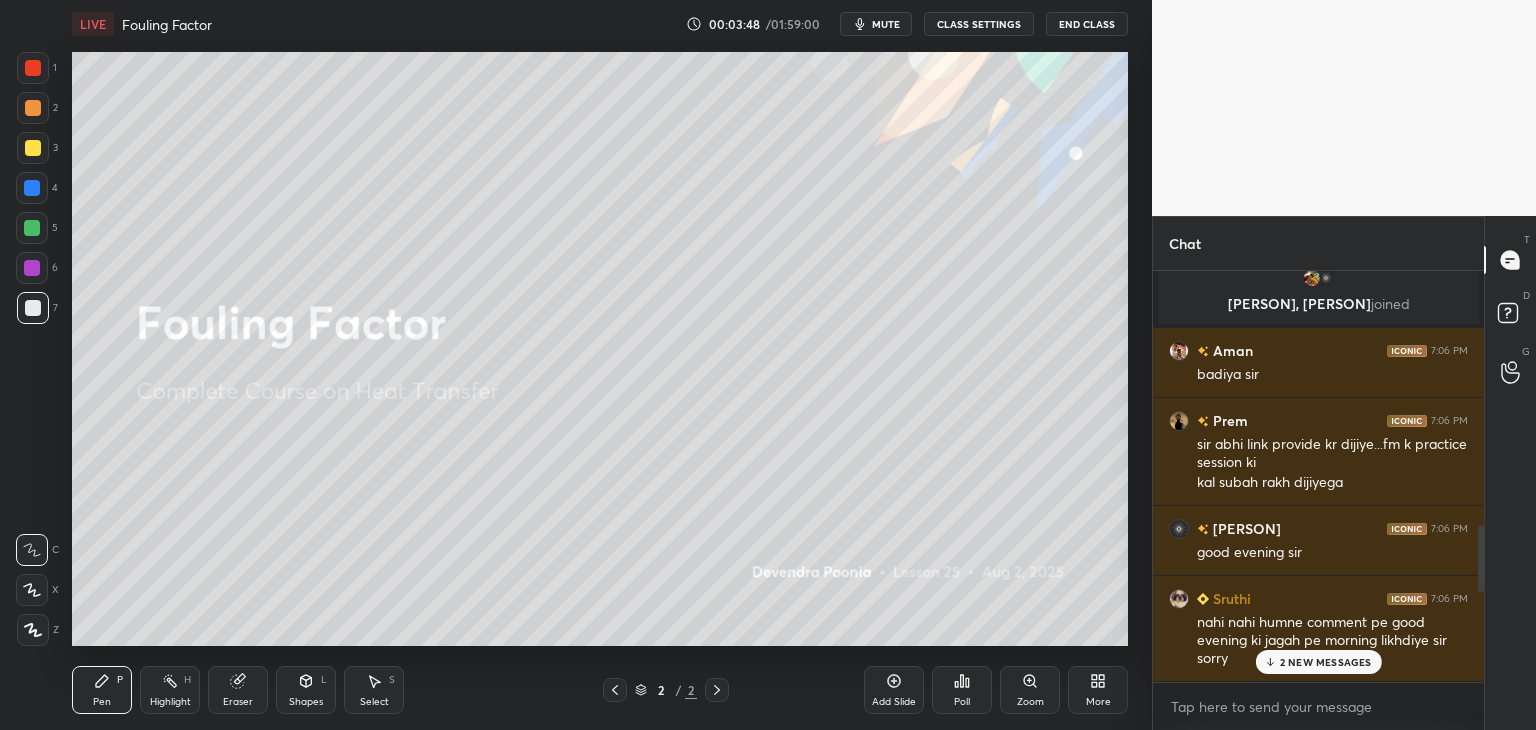 scroll, scrollTop: 1737, scrollLeft: 0, axis: vertical 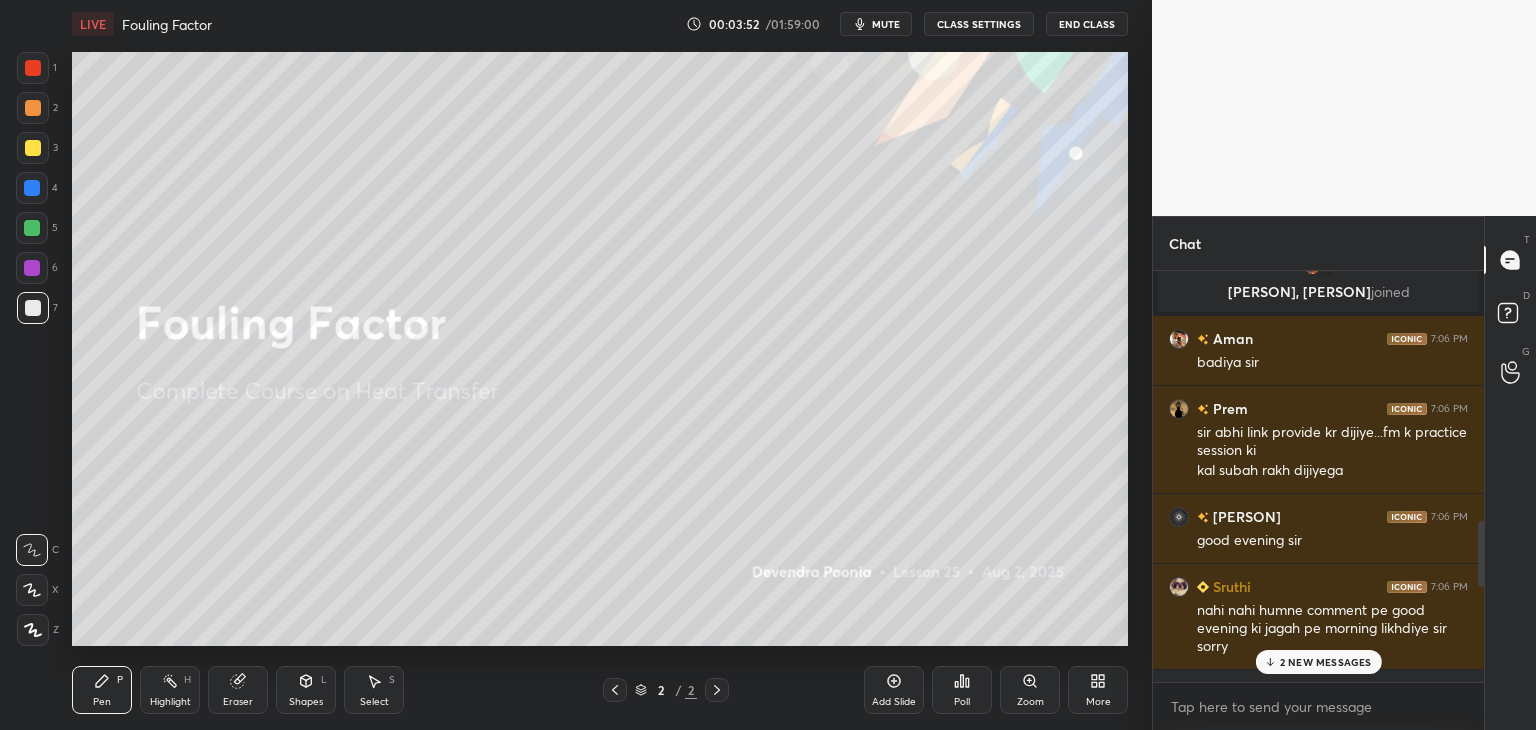 click at bounding box center [1481, 554] 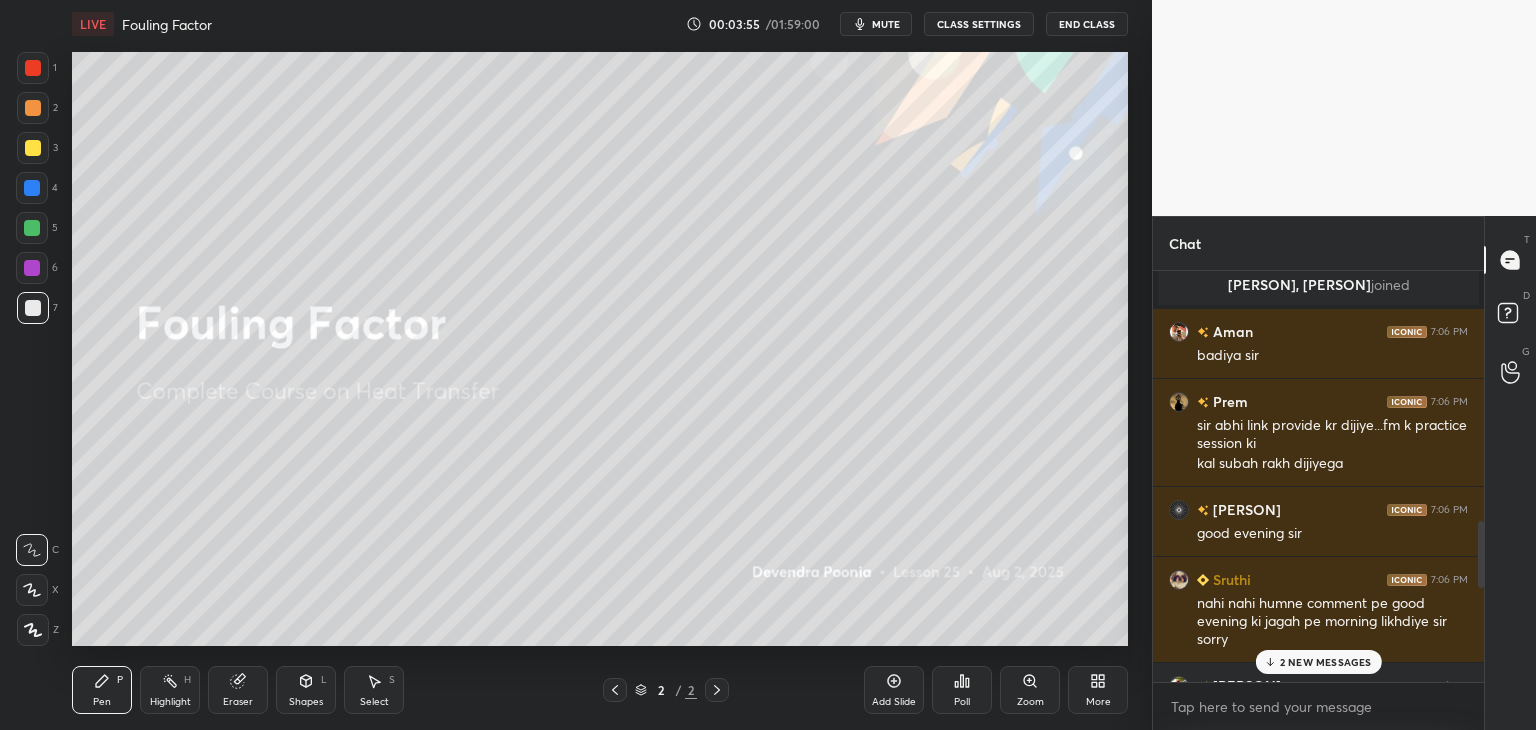scroll, scrollTop: 1749, scrollLeft: 0, axis: vertical 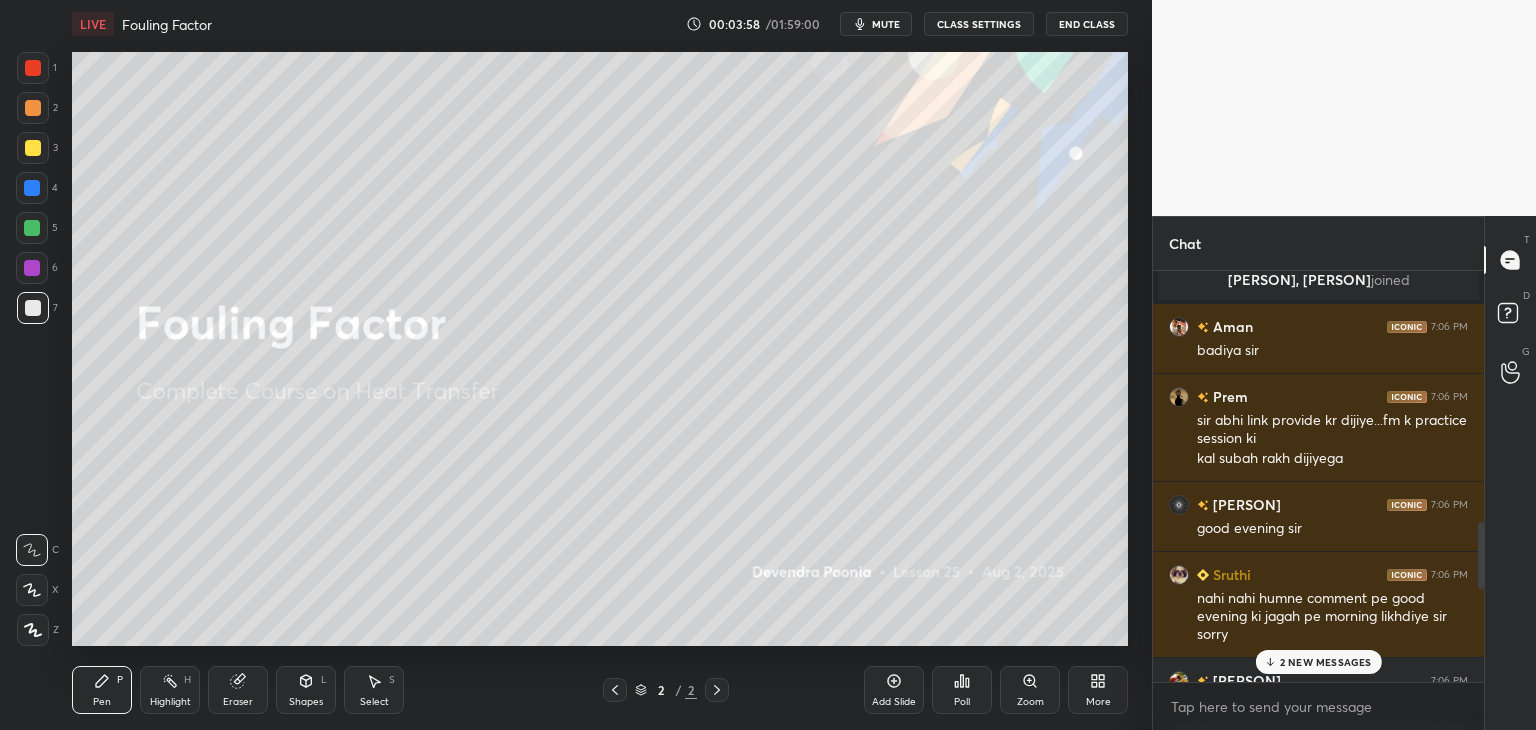 click at bounding box center [1481, 555] 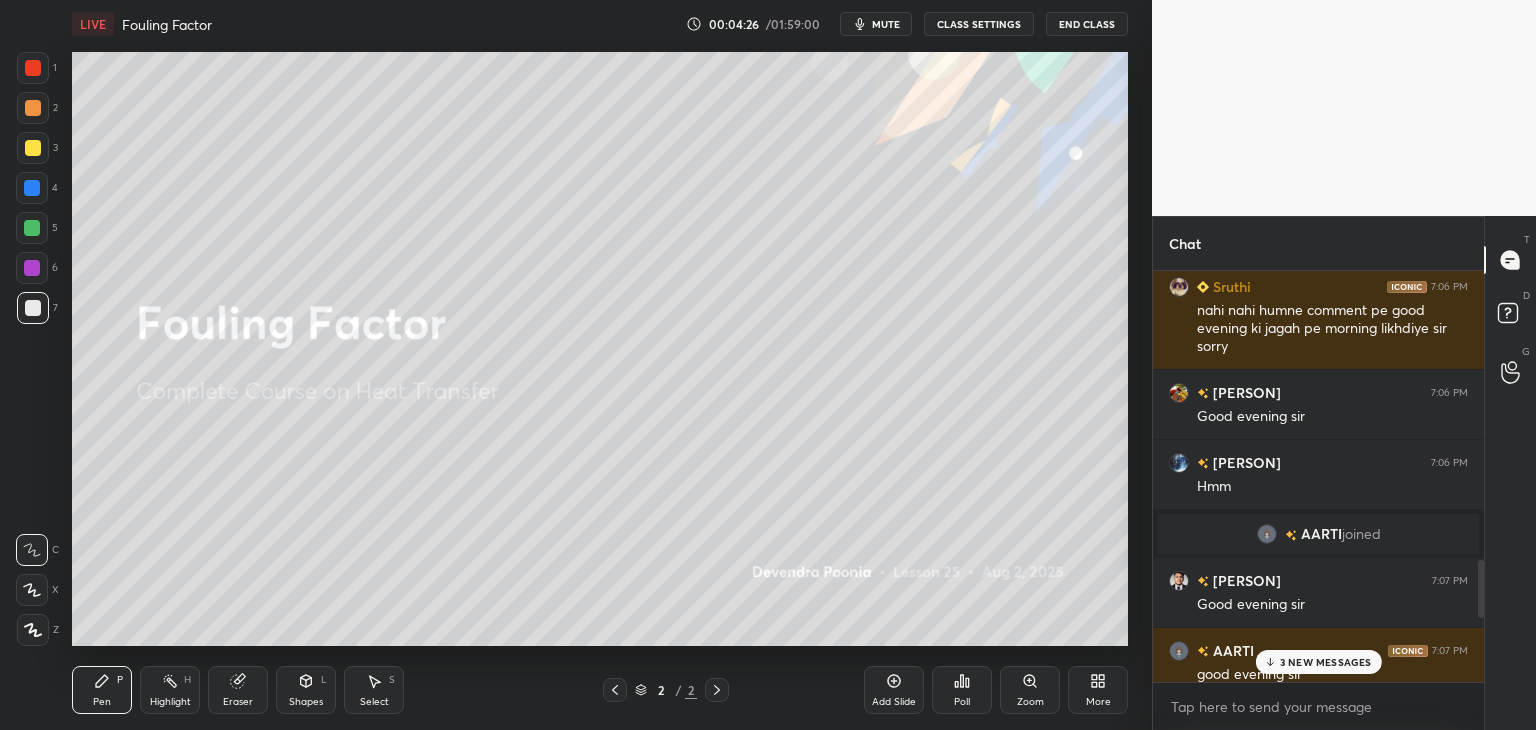 scroll, scrollTop: 2065, scrollLeft: 0, axis: vertical 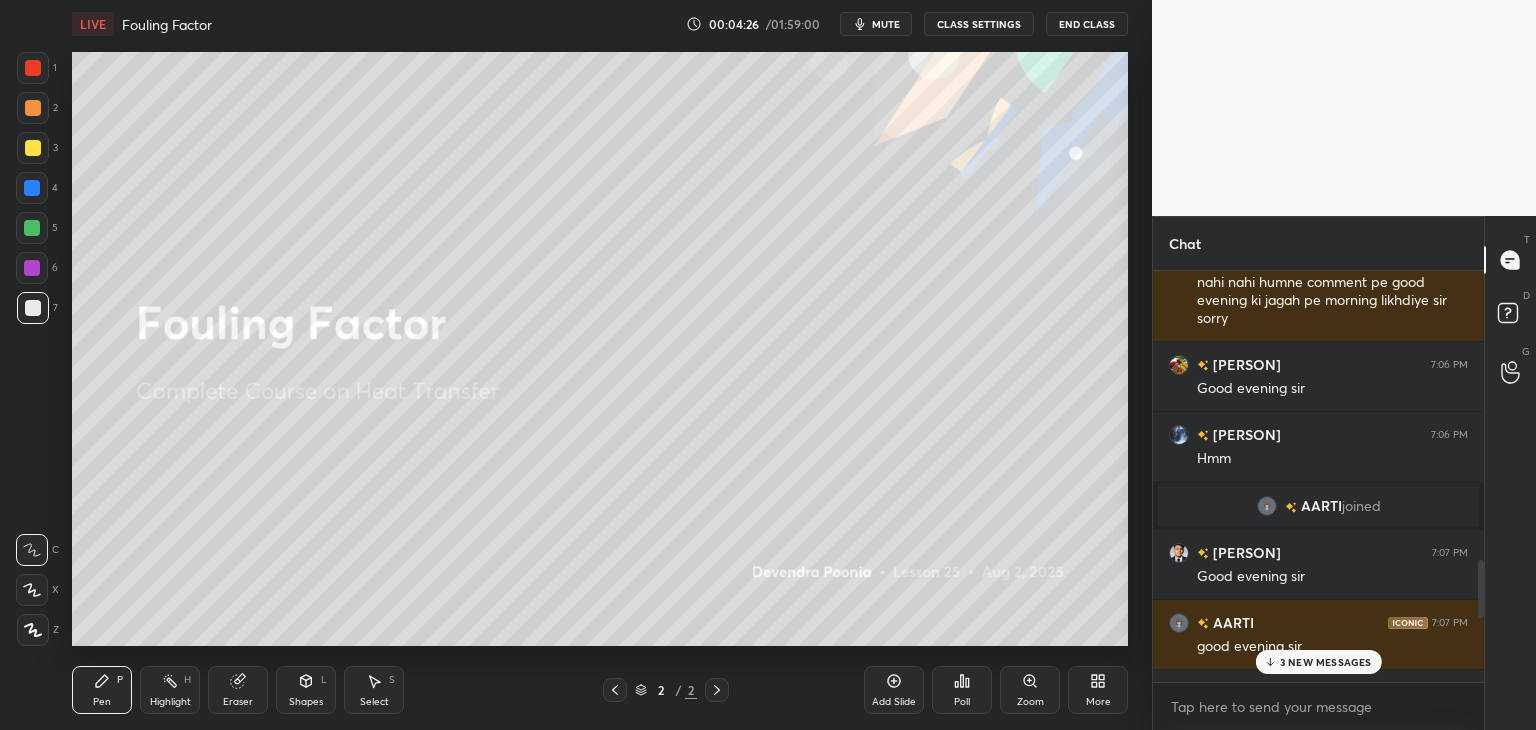 drag, startPoint x: 1482, startPoint y: 545, endPoint x: 1475, endPoint y: 590, distance: 45.54119 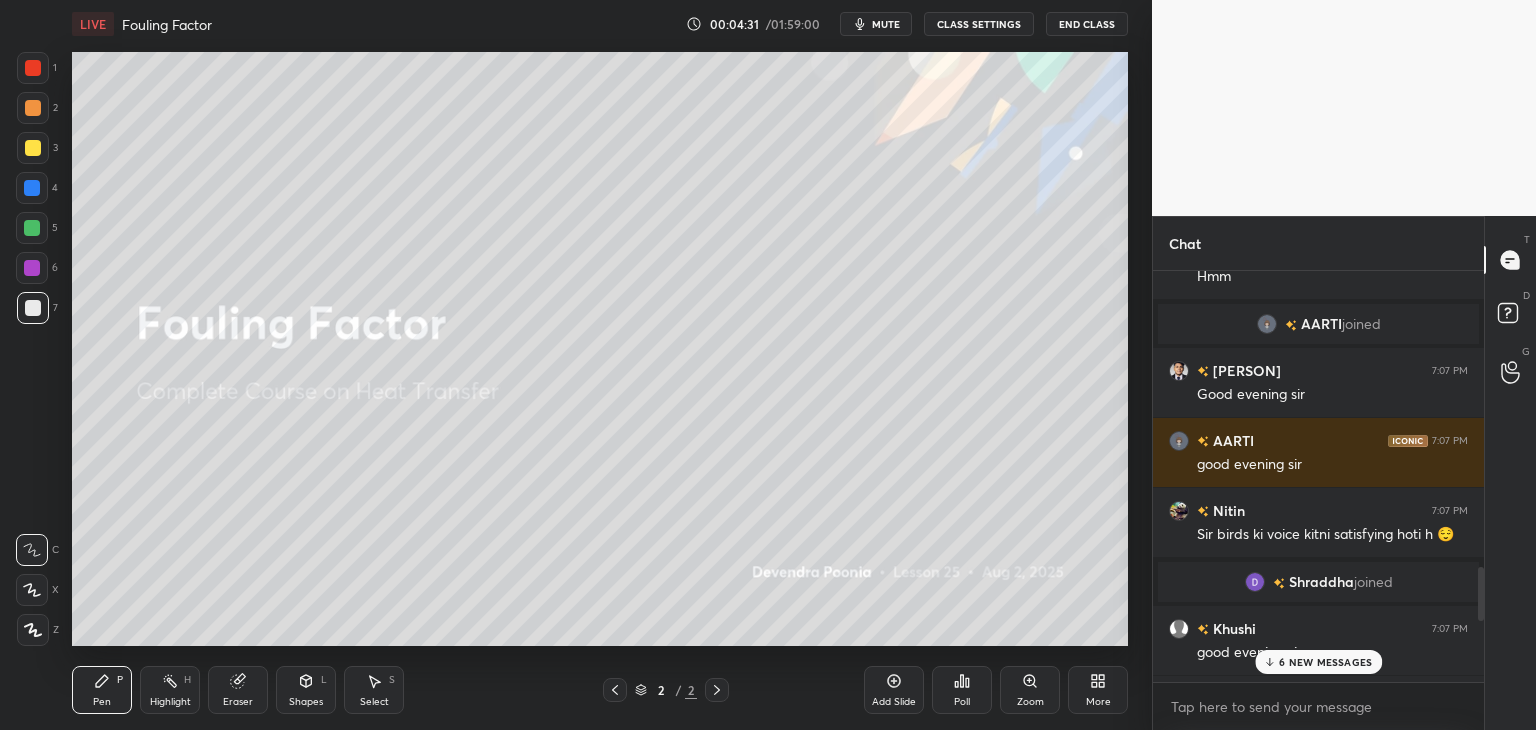 scroll, scrollTop: 2277, scrollLeft: 0, axis: vertical 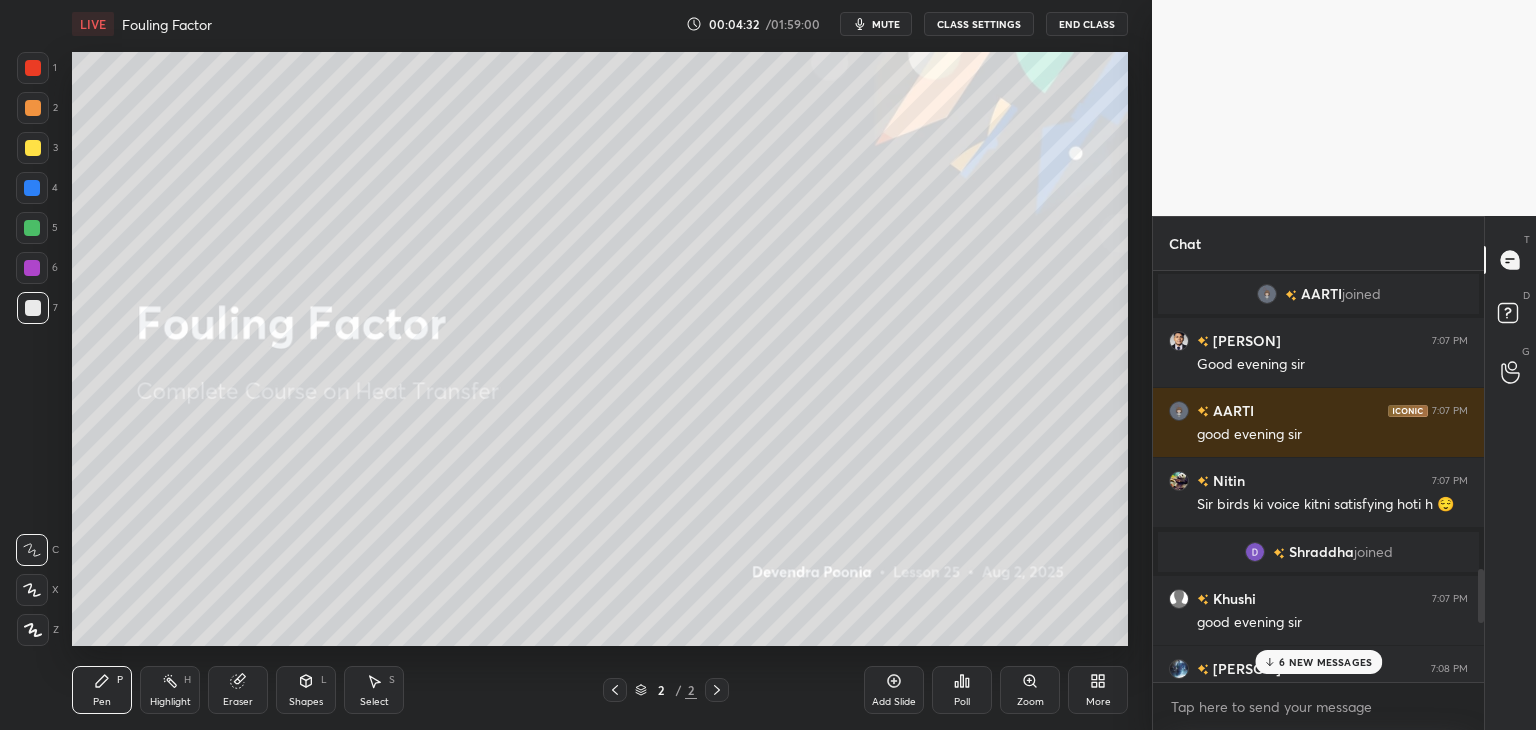 drag, startPoint x: 1479, startPoint y: 585, endPoint x: 1478, endPoint y: 613, distance: 28.01785 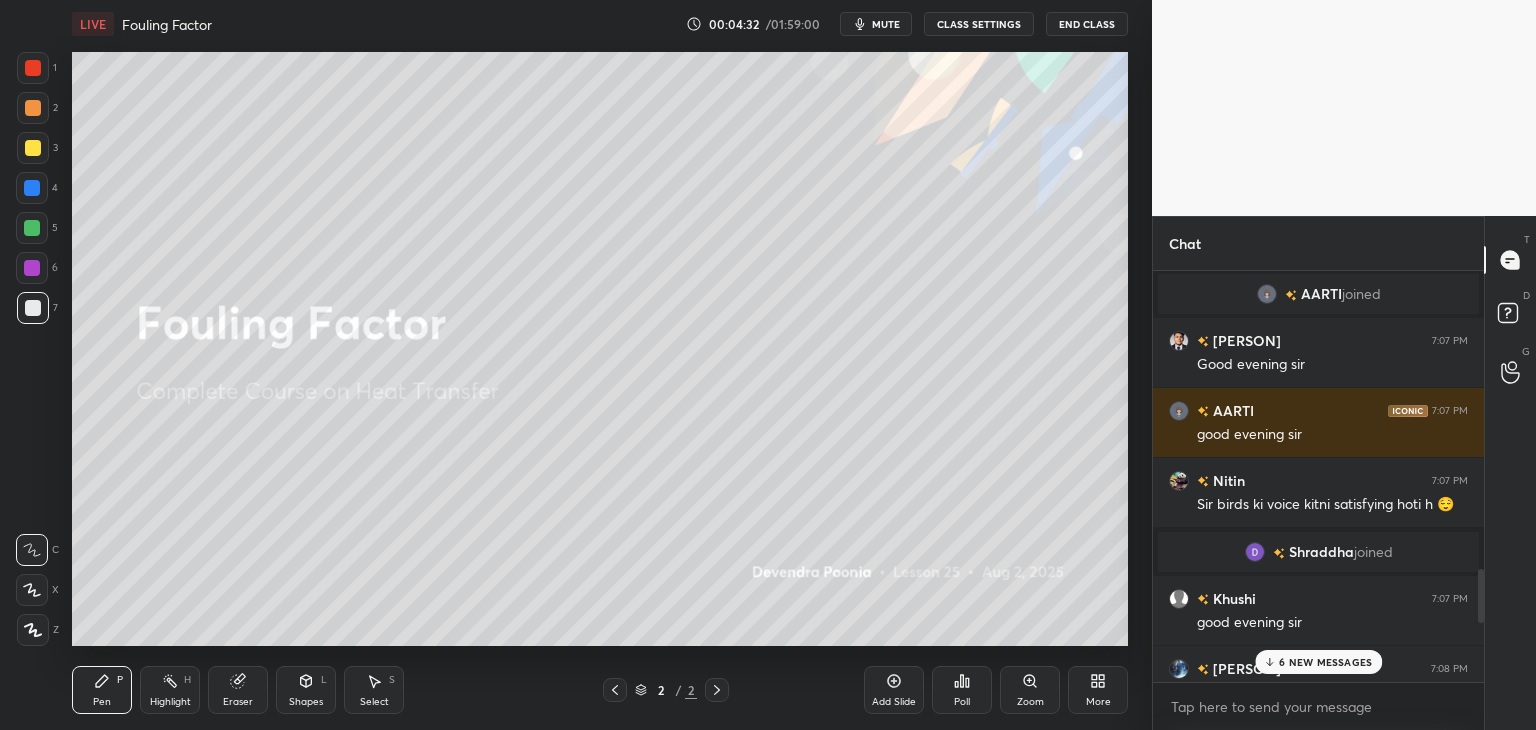 click at bounding box center [1481, 596] 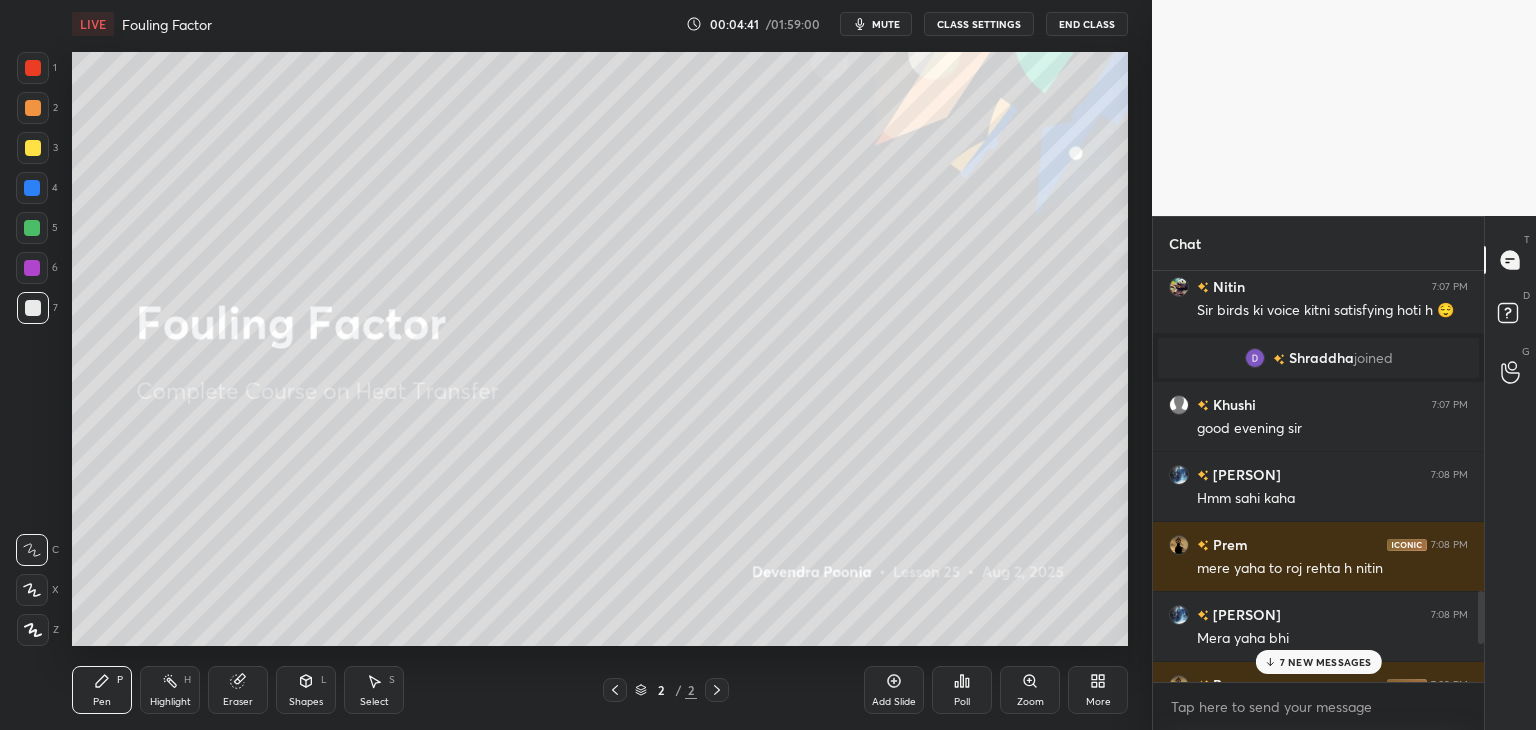 scroll, scrollTop: 2486, scrollLeft: 0, axis: vertical 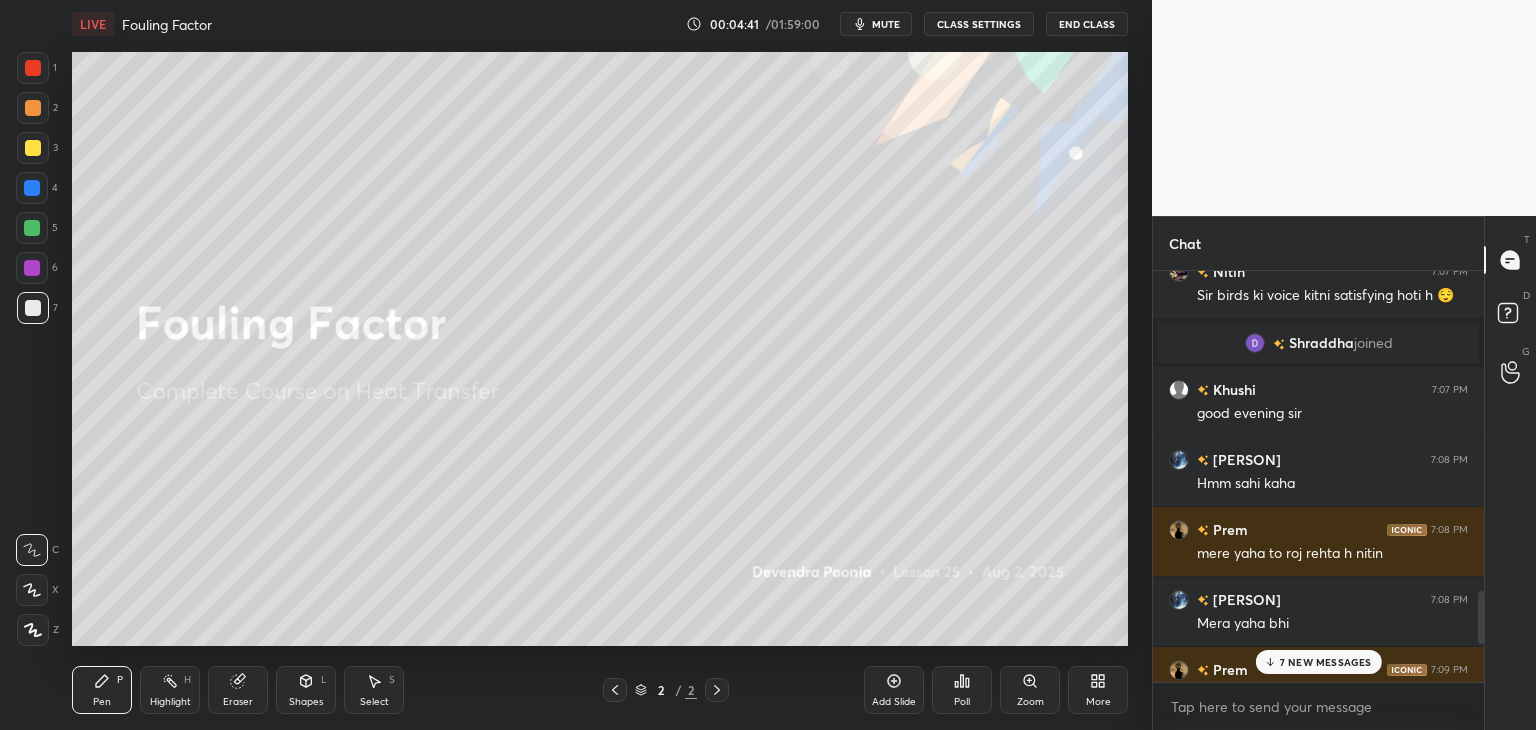 drag, startPoint x: 1480, startPoint y: 589, endPoint x: 1480, endPoint y: 616, distance: 27 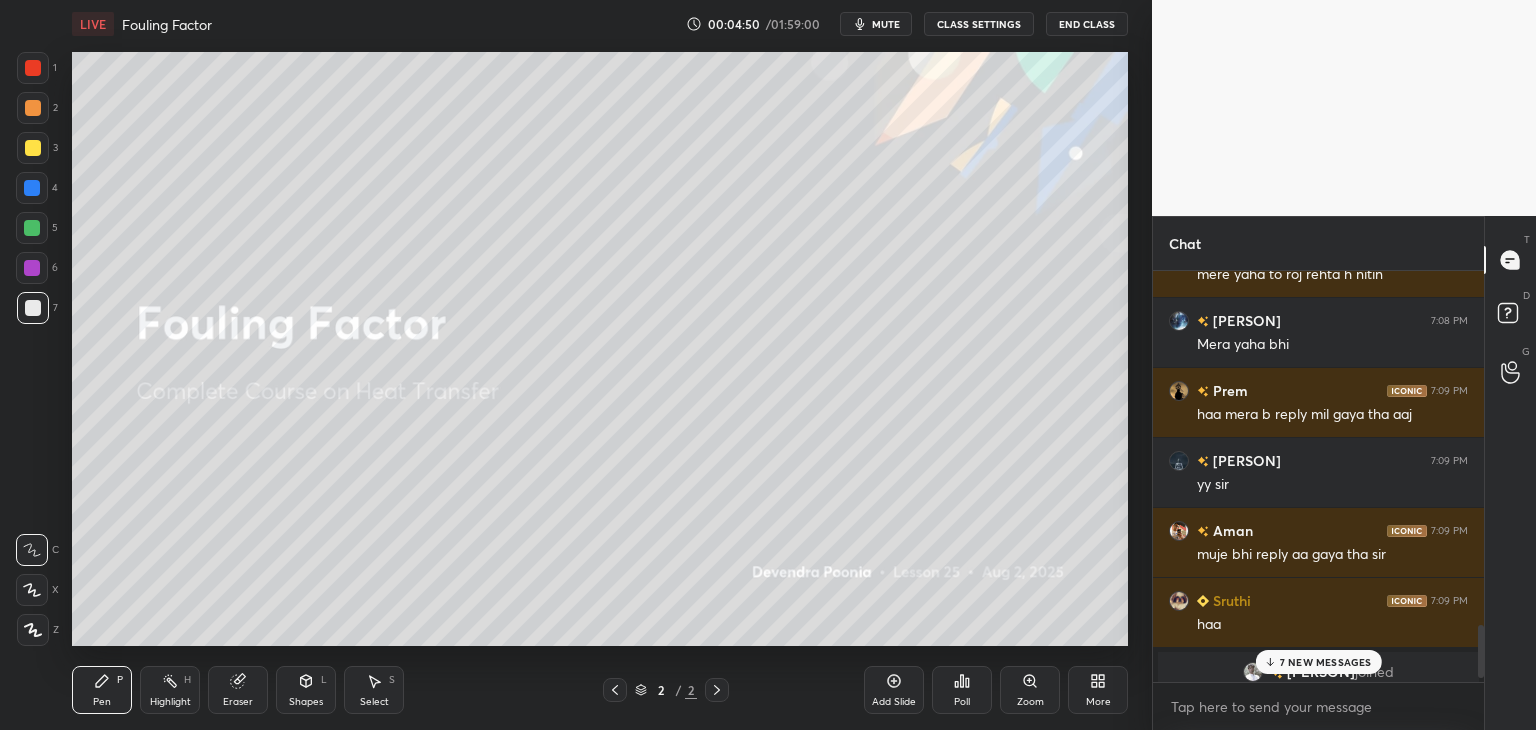 scroll, scrollTop: 2772, scrollLeft: 0, axis: vertical 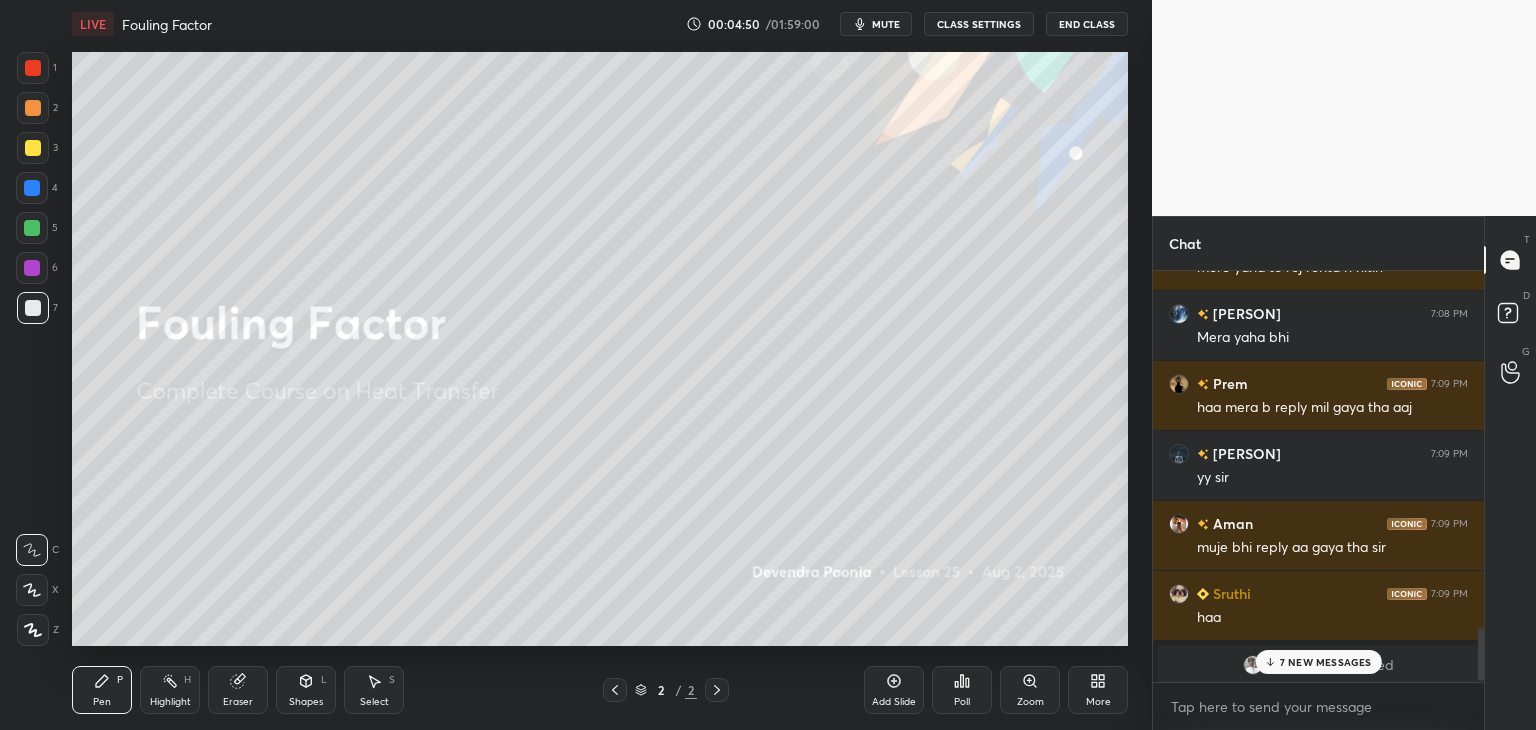 drag, startPoint x: 1480, startPoint y: 616, endPoint x: 1474, endPoint y: 653, distance: 37.48333 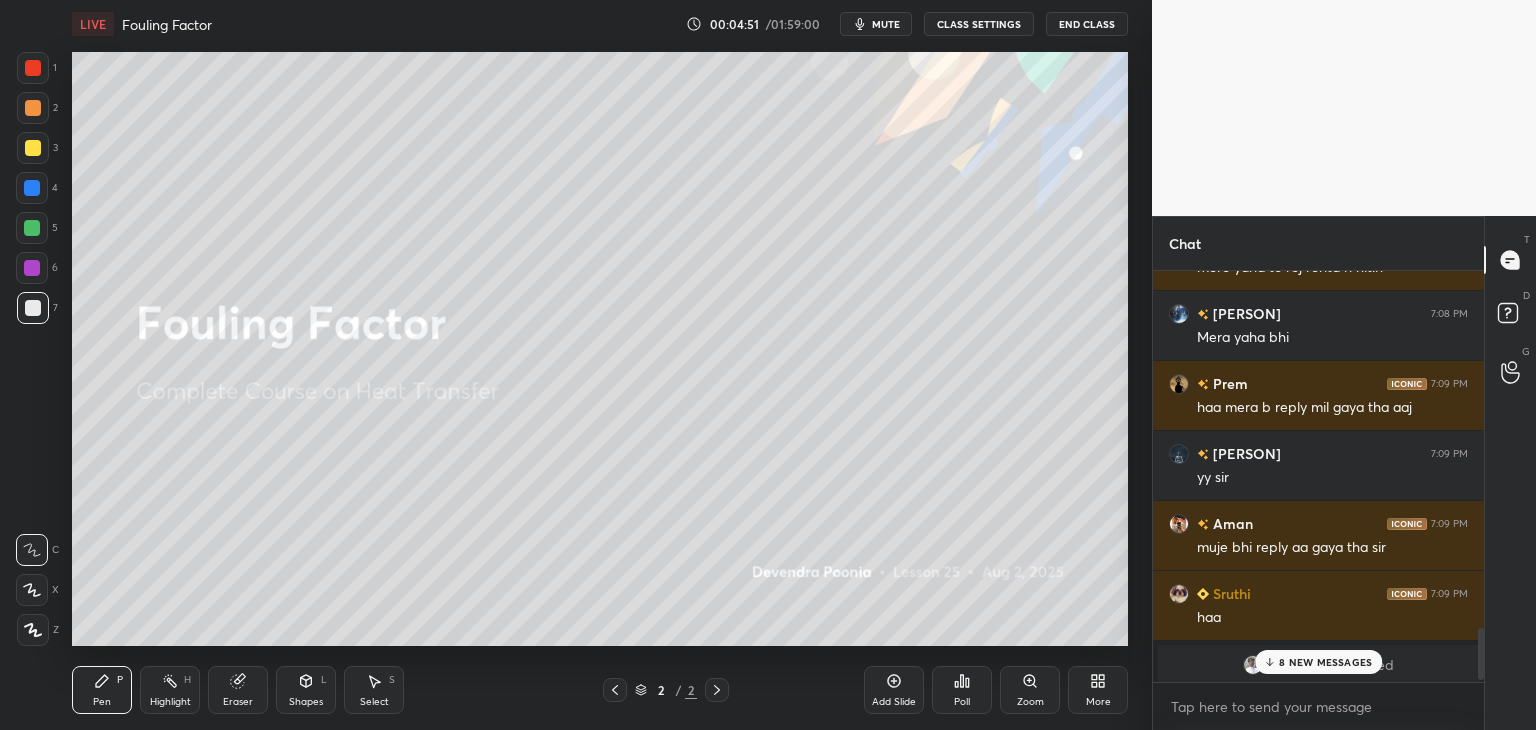 scroll, scrollTop: 2848, scrollLeft: 0, axis: vertical 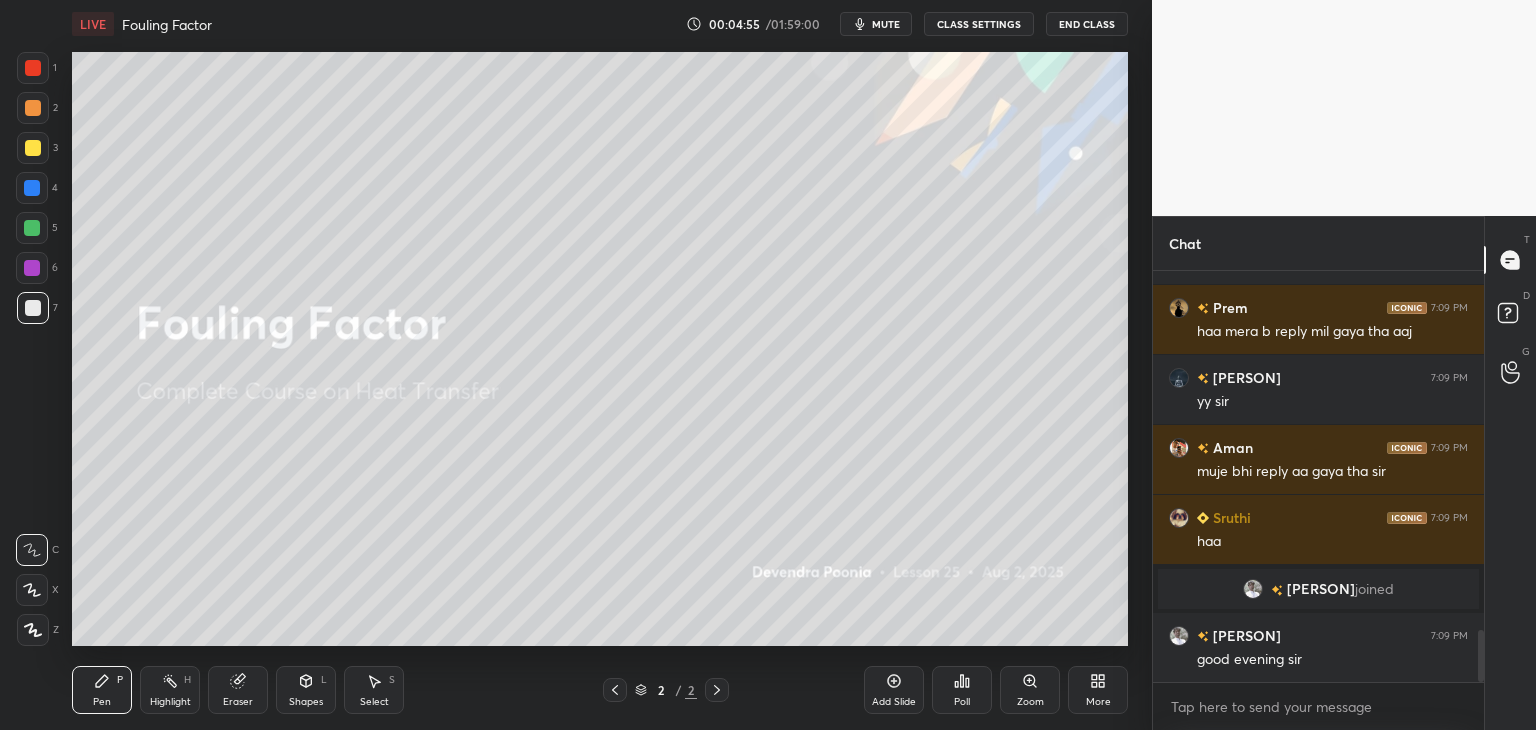 drag, startPoint x: 1482, startPoint y: 653, endPoint x: 1482, endPoint y: 679, distance: 26 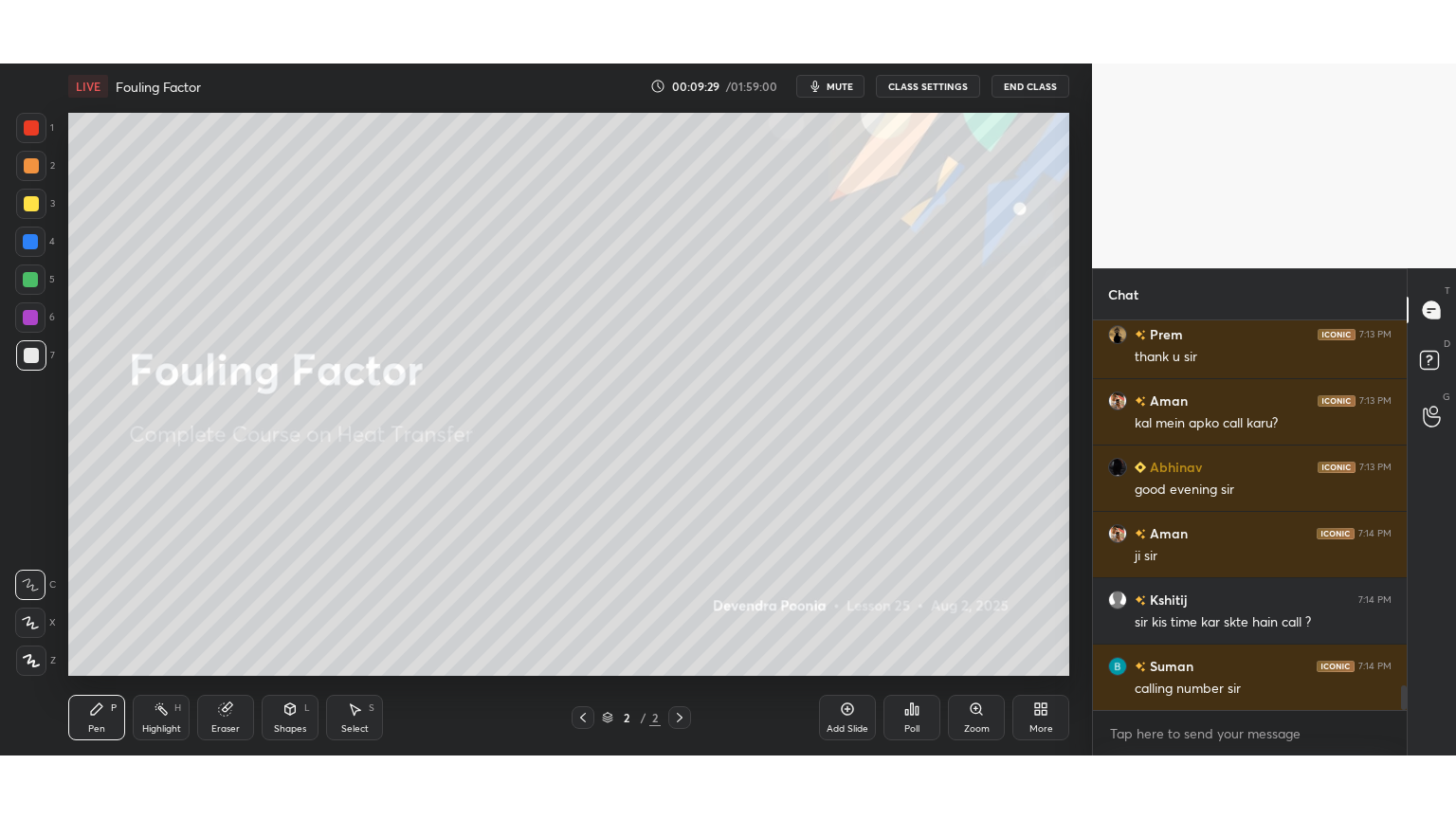 scroll, scrollTop: 5890, scrollLeft: 0, axis: vertical 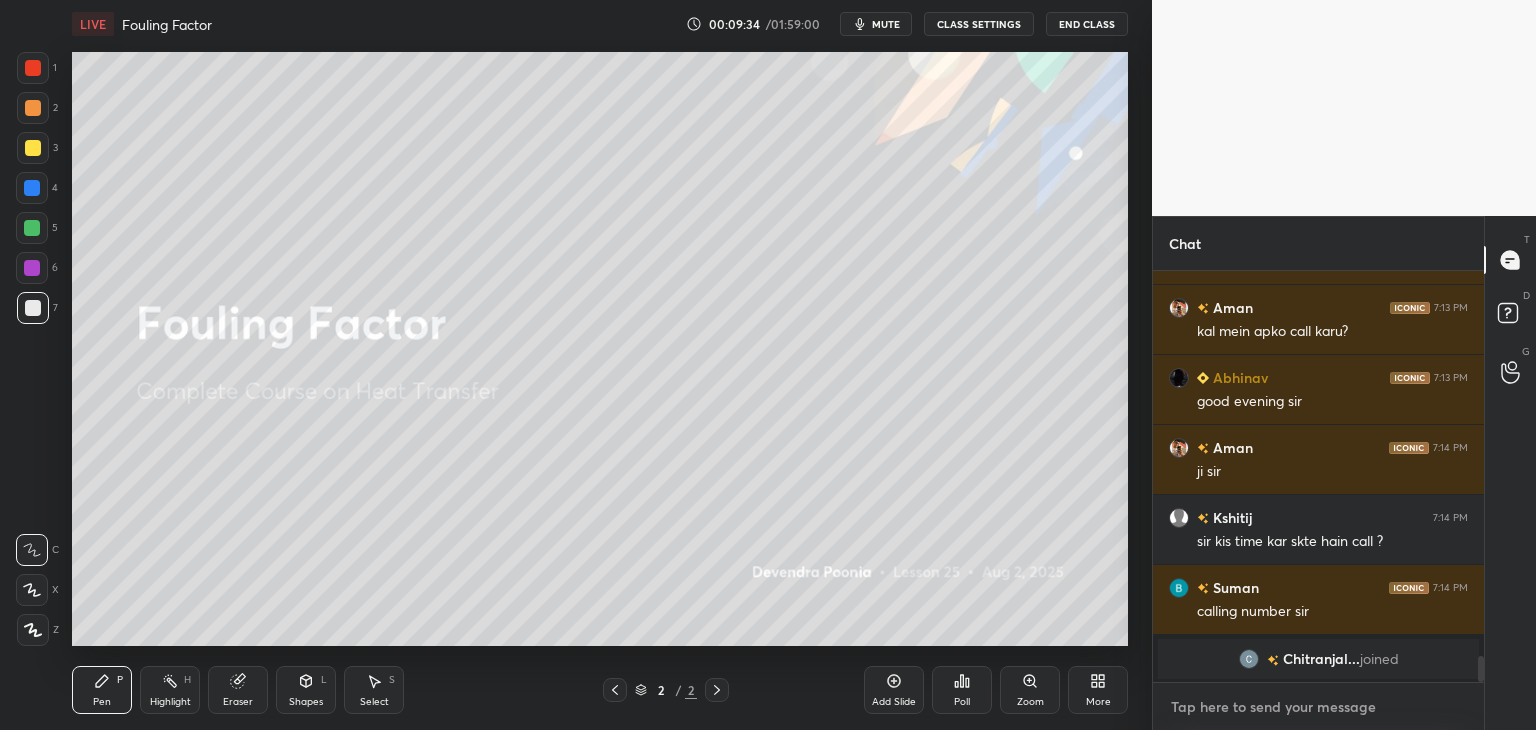 click at bounding box center (1318, 707) 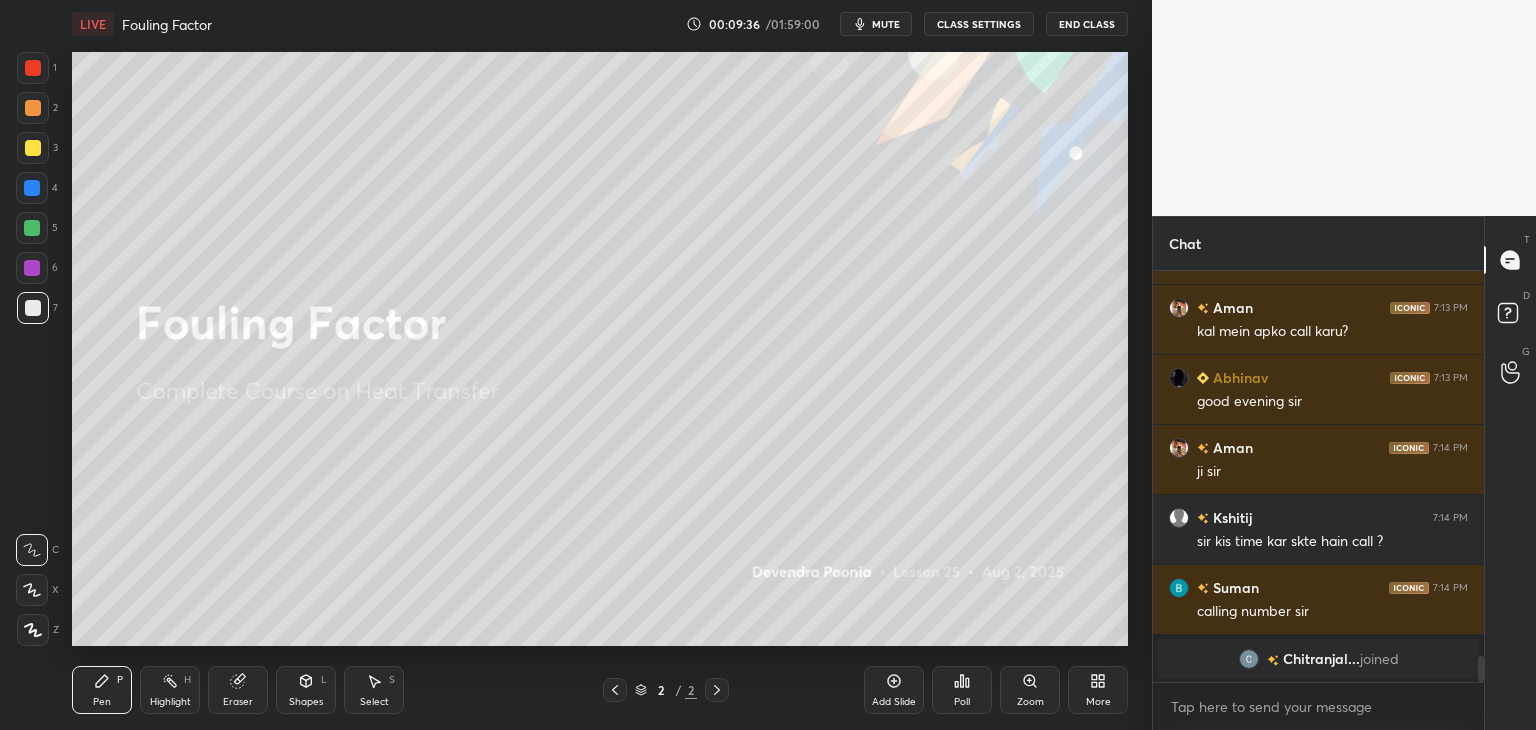 click on "More" at bounding box center (1098, 690) 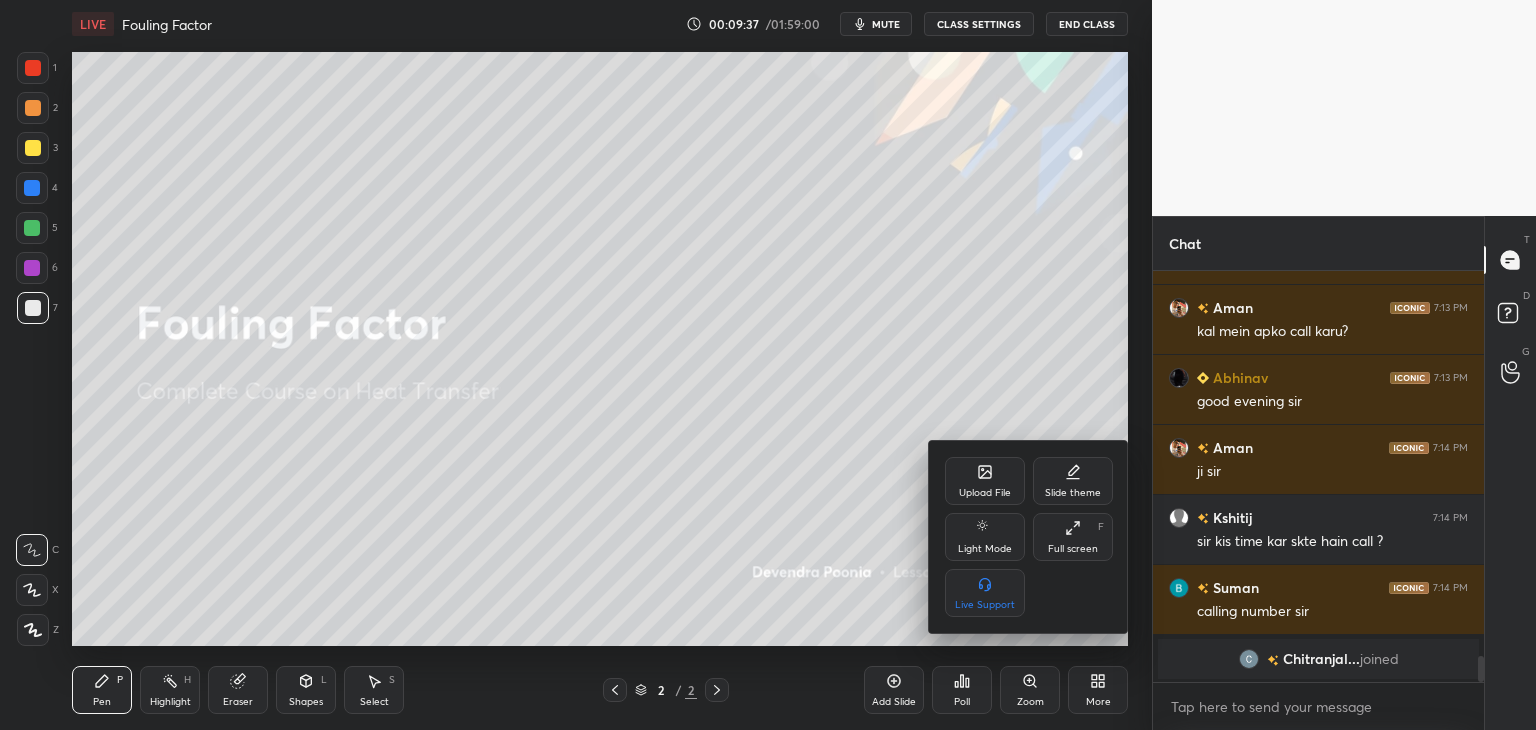 click on "Full screen F" at bounding box center (1073, 537) 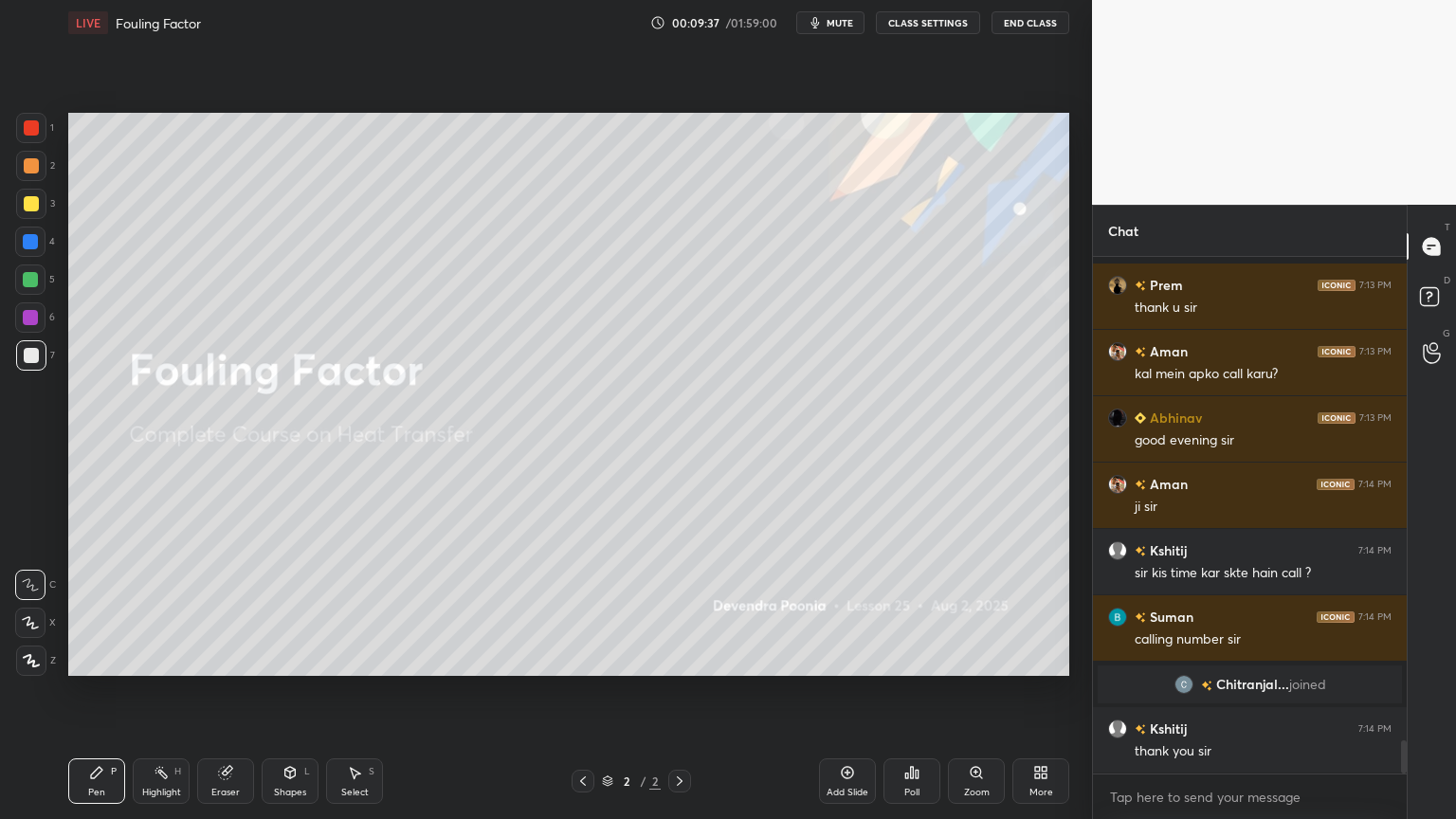 scroll, scrollTop: 94094, scrollLeft: 93776, axis: both 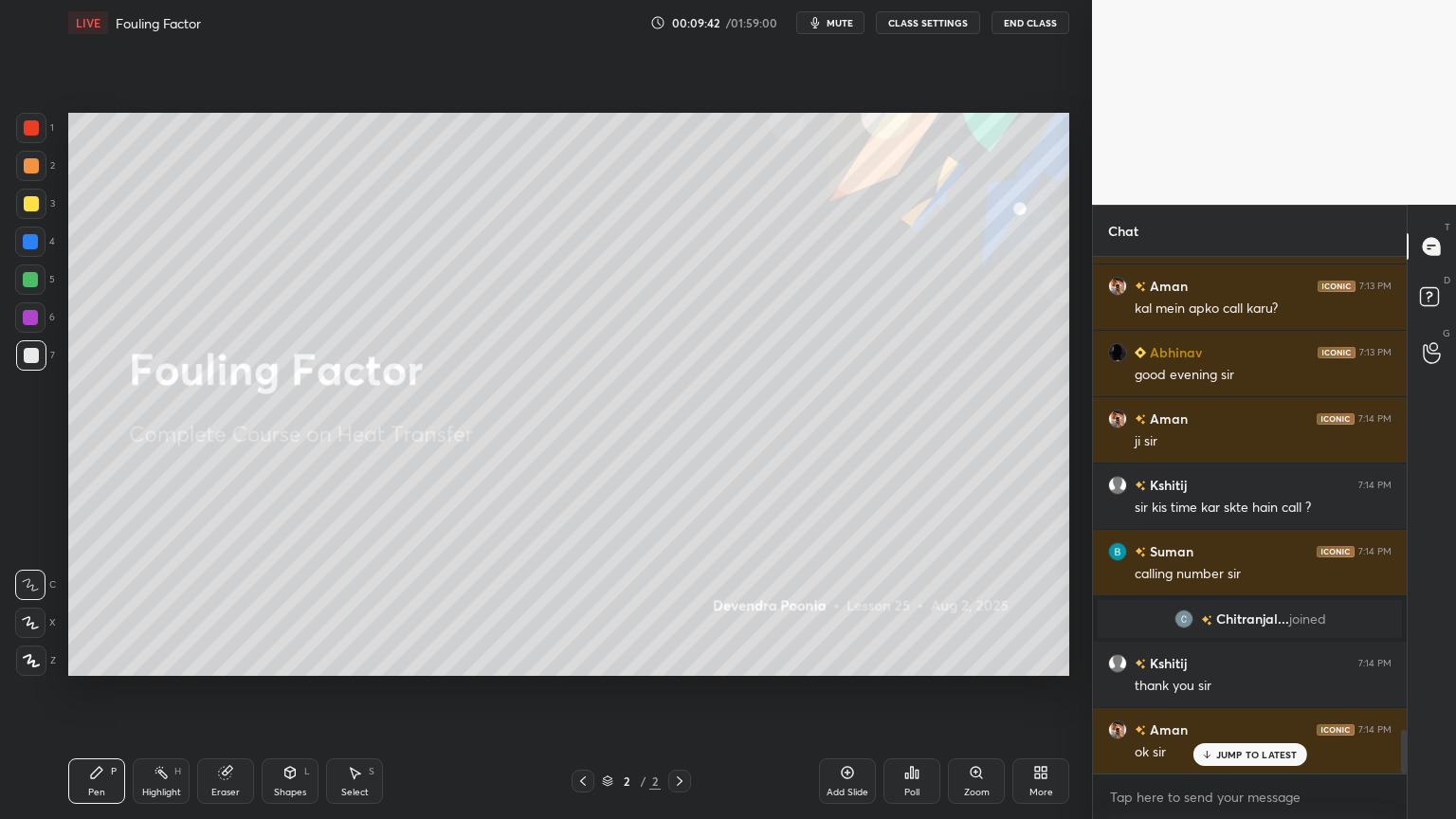 click on "Add Slide" at bounding box center (847, 792) 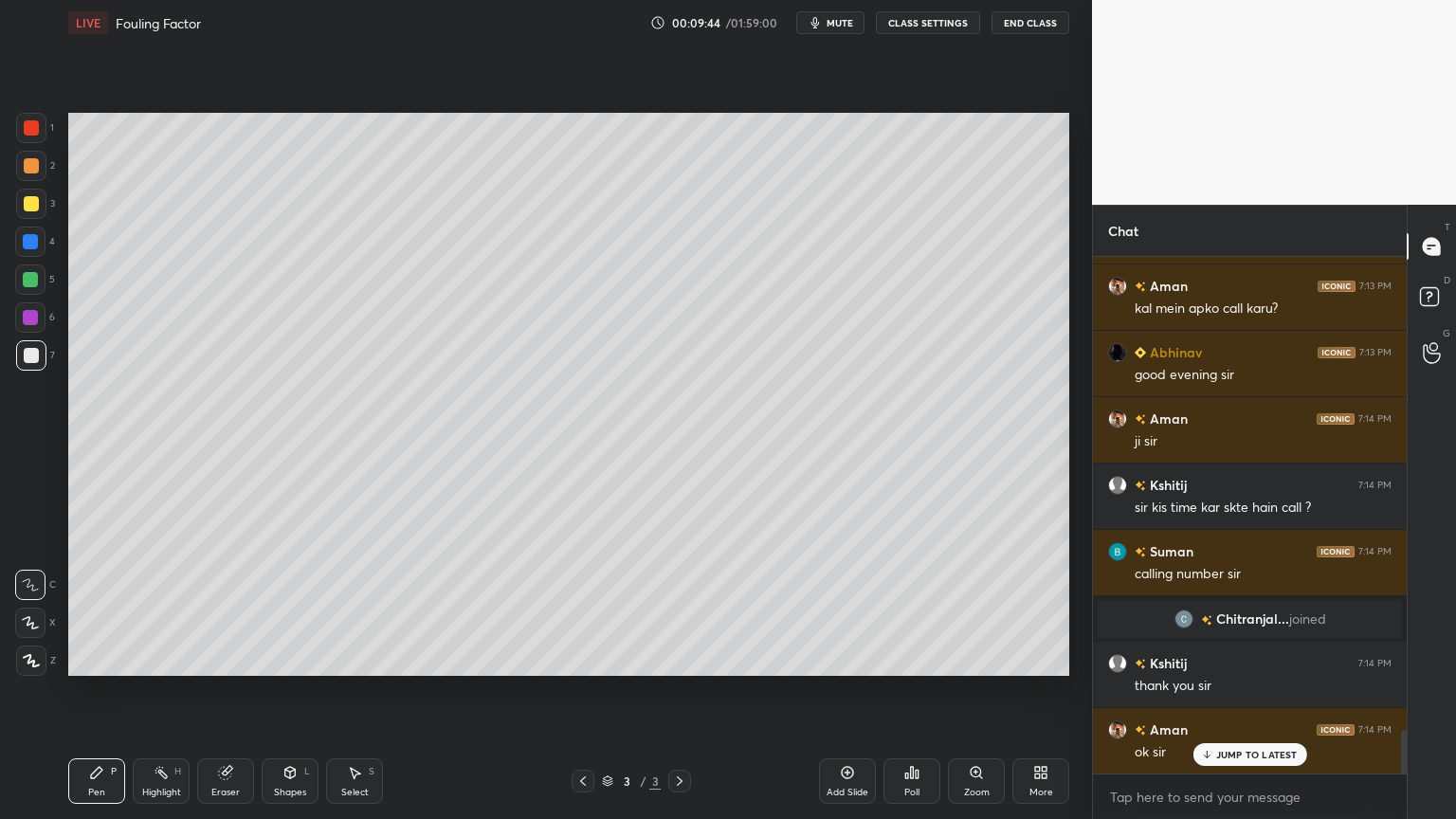 click 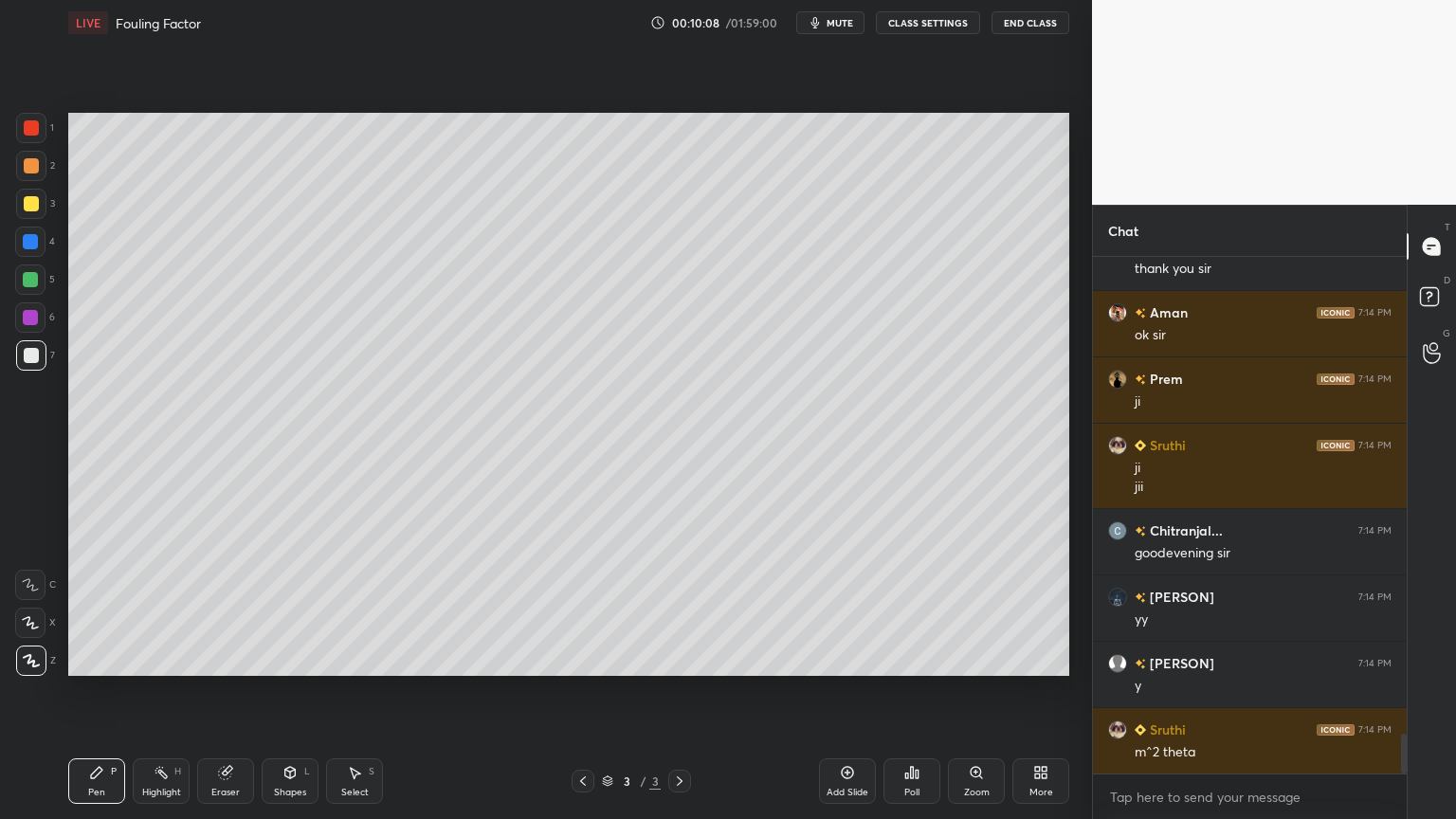 scroll, scrollTop: 6153, scrollLeft: 0, axis: vertical 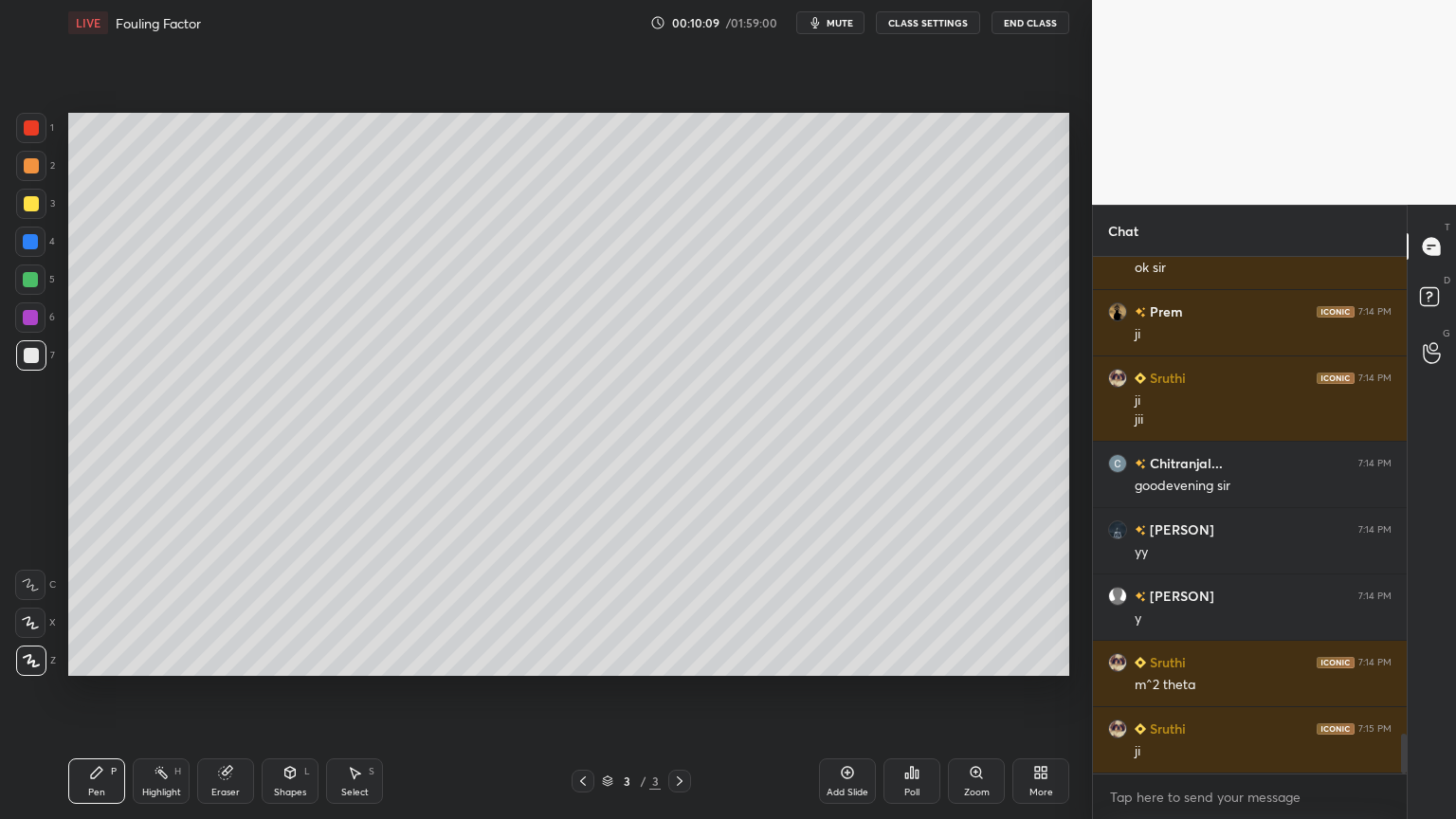 click on "Shapes" at bounding box center (290, 792) 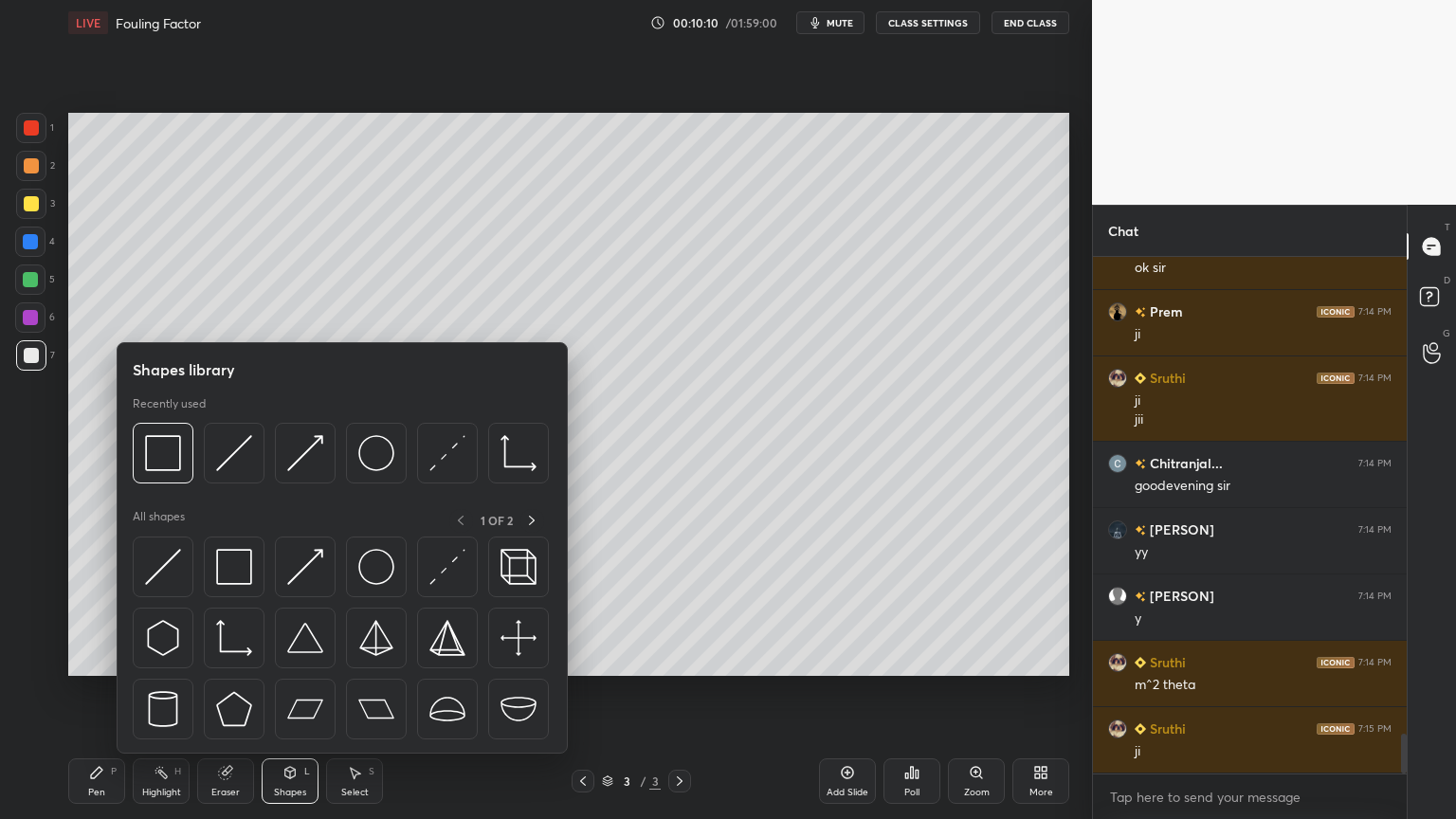 click 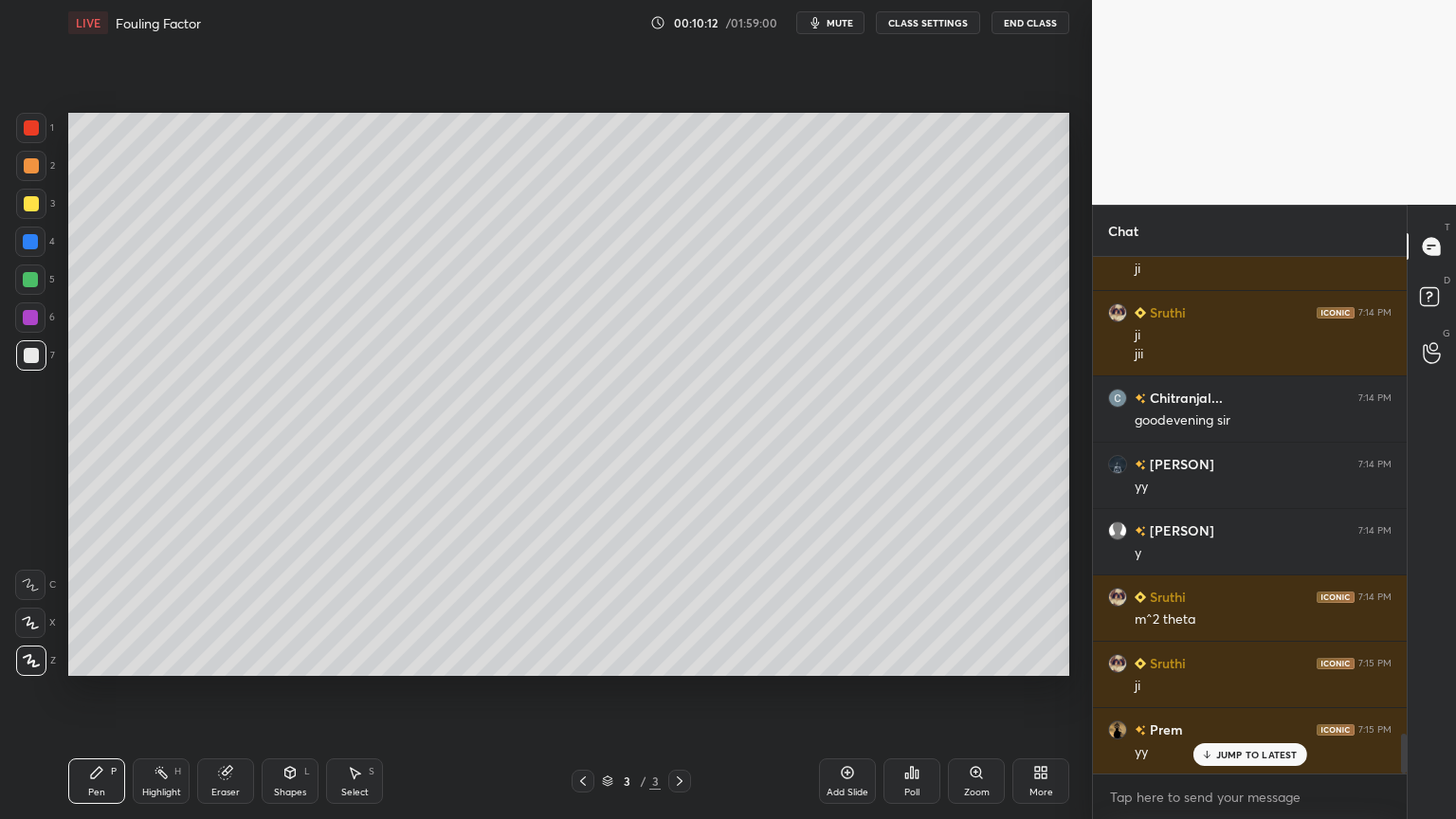 scroll, scrollTop: 6286, scrollLeft: 0, axis: vertical 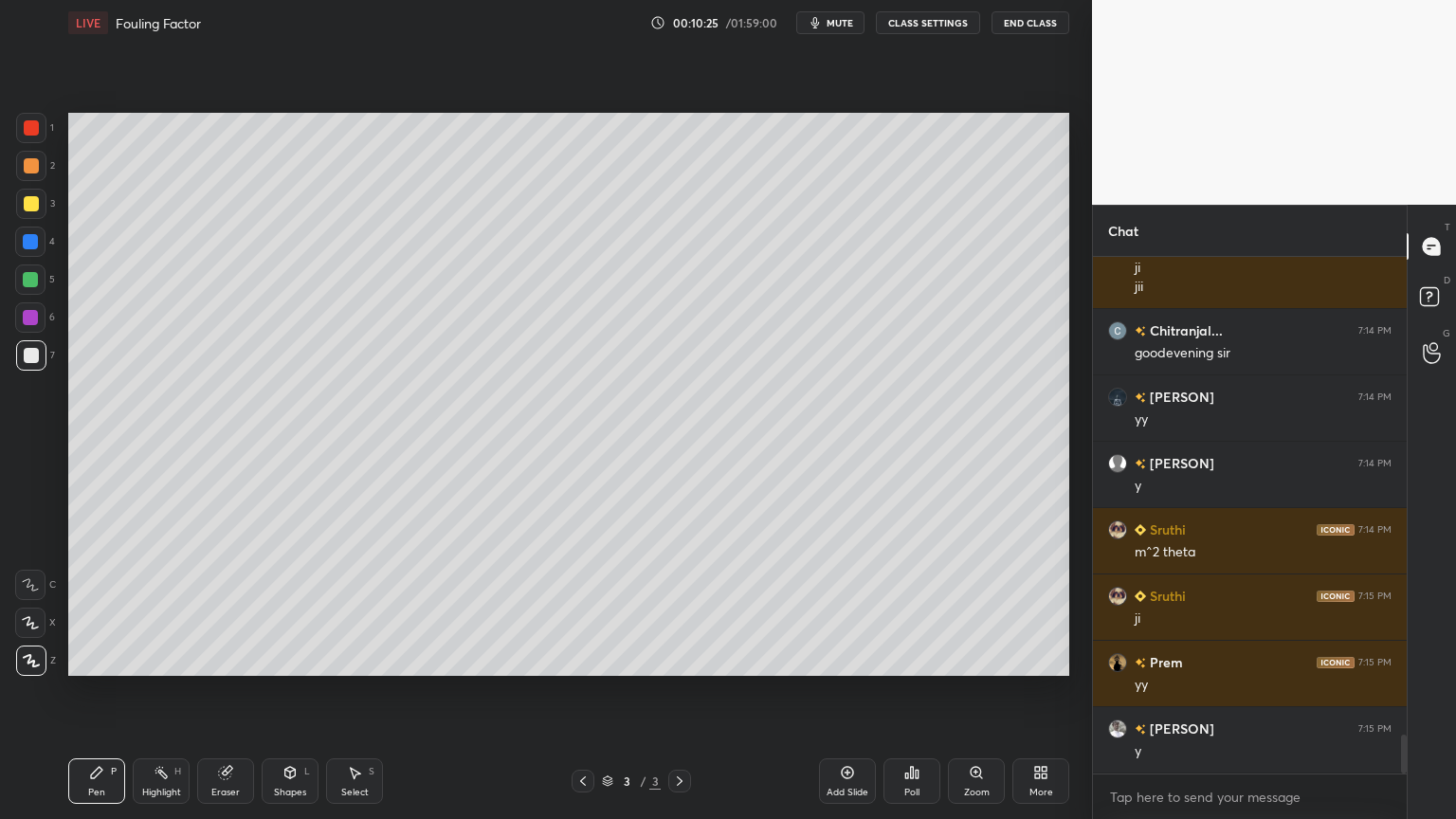 click on "Eraser" at bounding box center [226, 792] 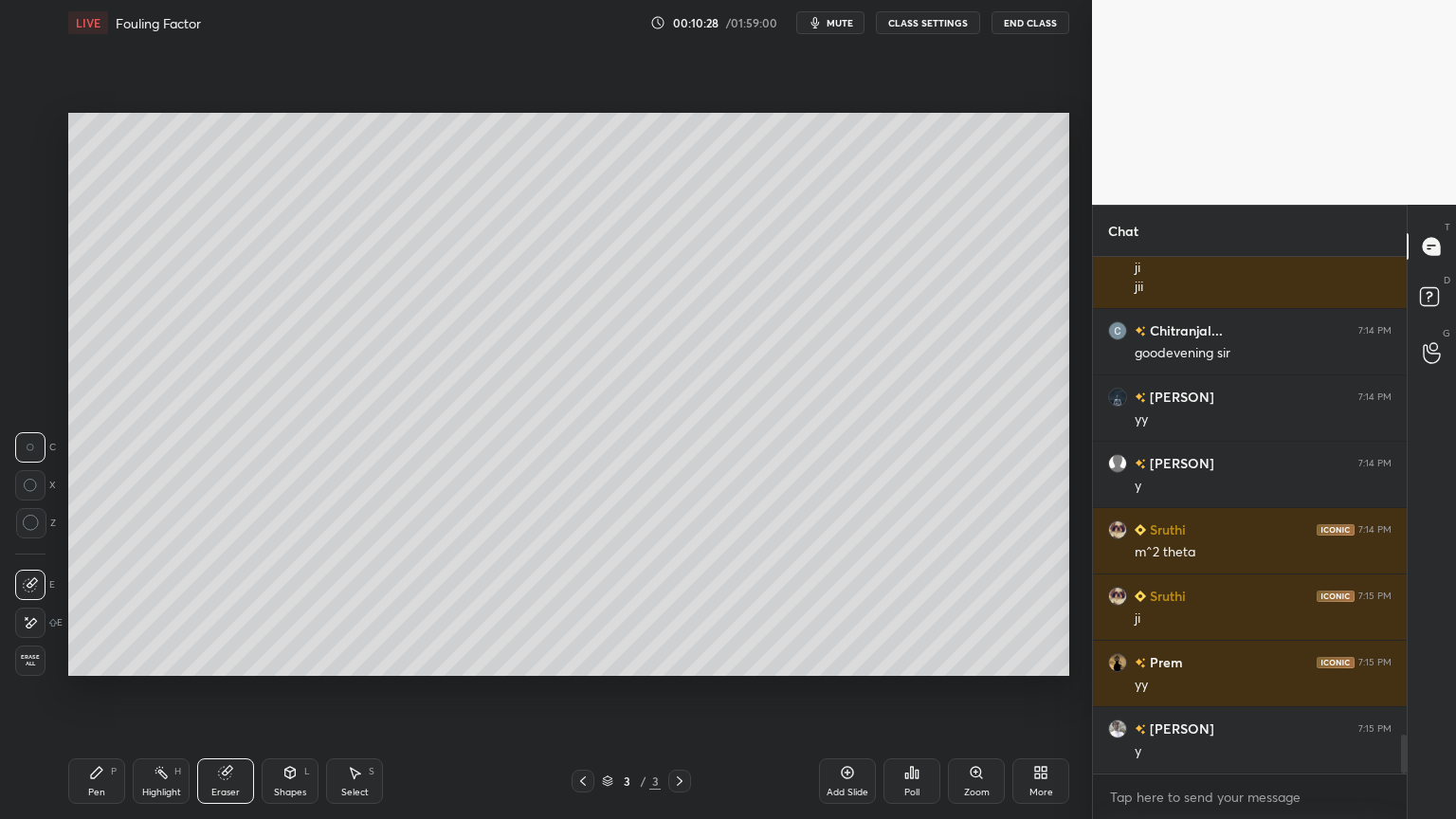 click 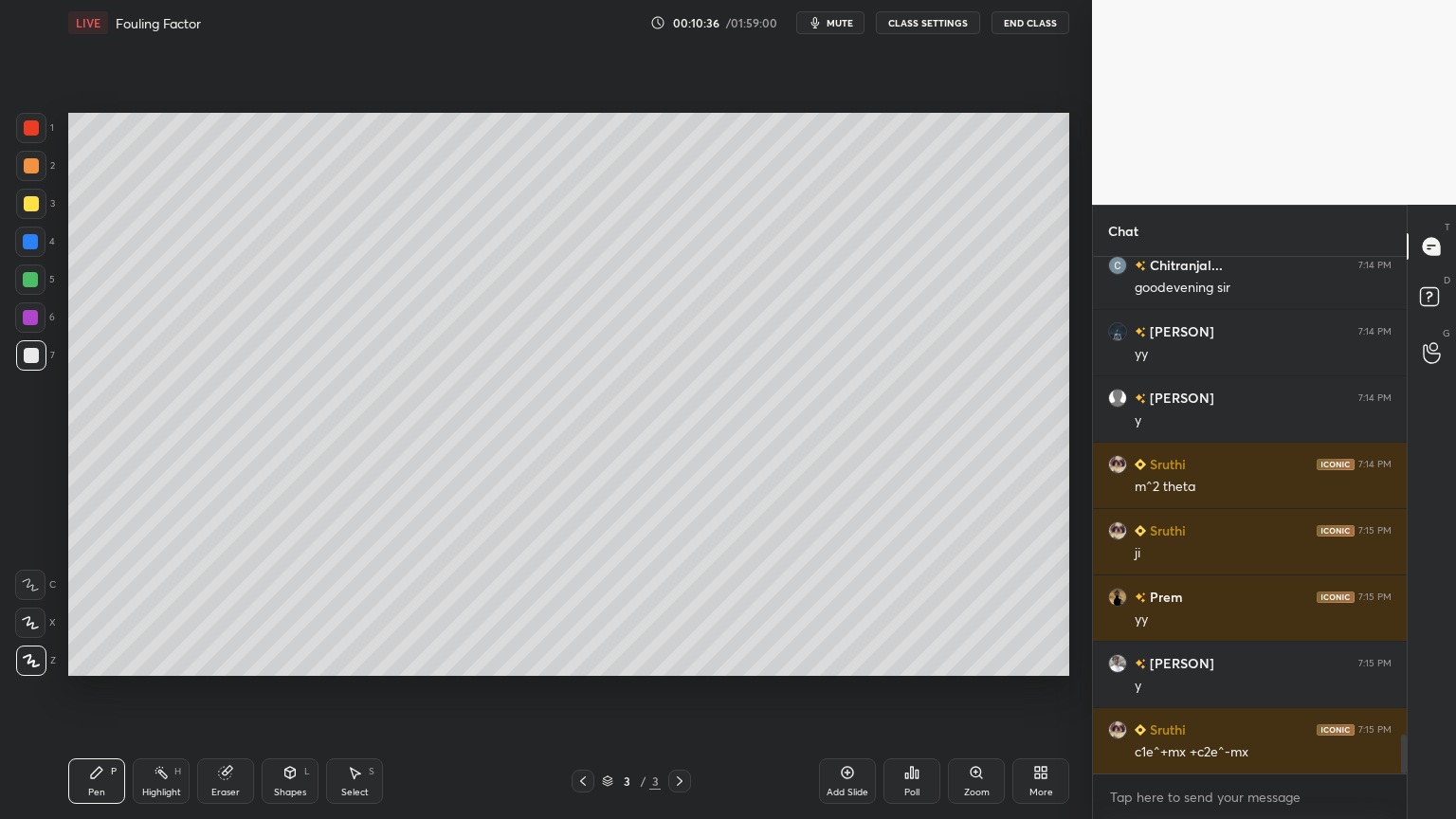 scroll, scrollTop: 6418, scrollLeft: 0, axis: vertical 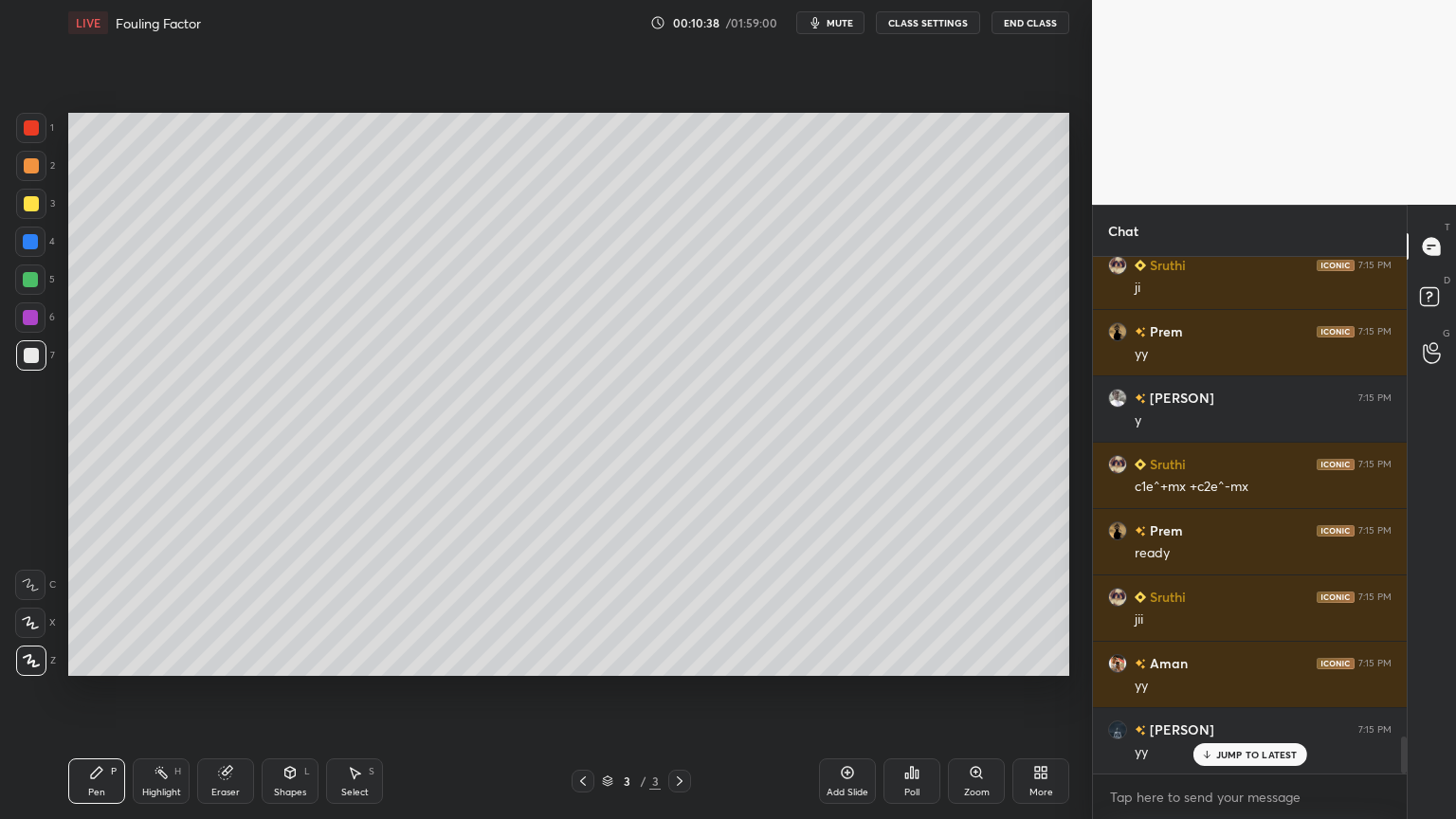 click 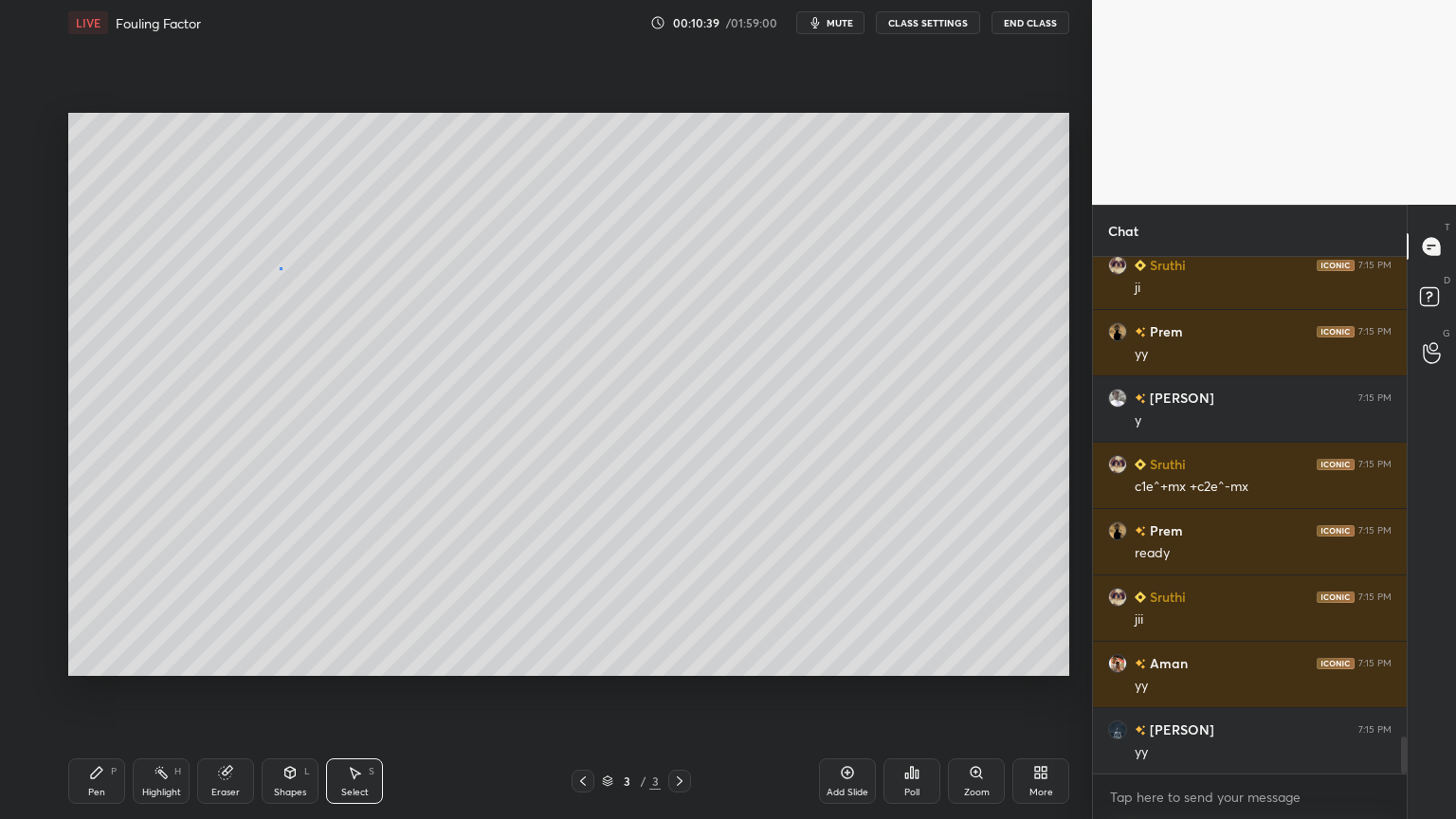 scroll, scrollTop: 6684, scrollLeft: 0, axis: vertical 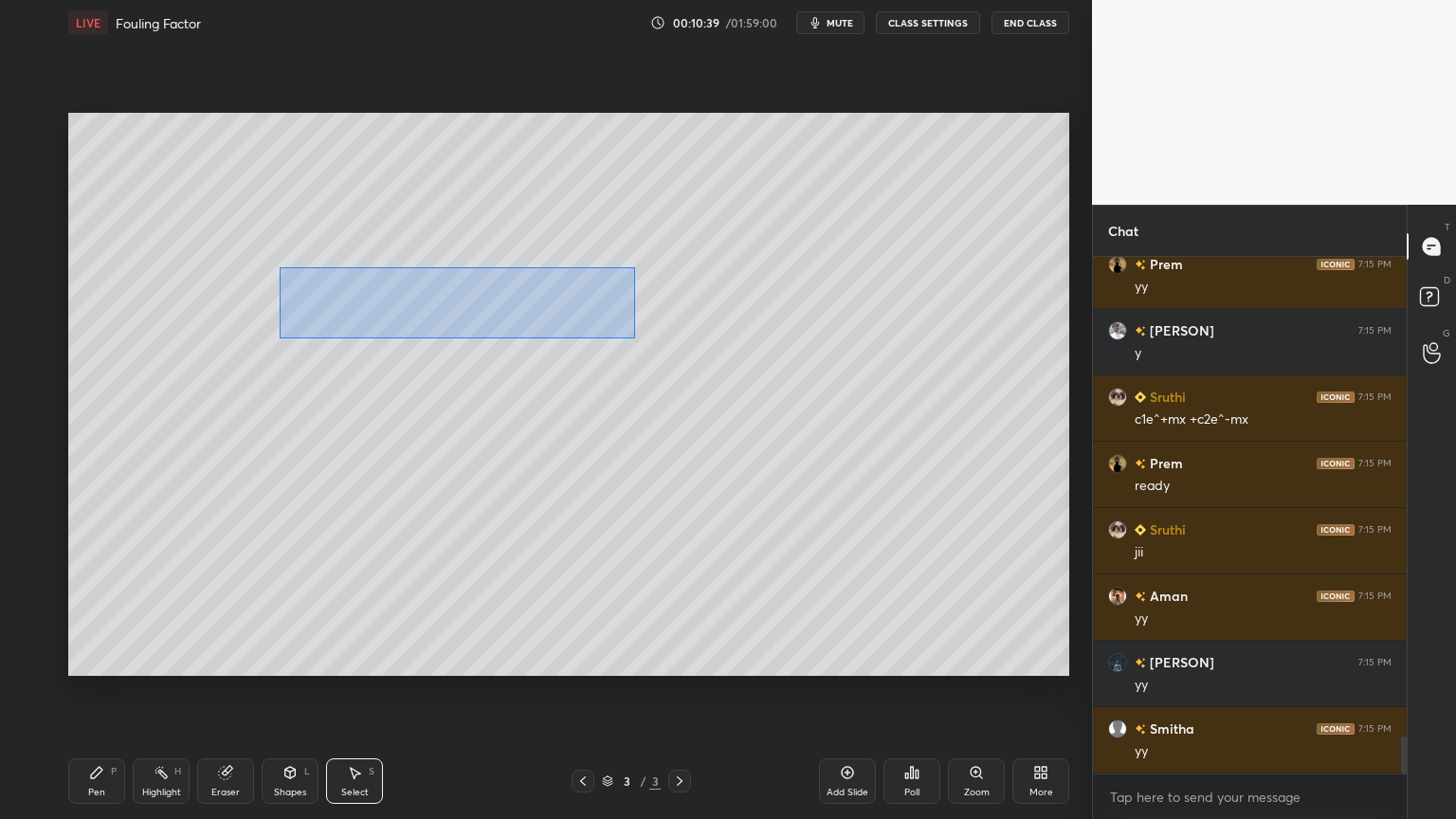 drag, startPoint x: 280, startPoint y: 266, endPoint x: 634, endPoint y: 337, distance: 361.04986 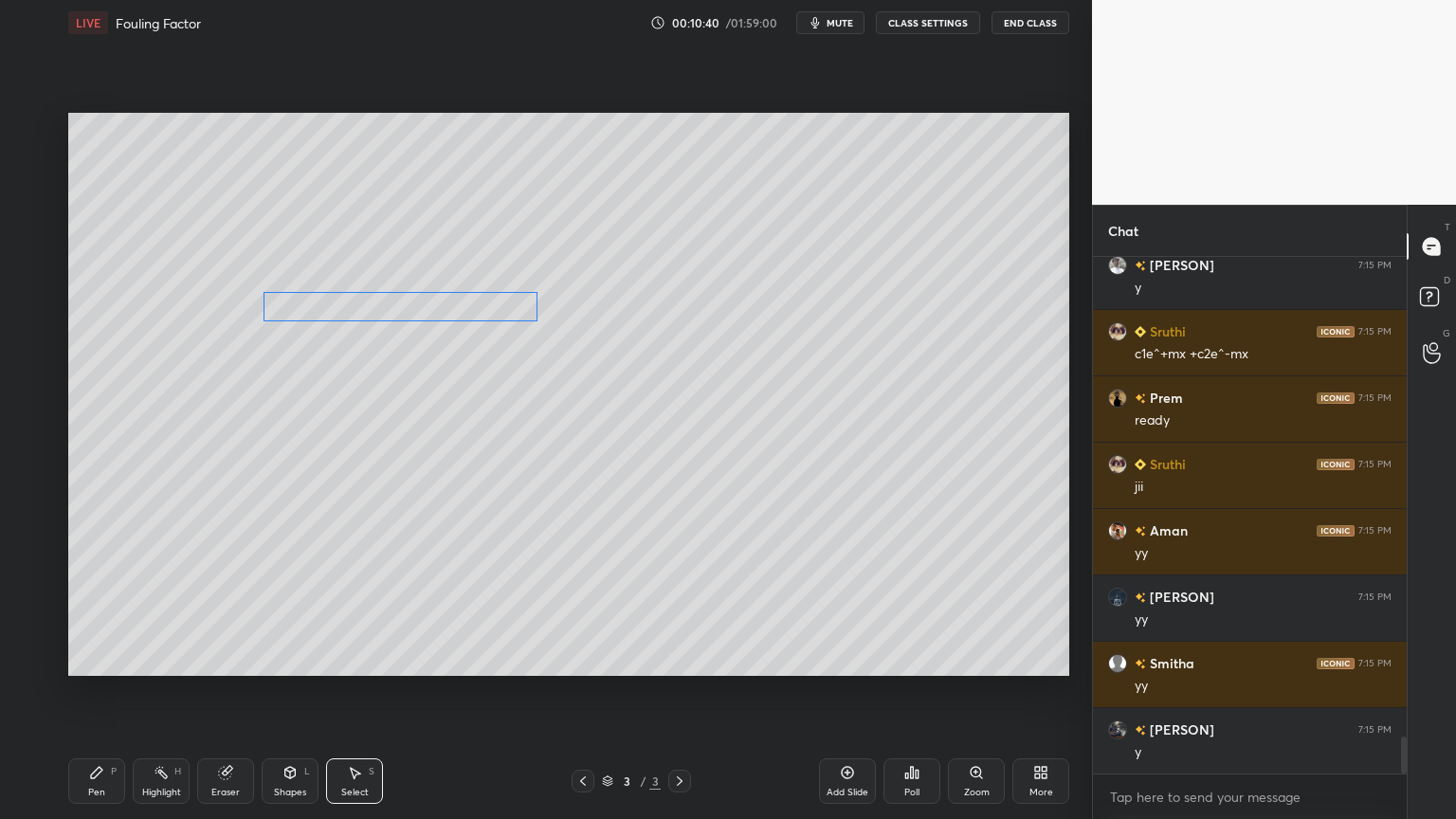 drag, startPoint x: 485, startPoint y: 300, endPoint x: 447, endPoint y: 311, distance: 39.560081 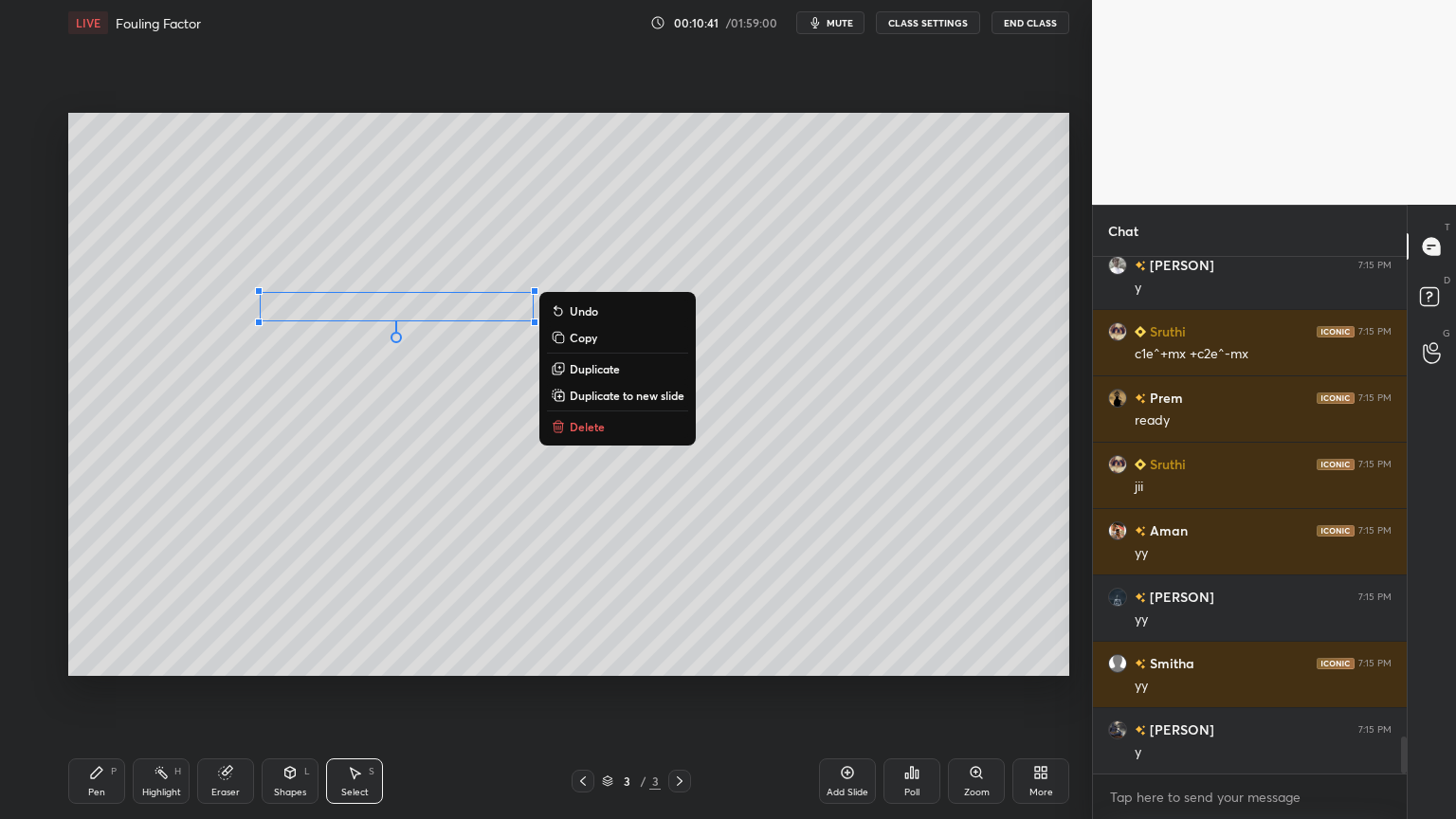 scroll, scrollTop: 6816, scrollLeft: 0, axis: vertical 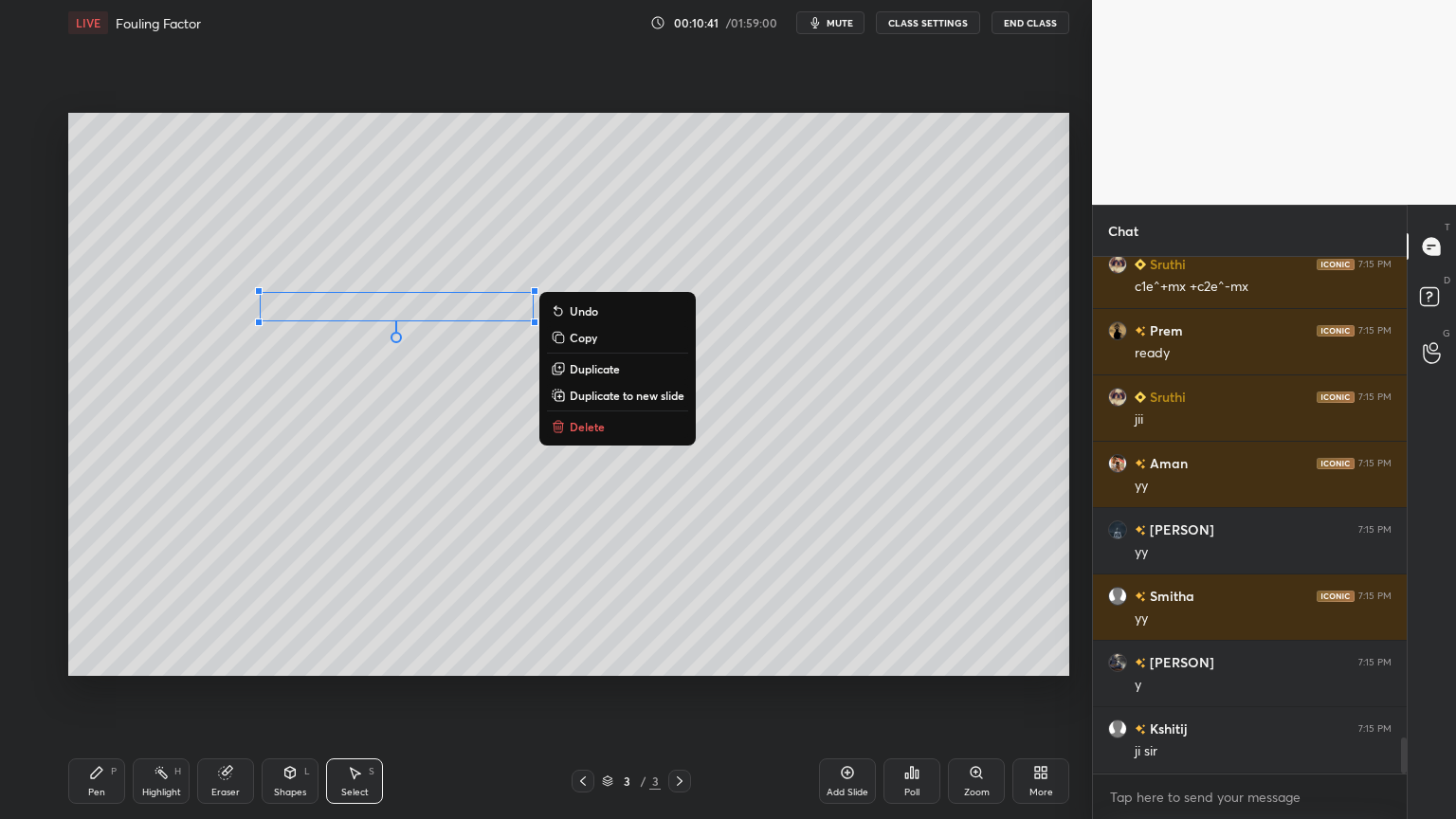 click on "Pen" at bounding box center [97, 792] 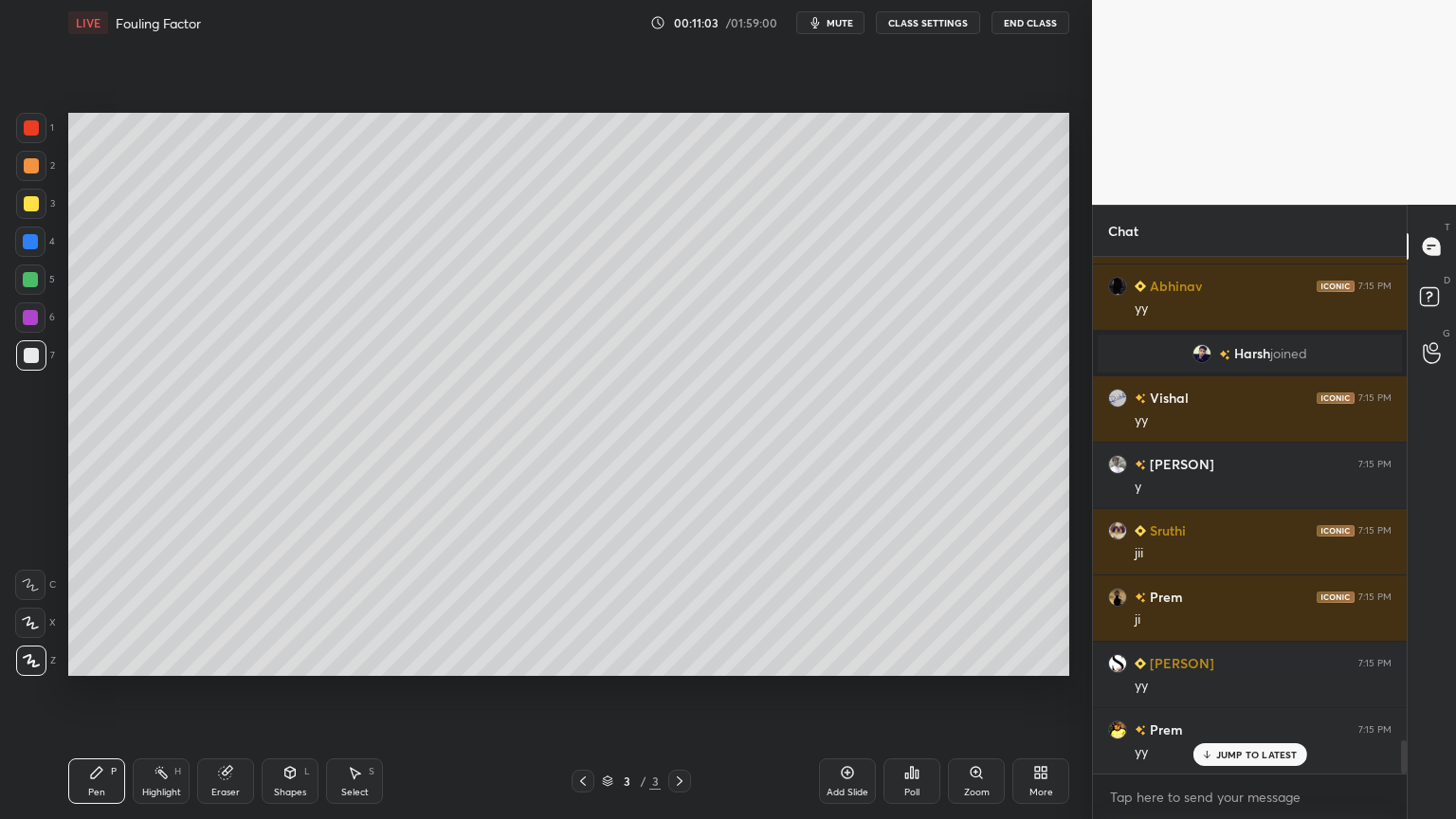 scroll, scrollTop: 7504, scrollLeft: 0, axis: vertical 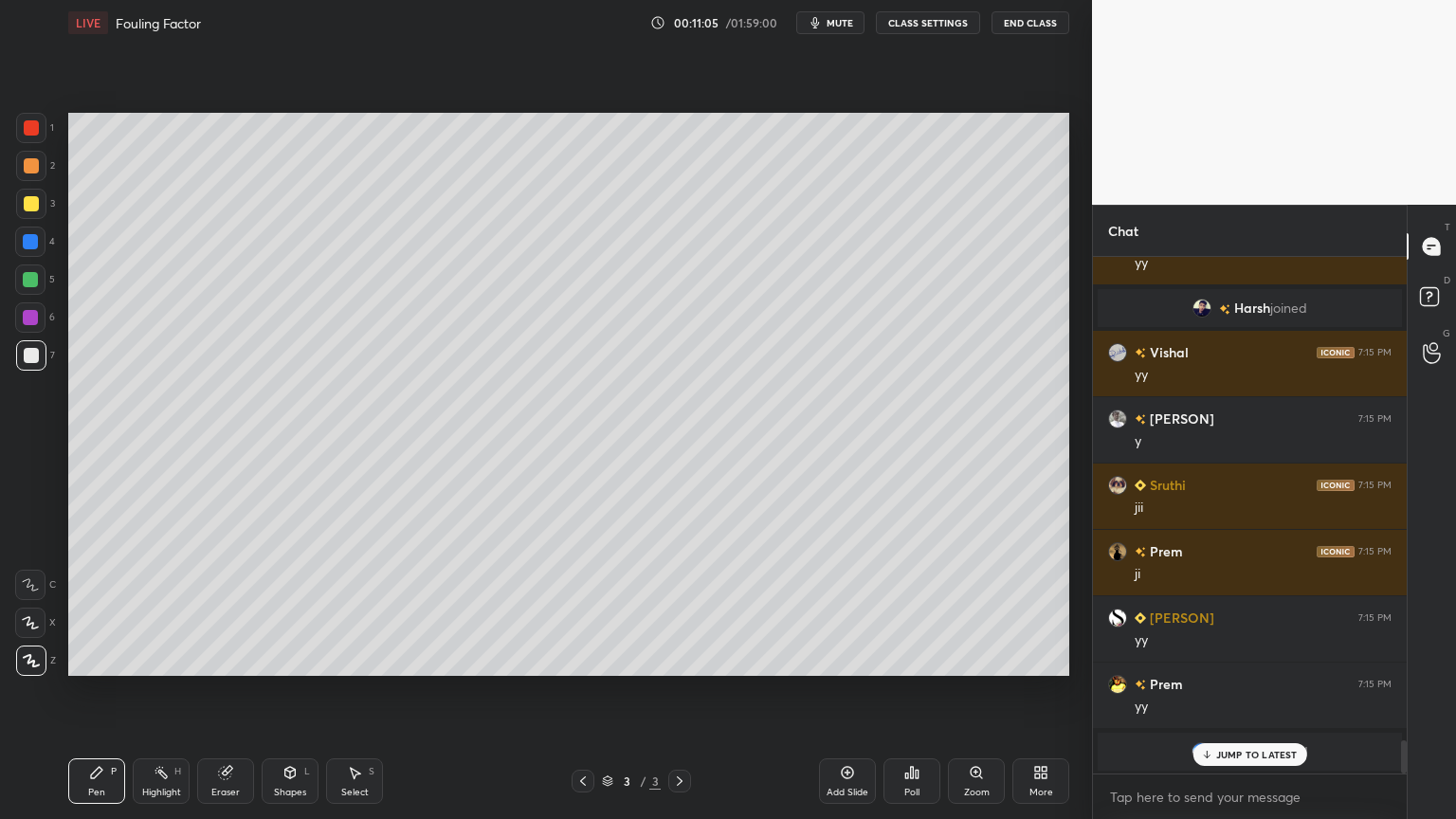 click 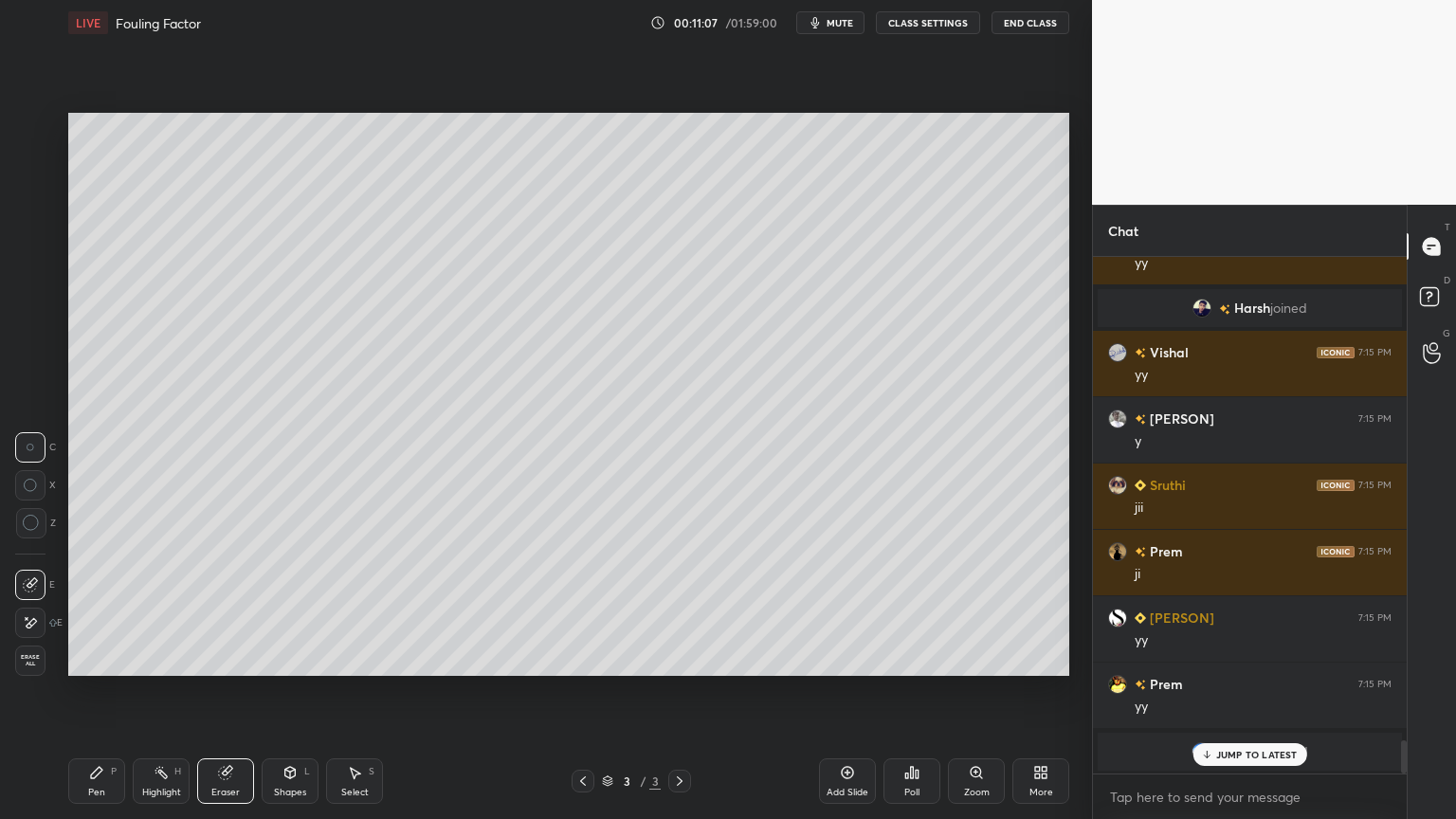 scroll, scrollTop: 7571, scrollLeft: 0, axis: vertical 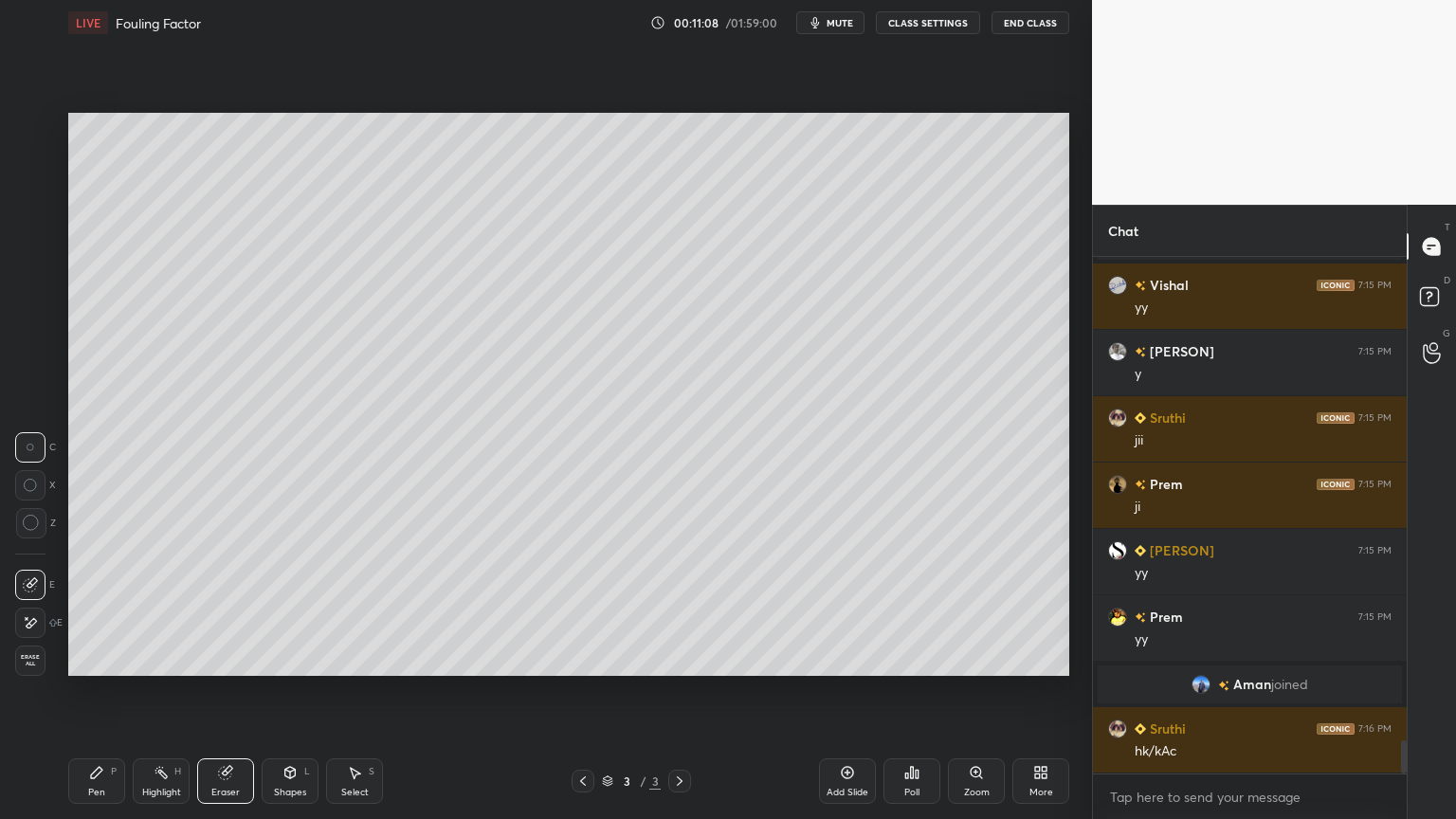 click on "Pen P" at bounding box center (97, 781) 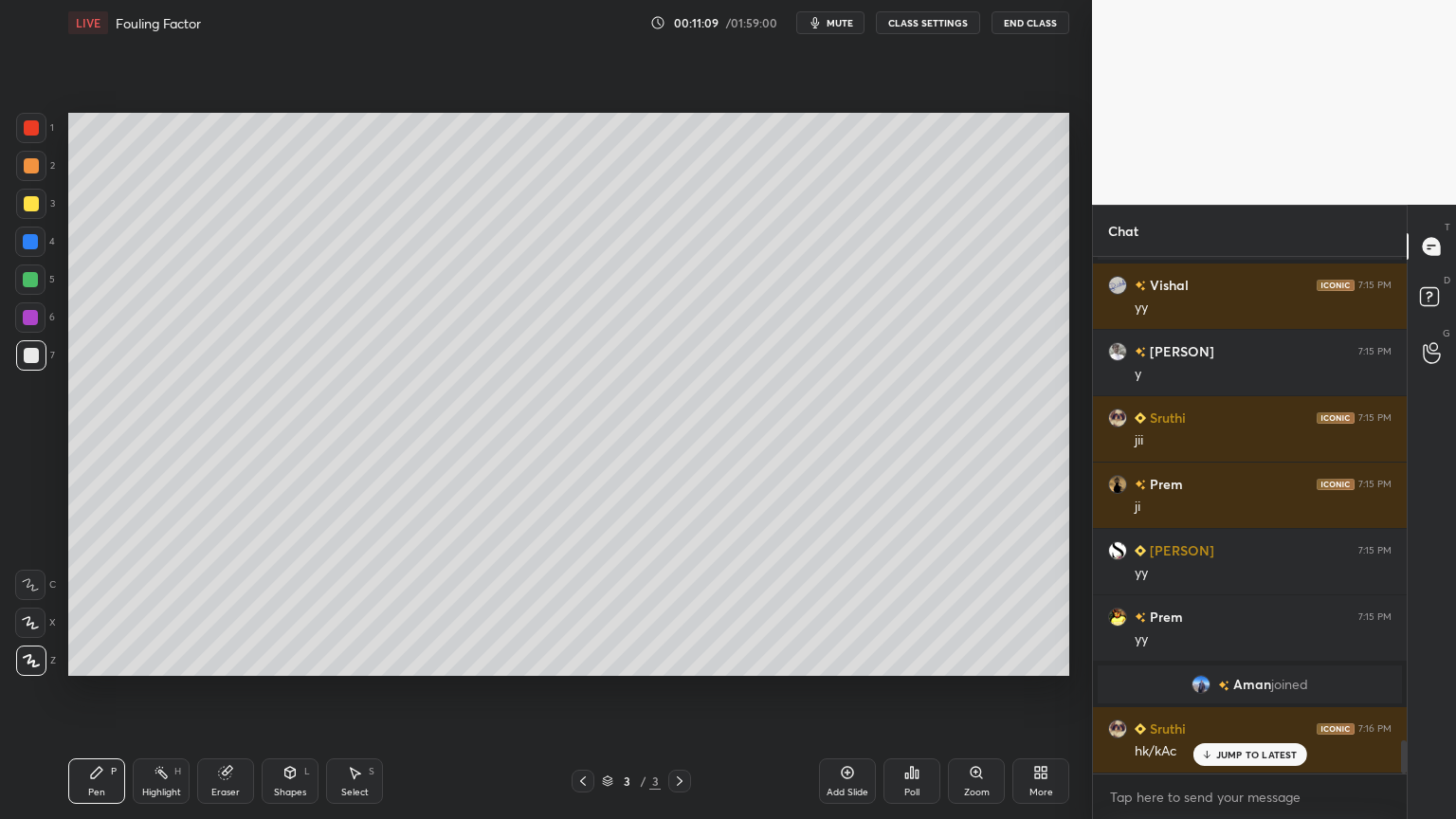scroll, scrollTop: 7636, scrollLeft: 0, axis: vertical 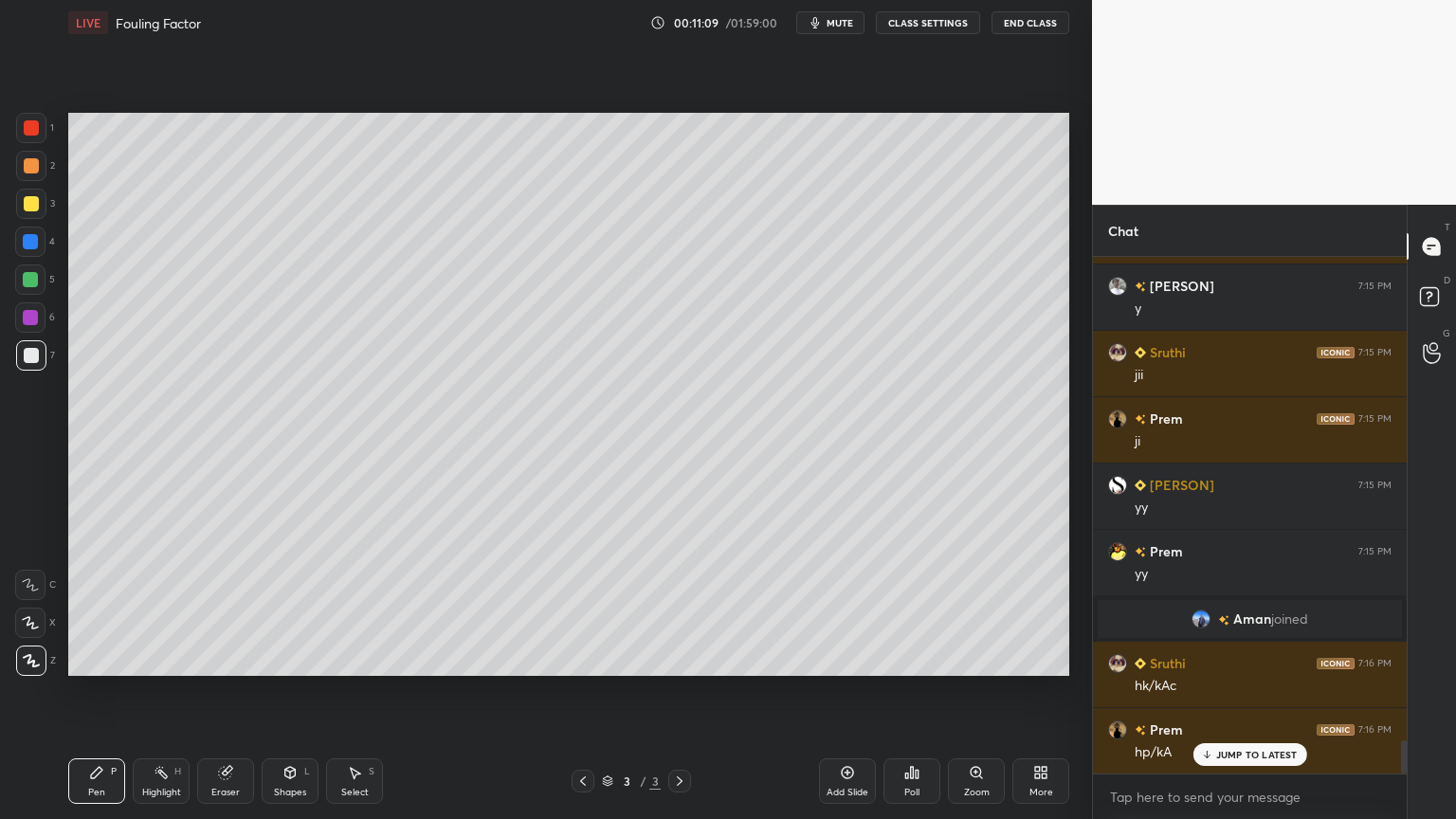 click on "Shapes L" at bounding box center [290, 781] 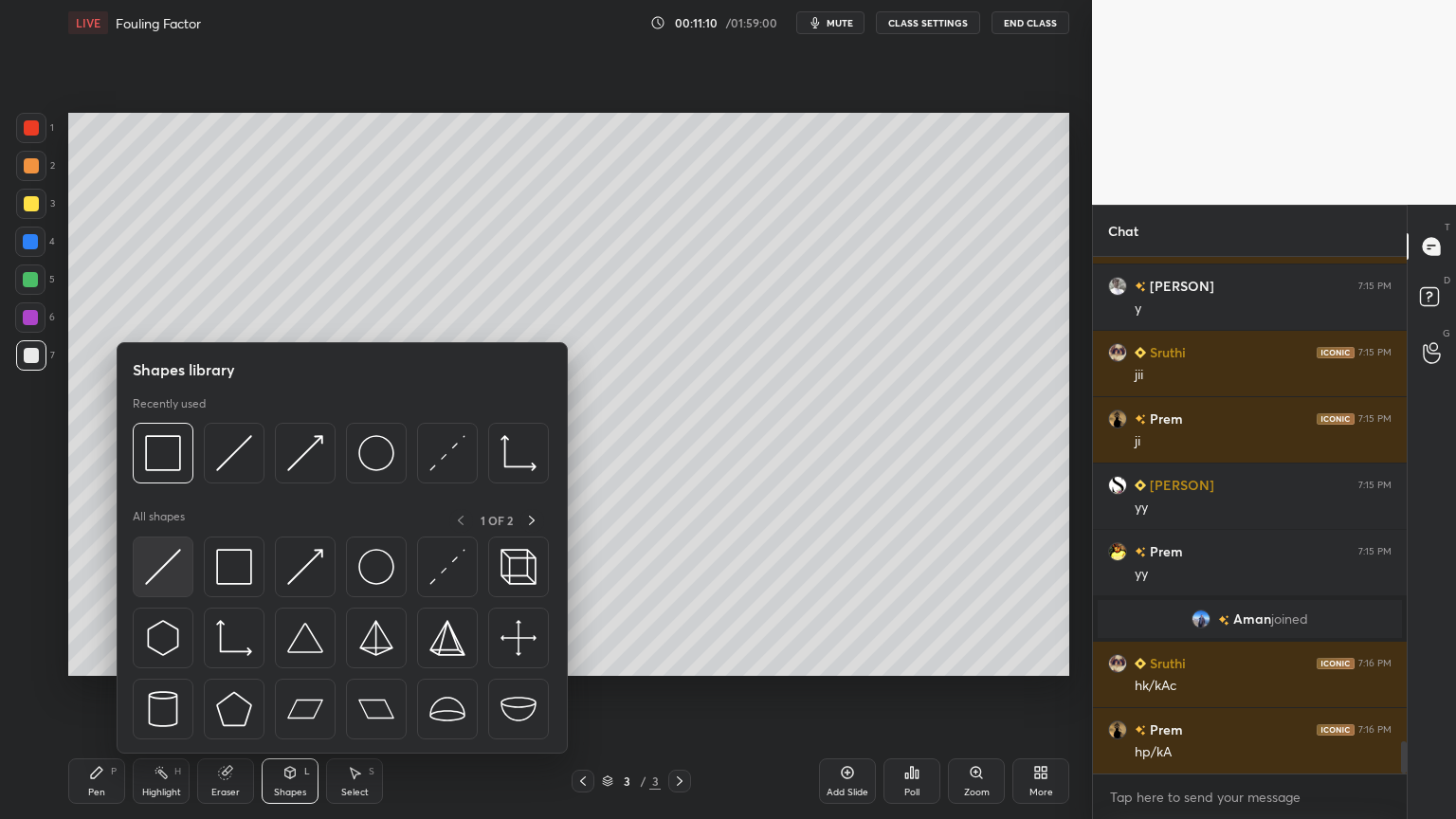 scroll, scrollTop: 7704, scrollLeft: 0, axis: vertical 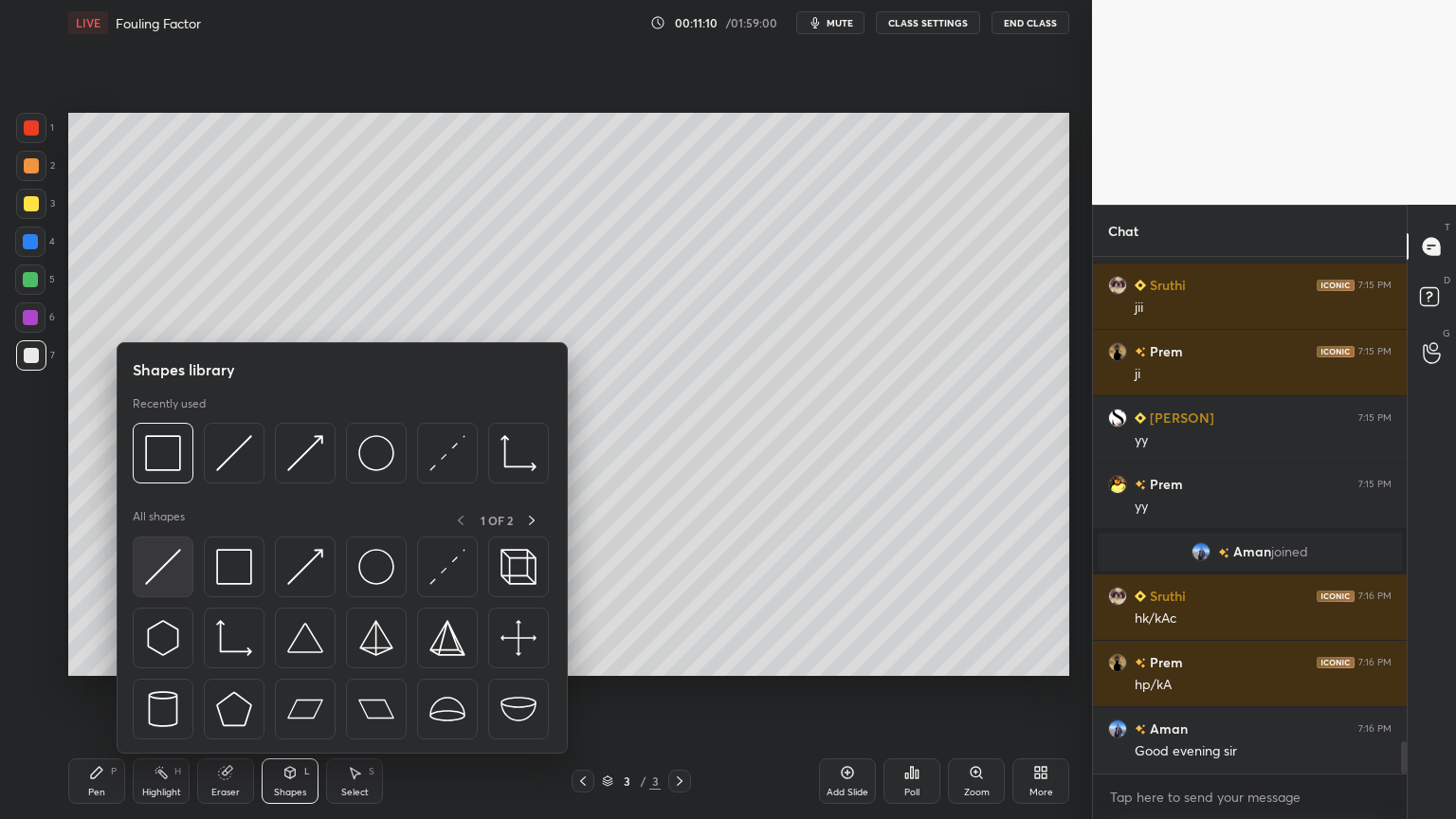 click at bounding box center [163, 567] 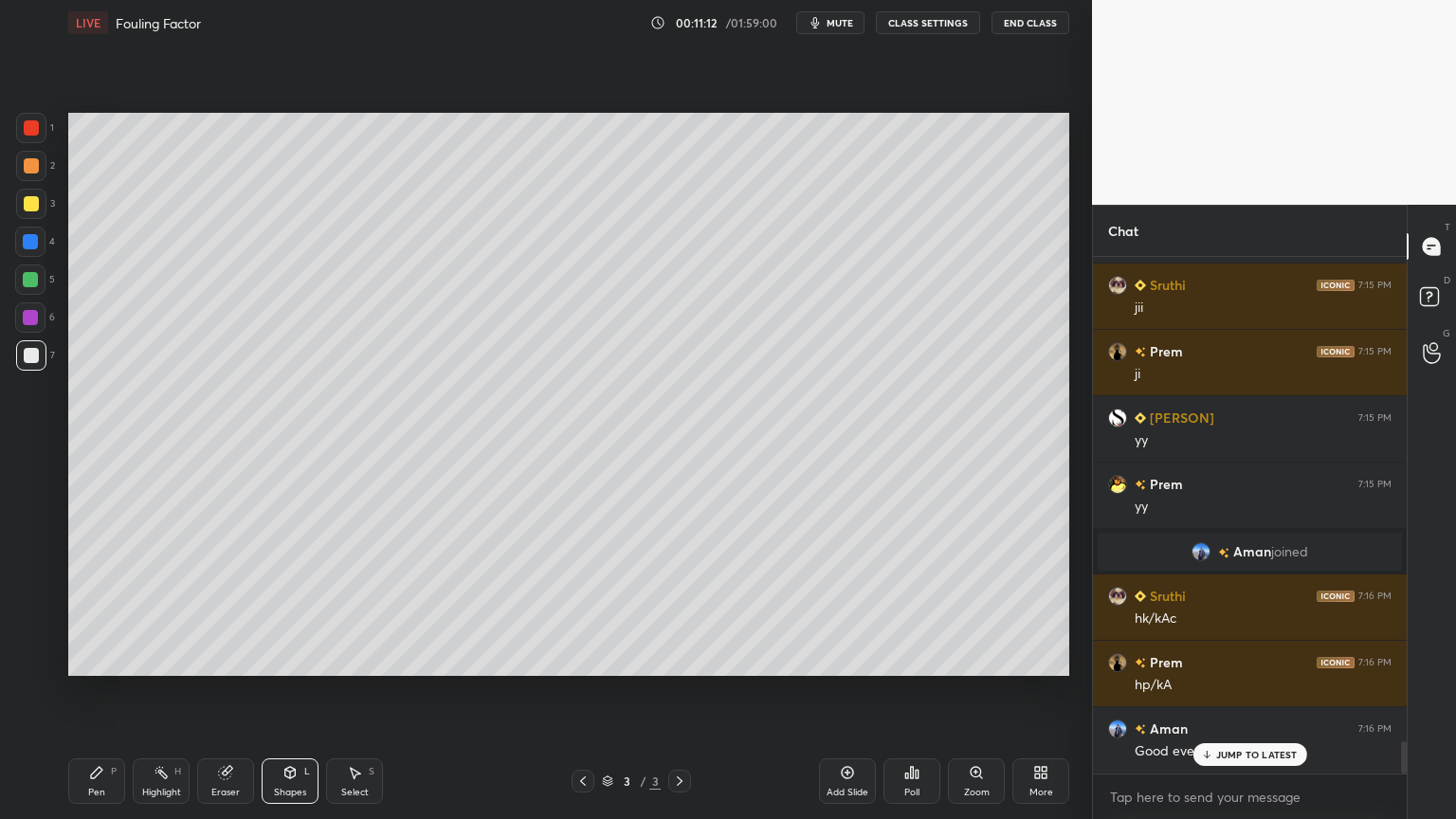 scroll, scrollTop: 7769, scrollLeft: 0, axis: vertical 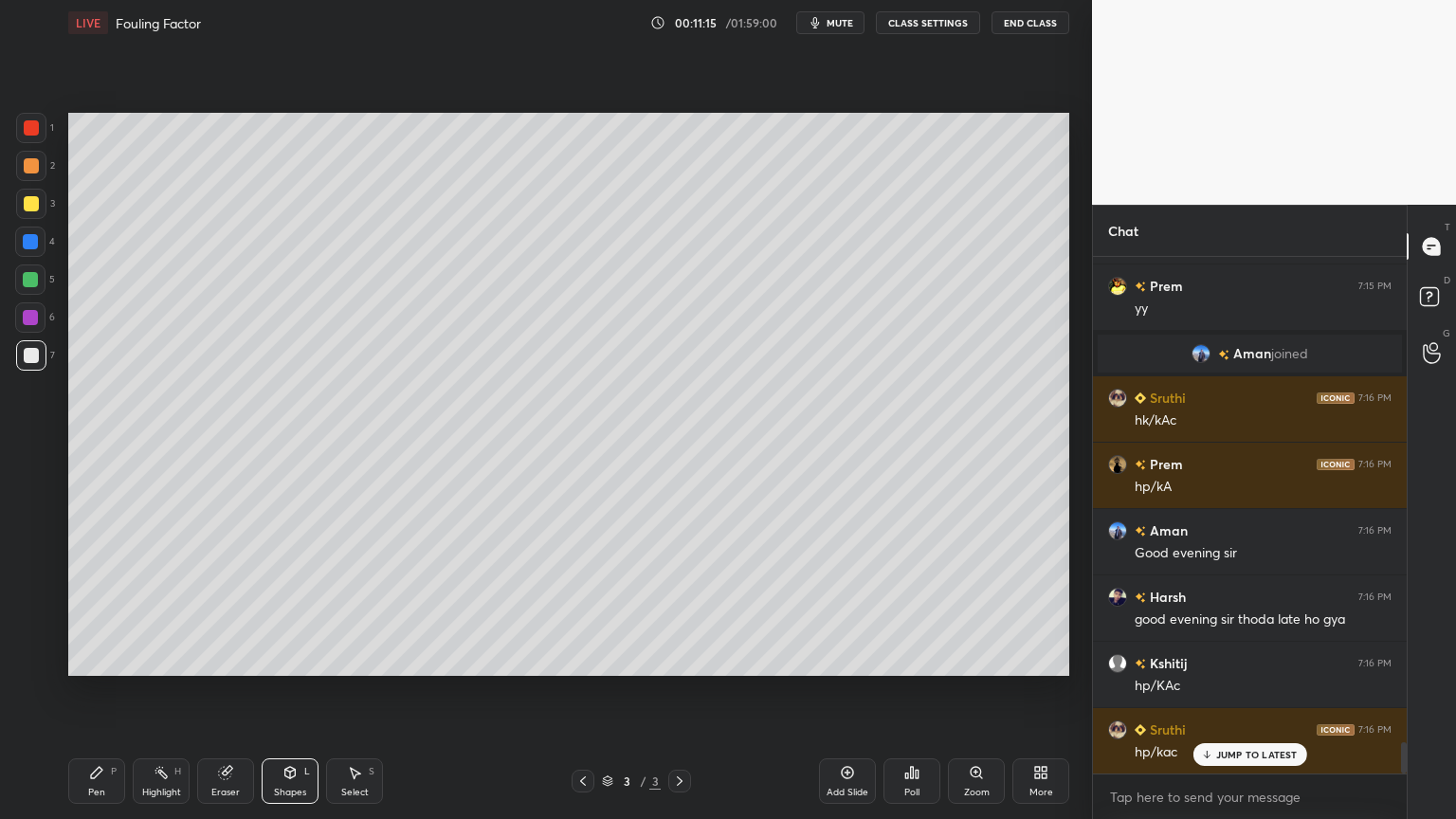 click on "Pen P" at bounding box center [97, 781] 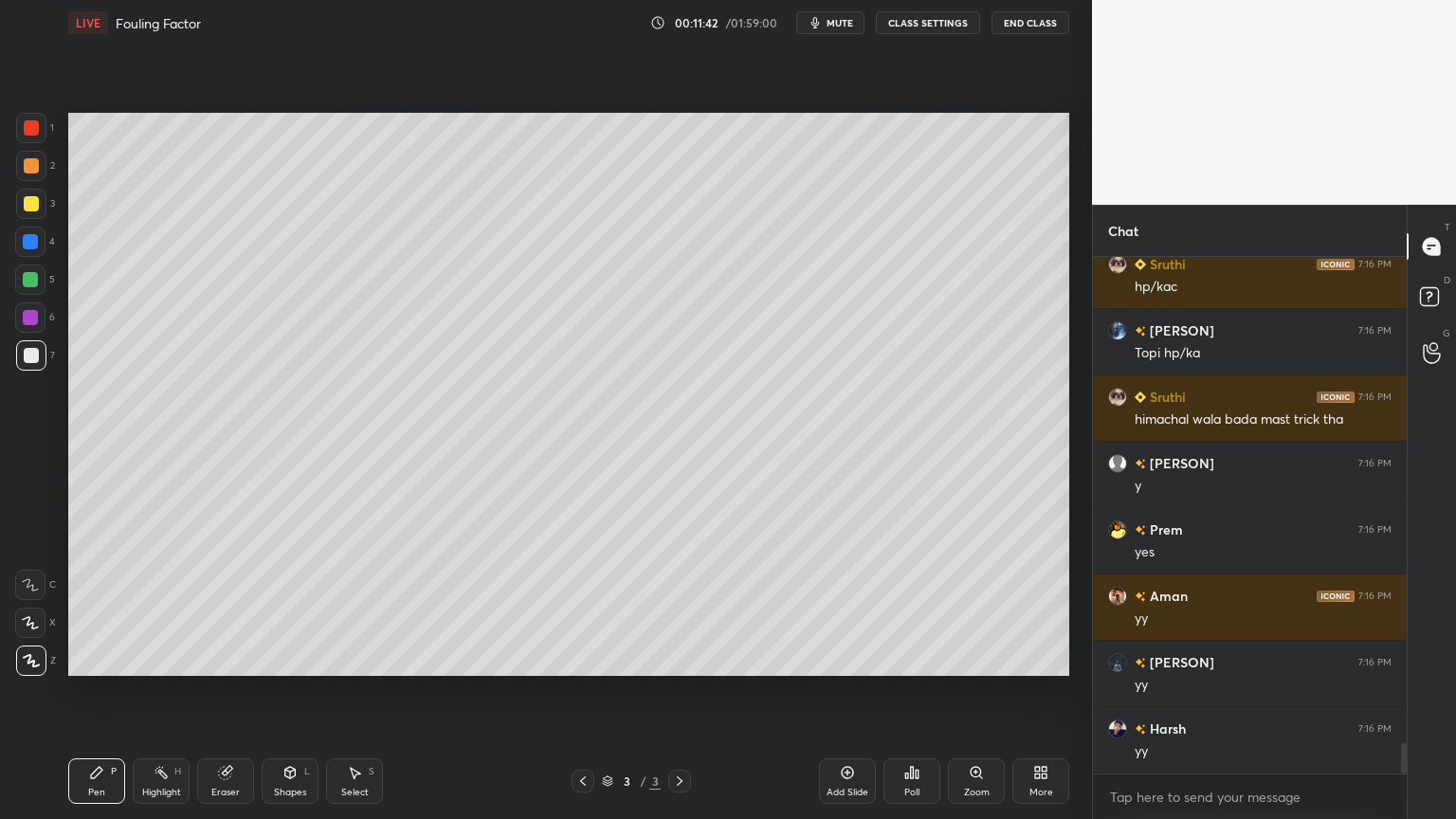 scroll, scrollTop: 8433, scrollLeft: 0, axis: vertical 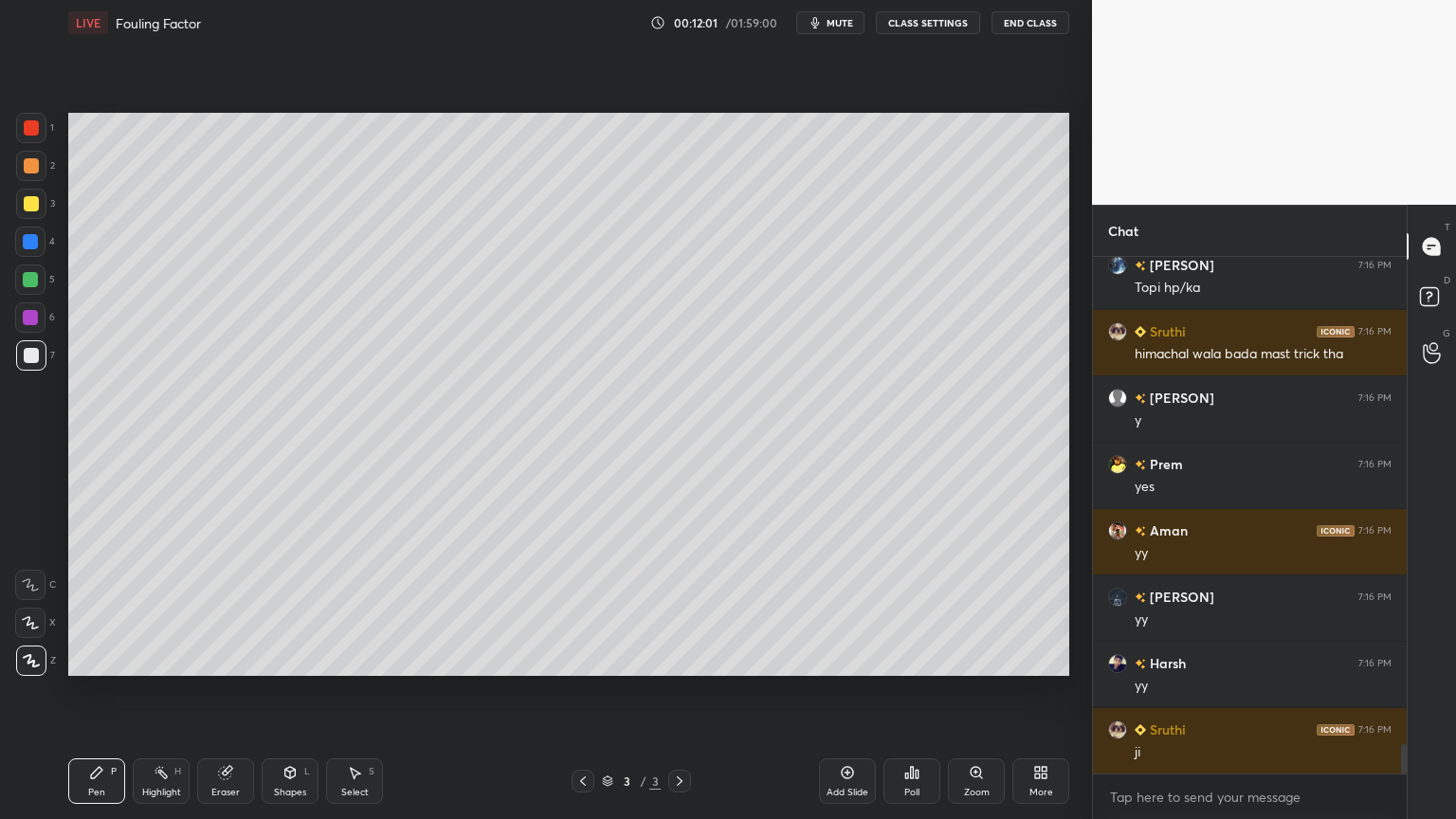 click on "Shapes L" at bounding box center (290, 781) 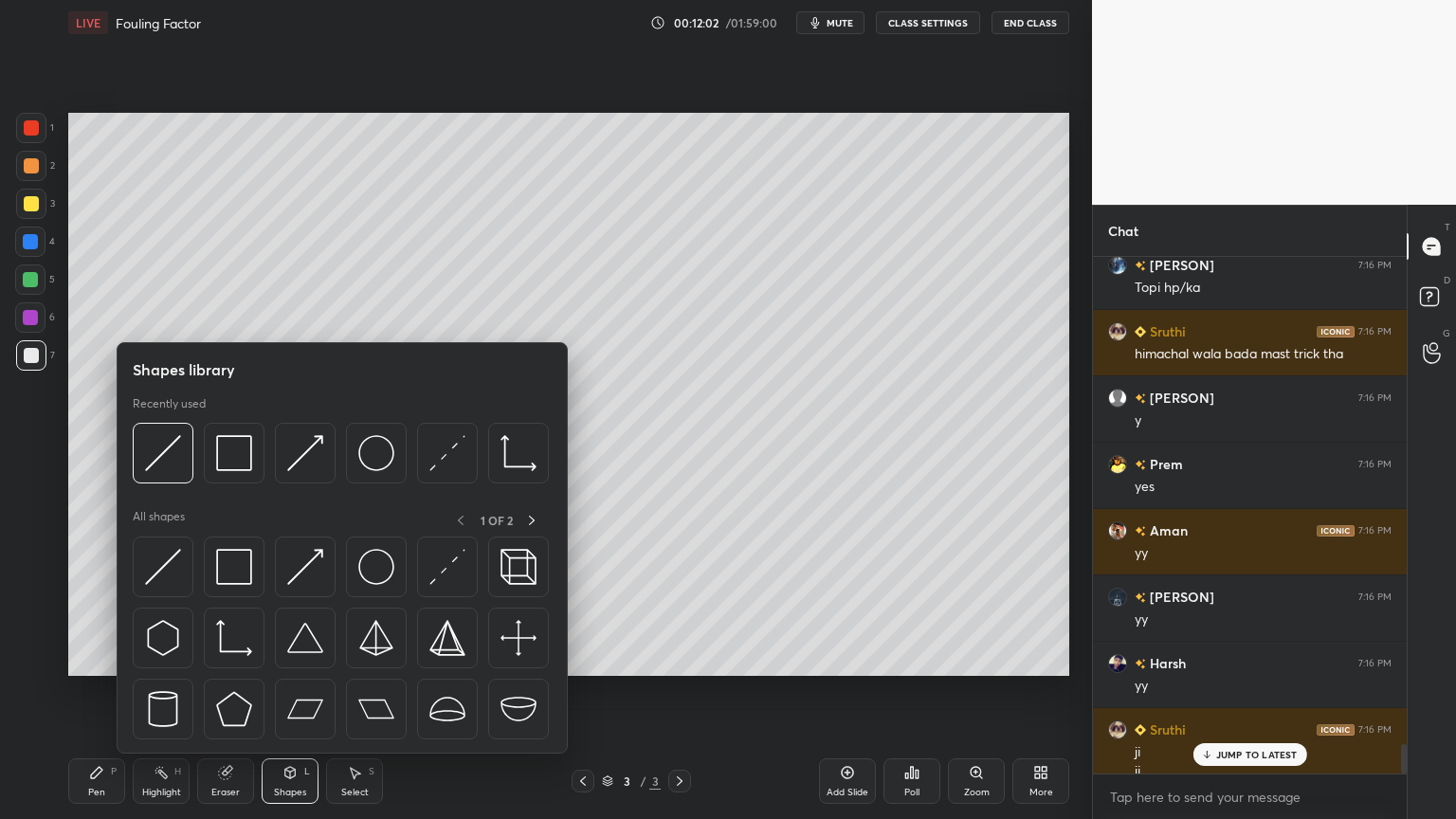 scroll, scrollTop: 8452, scrollLeft: 0, axis: vertical 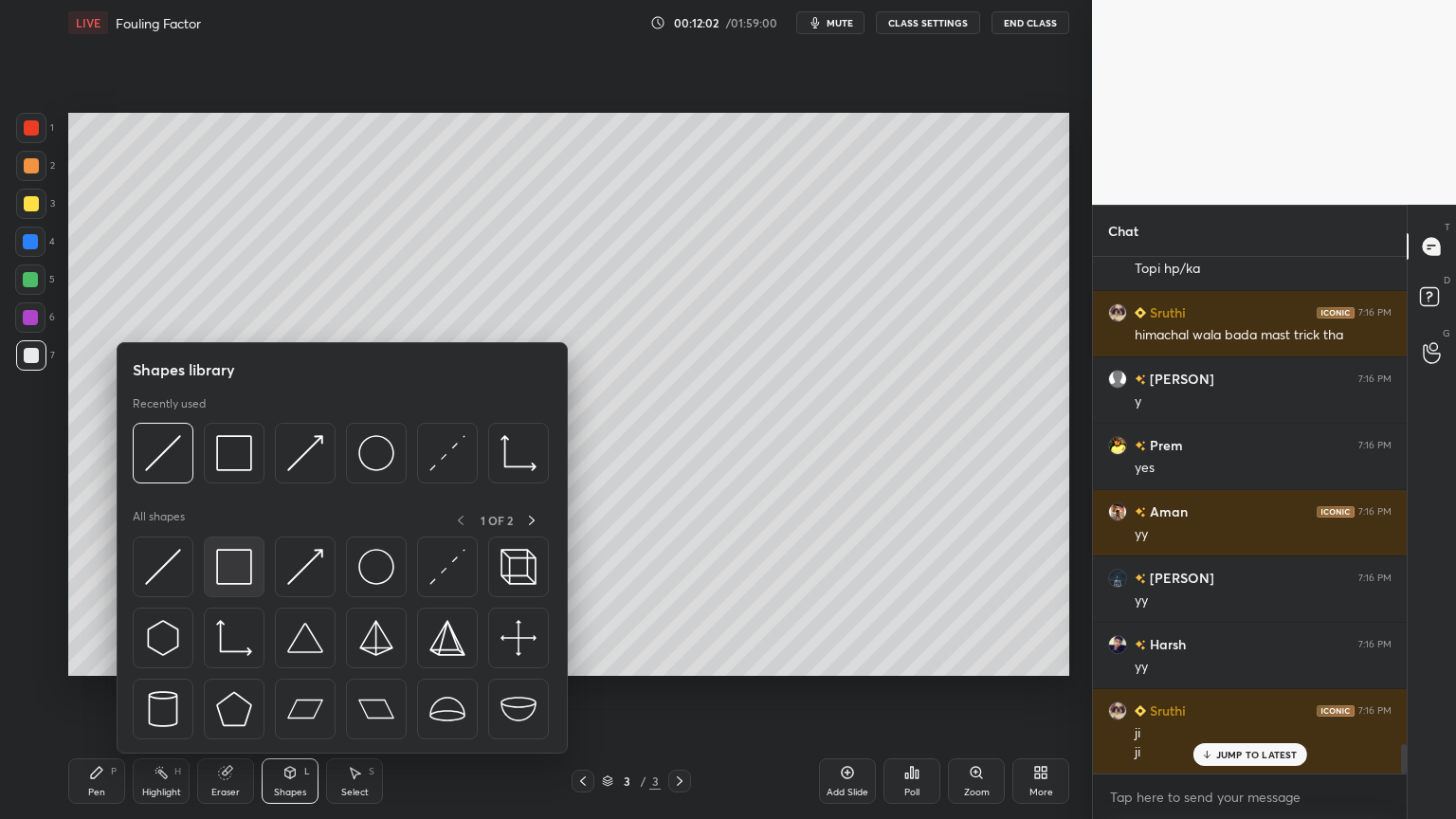 click at bounding box center (234, 567) 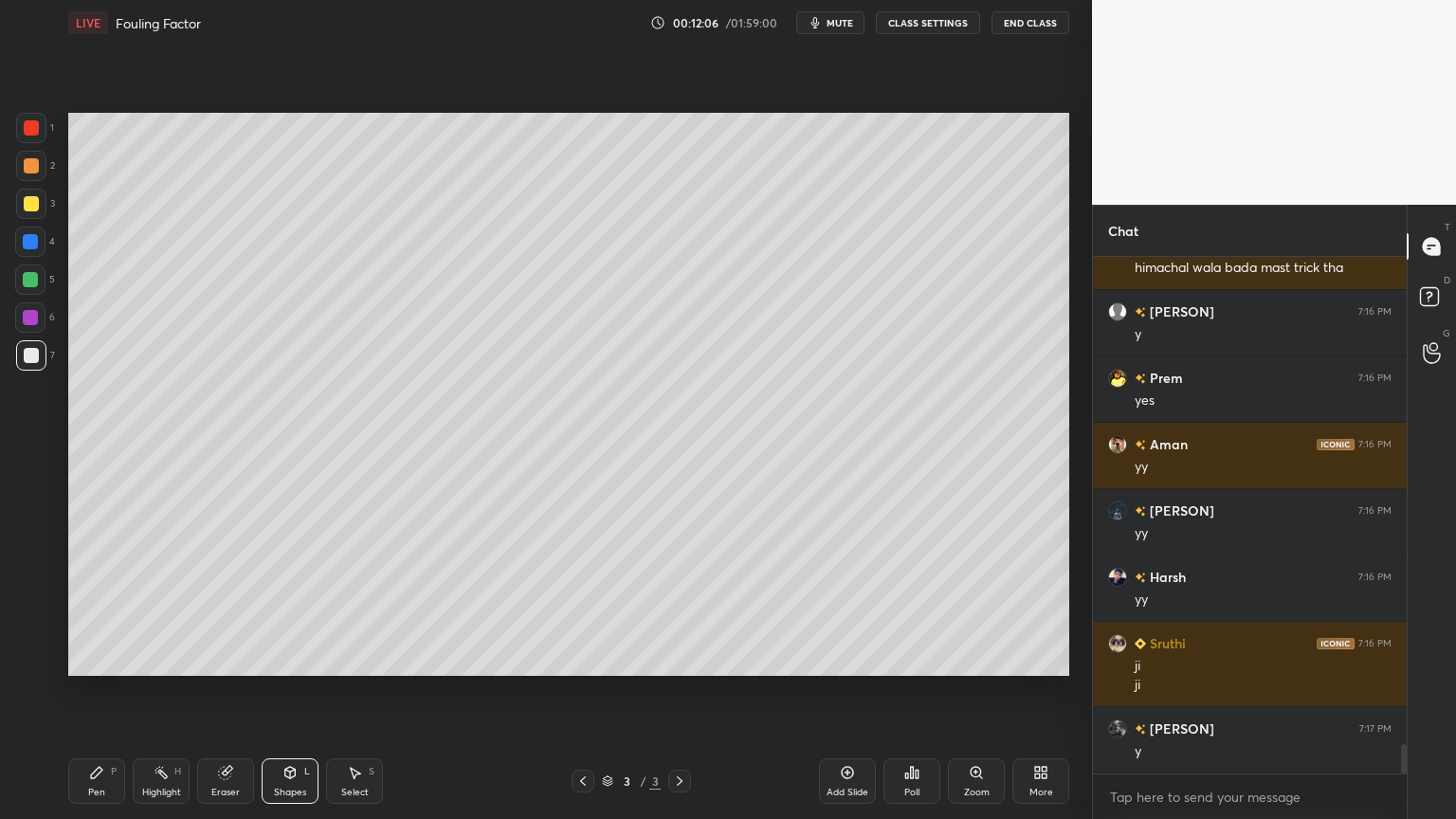 scroll, scrollTop: 8584, scrollLeft: 0, axis: vertical 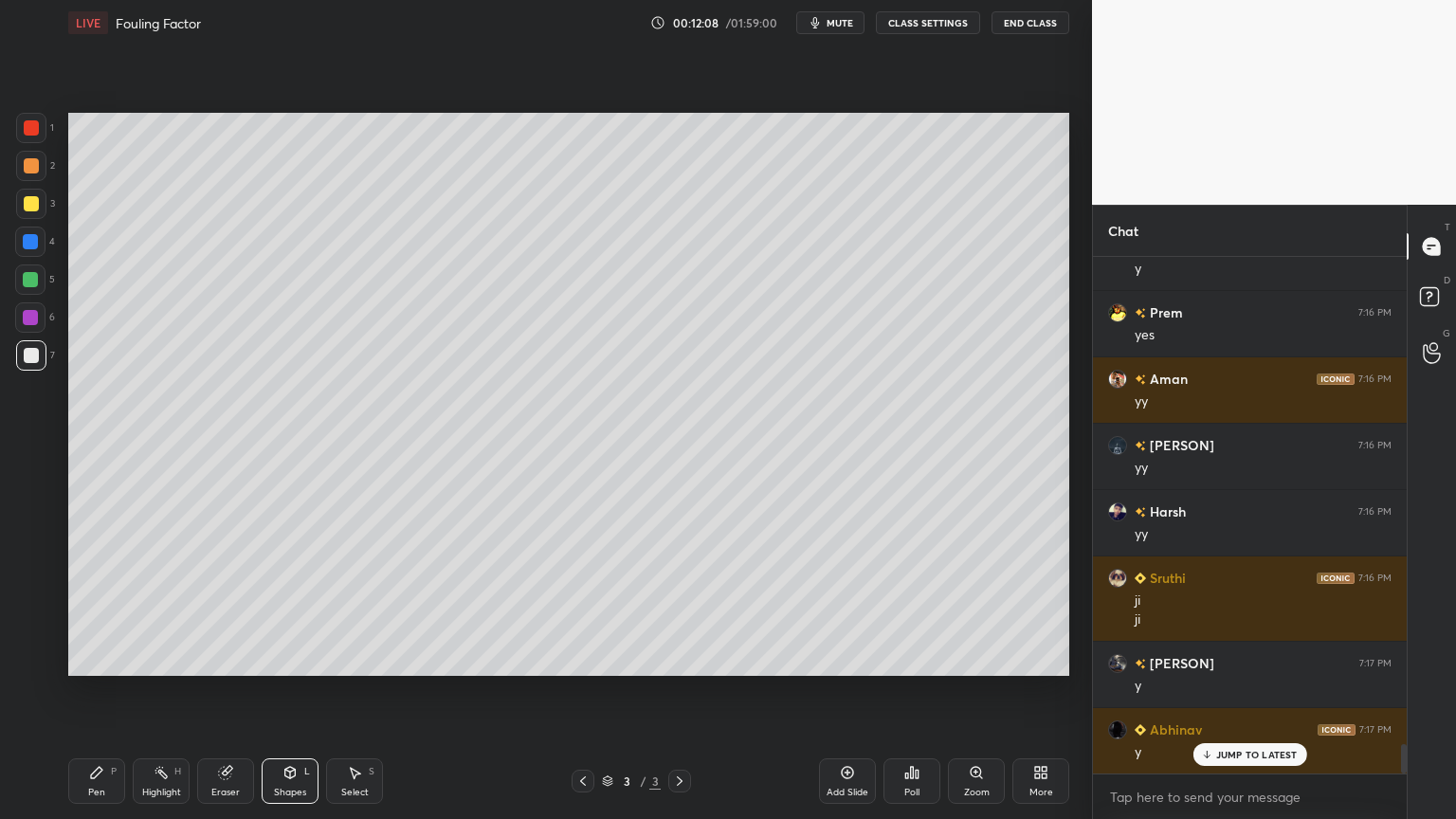 click on "Select S" at bounding box center [355, 781] 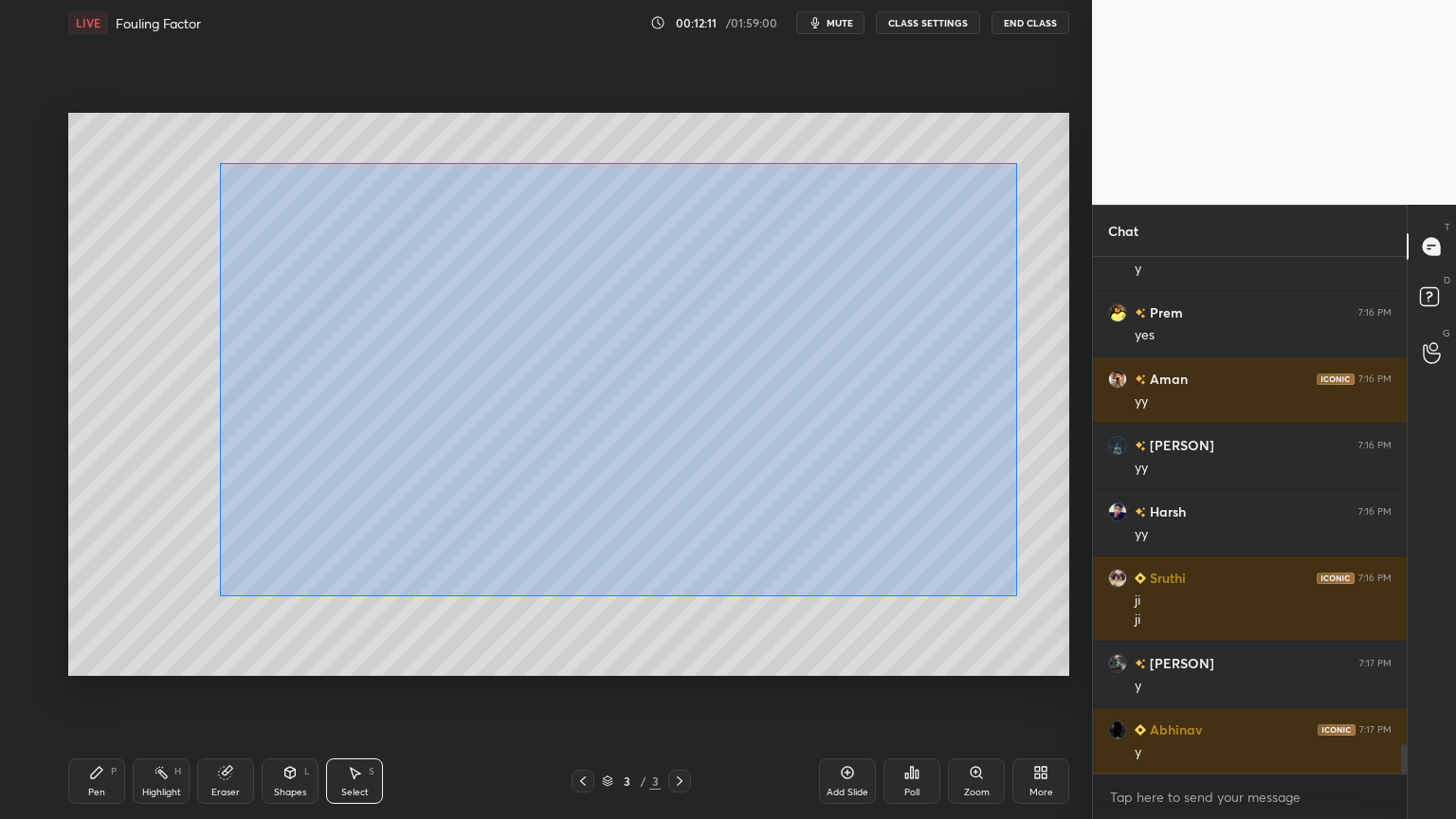 scroll, scrollTop: 8652, scrollLeft: 0, axis: vertical 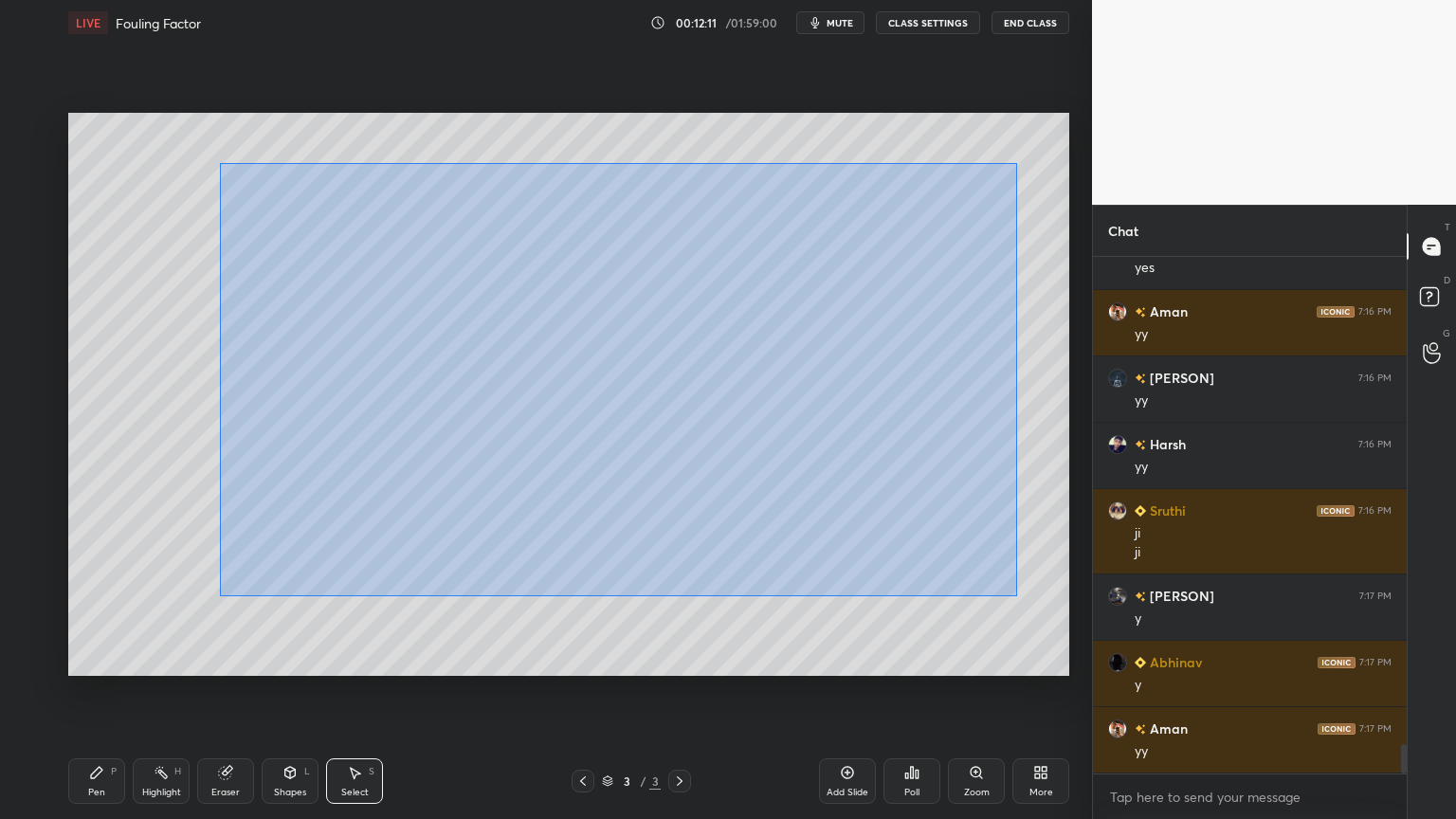 drag, startPoint x: 220, startPoint y: 163, endPoint x: 1016, endPoint y: 595, distance: 905.671 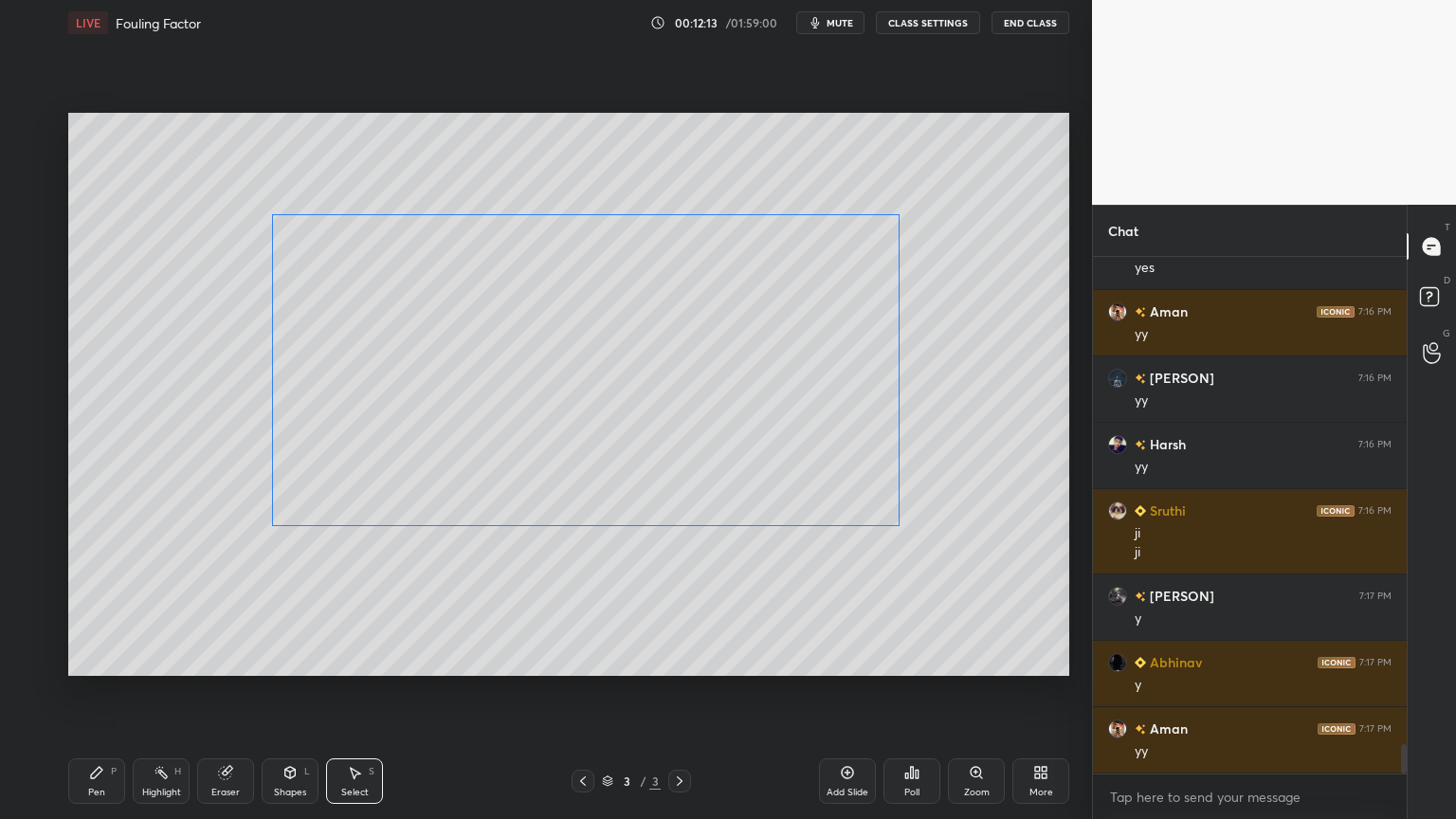 drag, startPoint x: 850, startPoint y: 466, endPoint x: 855, endPoint y: 515, distance: 49.25444 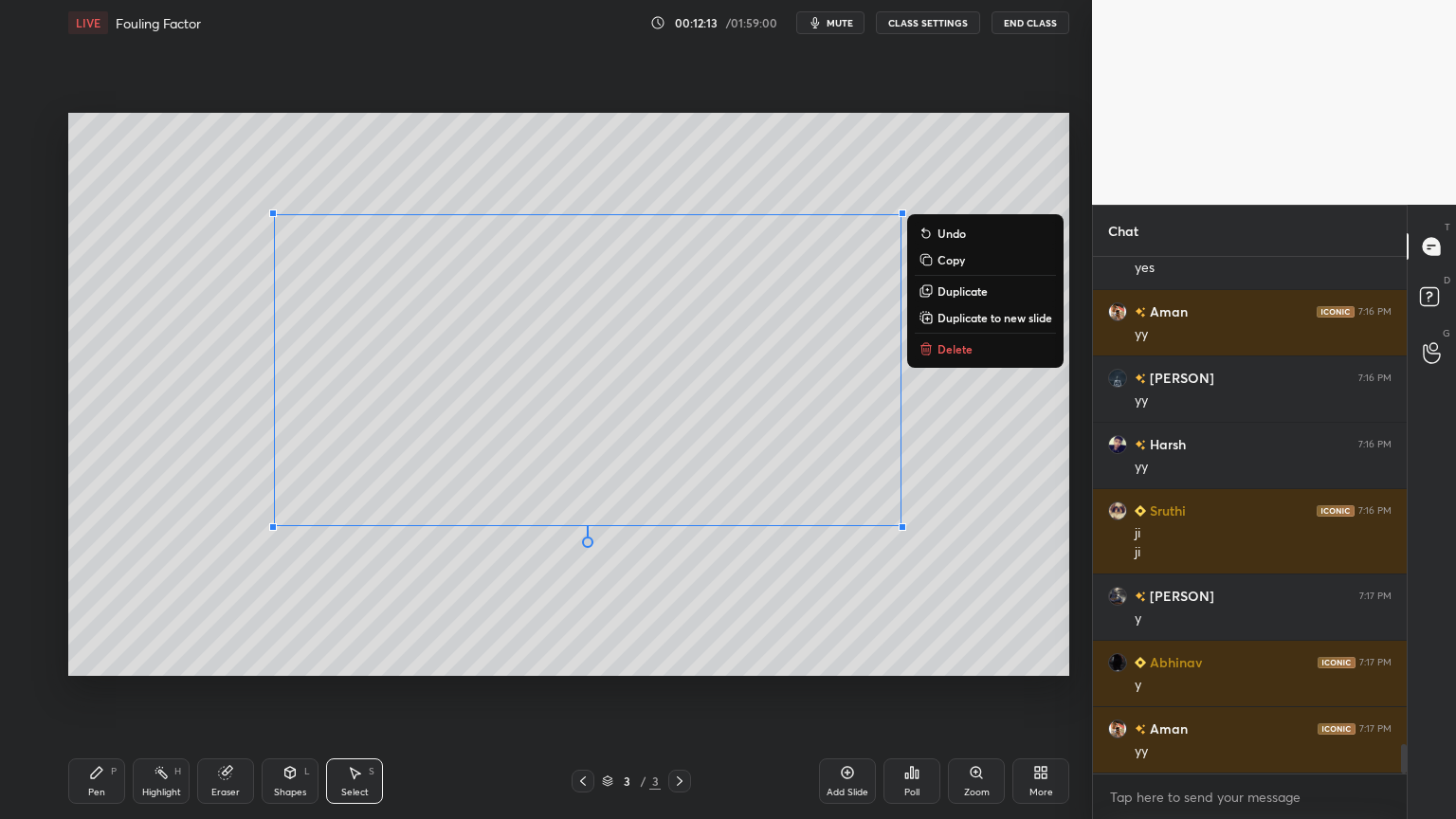 click on "0 ° Undo Copy Duplicate Duplicate to new slide Delete" at bounding box center [569, 394] 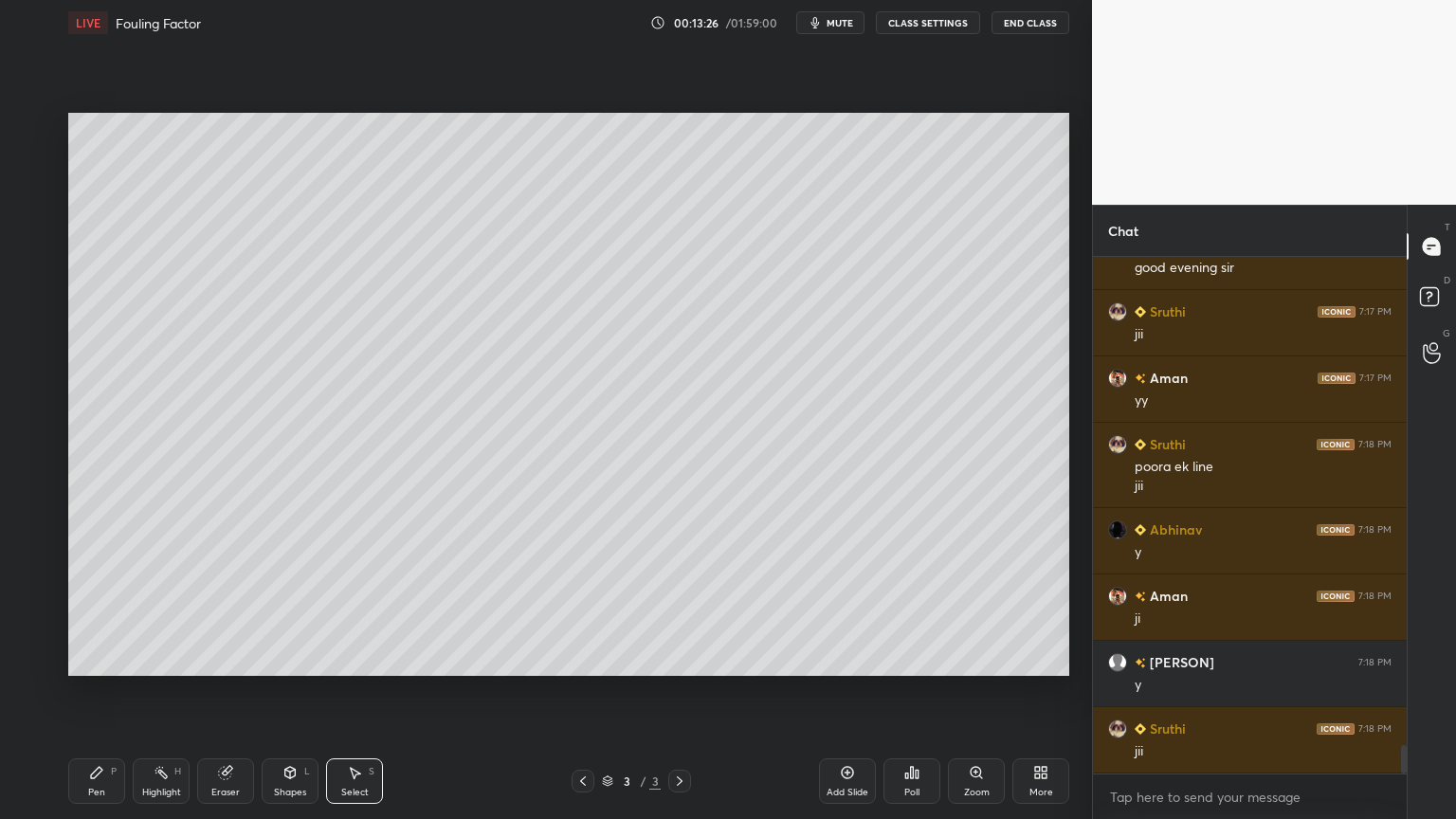 scroll, scrollTop: 8845, scrollLeft: 0, axis: vertical 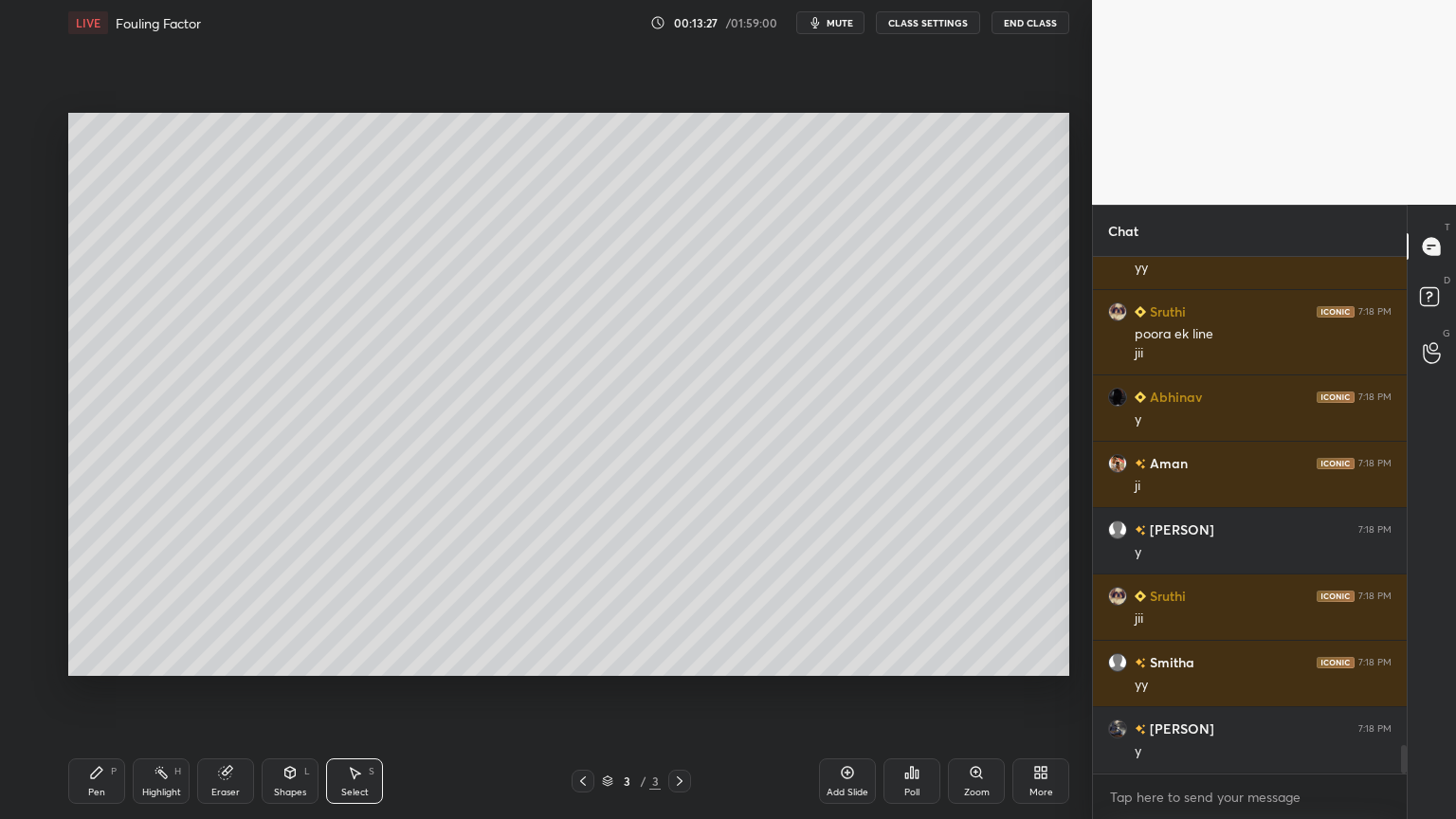 click on "Add Slide" at bounding box center [847, 792] 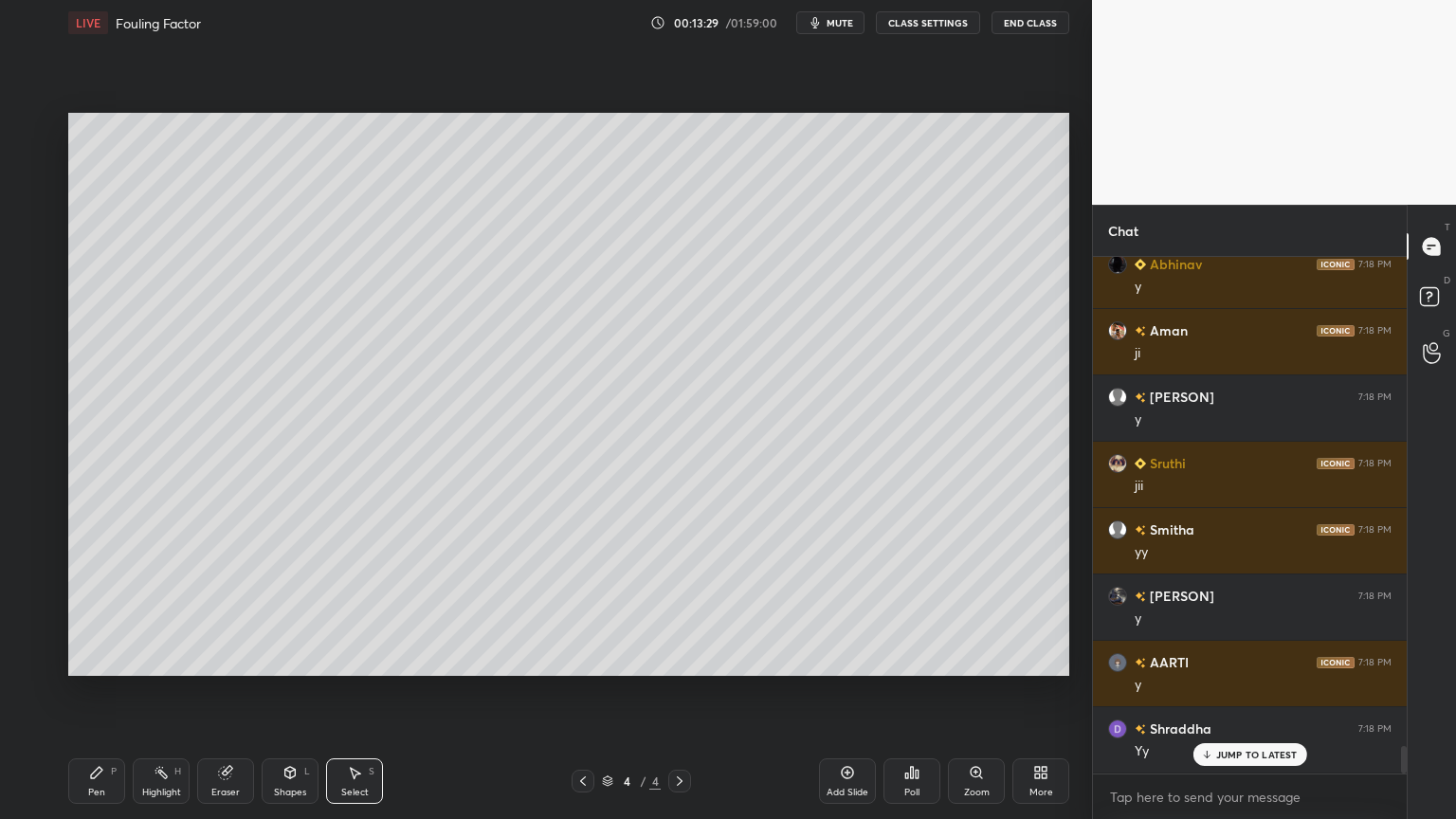 scroll, scrollTop: 9043, scrollLeft: 0, axis: vertical 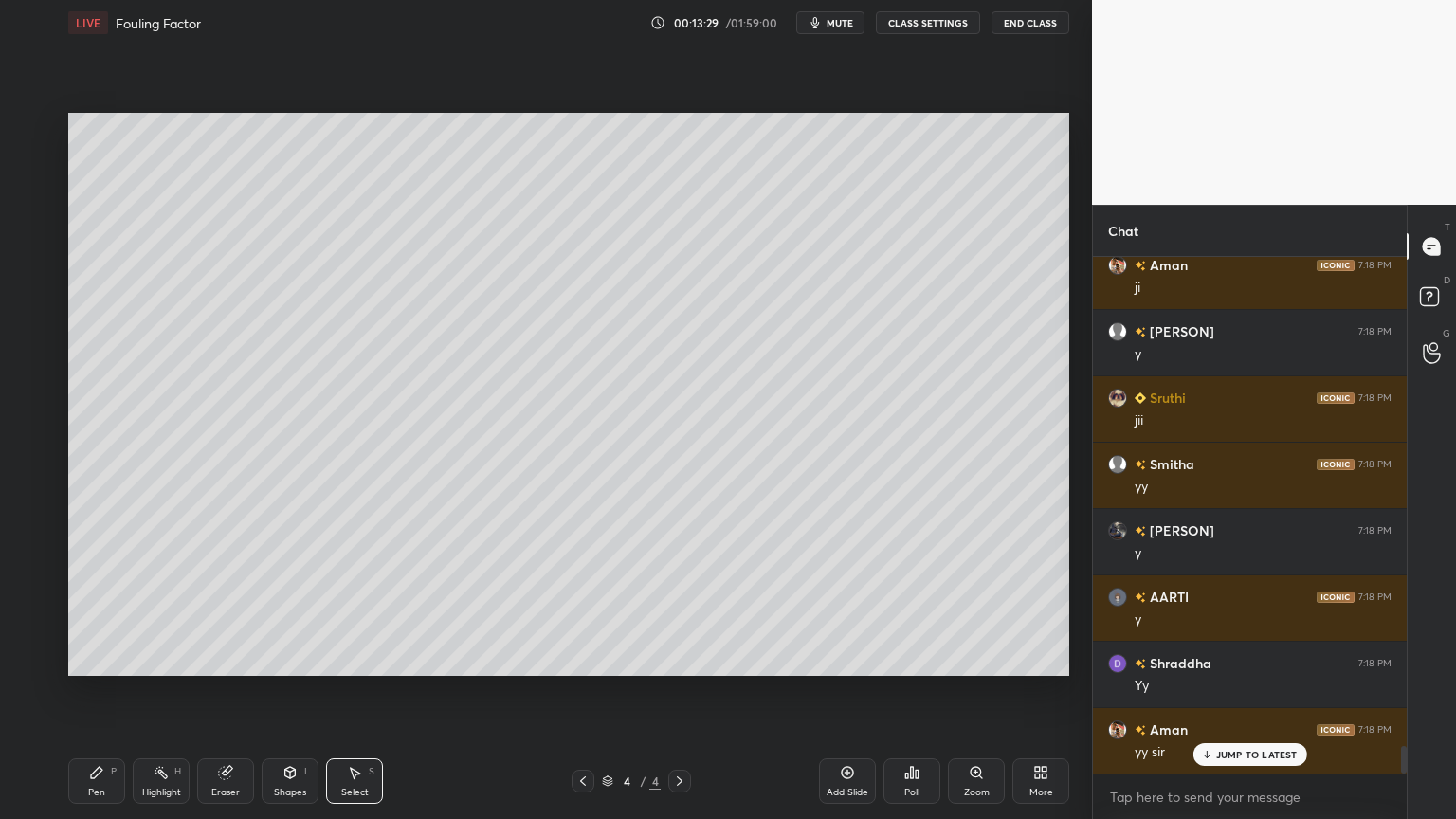 click 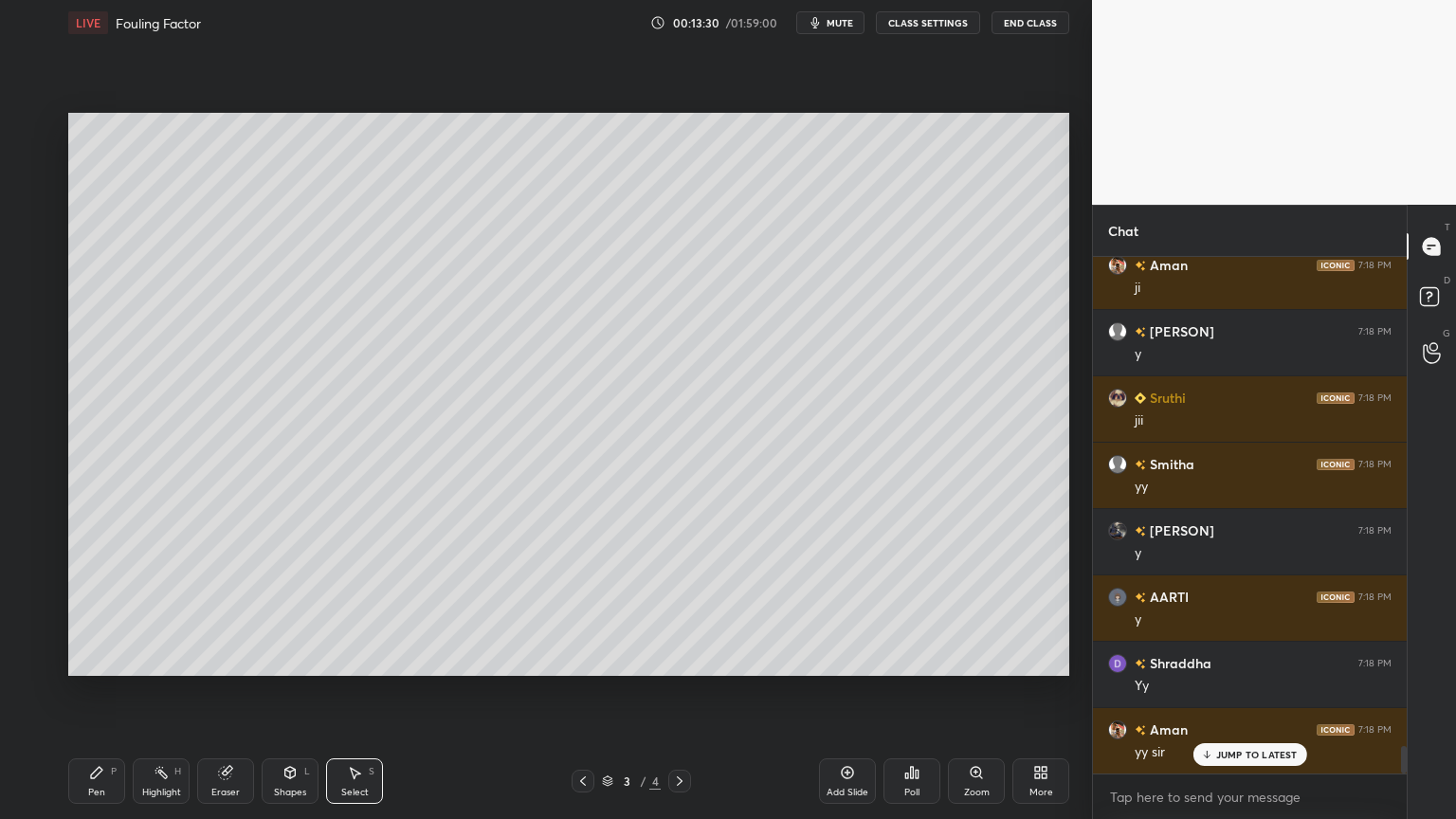 click on "Shapes" at bounding box center (290, 792) 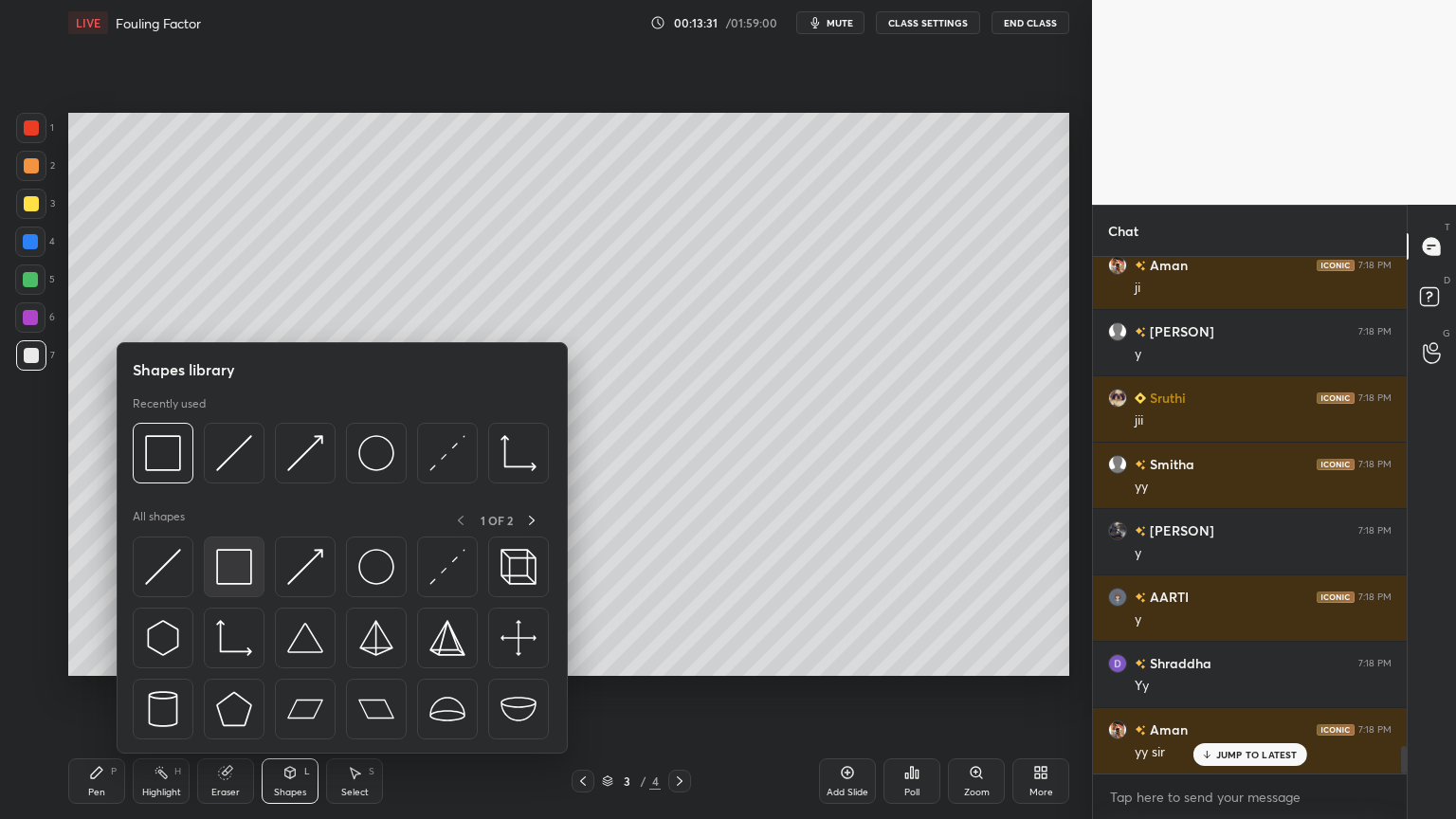 click at bounding box center [234, 567] 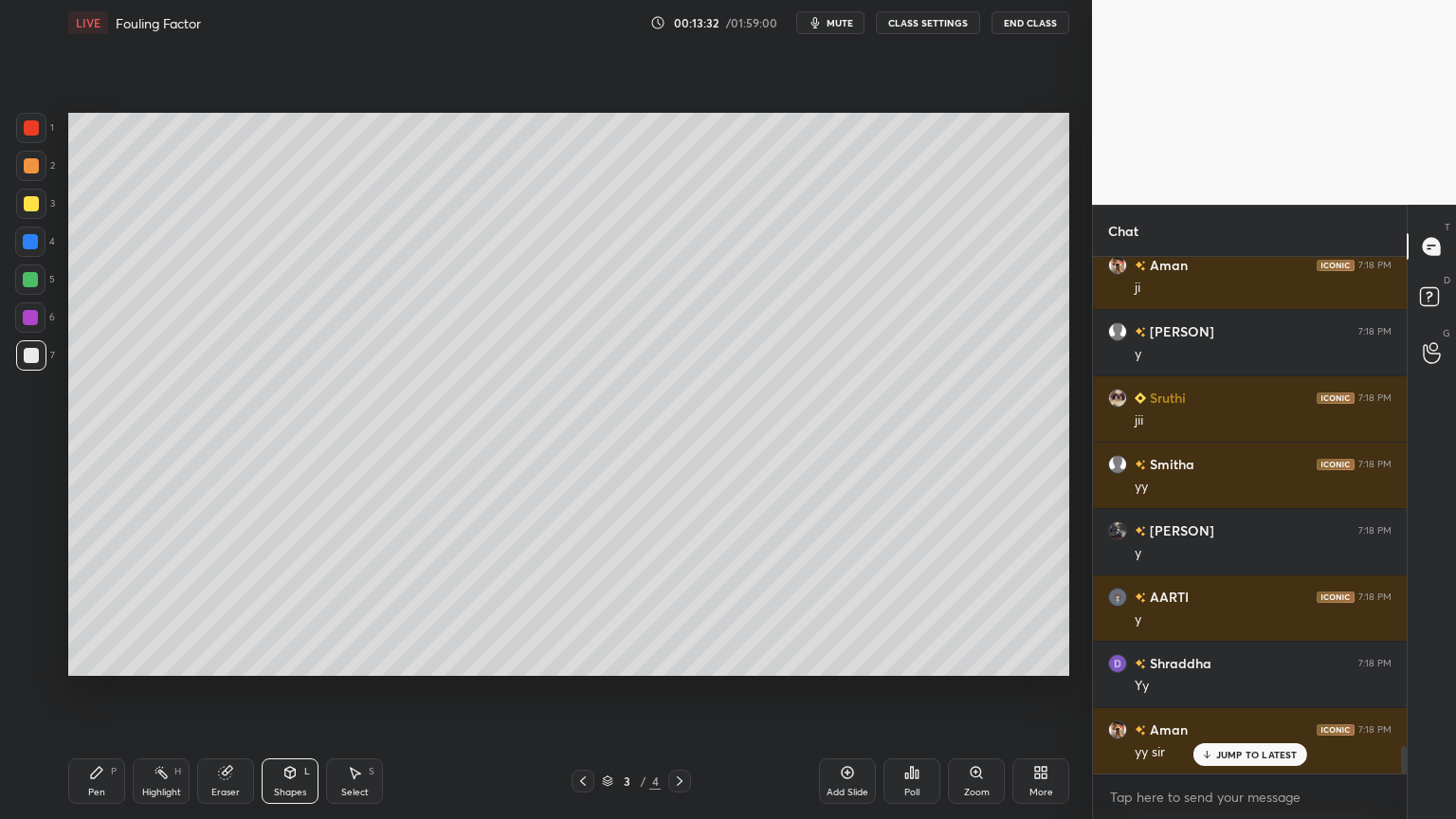 click at bounding box center [30, 318] 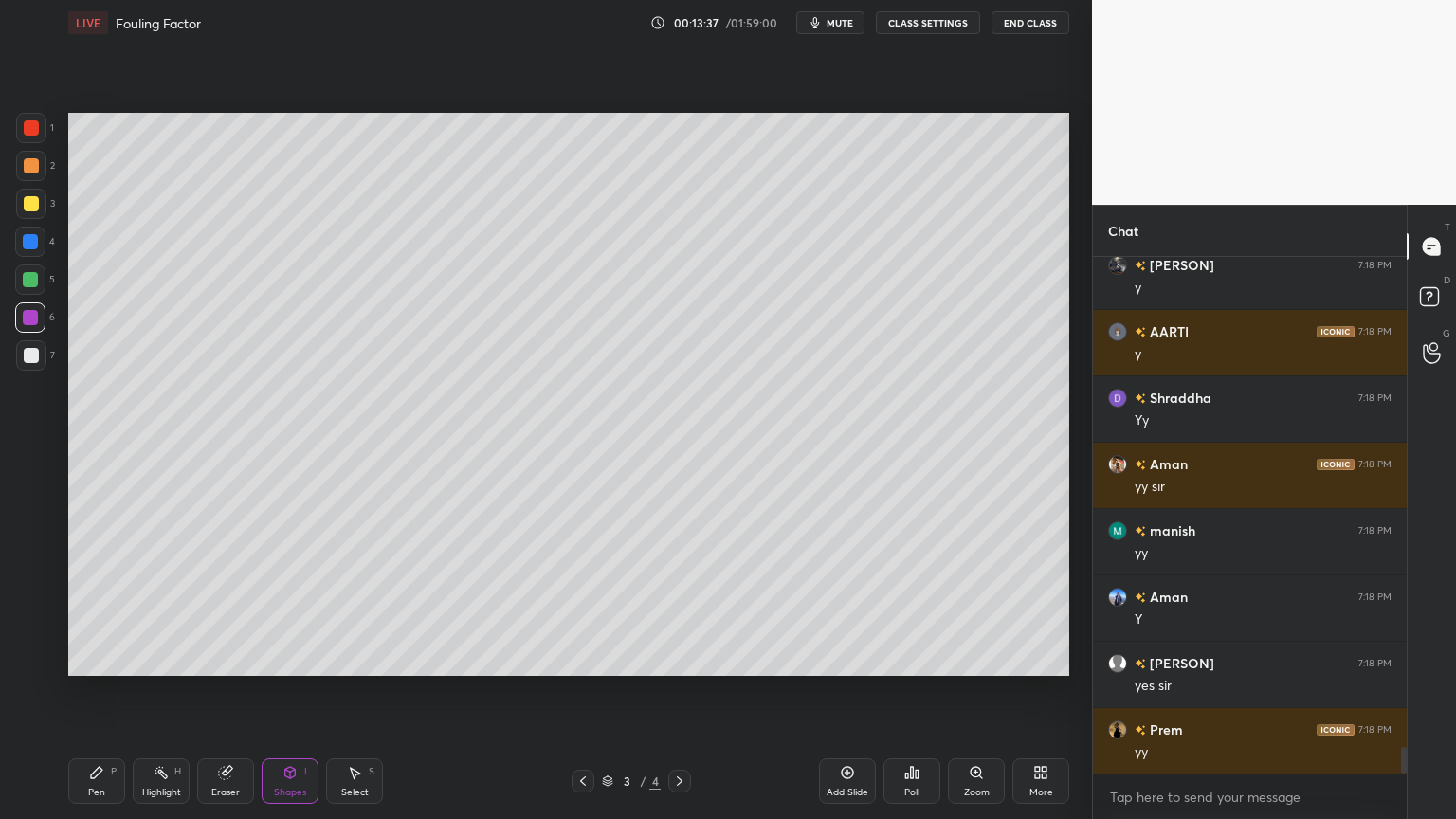 scroll, scrollTop: 9376, scrollLeft: 0, axis: vertical 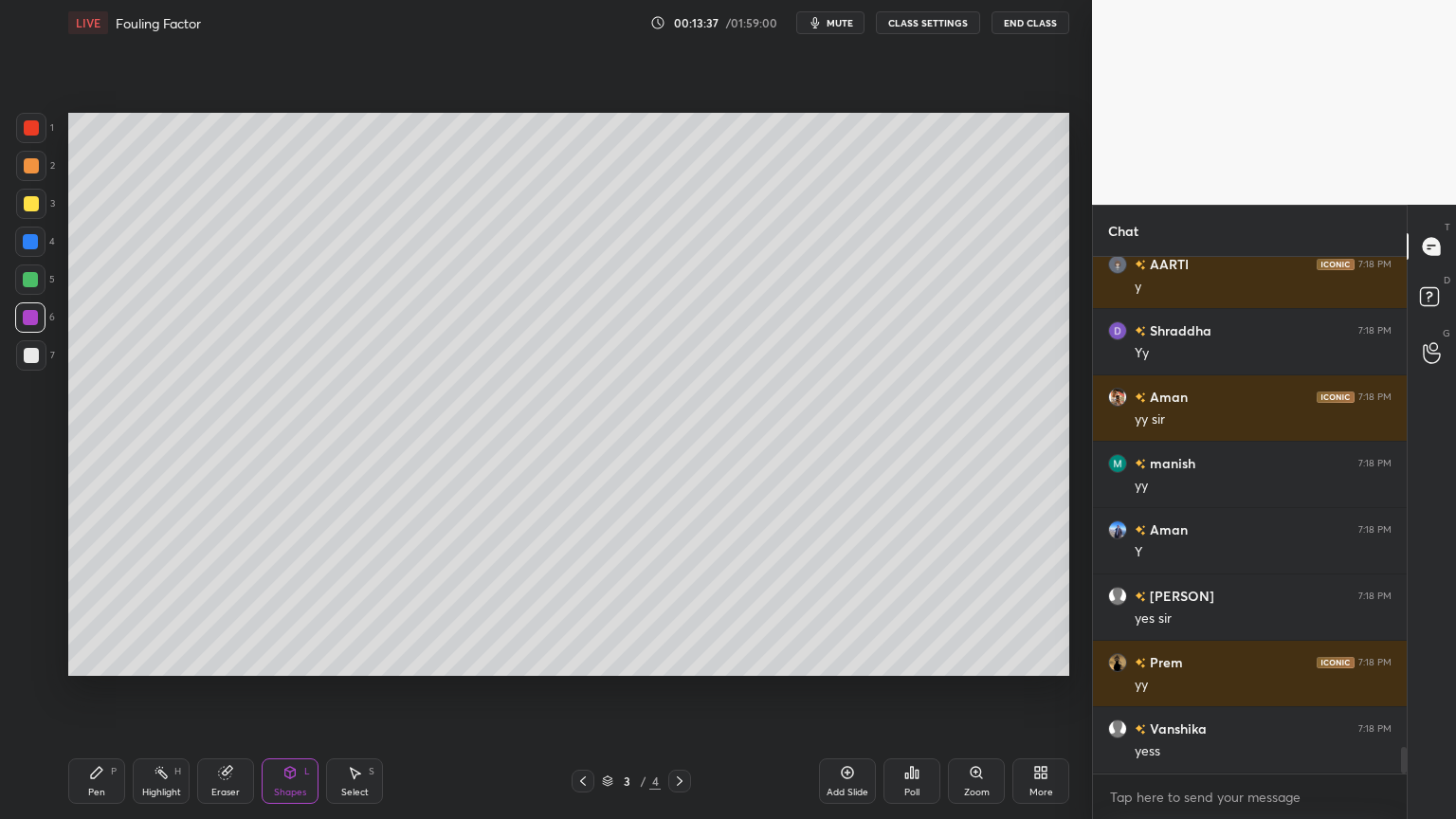 click 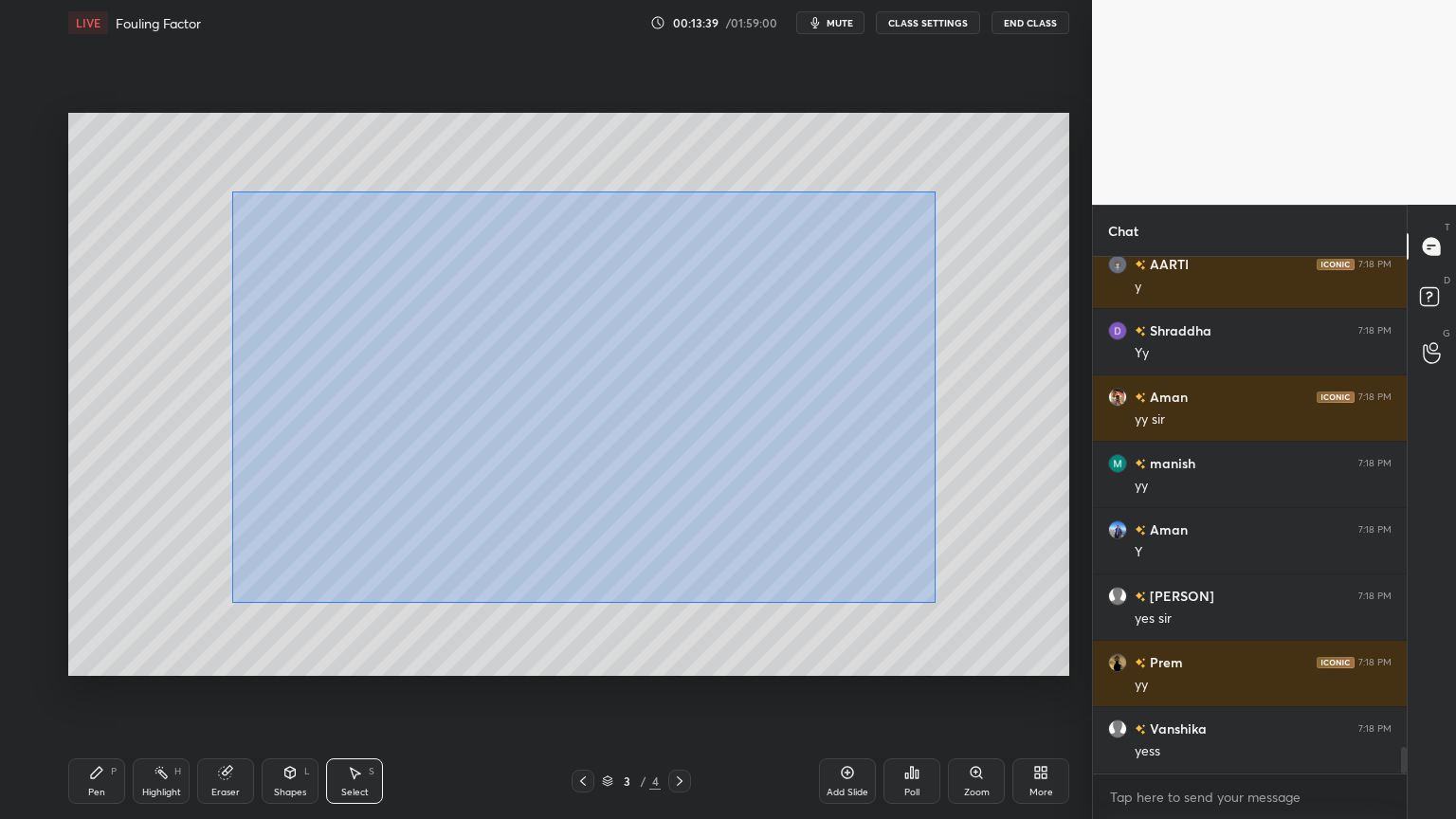 drag, startPoint x: 243, startPoint y: 202, endPoint x: 936, endPoint y: 603, distance: 800.656 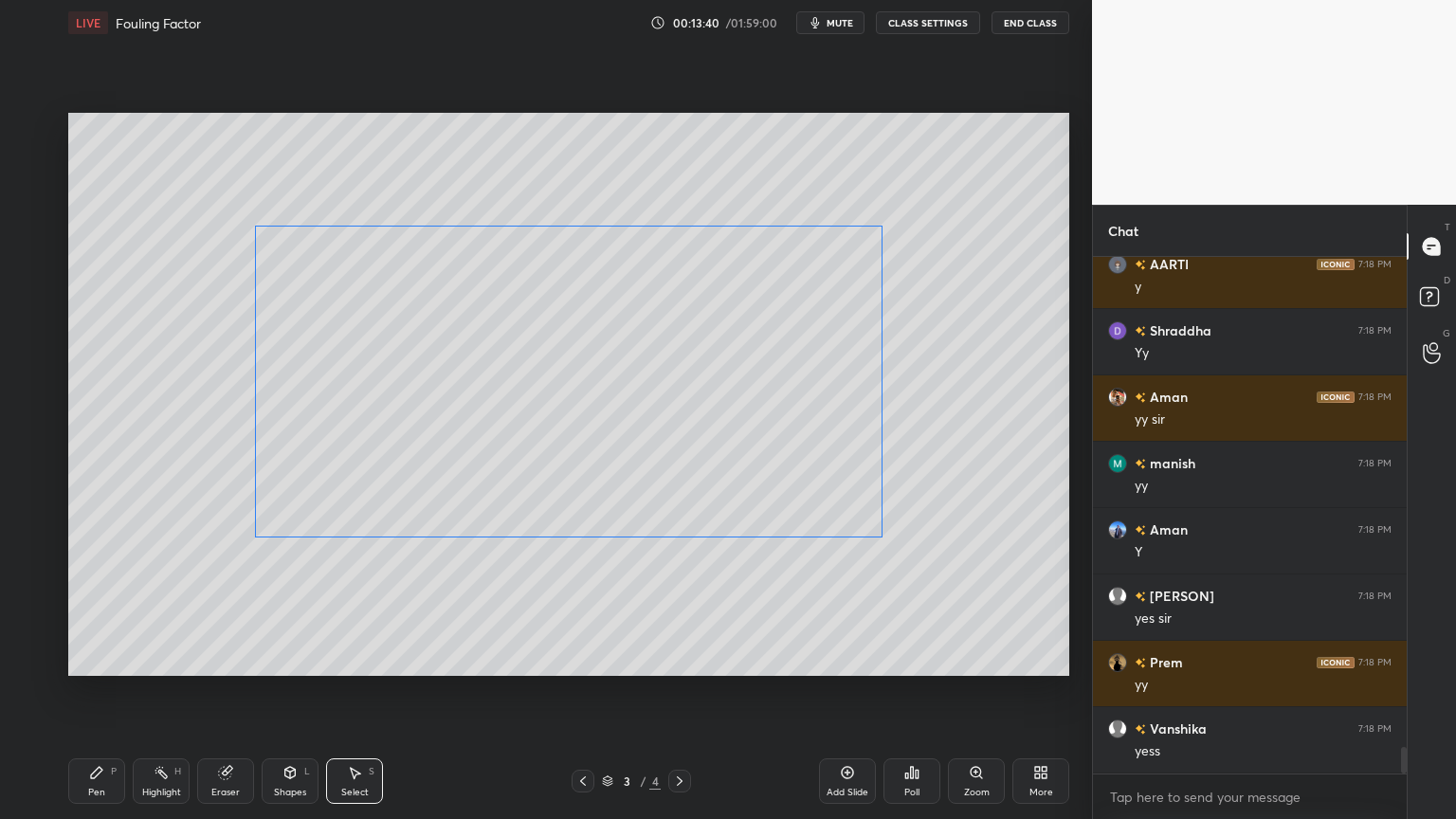 drag, startPoint x: 829, startPoint y: 516, endPoint x: 810, endPoint y: 527, distance: 21.954498 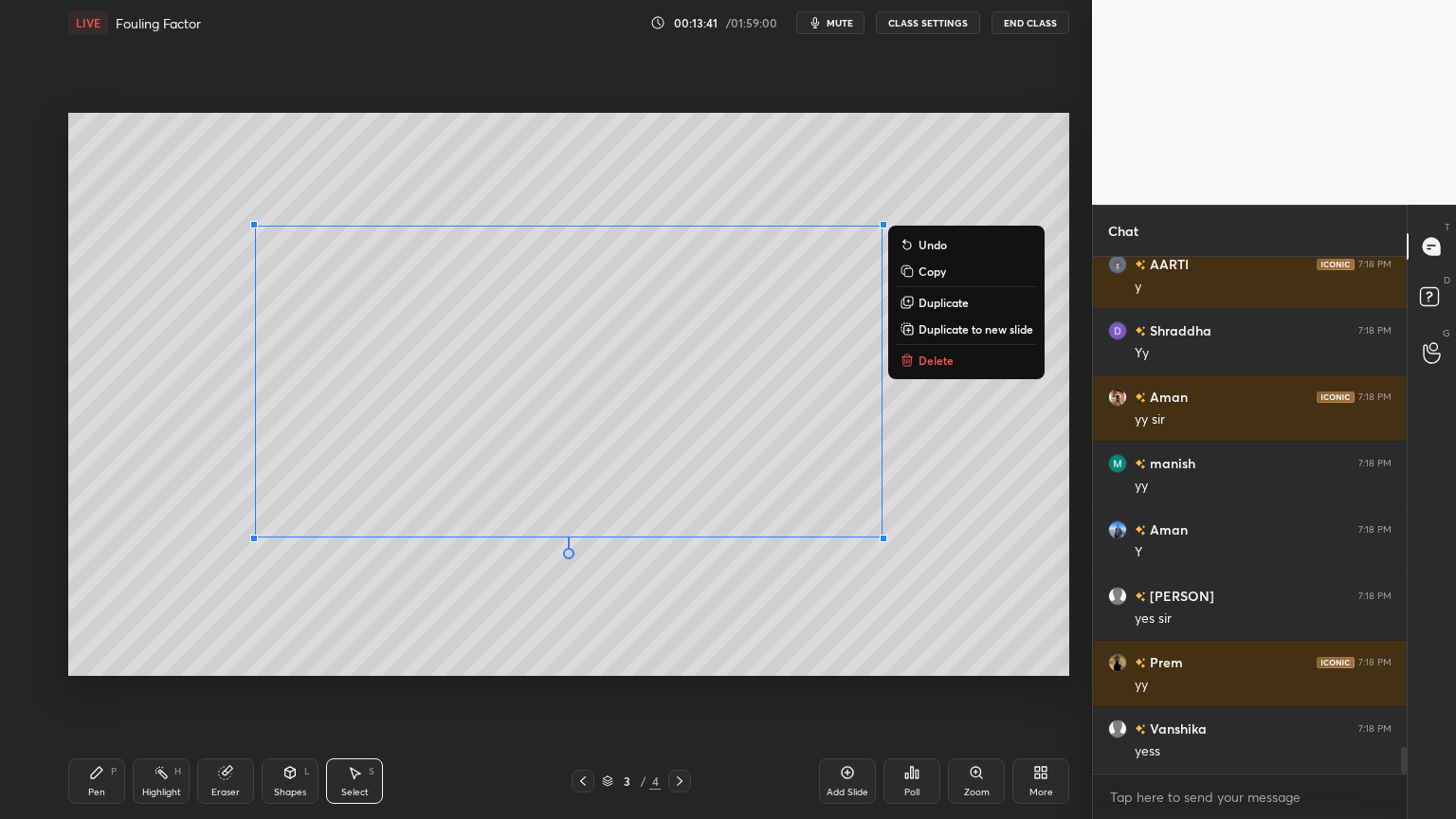 click on "0 ° Undo Copy Duplicate Duplicate to new slide Delete" at bounding box center [569, 394] 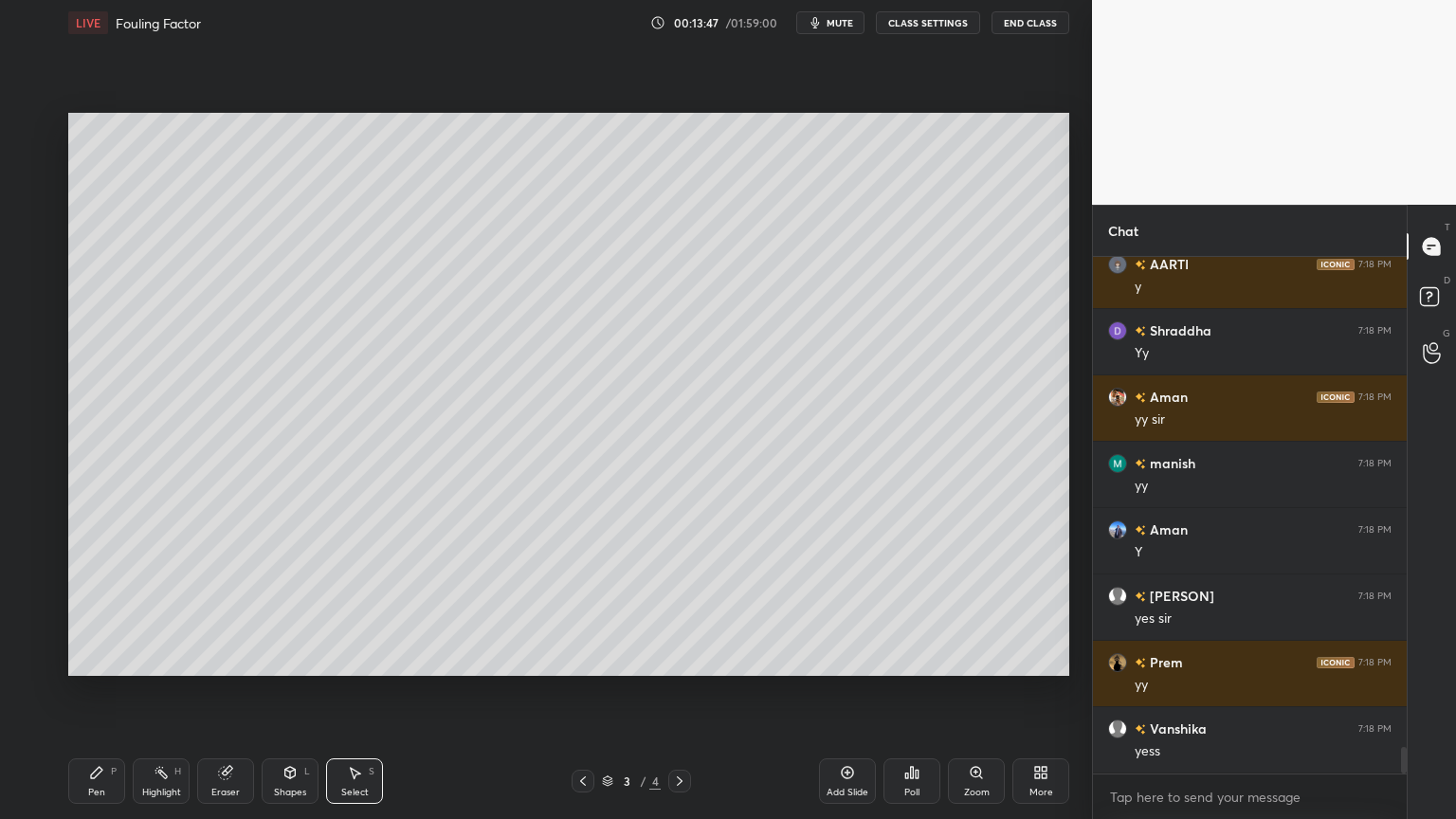 click 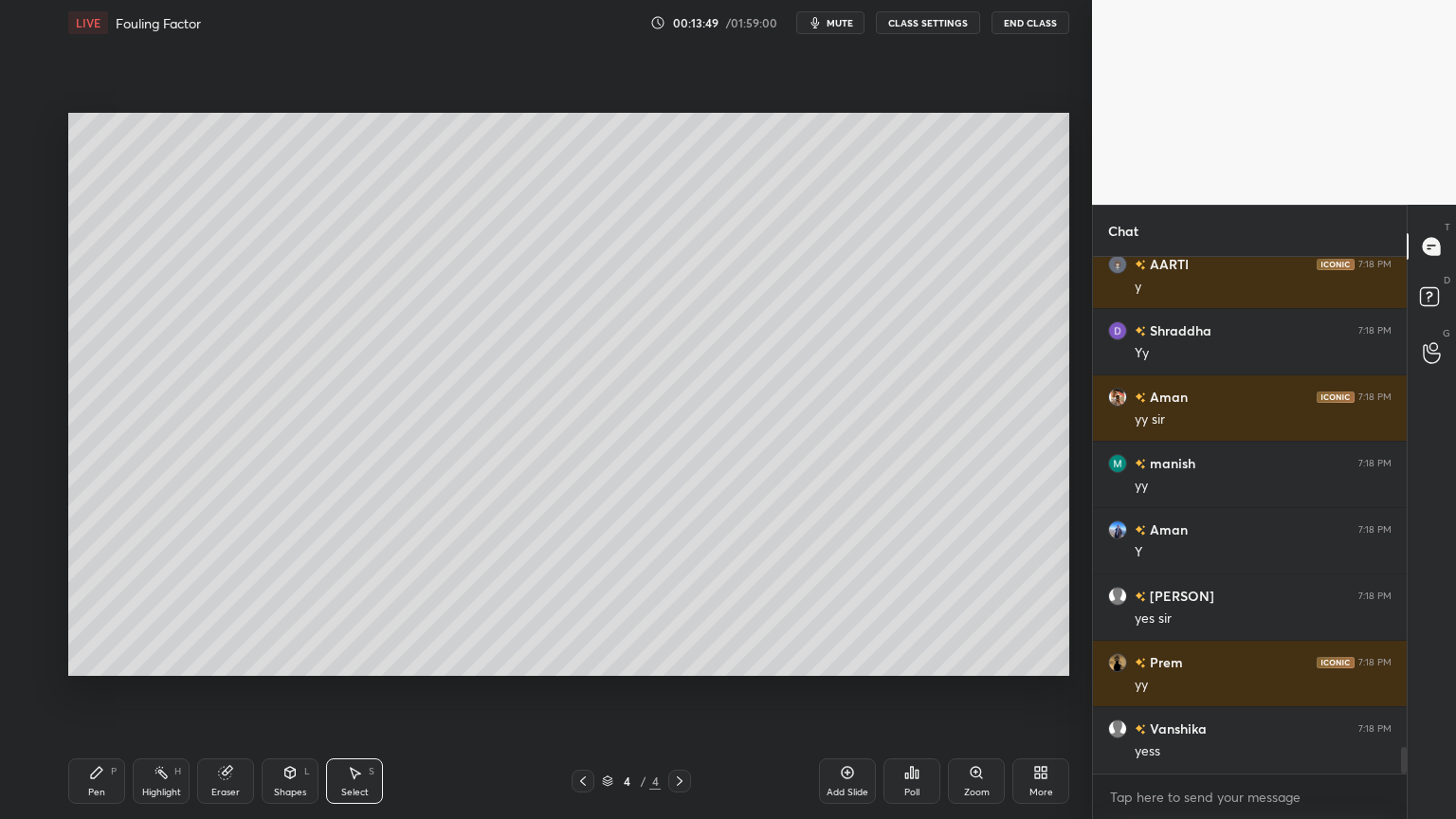 click on "Pen" at bounding box center (97, 792) 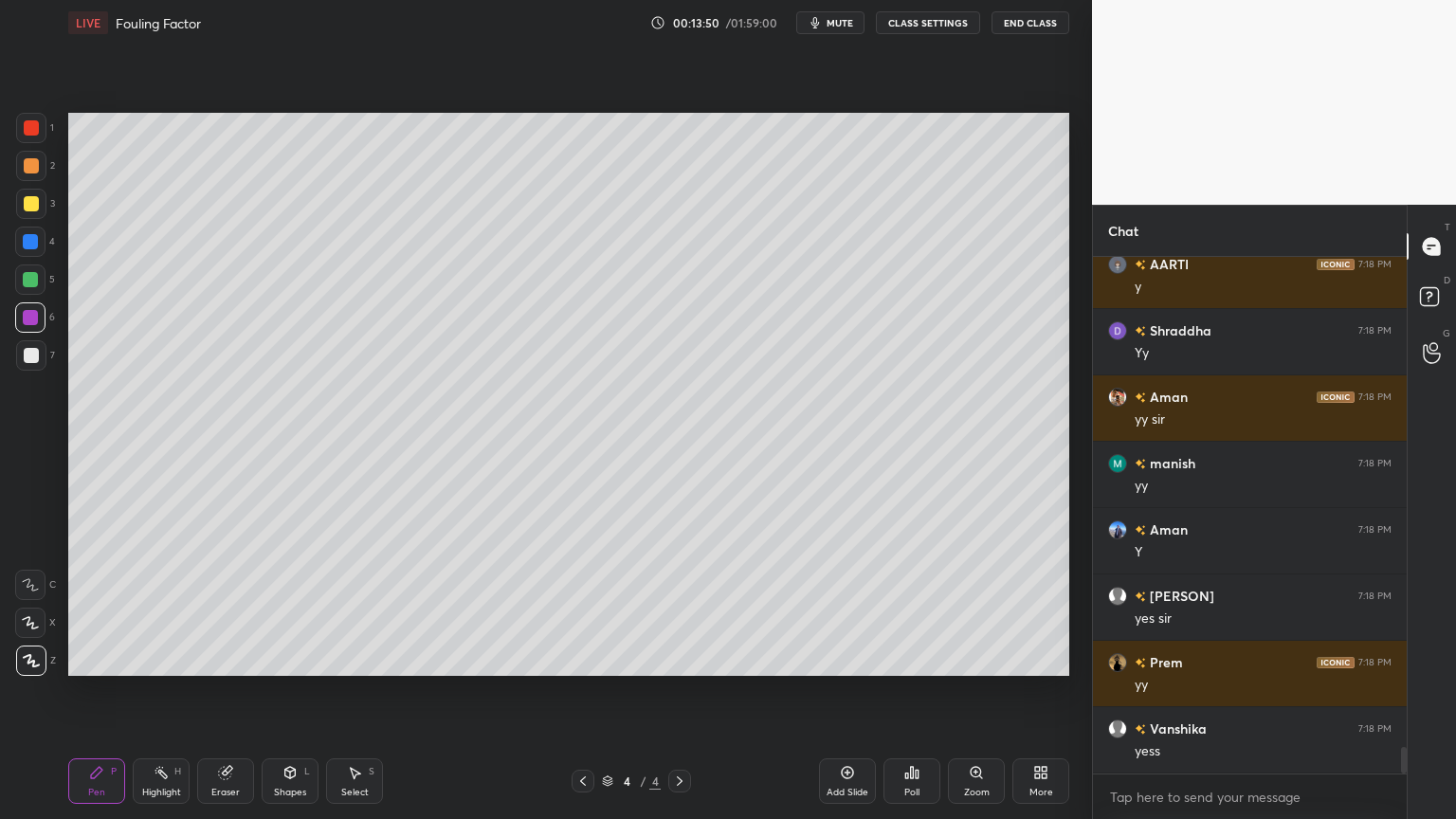 click at bounding box center [31, 204] 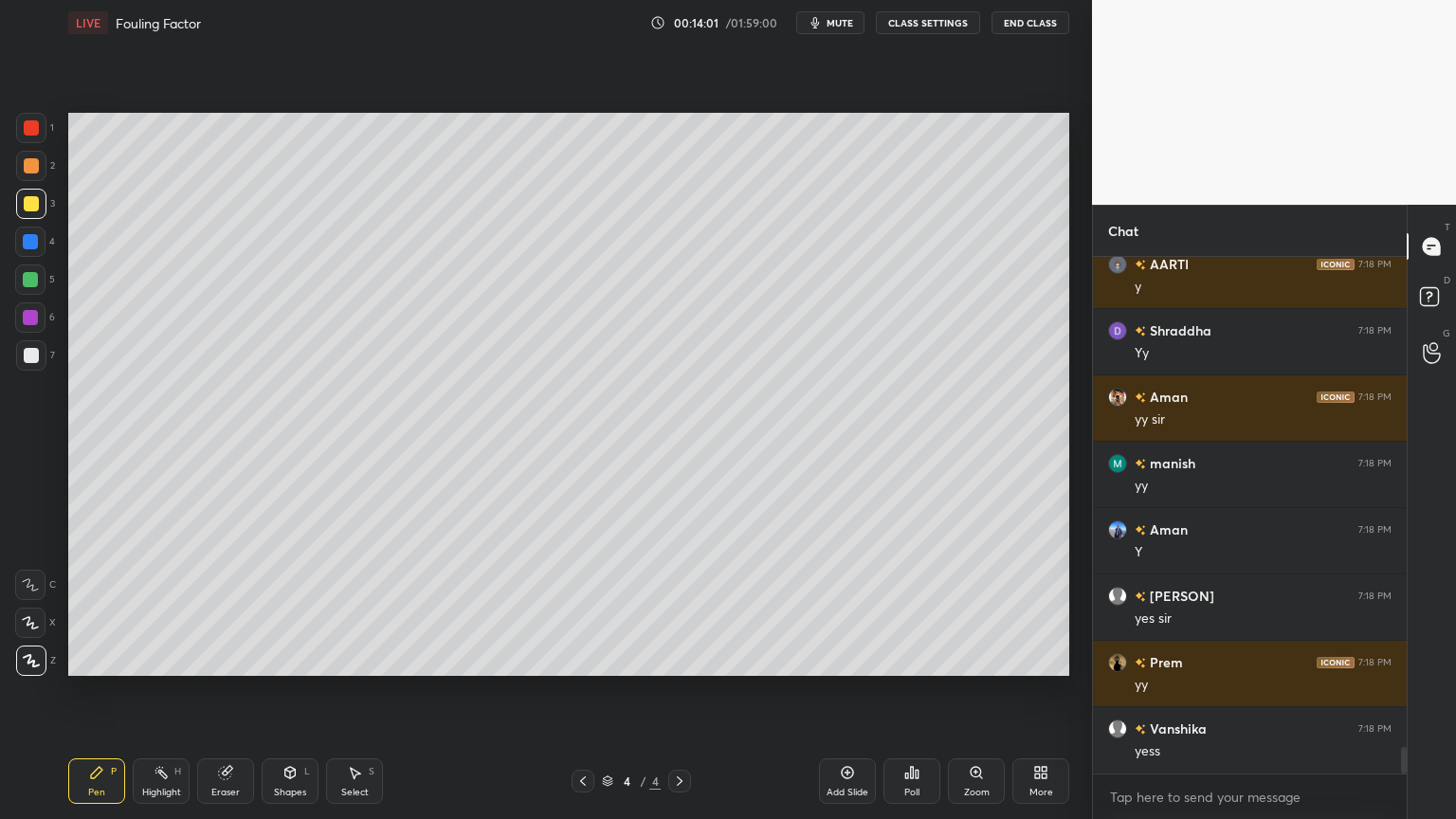 click at bounding box center (30, 318) 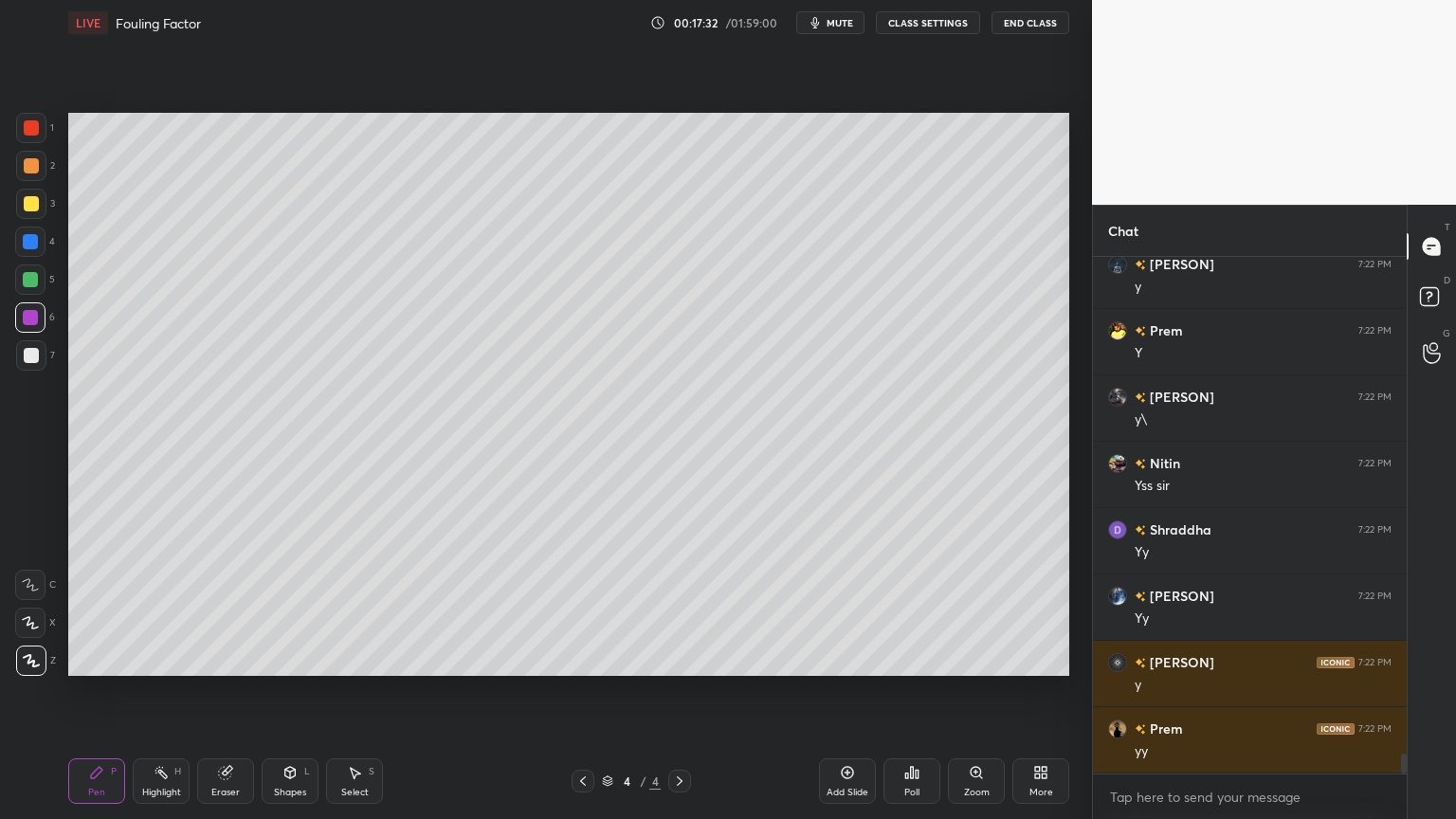 scroll, scrollTop: 12759, scrollLeft: 0, axis: vertical 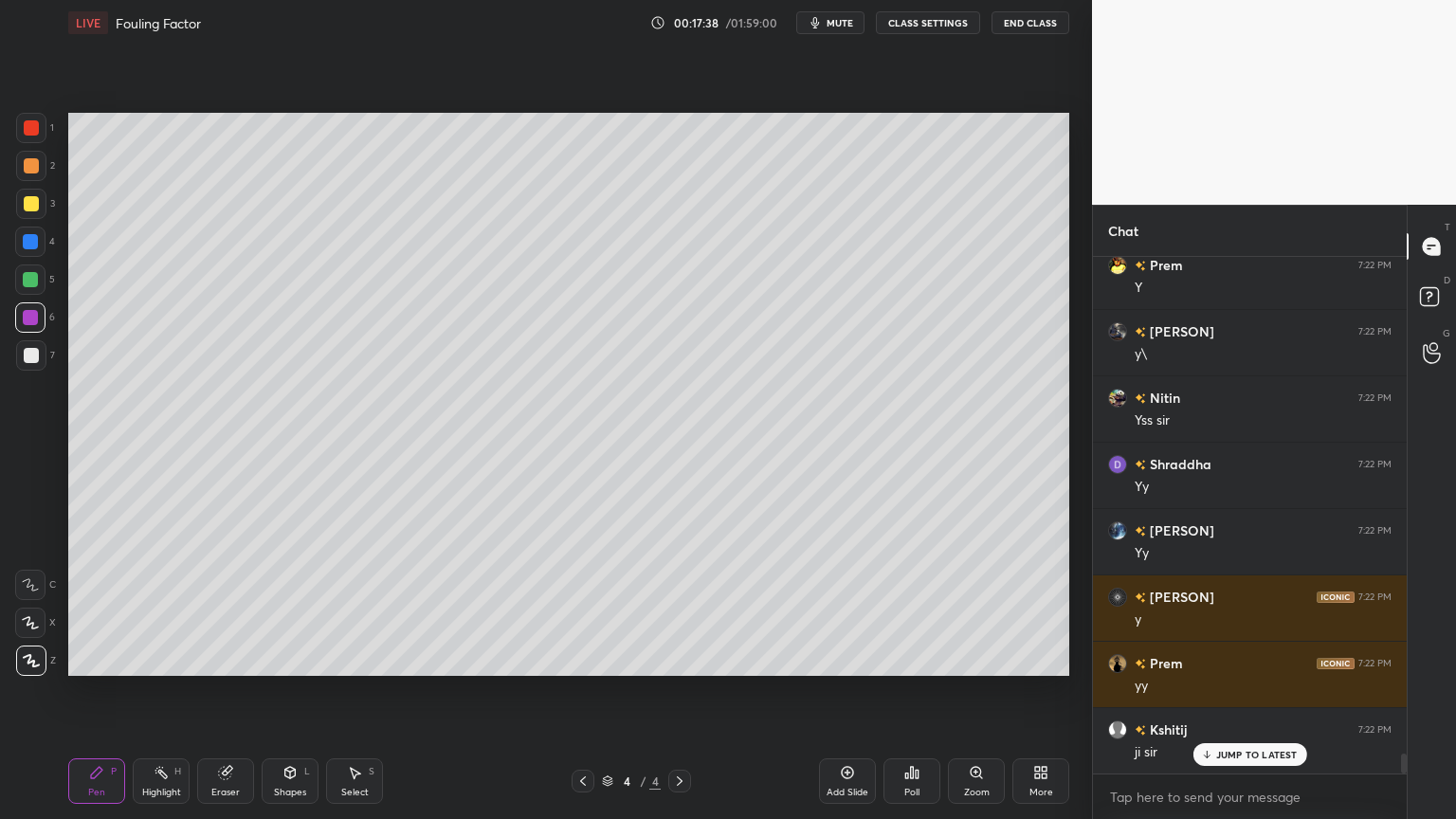 click at bounding box center [31, 355] 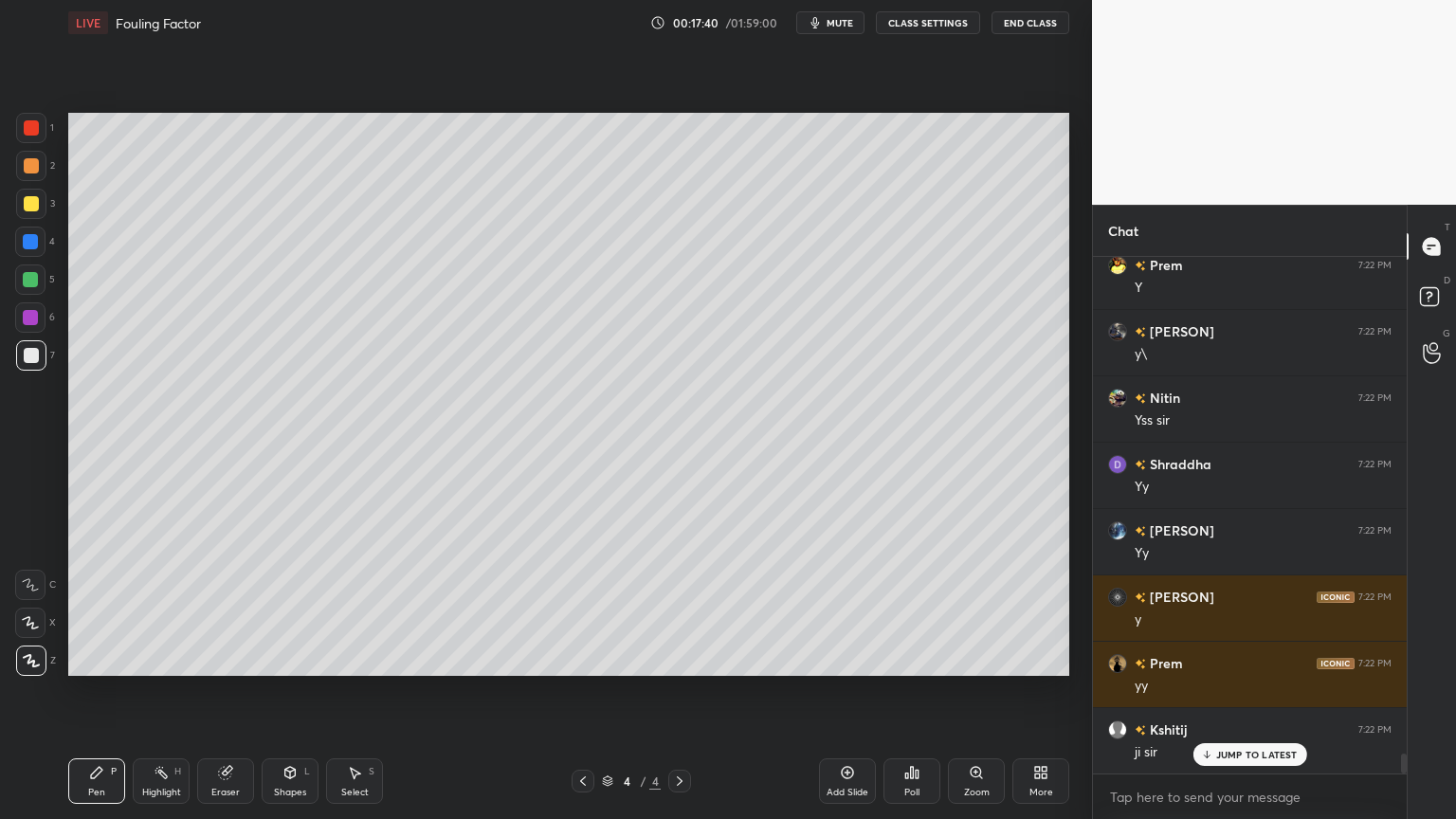 click on "Shapes" at bounding box center [290, 792] 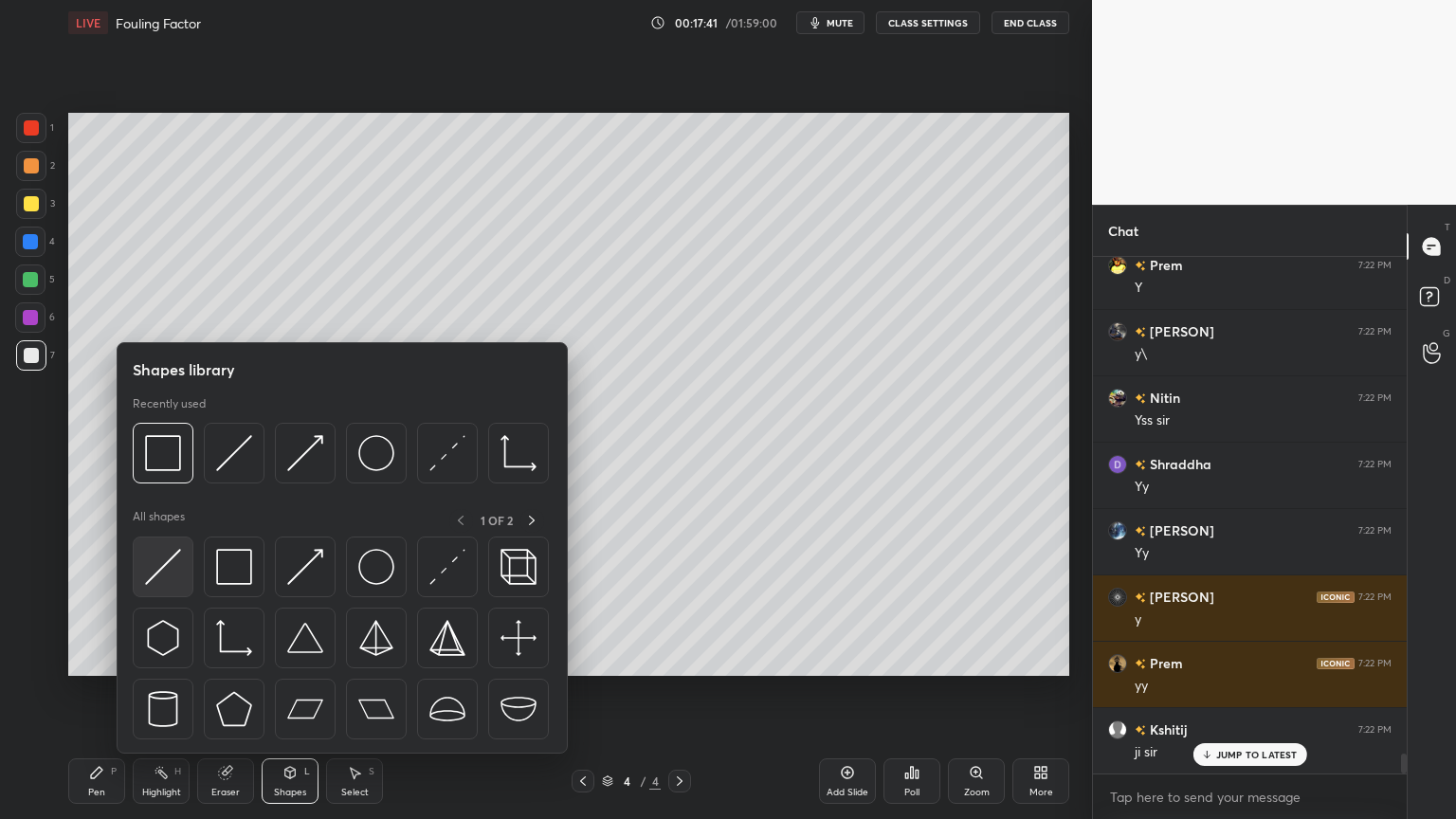 click at bounding box center (163, 567) 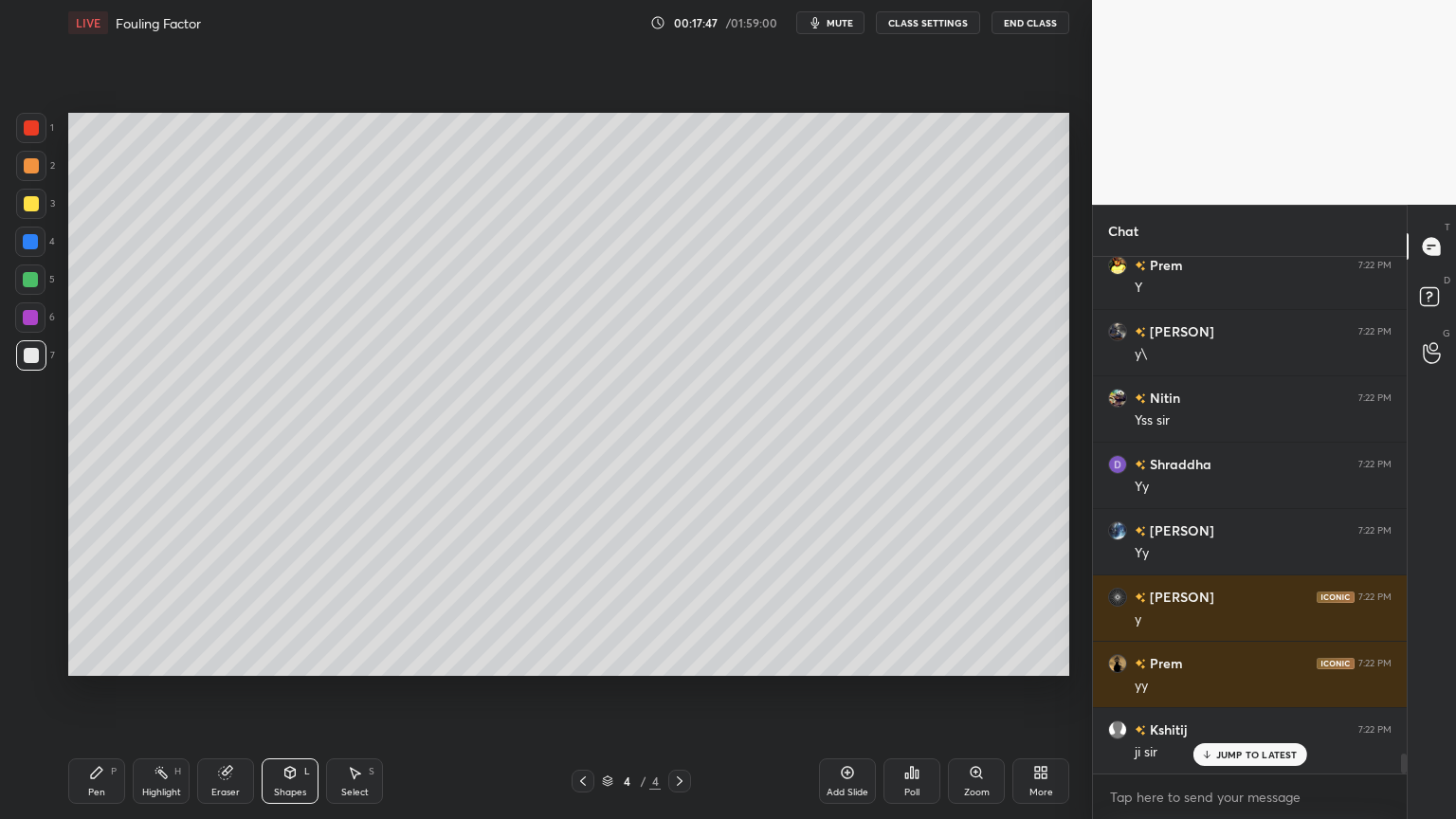 drag, startPoint x: 288, startPoint y: 774, endPoint x: 291, endPoint y: 761, distance: 13.341664 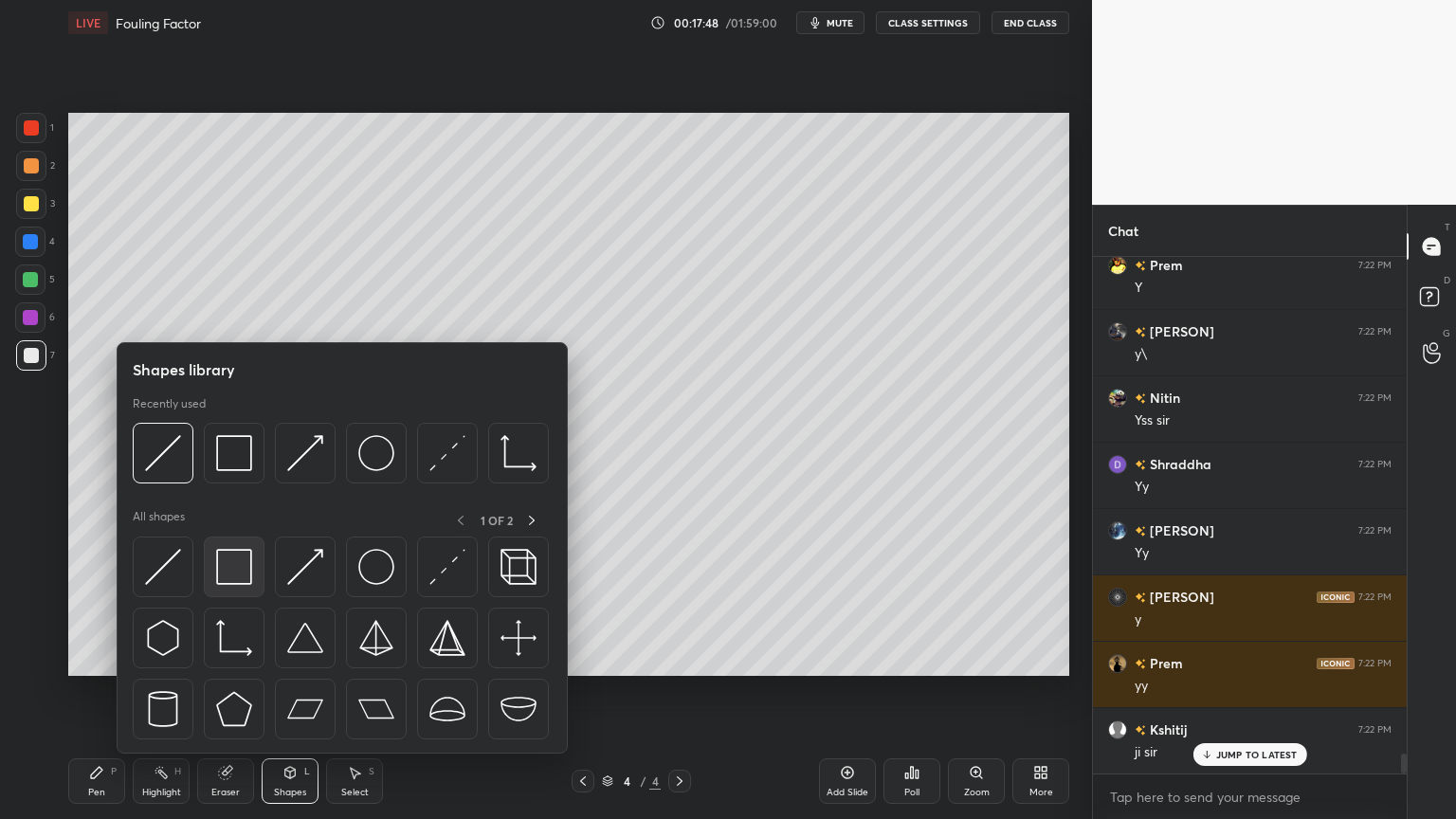 click at bounding box center (234, 567) 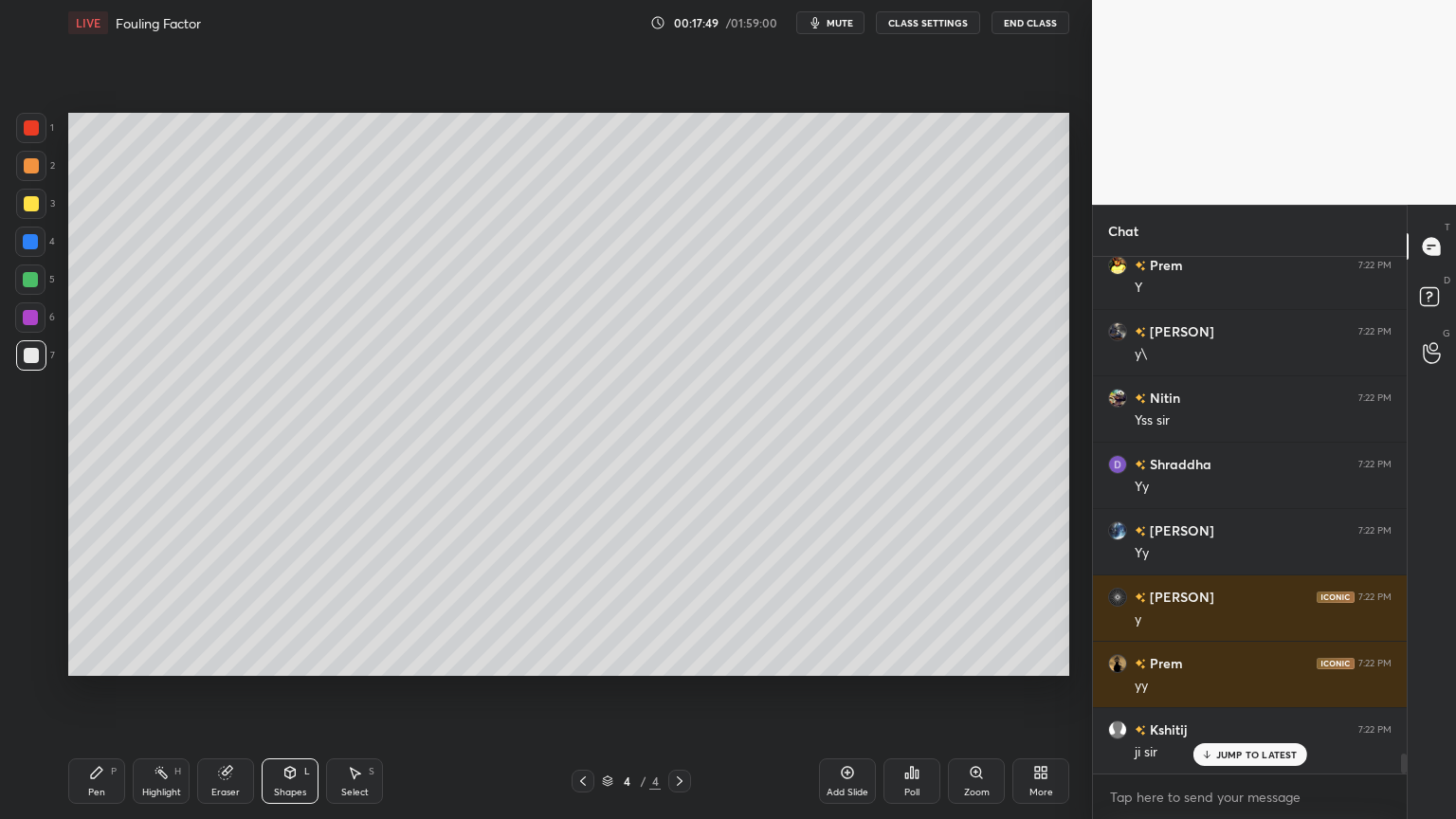 click at bounding box center (31, 166) 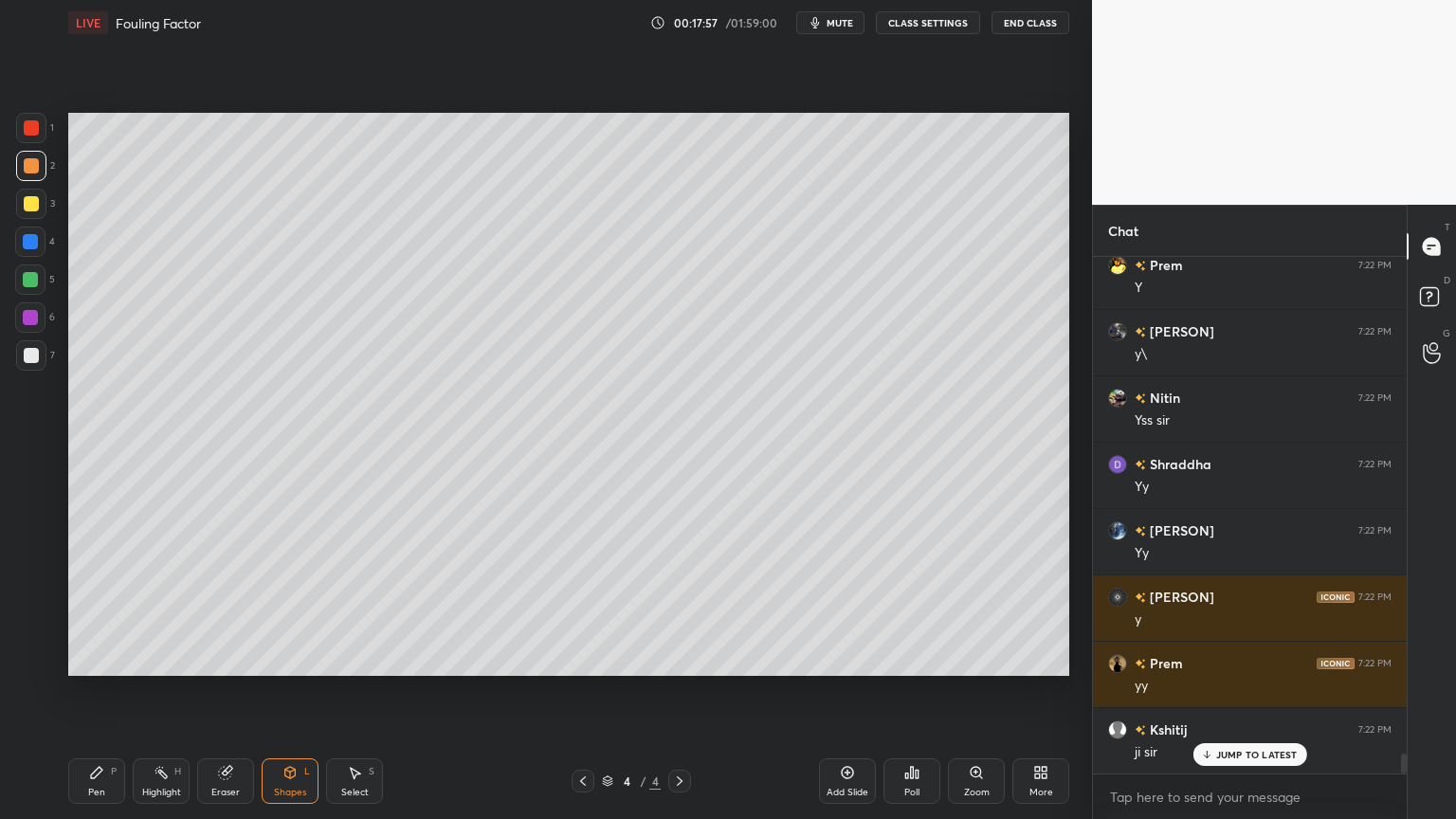 click on "Pen P" at bounding box center [97, 781] 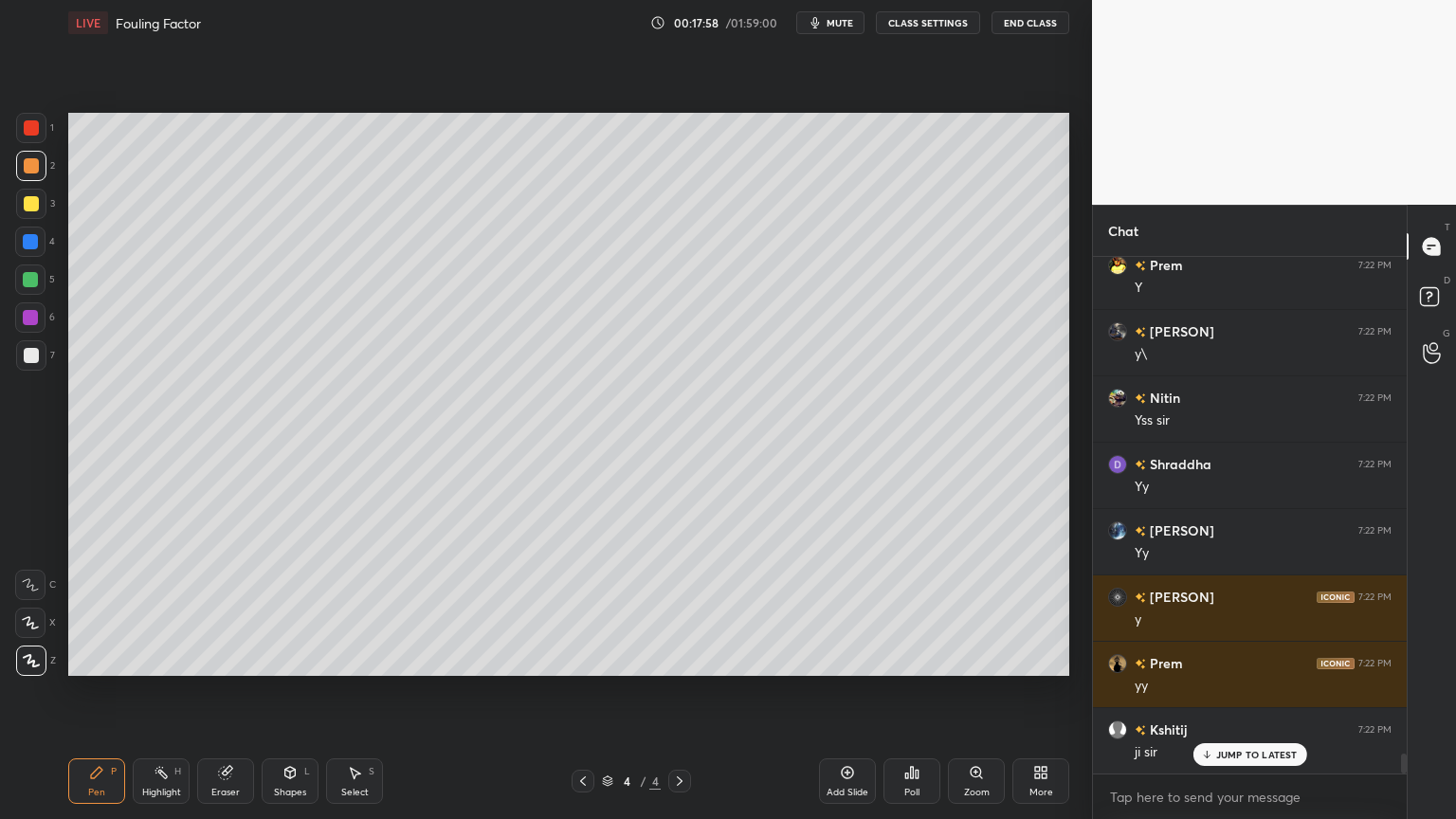 click at bounding box center [31, 355] 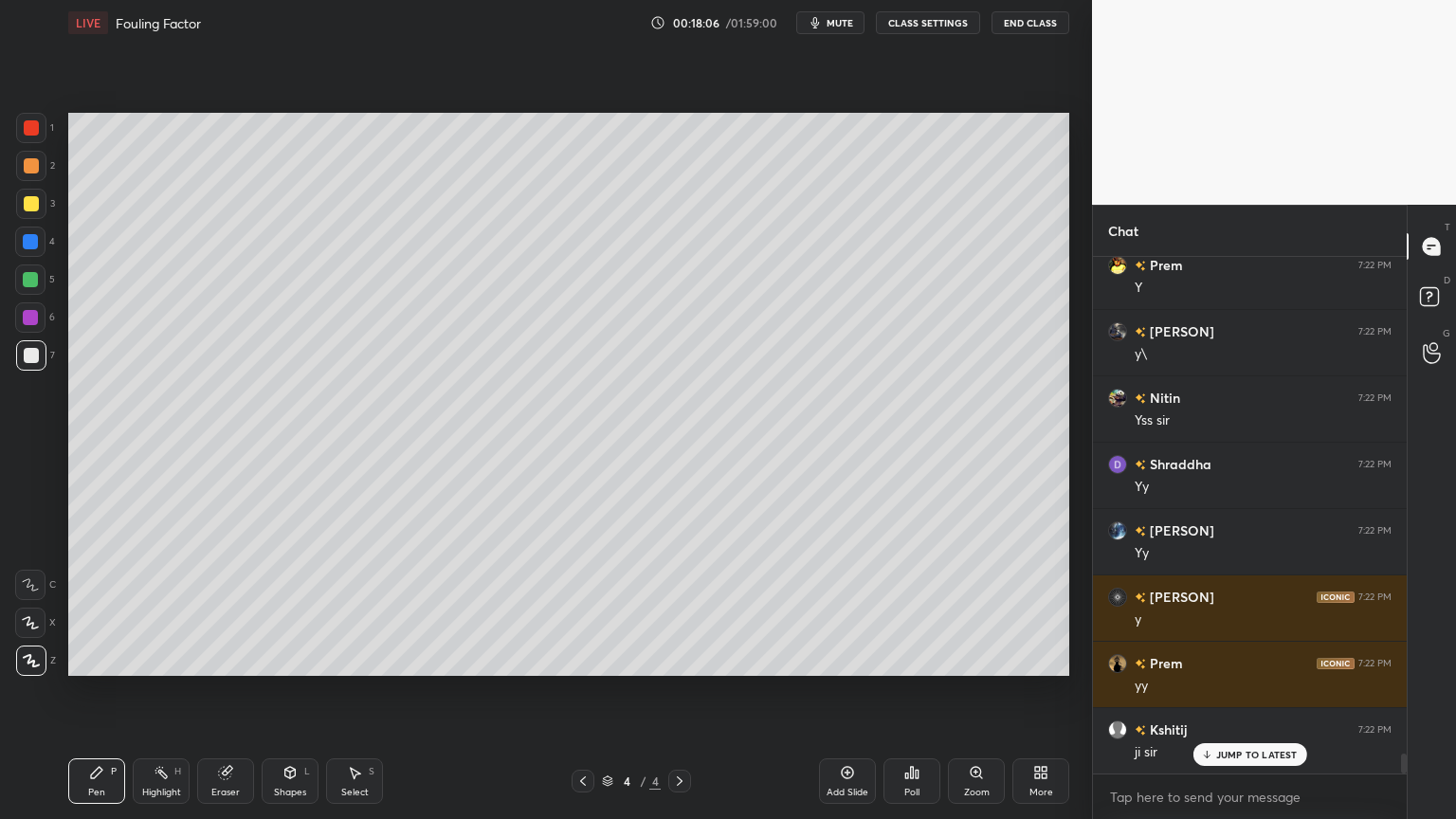 click on "Shapes" at bounding box center (290, 792) 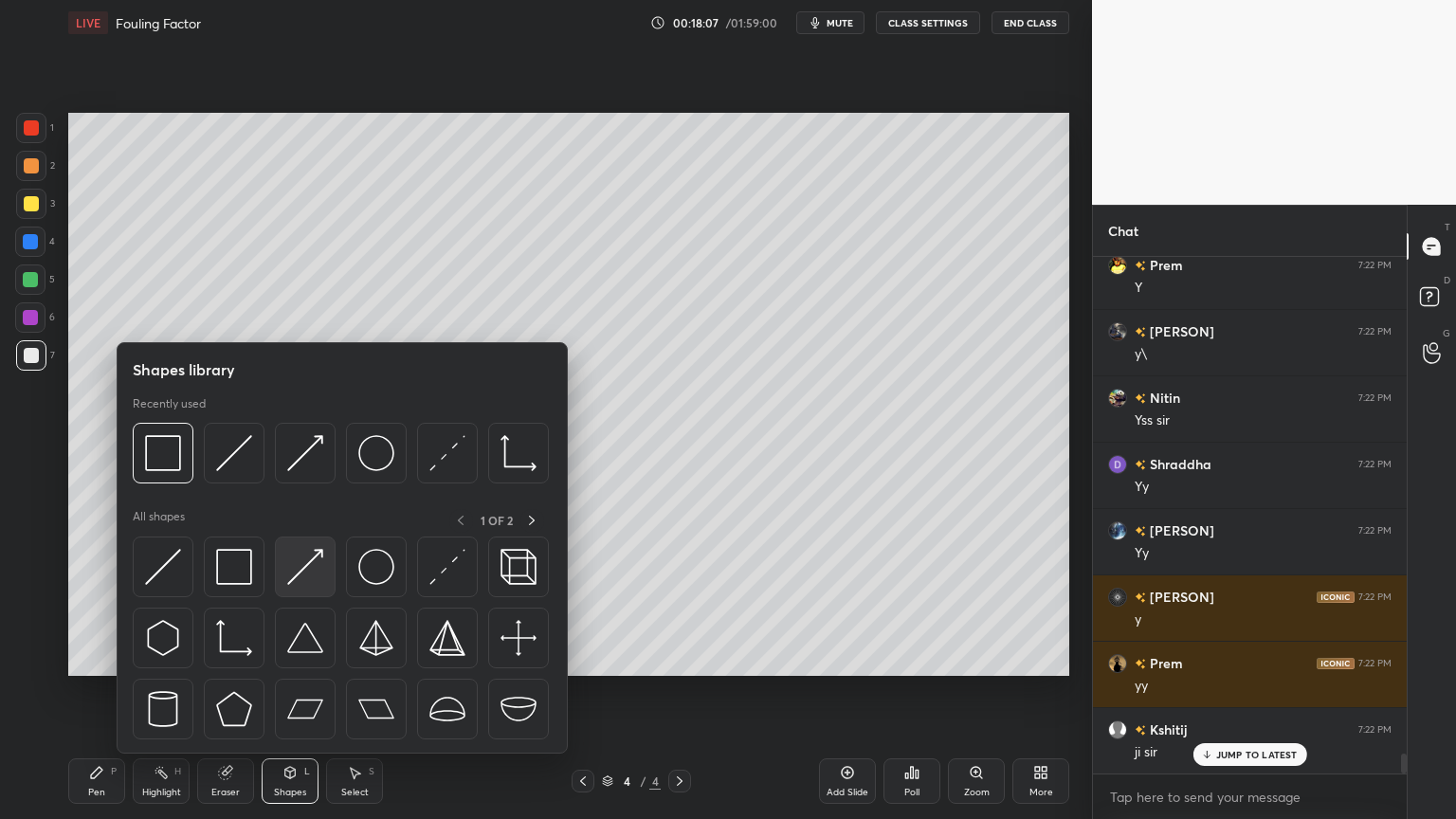 click at bounding box center (305, 567) 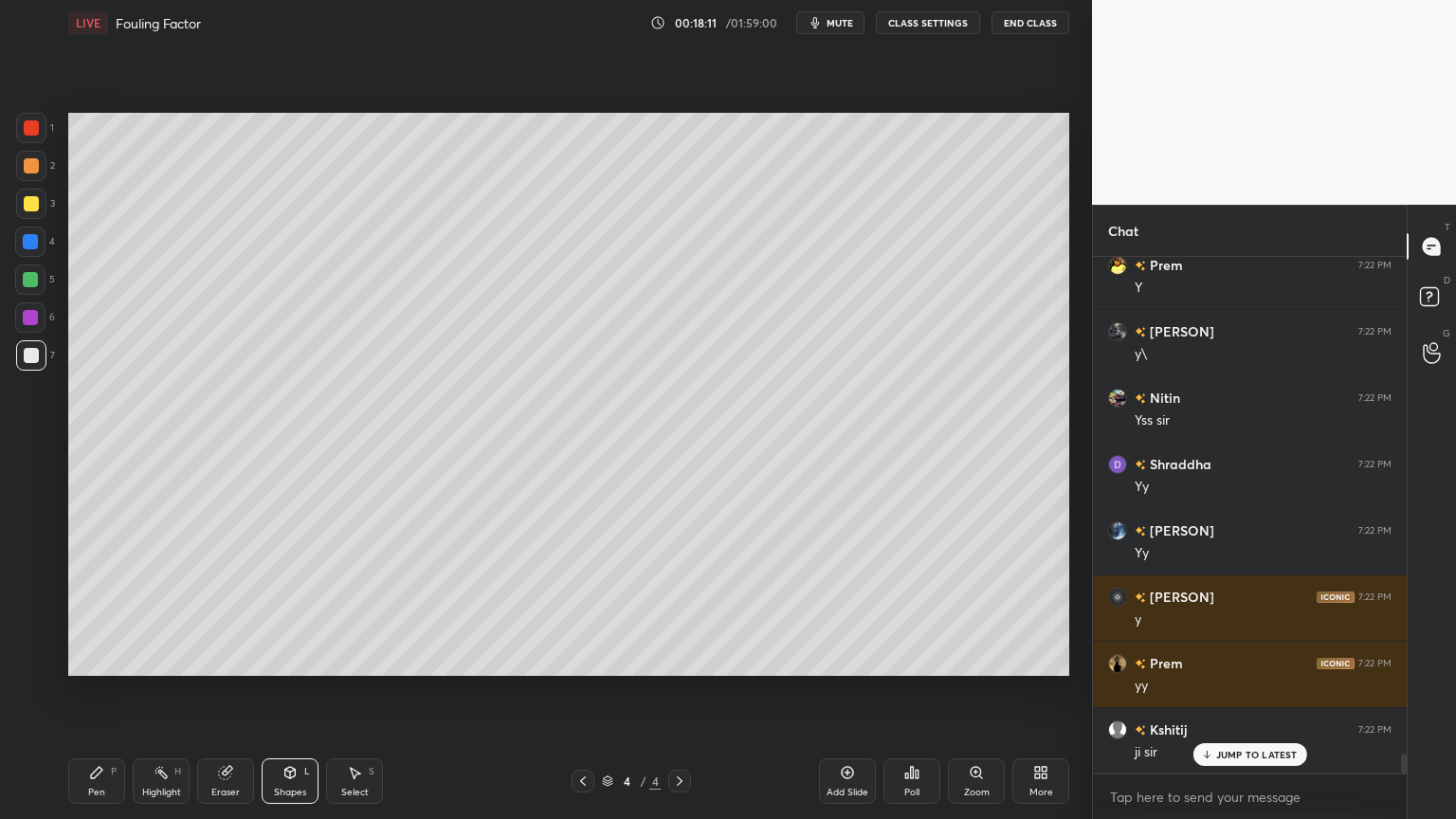 scroll, scrollTop: 12826, scrollLeft: 0, axis: vertical 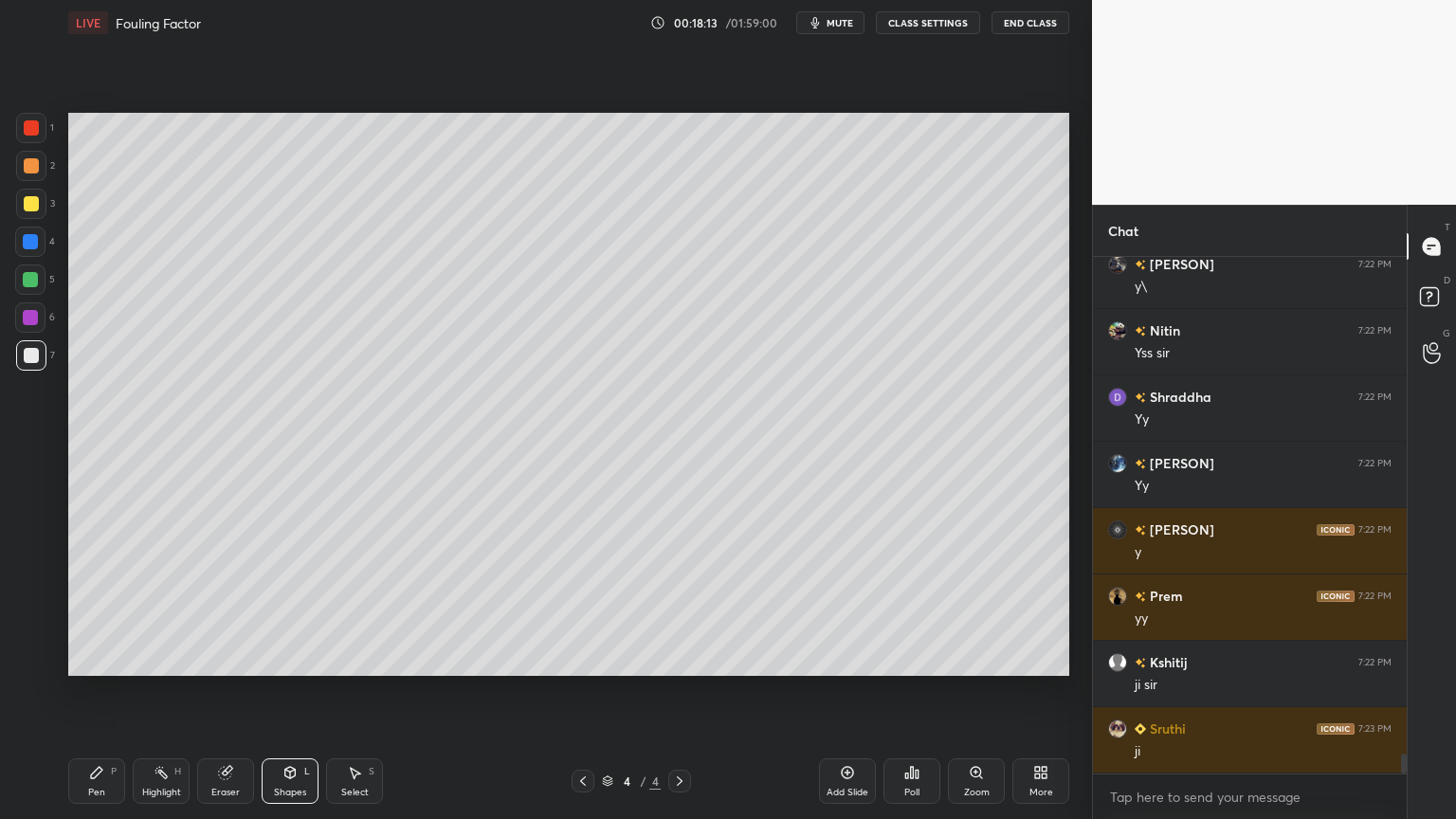 click on "Pen" at bounding box center (97, 792) 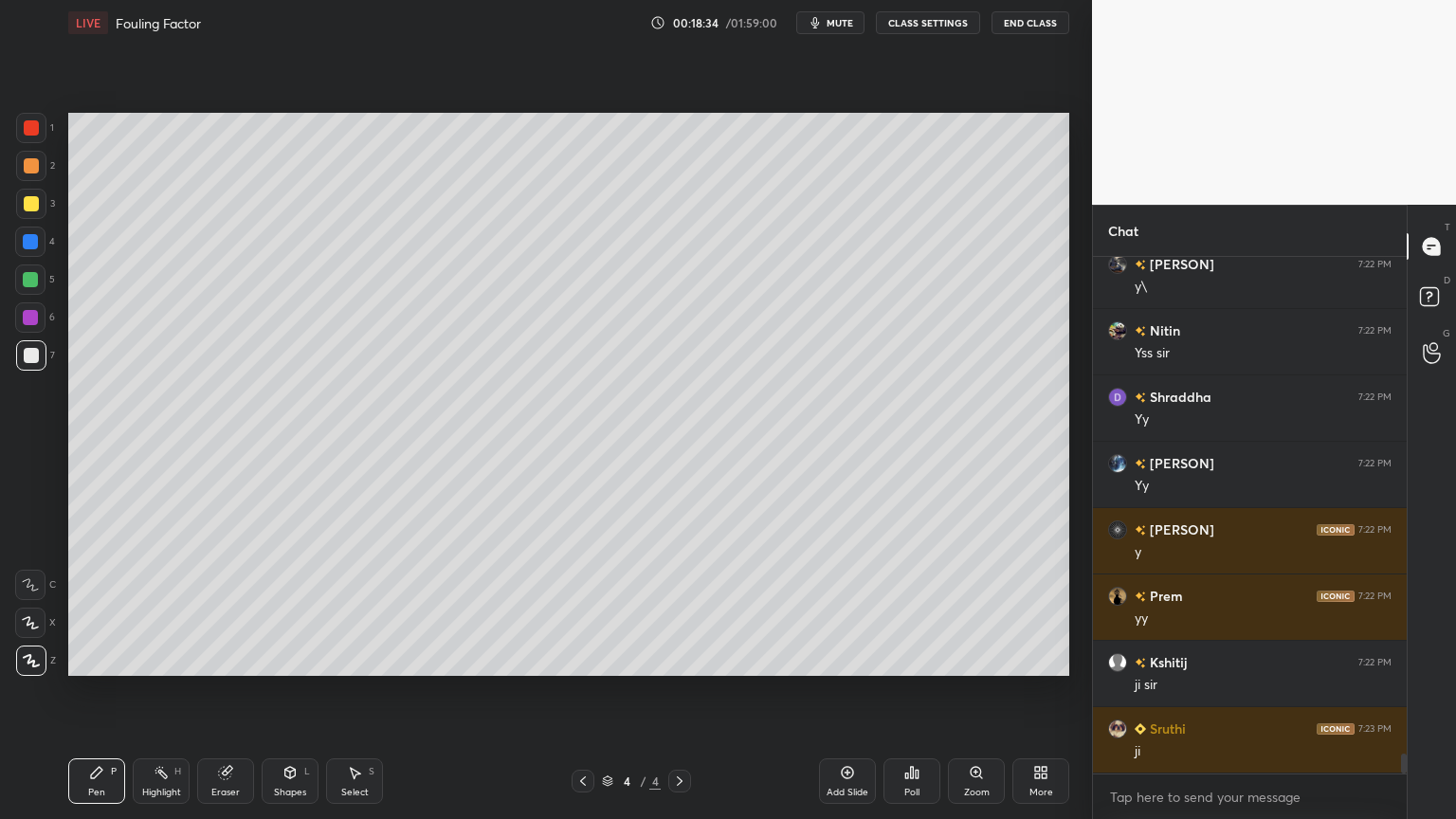 click on "Eraser" at bounding box center [226, 781] 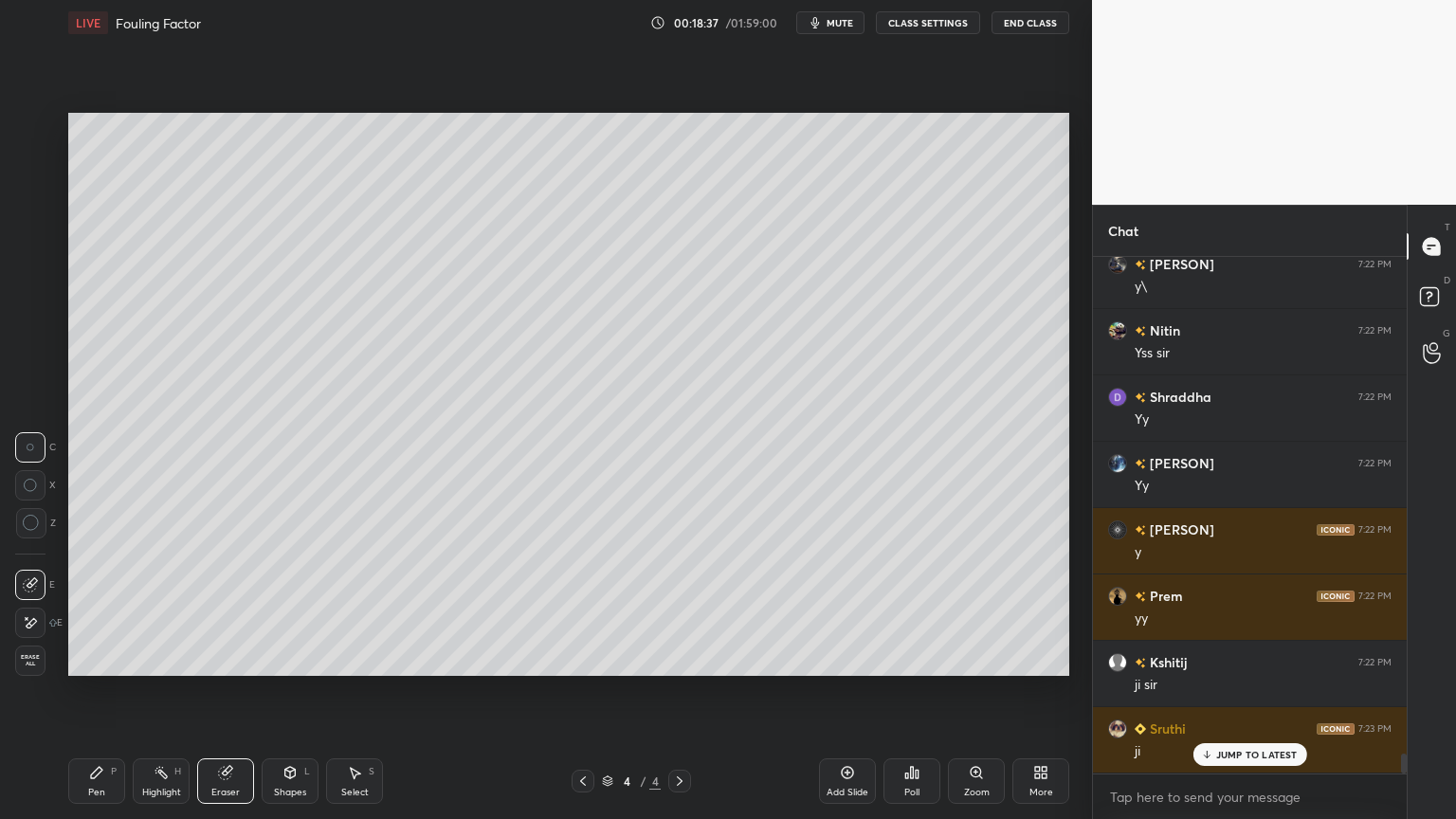 scroll, scrollTop: 12892, scrollLeft: 0, axis: vertical 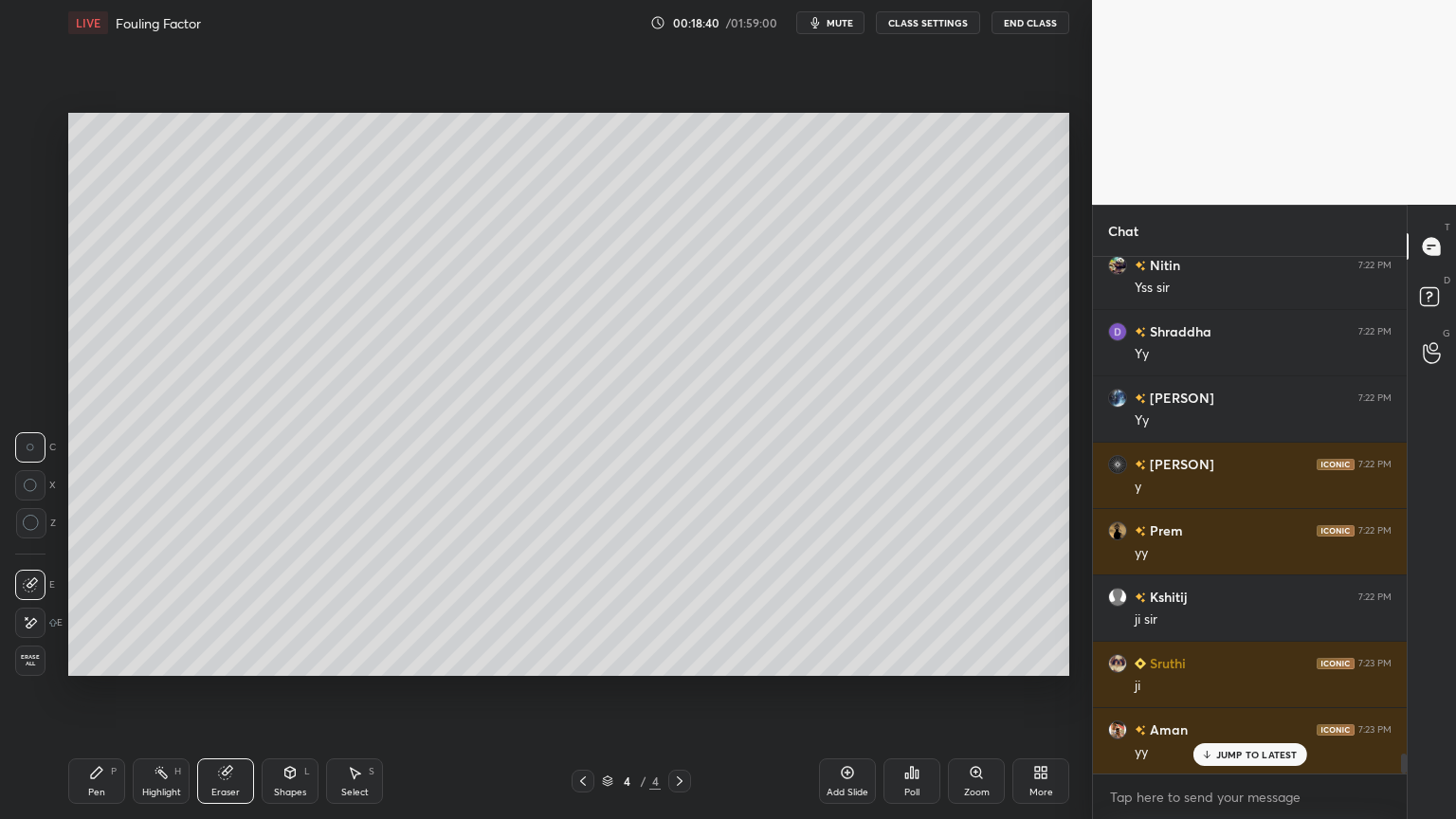 drag, startPoint x: 353, startPoint y: 775, endPoint x: 352, endPoint y: 766, distance: 9.055385 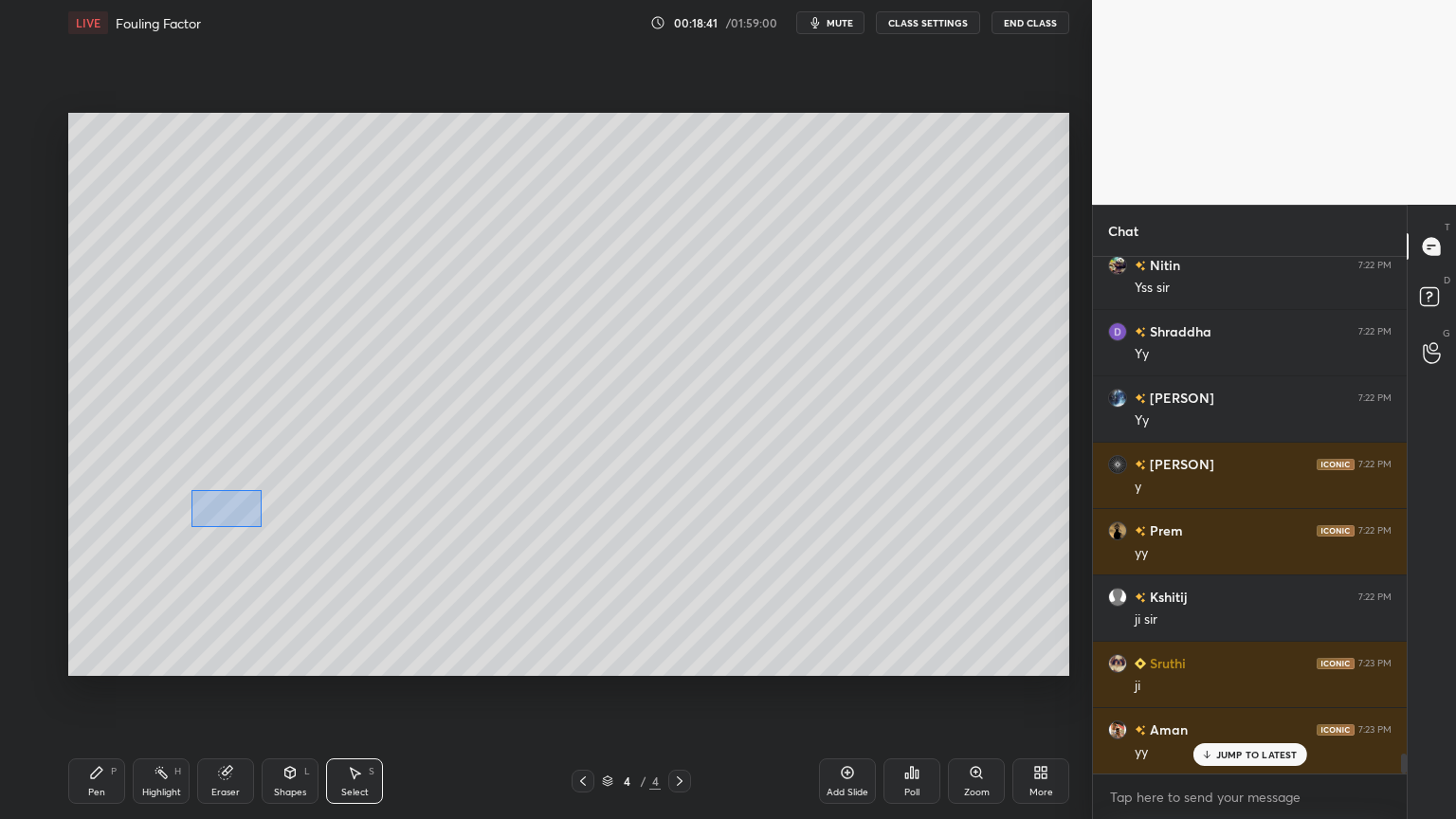 drag, startPoint x: 191, startPoint y: 489, endPoint x: 247, endPoint y: 517, distance: 62.6099 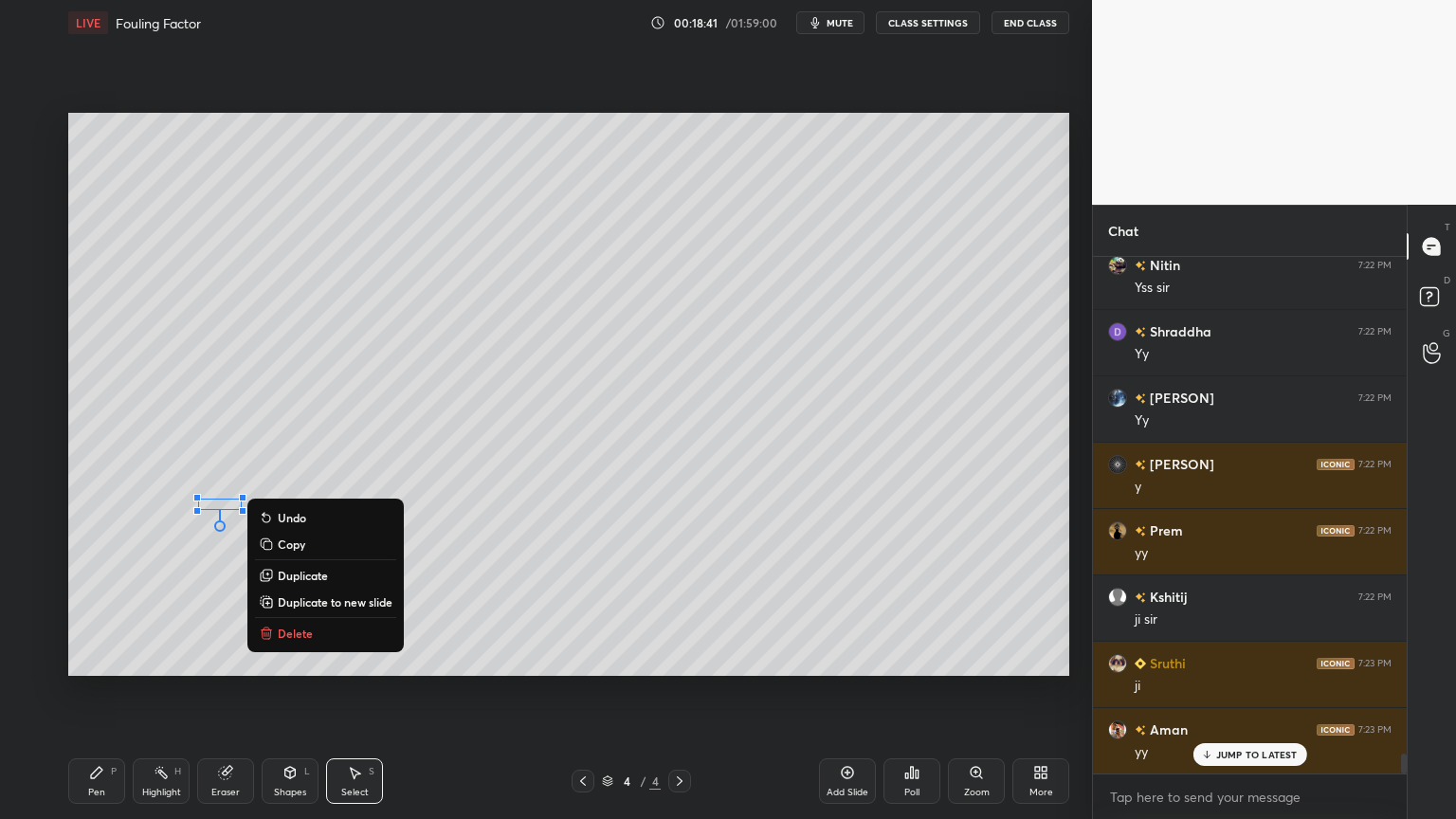 scroll, scrollTop: 12959, scrollLeft: 0, axis: vertical 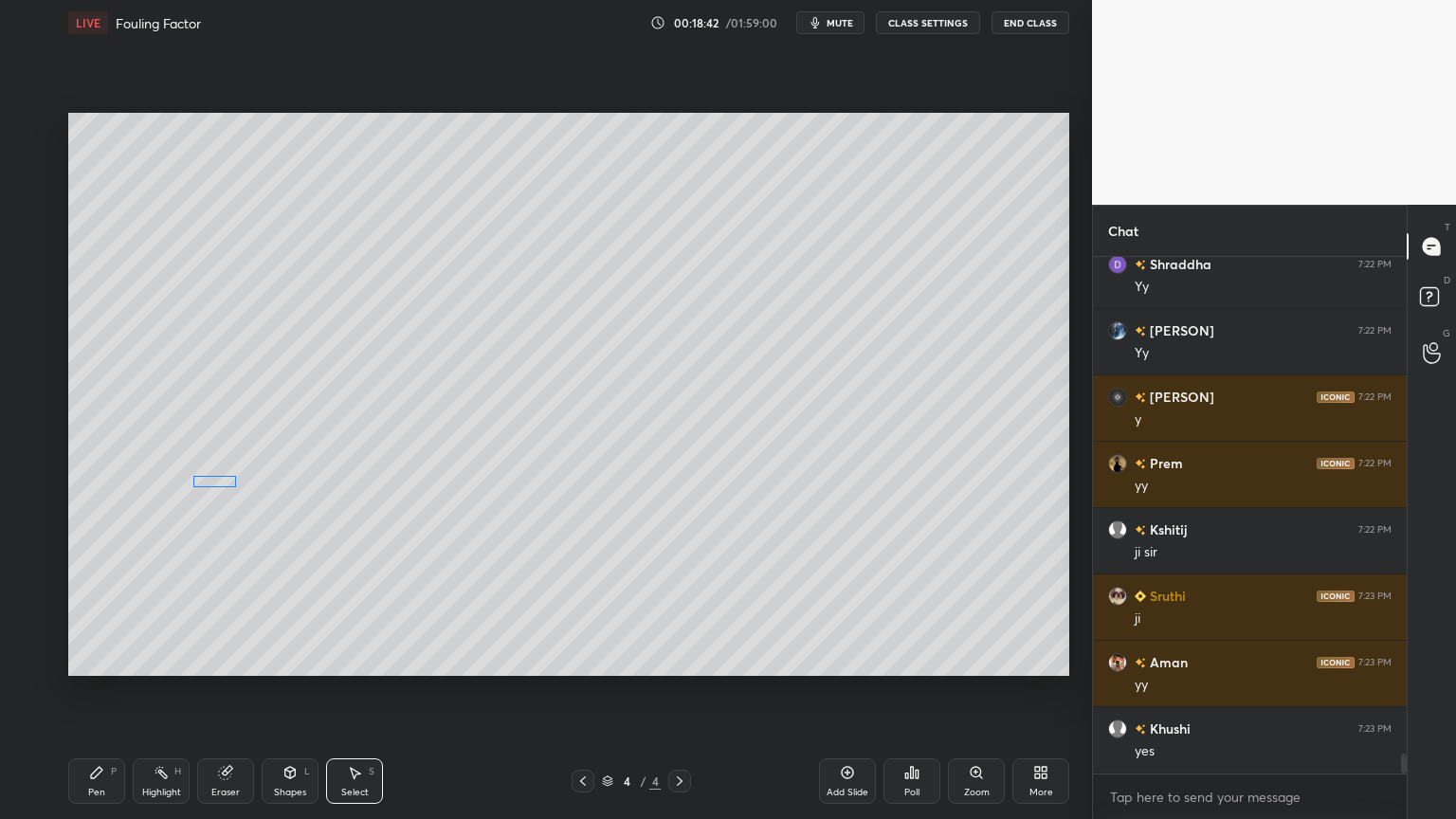 drag, startPoint x: 219, startPoint y: 504, endPoint x: 213, endPoint y: 482, distance: 22.803509 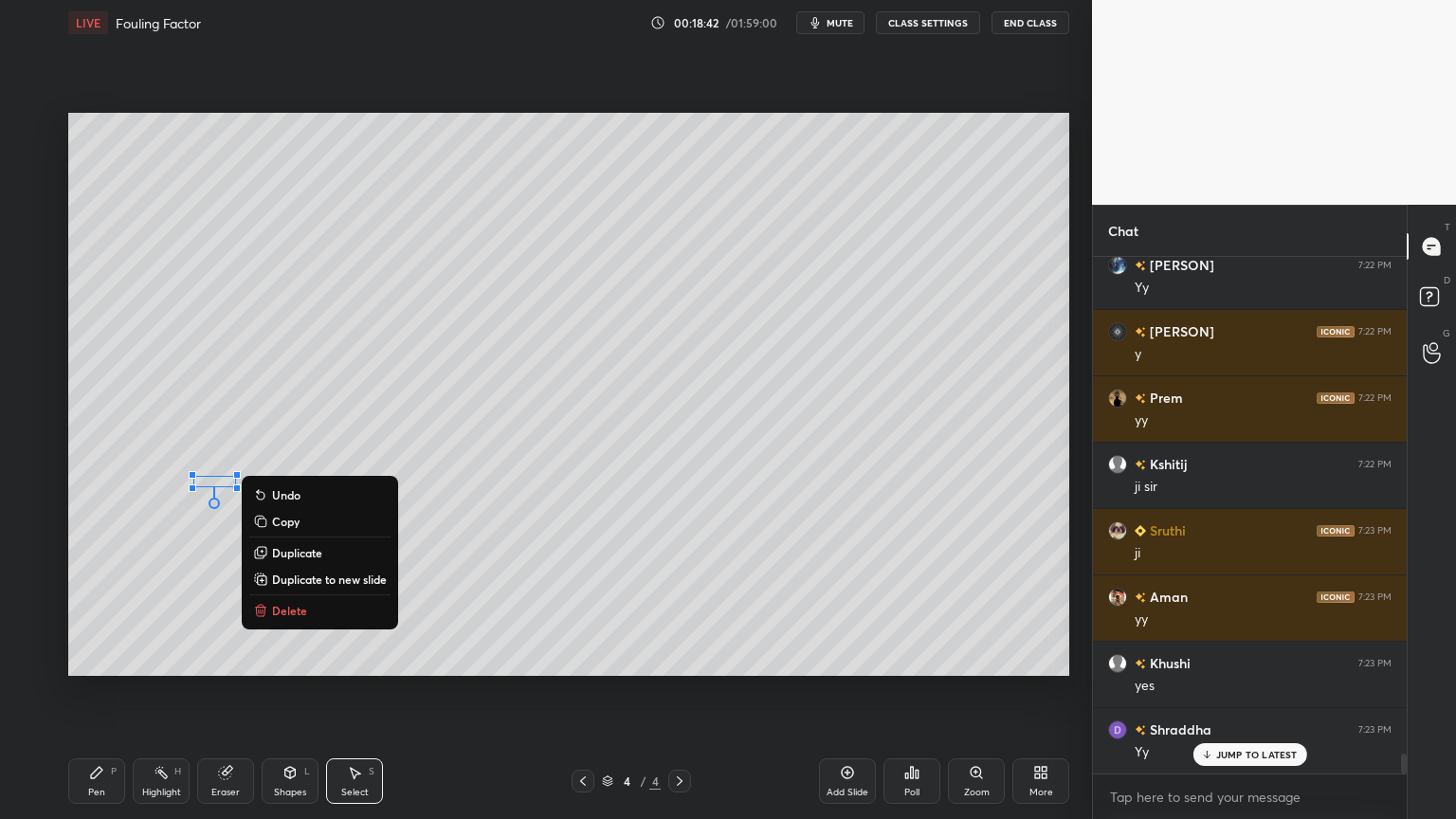click on "0 ° Undo Copy Duplicate Duplicate to new slide Delete" at bounding box center [569, 394] 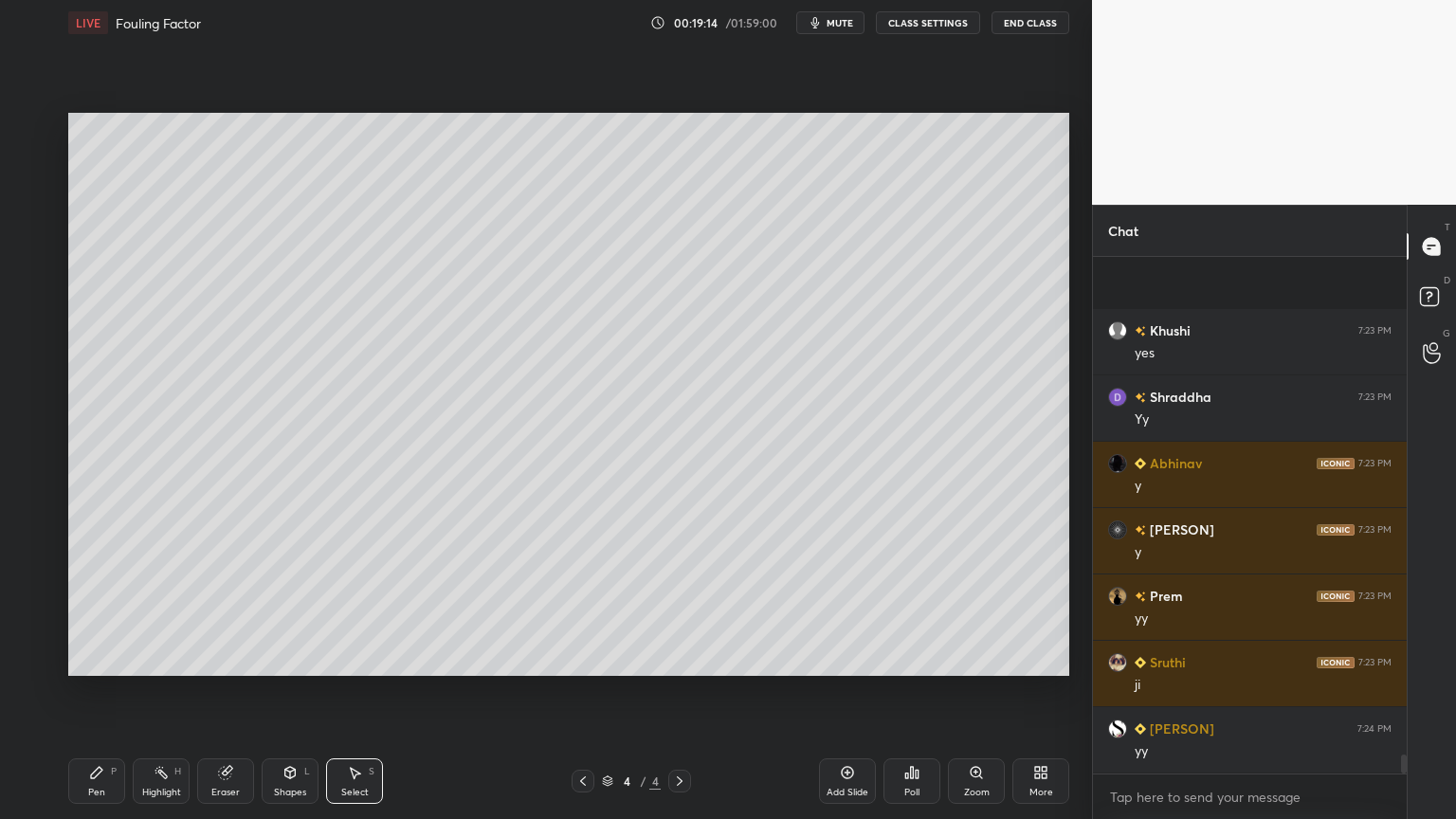 scroll, scrollTop: 13490, scrollLeft: 0, axis: vertical 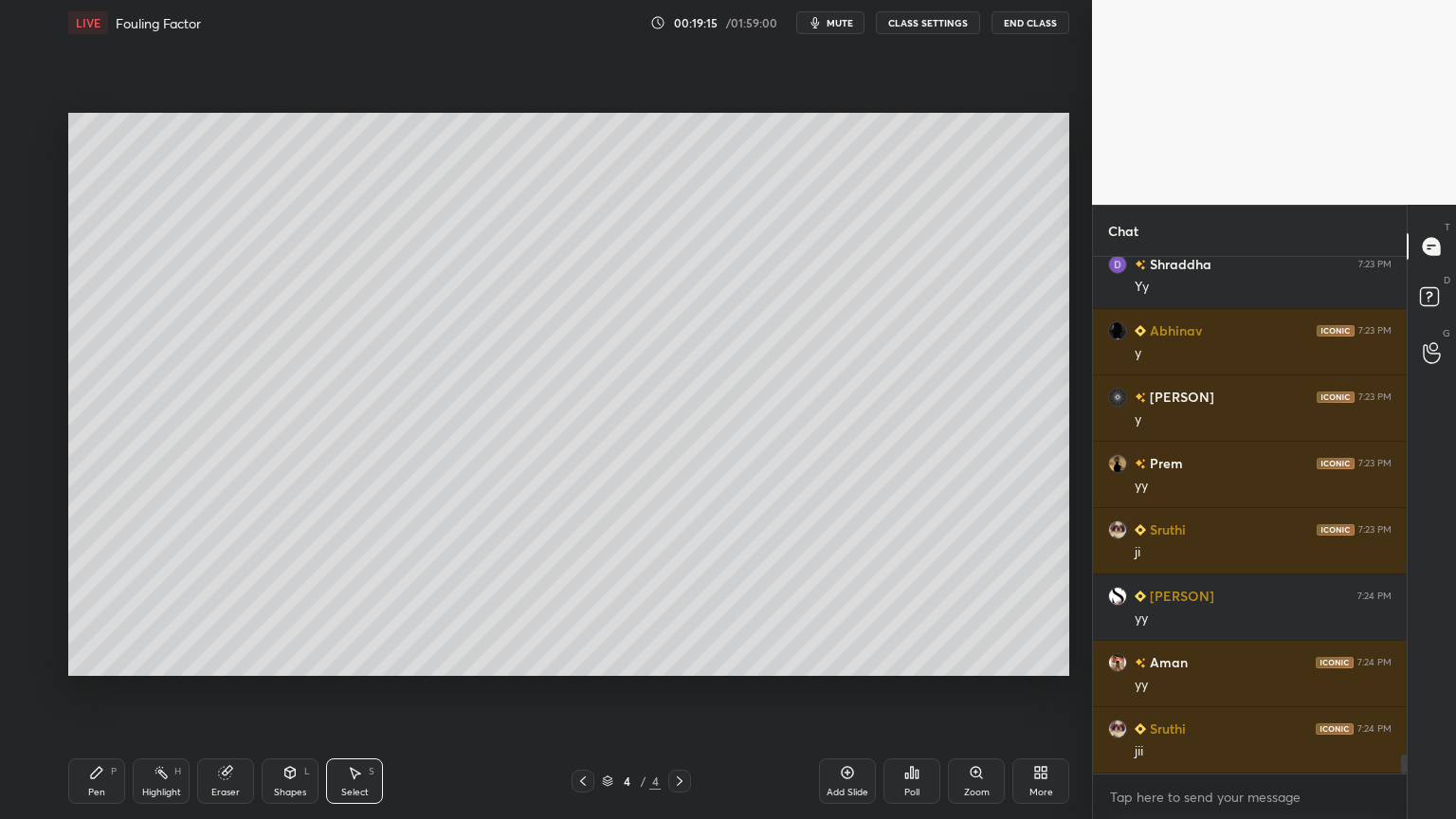 click on "Pen" at bounding box center [97, 792] 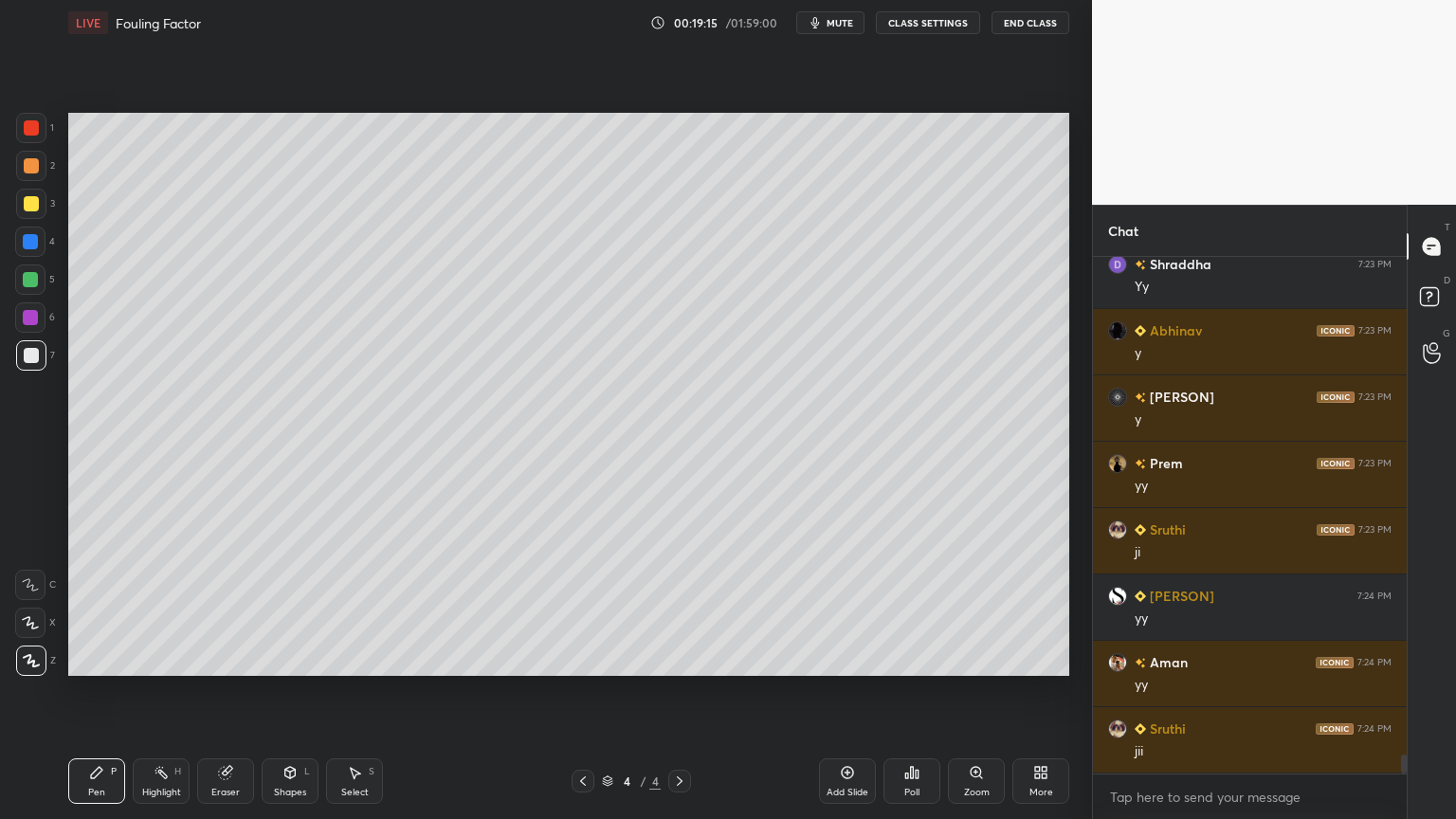 scroll, scrollTop: 13623, scrollLeft: 0, axis: vertical 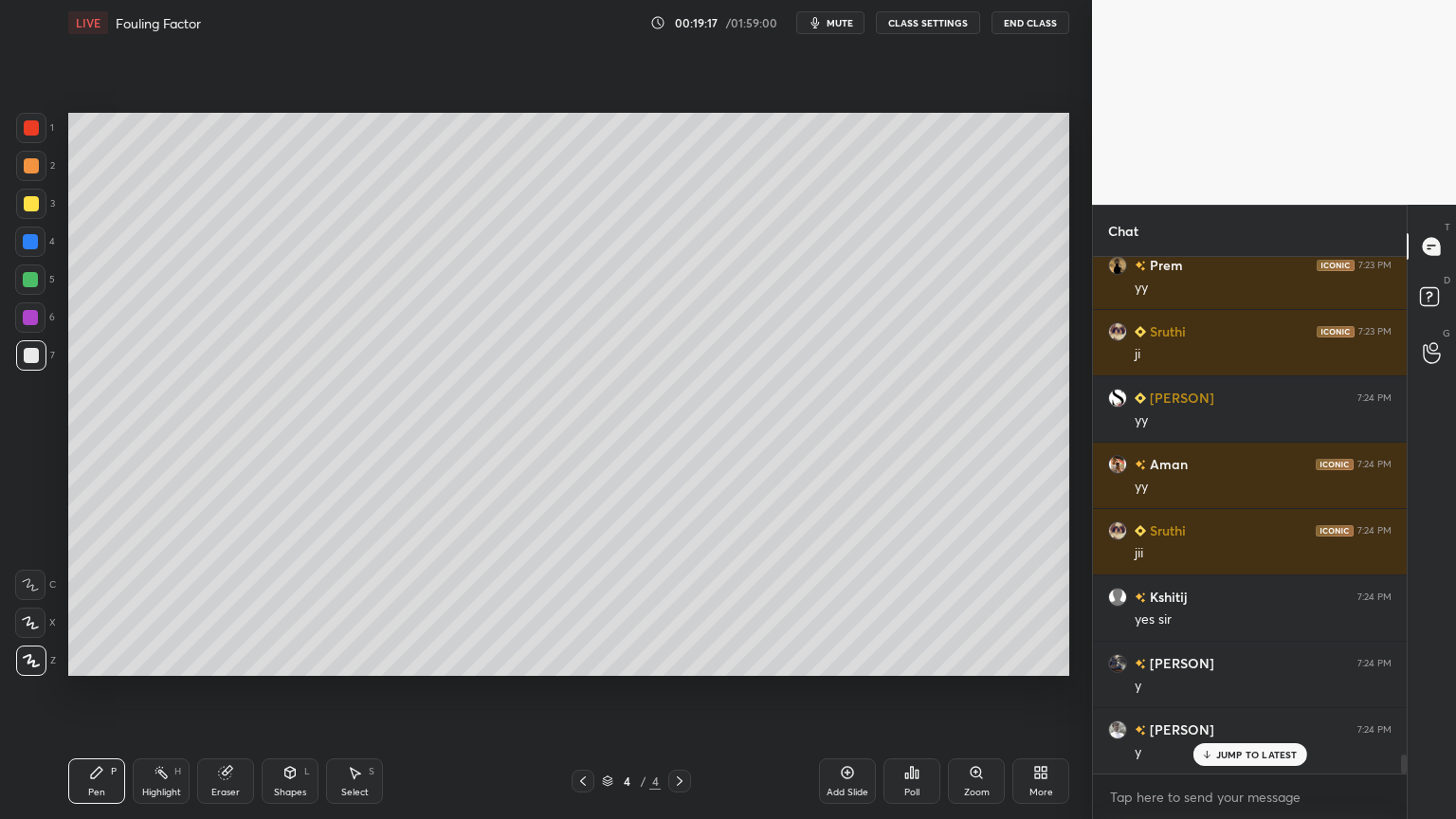 click at bounding box center (31, 204) 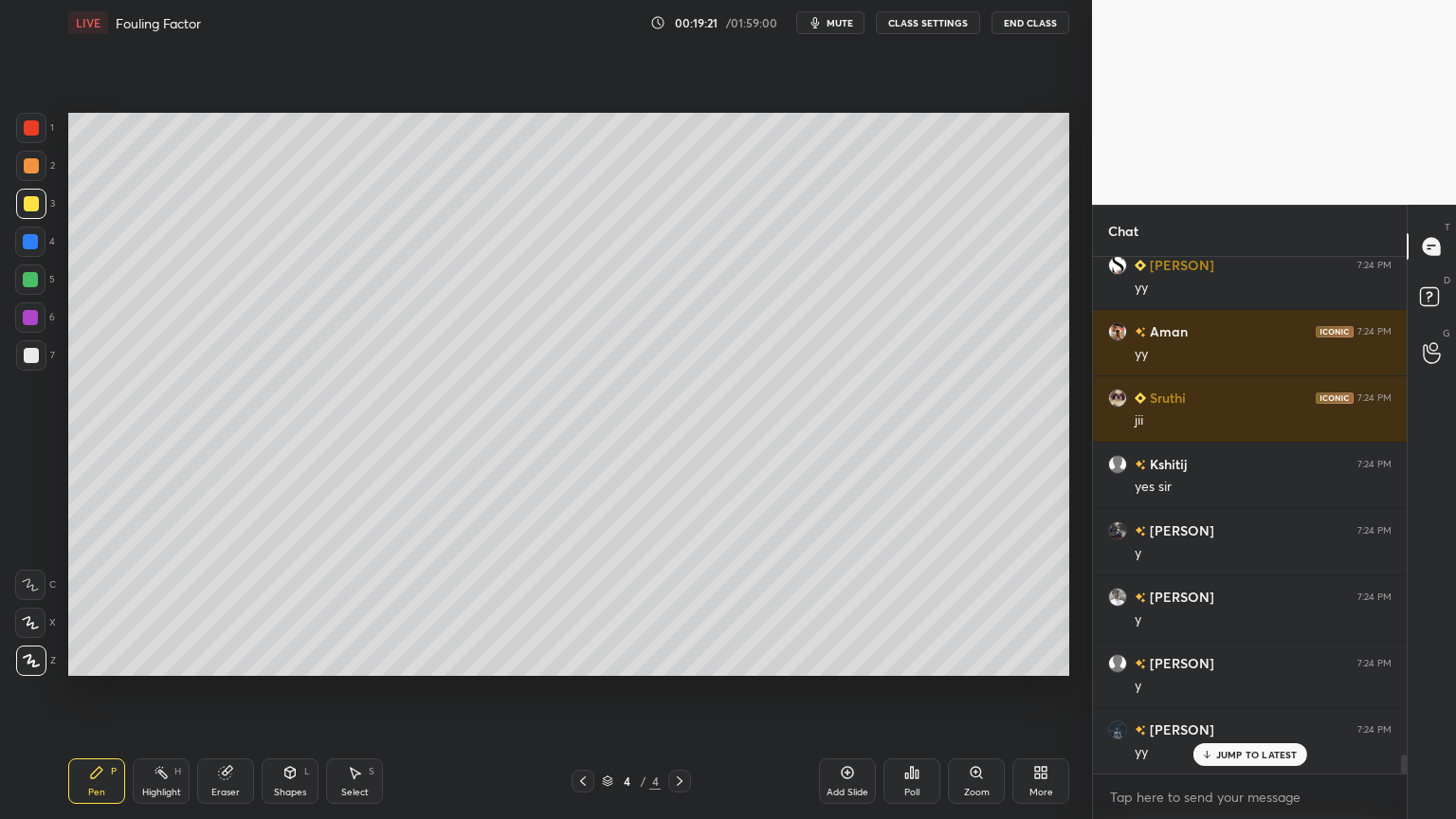 scroll, scrollTop: 13888, scrollLeft: 0, axis: vertical 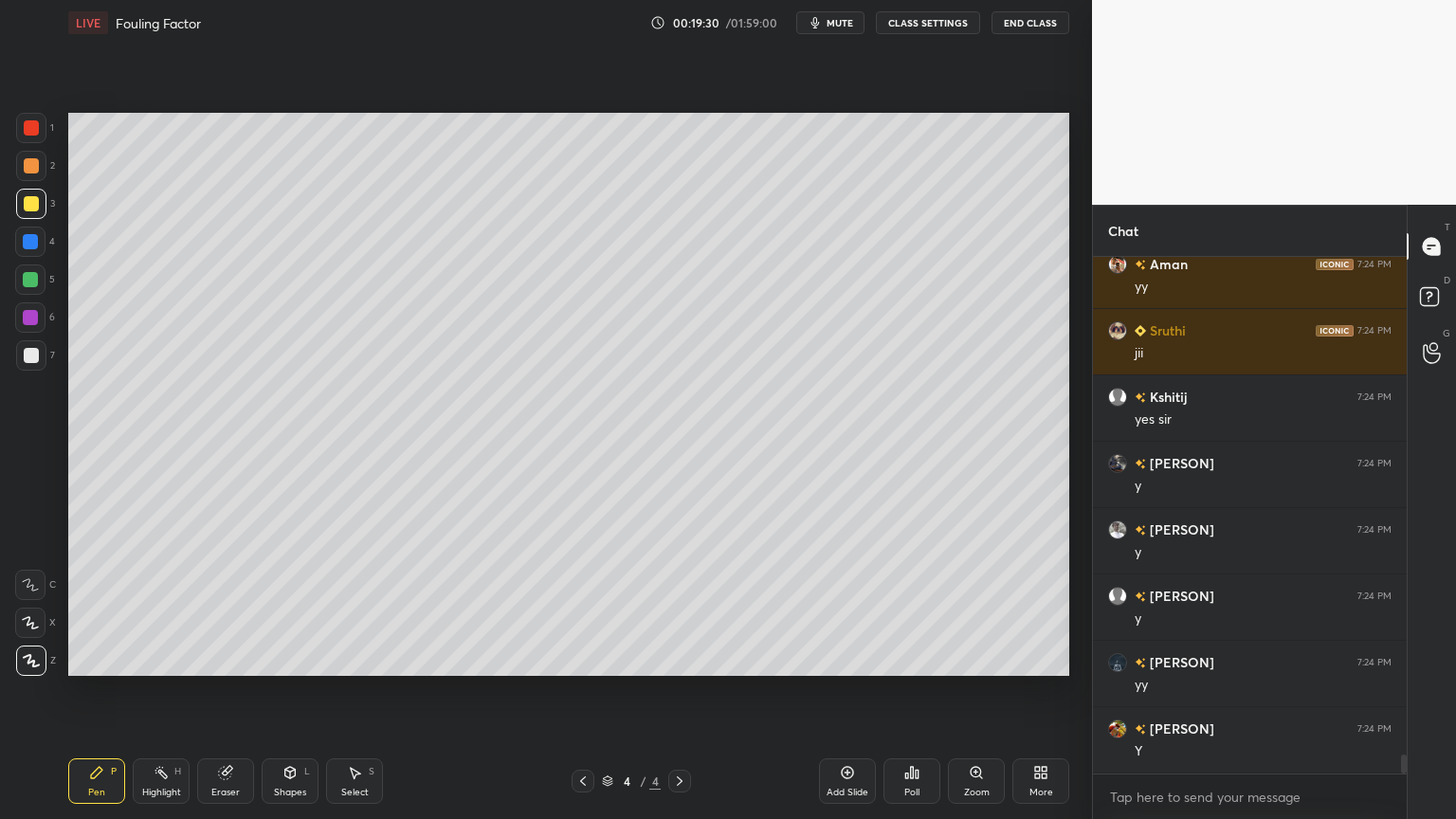 click at bounding box center [31, 355] 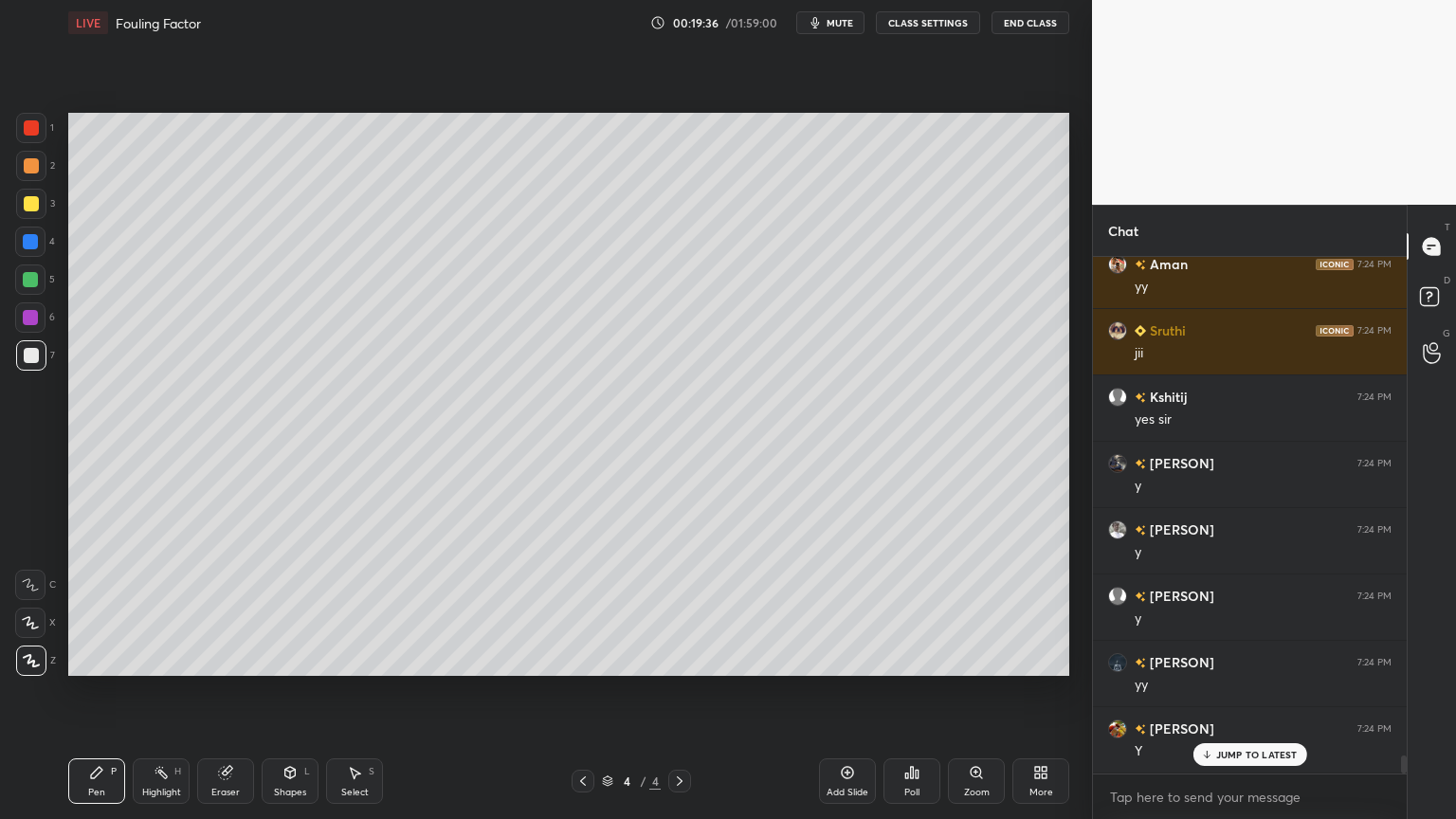 scroll, scrollTop: 13953, scrollLeft: 0, axis: vertical 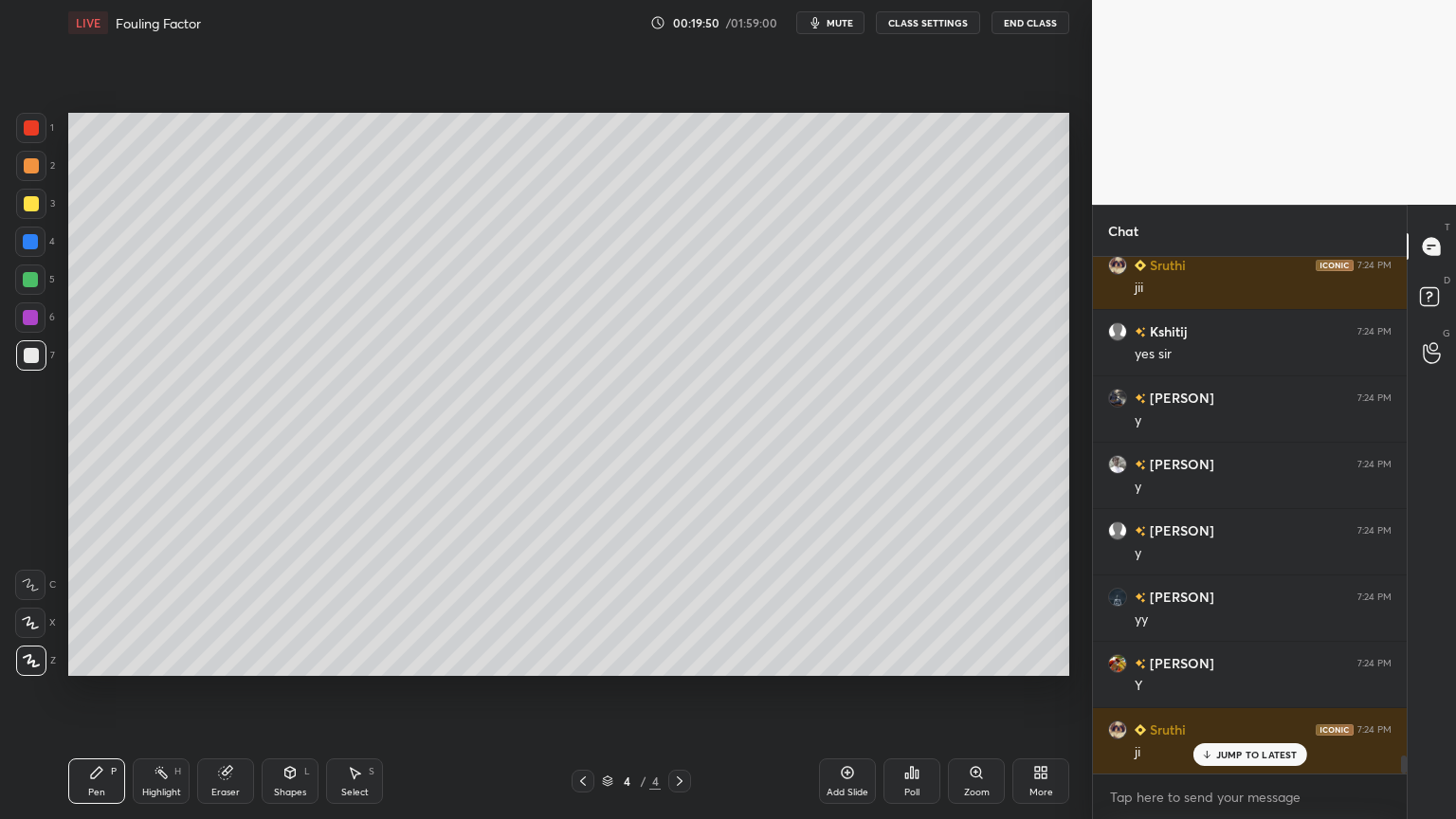 click at bounding box center [31, 204] 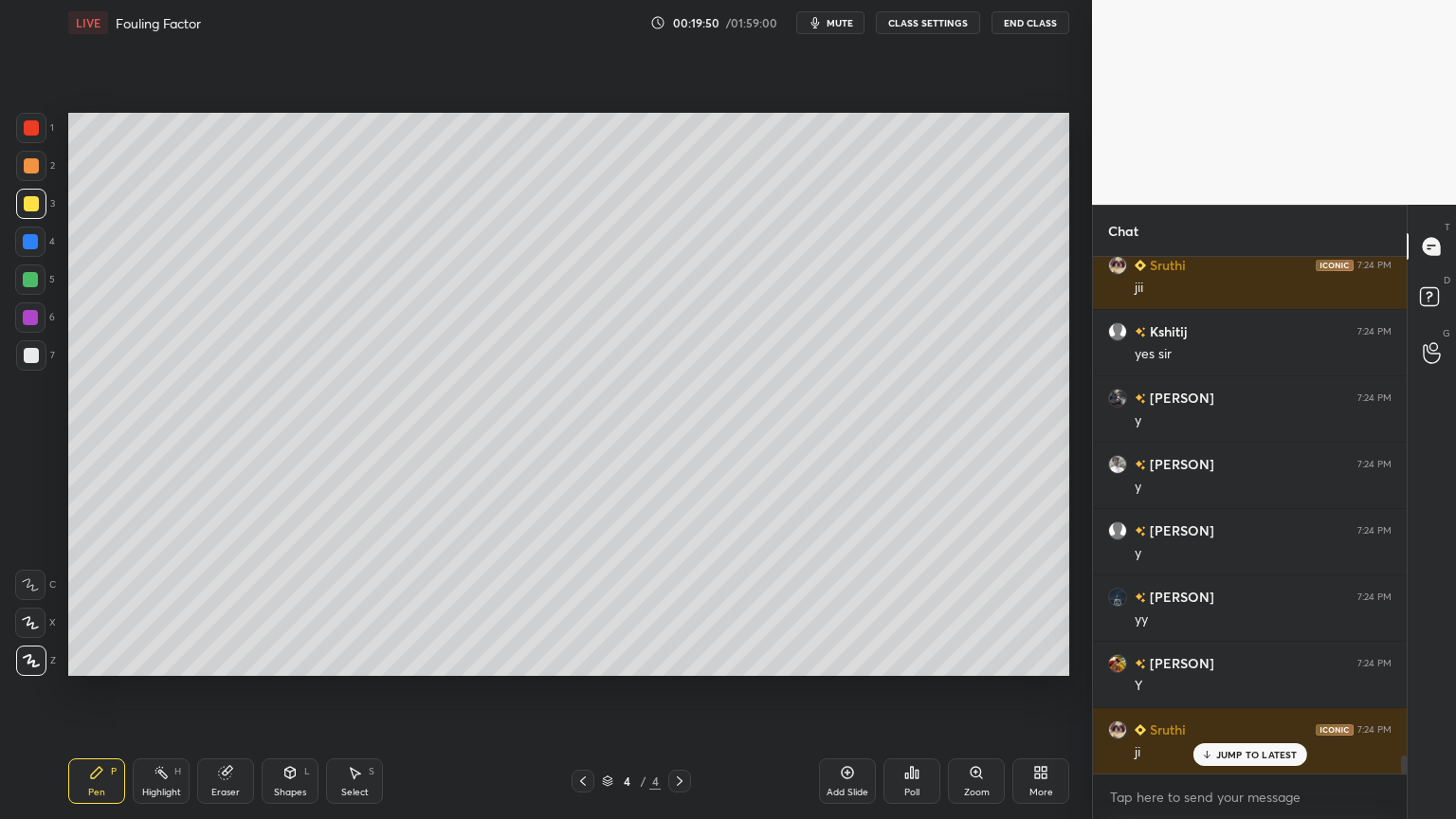 scroll, scrollTop: 13972, scrollLeft: 0, axis: vertical 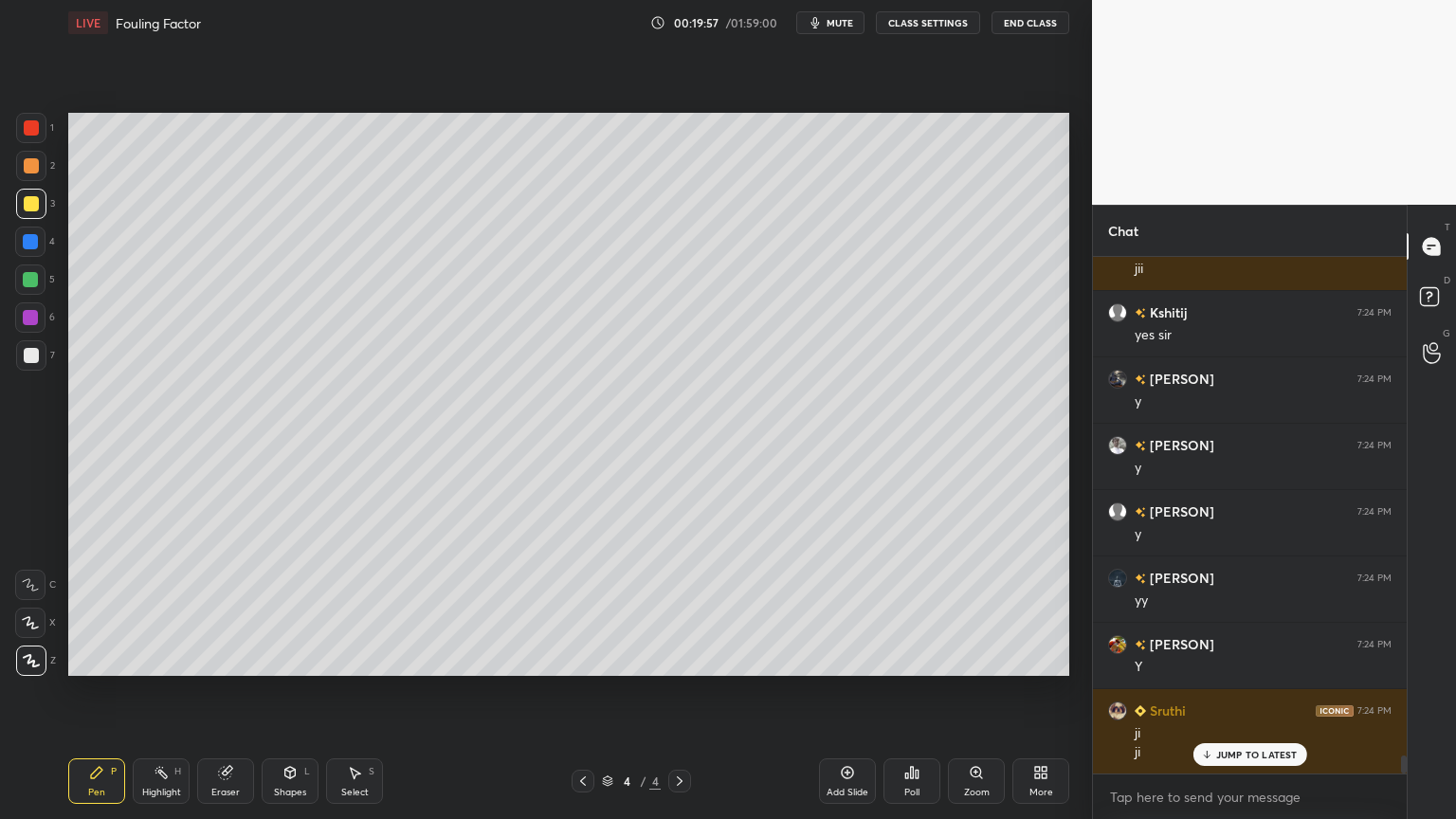 click at bounding box center [31, 355] 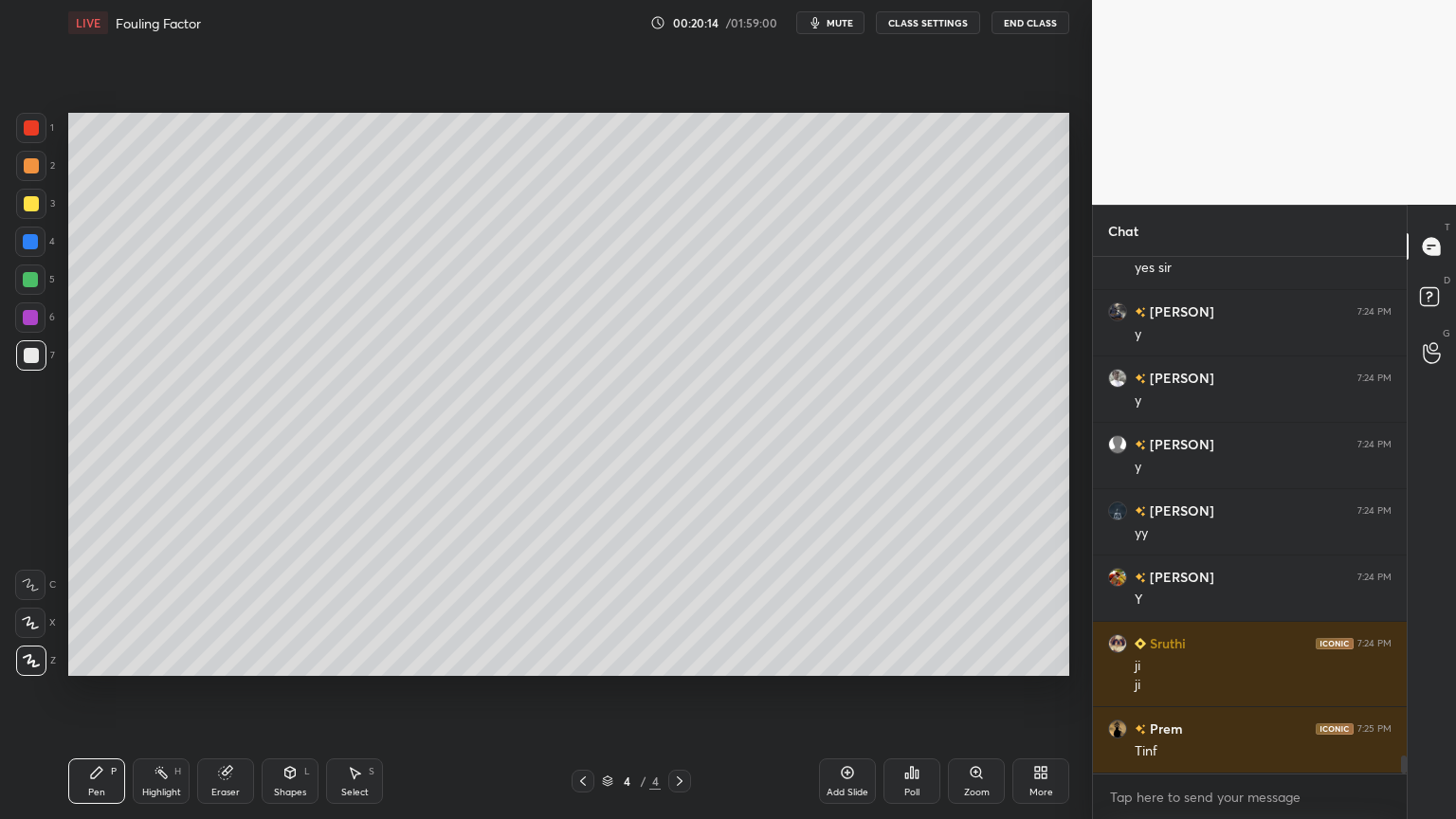 scroll, scrollTop: 14105, scrollLeft: 0, axis: vertical 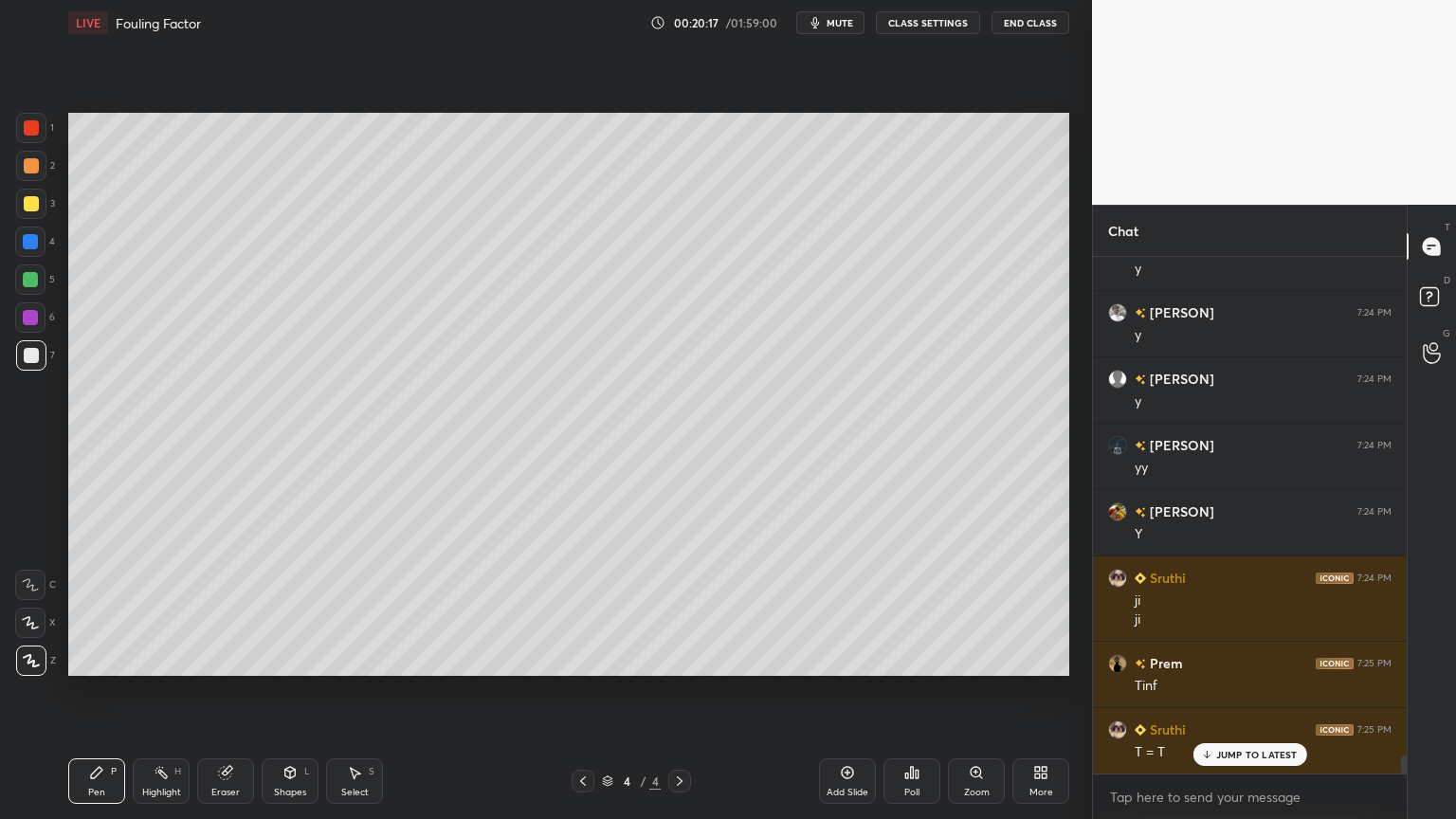 click on "Shapes" at bounding box center [290, 792] 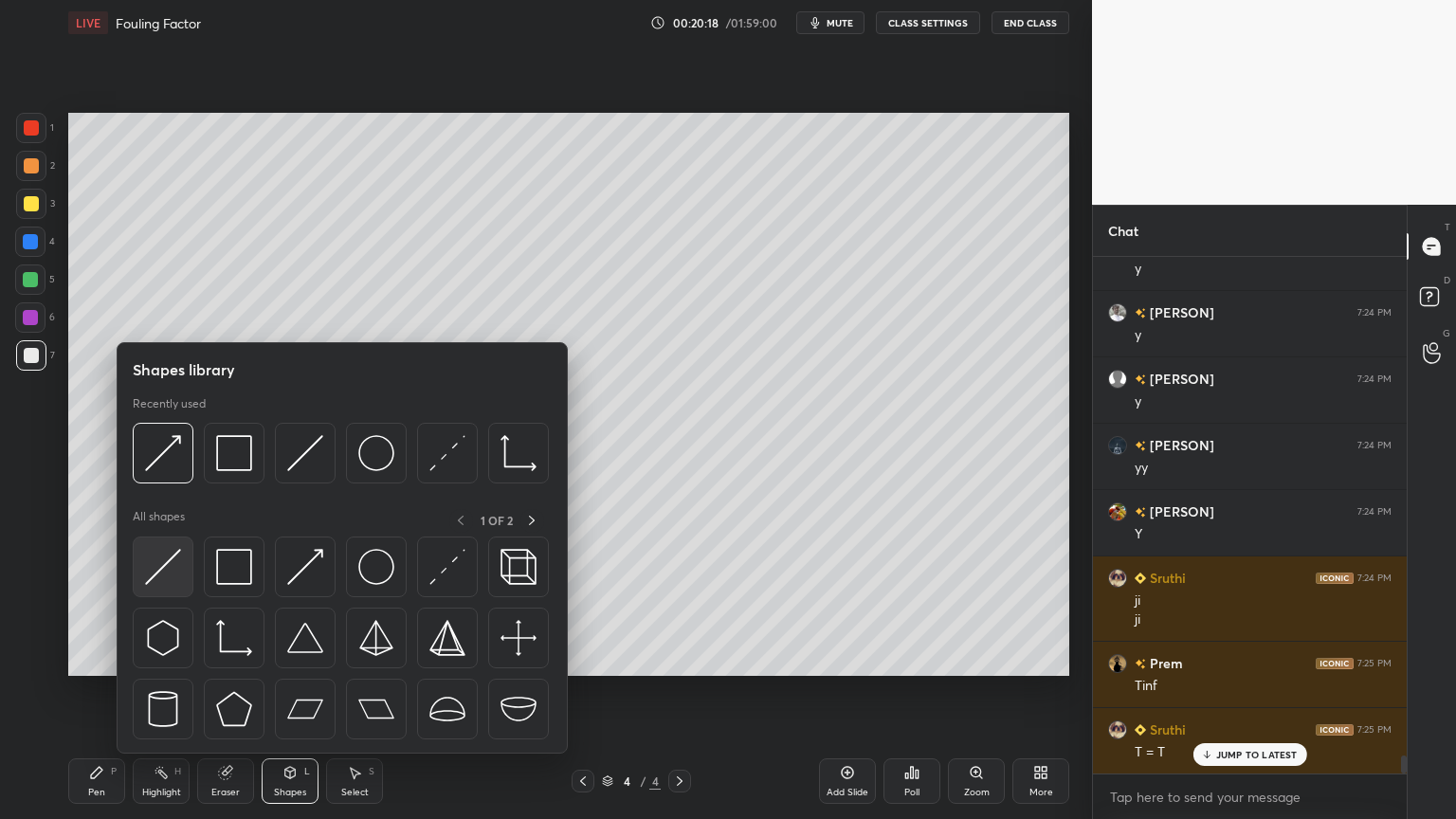 click at bounding box center (163, 567) 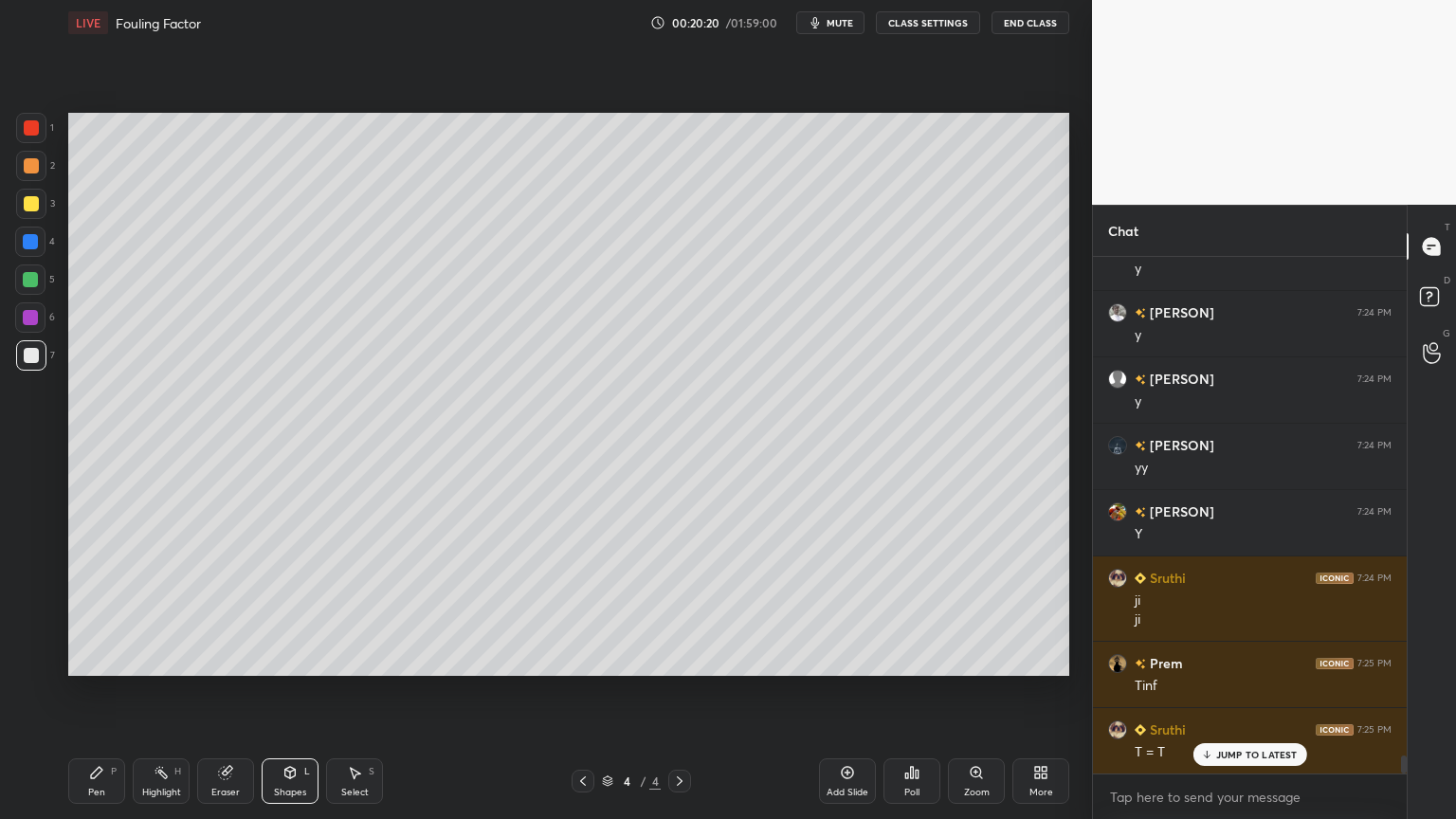scroll, scrollTop: 14124, scrollLeft: 0, axis: vertical 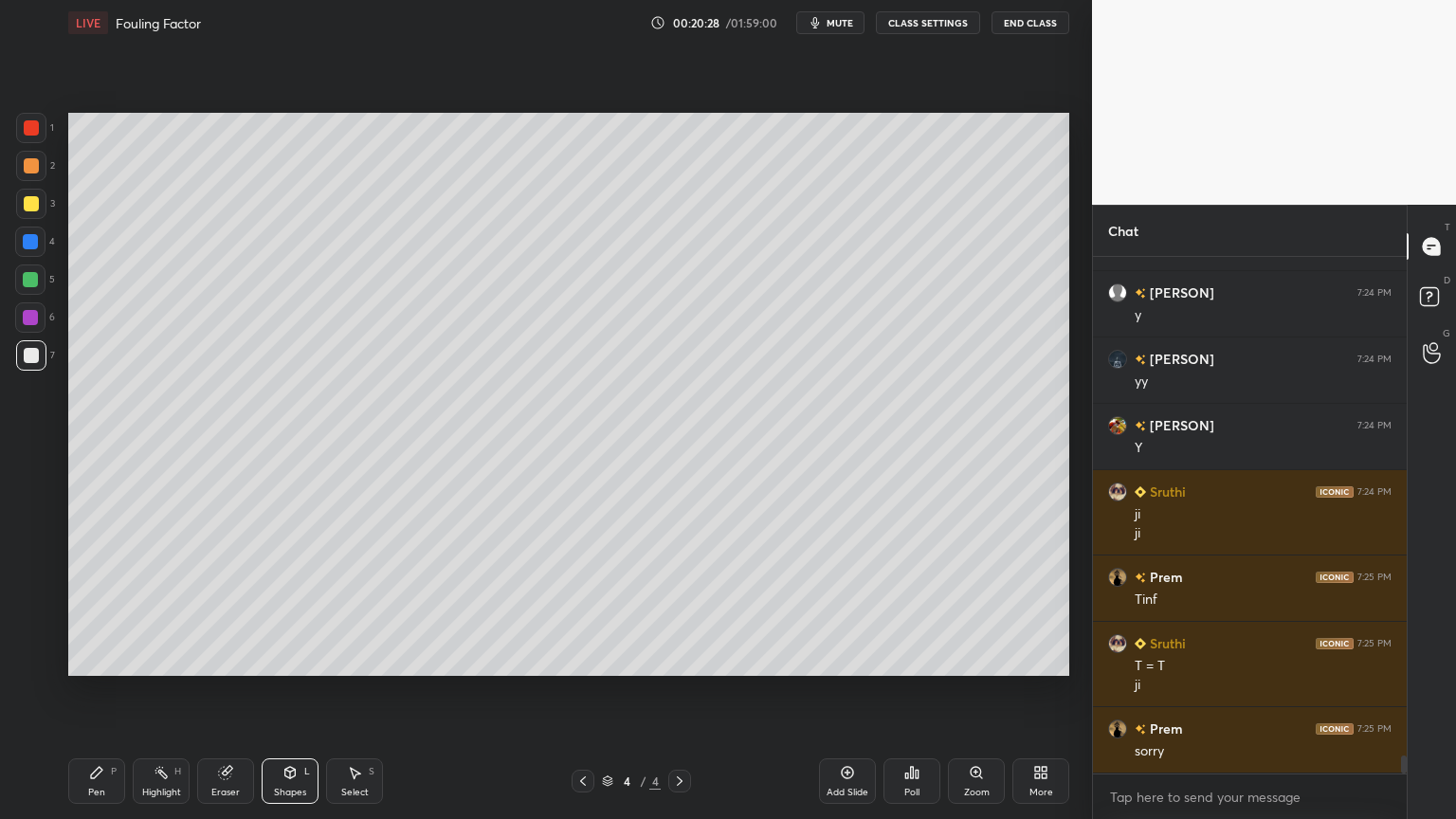 click on "Pen" at bounding box center (97, 792) 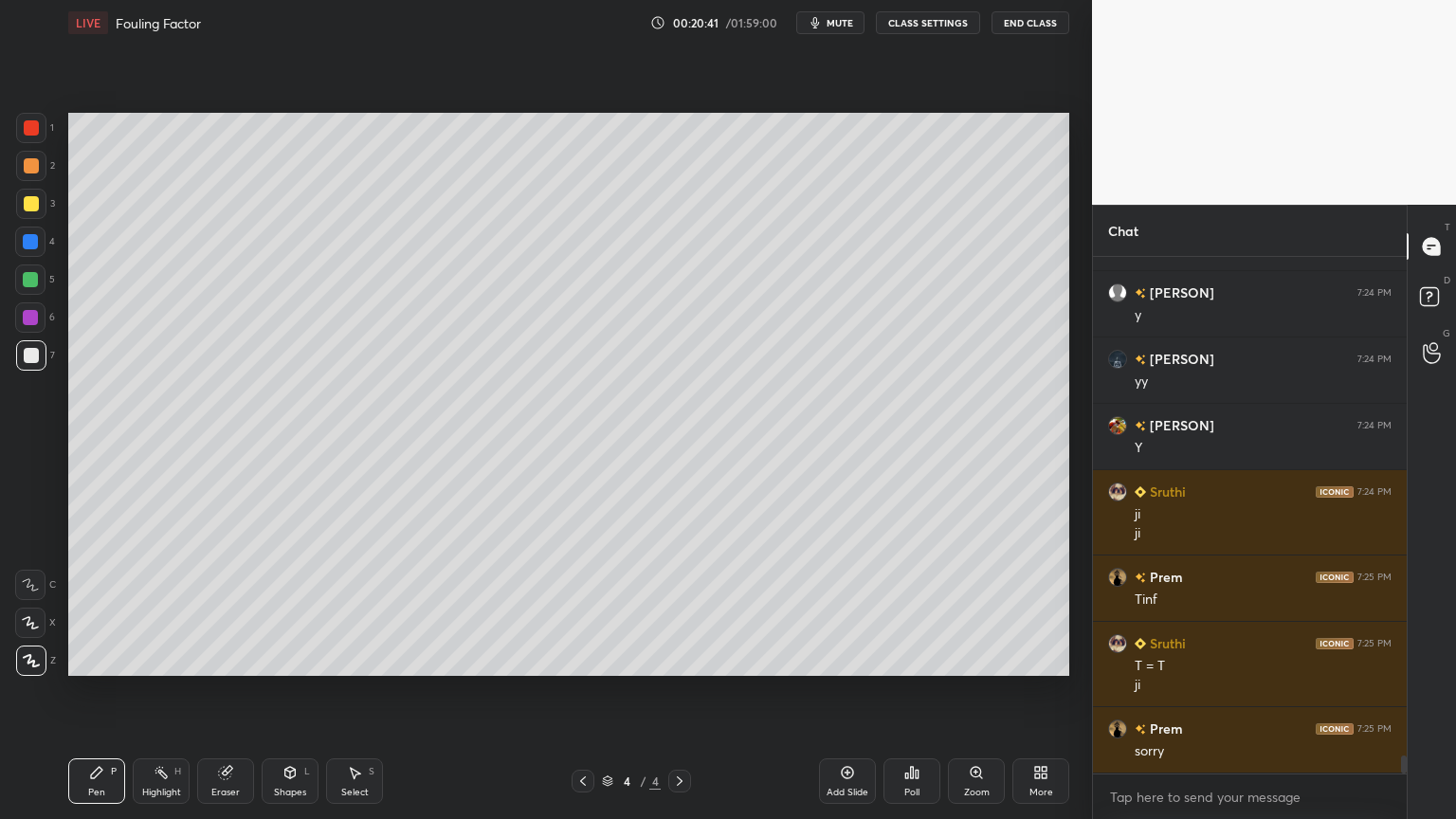 click at bounding box center [31, 166] 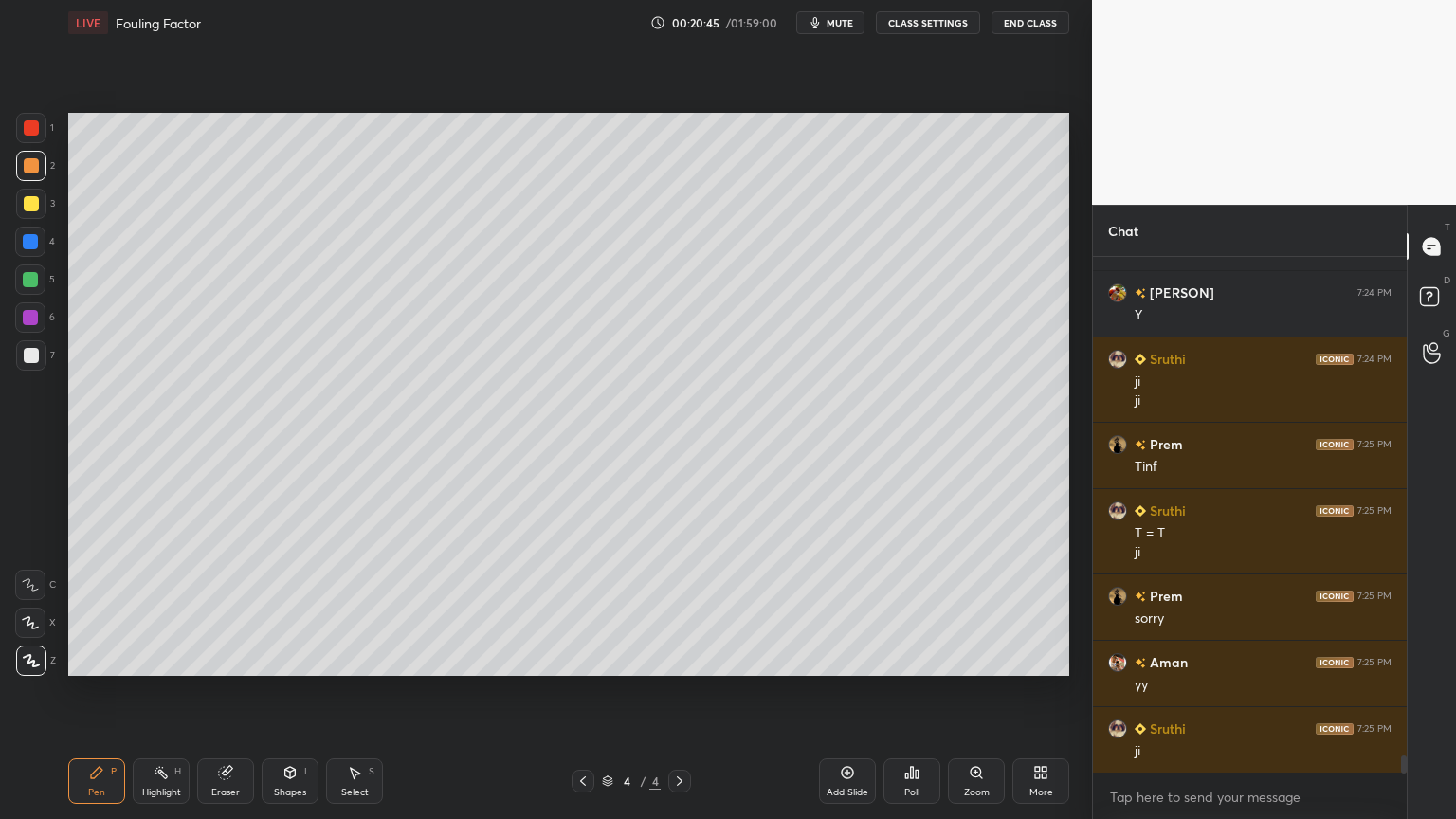 scroll, scrollTop: 14389, scrollLeft: 0, axis: vertical 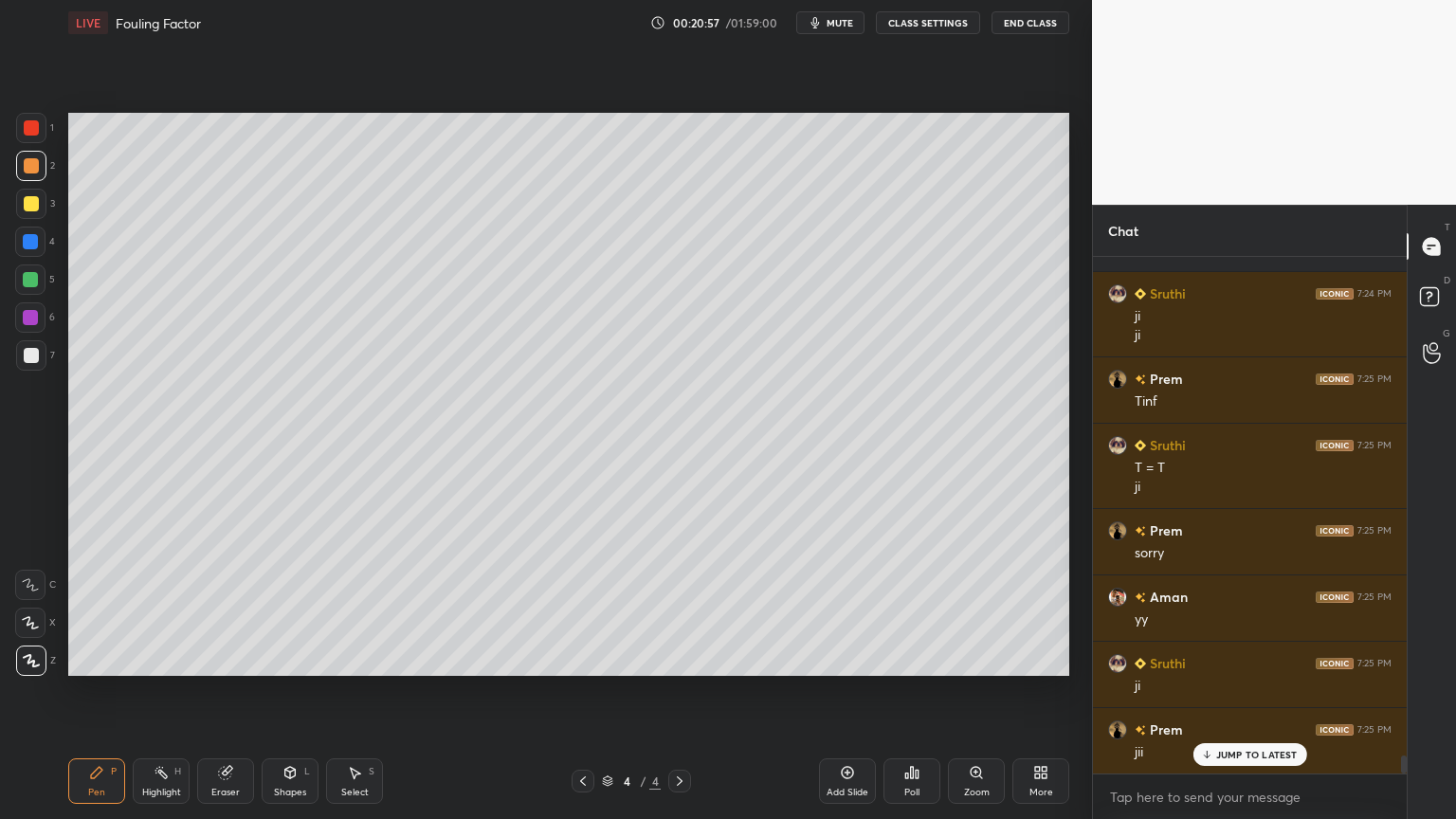 click on "Shapes L" at bounding box center (290, 781) 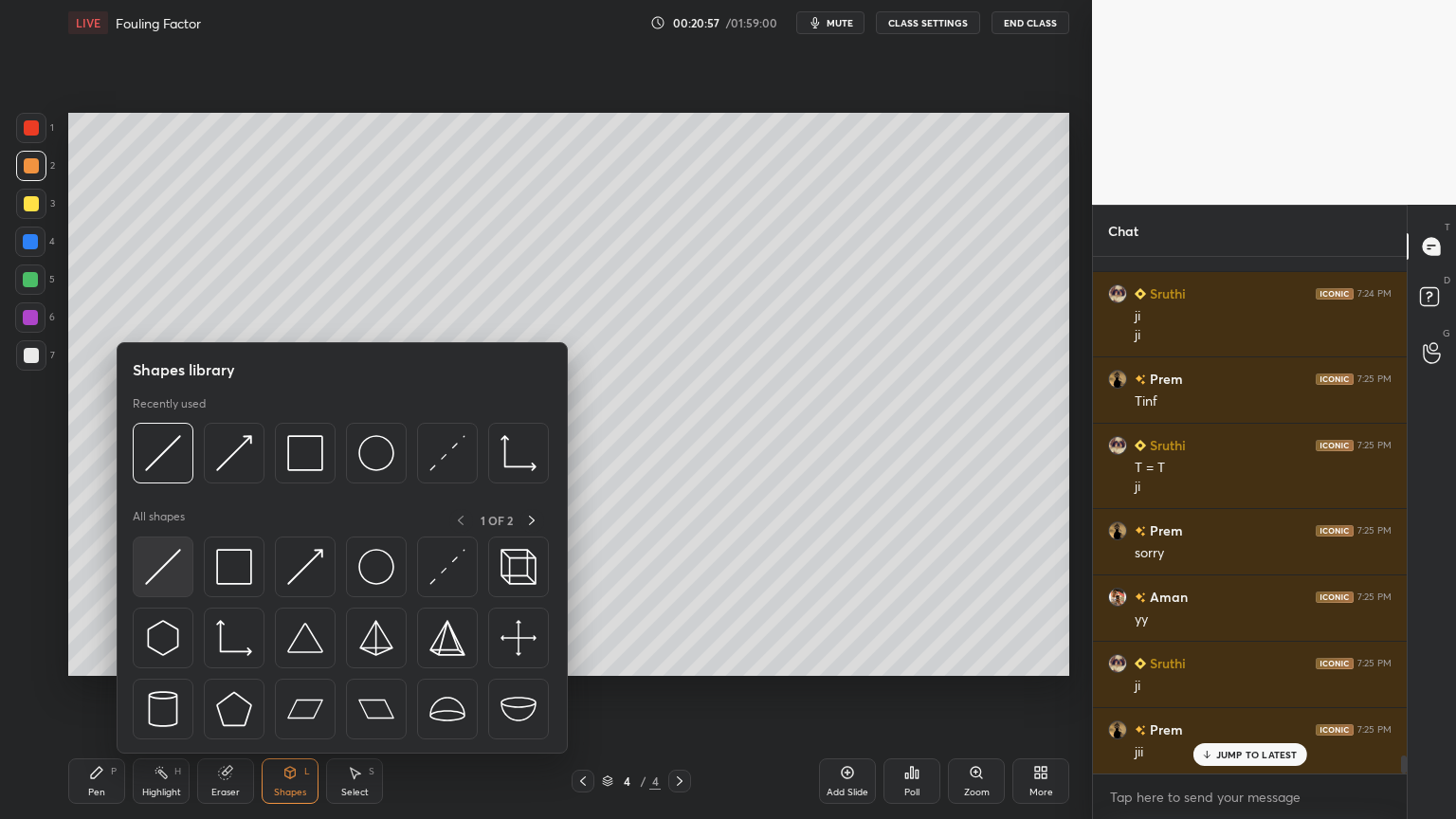click at bounding box center (163, 567) 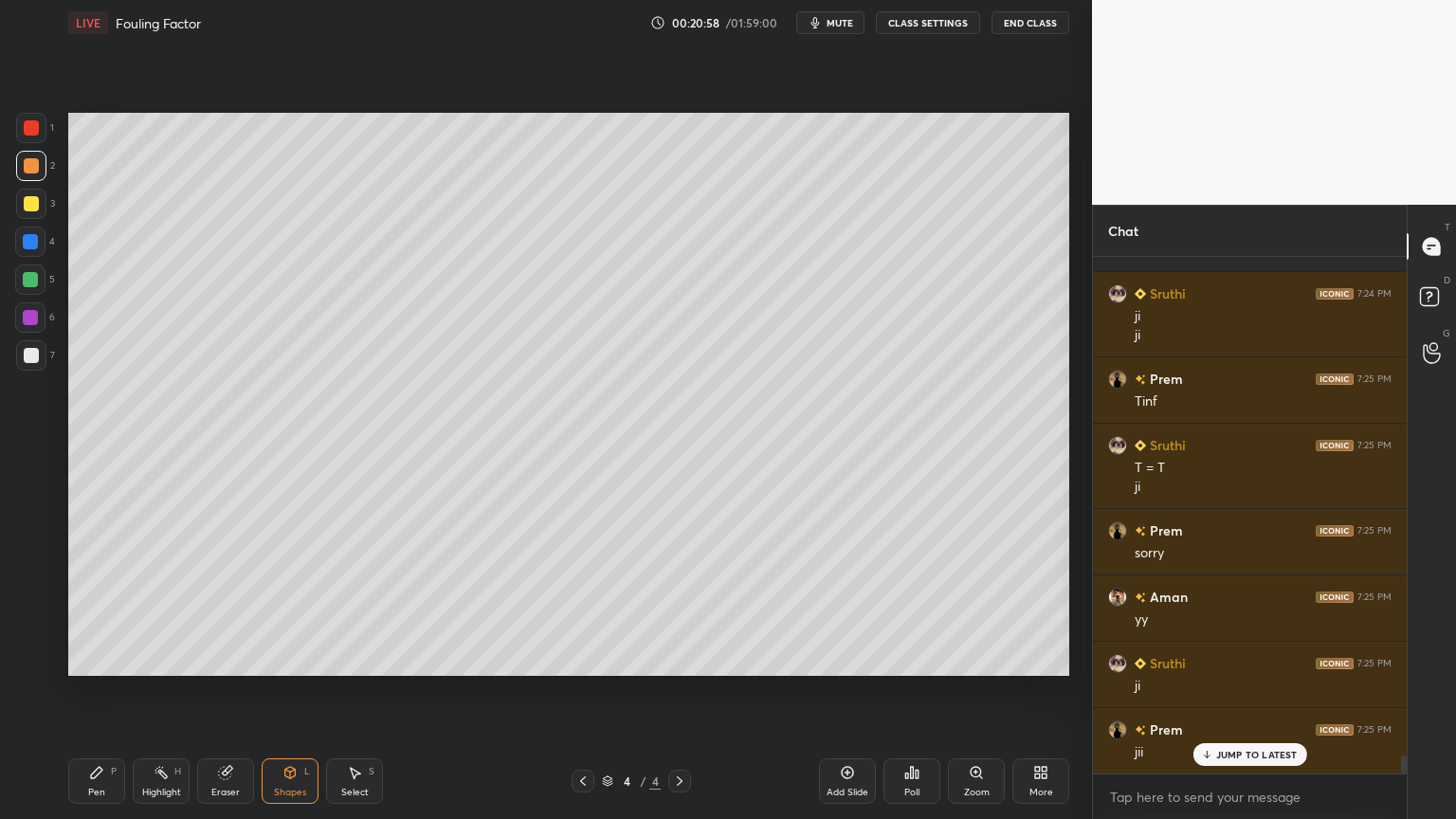 click at bounding box center (31, 355) 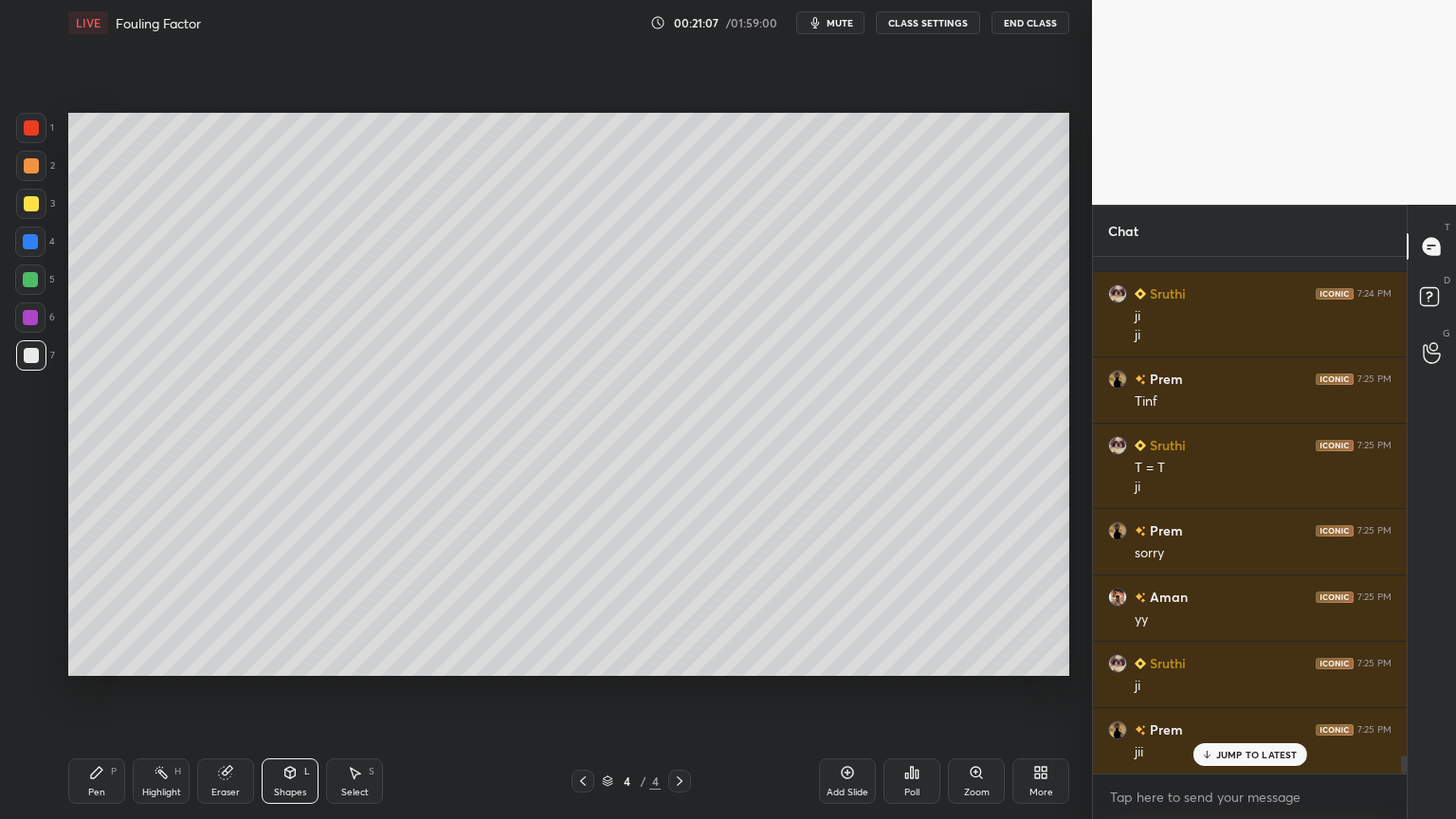 click at bounding box center (30, 318) 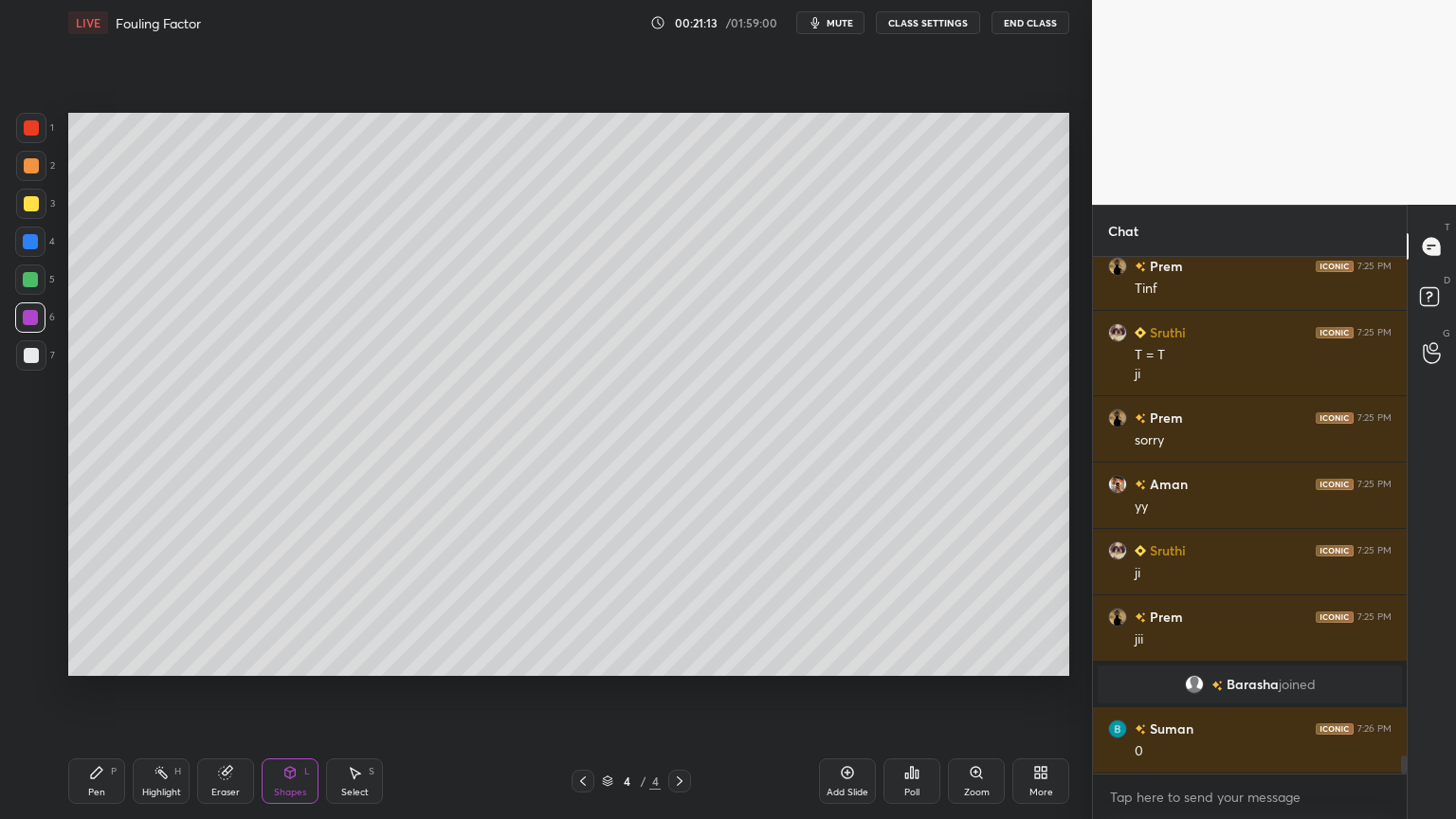 scroll, scrollTop: 14700, scrollLeft: 0, axis: vertical 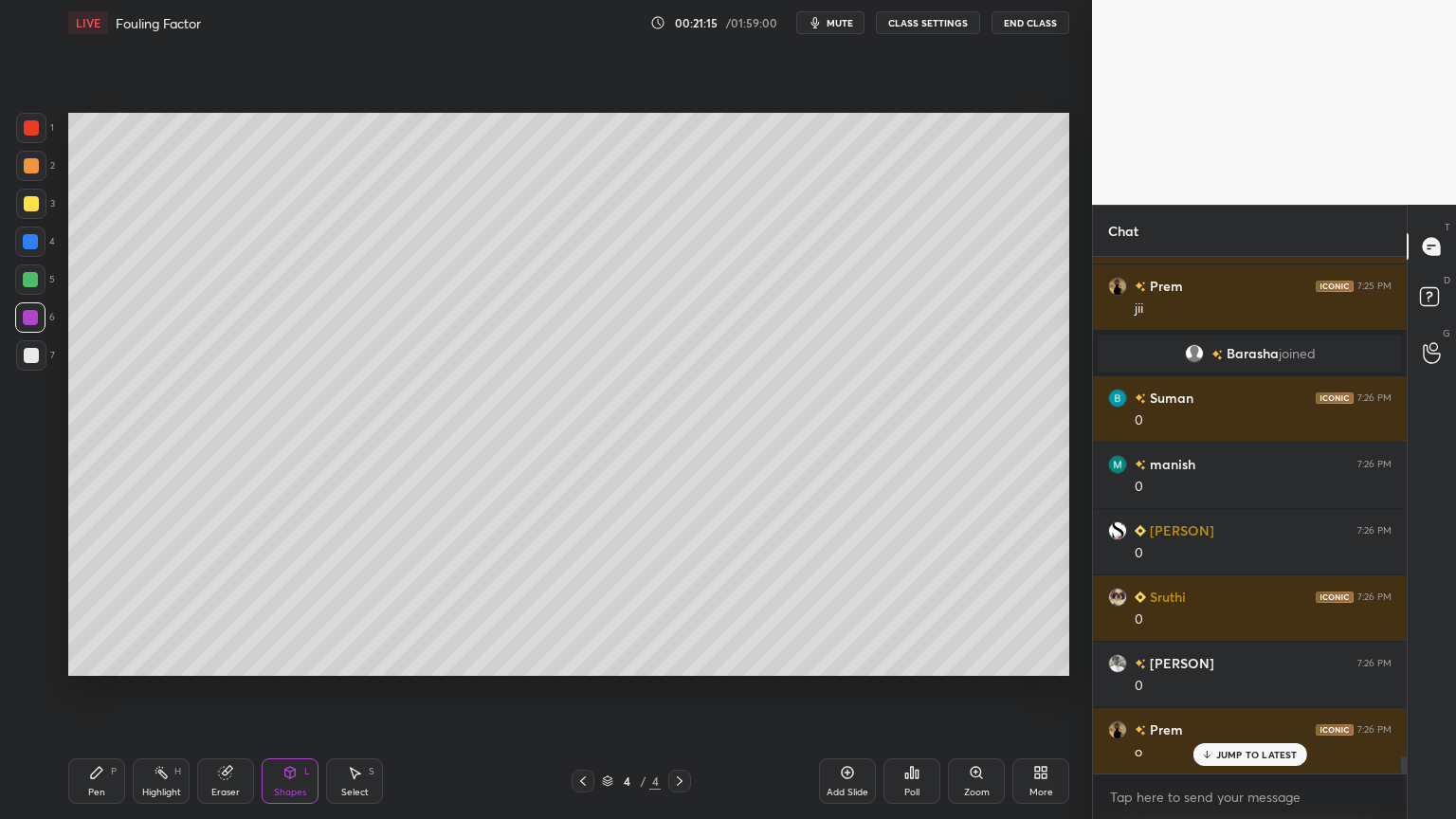 click on "Pen P" at bounding box center (97, 781) 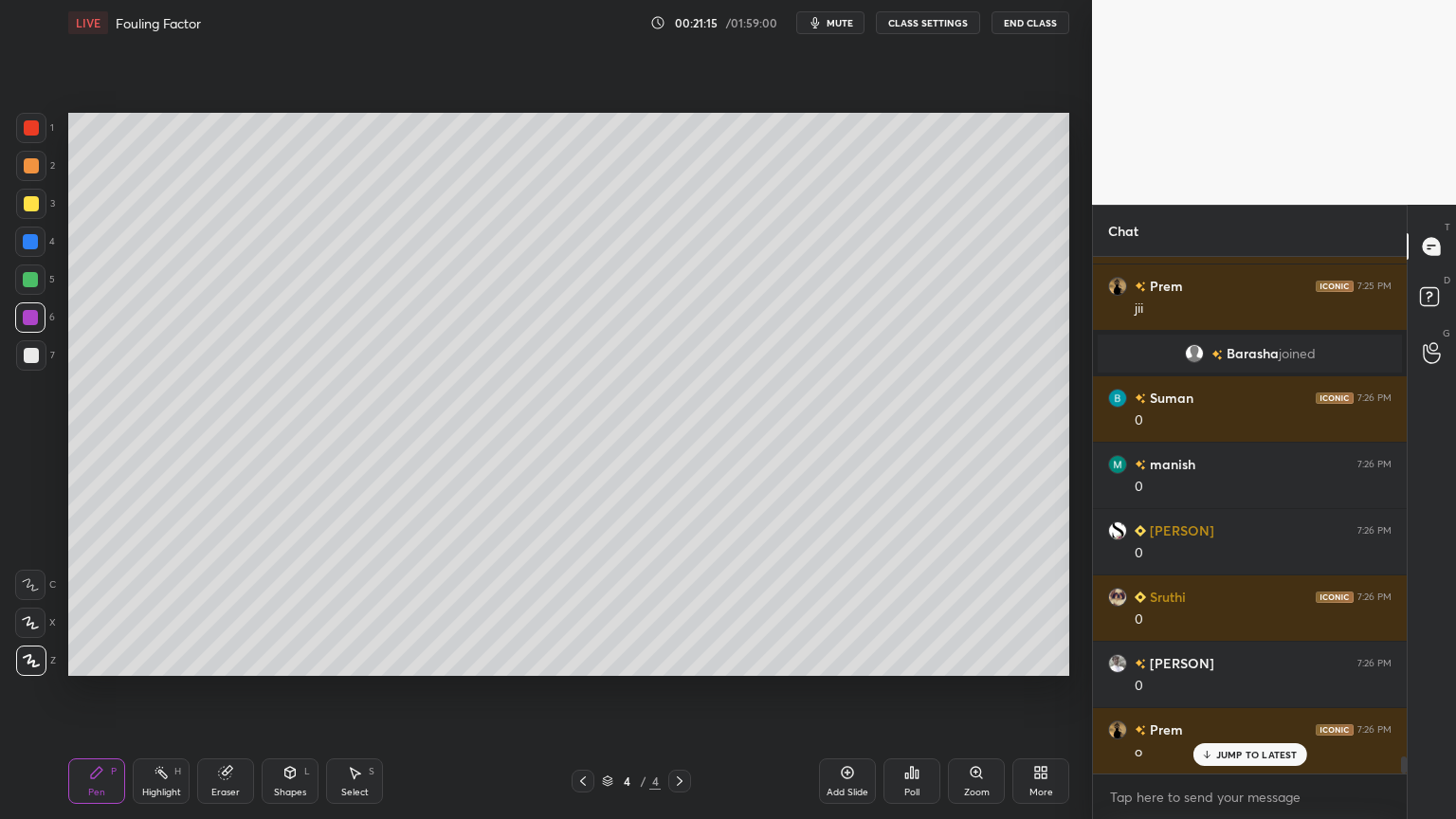 scroll, scrollTop: 14966, scrollLeft: 0, axis: vertical 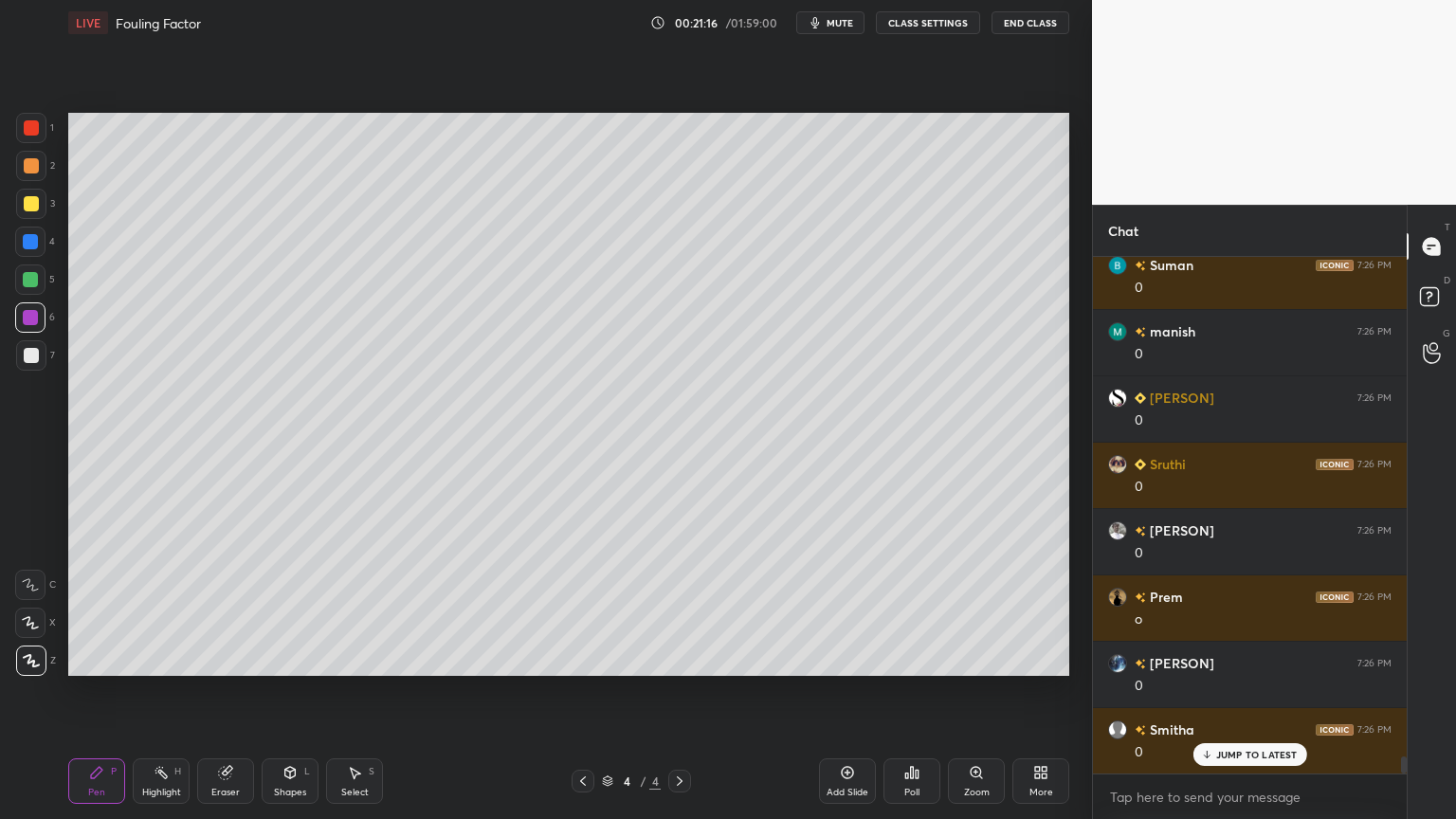 click at bounding box center [31, 355] 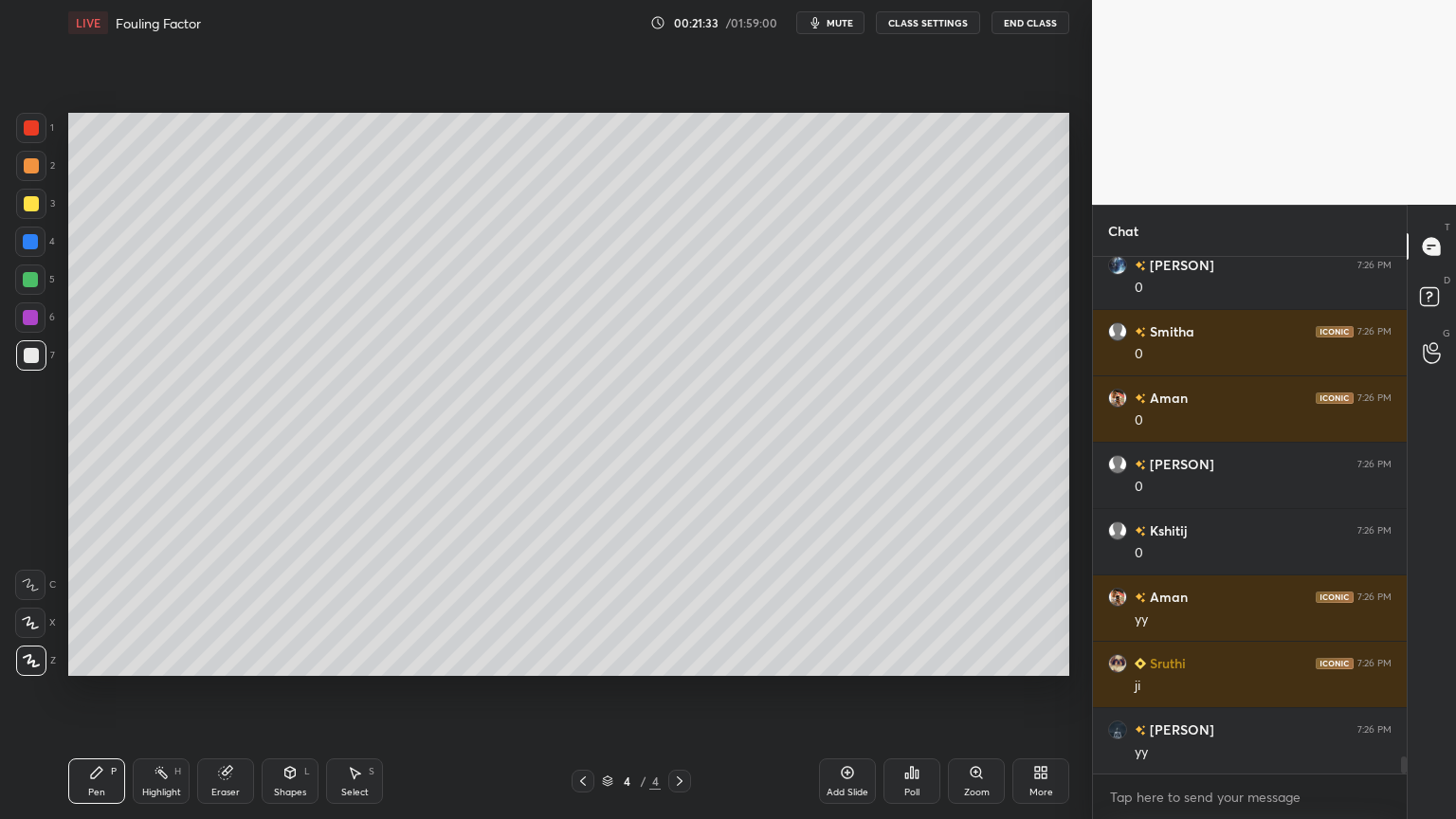 scroll, scrollTop: 15431, scrollLeft: 0, axis: vertical 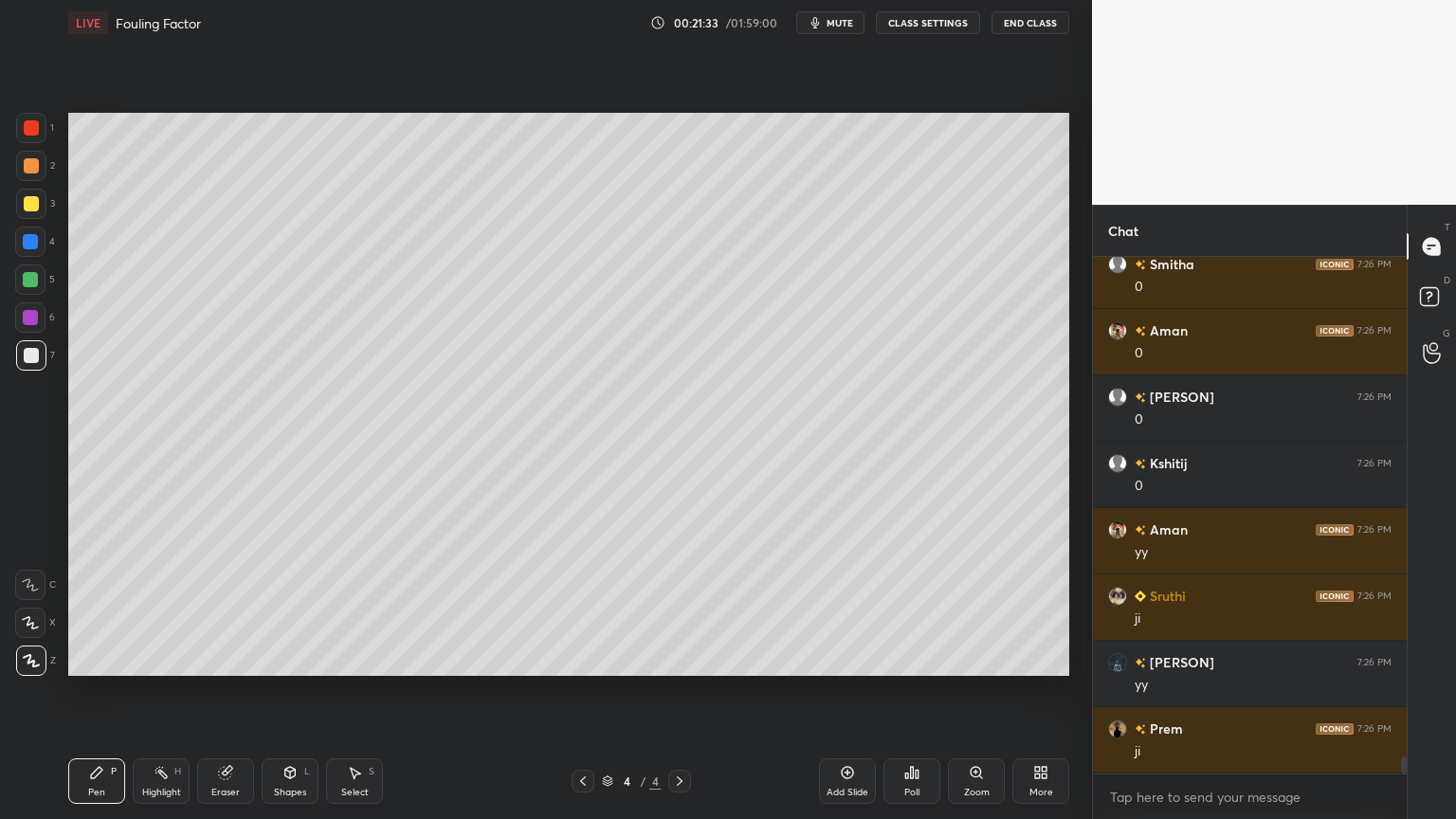 click on "Eraser" at bounding box center (226, 792) 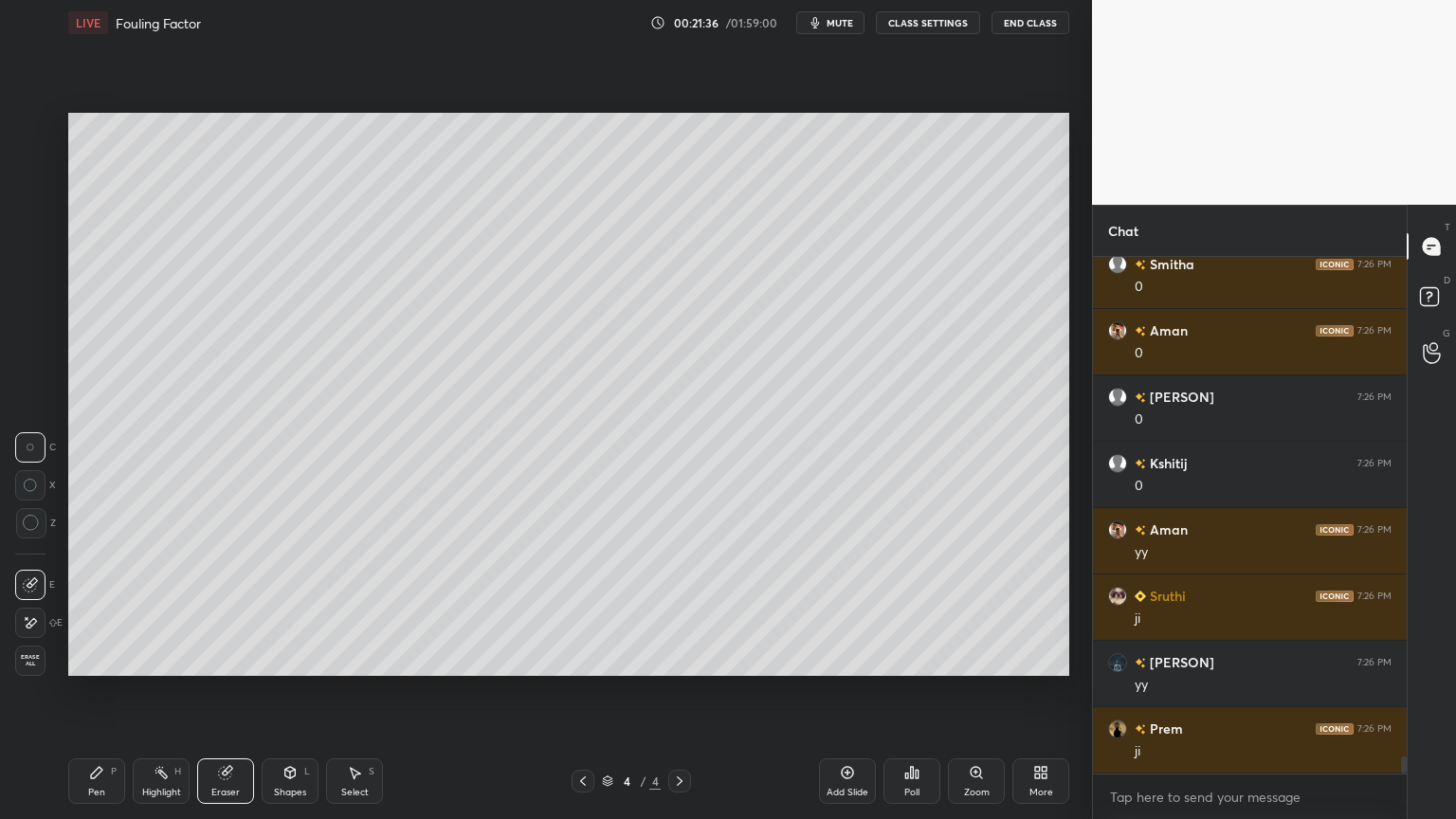 click on "Pen P" at bounding box center (97, 781) 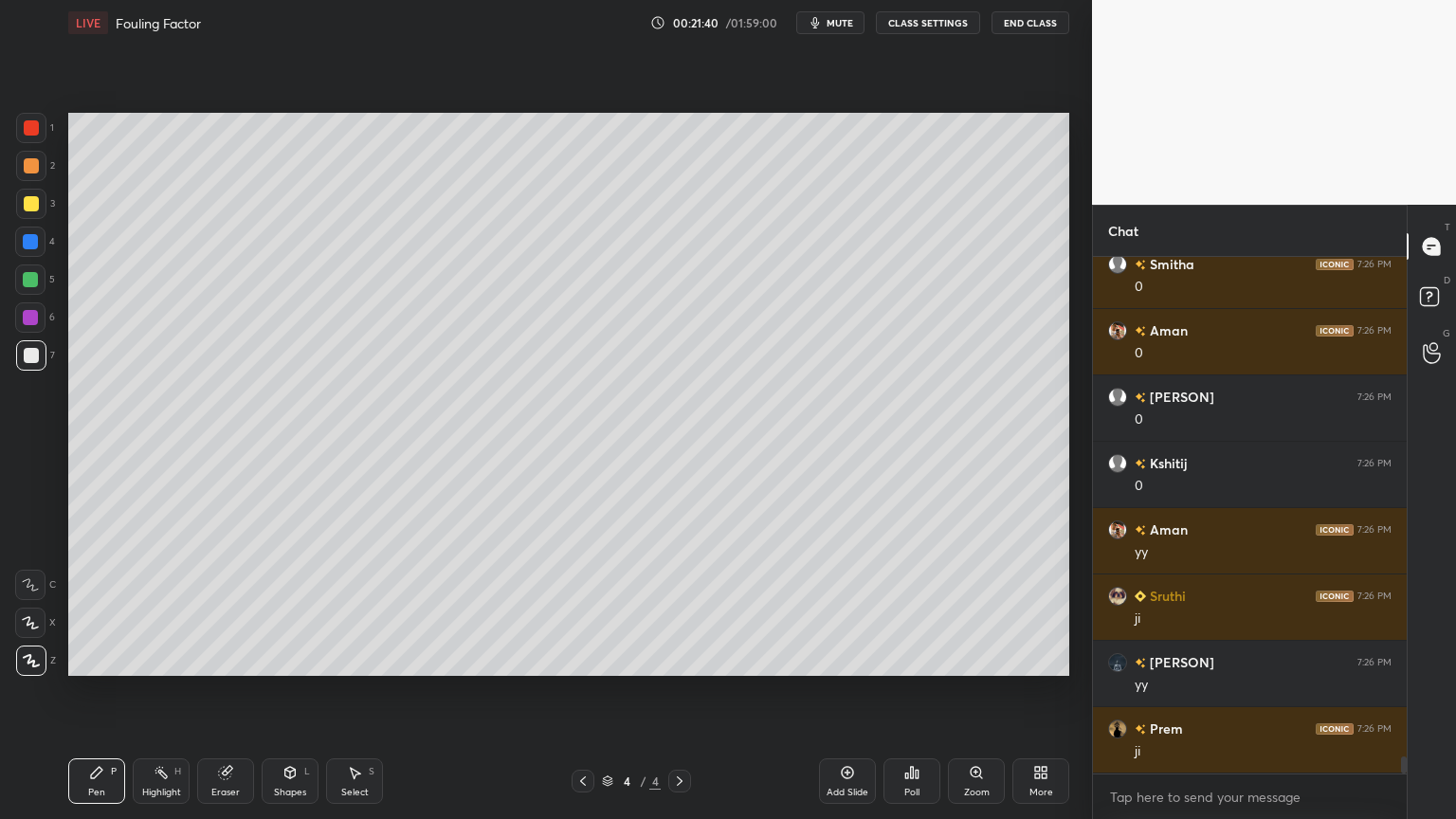 click 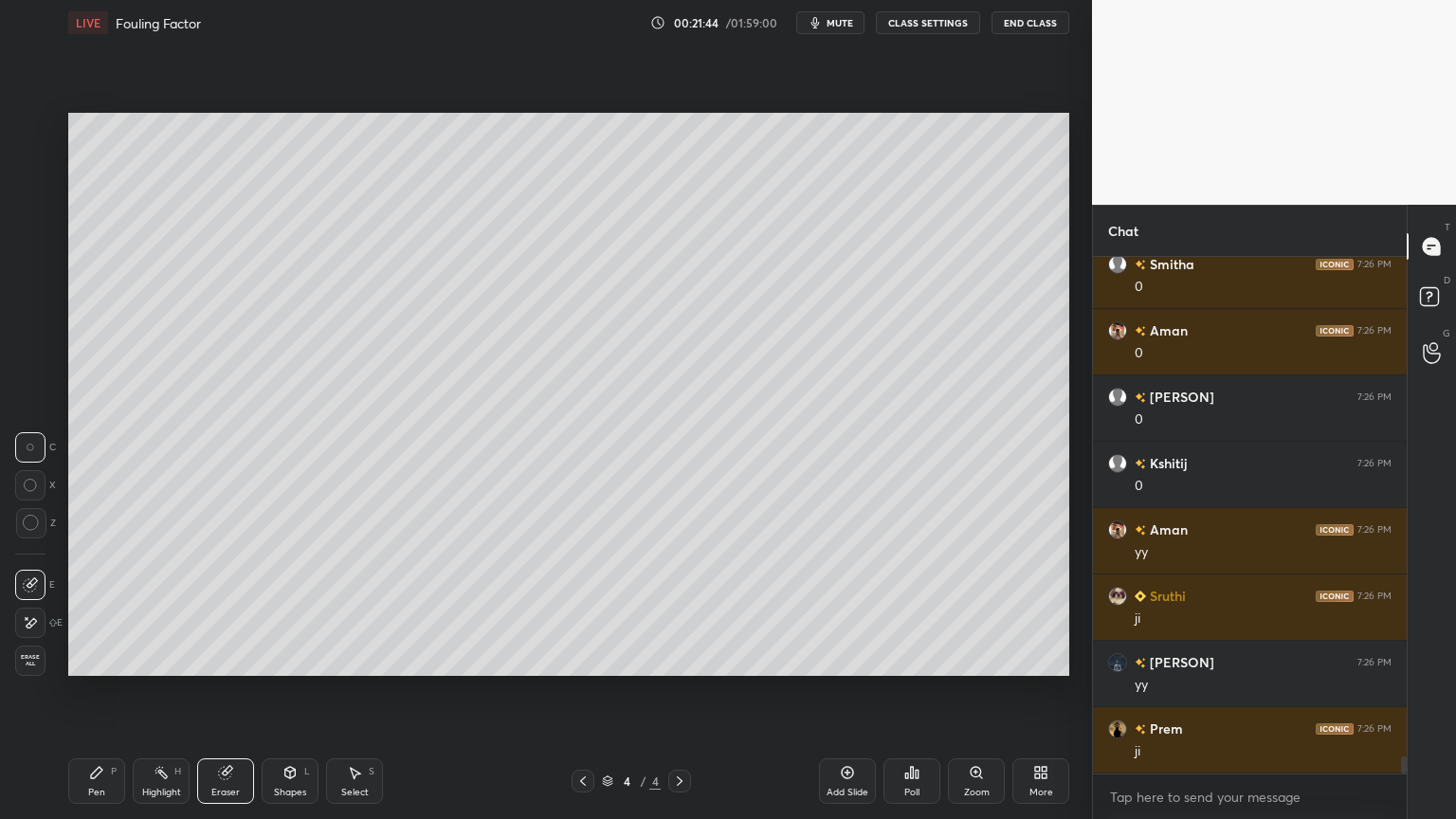 click on "Pen P" at bounding box center [97, 781] 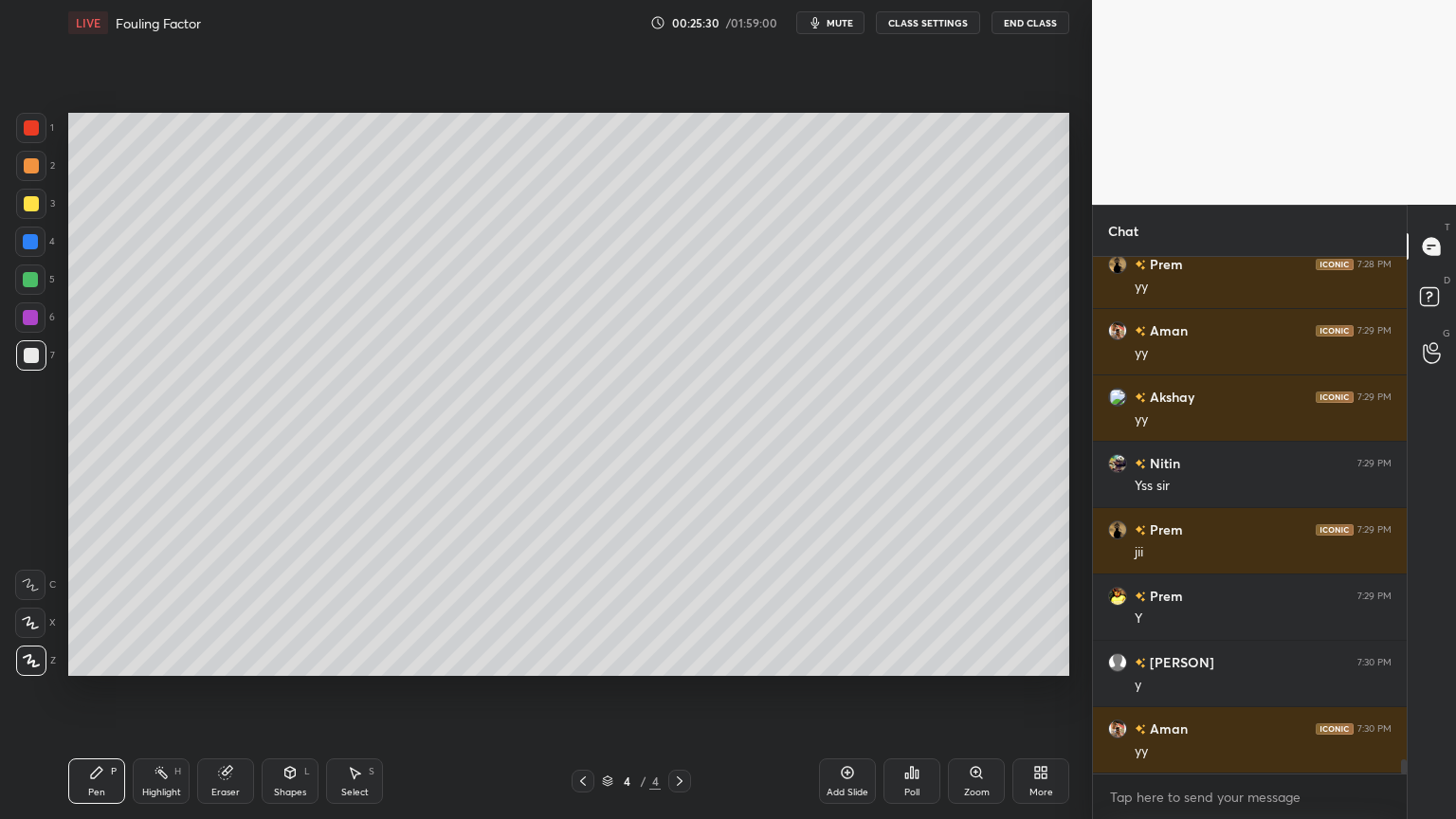scroll, scrollTop: 18037, scrollLeft: 0, axis: vertical 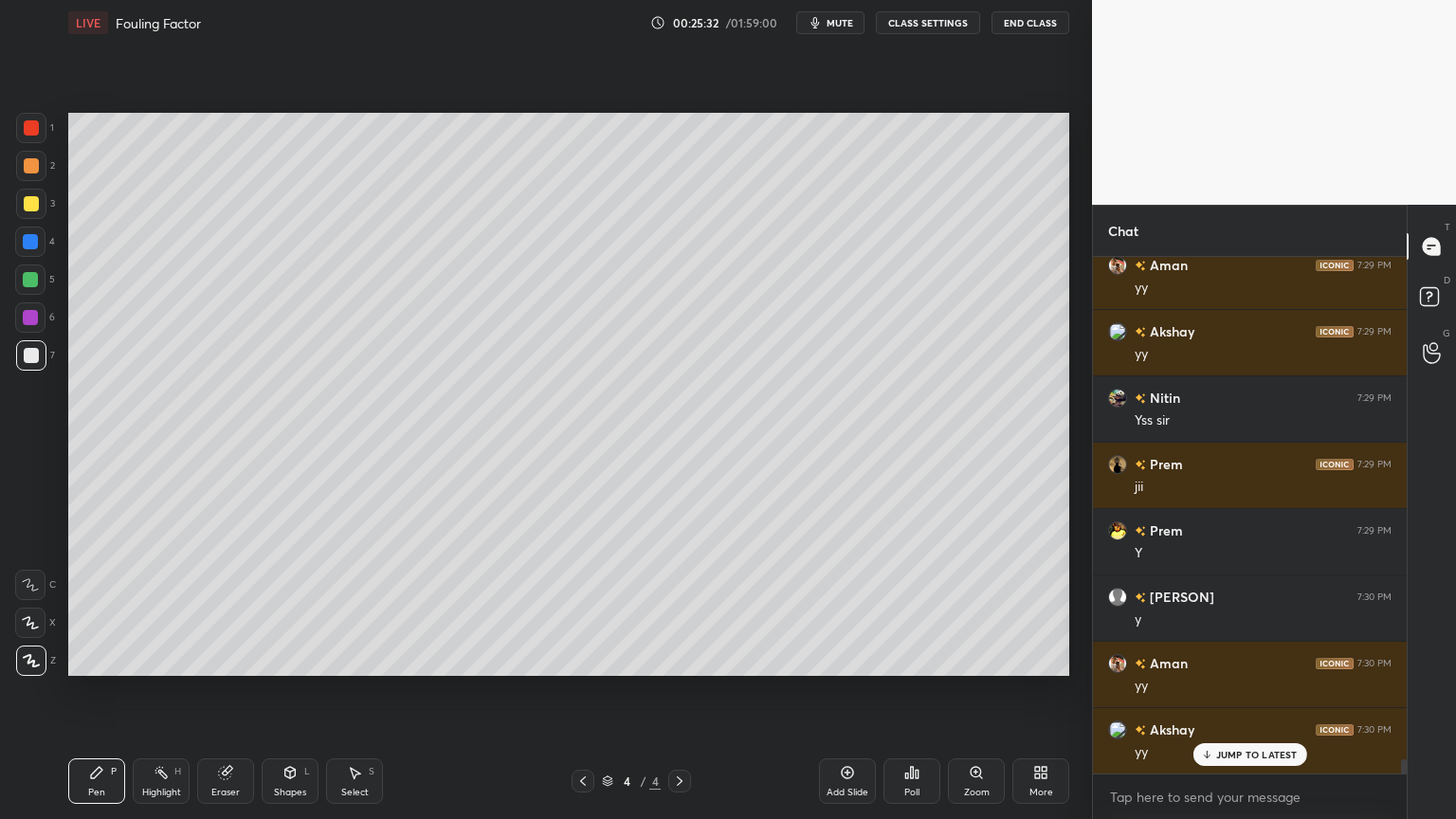 click 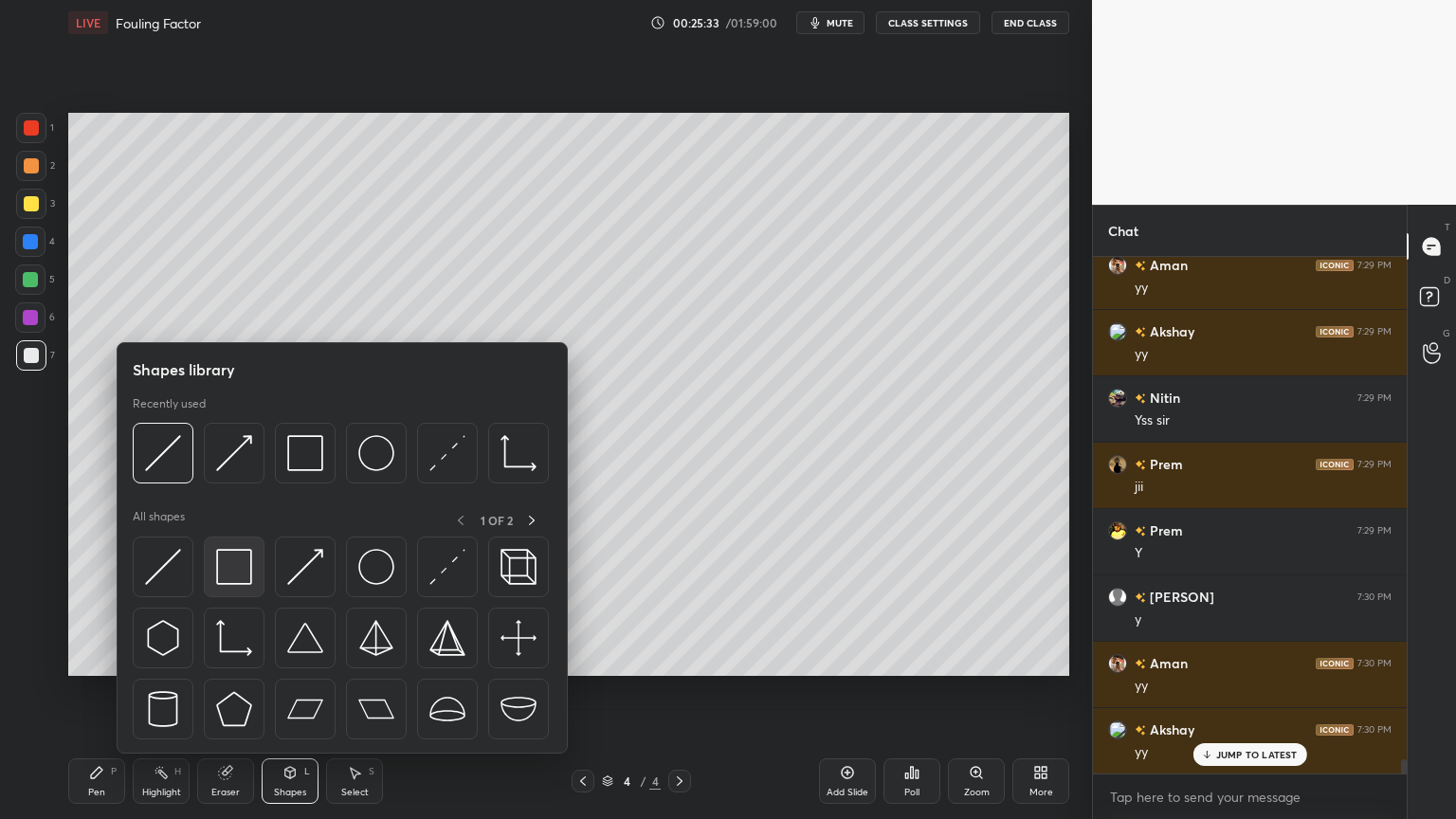 click at bounding box center [234, 567] 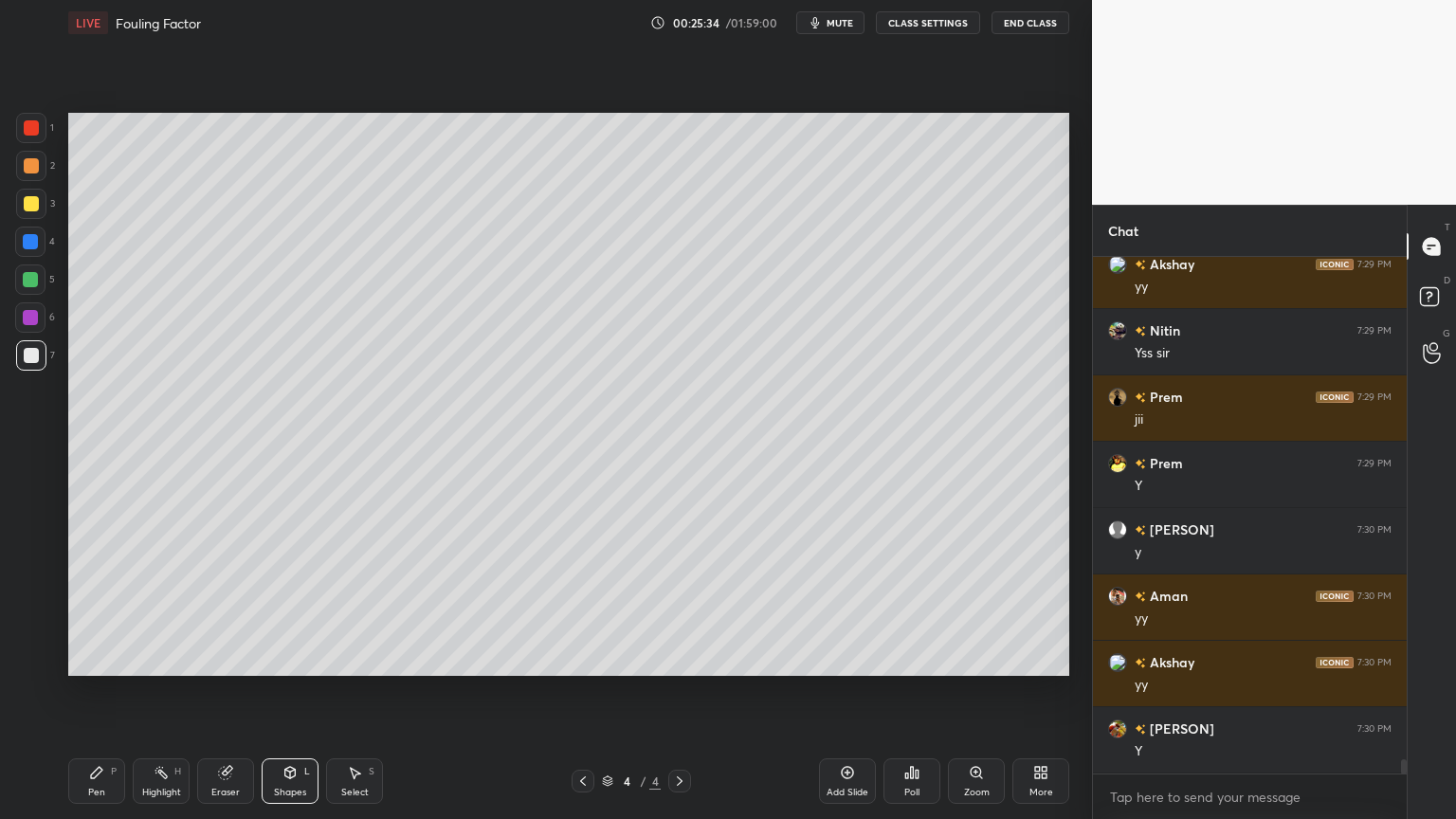 click at bounding box center (30, 318) 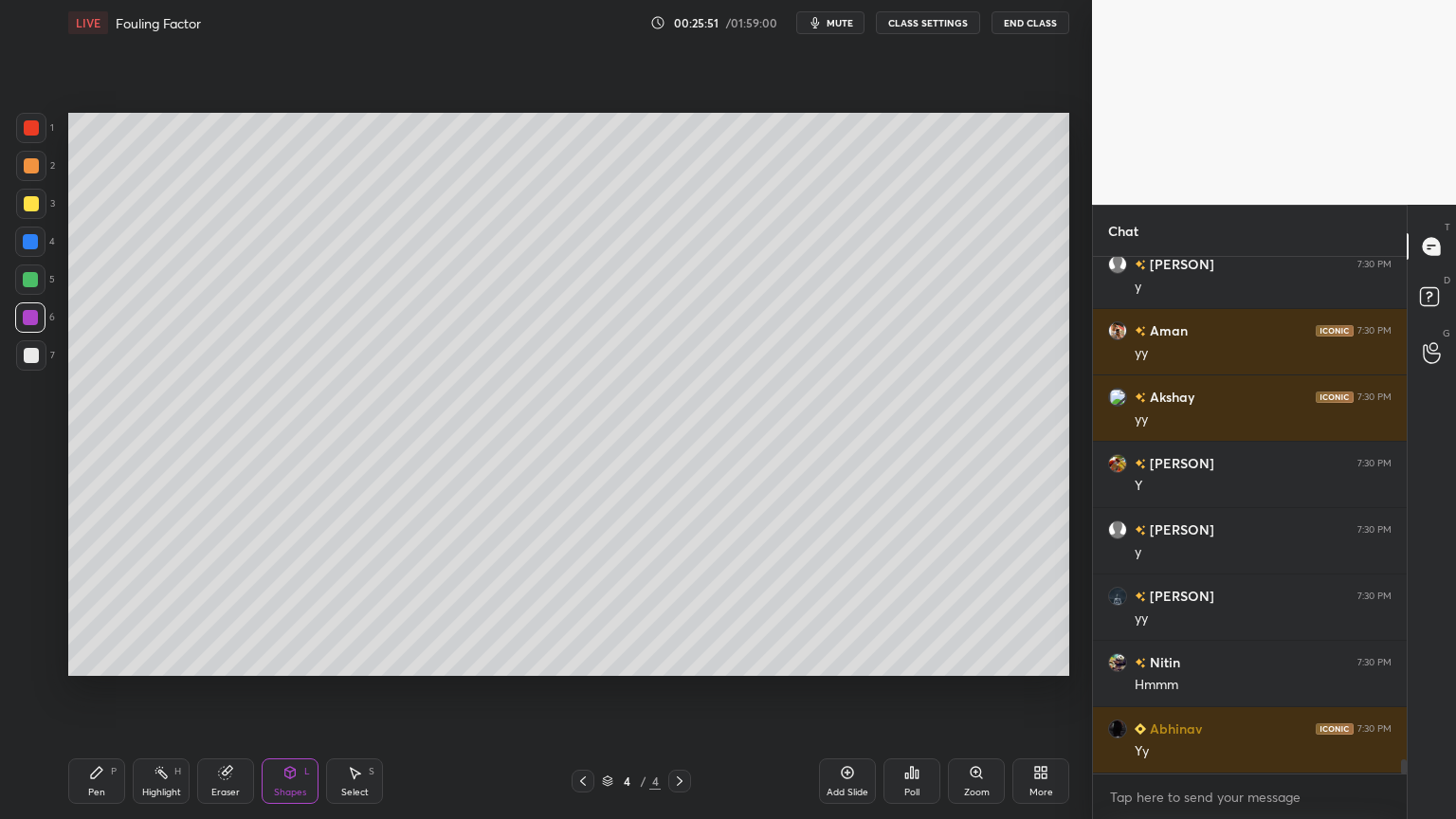 scroll, scrollTop: 18435, scrollLeft: 0, axis: vertical 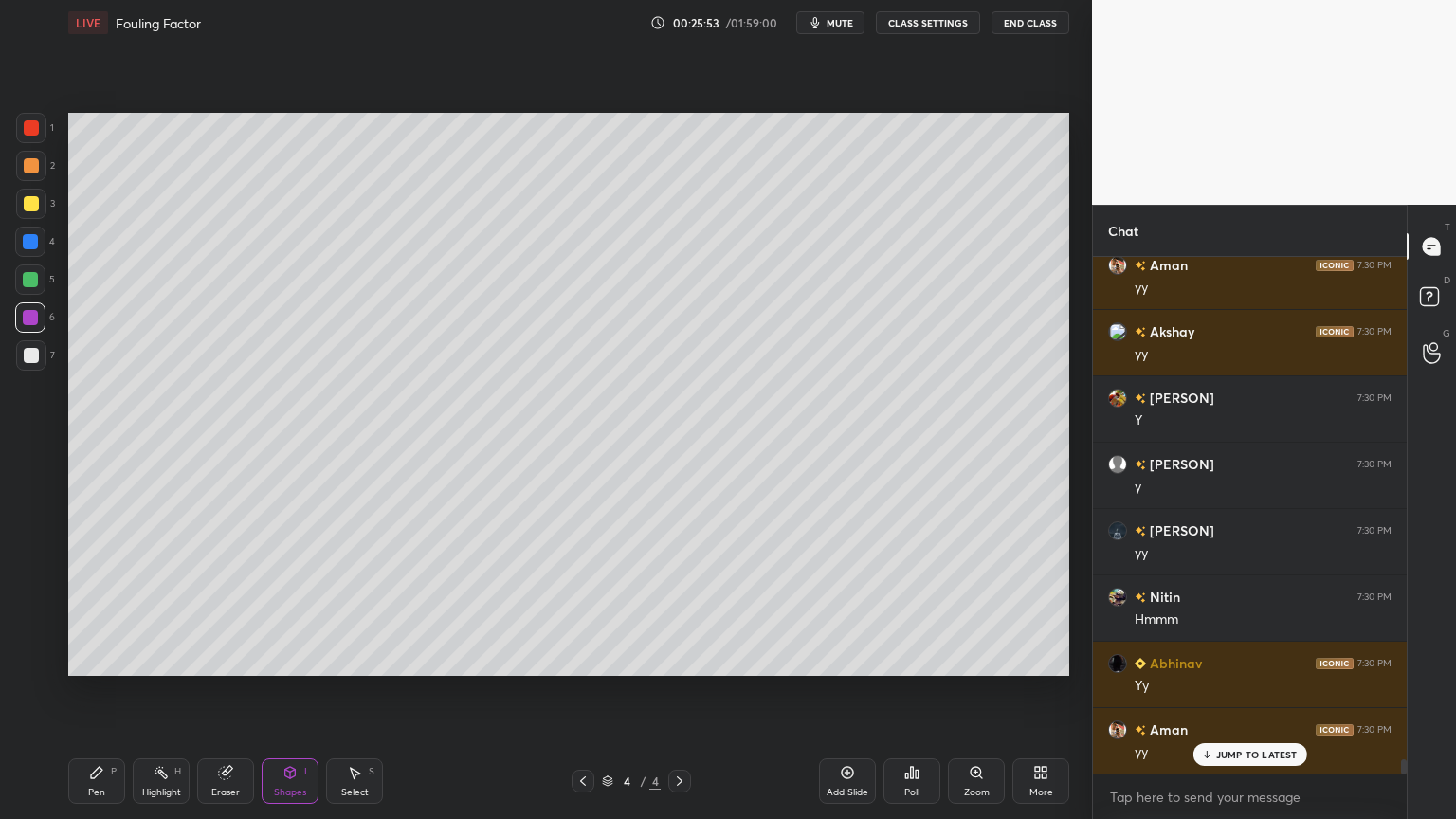 click on "Add Slide" at bounding box center [847, 781] 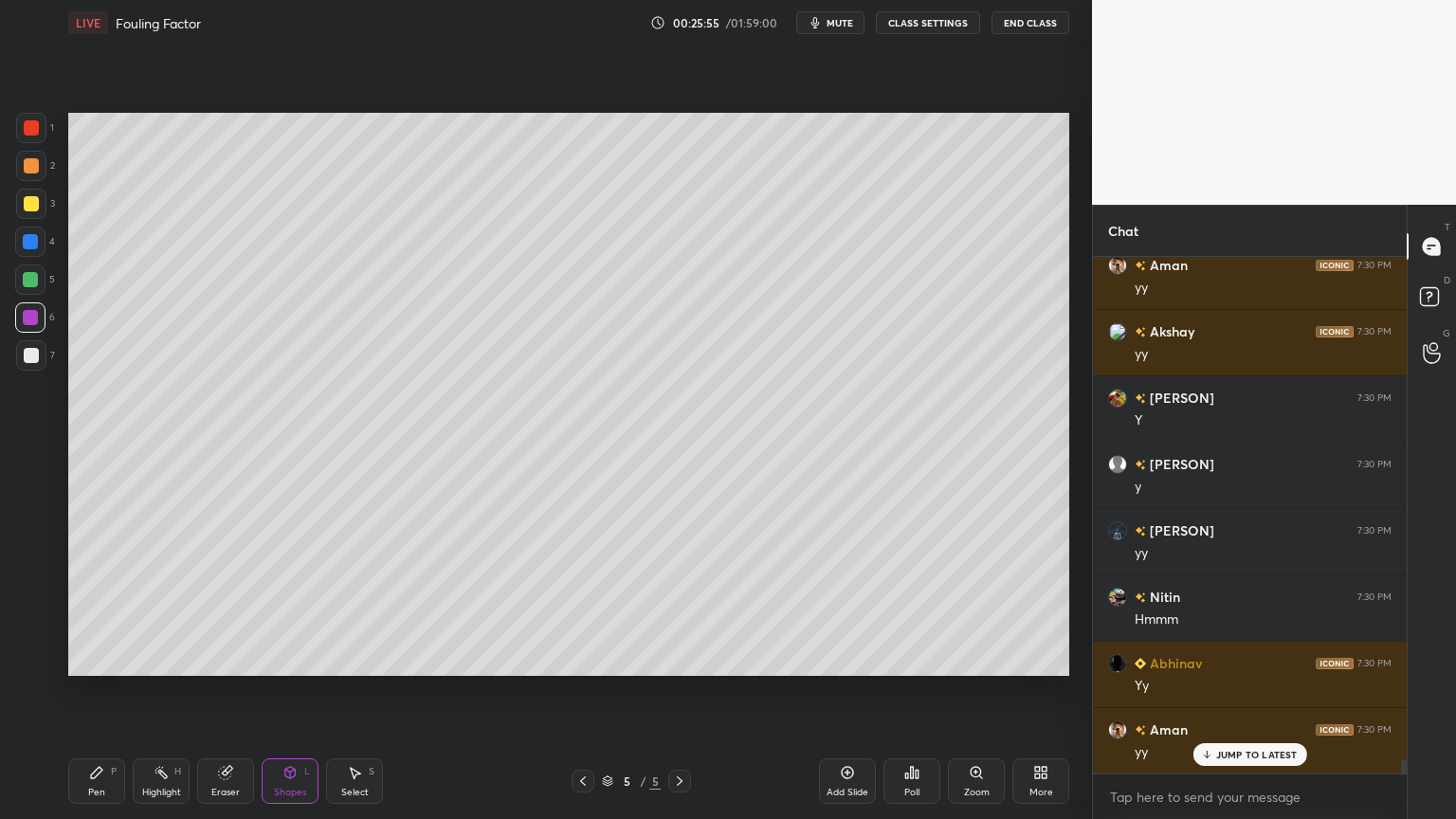 click 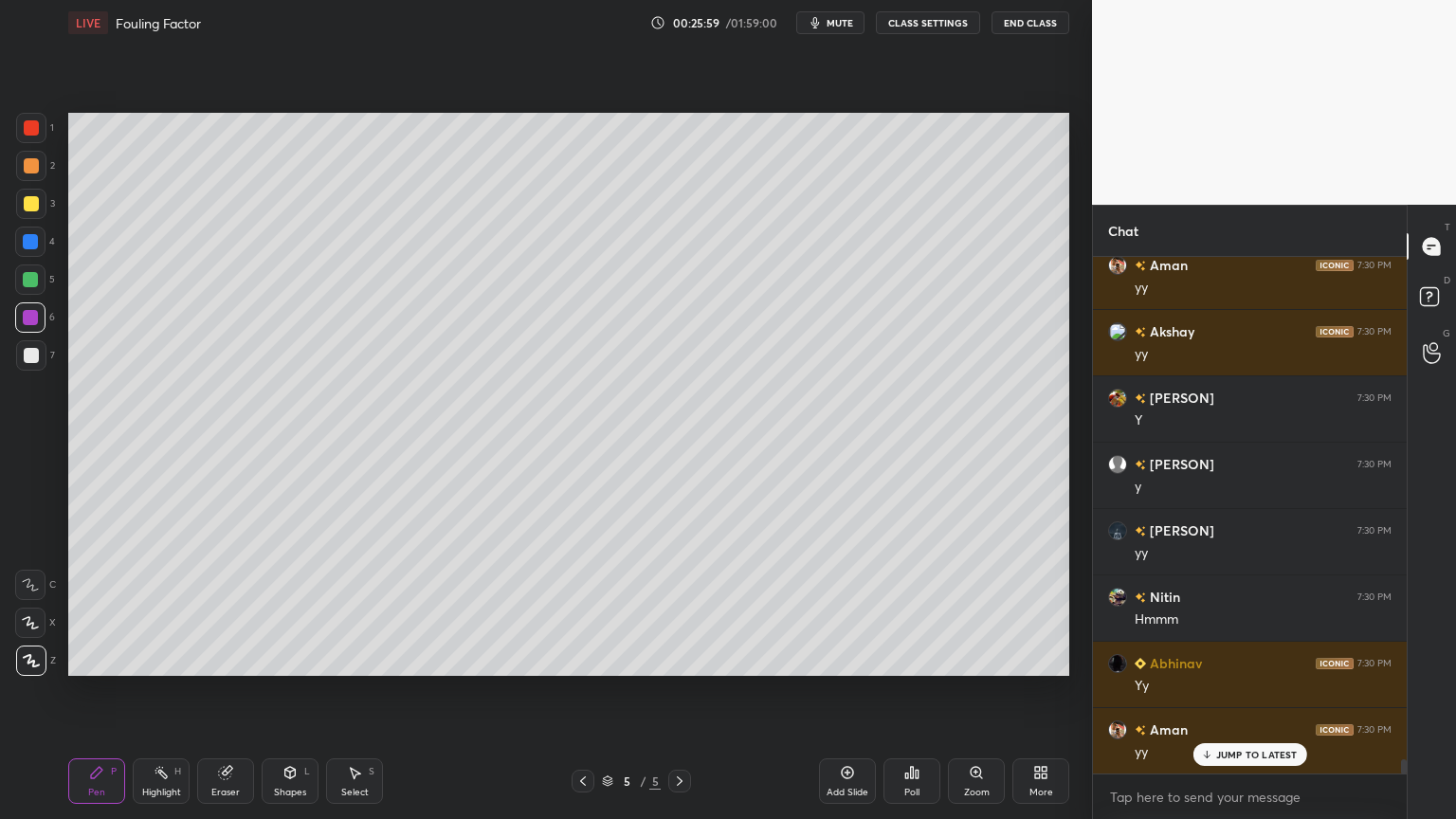 click at bounding box center [31, 204] 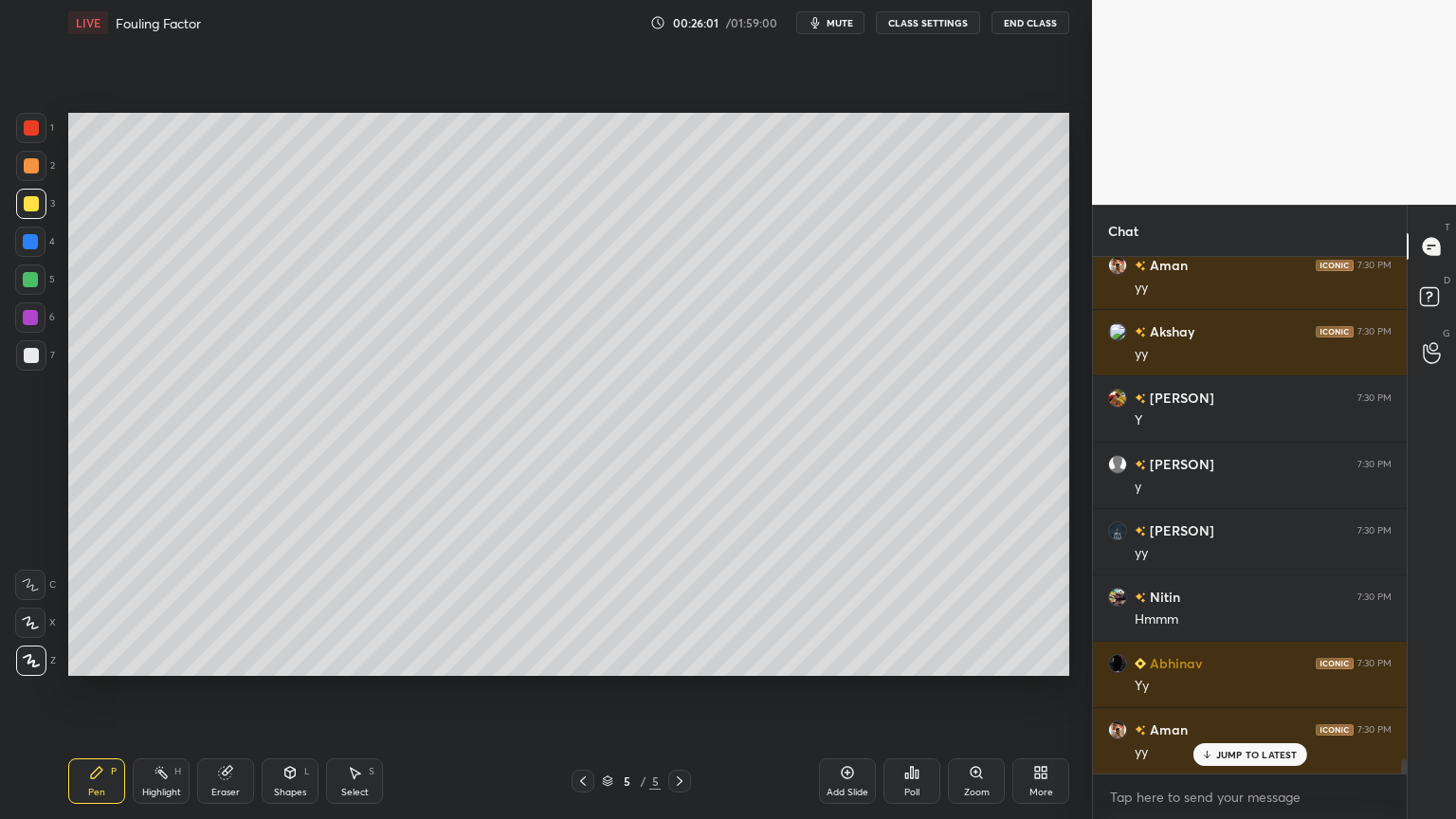 click at bounding box center (30, 280) 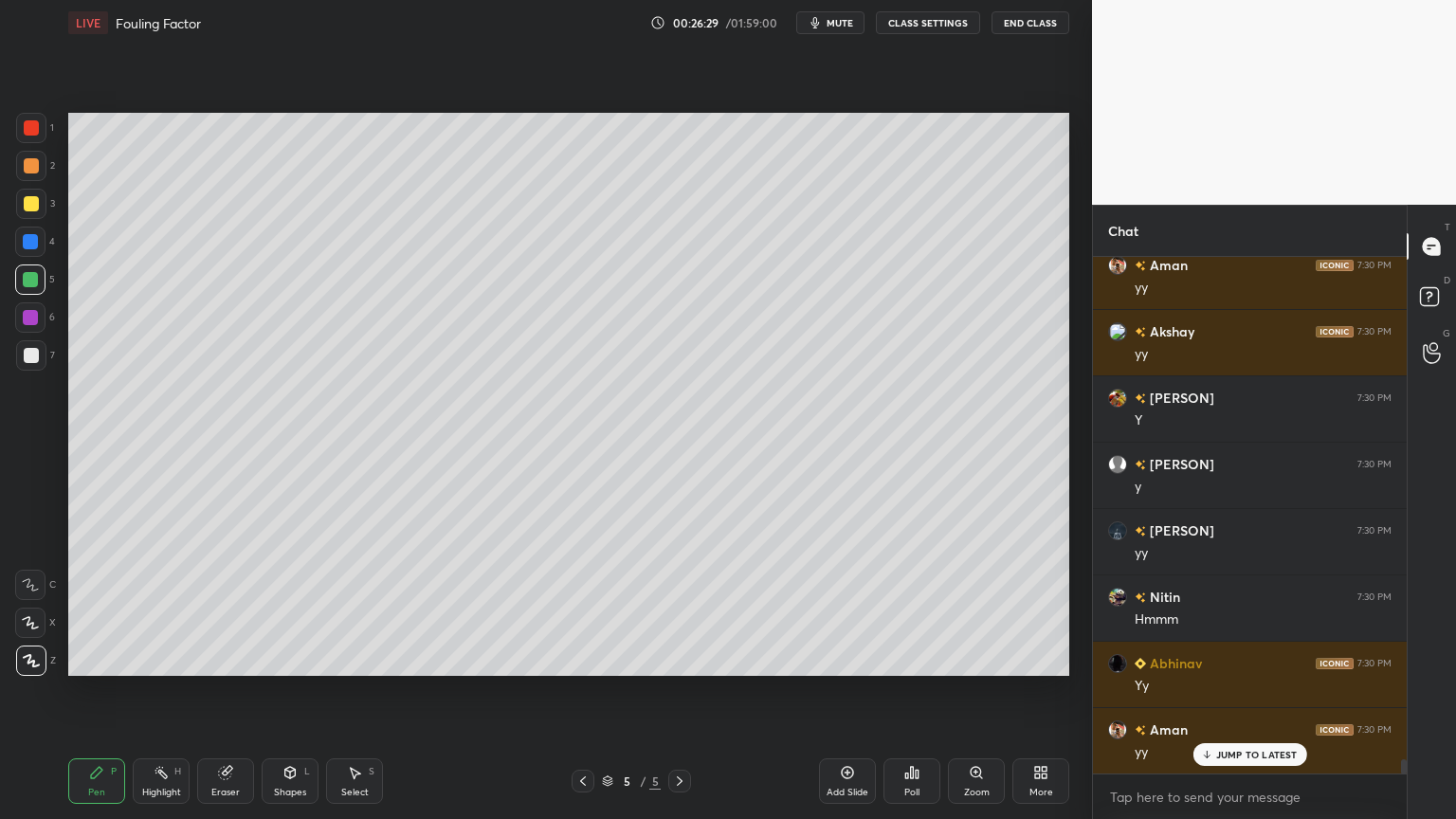 click at bounding box center (31, 204) 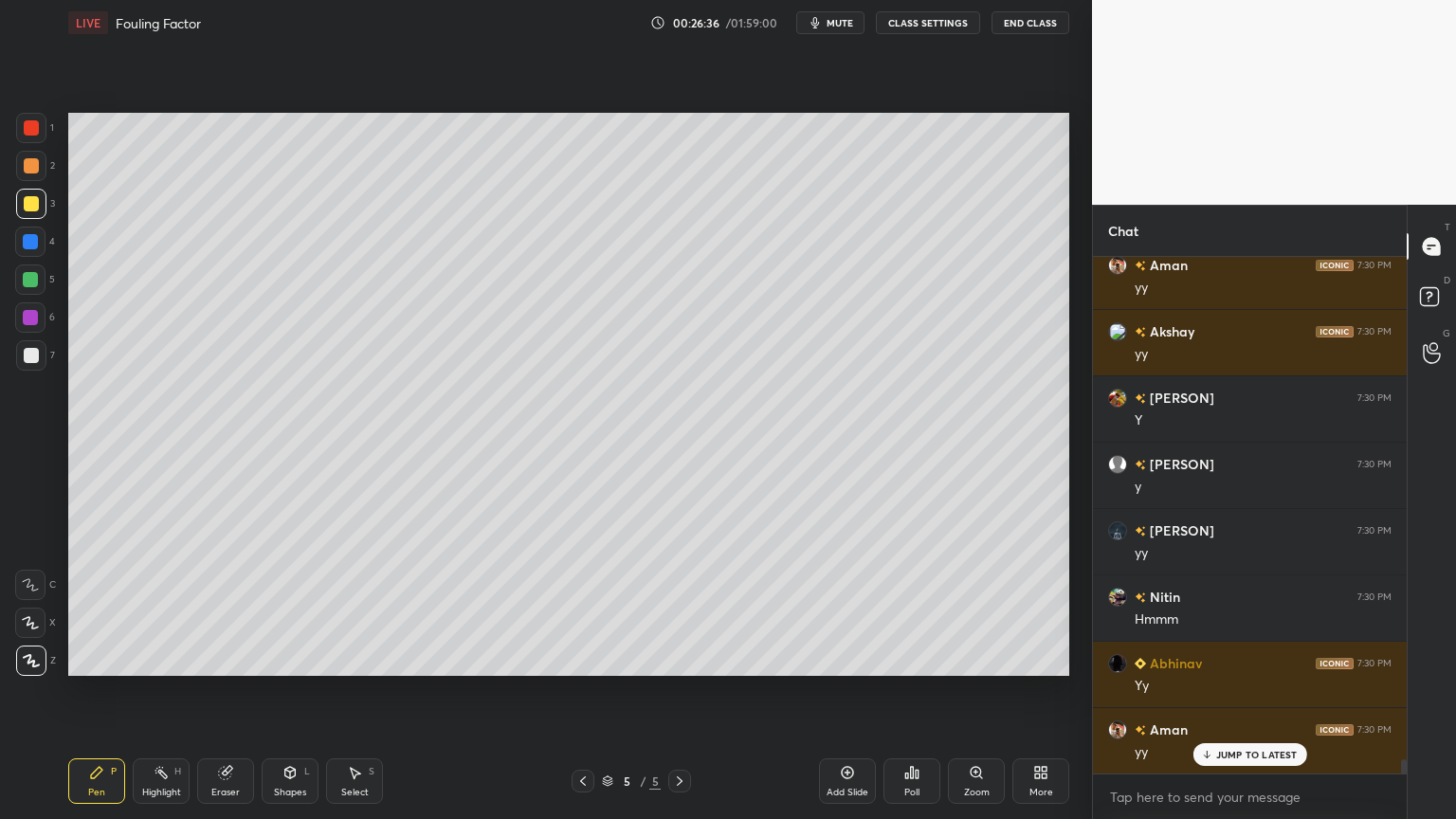 scroll, scrollTop: 18502, scrollLeft: 0, axis: vertical 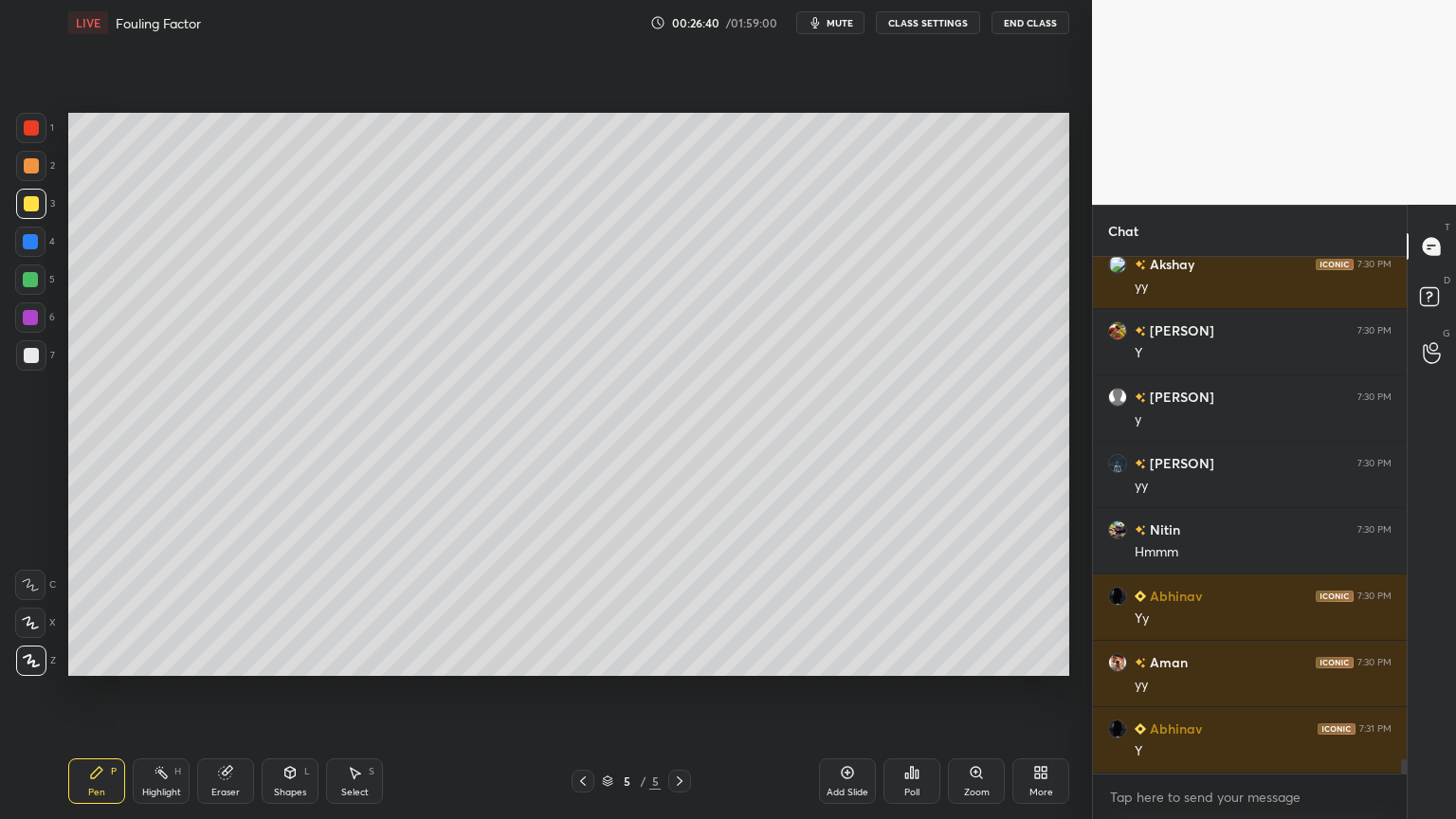 click on "Eraser" at bounding box center (226, 781) 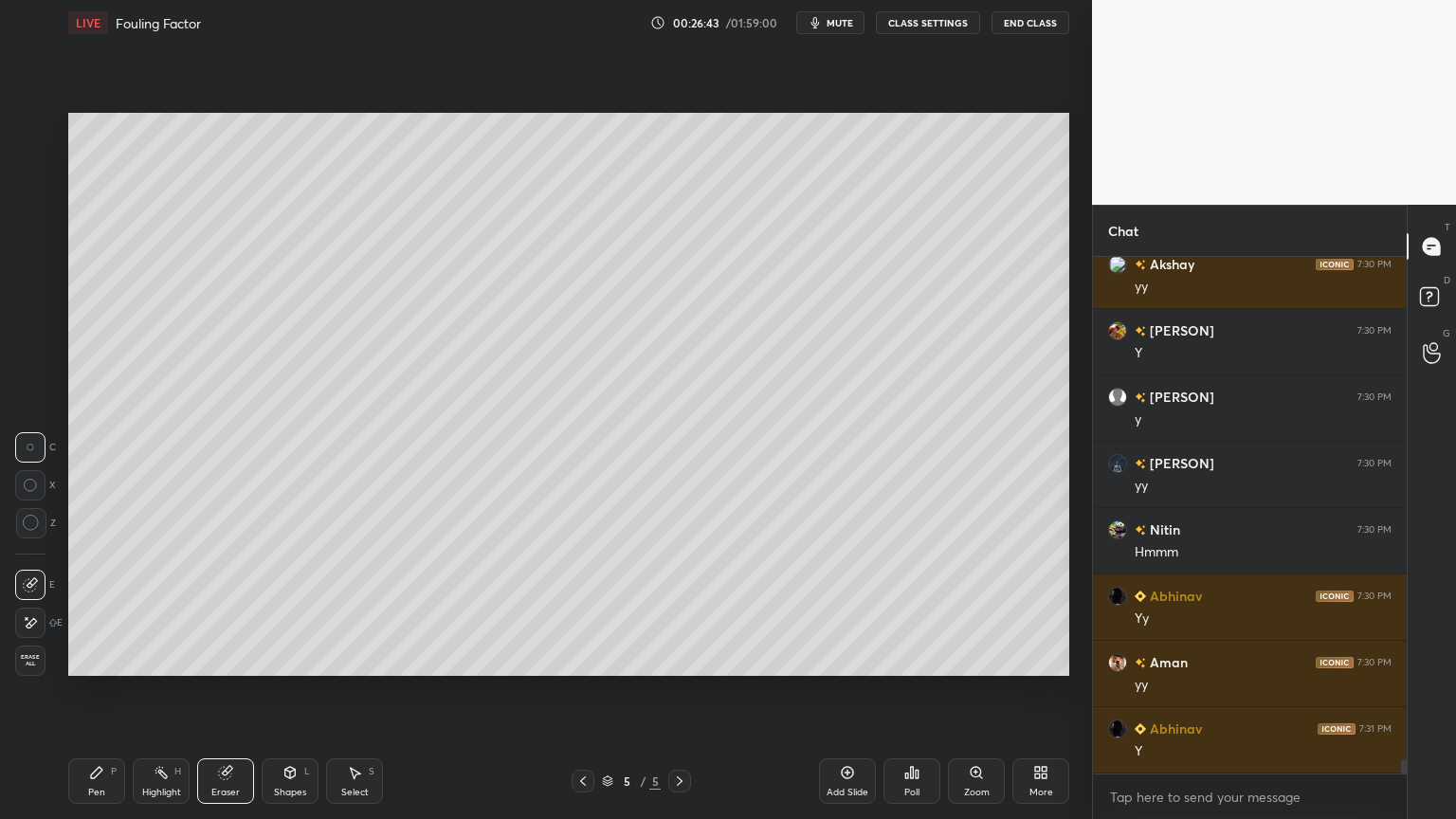 click 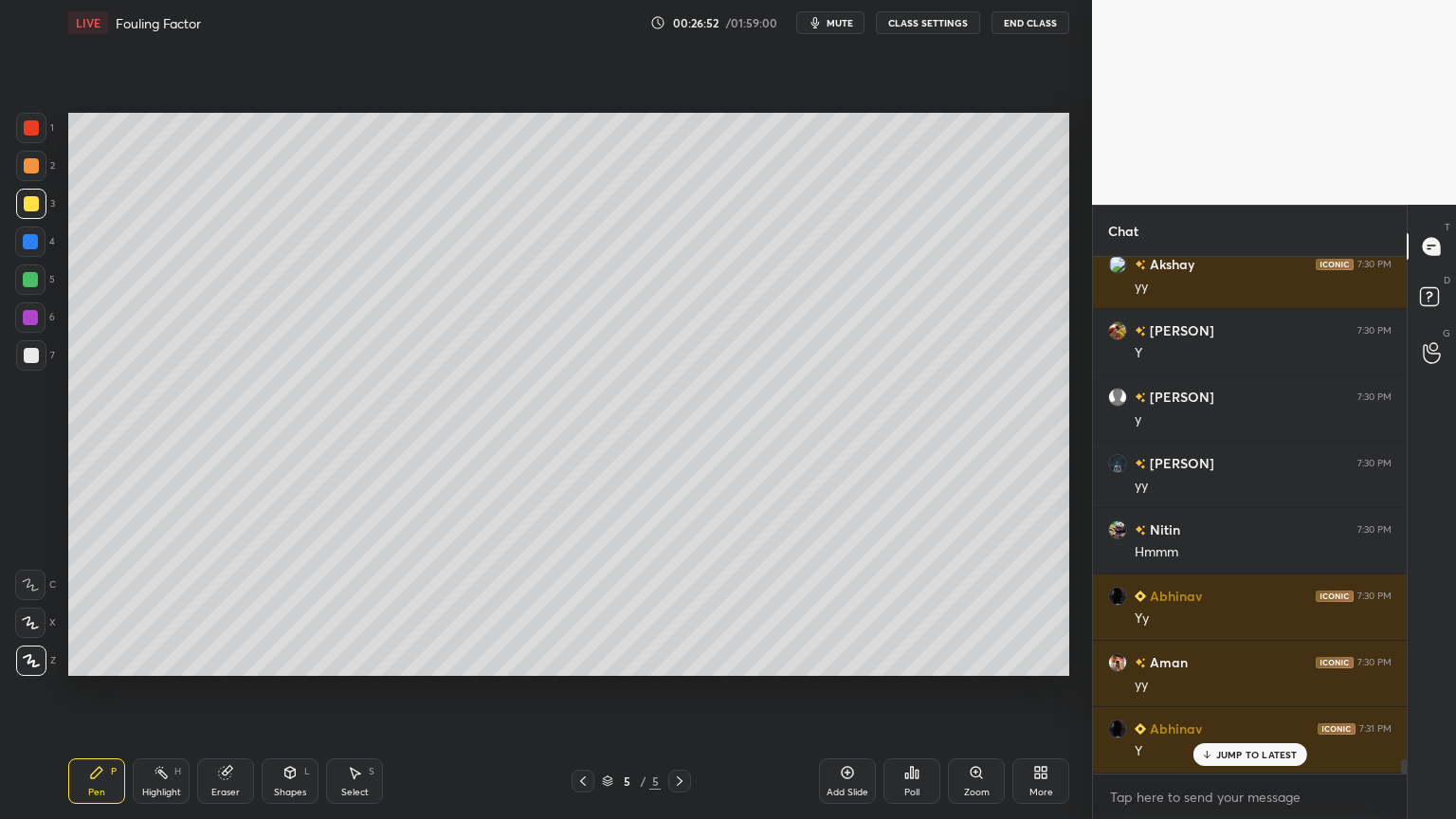 scroll, scrollTop: 18568, scrollLeft: 0, axis: vertical 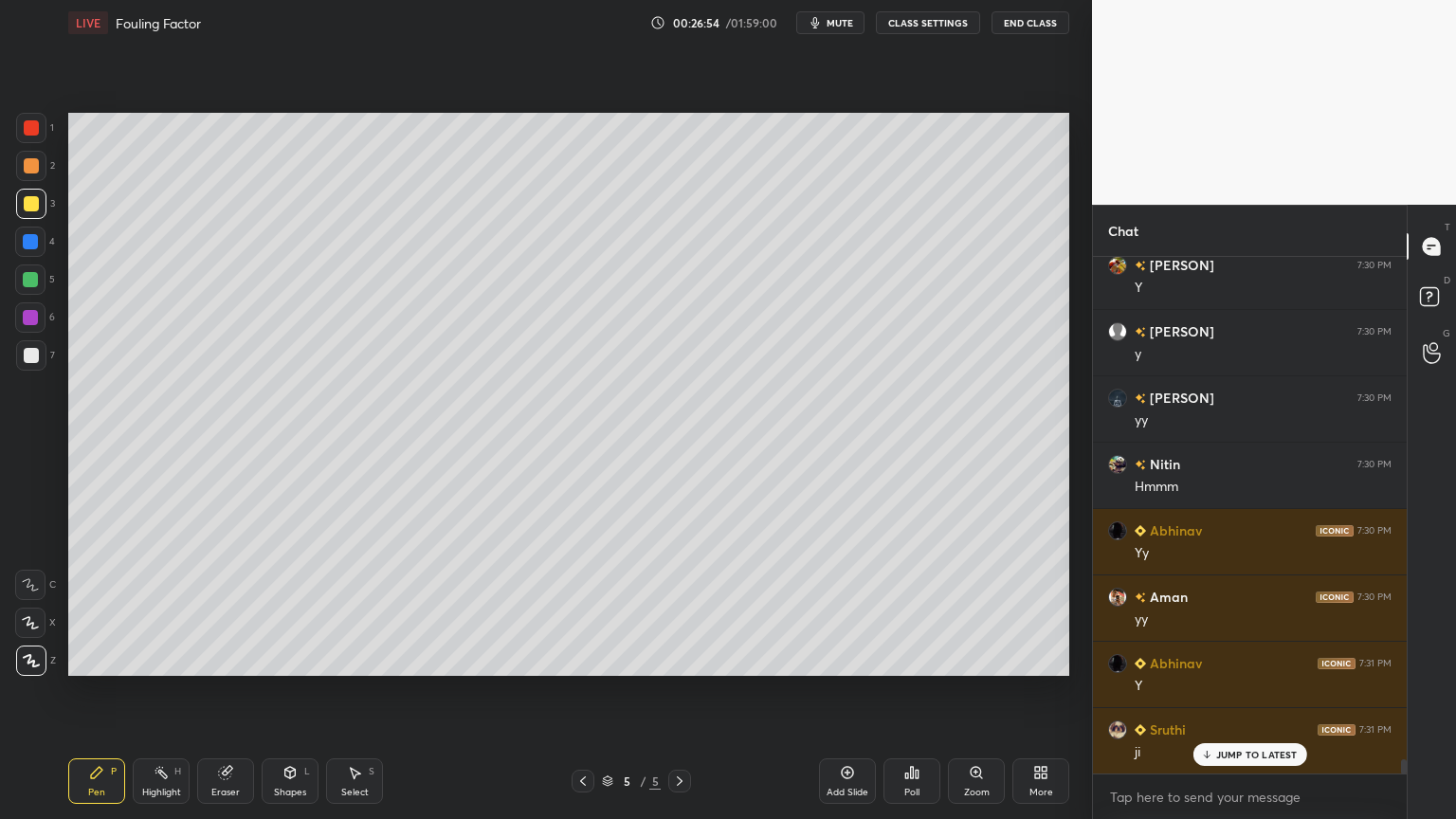 click at bounding box center (31, 355) 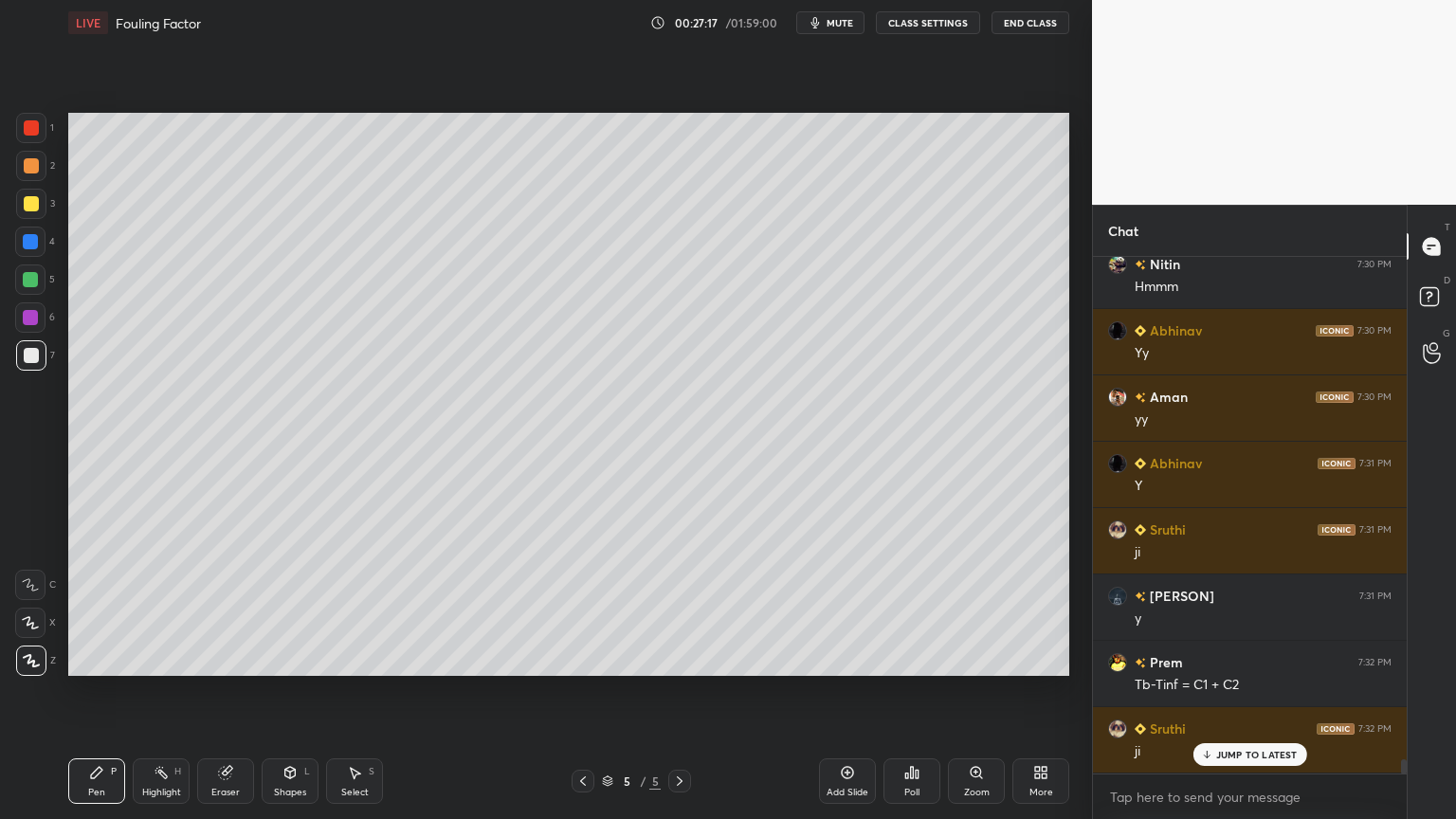 scroll, scrollTop: 18833, scrollLeft: 0, axis: vertical 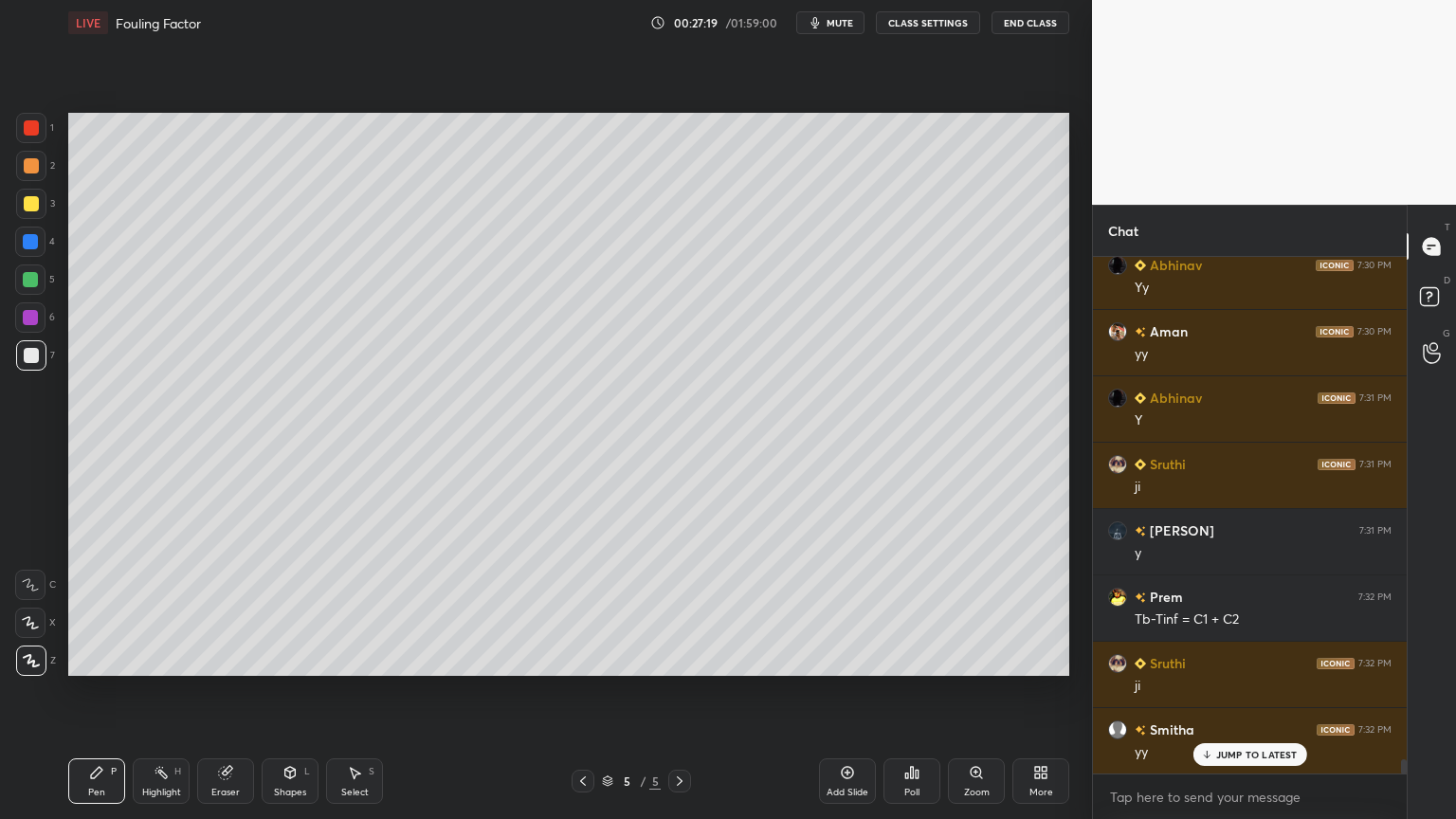 click on "Eraser" at bounding box center (226, 781) 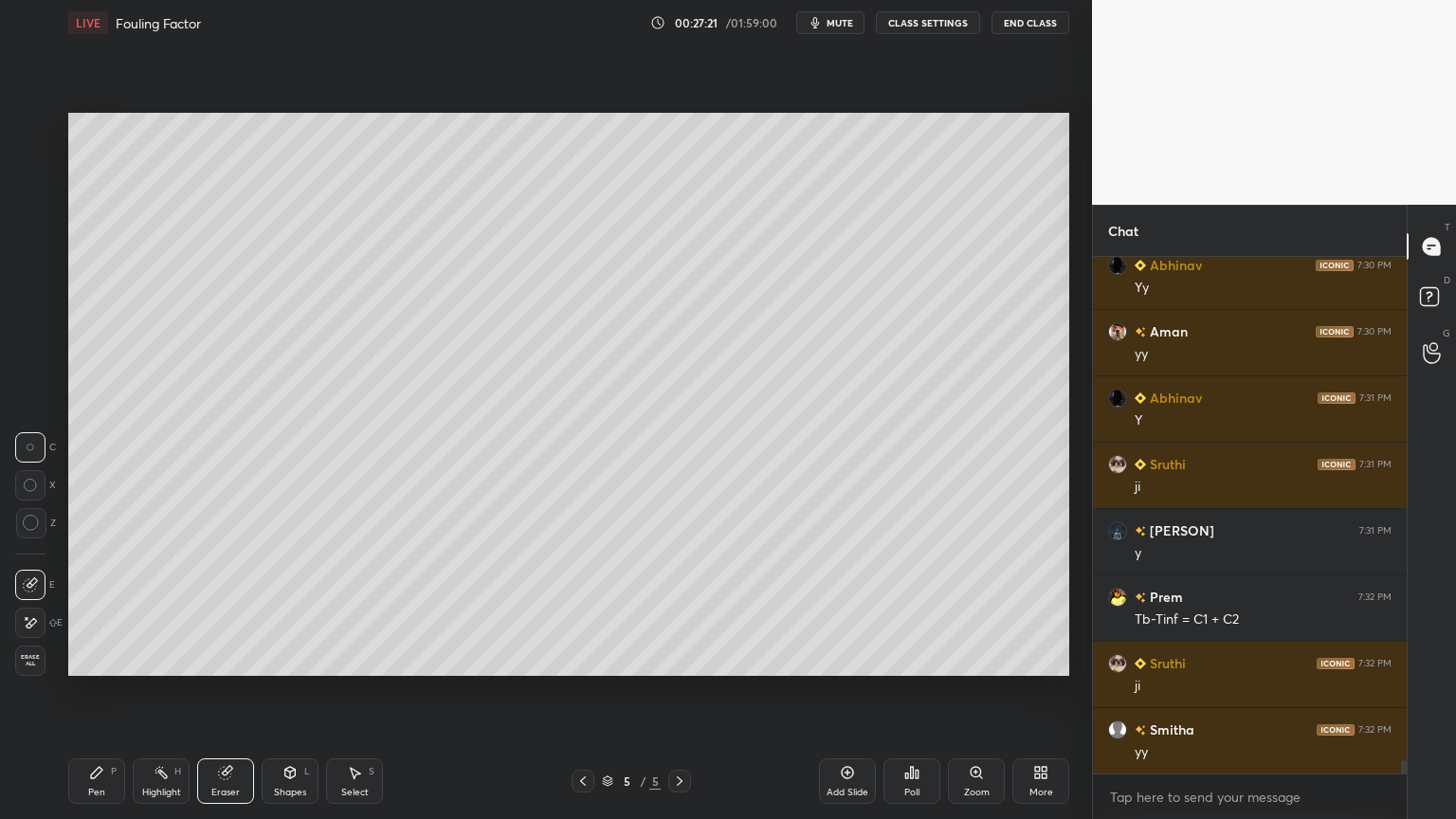 scroll, scrollTop: 18901, scrollLeft: 0, axis: vertical 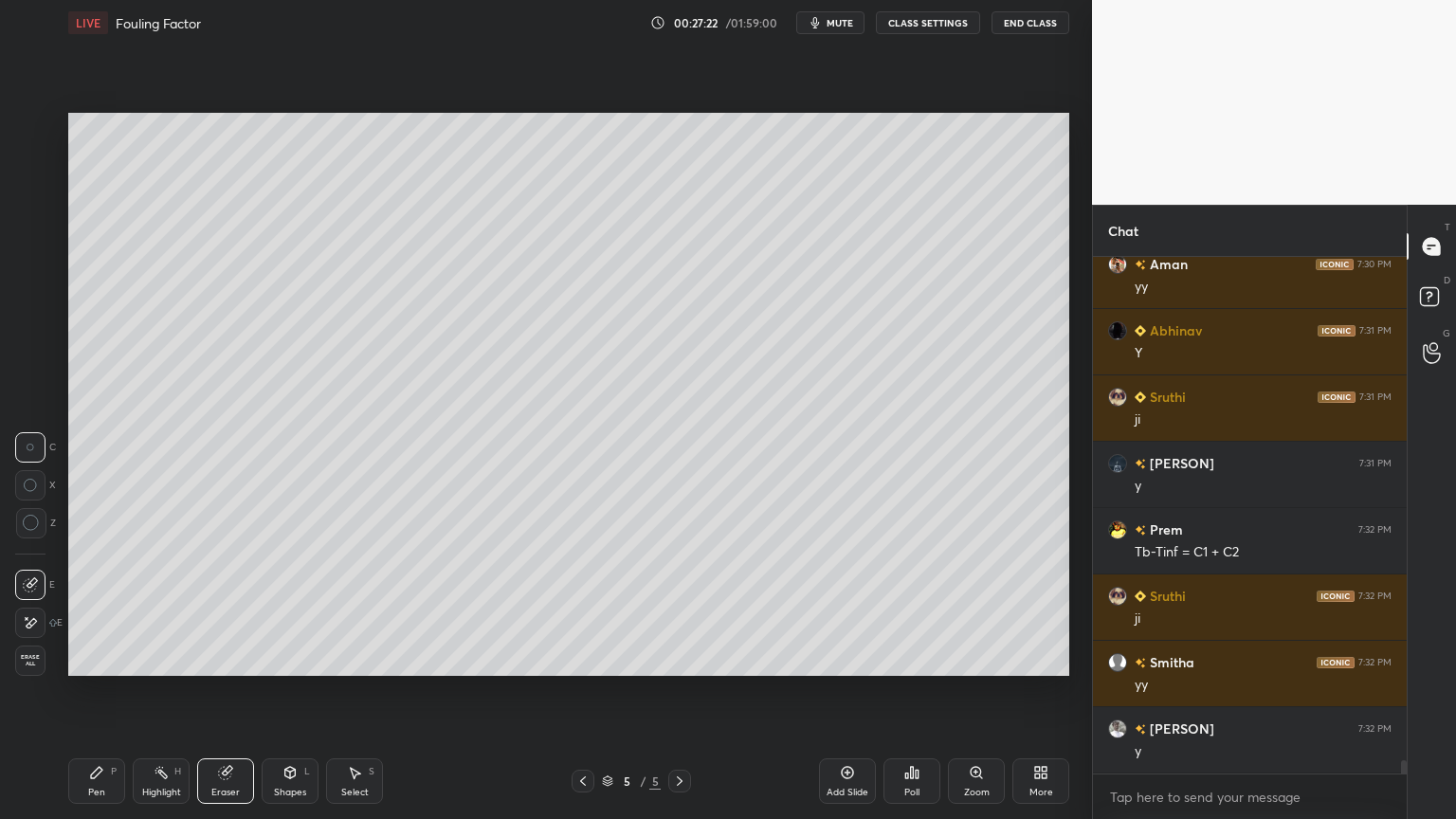 click 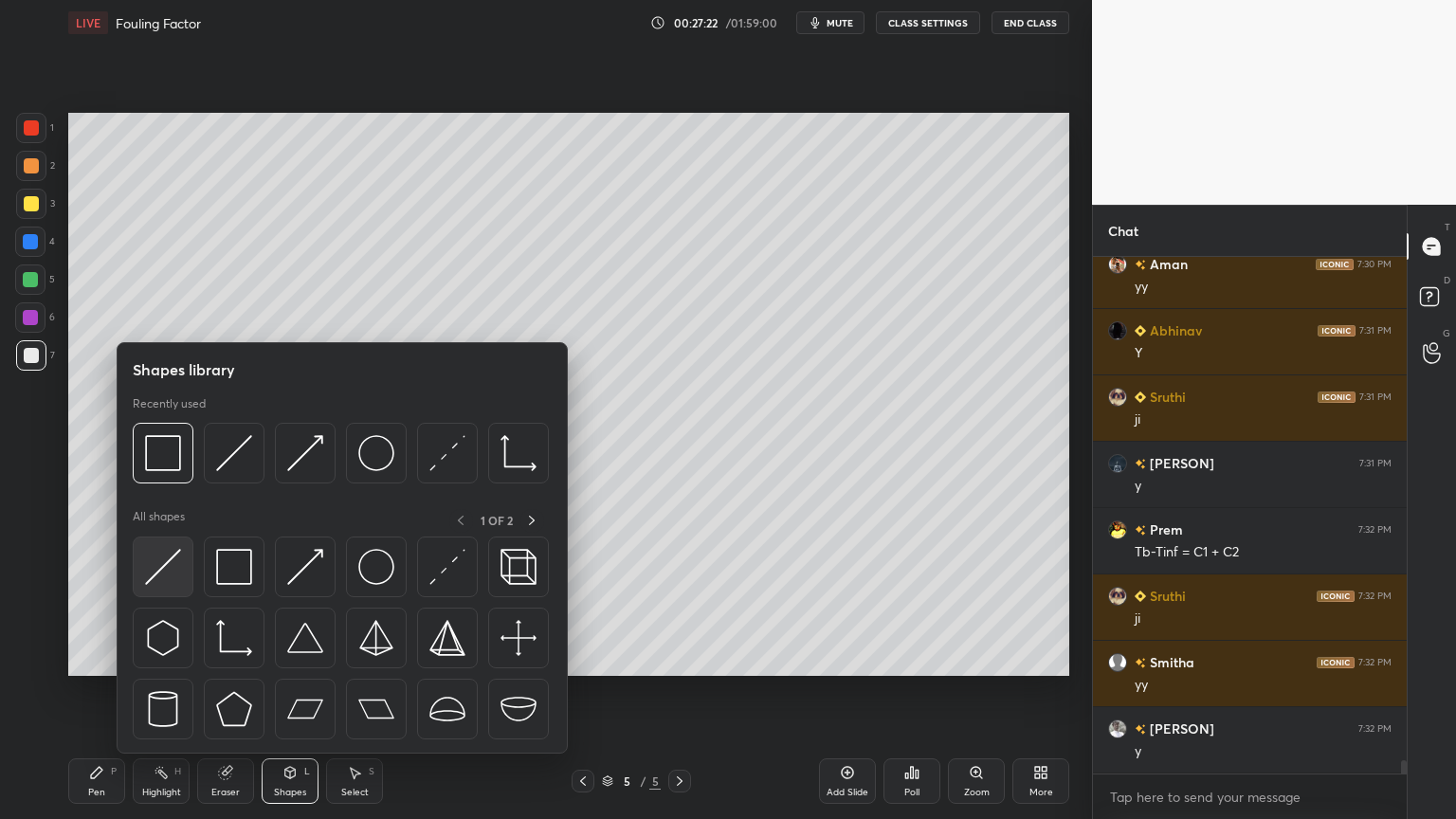 click at bounding box center (163, 567) 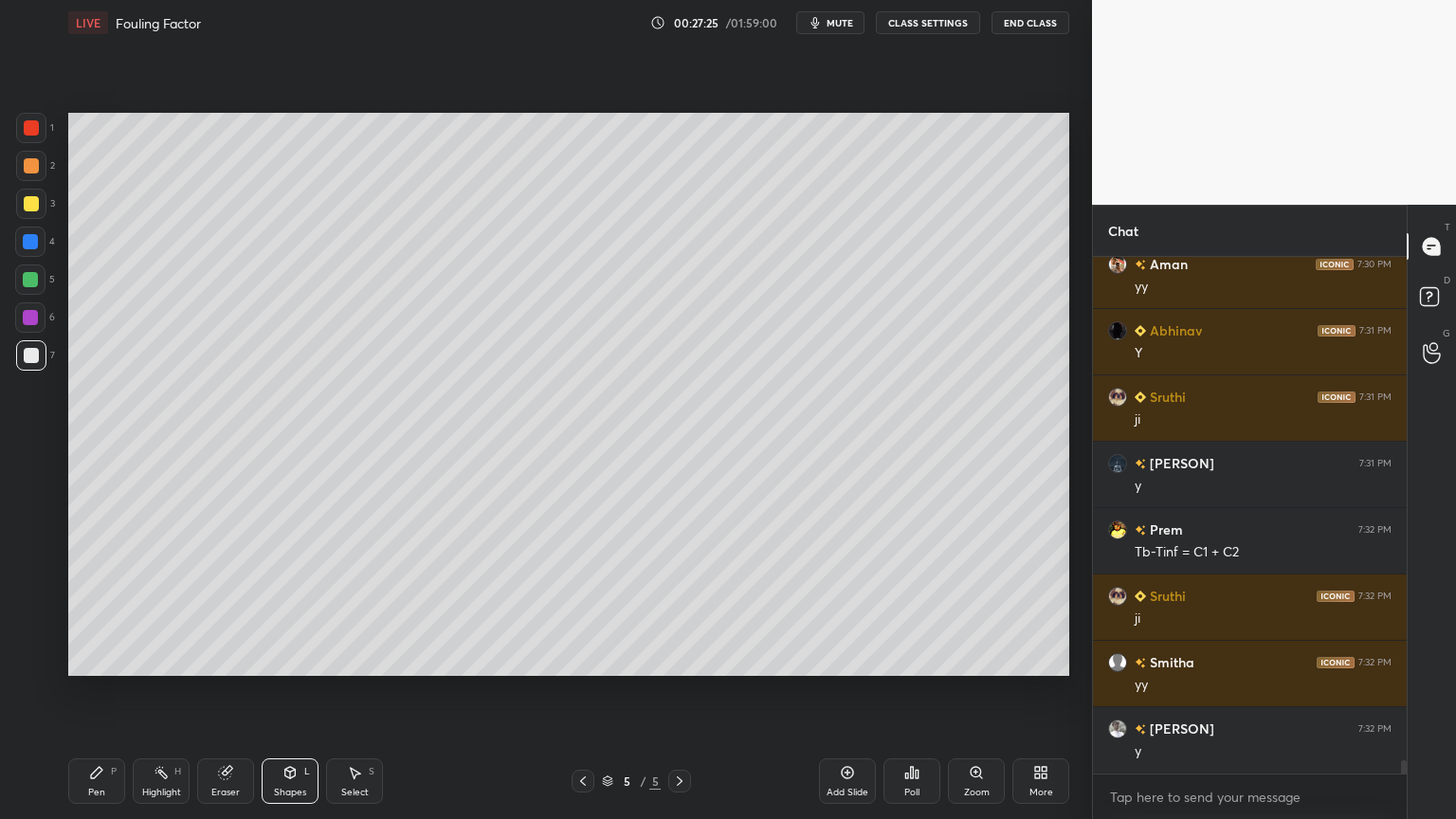 scroll, scrollTop: 18966, scrollLeft: 0, axis: vertical 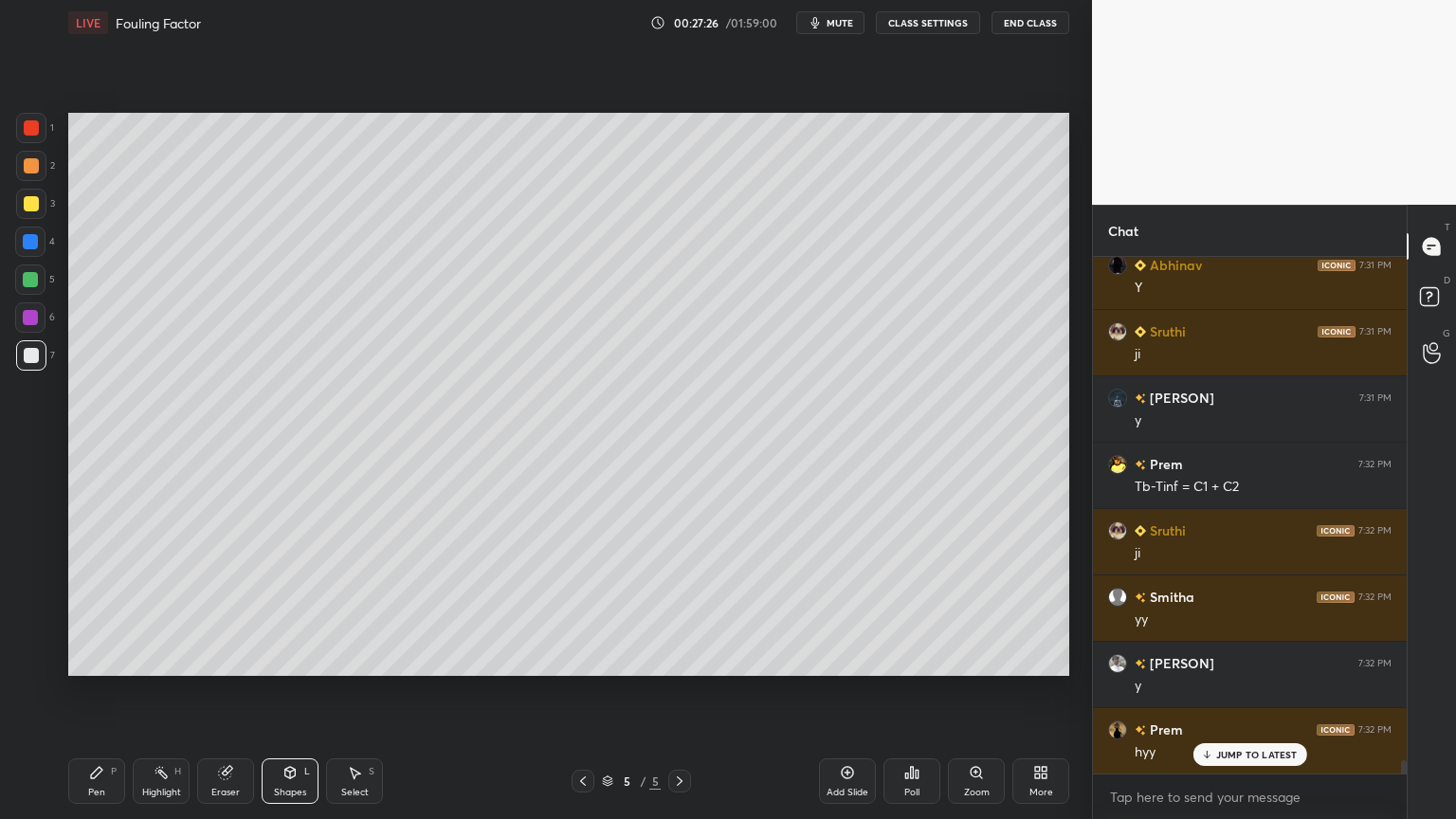 click on "Pen P" at bounding box center [97, 781] 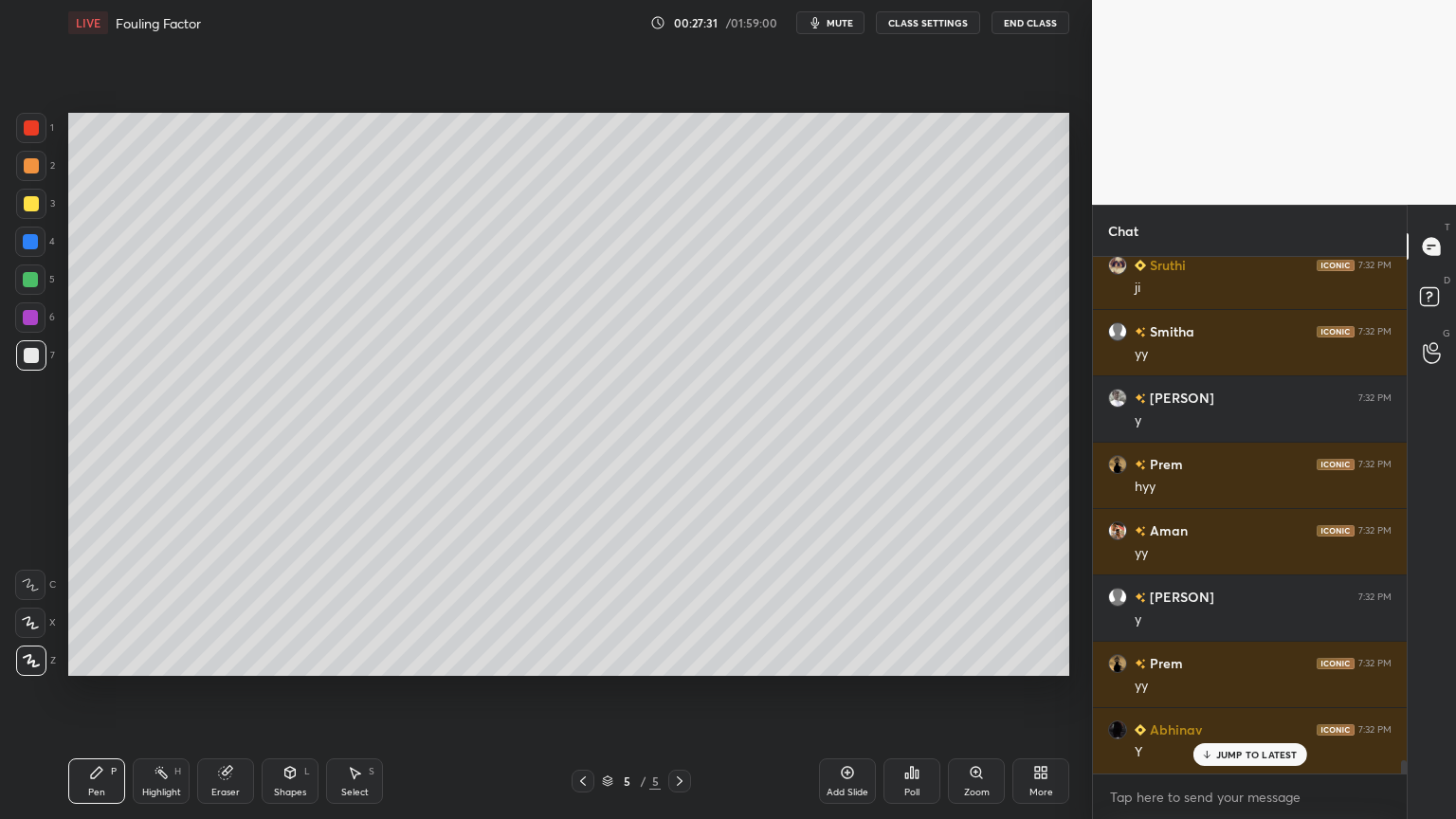 scroll, scrollTop: 19299, scrollLeft: 0, axis: vertical 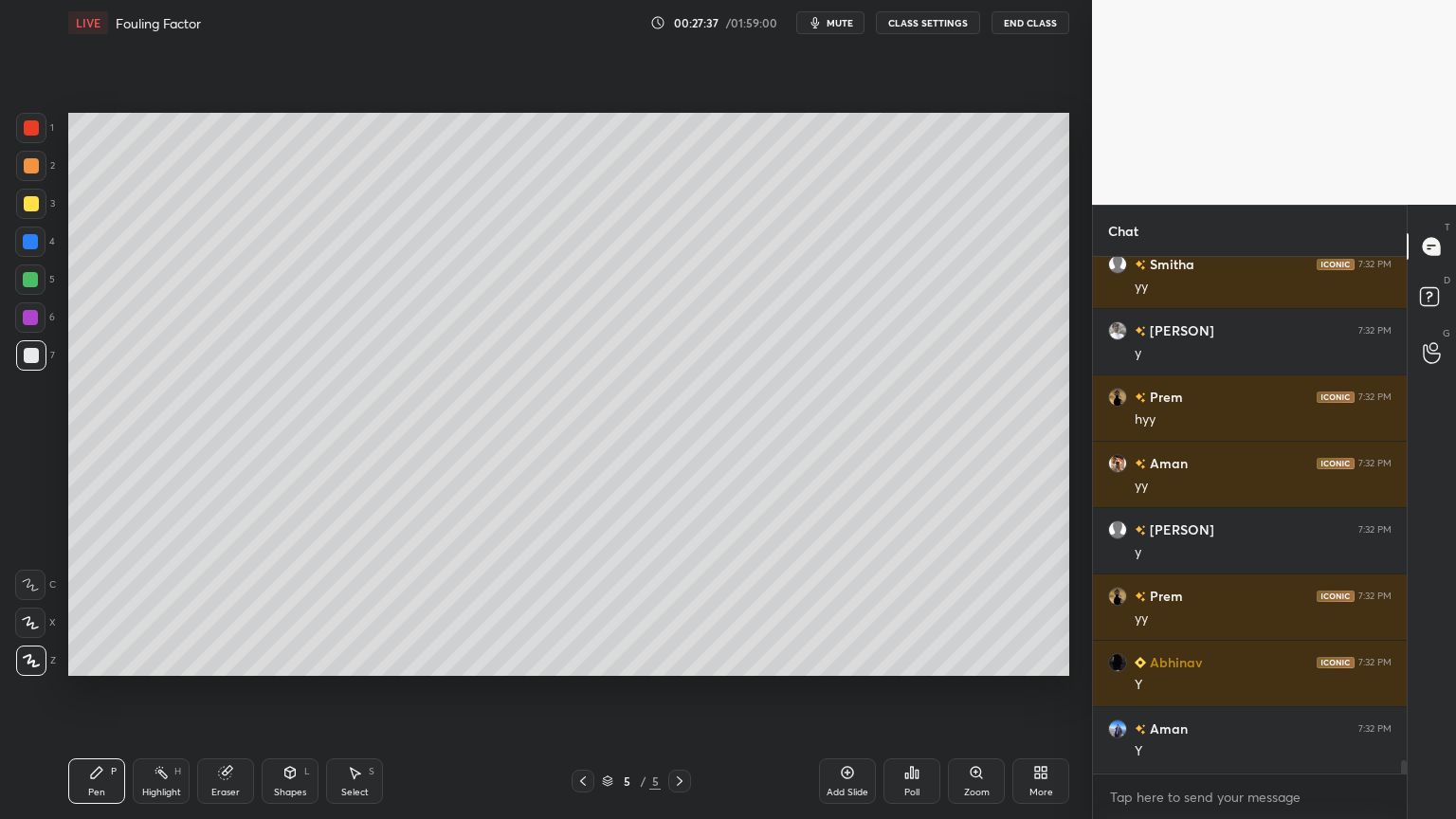 drag, startPoint x: 31, startPoint y: 209, endPoint x: 40, endPoint y: 223, distance: 16.643317 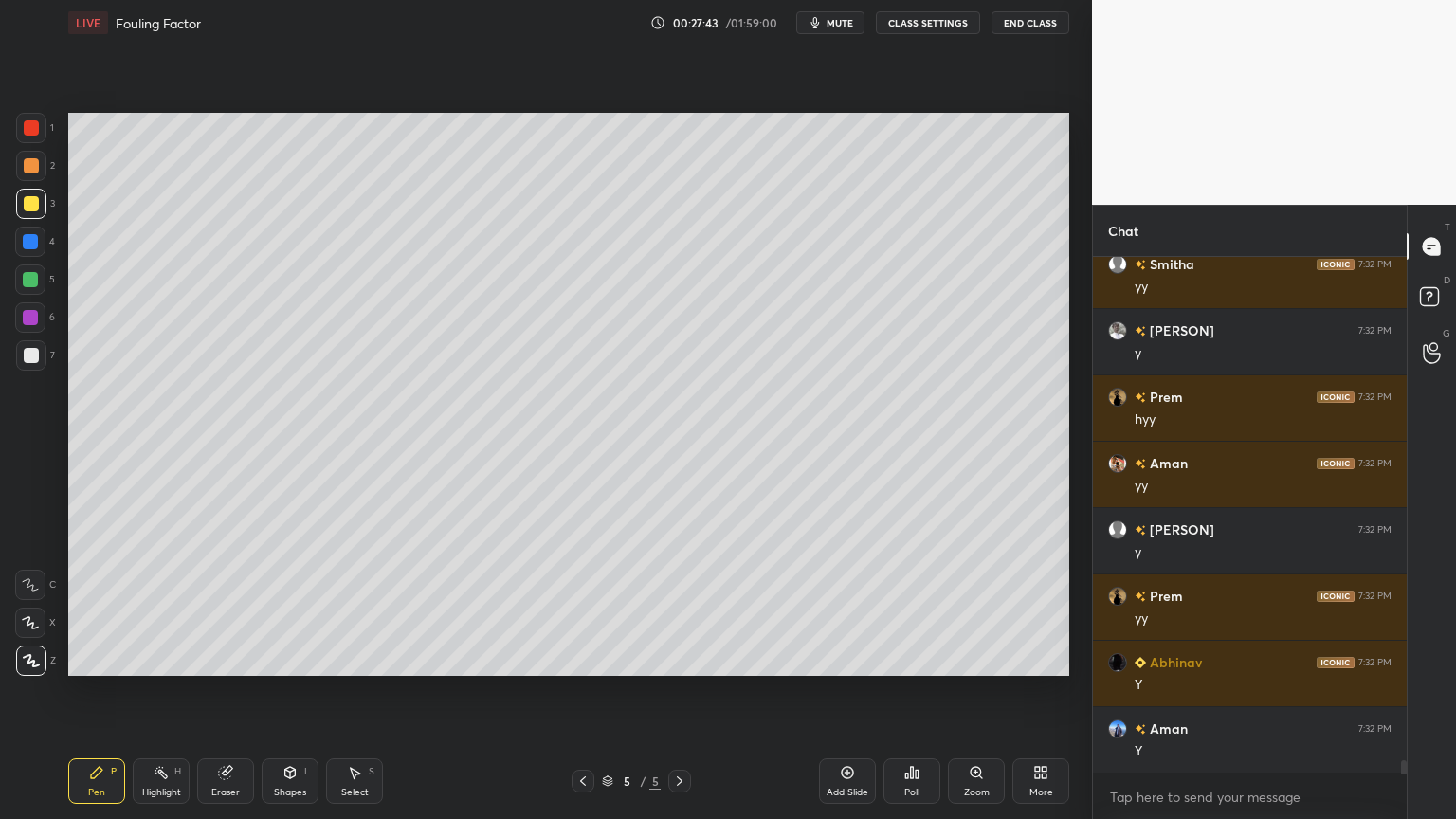 click at bounding box center [31, 355] 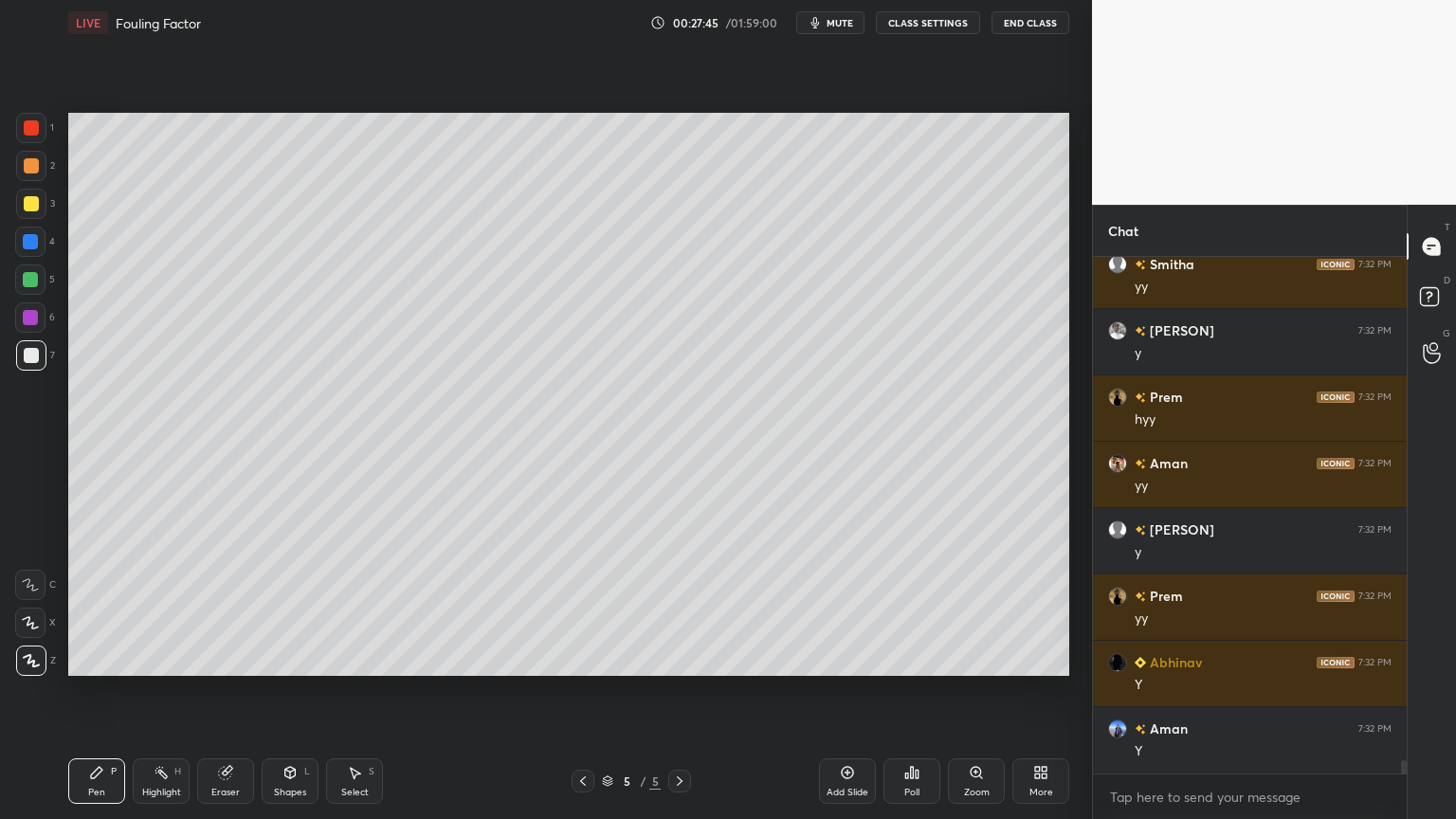 click on "Eraser" at bounding box center (226, 781) 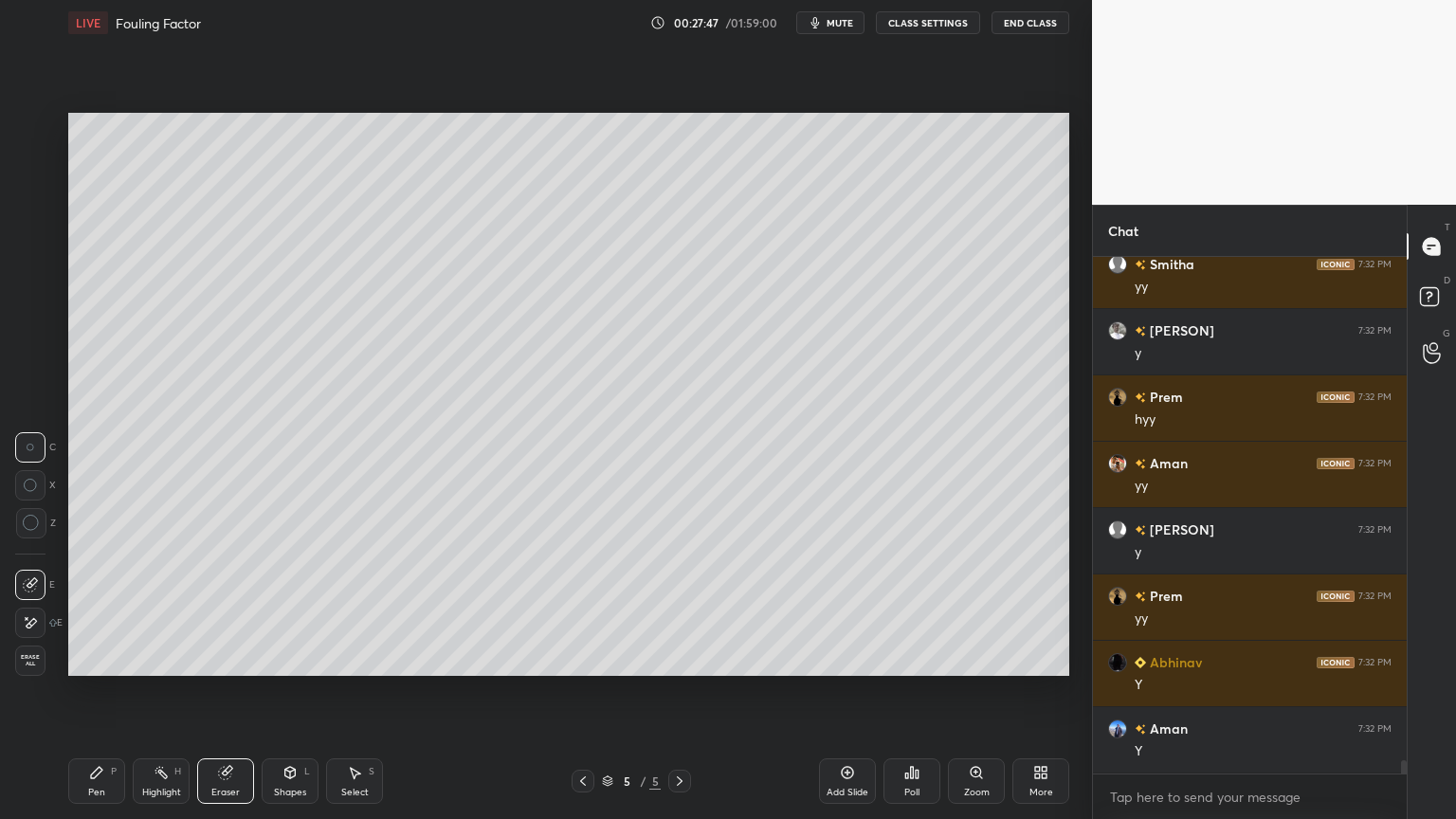 drag, startPoint x: 107, startPoint y: 781, endPoint x: 120, endPoint y: 775, distance: 14.317821 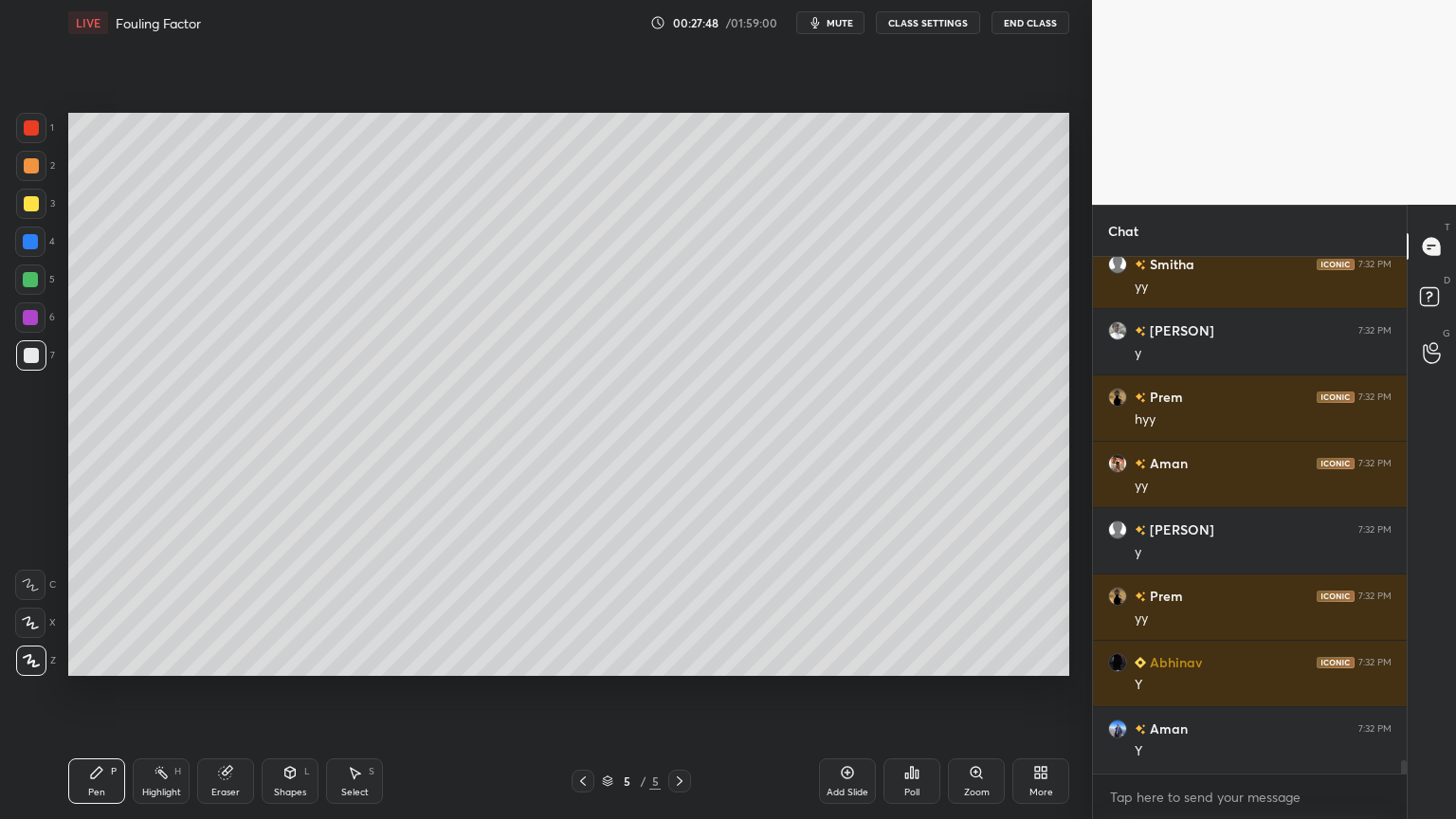 click at bounding box center [31, 204] 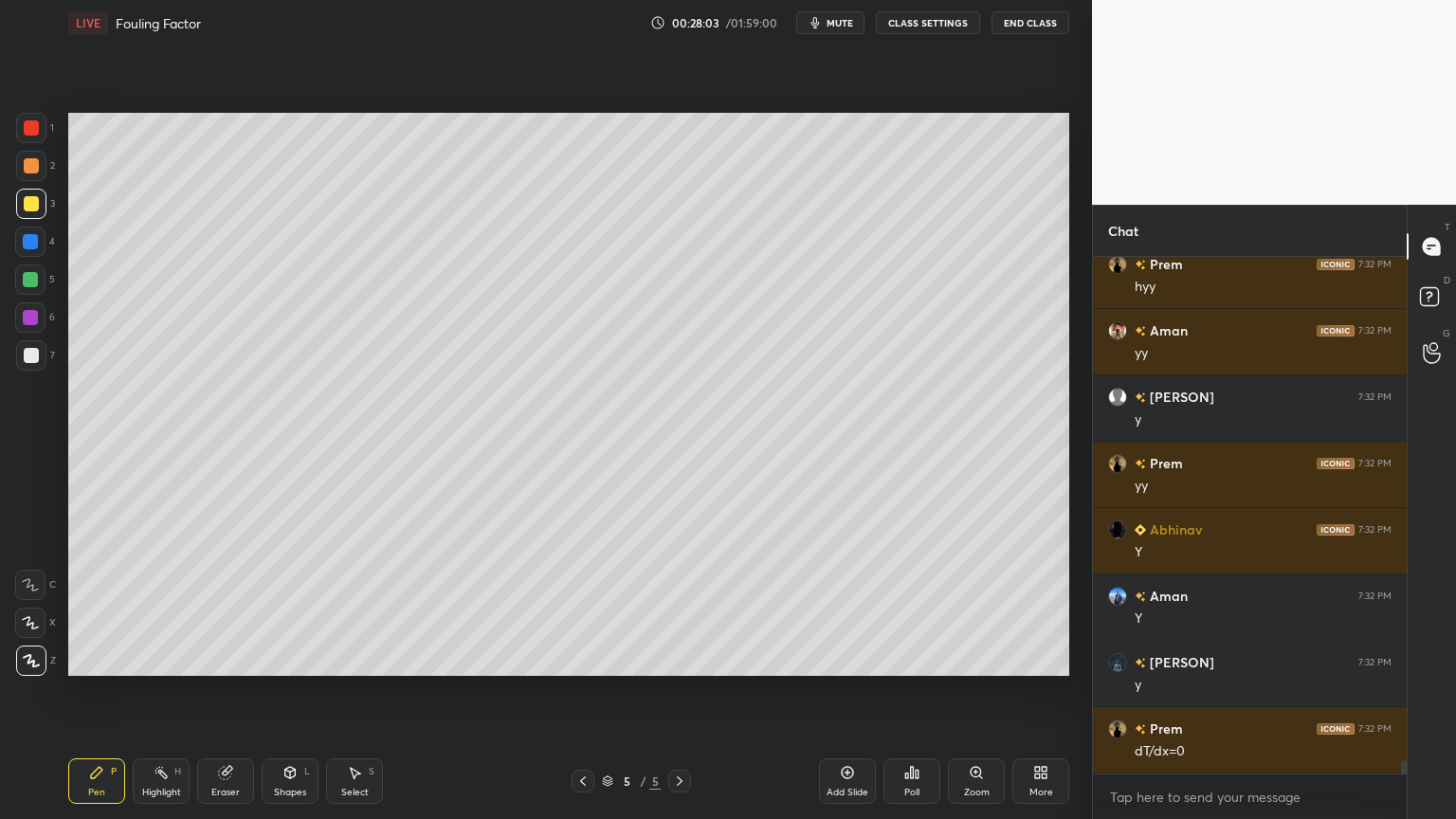scroll, scrollTop: 19497, scrollLeft: 0, axis: vertical 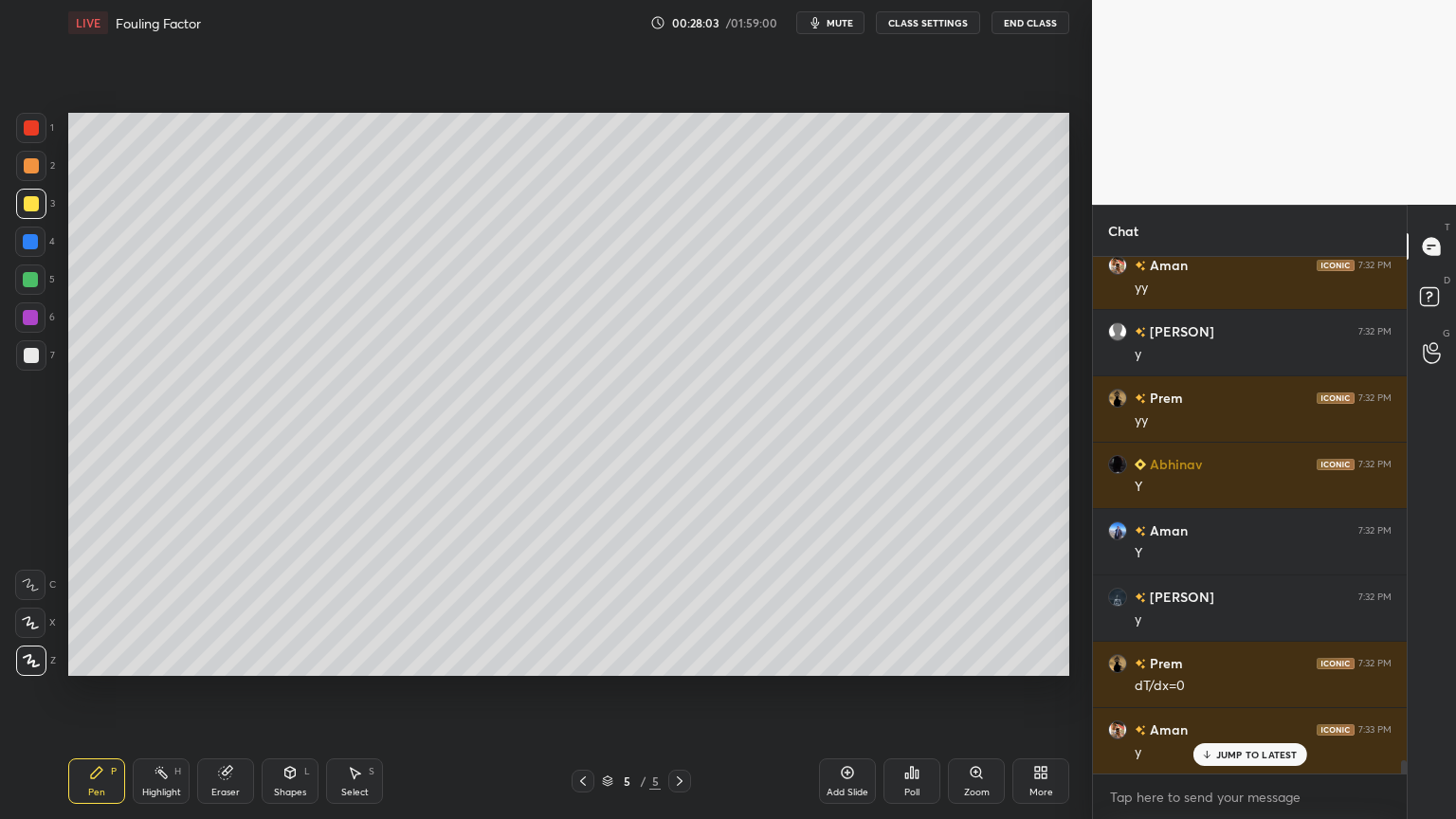 click at bounding box center (31, 355) 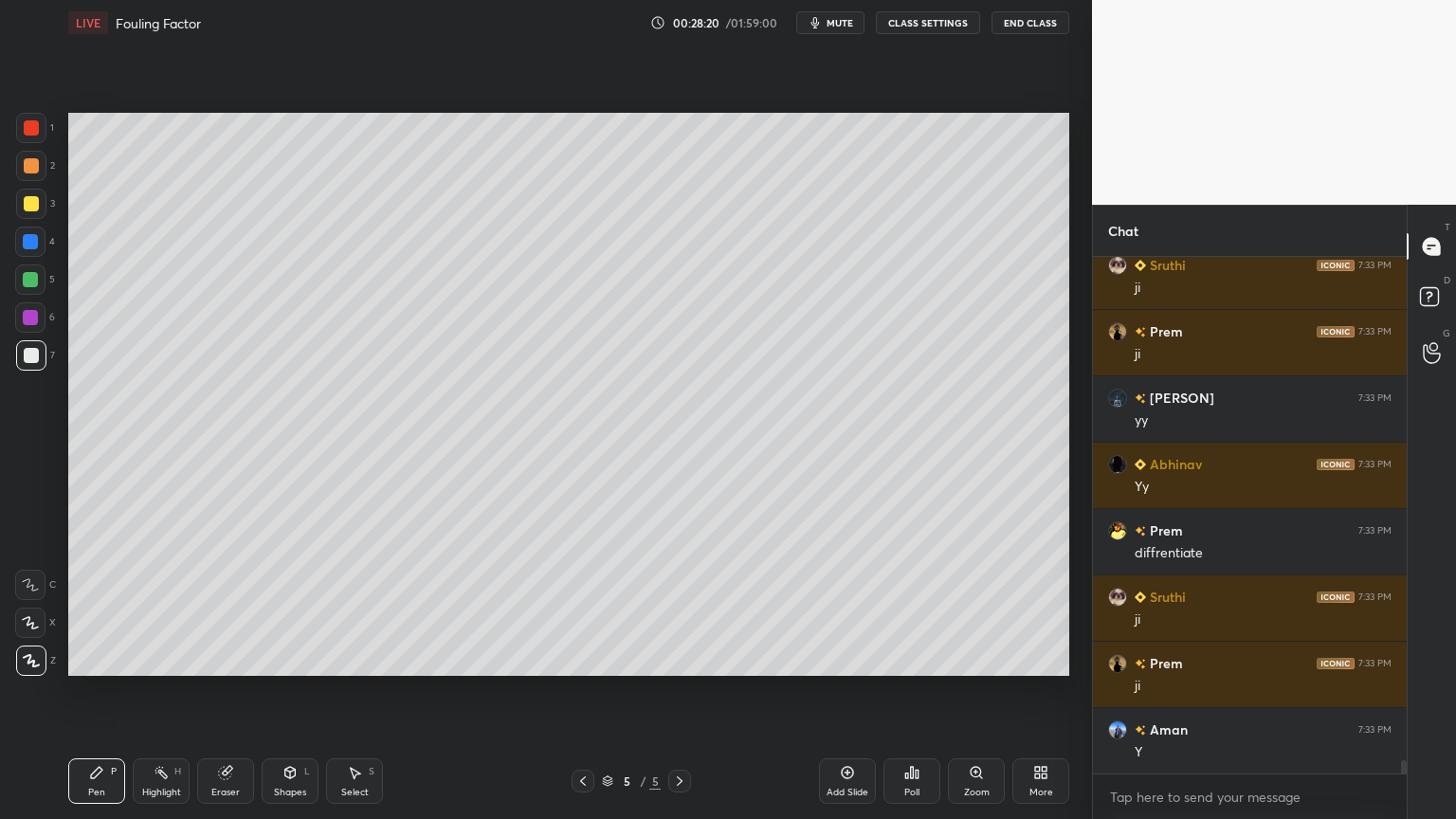 scroll, scrollTop: 20095, scrollLeft: 0, axis: vertical 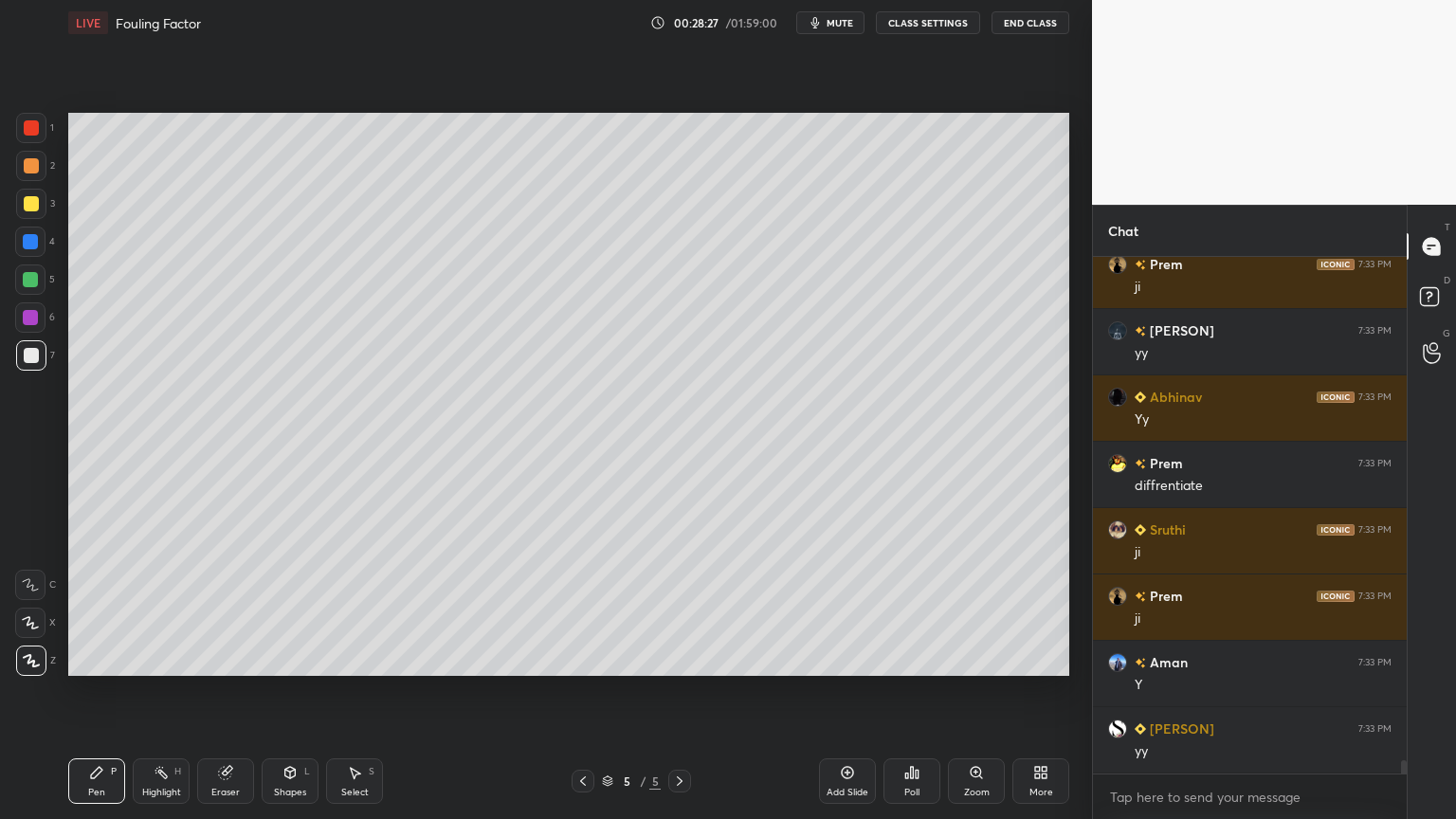 drag, startPoint x: 233, startPoint y: 774, endPoint x: 300, endPoint y: 748, distance: 71.867934 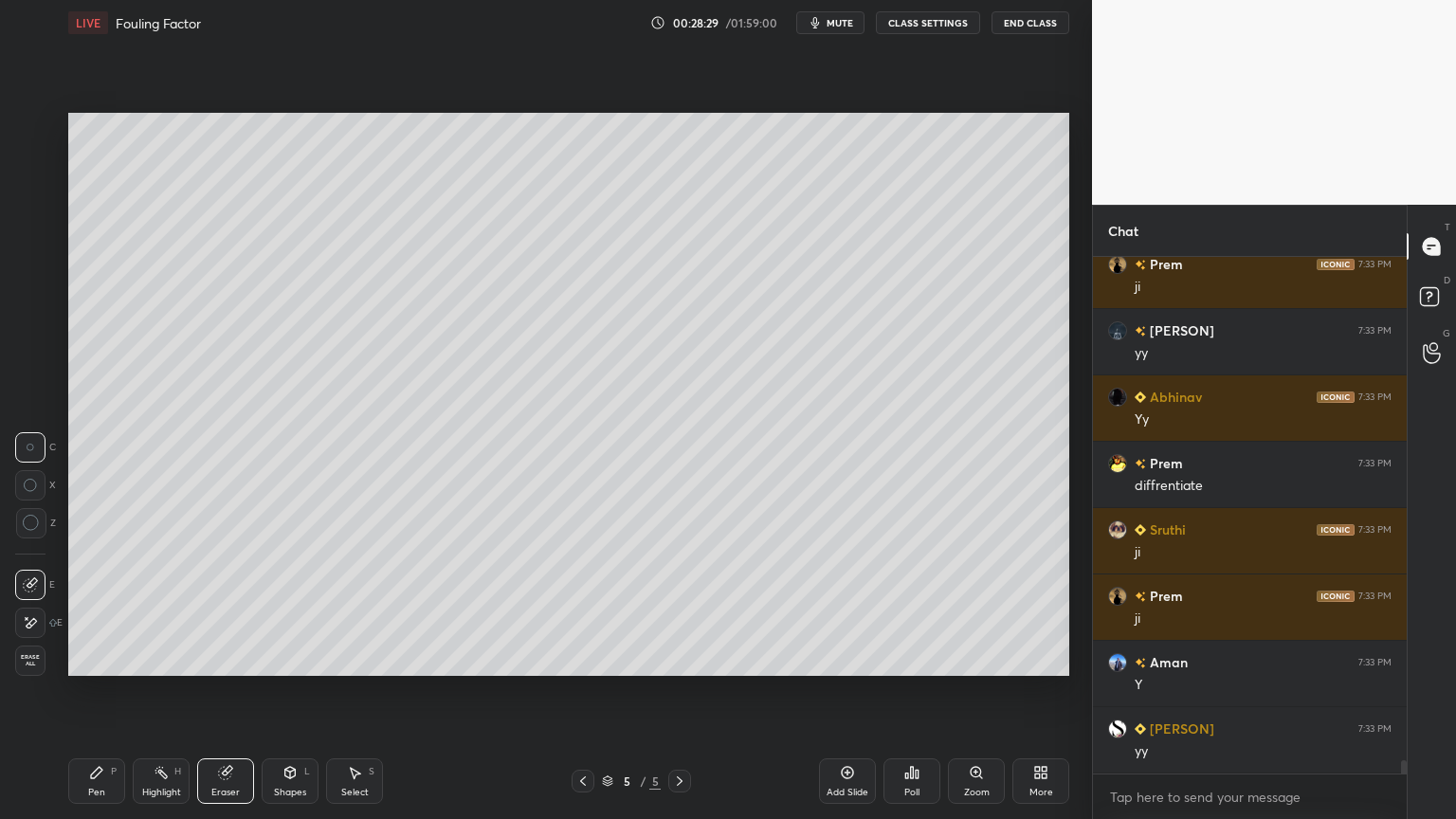 drag, startPoint x: 82, startPoint y: 789, endPoint x: 176, endPoint y: 747, distance: 102.9563 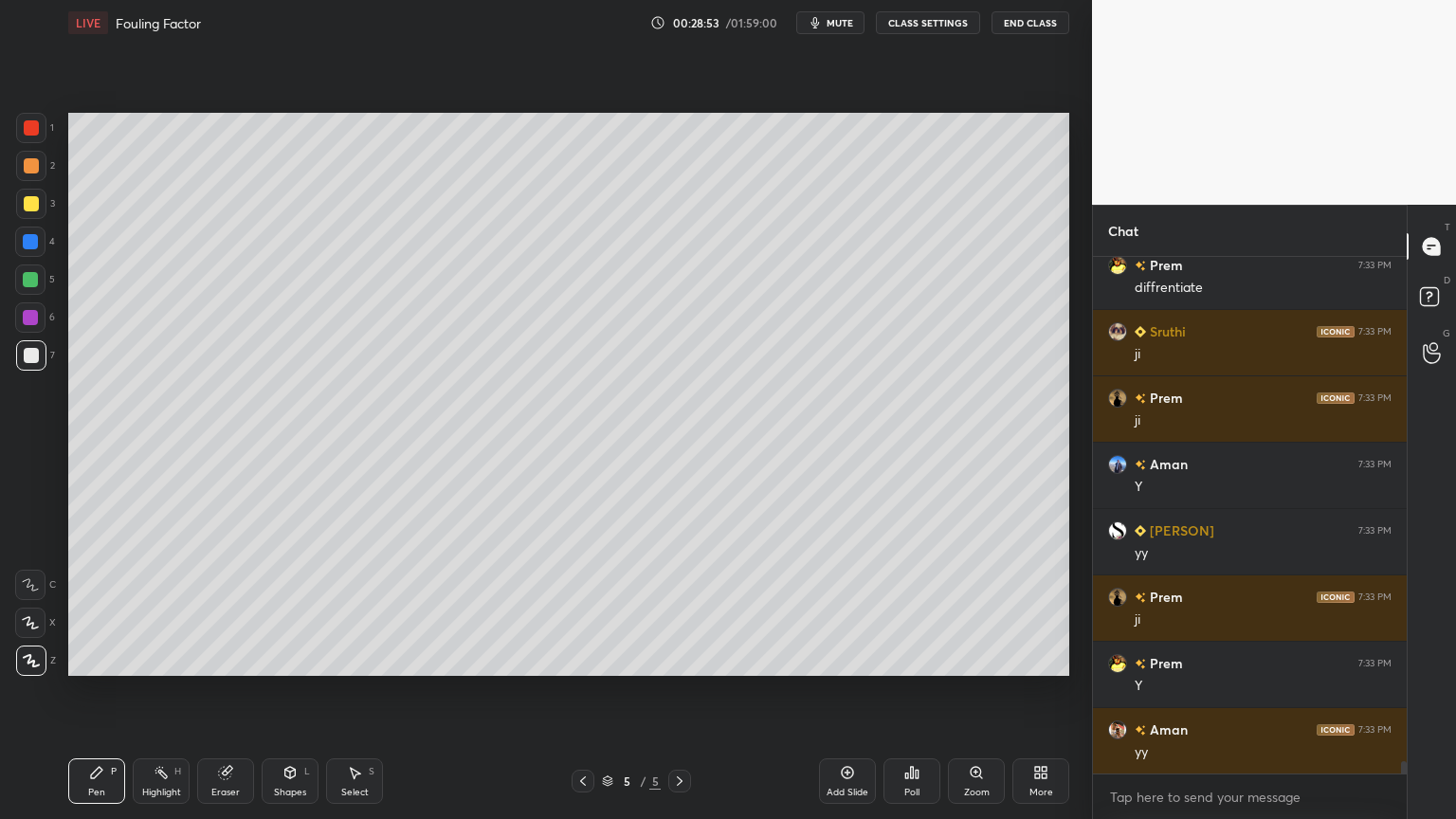 scroll, scrollTop: 20360, scrollLeft: 0, axis: vertical 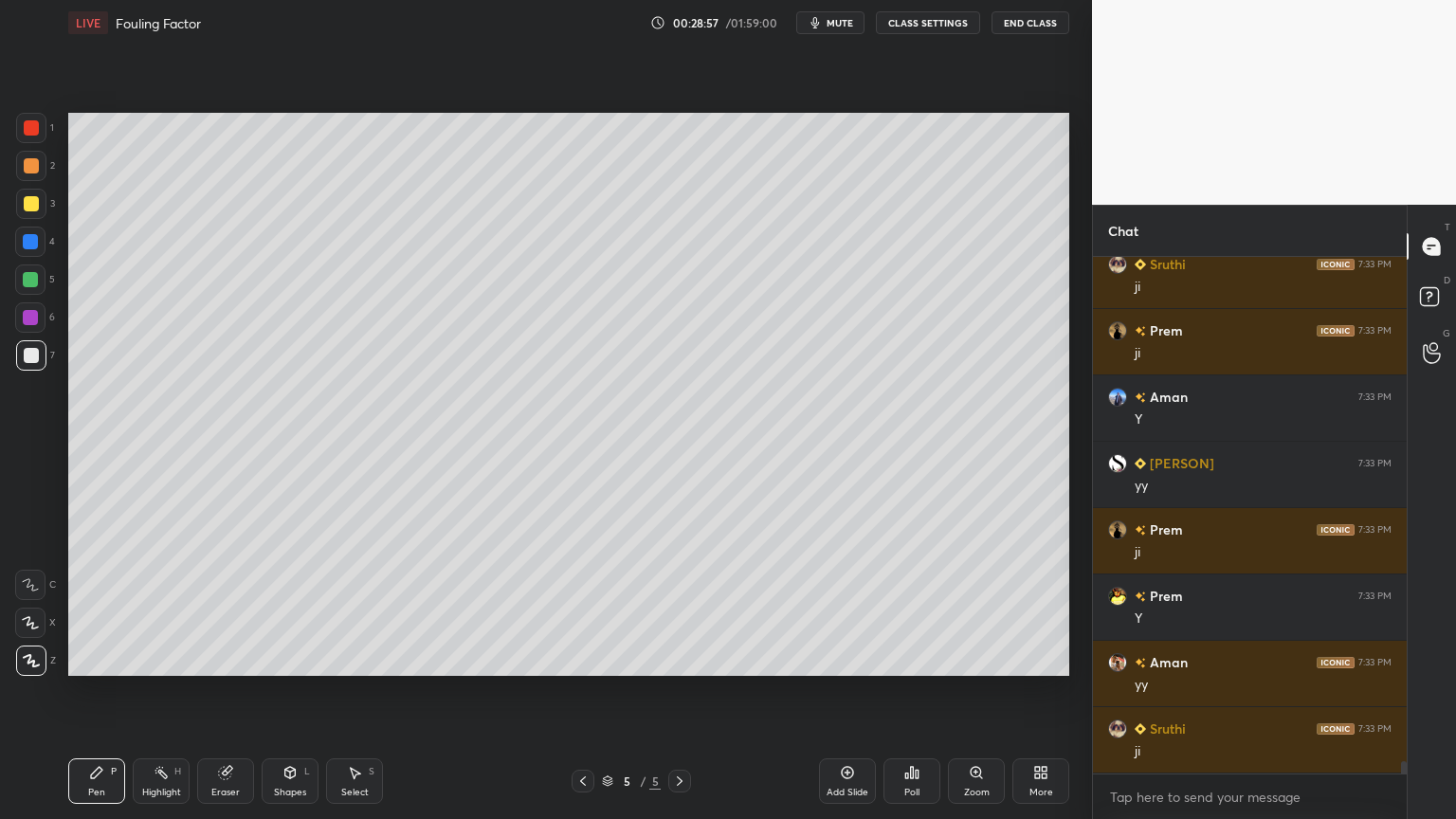 drag, startPoint x: 246, startPoint y: 777, endPoint x: 398, endPoint y: 731, distance: 158.80806 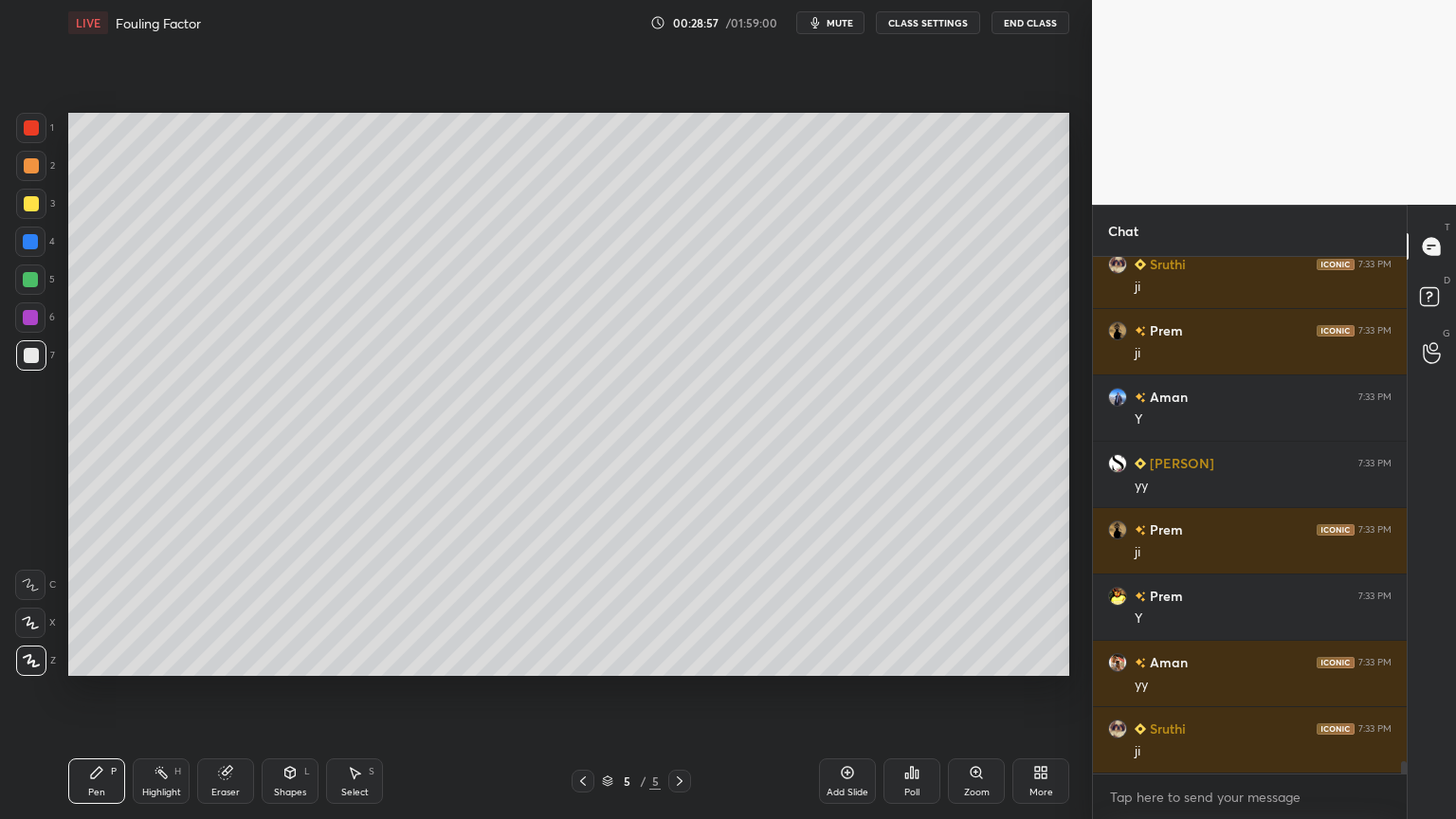 click on "Eraser" at bounding box center [226, 781] 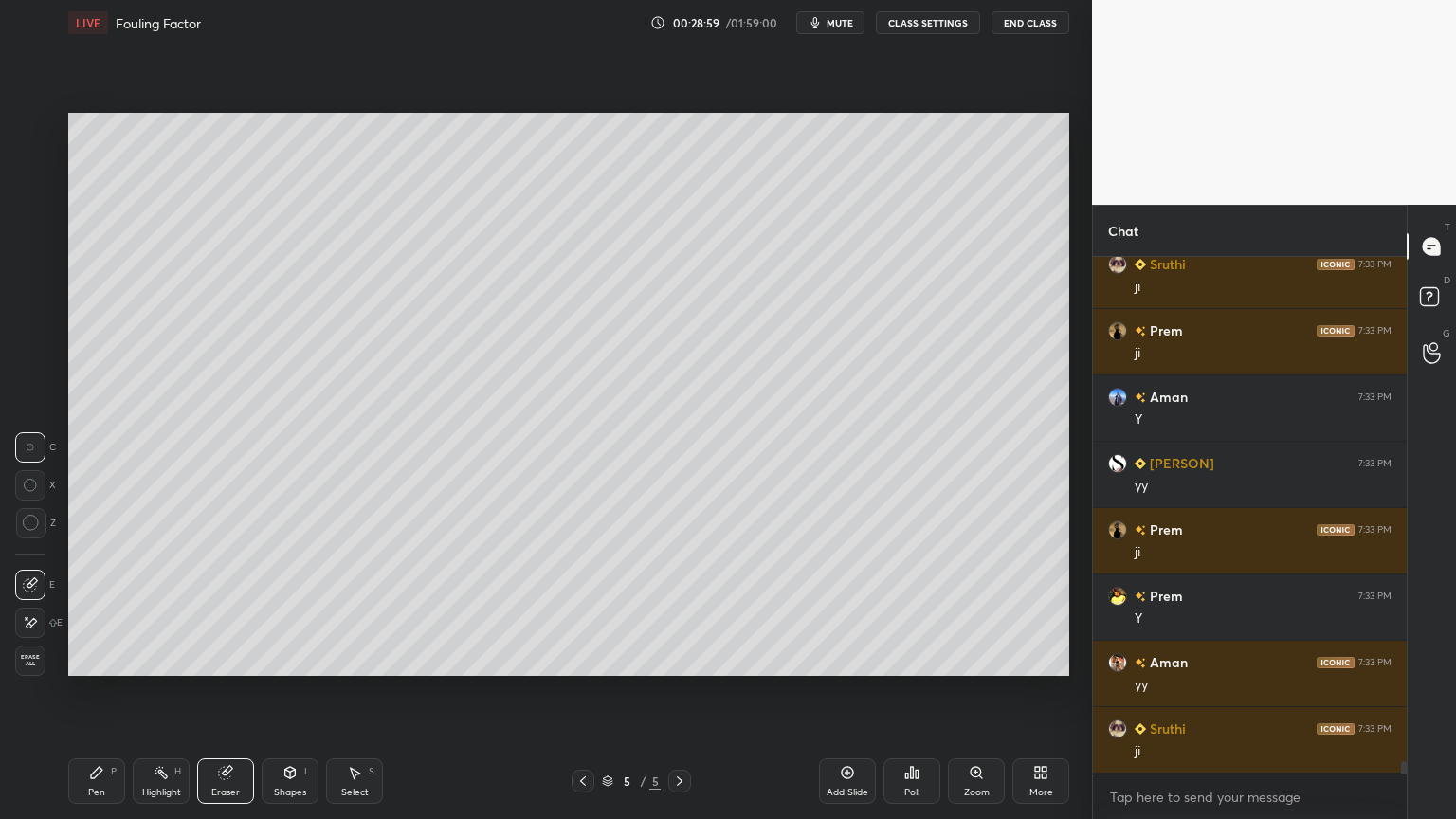 click on "Pen" at bounding box center [97, 792] 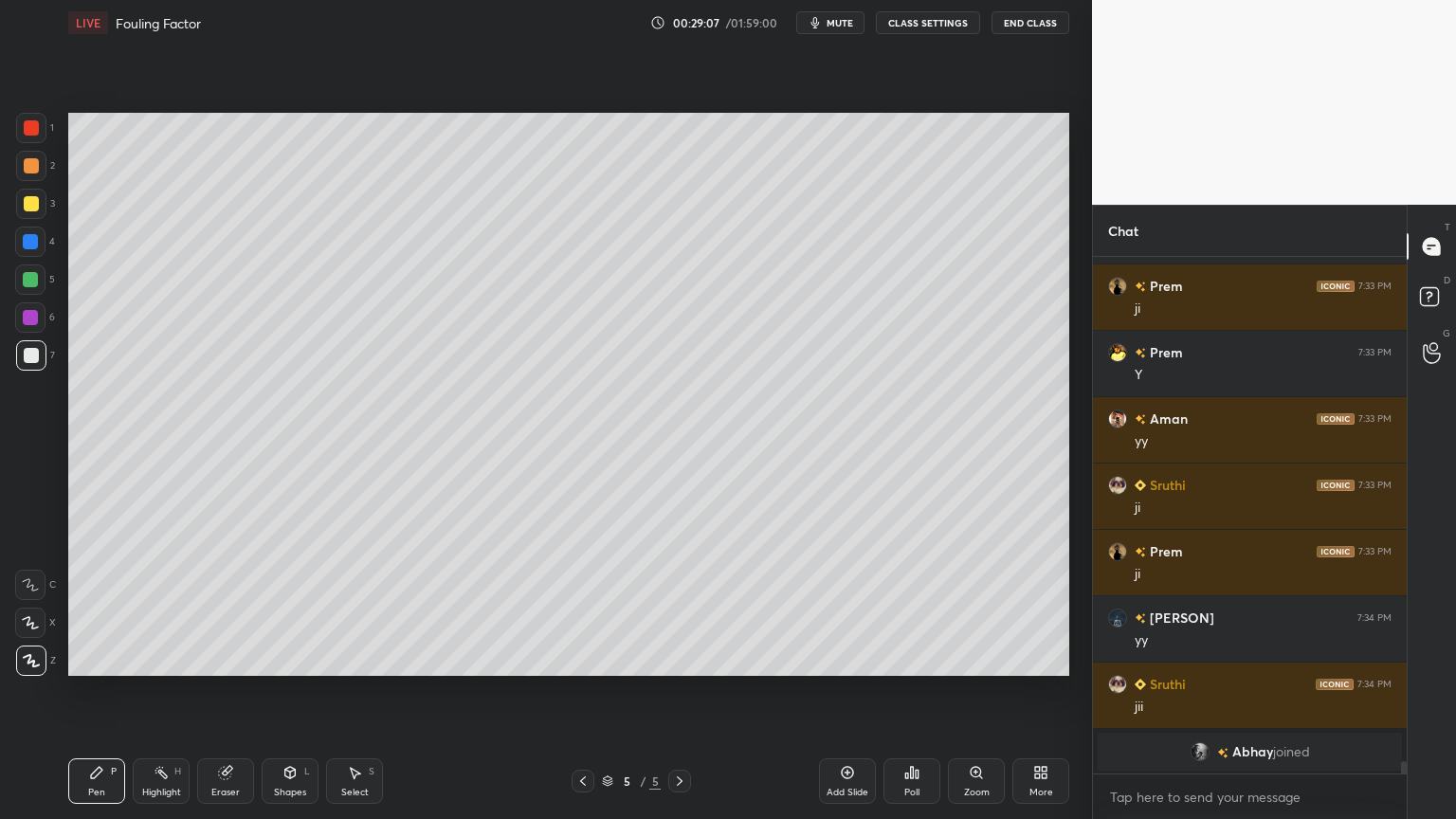 scroll, scrollTop: 20671, scrollLeft: 0, axis: vertical 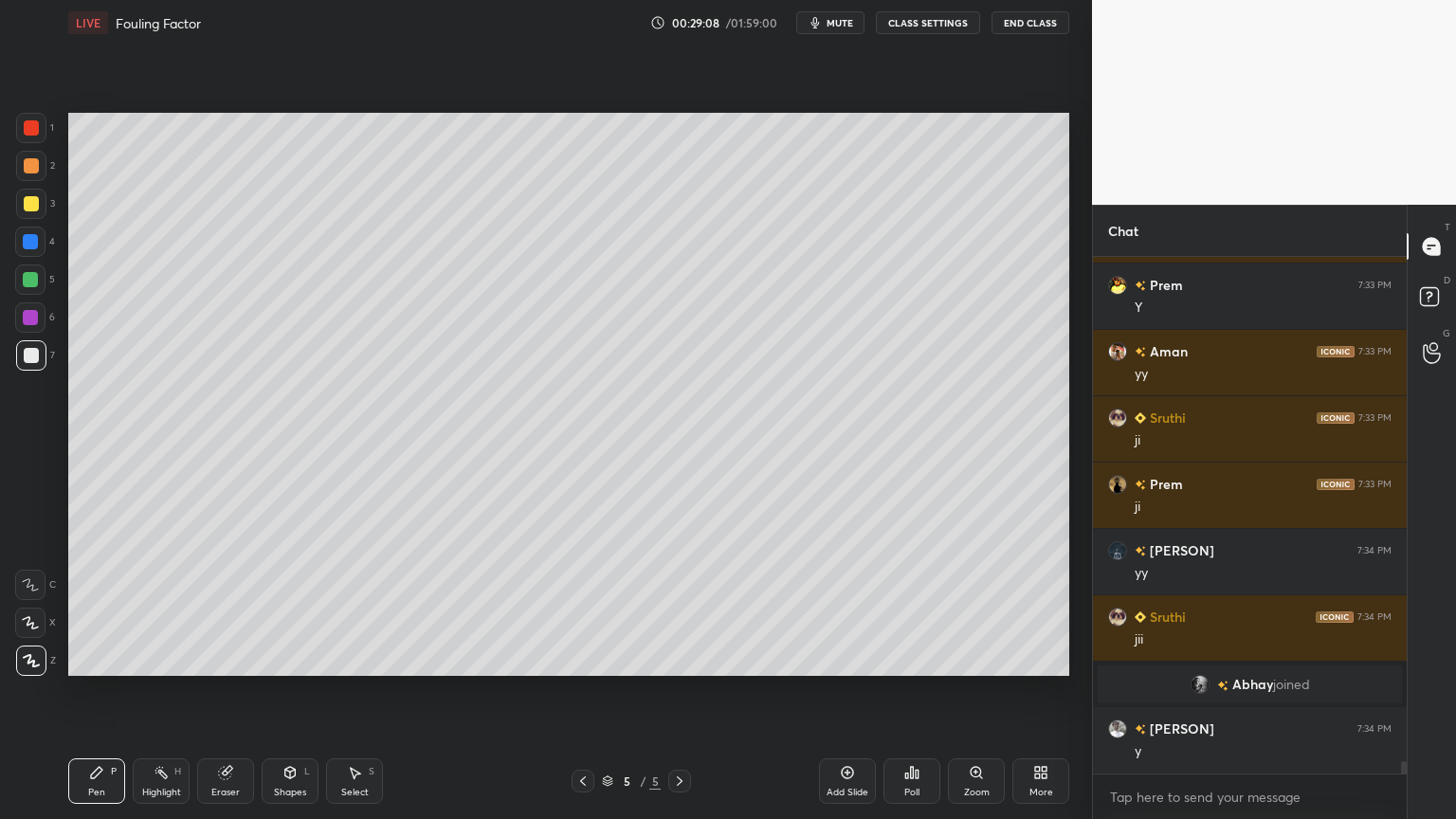 click on "Shapes L" at bounding box center (290, 781) 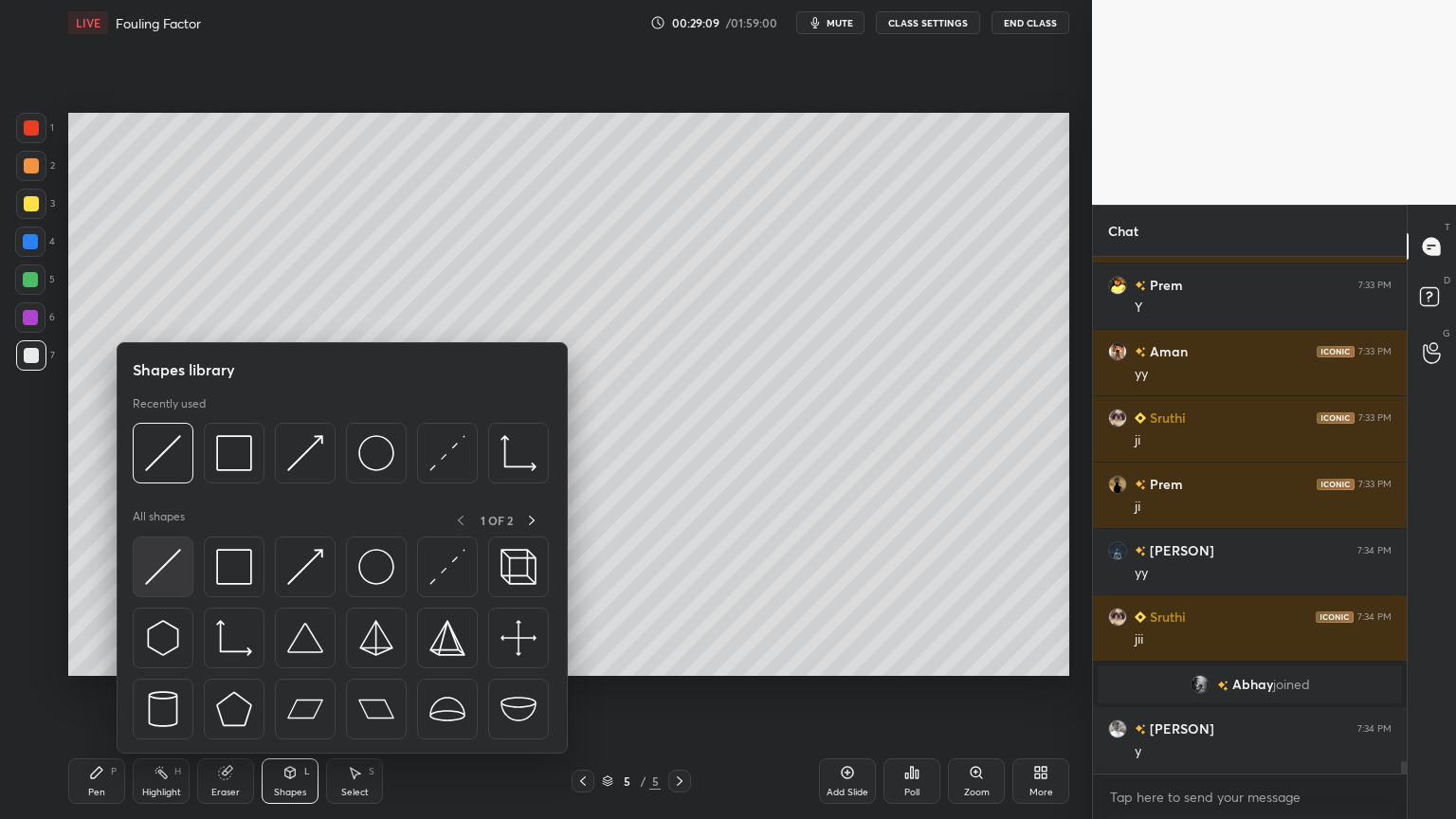 click at bounding box center [163, 567] 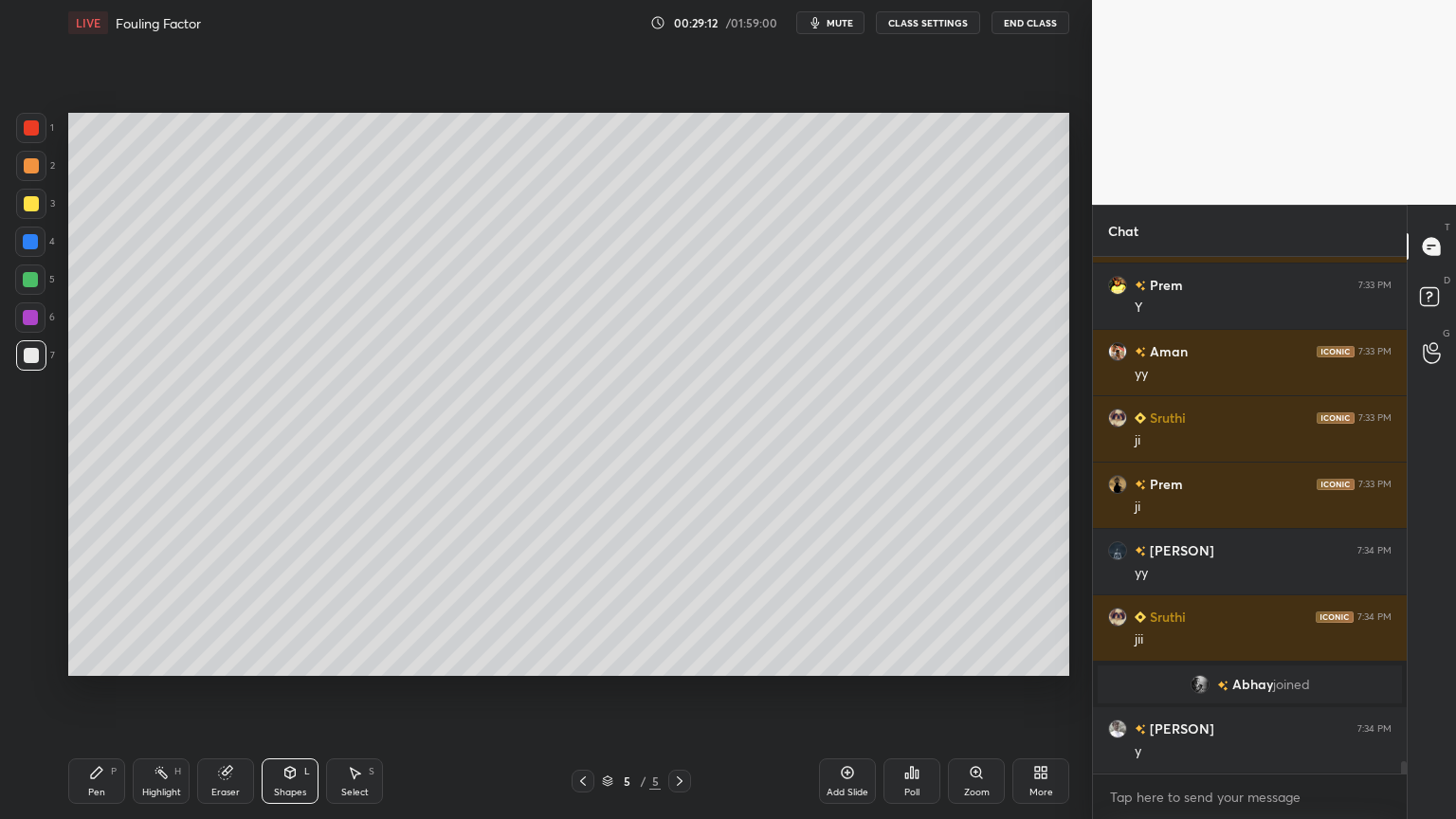 scroll, scrollTop: 20737, scrollLeft: 0, axis: vertical 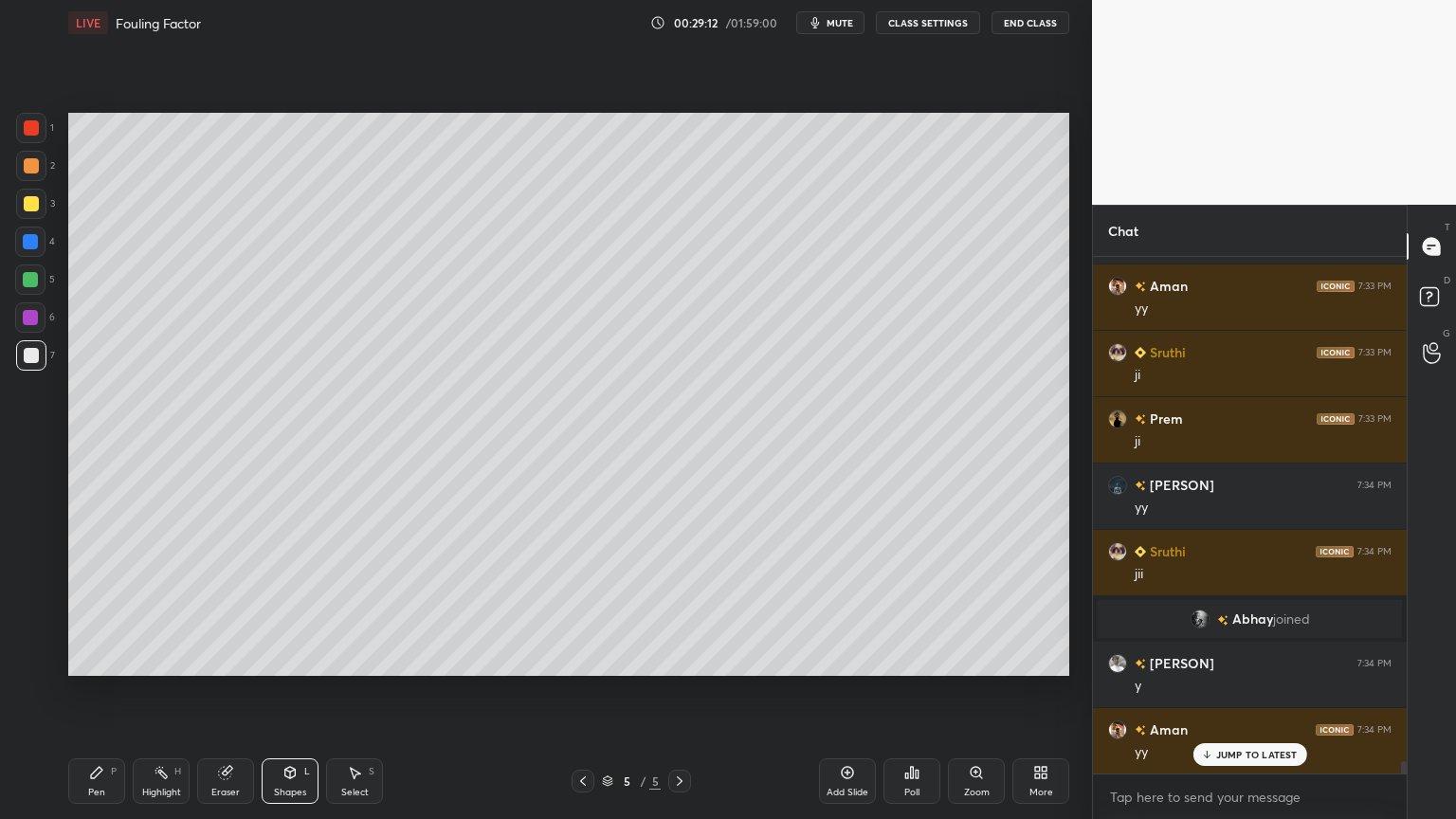click on "Pen P" at bounding box center (97, 781) 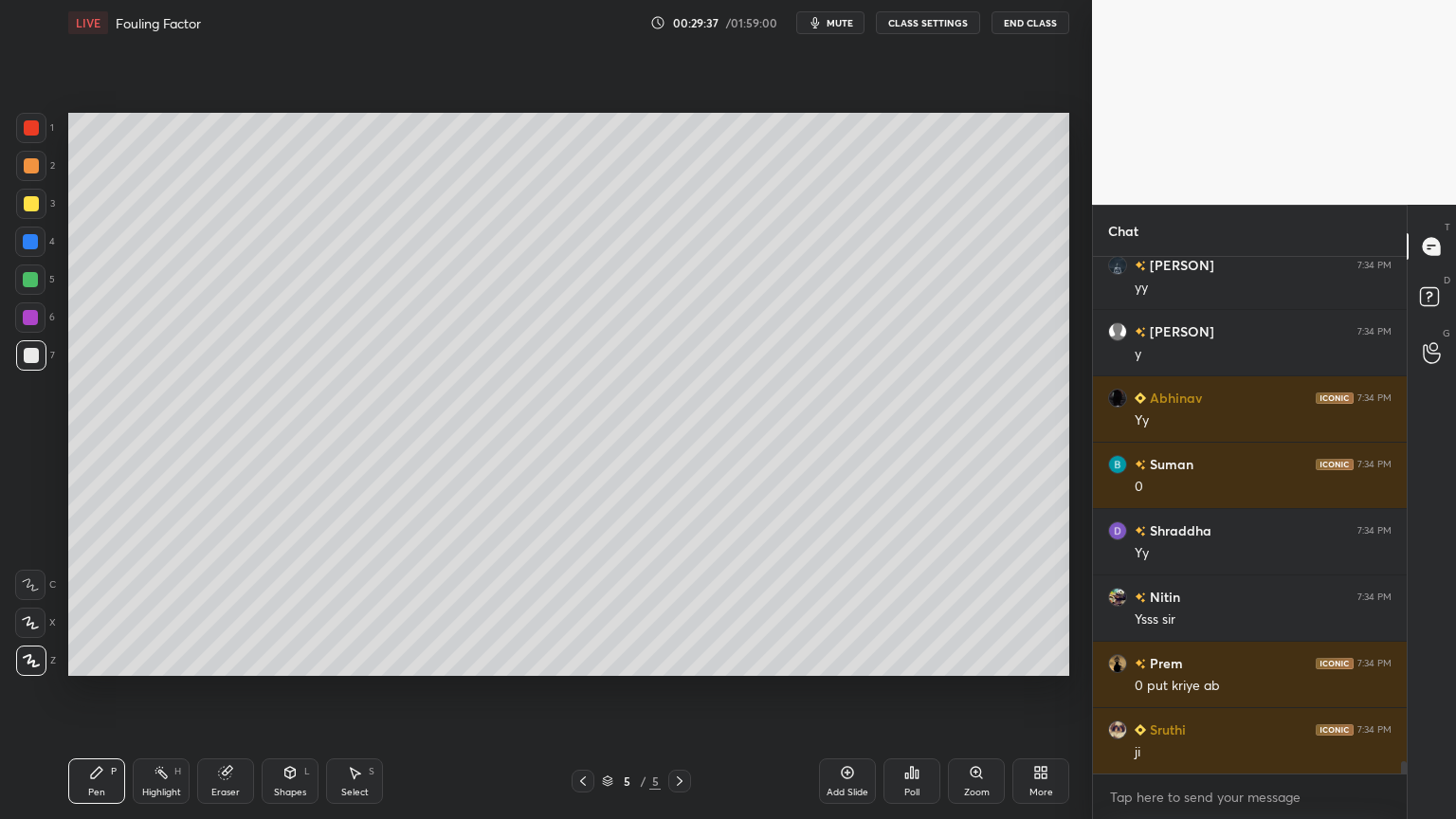 scroll, scrollTop: 21335, scrollLeft: 0, axis: vertical 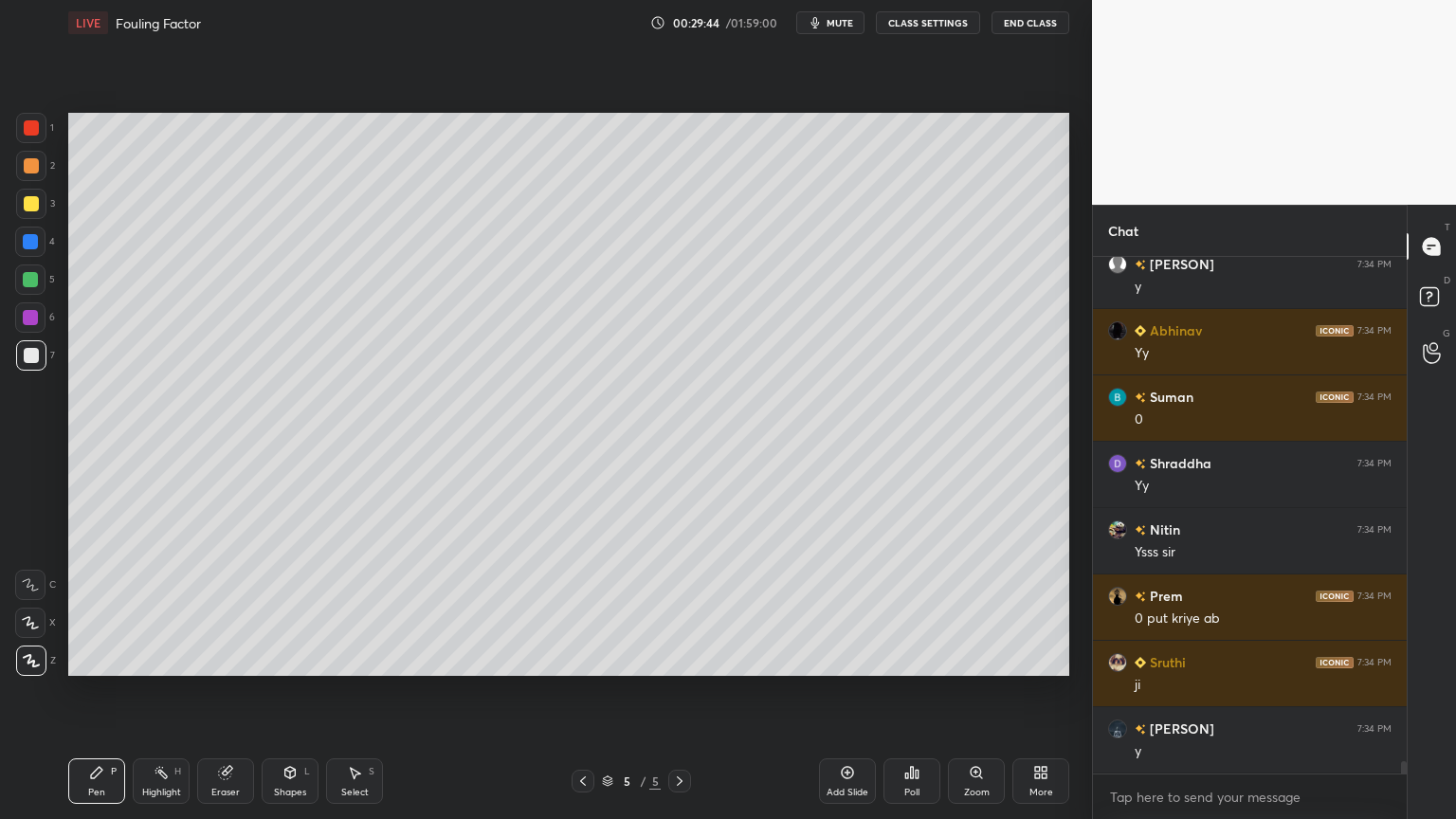 click on "Add Slide" at bounding box center (847, 781) 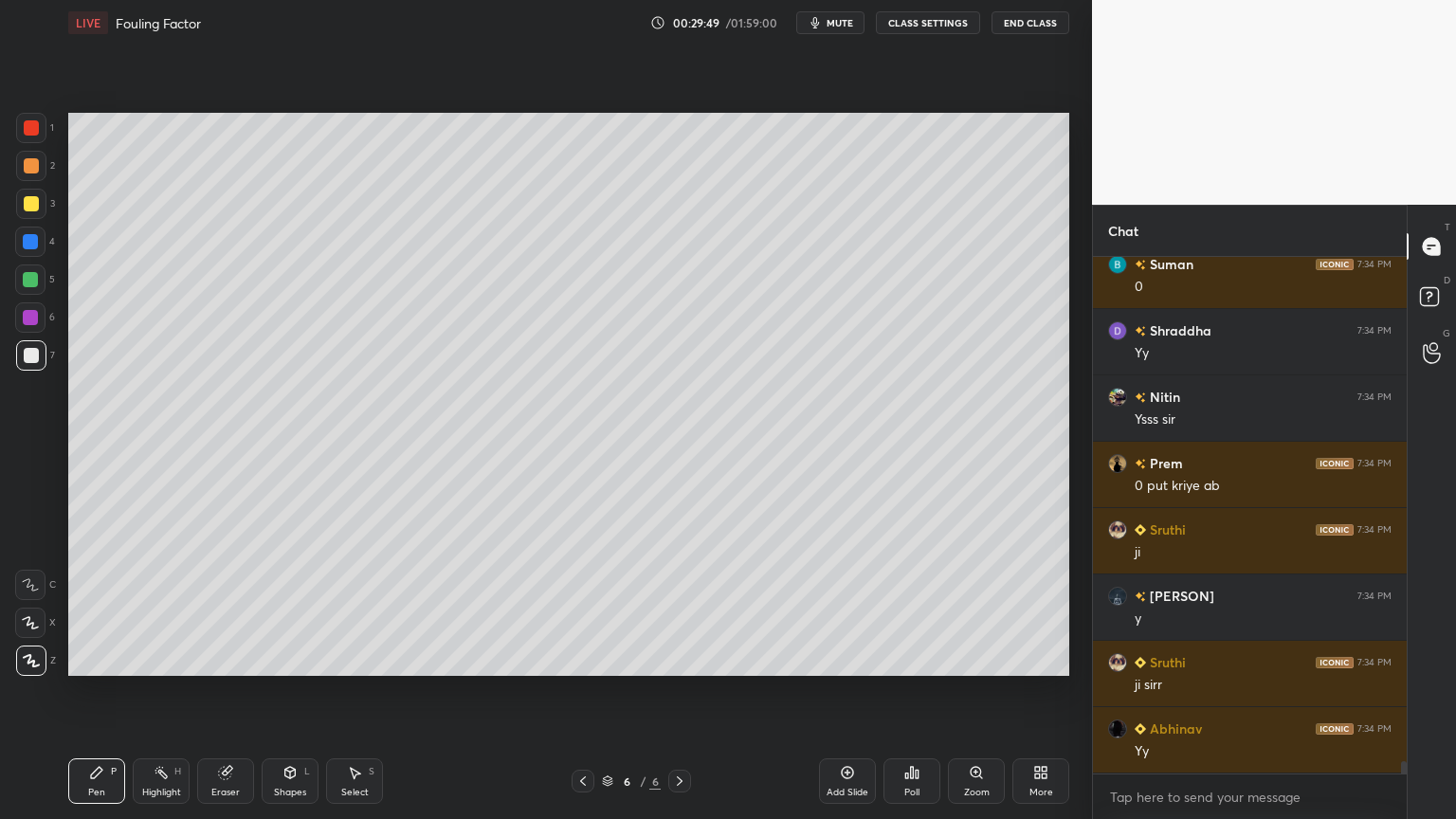 scroll, scrollTop: 21533, scrollLeft: 0, axis: vertical 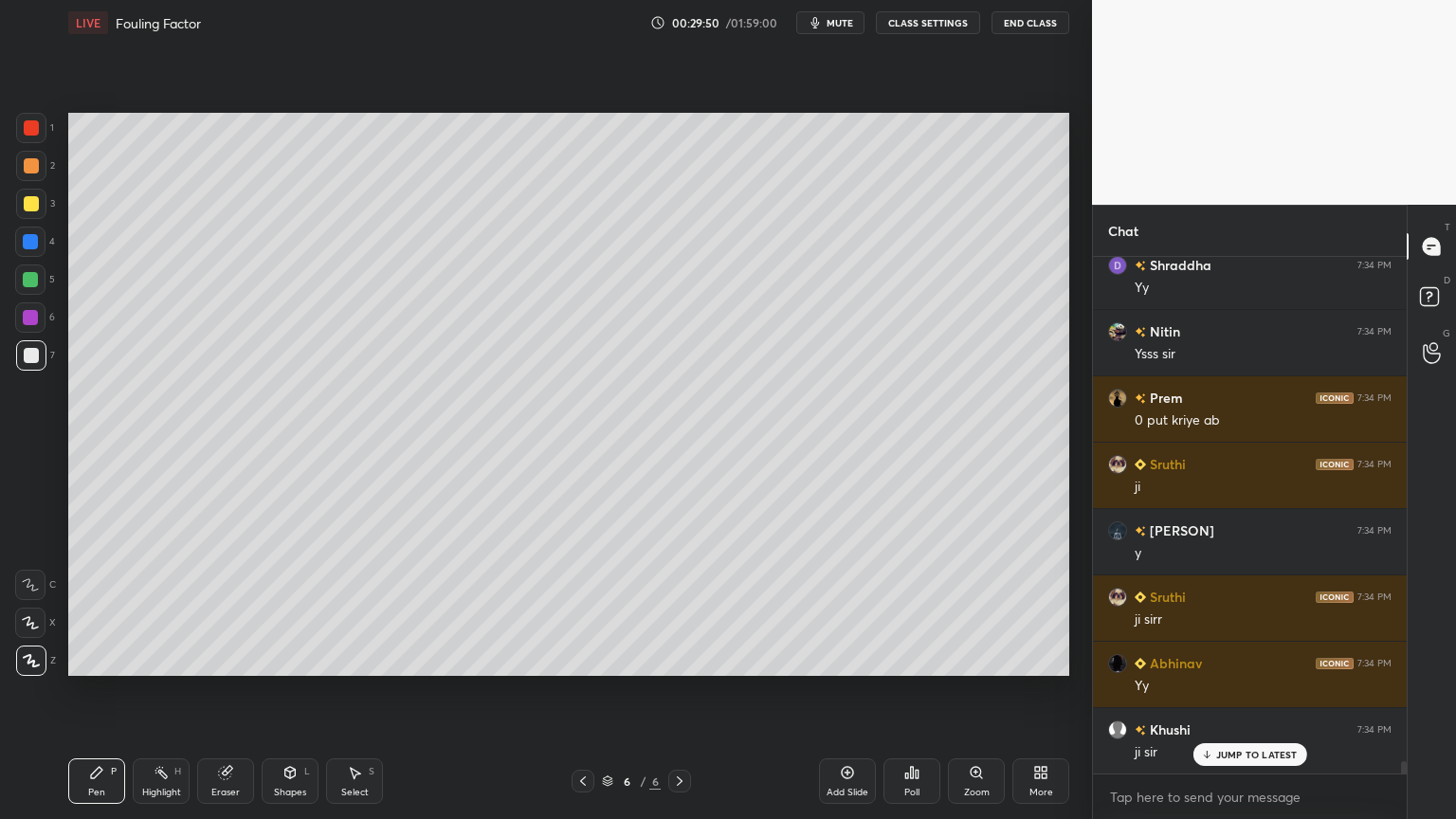 click 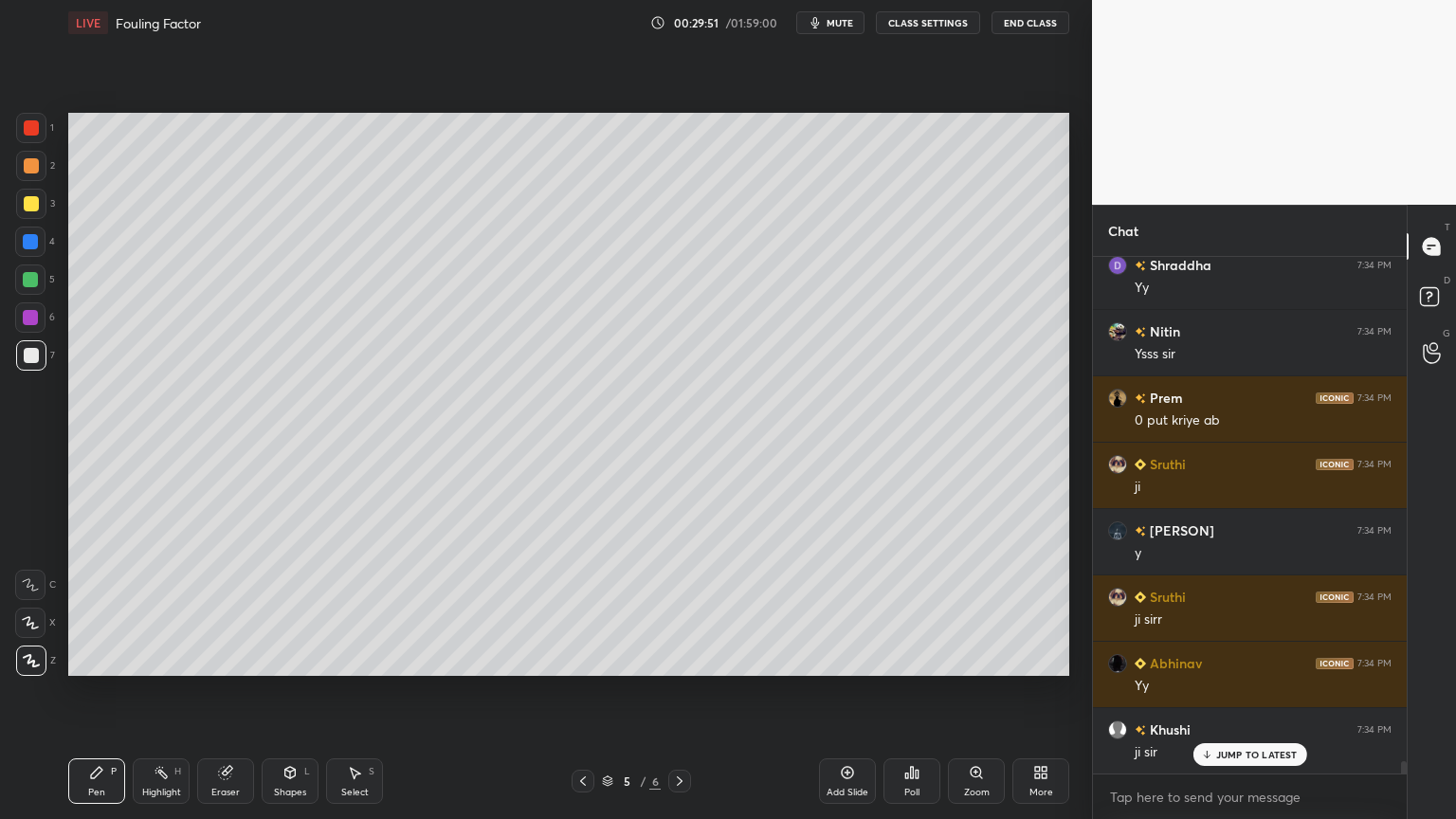 click 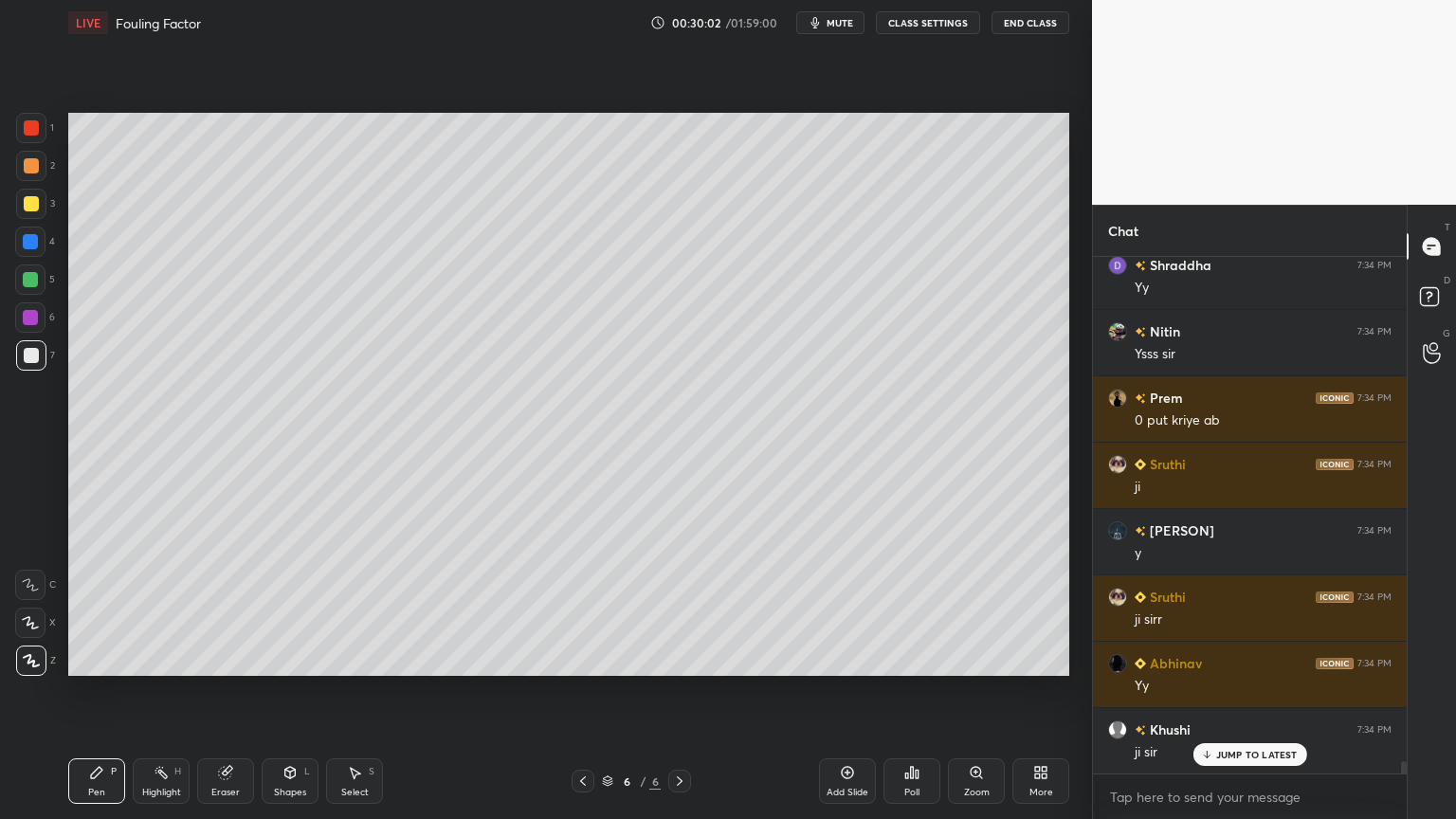 click 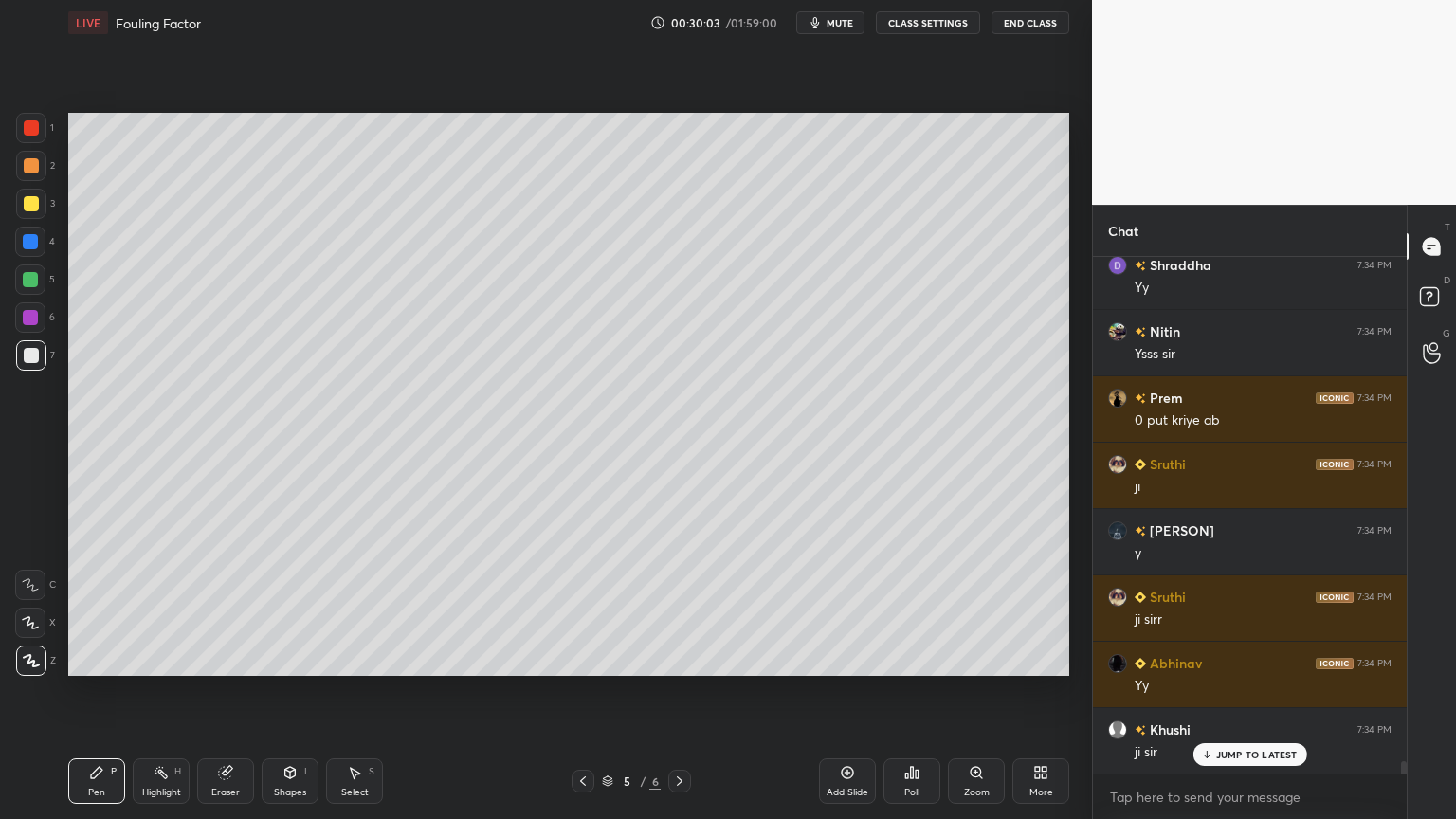 click 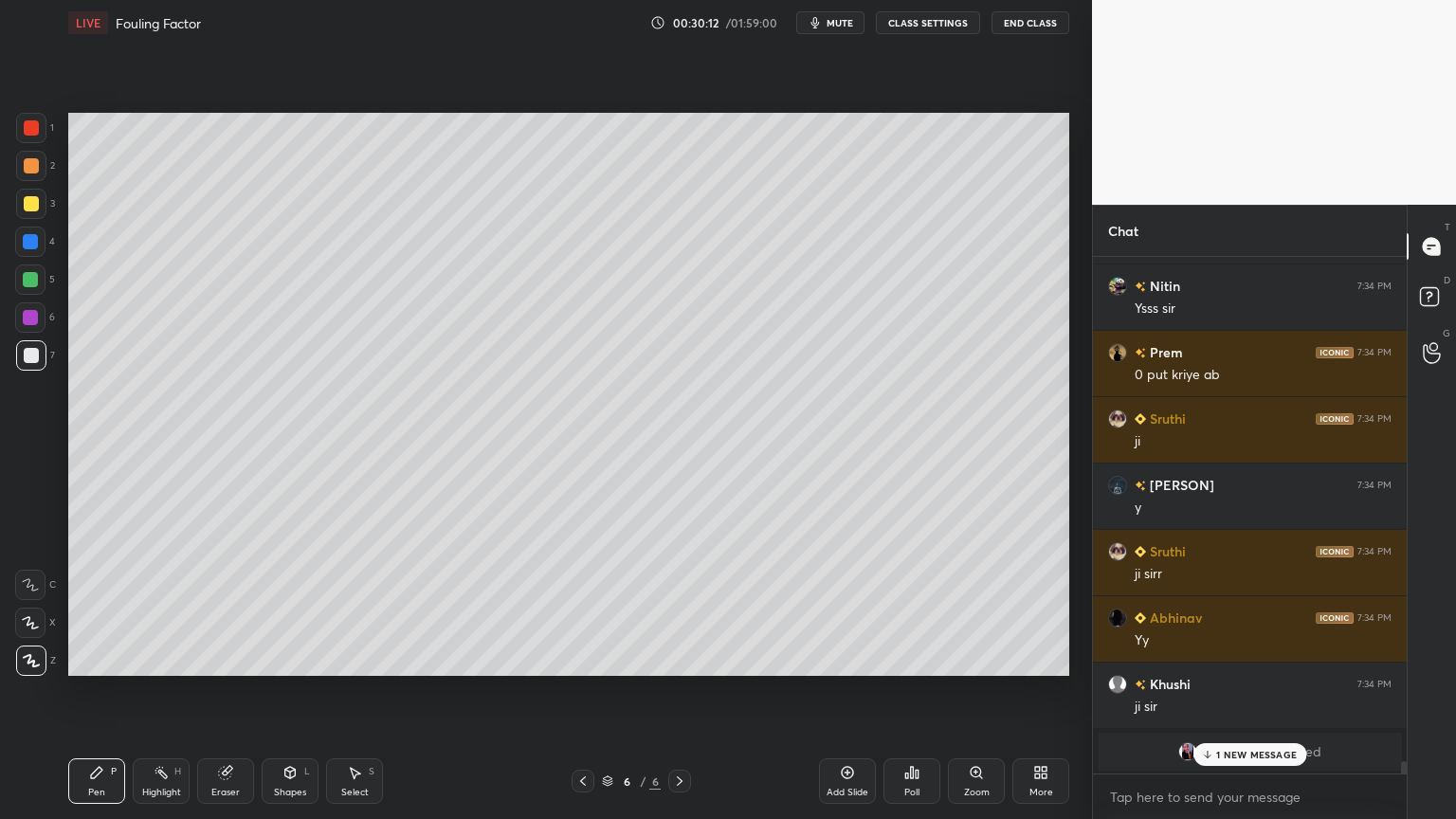 scroll, scrollTop: 21646, scrollLeft: 0, axis: vertical 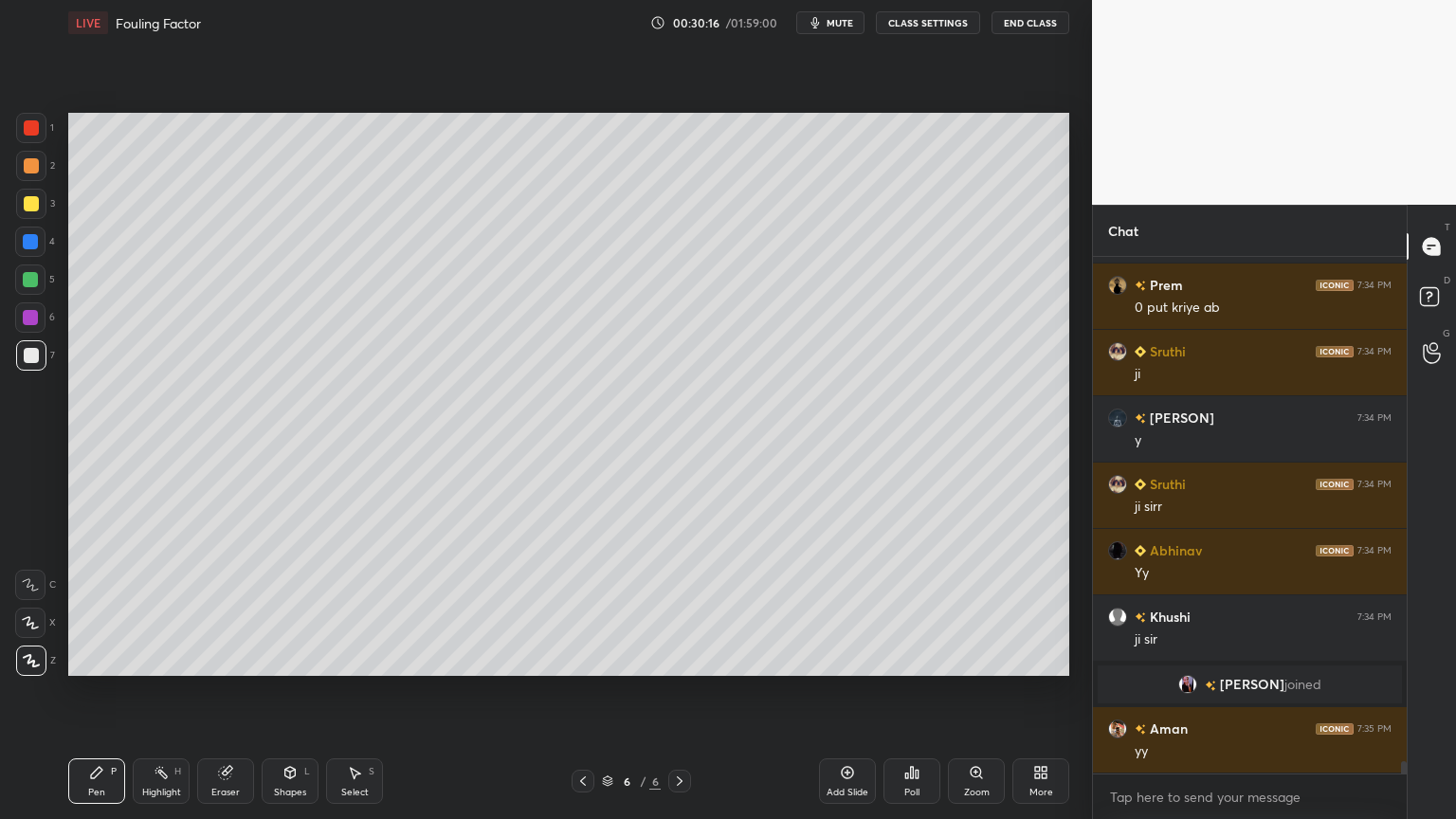 click on "Select S" at bounding box center [355, 781] 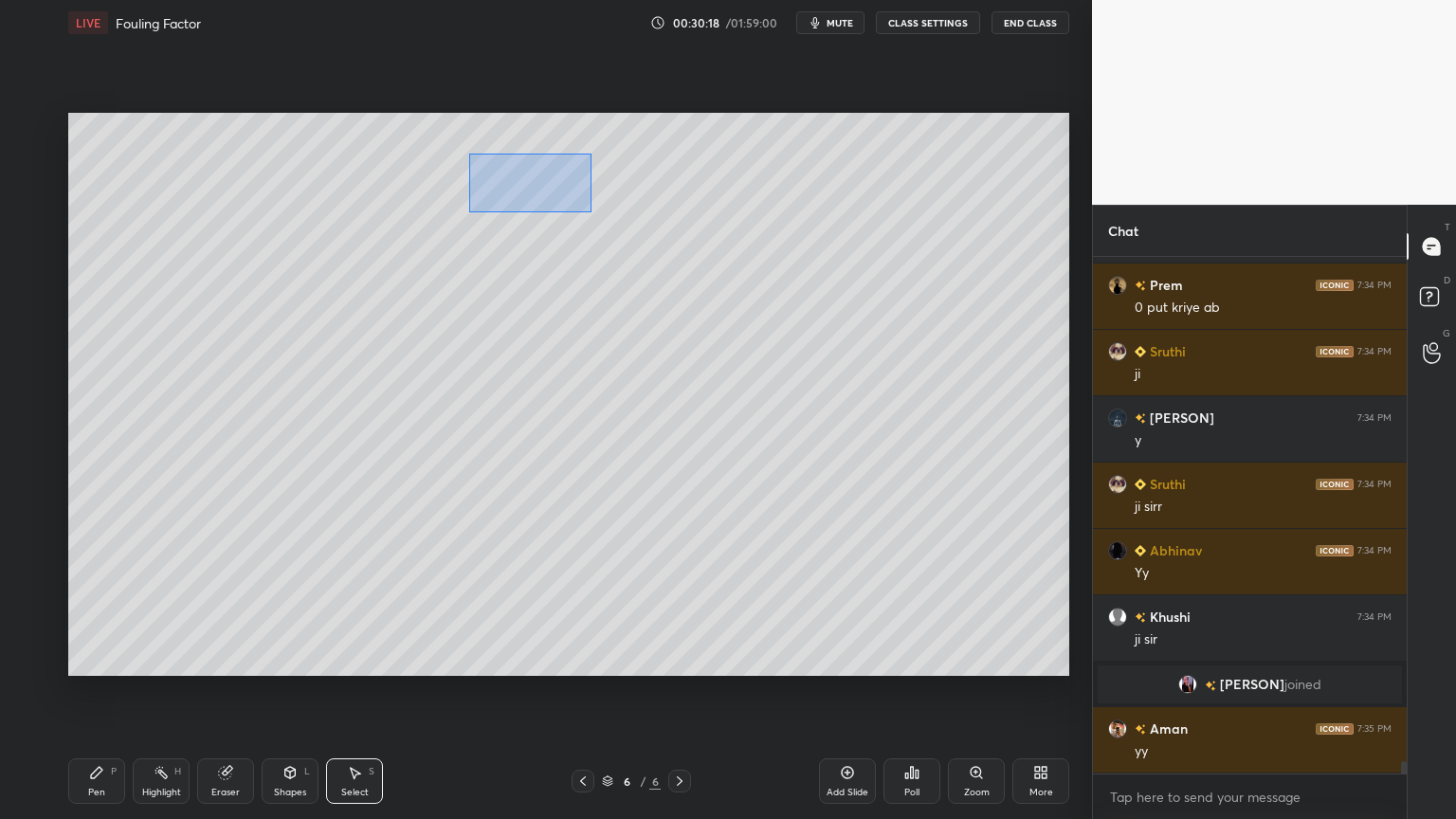 drag, startPoint x: 469, startPoint y: 153, endPoint x: 592, endPoint y: 213, distance: 136.85394 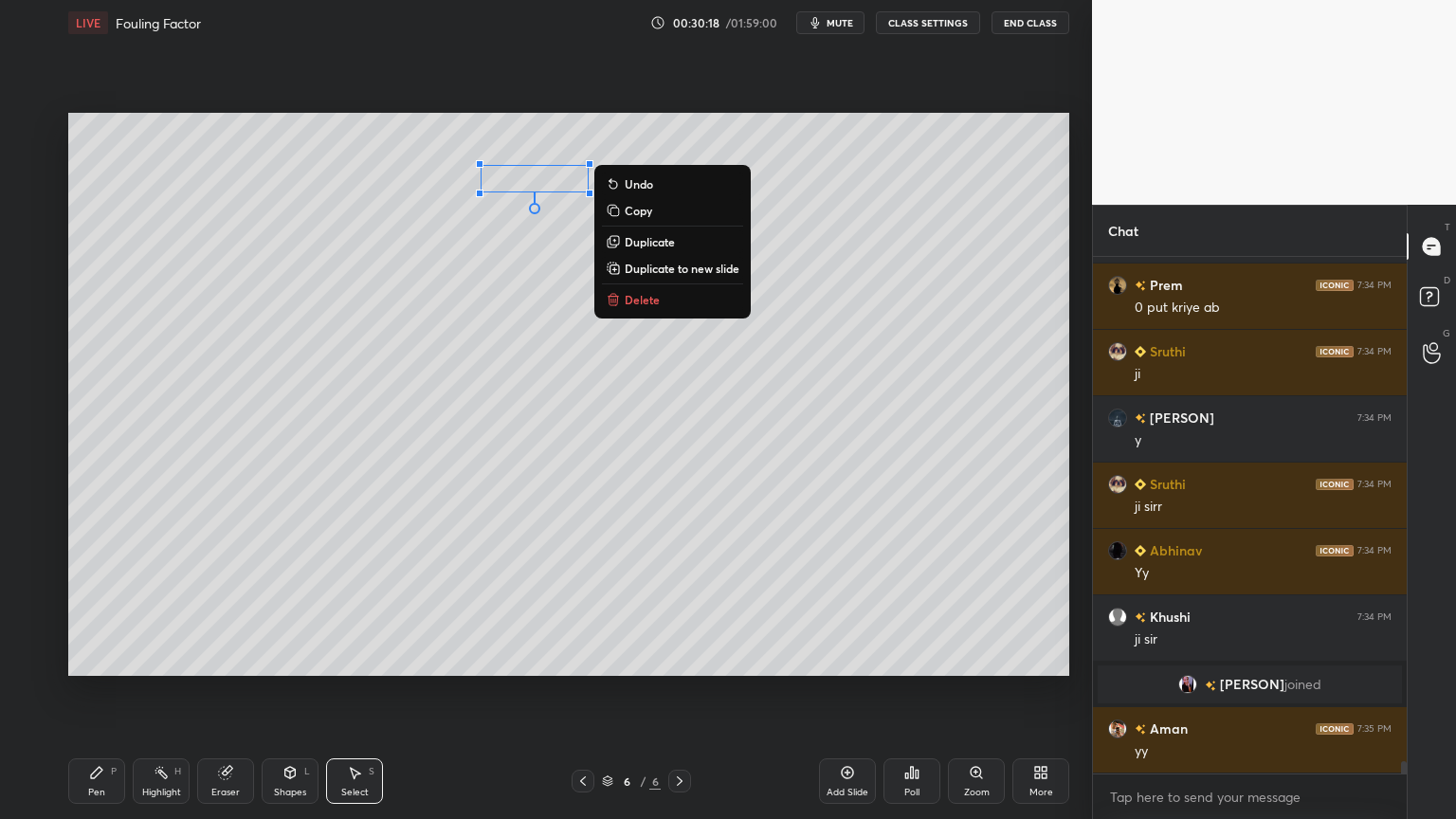 click on "Duplicate" at bounding box center (649, 242) 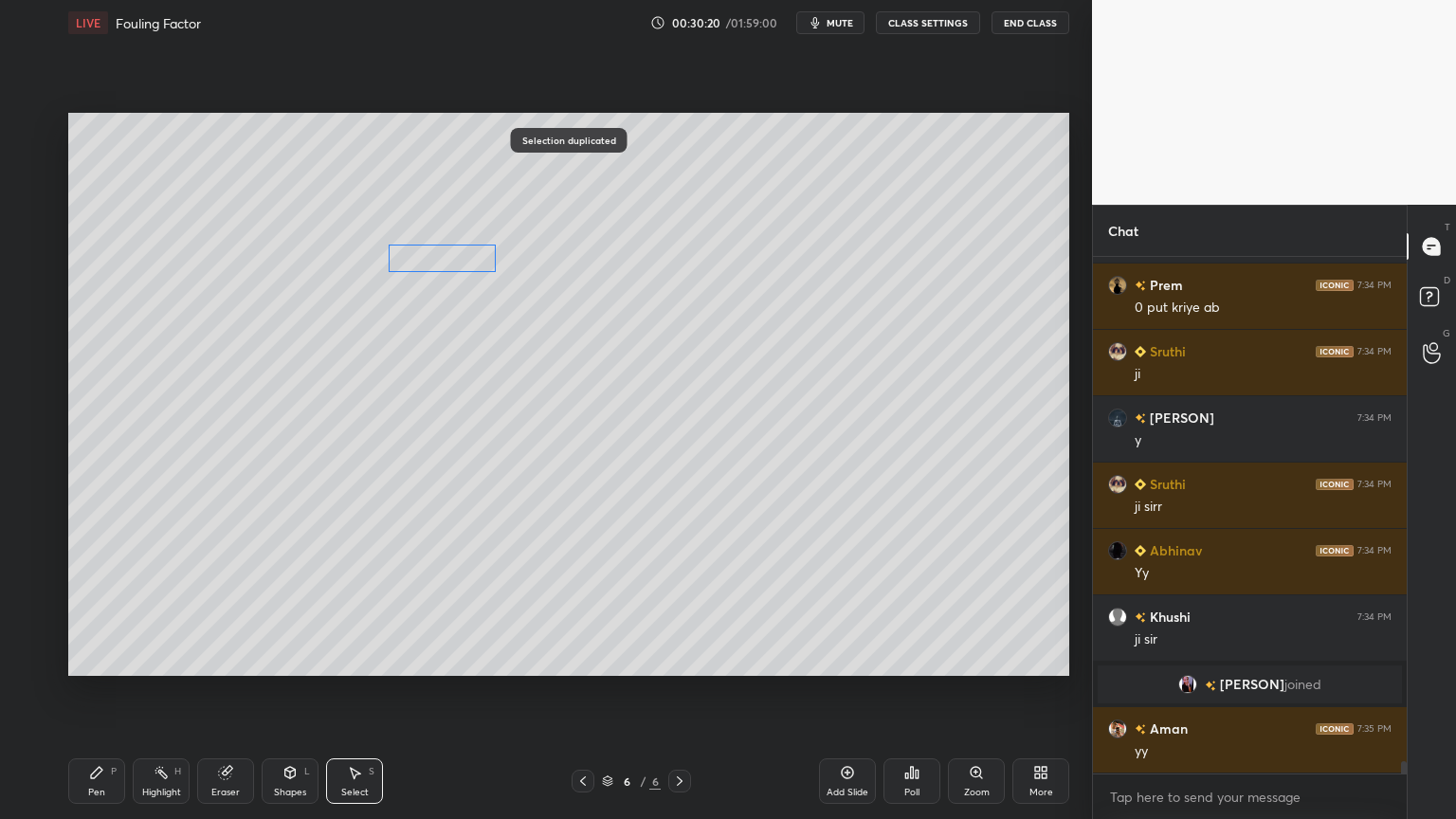 drag, startPoint x: 545, startPoint y: 213, endPoint x: 439, endPoint y: 262, distance: 116.777566 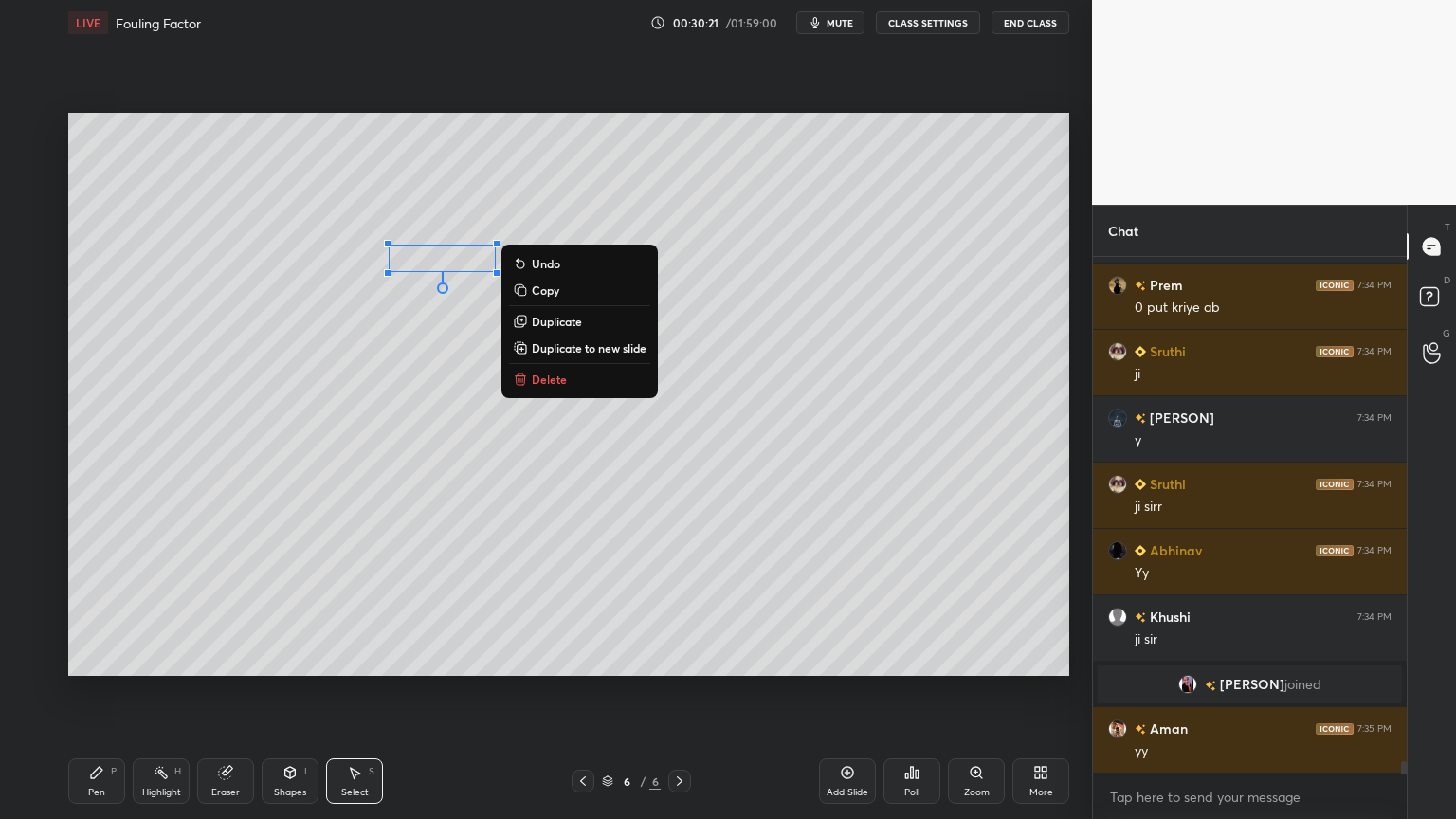 click on "Pen" at bounding box center [97, 792] 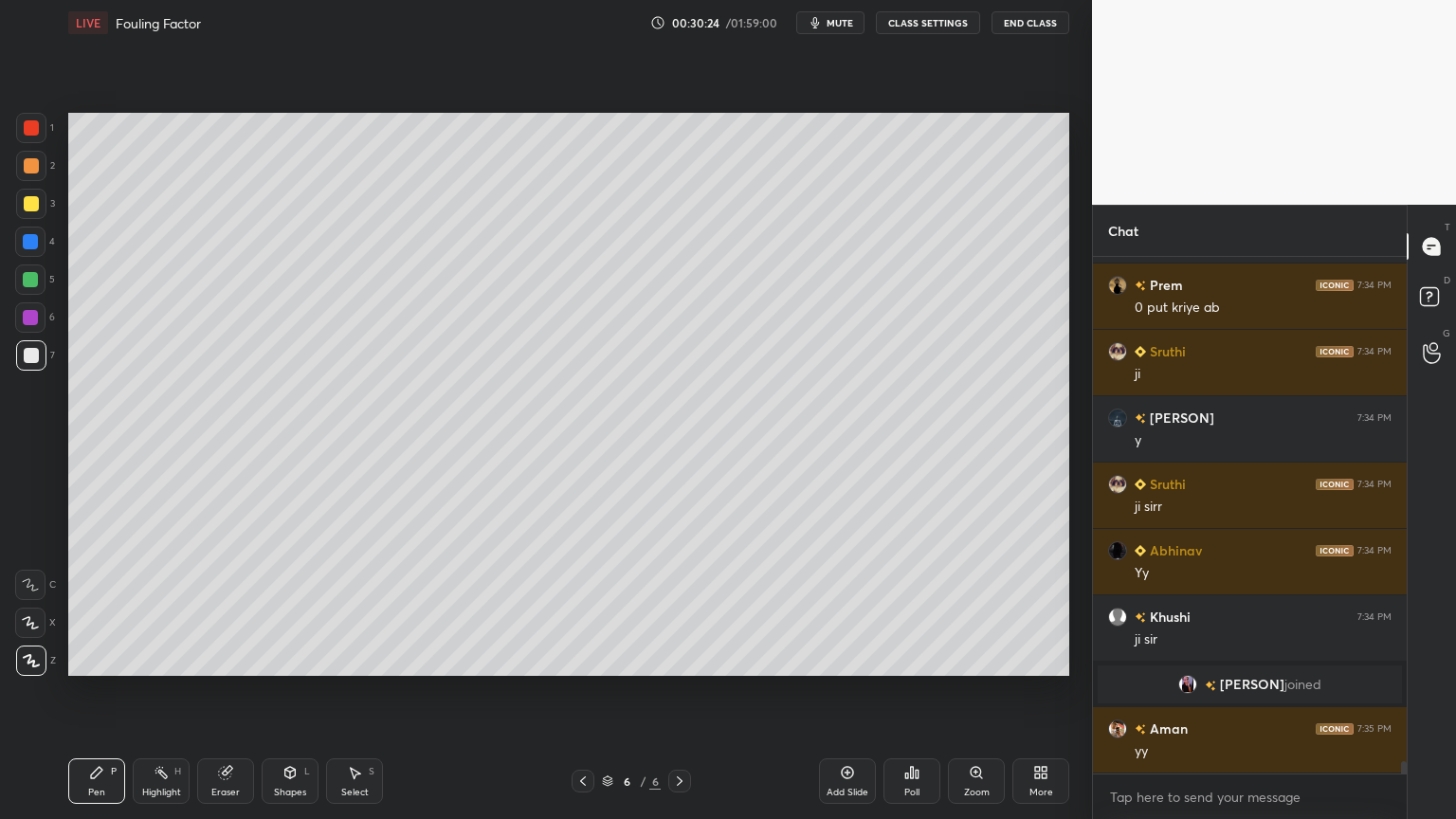 click on "Select S" at bounding box center (355, 781) 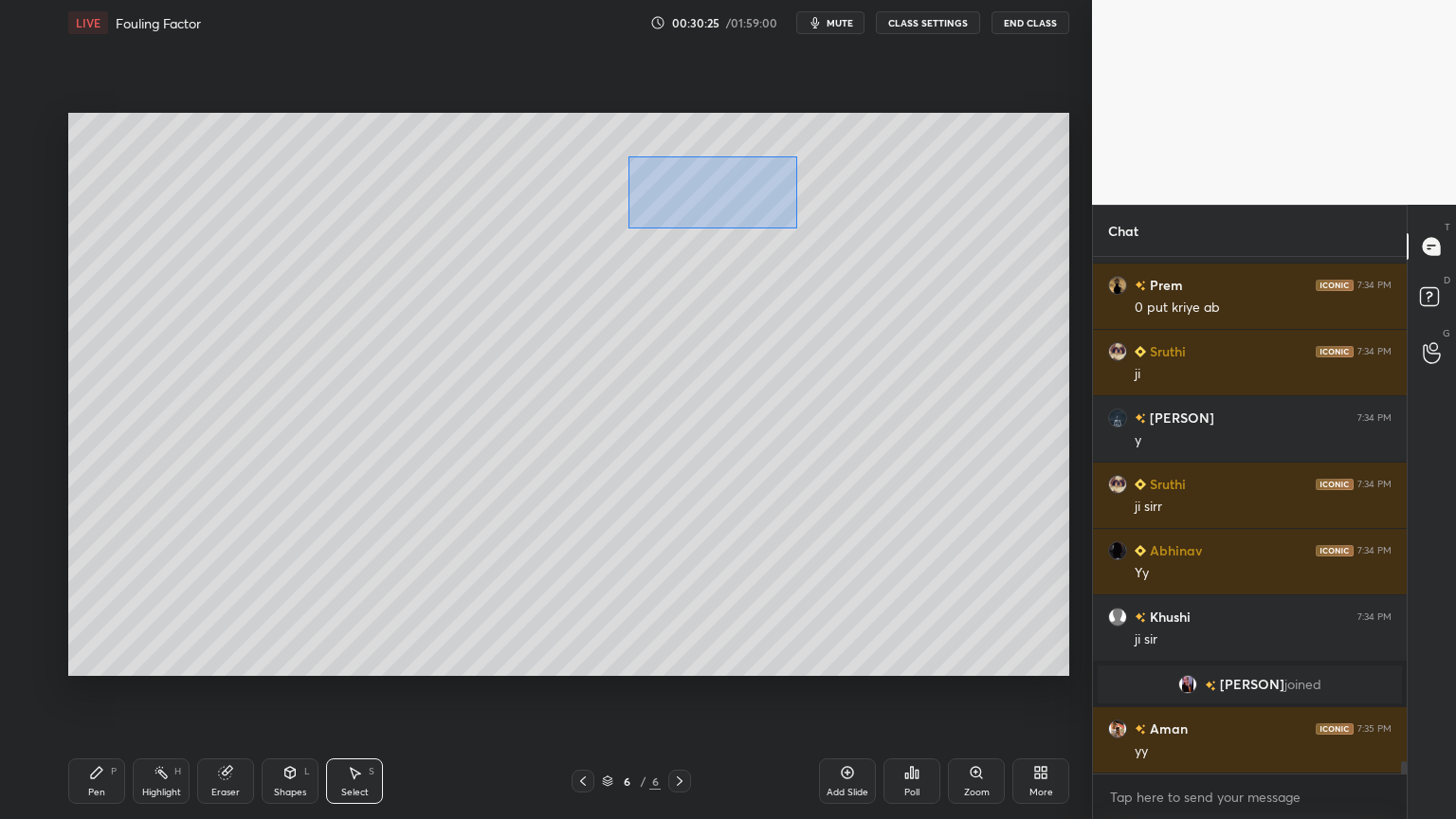 drag, startPoint x: 641, startPoint y: 163, endPoint x: 796, endPoint y: 228, distance: 168.07736 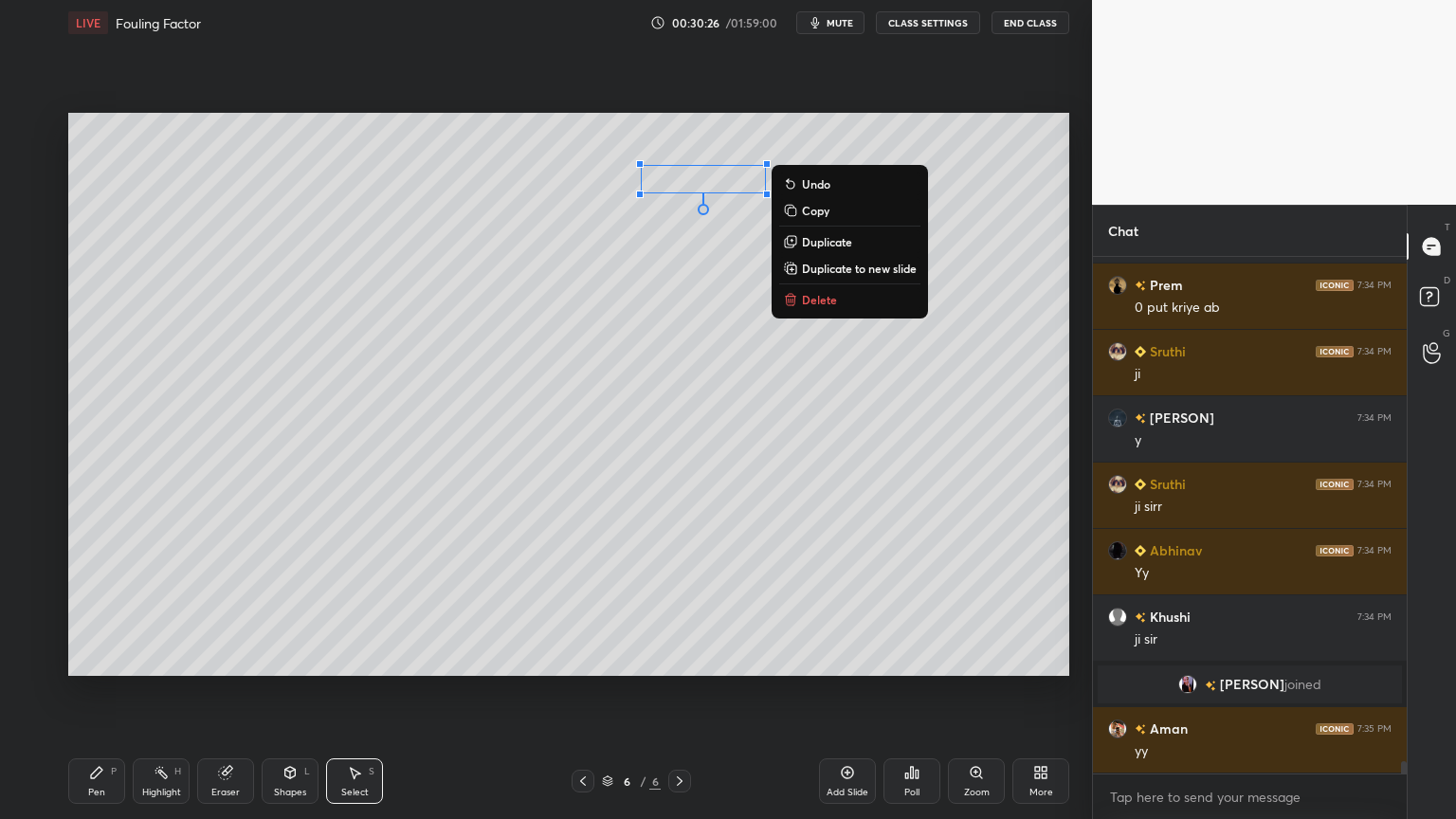 click on "Duplicate" at bounding box center [827, 242] 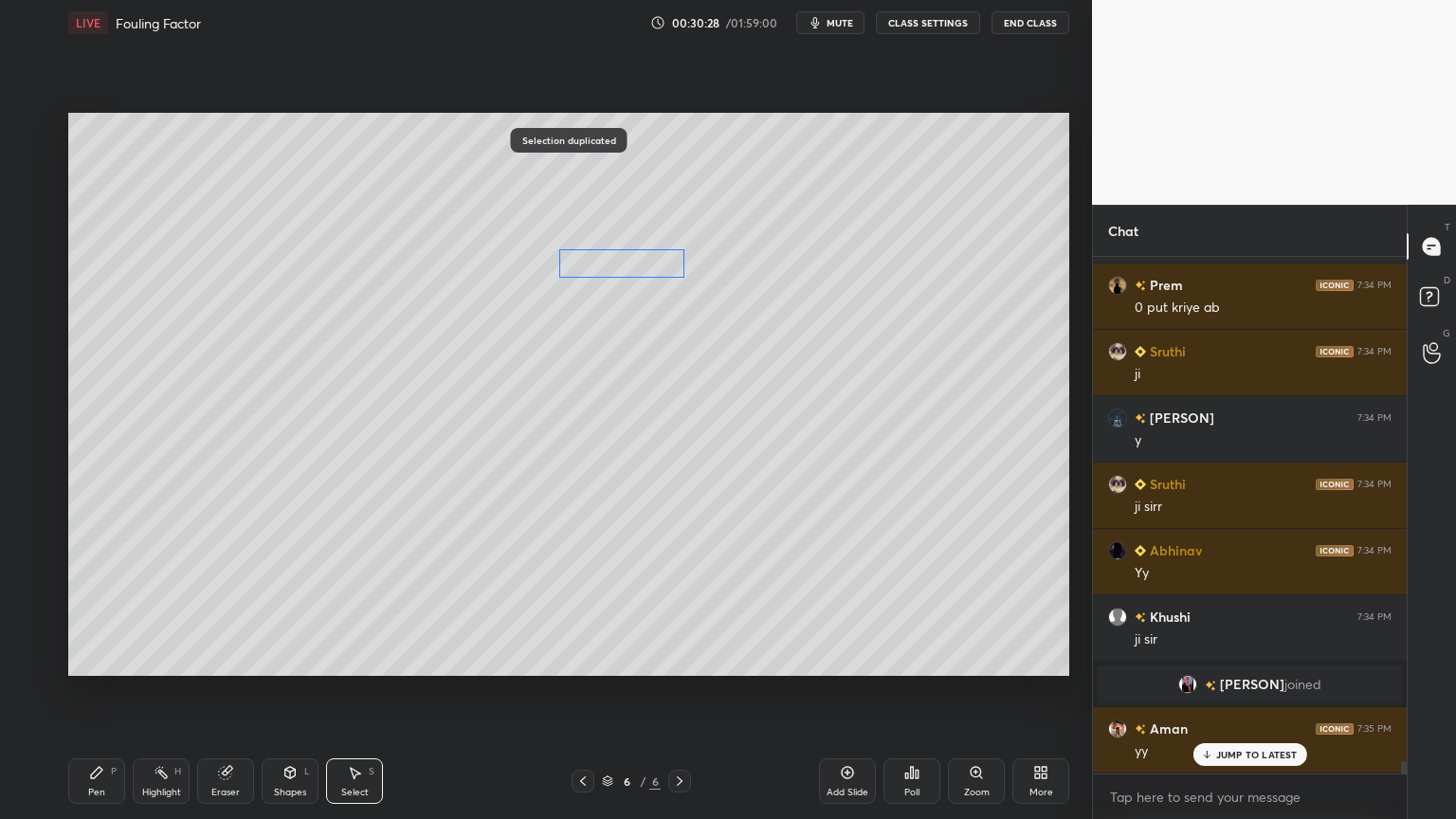 scroll, scrollTop: 21711, scrollLeft: 0, axis: vertical 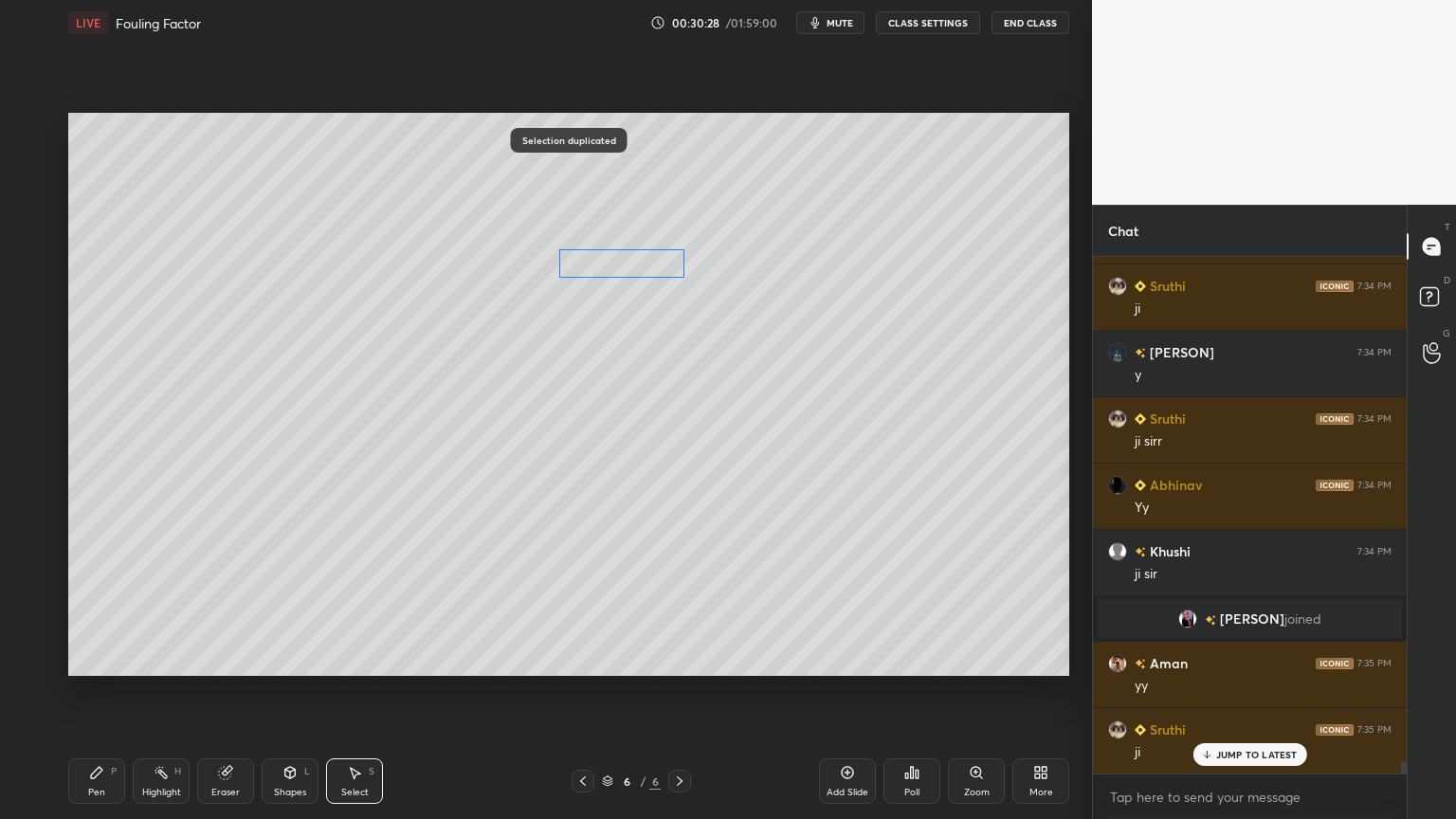 drag, startPoint x: 719, startPoint y: 209, endPoint x: 619, endPoint y: 265, distance: 114.61239 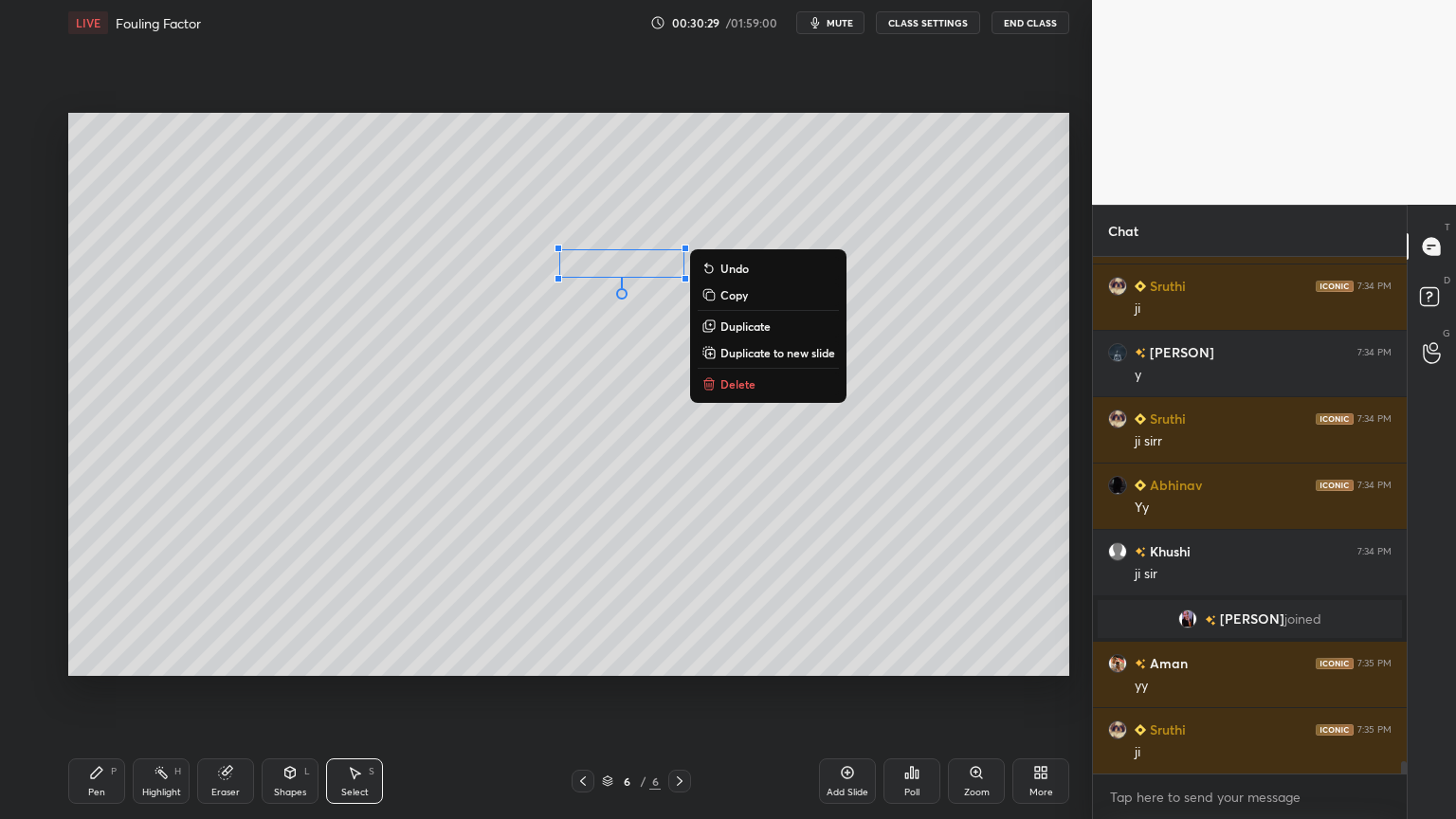drag, startPoint x: 102, startPoint y: 774, endPoint x: 110, endPoint y: 753, distance: 22.472205 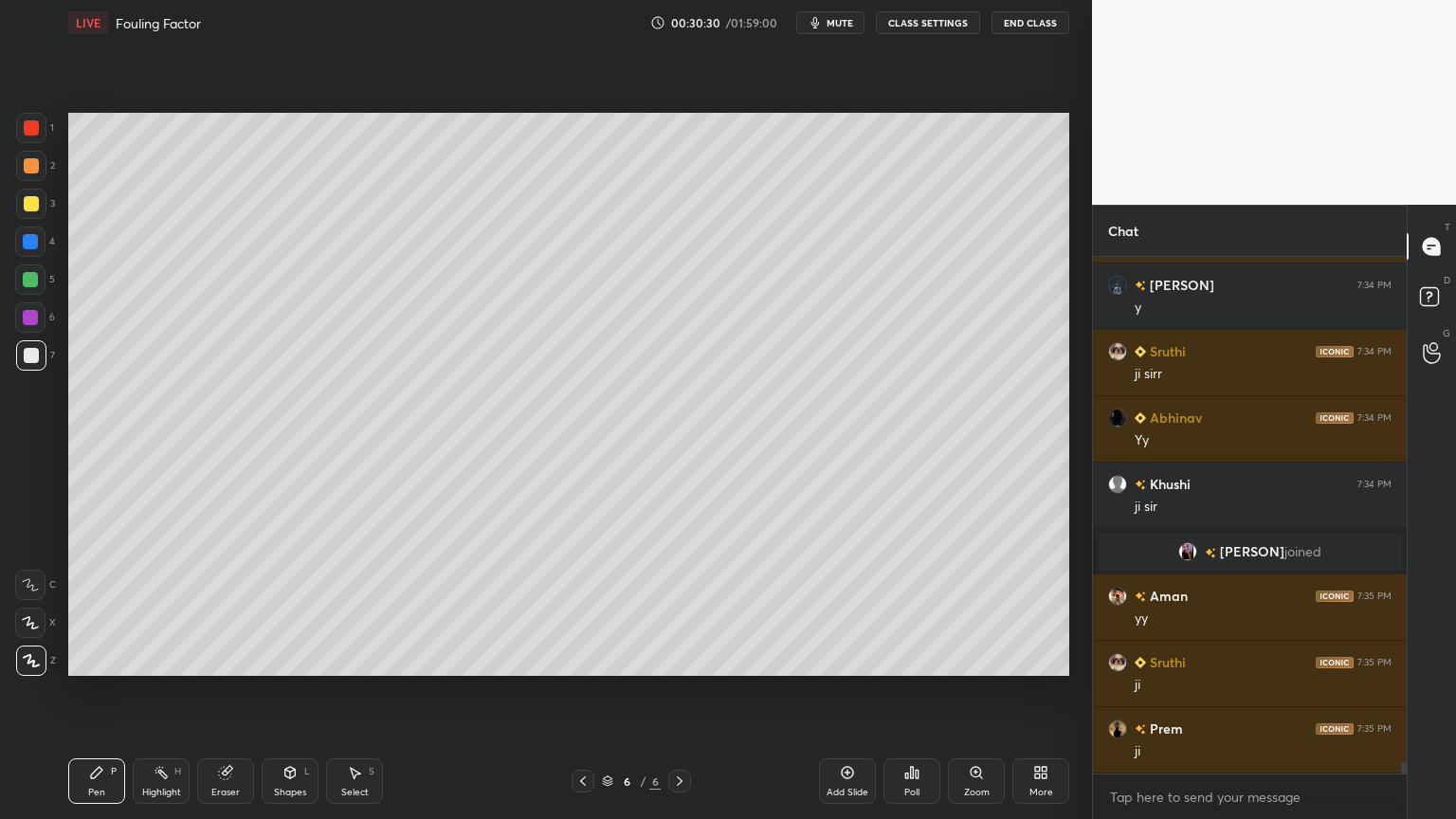 click at bounding box center (30, 280) 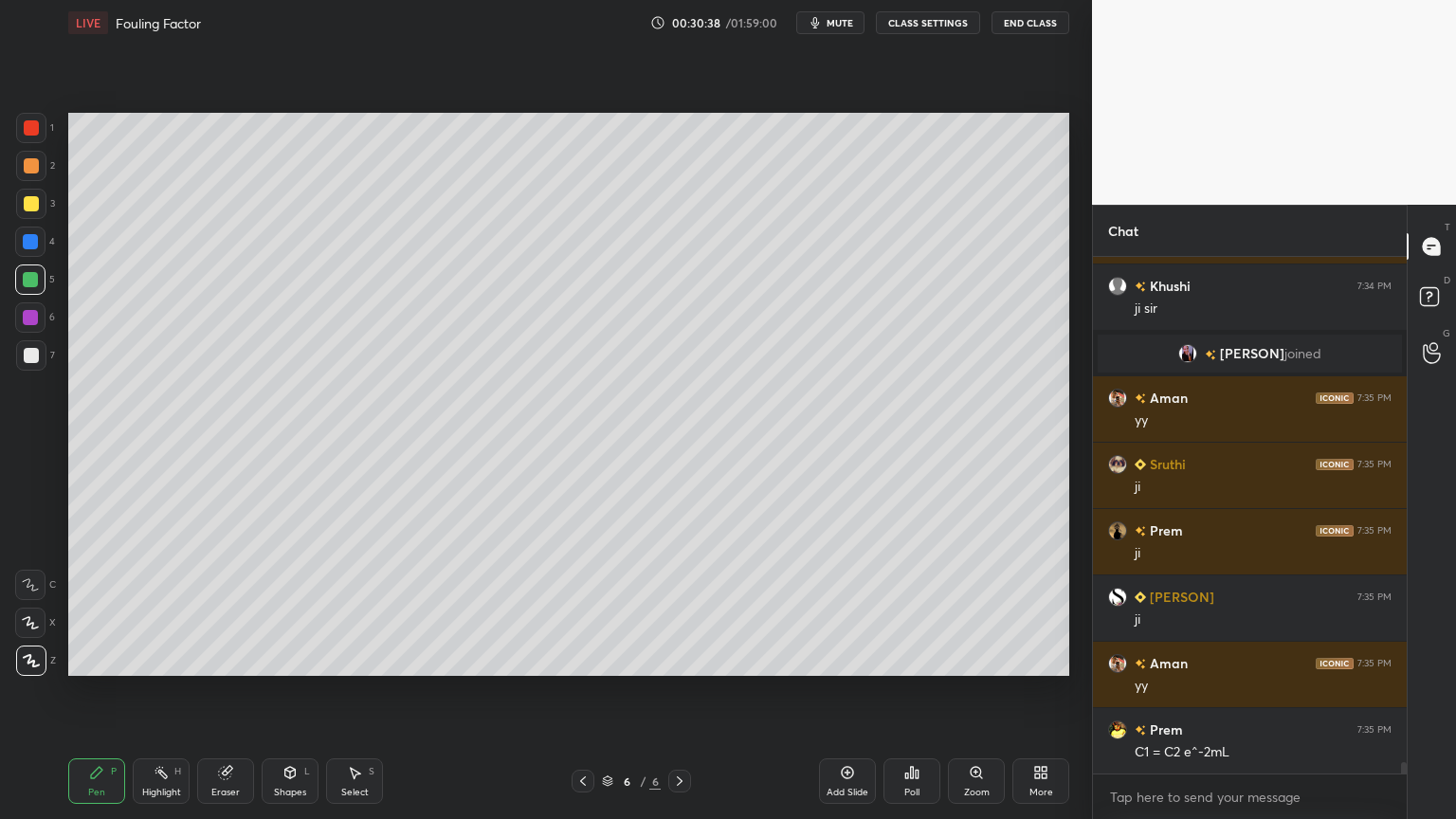 scroll, scrollTop: 22044, scrollLeft: 0, axis: vertical 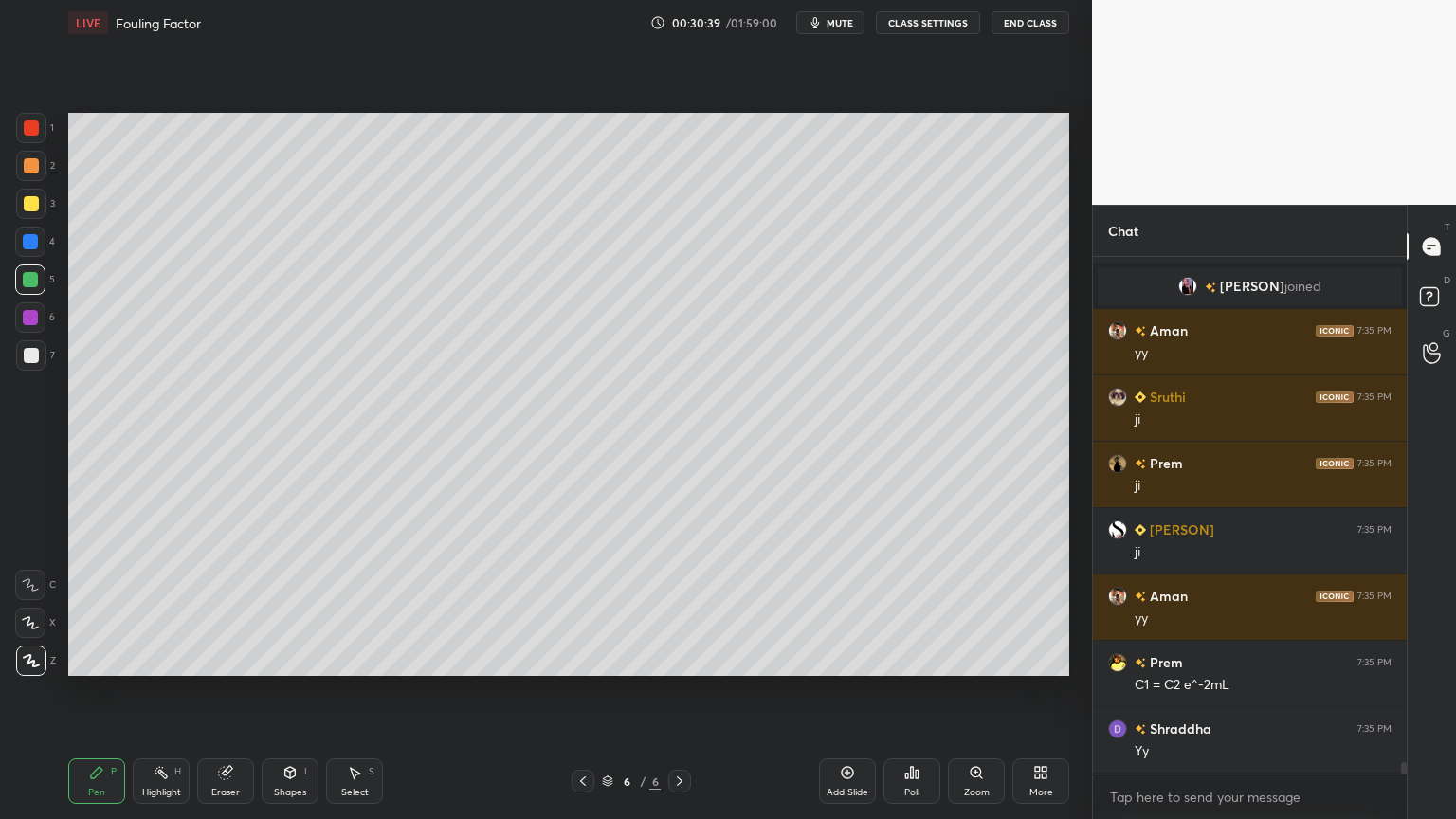 click at bounding box center [31, 355] 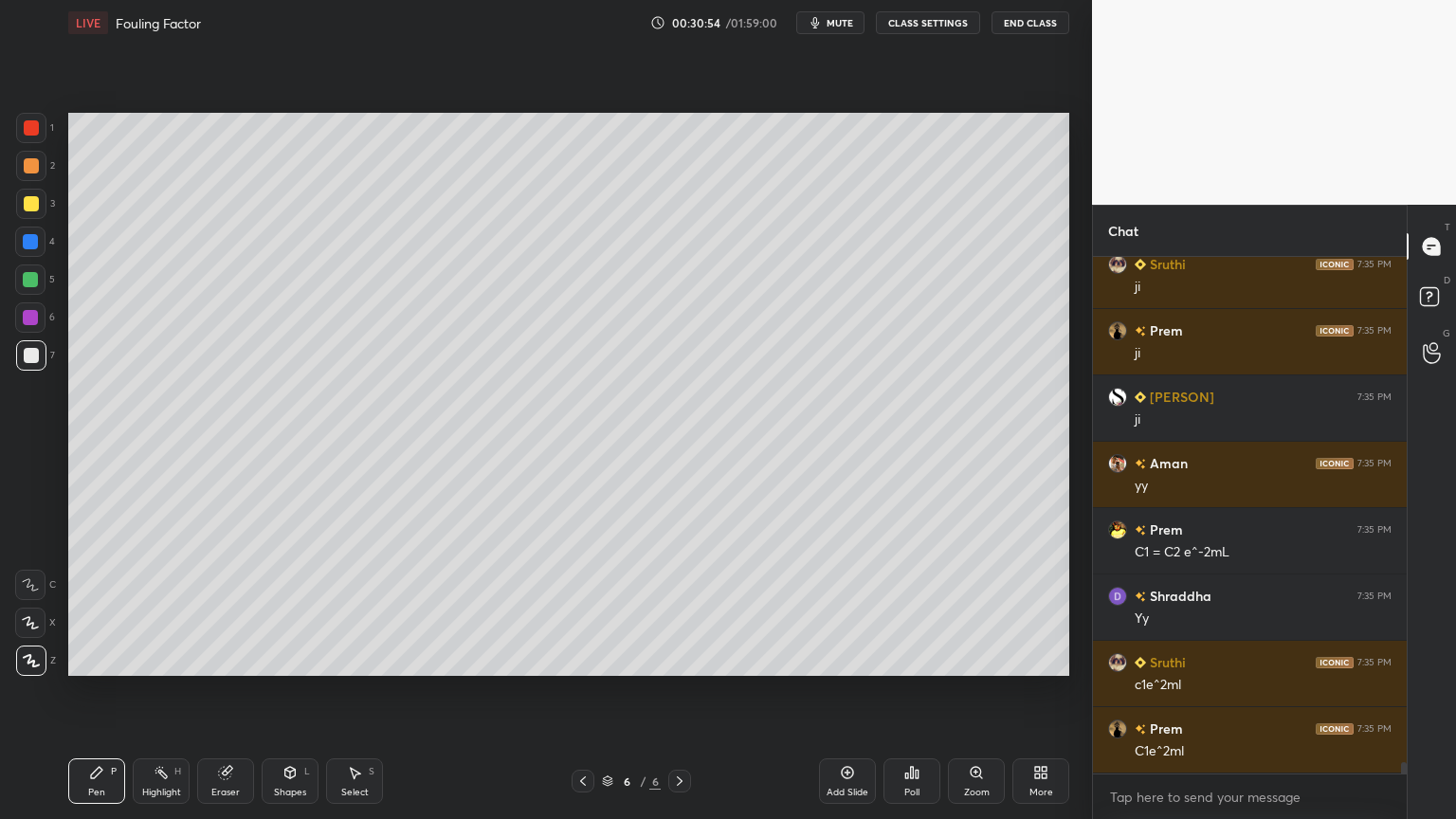 scroll, scrollTop: 22222, scrollLeft: 0, axis: vertical 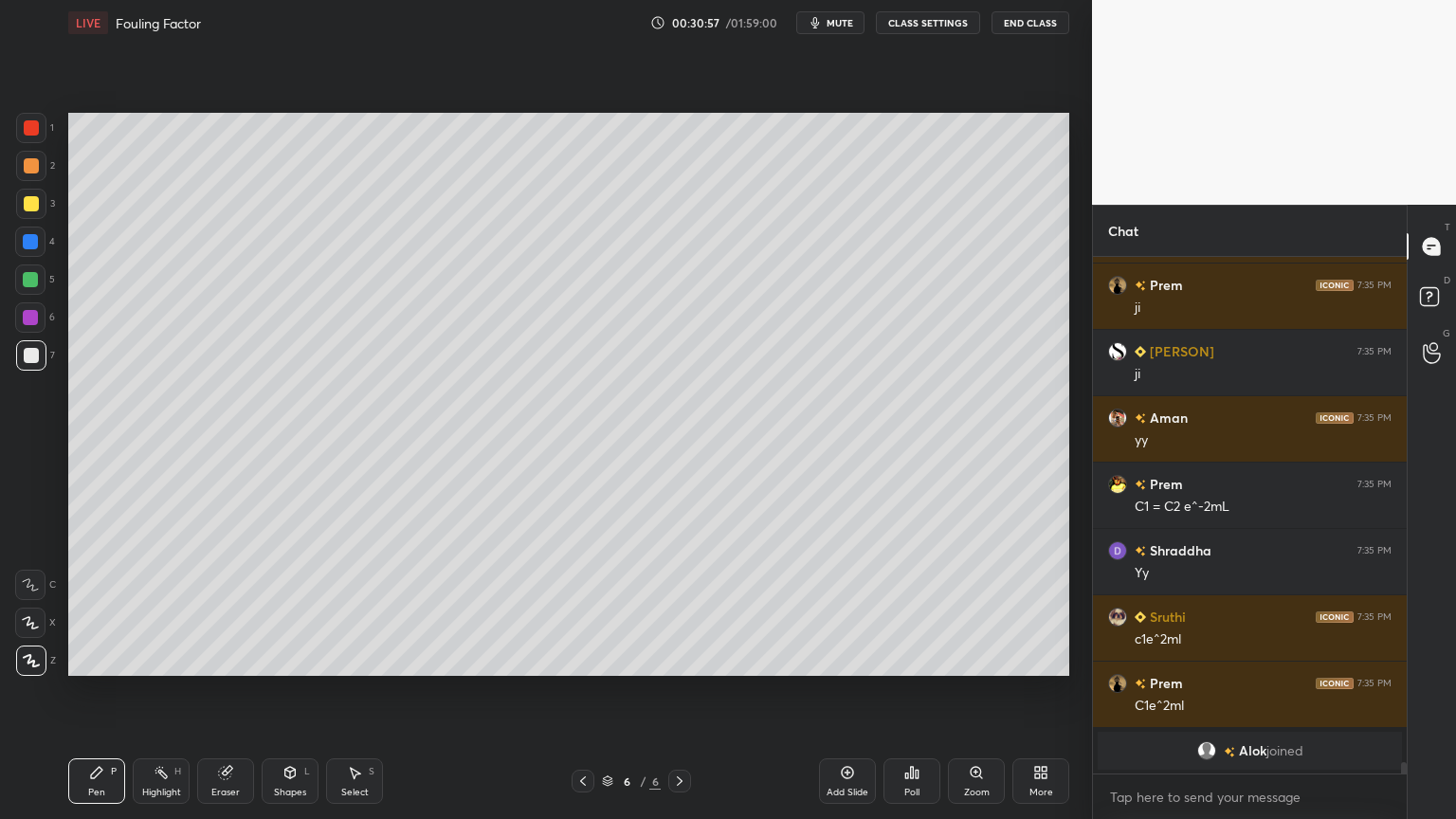 click 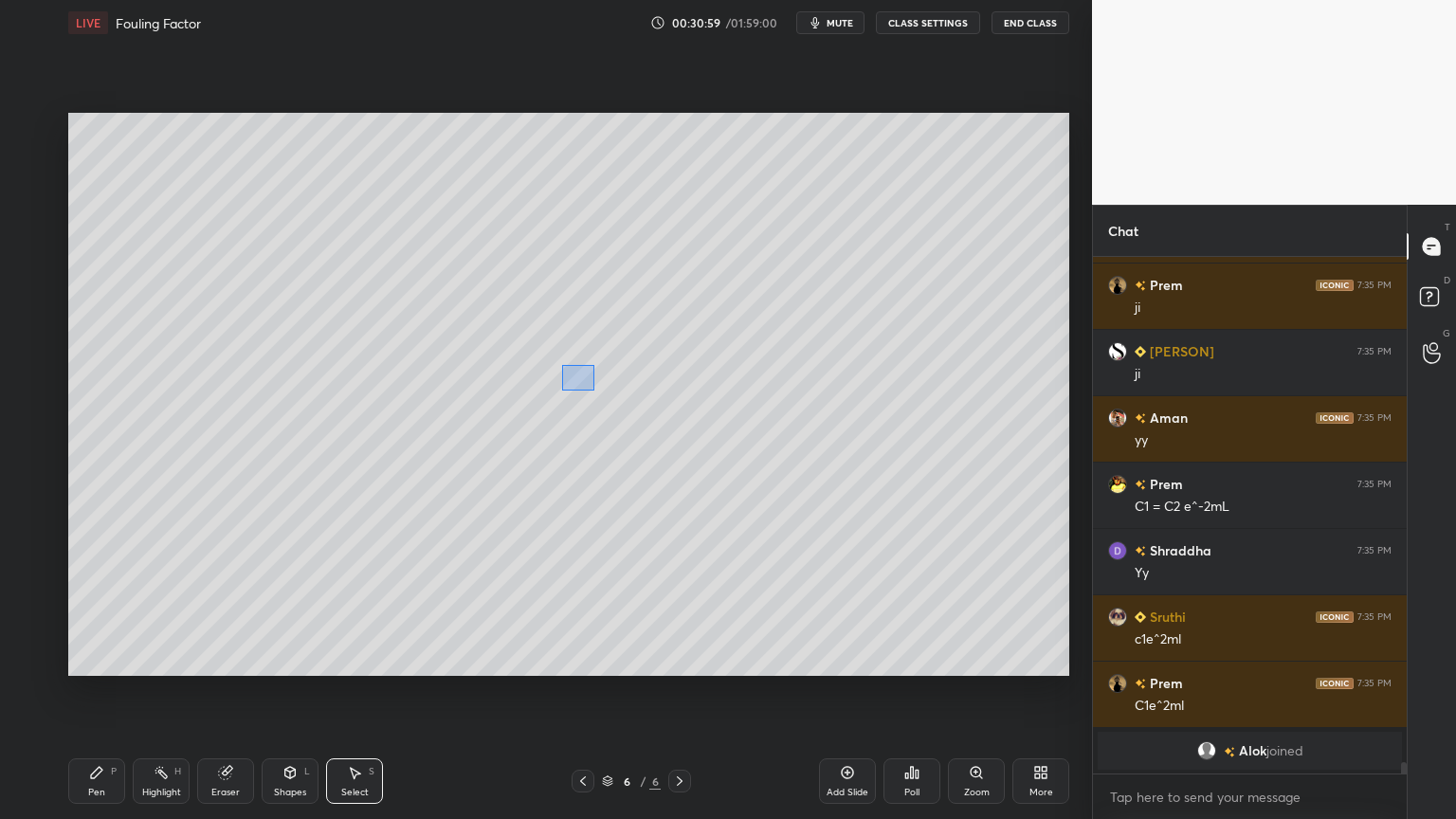 drag, startPoint x: 566, startPoint y: 367, endPoint x: 593, endPoint y: 390, distance: 35.4683 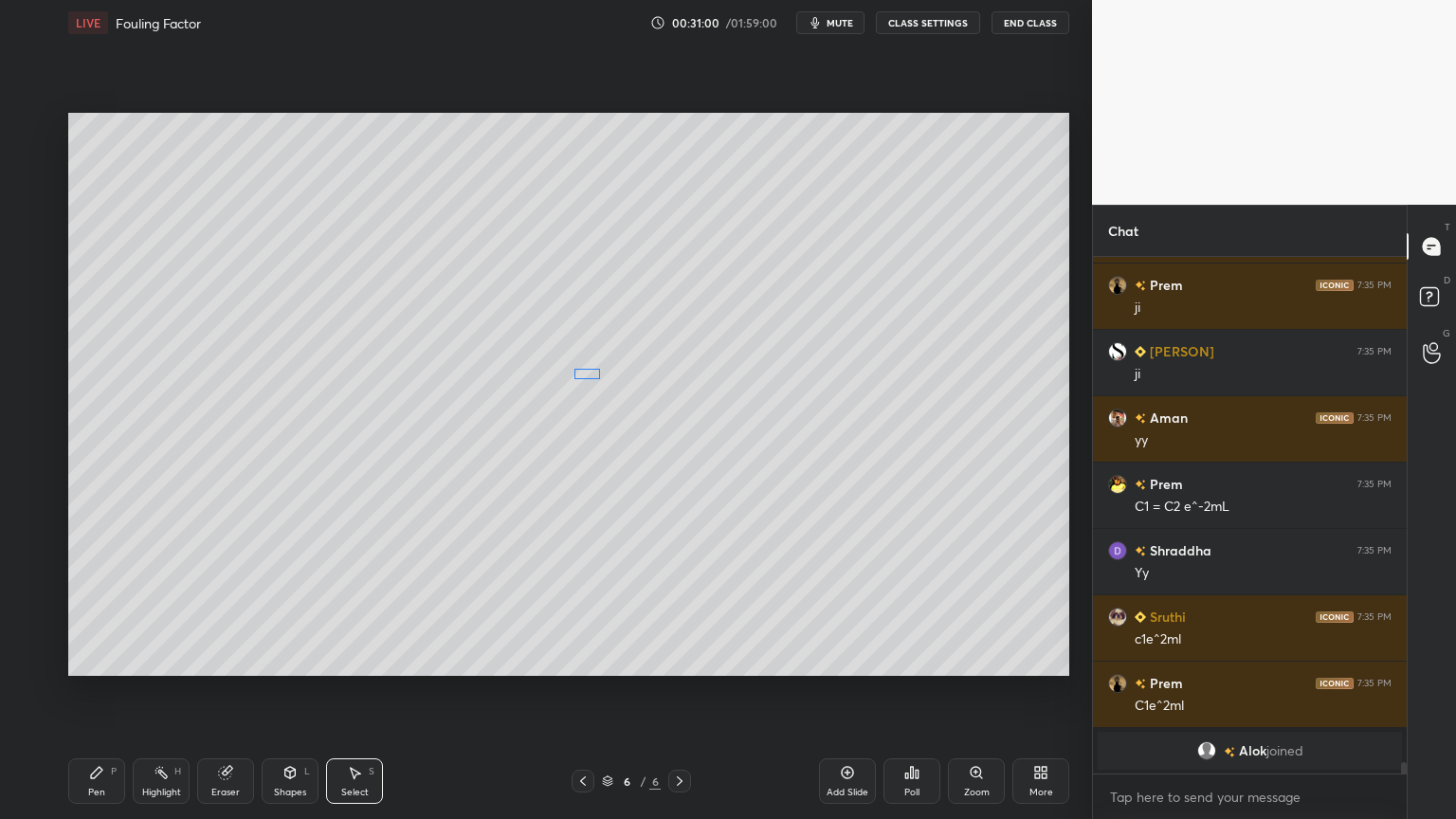 drag, startPoint x: 574, startPoint y: 374, endPoint x: 587, endPoint y: 374, distance: 13 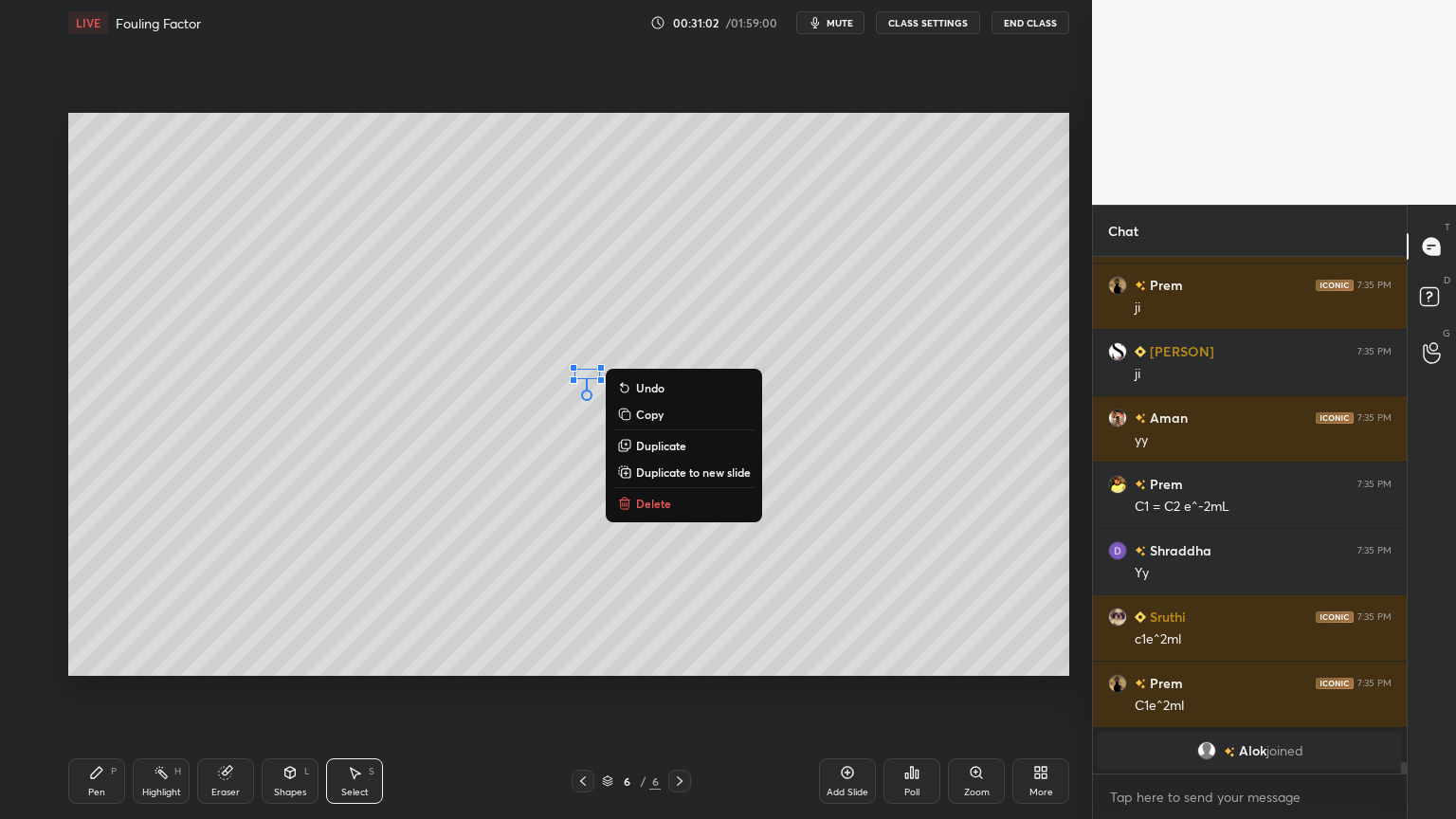 click on "Pen P" at bounding box center (97, 781) 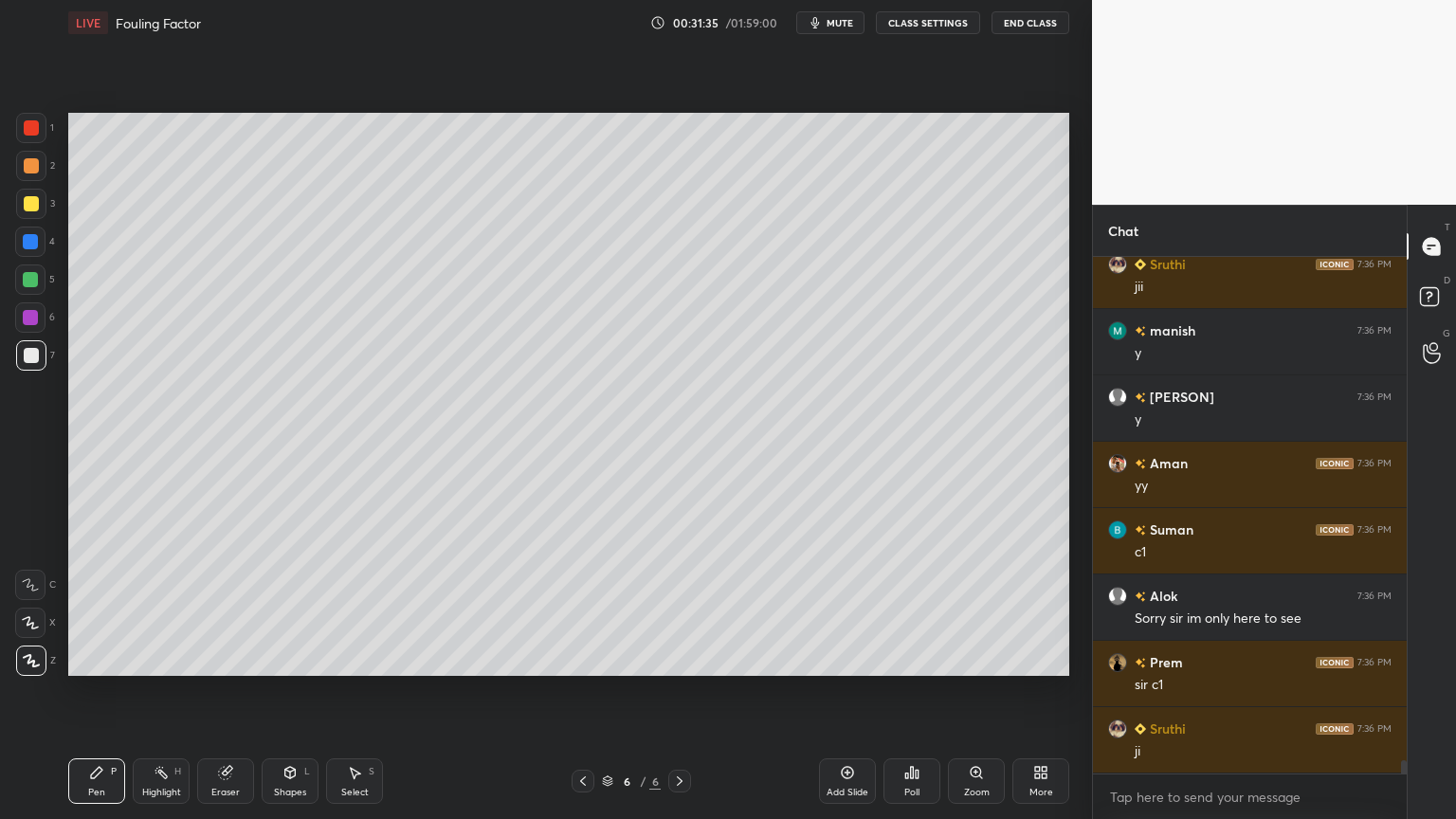 scroll, scrollTop: 19110, scrollLeft: 0, axis: vertical 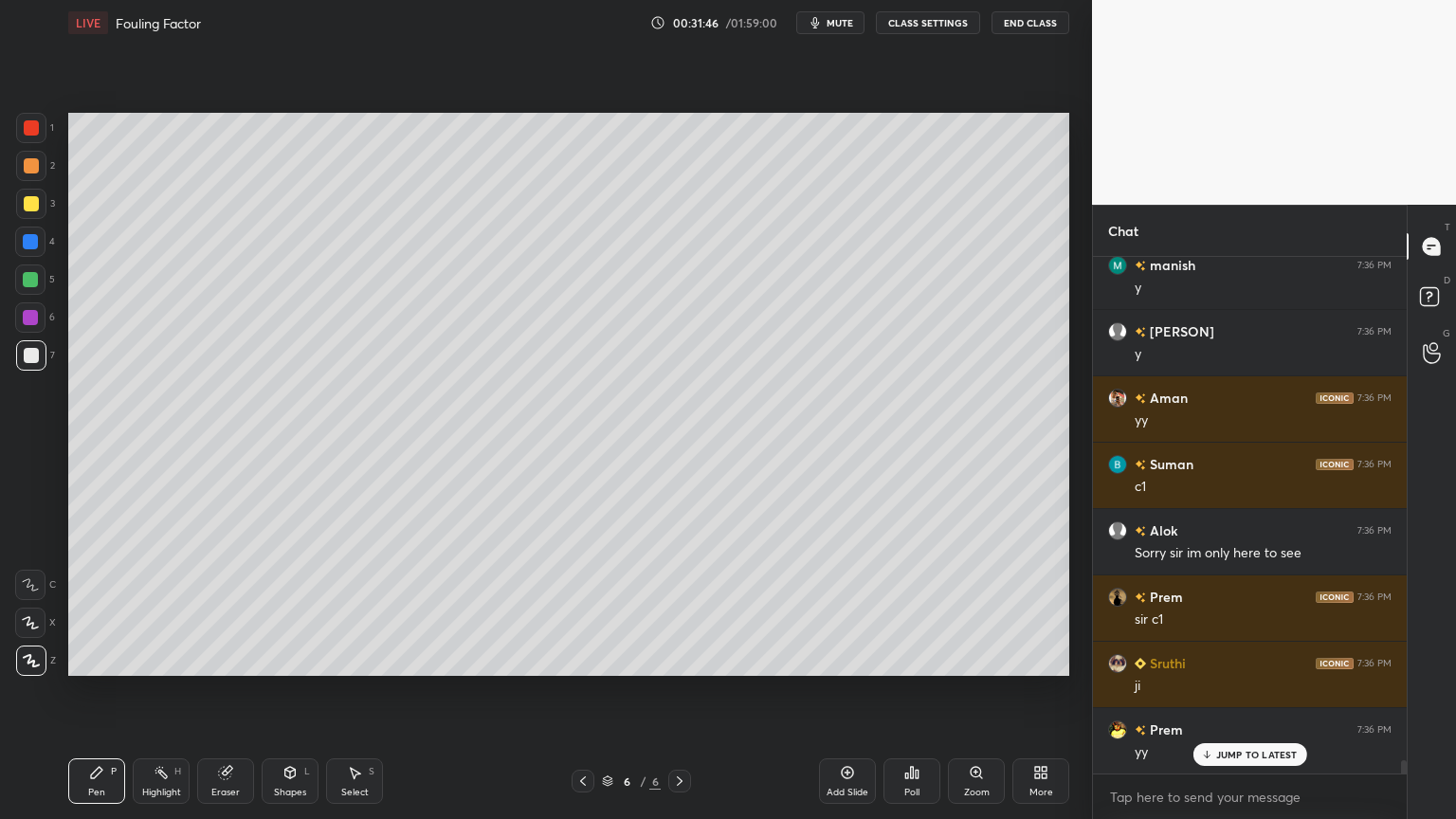 click on "Shapes L" at bounding box center (290, 781) 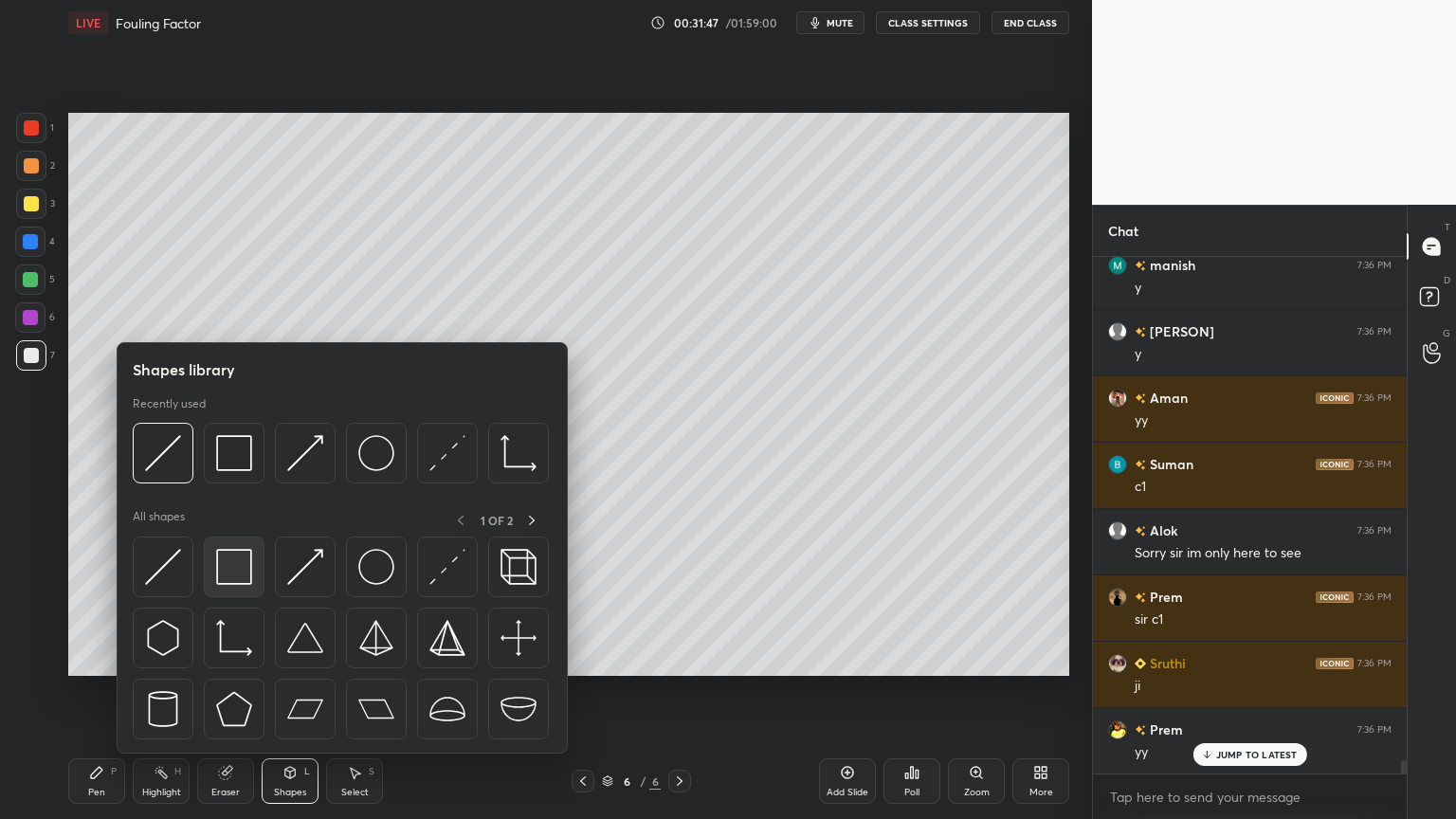 click at bounding box center (234, 567) 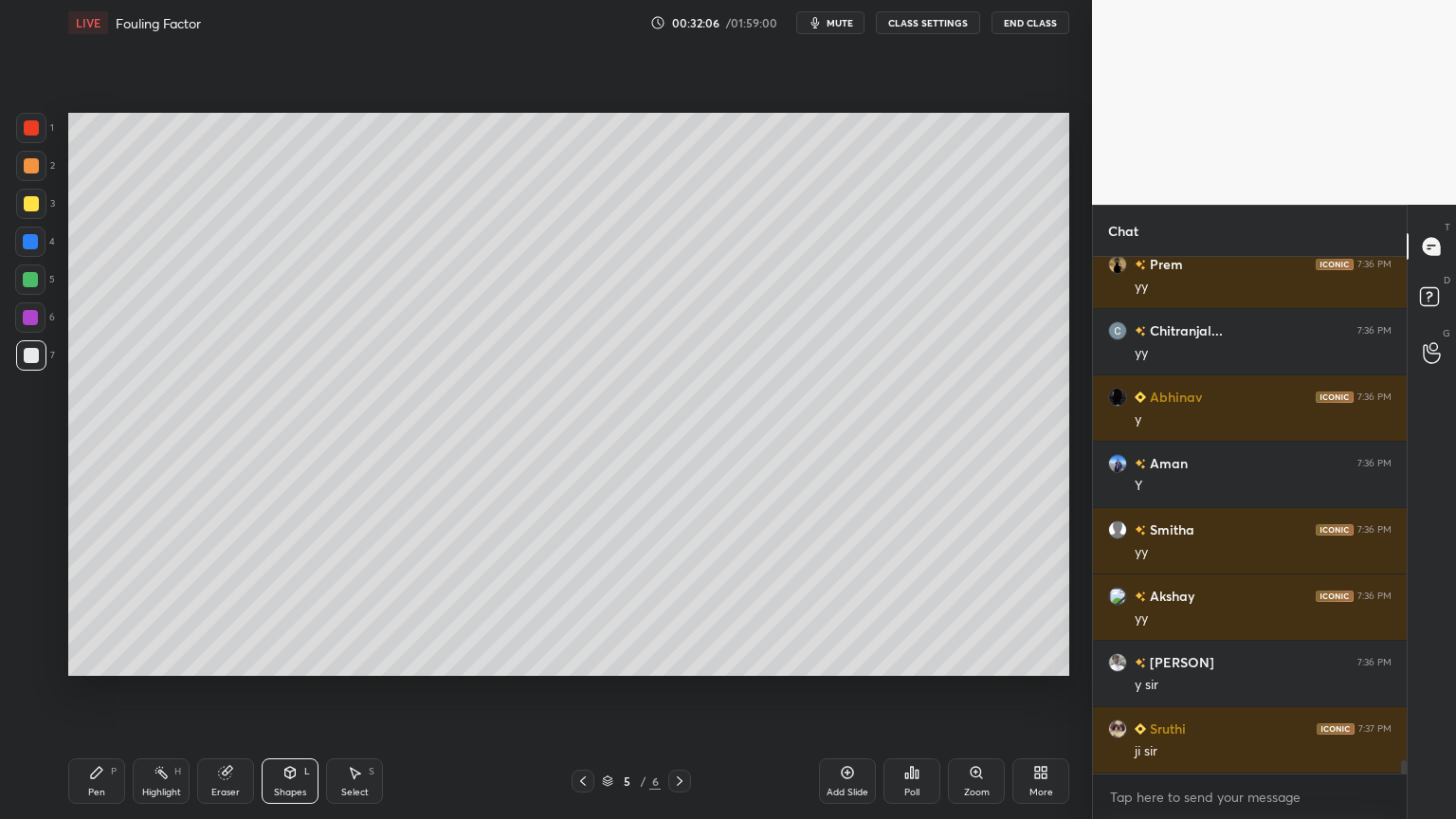scroll, scrollTop: 19906, scrollLeft: 0, axis: vertical 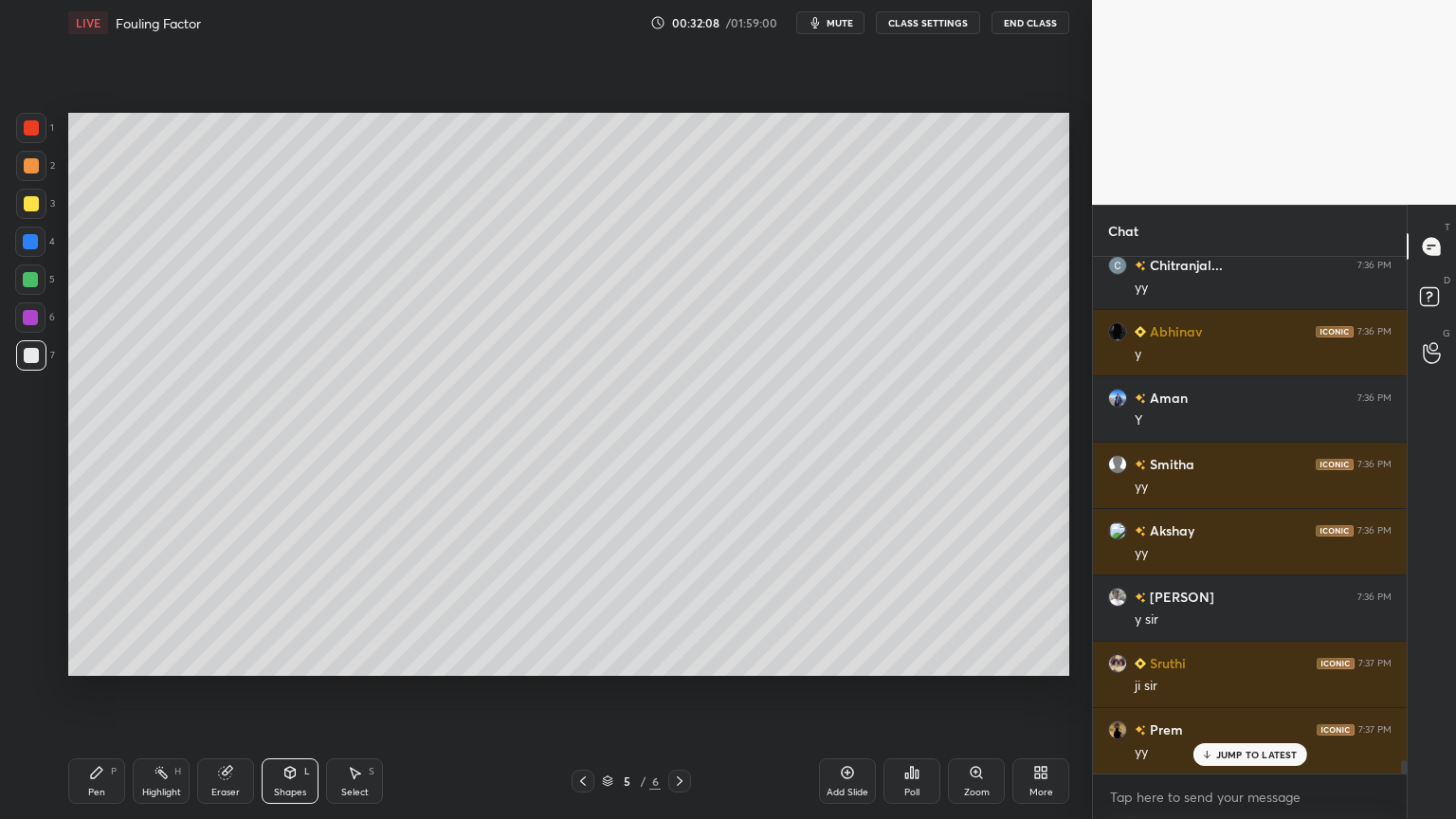 click 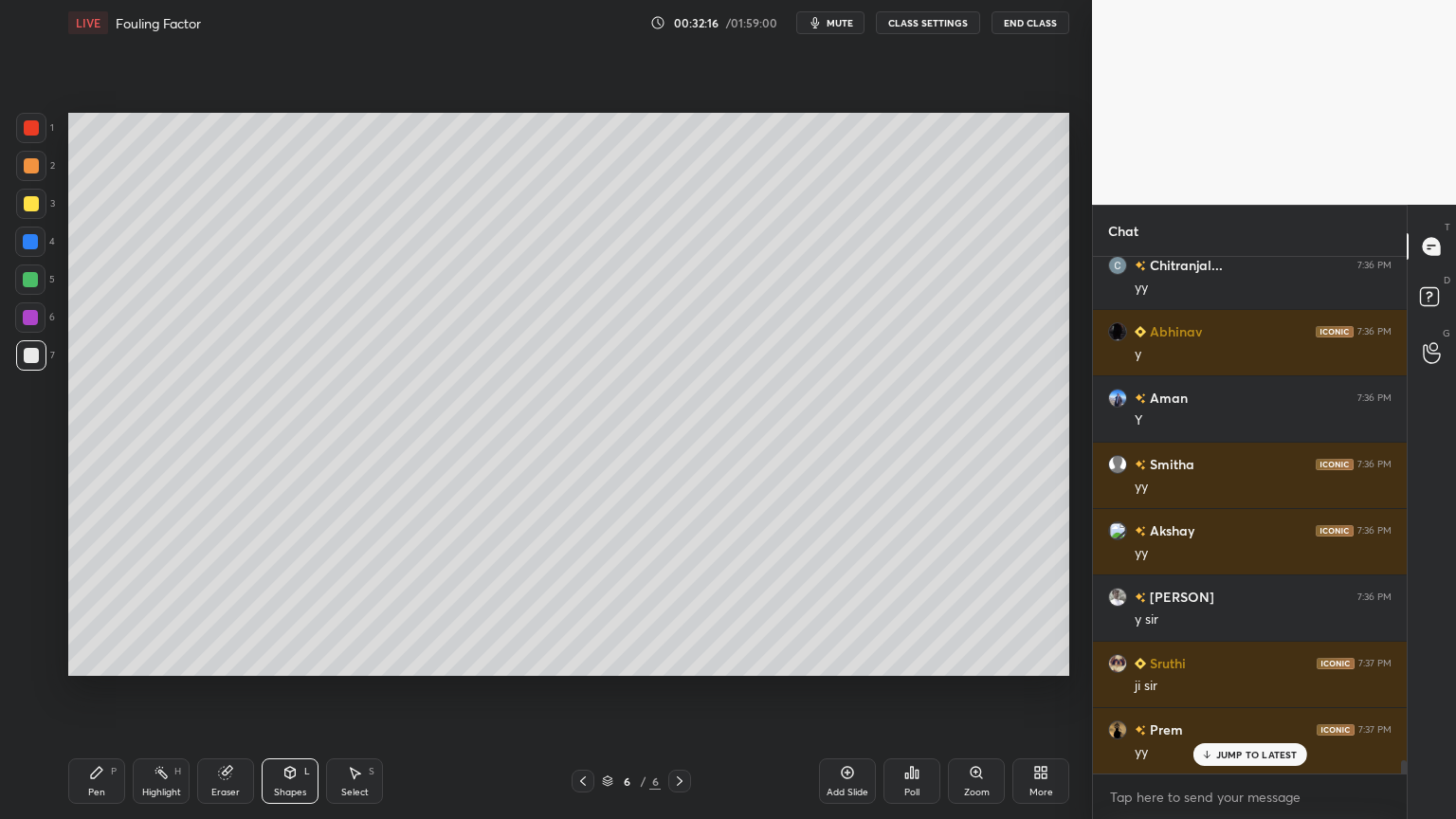 scroll, scrollTop: 19974, scrollLeft: 0, axis: vertical 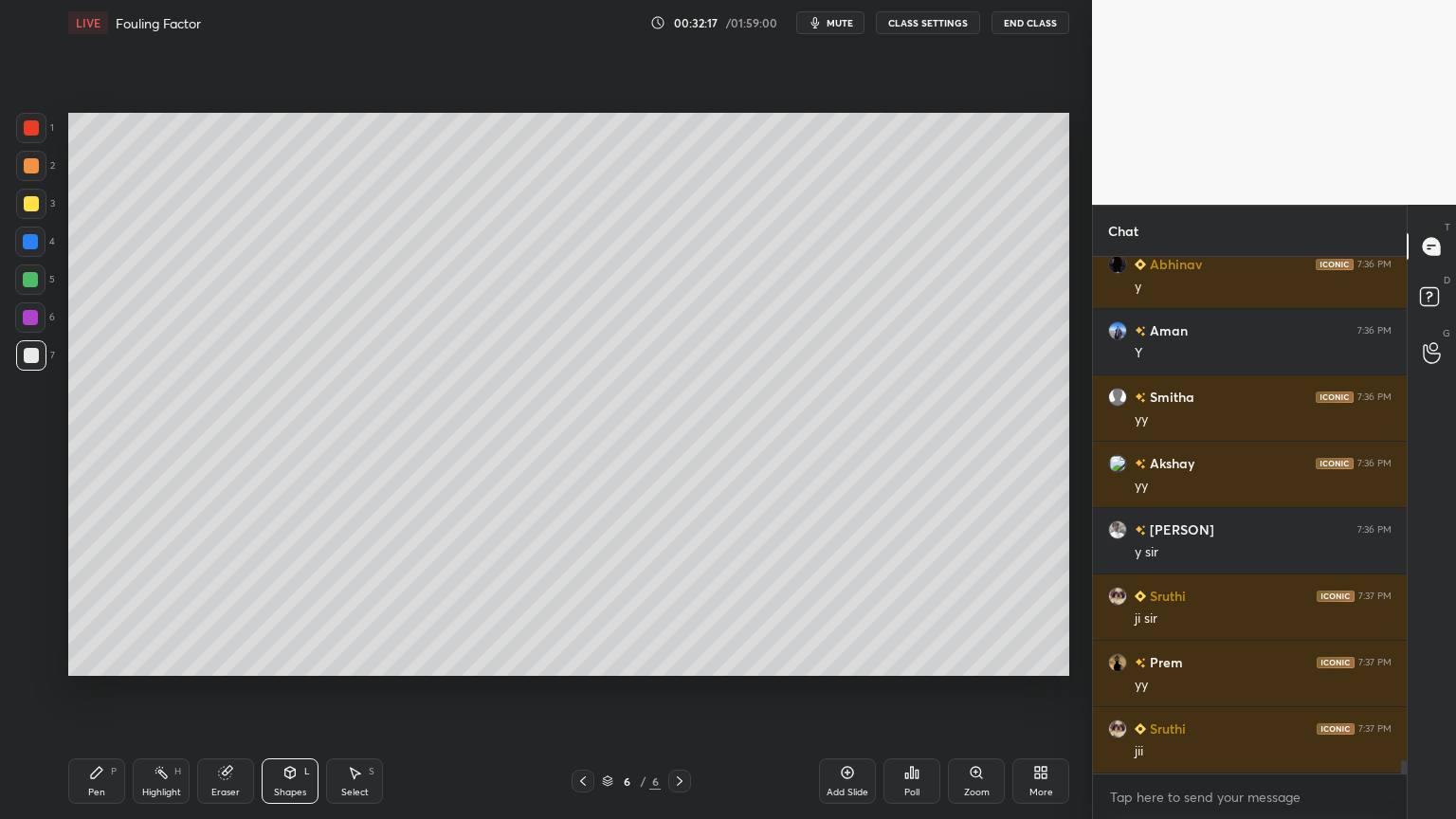 click at bounding box center [583, 781] 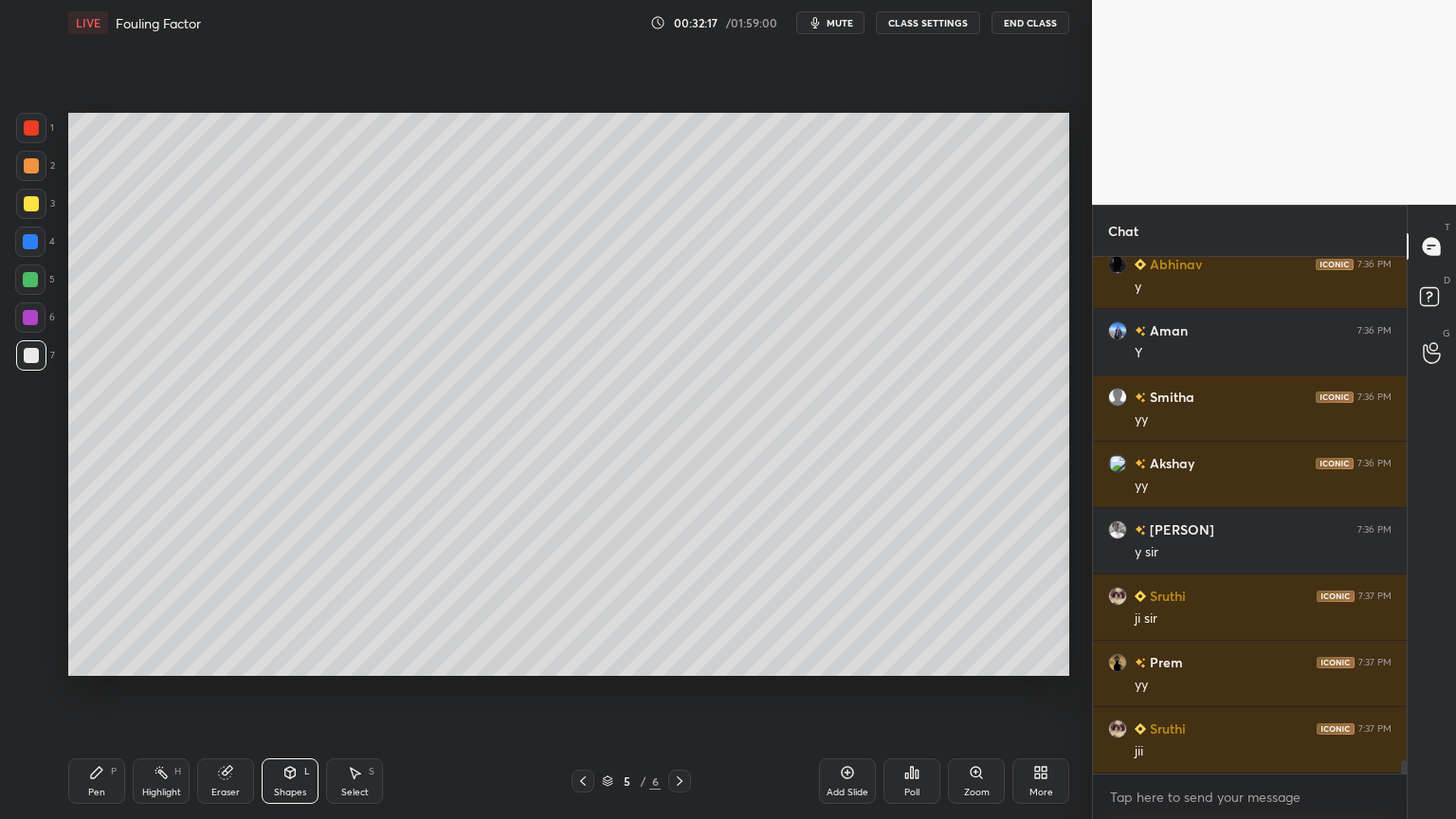scroll, scrollTop: 20106, scrollLeft: 0, axis: vertical 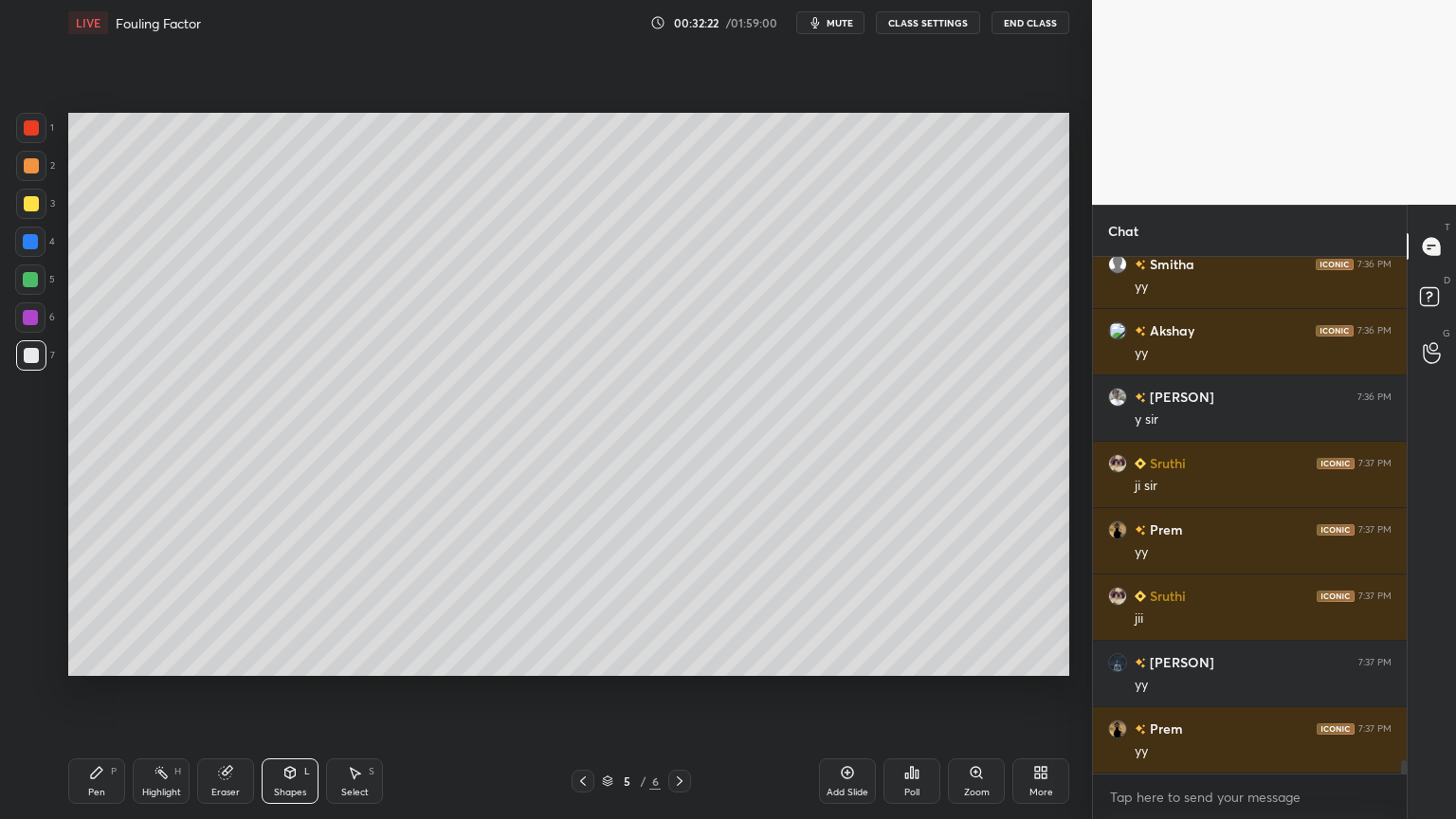 click 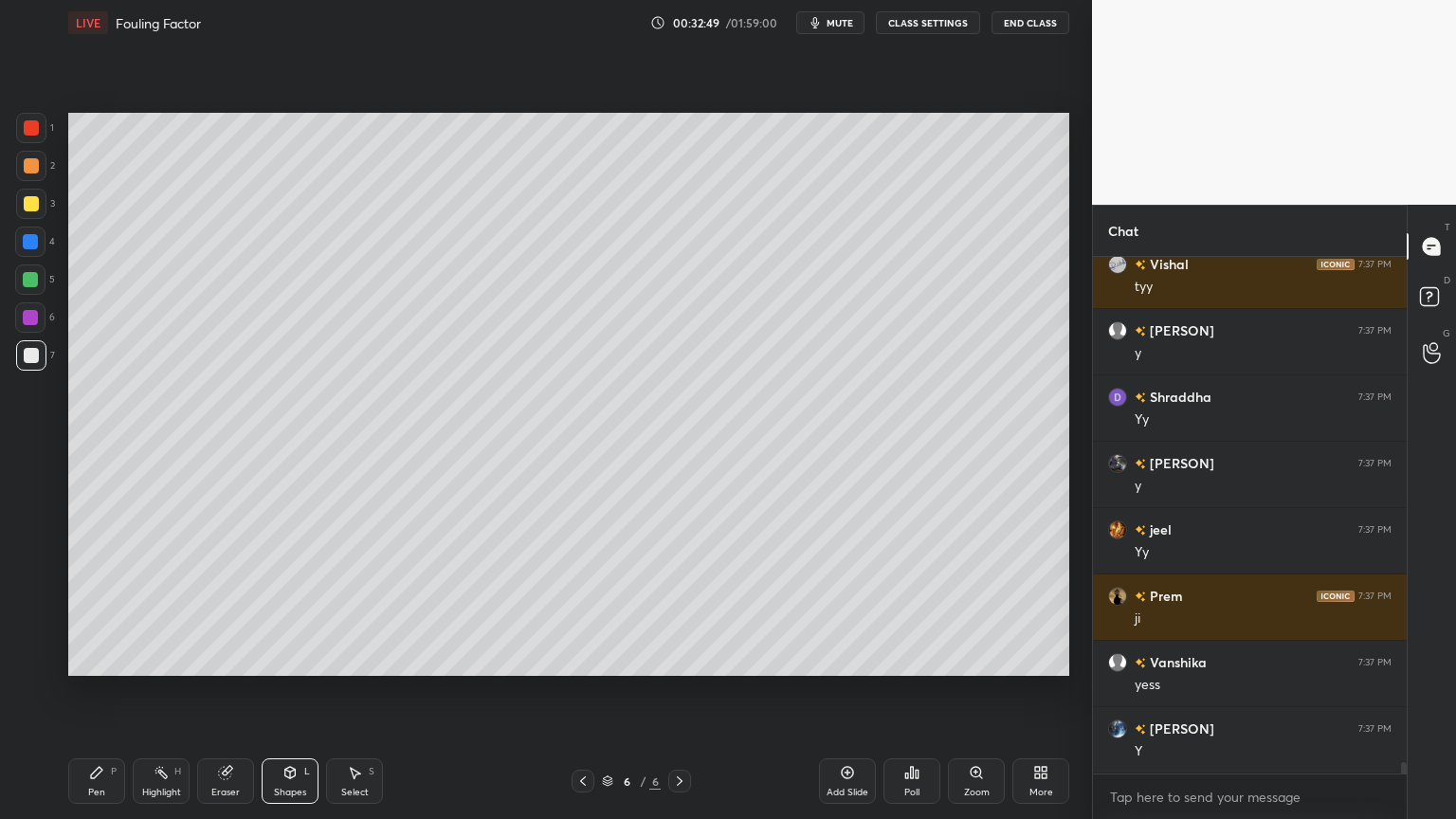 scroll, scrollTop: 22068, scrollLeft: 0, axis: vertical 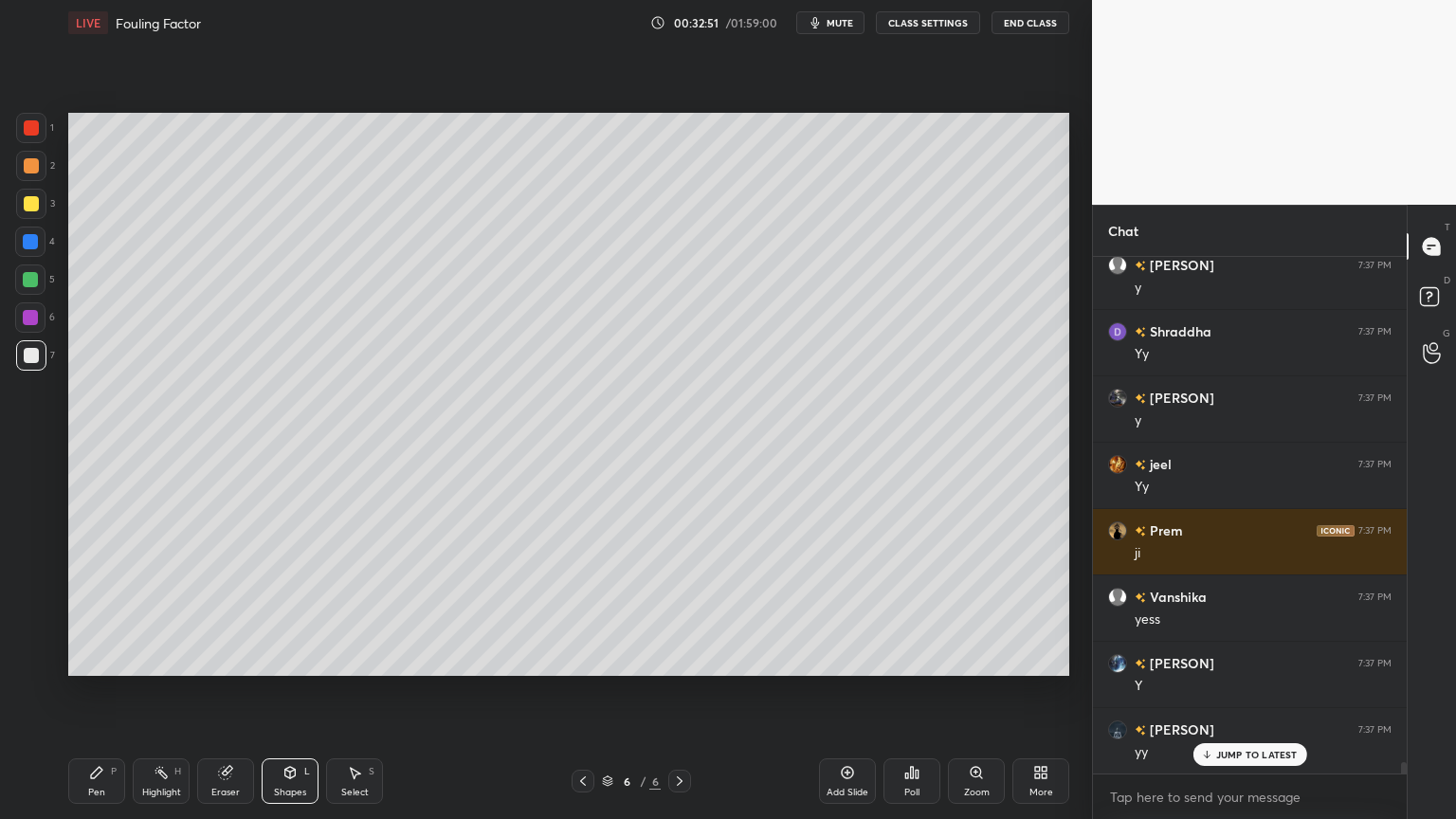 click on "Add Slide" at bounding box center (847, 781) 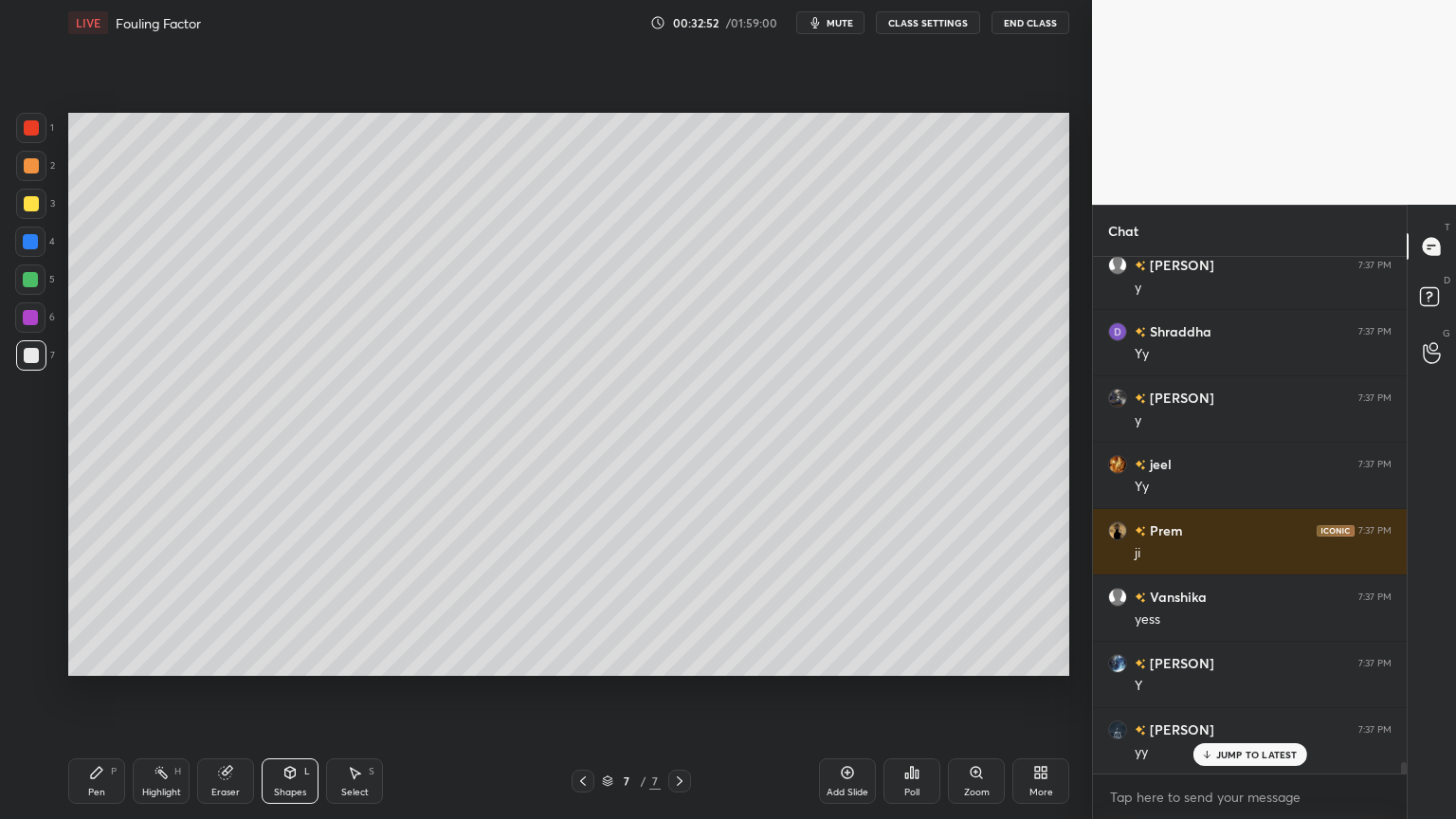 click on "Pen P" at bounding box center [97, 781] 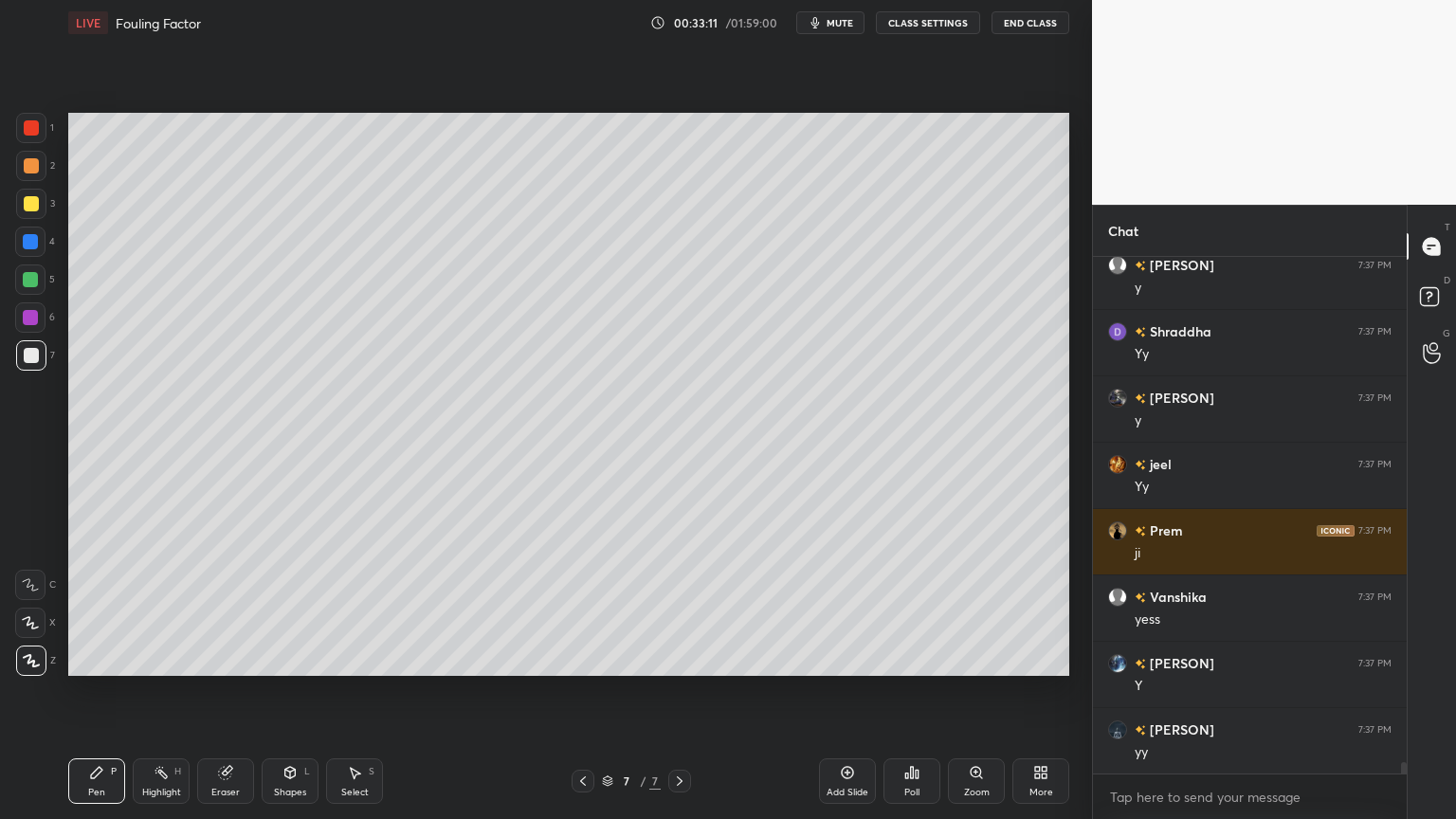 scroll, scrollTop: 22135, scrollLeft: 0, axis: vertical 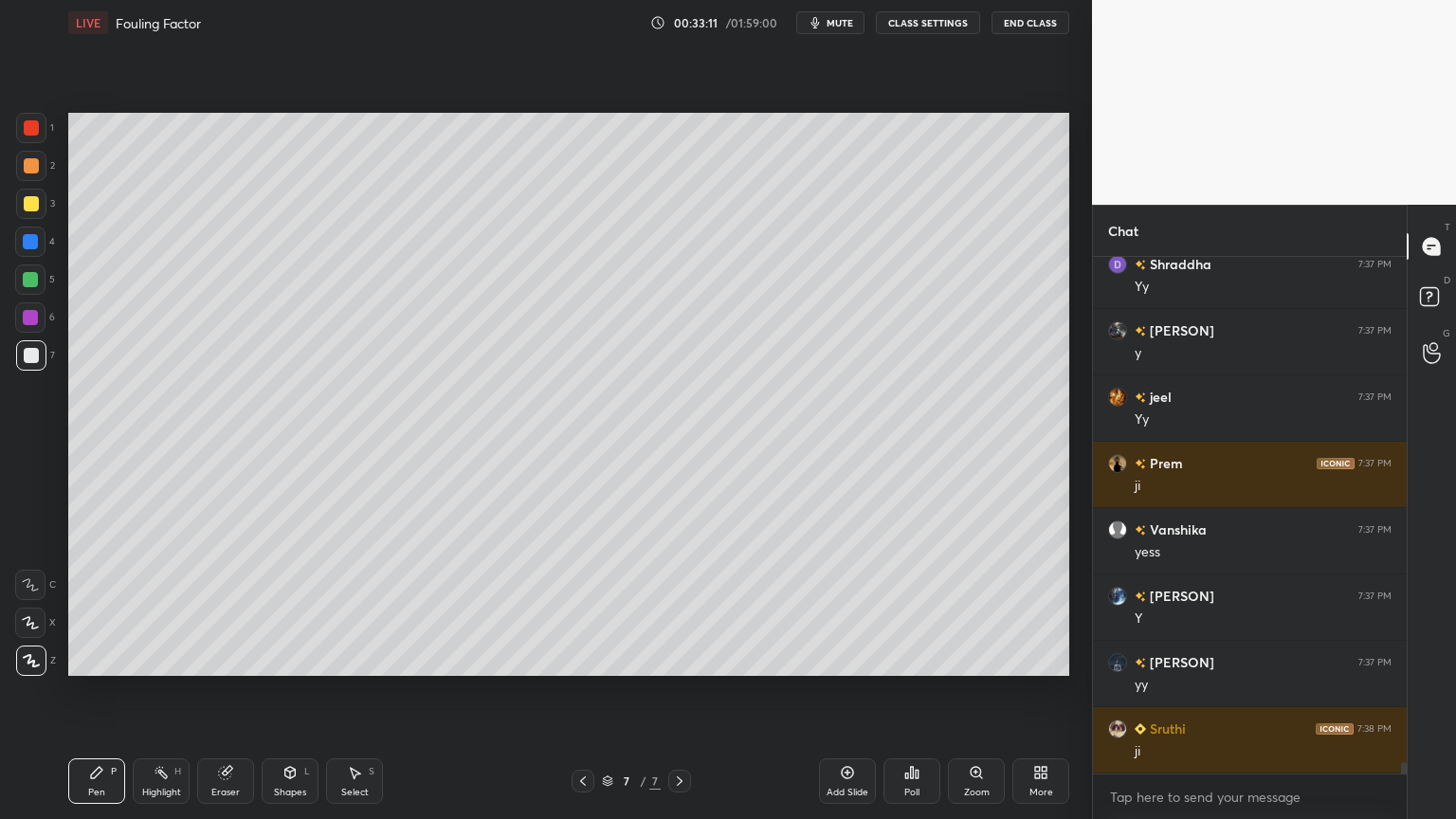 click on "Select" at bounding box center (355, 792) 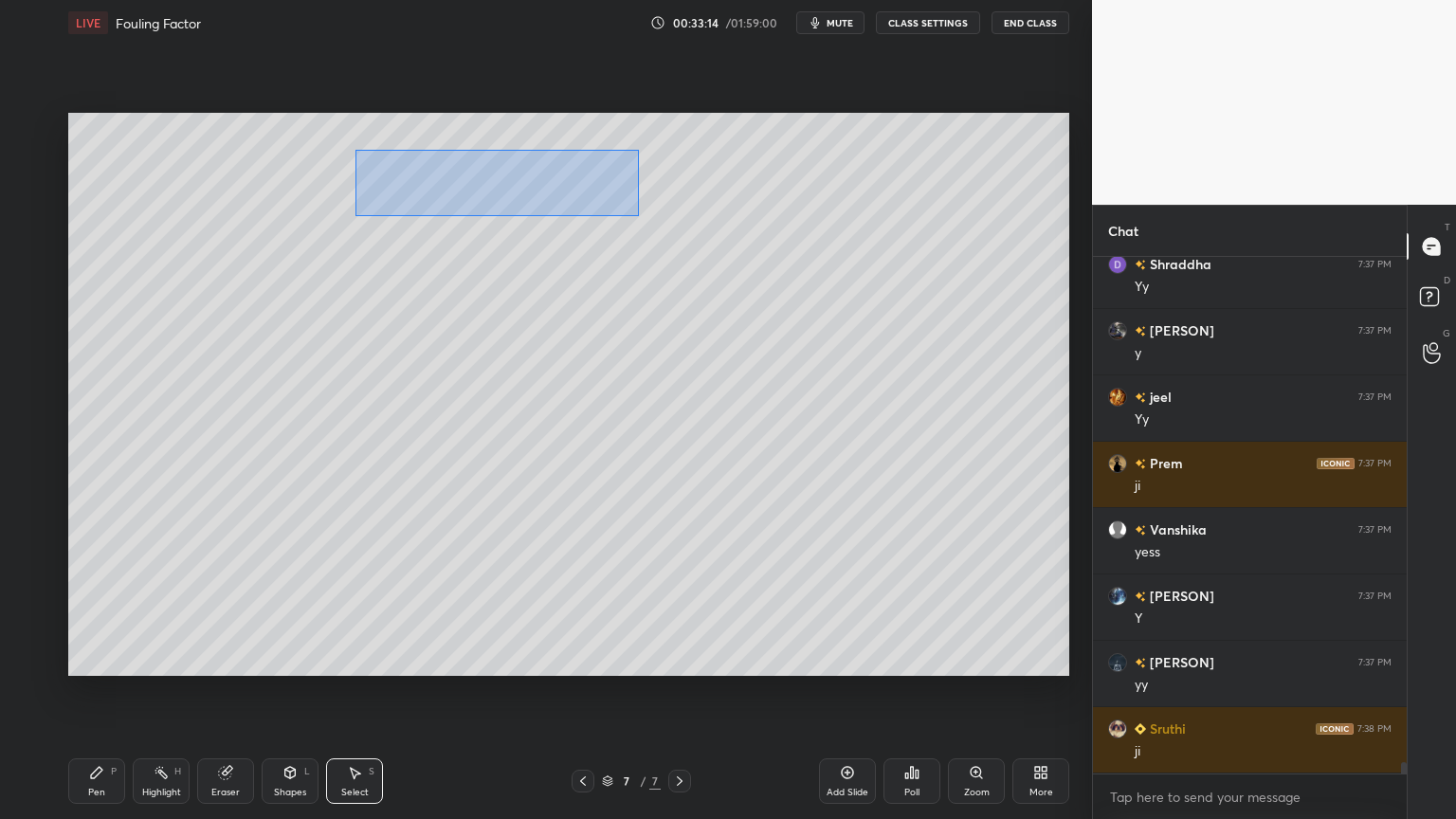 drag, startPoint x: 357, startPoint y: 152, endPoint x: 641, endPoint y: 216, distance: 291.12197 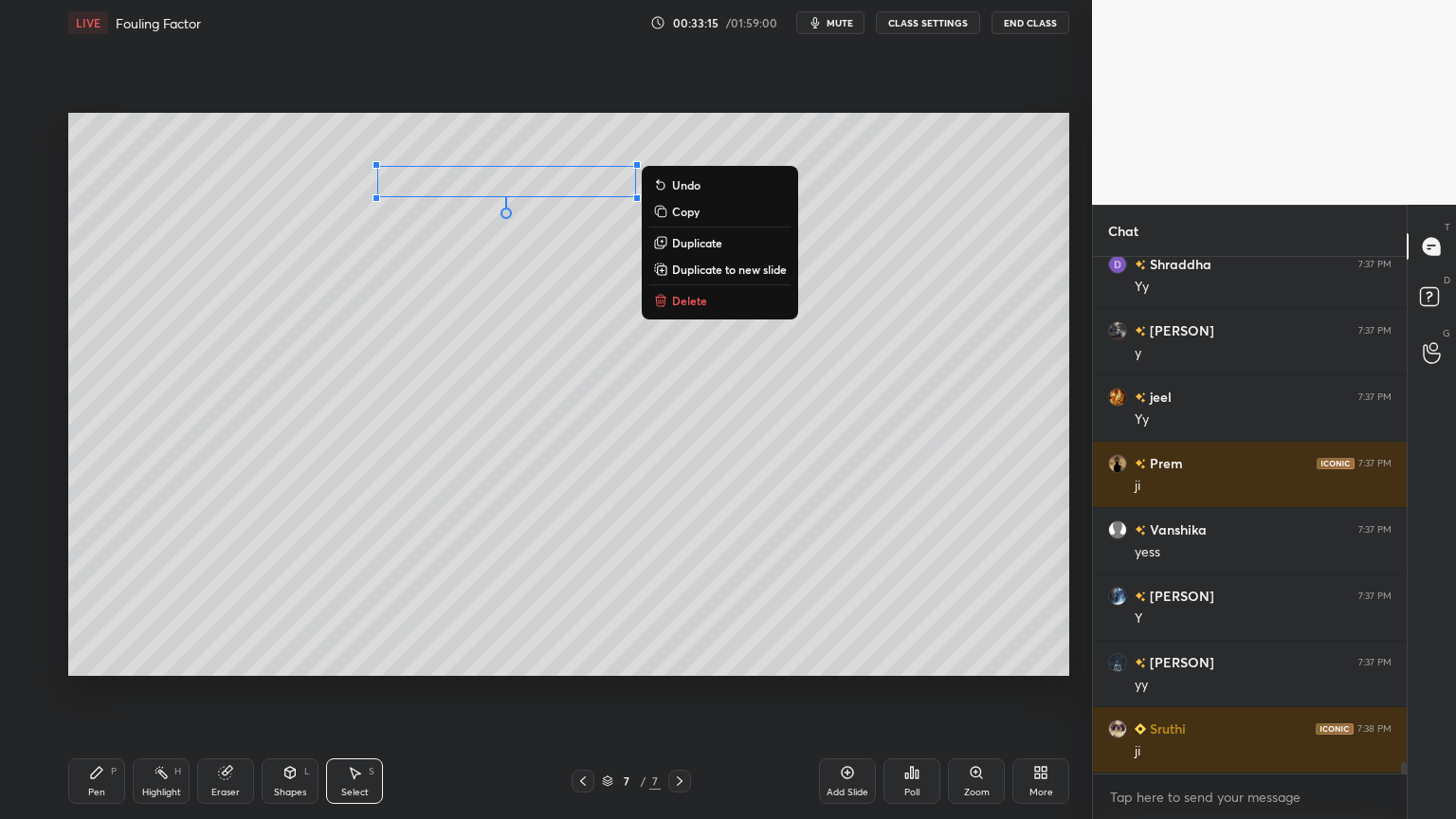 click on "Duplicate" at bounding box center [697, 243] 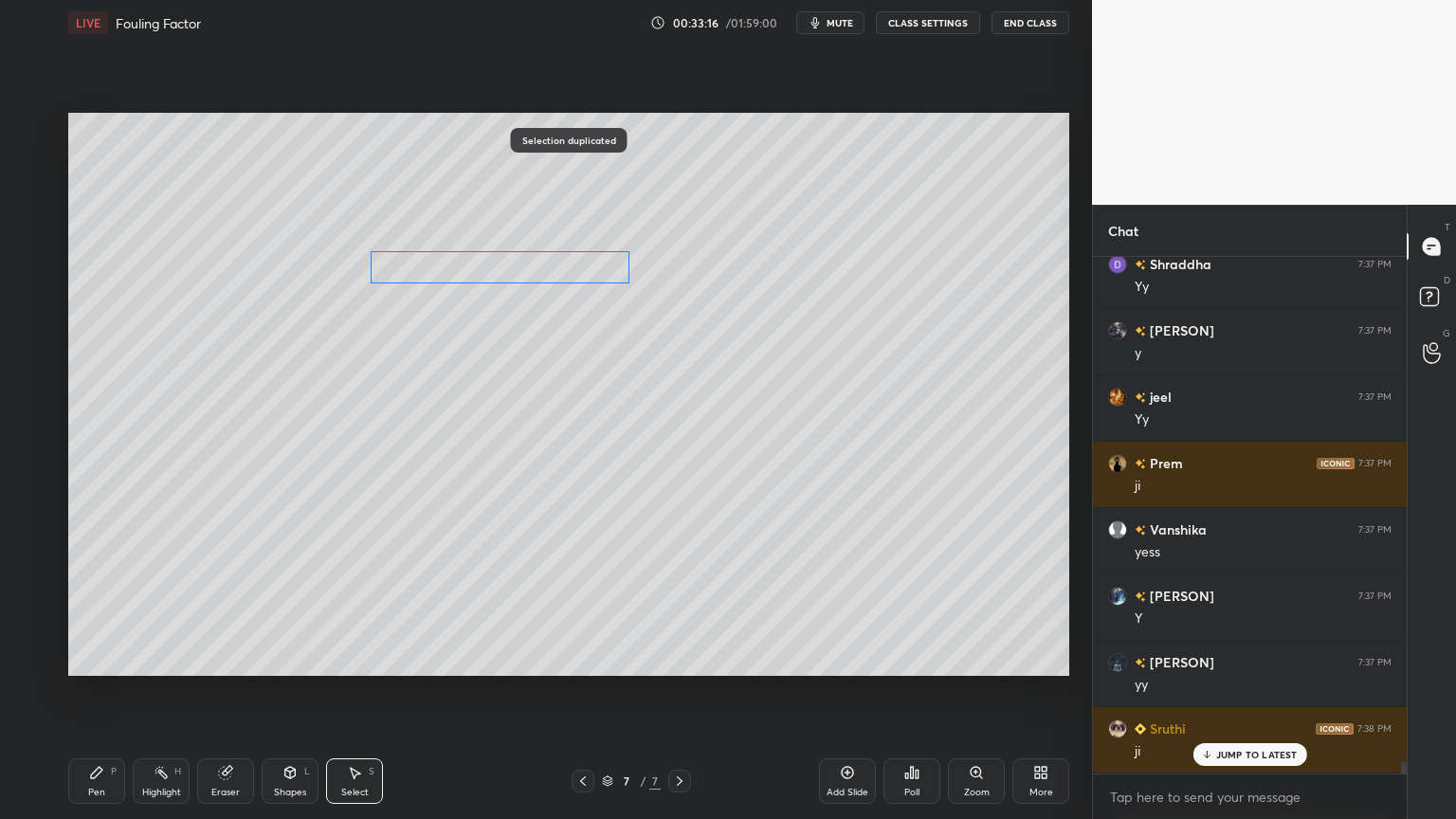 scroll, scrollTop: 22200, scrollLeft: 0, axis: vertical 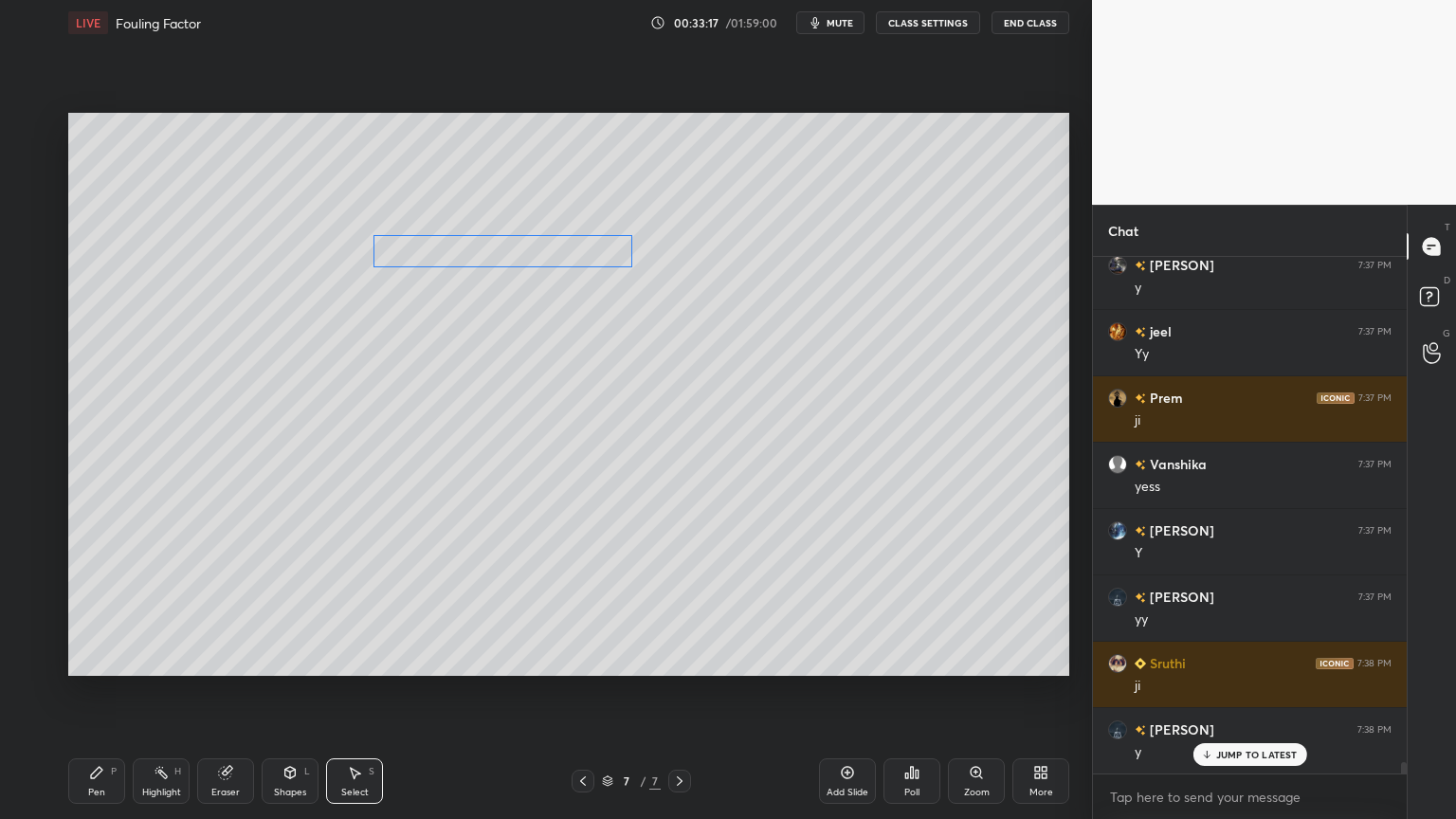 drag, startPoint x: 579, startPoint y: 204, endPoint x: 554, endPoint y: 250, distance: 52.35456 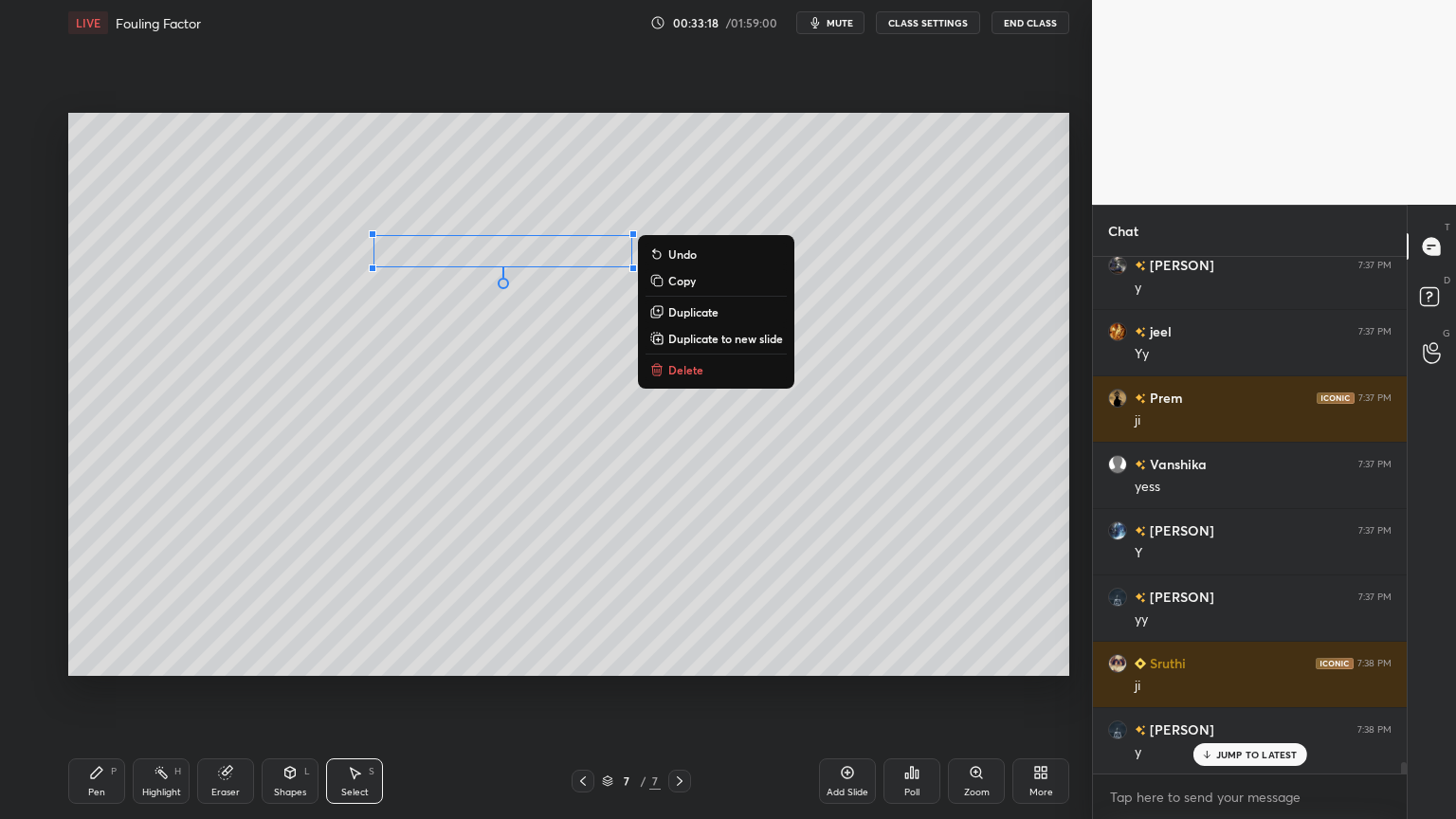 click on "Pen P" at bounding box center (97, 781) 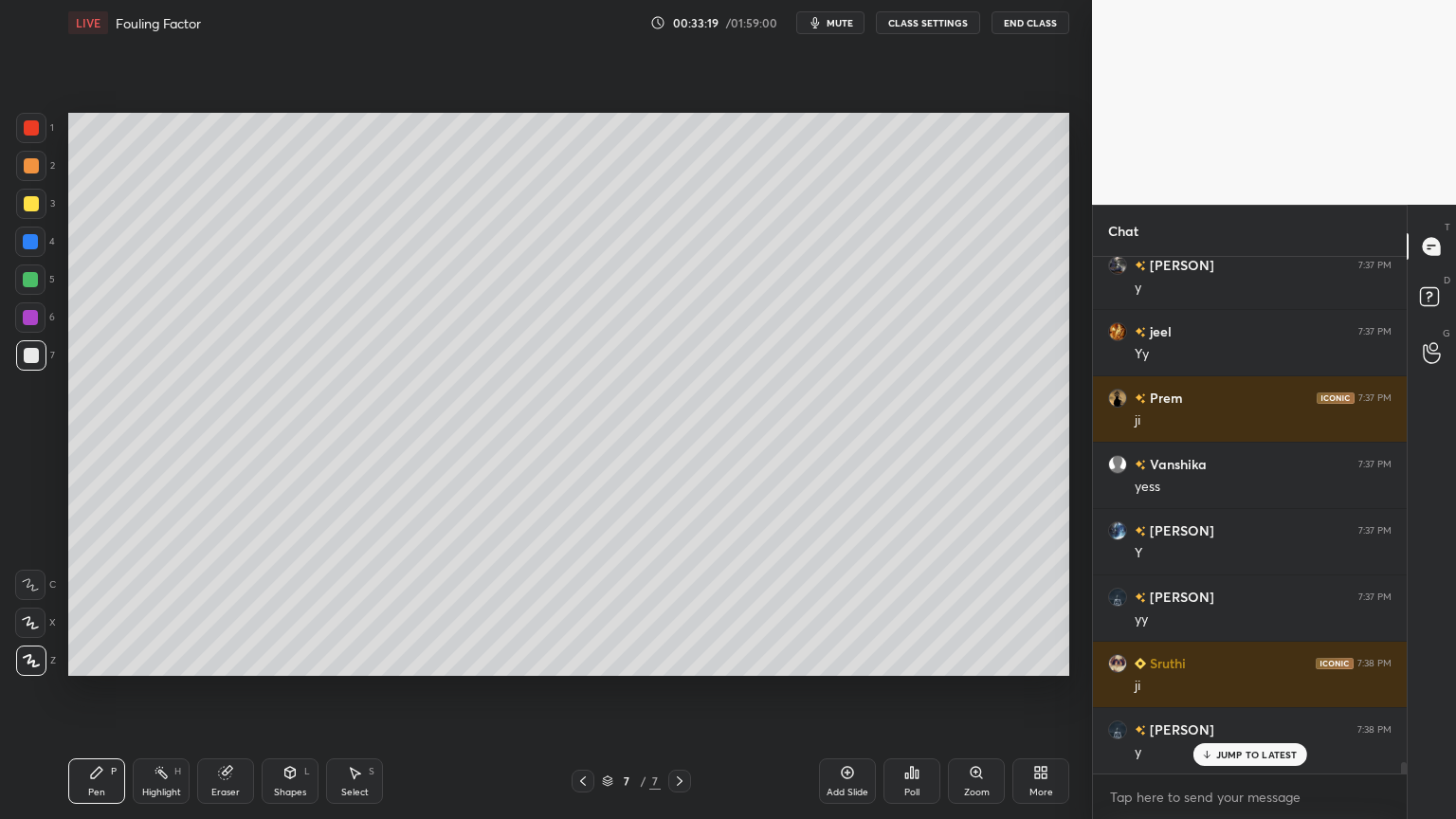 click 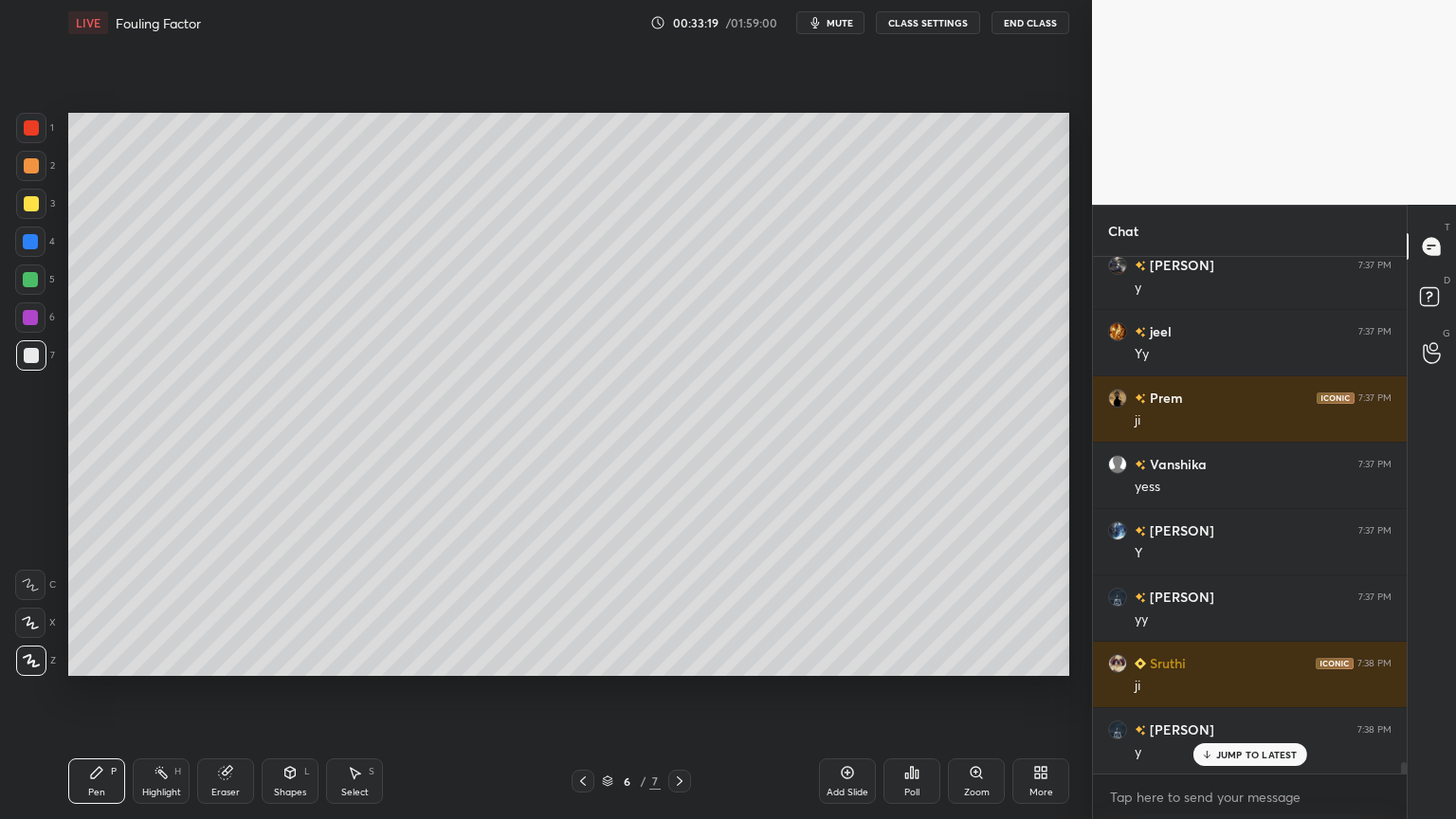 scroll, scrollTop: 22268, scrollLeft: 0, axis: vertical 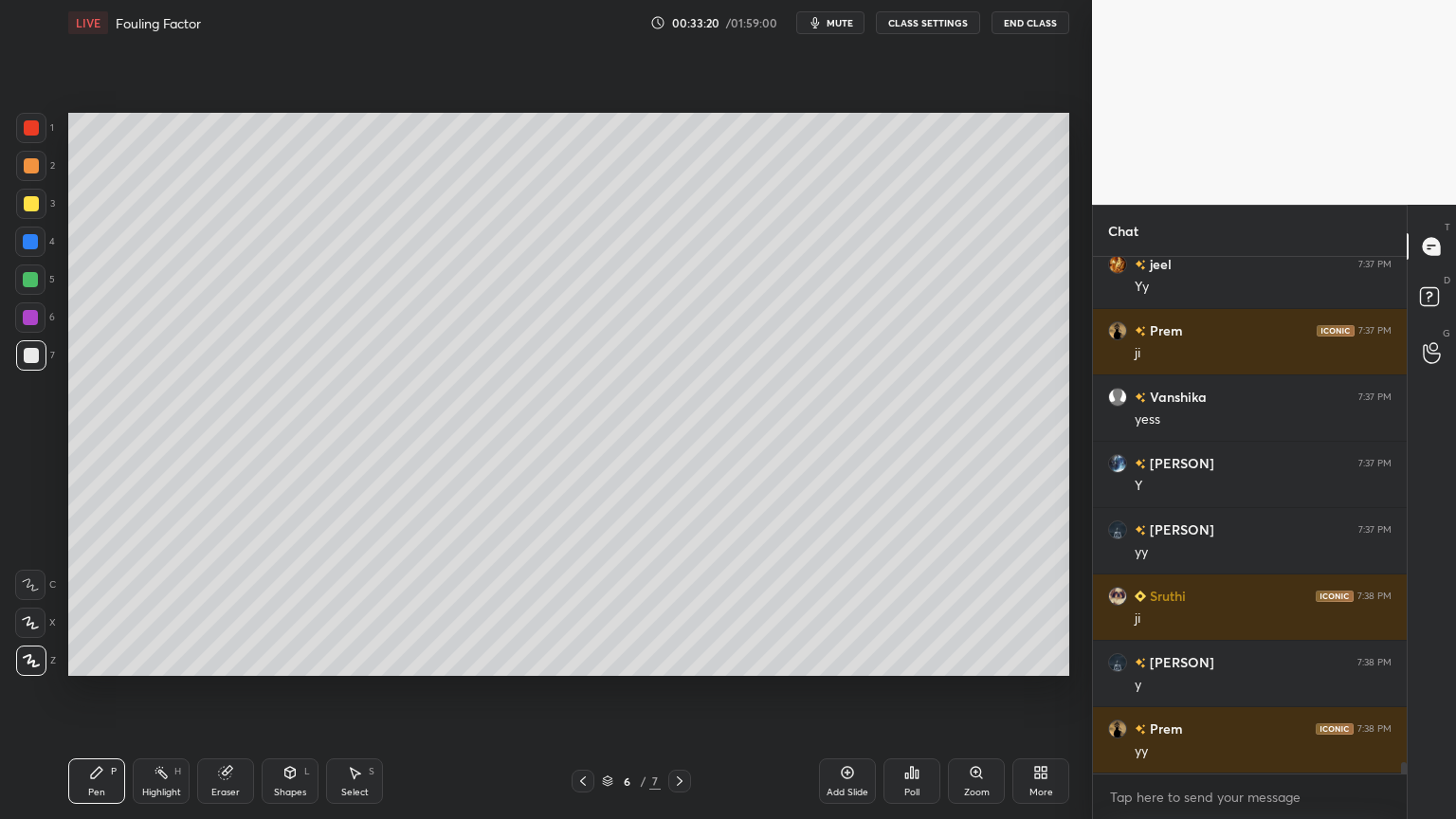 click 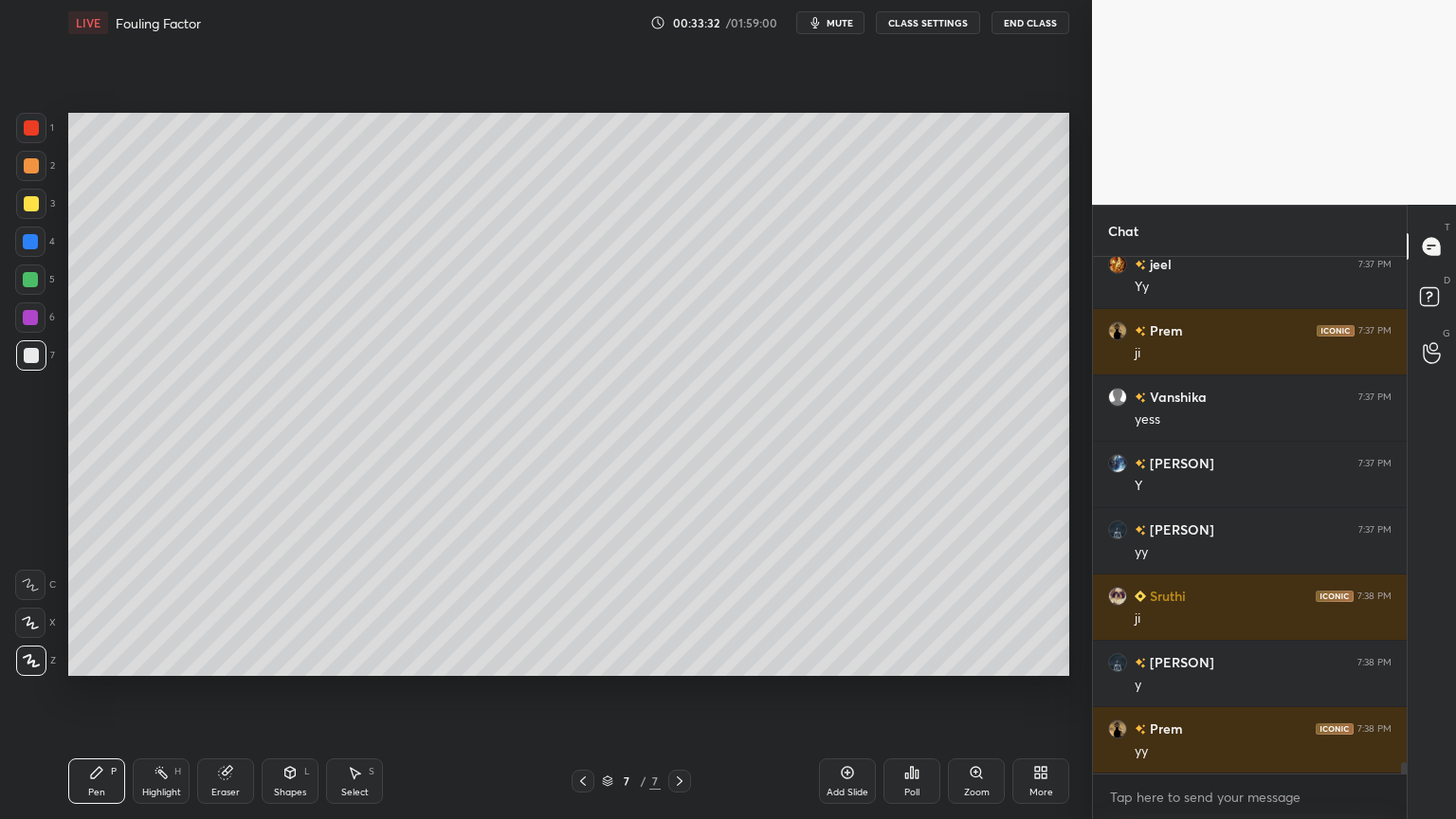 scroll, scrollTop: 22333, scrollLeft: 0, axis: vertical 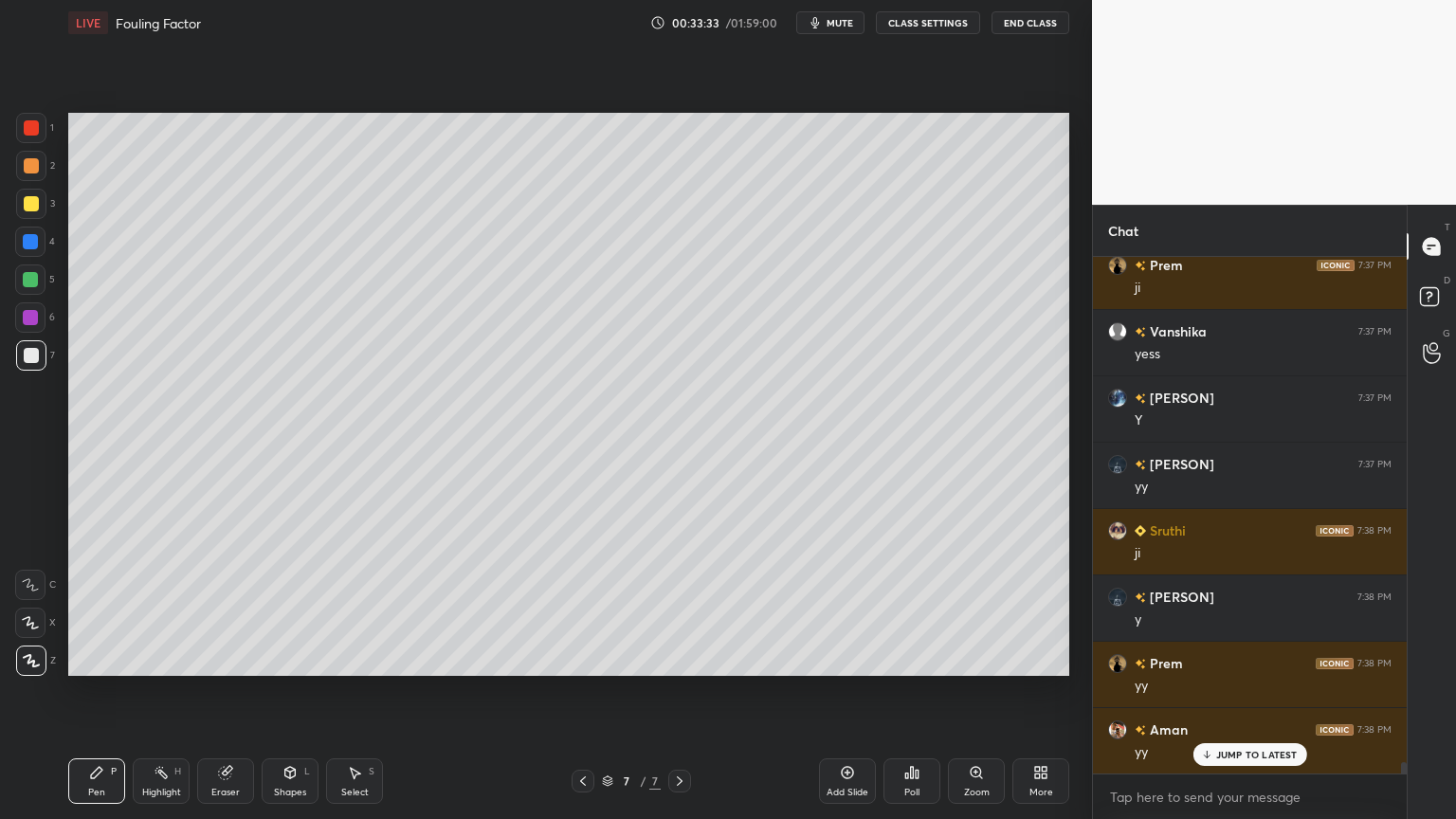 click on "Select S" at bounding box center (355, 781) 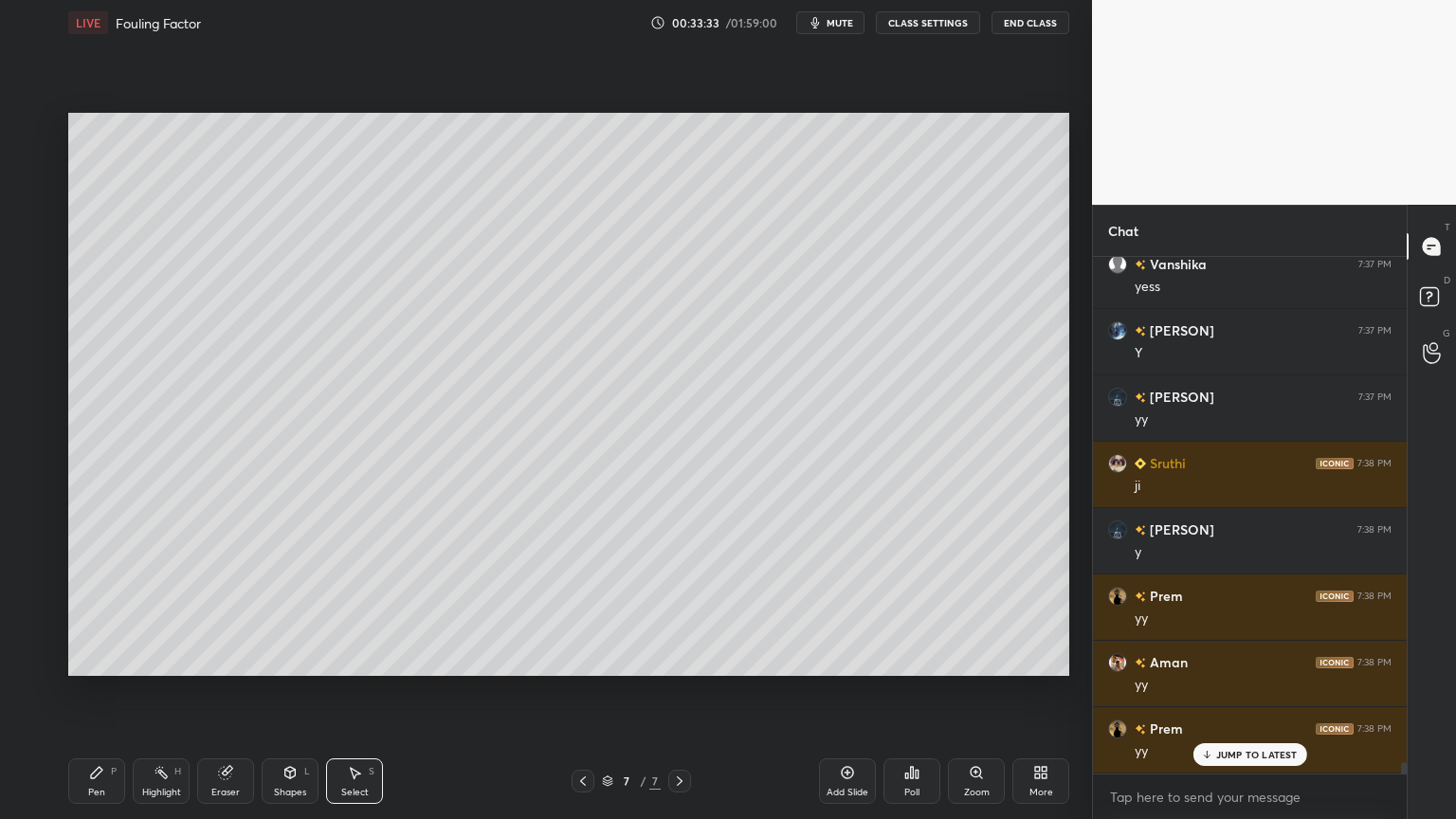 scroll, scrollTop: 22466, scrollLeft: 0, axis: vertical 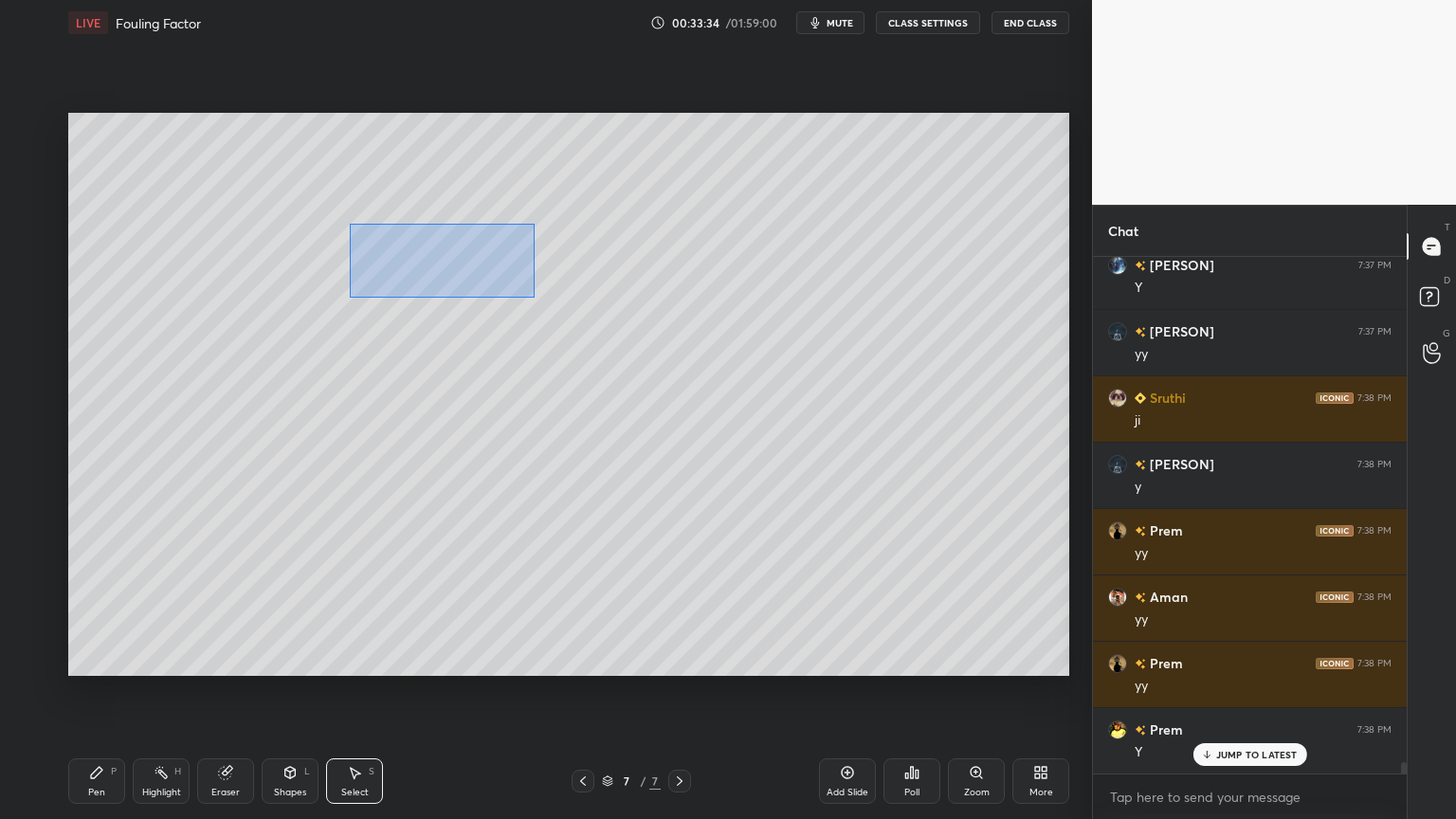 drag, startPoint x: 349, startPoint y: 224, endPoint x: 536, endPoint y: 300, distance: 201.85391 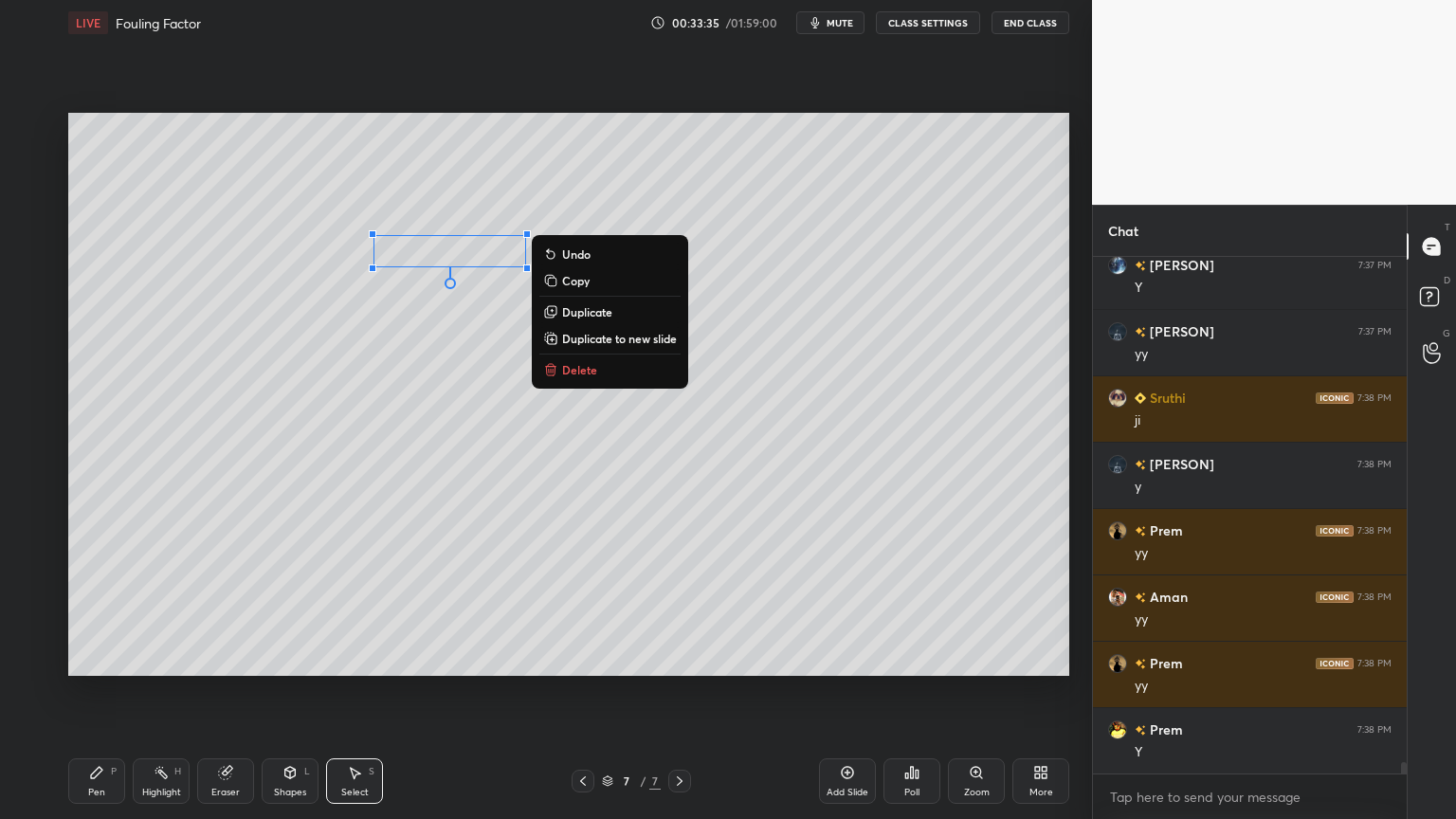 scroll, scrollTop: 22533, scrollLeft: 0, axis: vertical 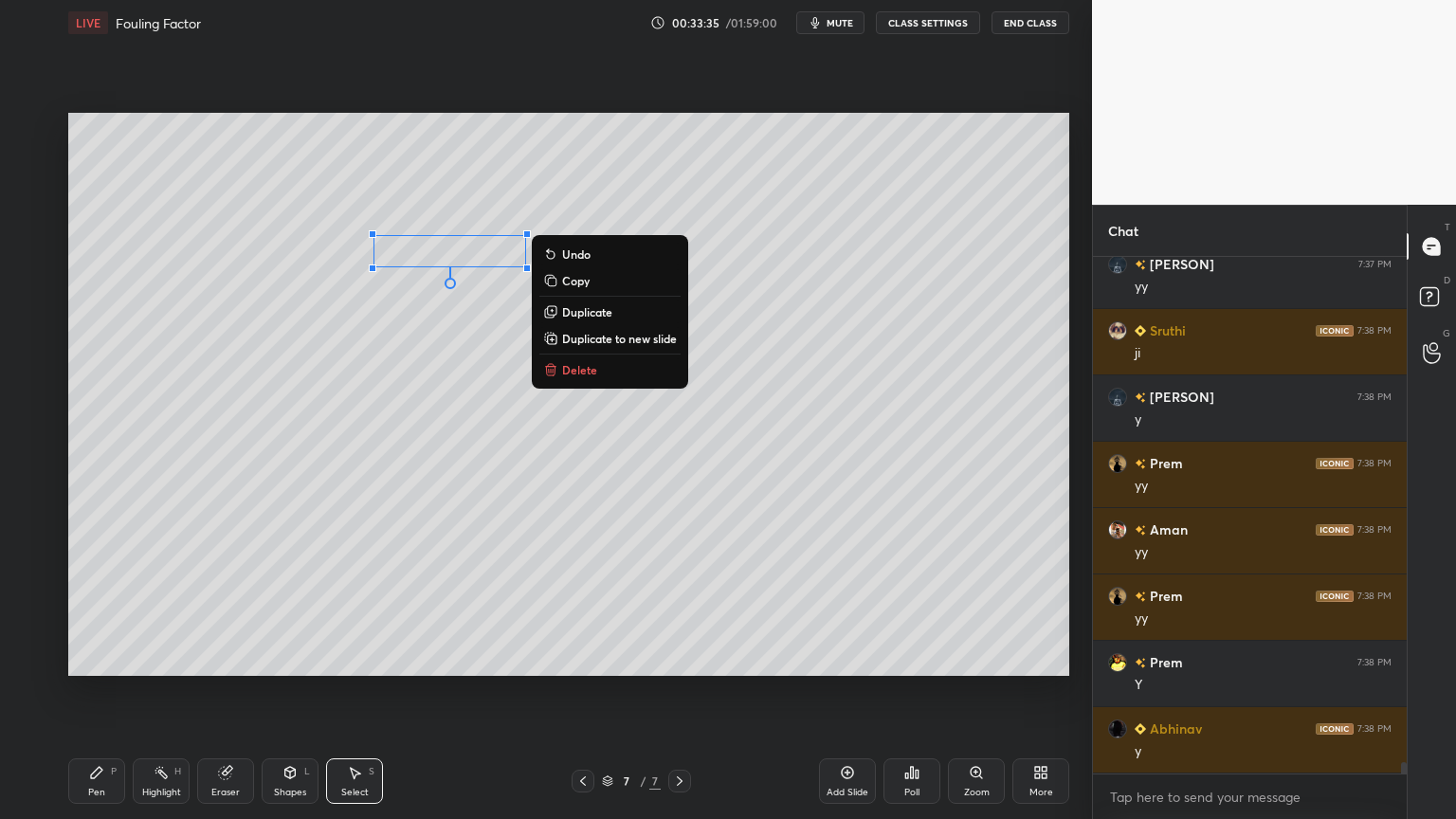 click on "Duplicate" at bounding box center (587, 312) 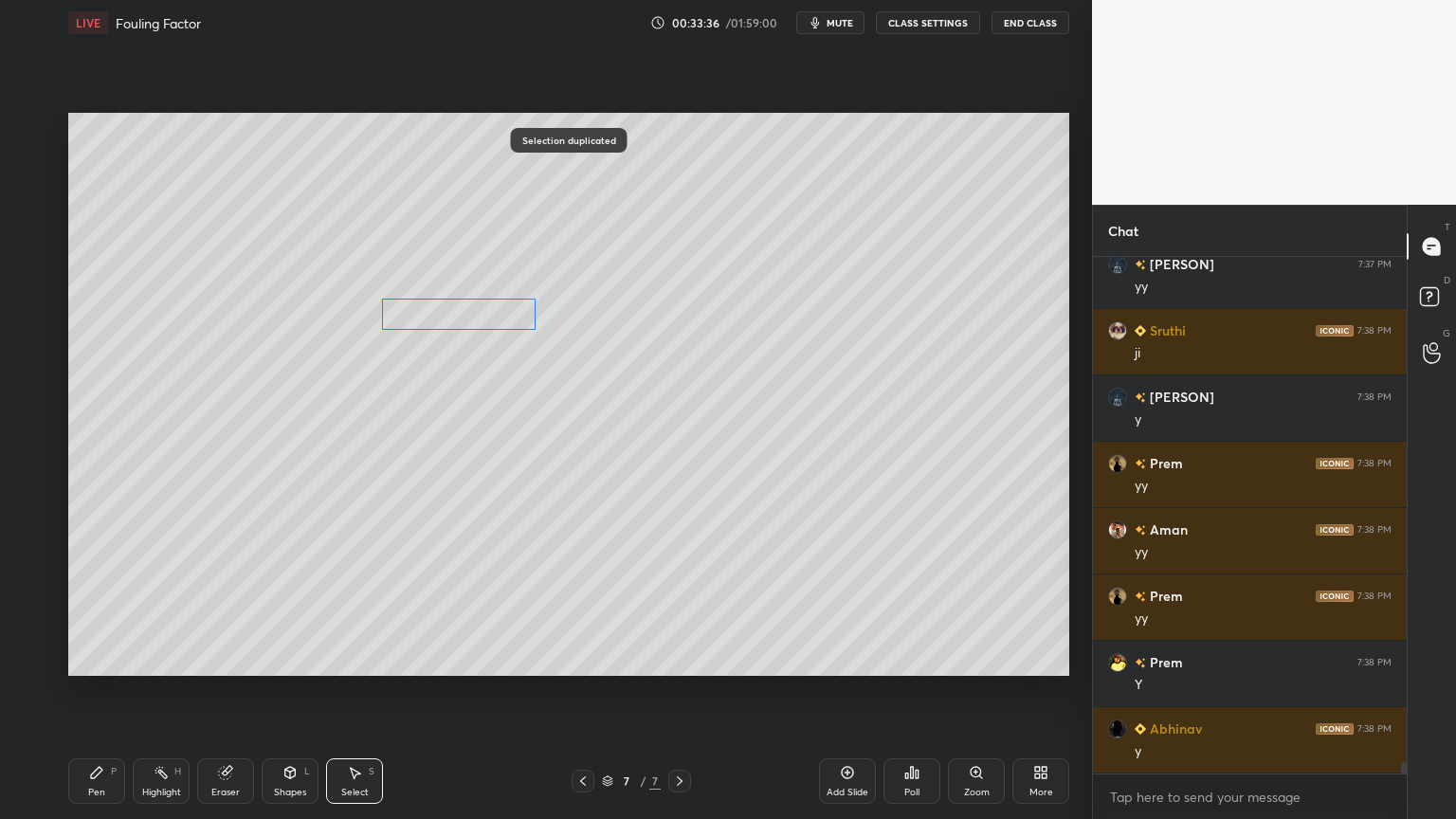 scroll, scrollTop: 22598, scrollLeft: 0, axis: vertical 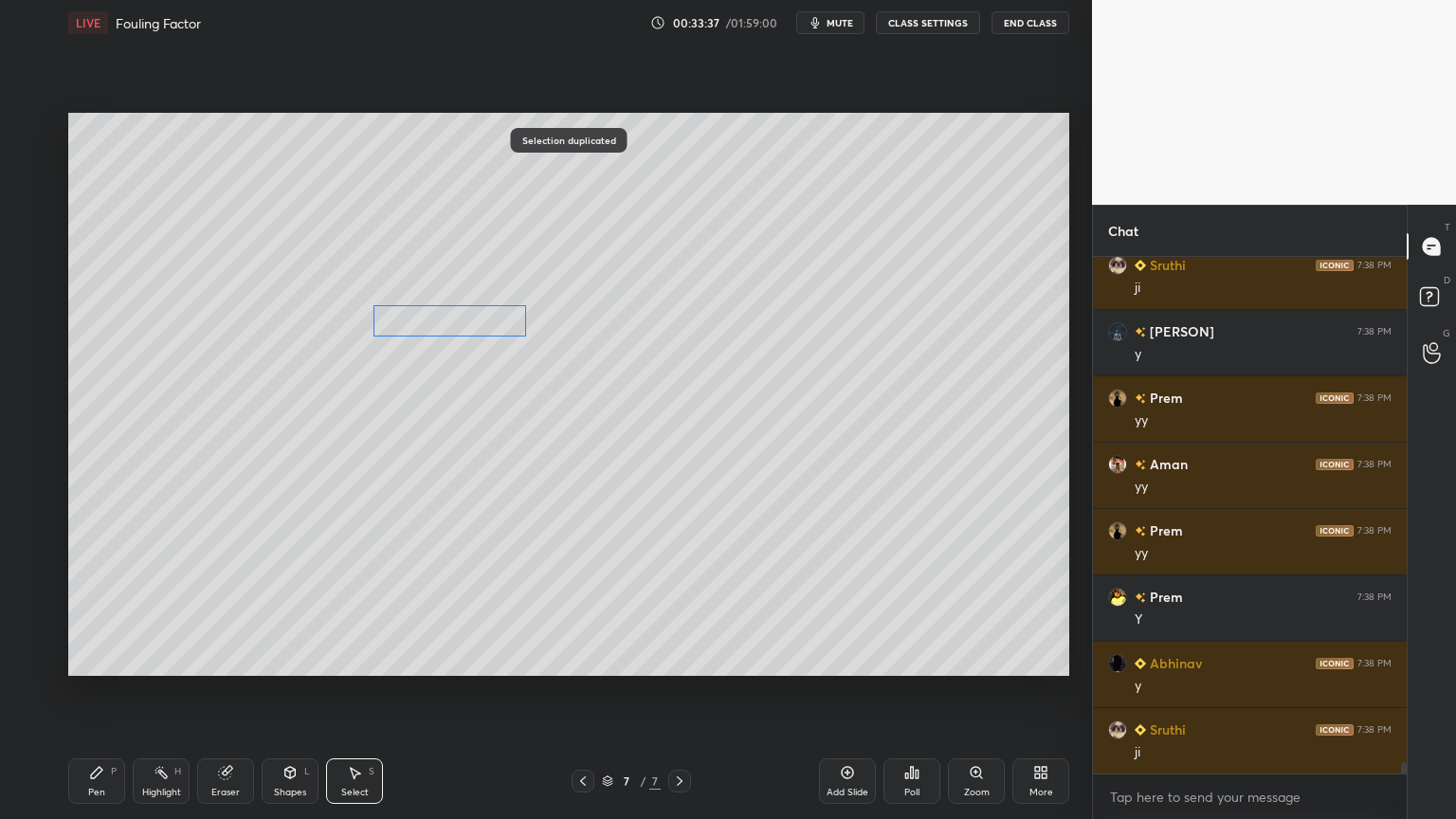 drag, startPoint x: 490, startPoint y: 276, endPoint x: 467, endPoint y: 322, distance: 51.42956 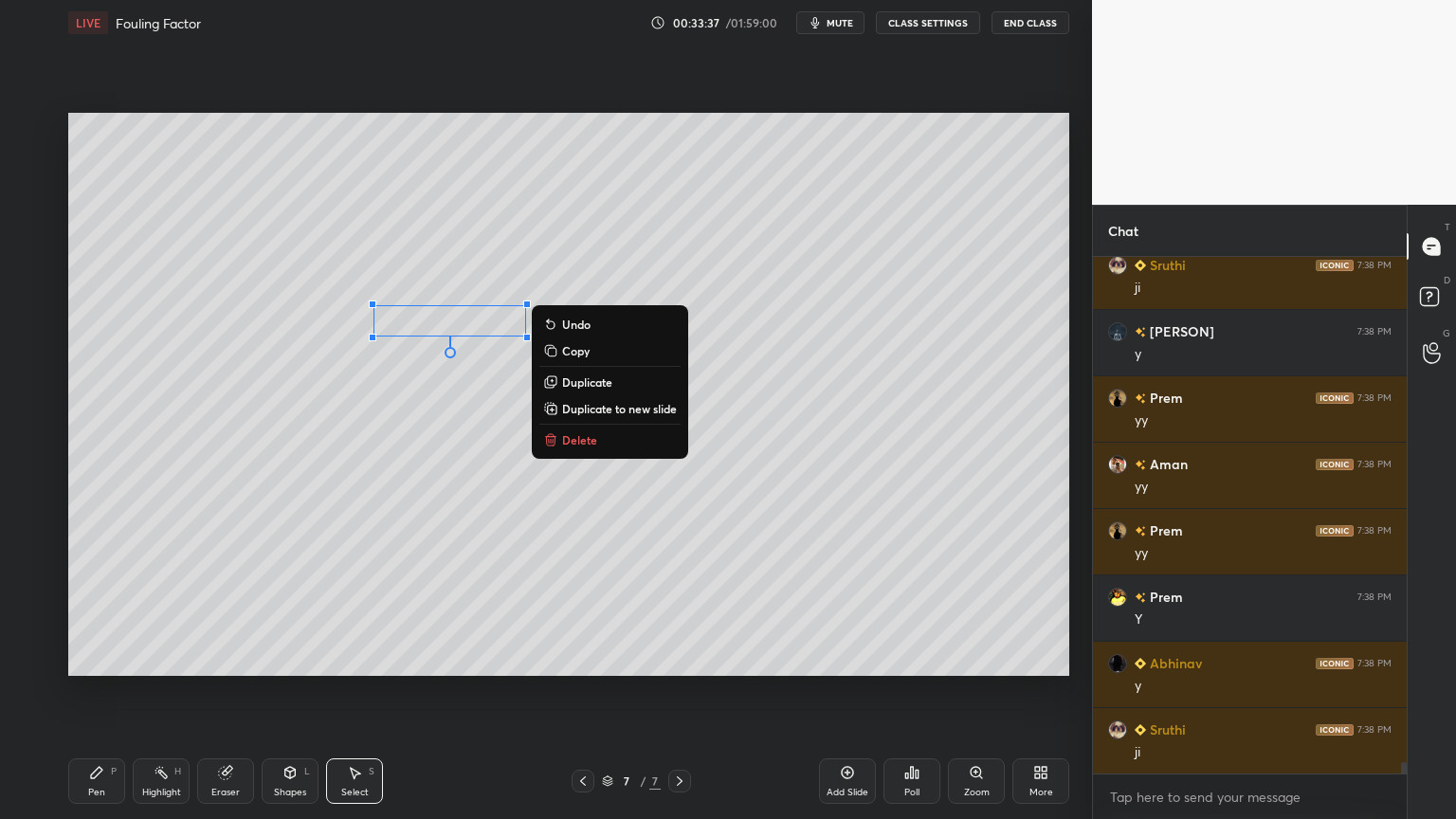 scroll, scrollTop: 22666, scrollLeft: 0, axis: vertical 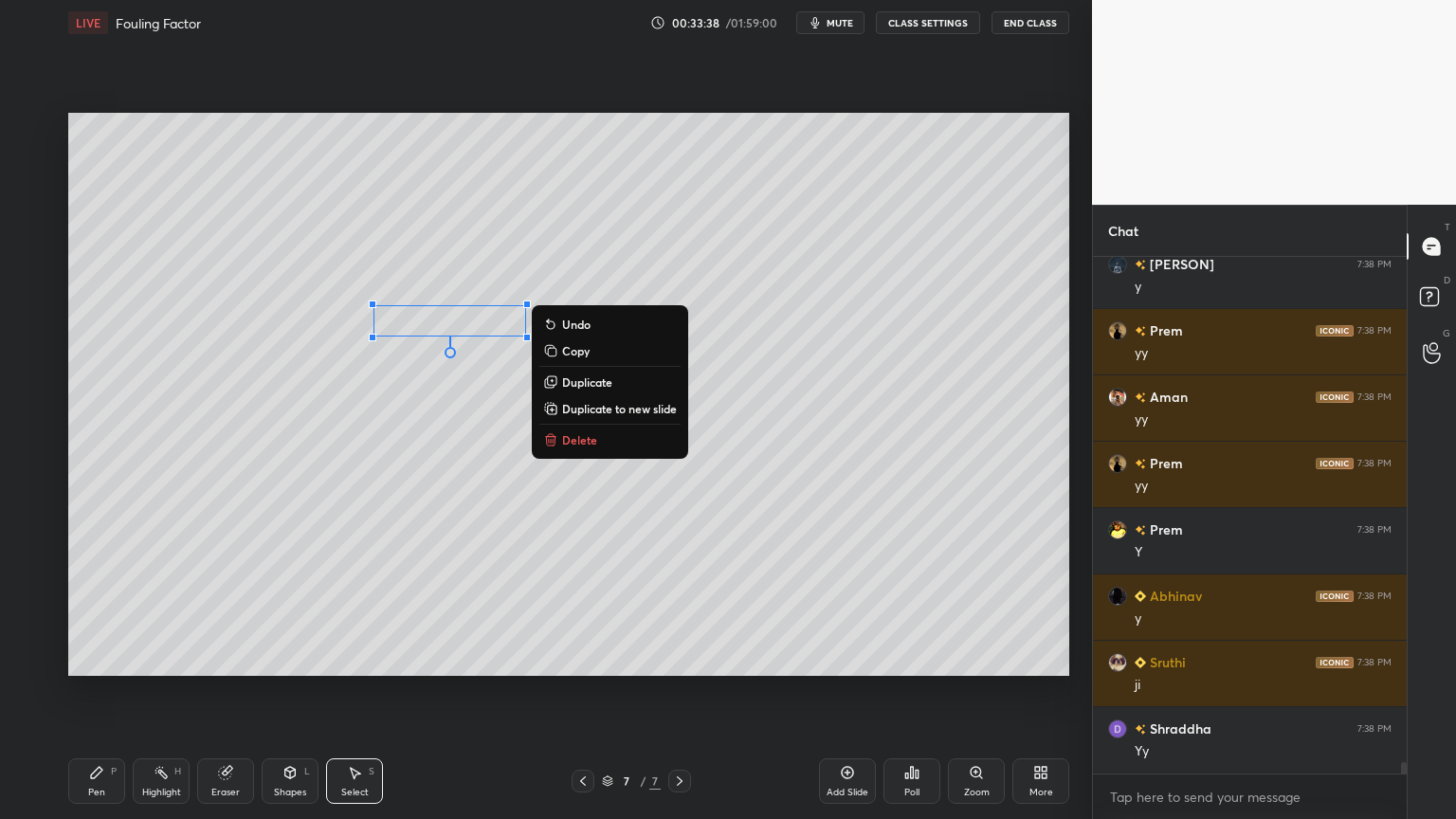 click on "Pen P" at bounding box center (97, 781) 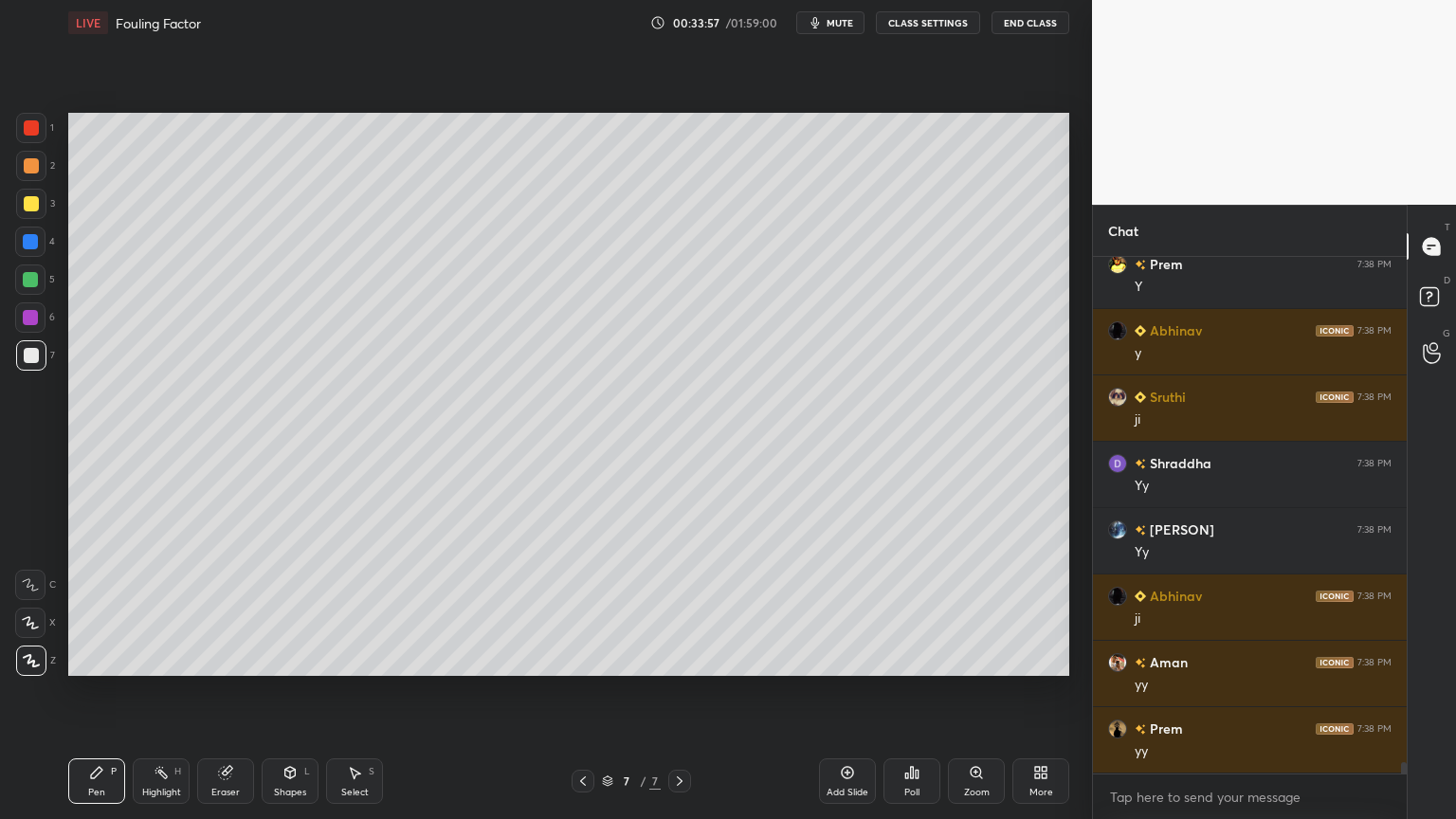 scroll, scrollTop: 22996, scrollLeft: 0, axis: vertical 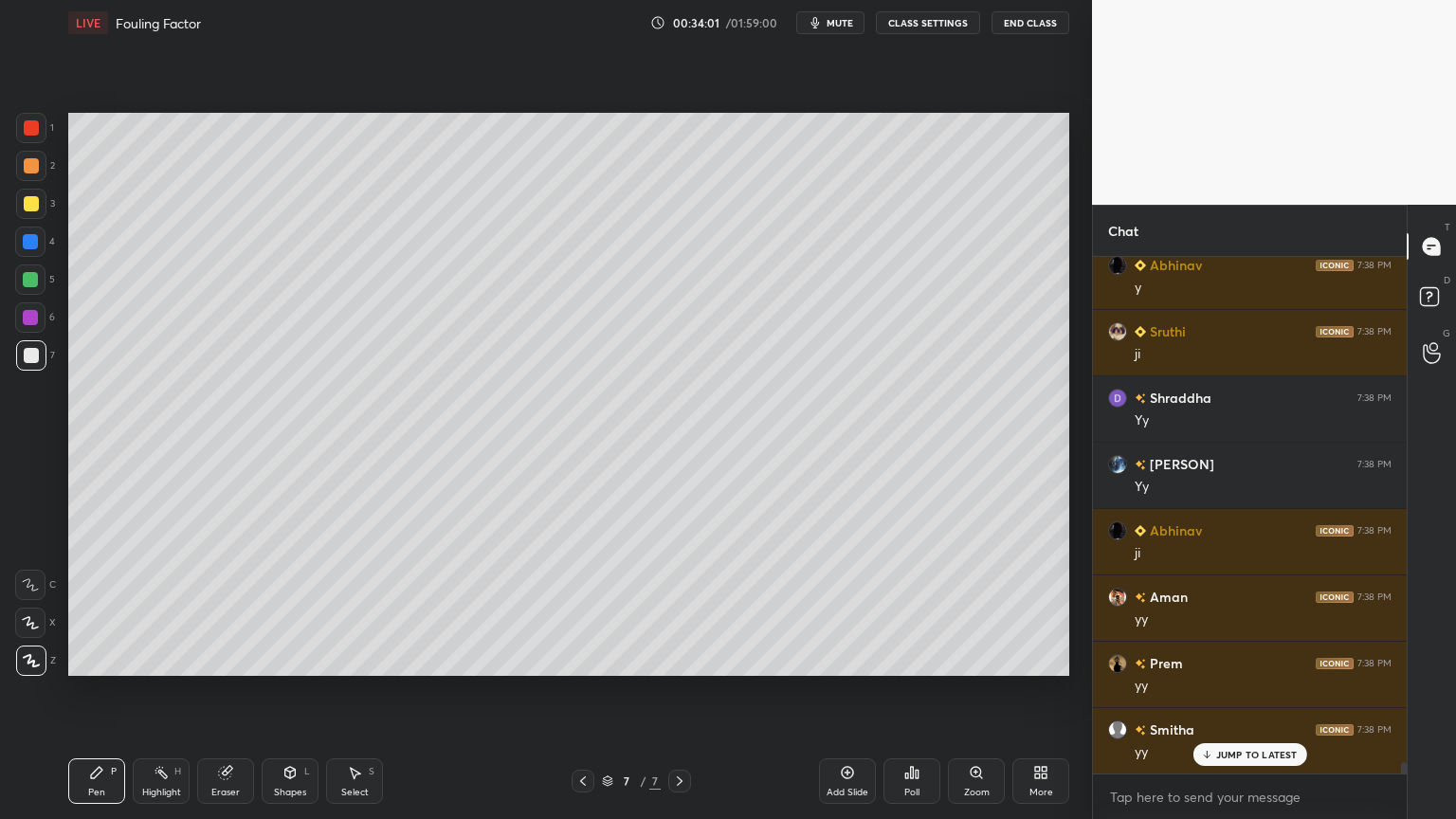 click on "Shapes L" at bounding box center [290, 781] 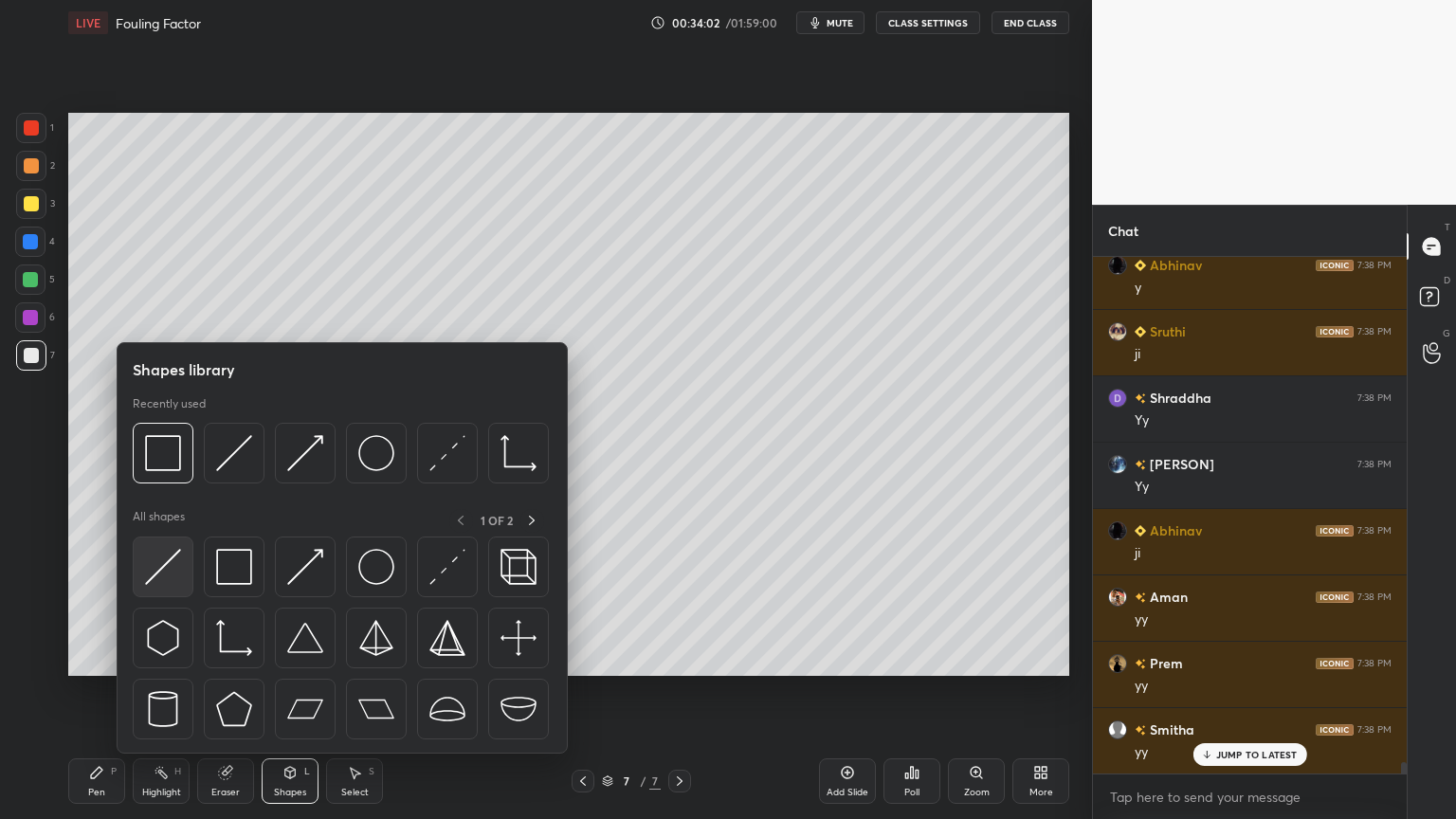click at bounding box center (163, 567) 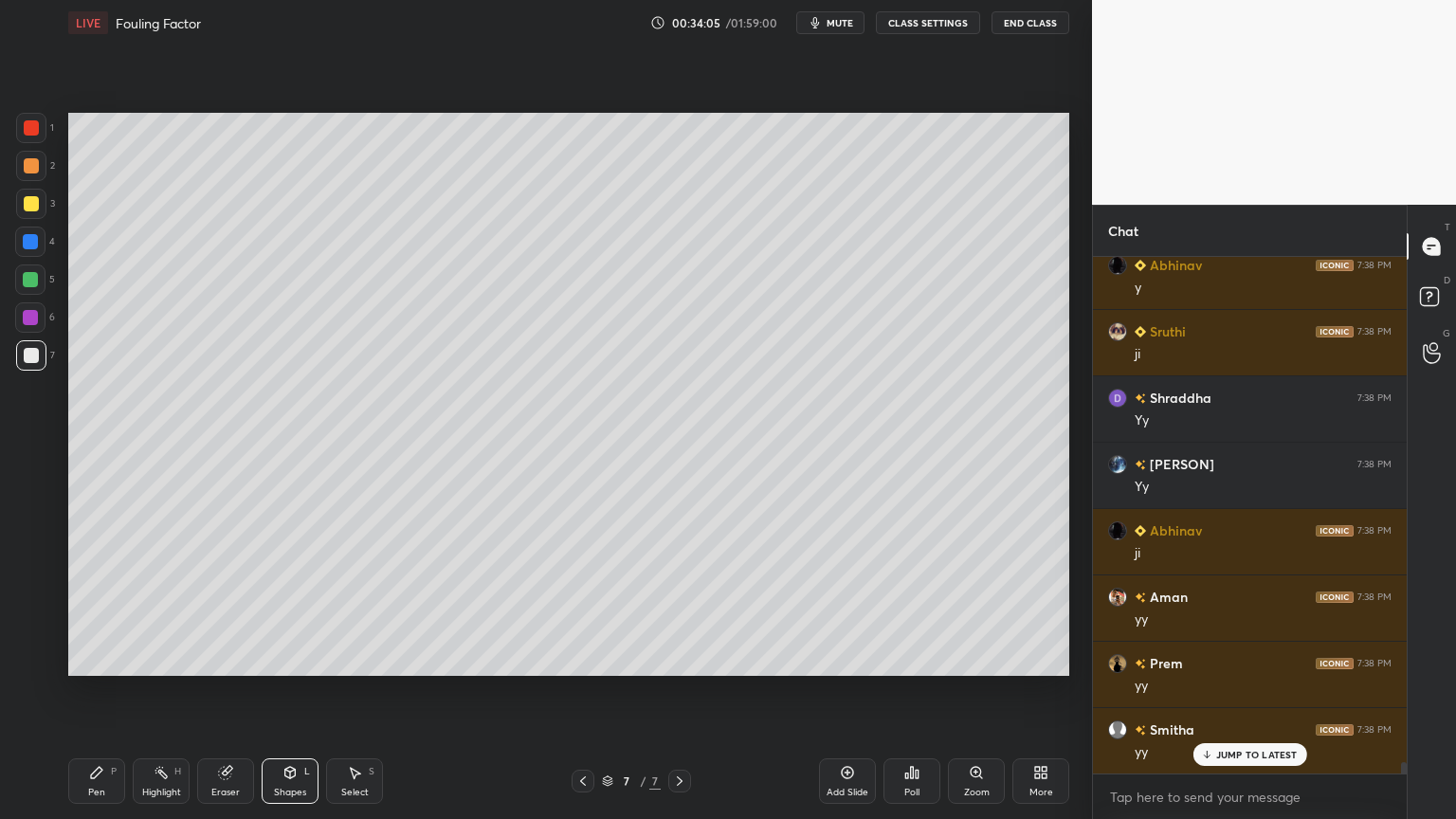 click on "Pen P" at bounding box center [97, 781] 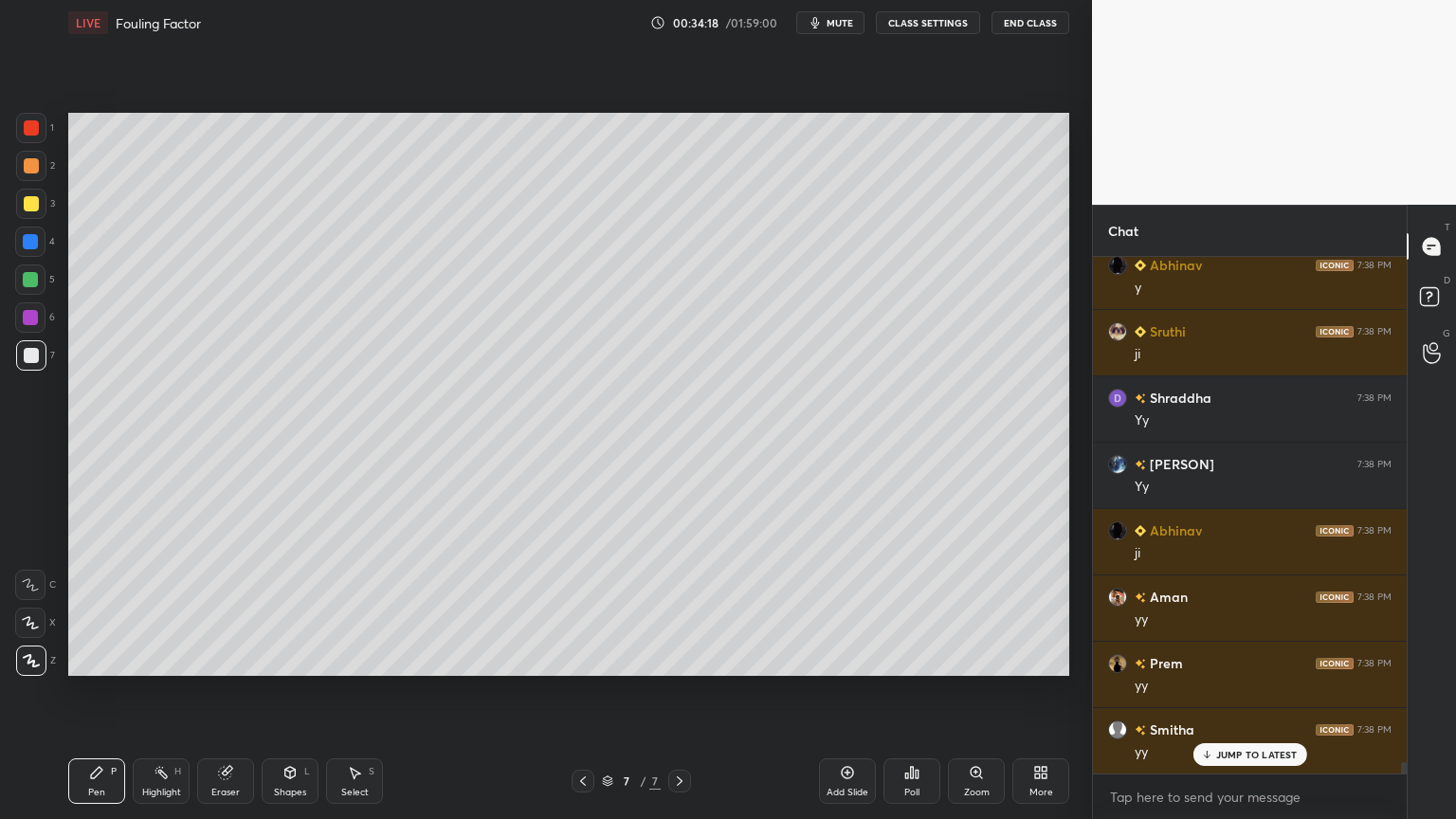 click on "L" at bounding box center [307, 772] 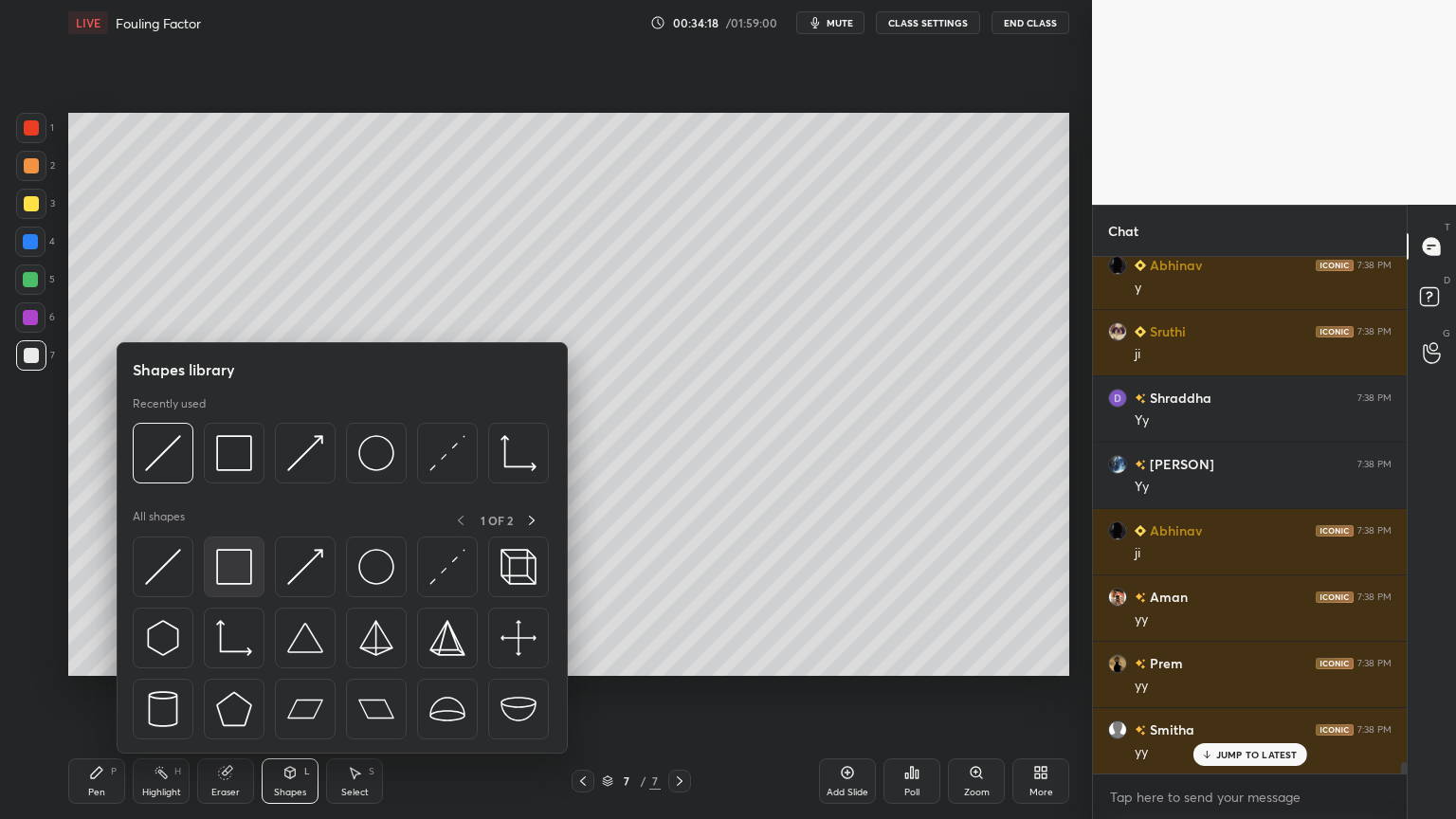 click at bounding box center (234, 567) 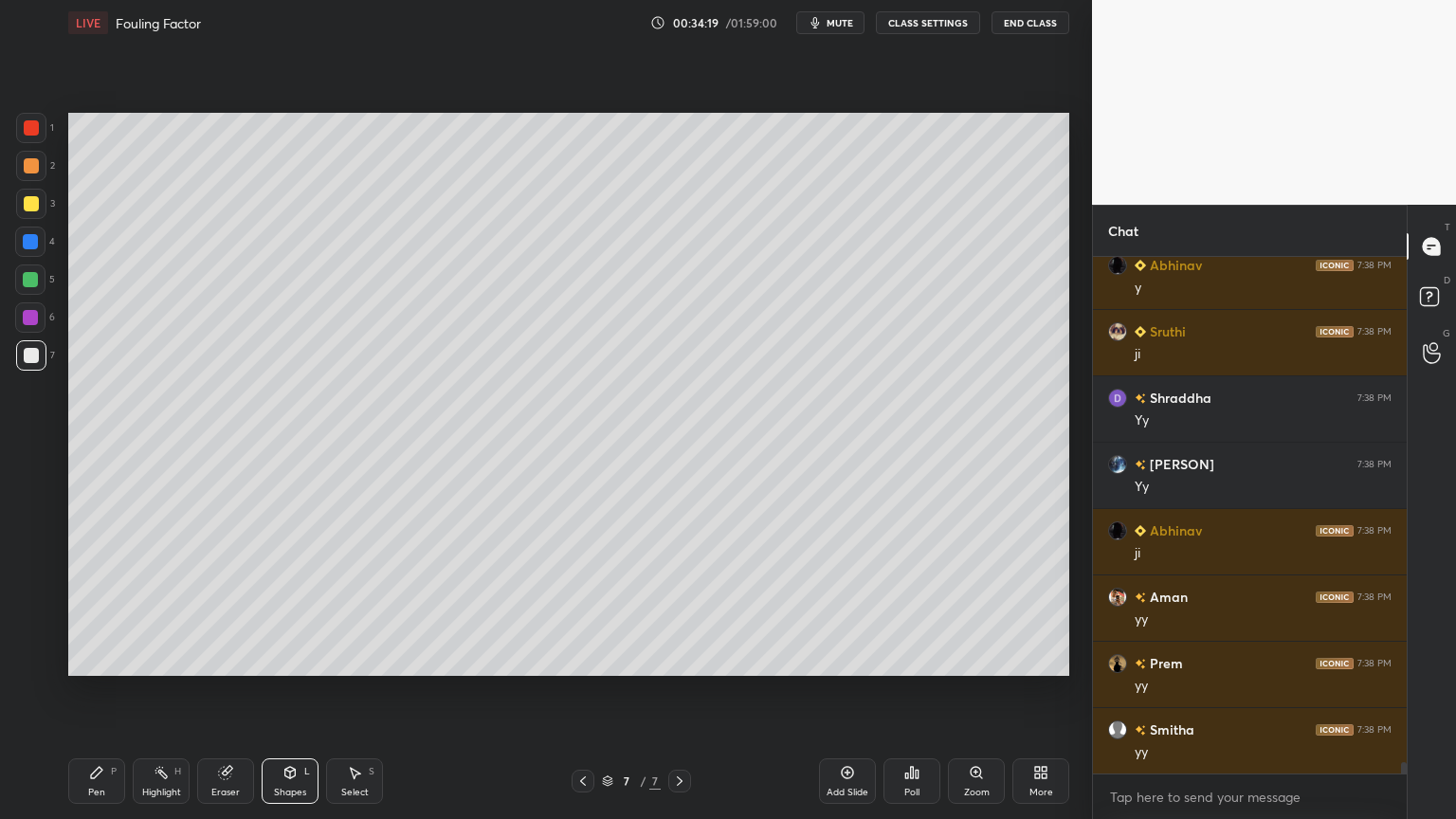 scroll, scrollTop: 23064, scrollLeft: 0, axis: vertical 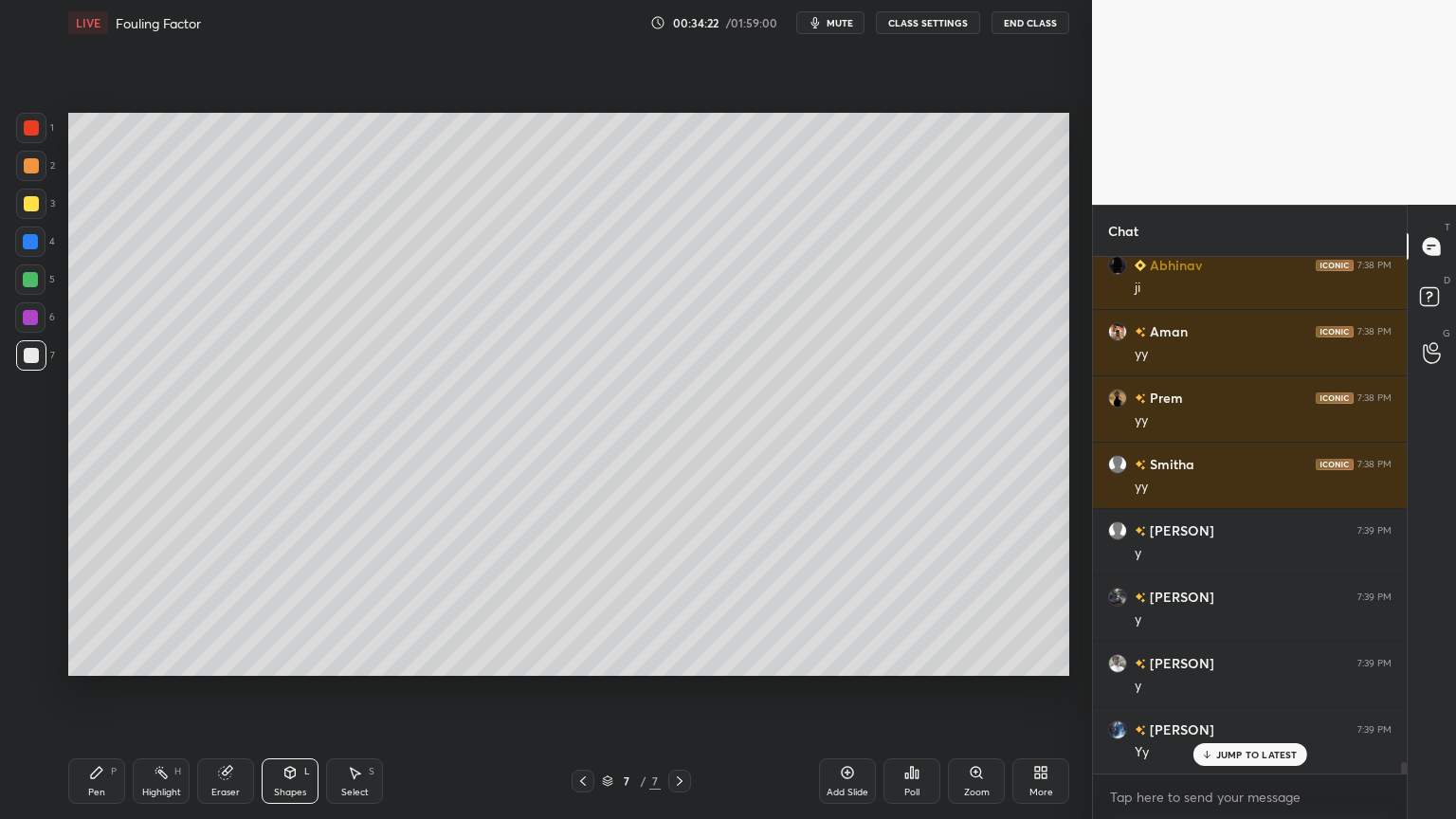 click 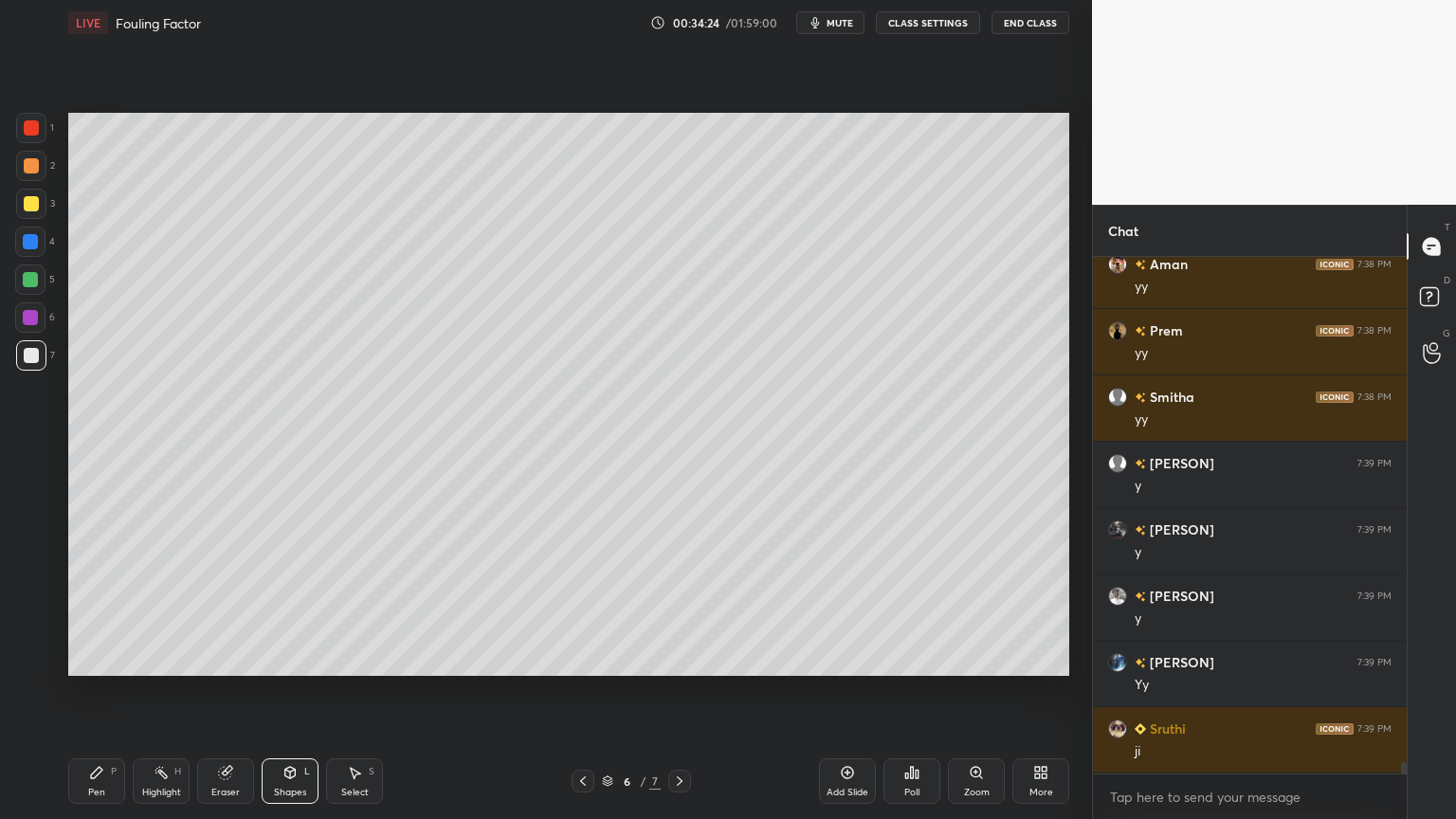 scroll, scrollTop: 23395, scrollLeft: 0, axis: vertical 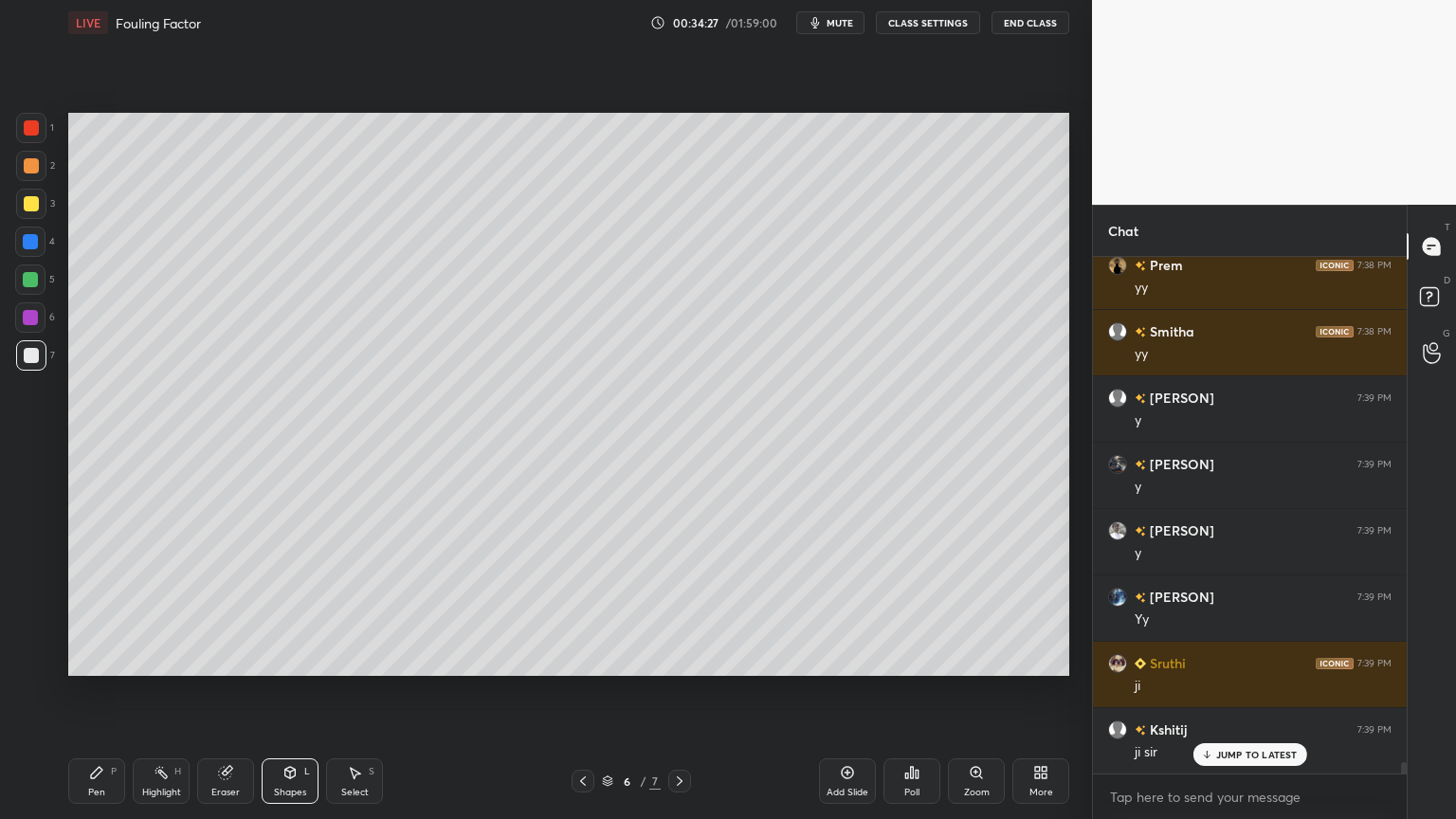 click 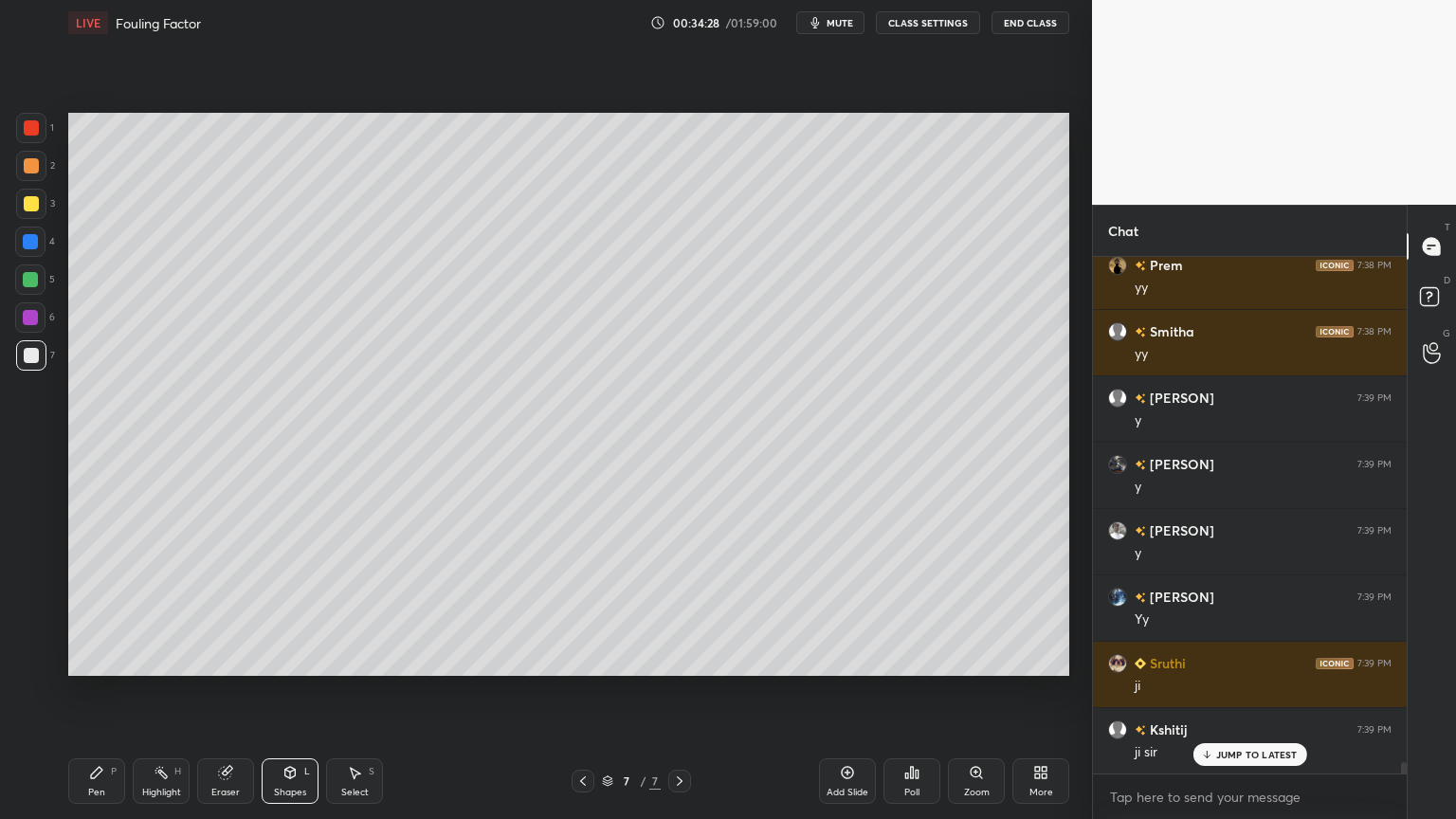 click on "Pen P" at bounding box center (97, 781) 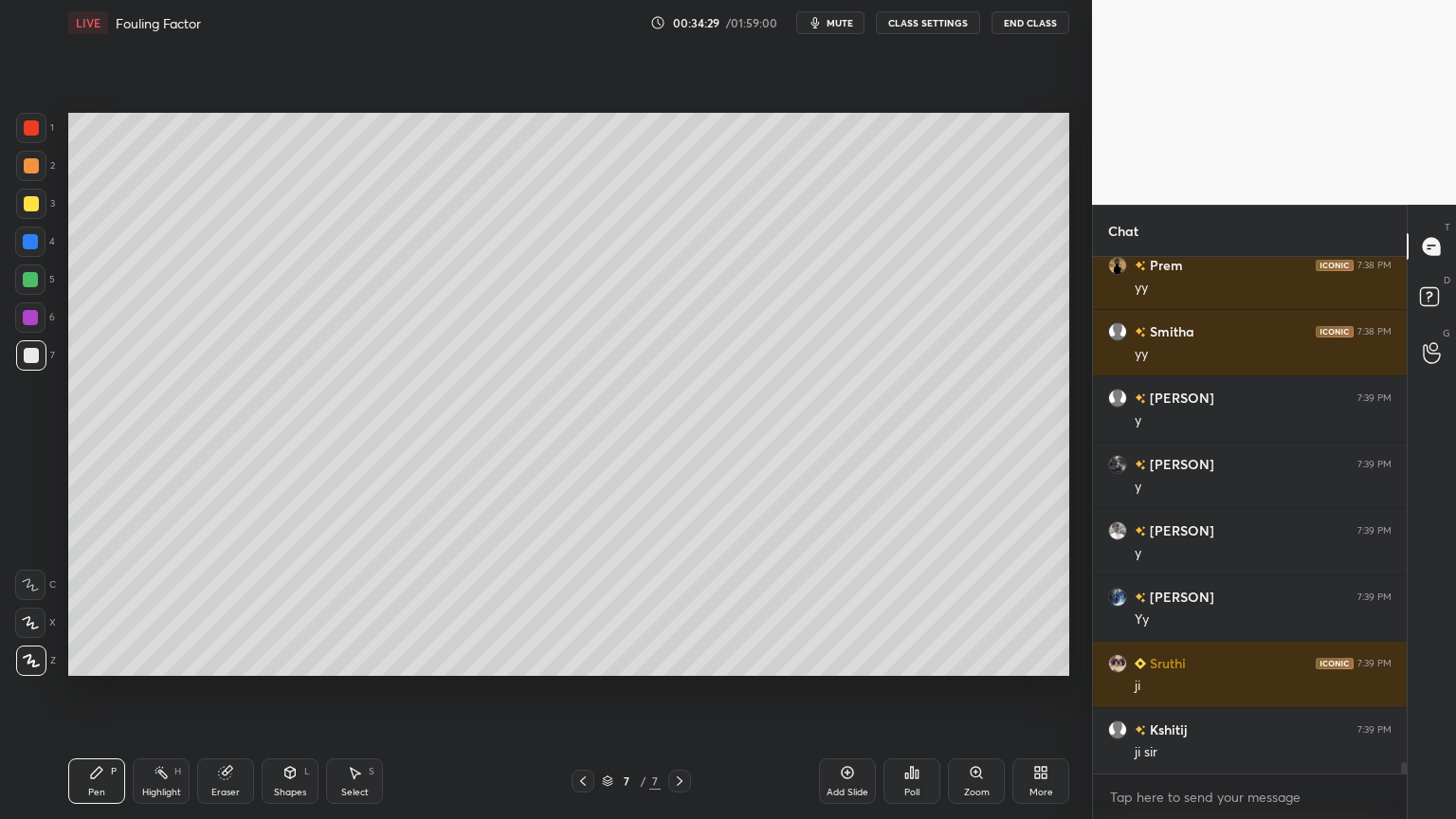 scroll, scrollTop: 23462, scrollLeft: 0, axis: vertical 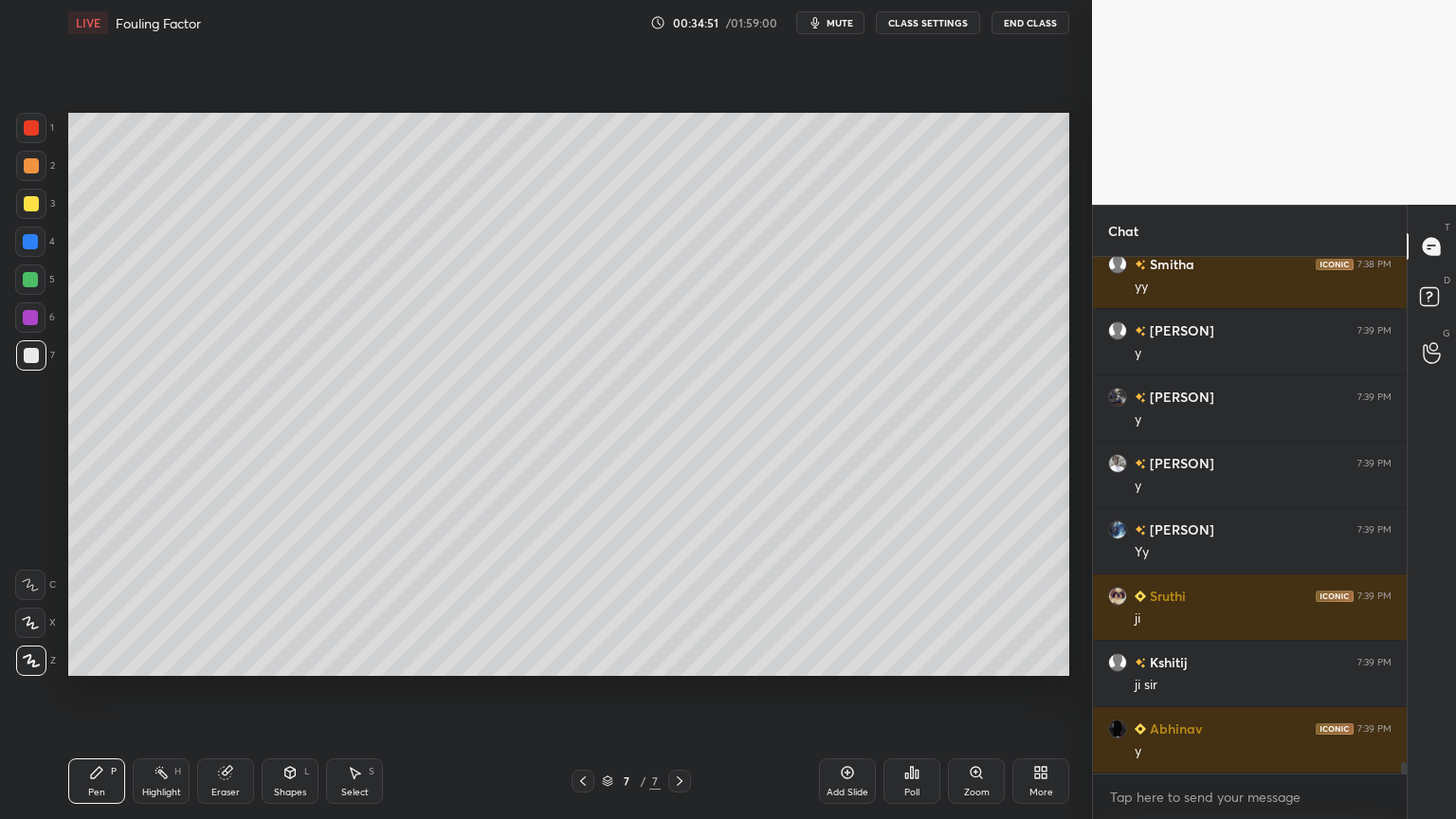 click on "Shapes L" at bounding box center (290, 781) 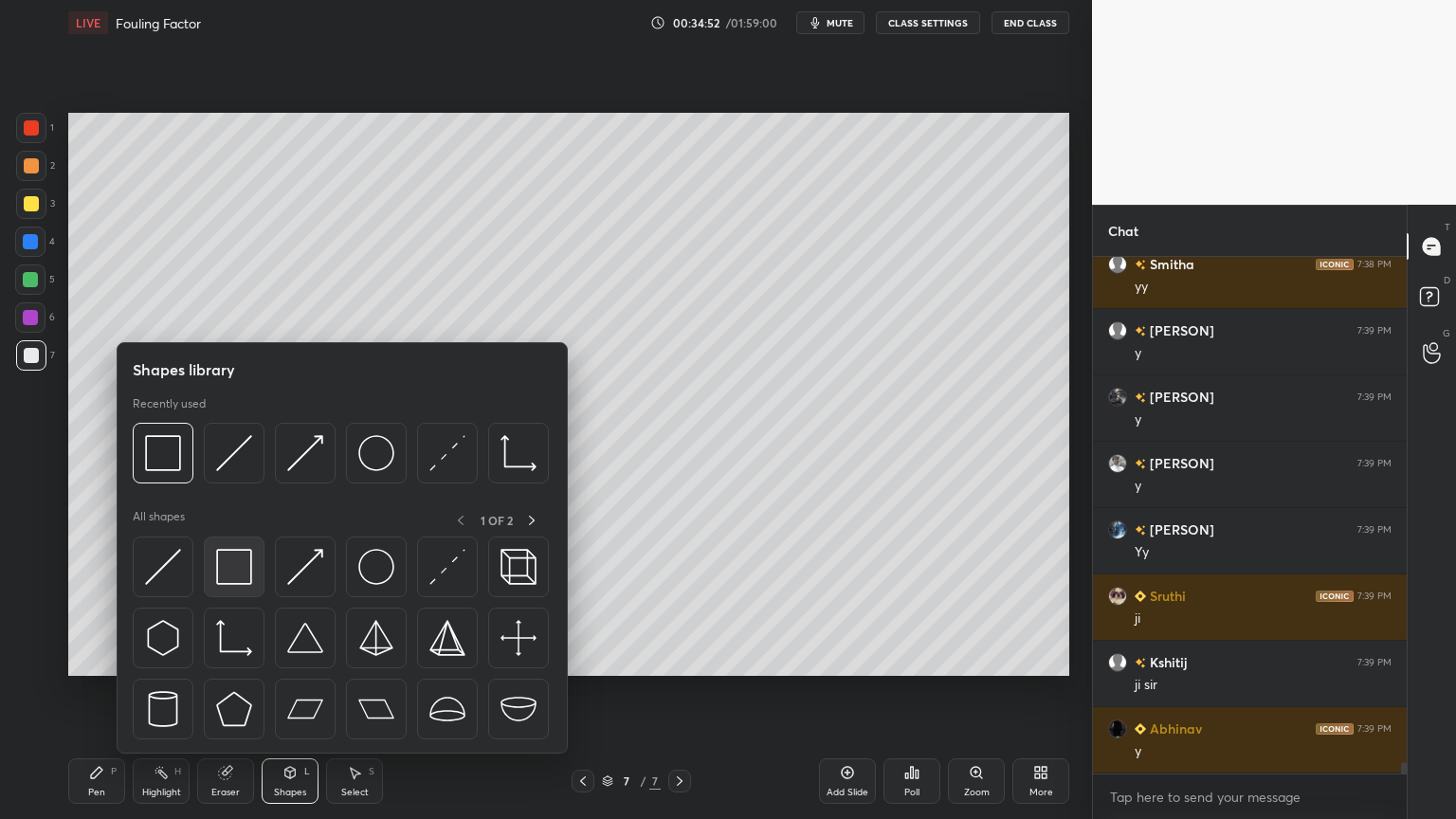 click at bounding box center [234, 567] 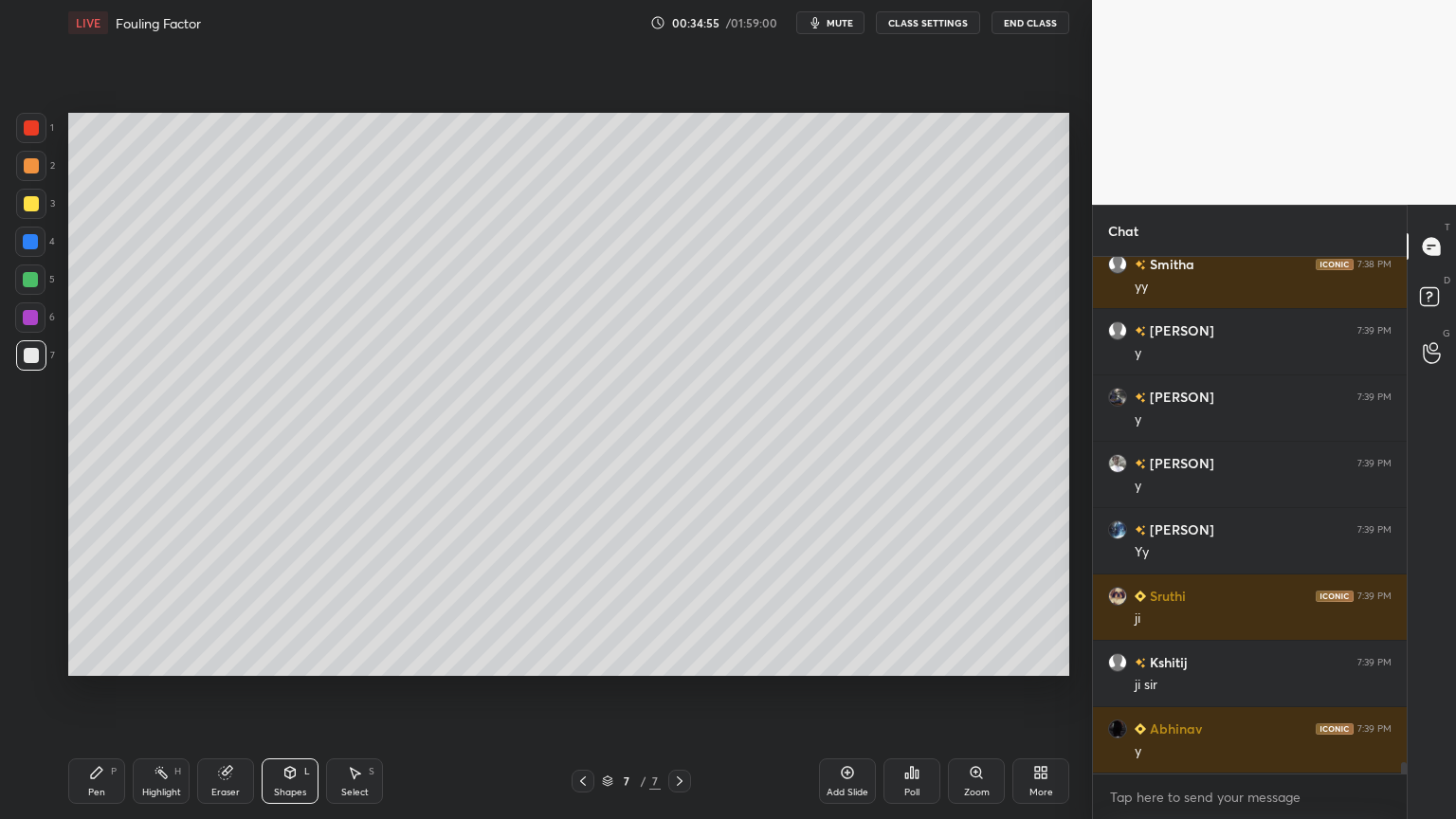 scroll, scrollTop: 23527, scrollLeft: 0, axis: vertical 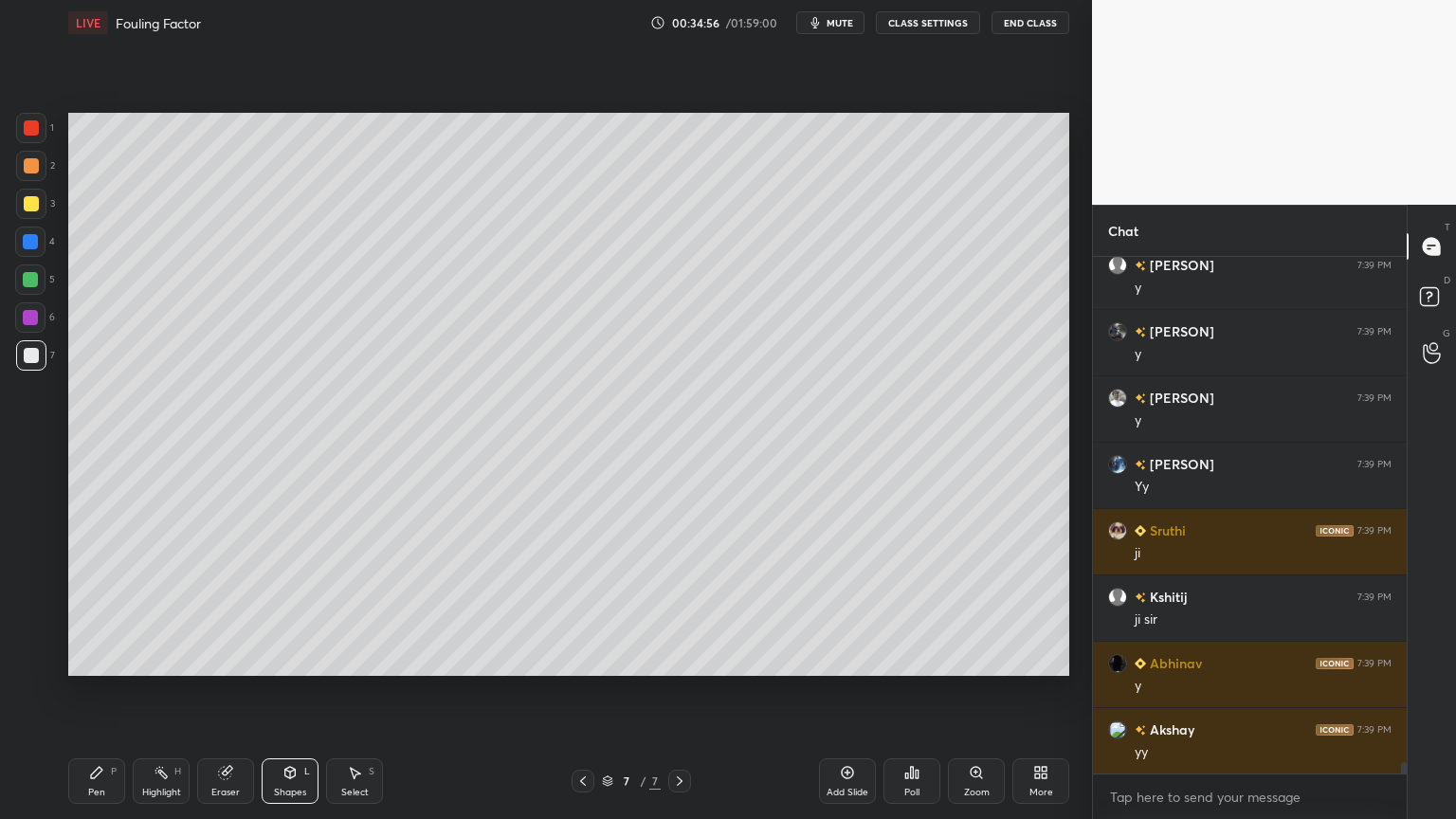 click on "Select S" at bounding box center (355, 781) 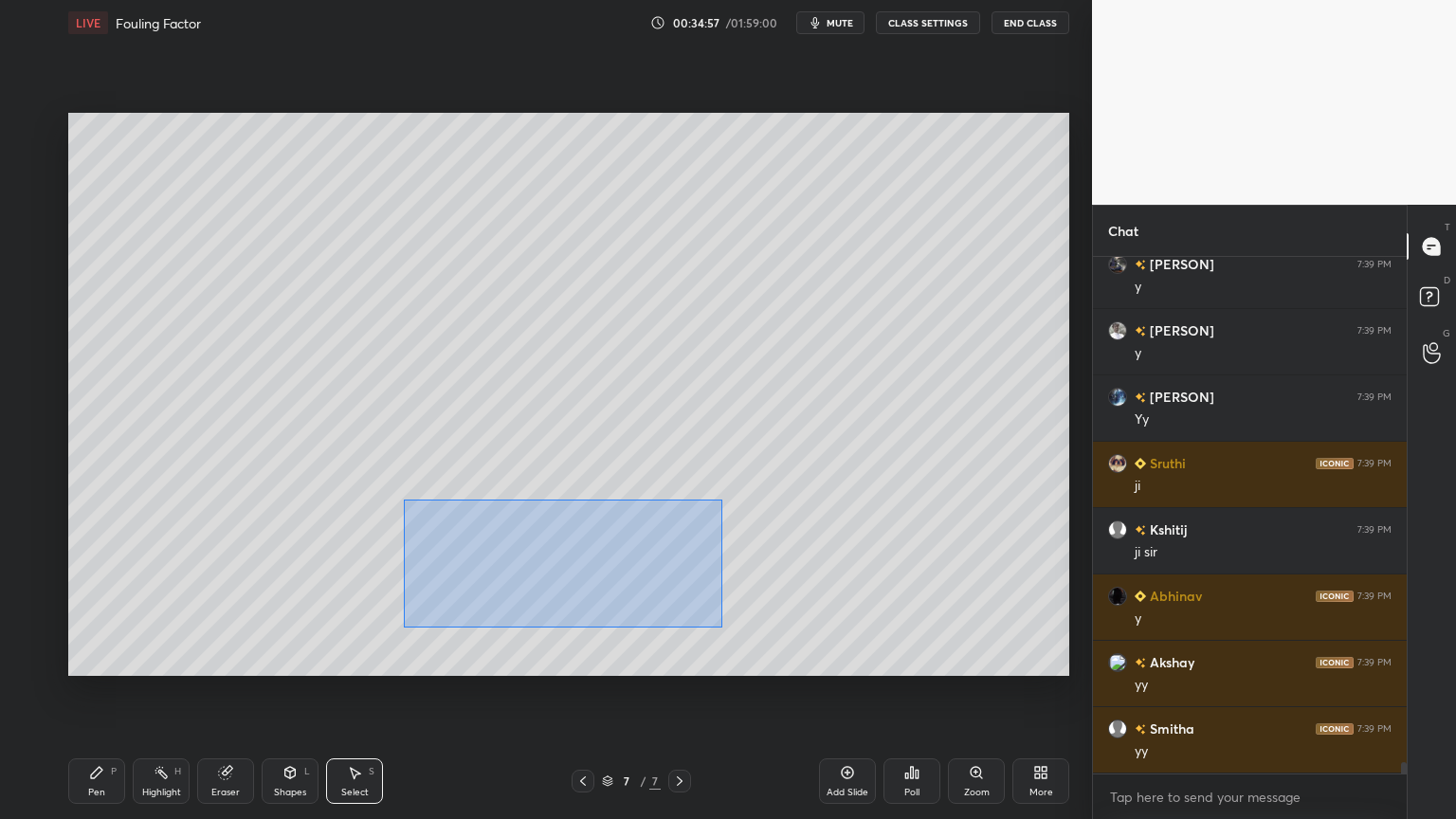 drag, startPoint x: 403, startPoint y: 500, endPoint x: 721, endPoint y: 628, distance: 342.7944 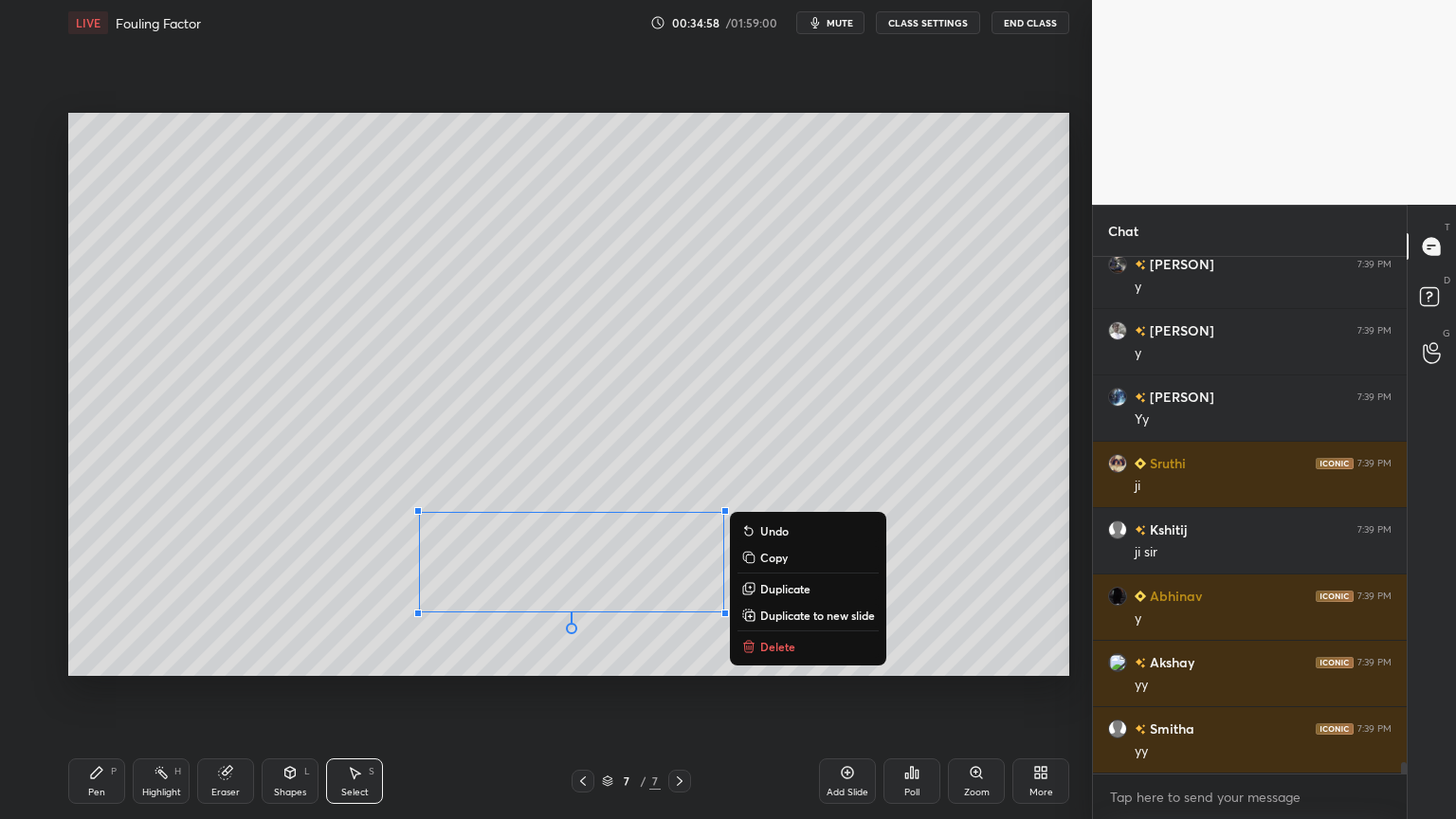 scroll, scrollTop: 23727, scrollLeft: 0, axis: vertical 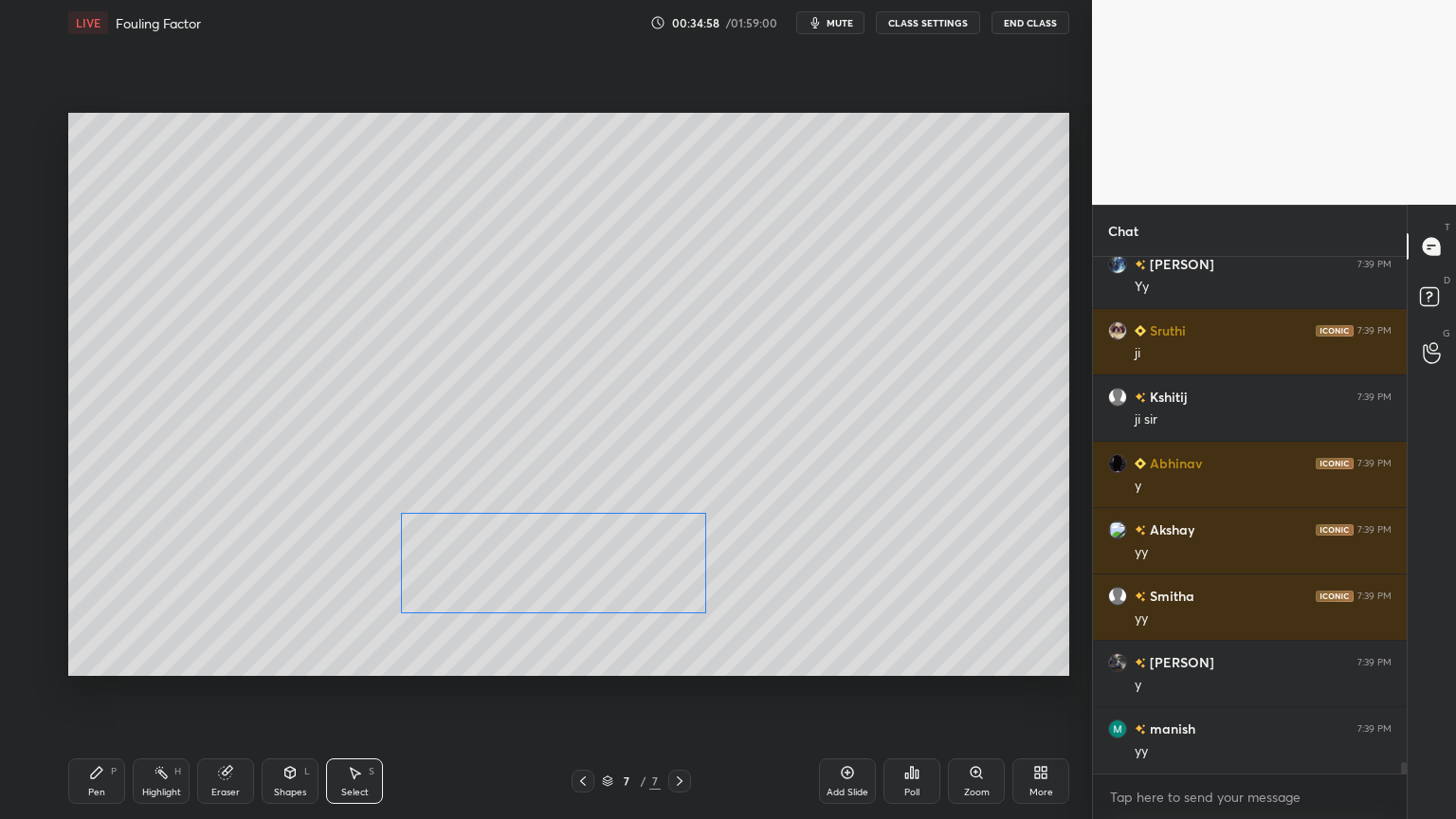 drag, startPoint x: 666, startPoint y: 592, endPoint x: 645, endPoint y: 595, distance: 21.213203 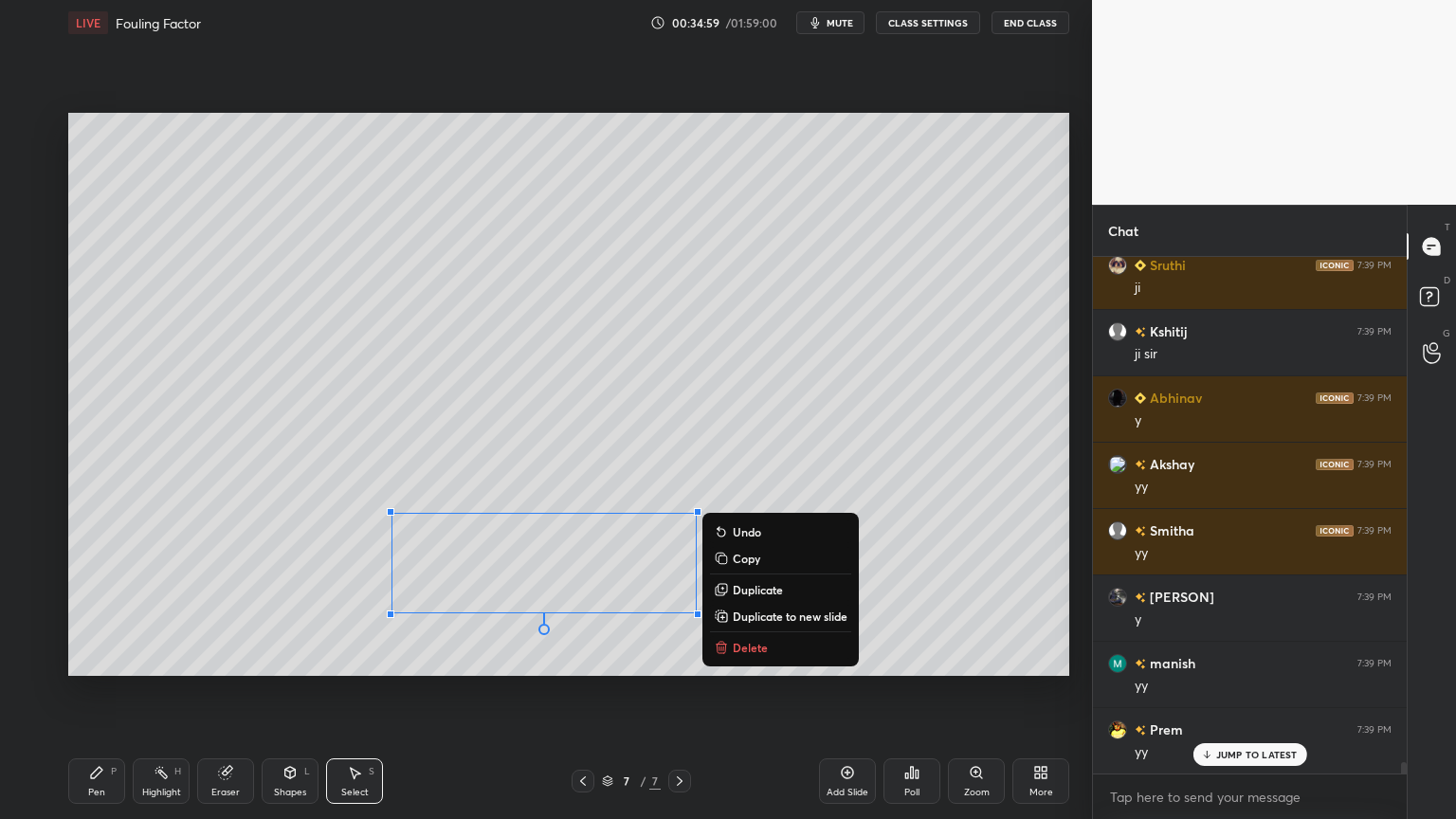 click on "0 ° Undo Copy Duplicate Duplicate to new slide Delete" at bounding box center [569, 394] 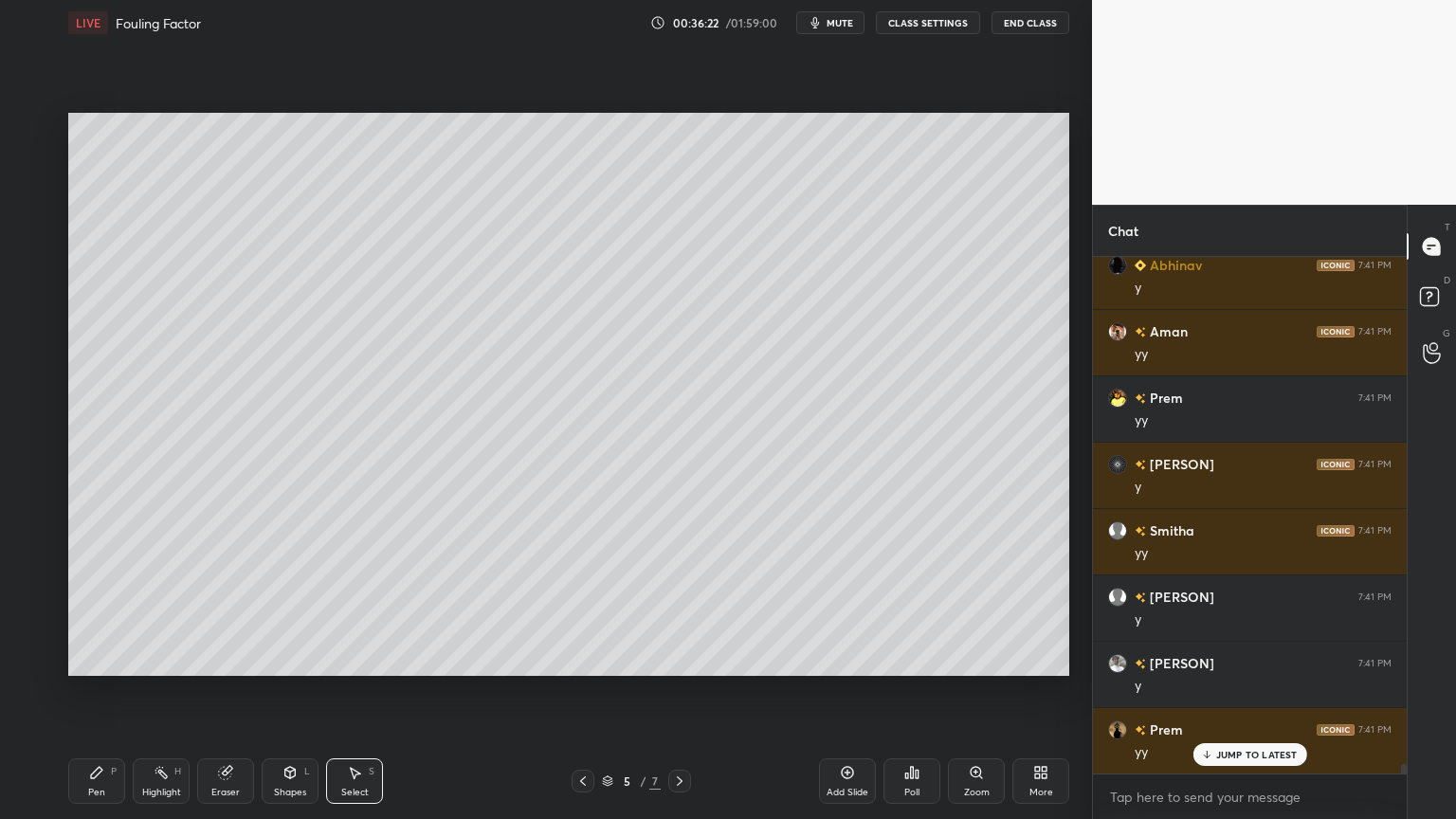 scroll, scrollTop: 26381, scrollLeft: 0, axis: vertical 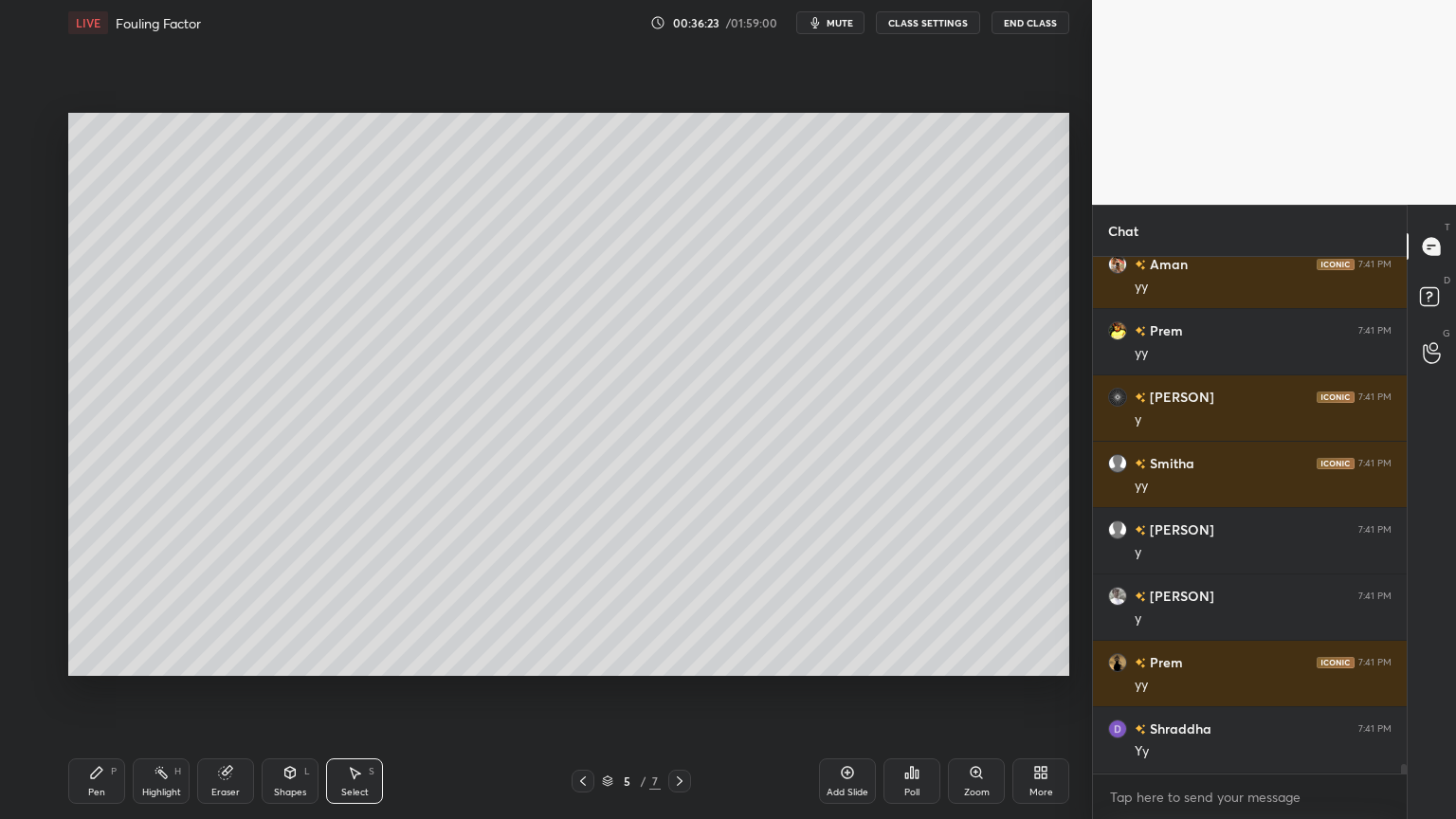 click on "Shapes L" at bounding box center [290, 781] 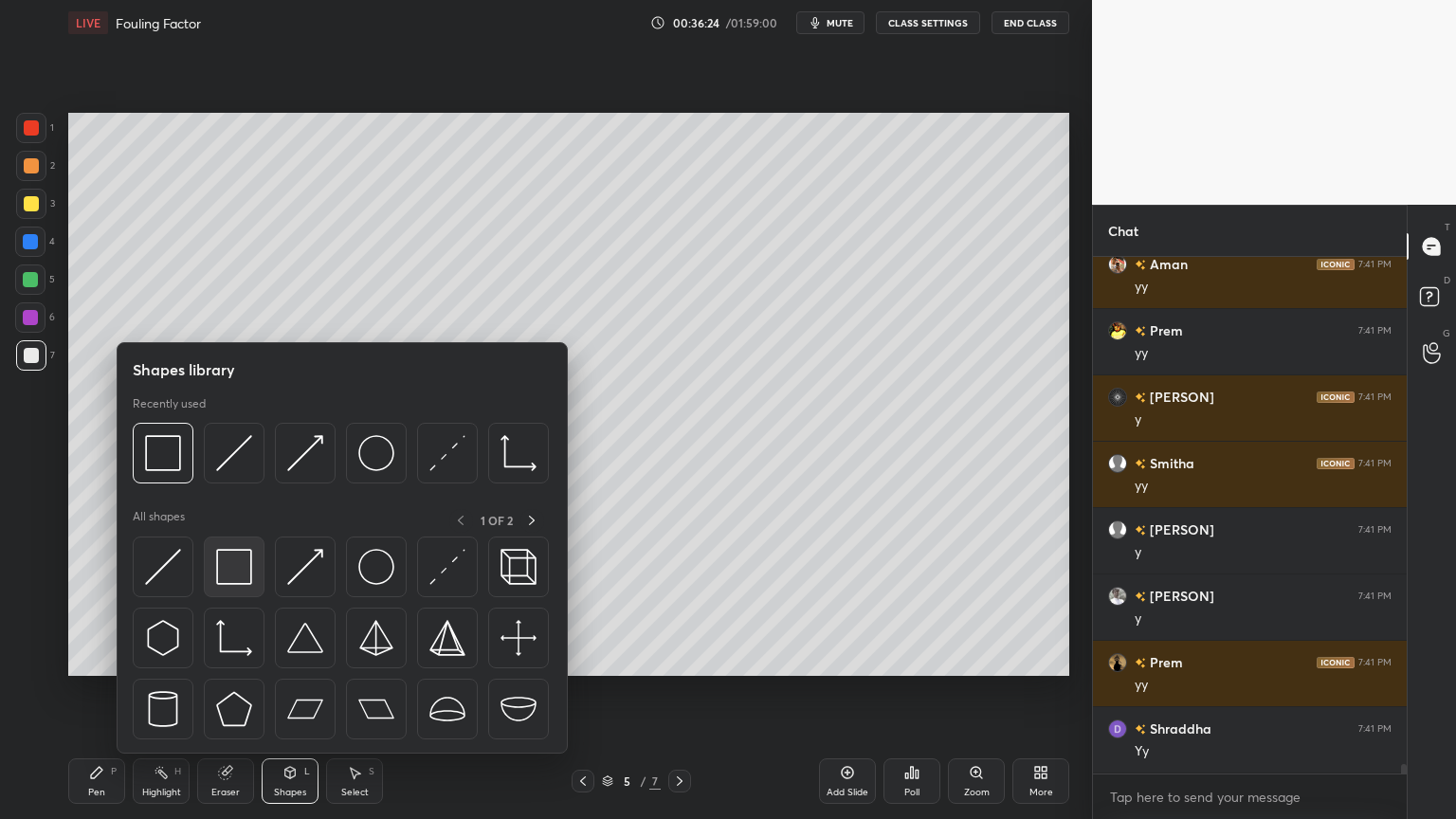 click at bounding box center (234, 567) 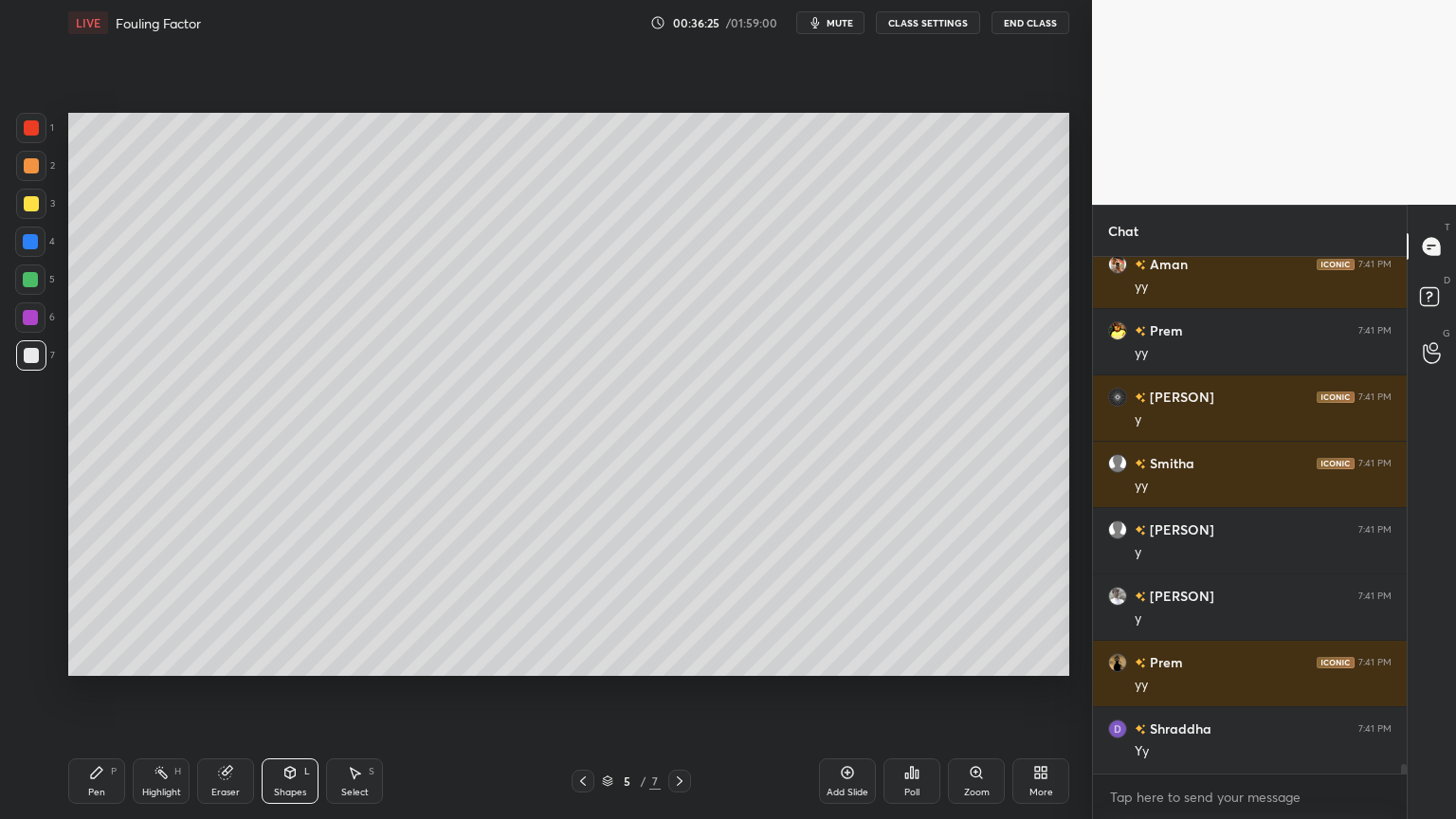 click at bounding box center (30, 318) 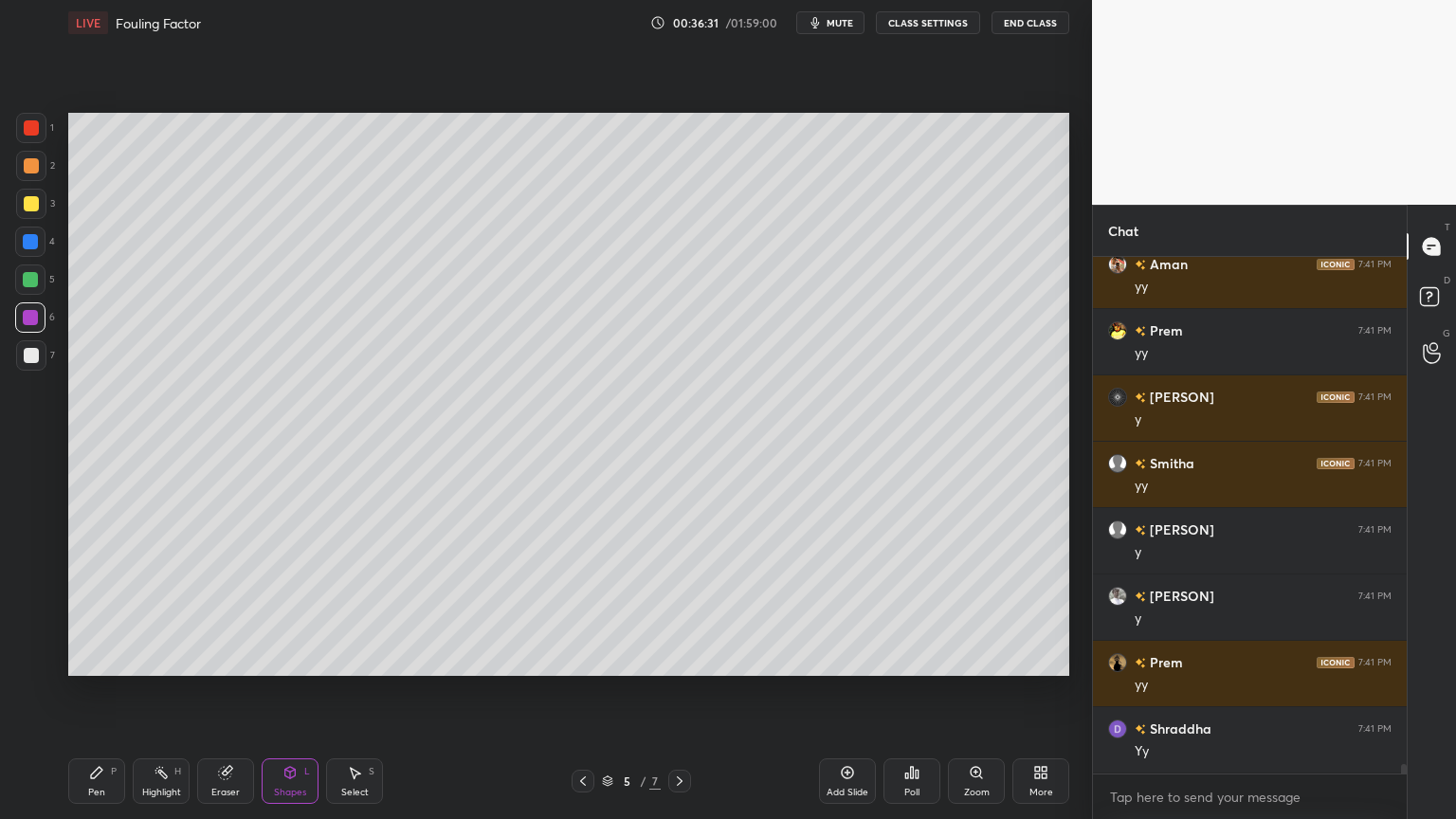 click 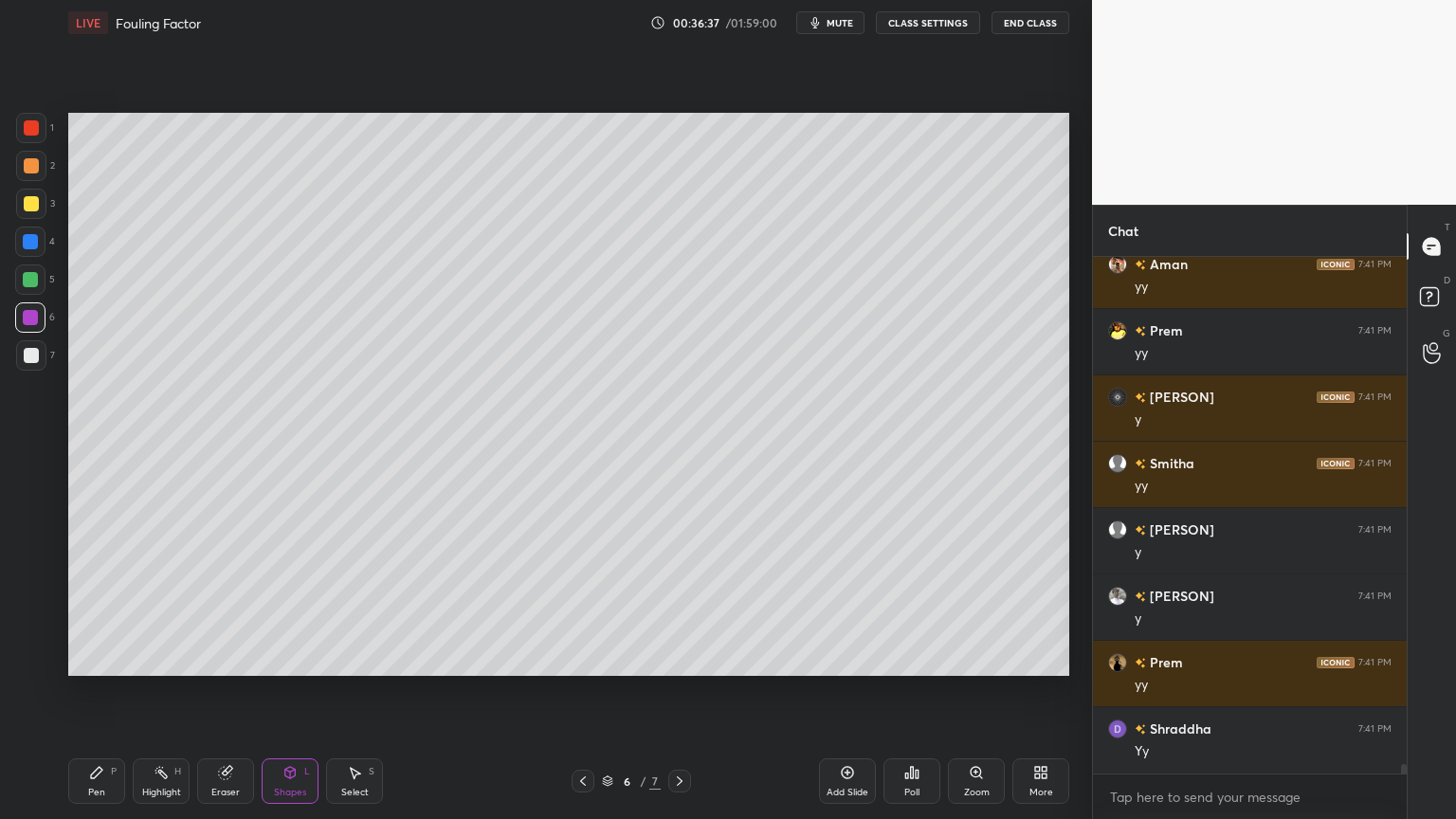 click on "Select S" at bounding box center [355, 781] 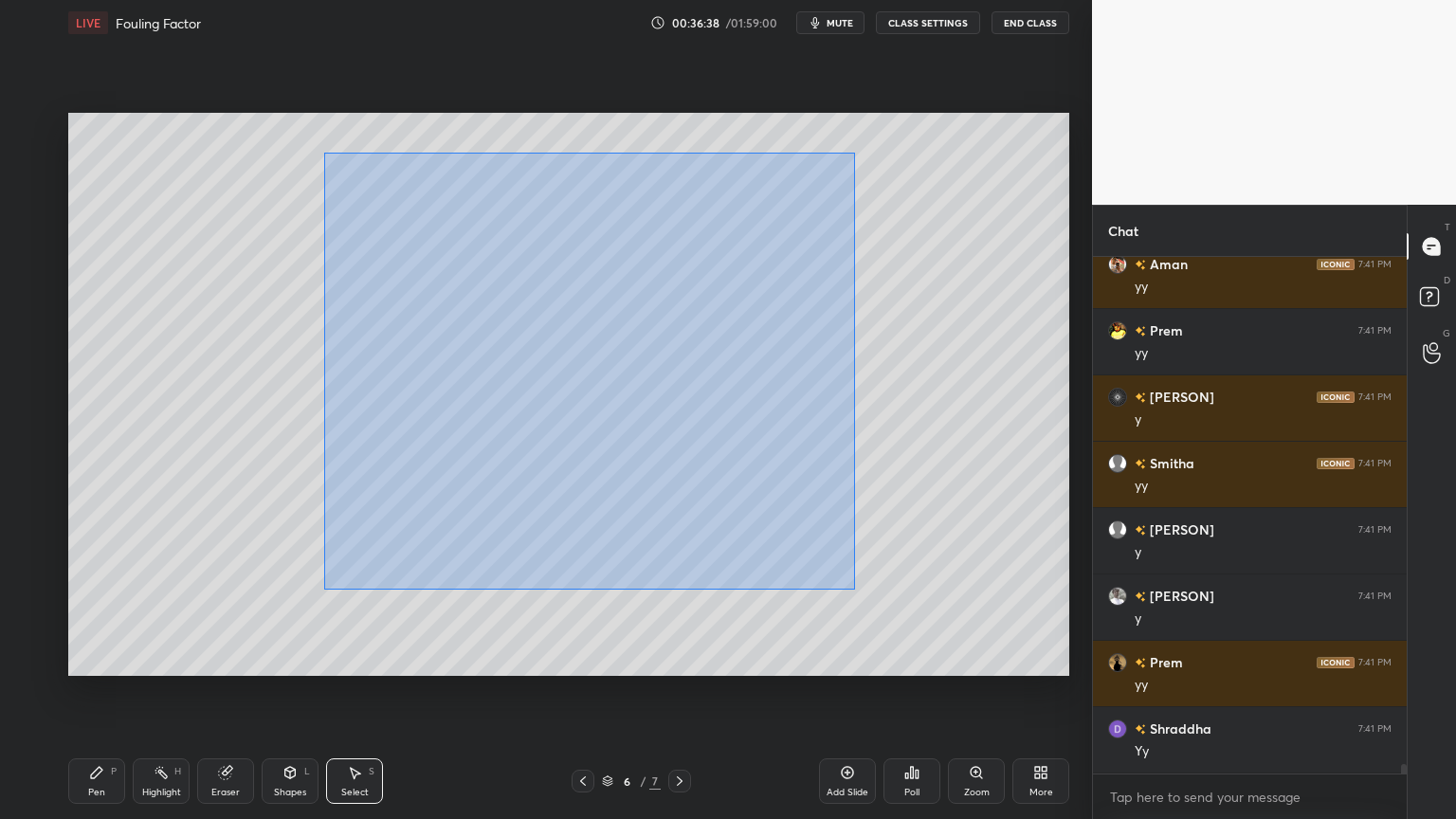 drag, startPoint x: 324, startPoint y: 152, endPoint x: 875, endPoint y: 602, distance: 711.4078 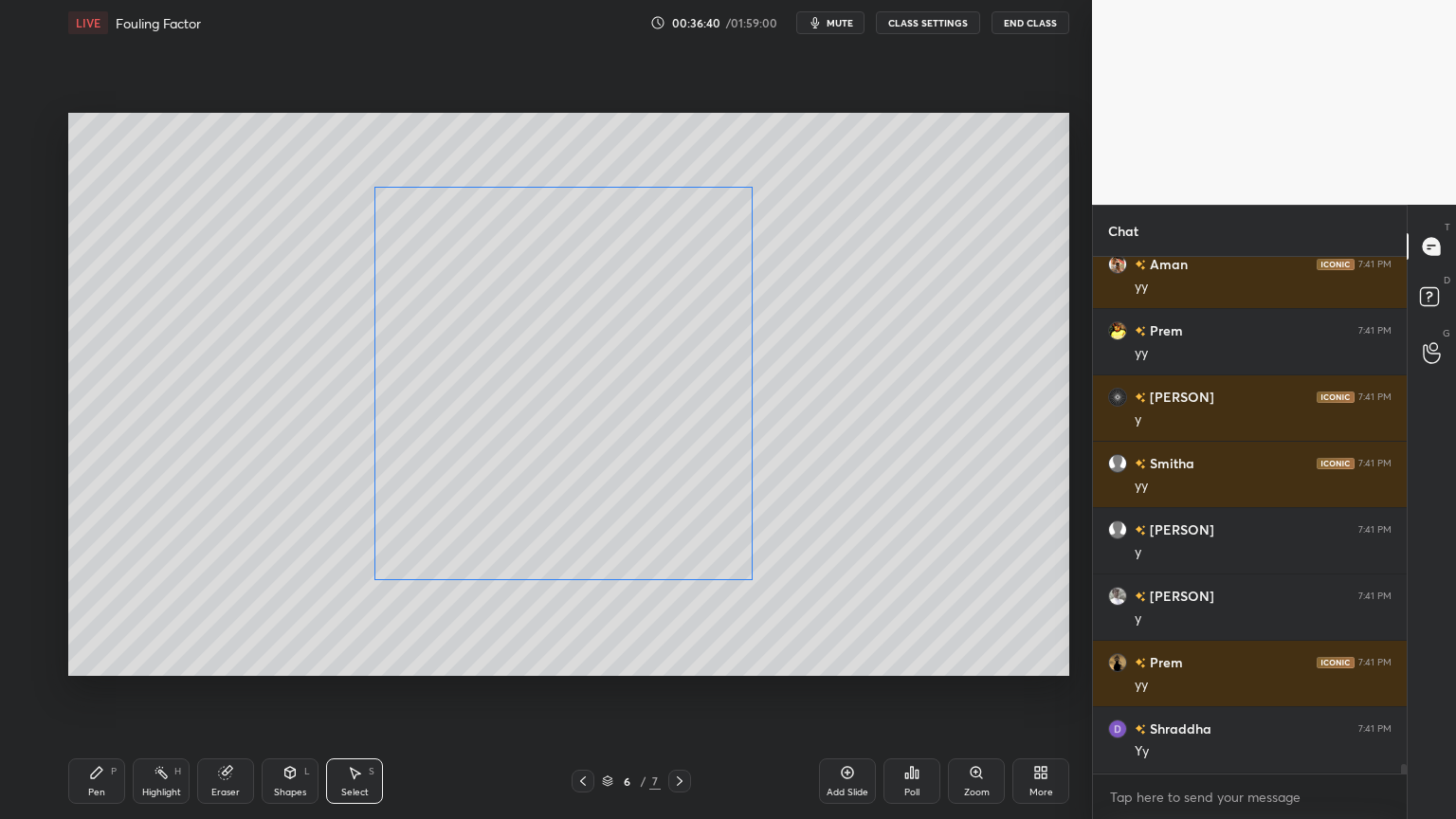 drag, startPoint x: 682, startPoint y: 478, endPoint x: 667, endPoint y: 500, distance: 26.627054 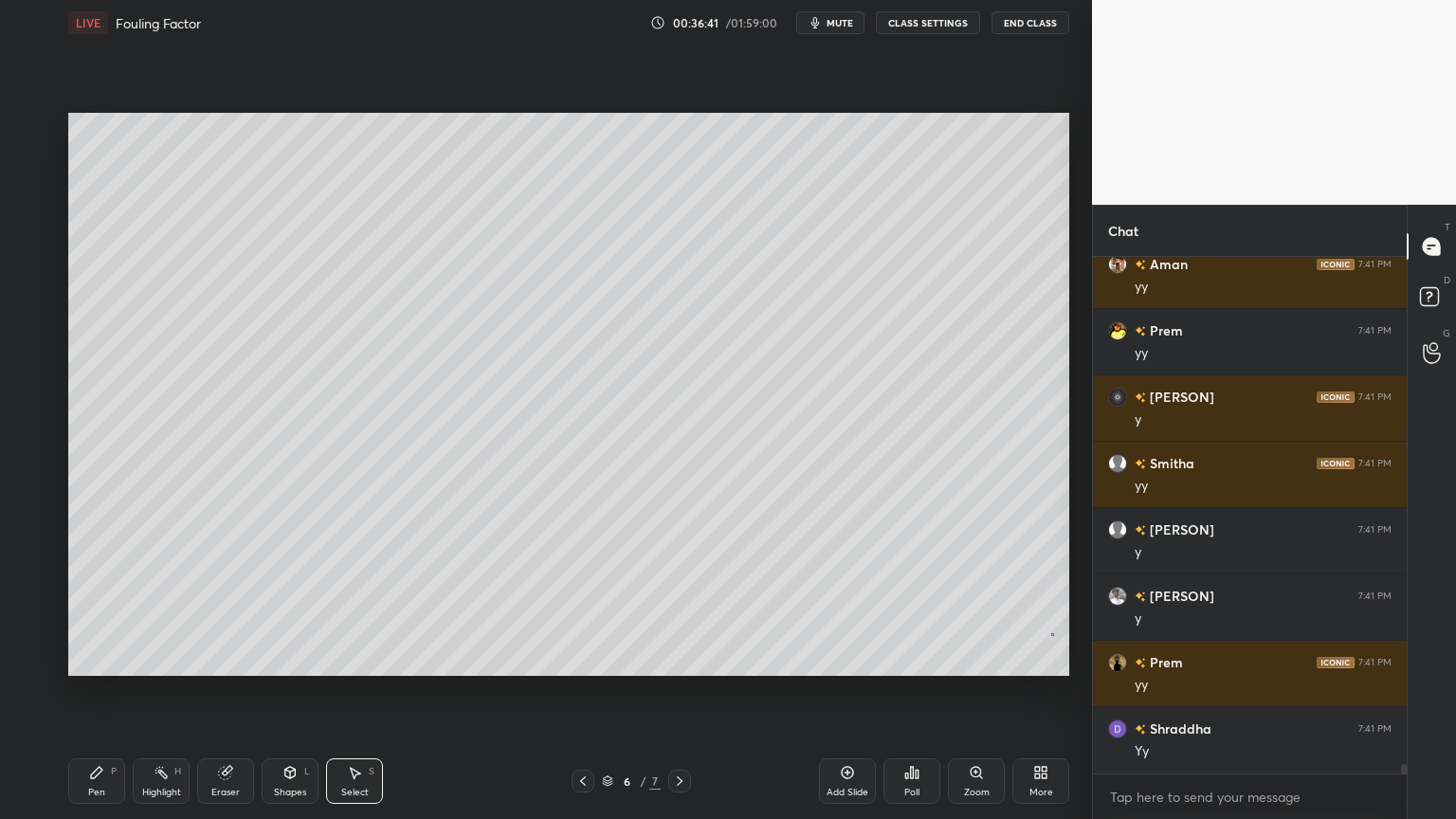 click on "0 ° Undo Copy Duplicate Duplicate to new slide Delete" at bounding box center [569, 394] 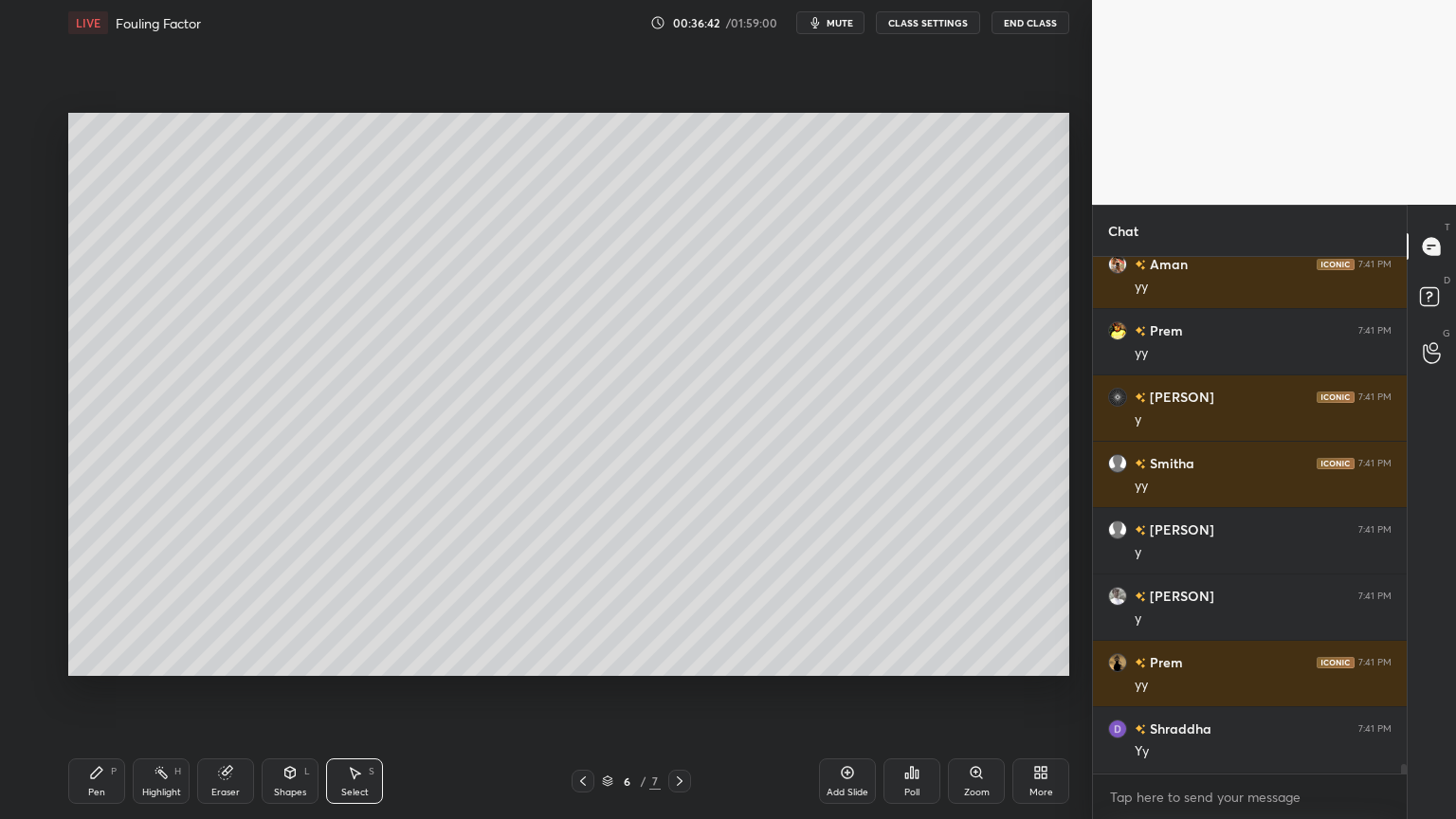 click 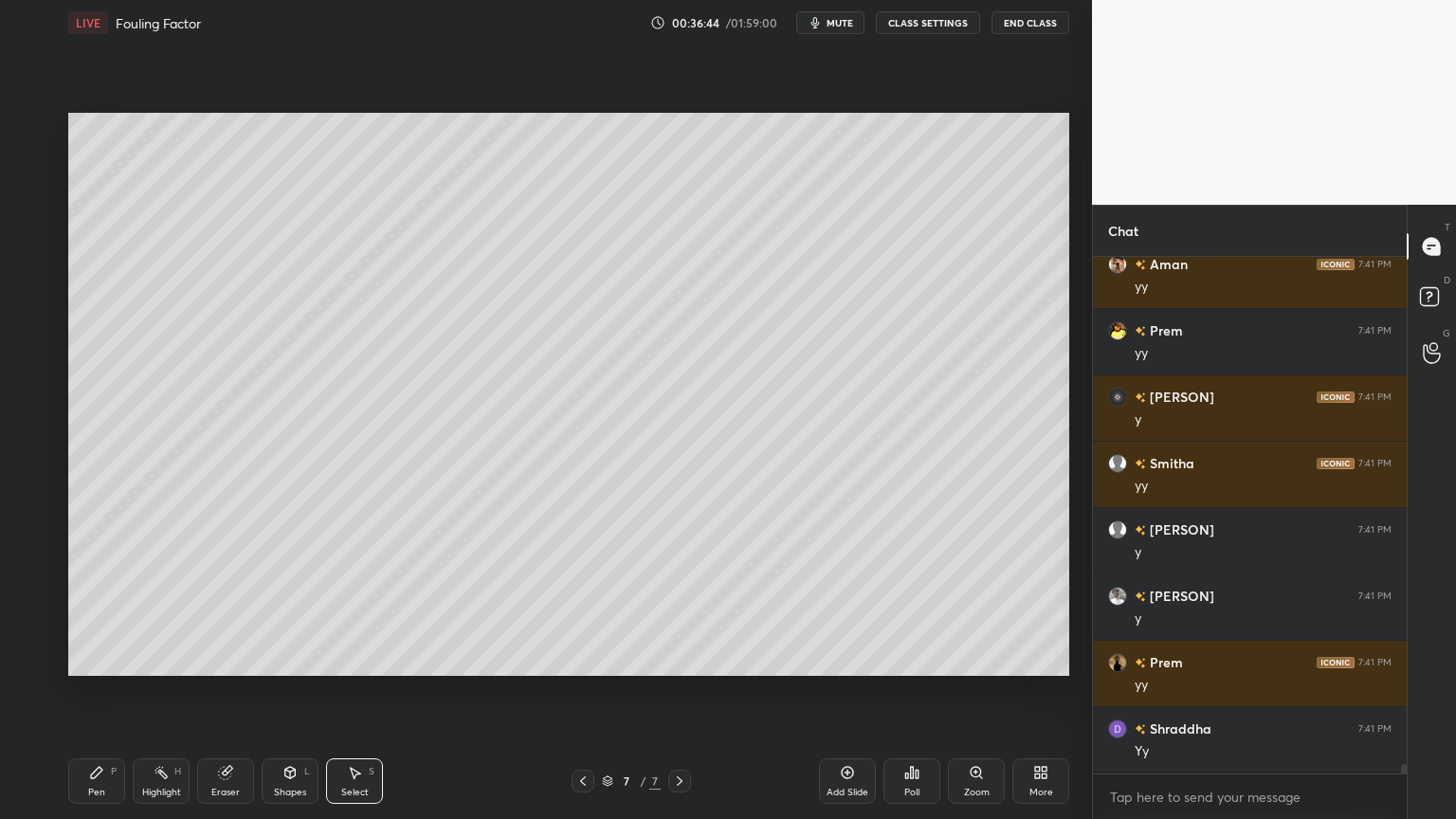 click on "Shapes L" at bounding box center (290, 781) 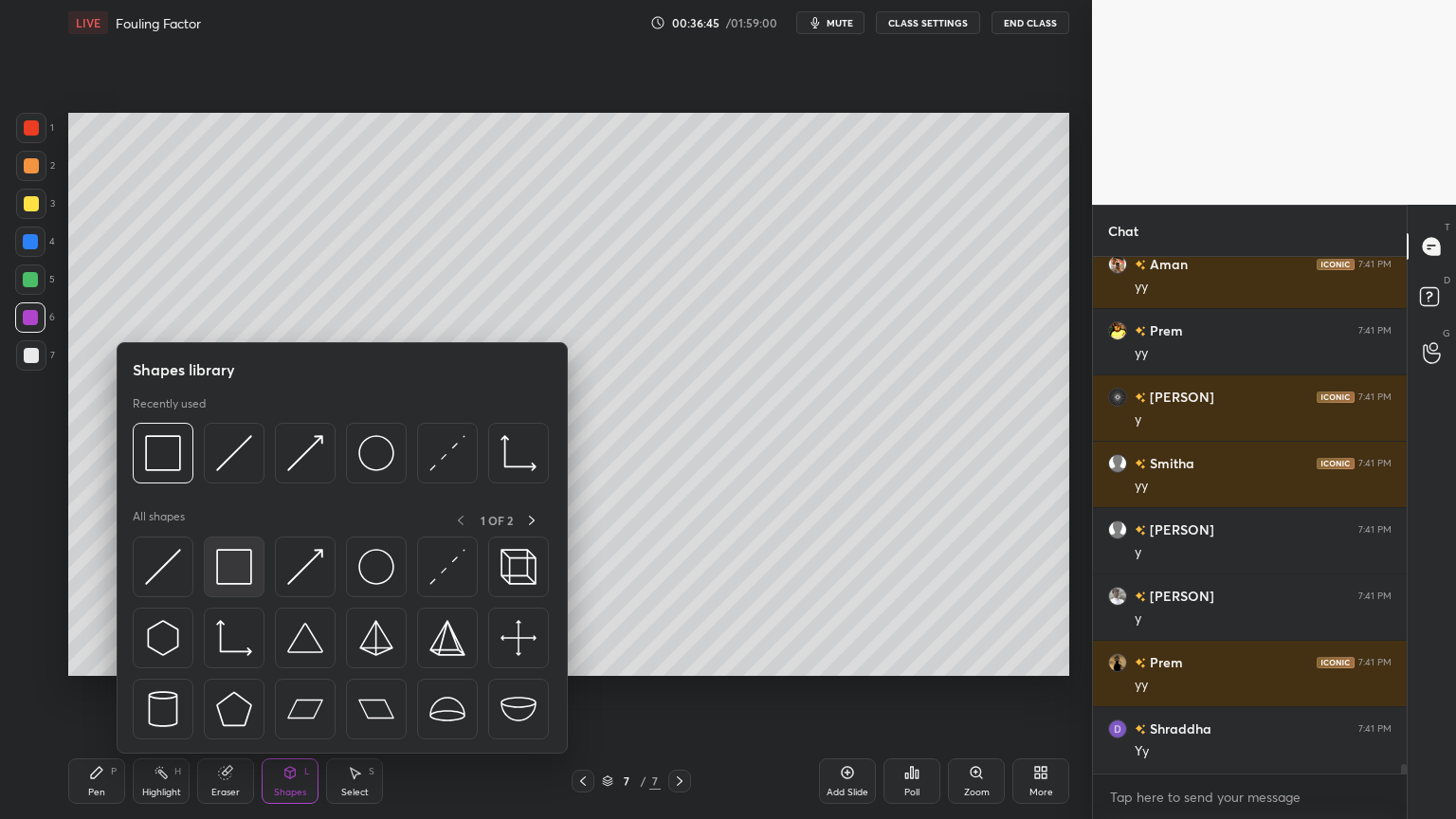click at bounding box center [234, 567] 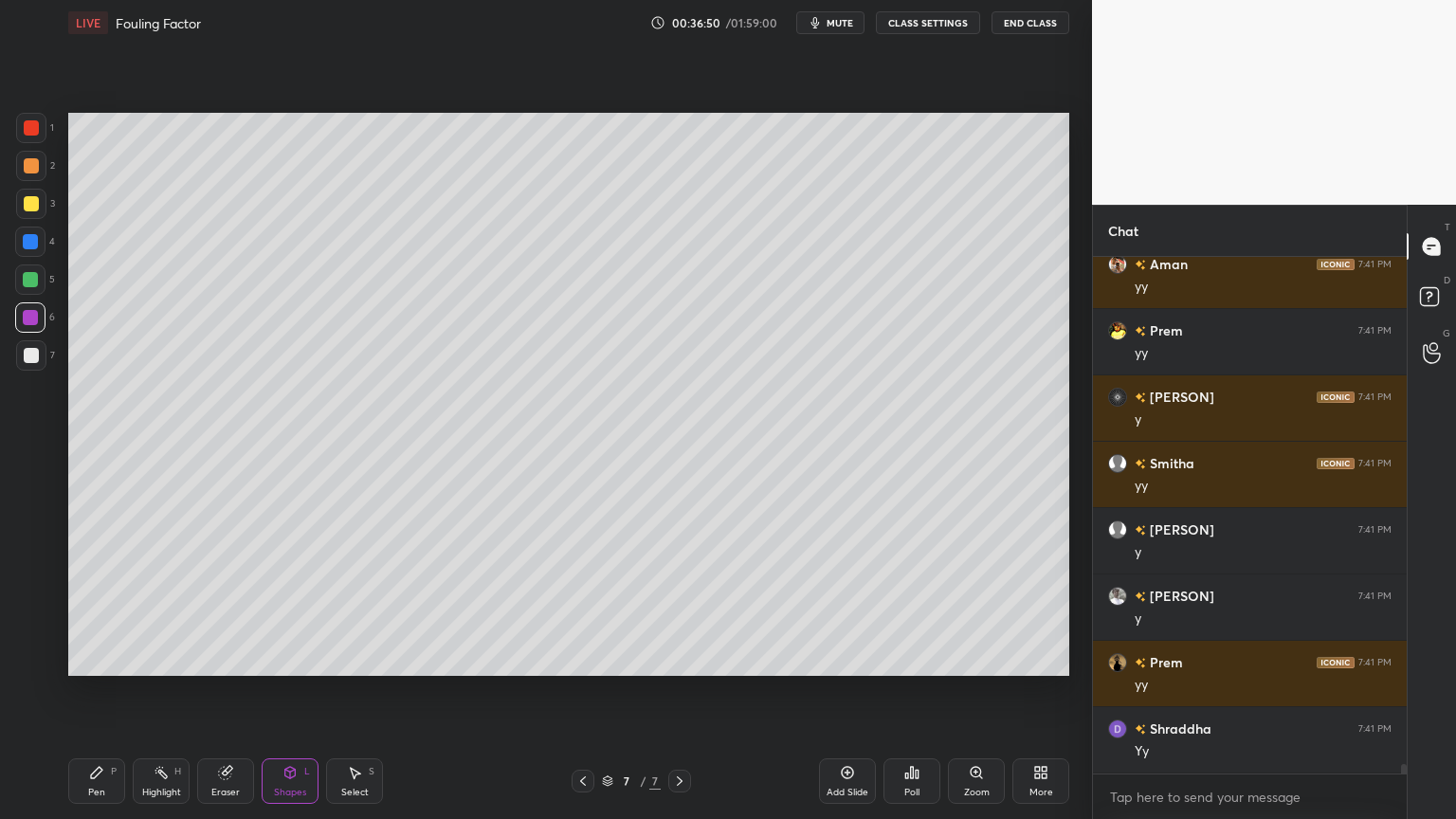 click on "Select S" at bounding box center (355, 781) 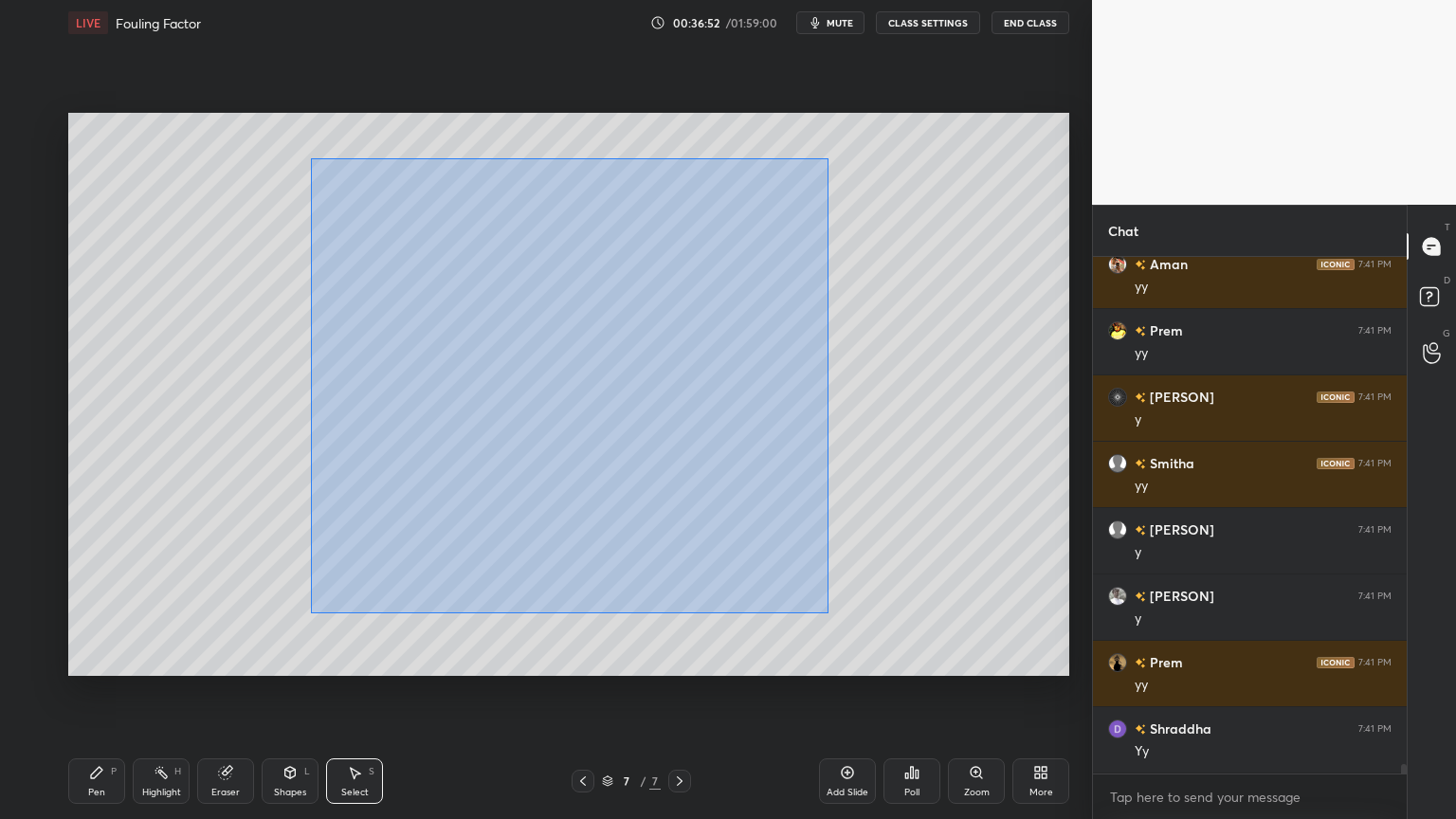 drag, startPoint x: 311, startPoint y: 158, endPoint x: 805, endPoint y: 602, distance: 664.2078 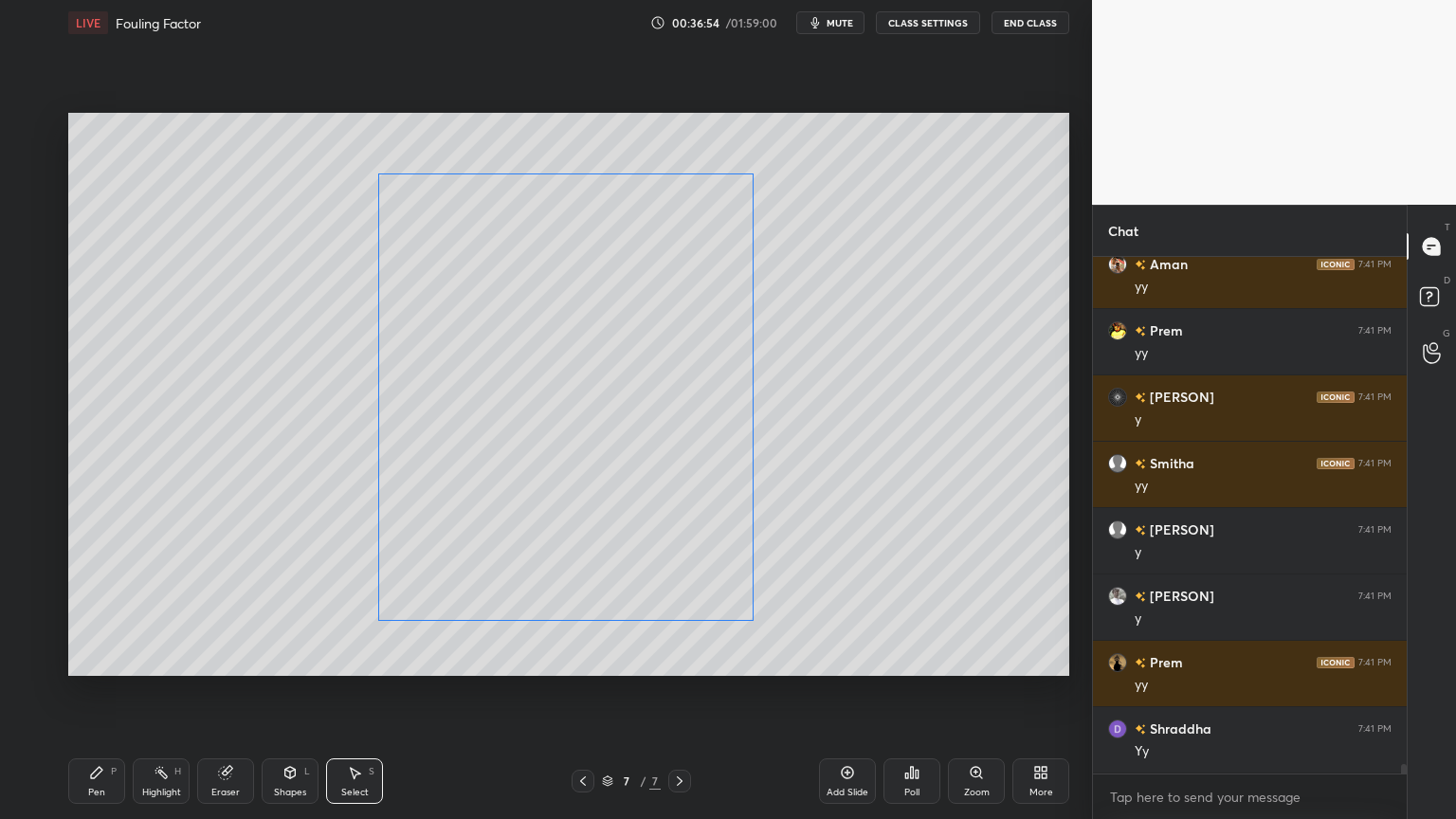 click on "0 ° Undo Copy Duplicate Duplicate to new slide Delete" at bounding box center (569, 394) 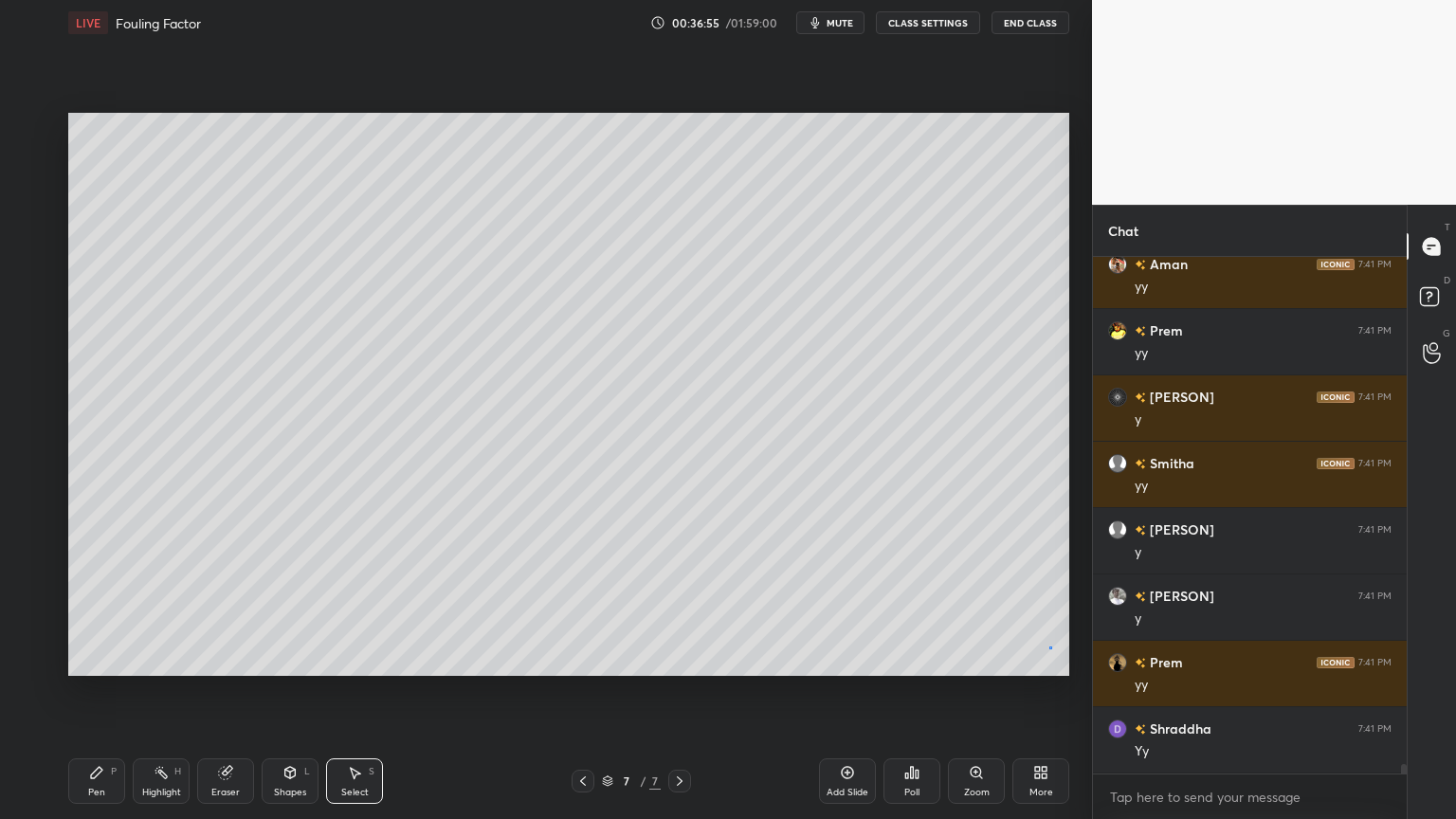 click on "0 ° Undo Copy Duplicate Duplicate to new slide Delete" at bounding box center (569, 394) 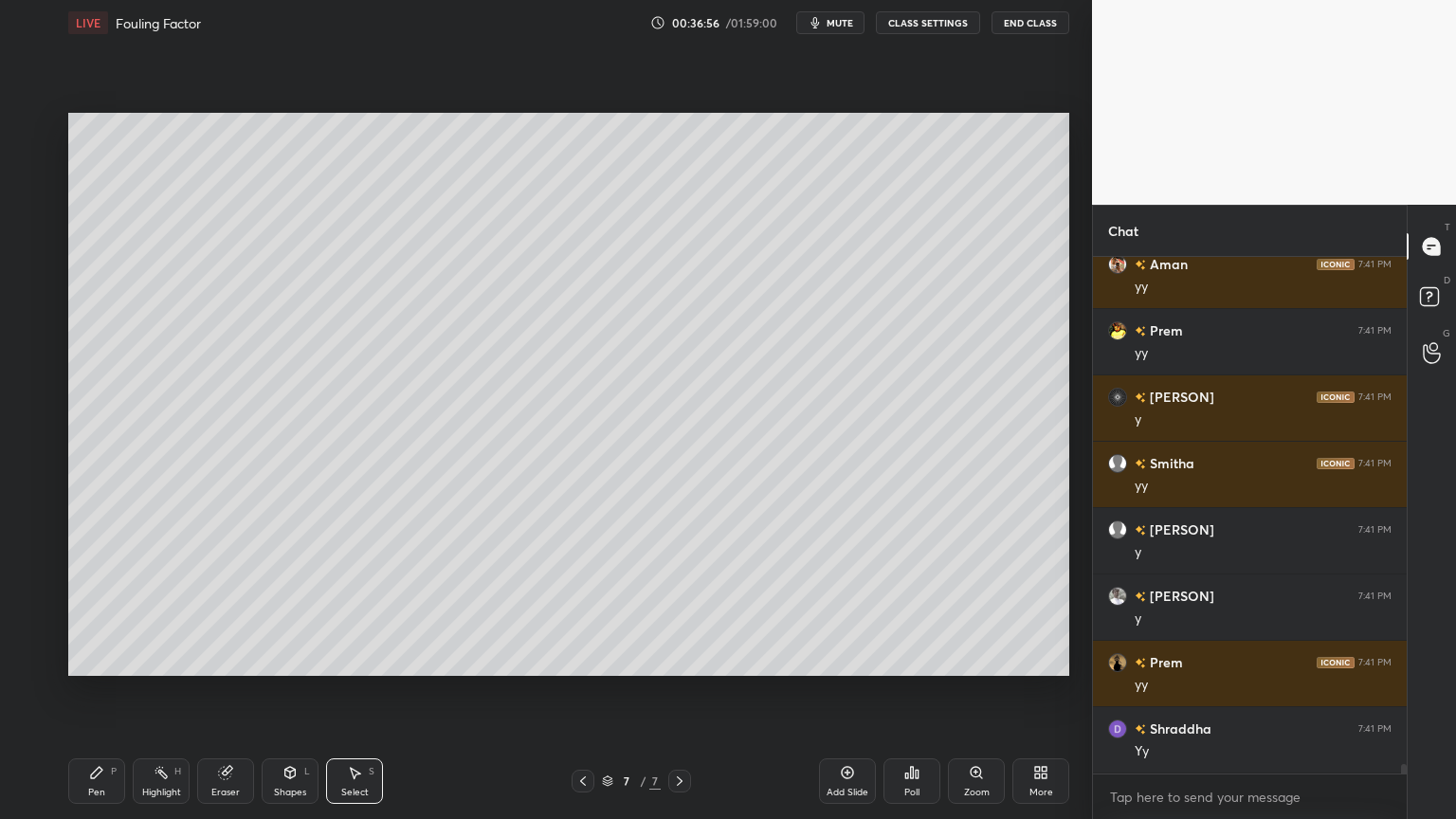 click 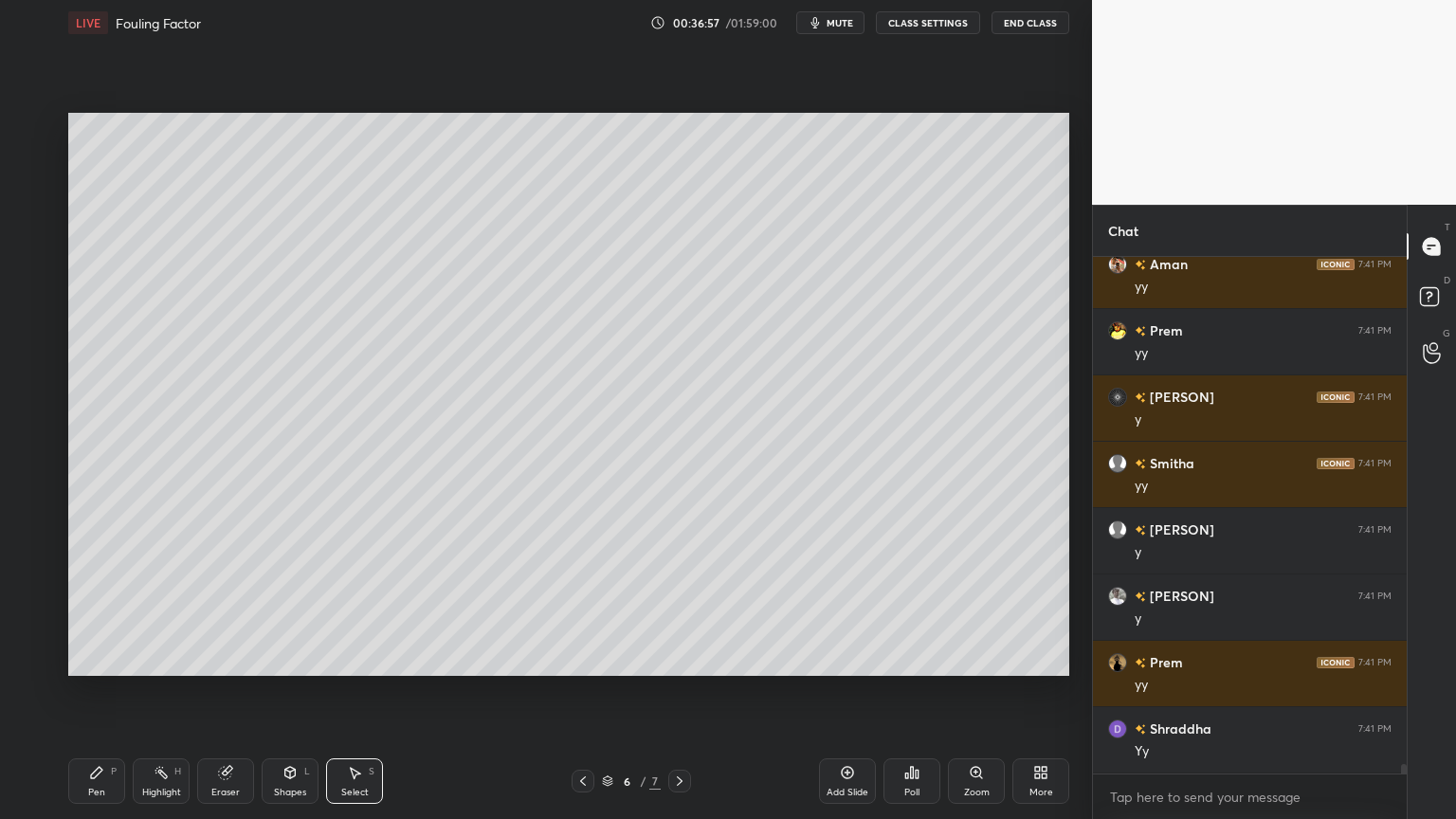 click 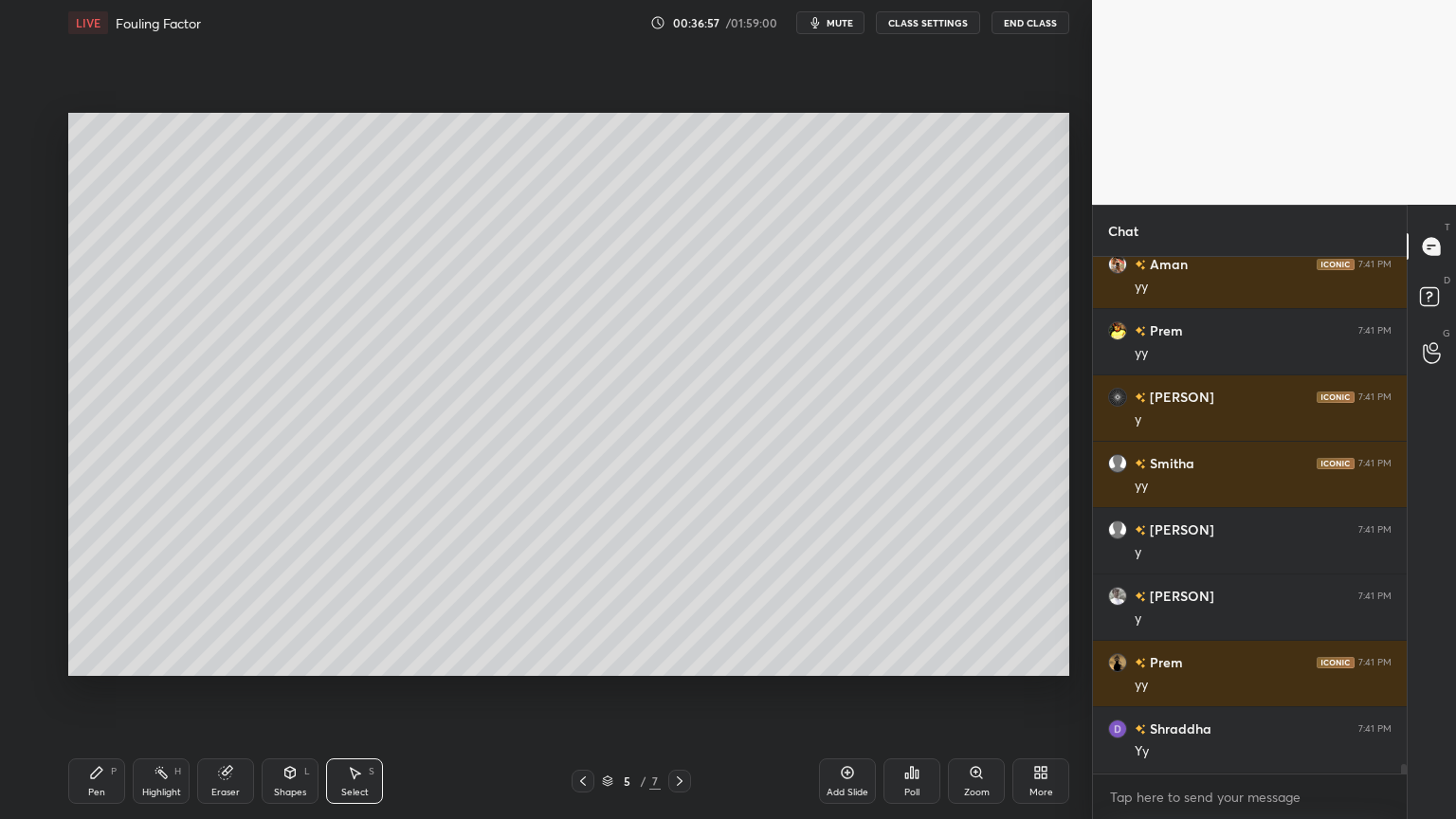 click 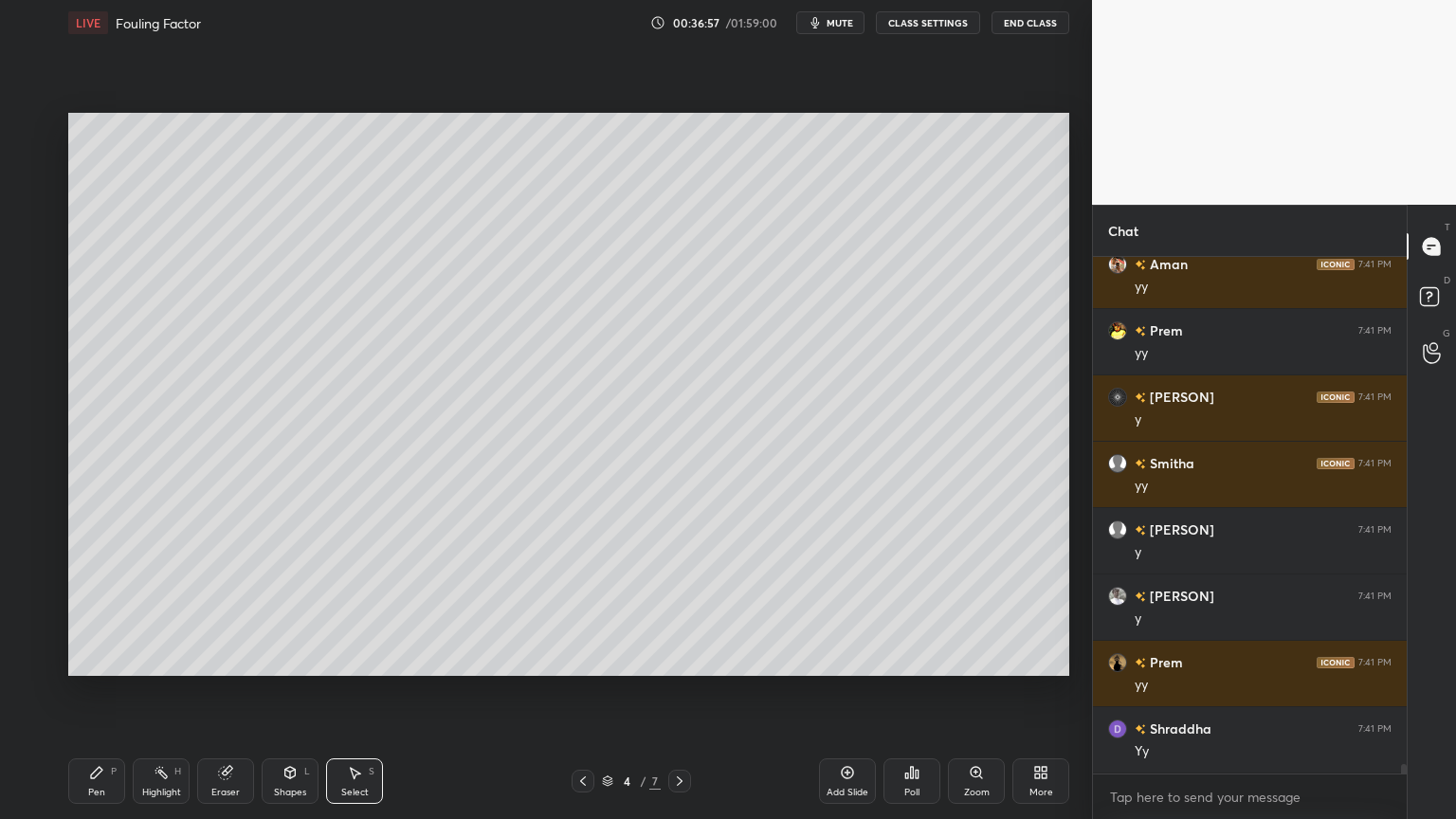 click 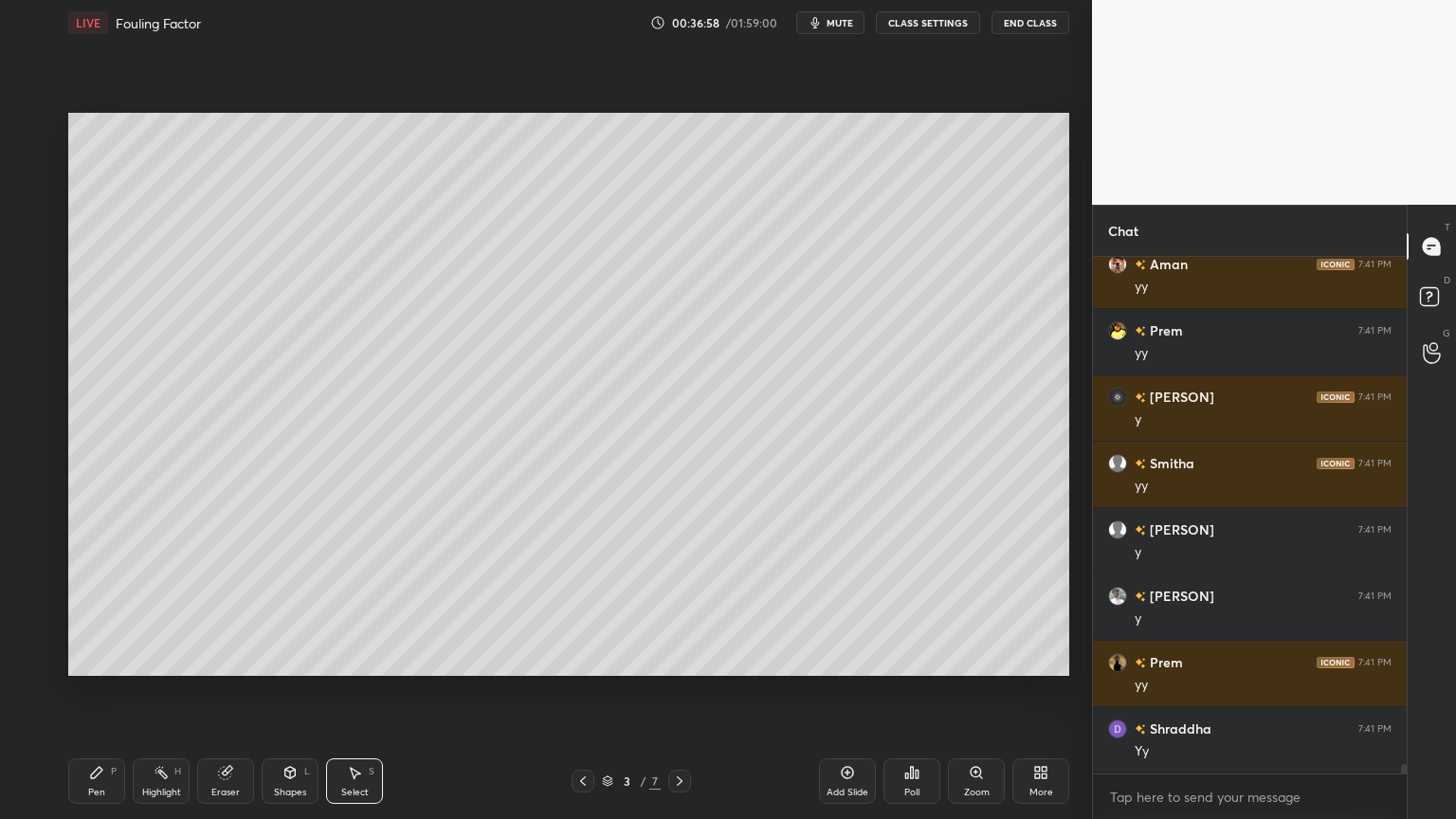 click 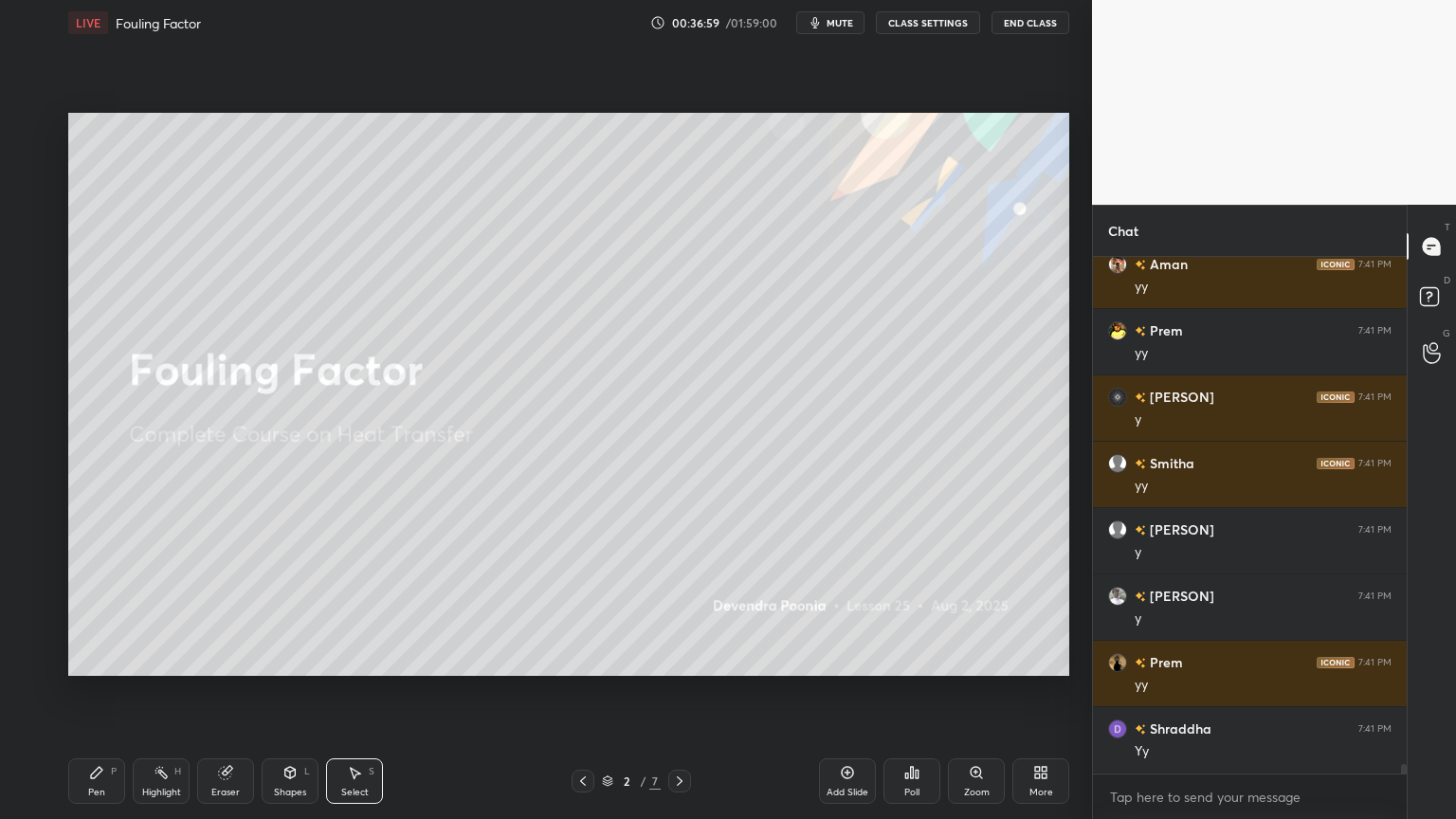 click 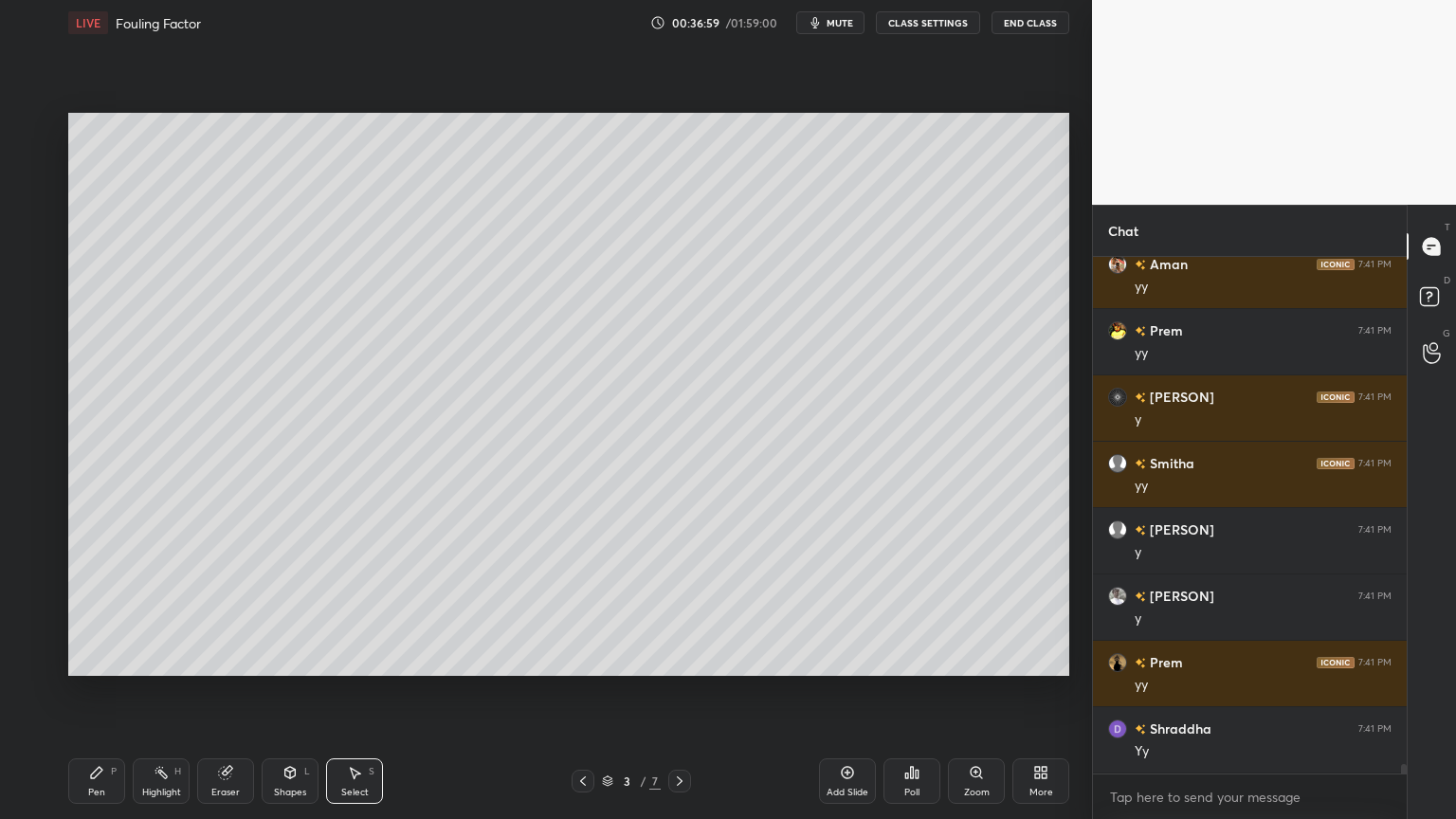 click 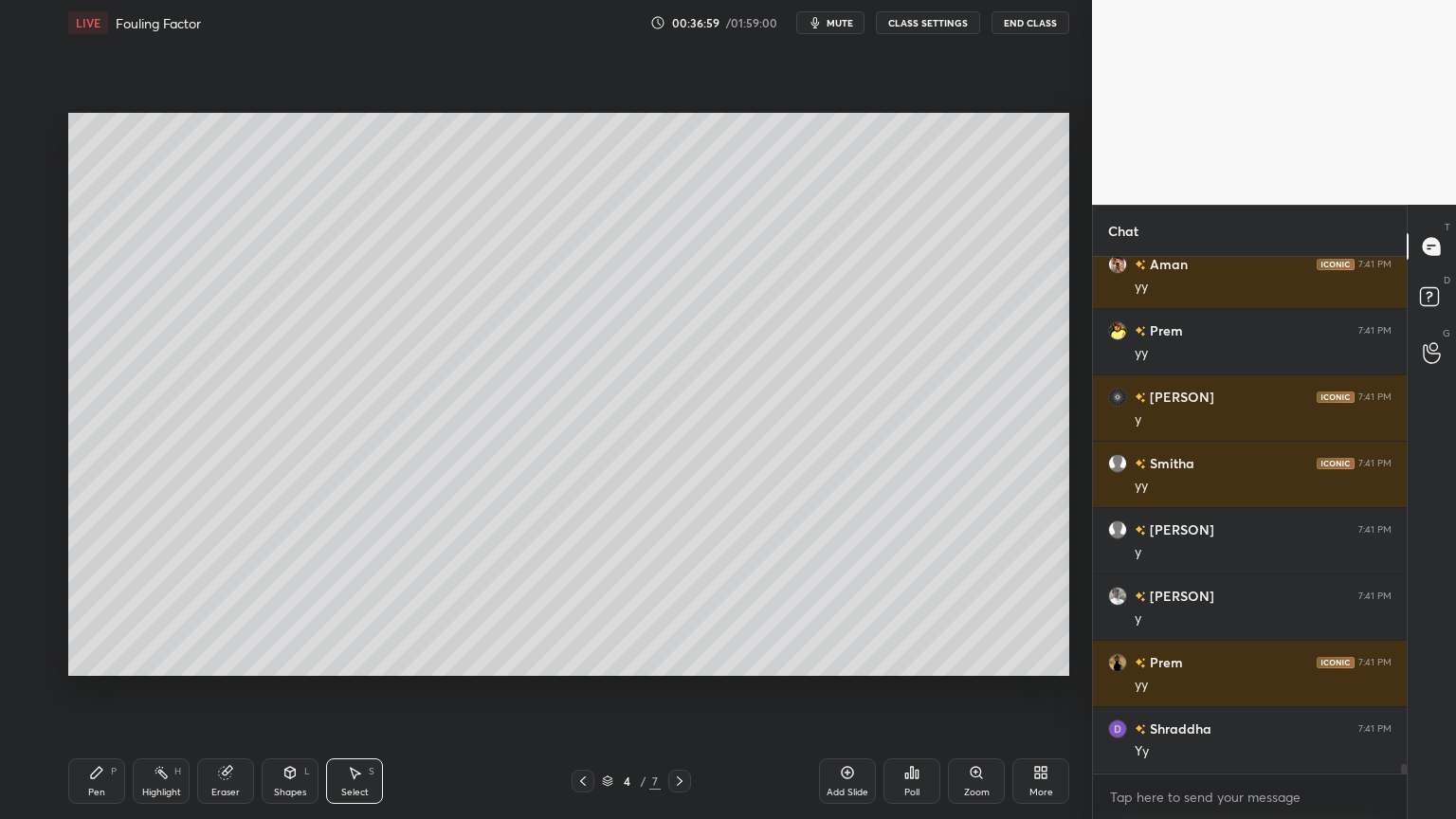 click 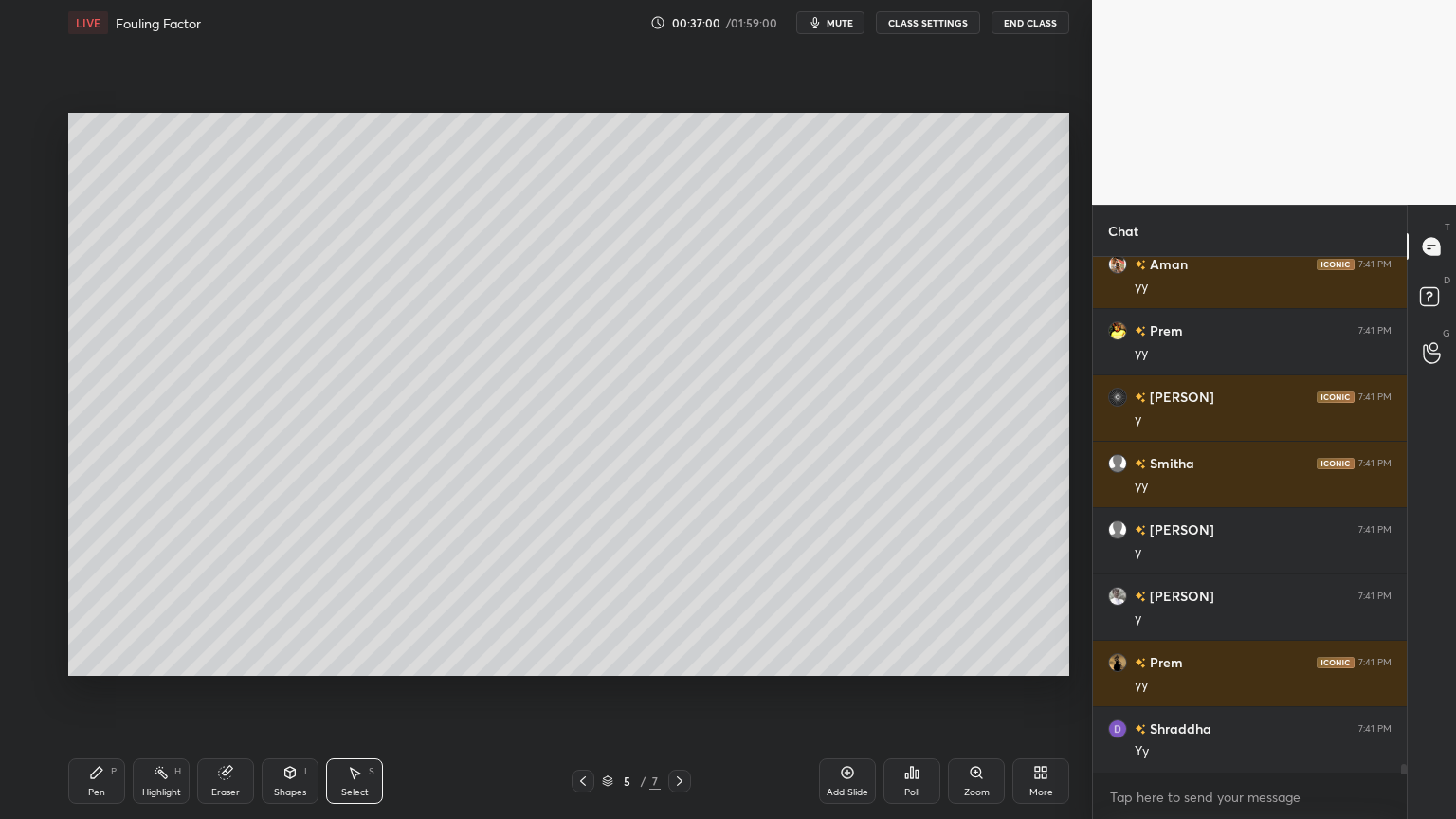 click 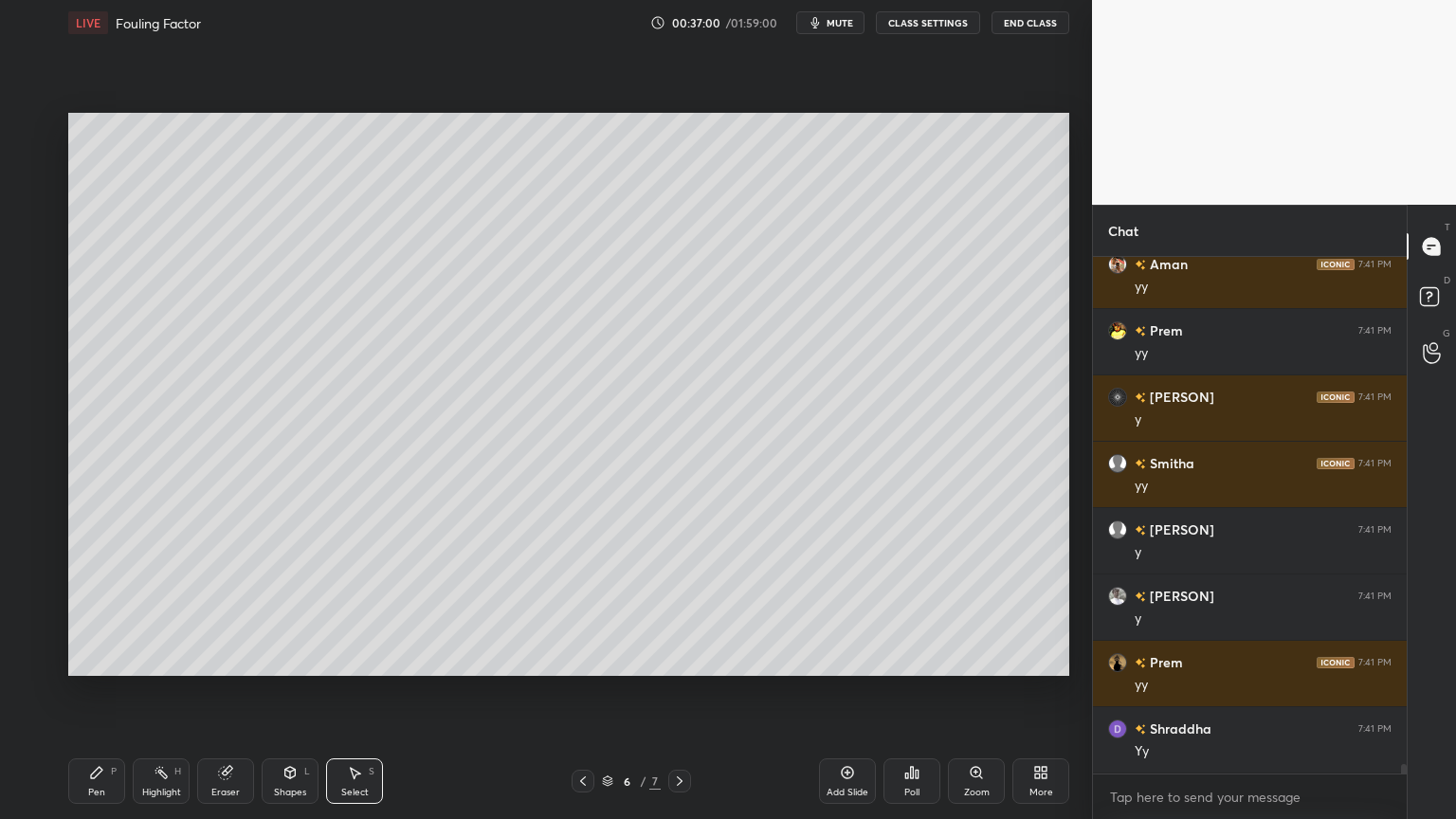 click 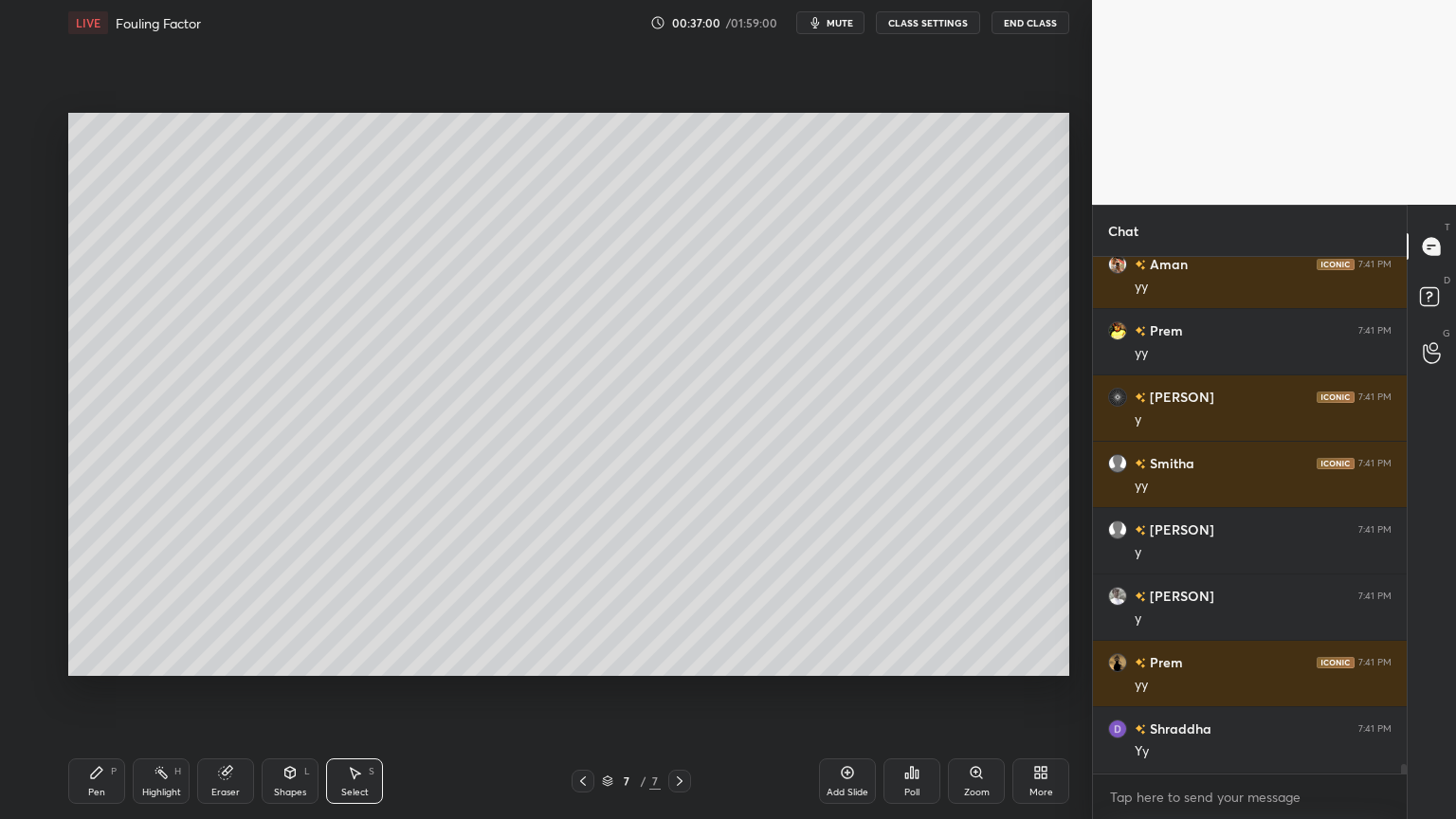 click 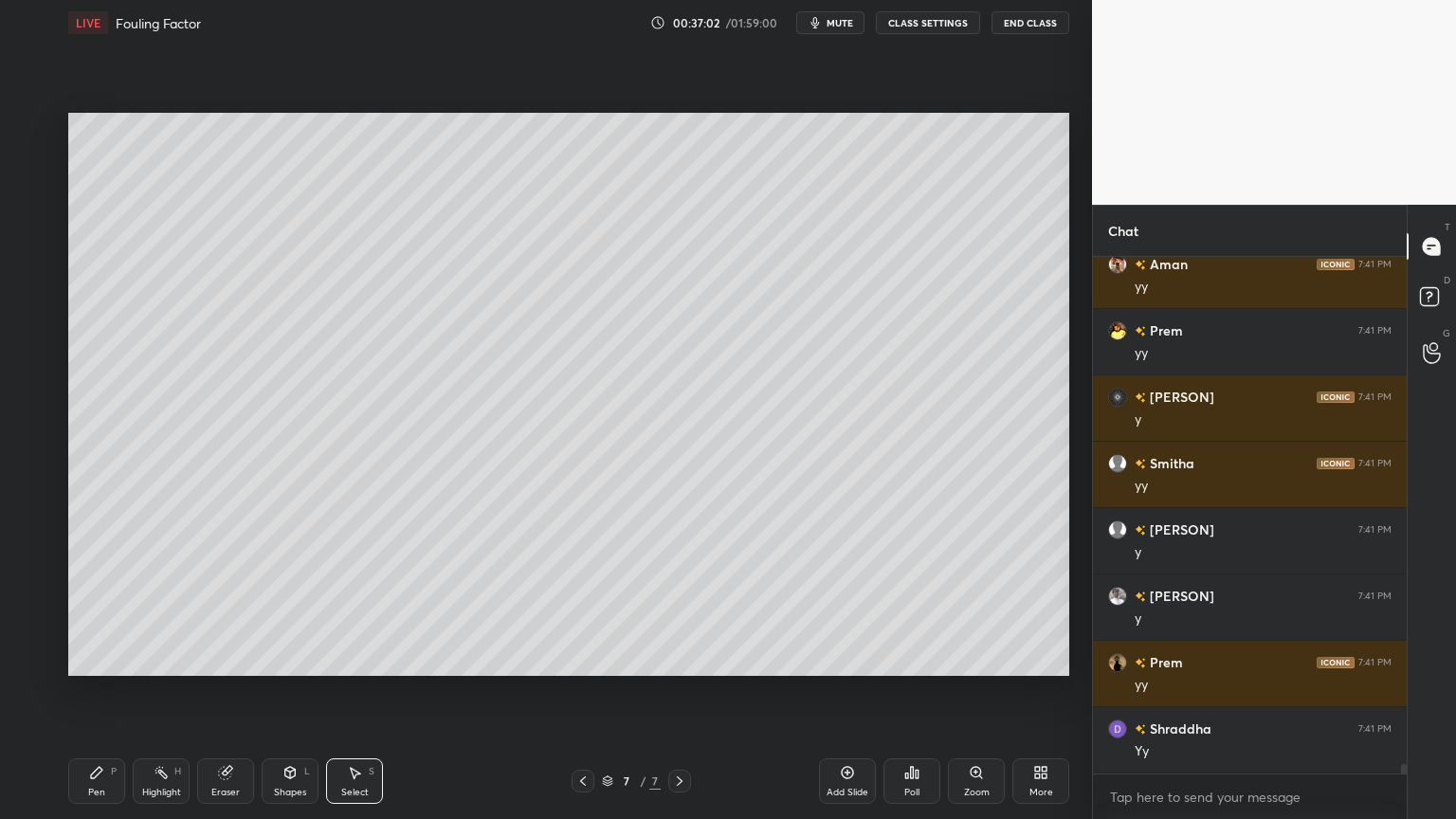 click on "Add Slide" at bounding box center [847, 781] 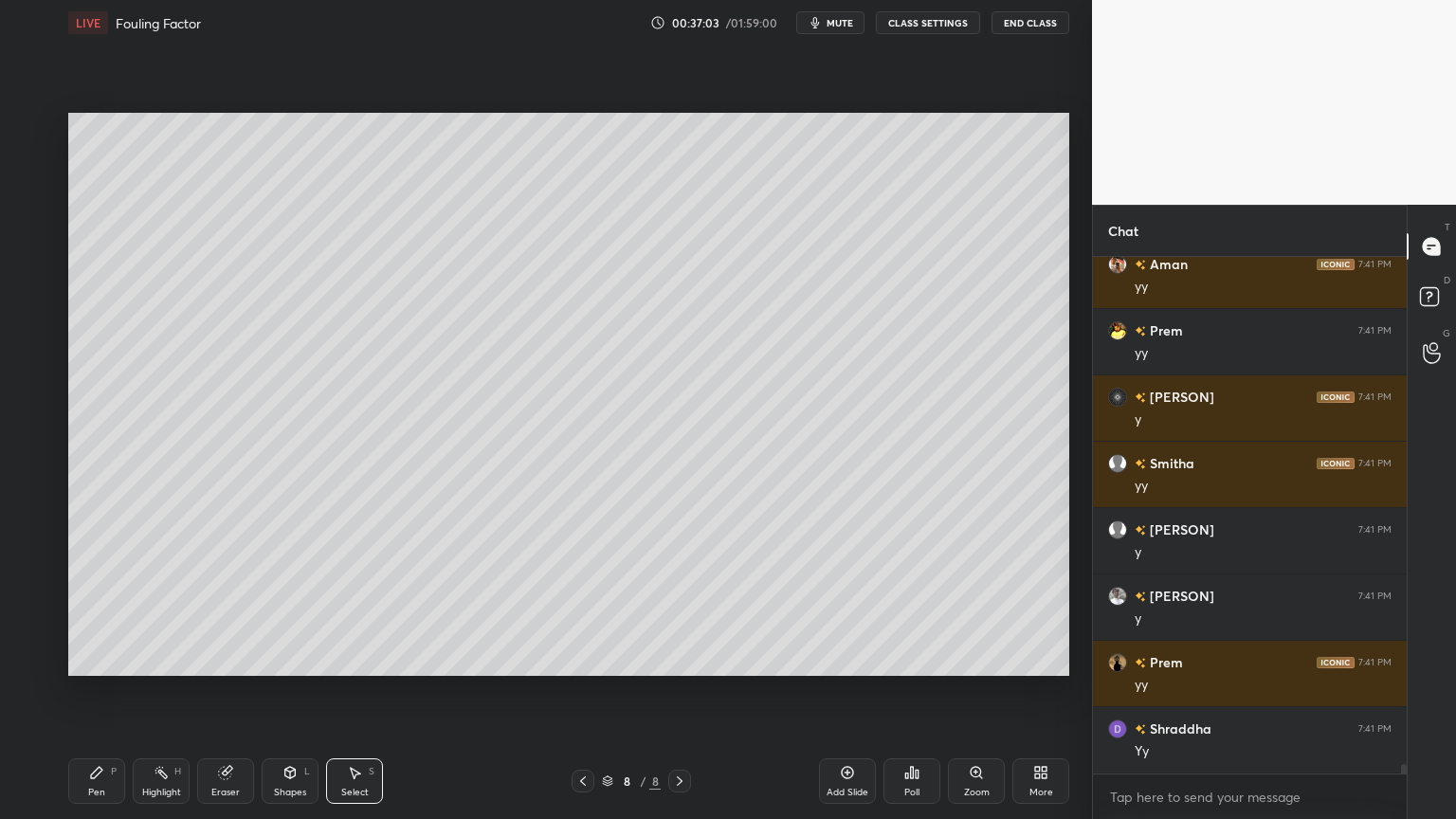 click on "Pen" at bounding box center (97, 792) 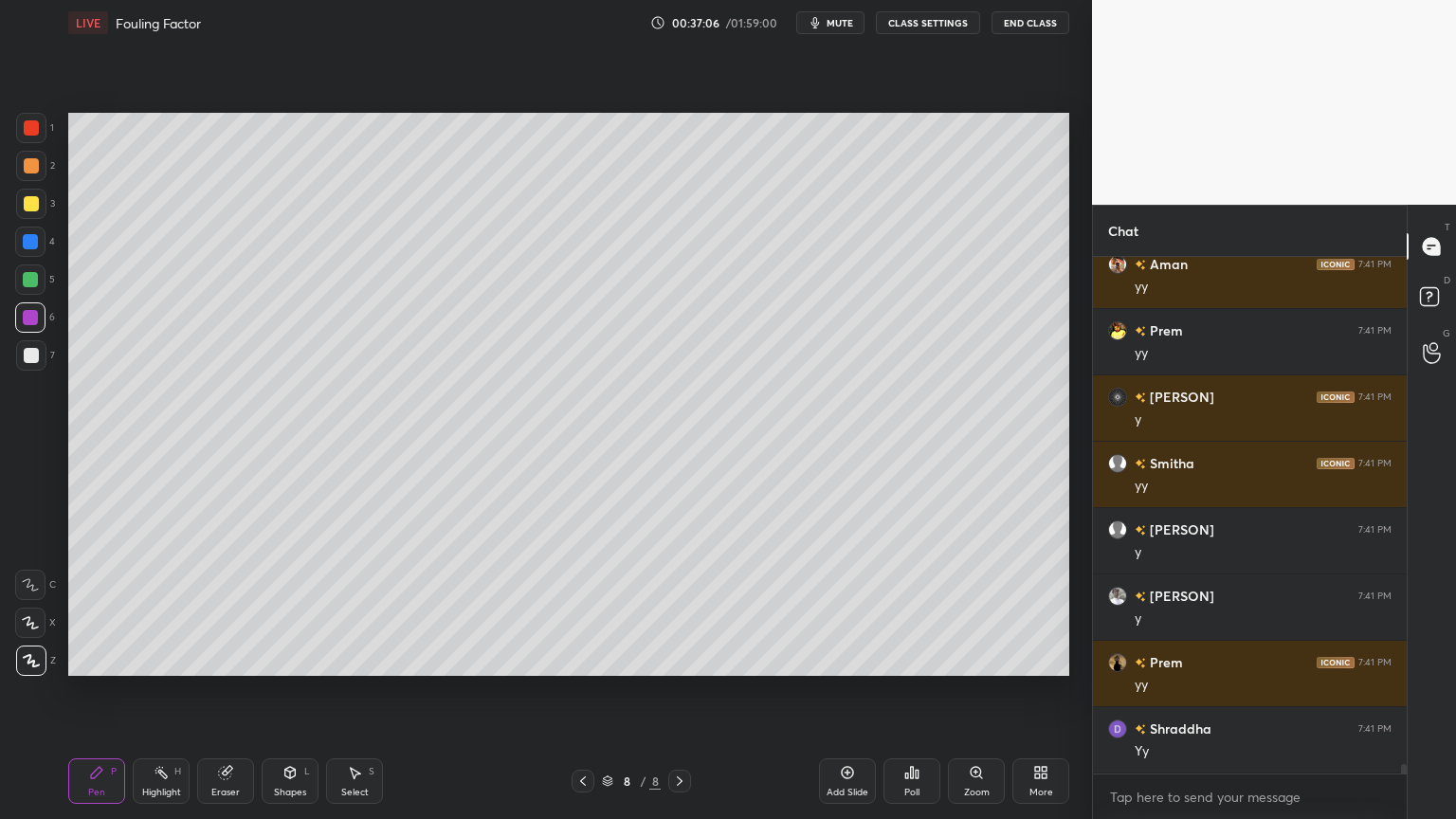click at bounding box center [31, 355] 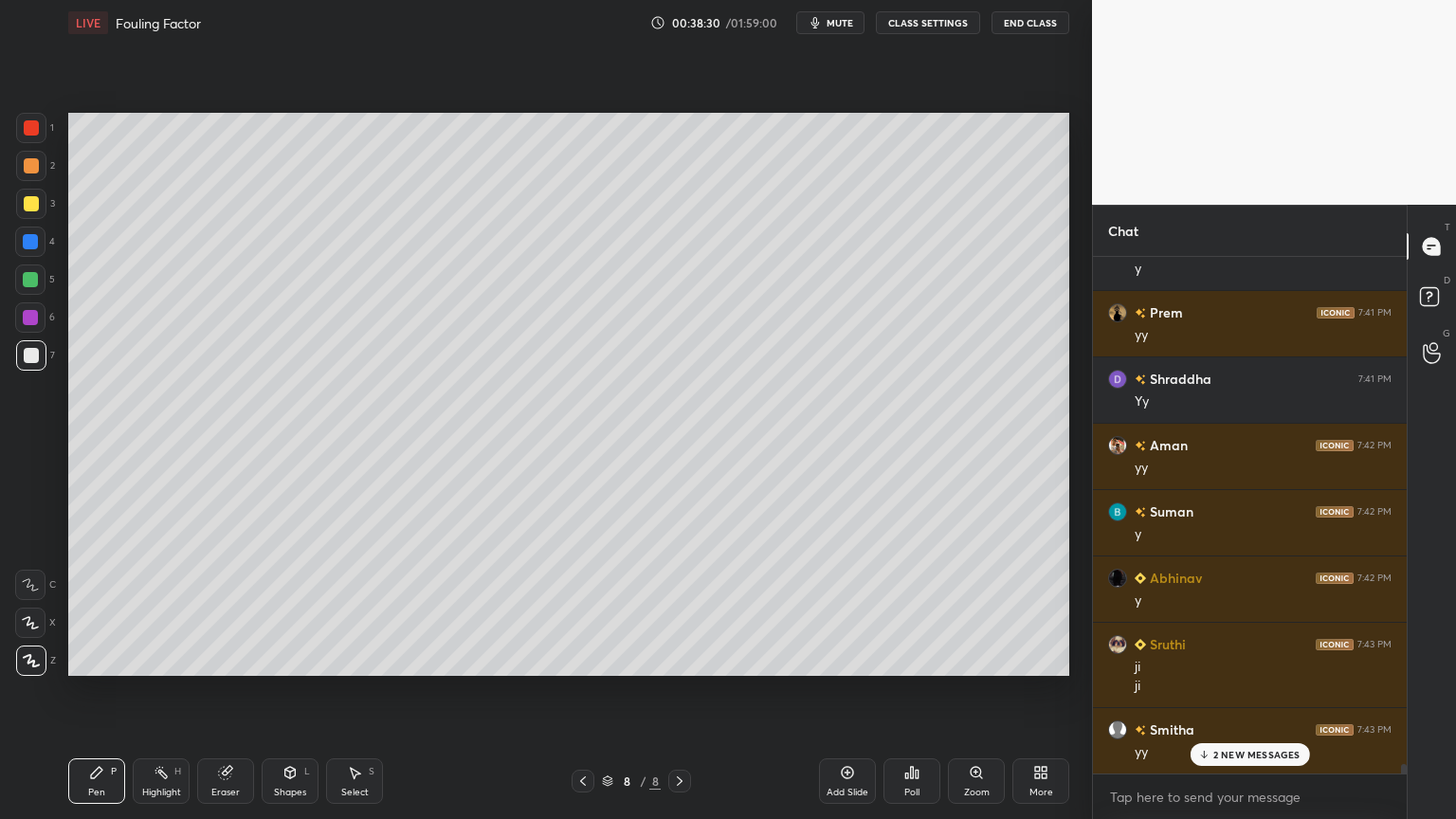 scroll, scrollTop: 26864, scrollLeft: 0, axis: vertical 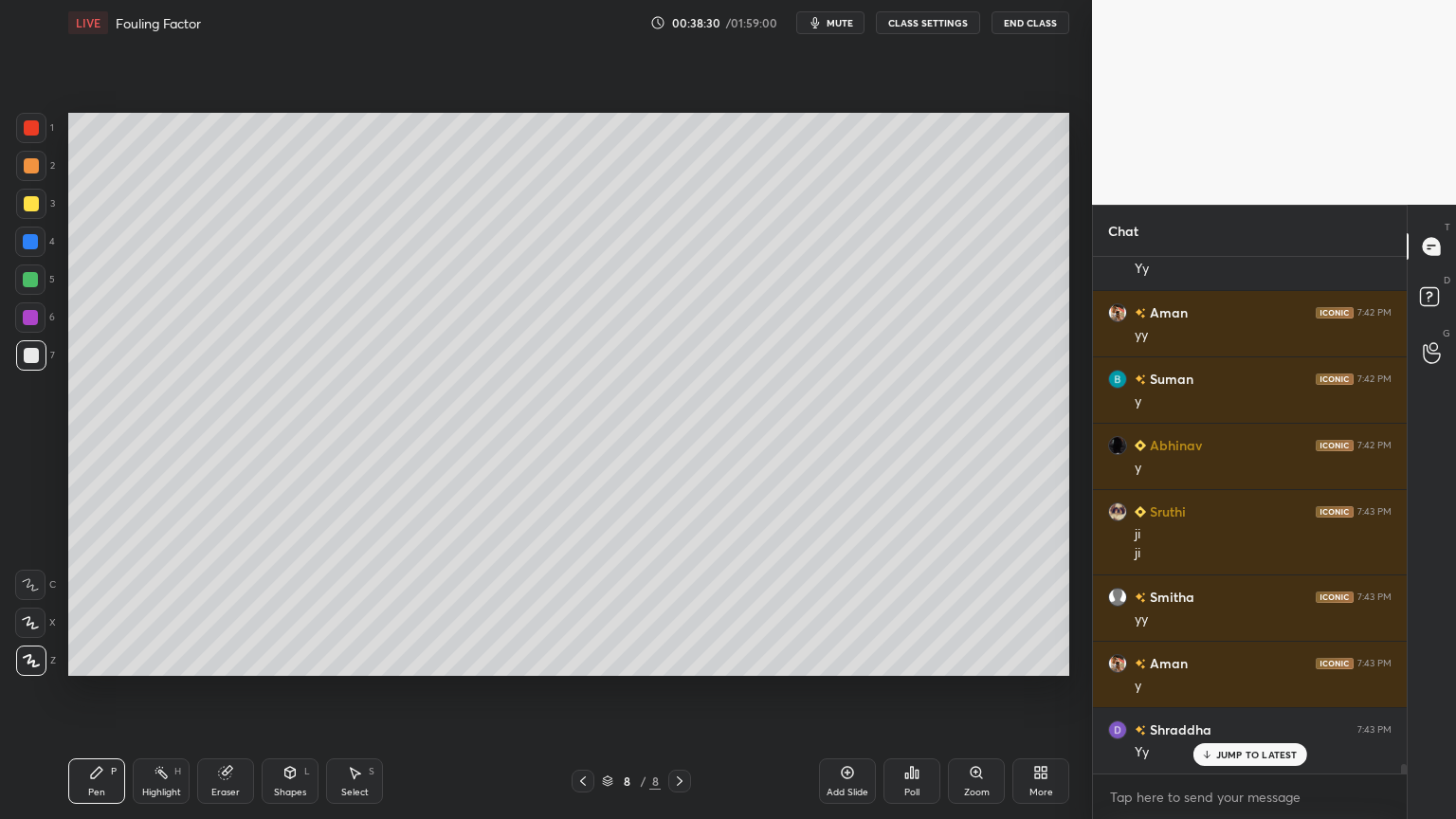 click at bounding box center [583, 781] 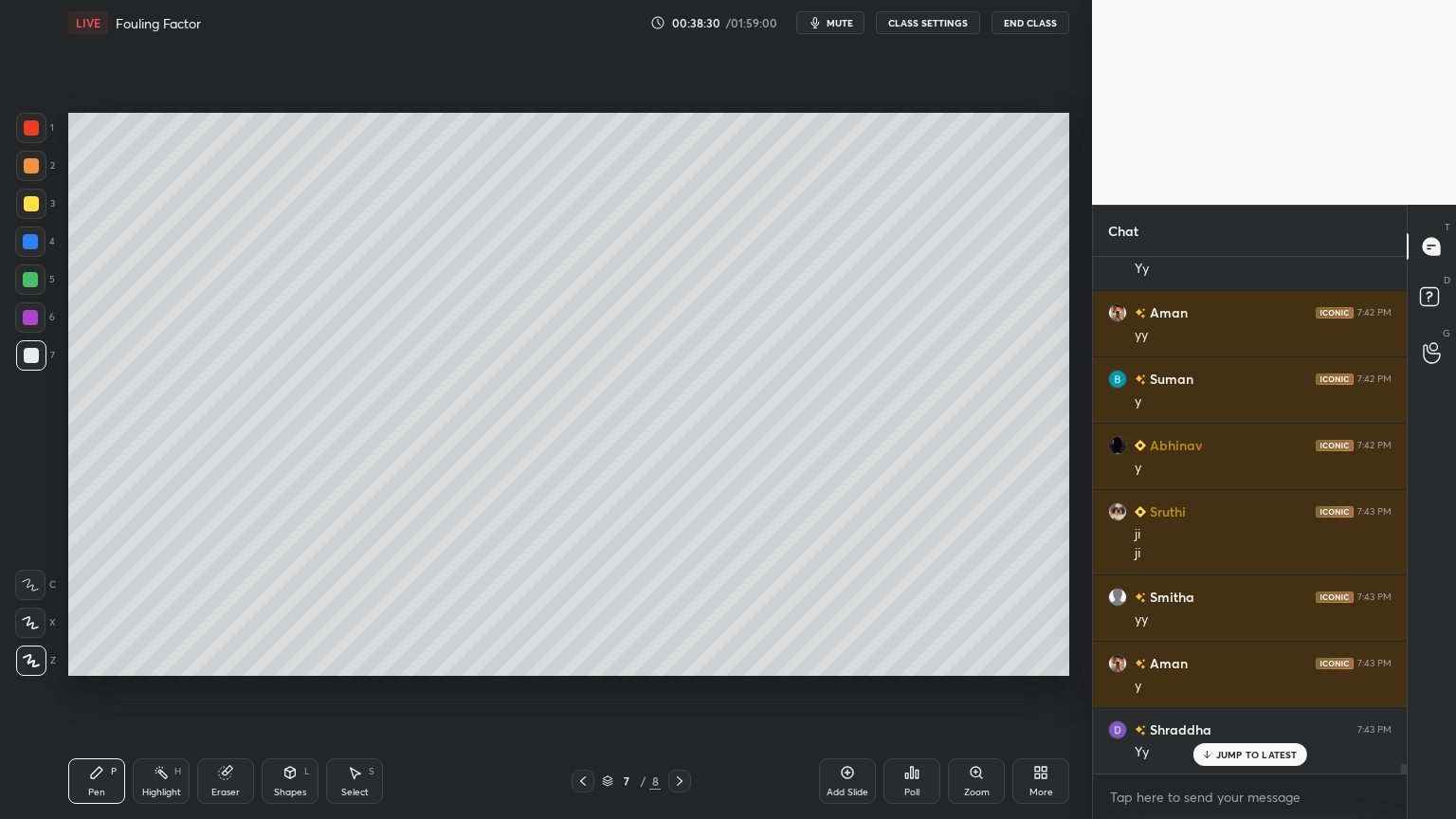 click 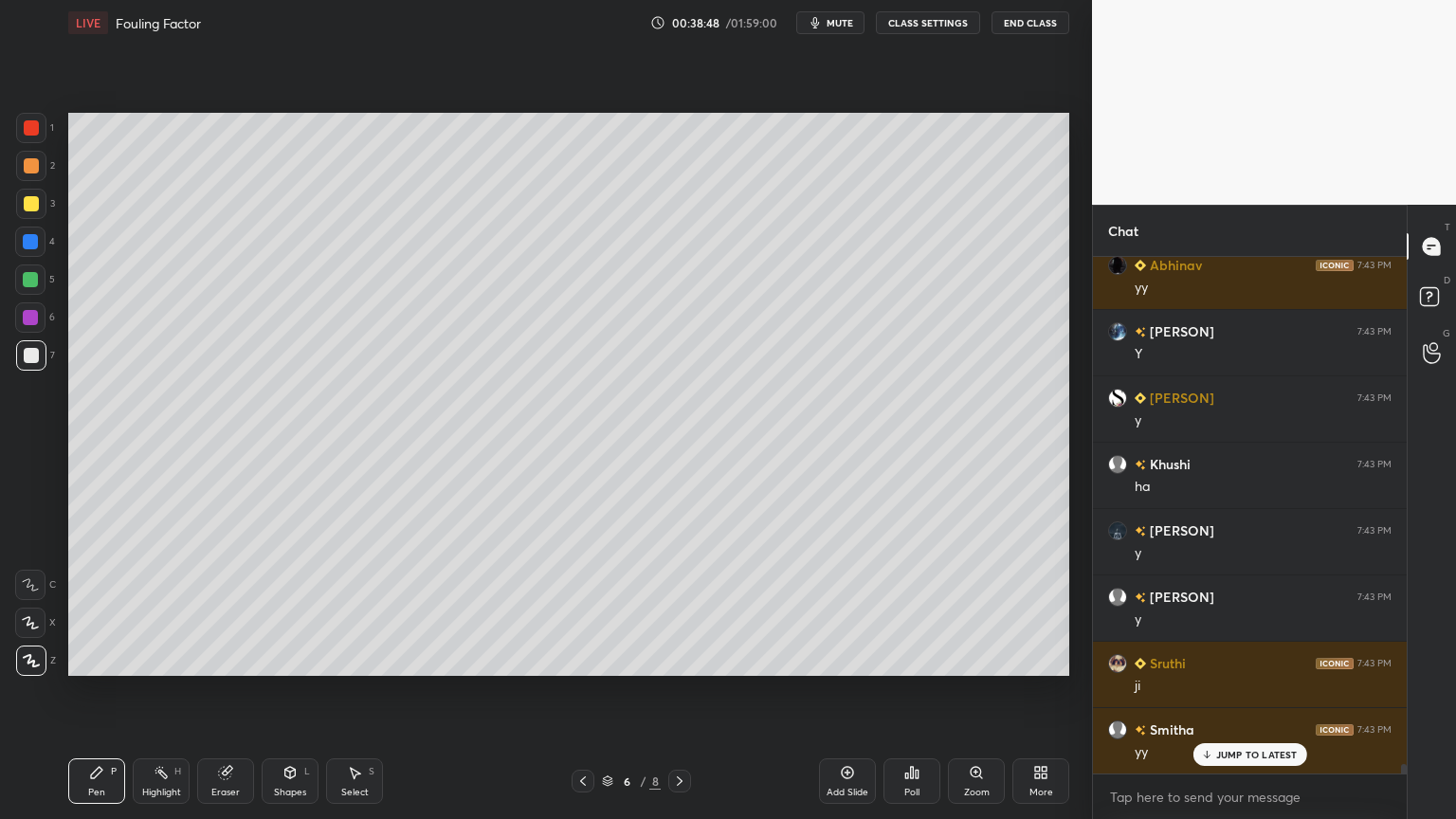 scroll, scrollTop: 27462, scrollLeft: 0, axis: vertical 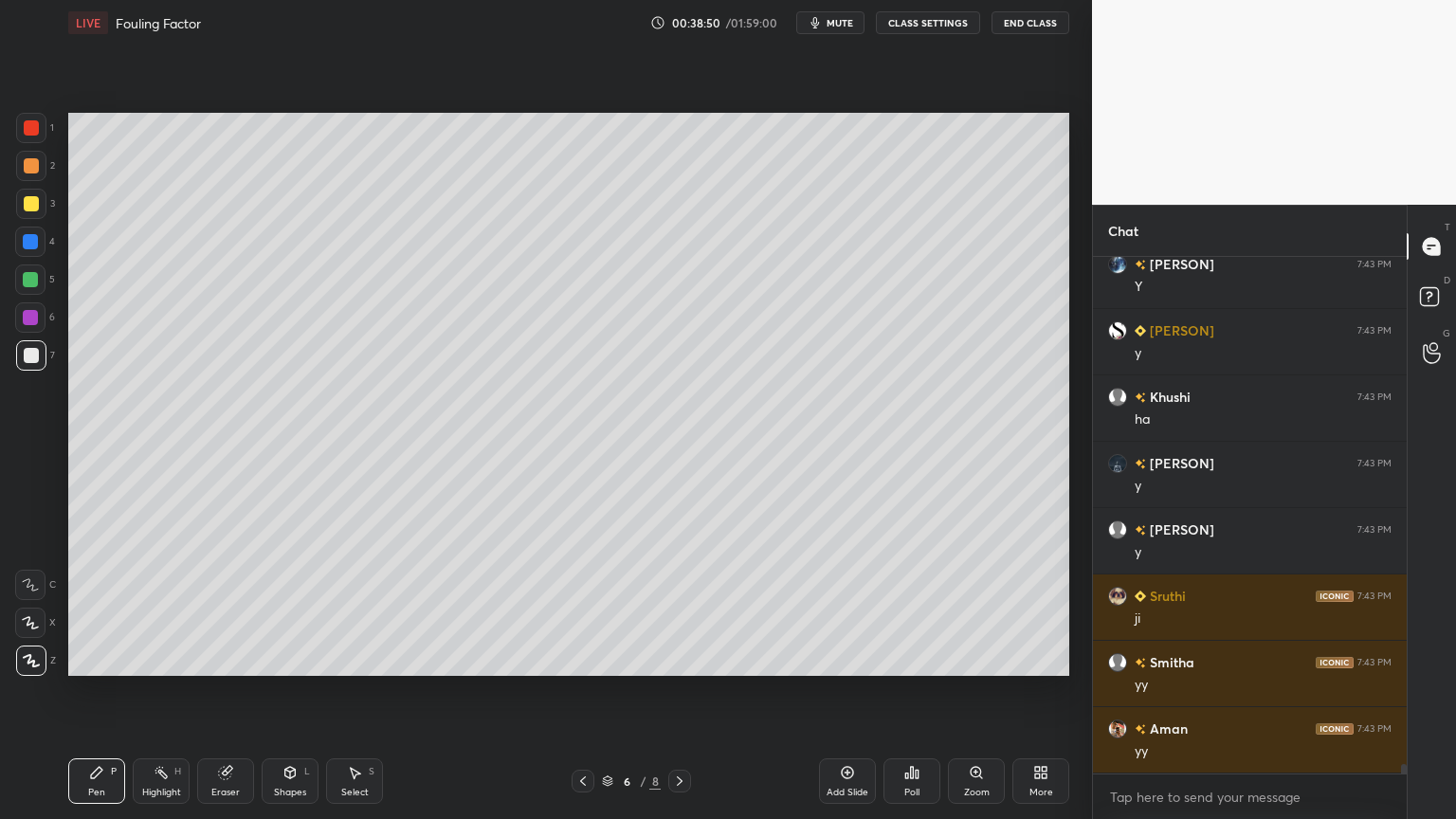 click 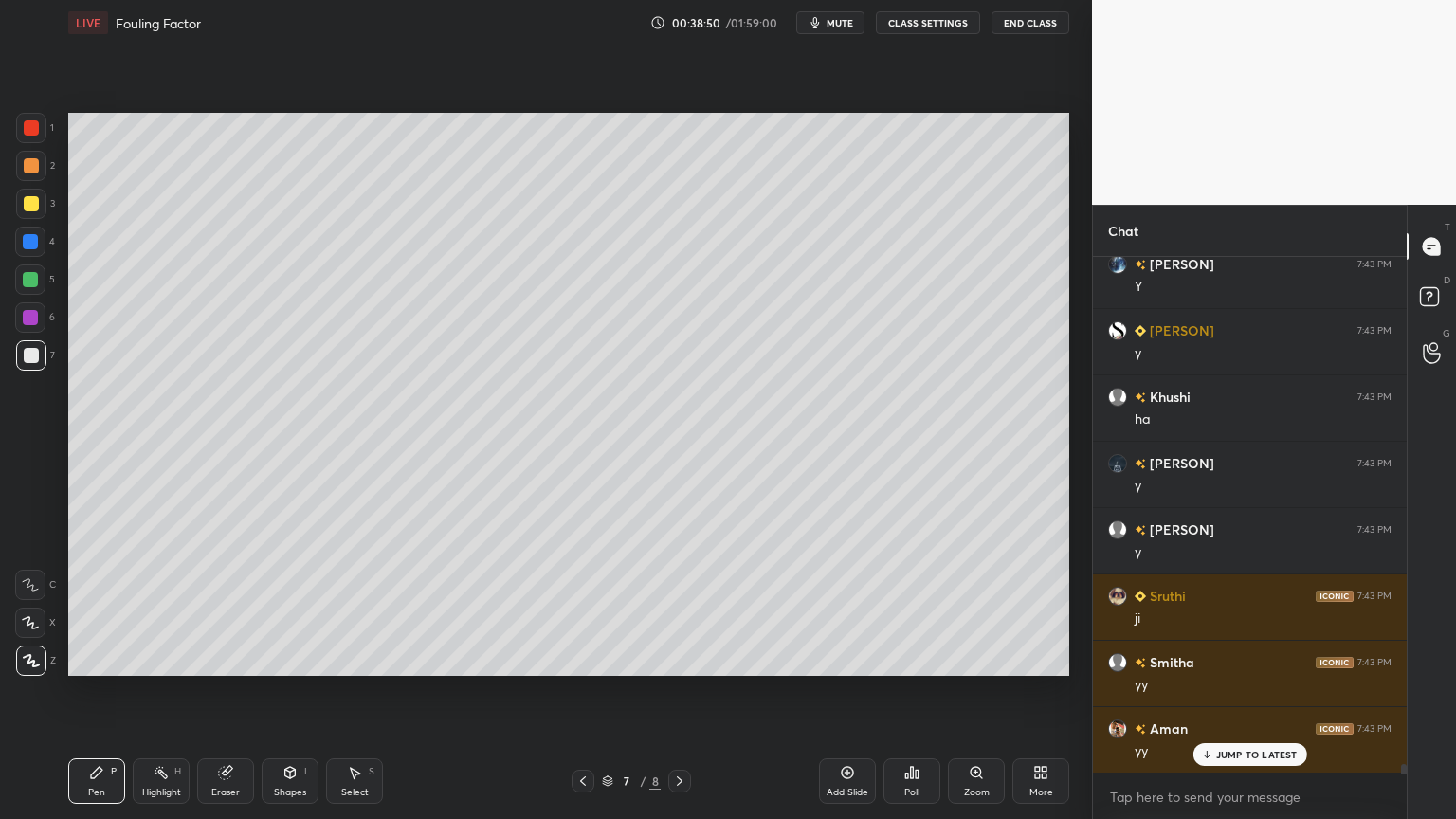 scroll, scrollTop: 27528, scrollLeft: 0, axis: vertical 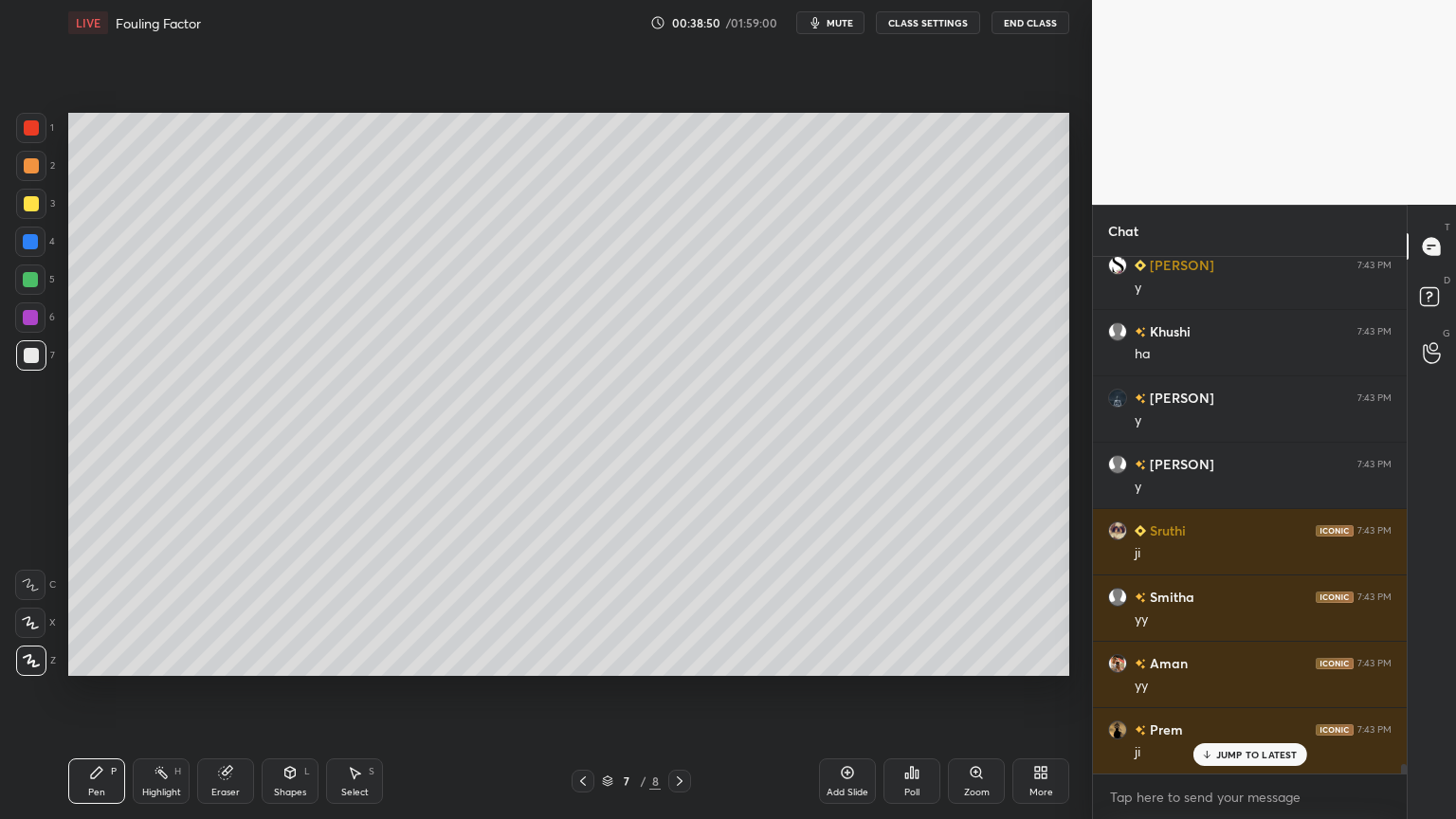 click 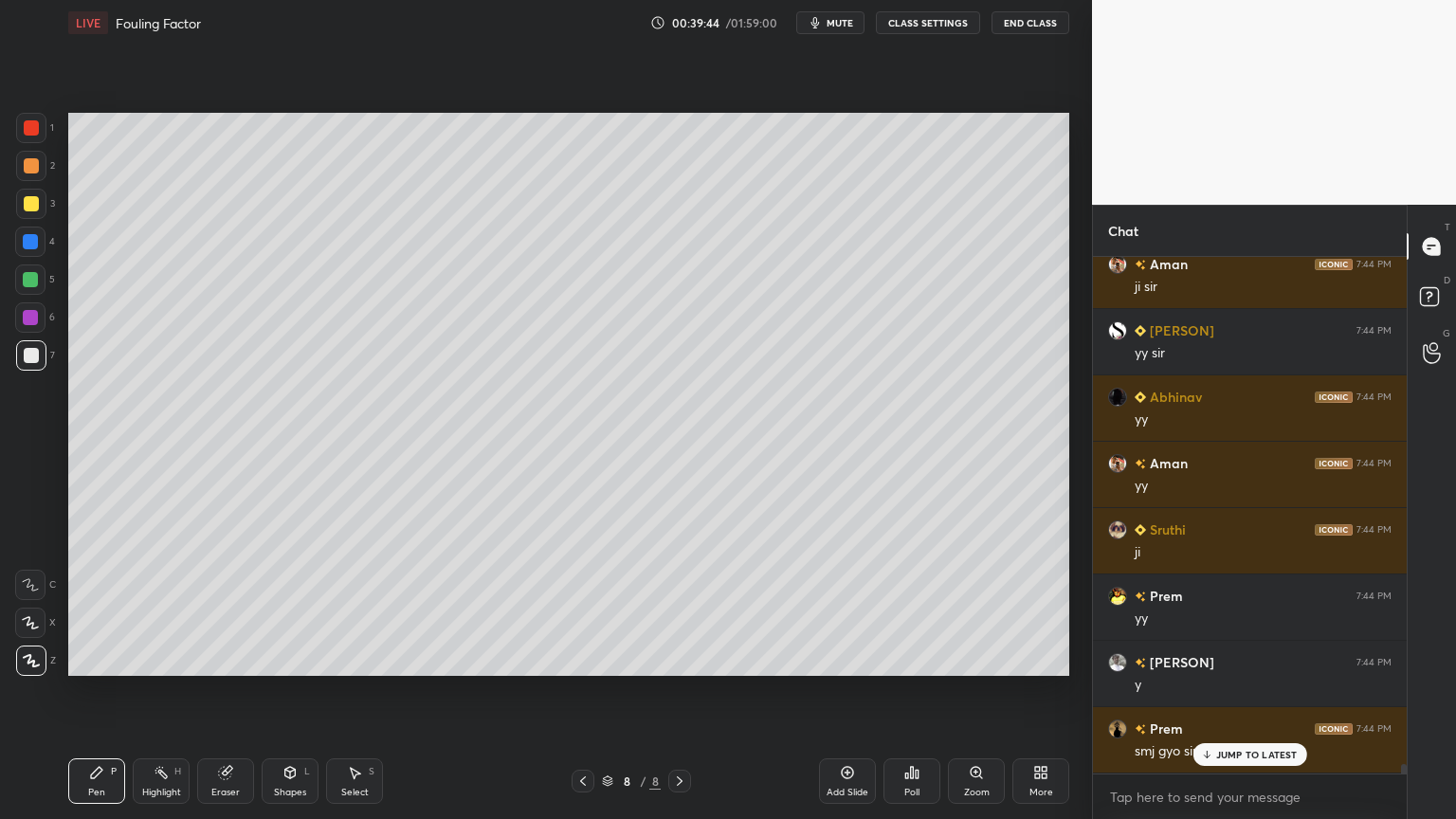 scroll, scrollTop: 28502, scrollLeft: 0, axis: vertical 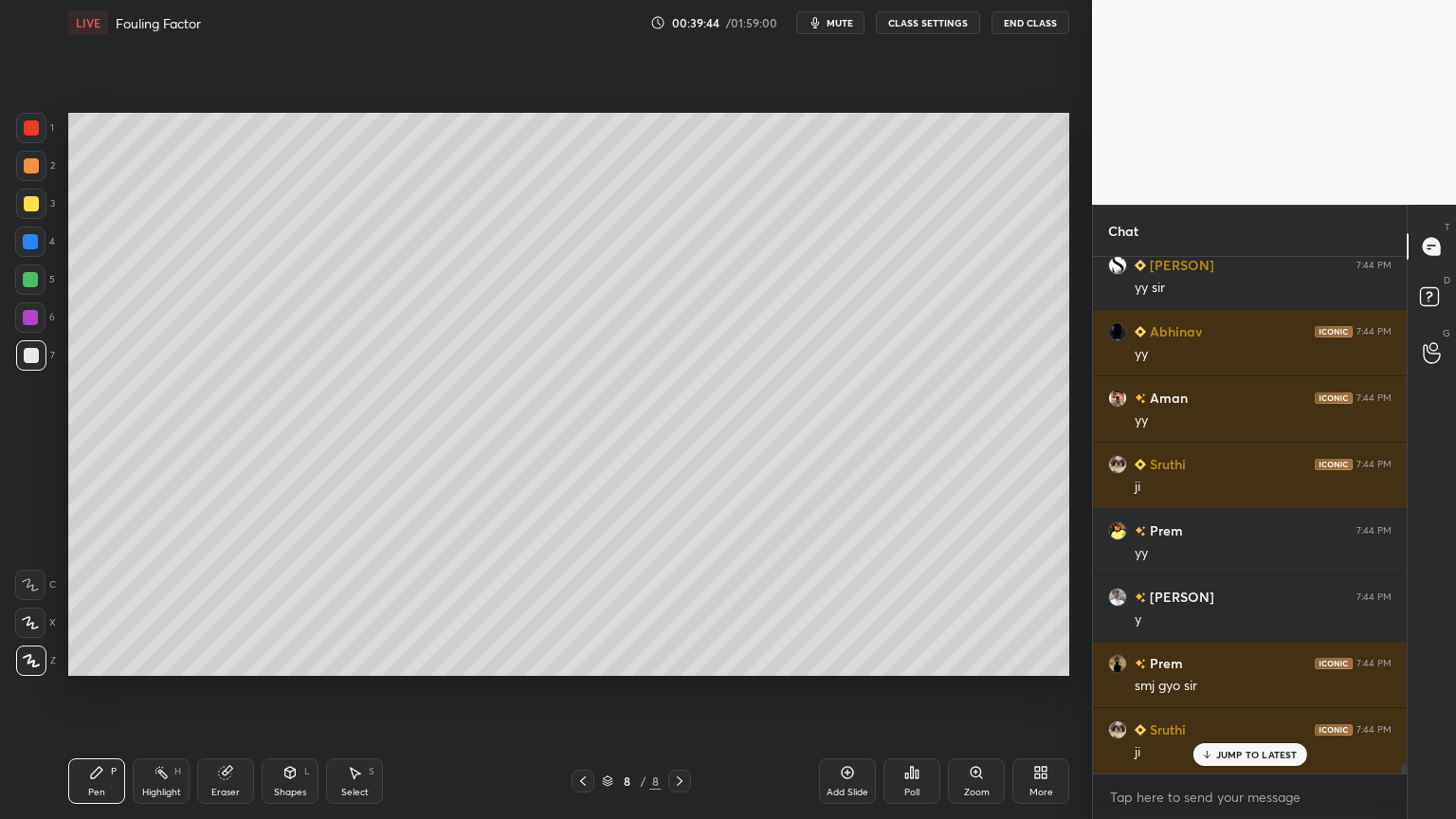 click on "Eraser" at bounding box center (226, 792) 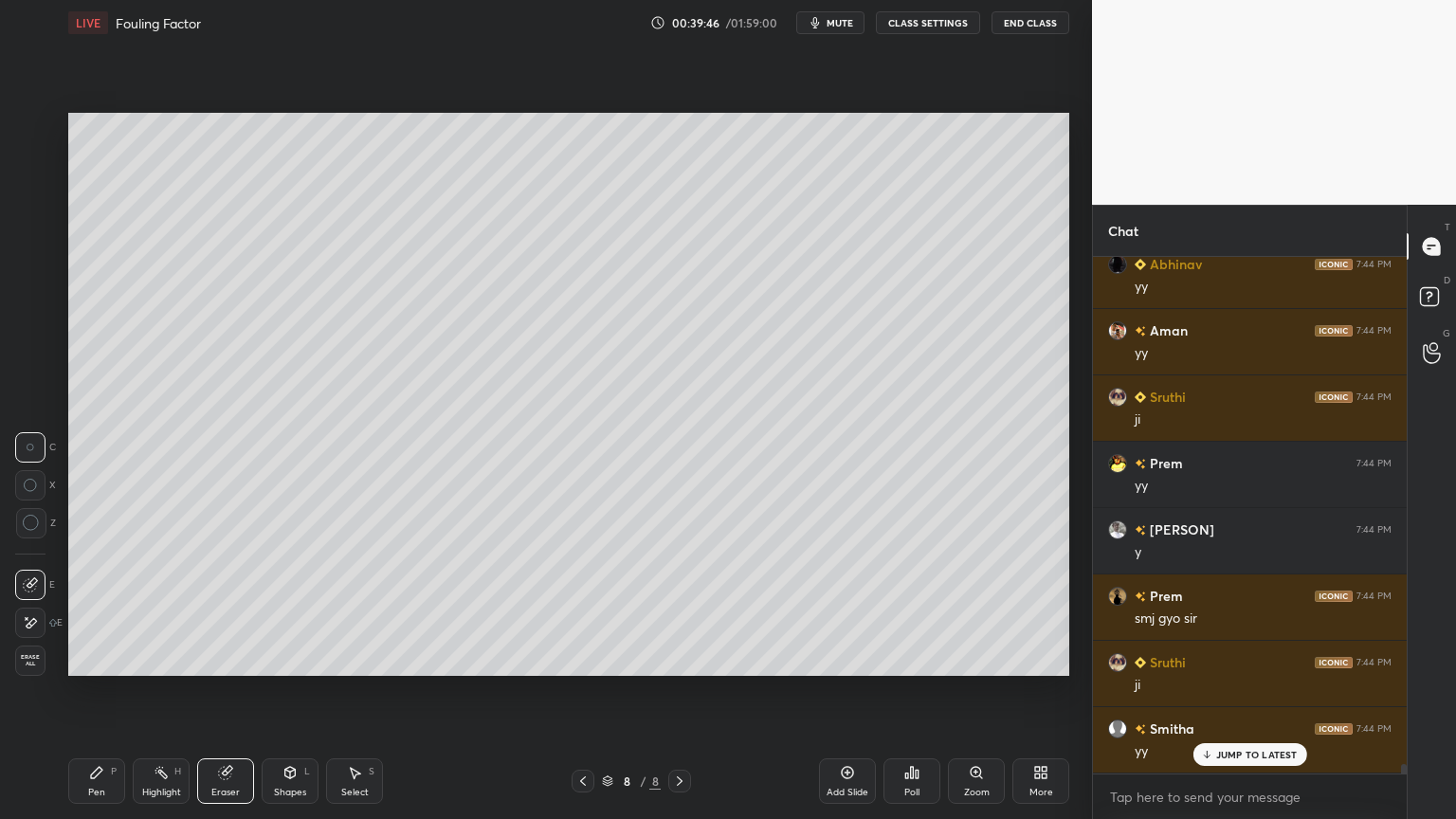 scroll, scrollTop: 28635, scrollLeft: 0, axis: vertical 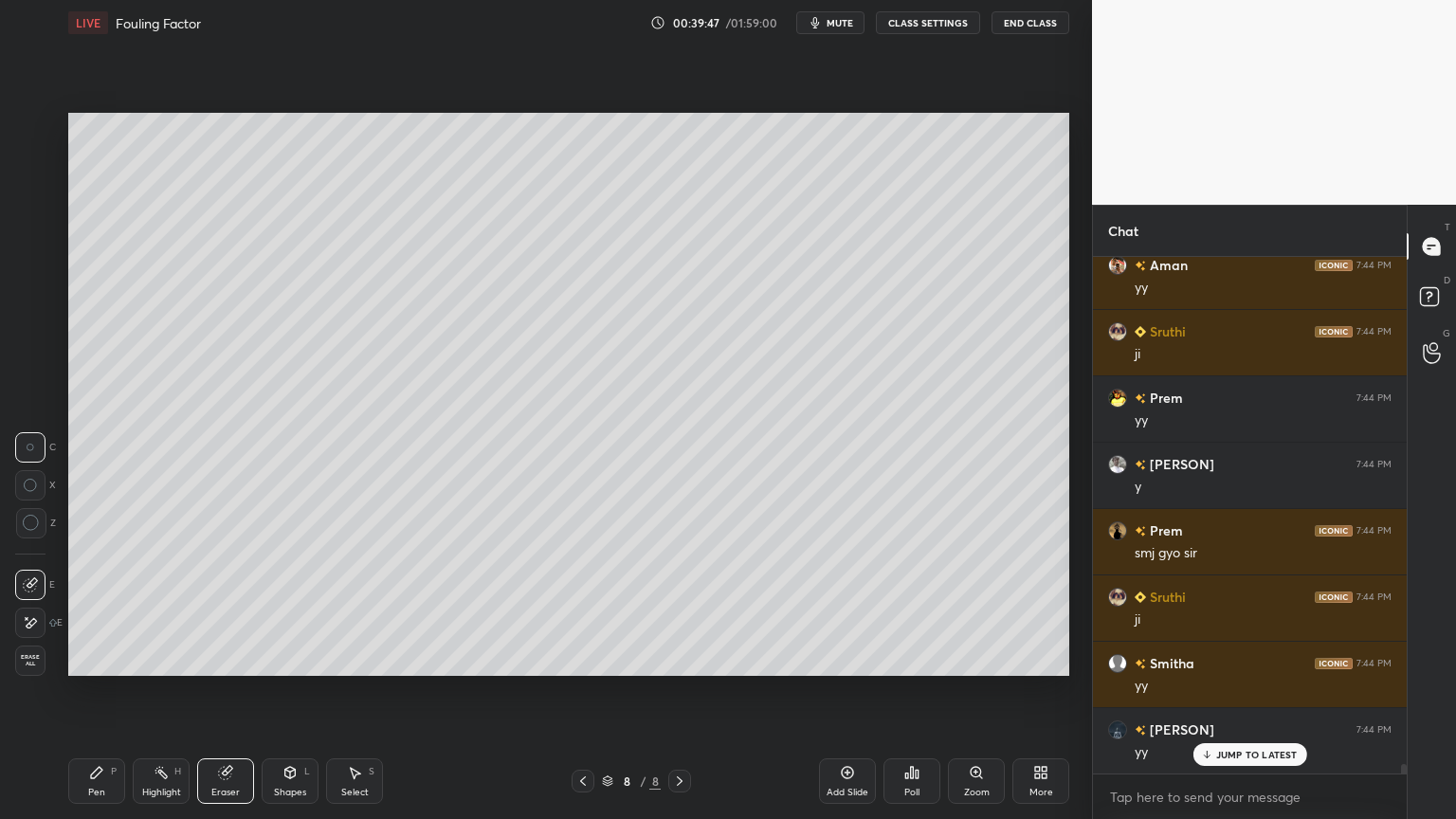click on "Pen P" at bounding box center (97, 781) 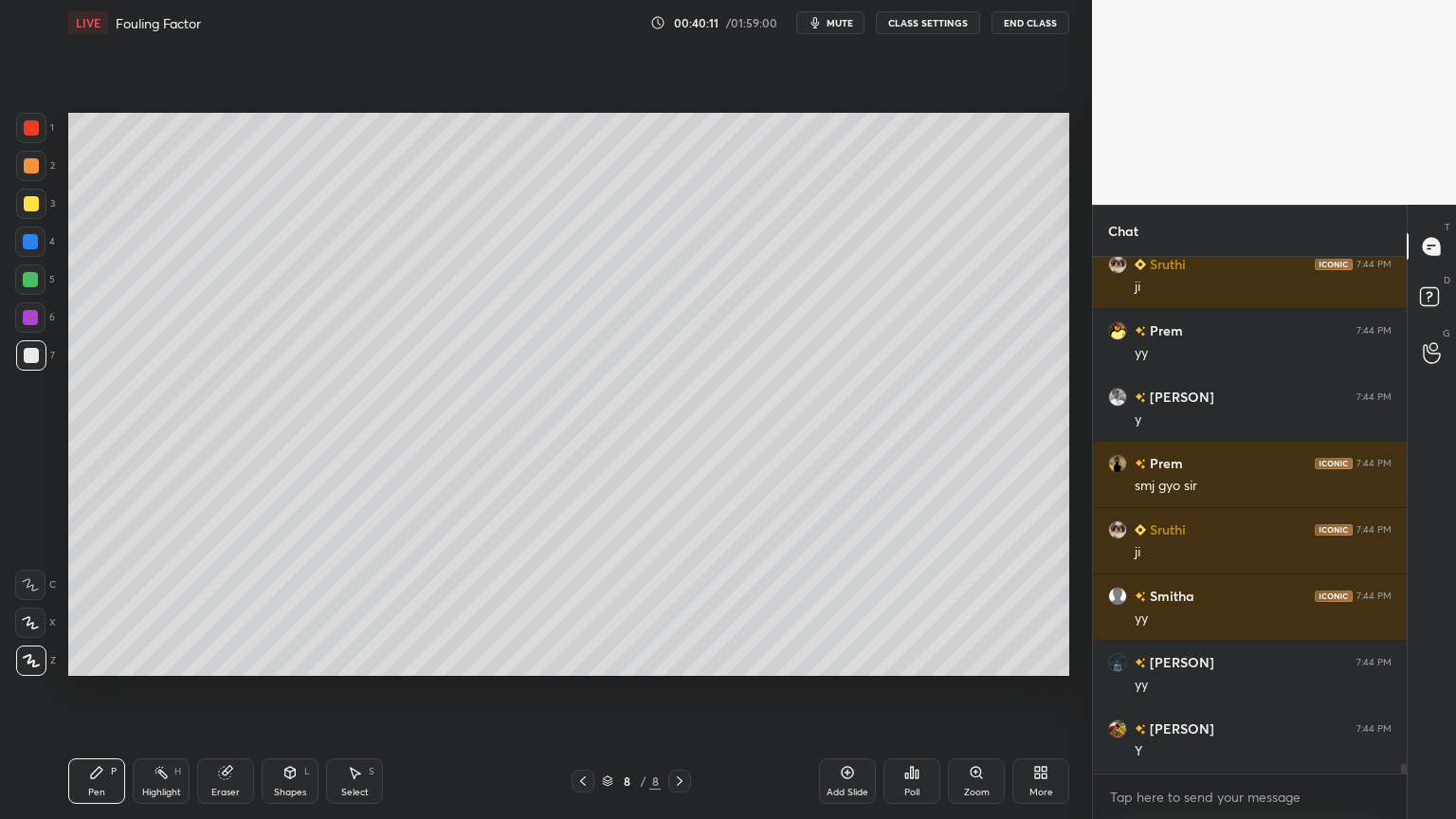 scroll, scrollTop: 28767, scrollLeft: 0, axis: vertical 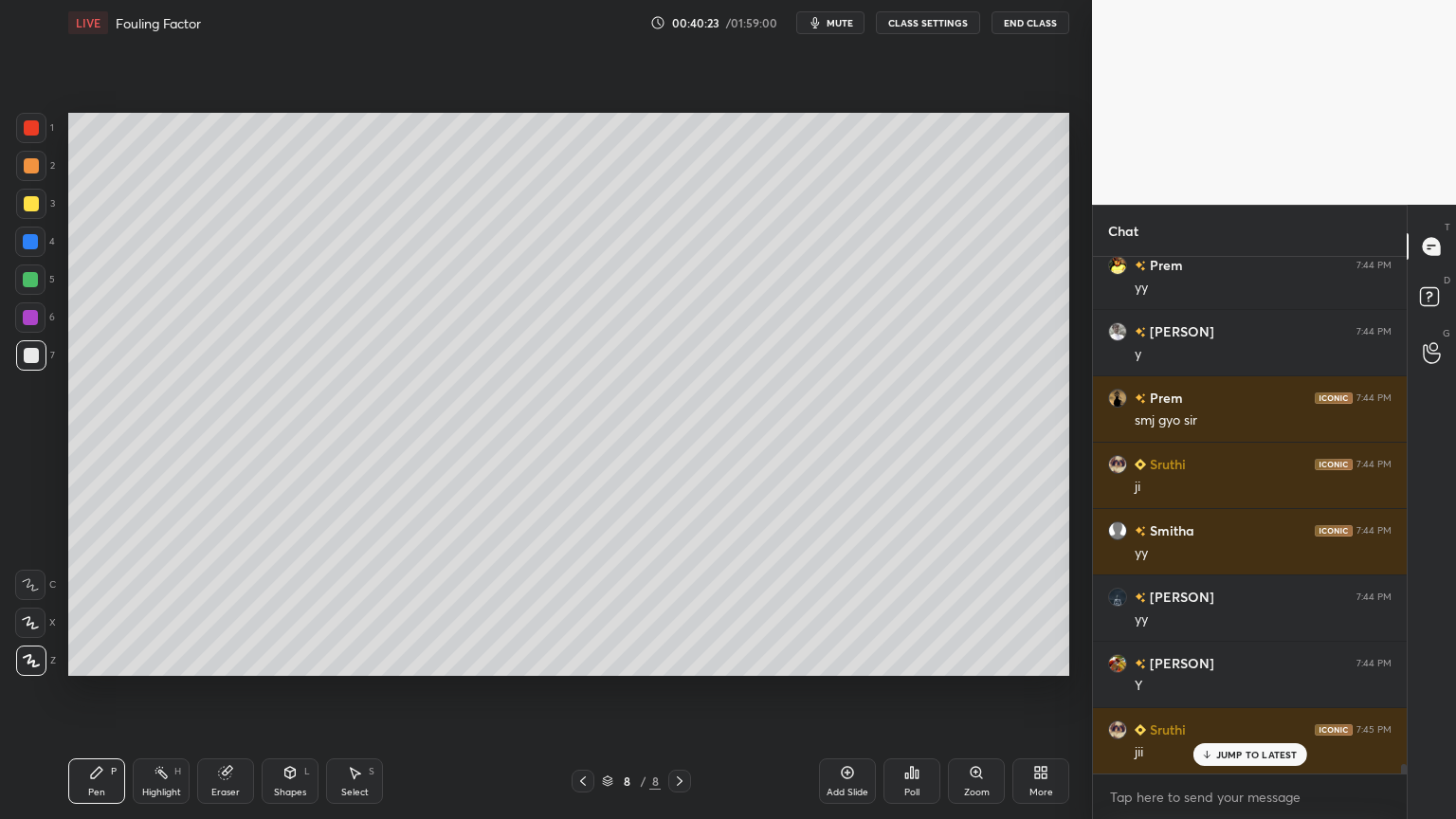 click 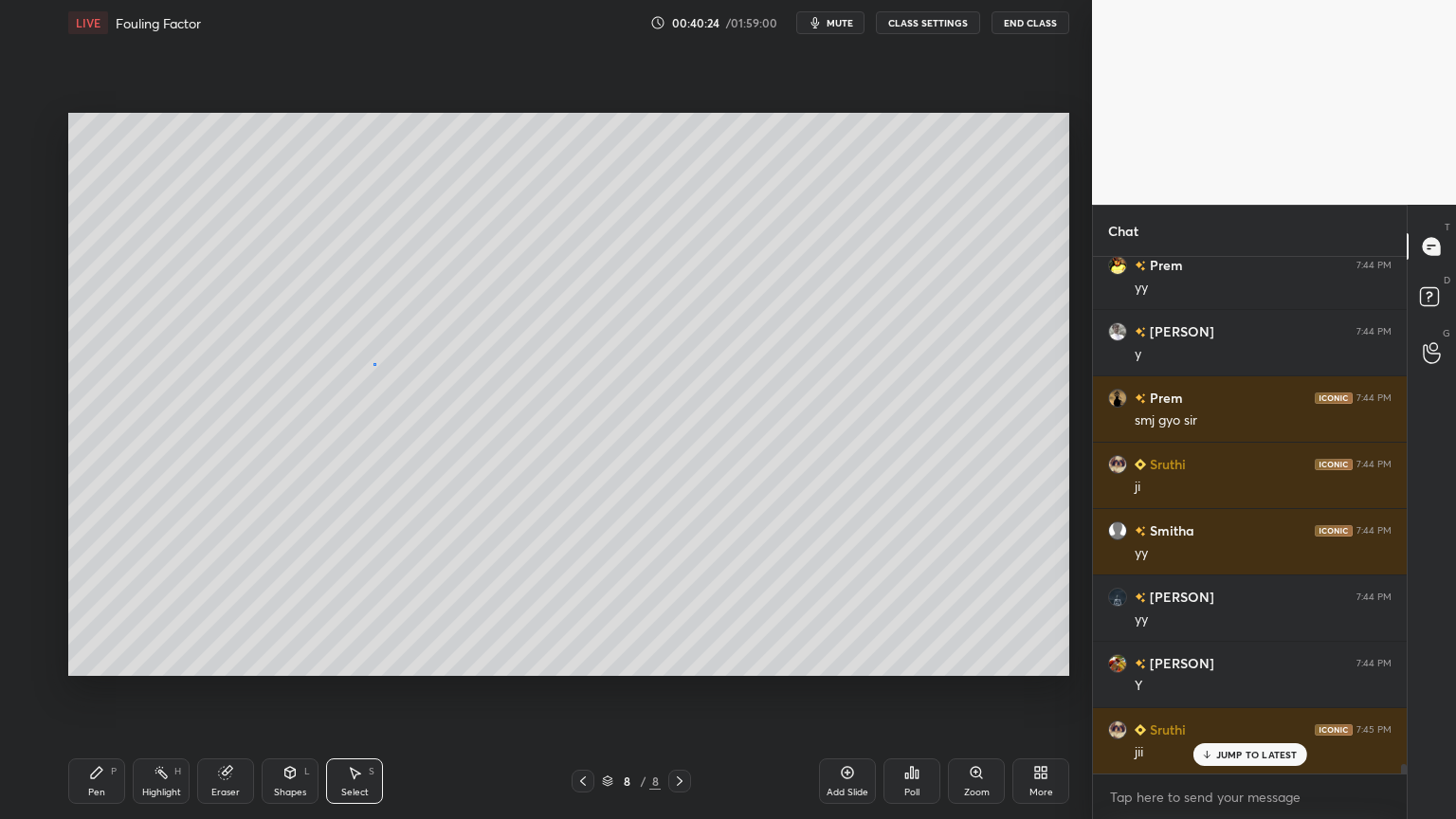 scroll, scrollTop: 28835, scrollLeft: 0, axis: vertical 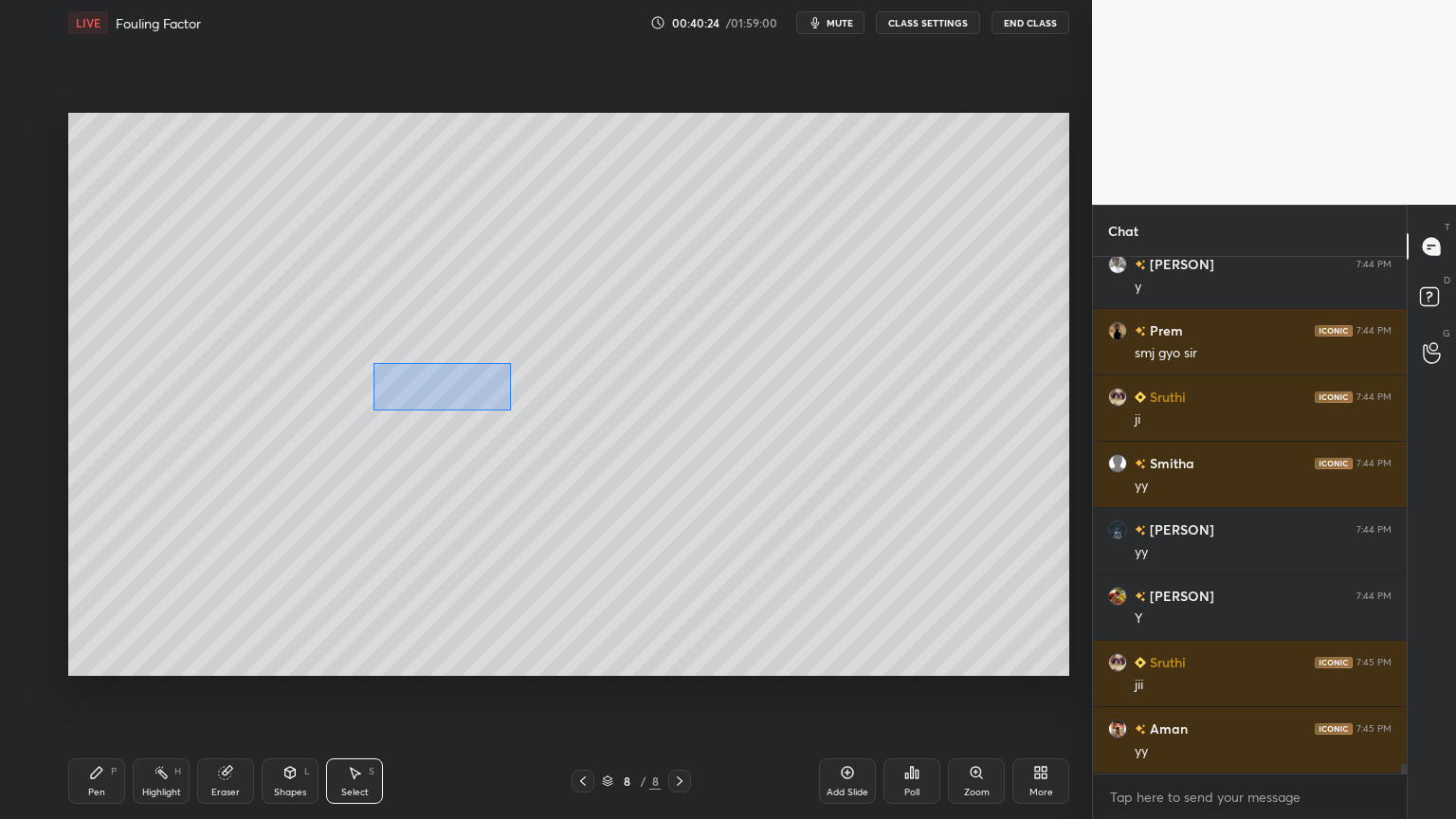 drag, startPoint x: 373, startPoint y: 363, endPoint x: 516, endPoint y: 410, distance: 150.52575 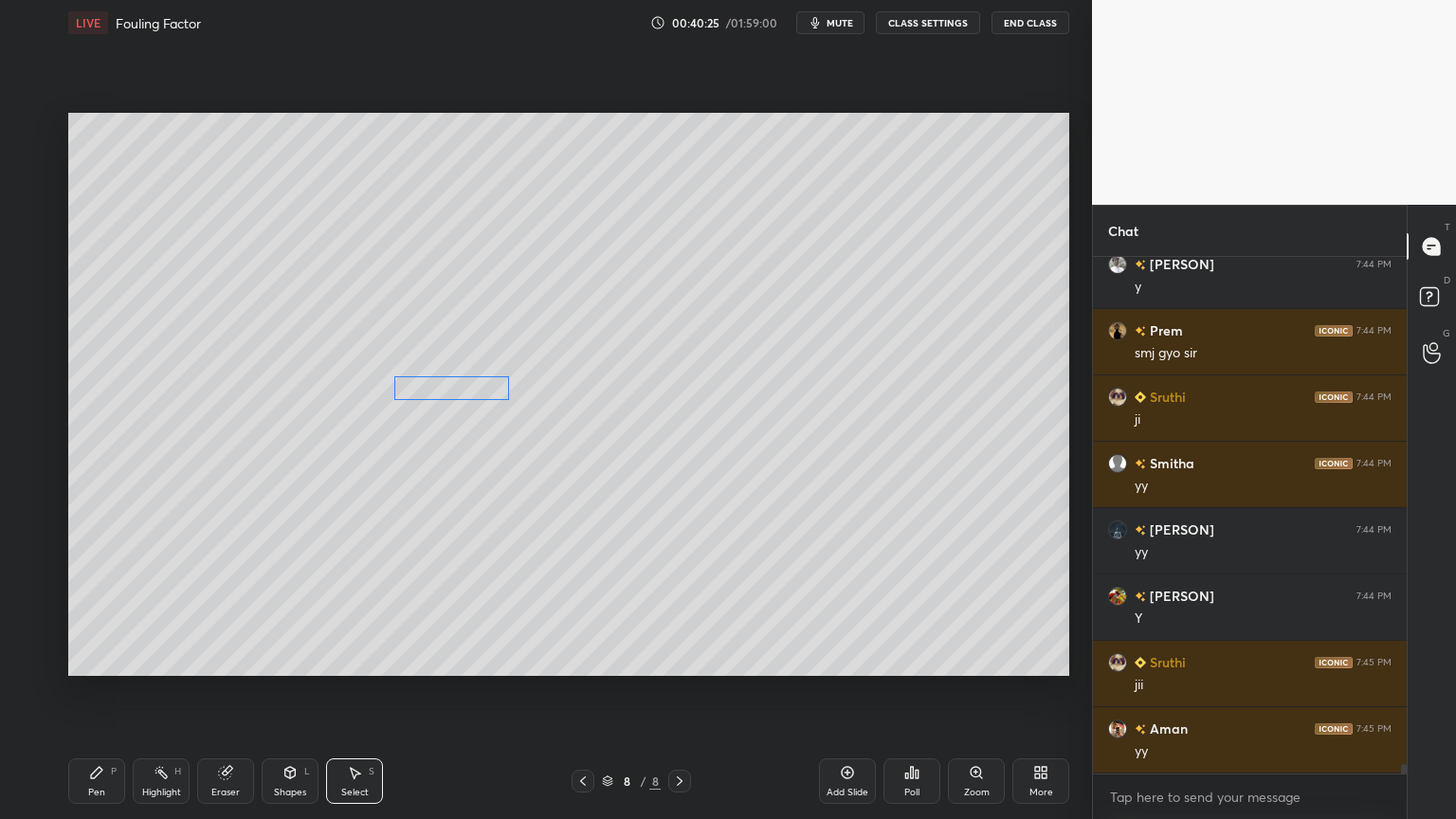 scroll, scrollTop: 28967, scrollLeft: 0, axis: vertical 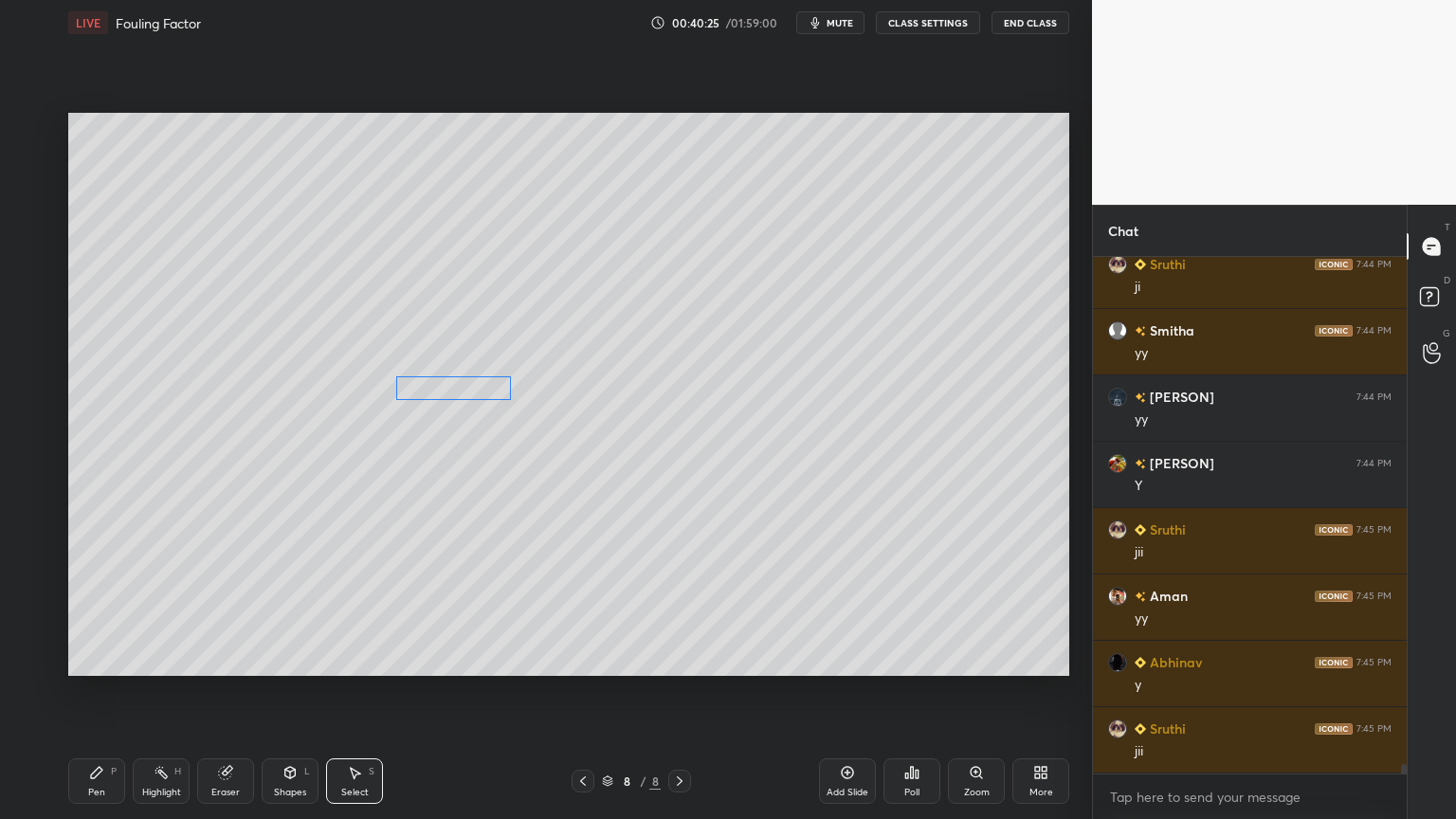 click on "0 ° Undo Copy Duplicate Duplicate to new slide Delete" at bounding box center (569, 394) 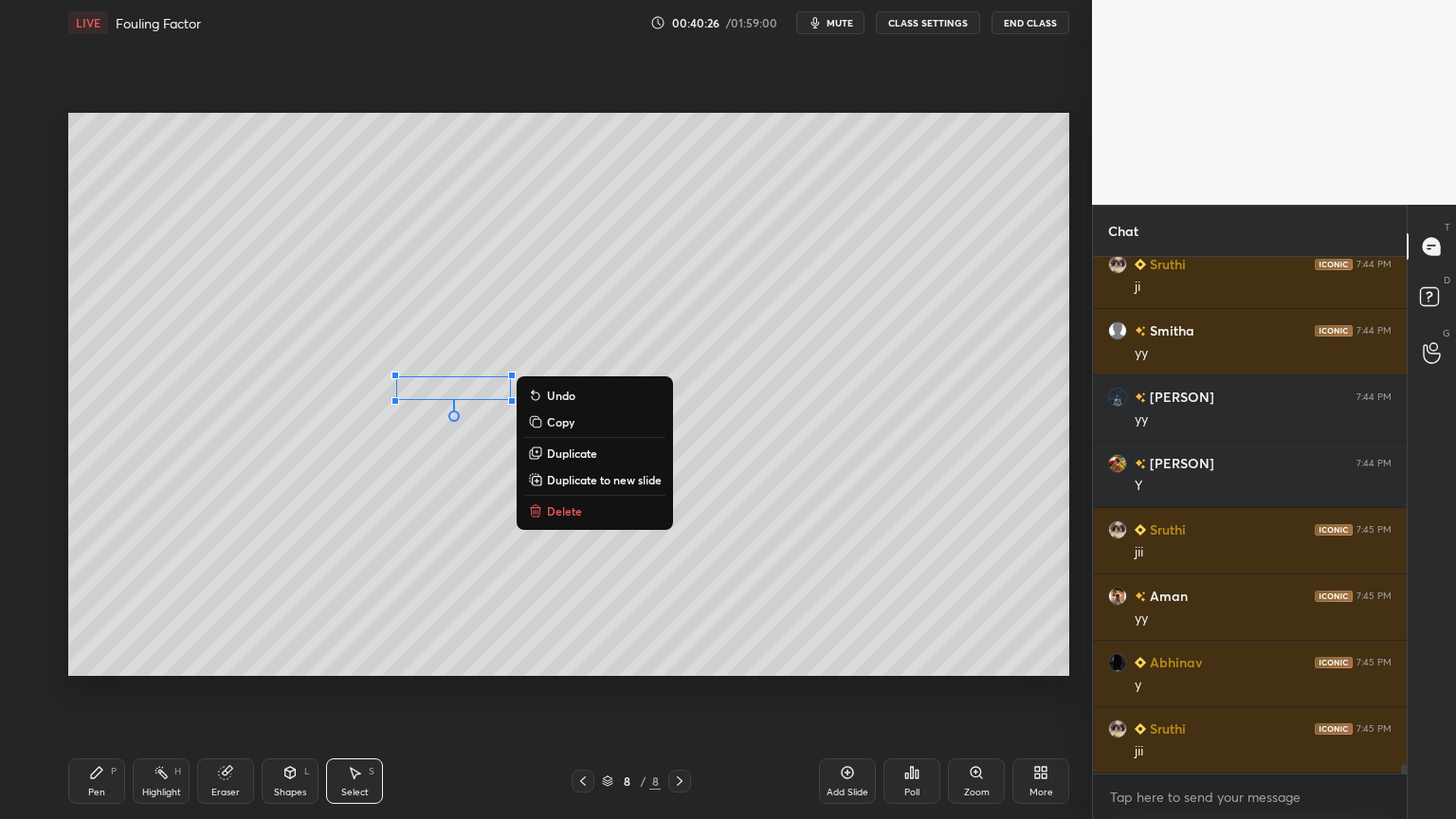 click on "Pen P" at bounding box center (97, 781) 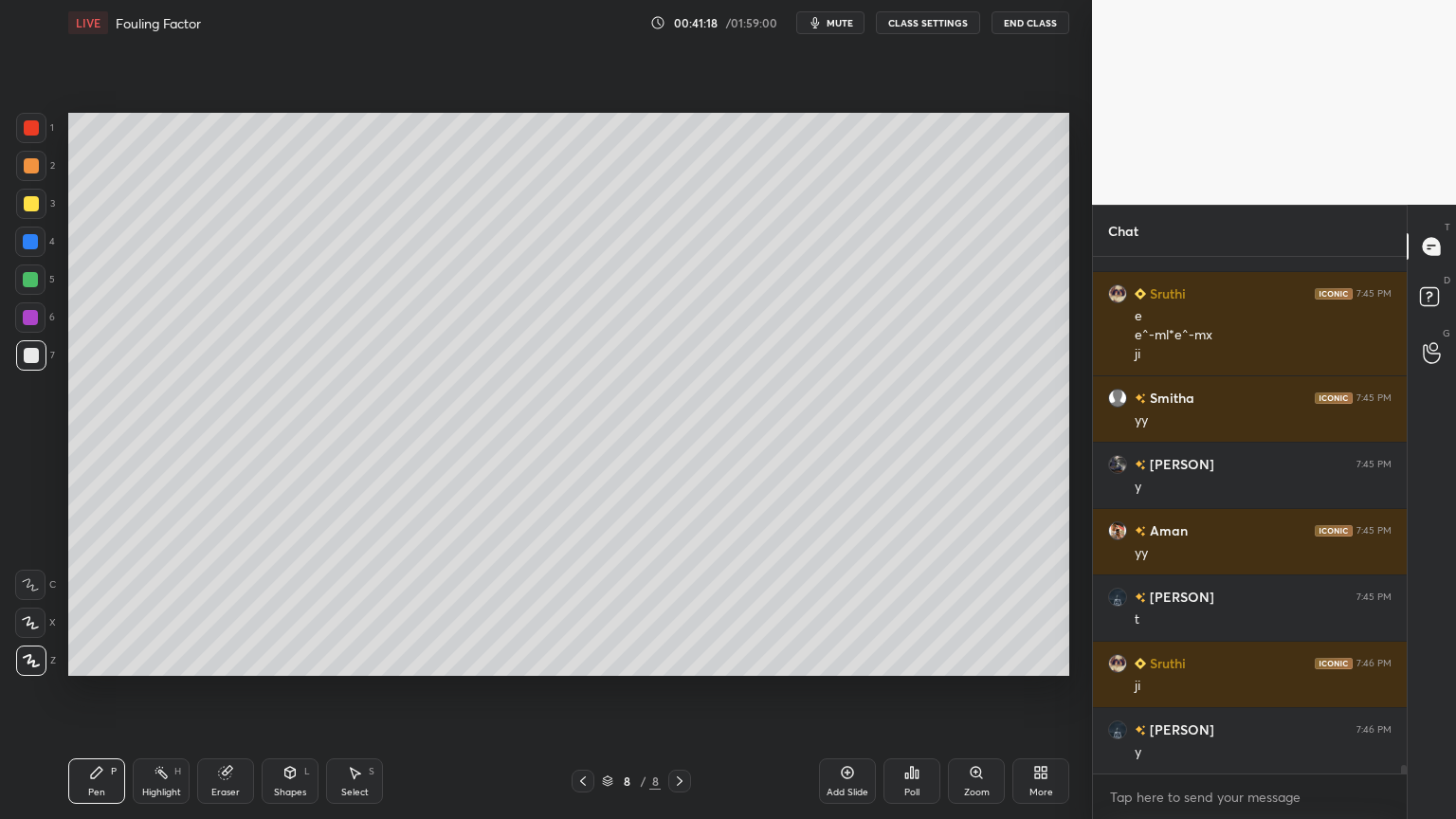 scroll, scrollTop: 29669, scrollLeft: 0, axis: vertical 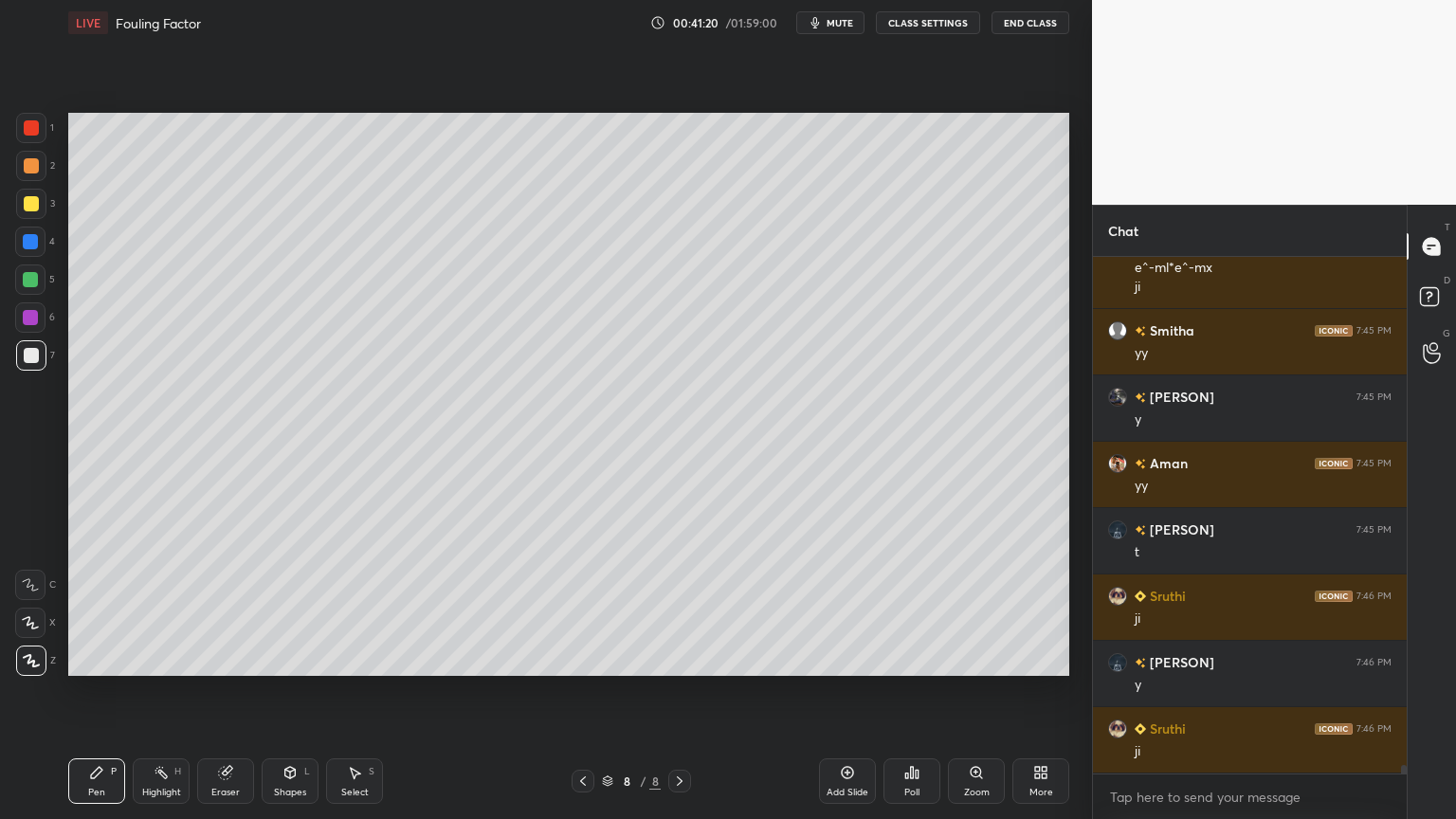 click at bounding box center (30, 280) 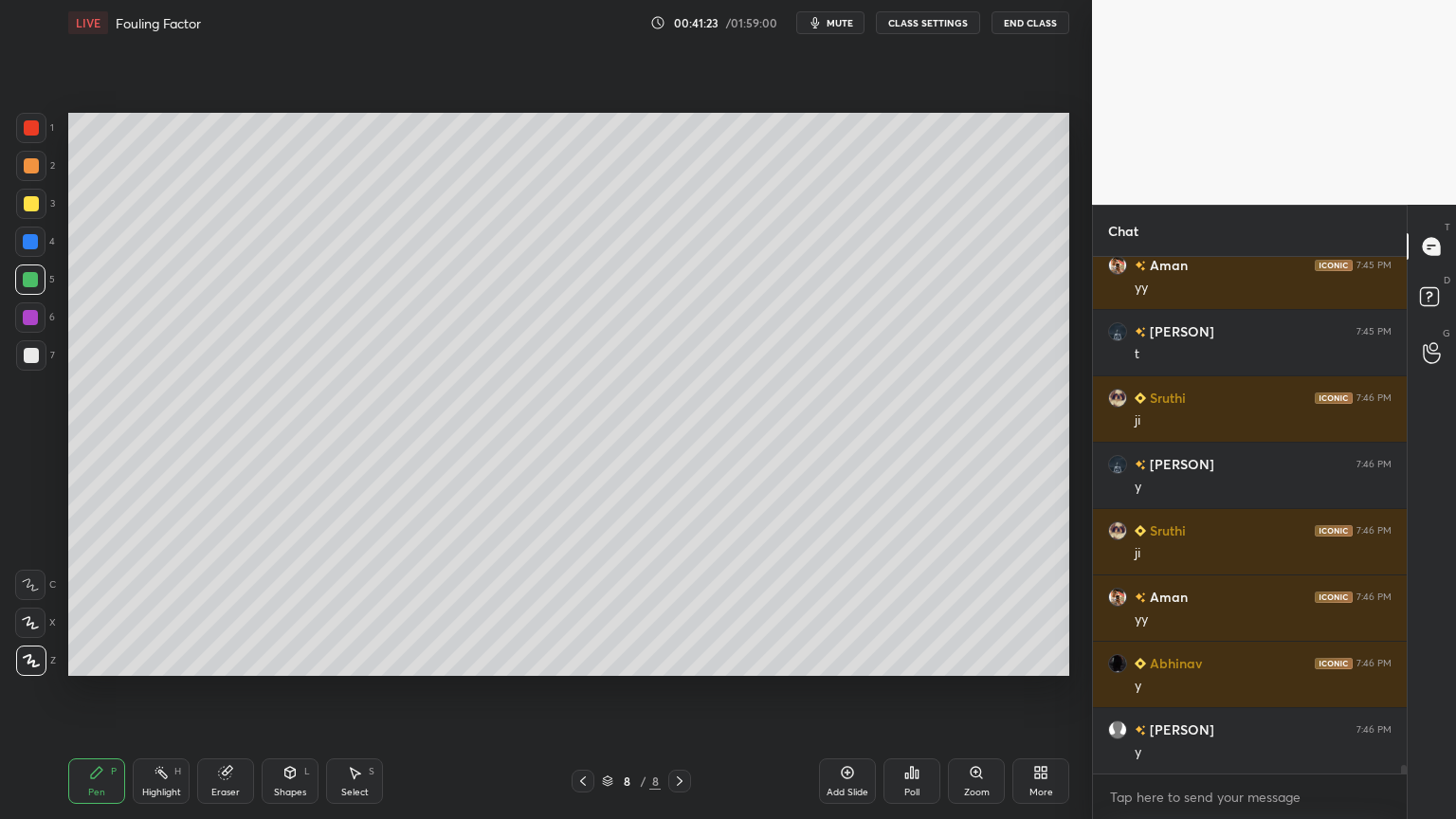 scroll, scrollTop: 29934, scrollLeft: 0, axis: vertical 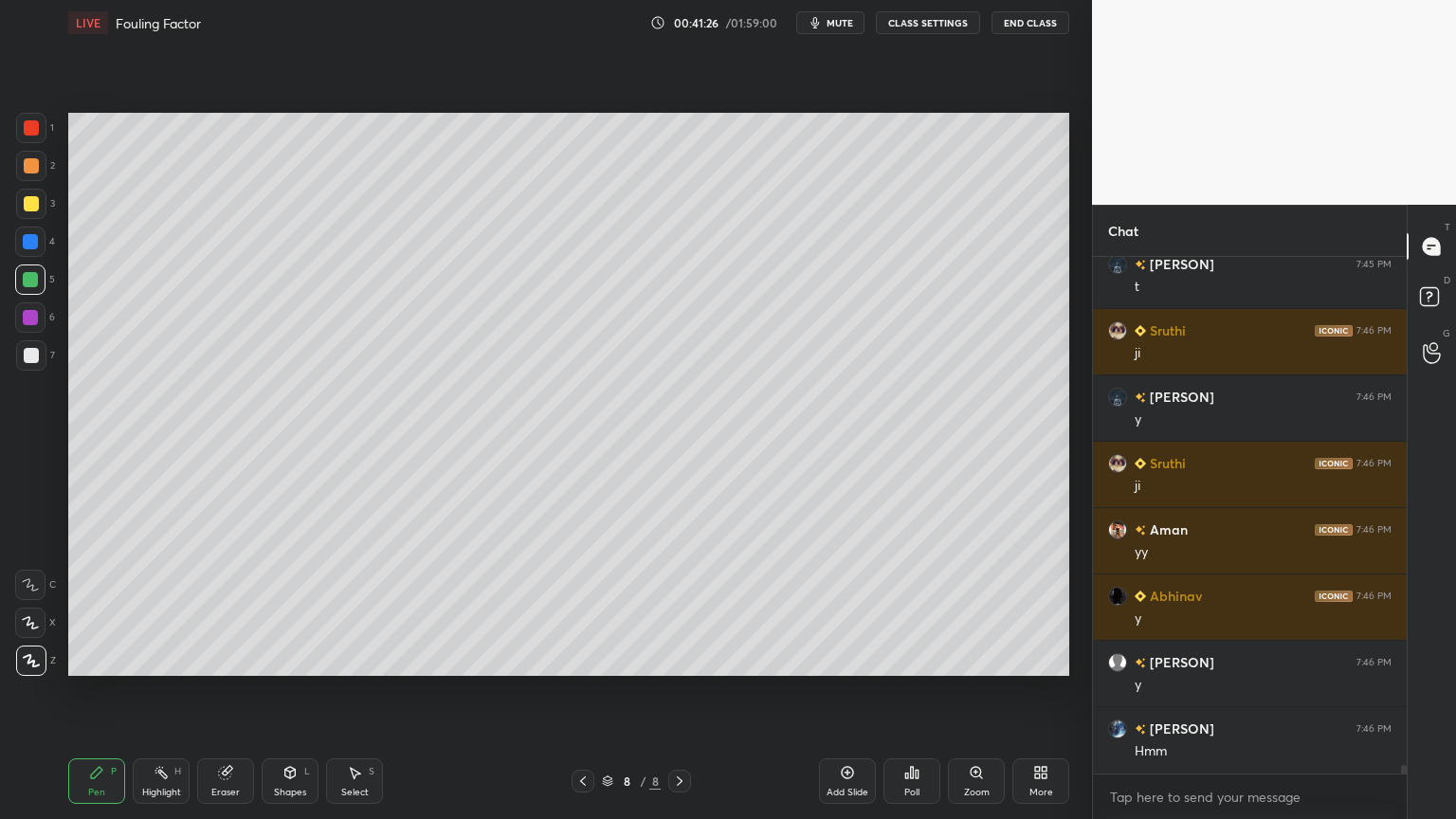 click at bounding box center [31, 355] 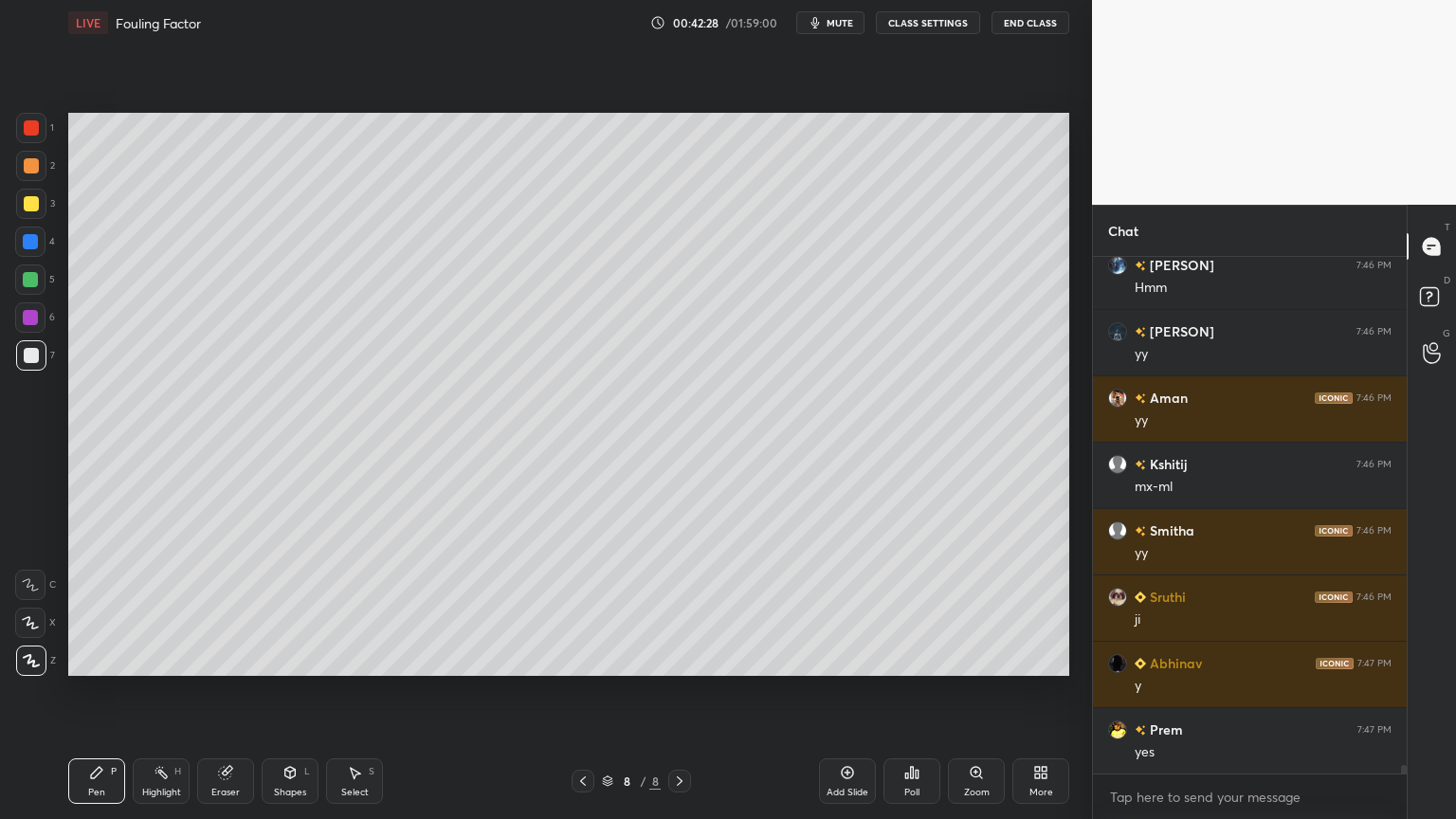 scroll, scrollTop: 30465, scrollLeft: 0, axis: vertical 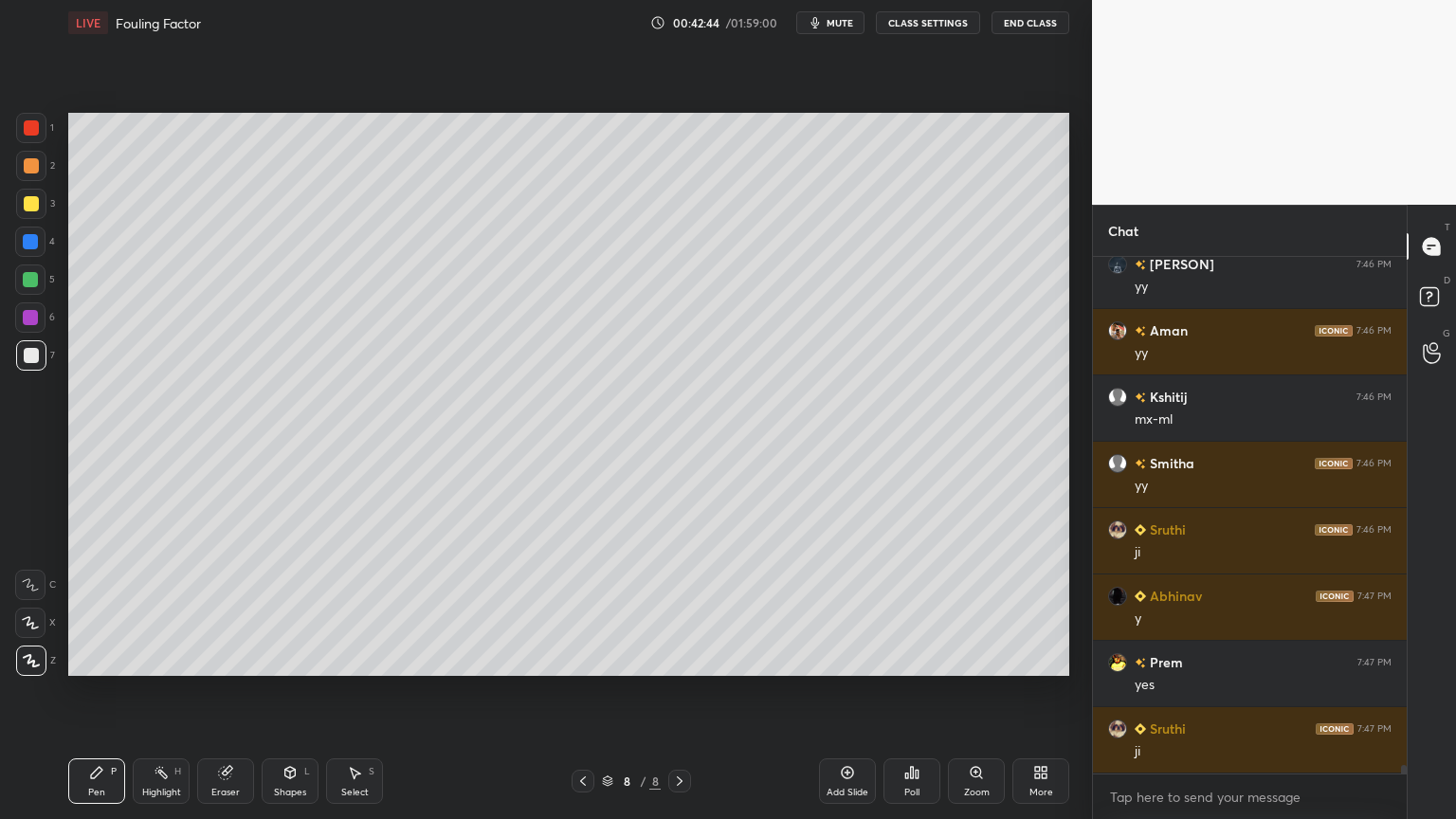 click 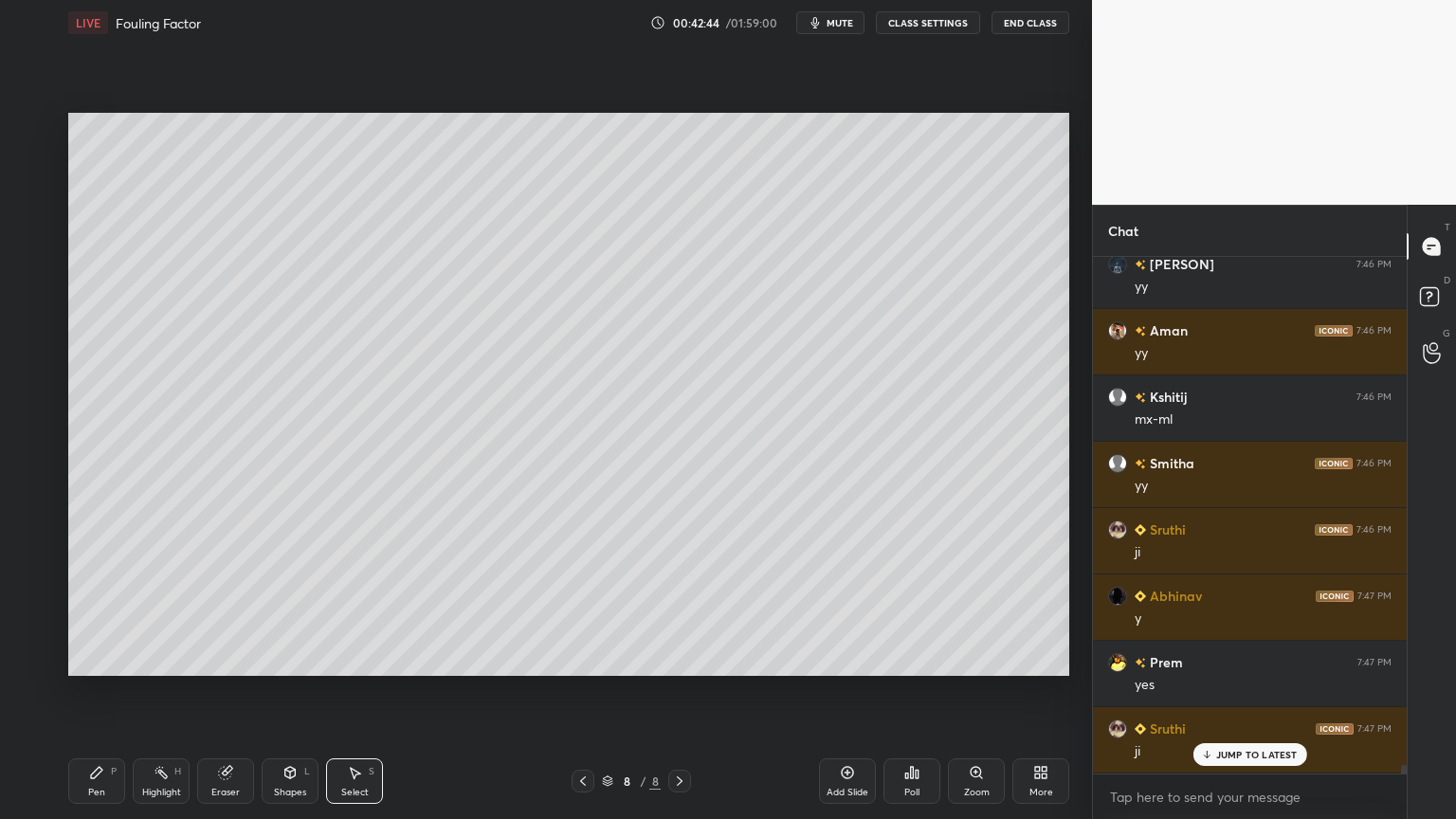 scroll, scrollTop: 30530, scrollLeft: 0, axis: vertical 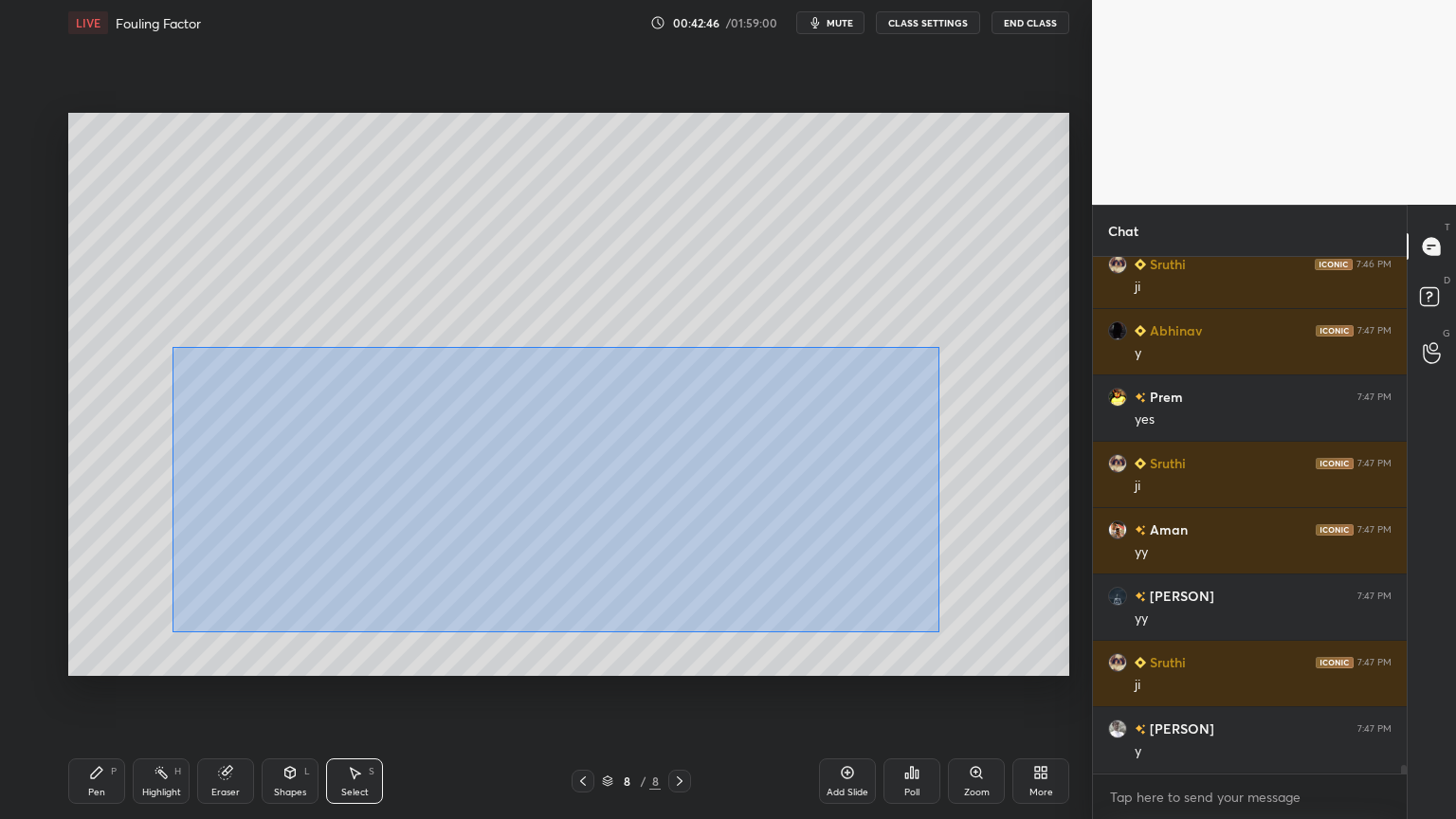 drag, startPoint x: 197, startPoint y: 363, endPoint x: 937, endPoint y: 630, distance: 786.69499 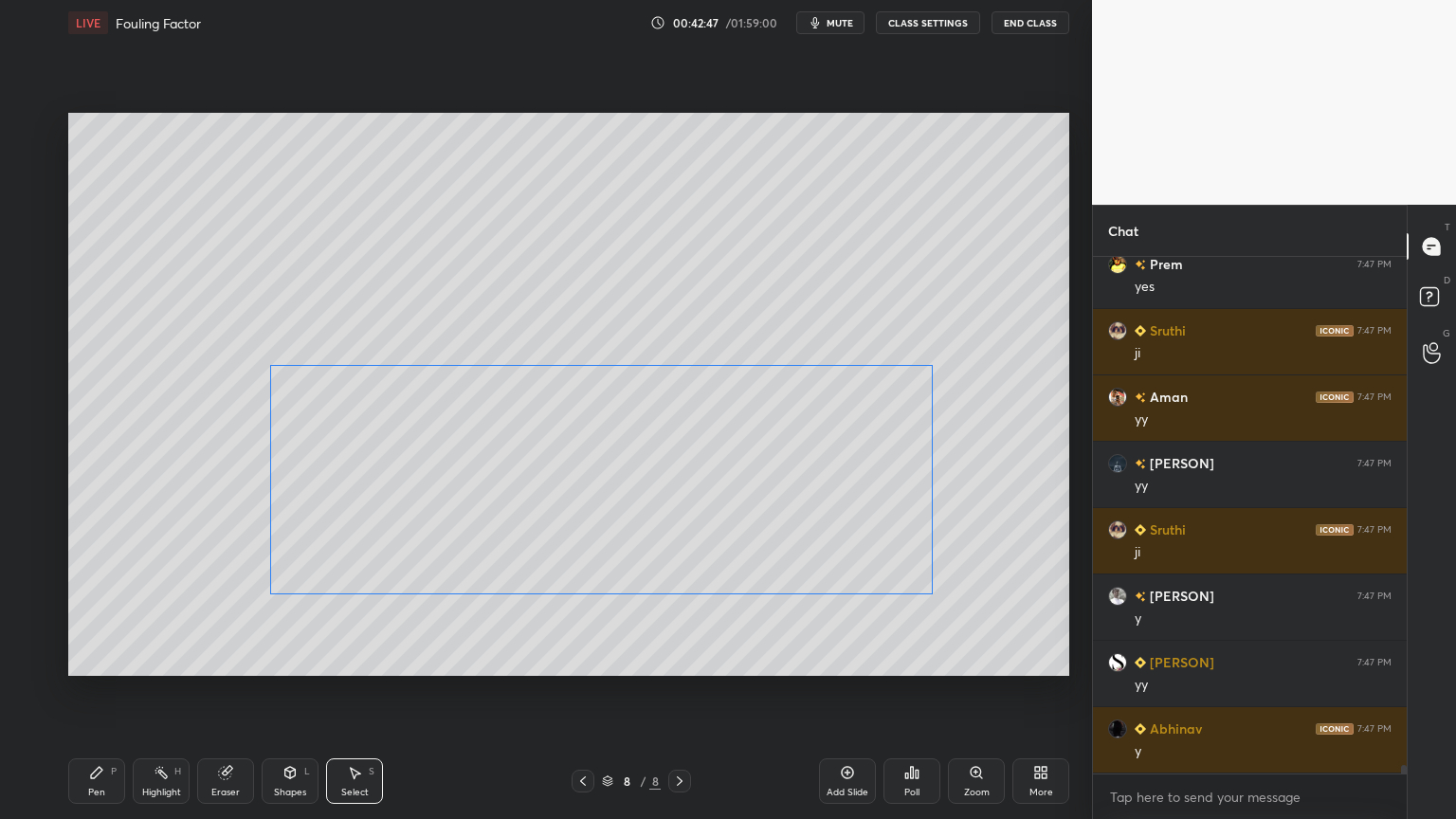 scroll, scrollTop: 30863, scrollLeft: 0, axis: vertical 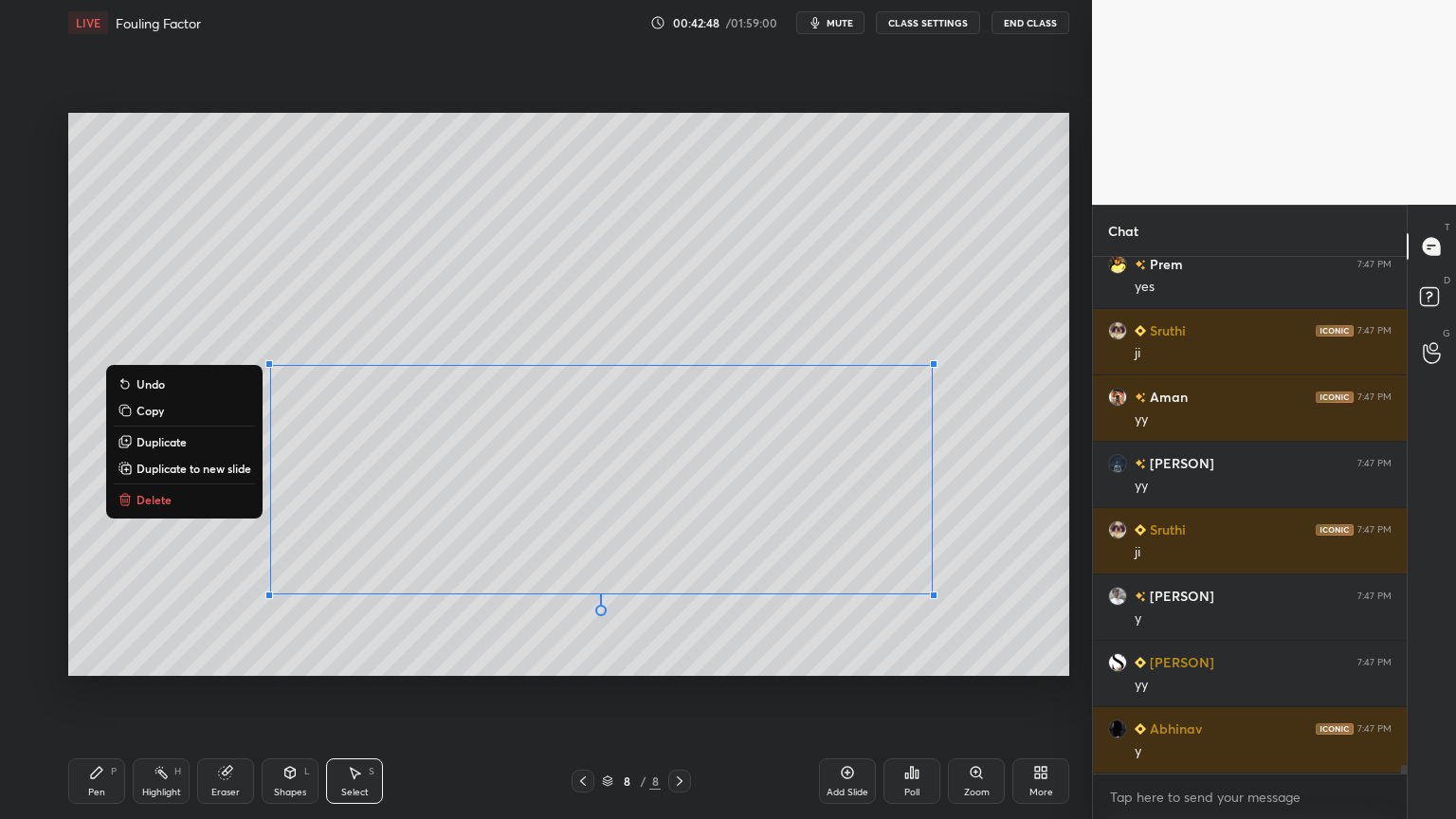 click on "0 ° Undo Copy Duplicate Duplicate to new slide Delete" at bounding box center [569, 394] 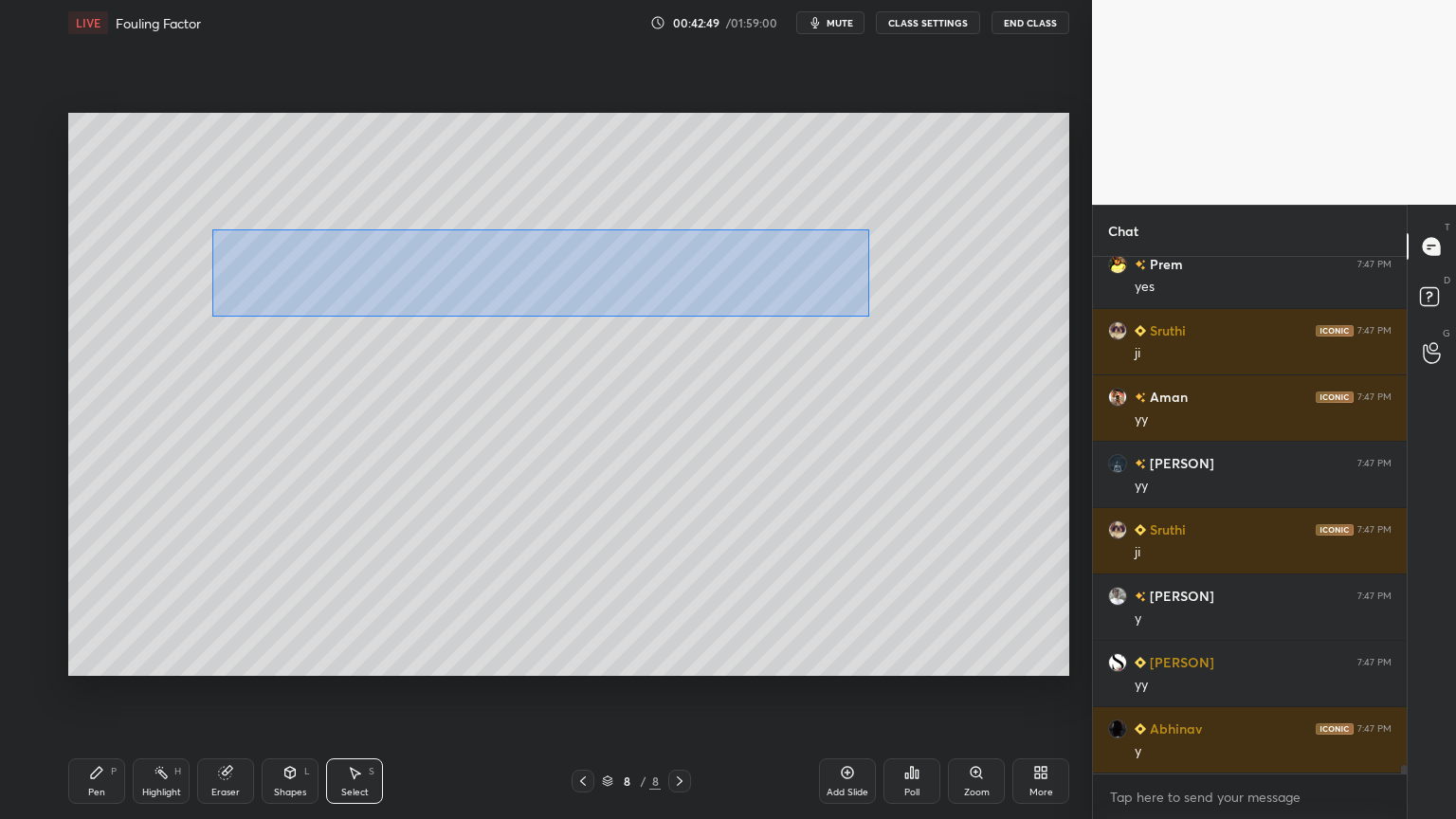 scroll, scrollTop: 30929, scrollLeft: 0, axis: vertical 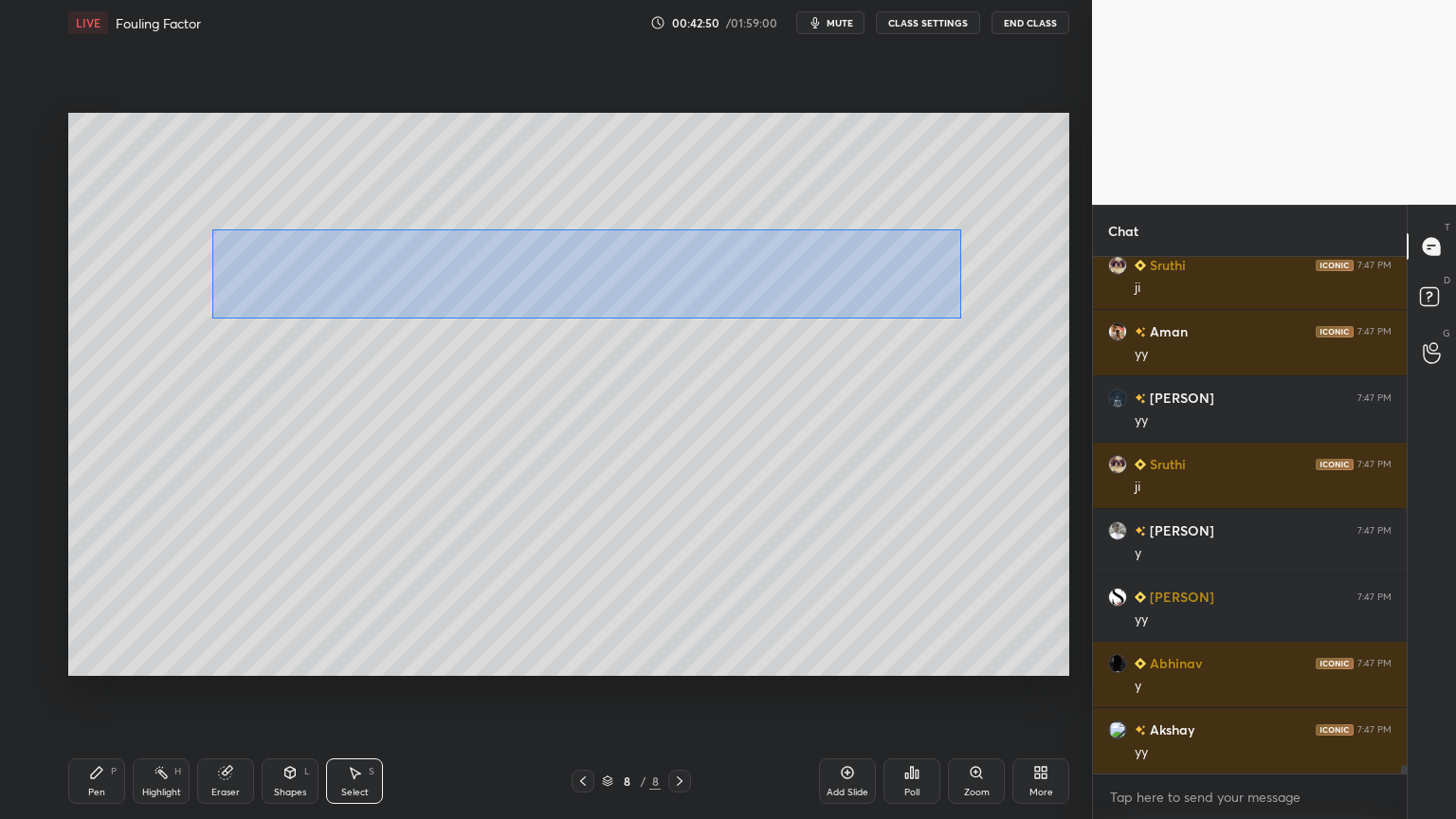 drag, startPoint x: 220, startPoint y: 232, endPoint x: 952, endPoint y: 316, distance: 736.8039 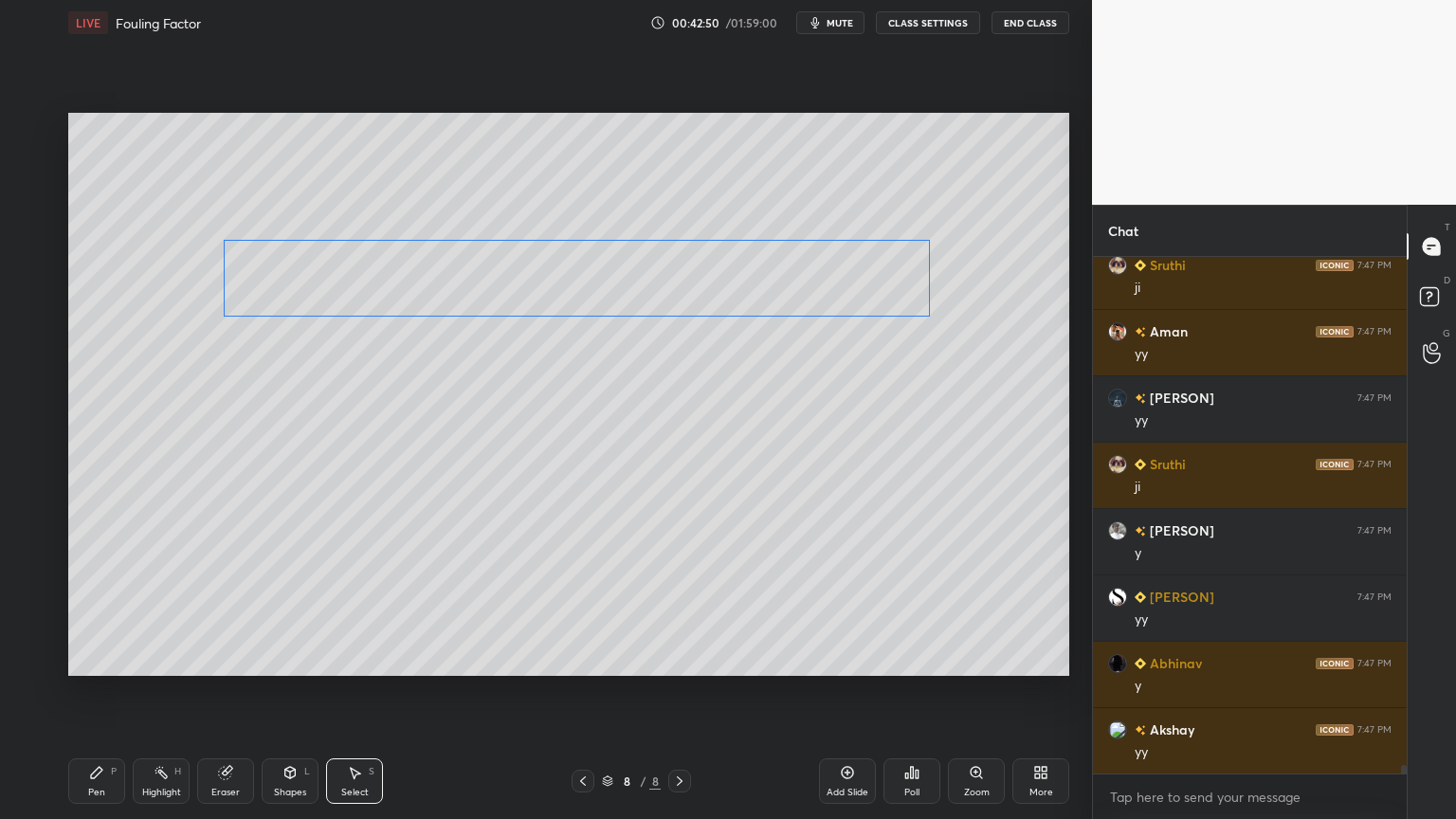 scroll, scrollTop: 30996, scrollLeft: 0, axis: vertical 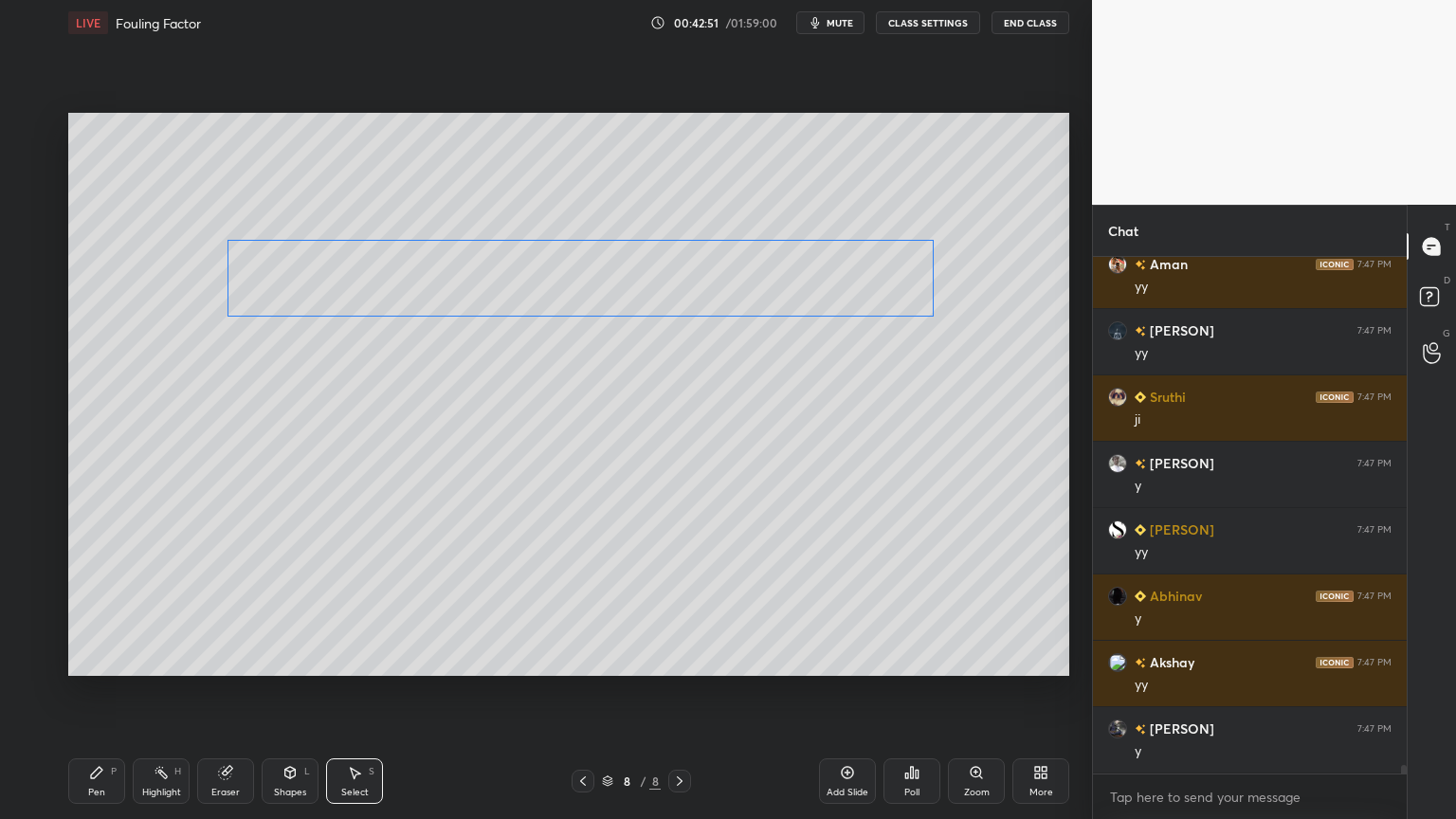 click on "0 ° Undo Copy Duplicate Duplicate to new slide Delete" at bounding box center [569, 394] 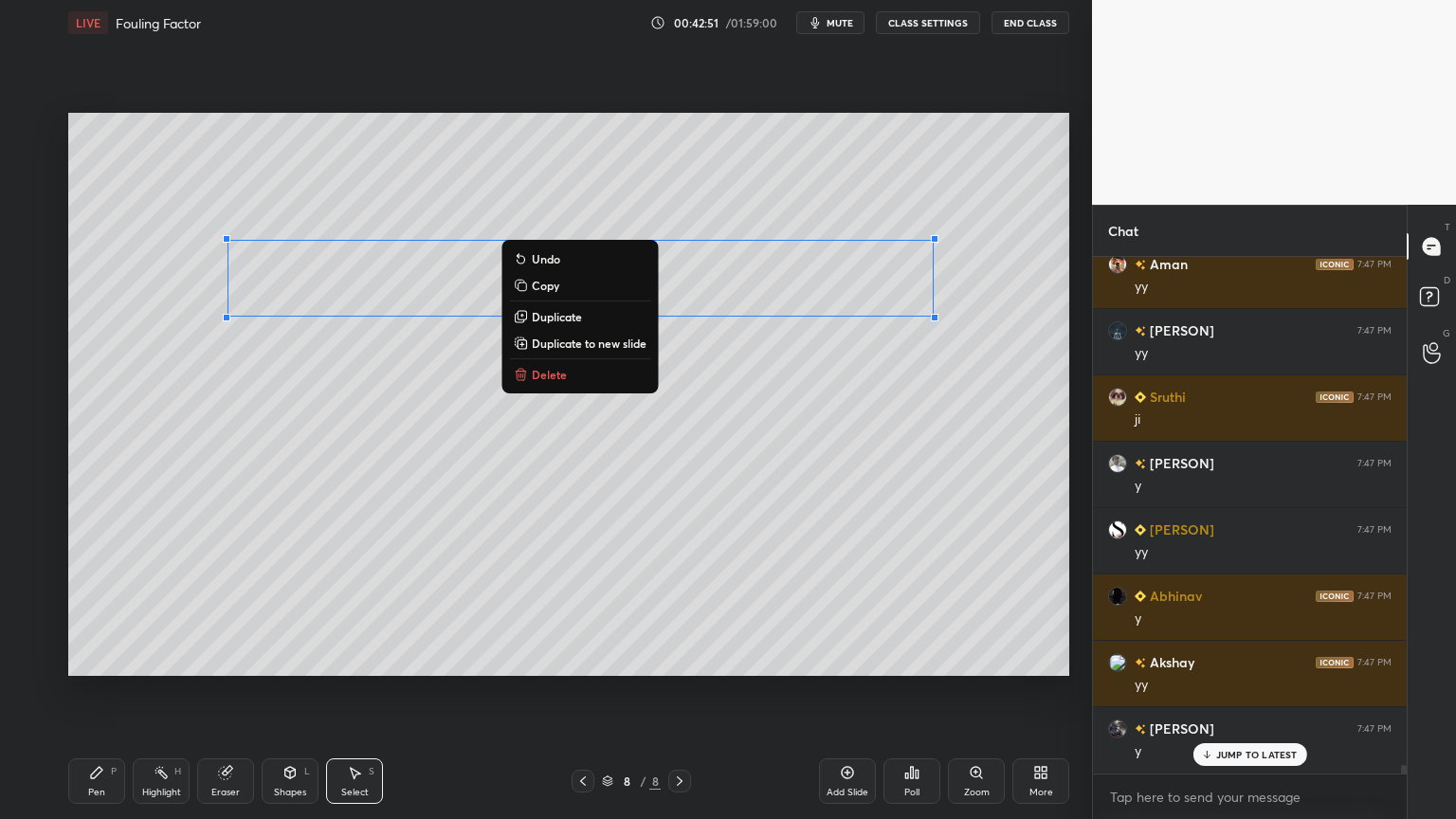scroll, scrollTop: 31061, scrollLeft: 0, axis: vertical 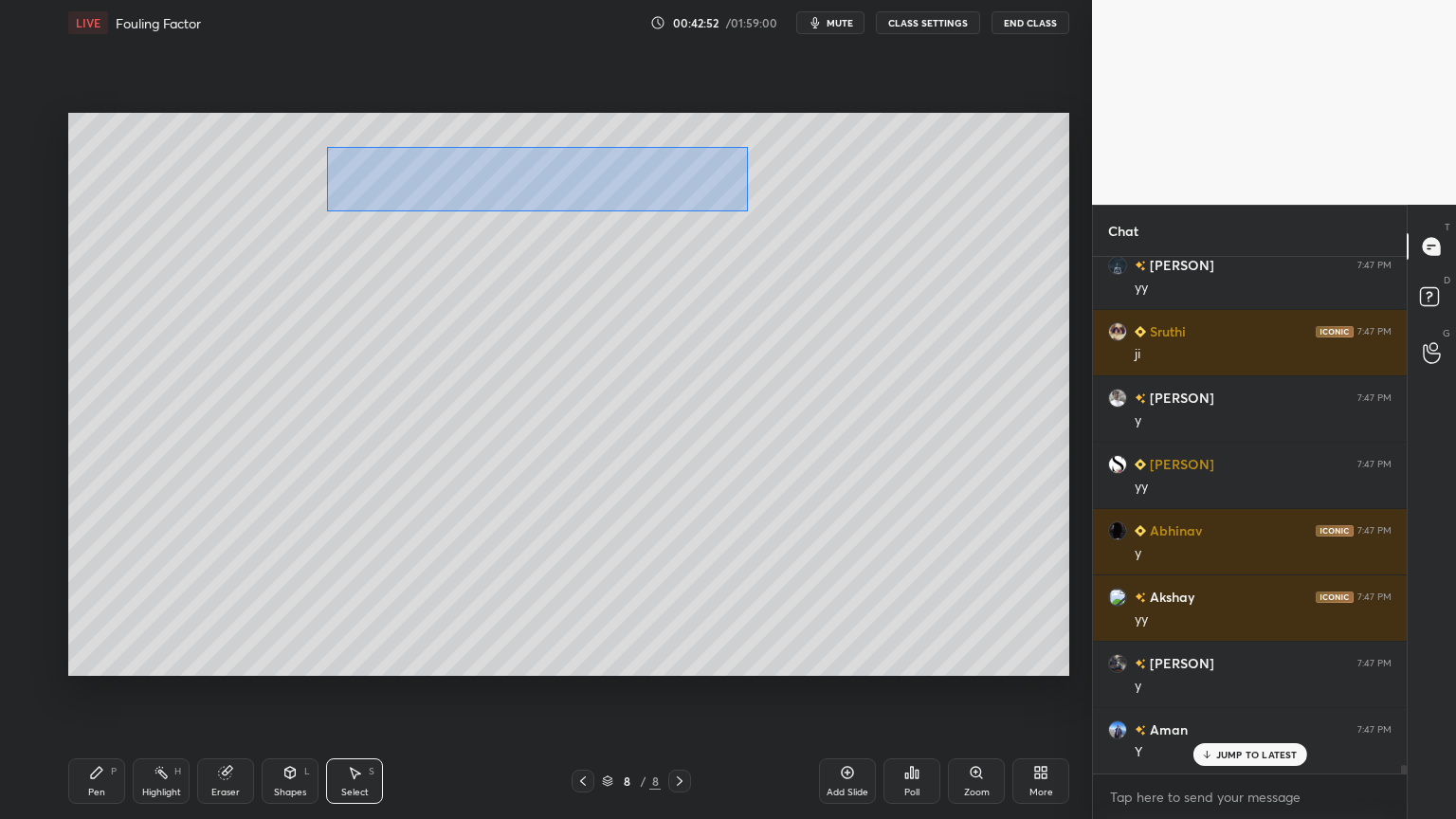 drag, startPoint x: 334, startPoint y: 154, endPoint x: 747, endPoint y: 210, distance: 416.77932 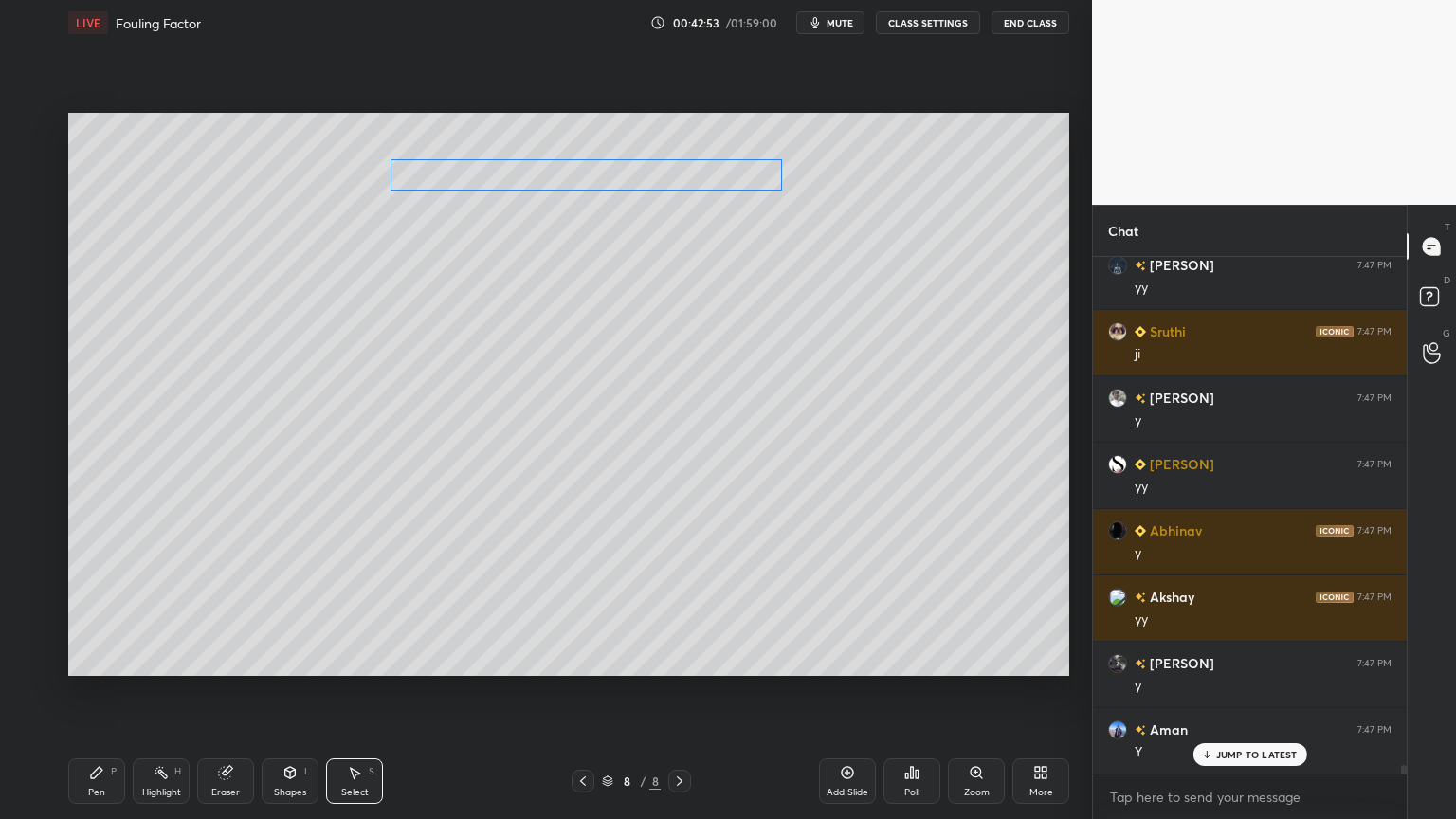 drag, startPoint x: 658, startPoint y: 172, endPoint x: 701, endPoint y: 174, distance: 43.04649 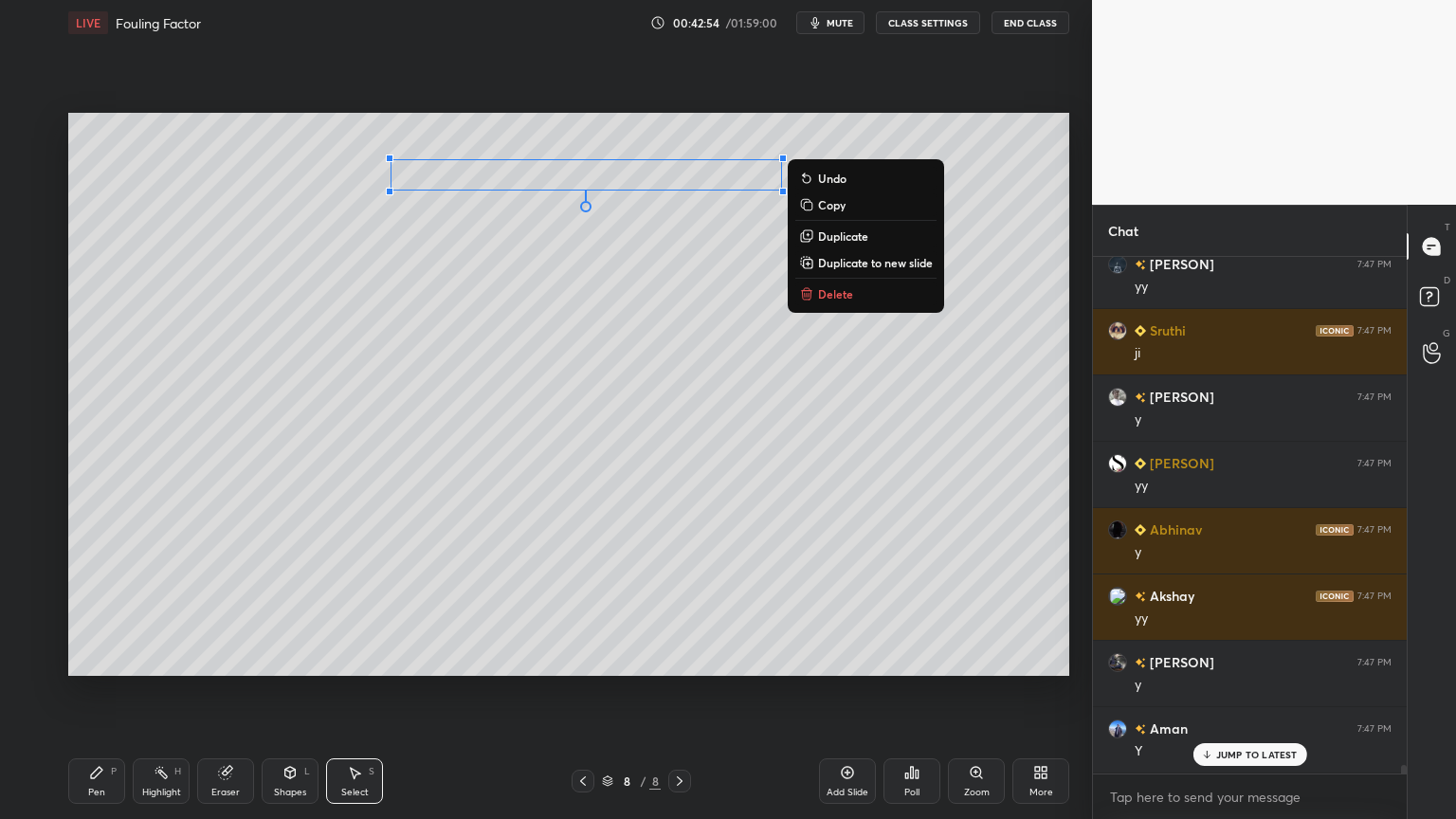 click on "0 ° Undo Copy Duplicate Duplicate to new slide Delete" at bounding box center (569, 394) 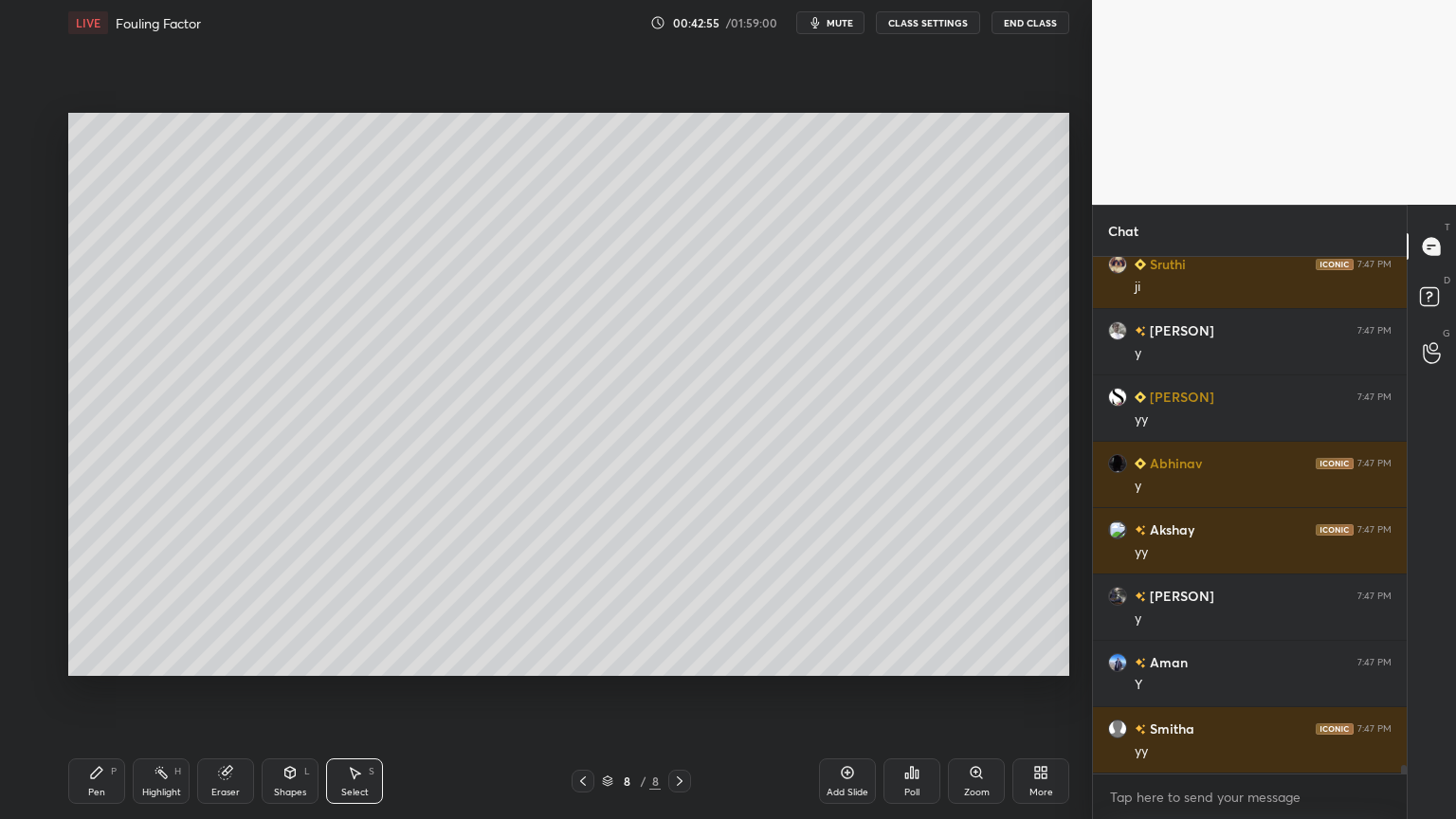 scroll, scrollTop: 31194, scrollLeft: 0, axis: vertical 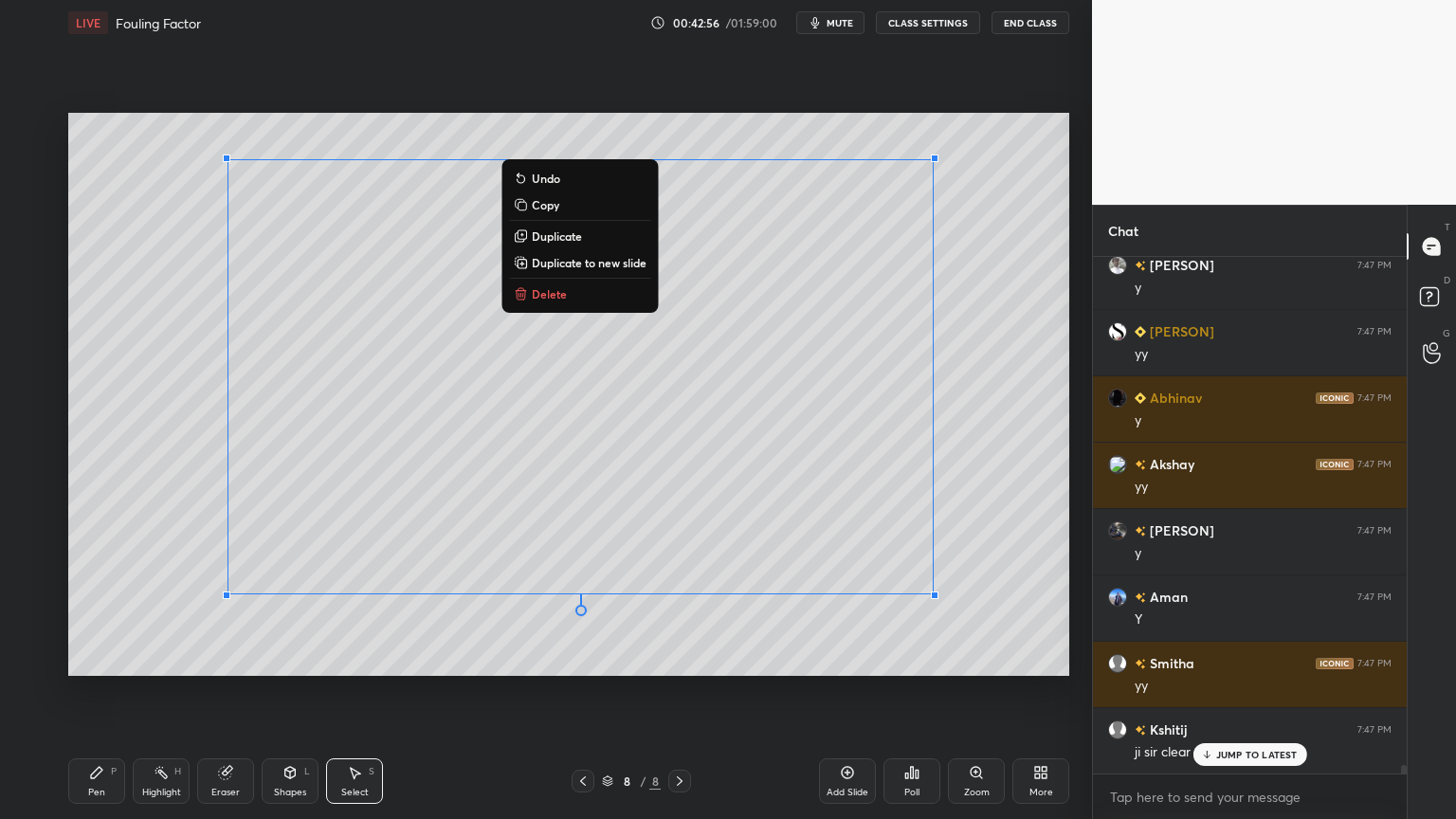 drag, startPoint x: 171, startPoint y: 156, endPoint x: 1088, endPoint y: 709, distance: 1070.8399 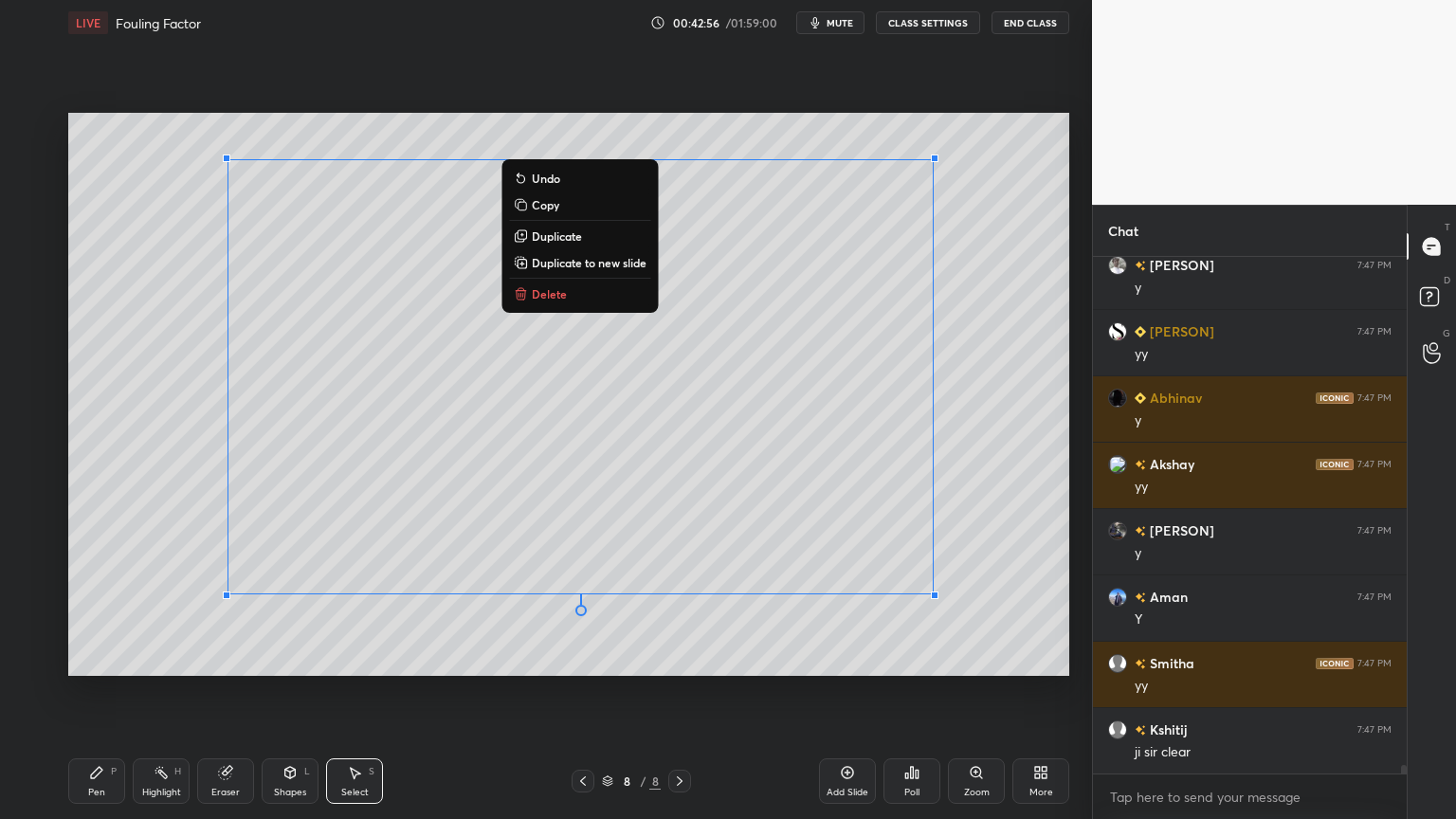 scroll, scrollTop: 31261, scrollLeft: 0, axis: vertical 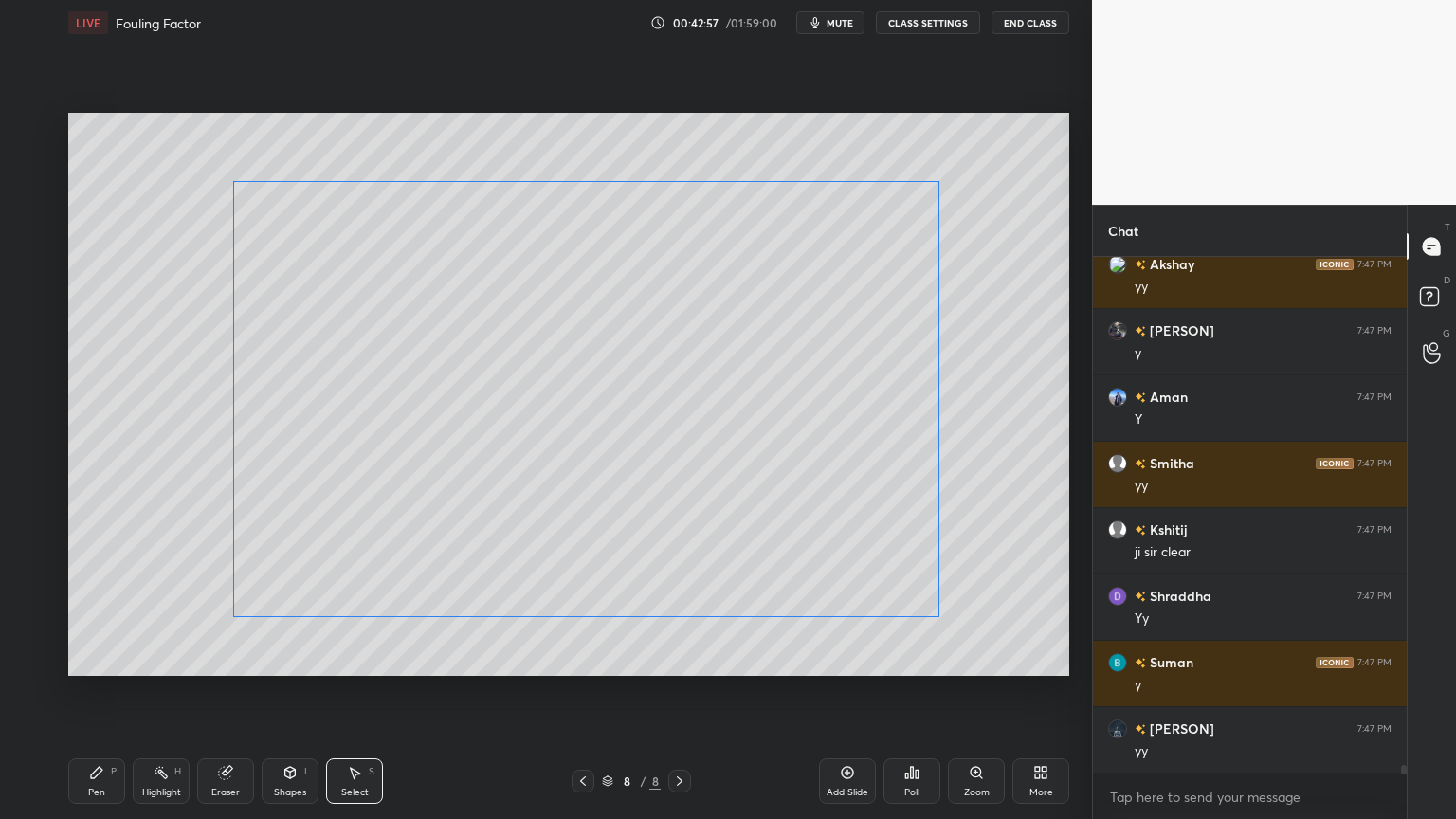 drag, startPoint x: 882, startPoint y: 550, endPoint x: 887, endPoint y: 573, distance: 23.537205 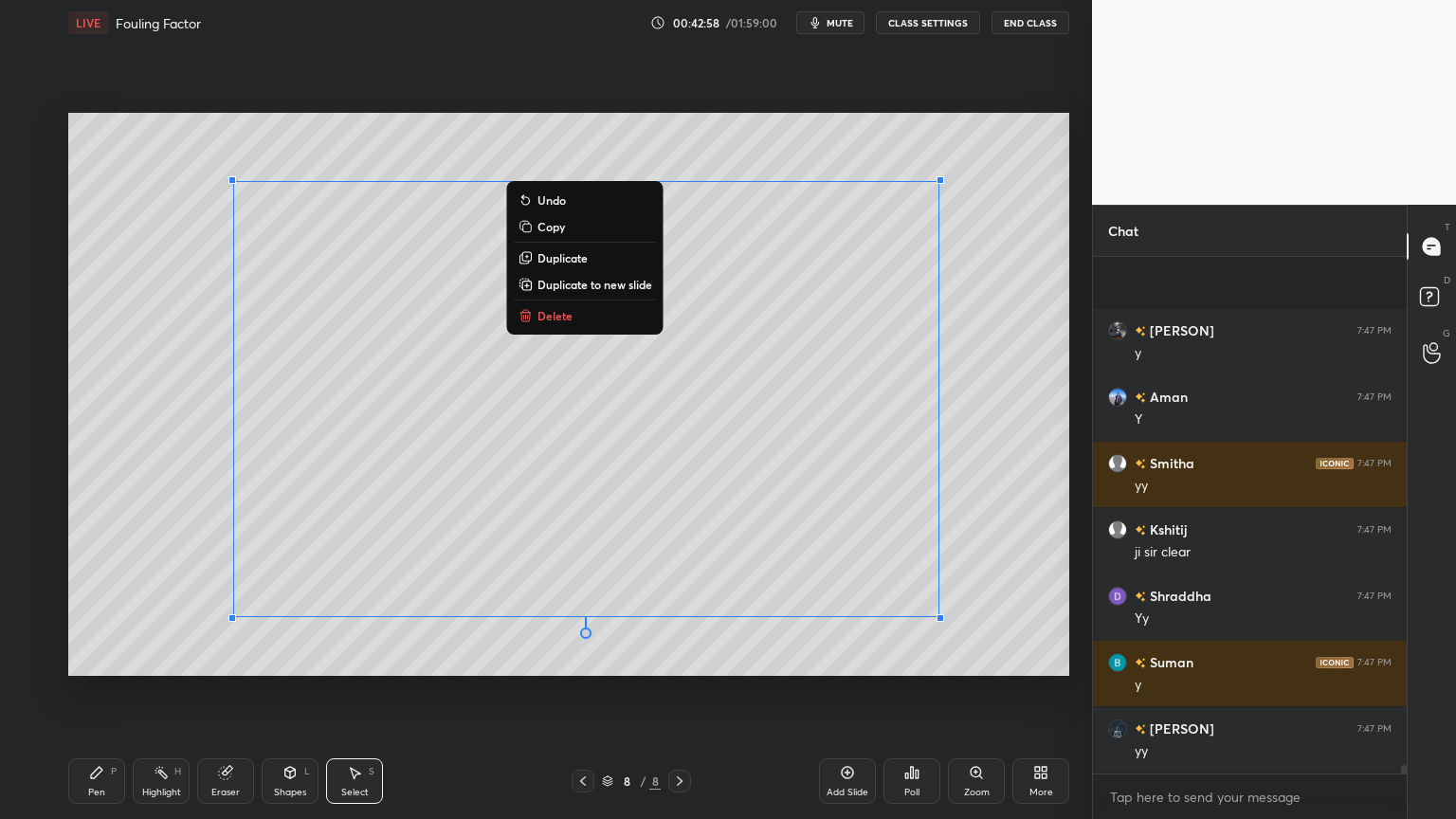 scroll, scrollTop: 31527, scrollLeft: 0, axis: vertical 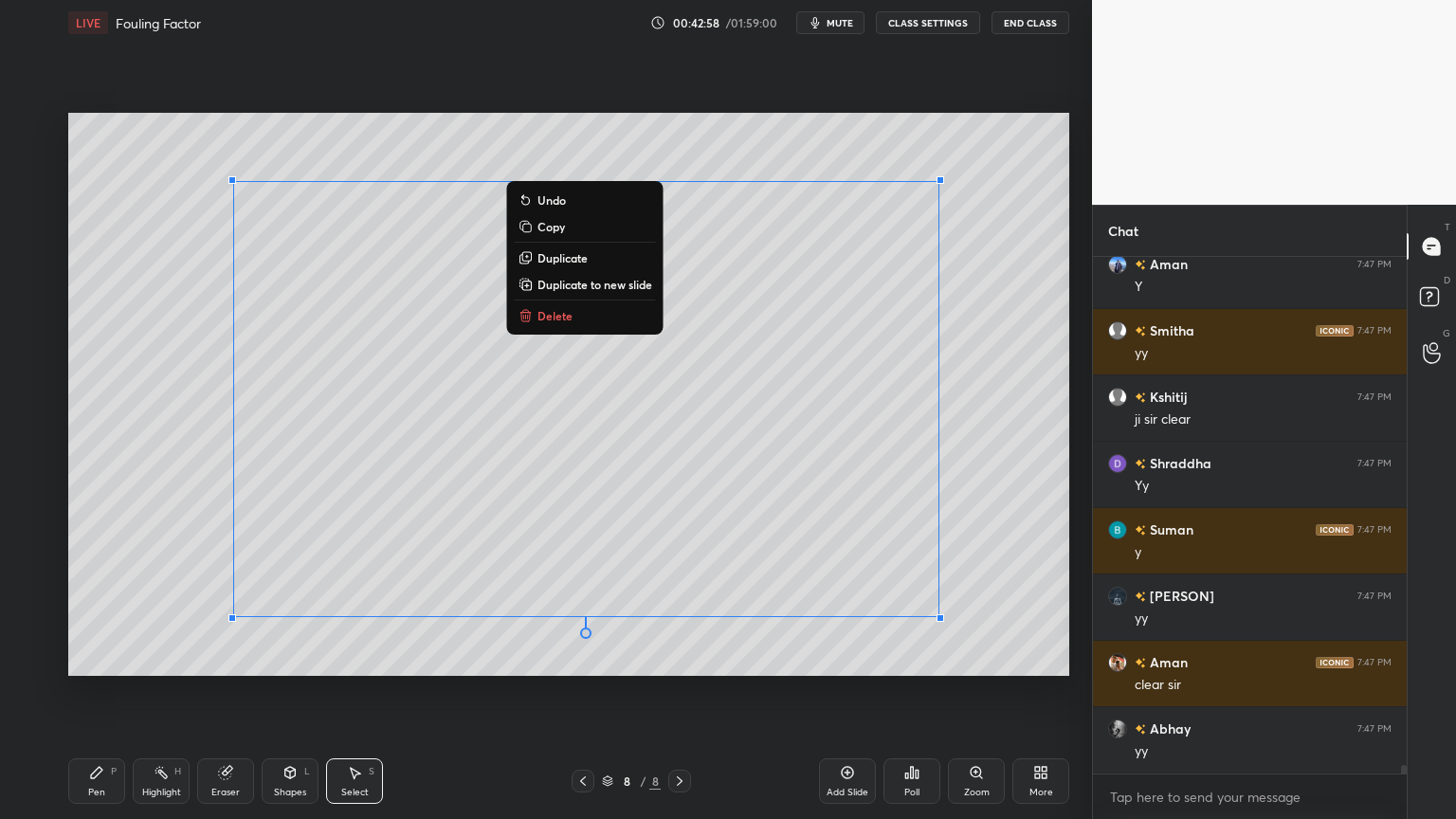 click on "0 ° Undo Copy Duplicate Duplicate to new slide Delete" at bounding box center [569, 394] 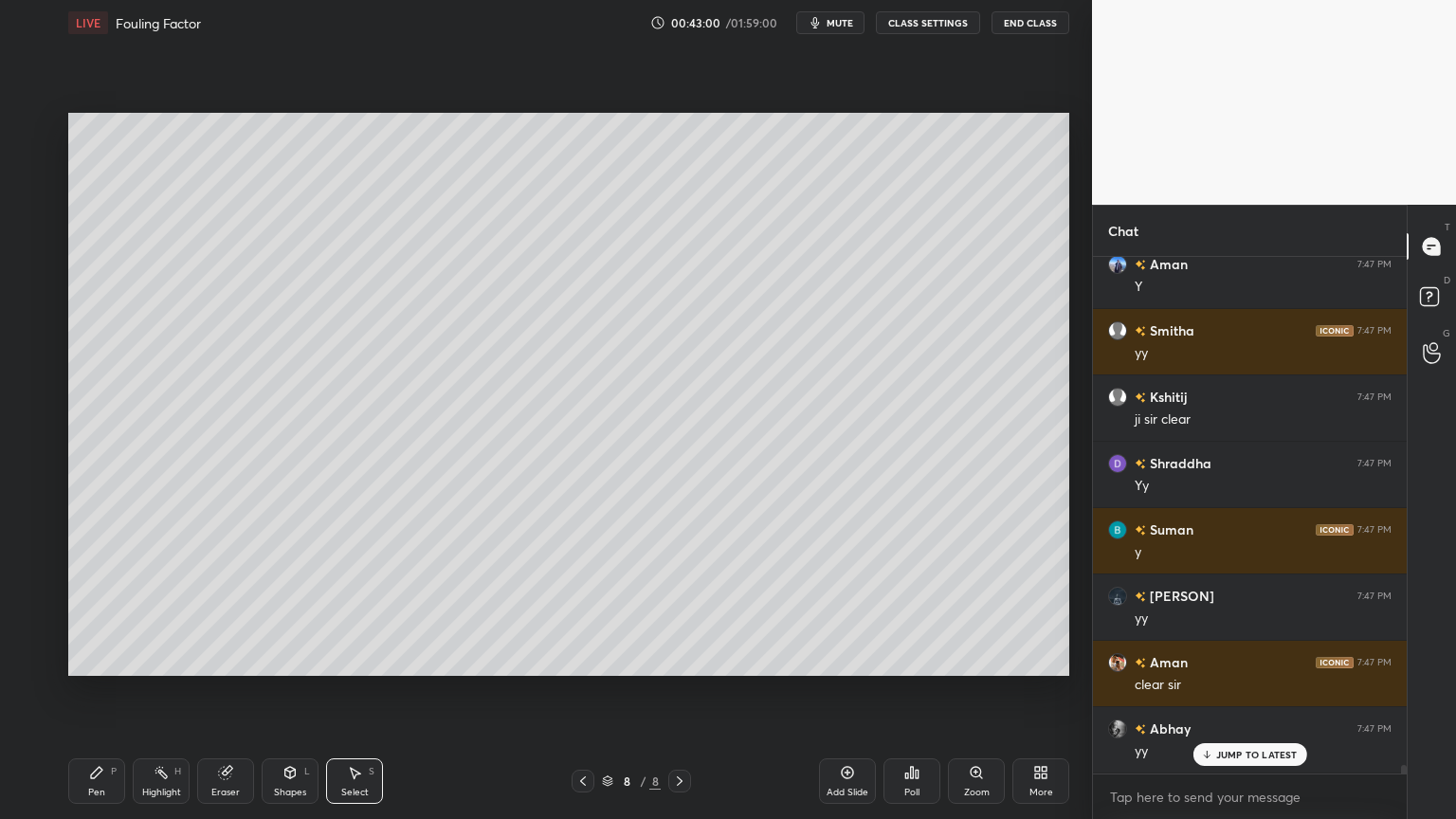 scroll, scrollTop: 31592, scrollLeft: 0, axis: vertical 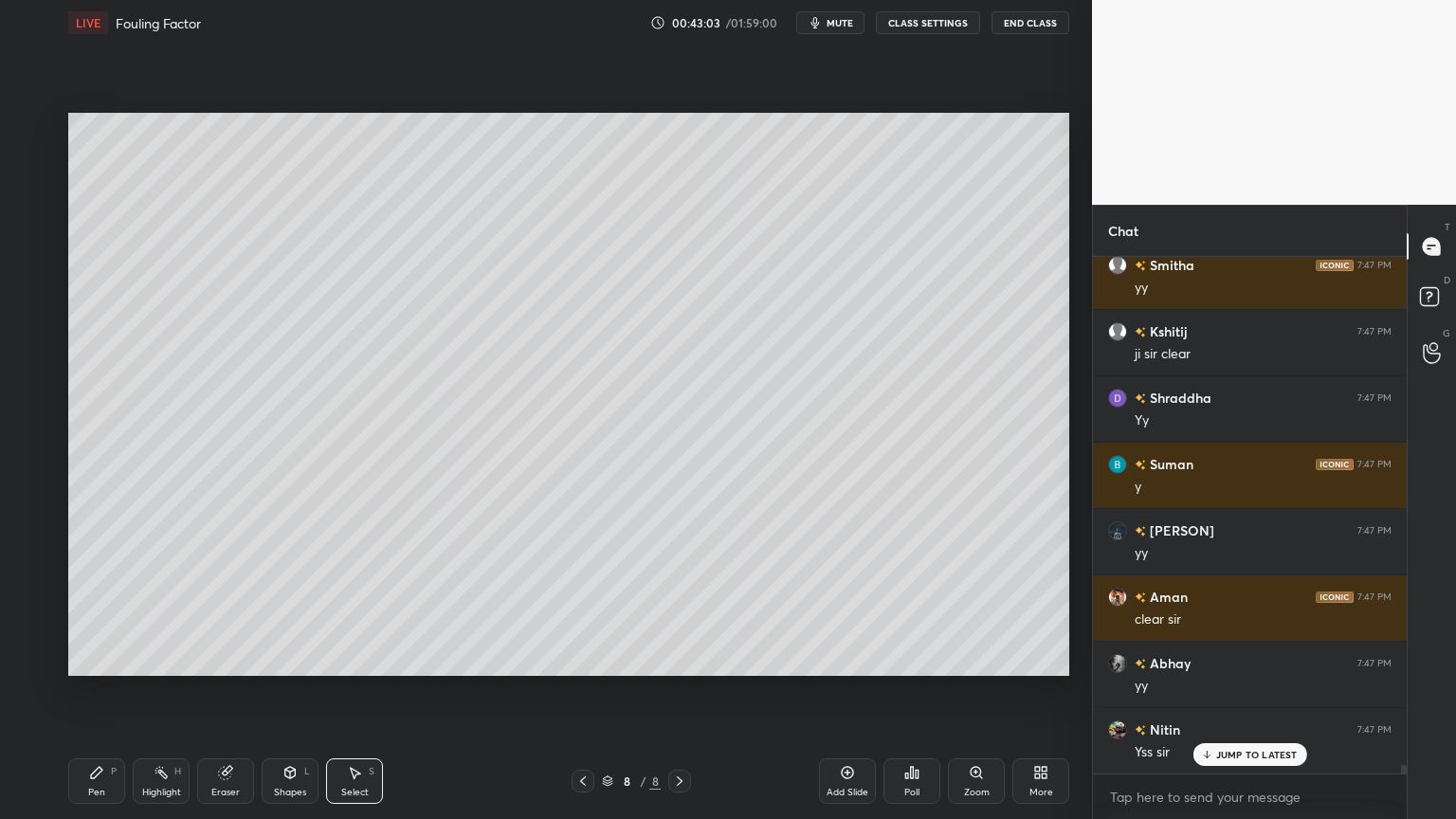 click 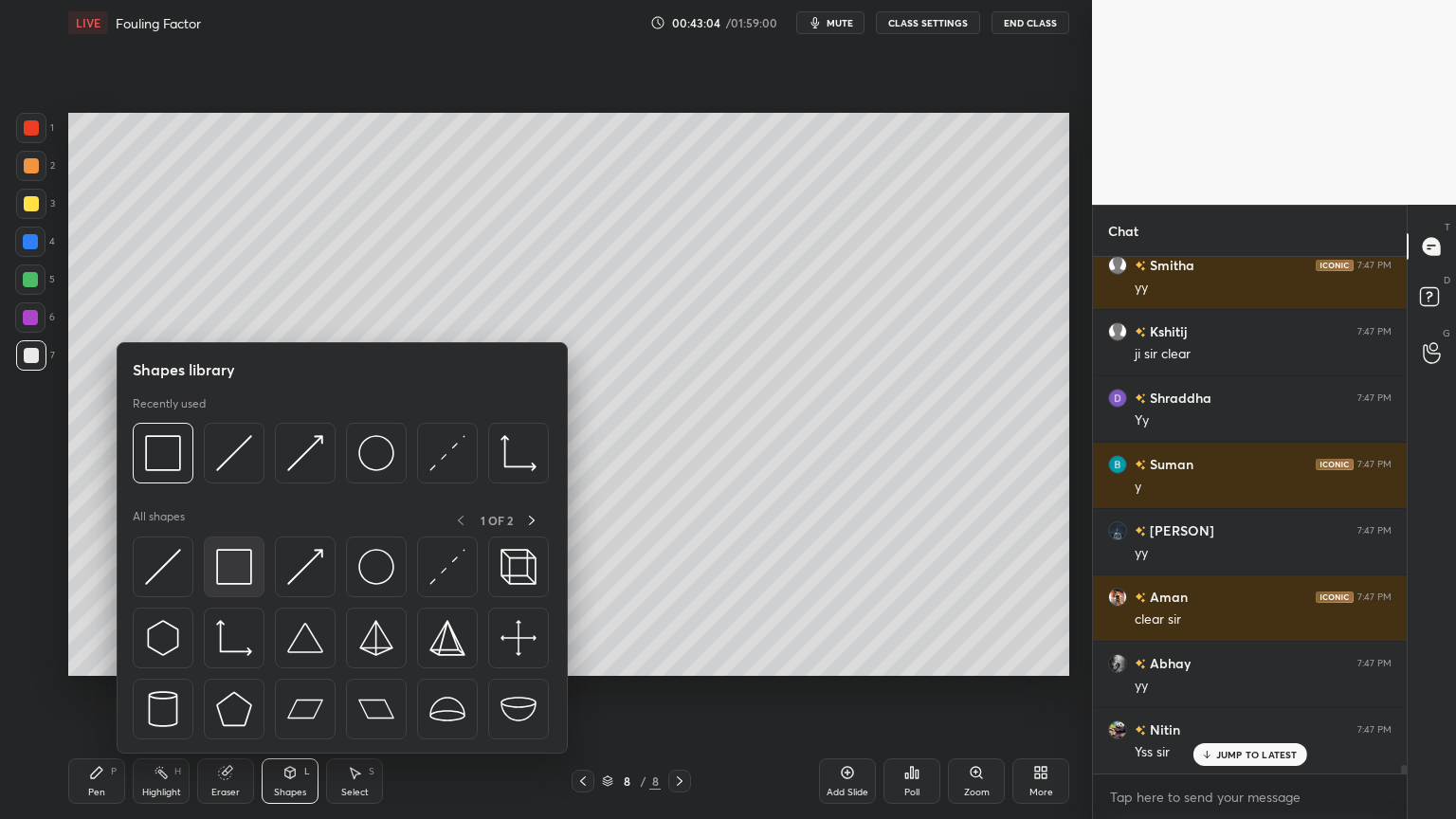 scroll, scrollTop: 31659, scrollLeft: 0, axis: vertical 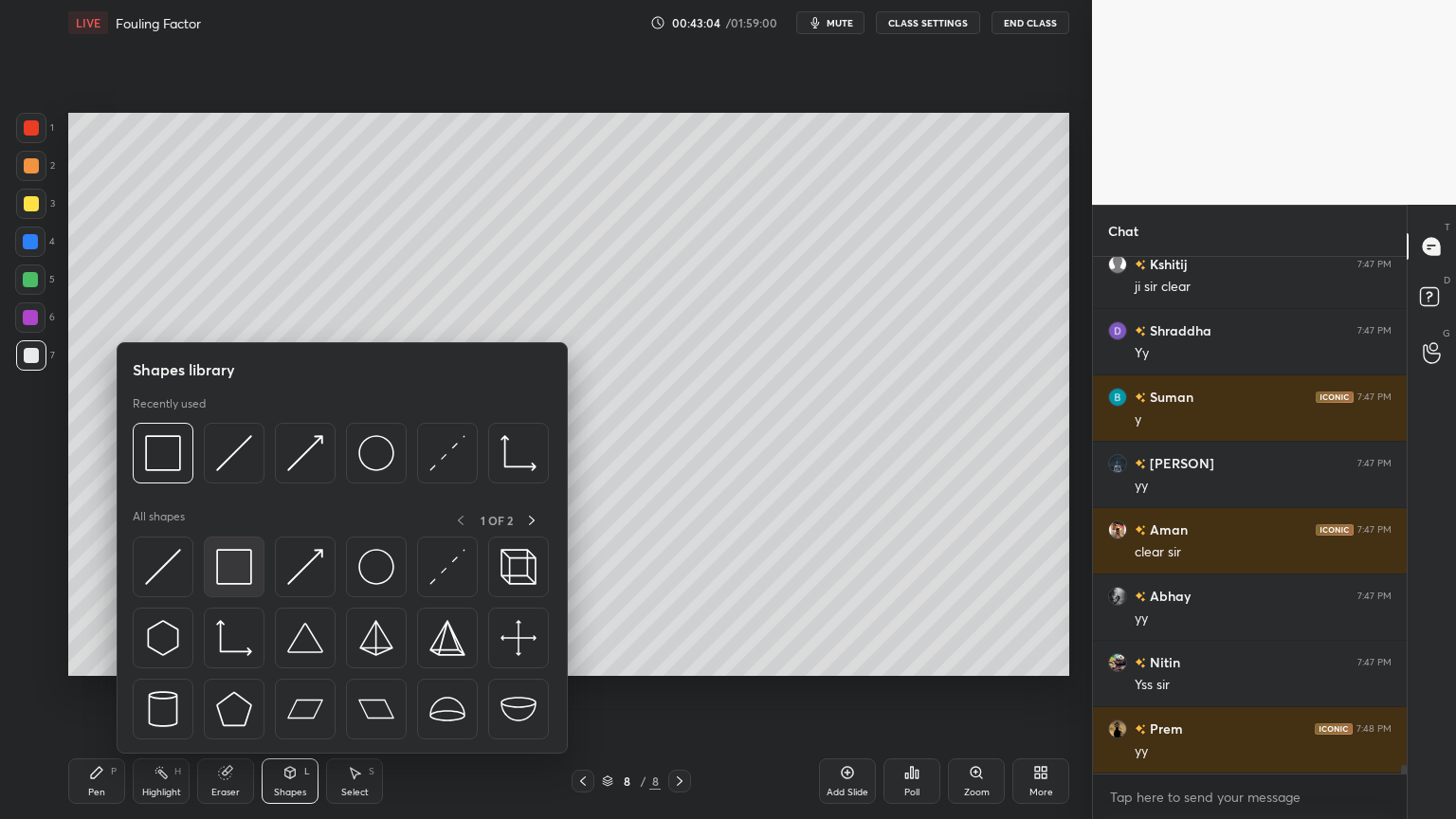 click at bounding box center [234, 567] 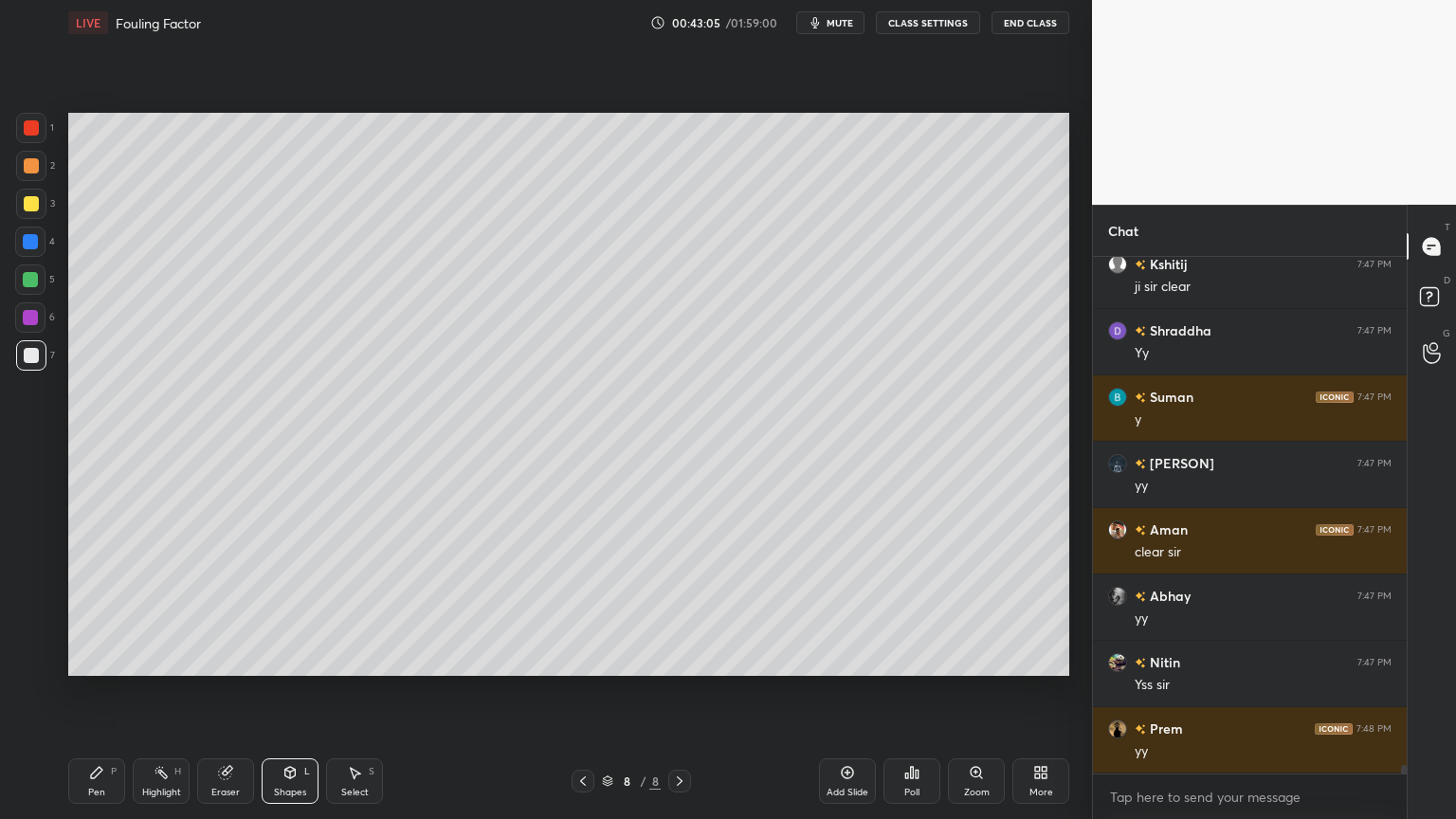 click at bounding box center [30, 318] 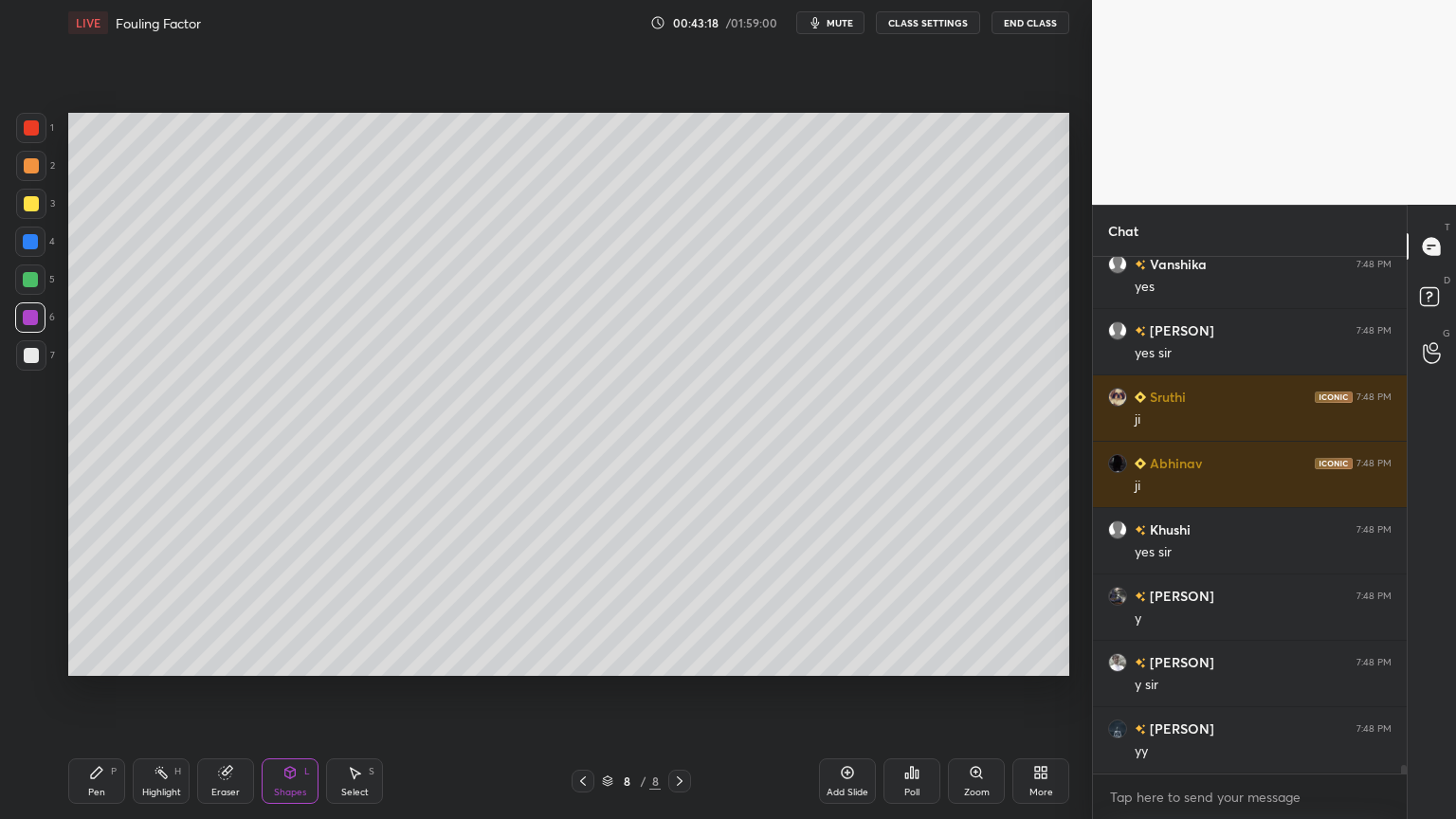 scroll, scrollTop: 32388, scrollLeft: 0, axis: vertical 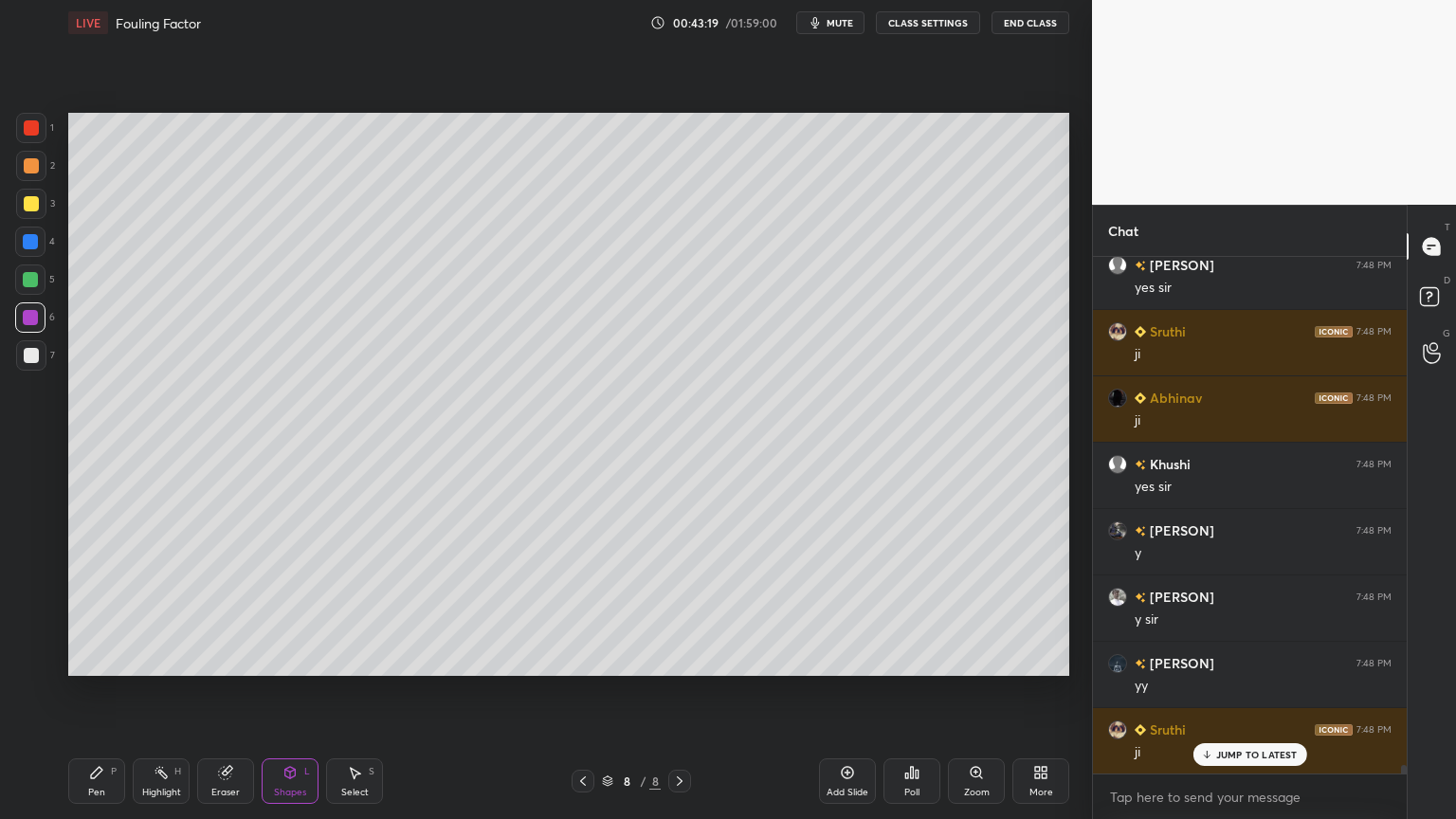 click on "Pen P" at bounding box center [97, 781] 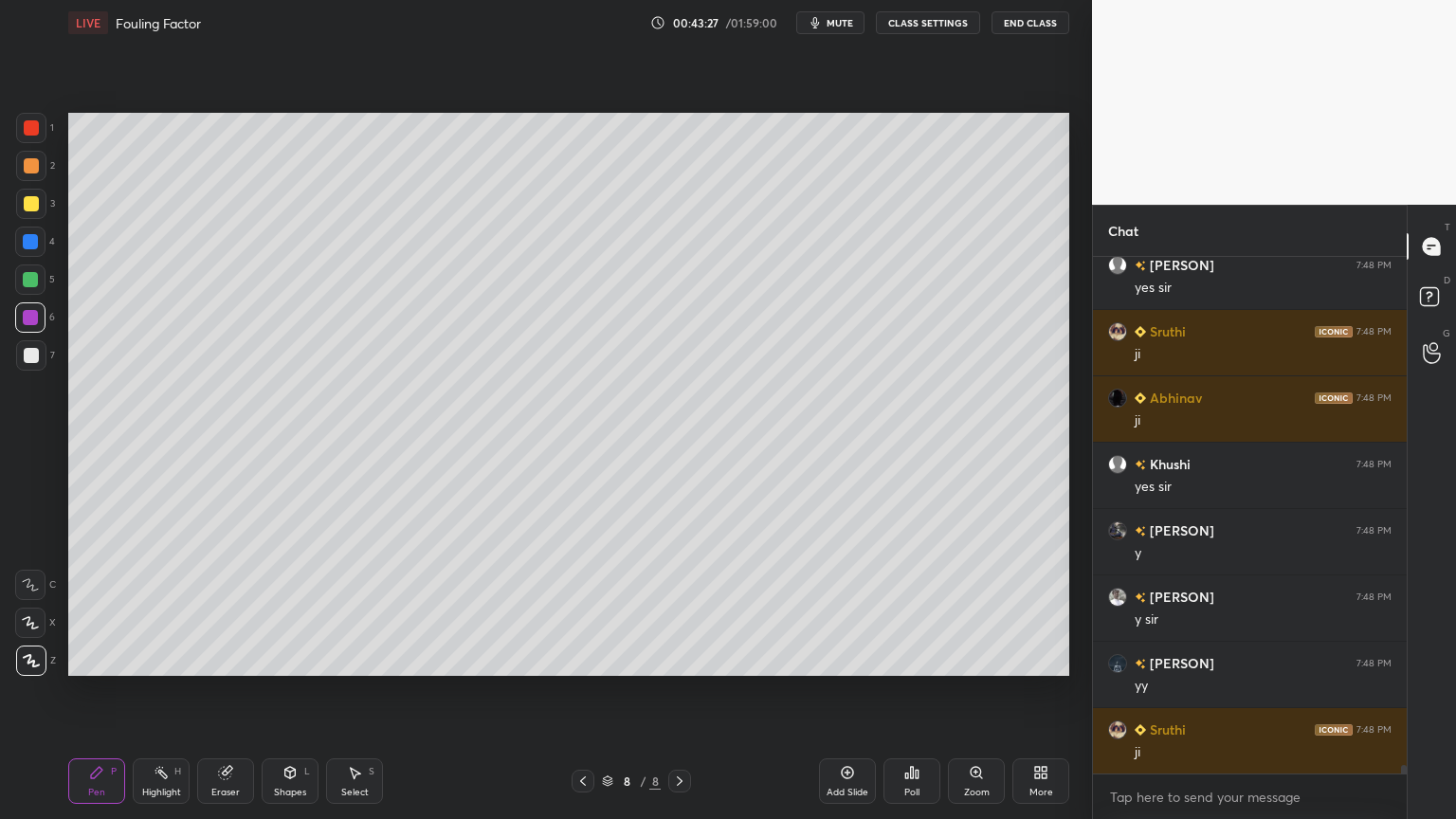 scroll, scrollTop: 32456, scrollLeft: 0, axis: vertical 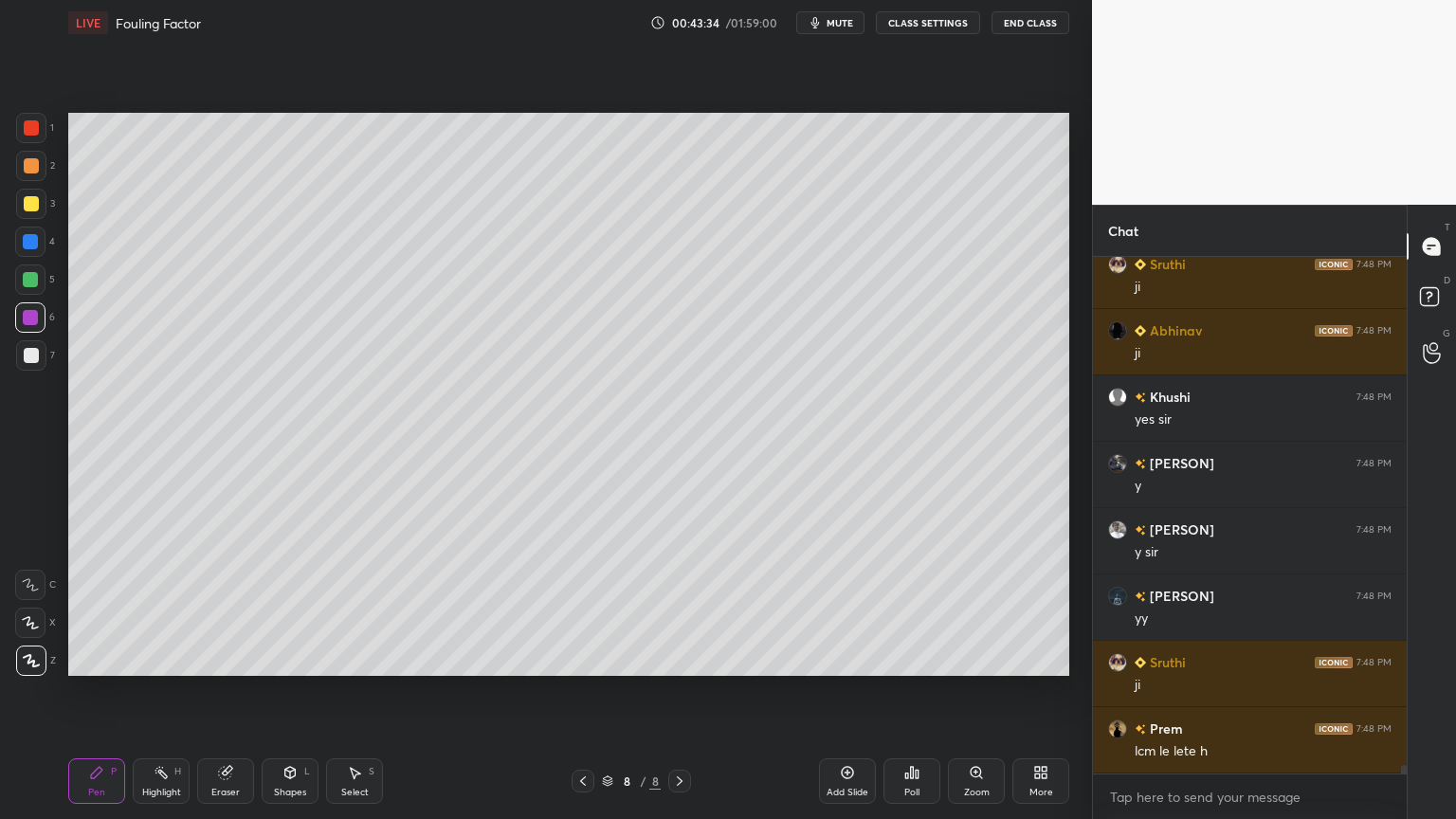 click on "Add Slide" at bounding box center (847, 781) 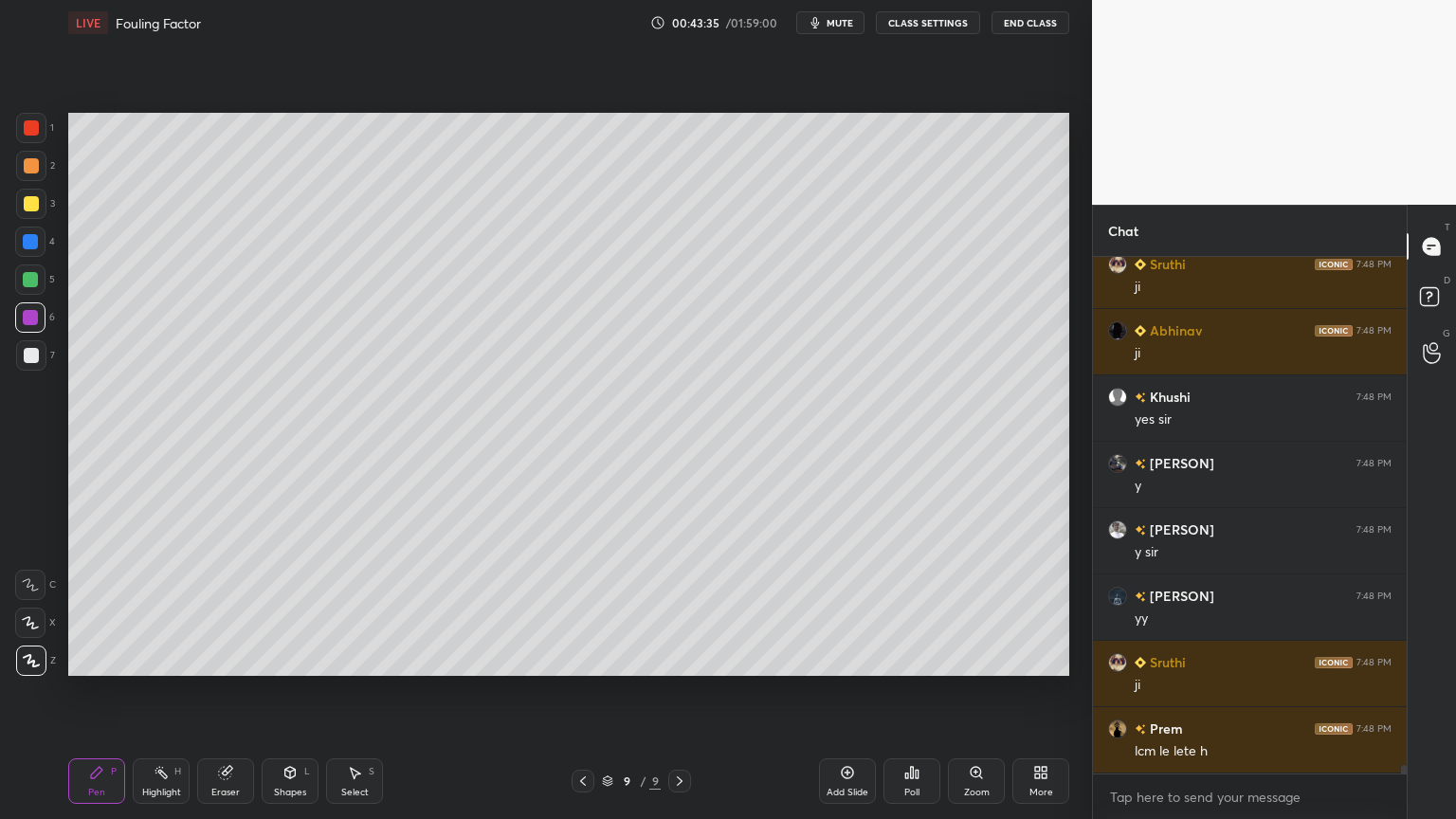 click at bounding box center [31, 355] 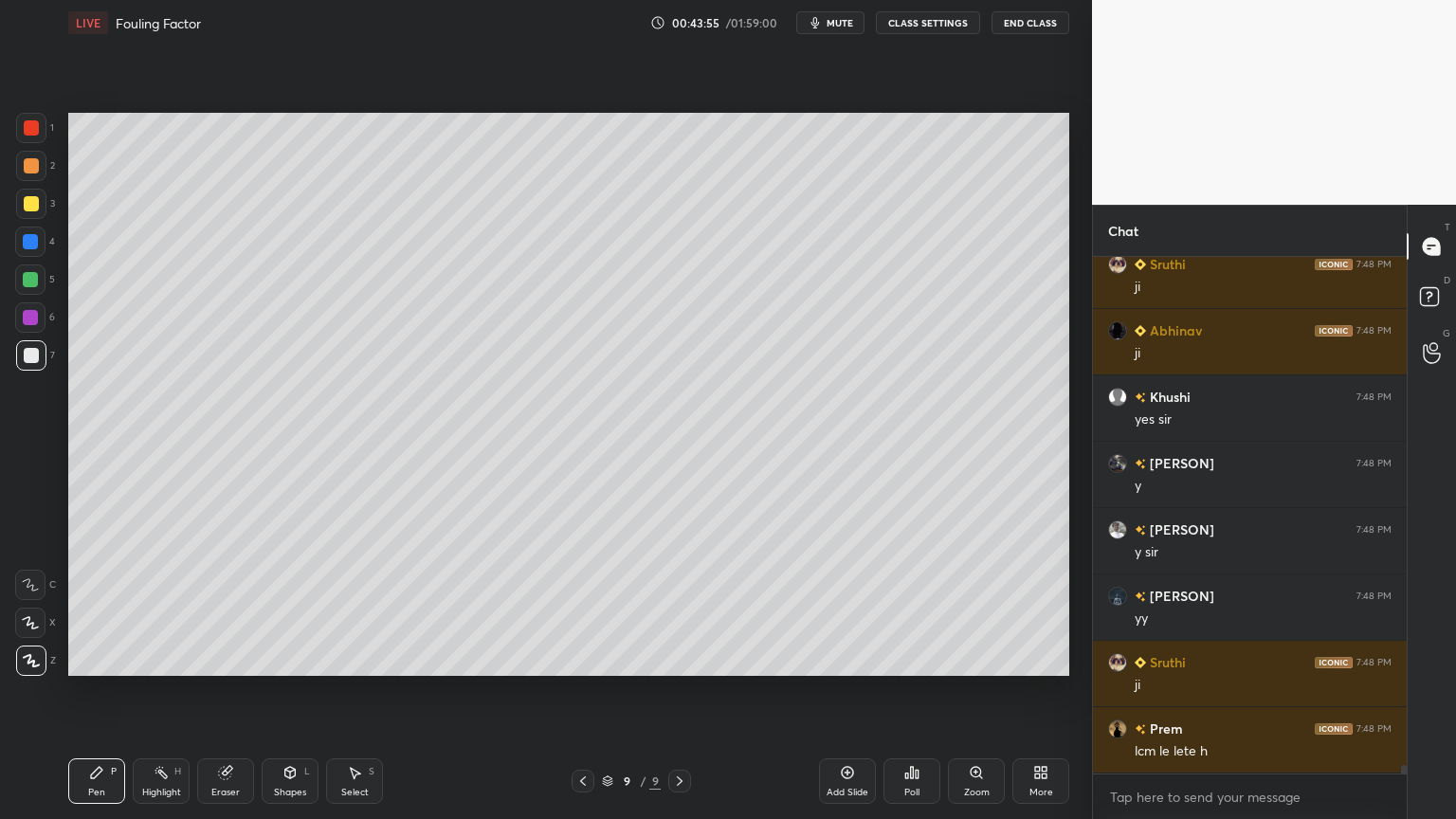 click 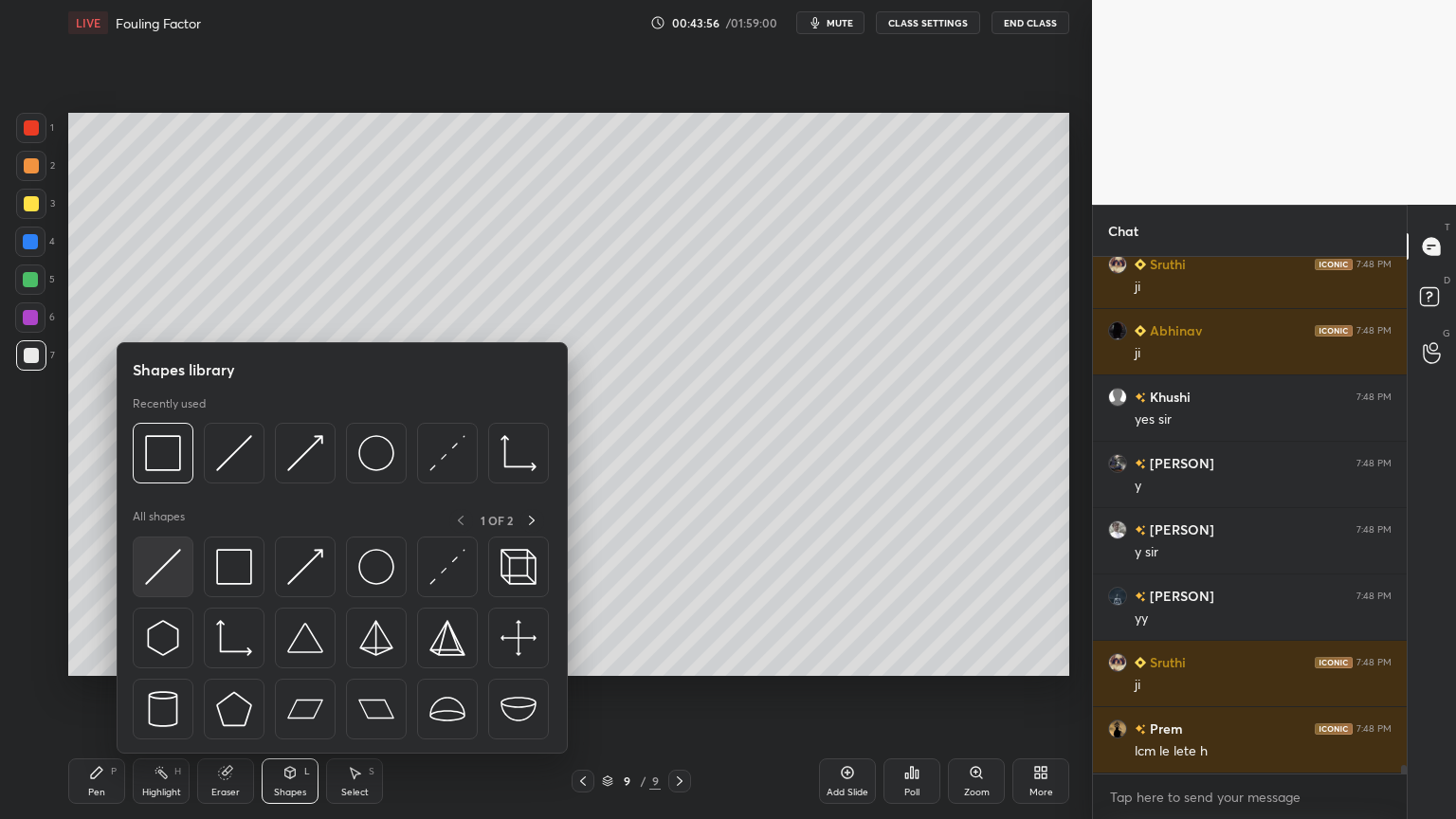 click at bounding box center (163, 567) 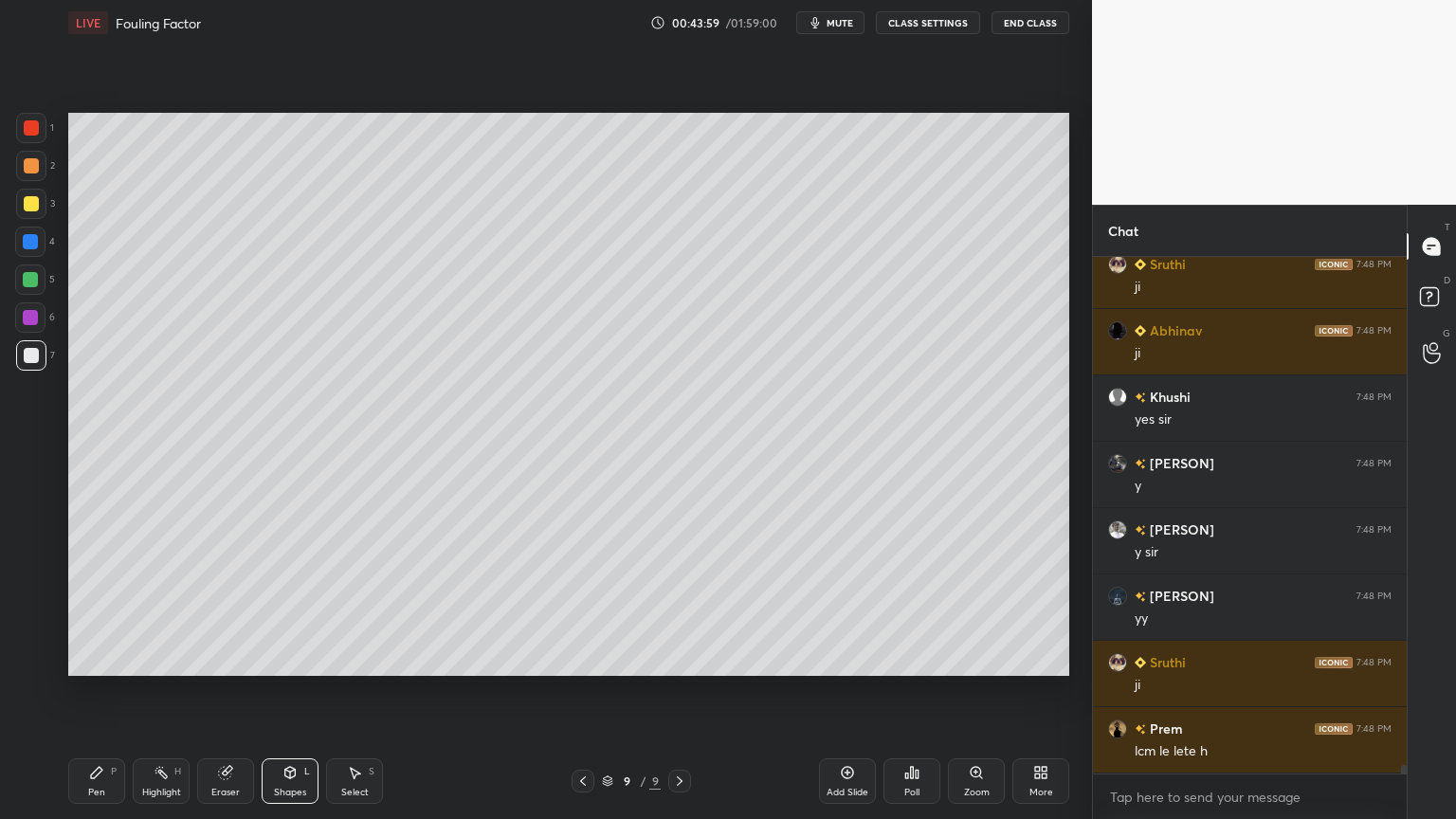 click on "Pen" at bounding box center [97, 792] 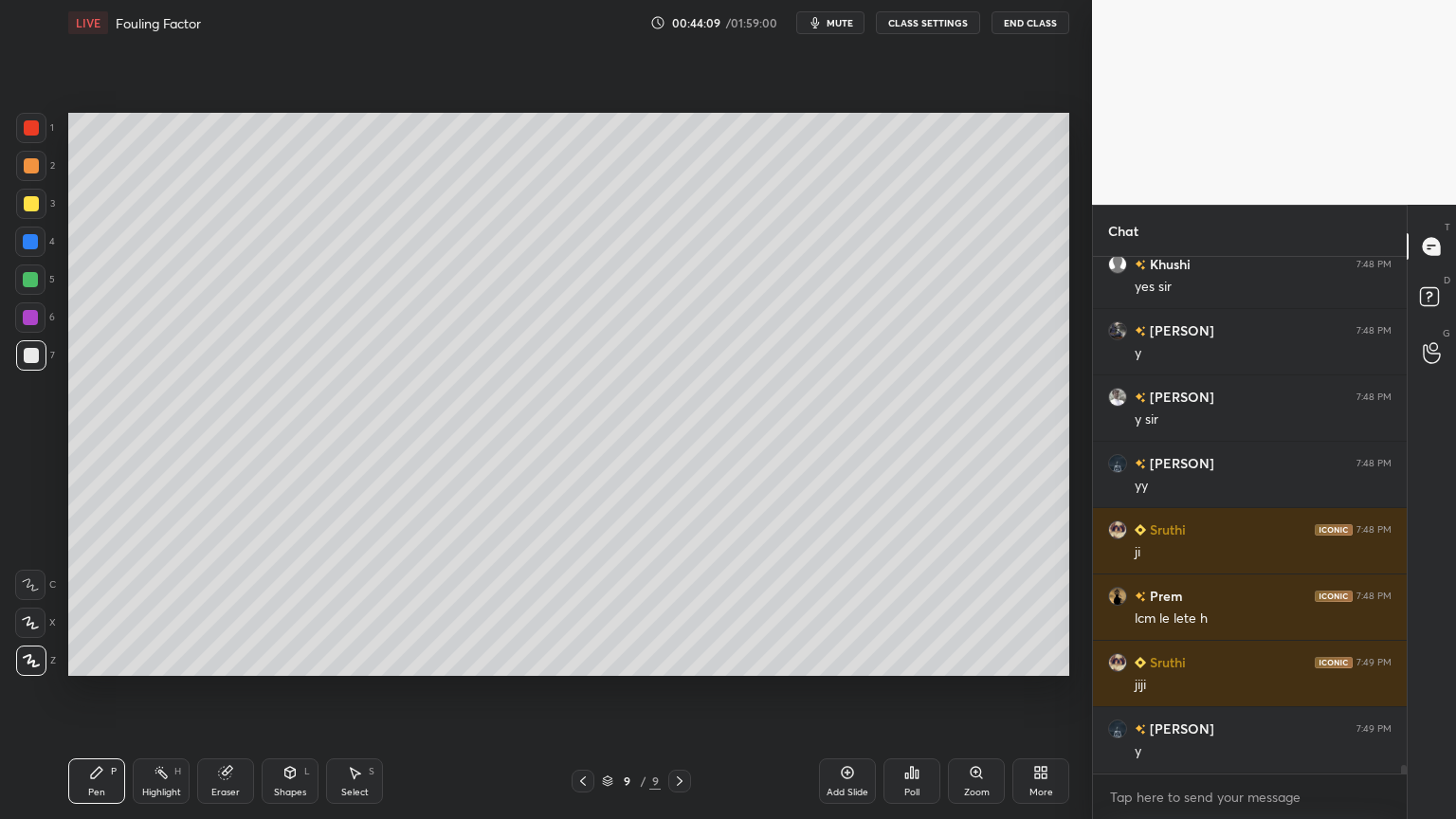 scroll, scrollTop: 32654, scrollLeft: 0, axis: vertical 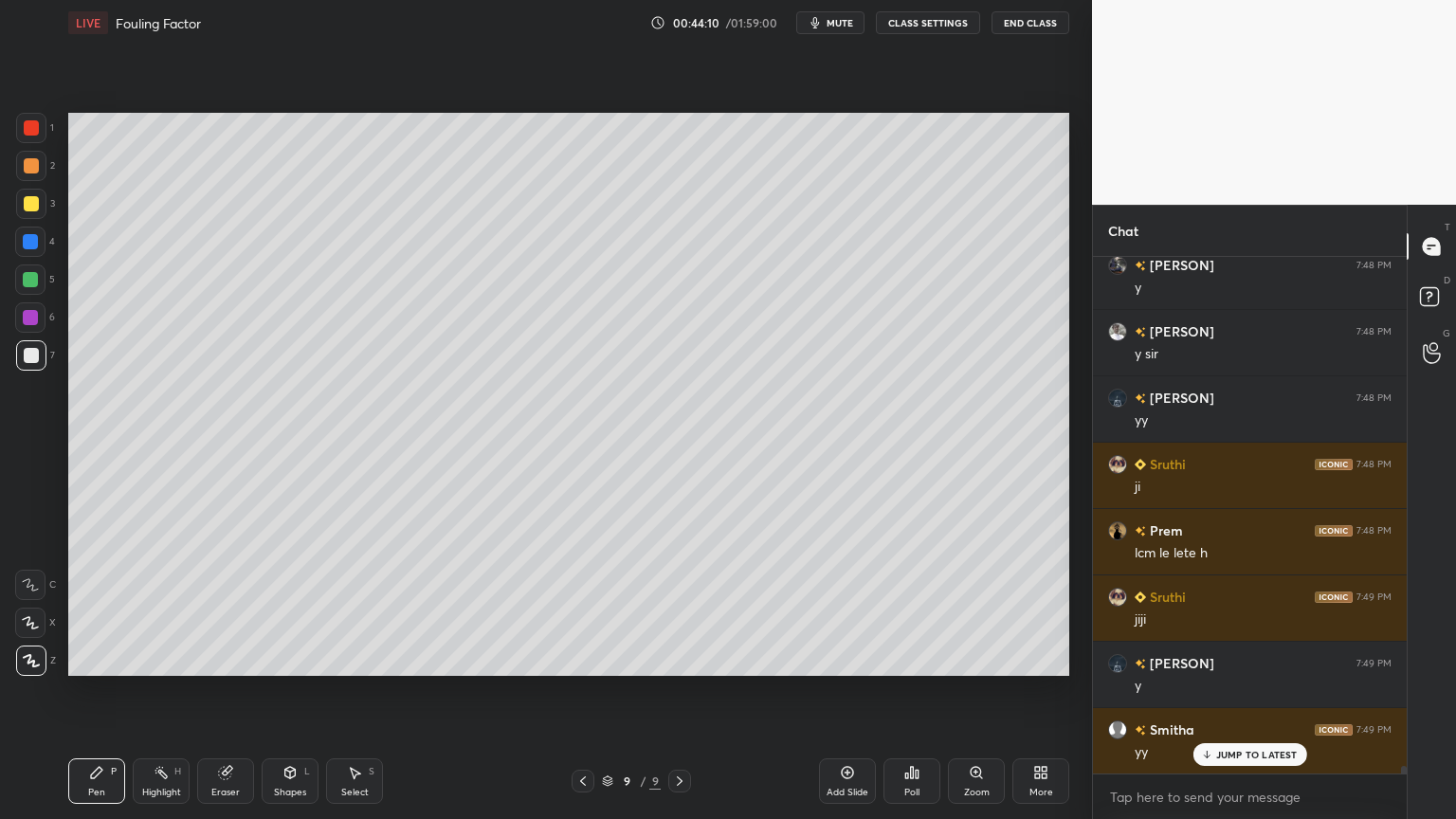 click 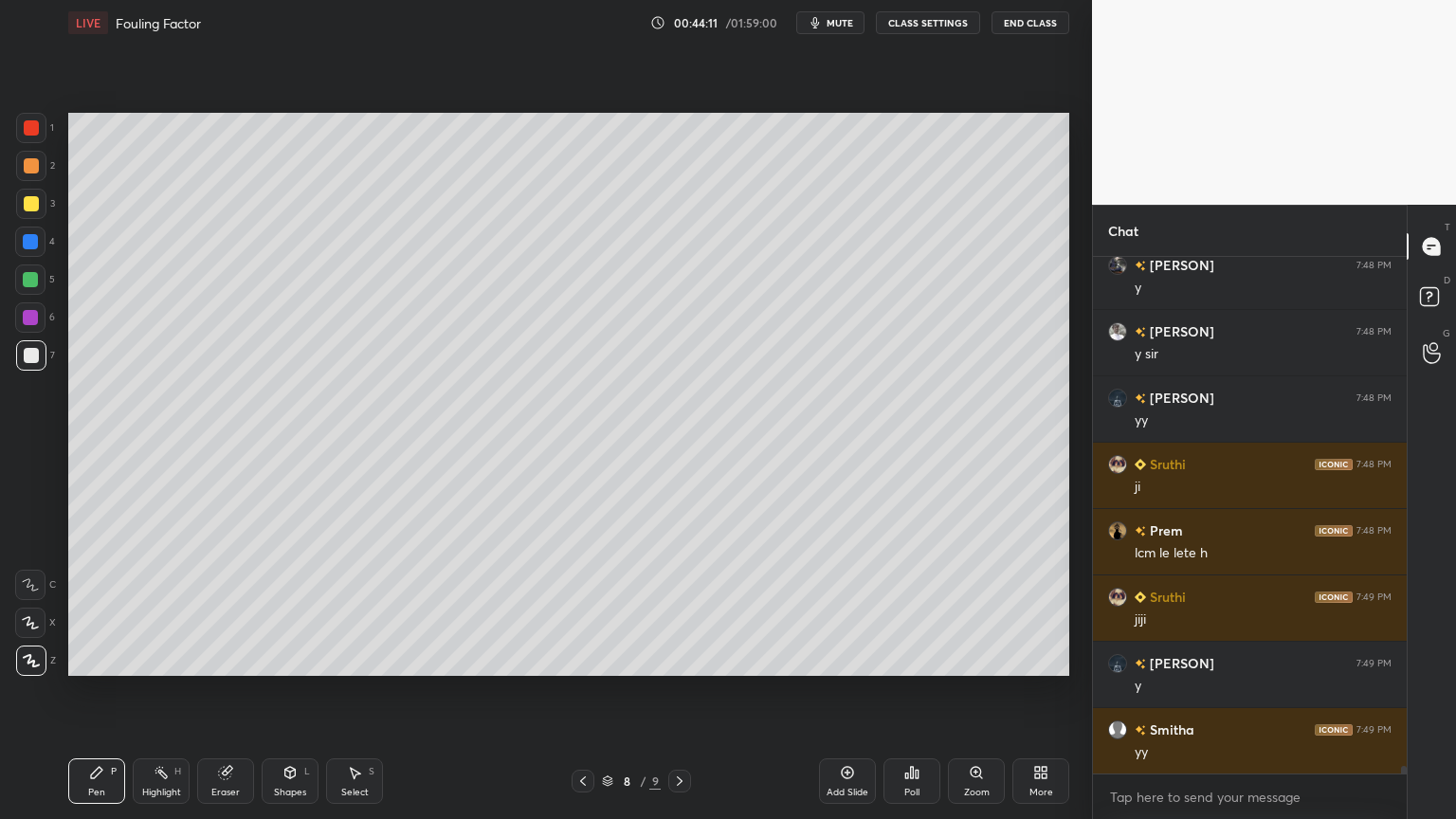 scroll, scrollTop: 32721, scrollLeft: 0, axis: vertical 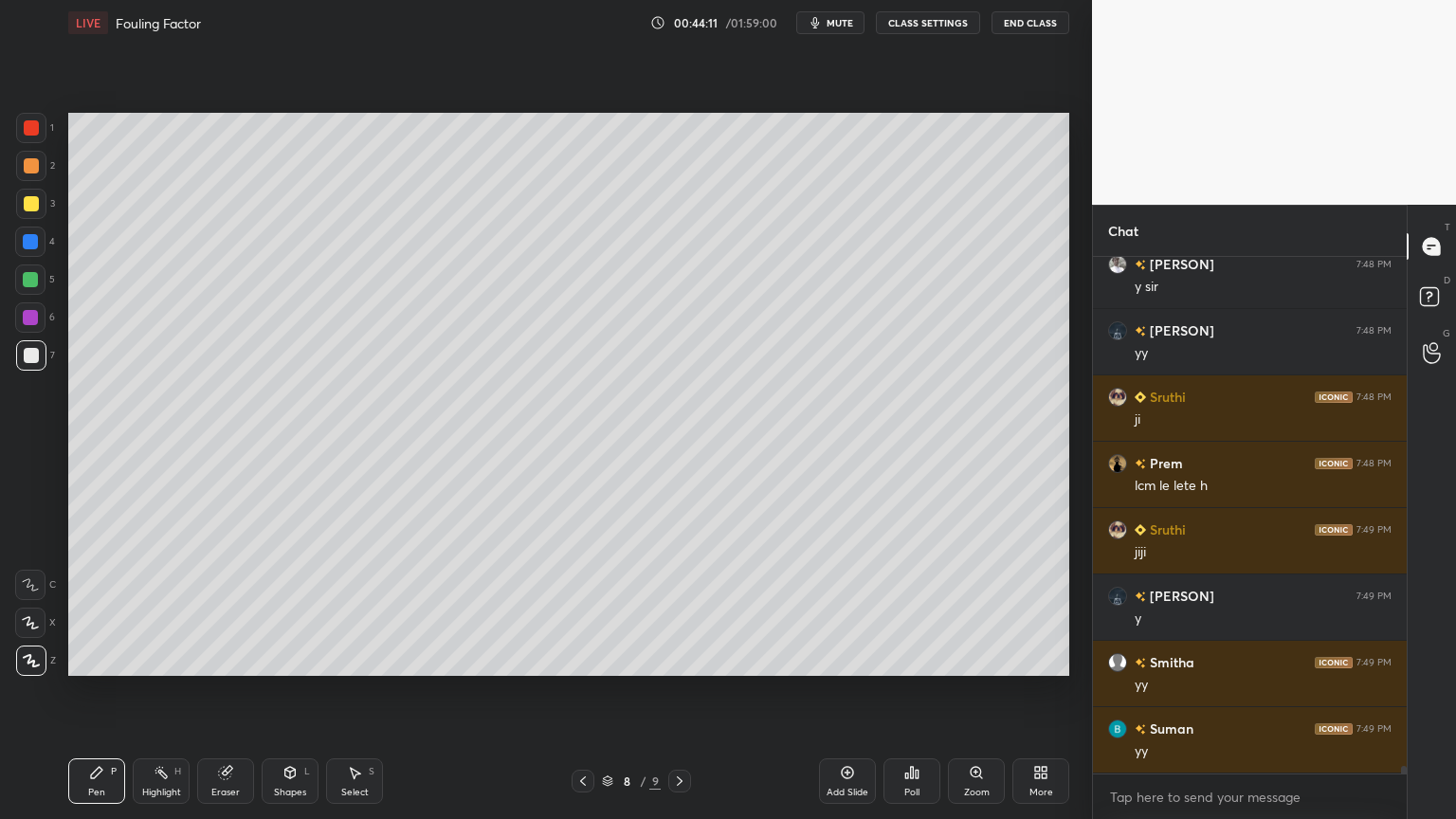 click 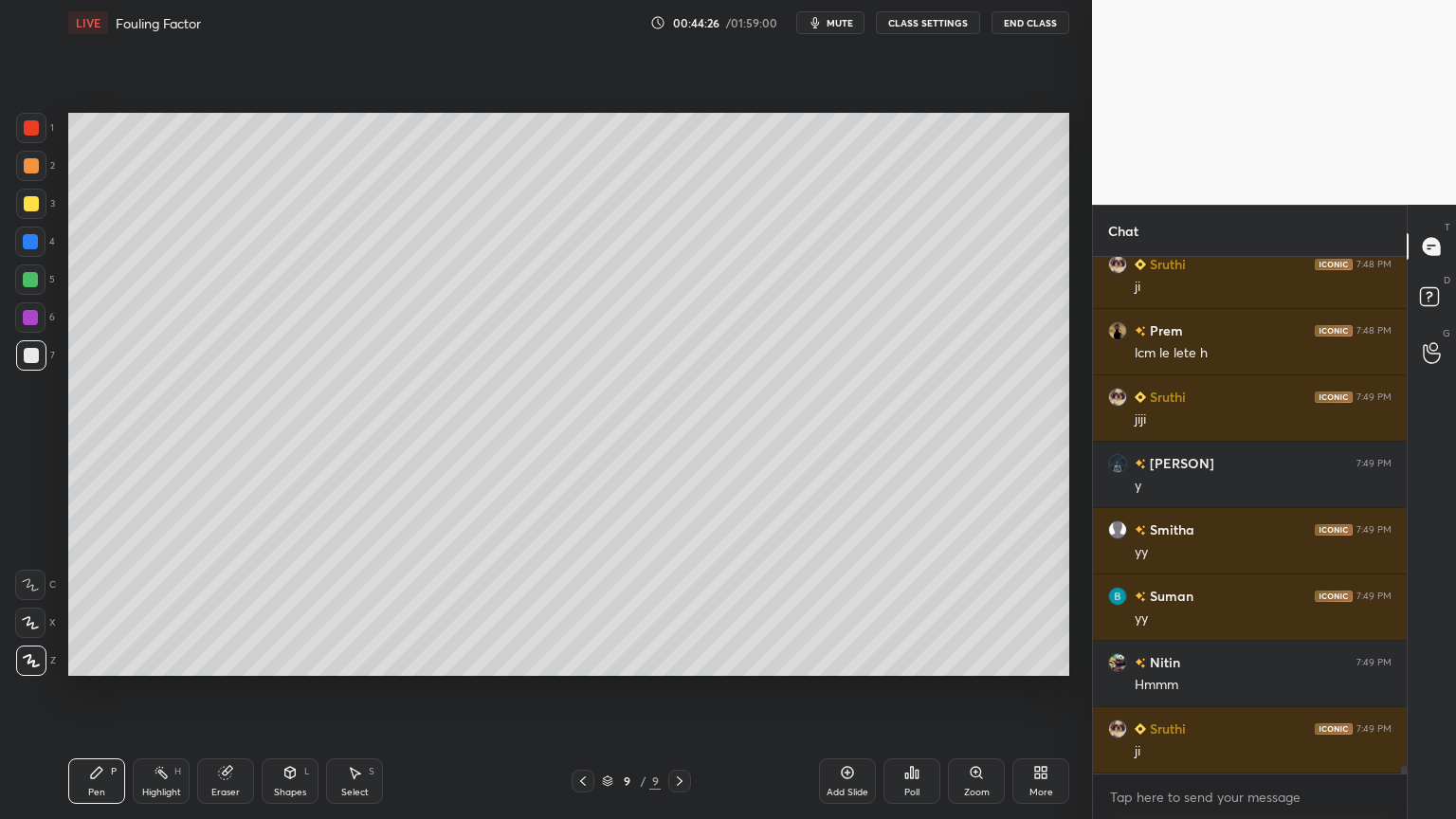 scroll, scrollTop: 32919, scrollLeft: 0, axis: vertical 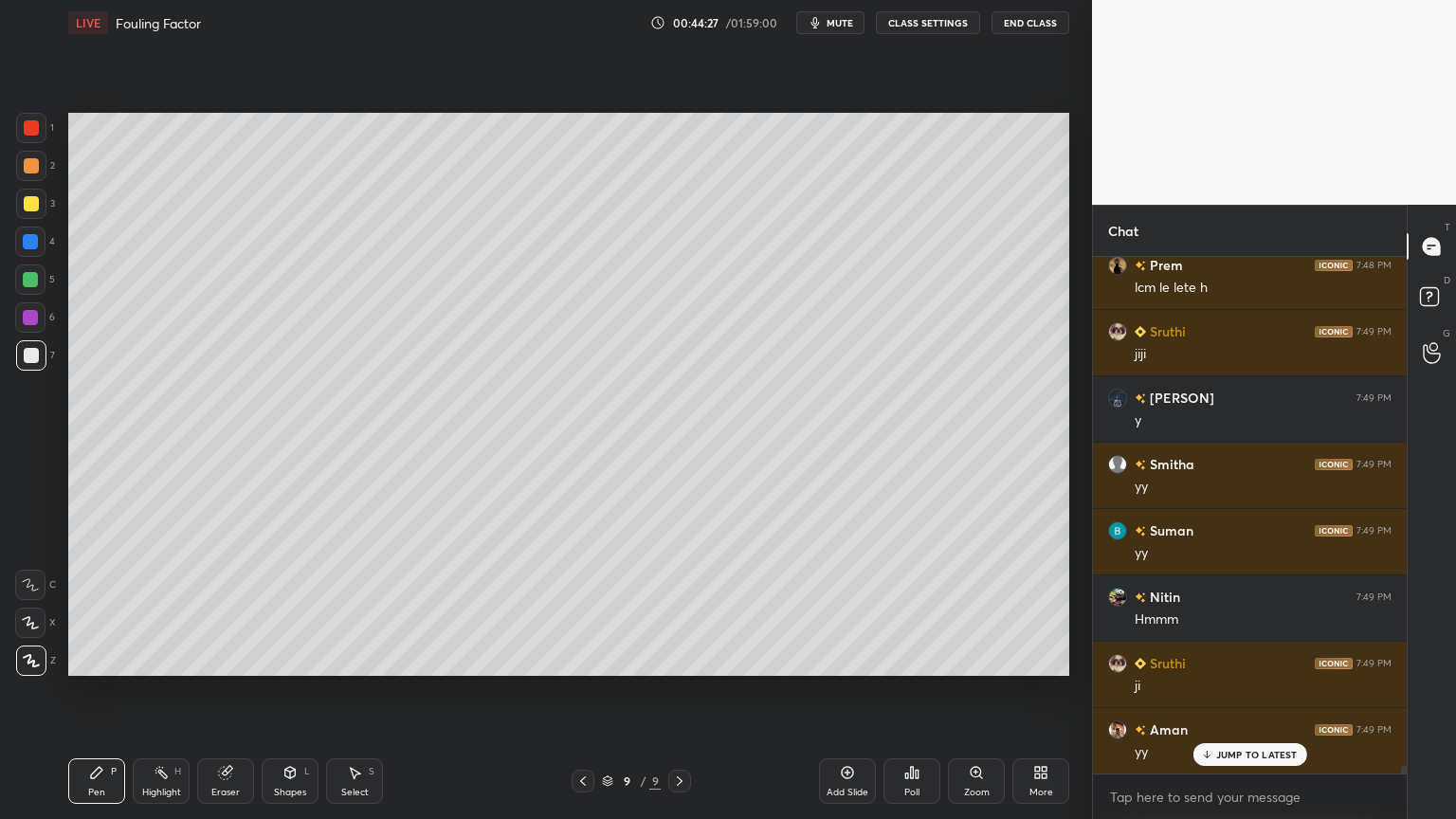 click on "Eraser" at bounding box center [226, 781] 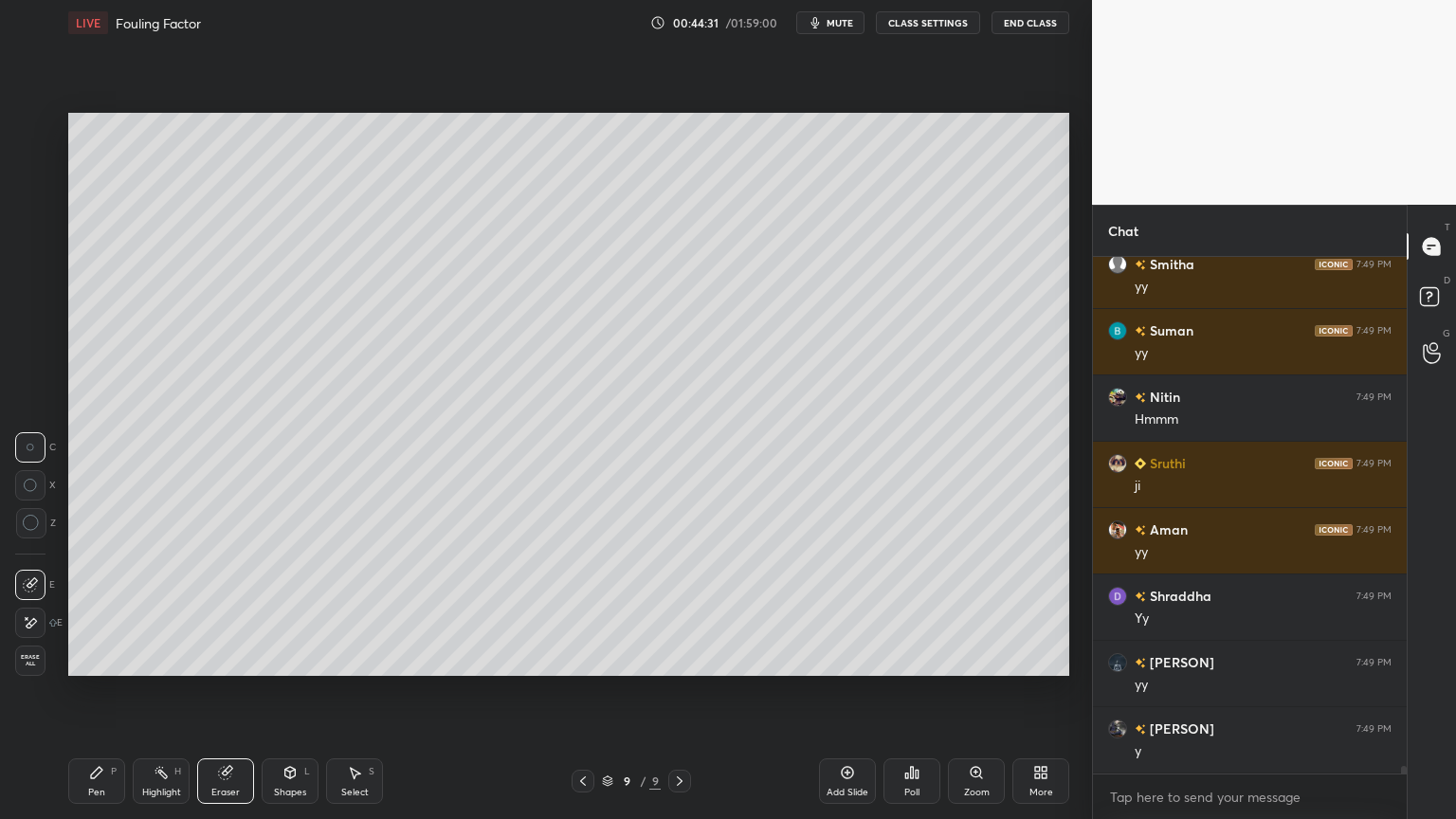scroll, scrollTop: 33185, scrollLeft: 0, axis: vertical 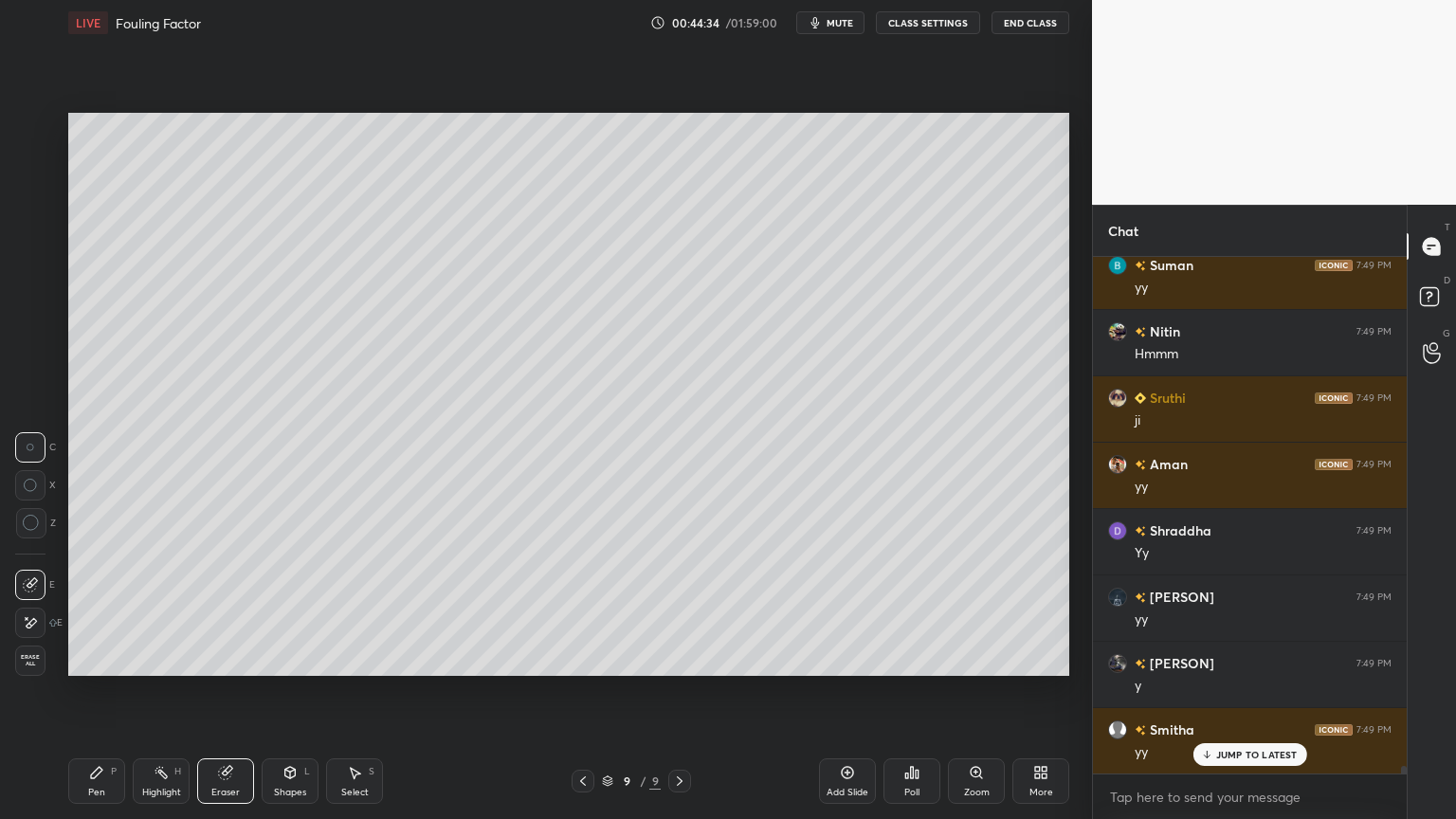 click on "Pen" at bounding box center (97, 792) 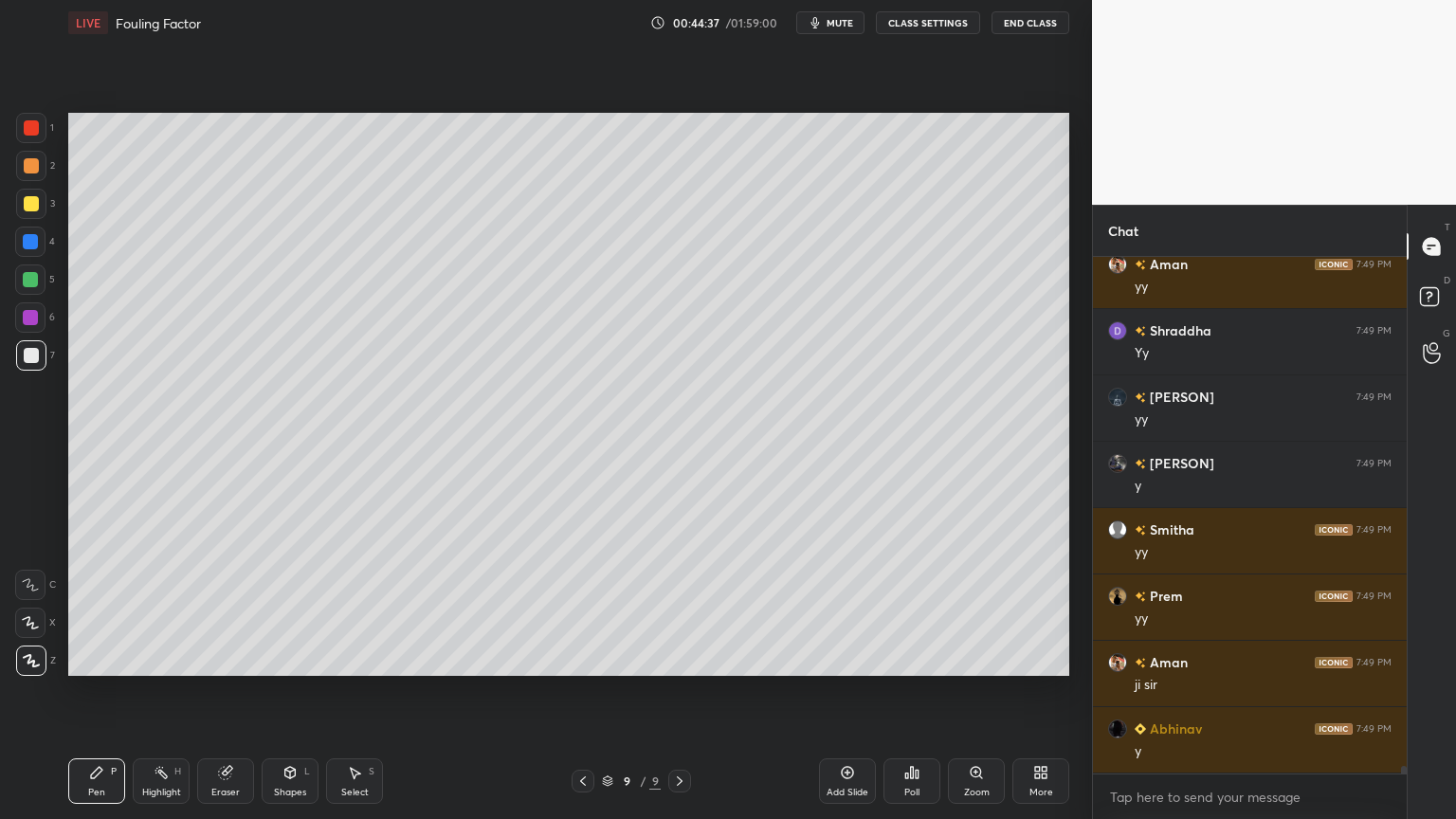 scroll, scrollTop: 33450, scrollLeft: 0, axis: vertical 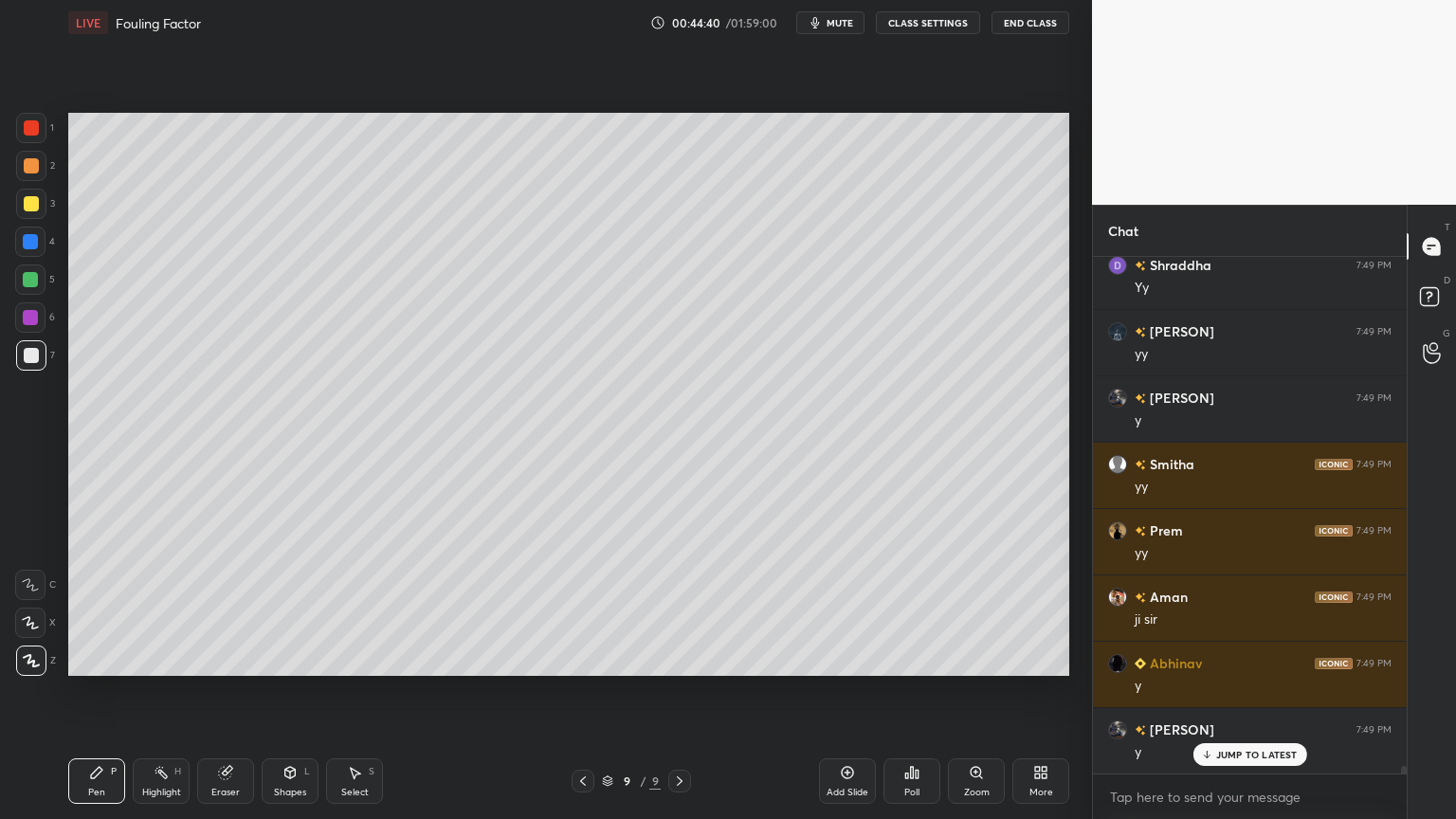 click at bounding box center [30, 280] 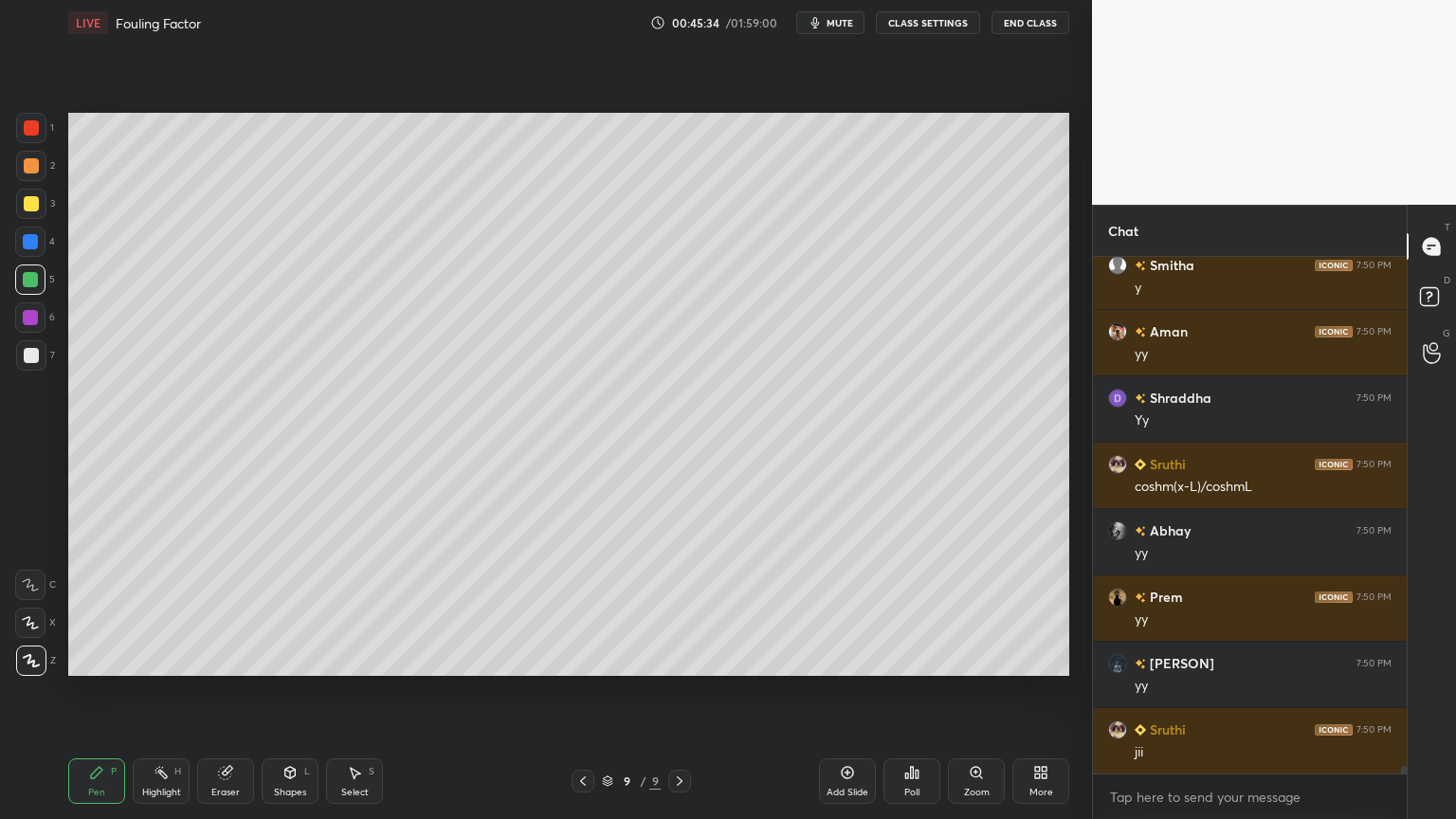 scroll, scrollTop: 34598, scrollLeft: 0, axis: vertical 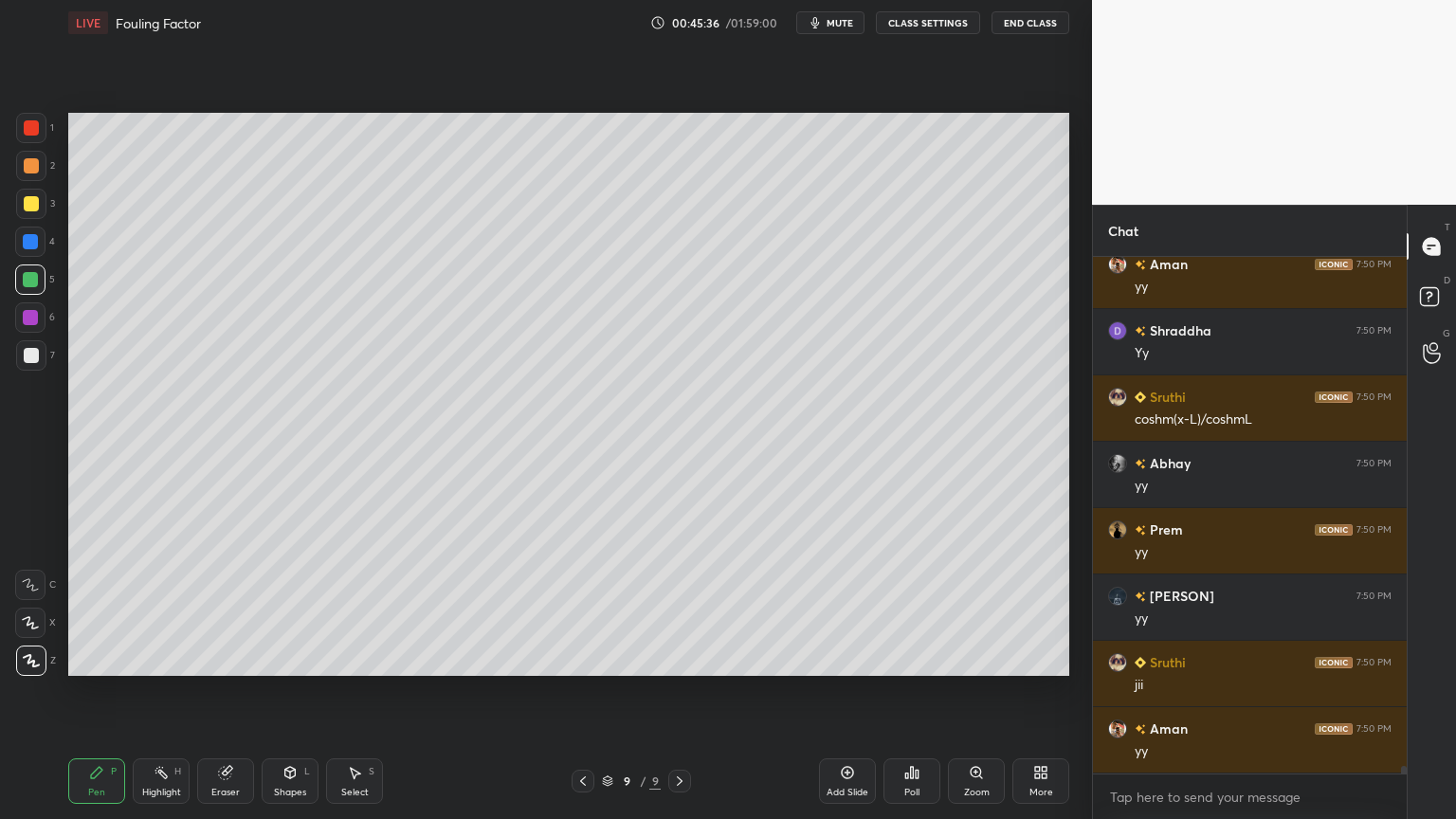 click on "Select" at bounding box center (355, 792) 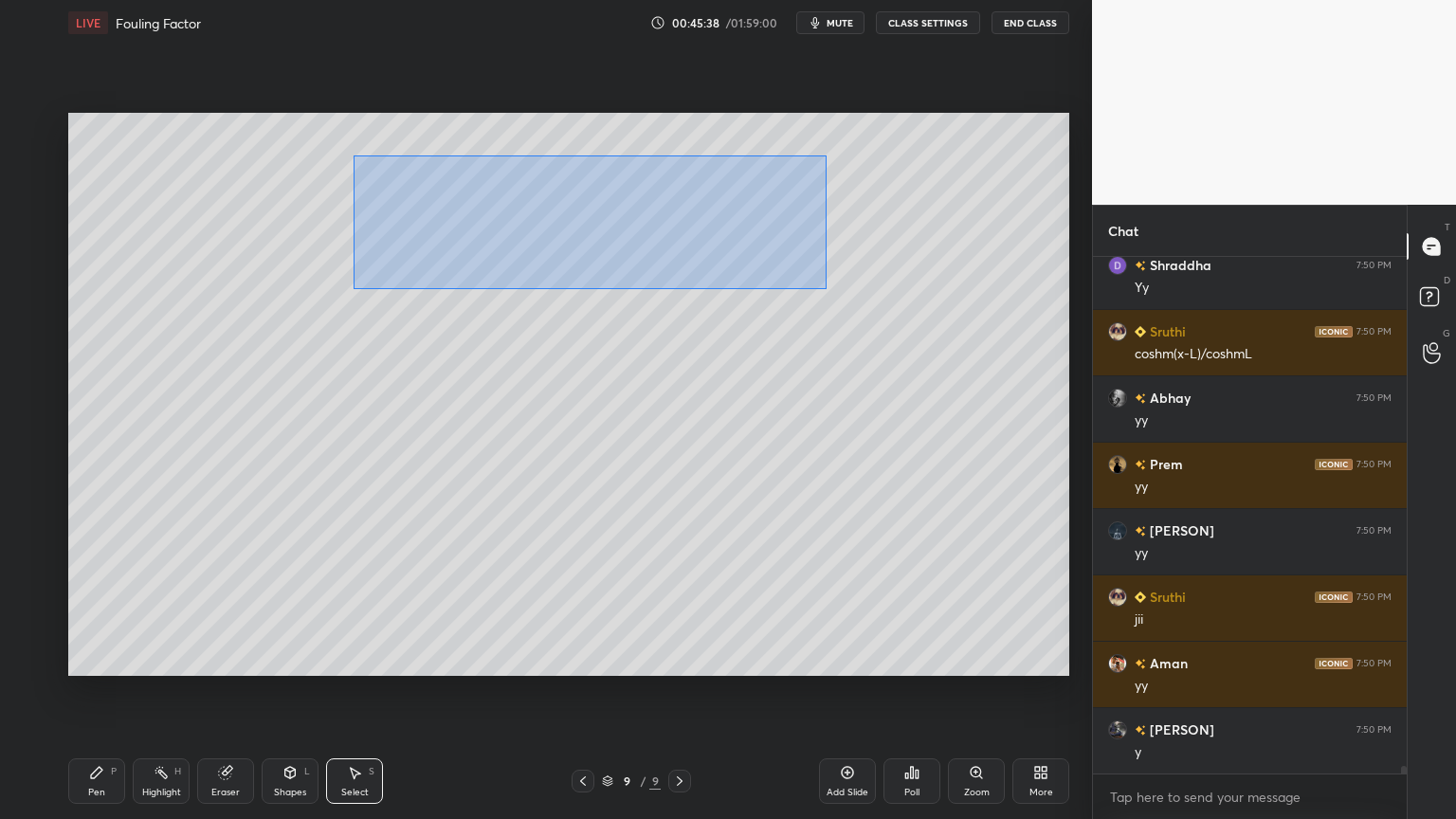 drag, startPoint x: 353, startPoint y: 155, endPoint x: 754, endPoint y: 277, distance: 419.1479 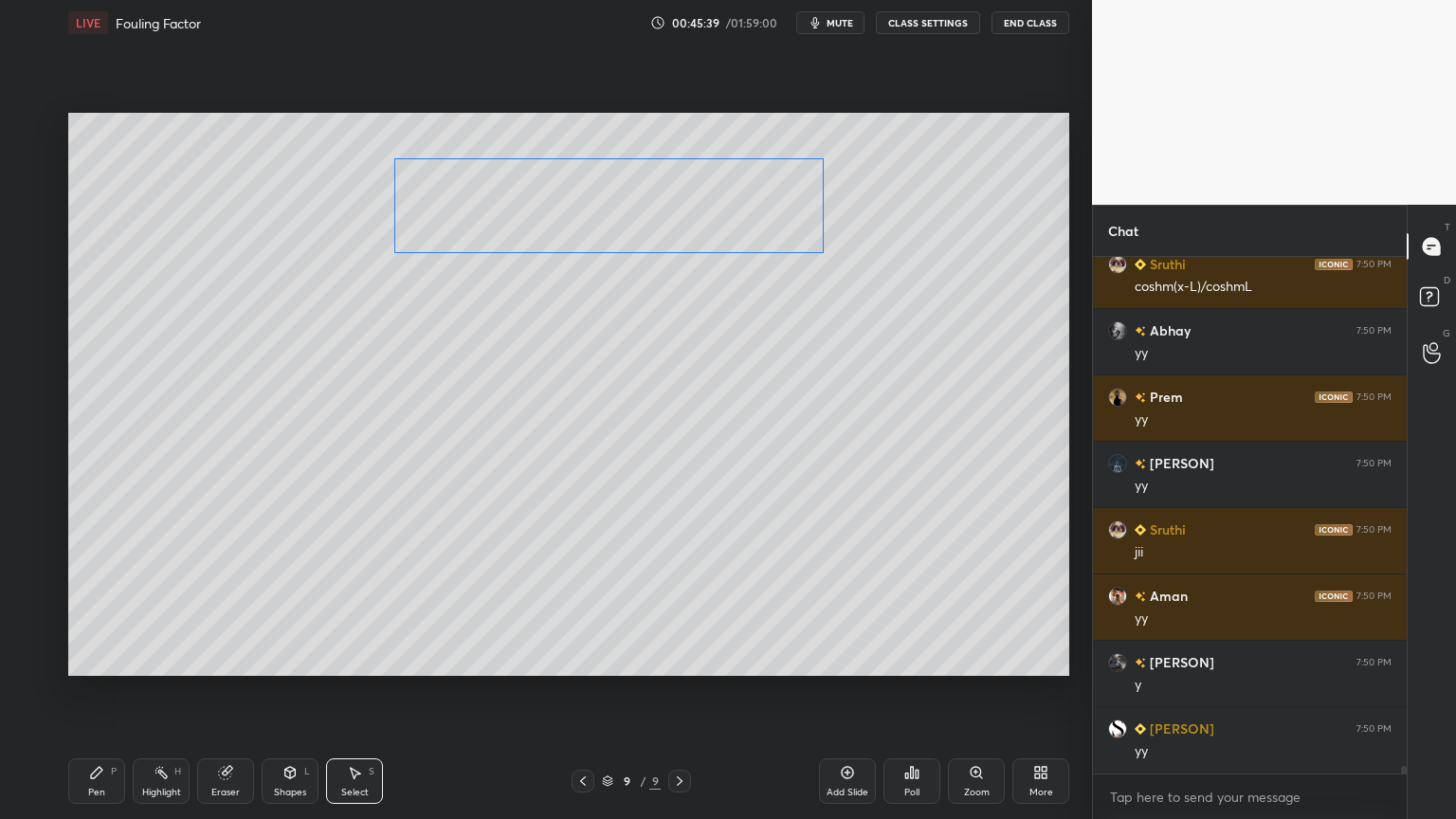 drag, startPoint x: 664, startPoint y: 231, endPoint x: 675, endPoint y: 233, distance: 11.18034 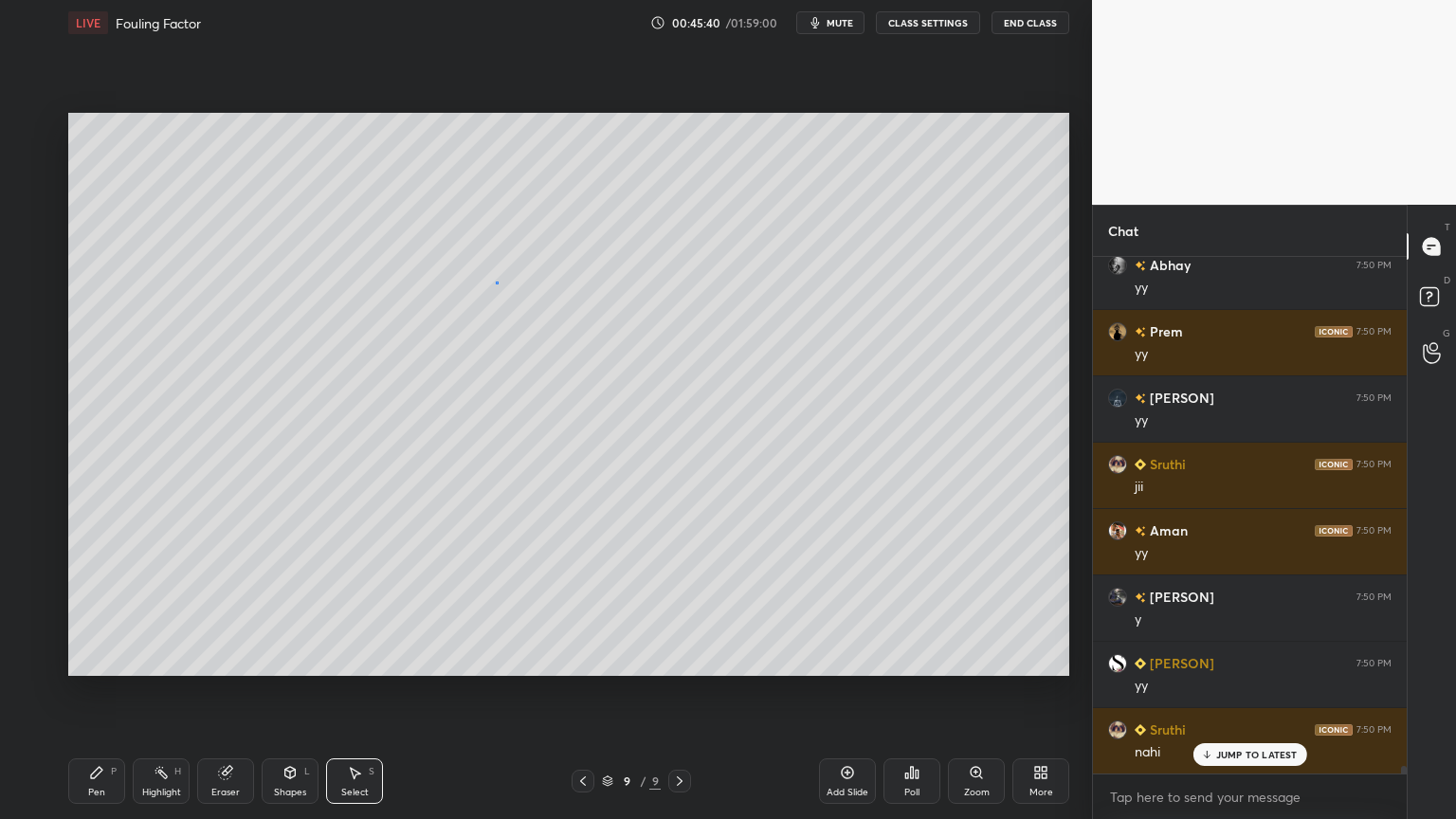 click on "0 ° Undo Copy Duplicate Duplicate to new slide Delete" at bounding box center [569, 394] 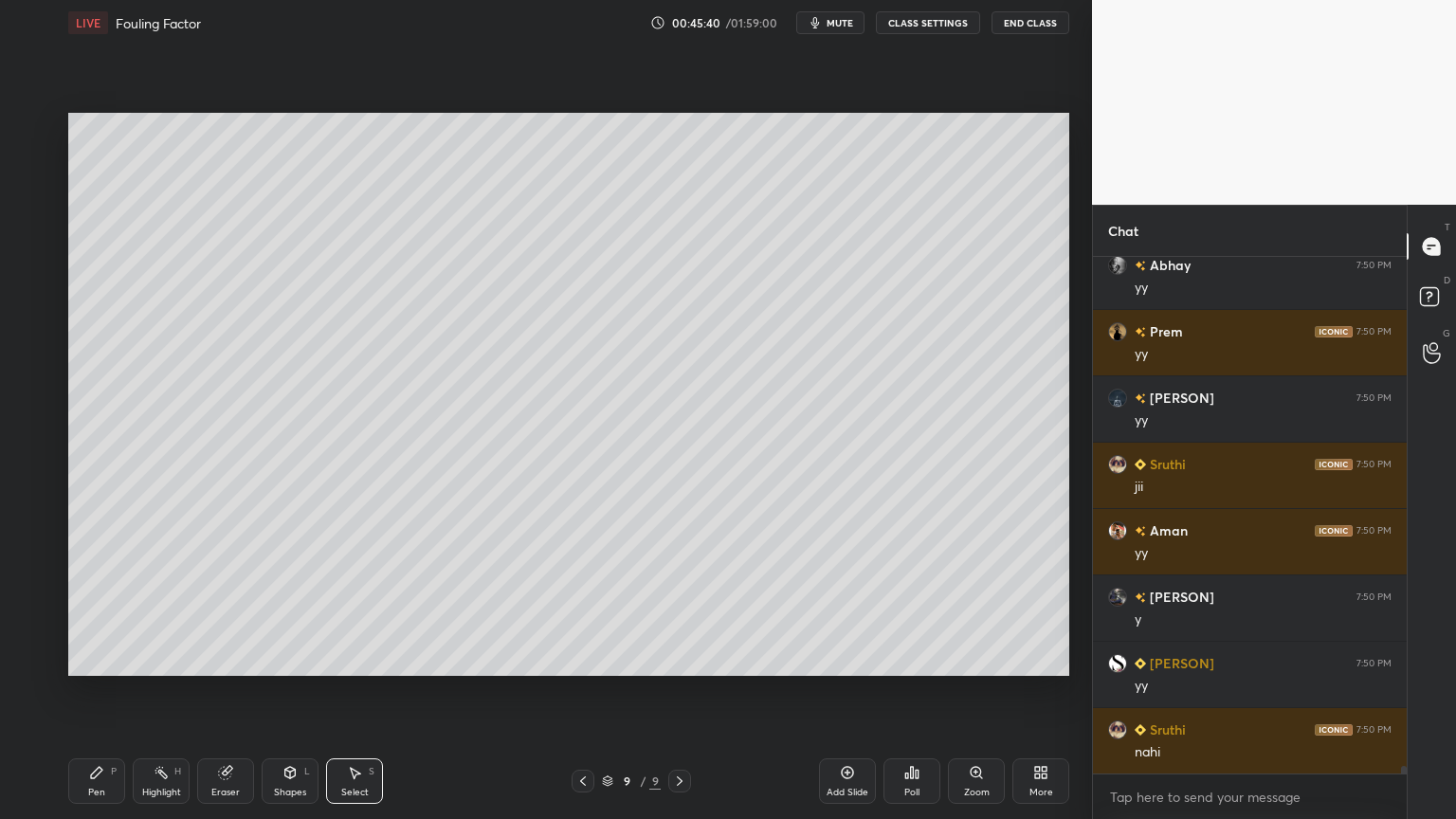 scroll, scrollTop: 34863, scrollLeft: 0, axis: vertical 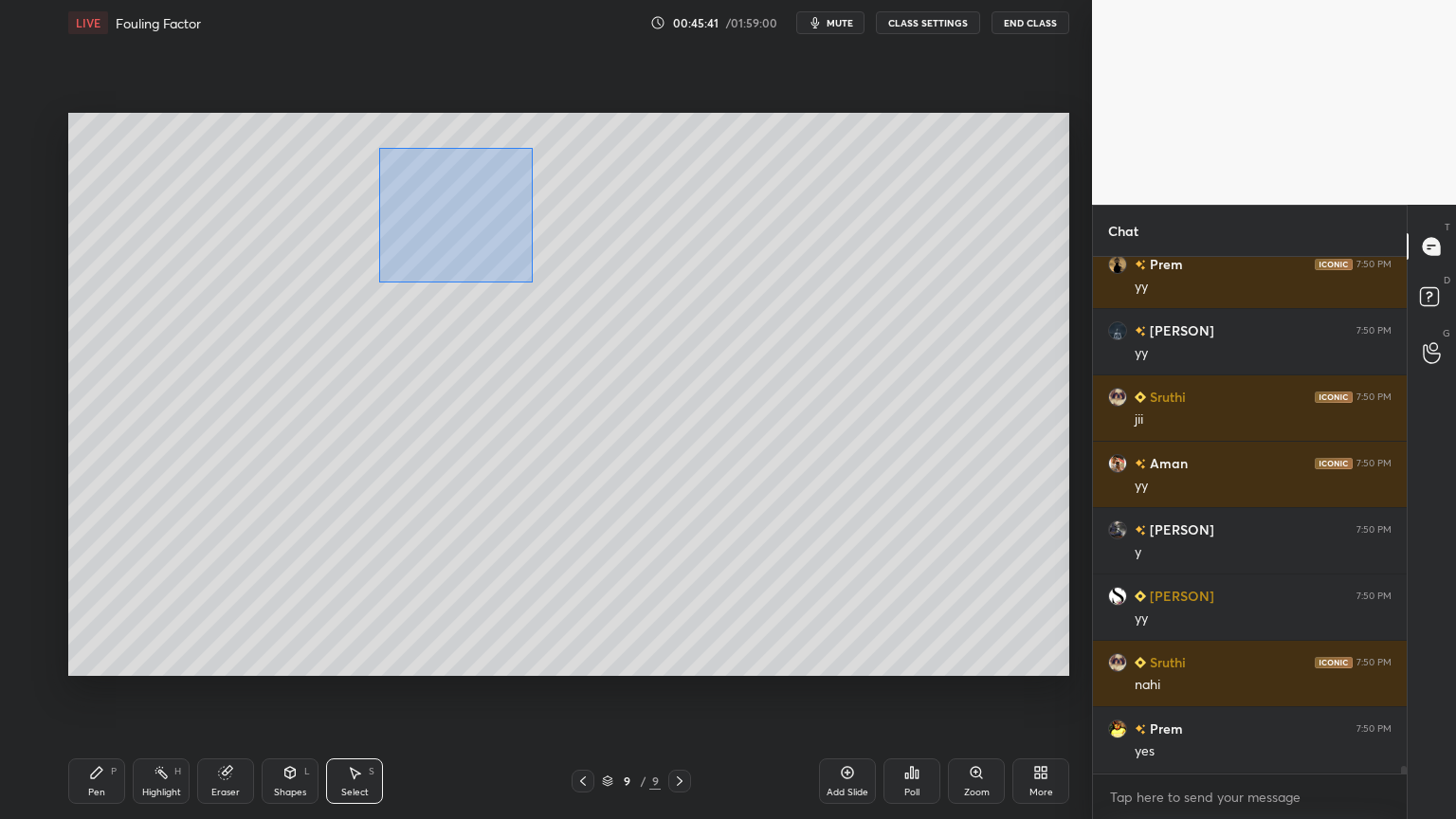 drag, startPoint x: 380, startPoint y: 149, endPoint x: 533, endPoint y: 282, distance: 202.72642 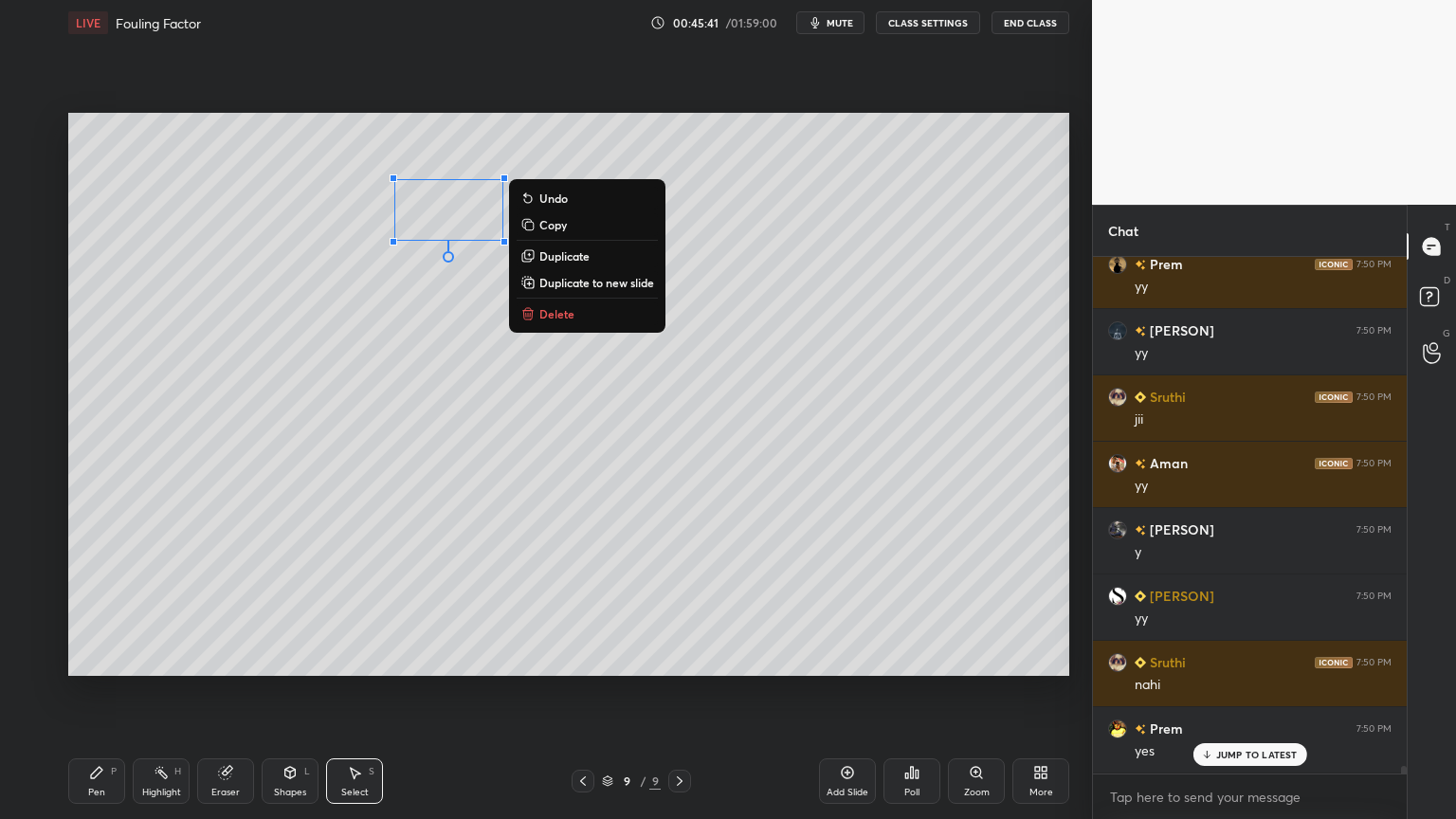 scroll, scrollTop: 34929, scrollLeft: 0, axis: vertical 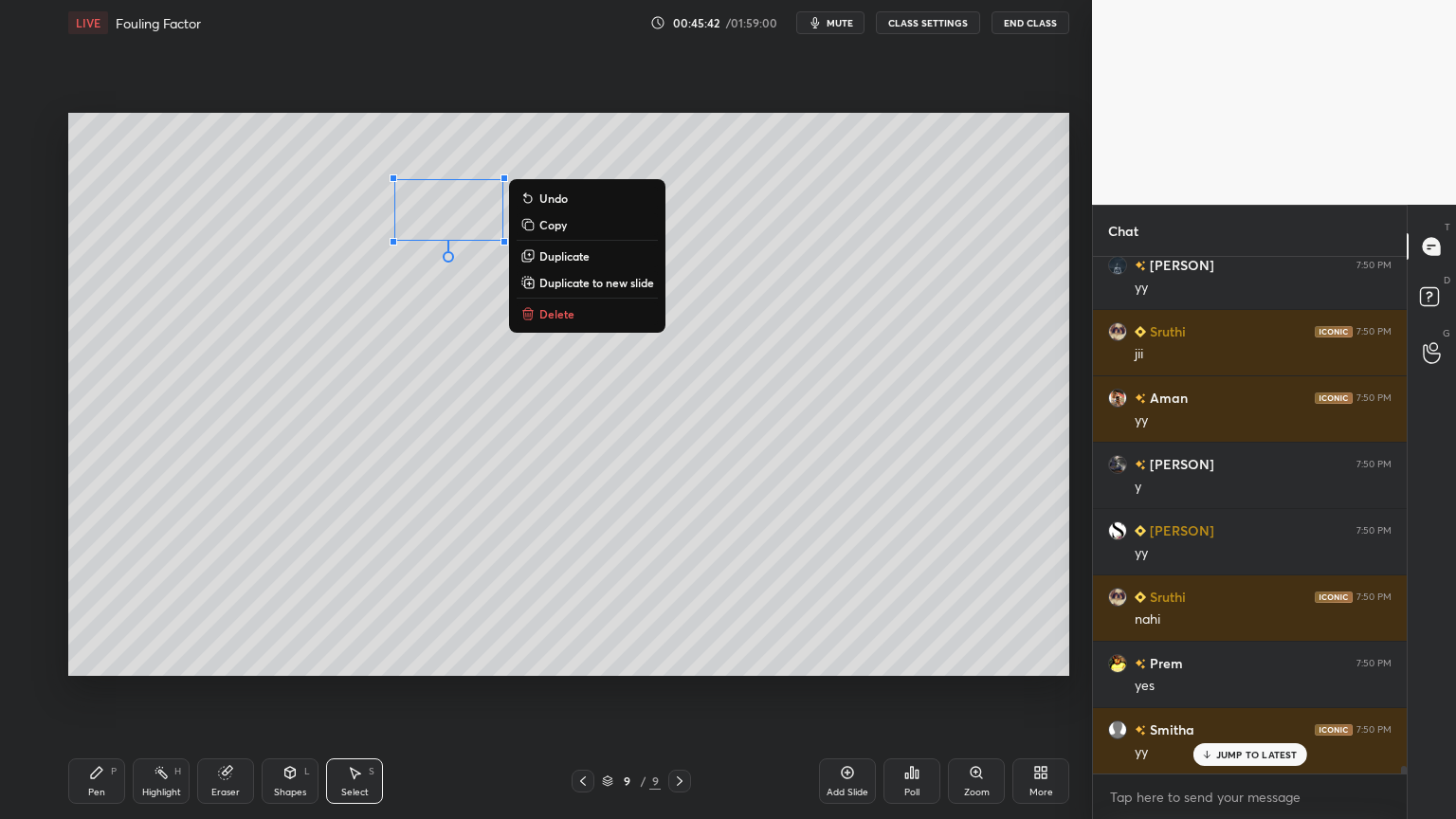 click on "Duplicate" at bounding box center [564, 256] 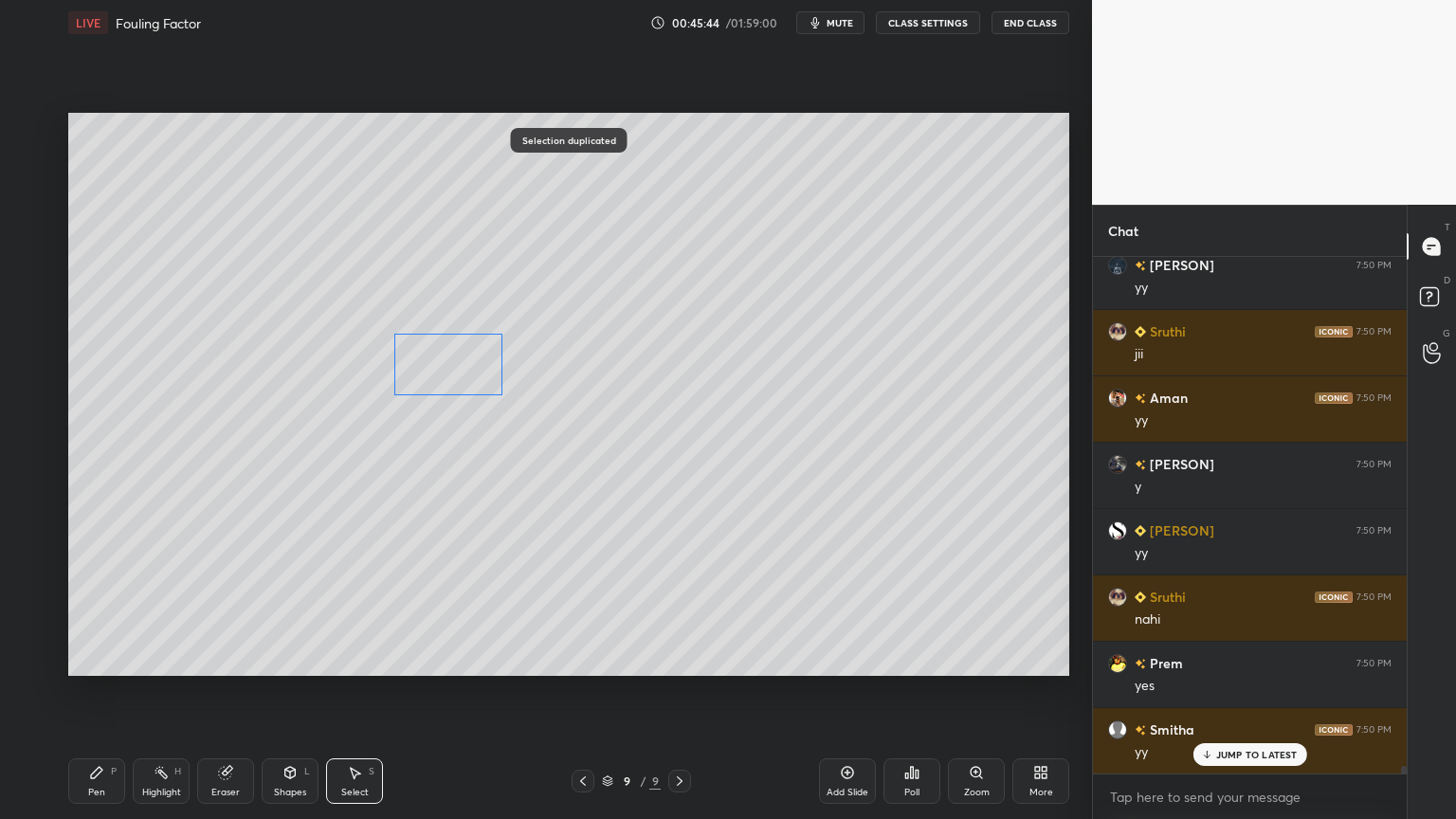 drag, startPoint x: 486, startPoint y: 258, endPoint x: 465, endPoint y: 370, distance: 113.951744 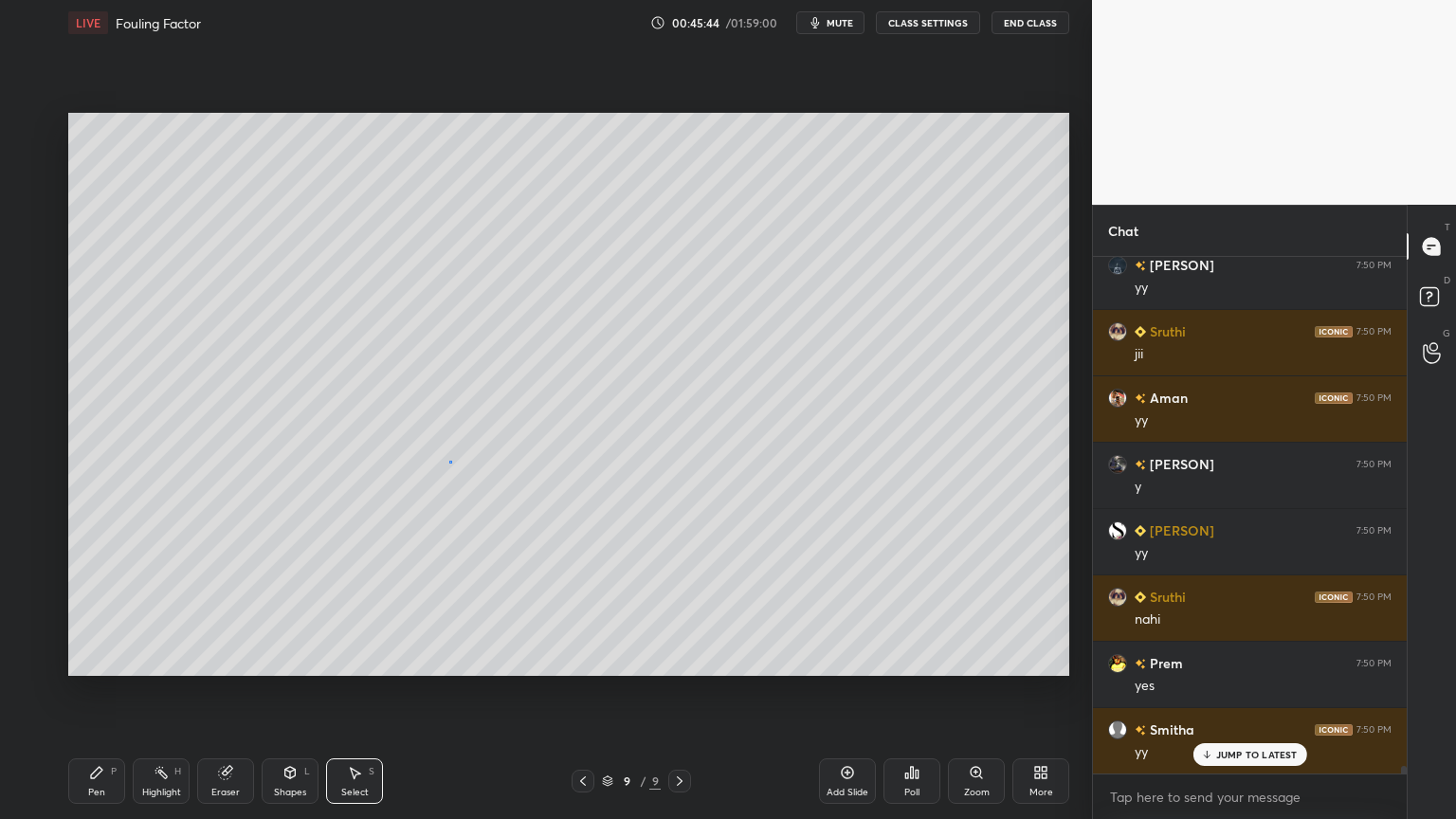click on "0 ° Undo Copy Duplicate Duplicate to new slide Delete" at bounding box center (569, 394) 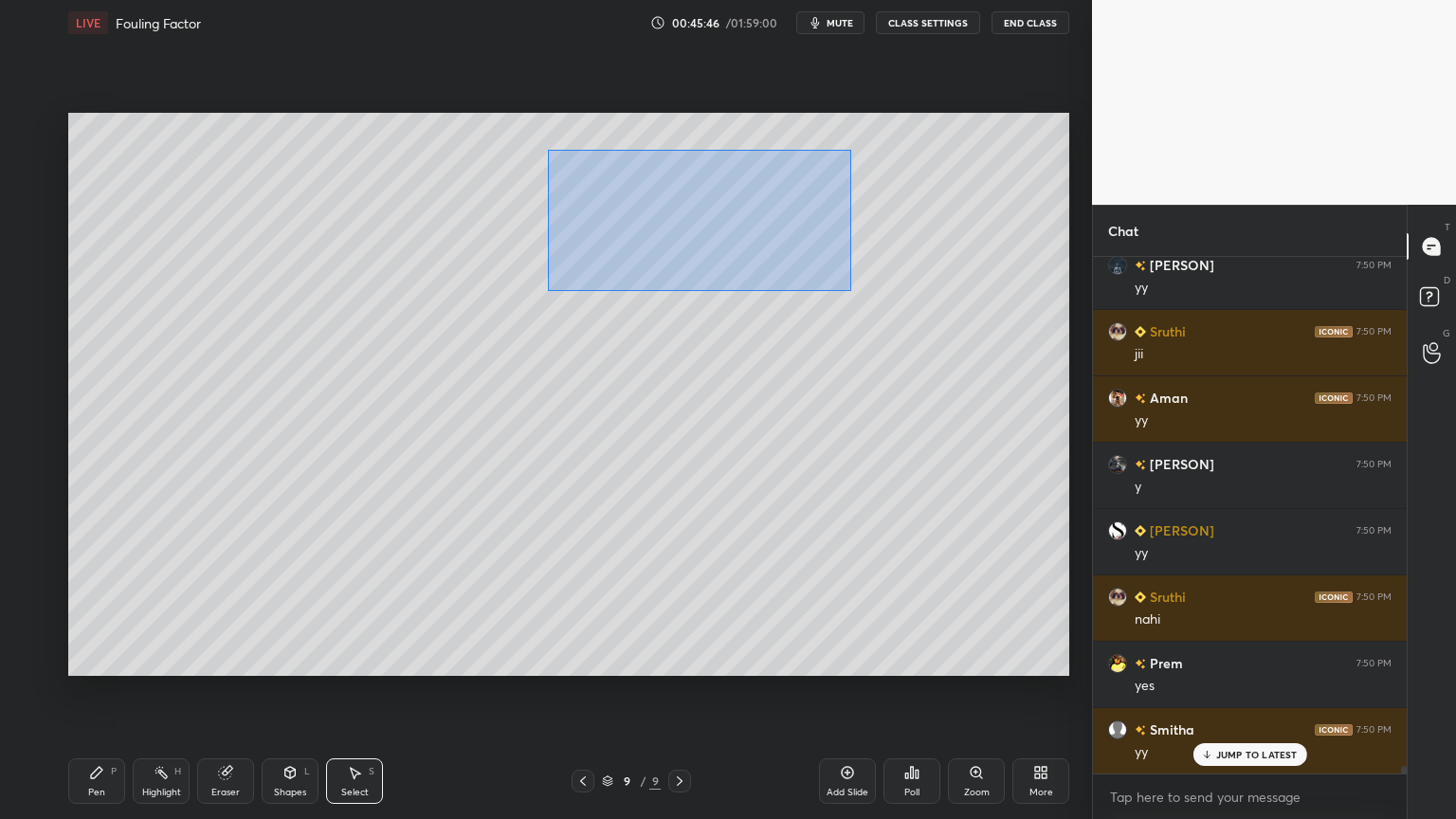 drag, startPoint x: 557, startPoint y: 159, endPoint x: 846, endPoint y: 291, distance: 317.71843 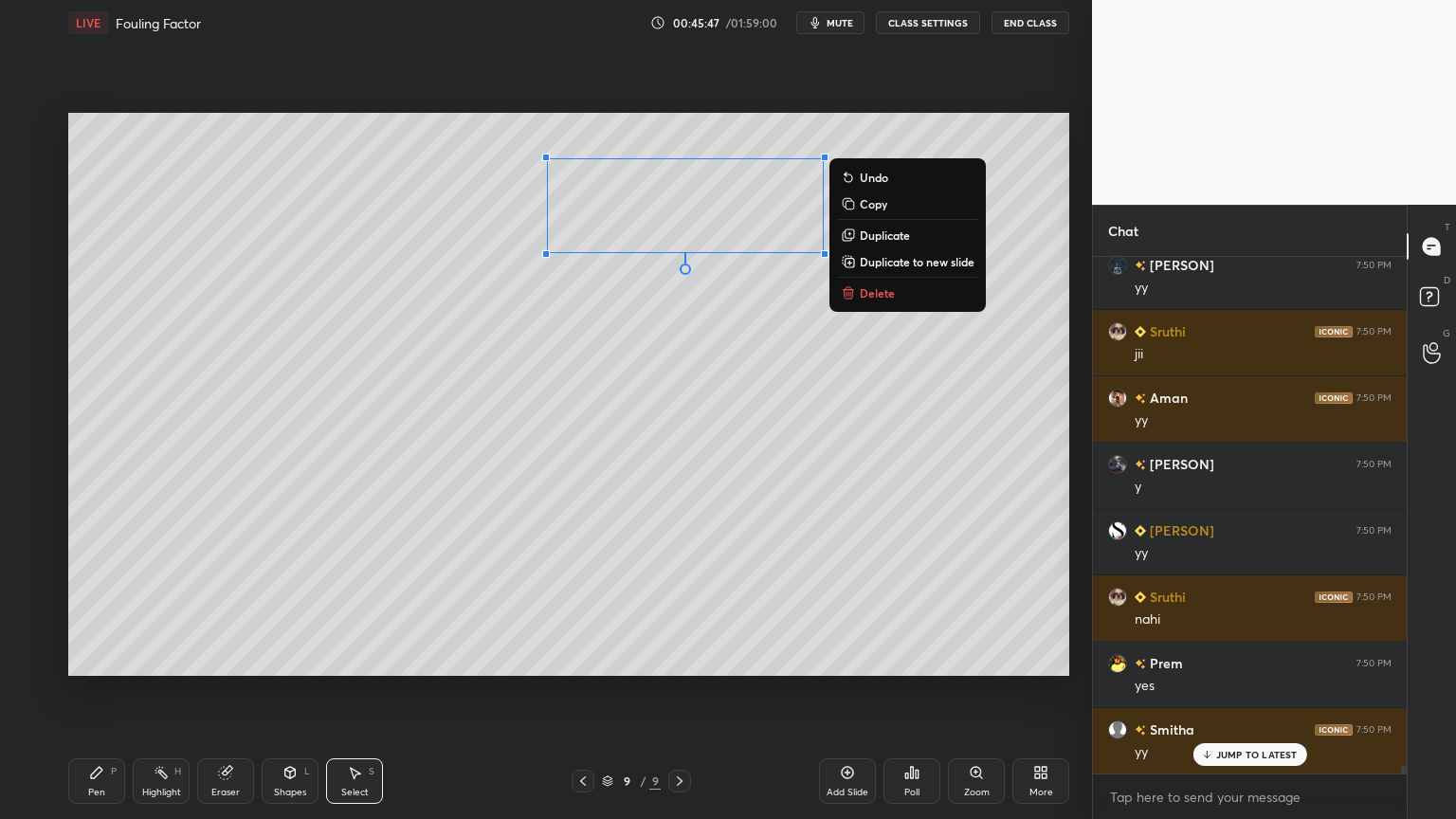 click on "Duplicate" at bounding box center [884, 235] 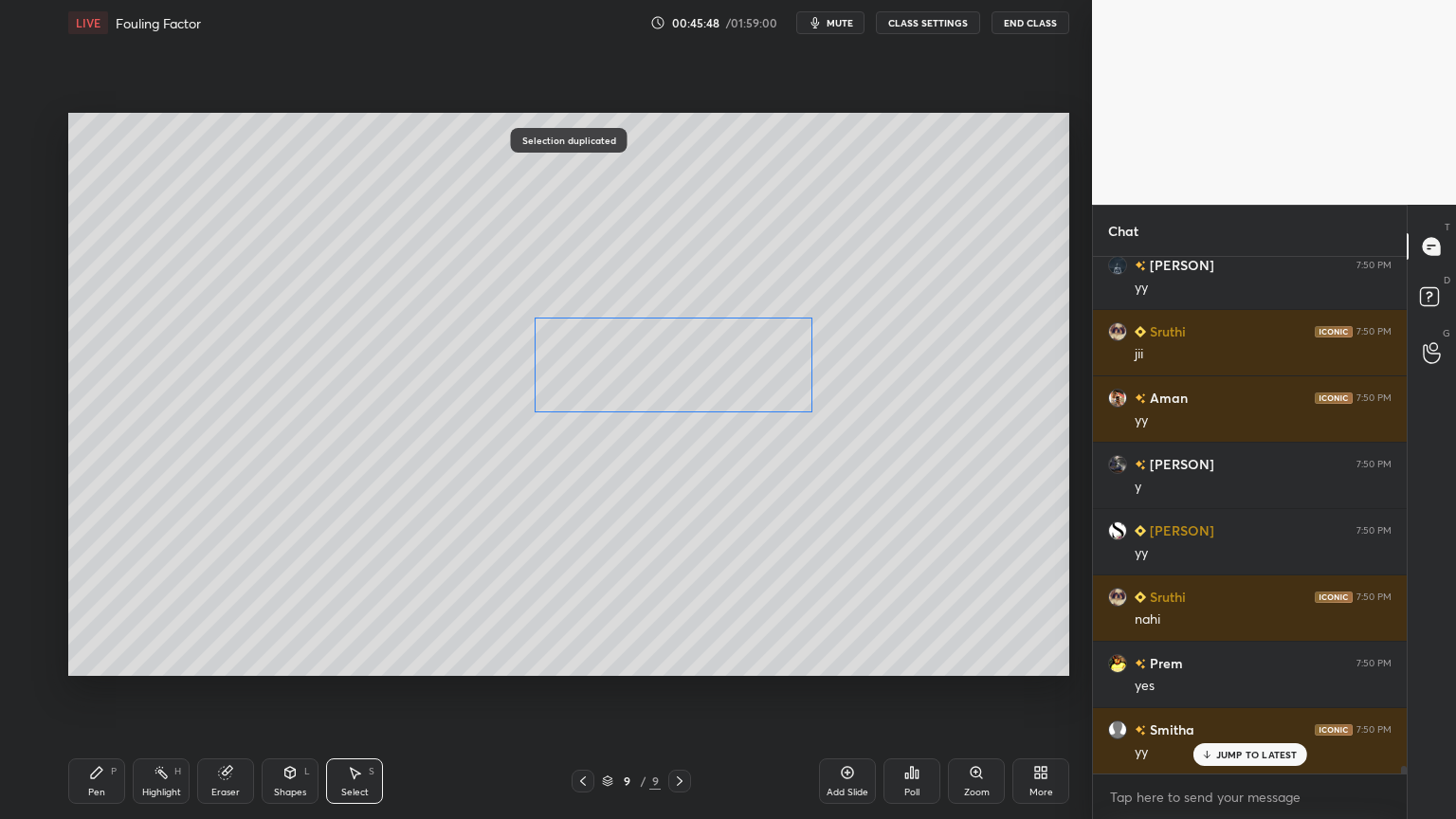 drag, startPoint x: 724, startPoint y: 225, endPoint x: 686, endPoint y: 362, distance: 142.17243 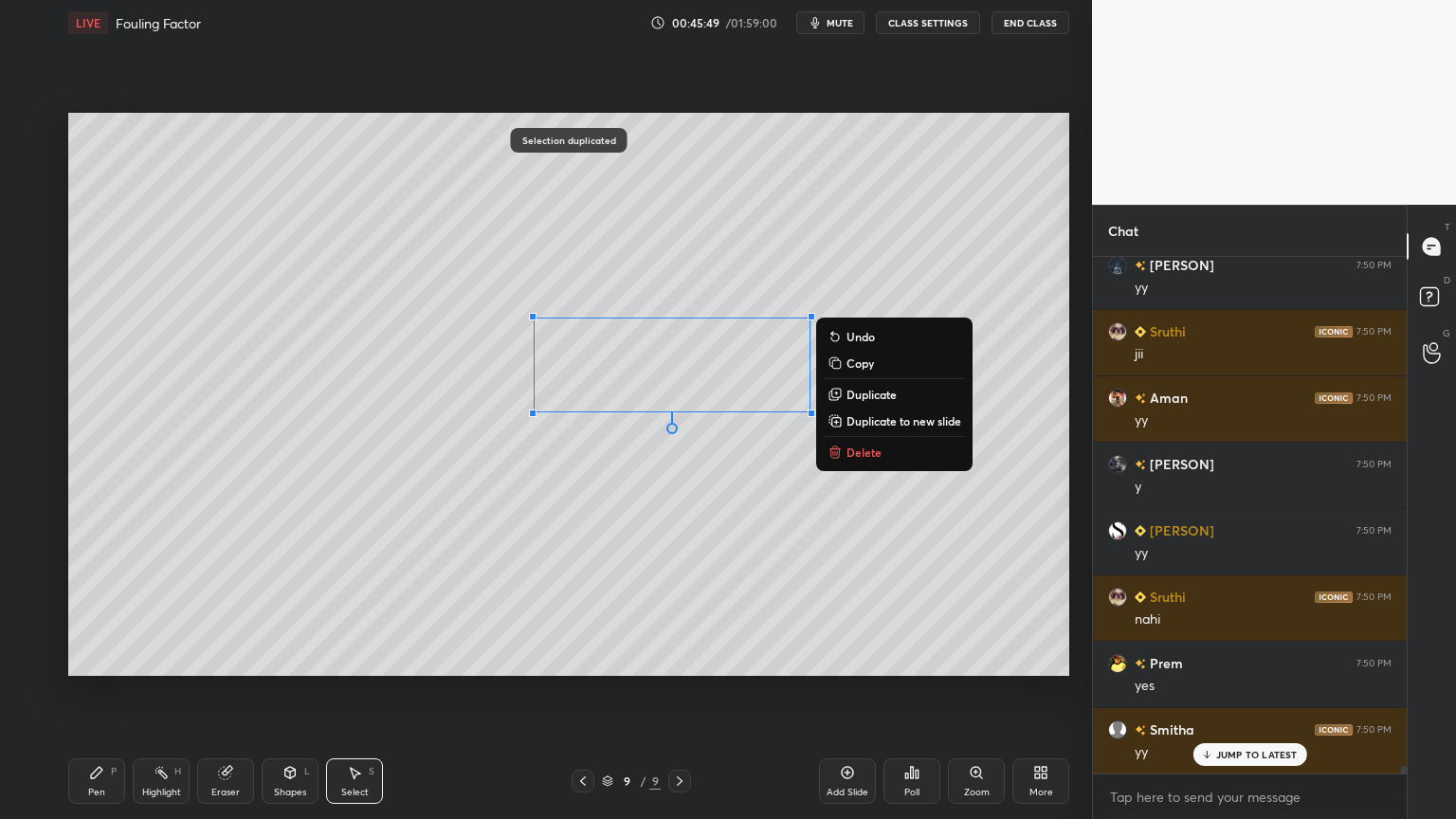 click on "0 ° Undo Copy Duplicate Duplicate to new slide Delete" at bounding box center [569, 394] 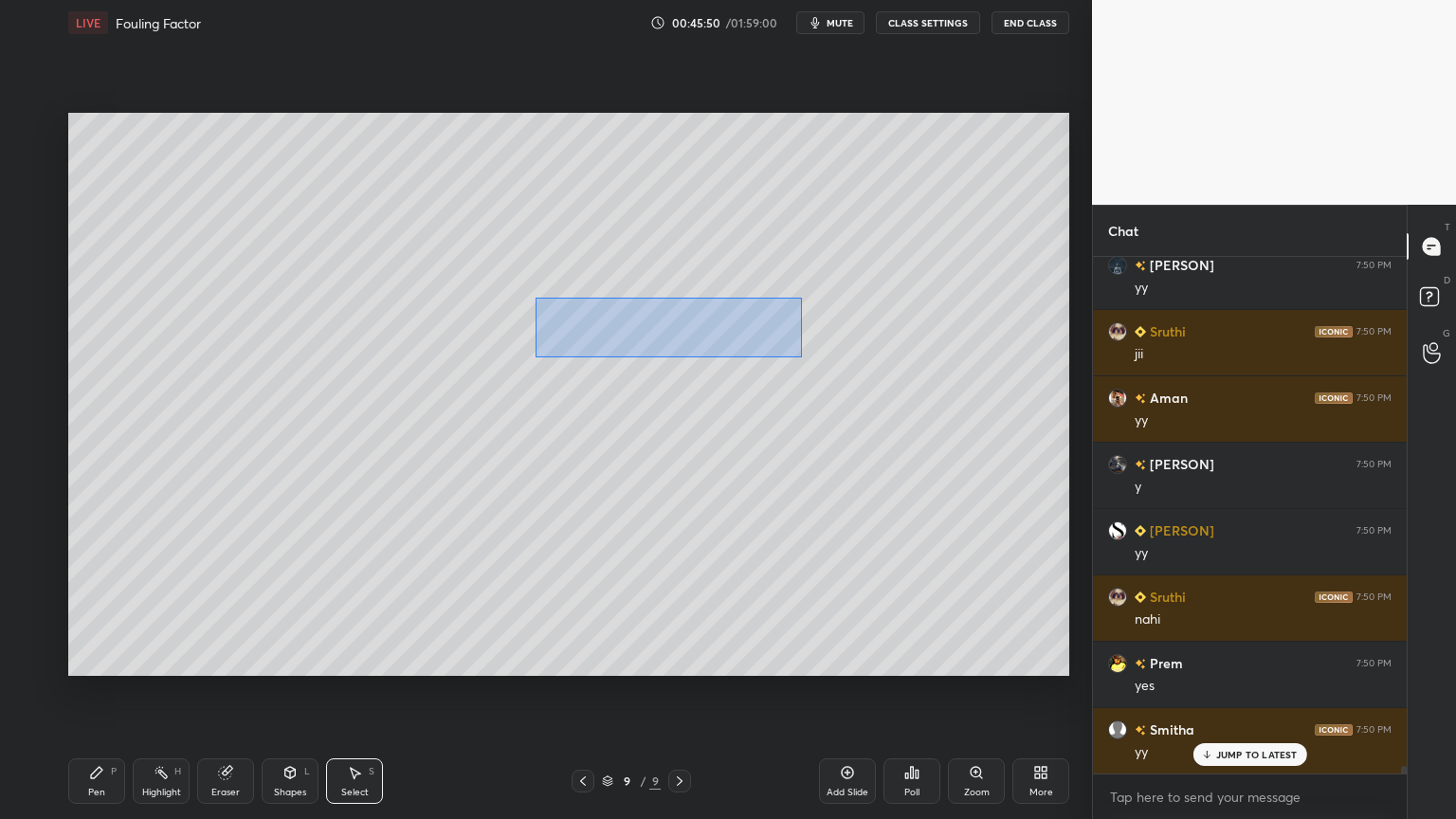 drag, startPoint x: 535, startPoint y: 300, endPoint x: 796, endPoint y: 353, distance: 266.32687 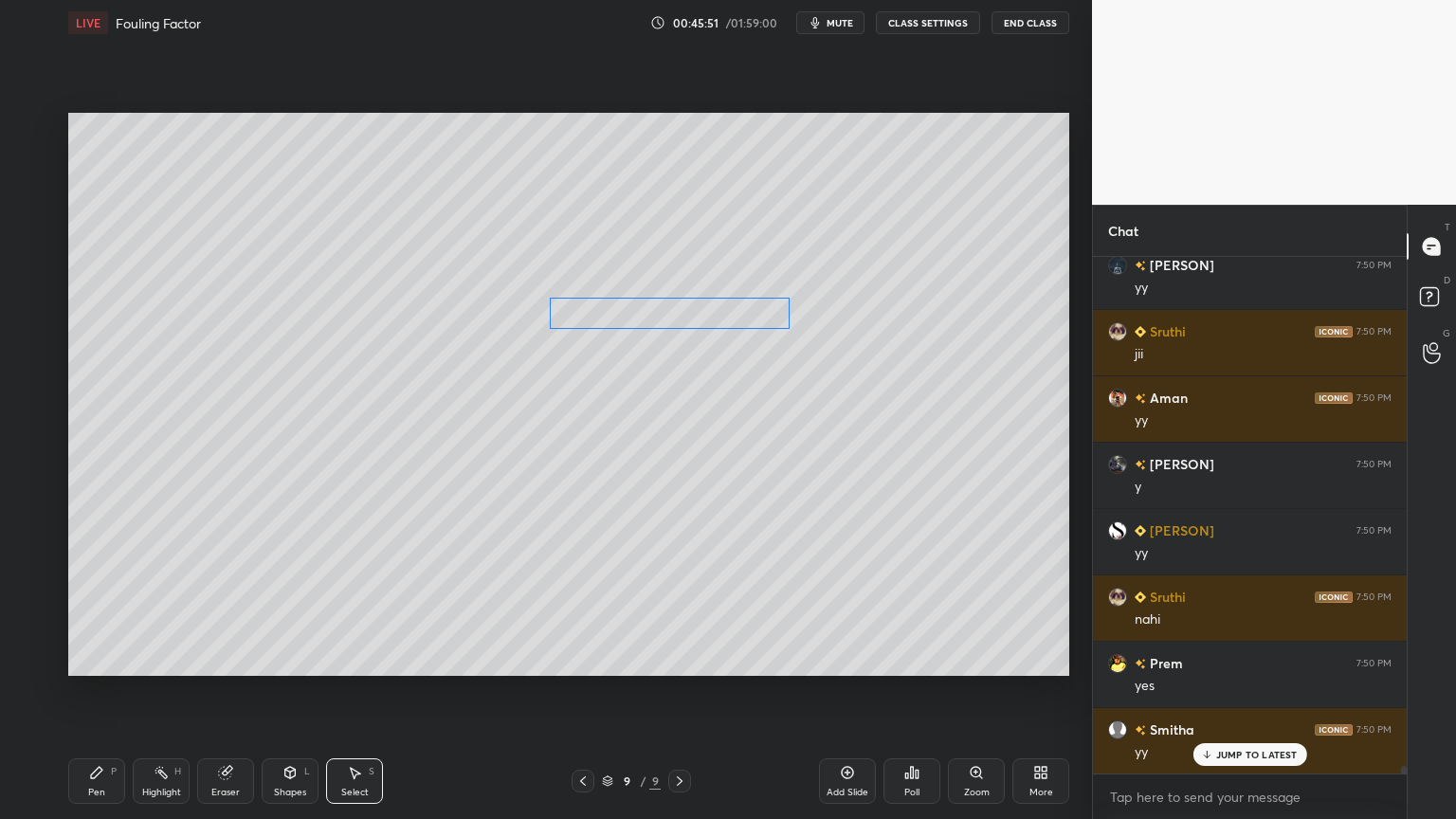 drag, startPoint x: 738, startPoint y: 325, endPoint x: 736, endPoint y: 308, distance: 17.117243 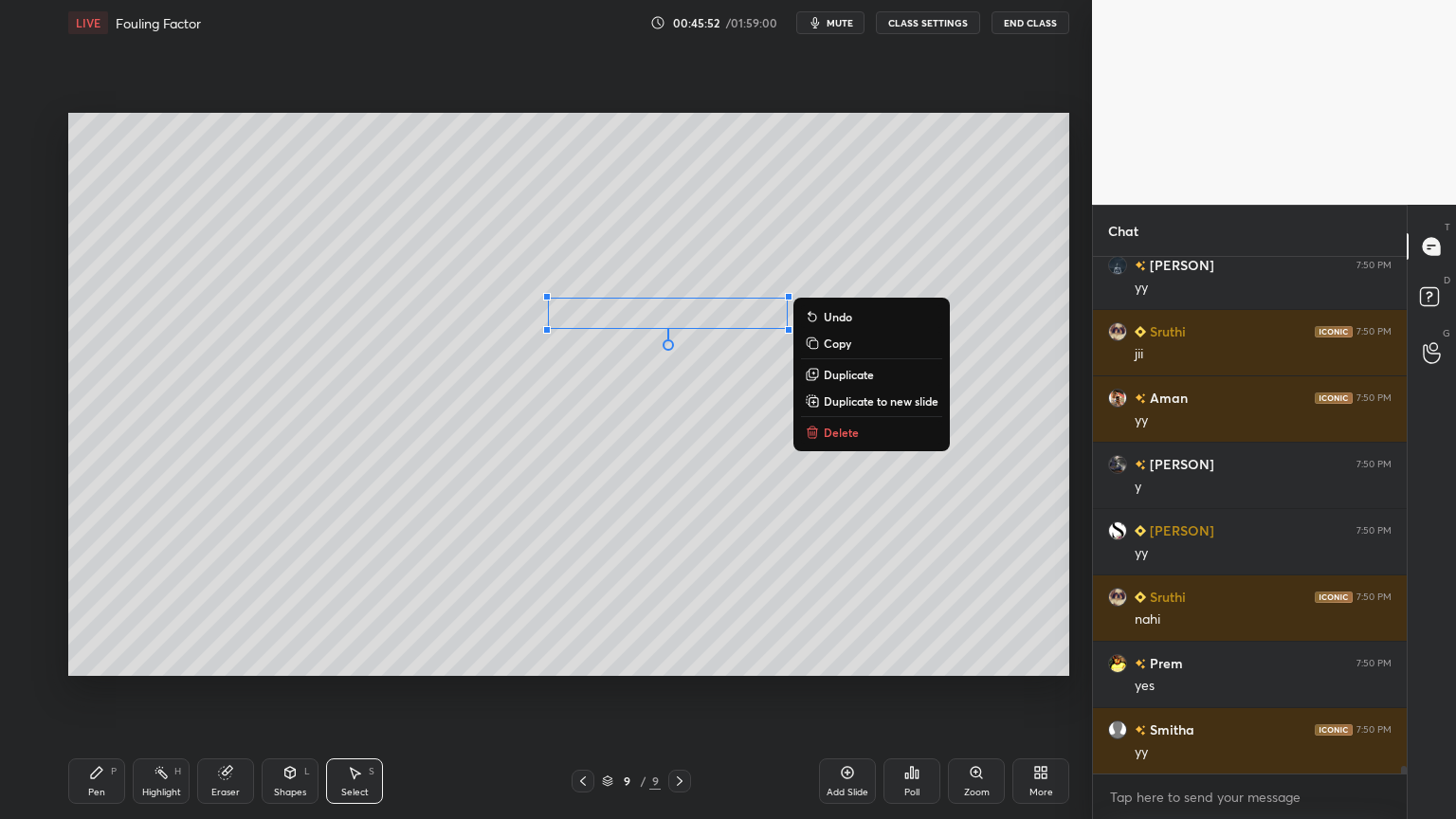 scroll, scrollTop: 34996, scrollLeft: 0, axis: vertical 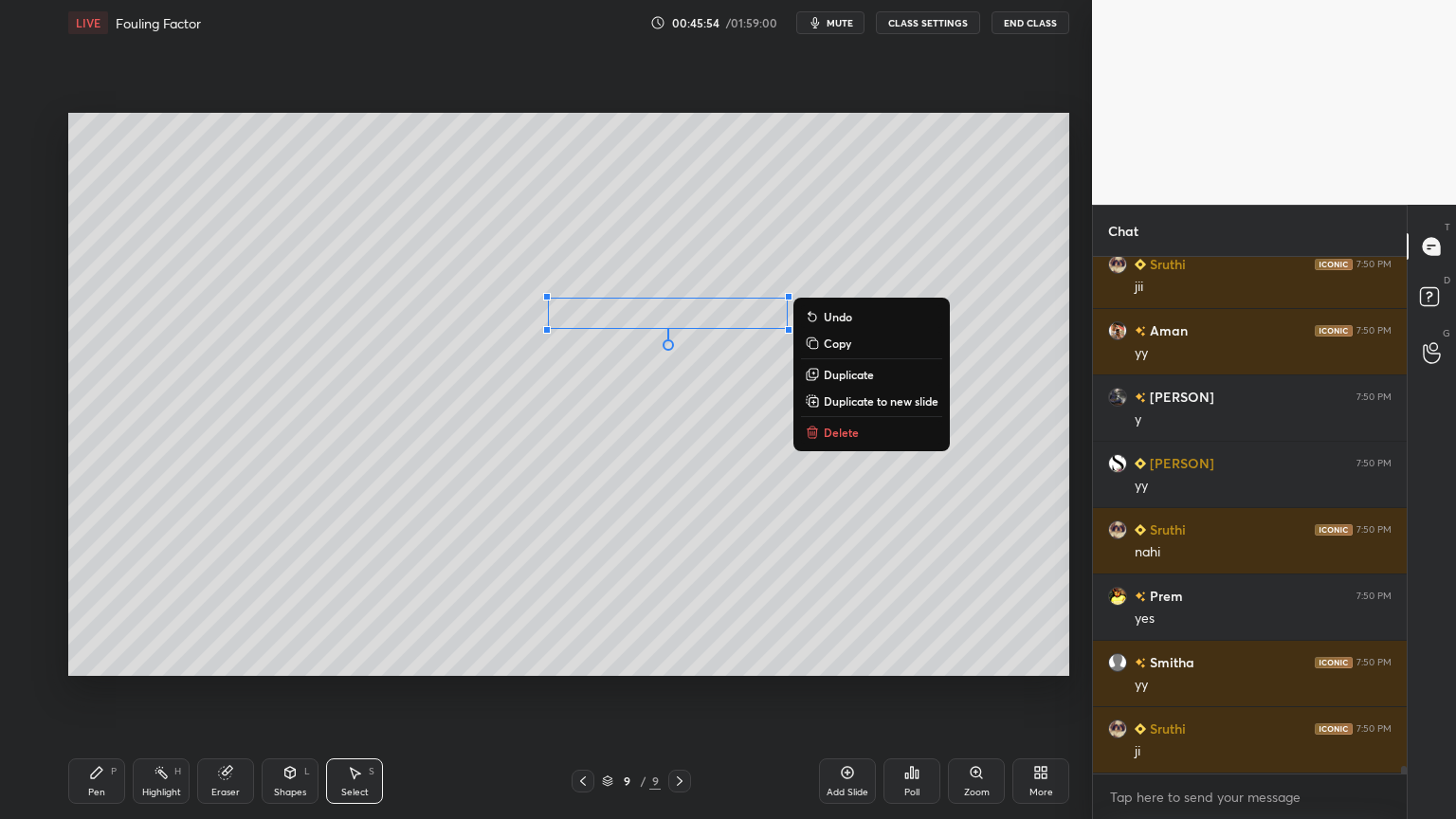 click on "Shapes" at bounding box center [290, 792] 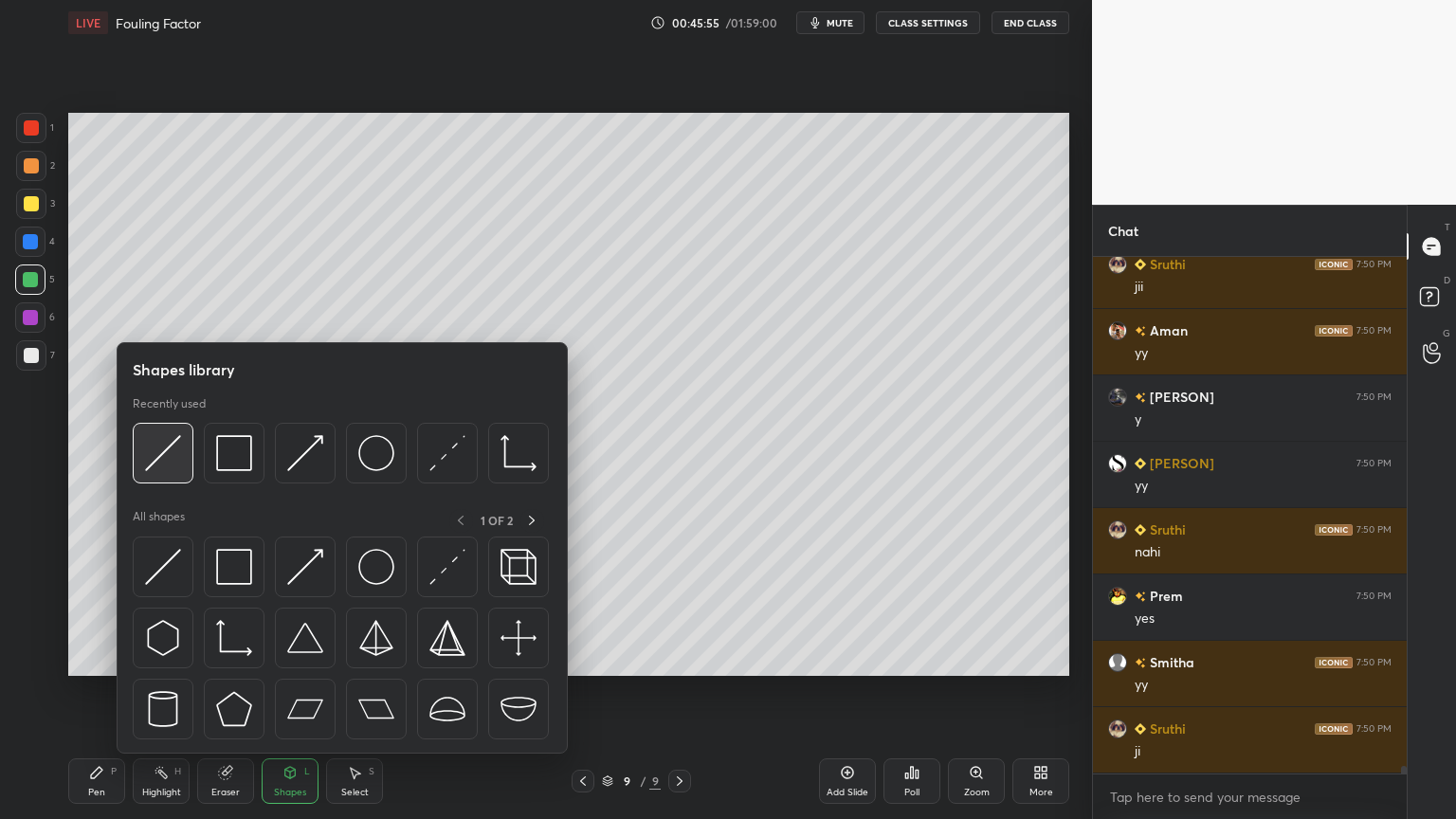 click at bounding box center (163, 453) 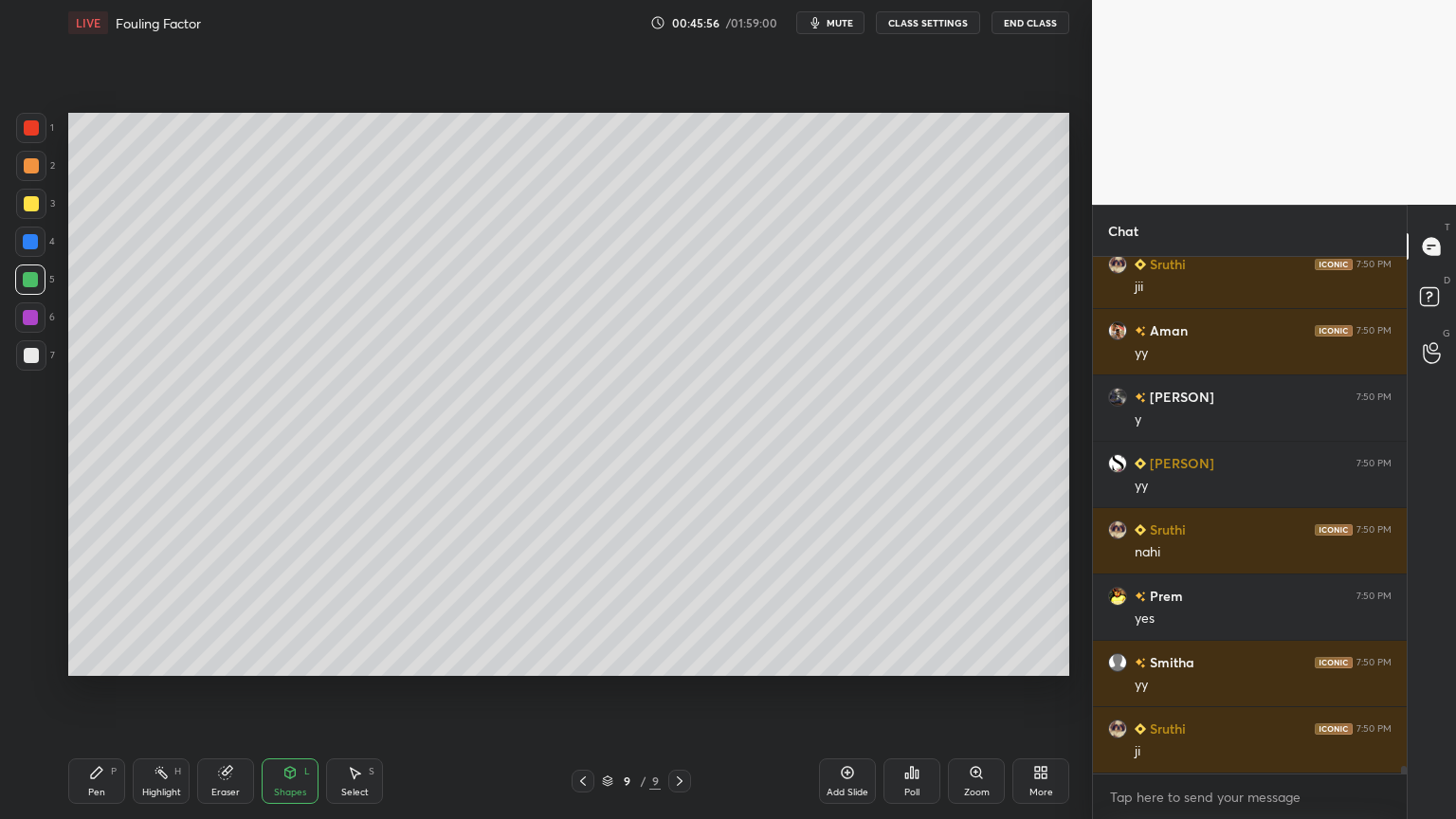 drag, startPoint x: 27, startPoint y: 361, endPoint x: 63, endPoint y: 398, distance: 51.623638 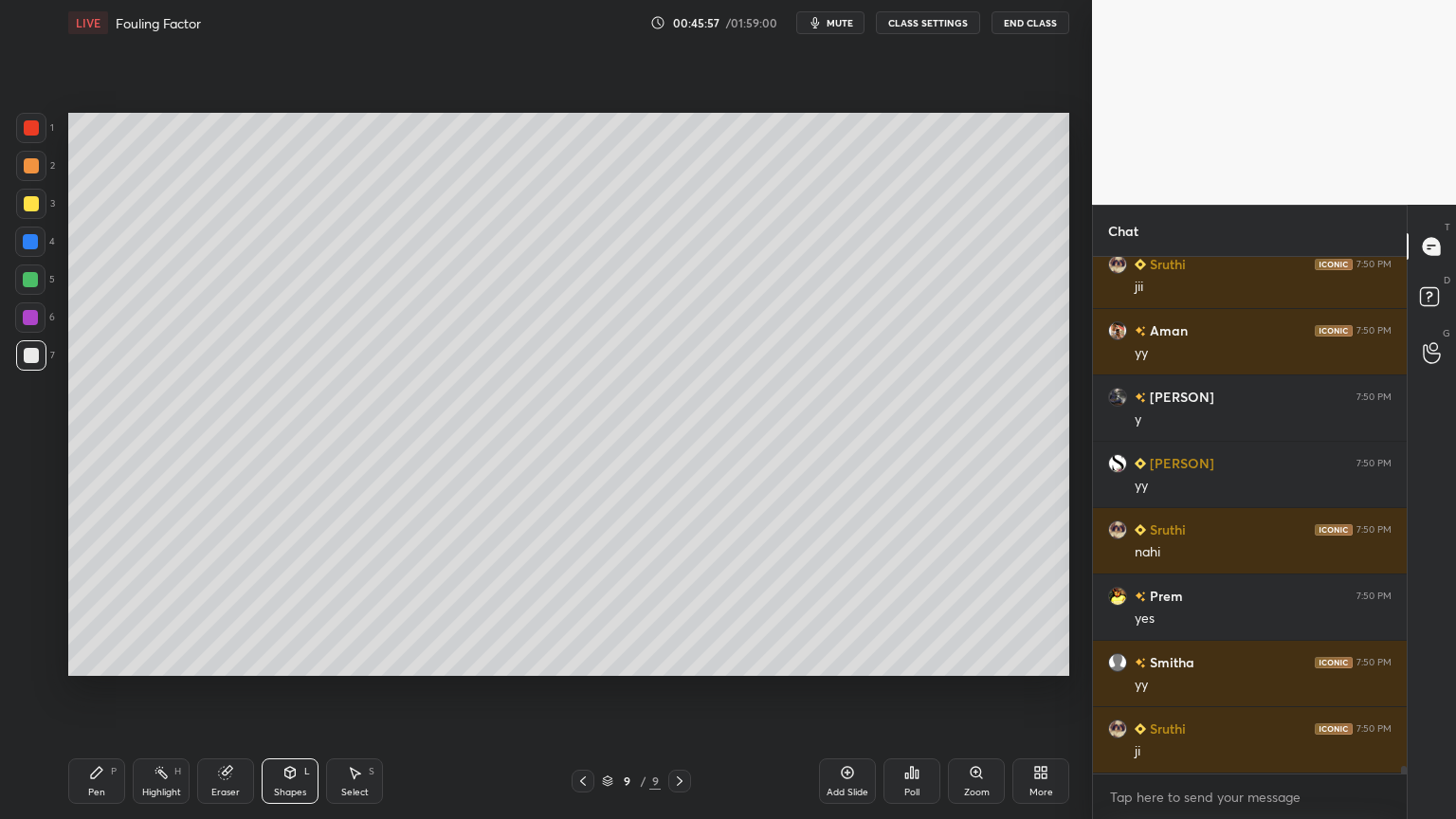 click on "Shapes" at bounding box center (290, 792) 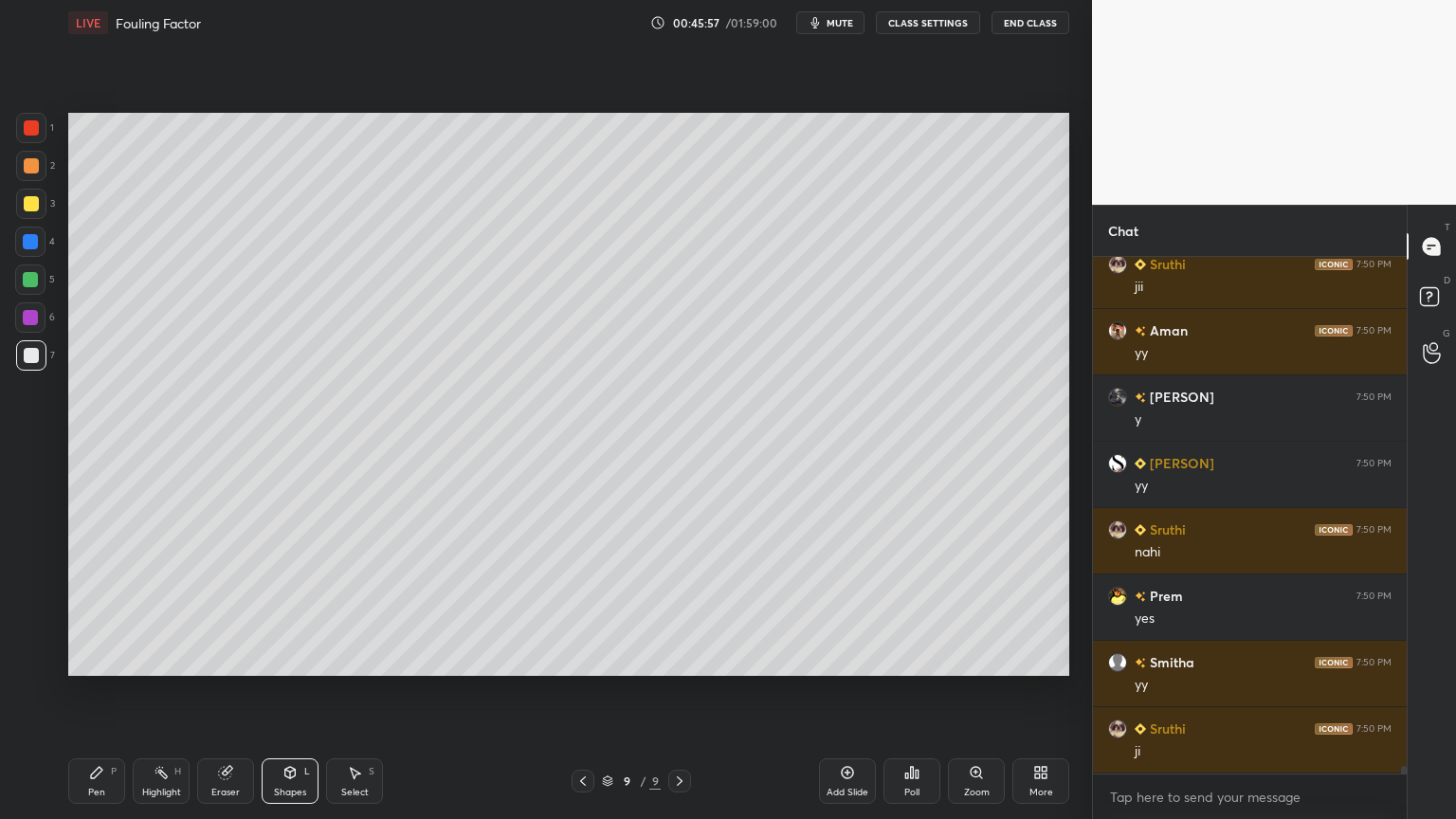 scroll, scrollTop: 35062, scrollLeft: 0, axis: vertical 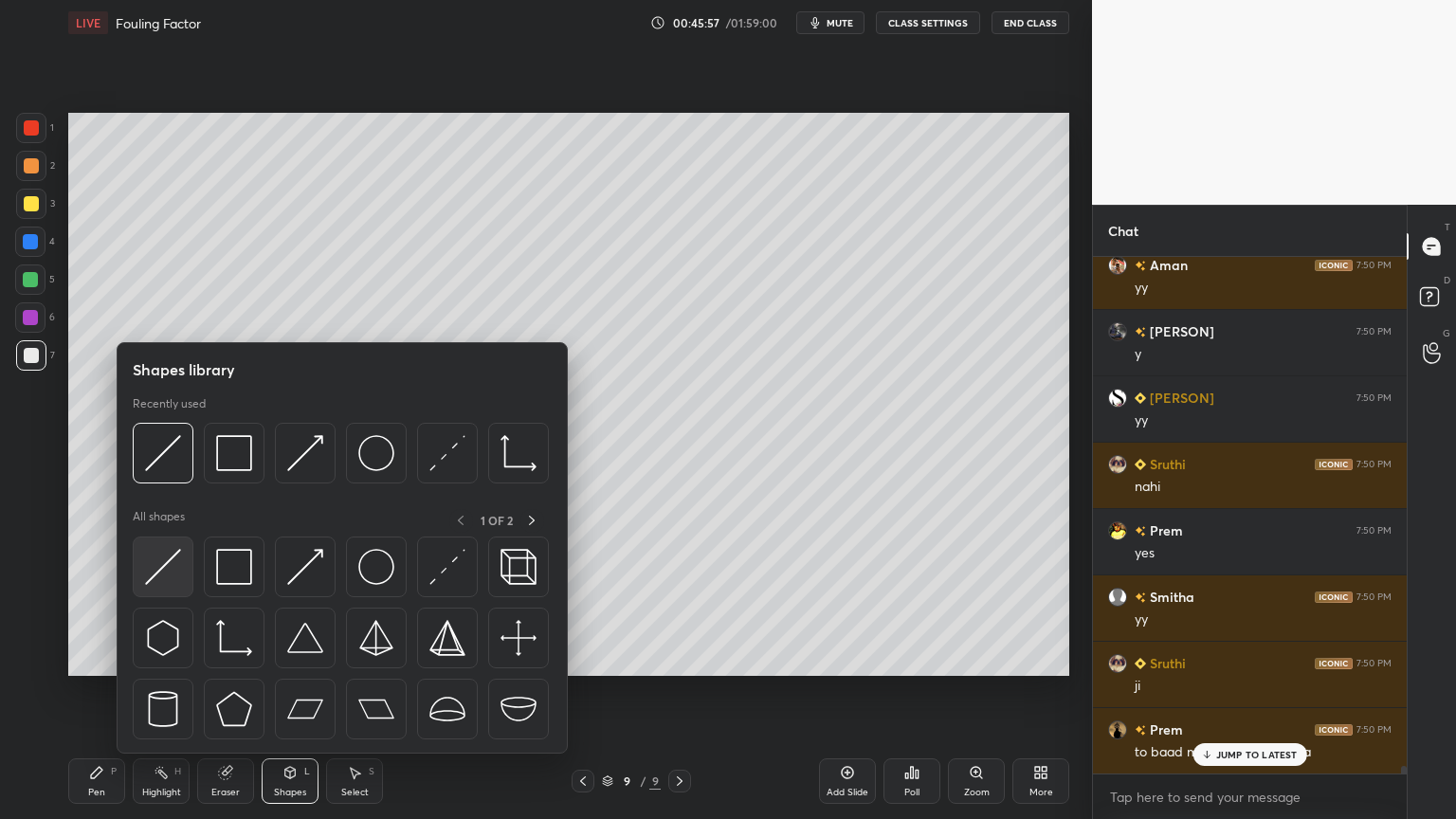 click at bounding box center (163, 567) 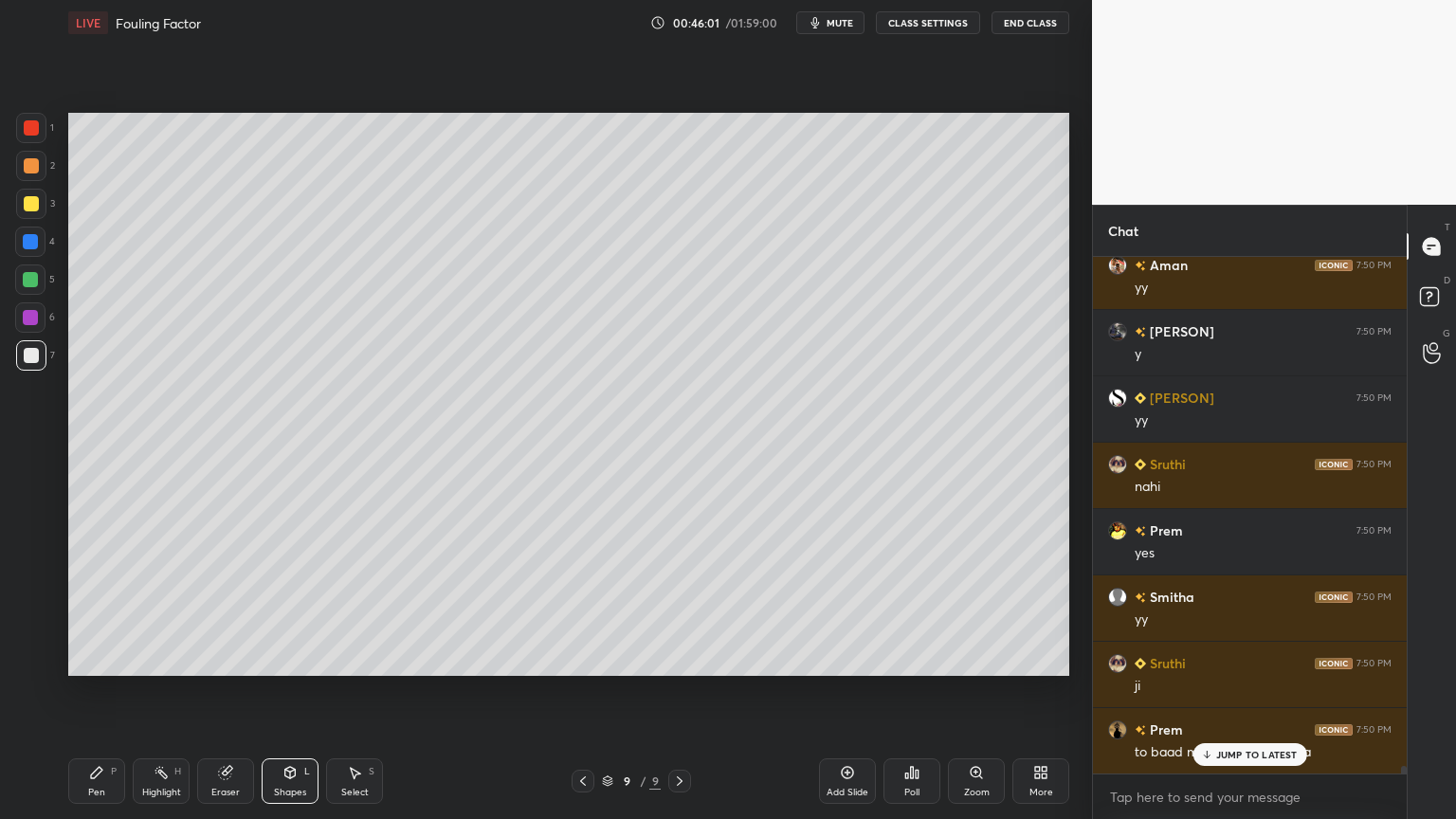 click on "Pen P" at bounding box center (97, 781) 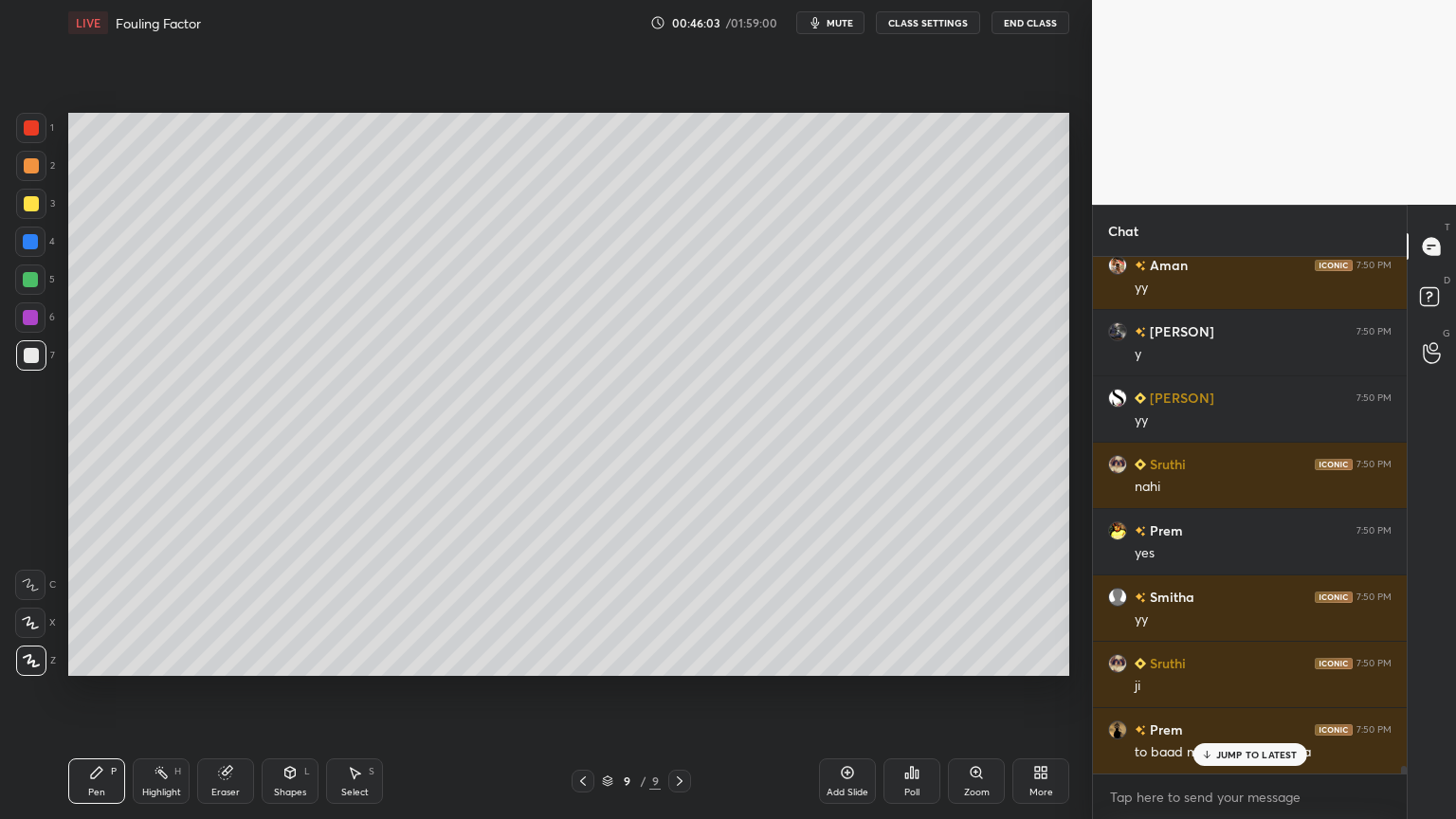 click on "Shapes" at bounding box center [290, 792] 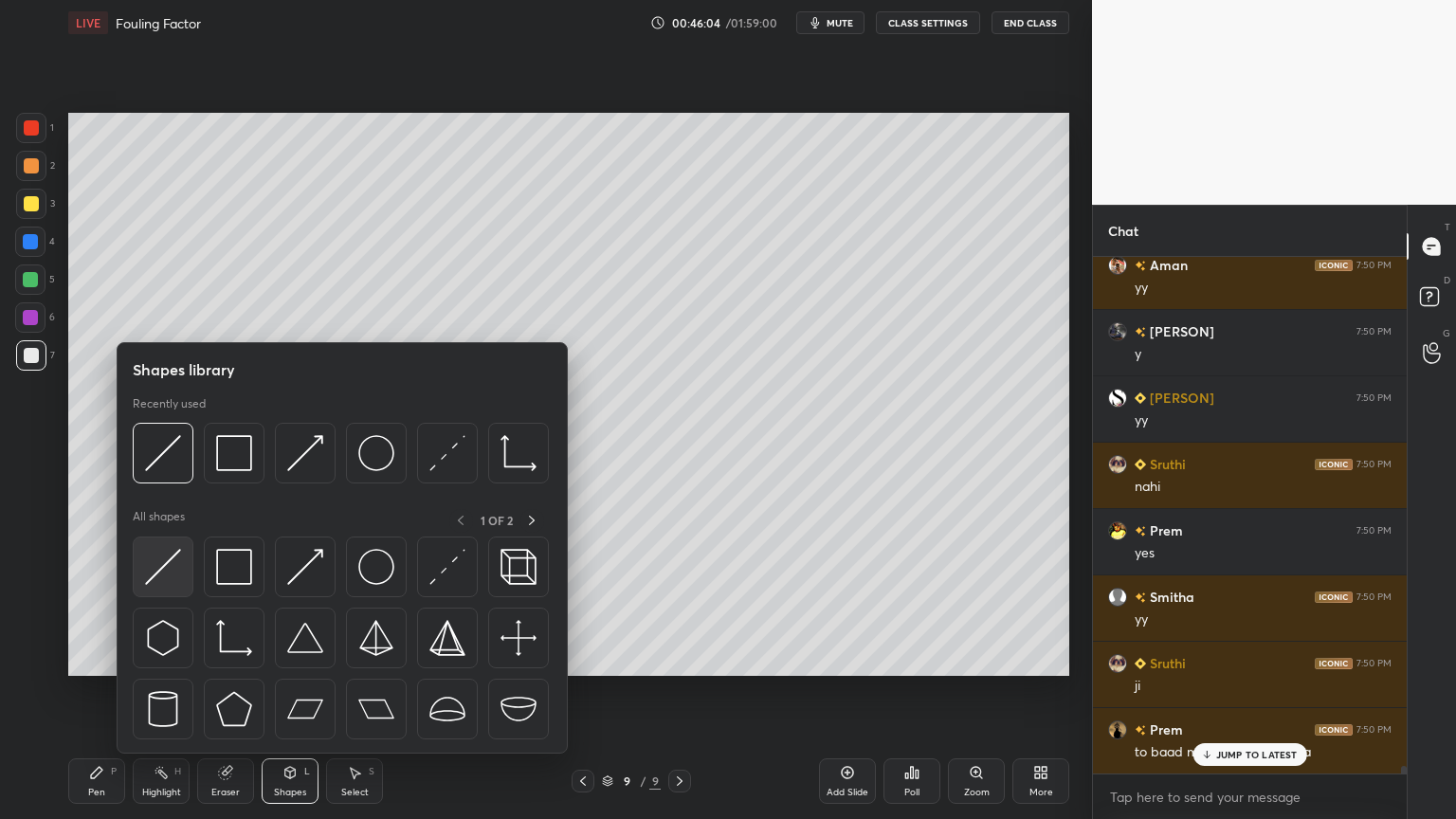 click at bounding box center (163, 567) 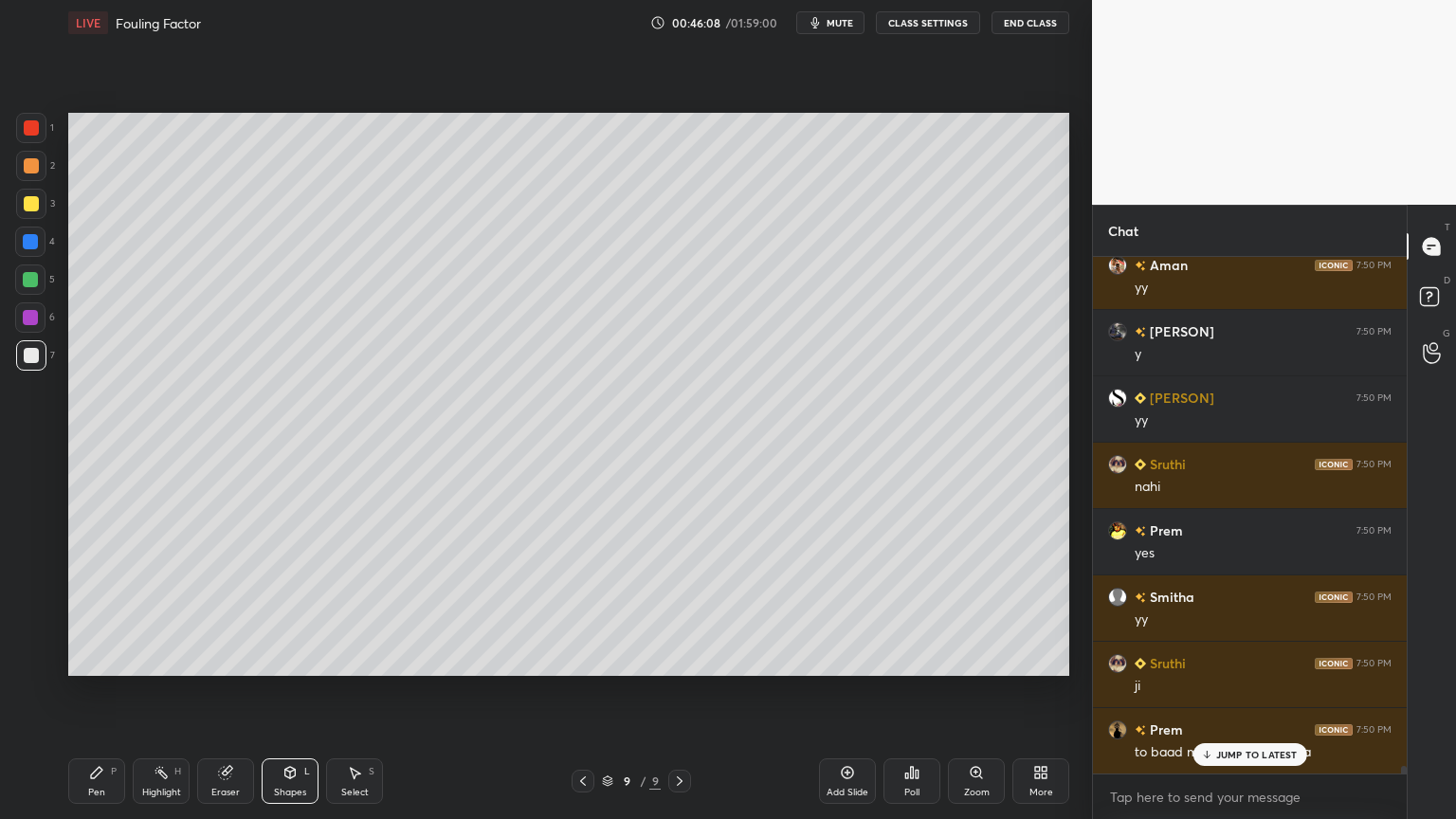 click on "P" at bounding box center [114, 772] 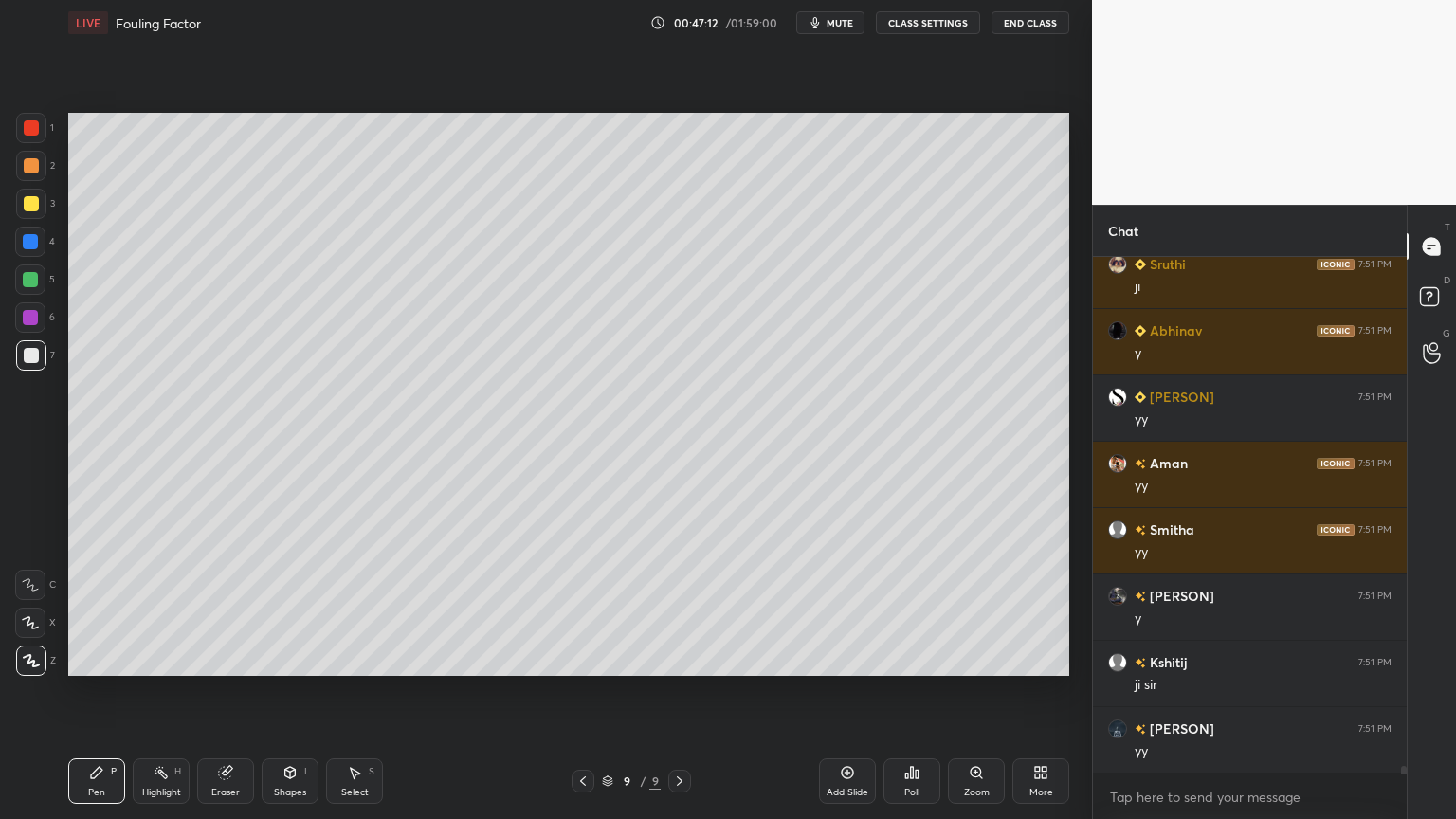scroll, scrollTop: 35725, scrollLeft: 0, axis: vertical 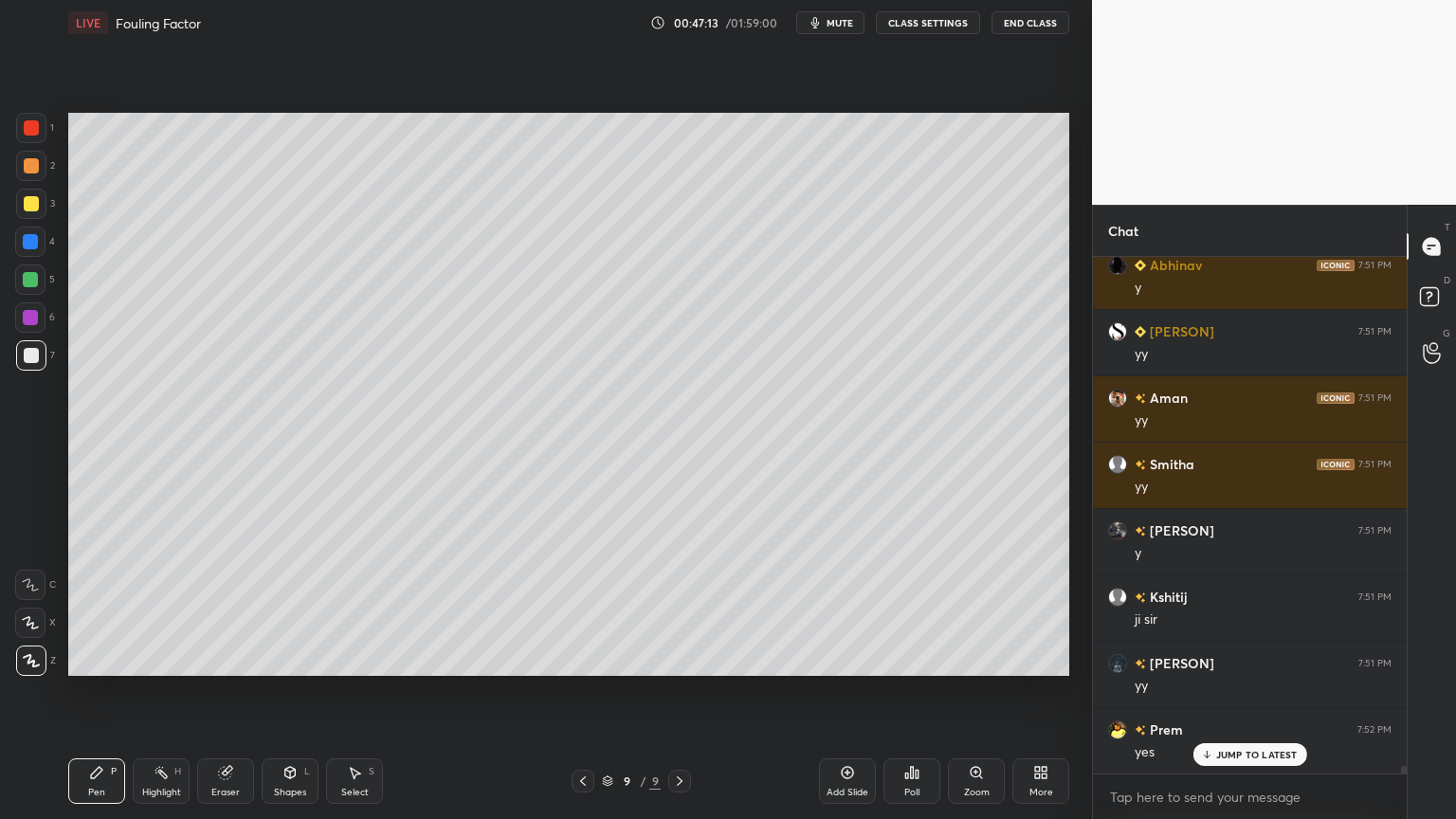 click 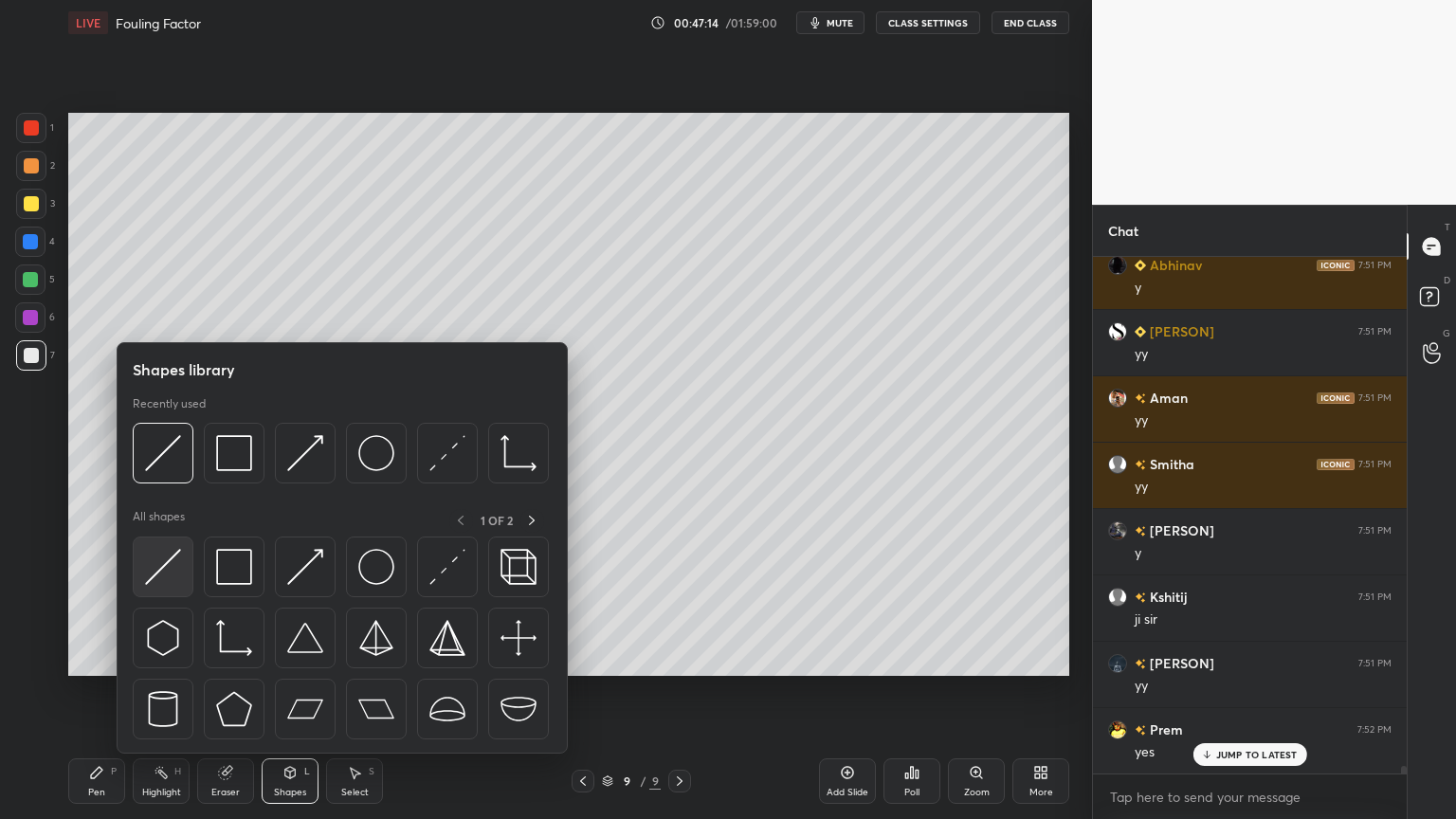 click at bounding box center (163, 567) 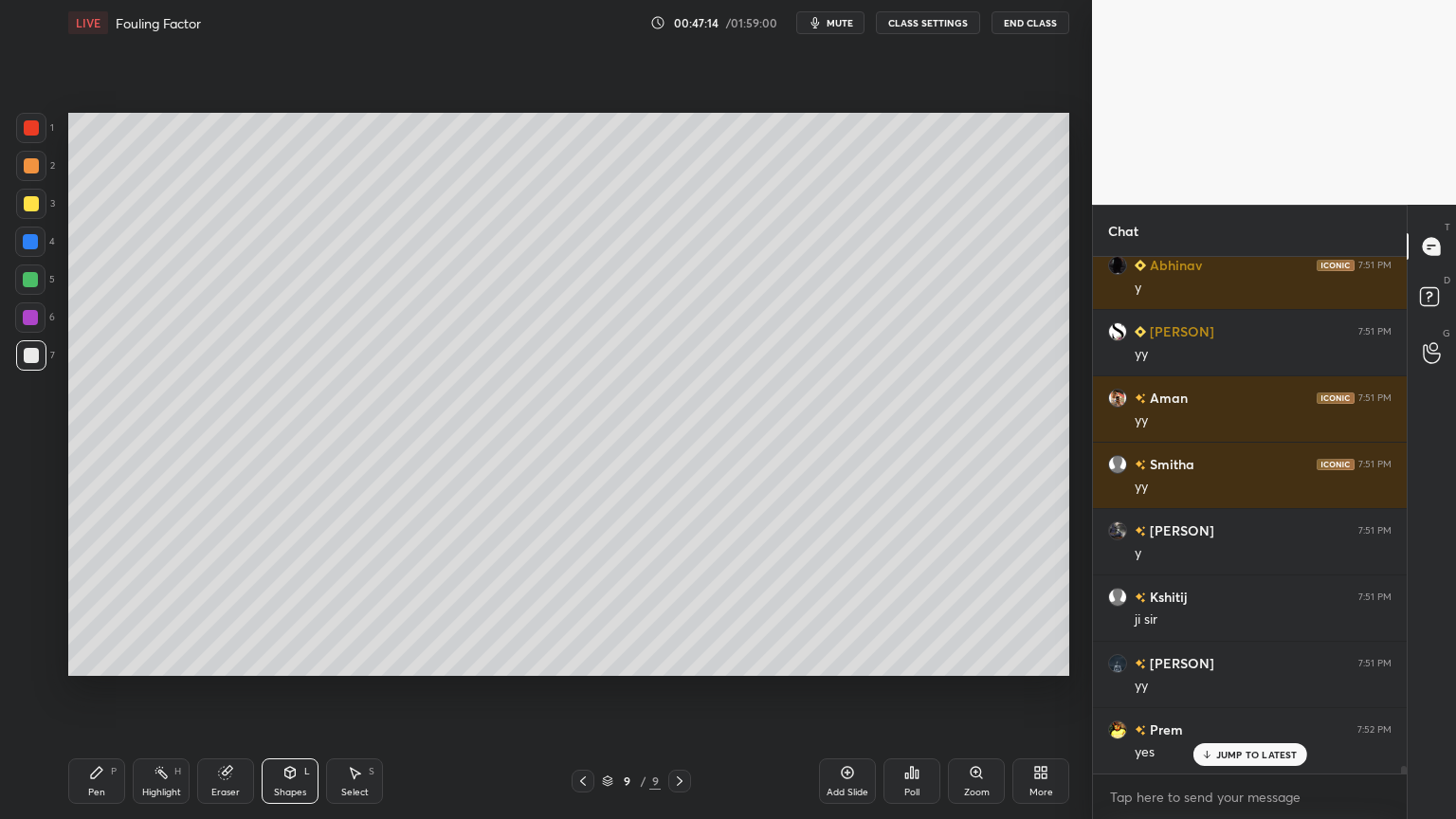 scroll, scrollTop: 35792, scrollLeft: 0, axis: vertical 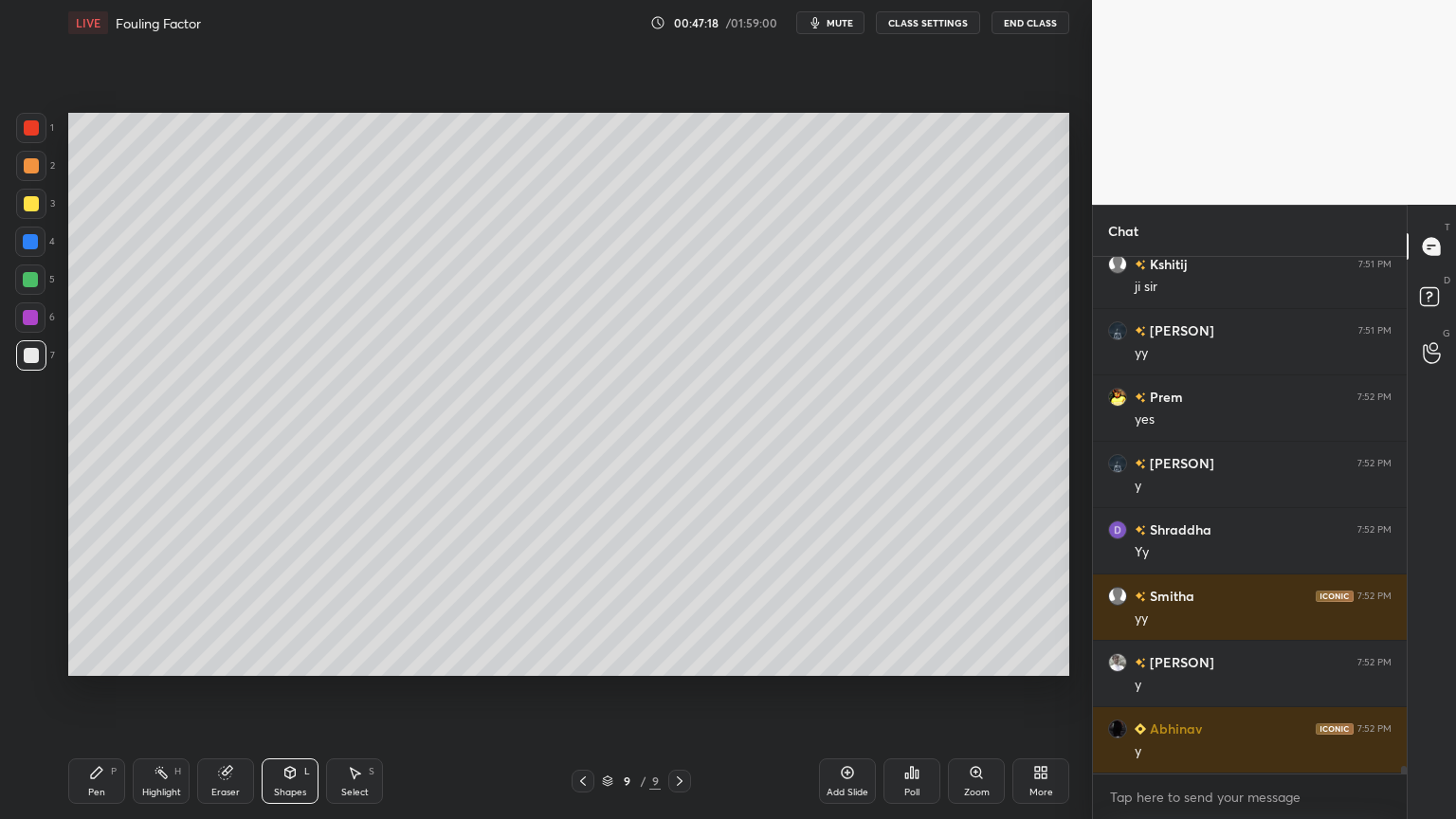 click on "Pen P" at bounding box center (97, 781) 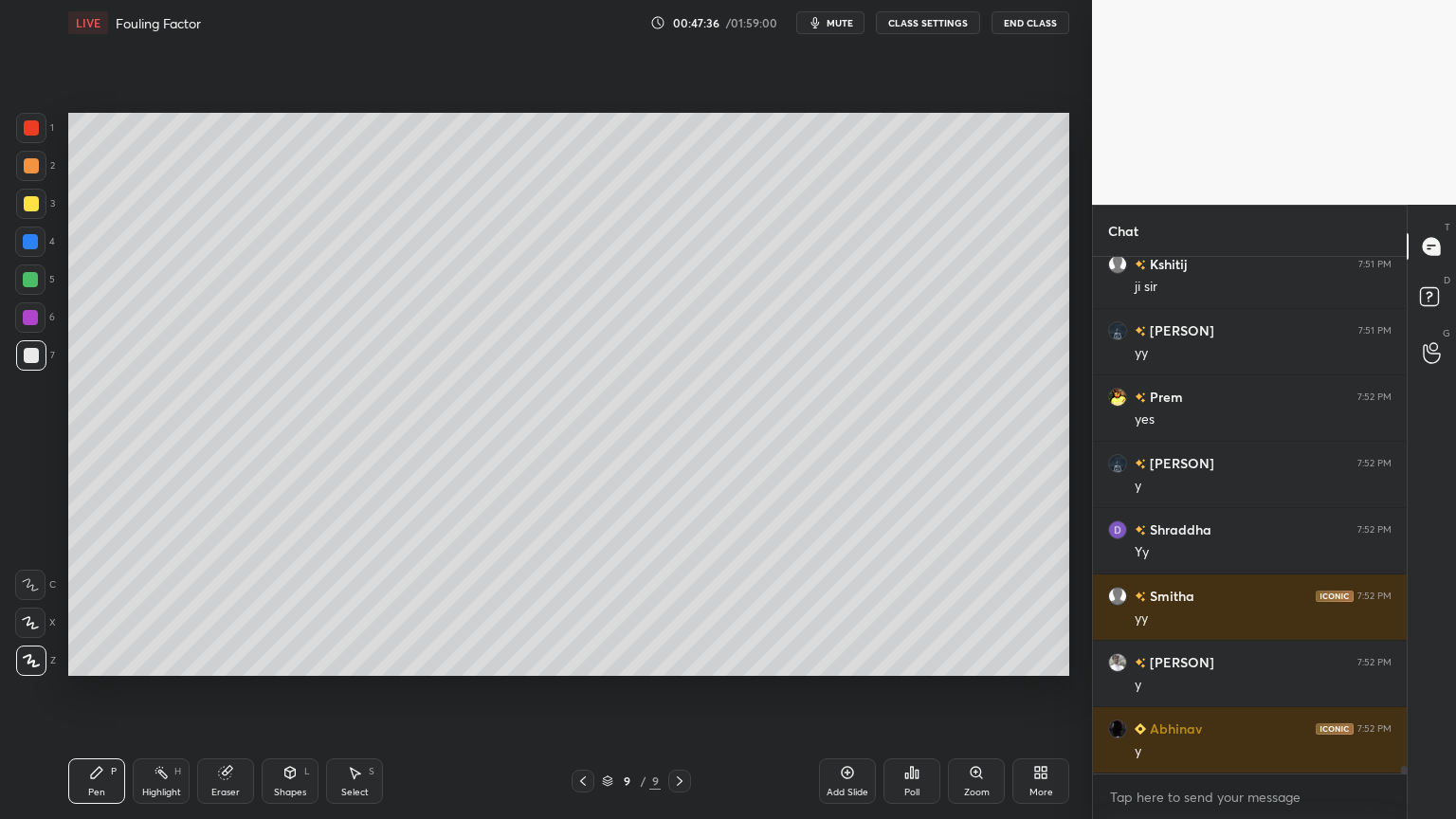 click on "Select S" at bounding box center [355, 781] 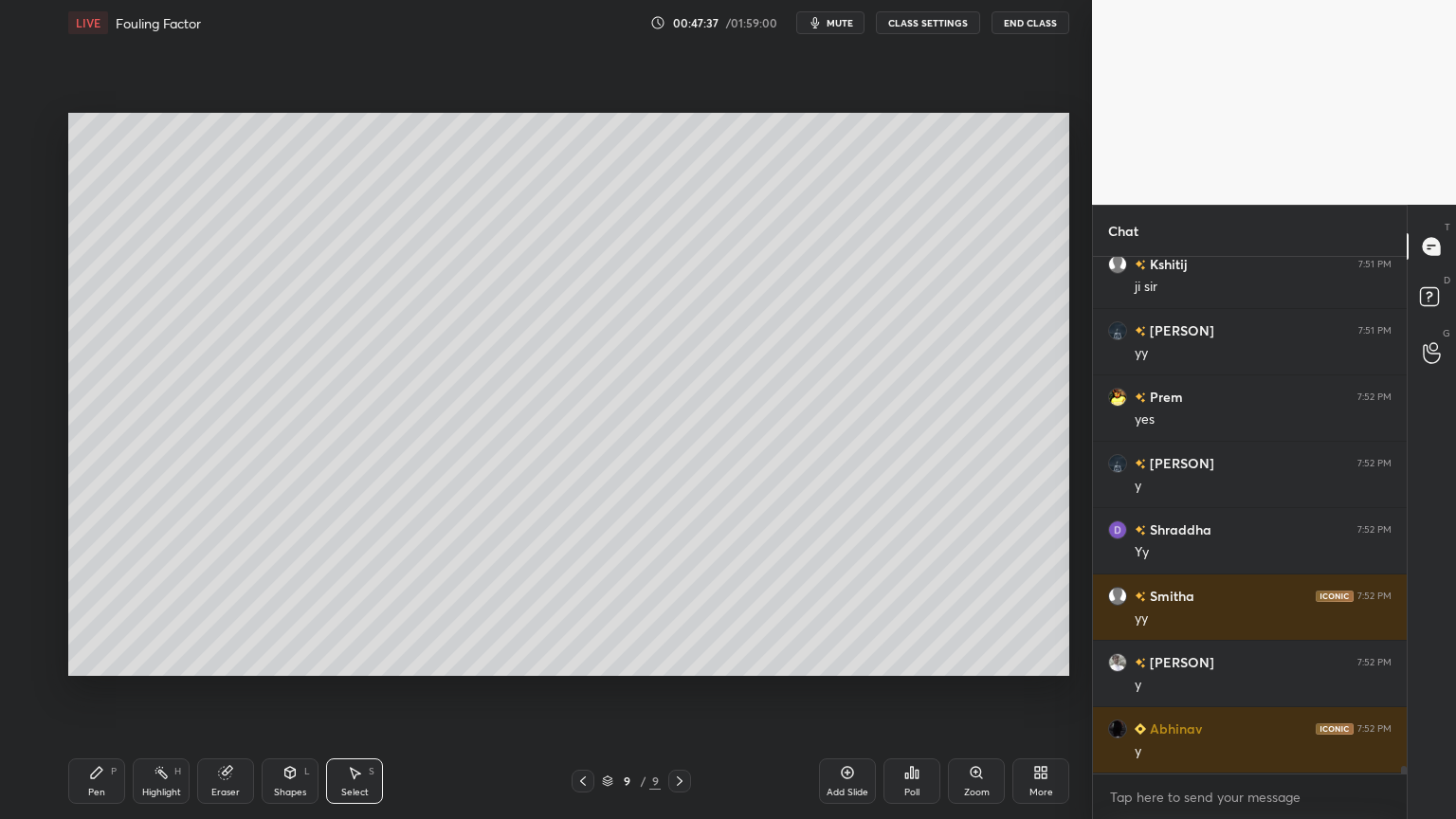 scroll, scrollTop: 36123, scrollLeft: 0, axis: vertical 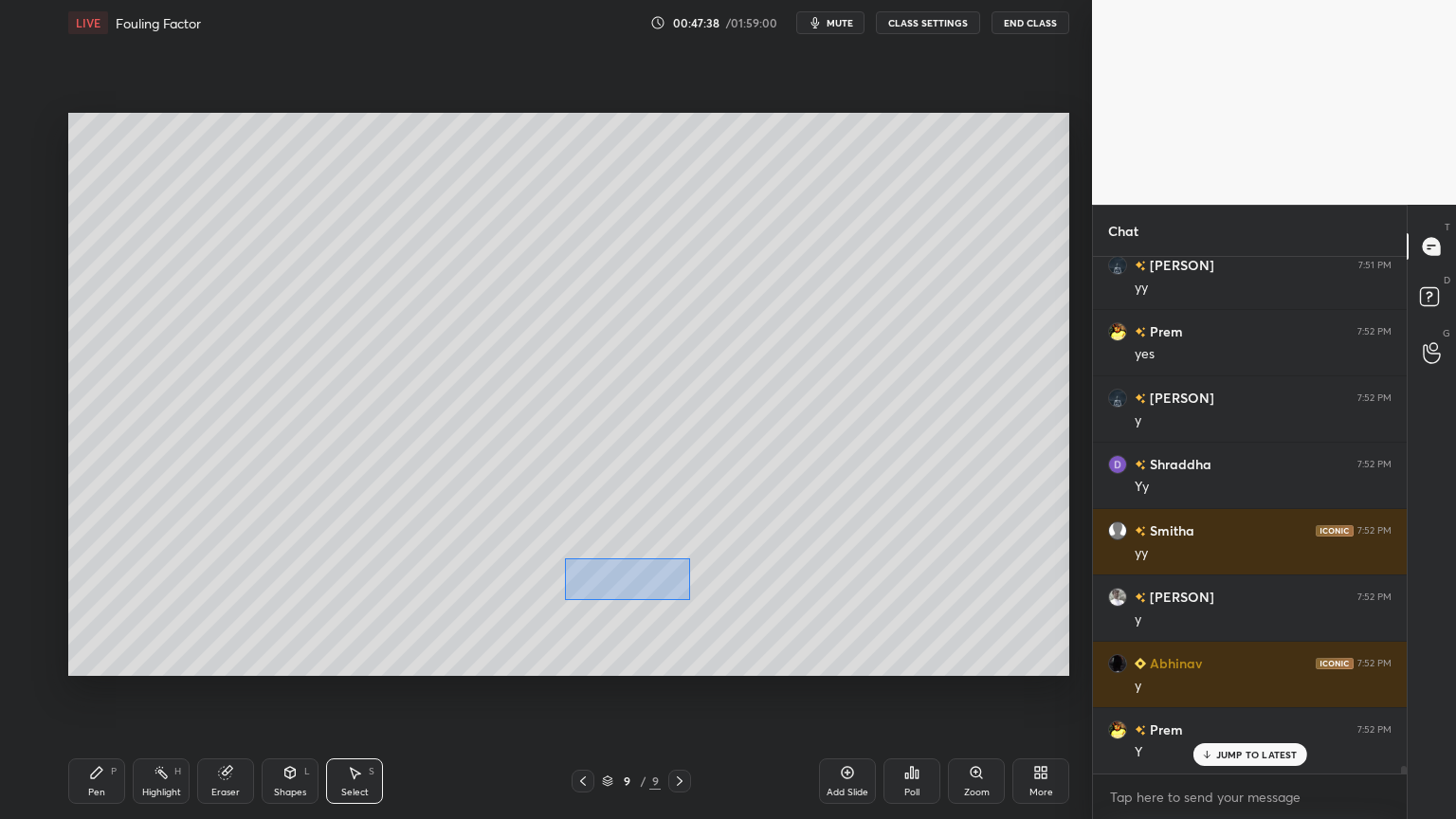 drag, startPoint x: 565, startPoint y: 559, endPoint x: 688, endPoint y: 599, distance: 129.34064 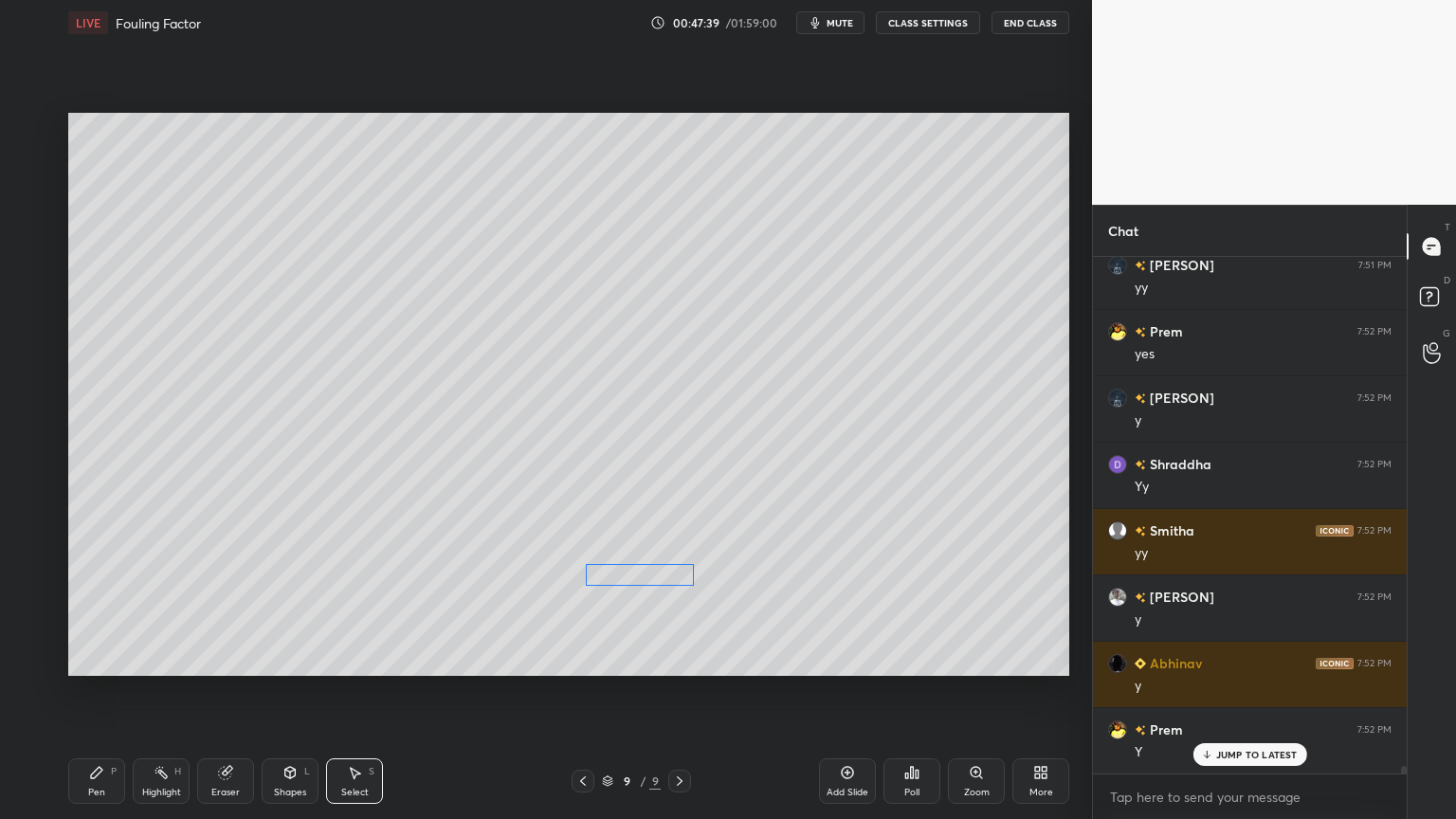 drag, startPoint x: 648, startPoint y: 575, endPoint x: 665, endPoint y: 581, distance: 18.027756 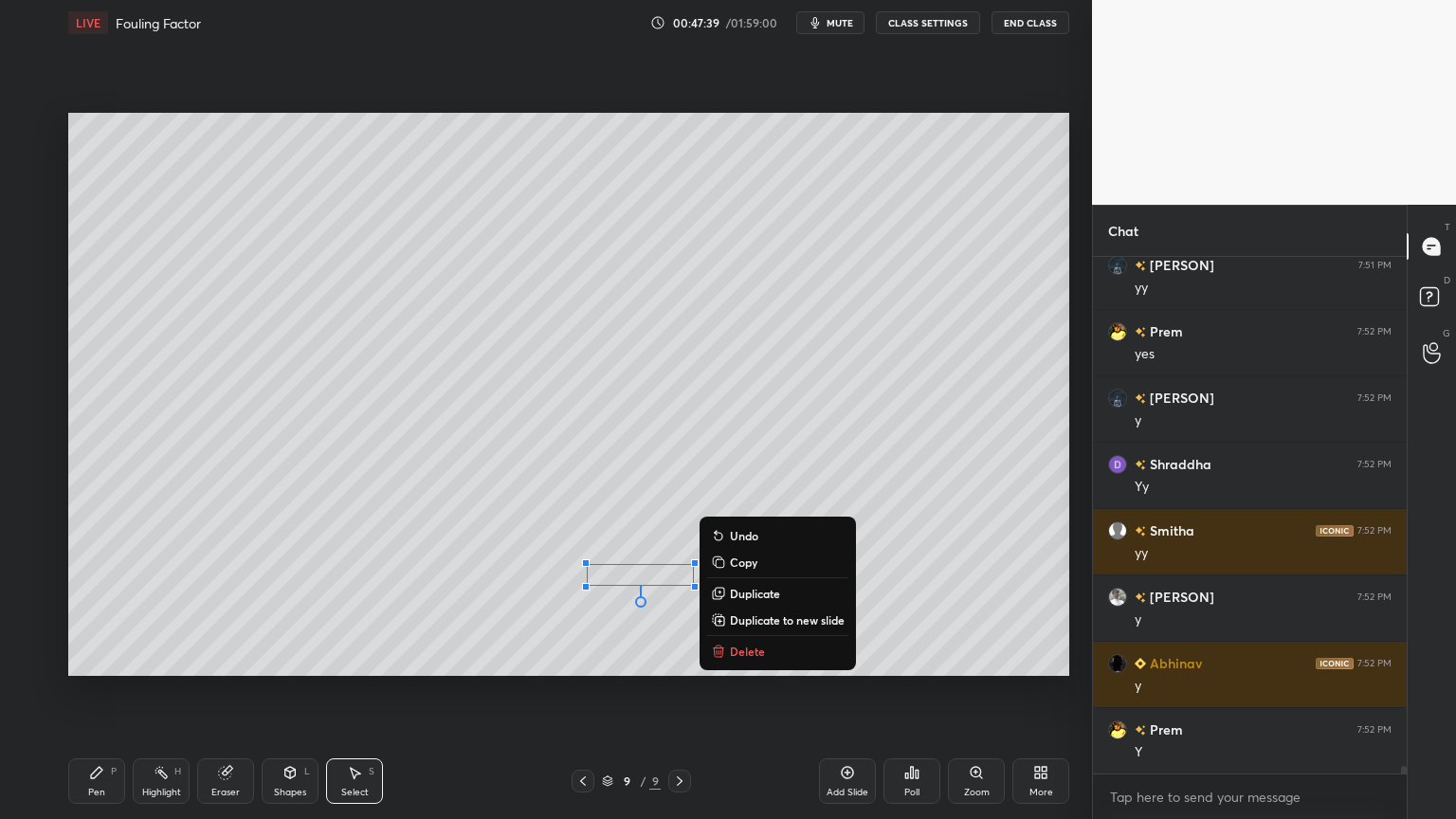 scroll, scrollTop: 36191, scrollLeft: 0, axis: vertical 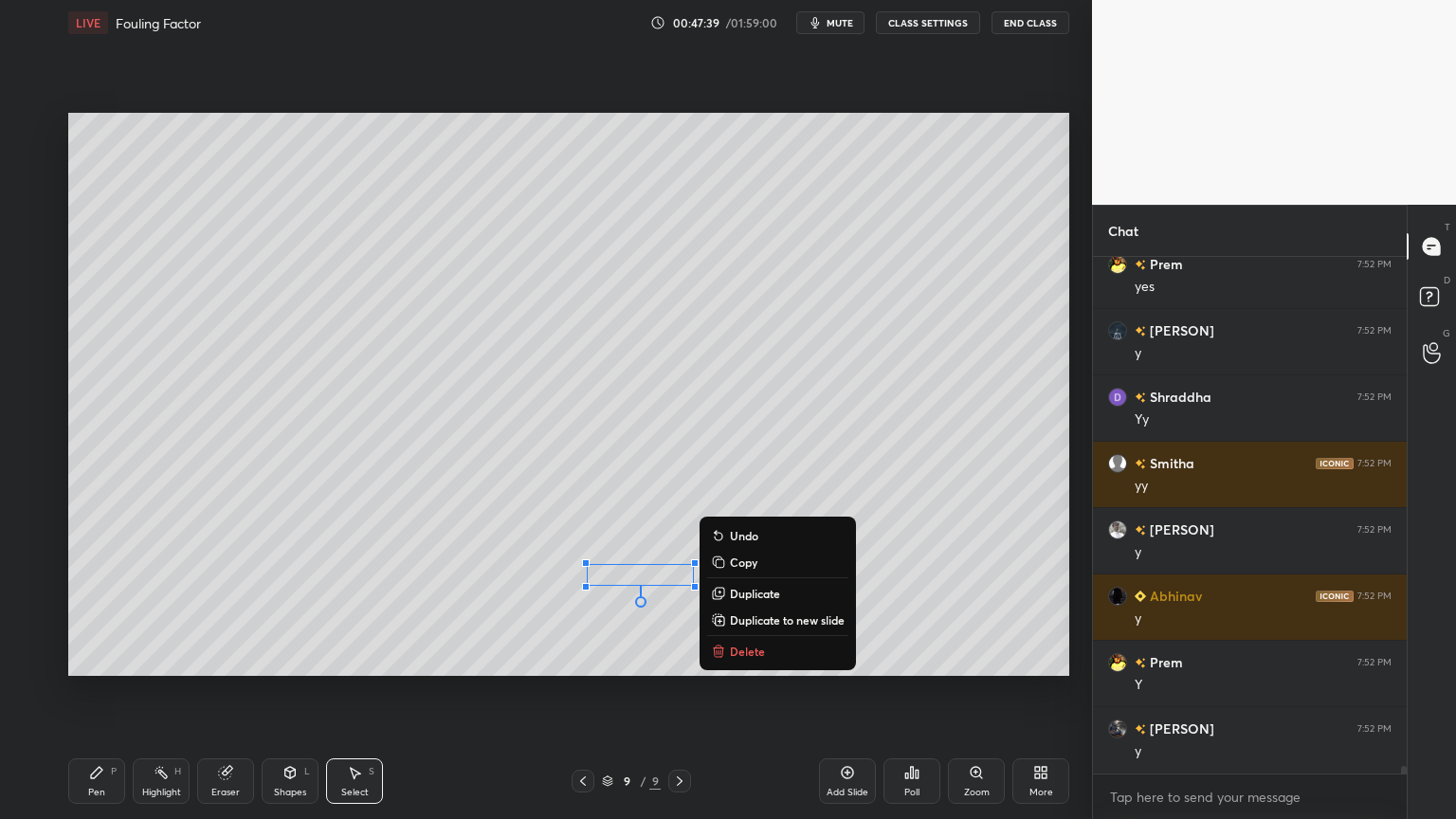 click on "0 ° Undo Copy Duplicate Duplicate to new slide Delete" at bounding box center [569, 394] 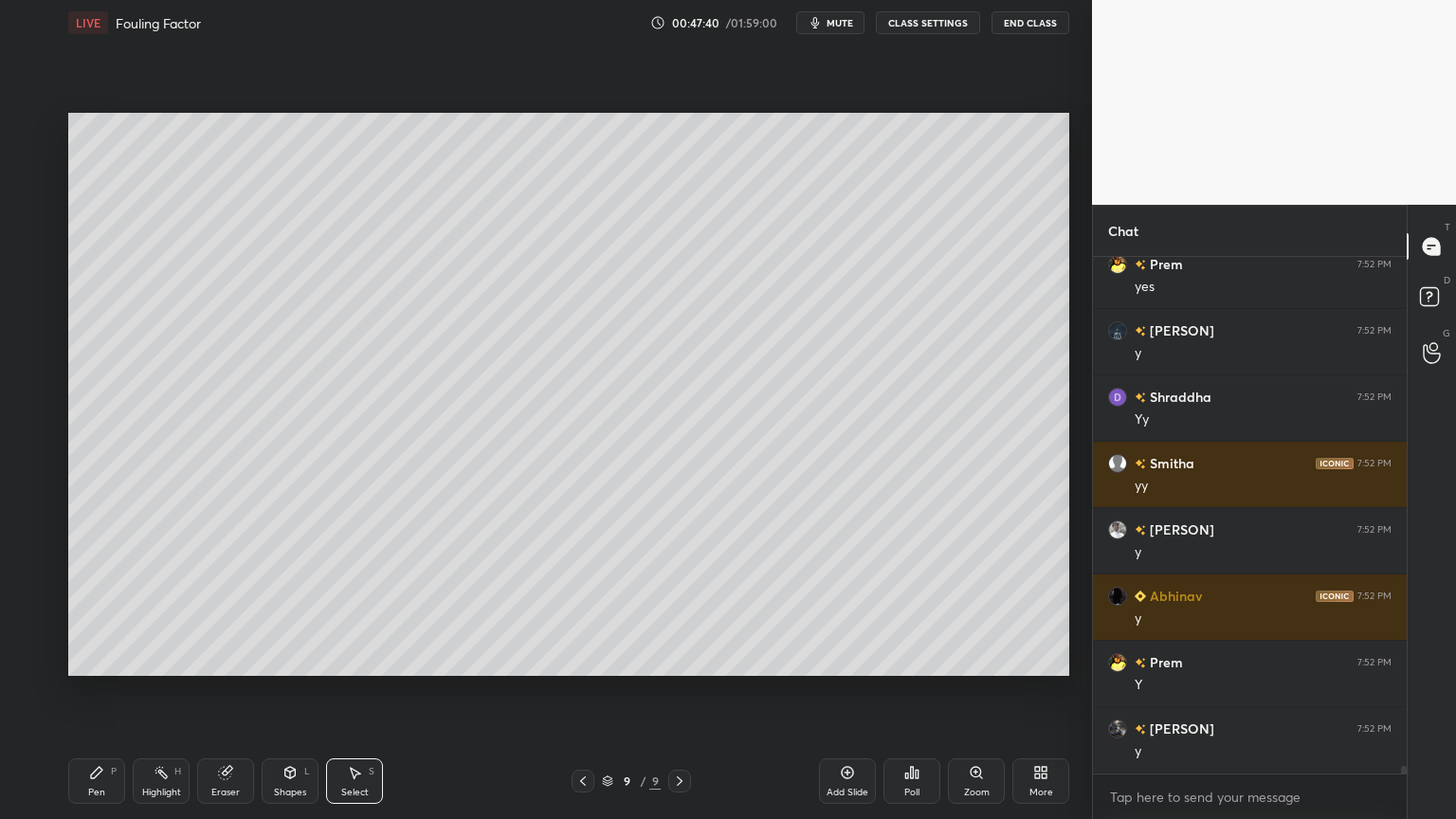 click on "Shapes L" at bounding box center [290, 781] 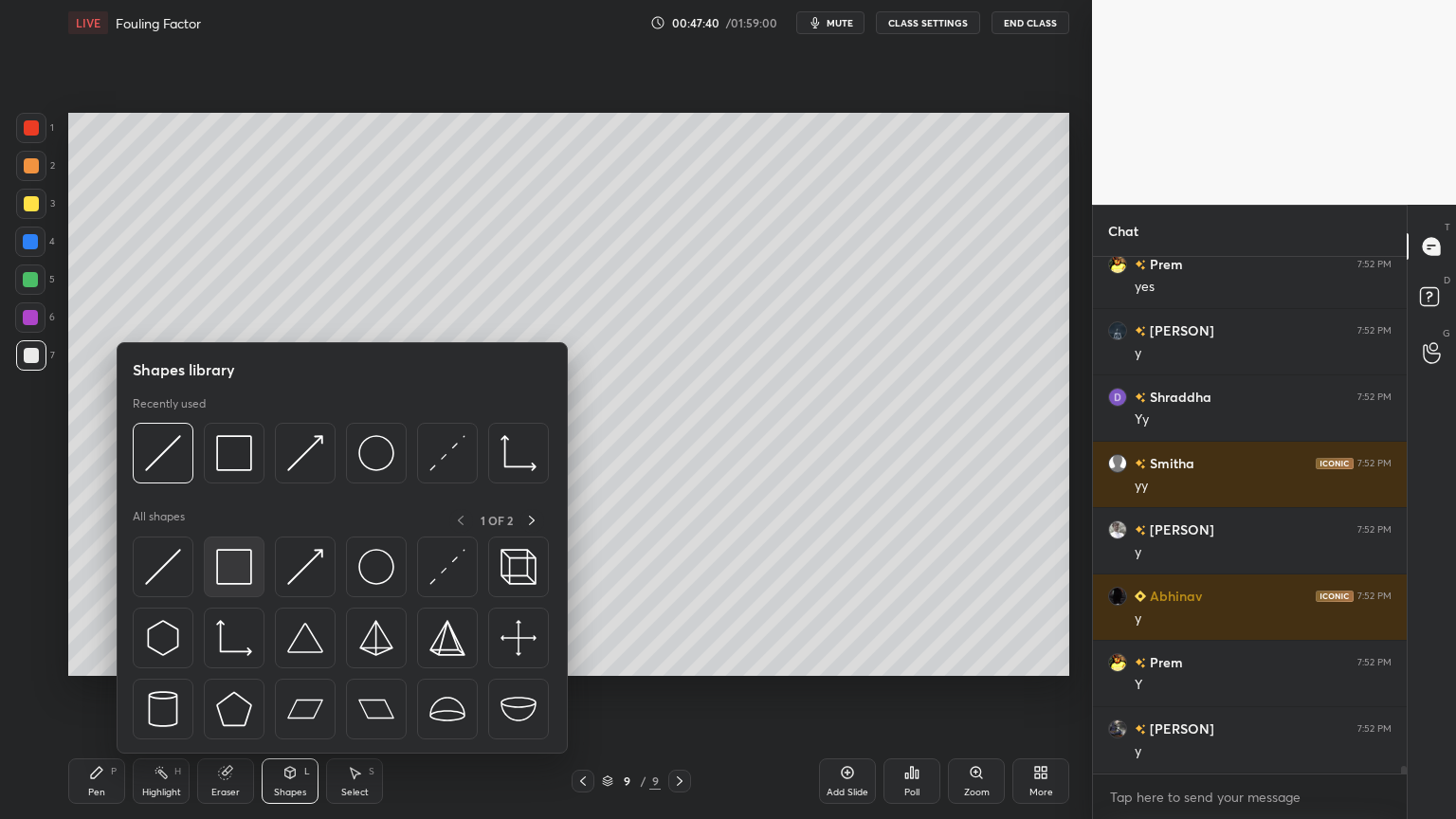scroll, scrollTop: 36256, scrollLeft: 0, axis: vertical 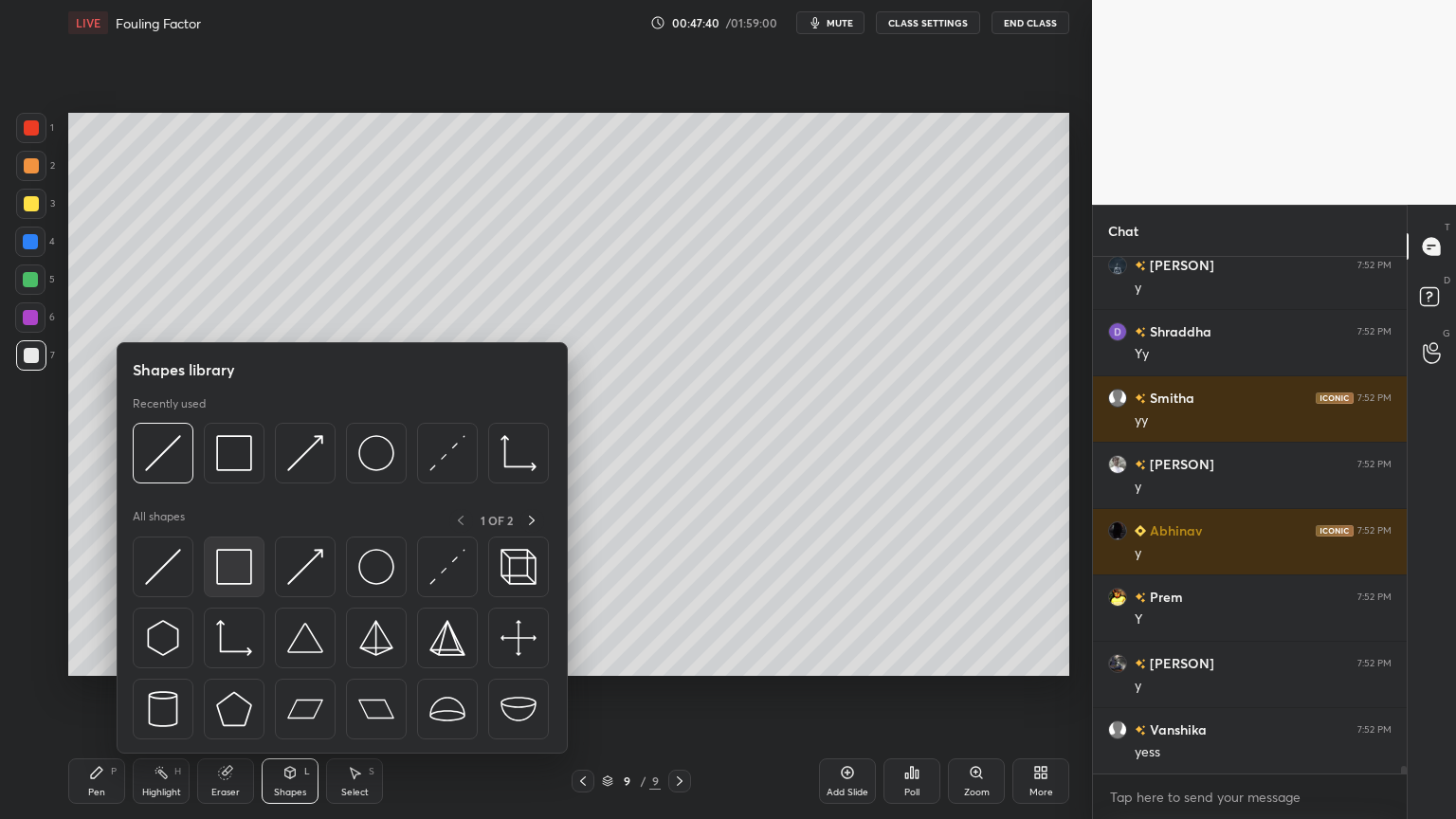 click at bounding box center [234, 567] 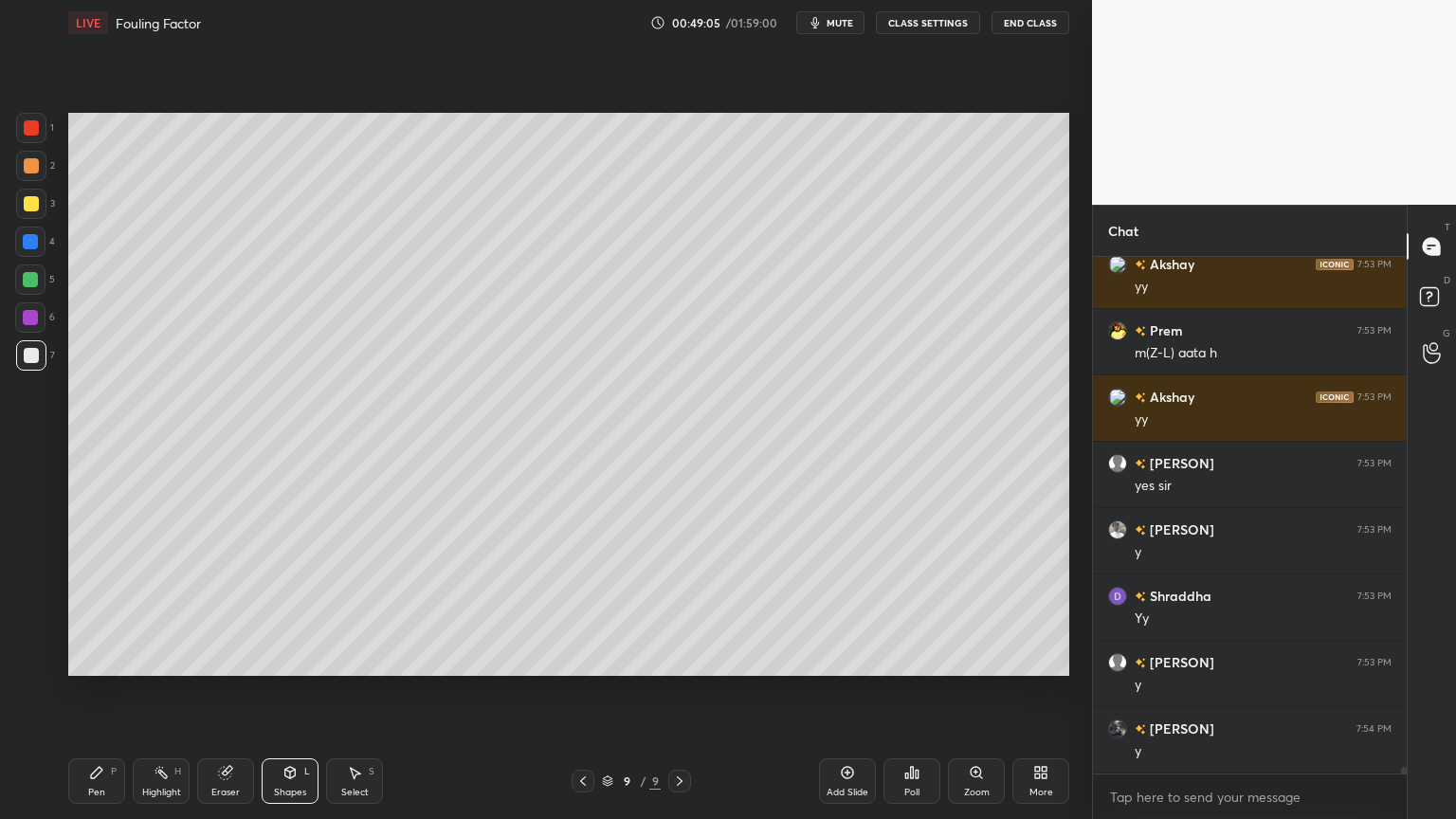scroll, scrollTop: 37583, scrollLeft: 0, axis: vertical 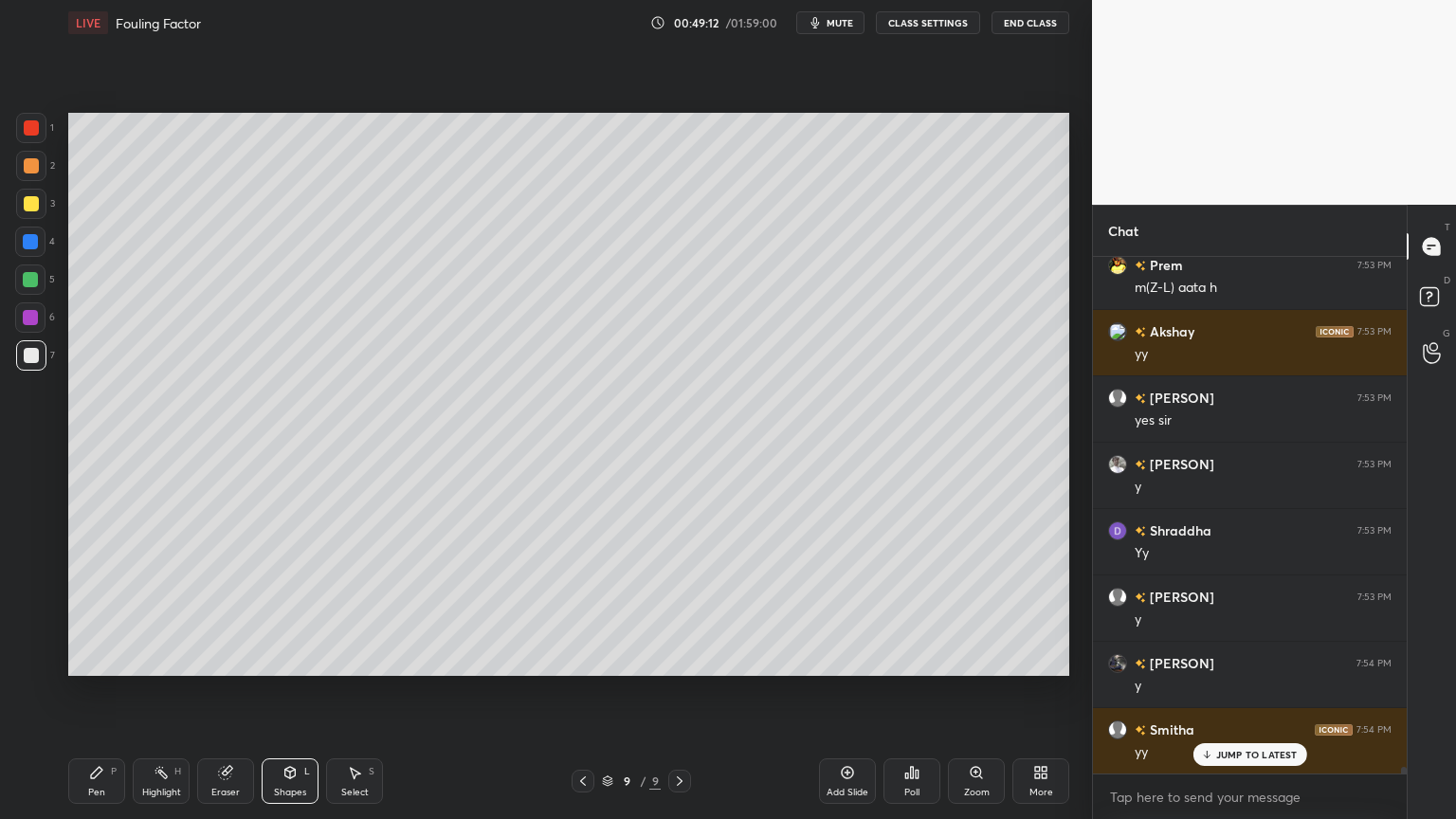 click on "Shapes" at bounding box center [290, 792] 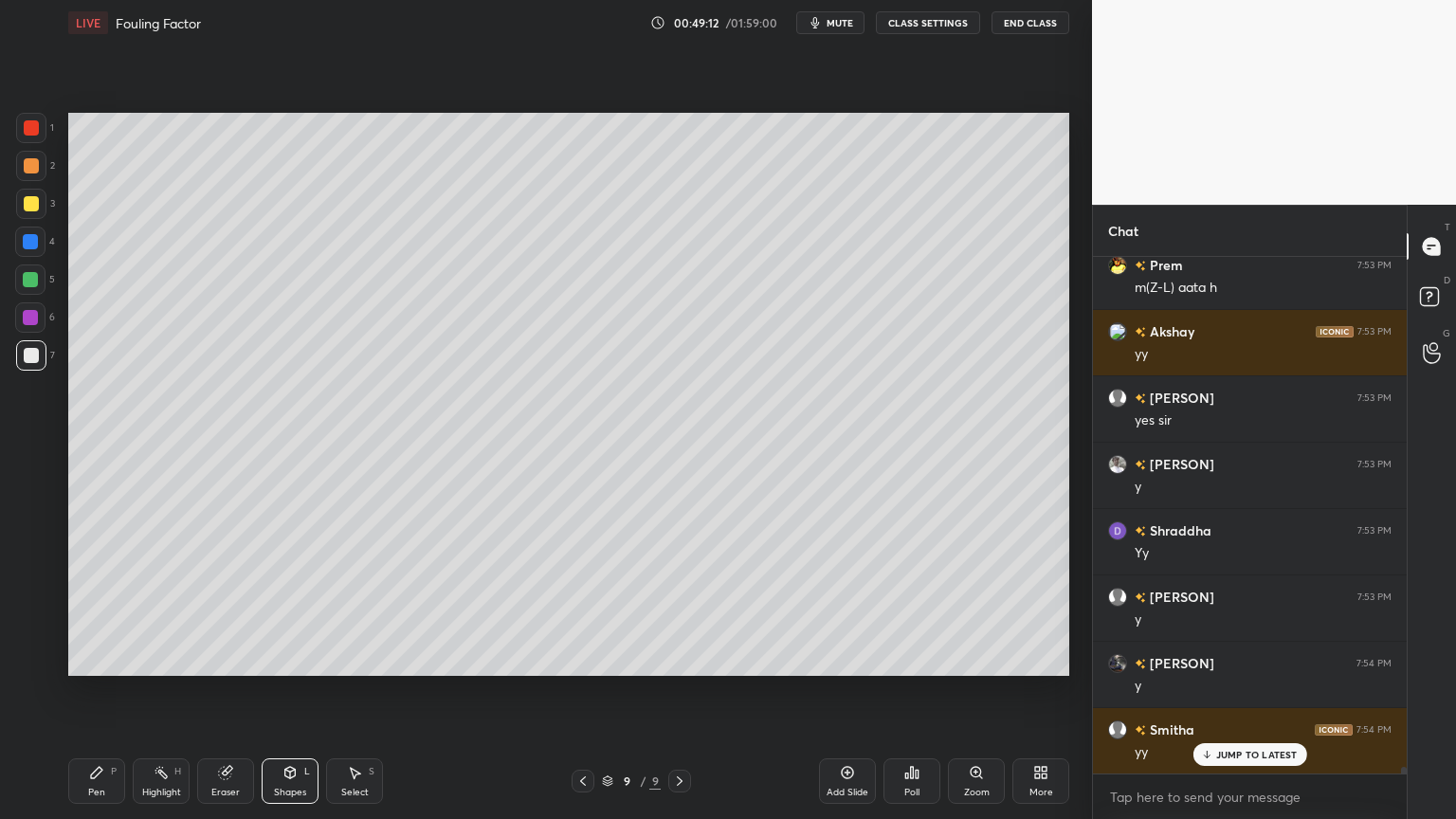 scroll, scrollTop: 37650, scrollLeft: 0, axis: vertical 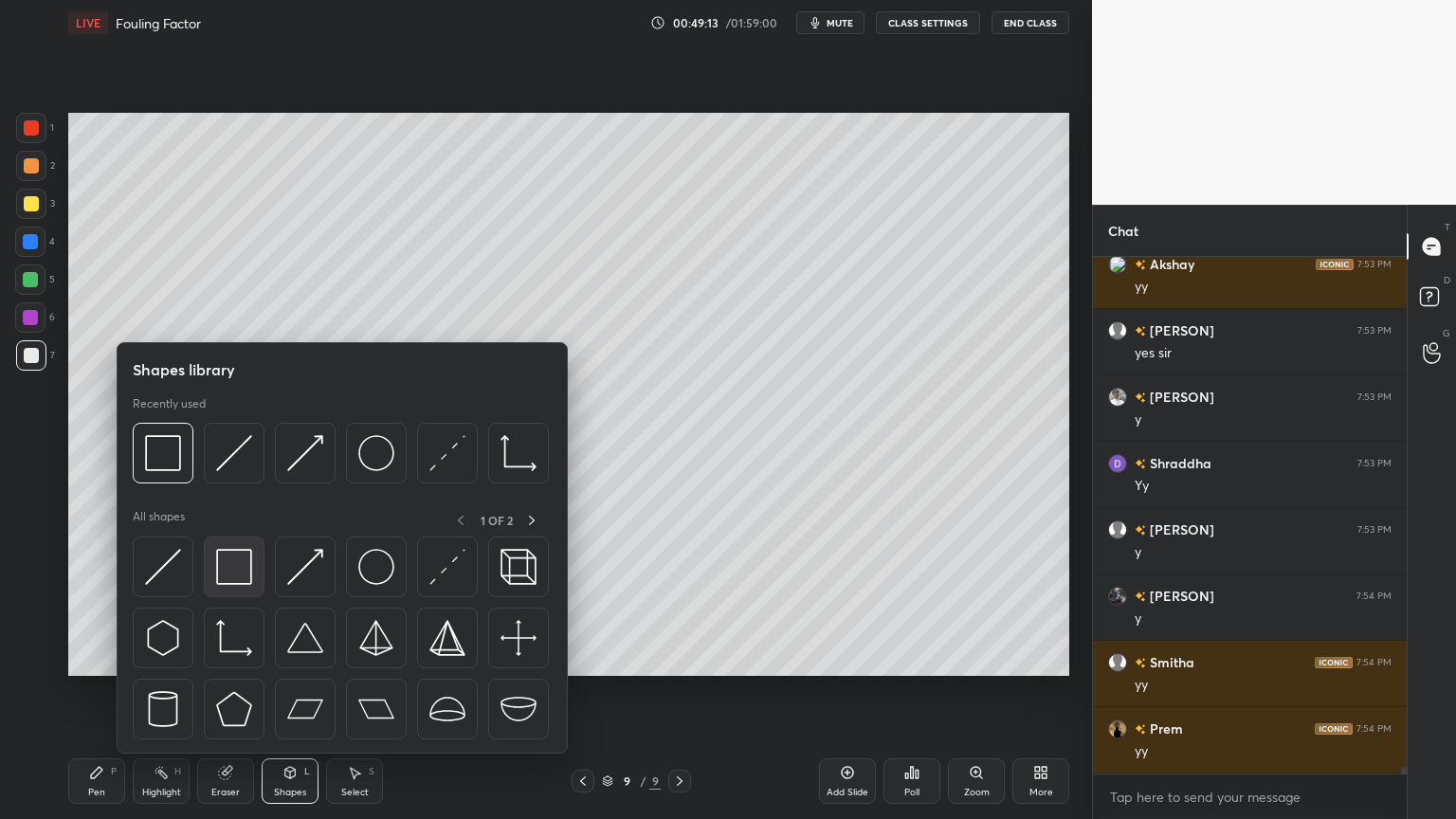 click at bounding box center [234, 567] 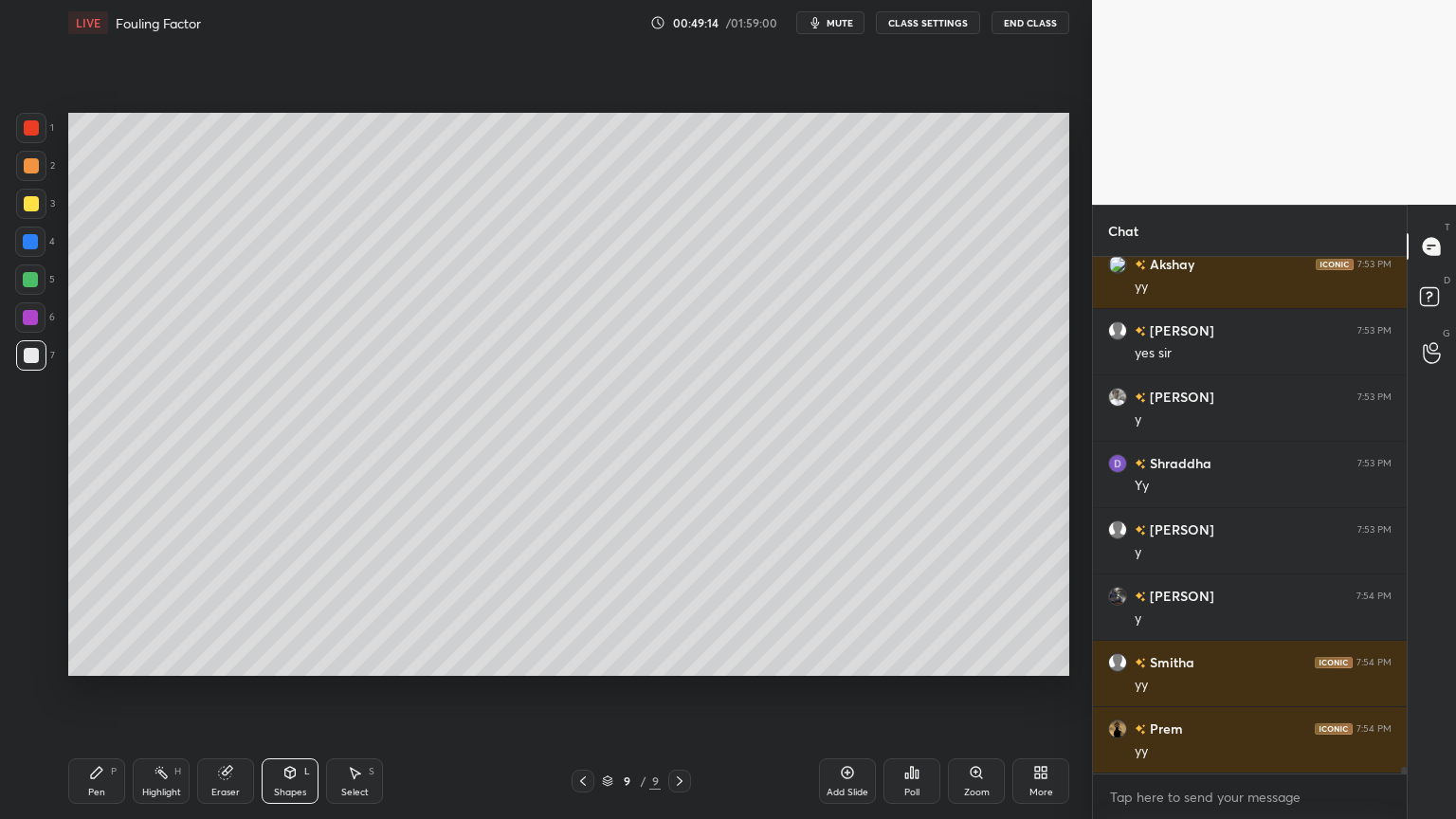 click at bounding box center [30, 318] 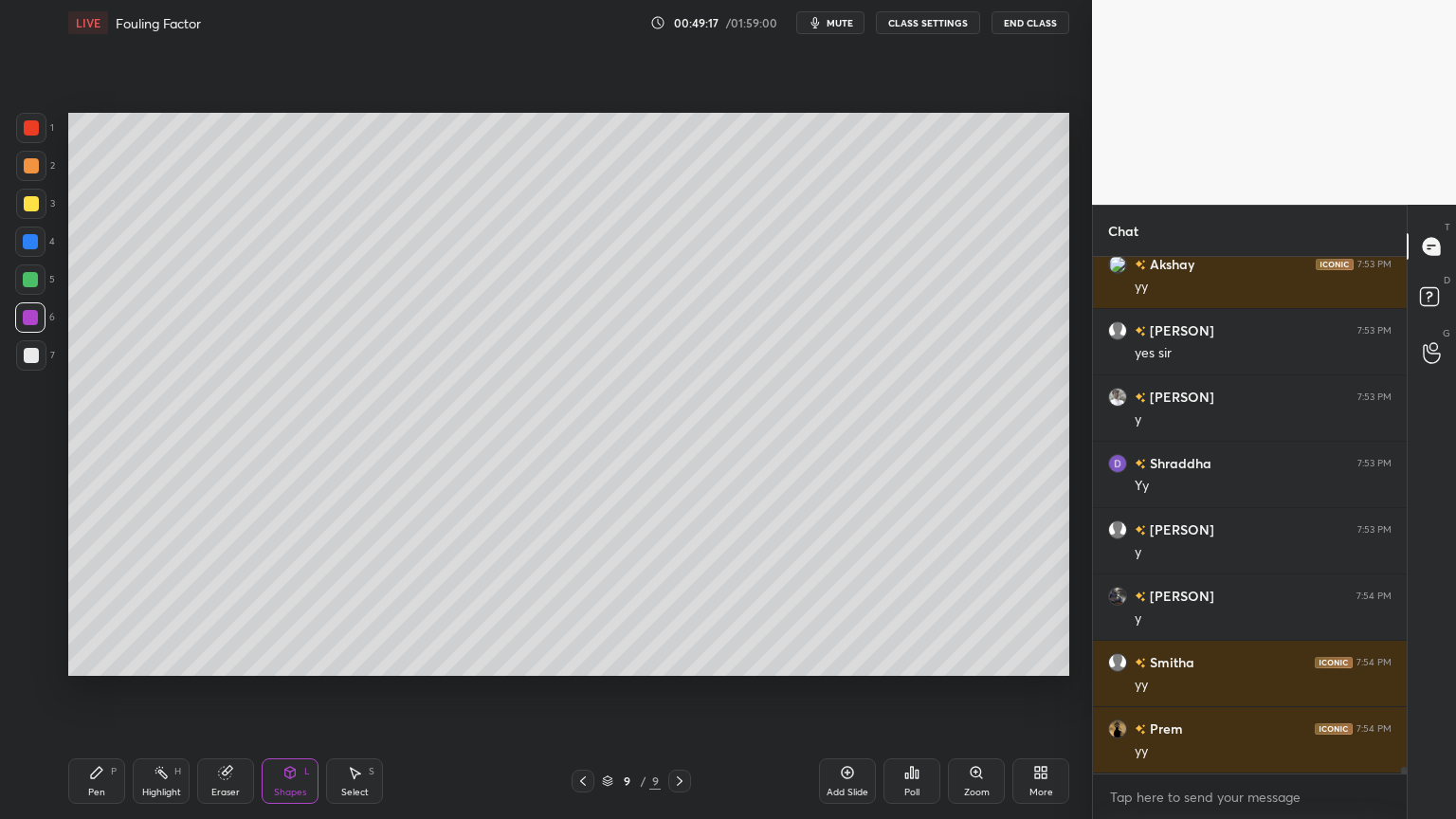 scroll, scrollTop: 37716, scrollLeft: 0, axis: vertical 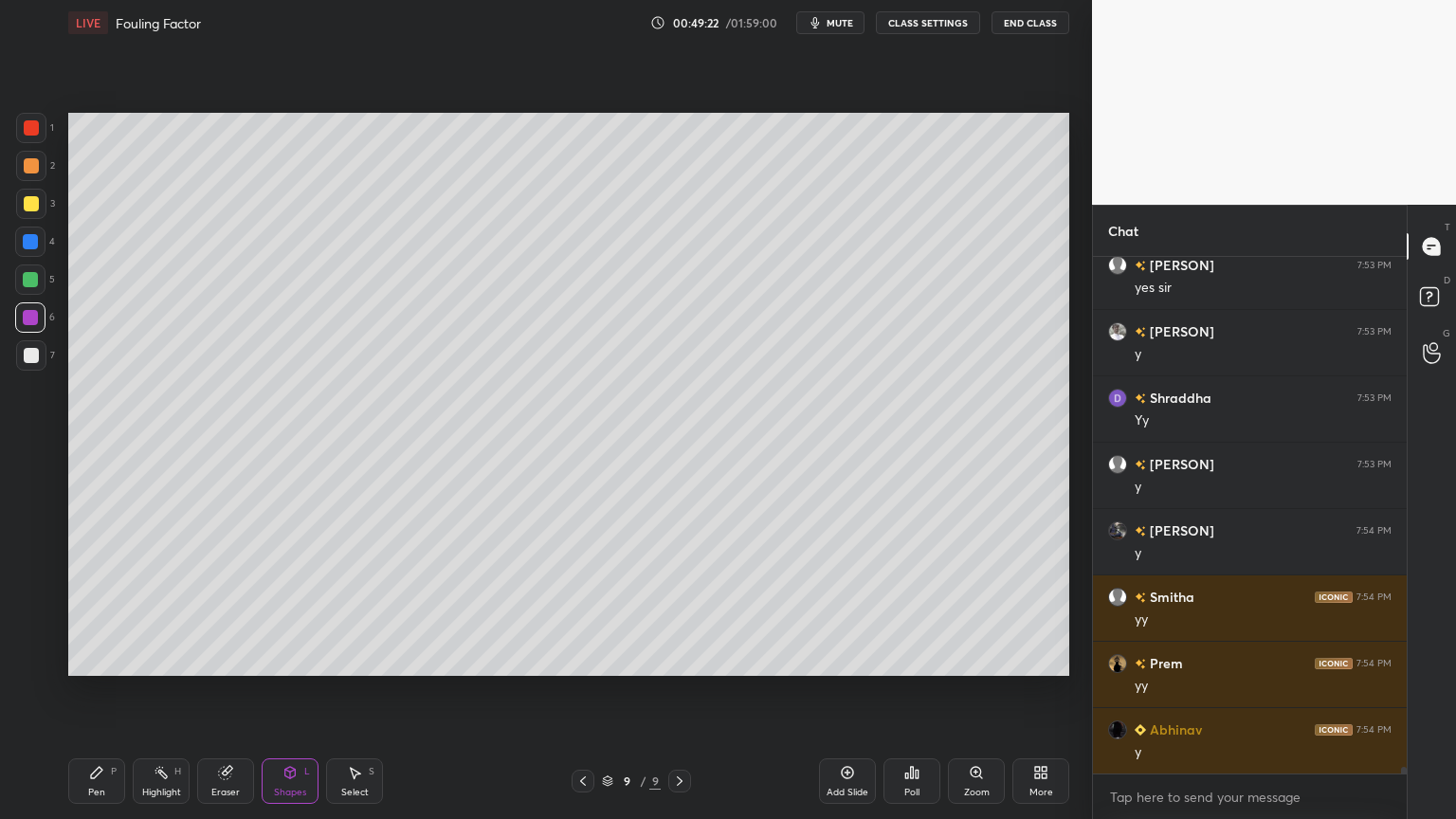 click on "Select S" at bounding box center (355, 781) 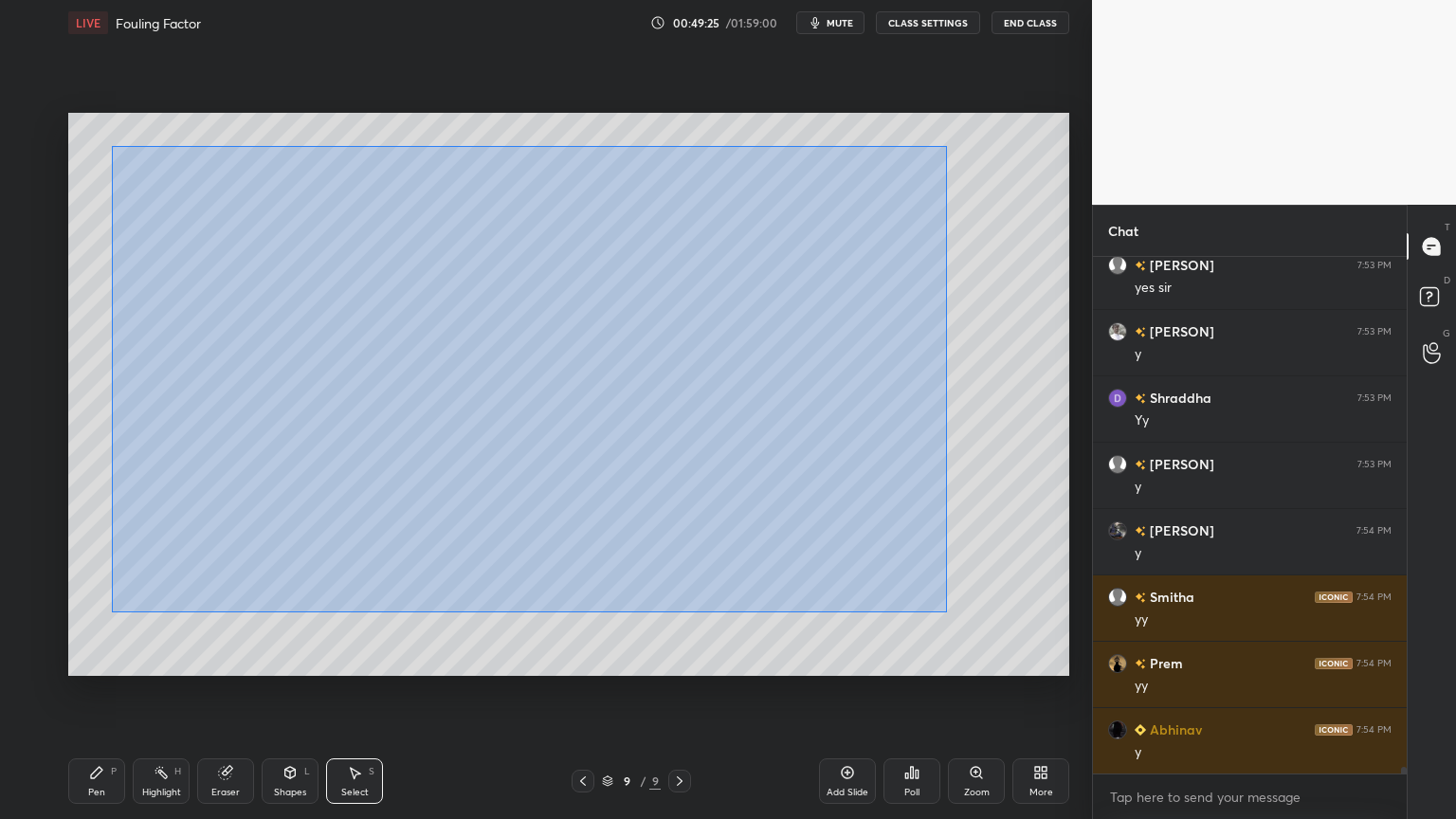 drag, startPoint x: 111, startPoint y: 146, endPoint x: 947, endPoint y: 612, distance: 957.1061 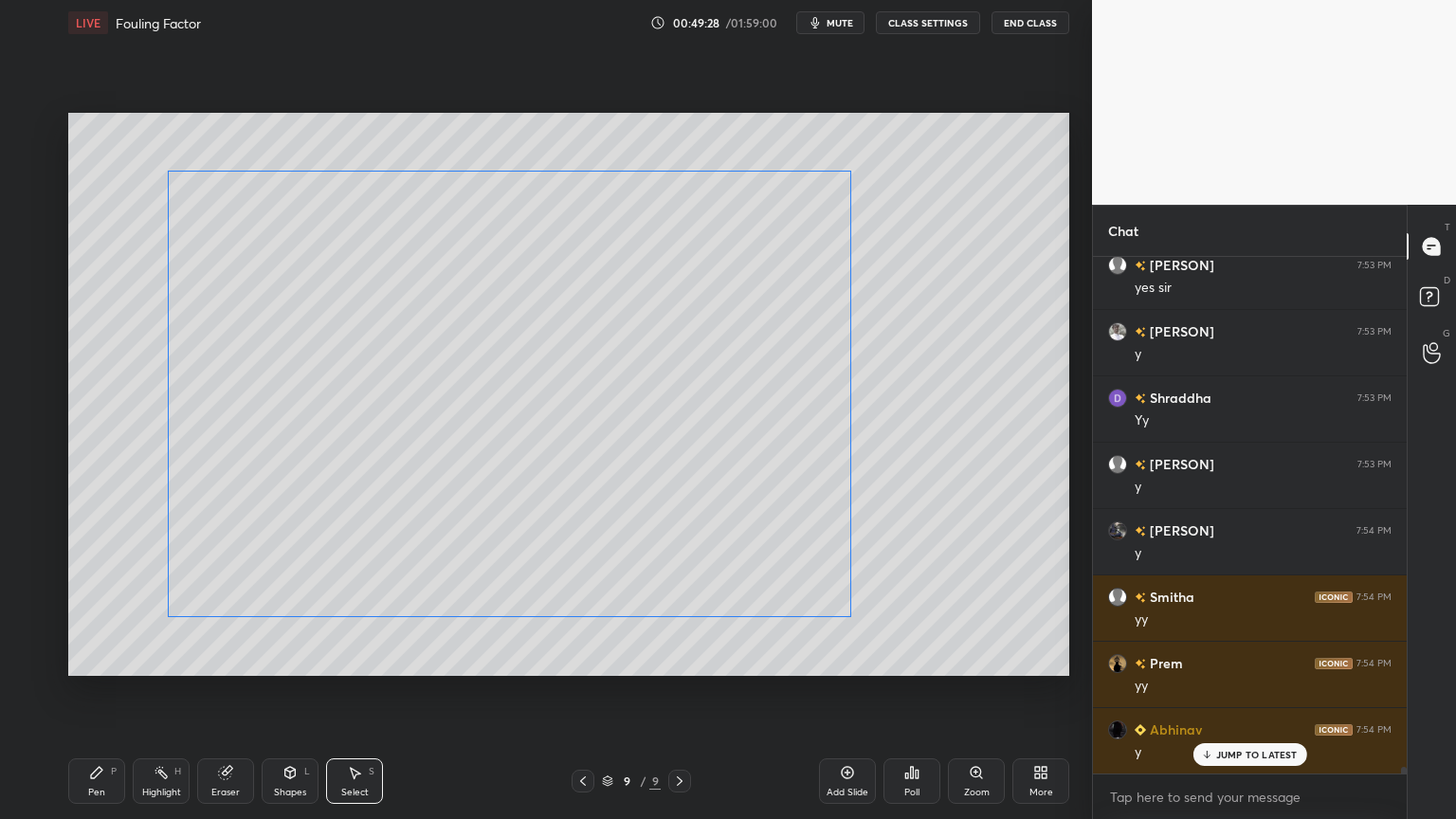scroll, scrollTop: 37799, scrollLeft: 0, axis: vertical 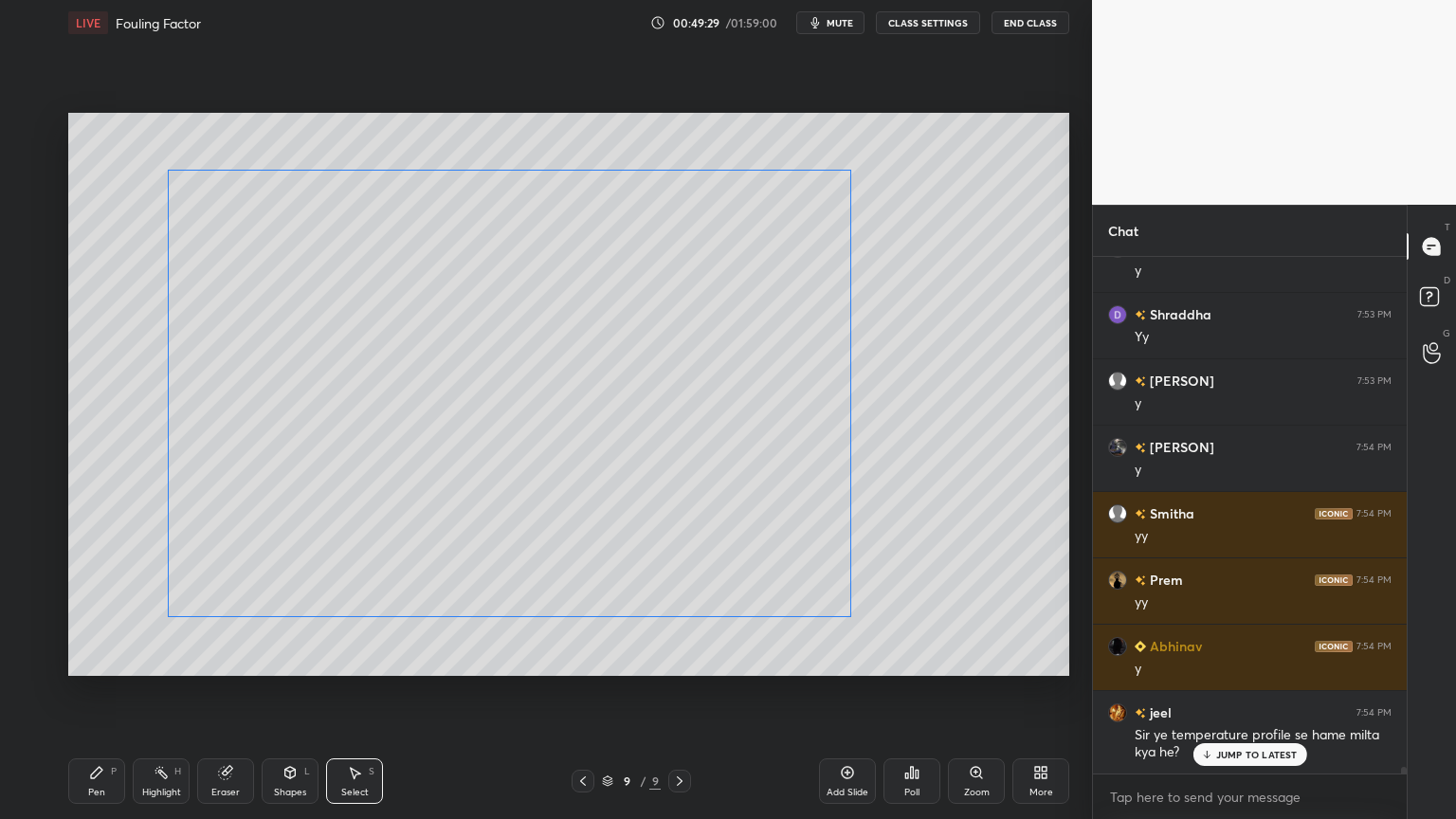 drag, startPoint x: 799, startPoint y: 522, endPoint x: 827, endPoint y: 534, distance: 30.46309 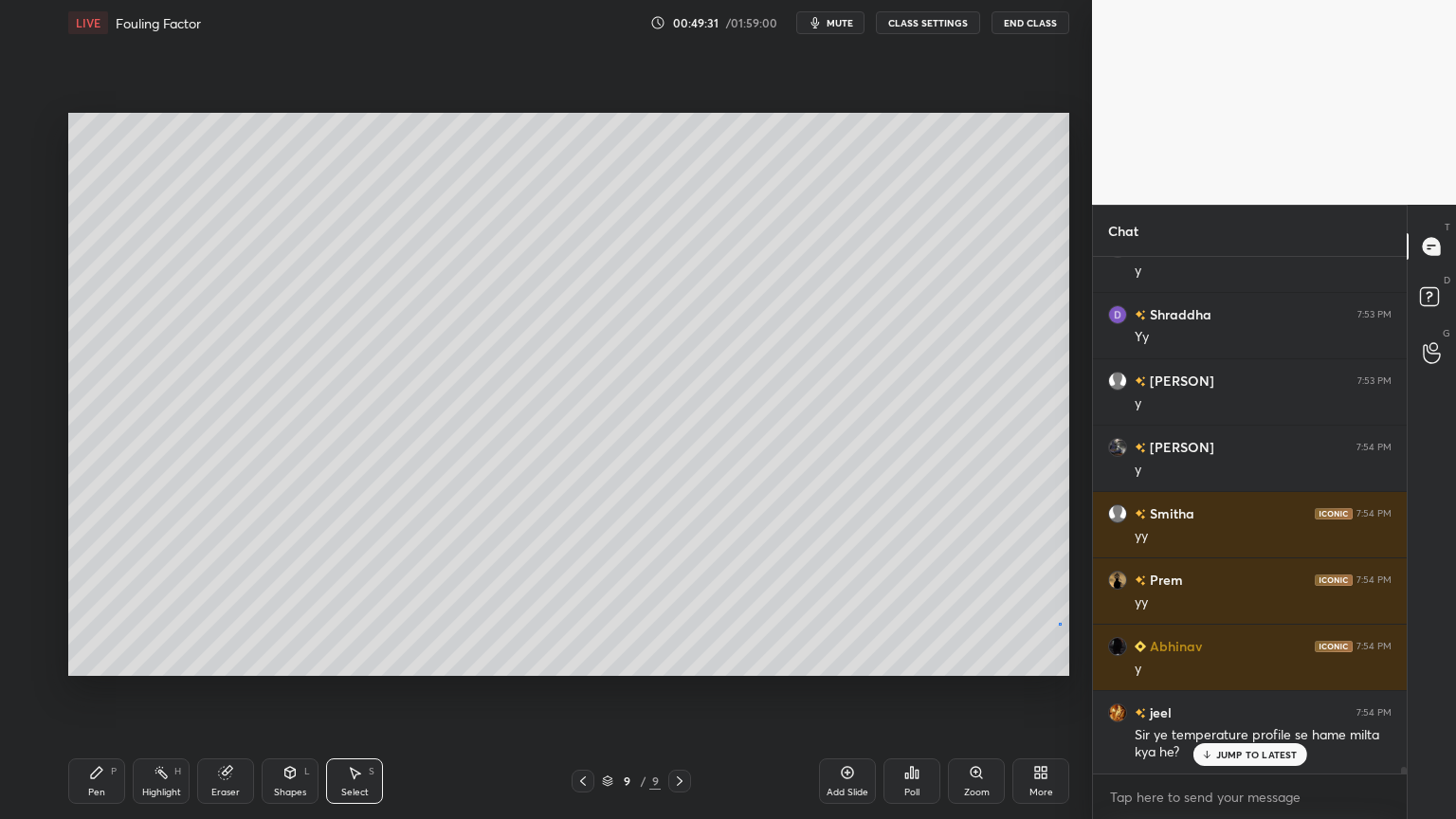click on "0 ° Undo Copy Duplicate Duplicate to new slide Delete" at bounding box center (569, 394) 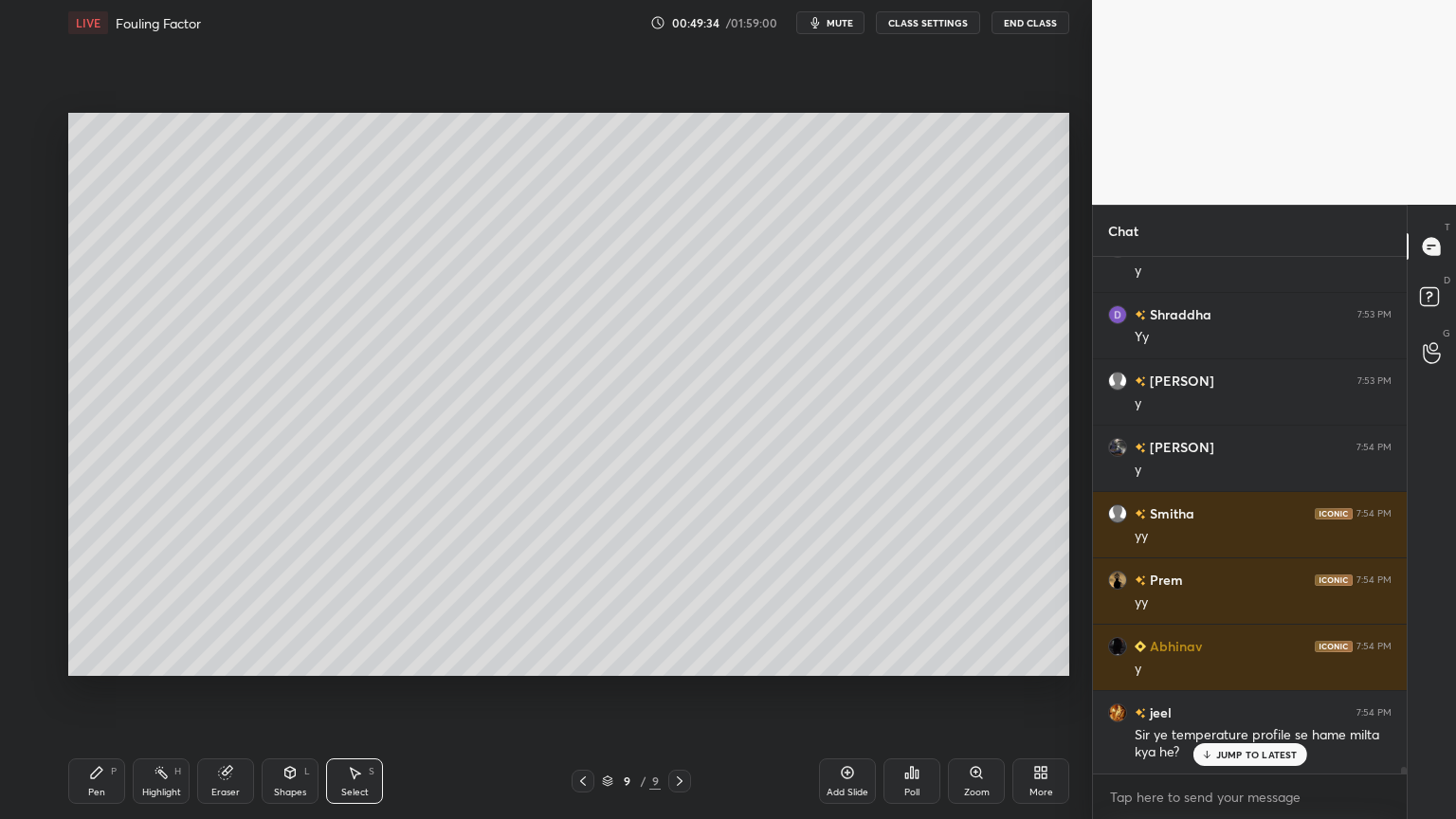 click on "JUMP TO LATEST" at bounding box center [1257, 755] 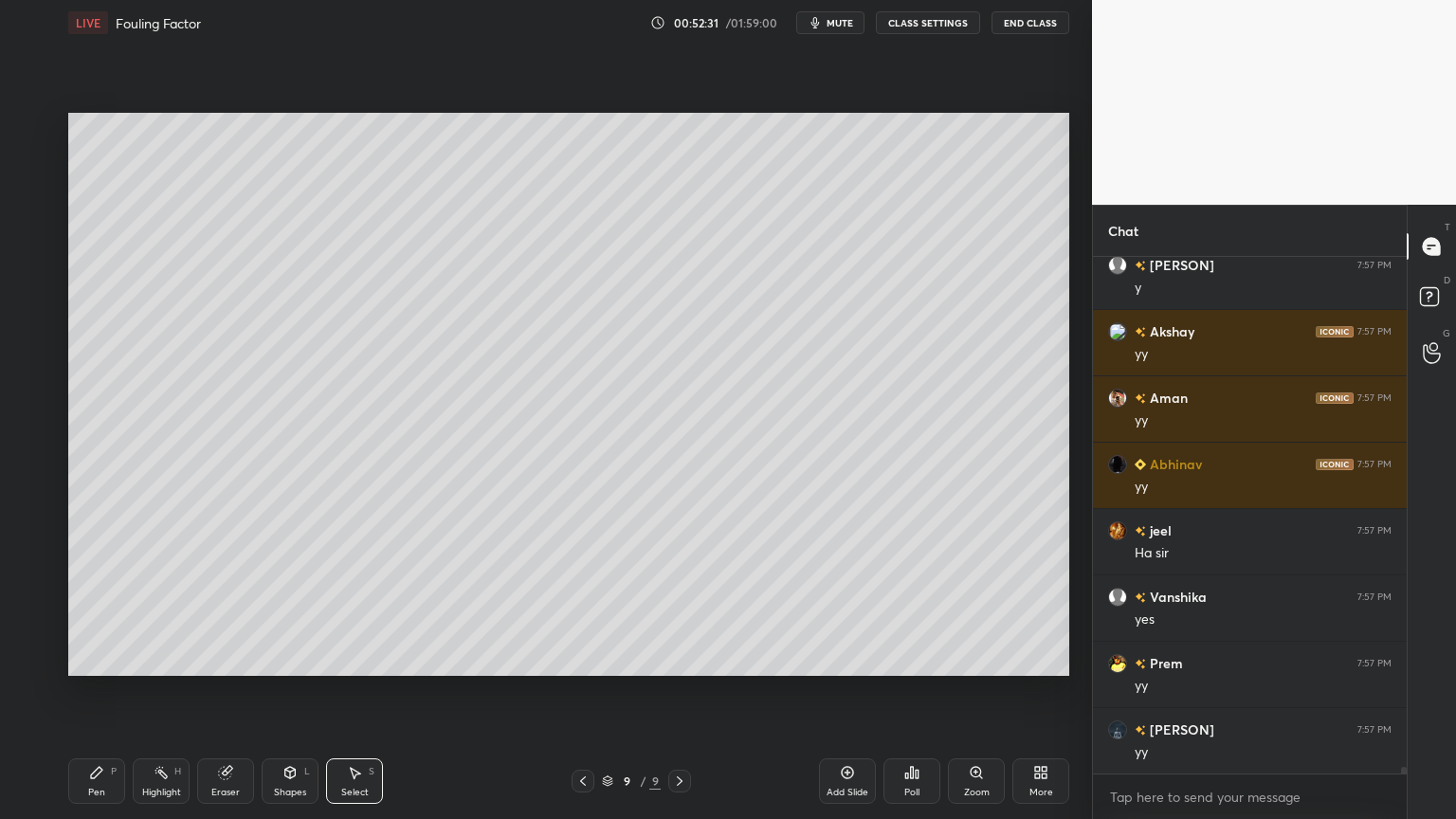 scroll, scrollTop: 40141, scrollLeft: 0, axis: vertical 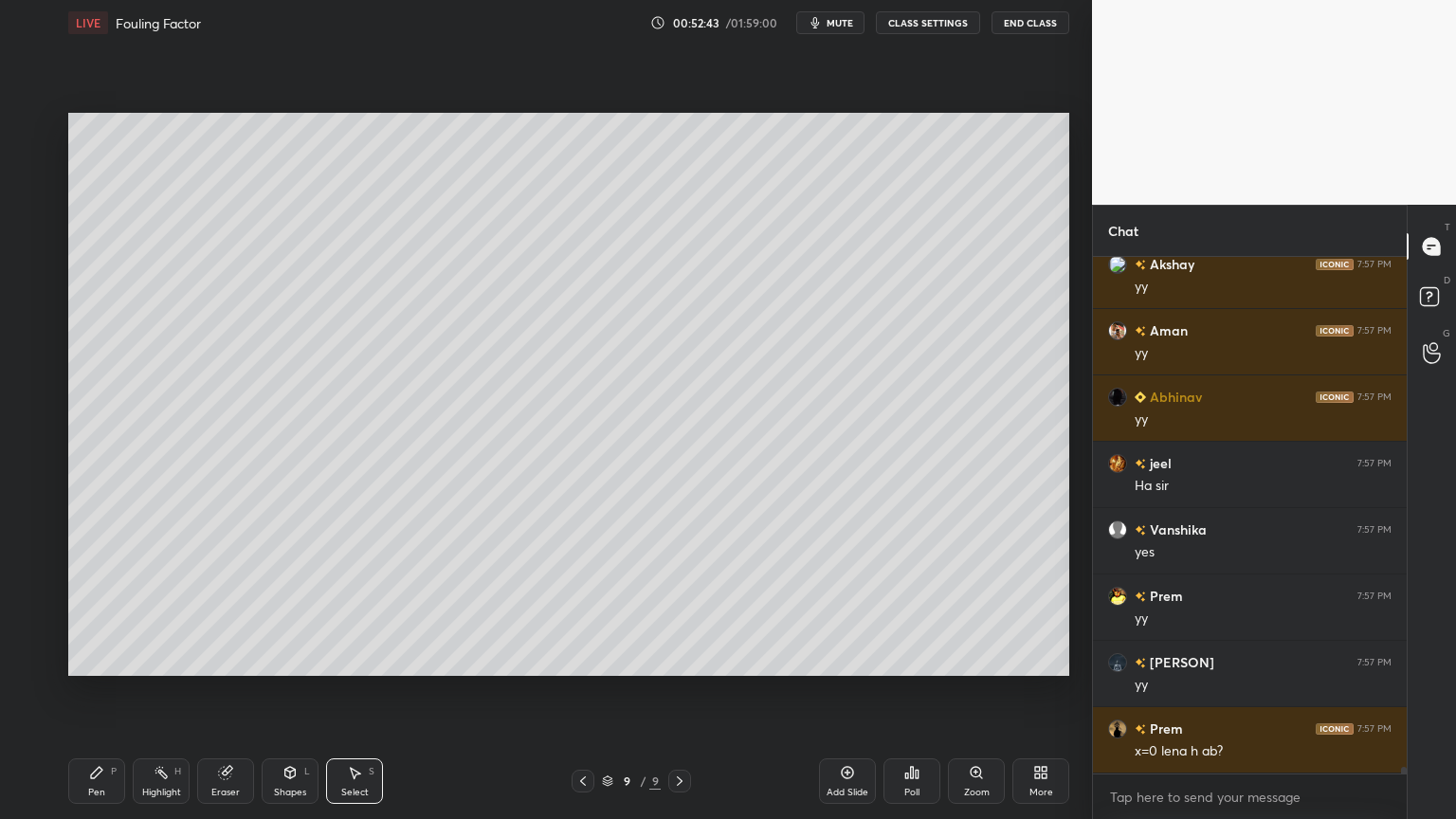 click on "Add Slide" at bounding box center (847, 781) 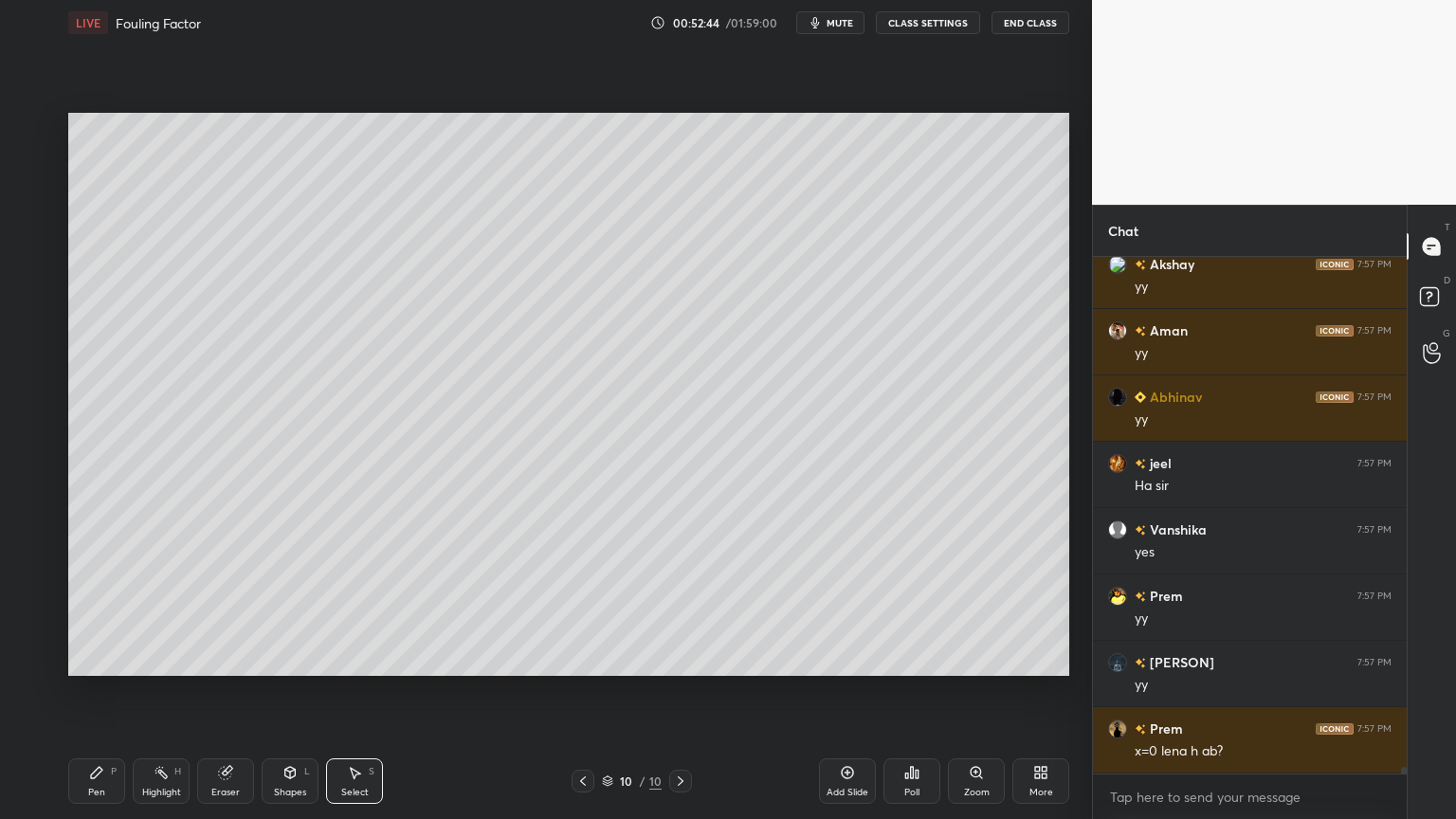 click on "Pen P" at bounding box center [97, 781] 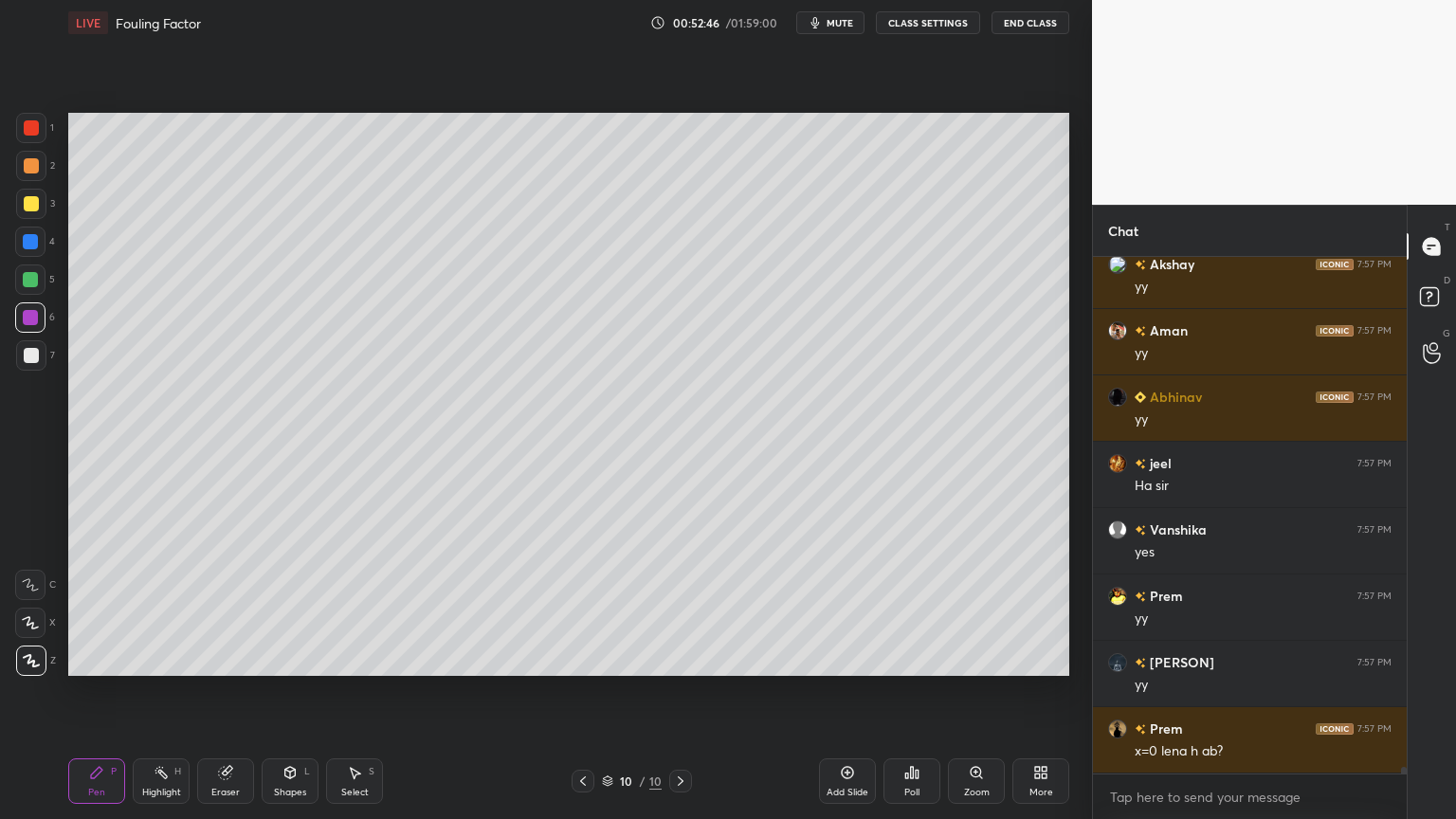 click at bounding box center [31, 355] 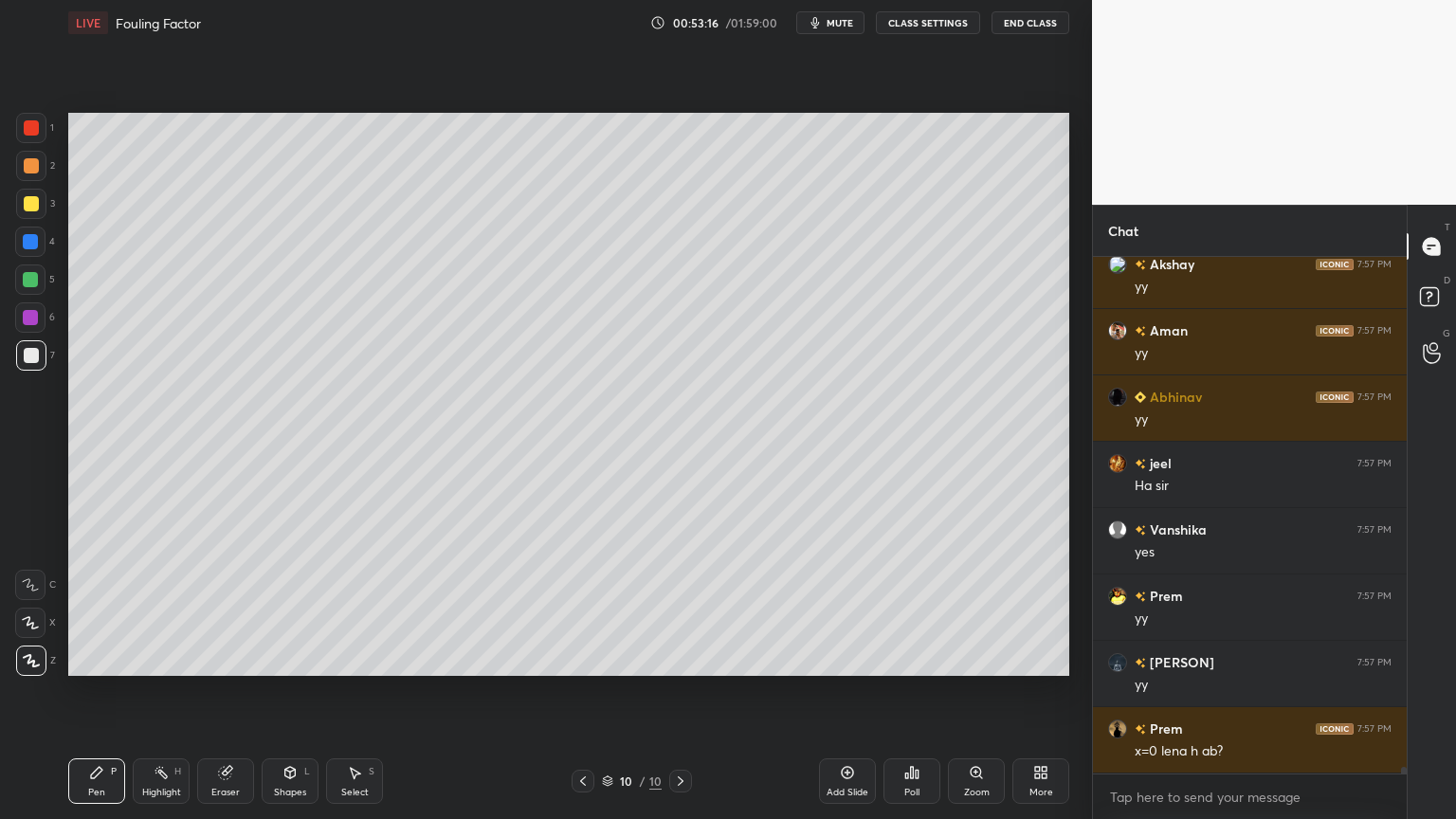 drag, startPoint x: 347, startPoint y: 780, endPoint x: 365, endPoint y: 758, distance: 28.425341 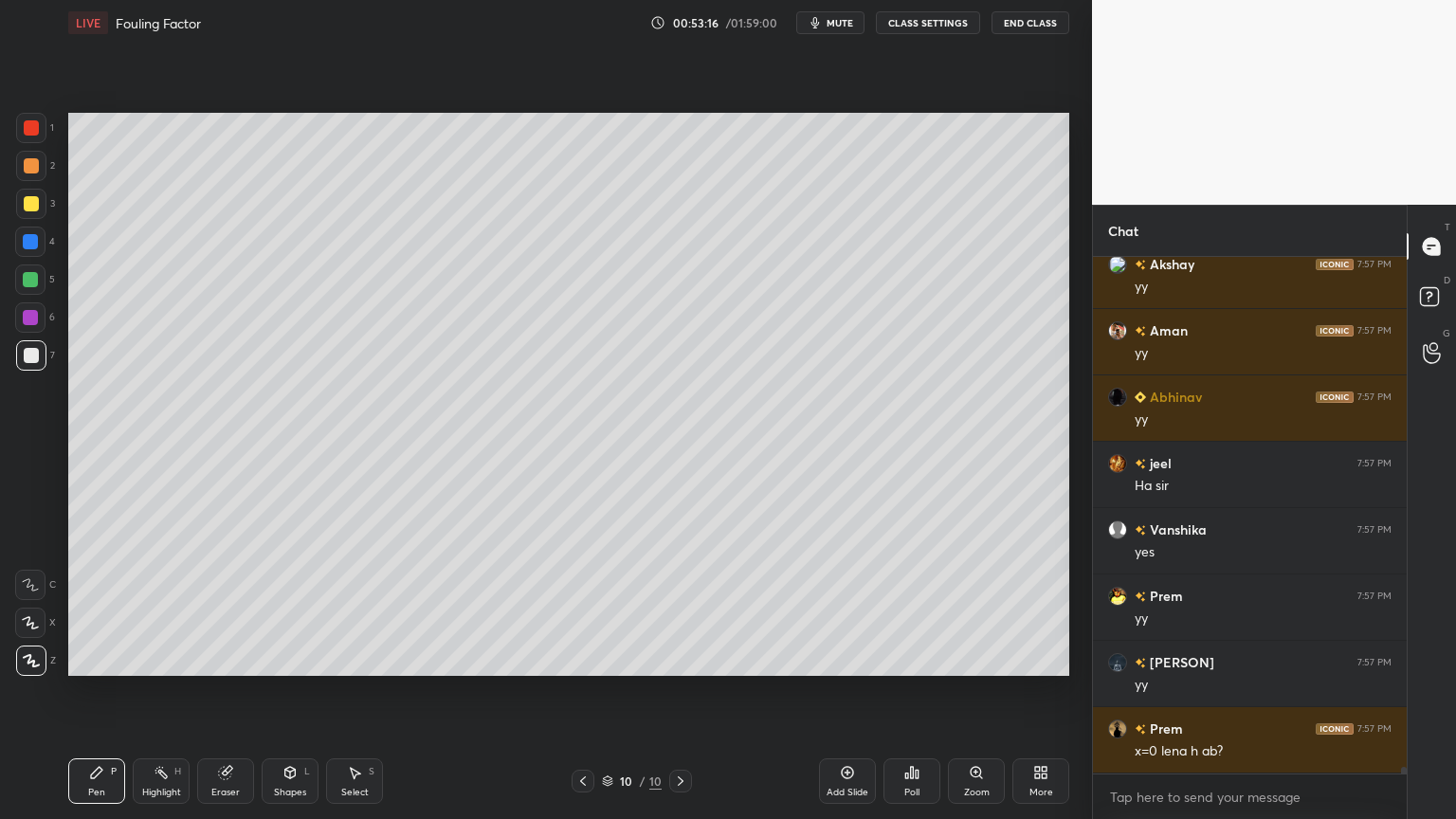 click on "Select S" at bounding box center [355, 781] 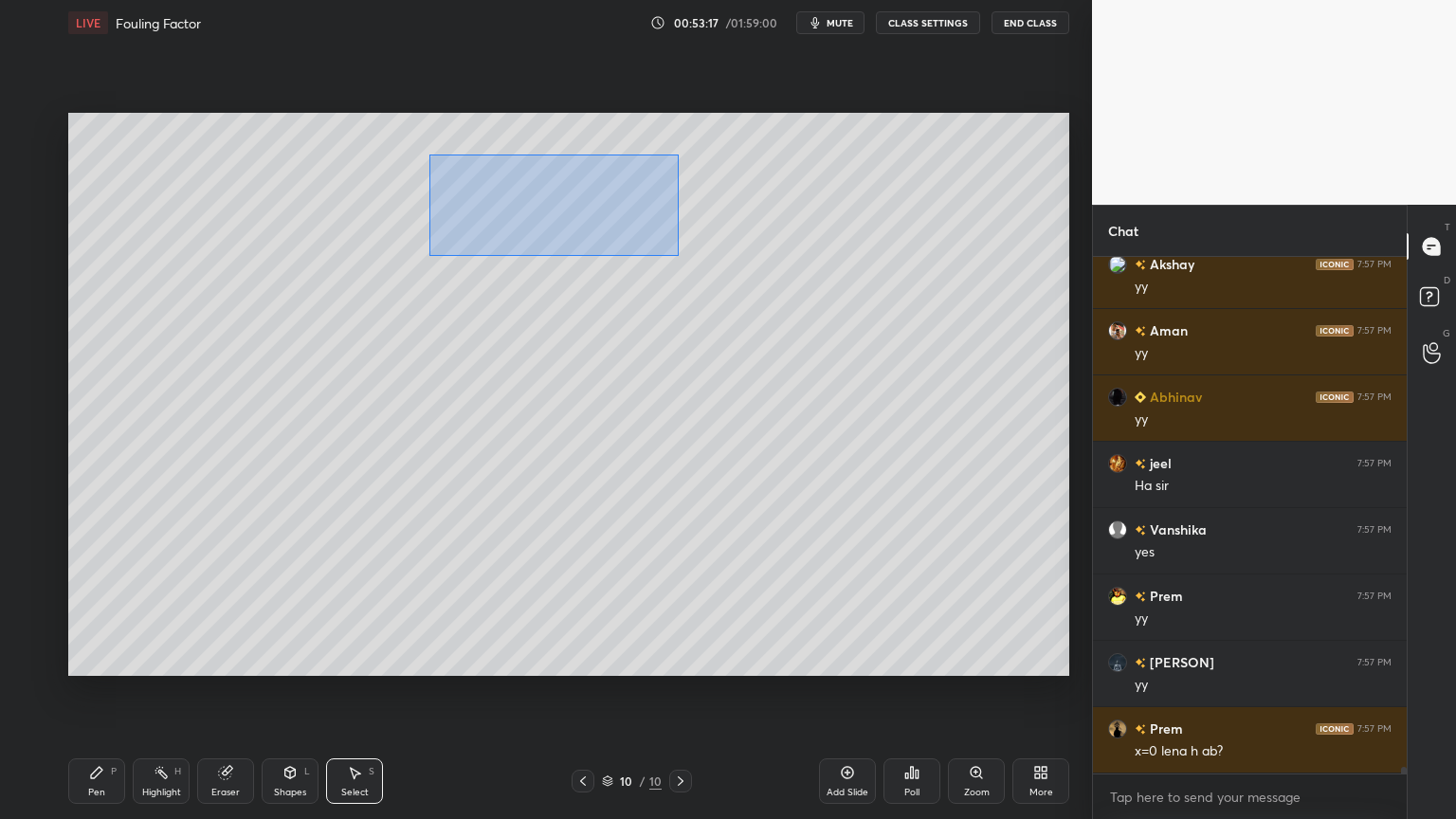 drag, startPoint x: 428, startPoint y: 155, endPoint x: 681, endPoint y: 257, distance: 272.78746 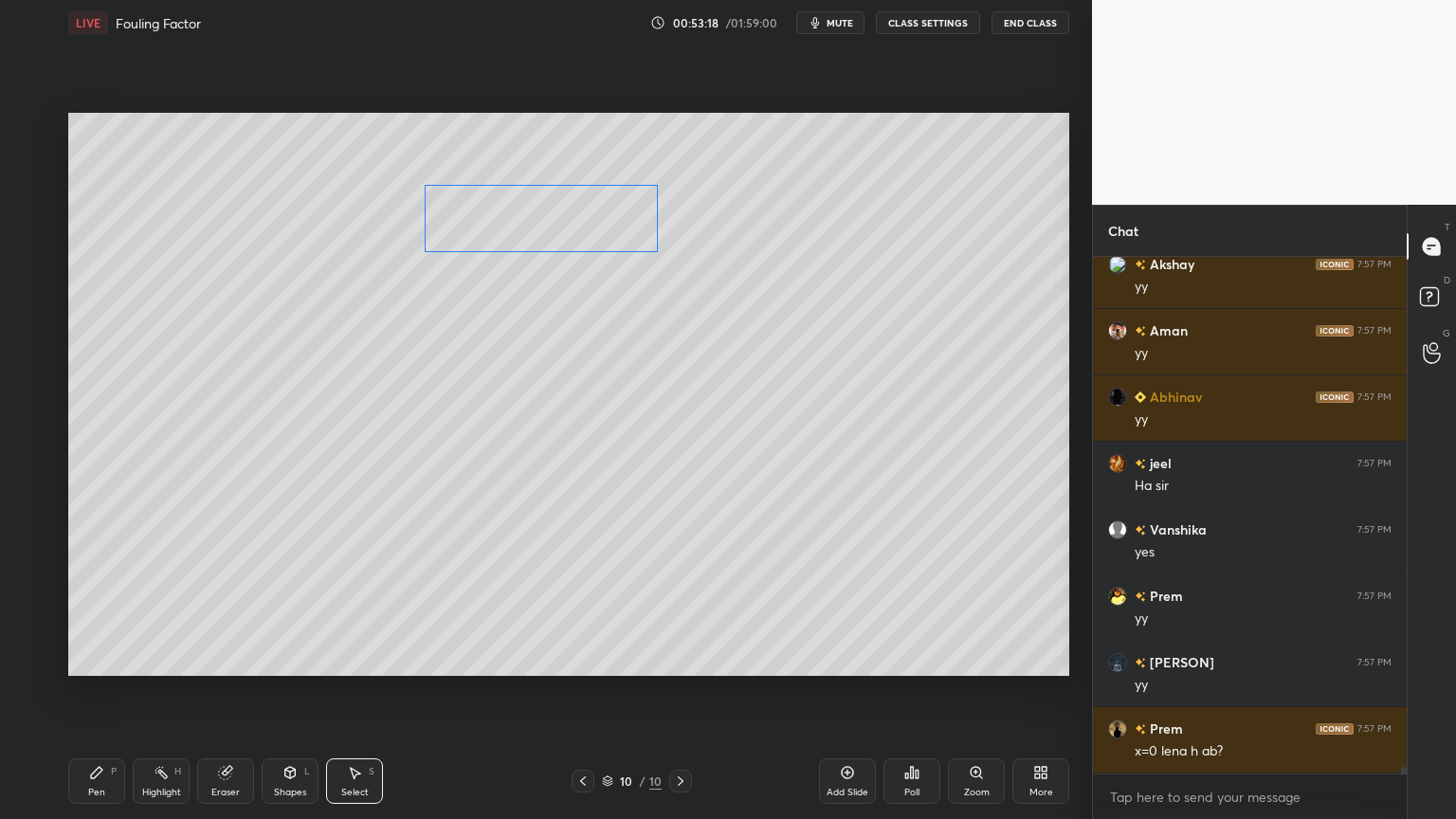scroll, scrollTop: 40207, scrollLeft: 0, axis: vertical 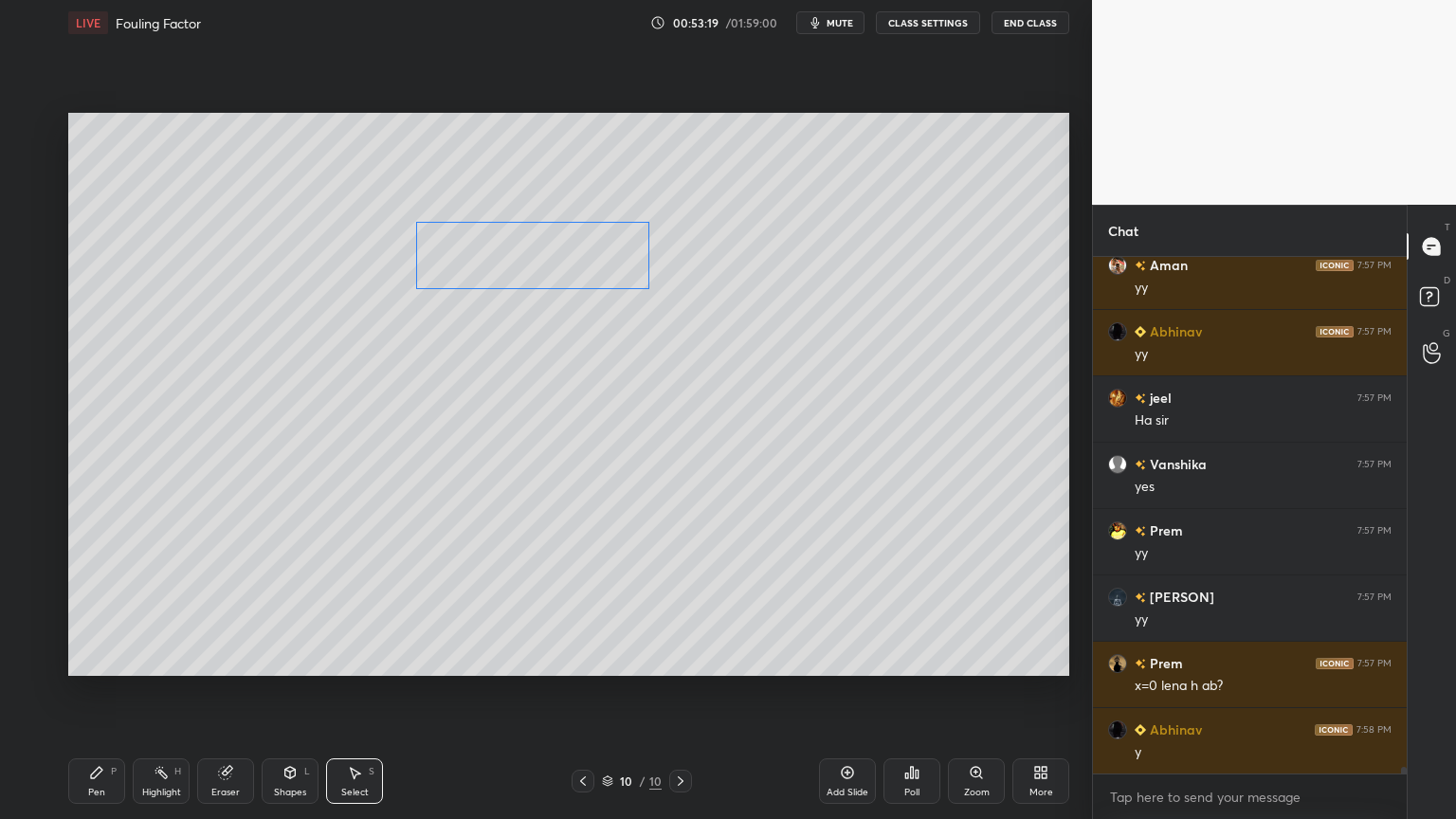drag, startPoint x: 603, startPoint y: 200, endPoint x: 583, endPoint y: 258, distance: 61.351447 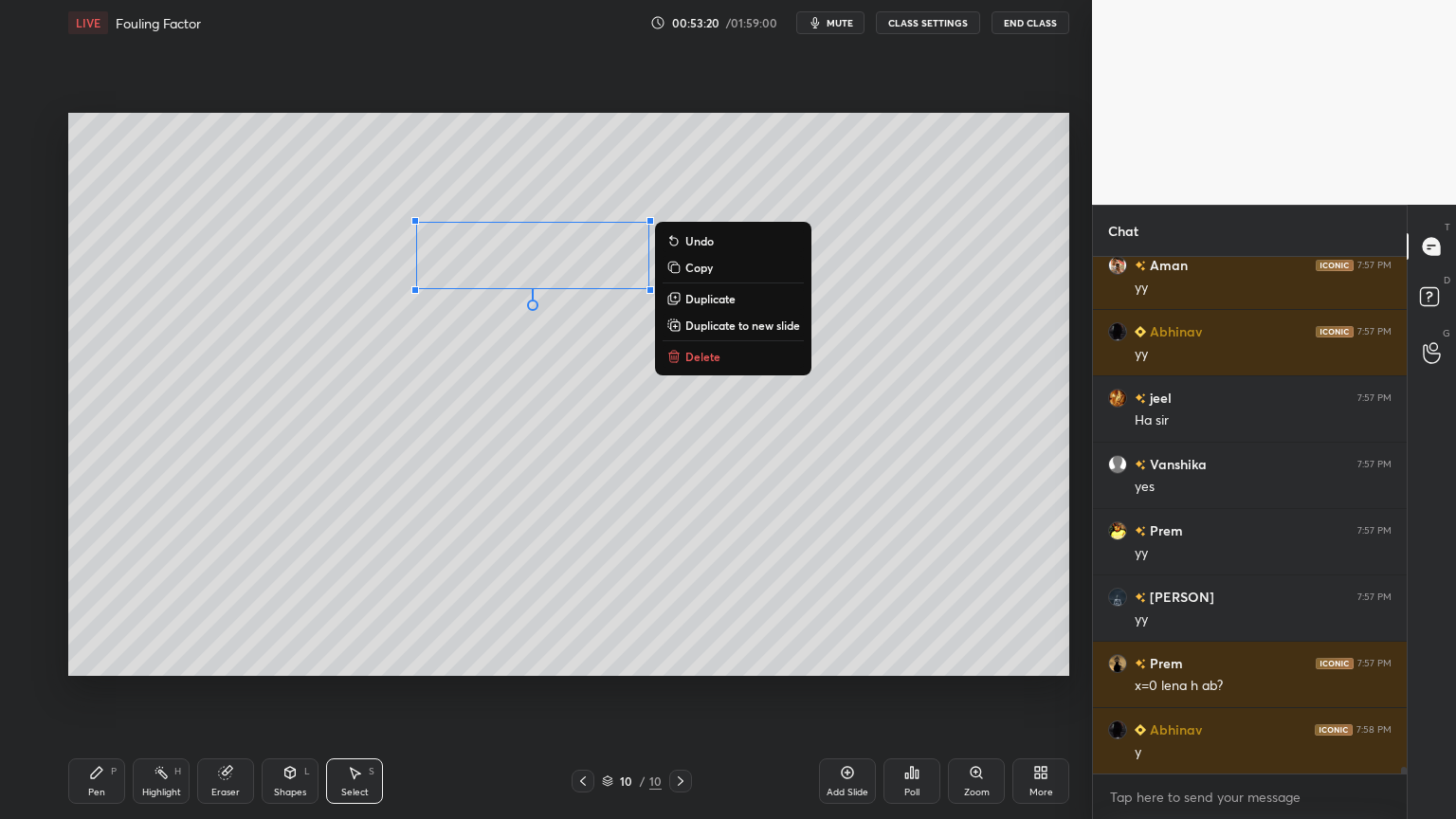 scroll, scrollTop: 40274, scrollLeft: 0, axis: vertical 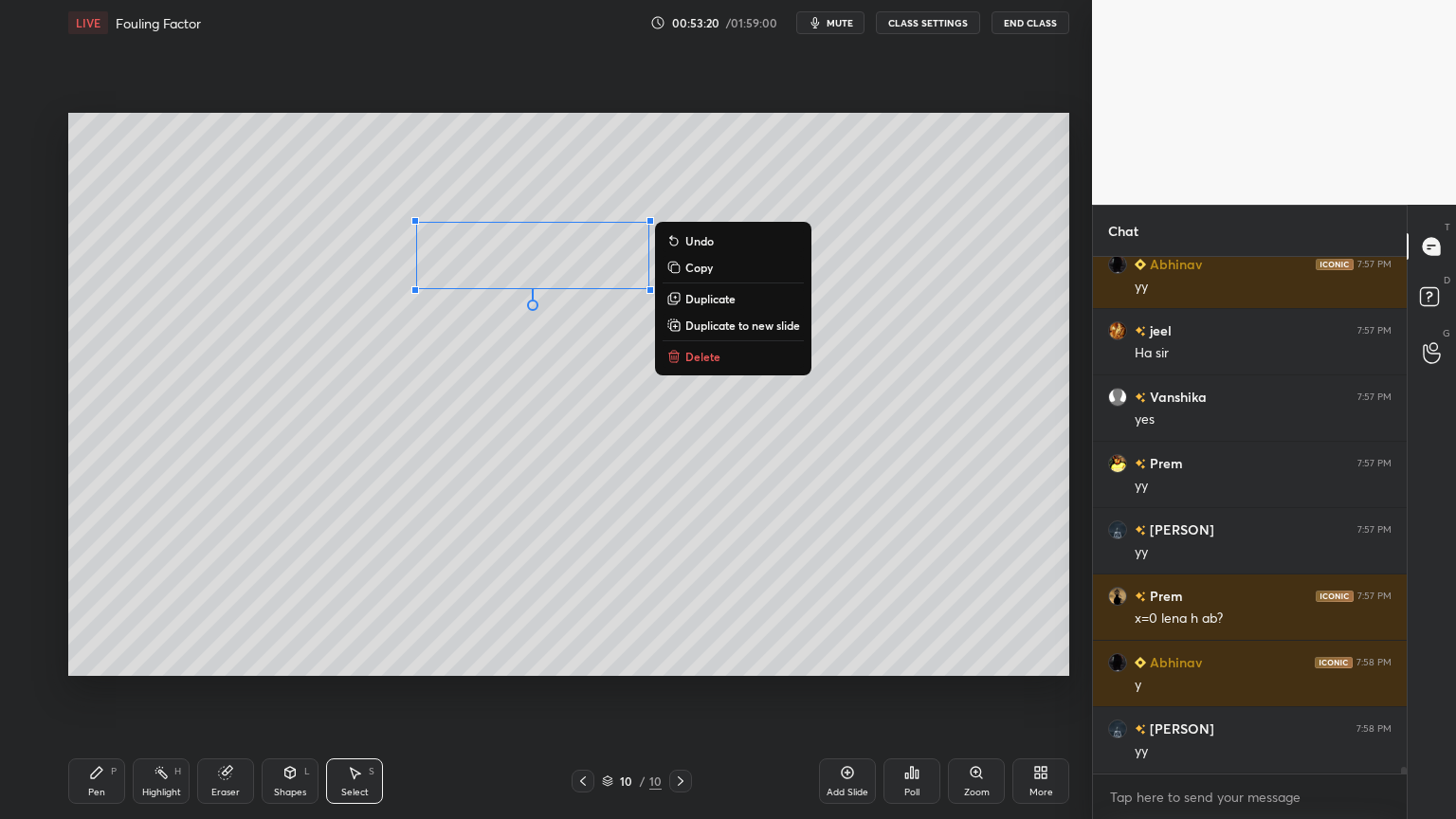 drag, startPoint x: 98, startPoint y: 776, endPoint x: 112, endPoint y: 766, distance: 17.204651 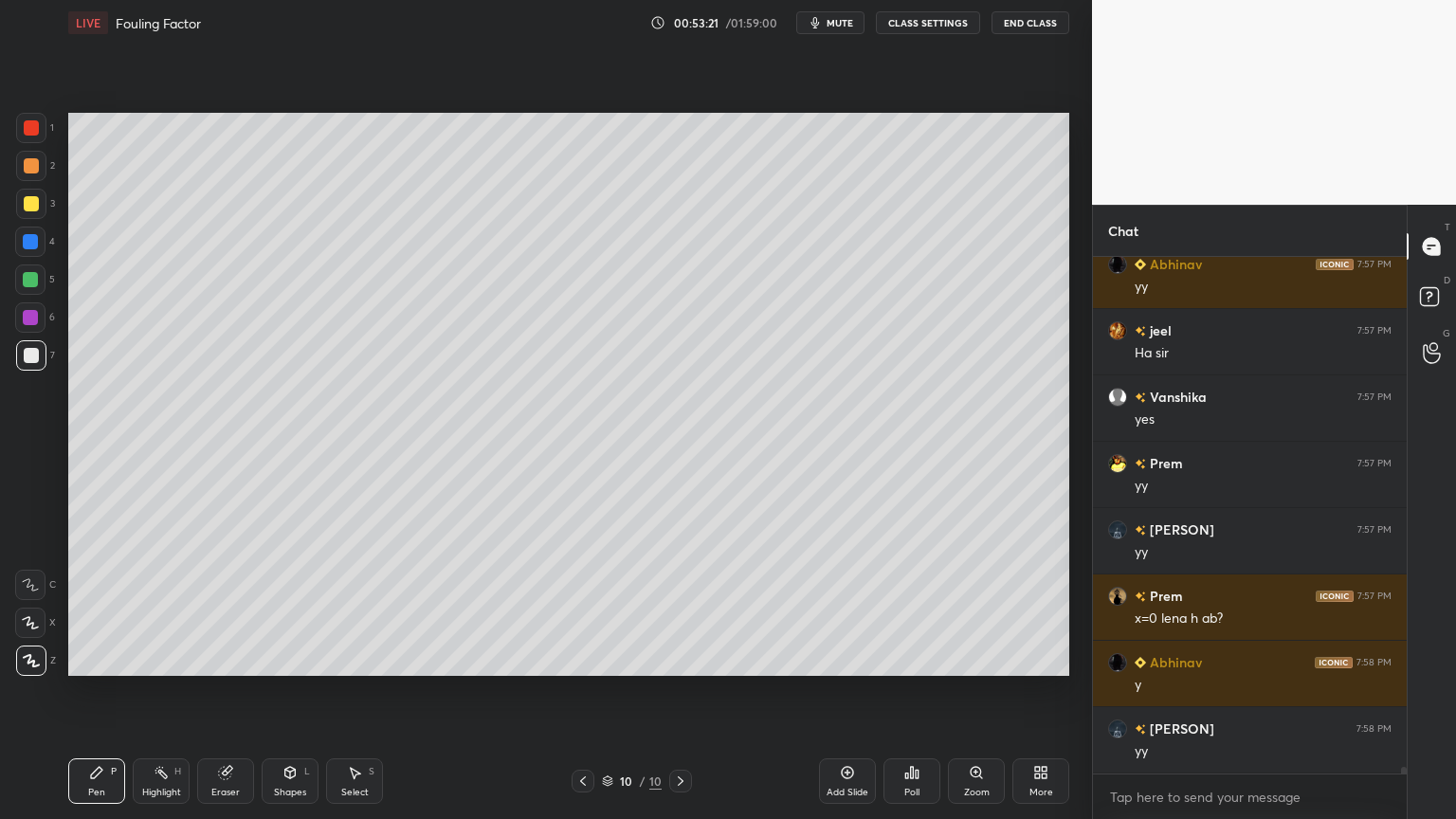 scroll, scrollTop: 40340, scrollLeft: 0, axis: vertical 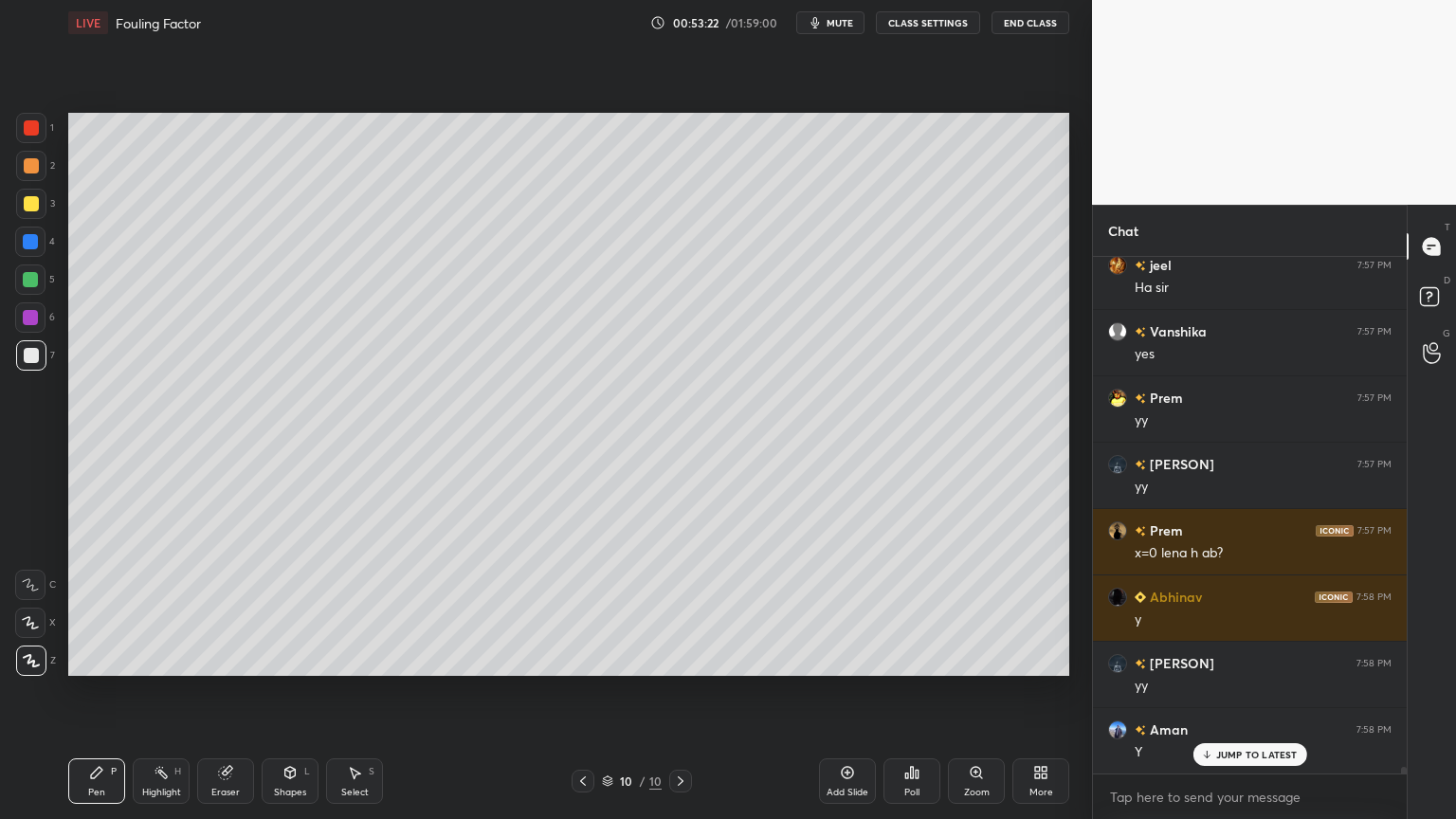 click at bounding box center [31, 204] 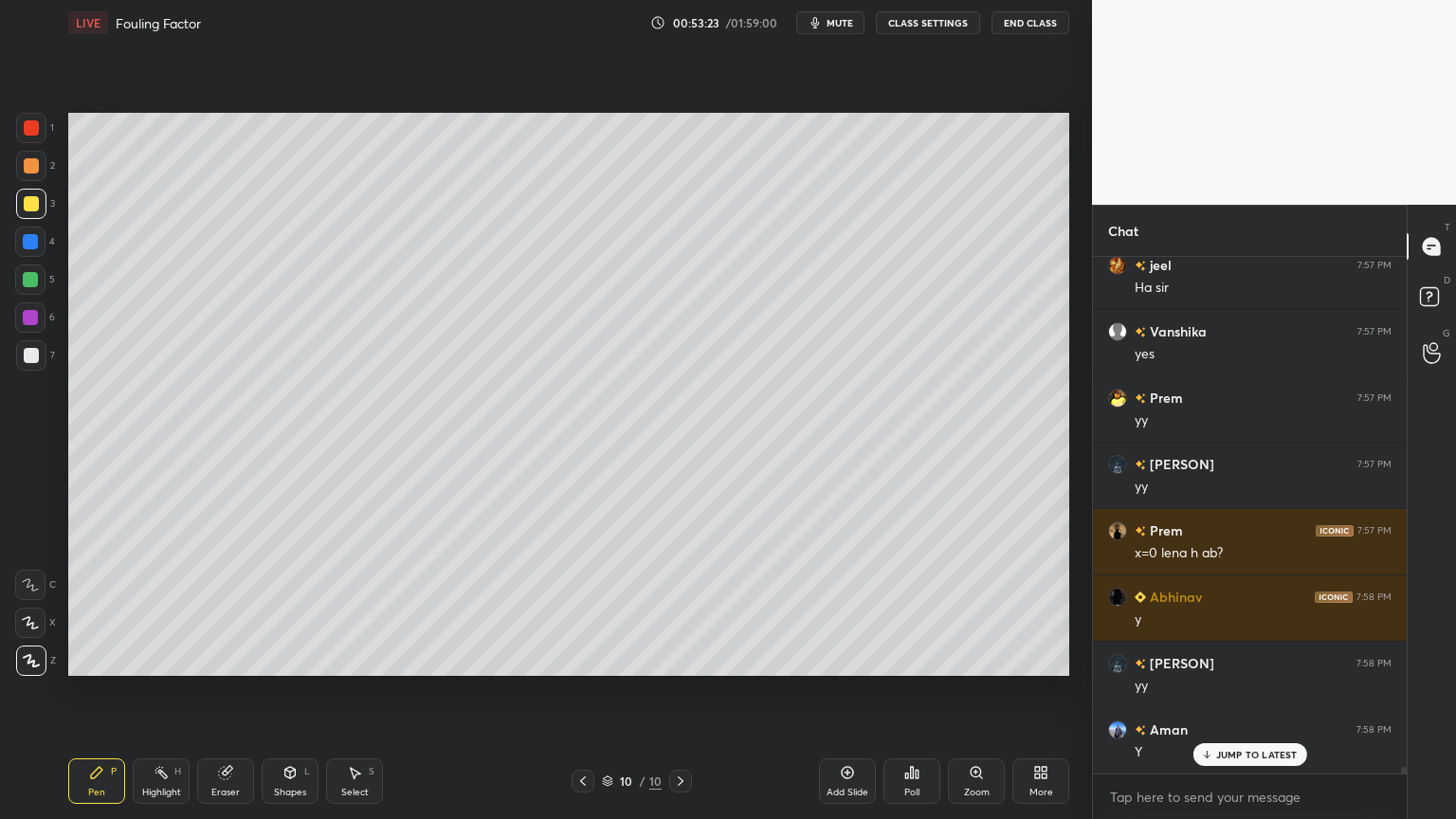 click at bounding box center [30, 280] 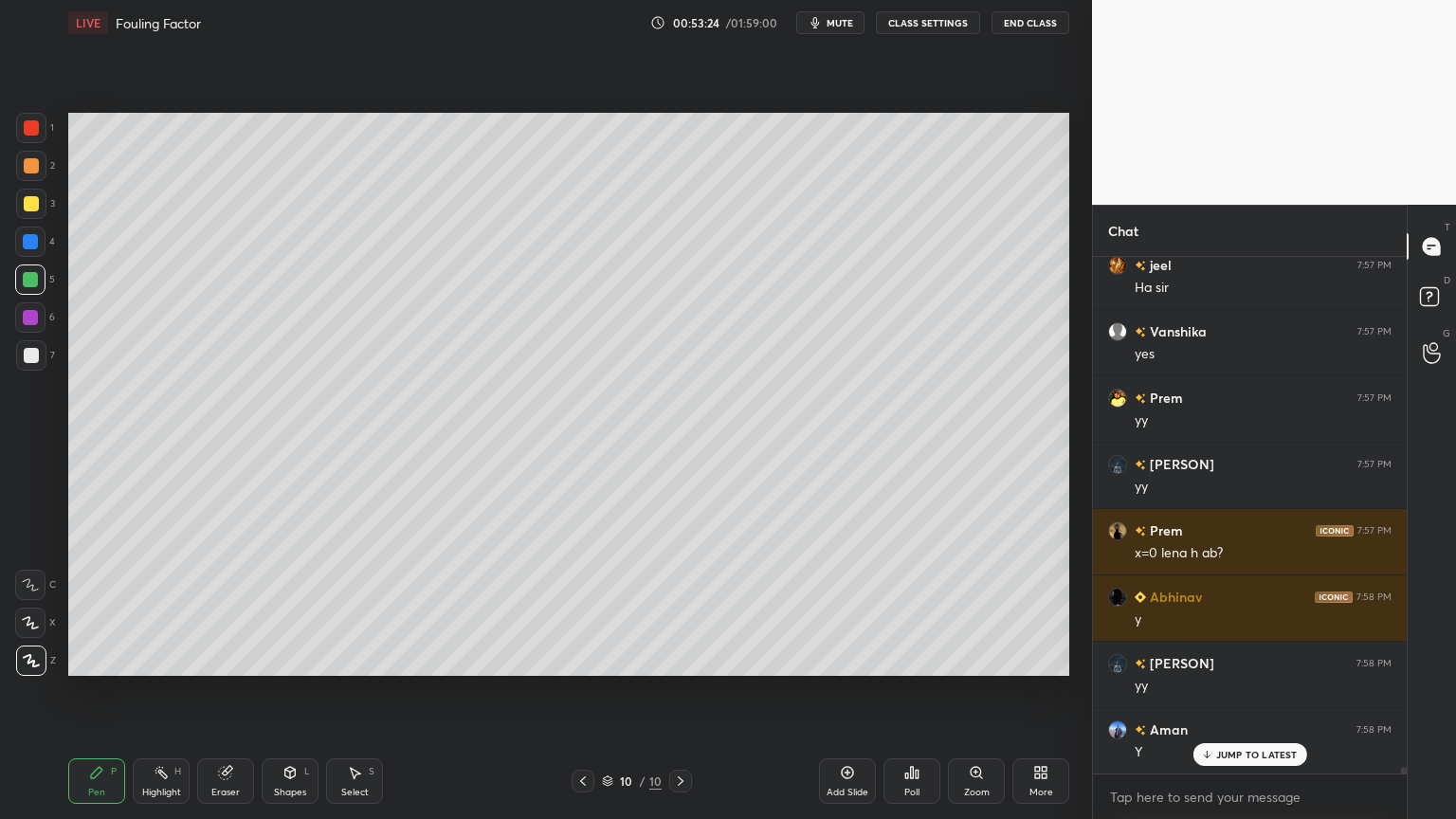 click at bounding box center [31, 204] 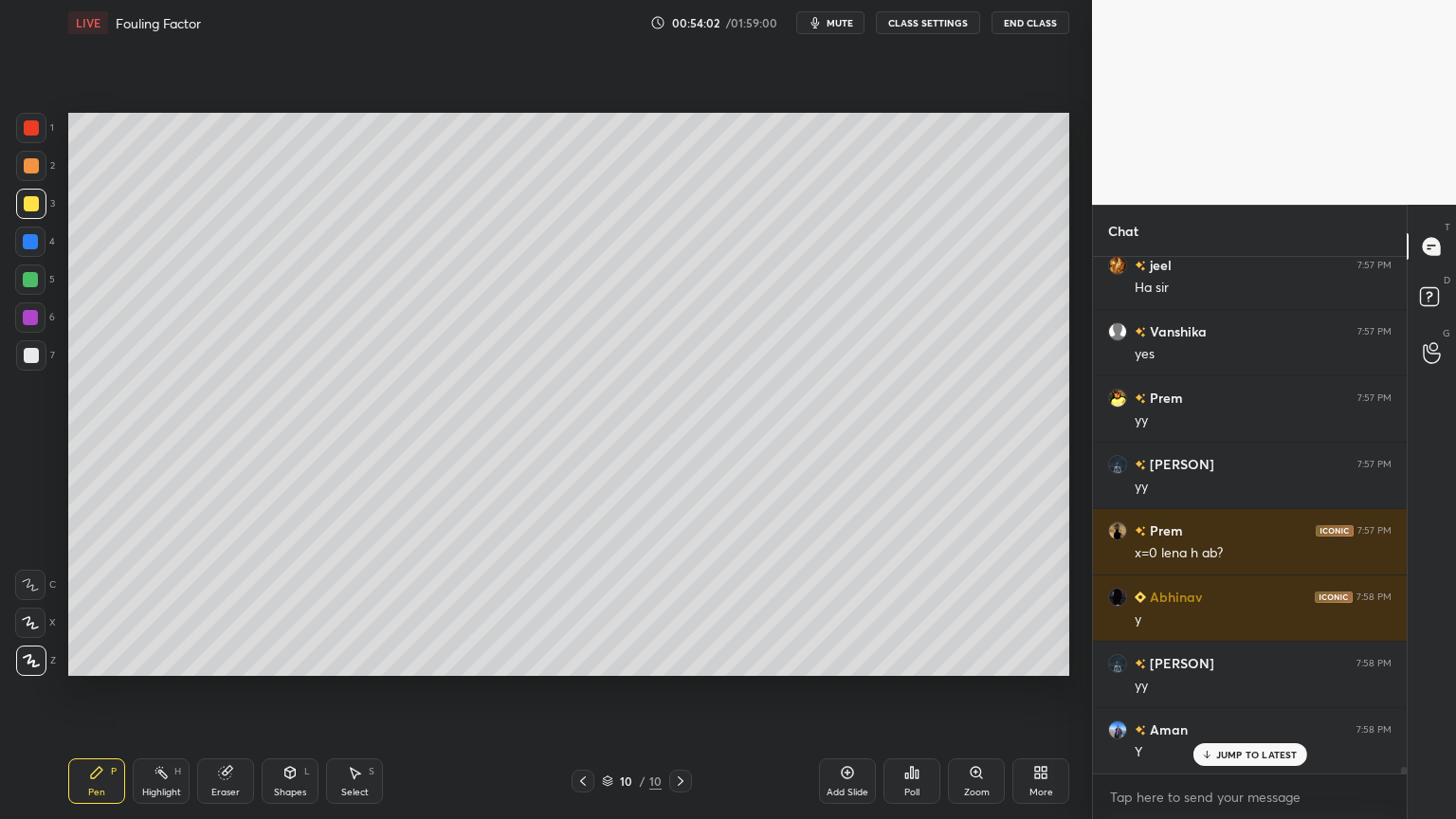 click at bounding box center (31, 355) 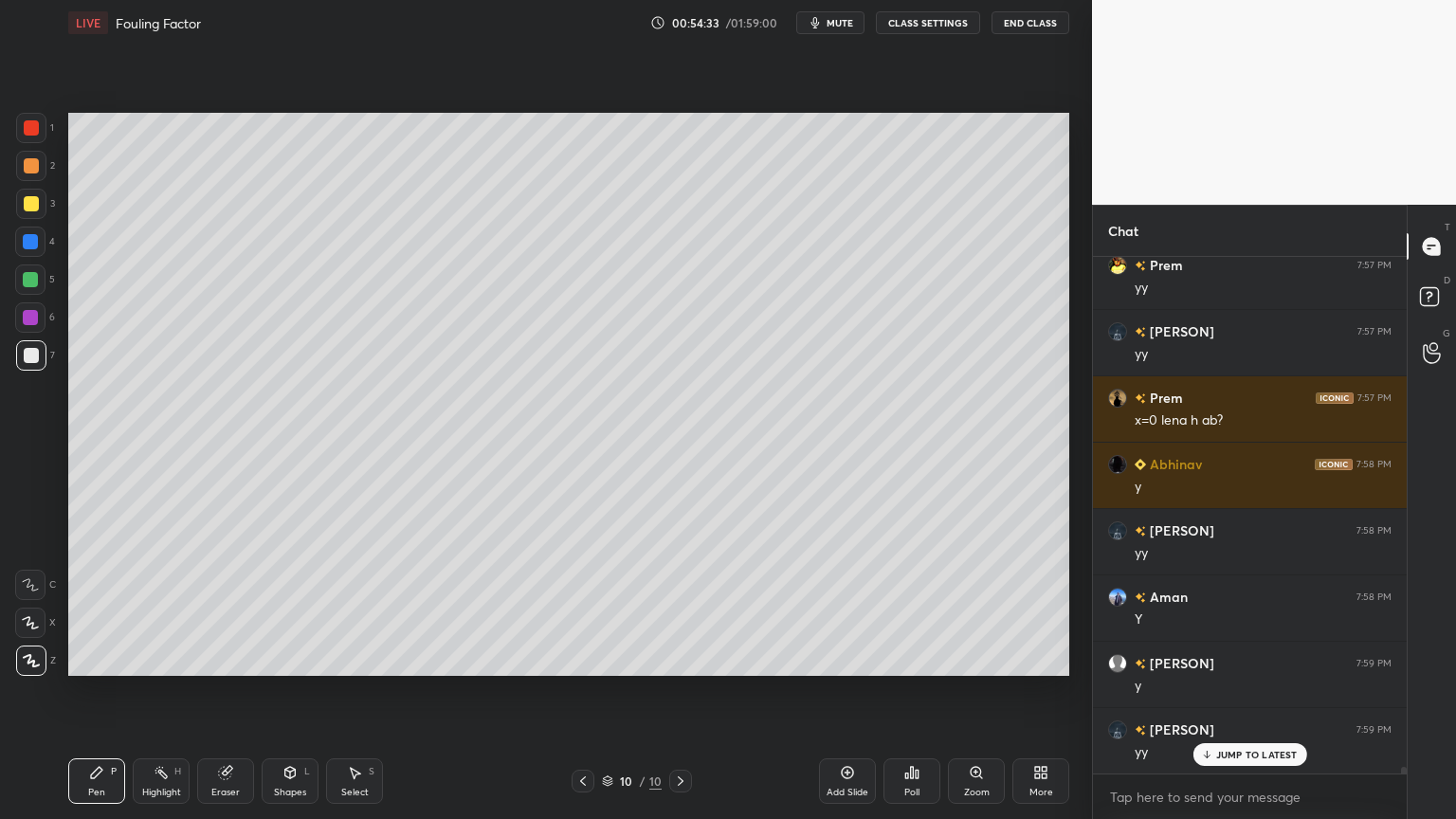 scroll, scrollTop: 40540, scrollLeft: 0, axis: vertical 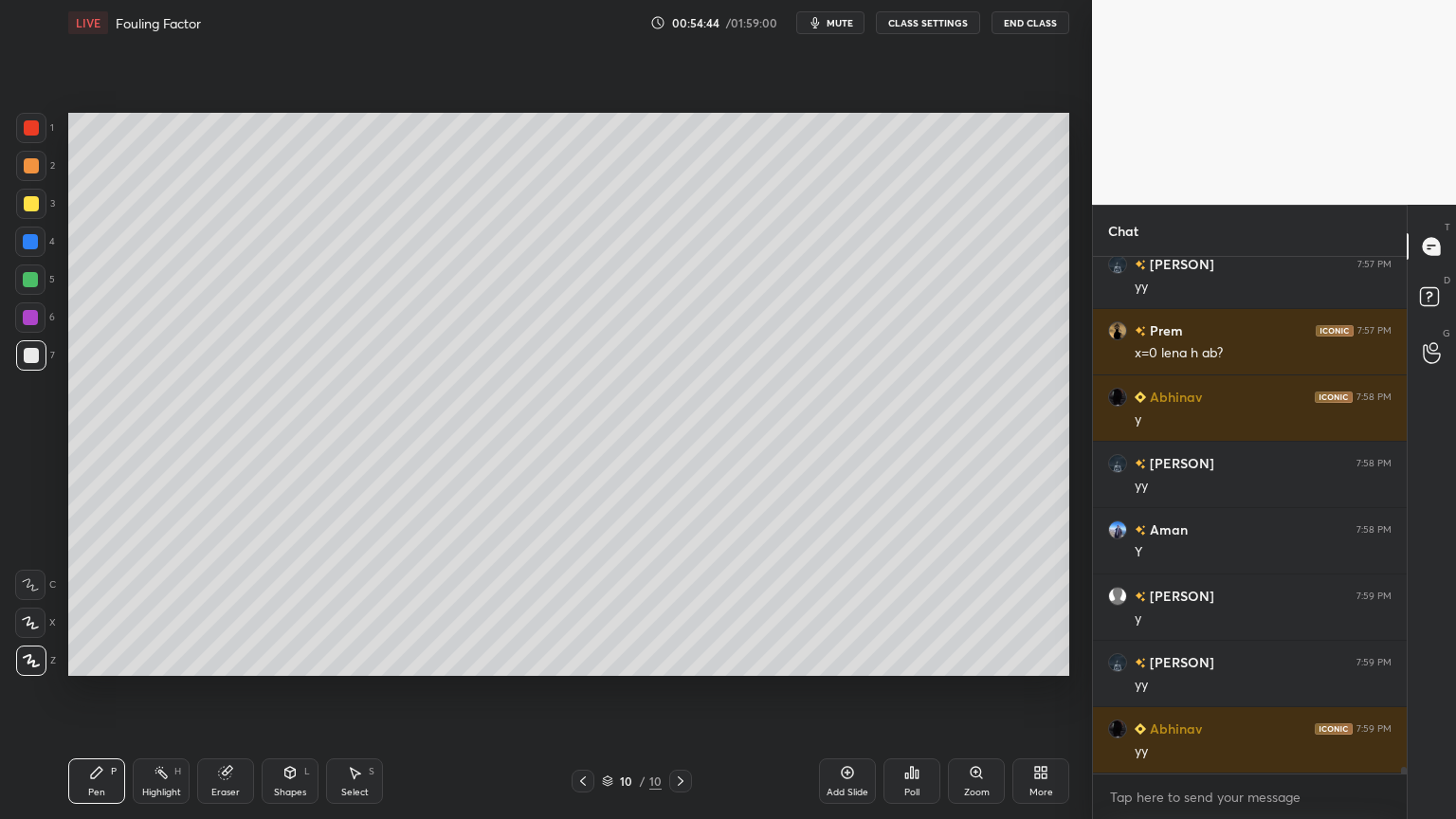 click on "Select S" at bounding box center (355, 781) 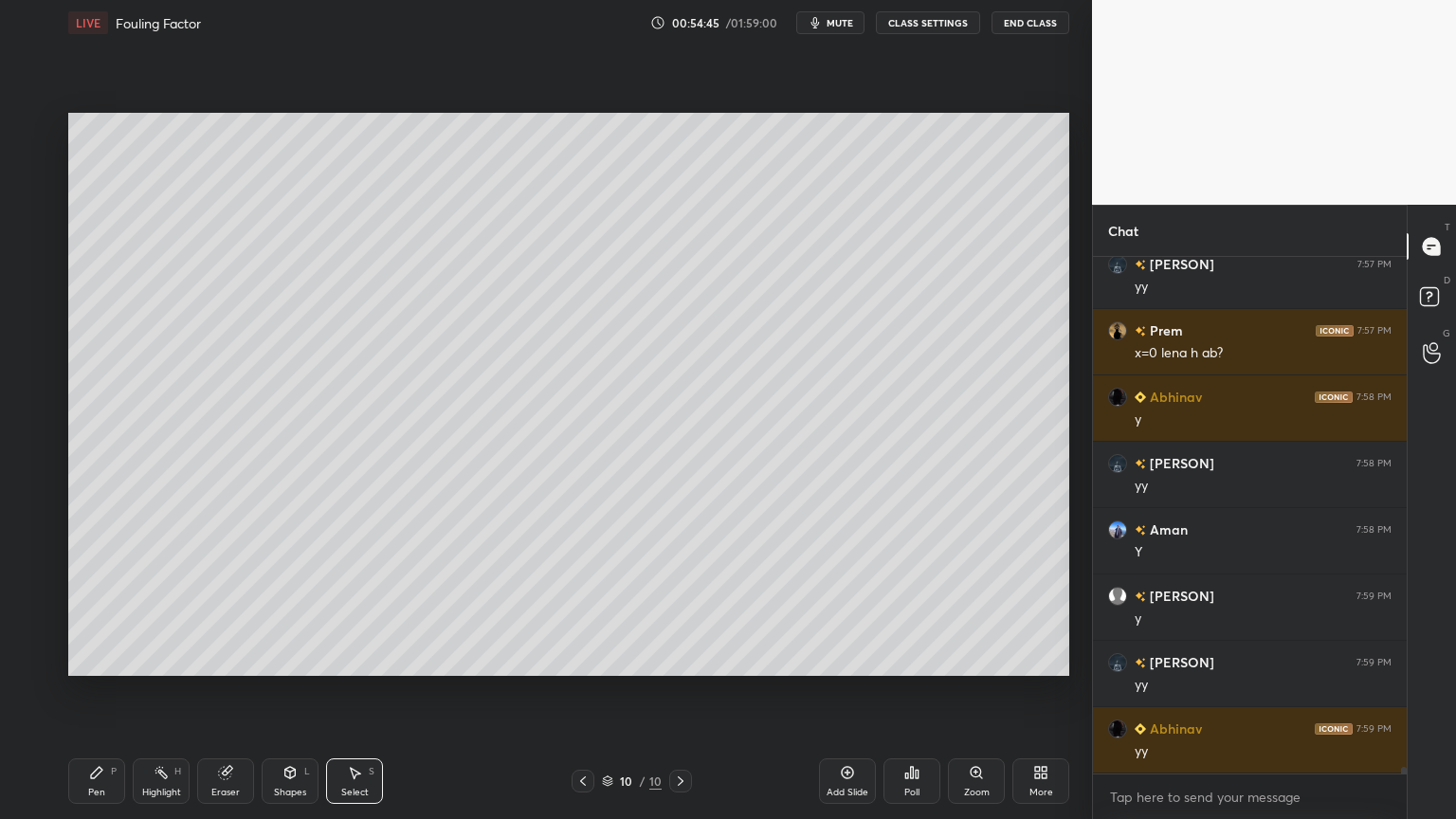 click on "Pen P" at bounding box center [97, 781] 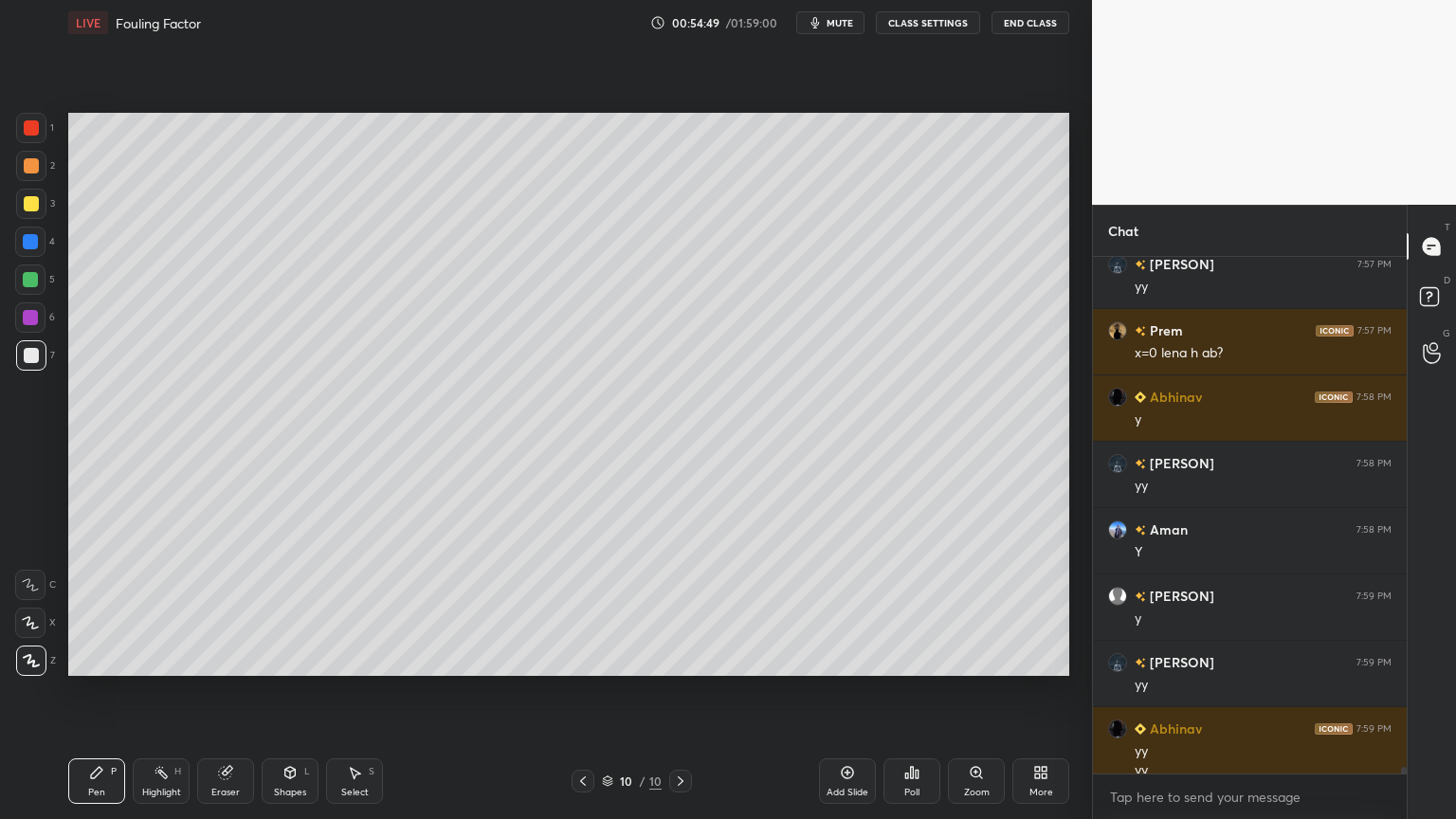 scroll, scrollTop: 40559, scrollLeft: 0, axis: vertical 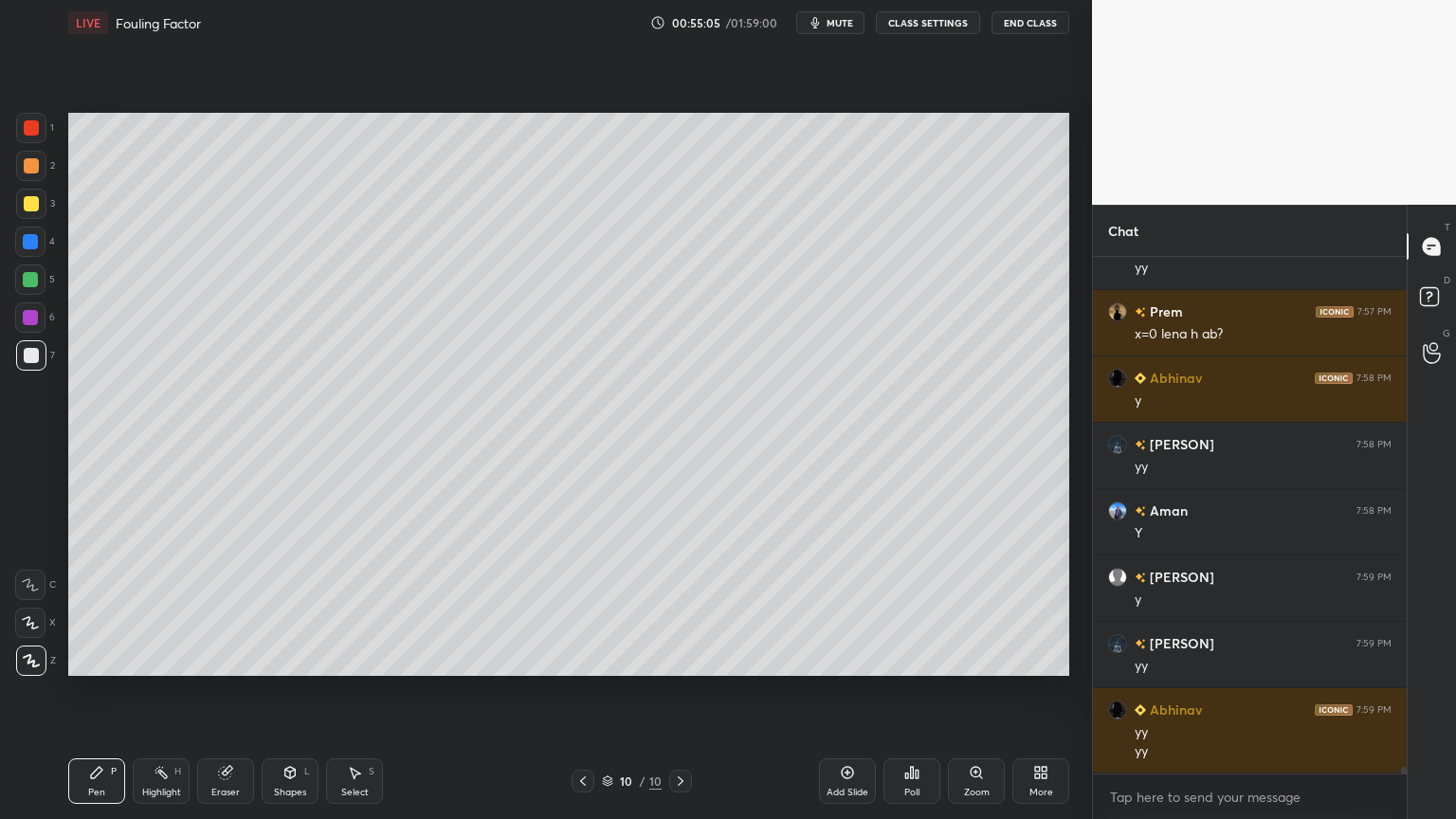 click 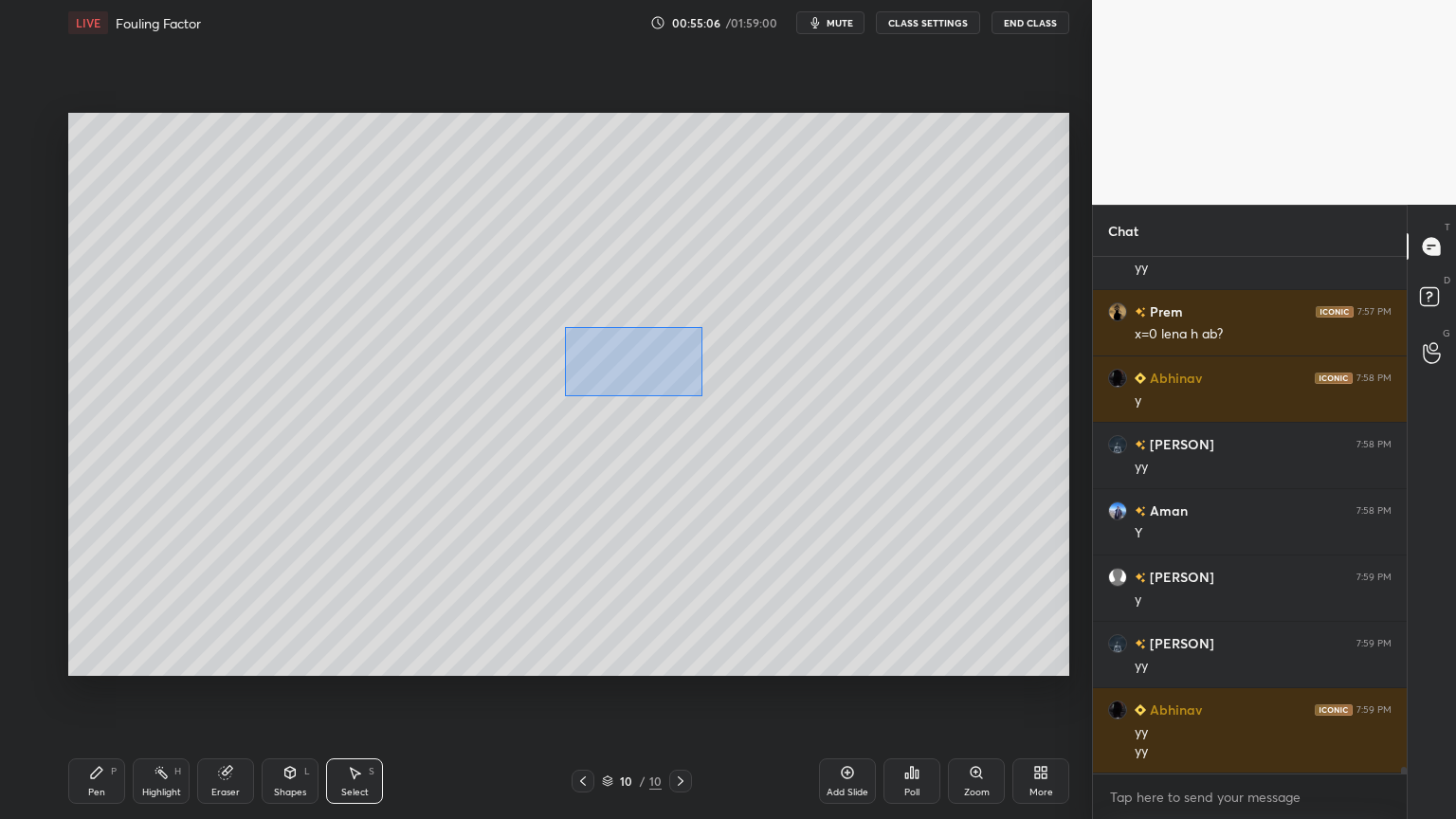 drag, startPoint x: 568, startPoint y: 329, endPoint x: 796, endPoint y: 412, distance: 242.63759 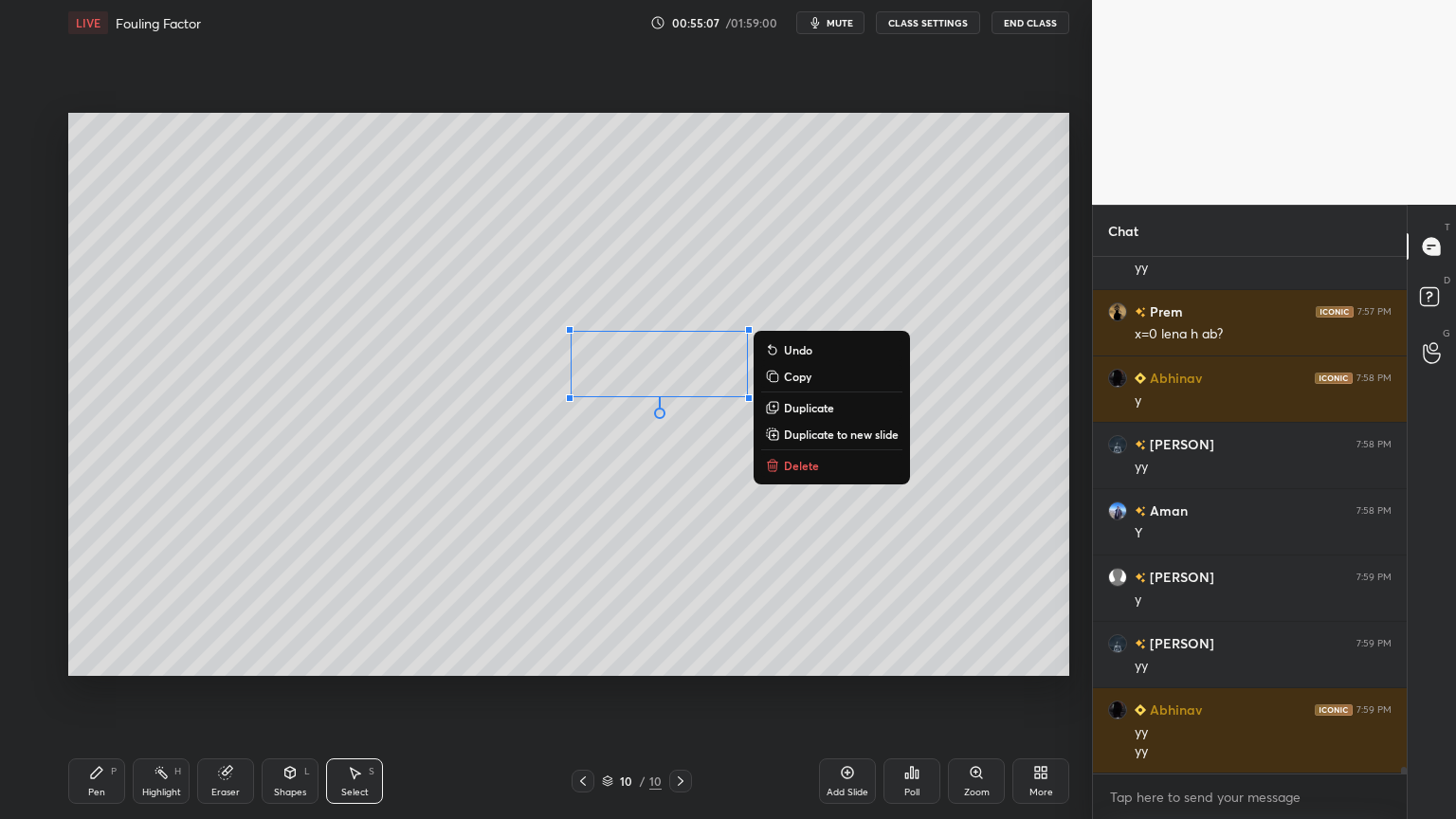 click on "Duplicate" at bounding box center (809, 408) 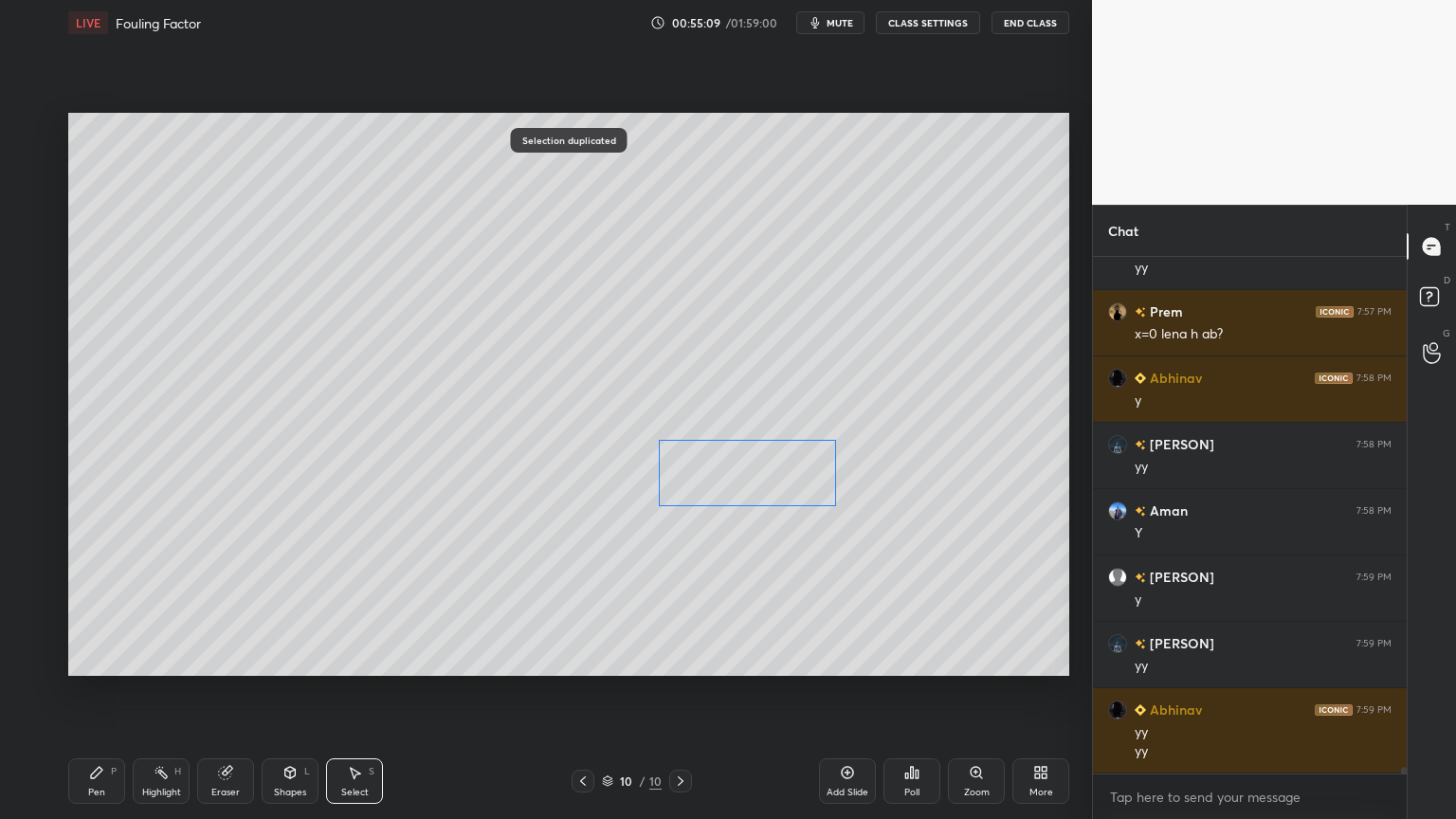 drag, startPoint x: 705, startPoint y: 399, endPoint x: 765, endPoint y: 478, distance: 99.20181 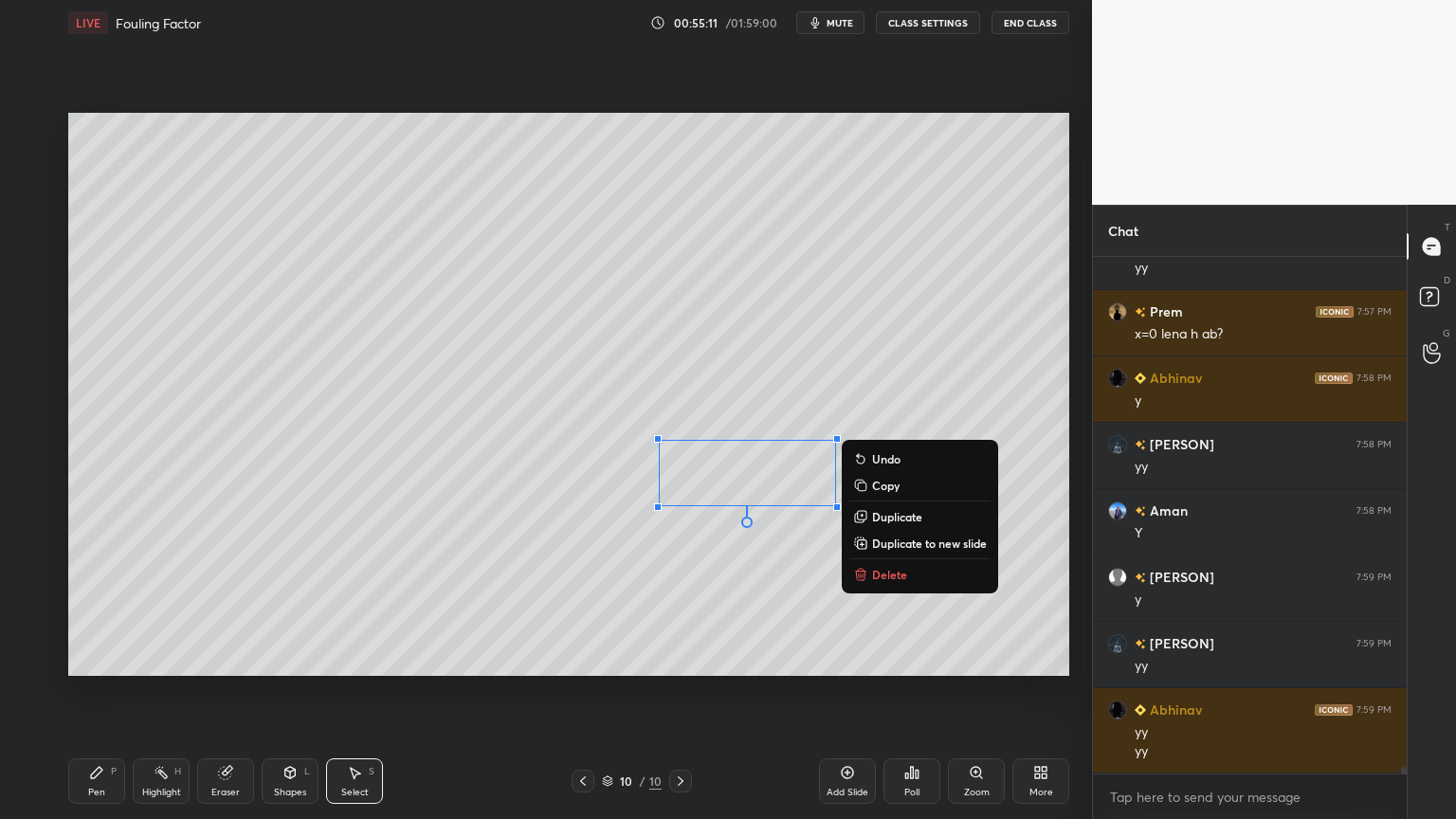 drag, startPoint x: 105, startPoint y: 771, endPoint x: 118, endPoint y: 764, distance: 14.764823 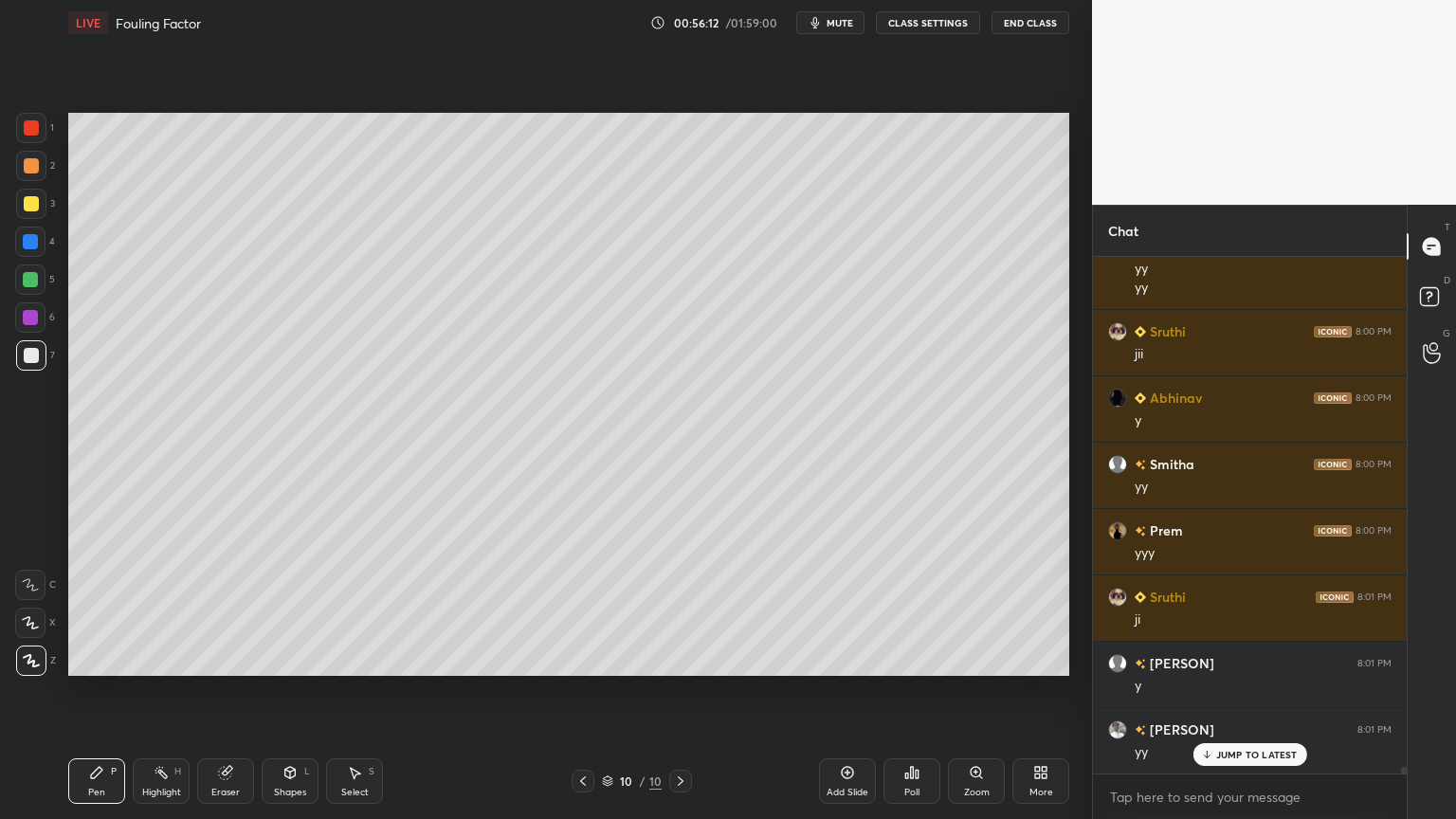 scroll, scrollTop: 41089, scrollLeft: 0, axis: vertical 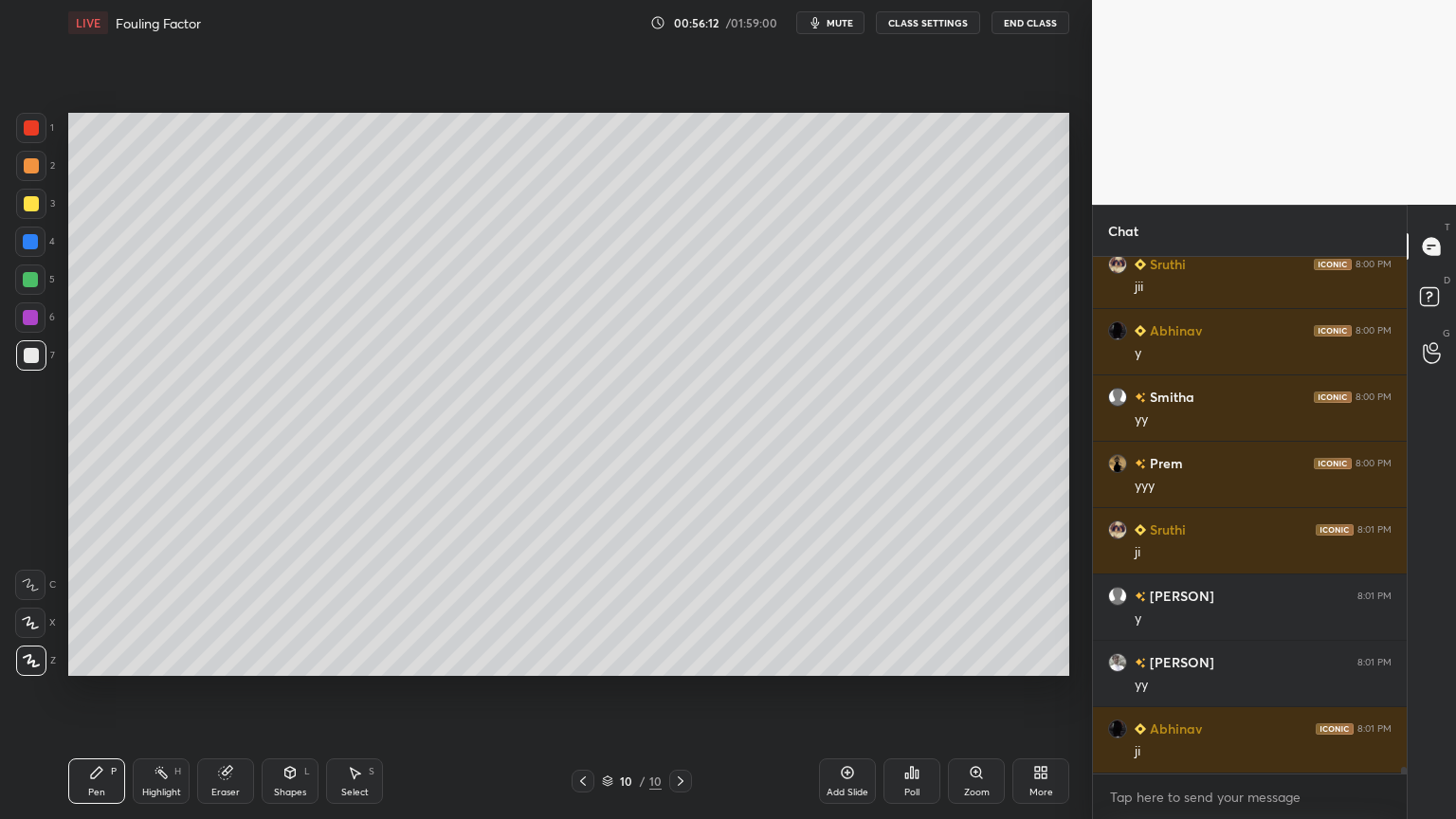 drag, startPoint x: 366, startPoint y: 781, endPoint x: 378, endPoint y: 773, distance: 14.422205 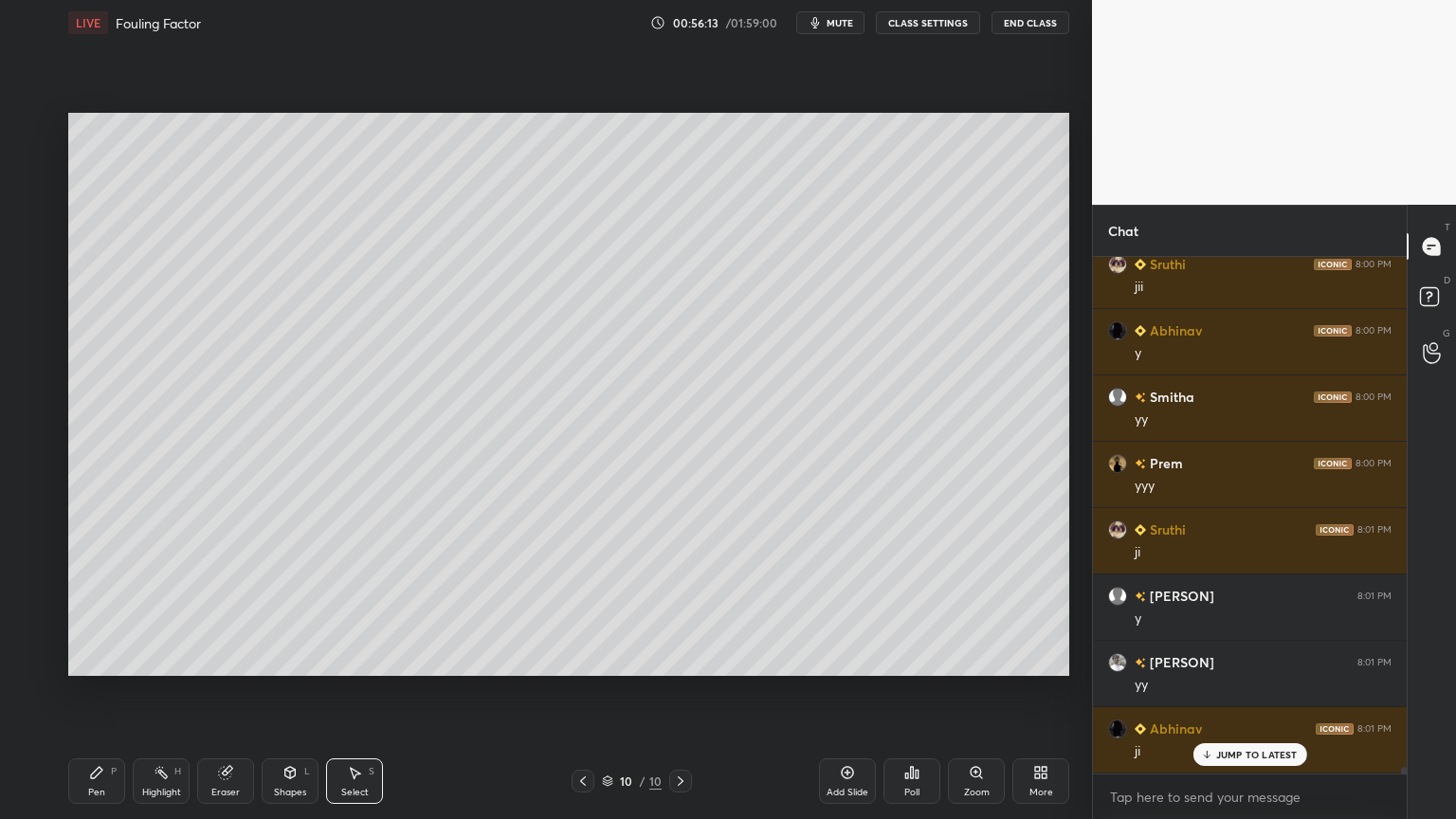 scroll, scrollTop: 41155, scrollLeft: 0, axis: vertical 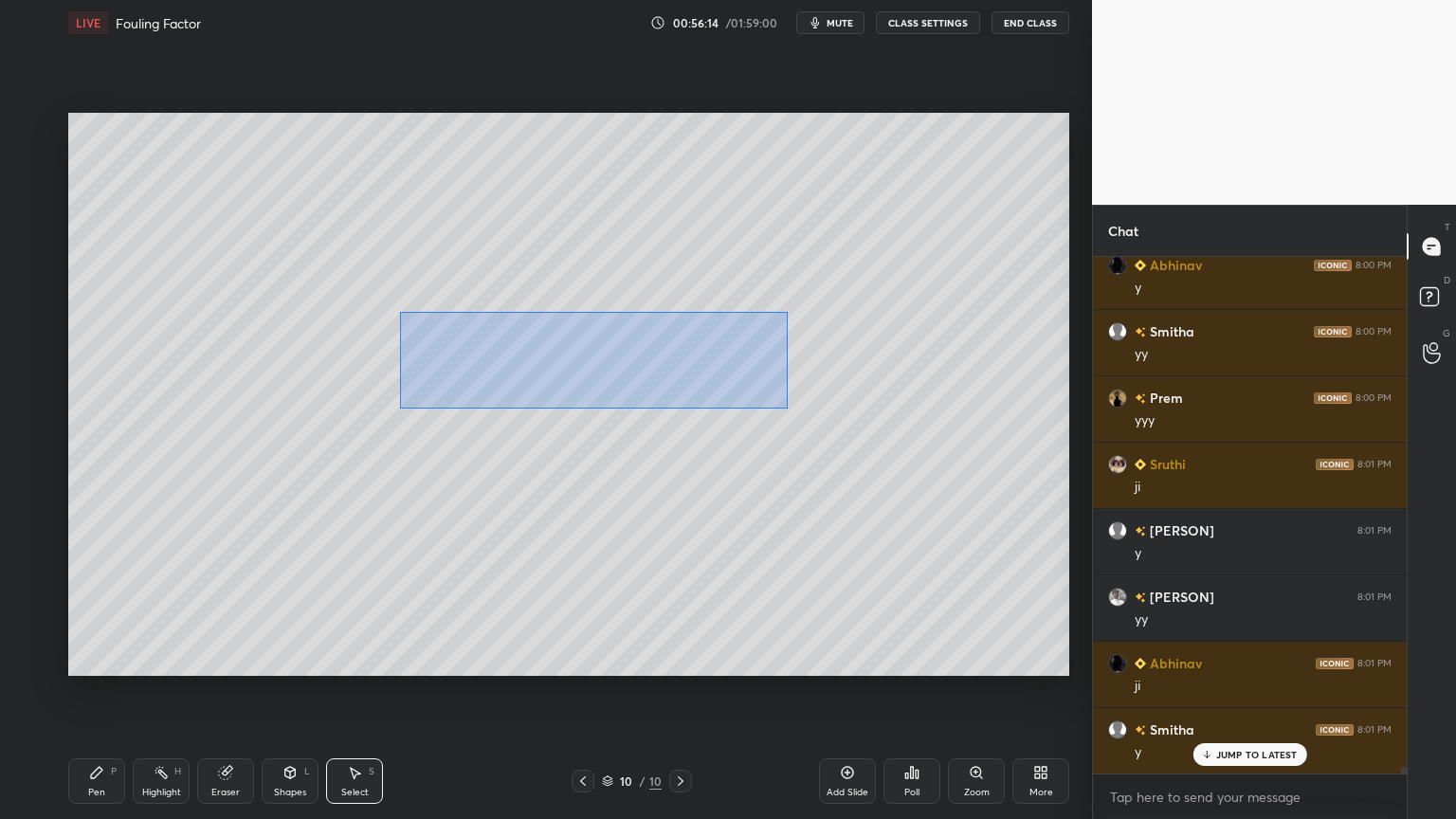 drag, startPoint x: 401, startPoint y: 312, endPoint x: 753, endPoint y: 398, distance: 362.35342 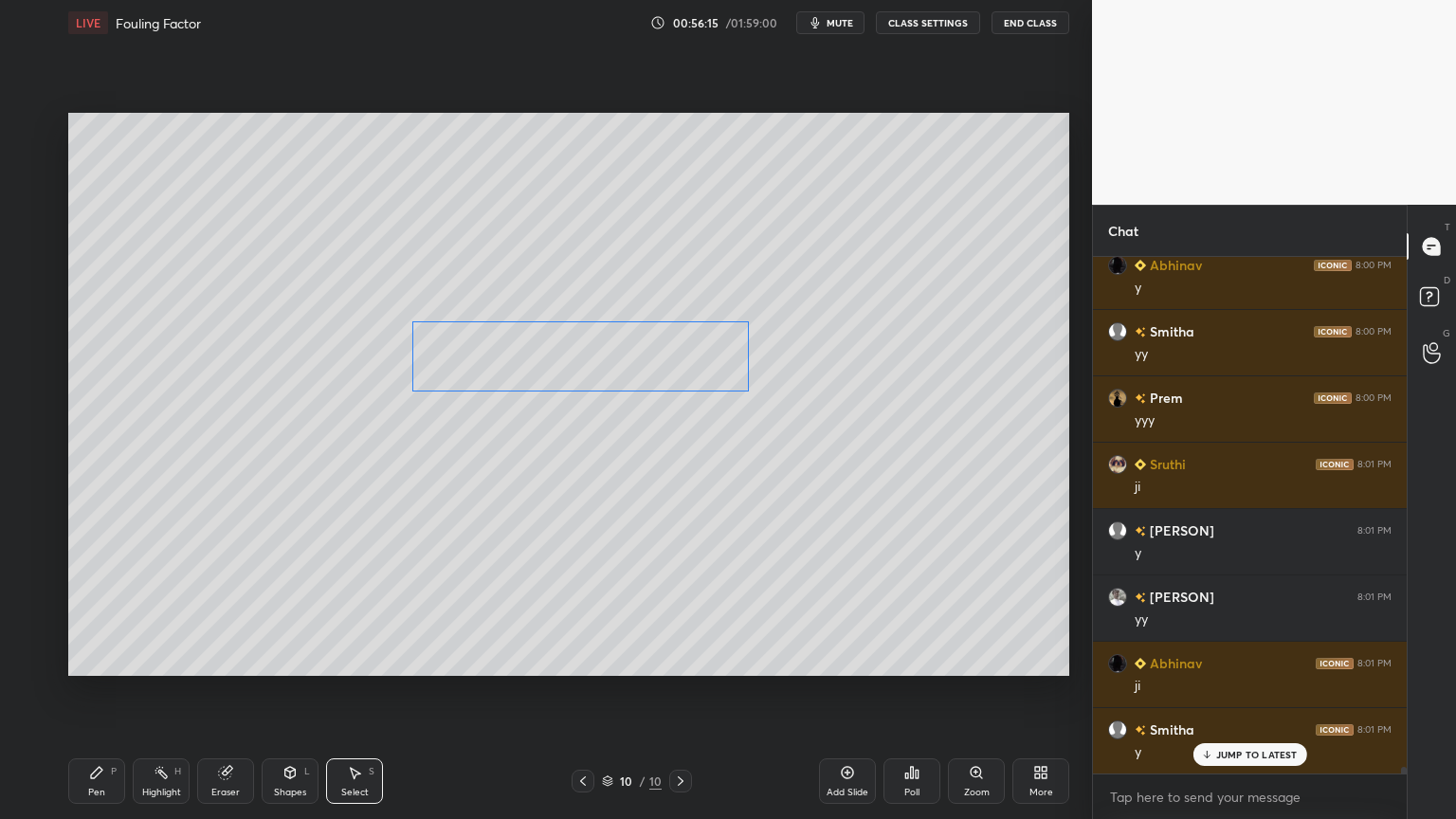 click on "0 ° Undo Copy Duplicate Duplicate to new slide Delete" at bounding box center (569, 394) 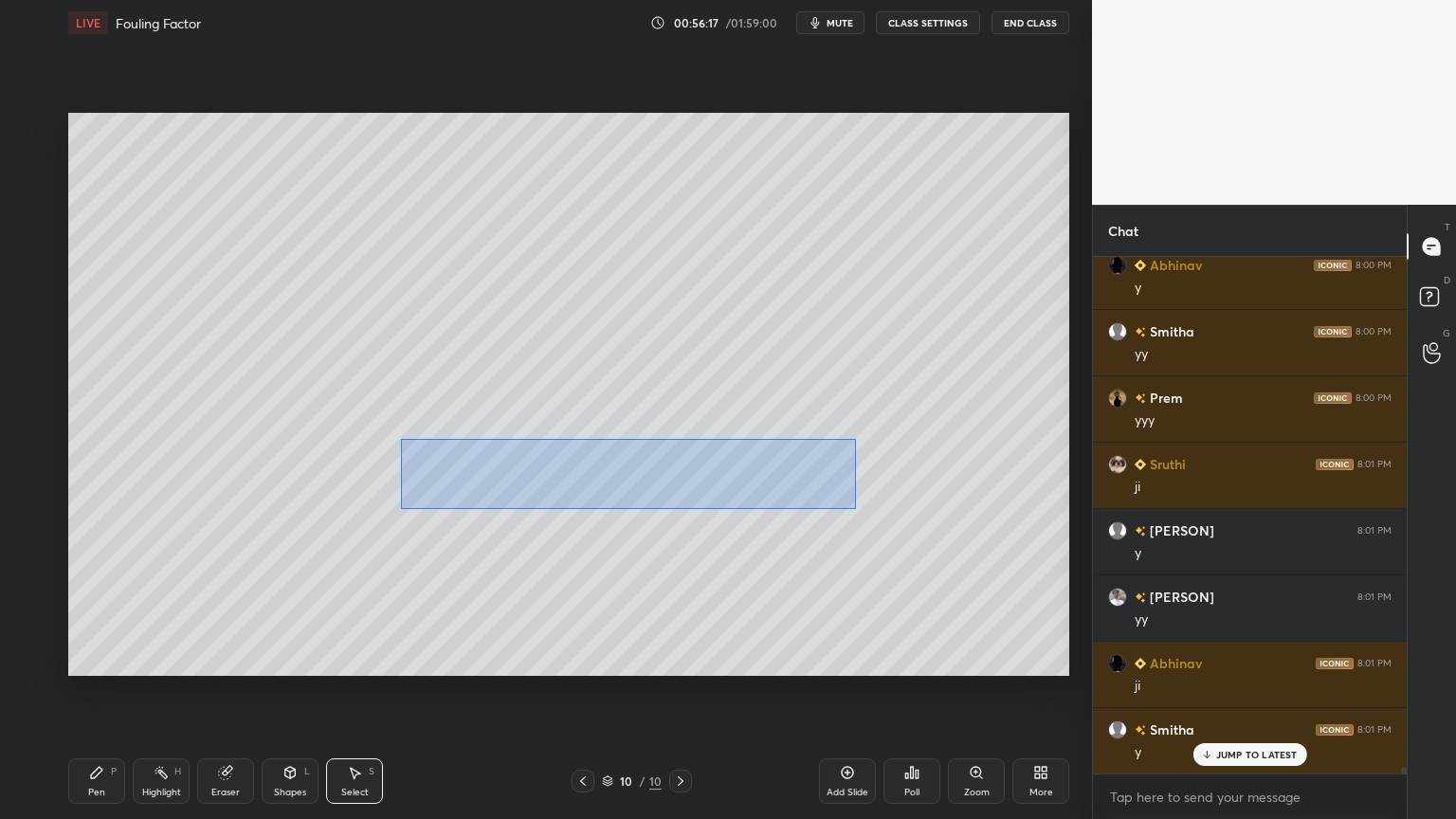 drag, startPoint x: 402, startPoint y: 440, endPoint x: 815, endPoint y: 496, distance: 416.77932 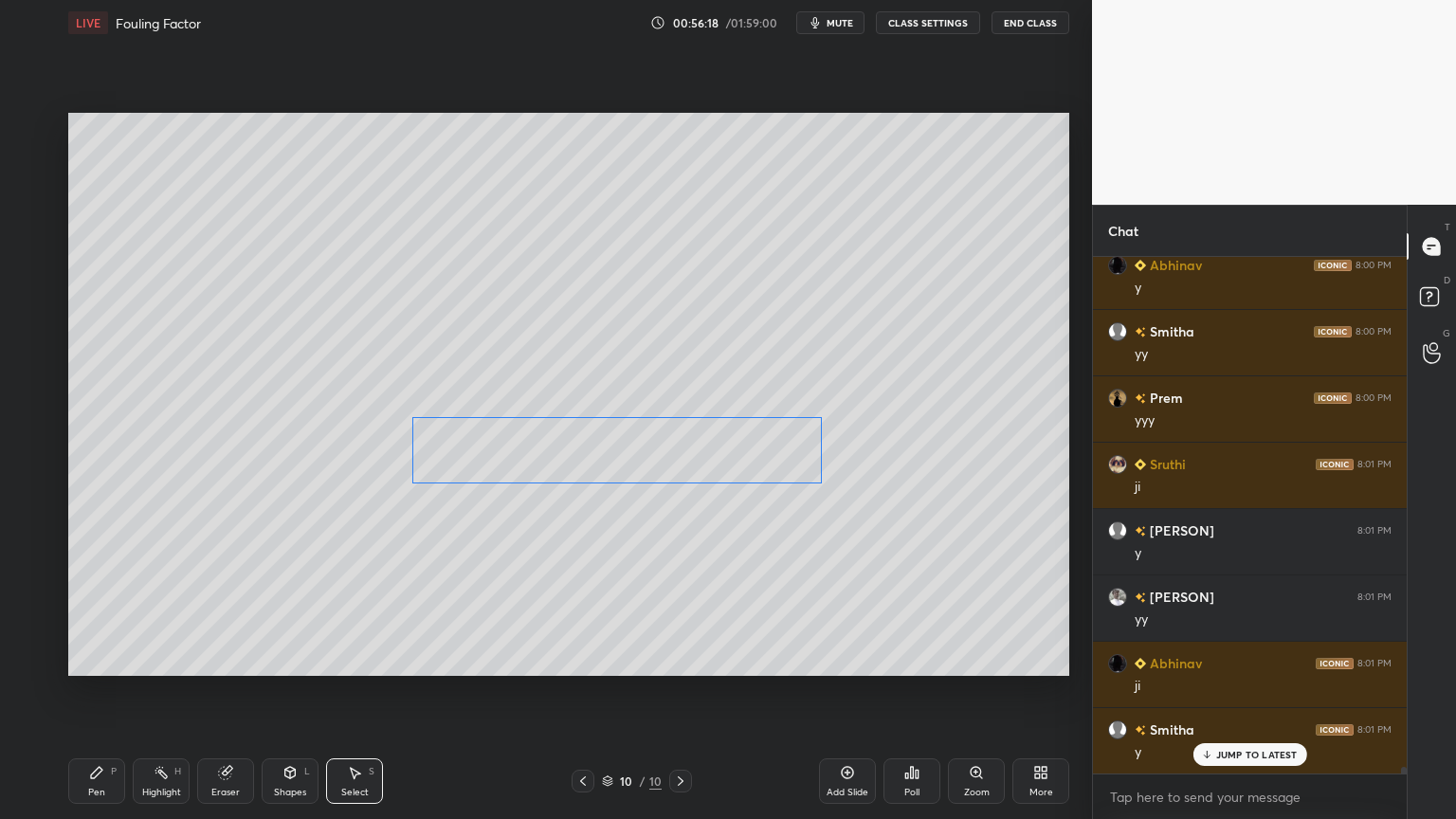 drag, startPoint x: 782, startPoint y: 482, endPoint x: 773, endPoint y: 459, distance: 25 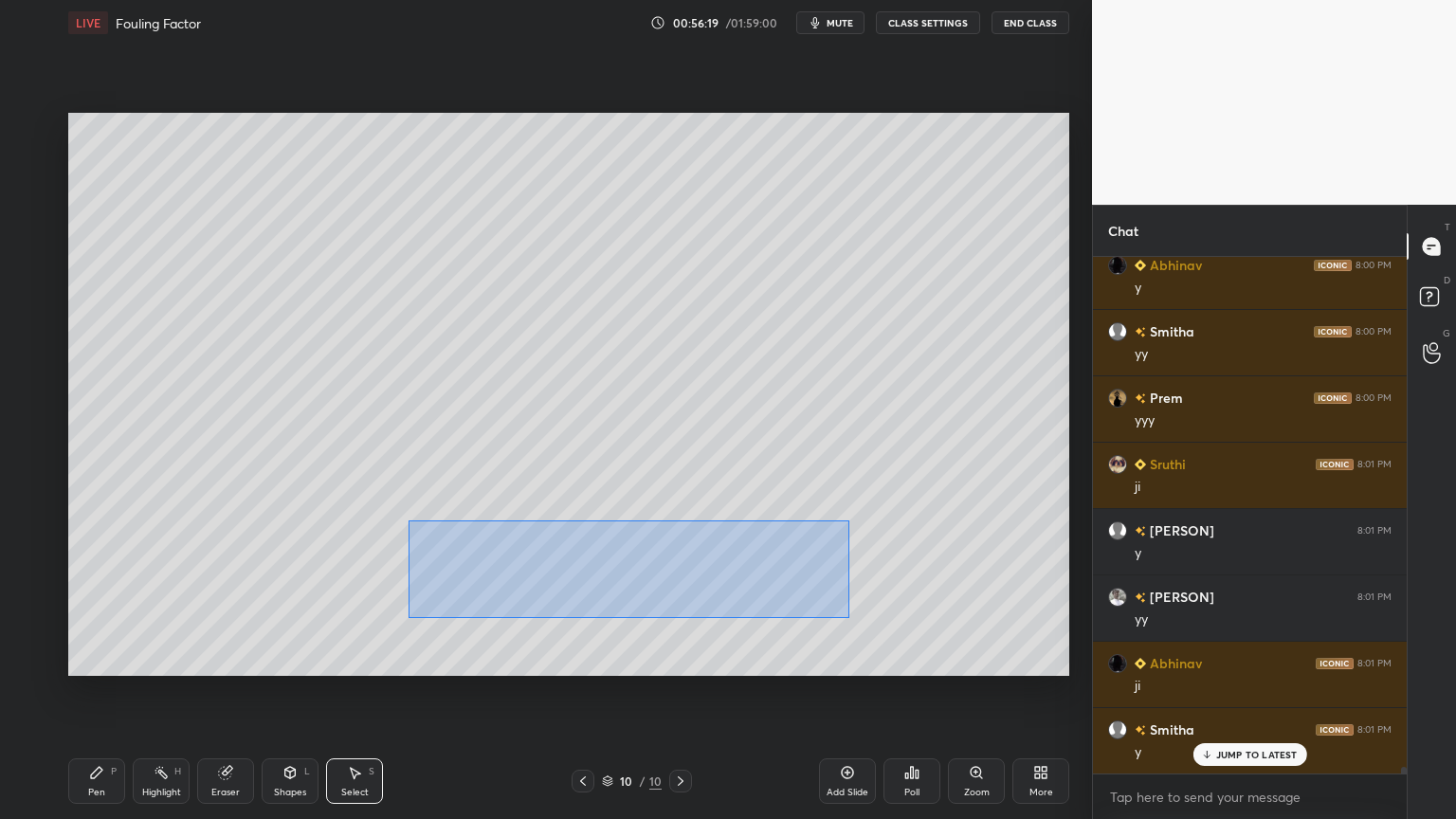 drag, startPoint x: 410, startPoint y: 521, endPoint x: 836, endPoint y: 610, distance: 435.19766 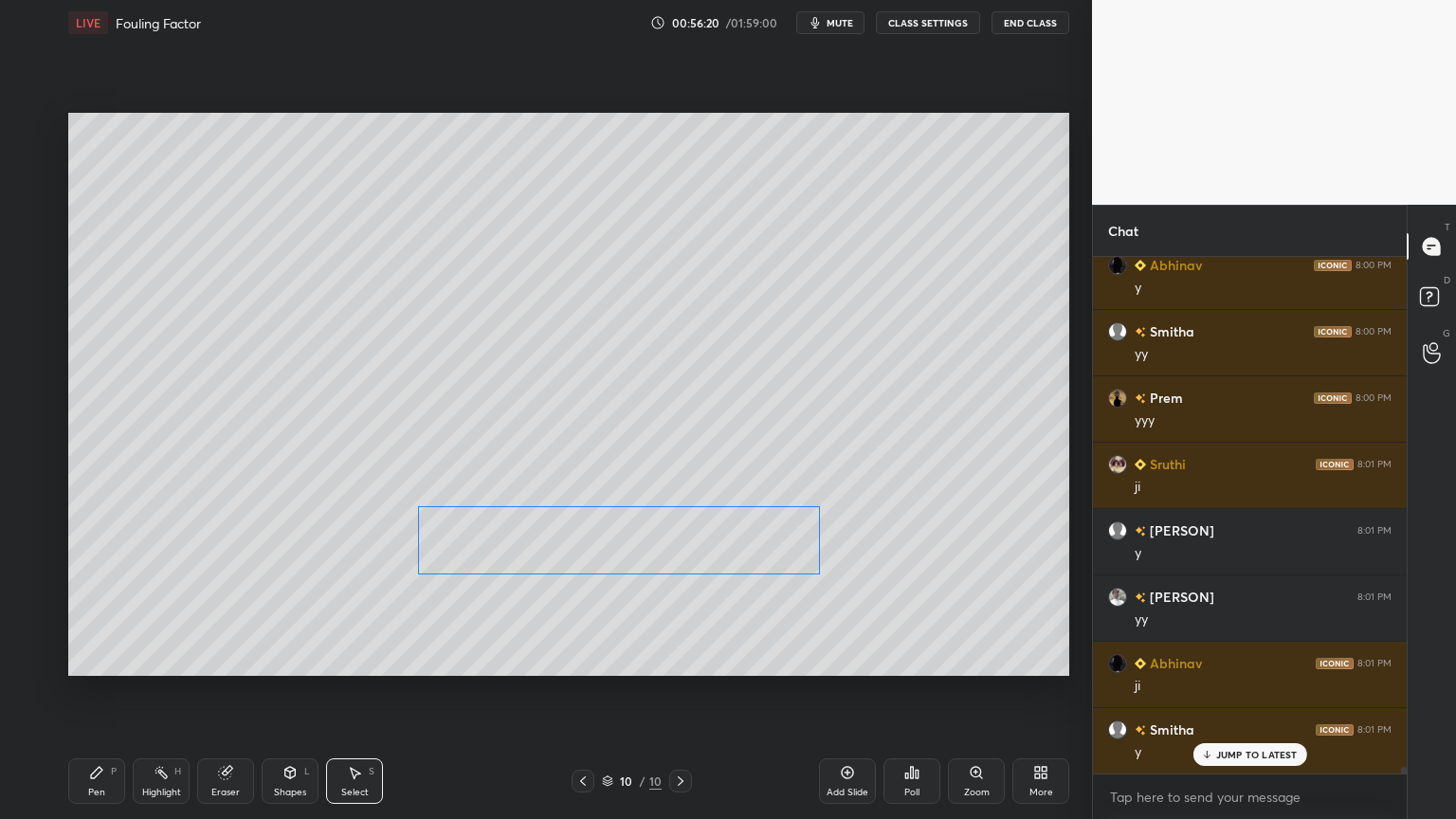 drag, startPoint x: 758, startPoint y: 573, endPoint x: 741, endPoint y: 551, distance: 28 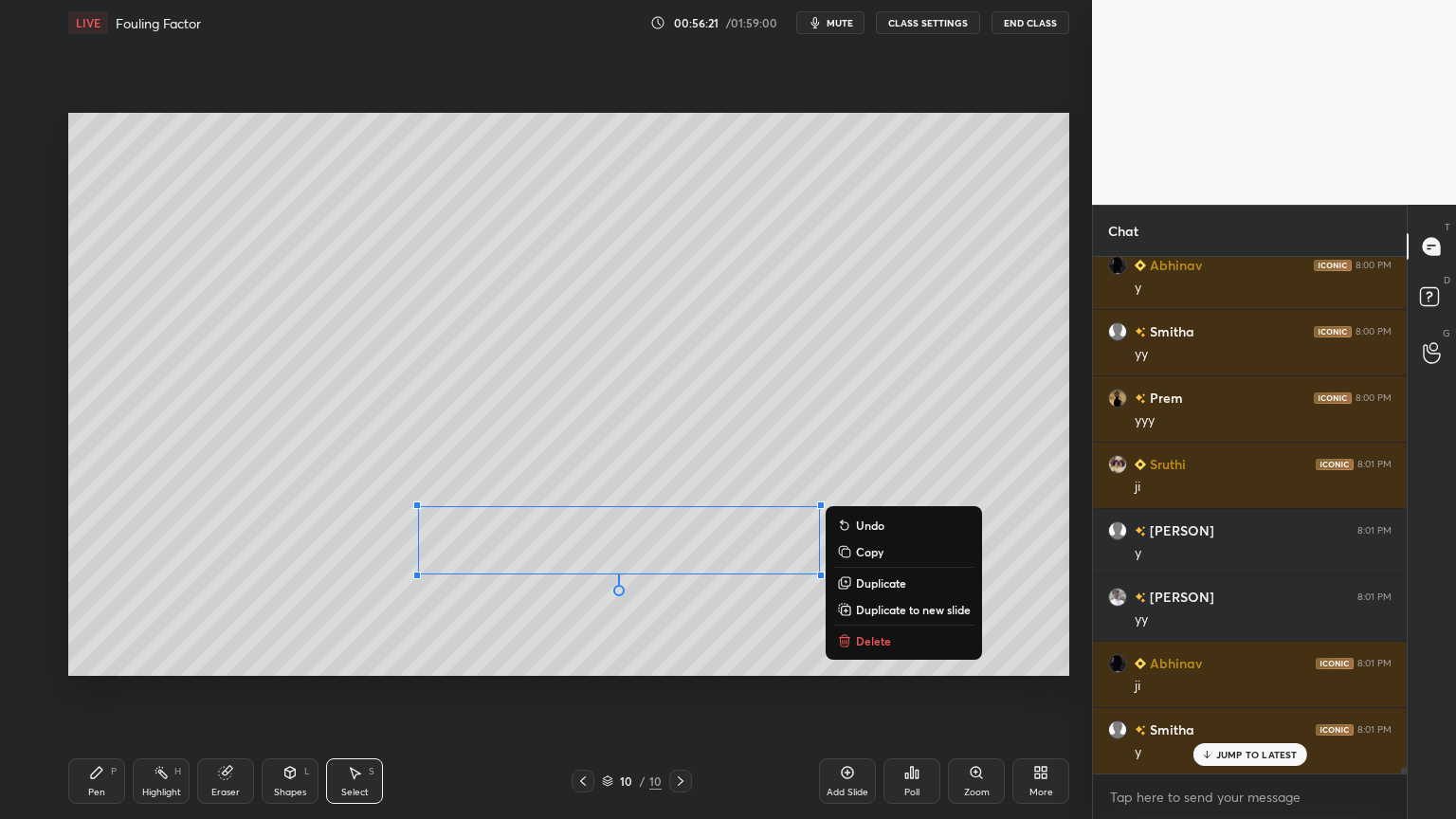 click on "Pen P" at bounding box center [97, 781] 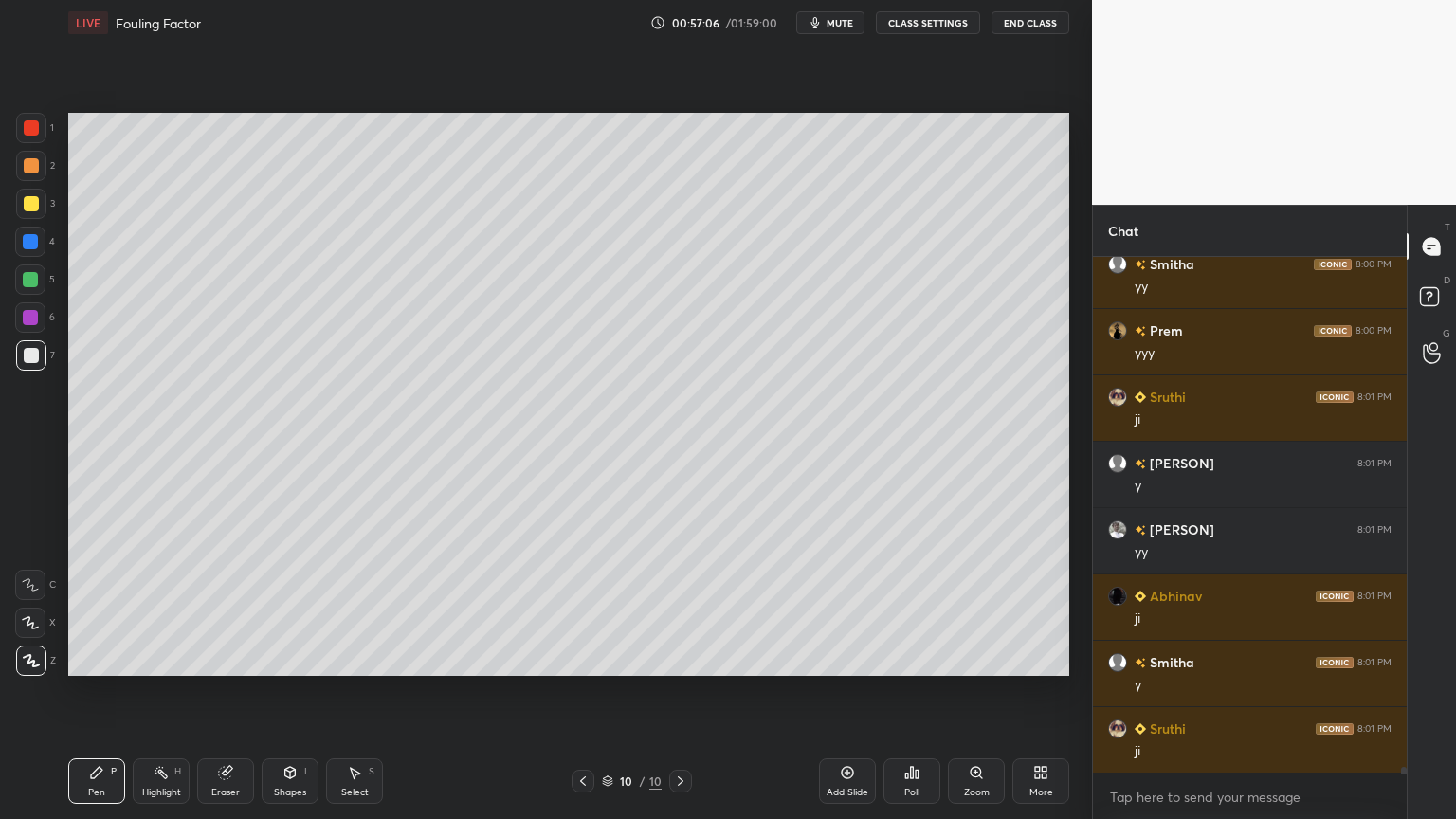 scroll, scrollTop: 41268, scrollLeft: 0, axis: vertical 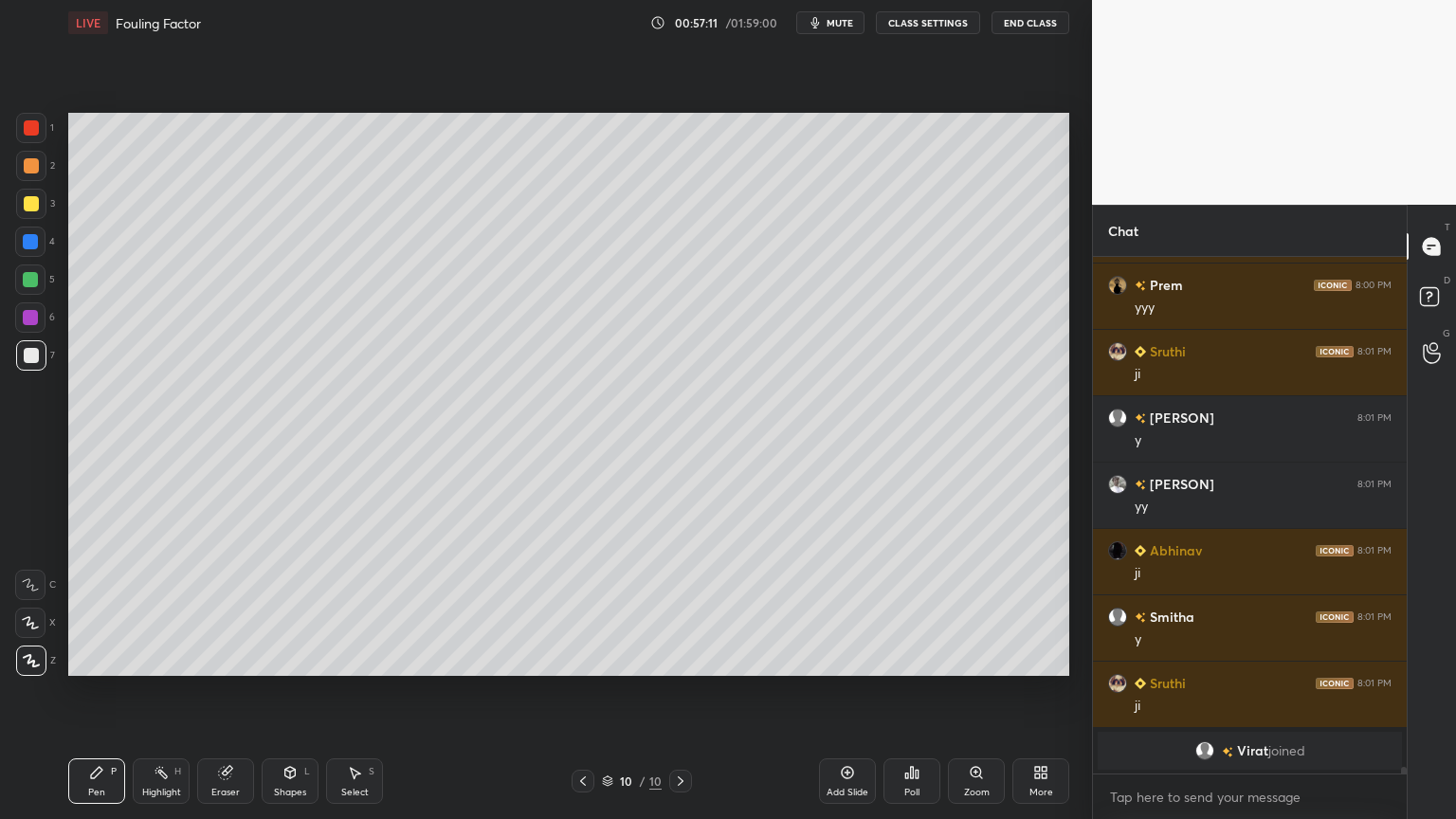 click on "Shapes L" at bounding box center [290, 781] 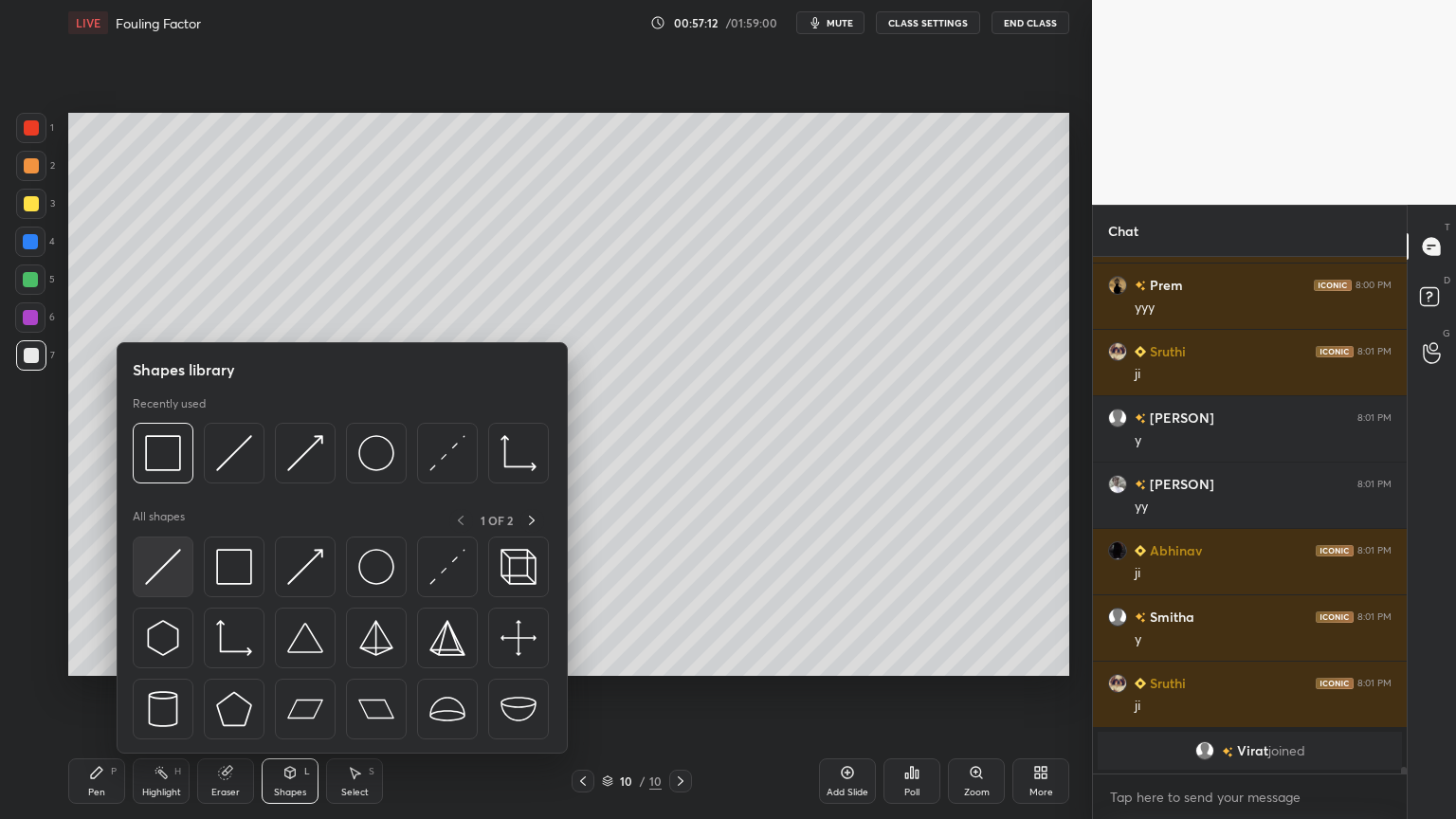 click at bounding box center [163, 567] 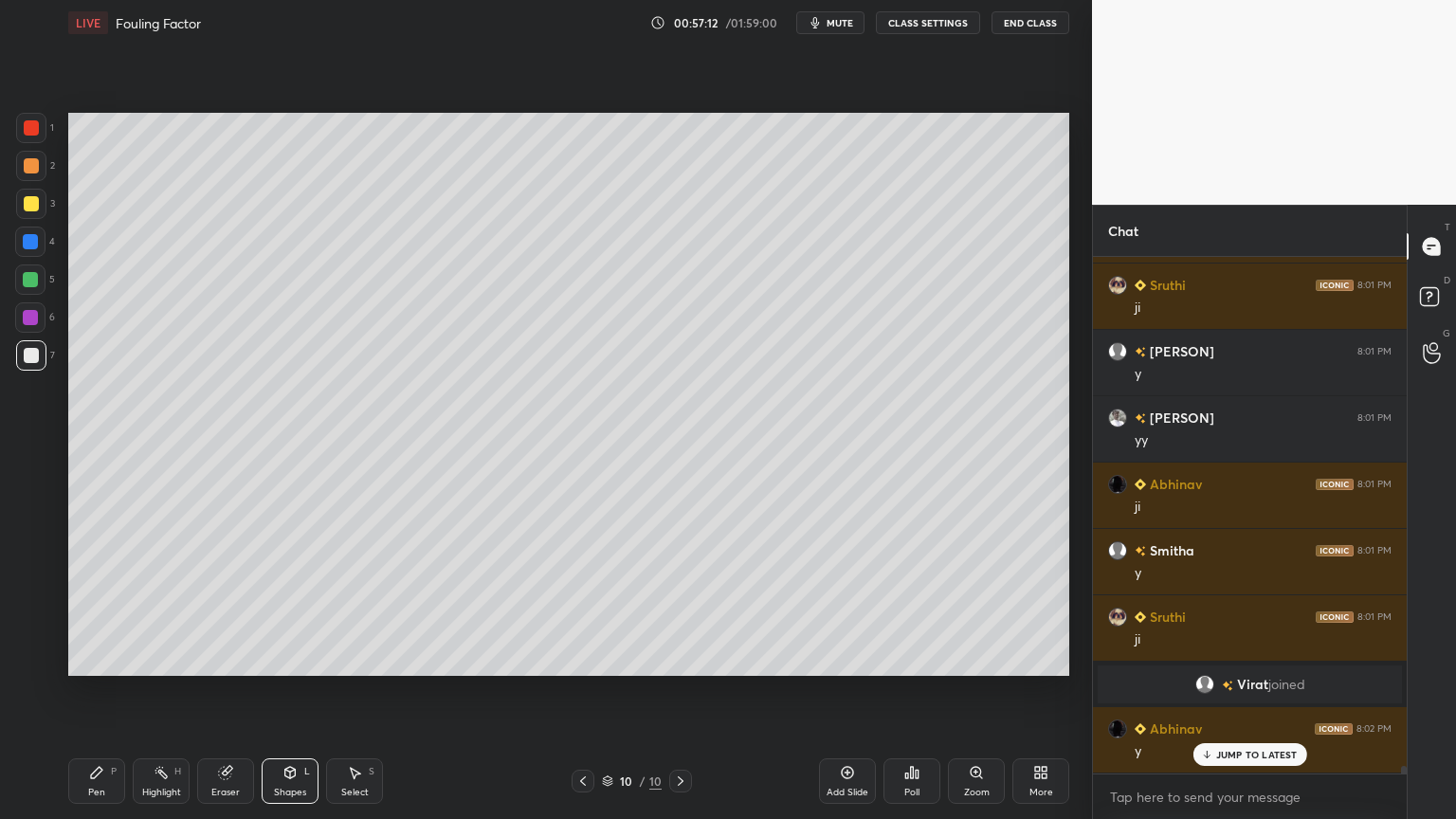scroll, scrollTop: 34781, scrollLeft: 0, axis: vertical 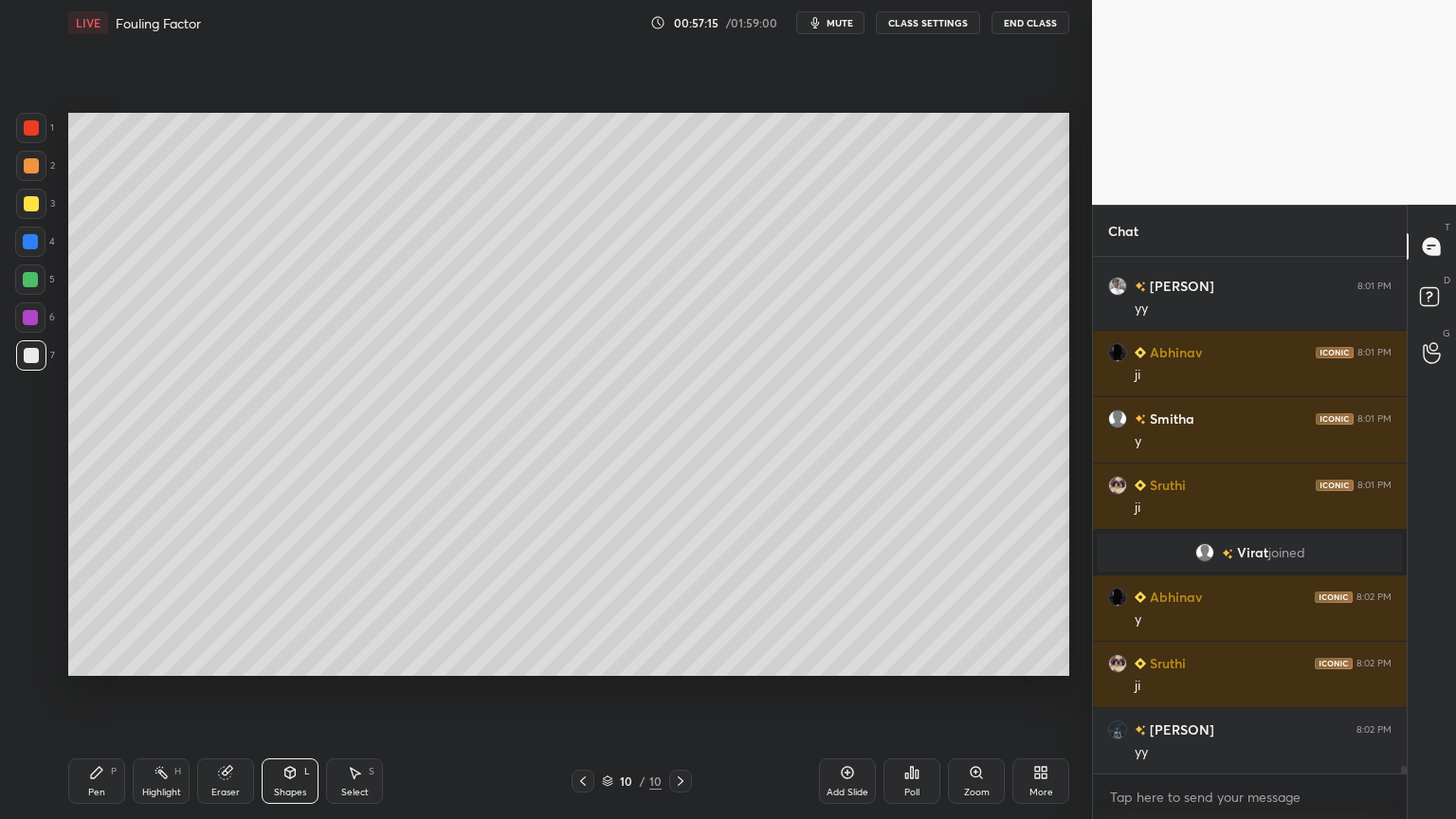 click on "Pen" at bounding box center (97, 792) 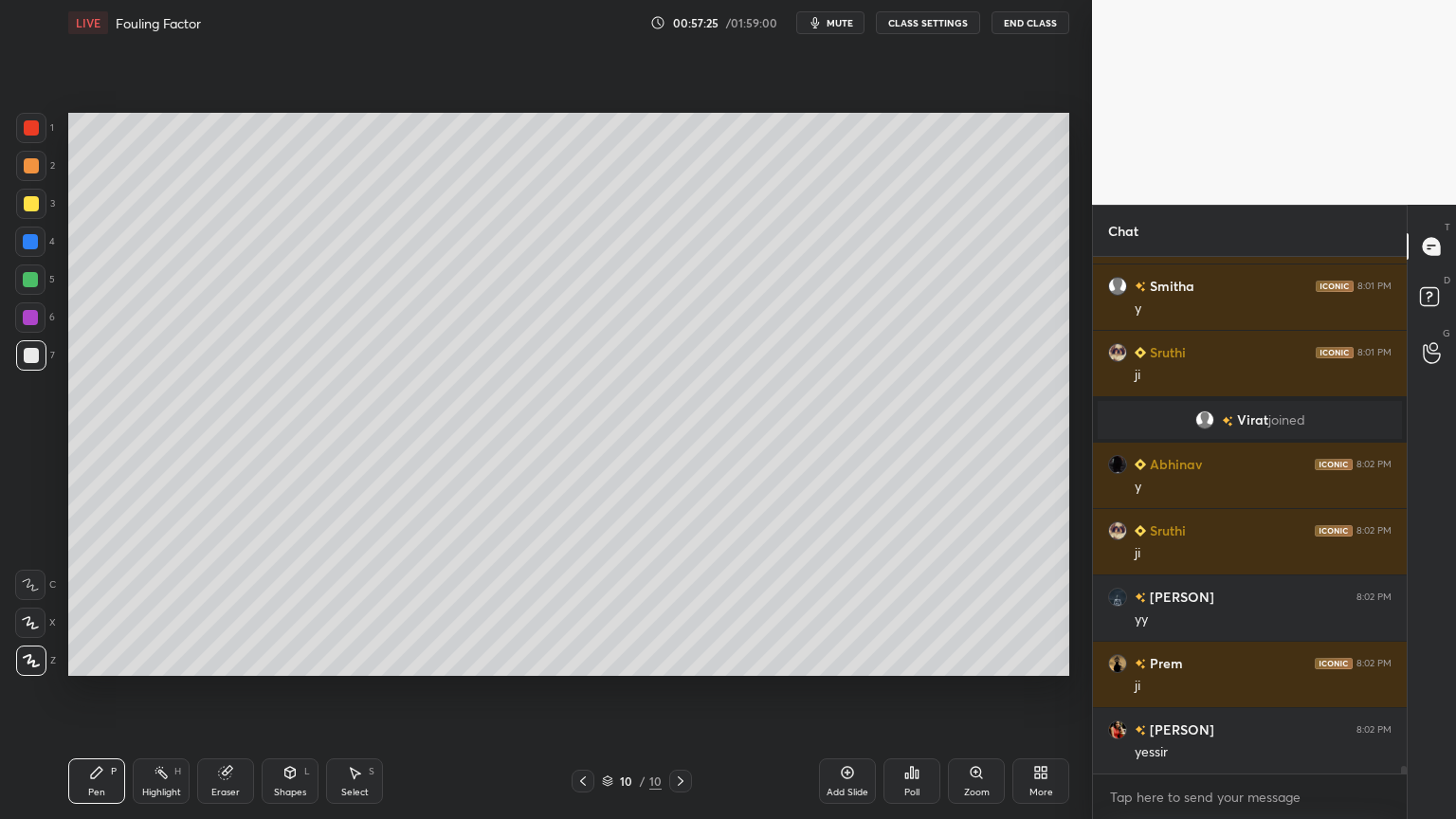 scroll, scrollTop: 35114, scrollLeft: 0, axis: vertical 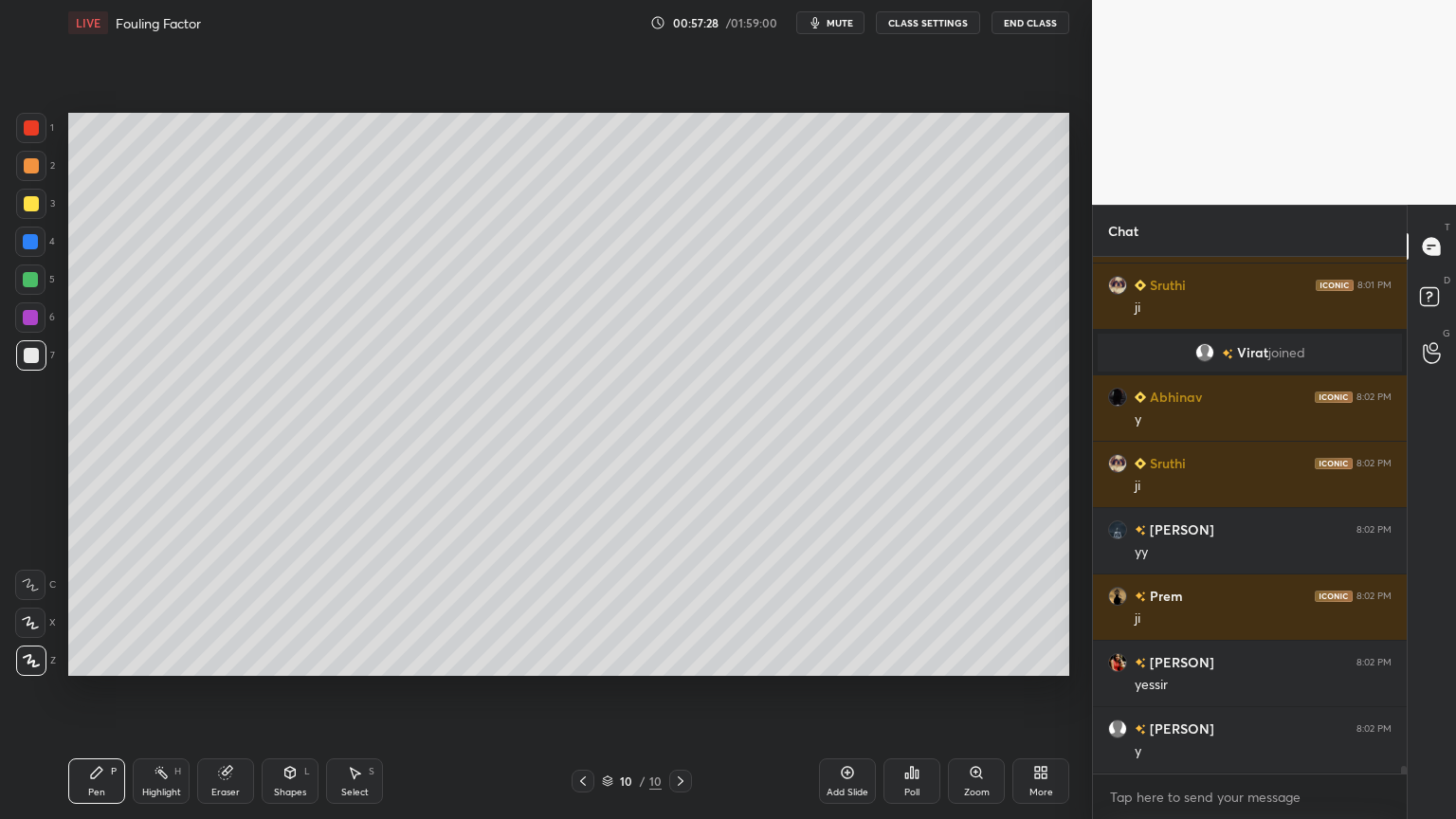 click on "Select" at bounding box center [355, 792] 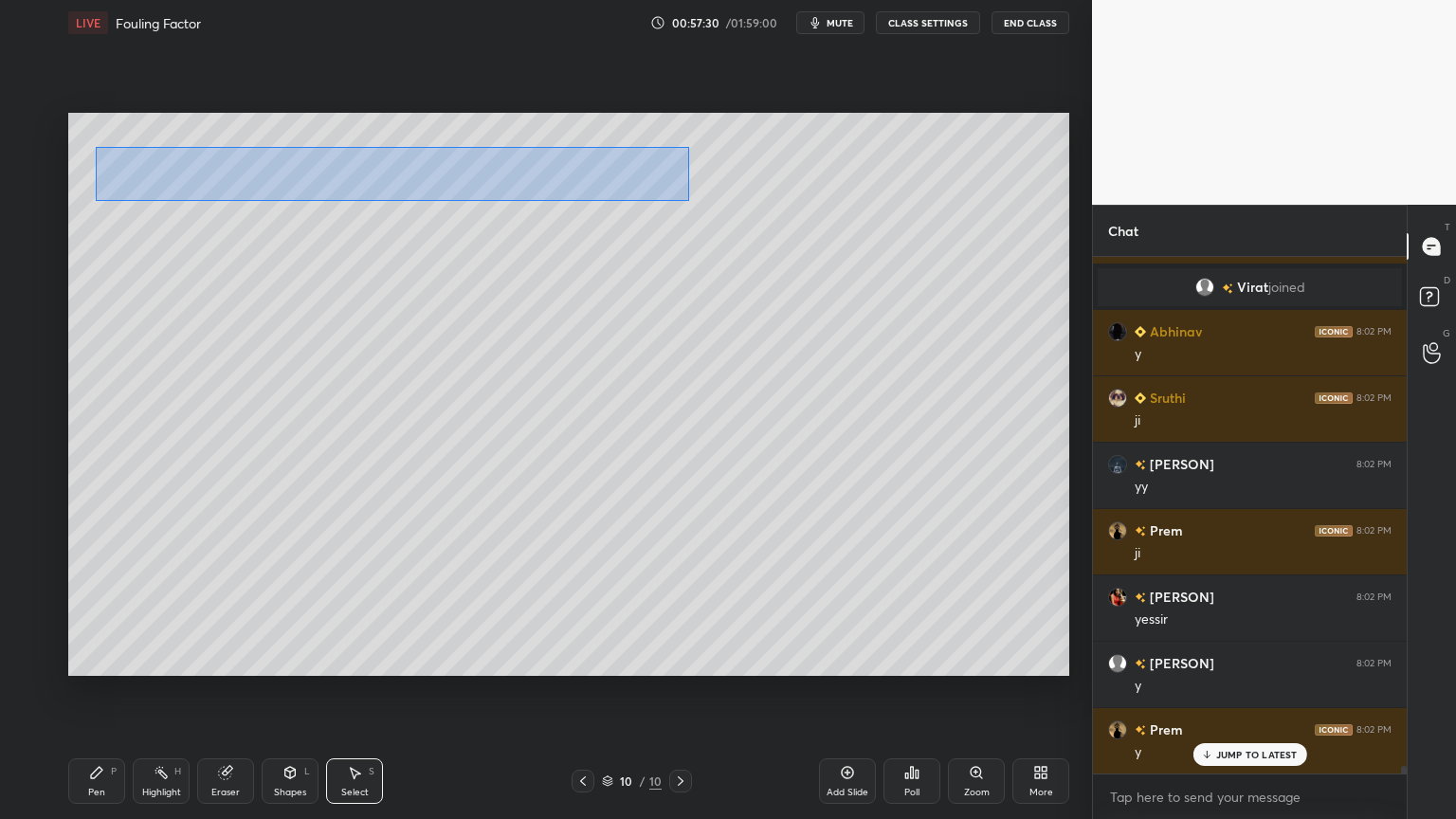 drag, startPoint x: 98, startPoint y: 148, endPoint x: 686, endPoint y: 200, distance: 590.29484 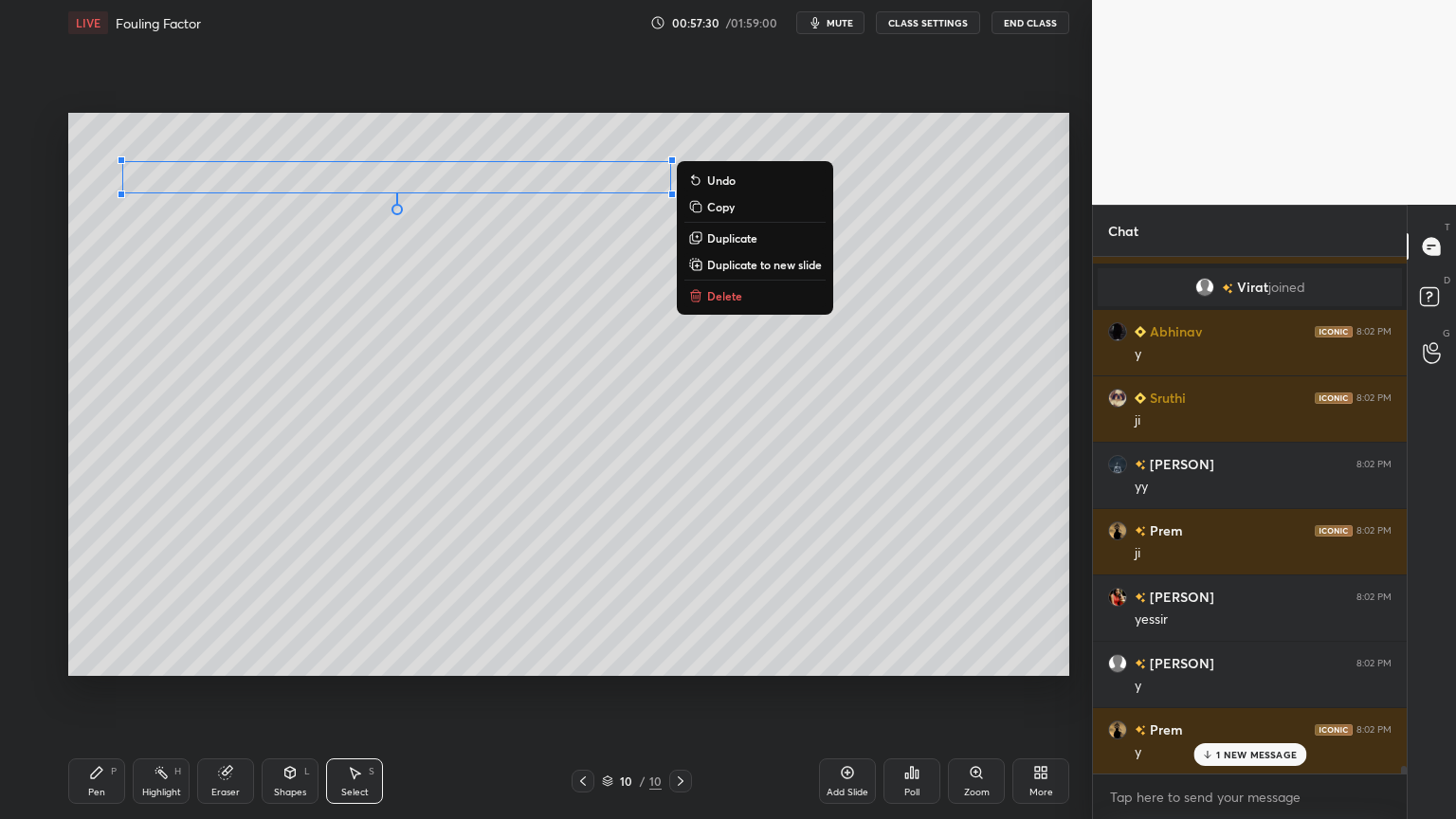 scroll, scrollTop: 35246, scrollLeft: 0, axis: vertical 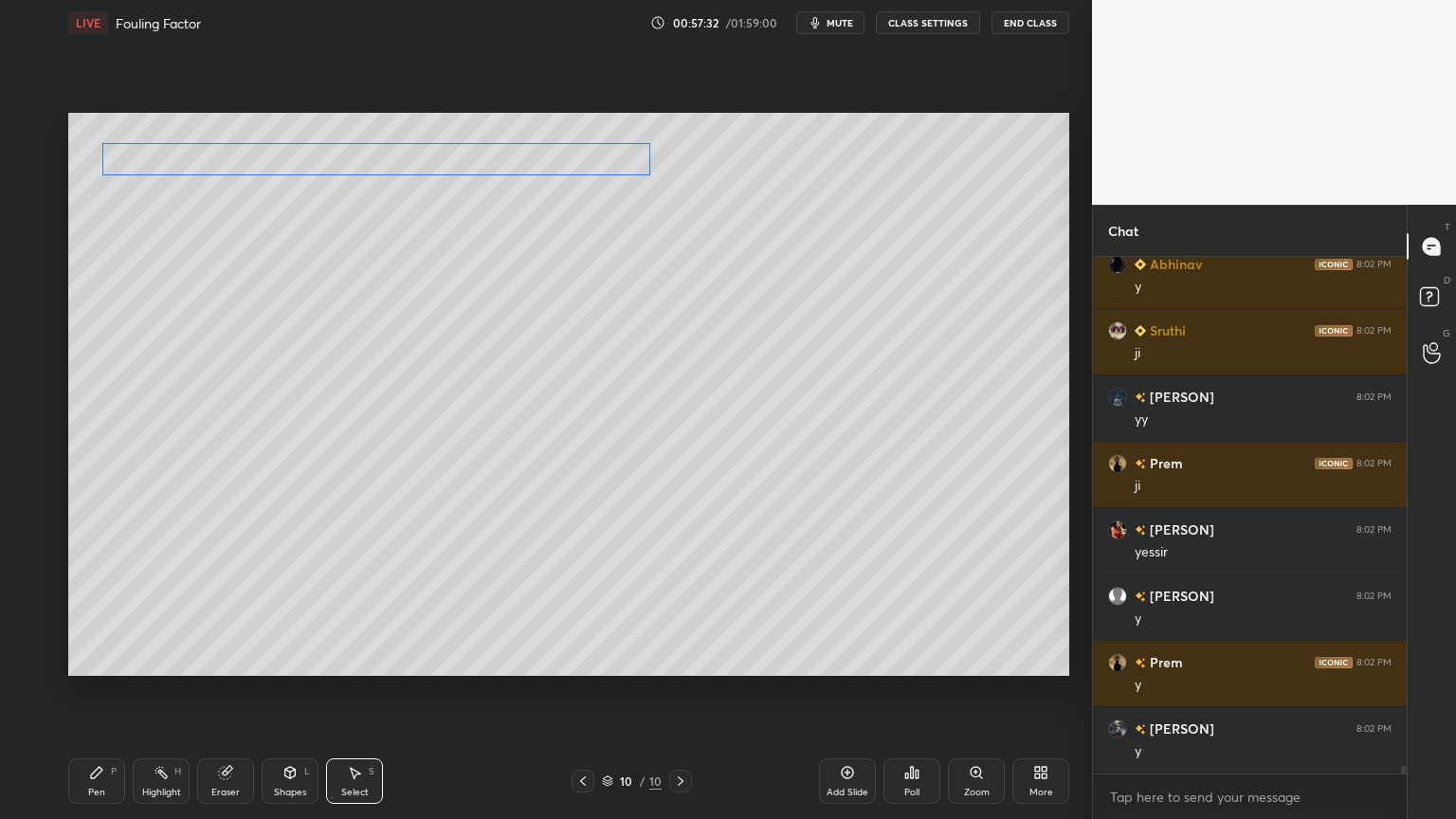 drag, startPoint x: 638, startPoint y: 174, endPoint x: 618, endPoint y: 159, distance: 25 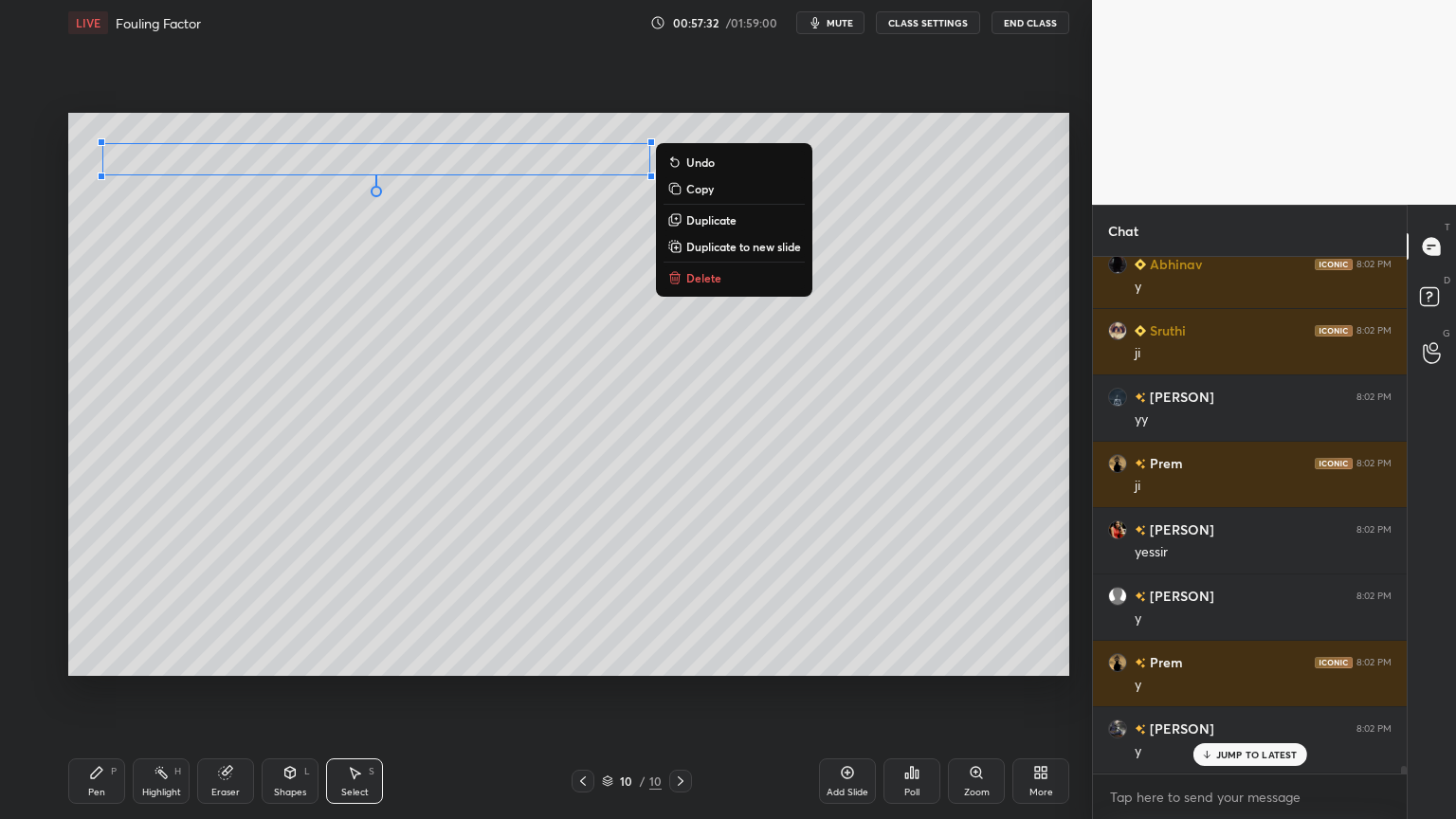 scroll, scrollTop: 35312, scrollLeft: 0, axis: vertical 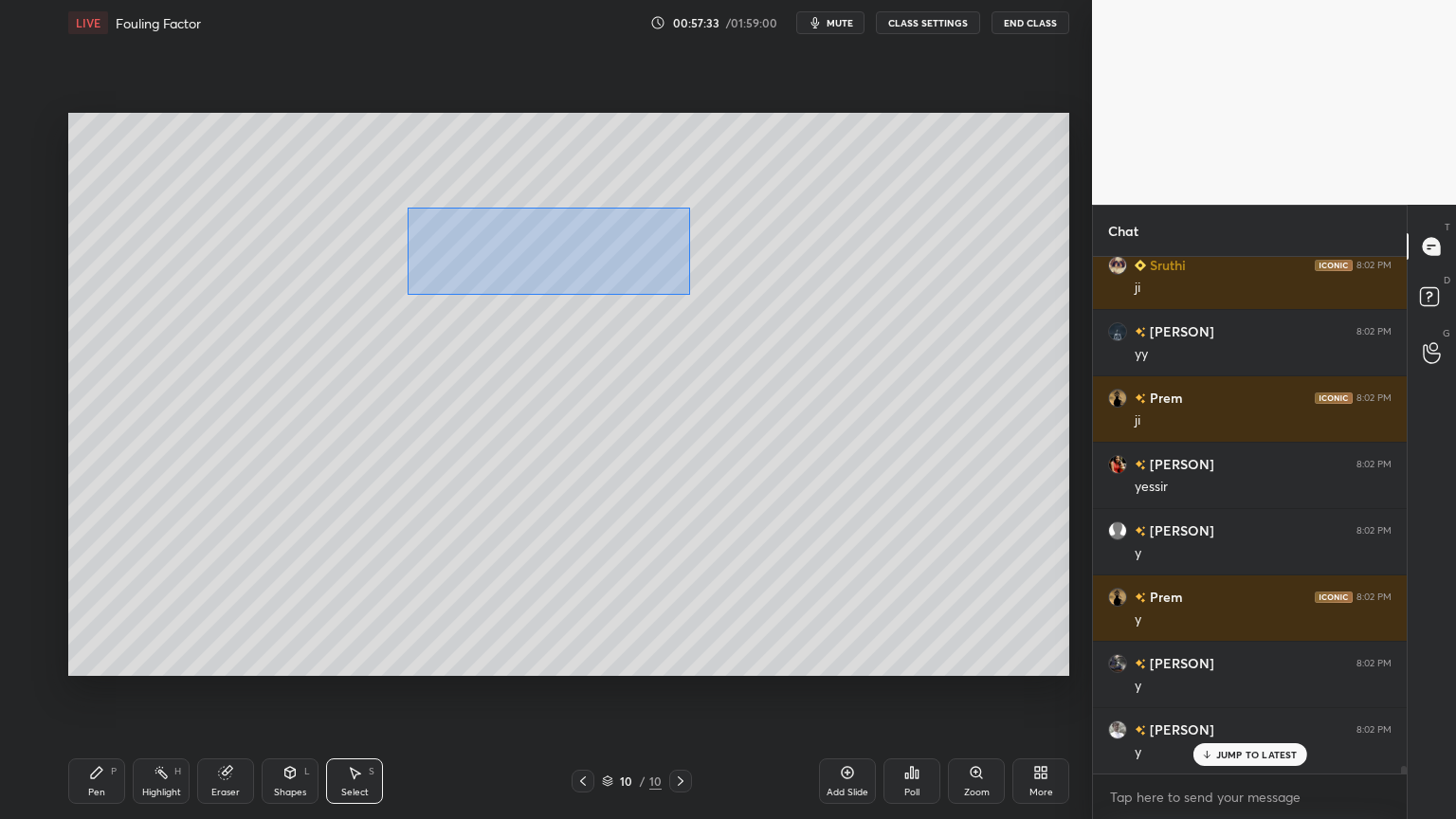 drag, startPoint x: 409, startPoint y: 209, endPoint x: 689, endPoint y: 294, distance: 292.6175 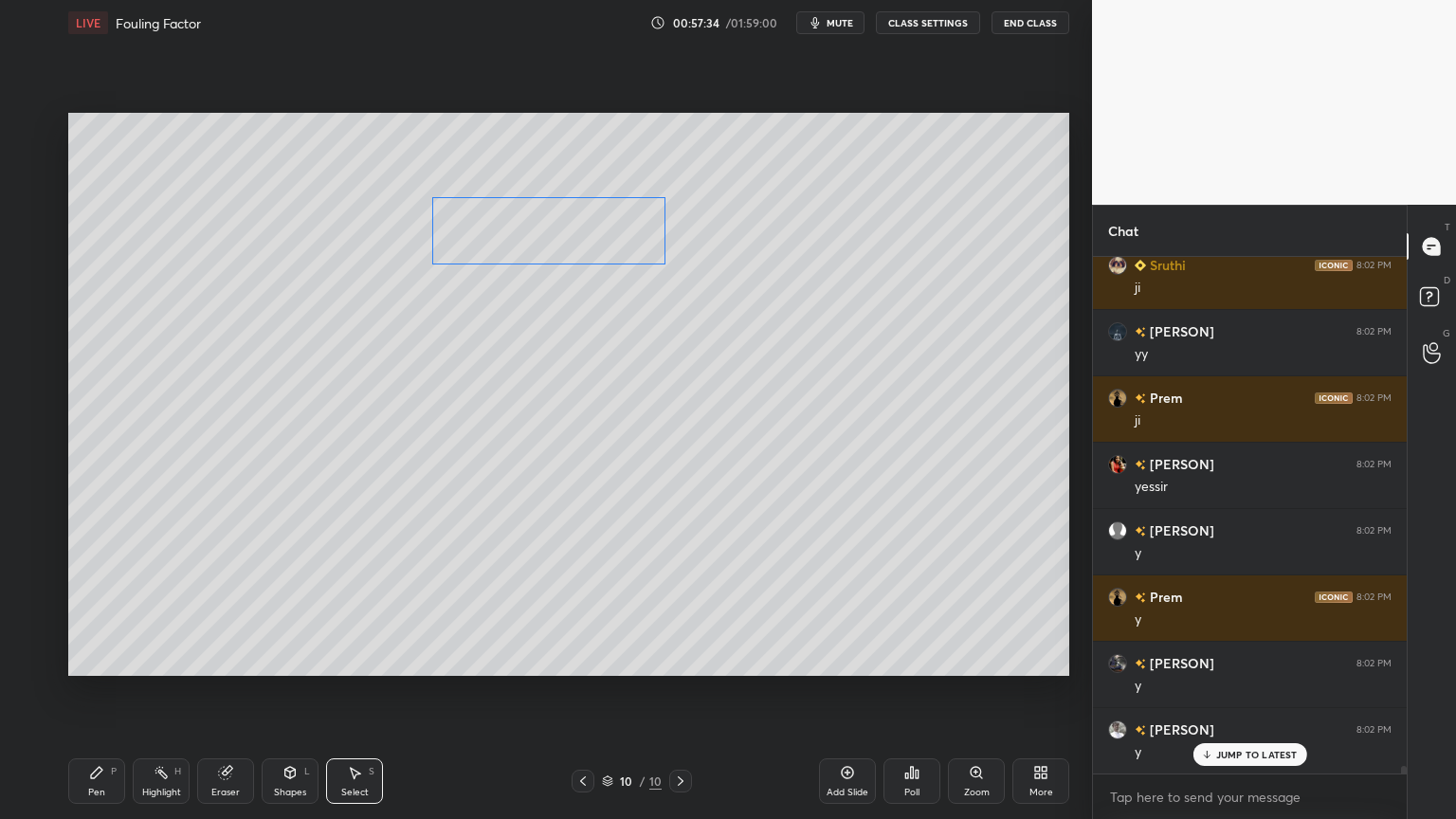 drag, startPoint x: 622, startPoint y: 242, endPoint x: 626, endPoint y: 231, distance: 11.7046999 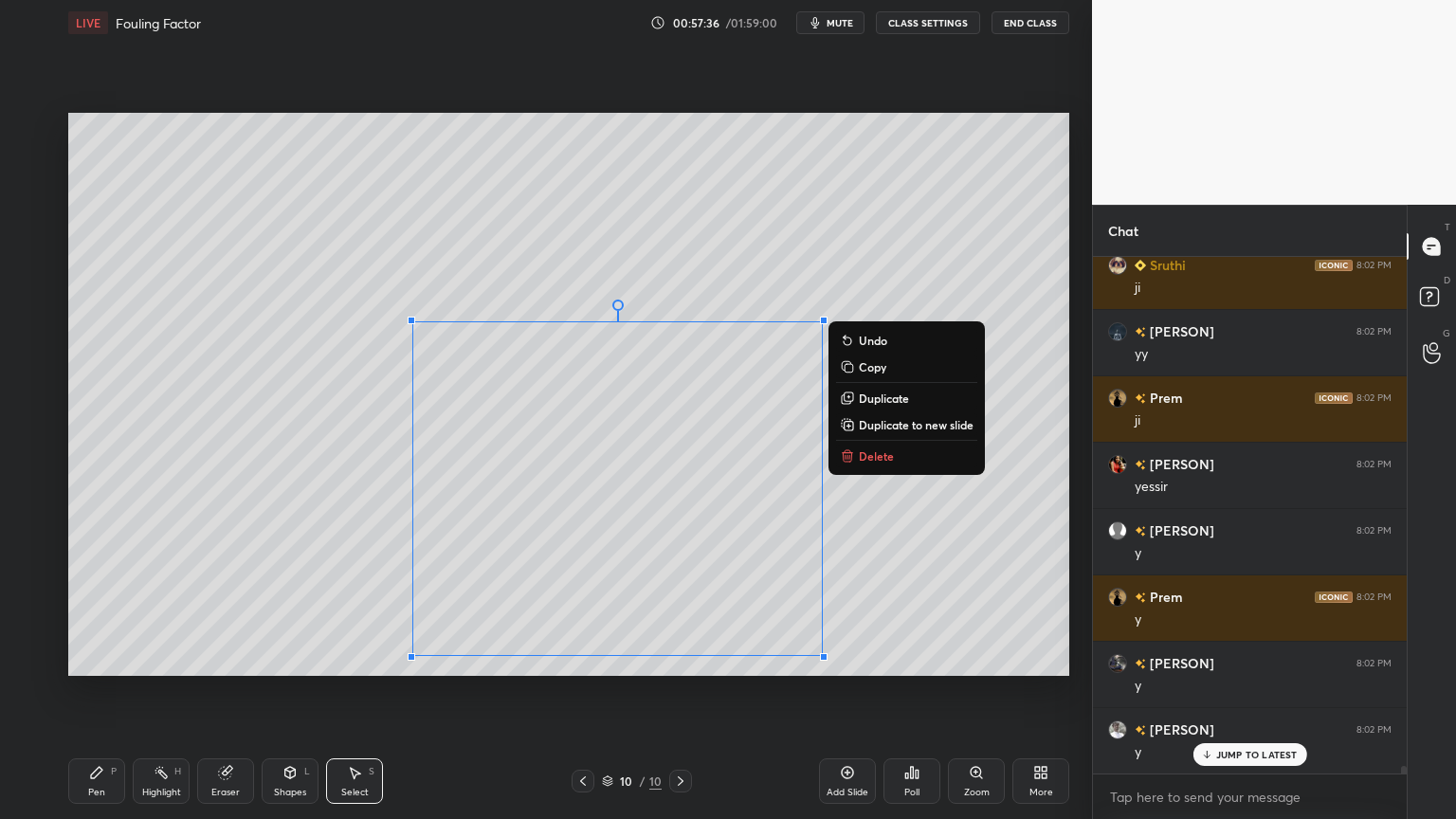 drag, startPoint x: 390, startPoint y: 318, endPoint x: 868, endPoint y: 675, distance: 596.60121 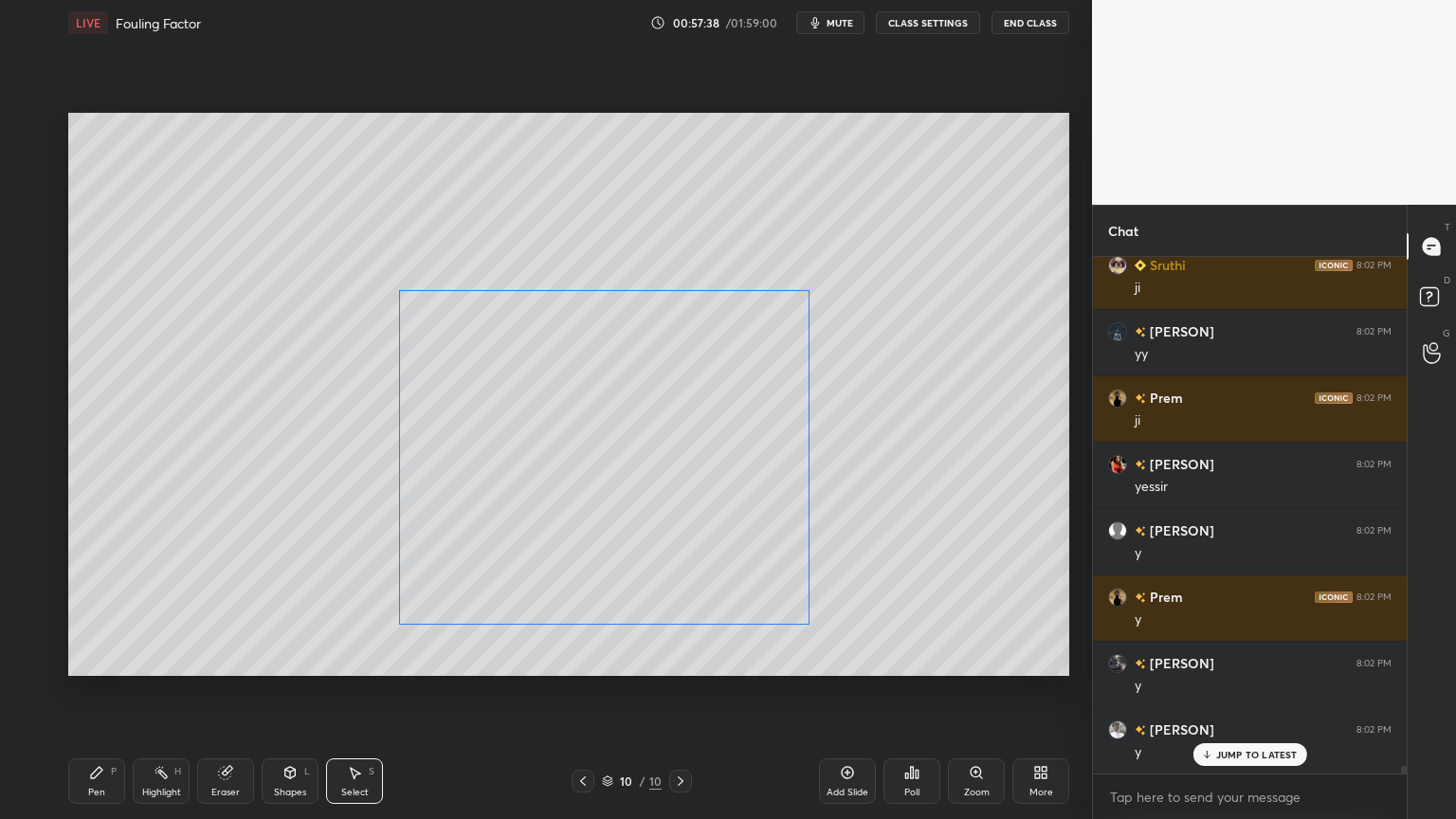 drag, startPoint x: 778, startPoint y: 571, endPoint x: 763, endPoint y: 560, distance: 18.601075 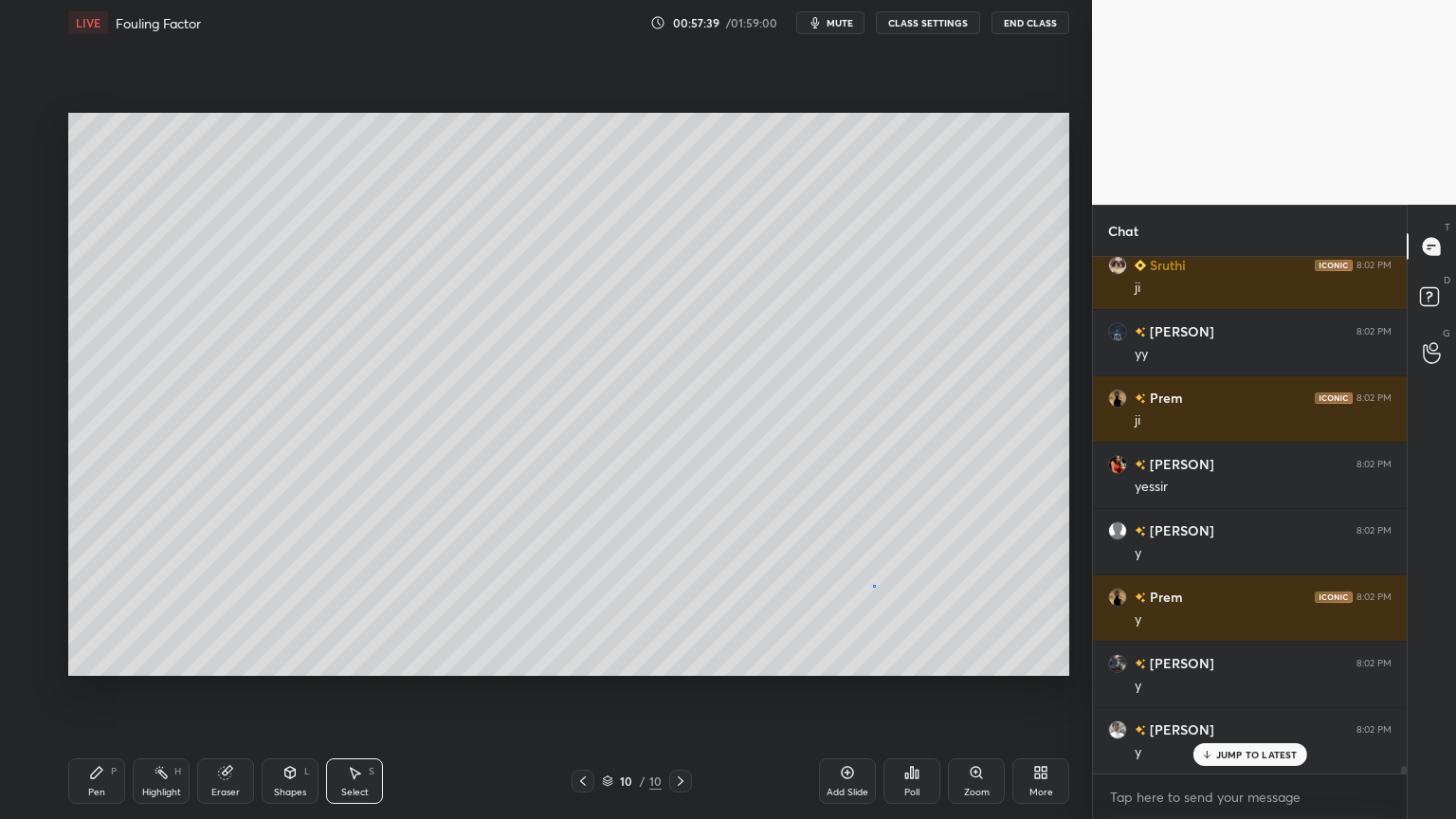 click on "0 ° Undo Copy Duplicate Duplicate to new slide Delete" at bounding box center [569, 394] 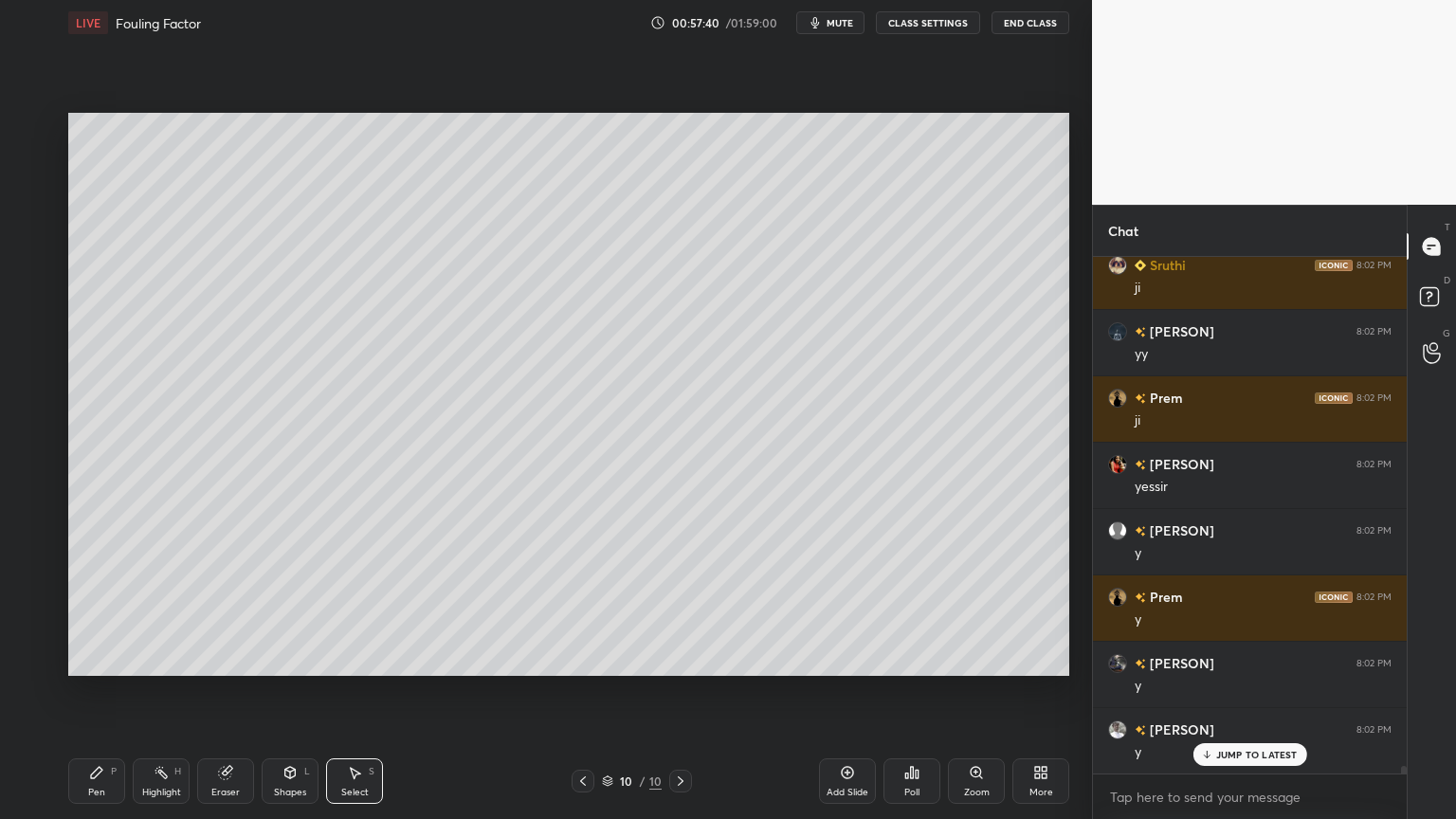 click on "Shapes" at bounding box center (290, 792) 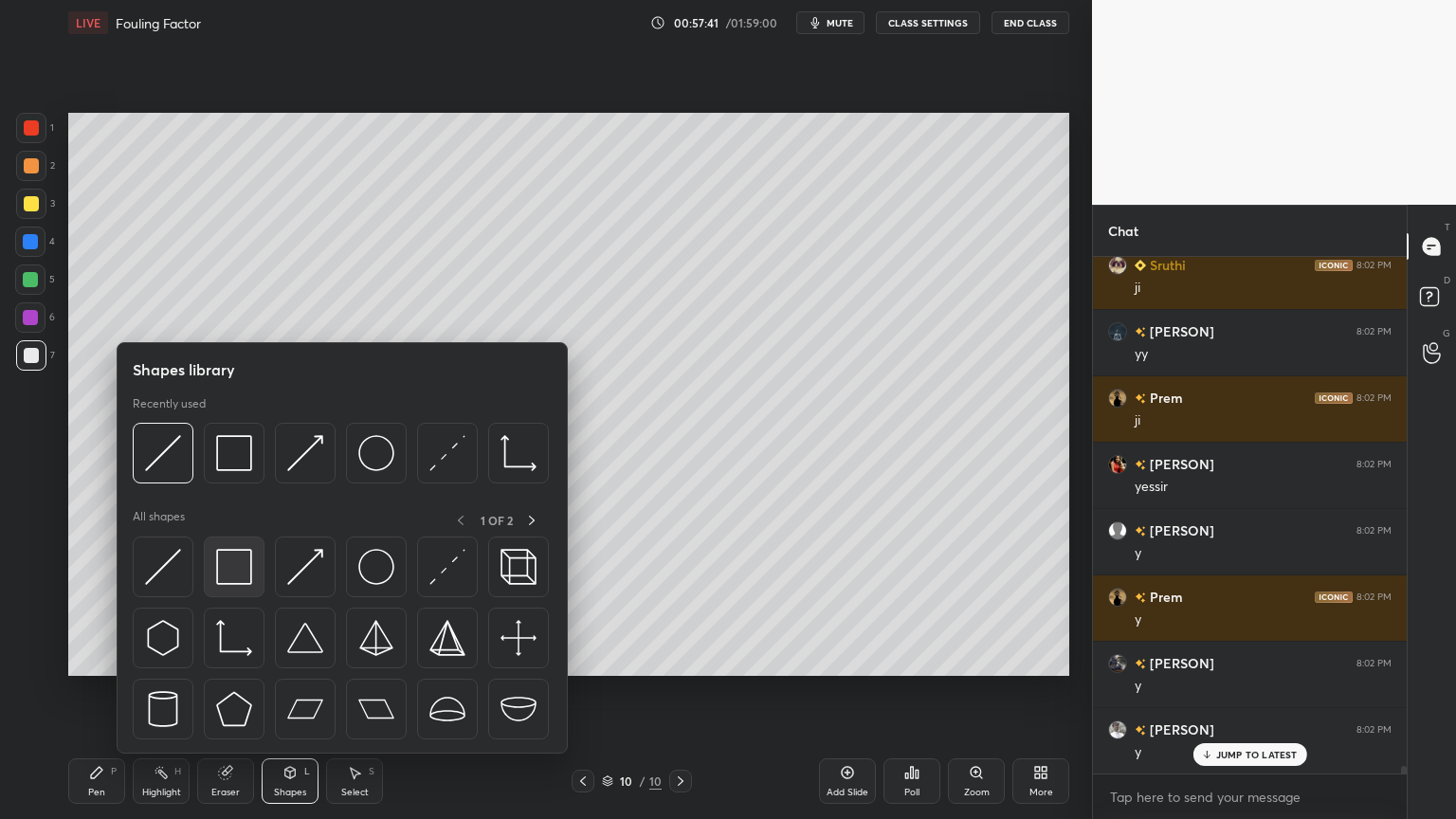 click at bounding box center [234, 567] 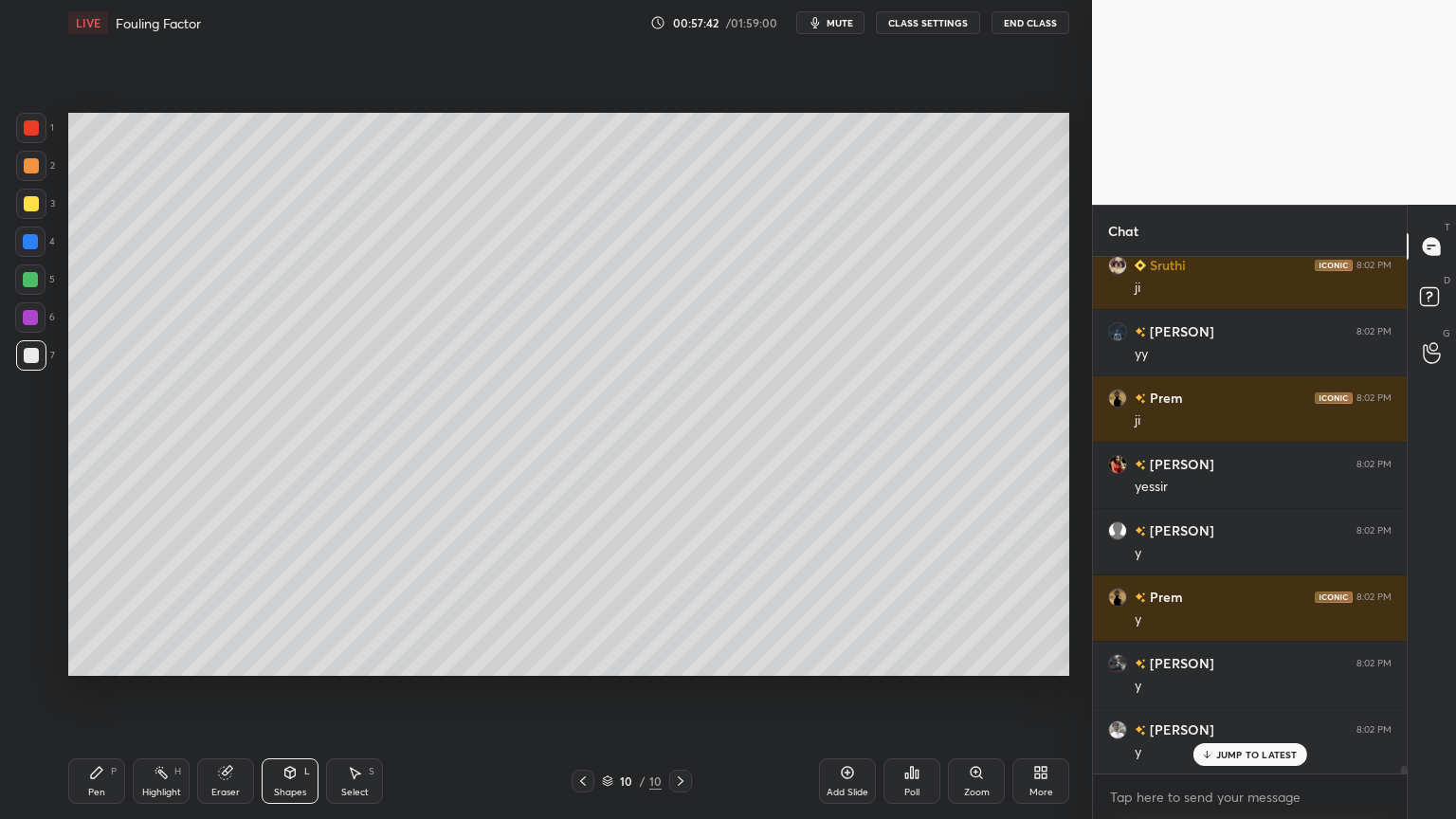click at bounding box center (30, 318) 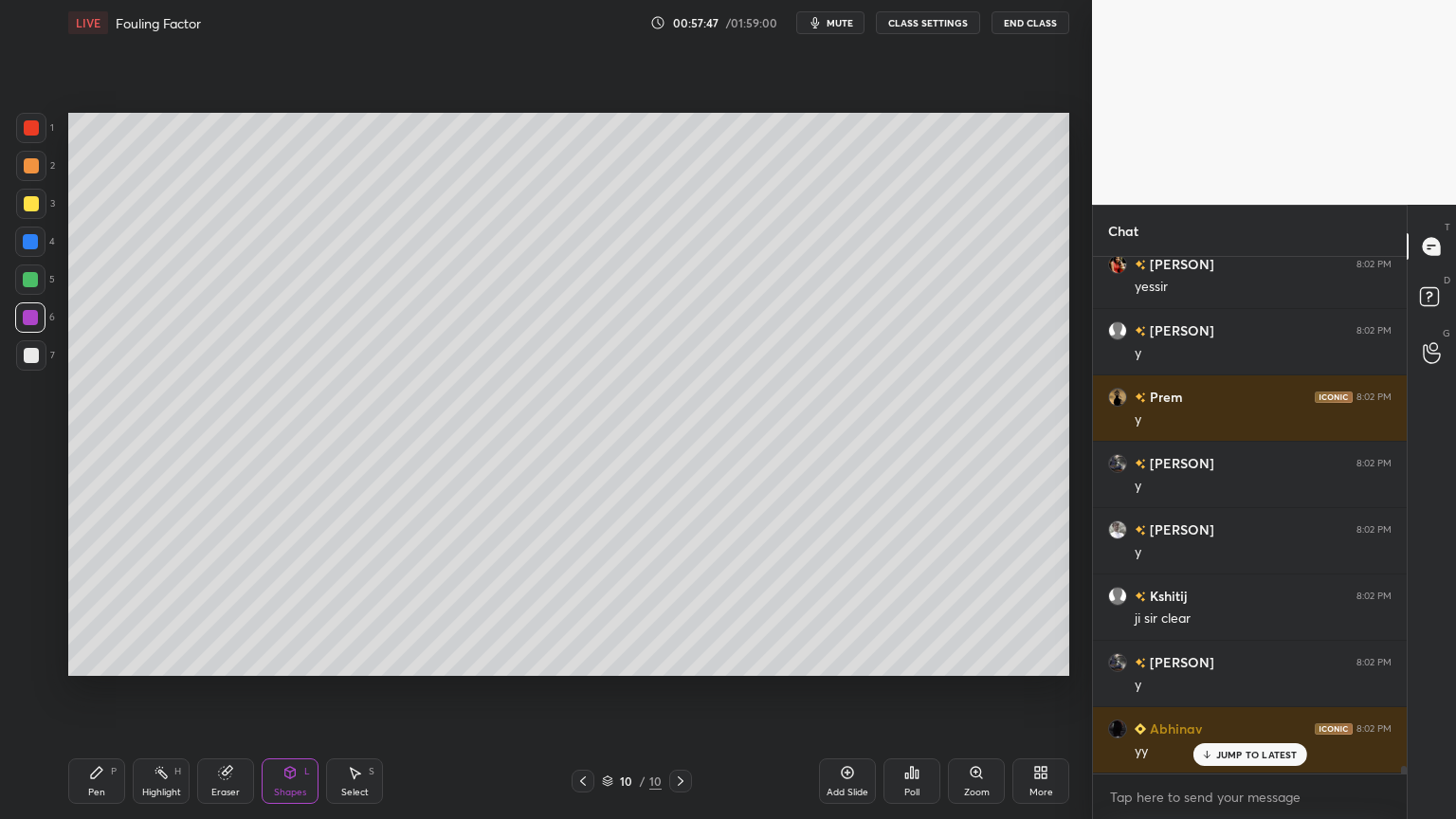 scroll, scrollTop: 35577, scrollLeft: 0, axis: vertical 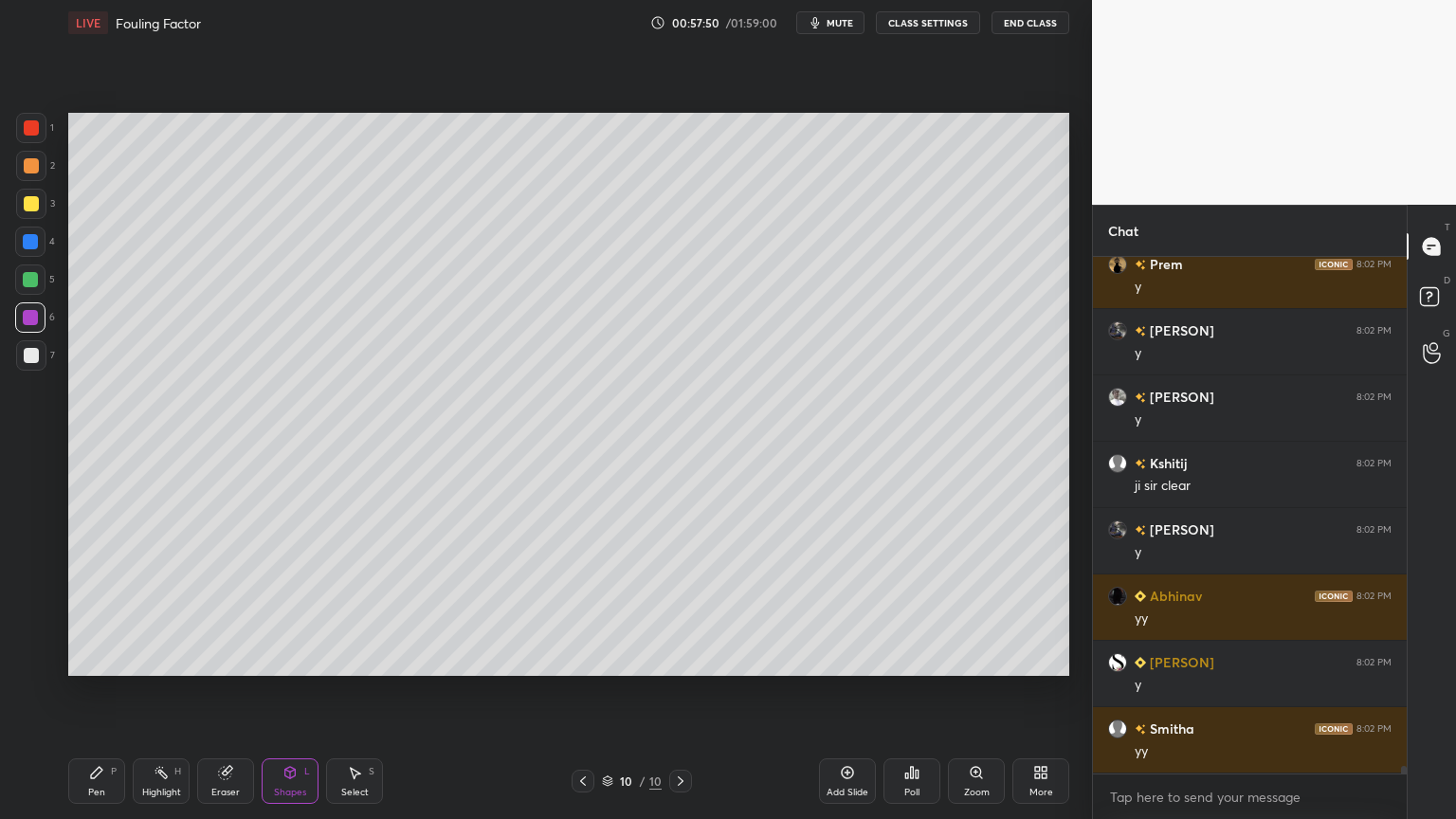 click on "Select" at bounding box center (355, 792) 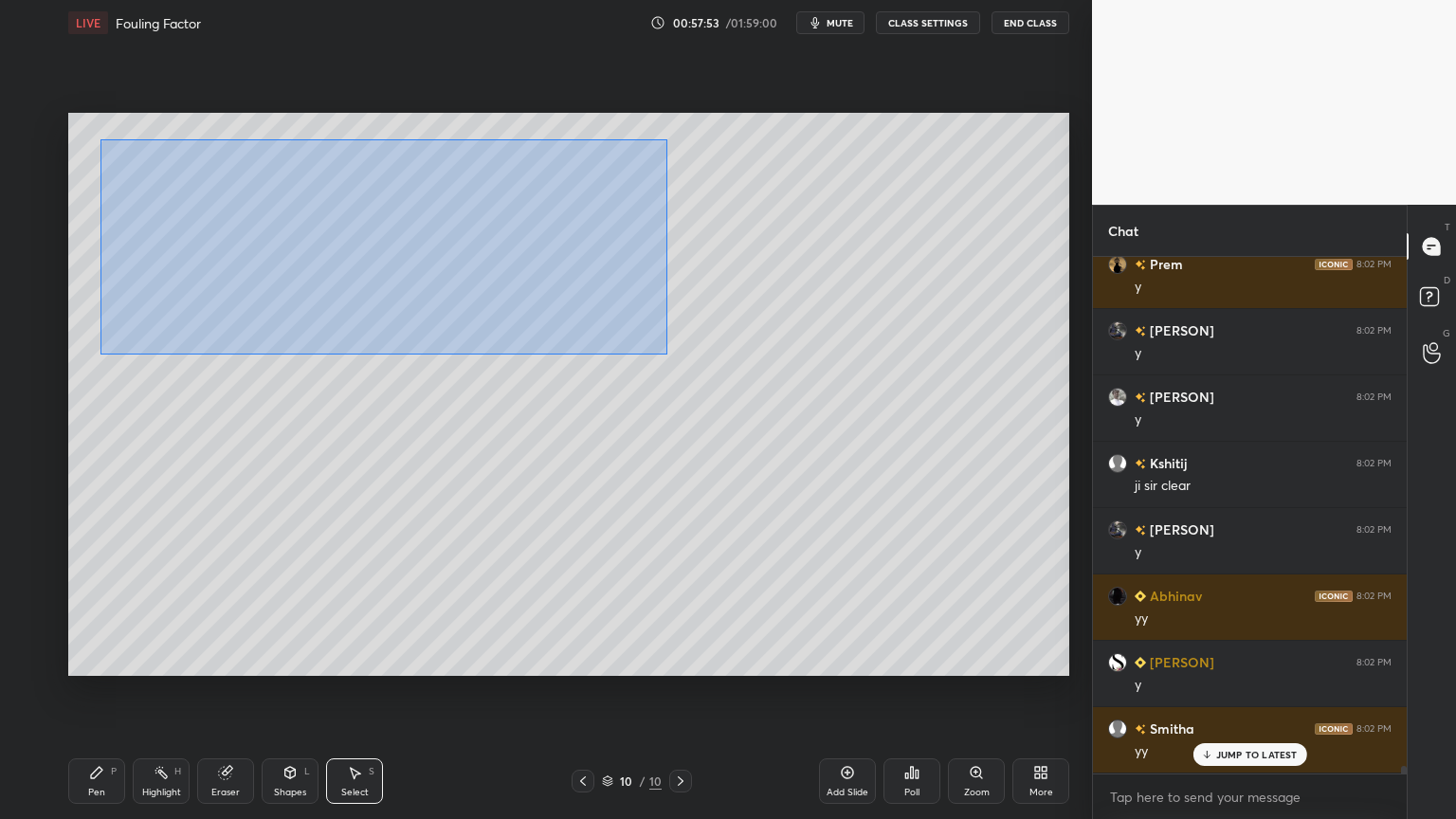 scroll, scrollTop: 35710, scrollLeft: 0, axis: vertical 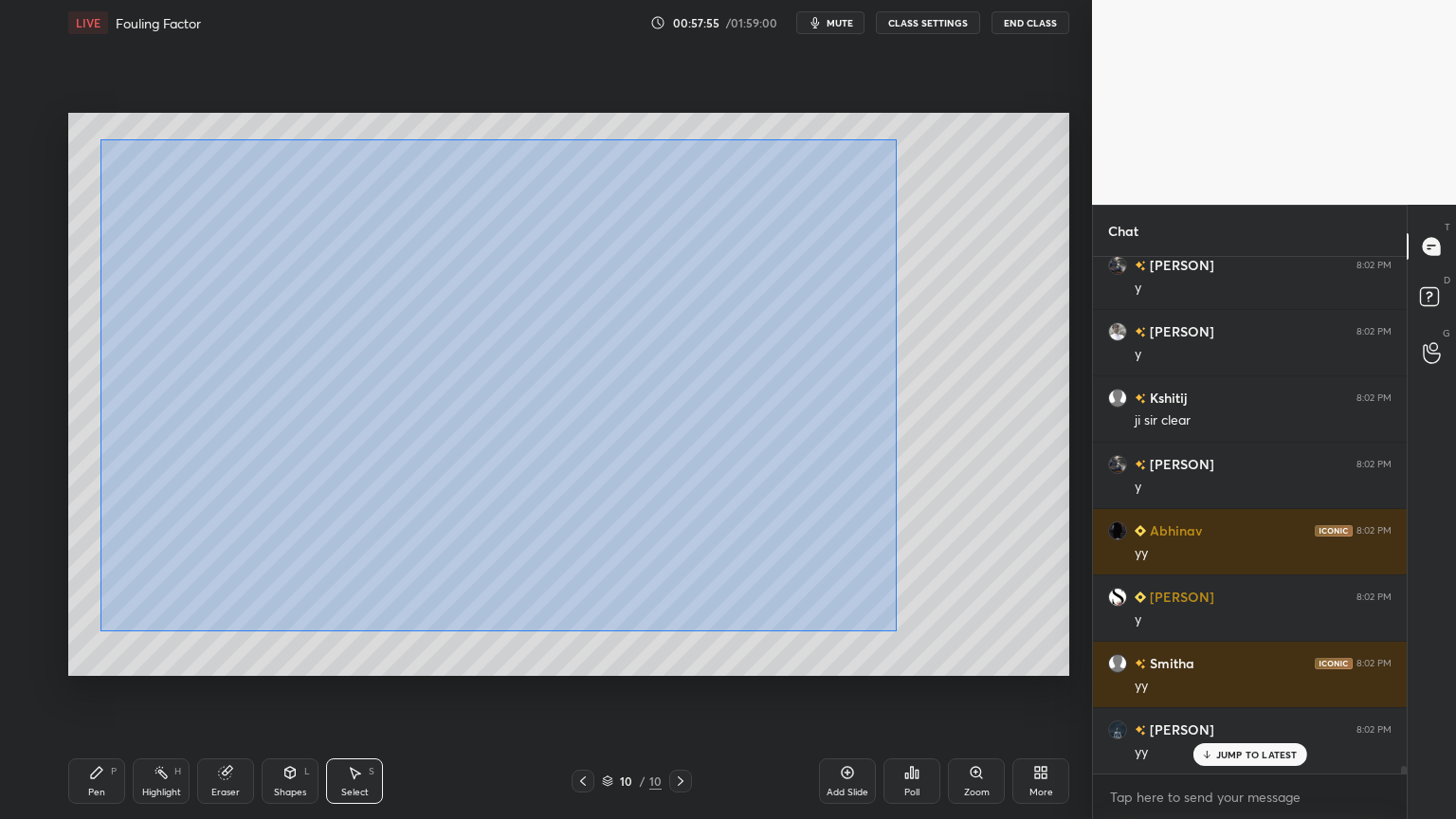 drag, startPoint x: 100, startPoint y: 139, endPoint x: 890, endPoint y: 622, distance: 925.953 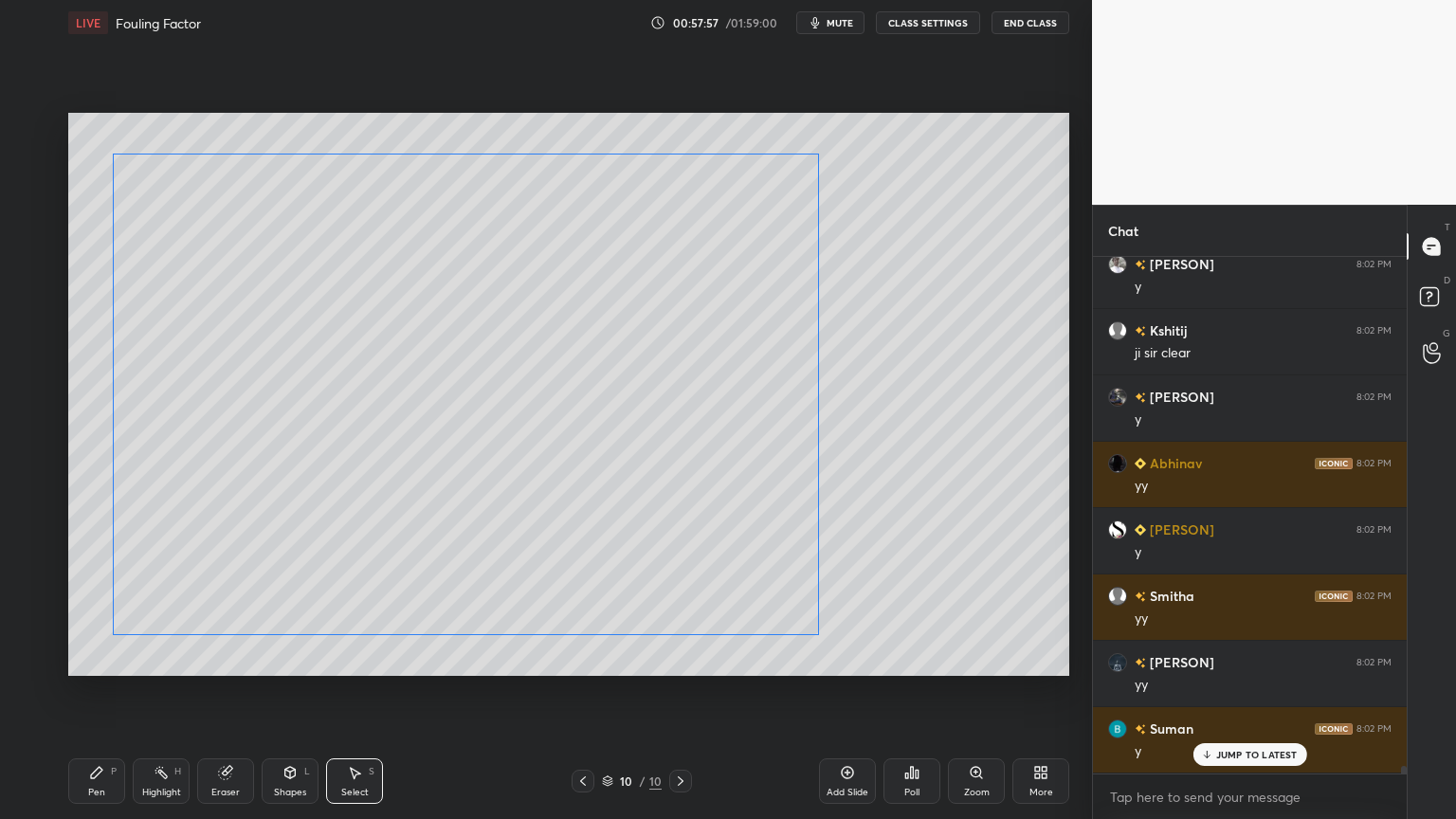 scroll, scrollTop: 35843, scrollLeft: 0, axis: vertical 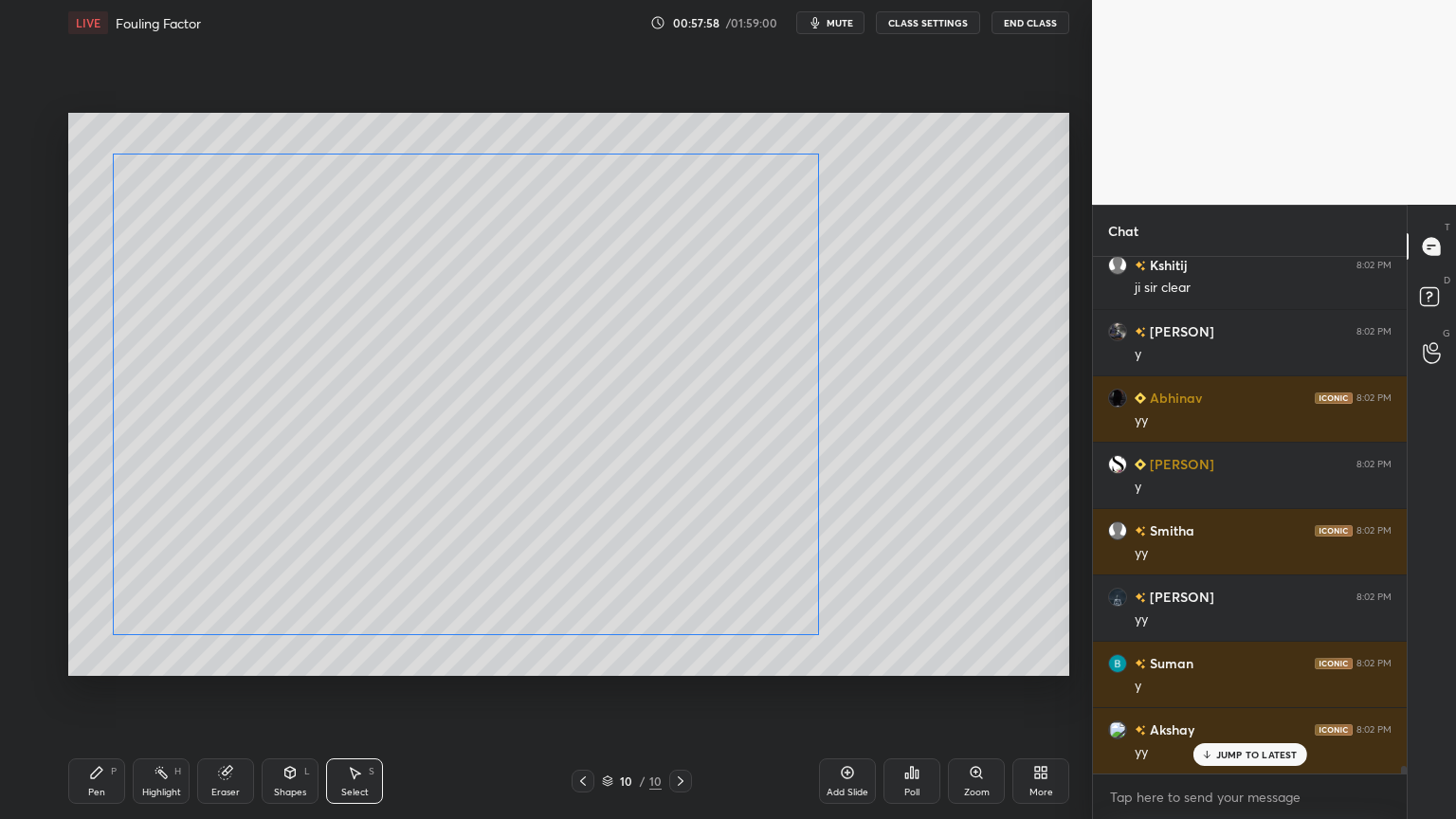 drag, startPoint x: 709, startPoint y: 464, endPoint x: 718, endPoint y: 474, distance: 13.453624 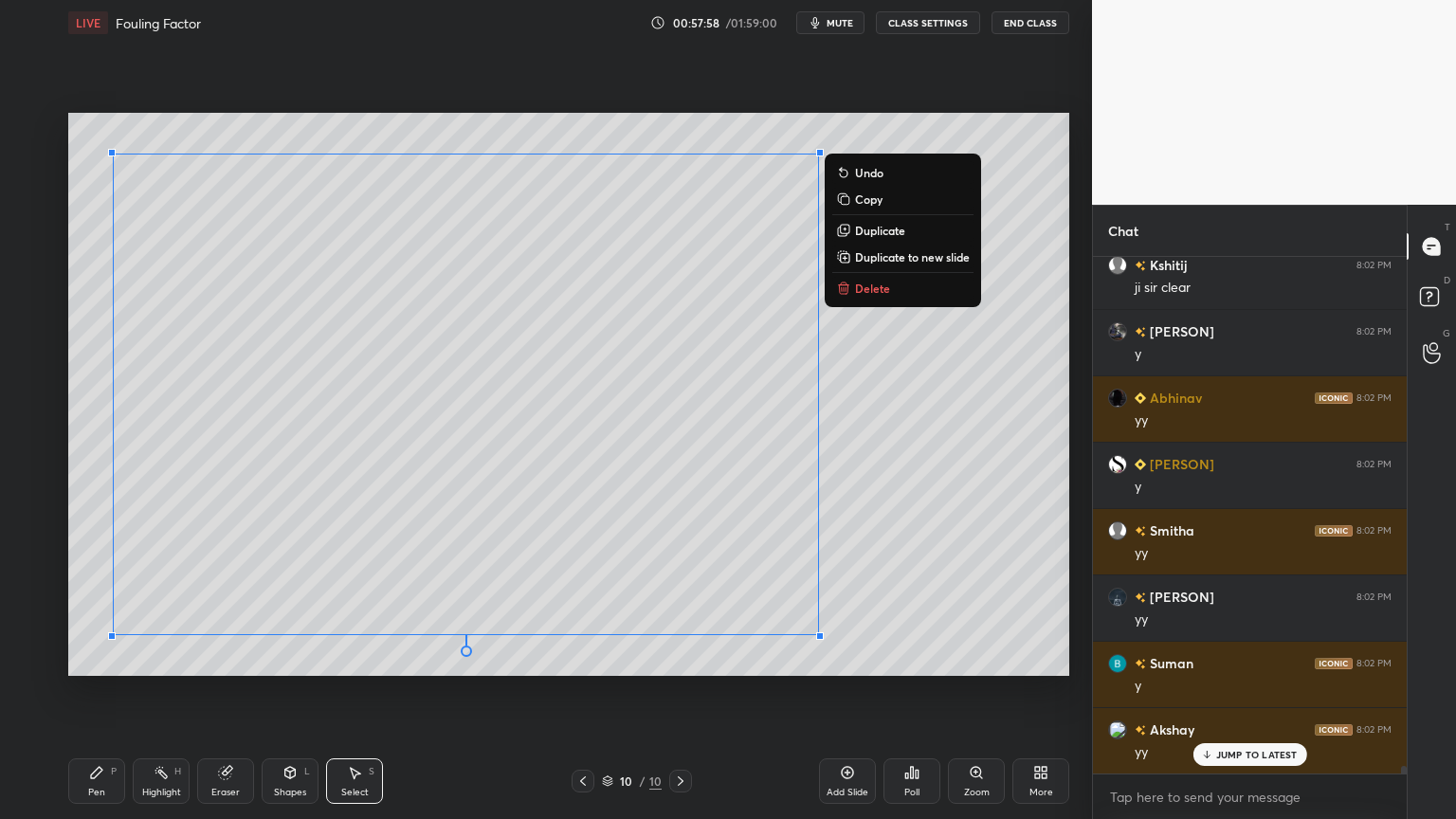 scroll, scrollTop: 473, scrollLeft: 308, axis: both 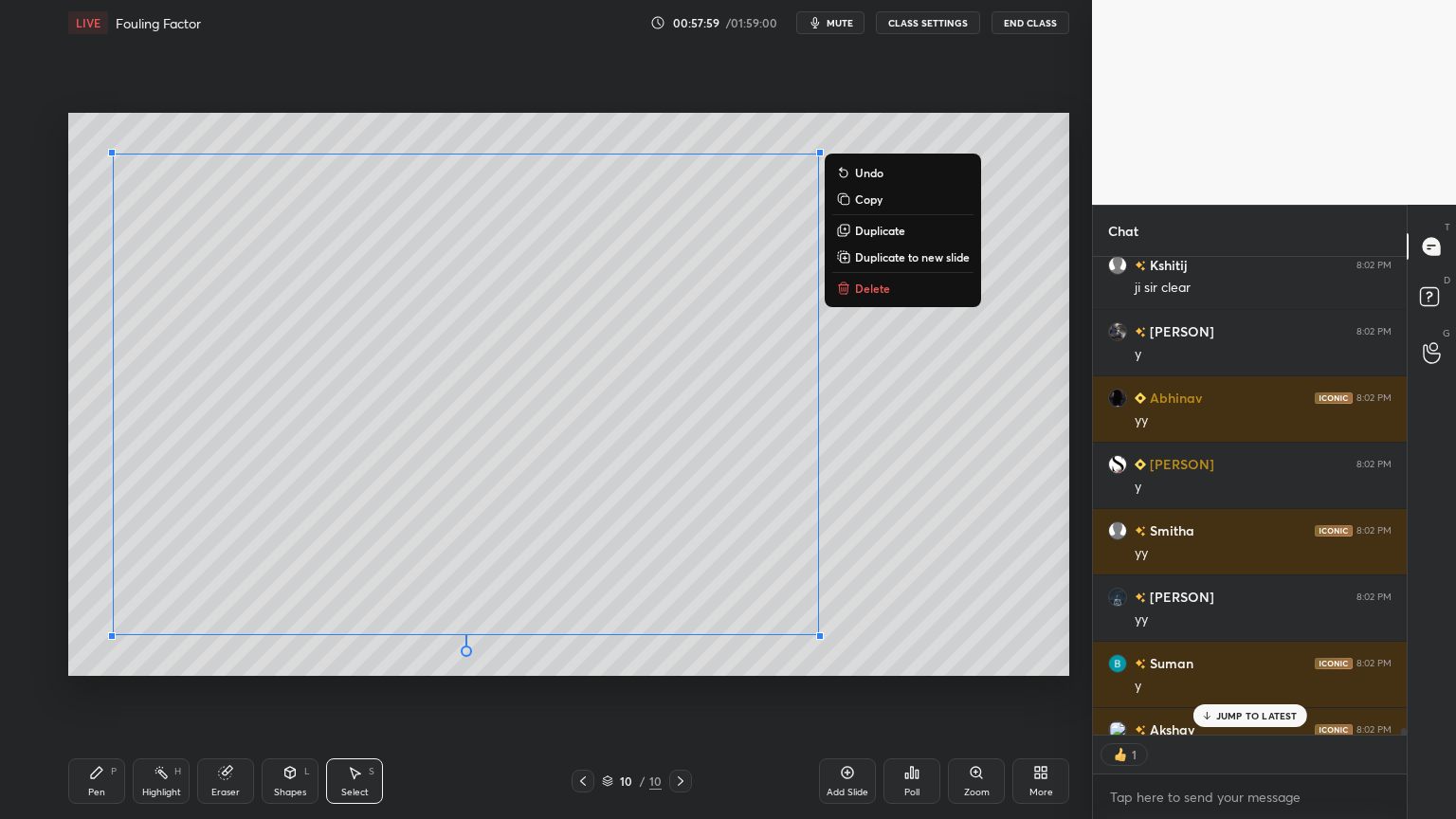 click on "0 ° Undo Copy Duplicate Duplicate to new slide Delete" at bounding box center (569, 394) 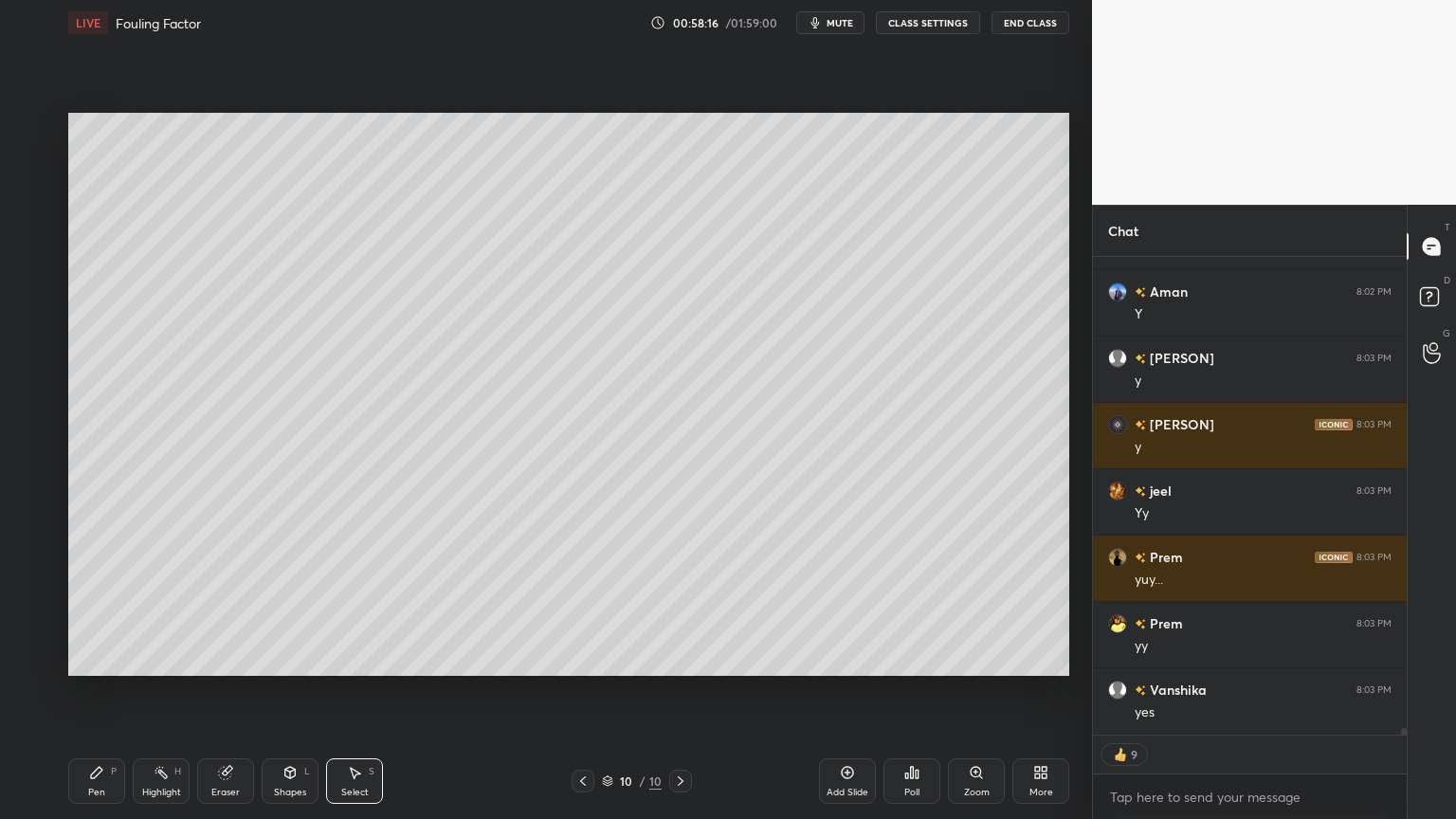 scroll, scrollTop: 36480, scrollLeft: 0, axis: vertical 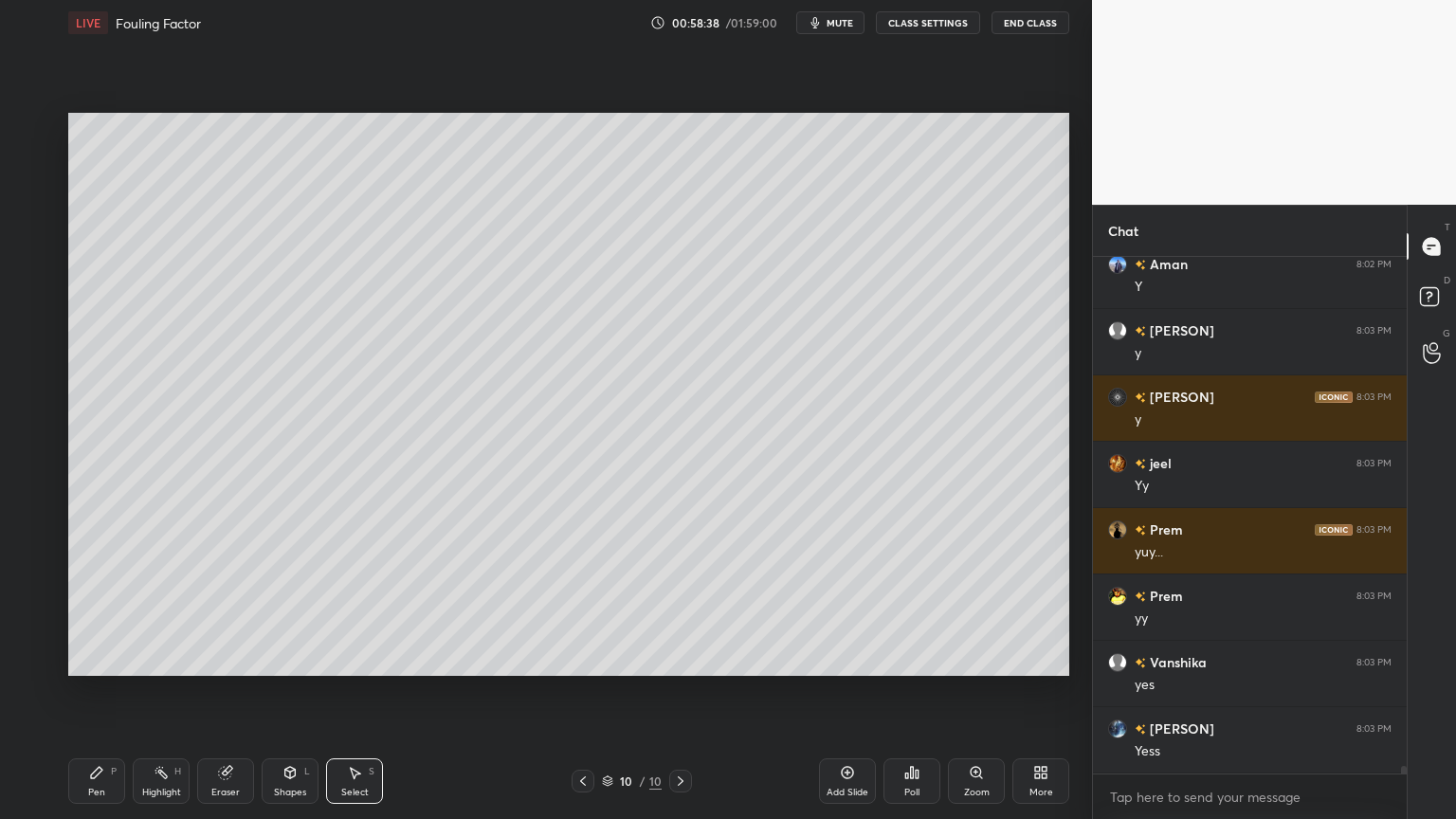 click on "Add Slide" at bounding box center [847, 781] 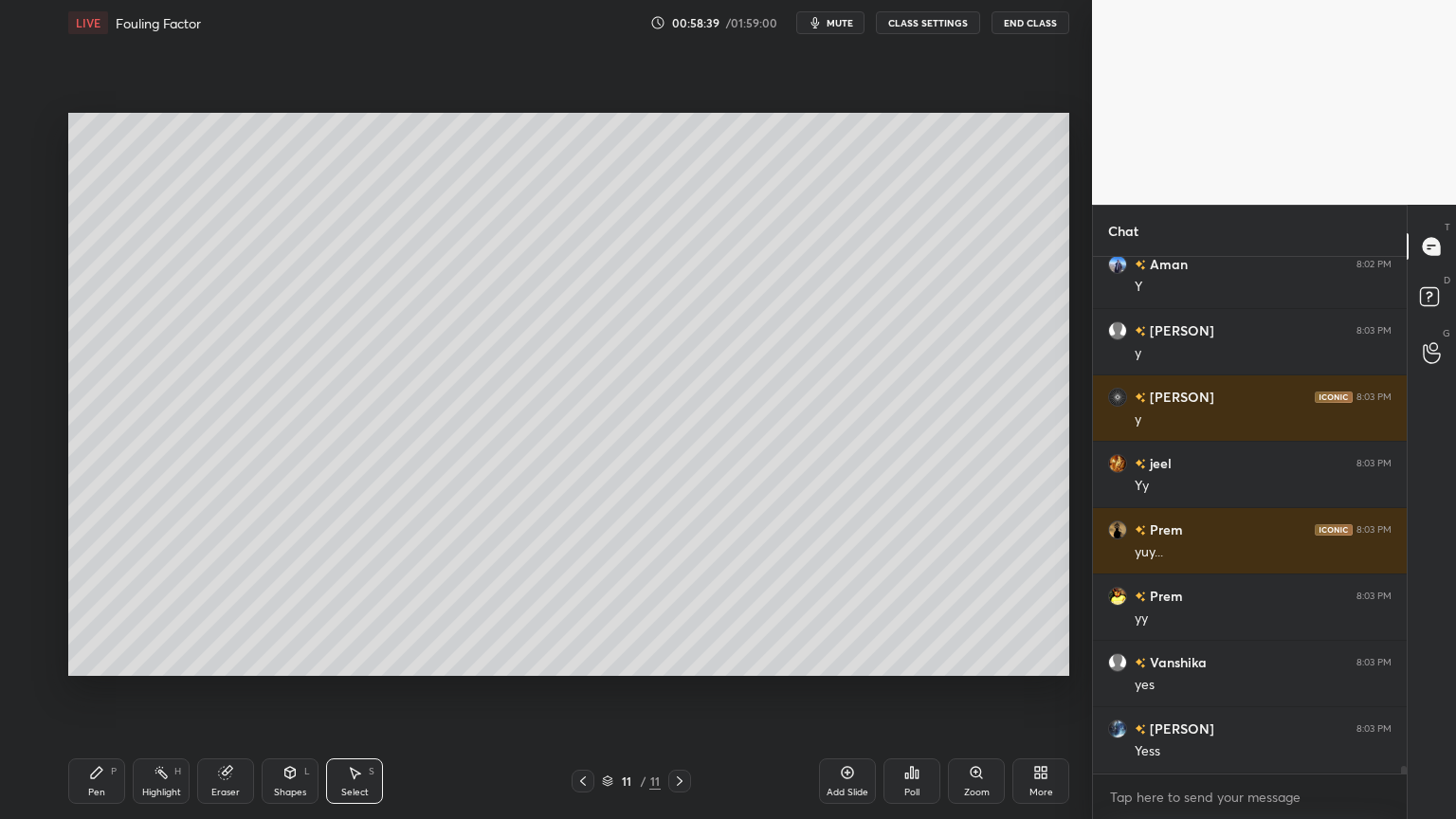 click on "Pen P" at bounding box center (97, 781) 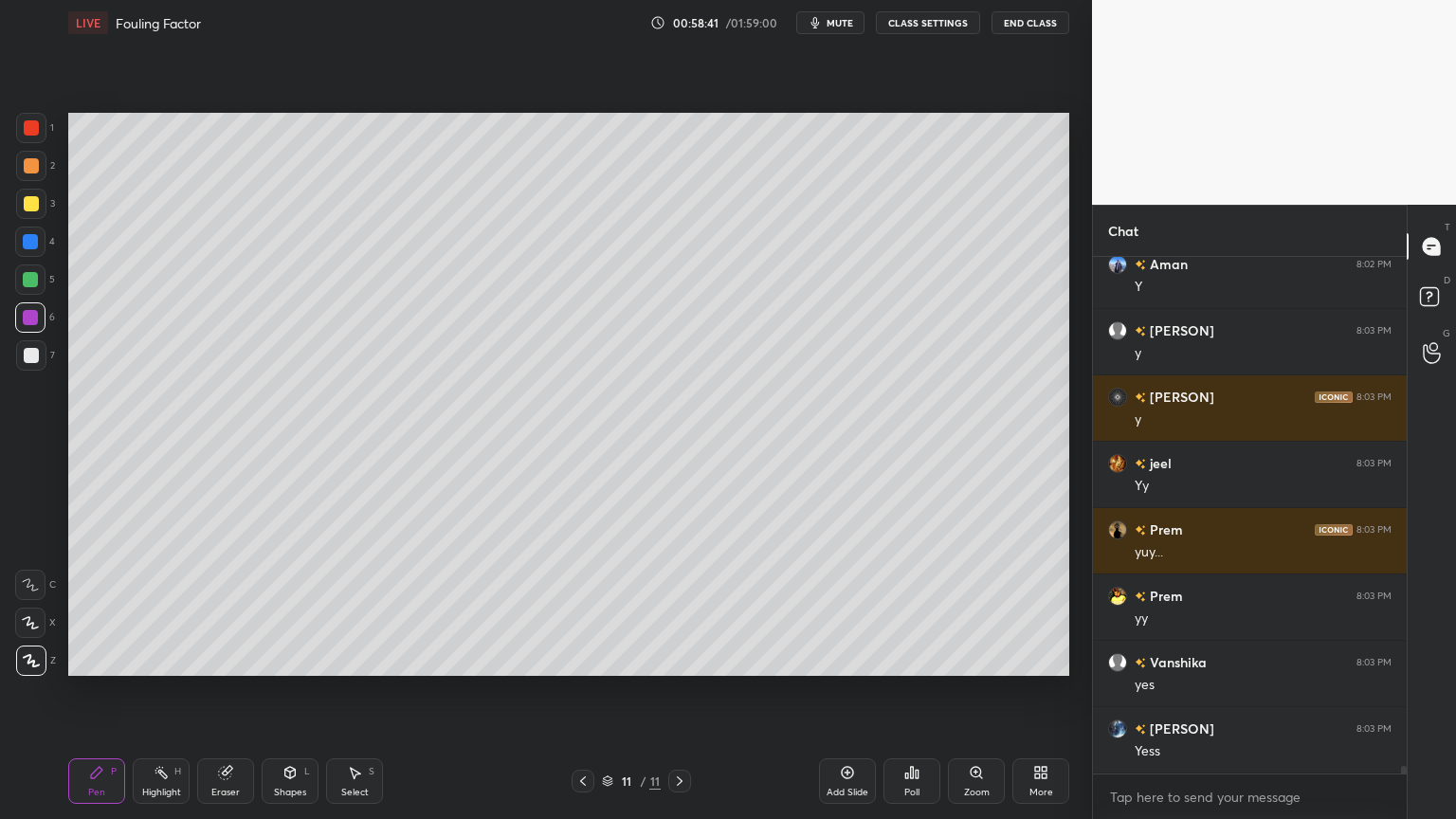 click at bounding box center (31, 355) 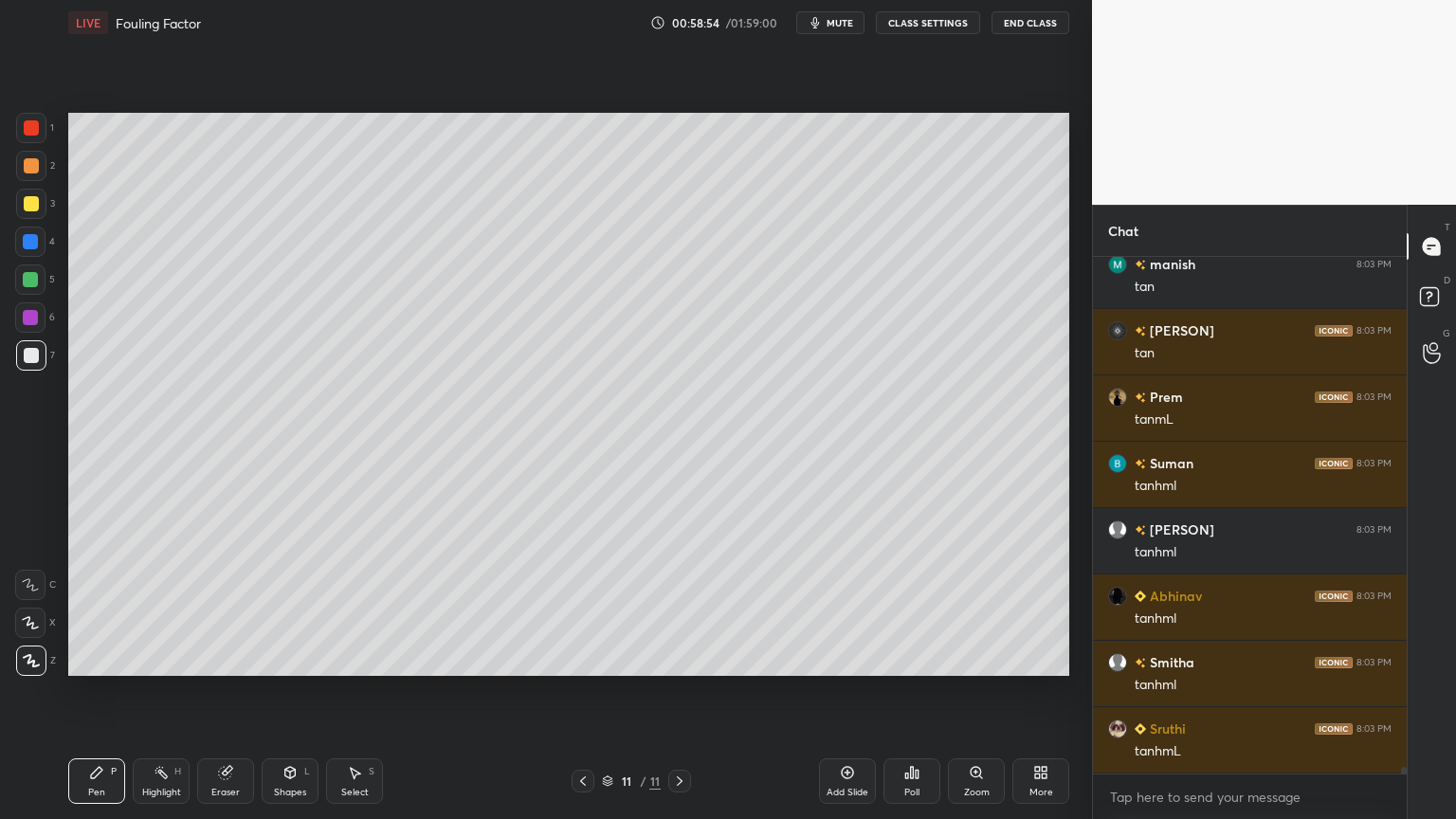 scroll, scrollTop: 37170, scrollLeft: 0, axis: vertical 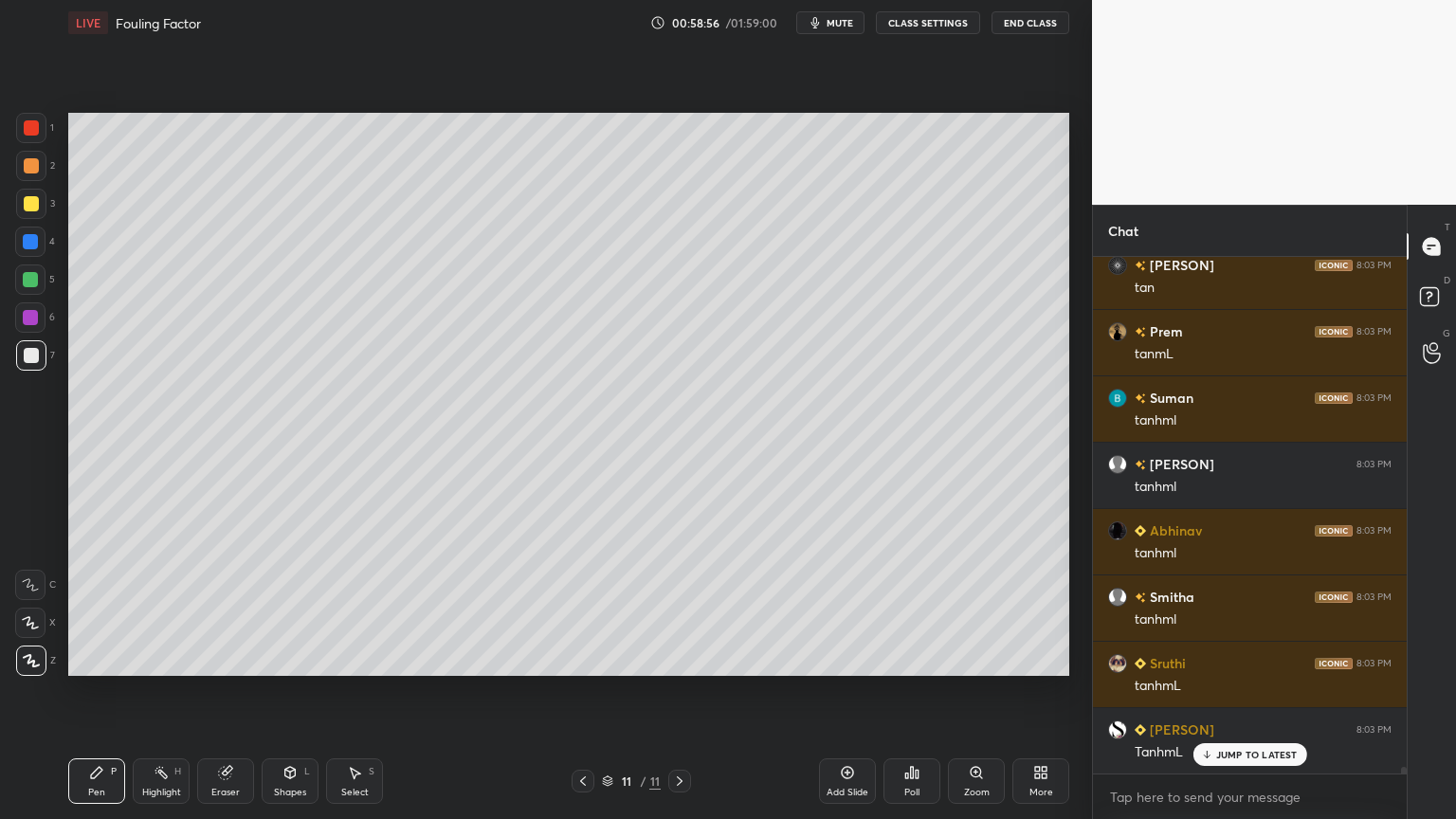 click 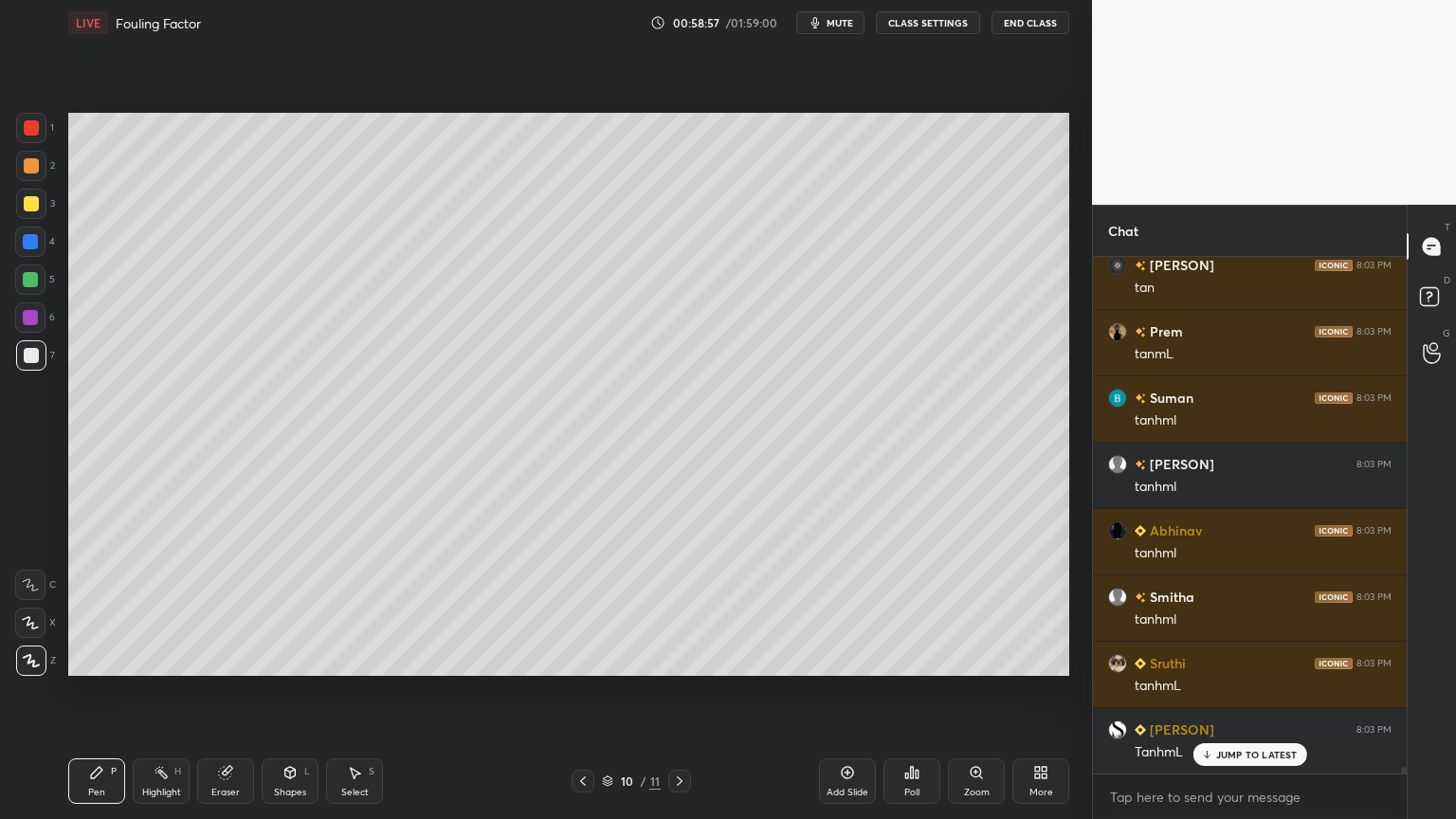 click 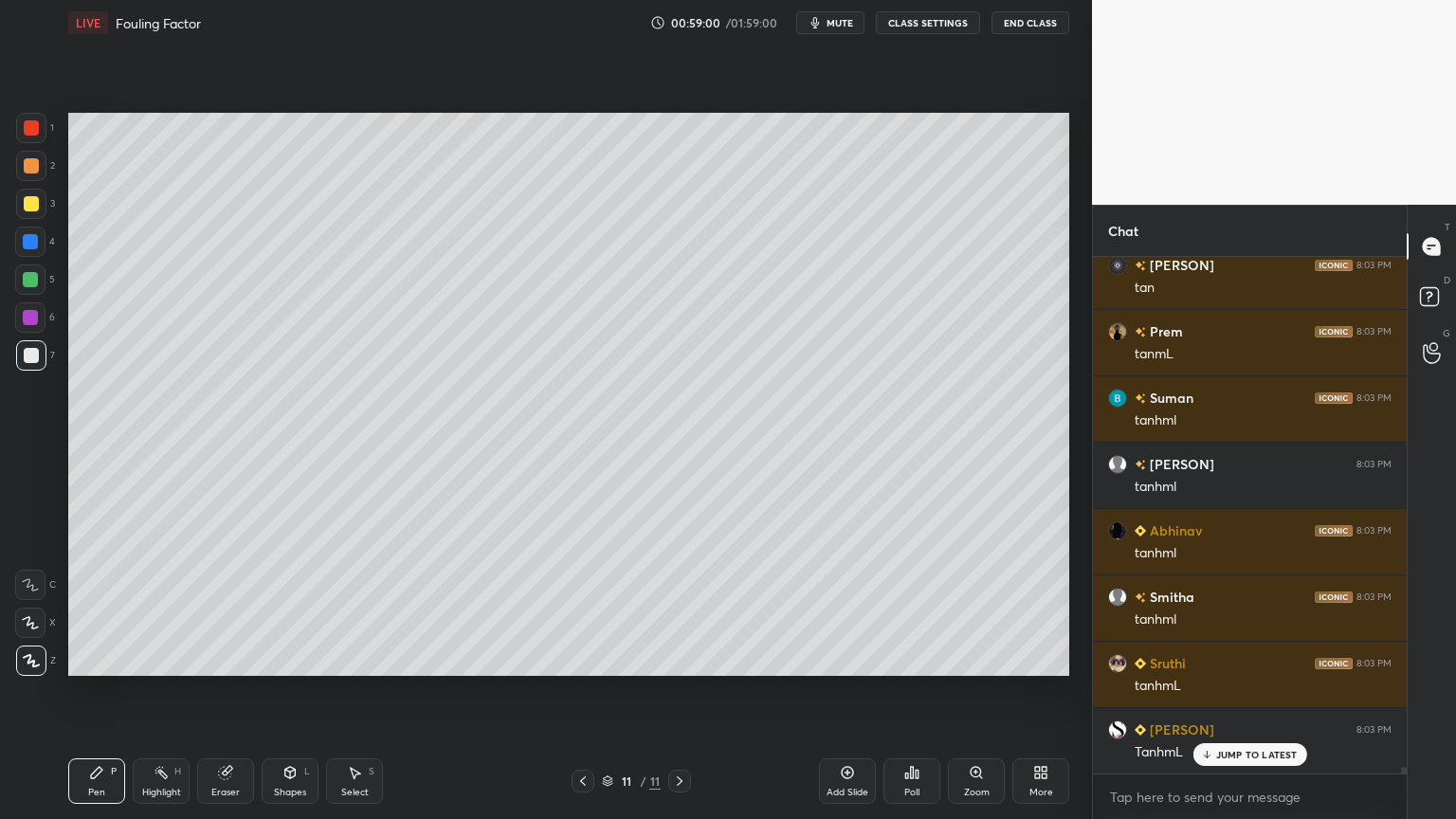 scroll, scrollTop: 37237, scrollLeft: 0, axis: vertical 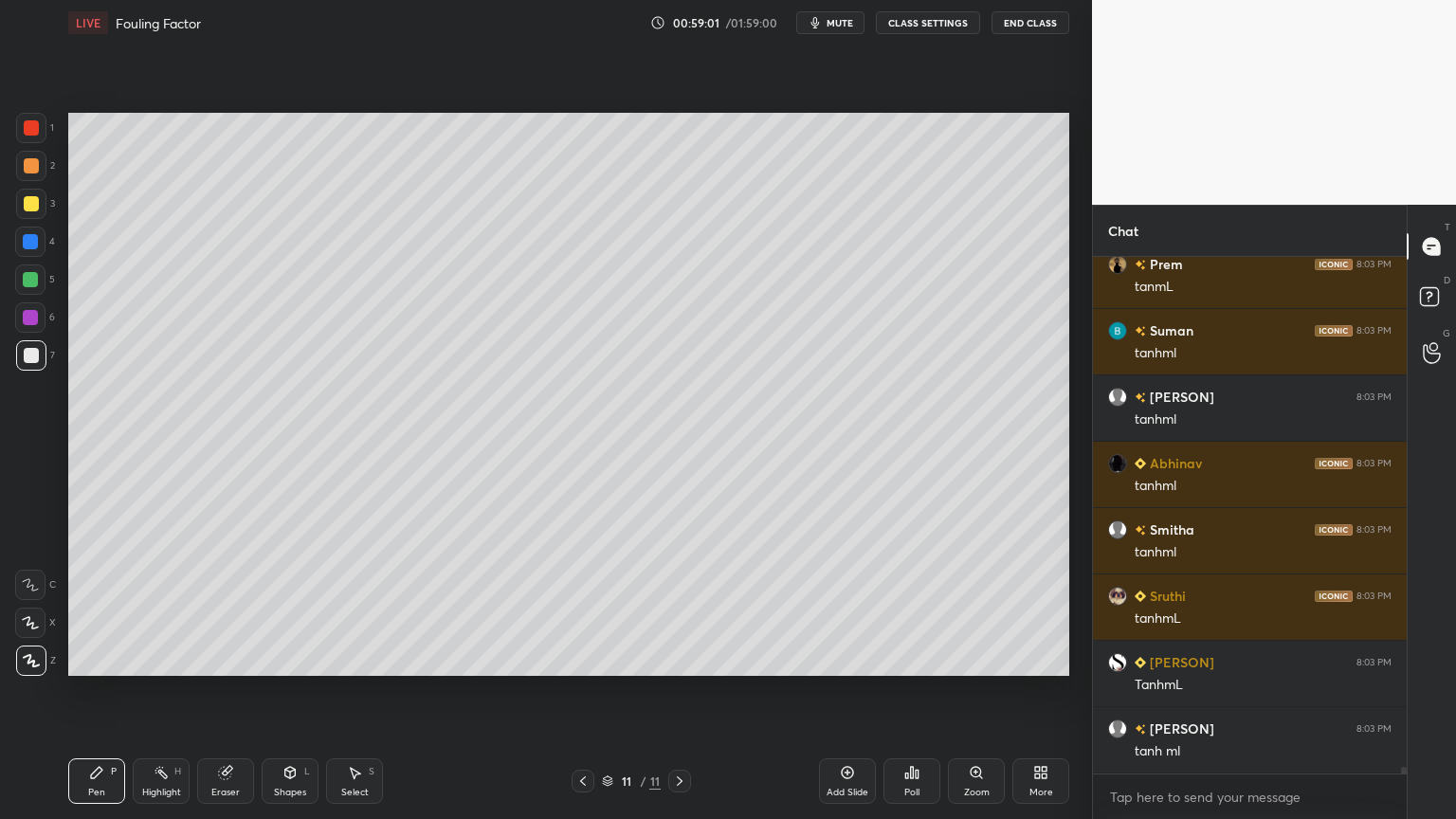 click 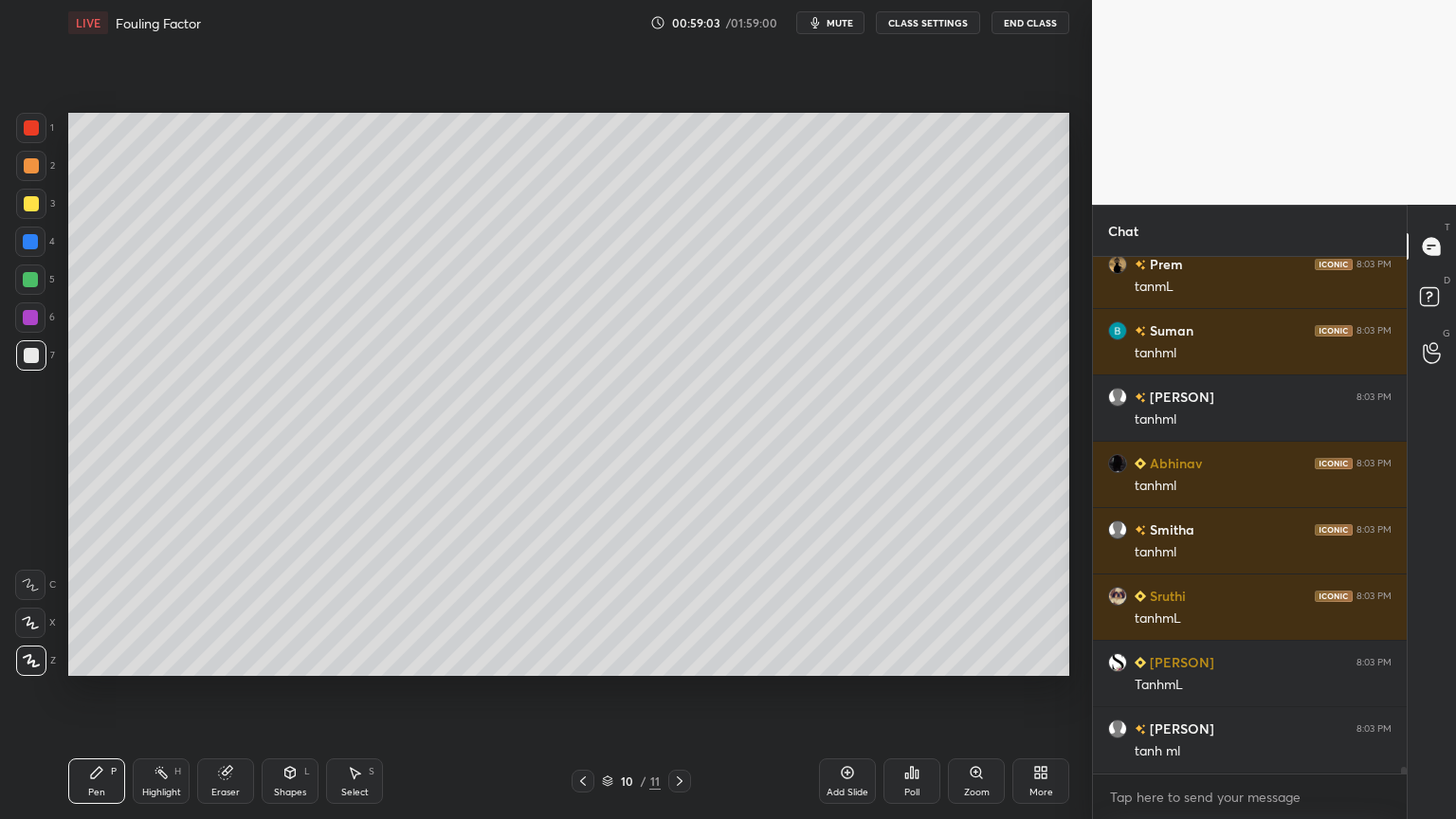 click 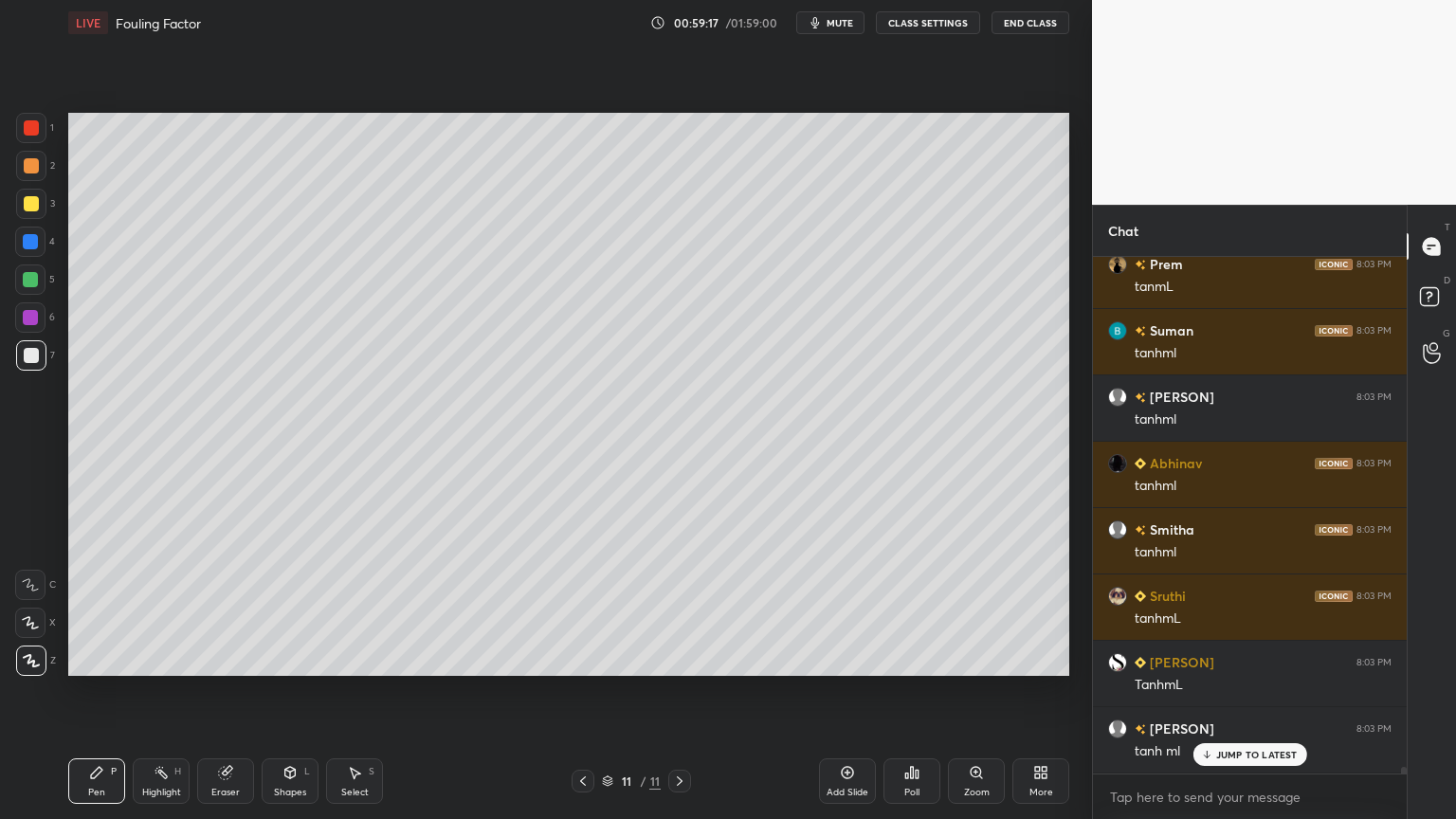 scroll, scrollTop: 37302, scrollLeft: 0, axis: vertical 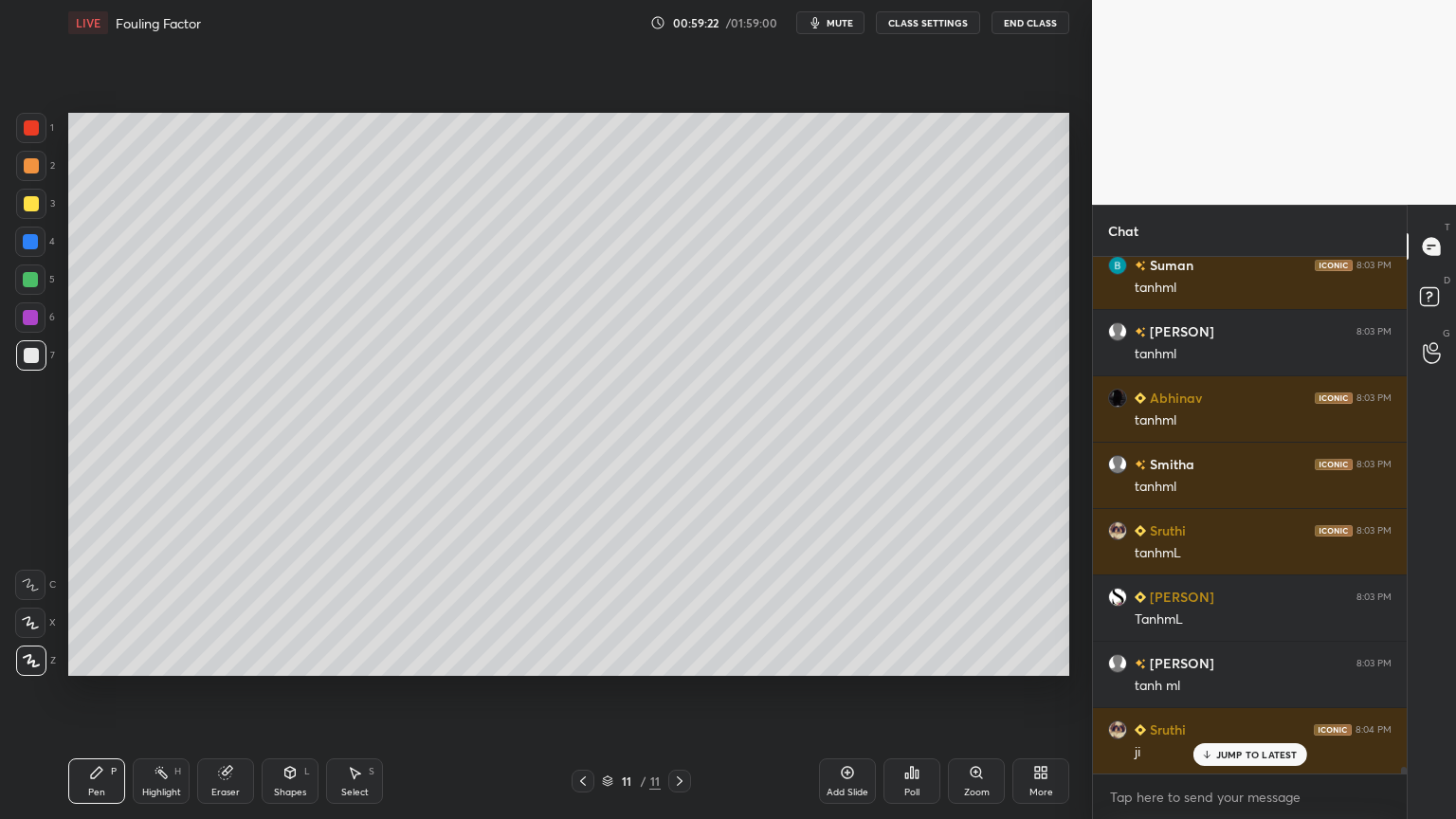 click 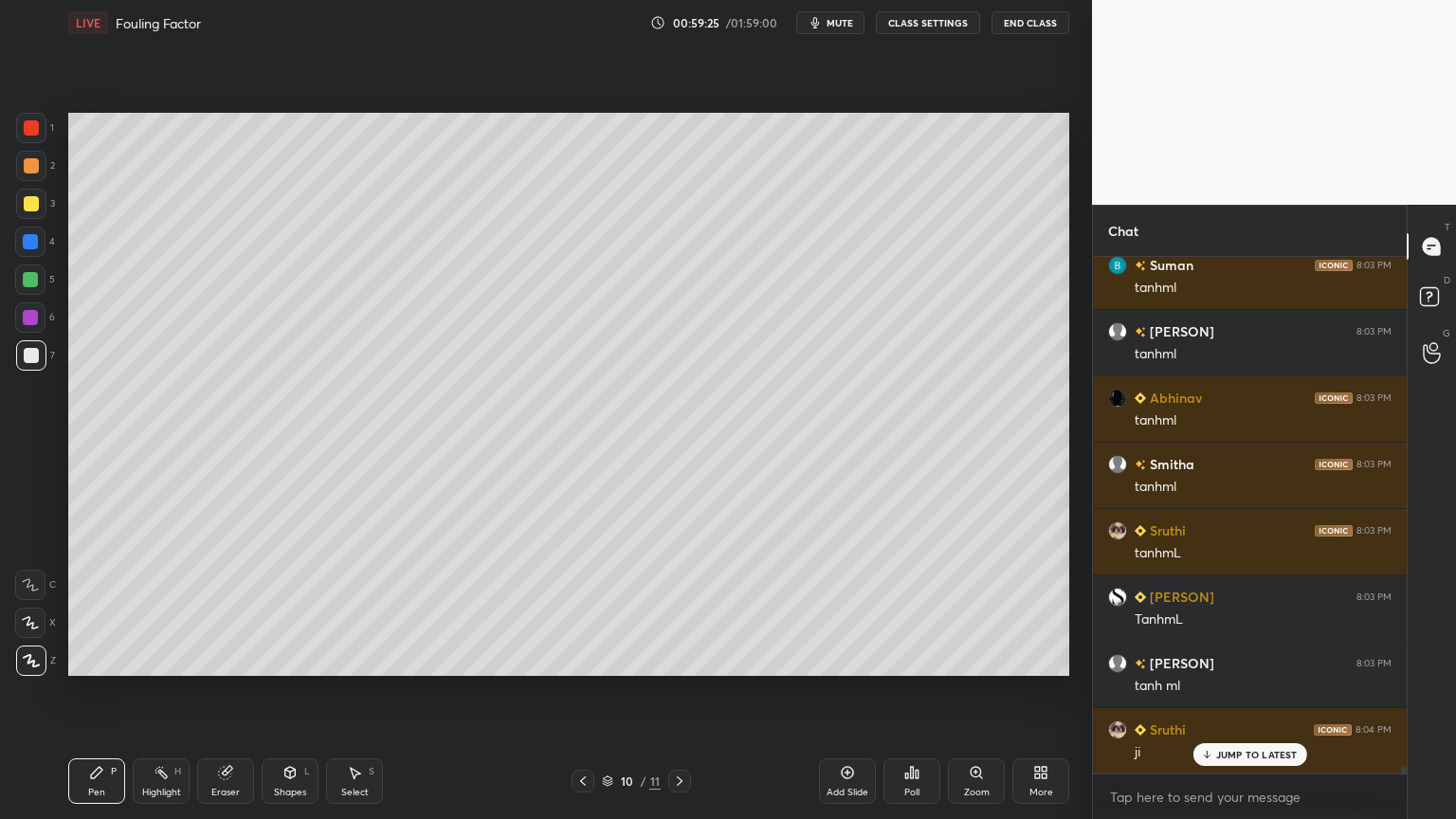 scroll, scrollTop: 37370, scrollLeft: 0, axis: vertical 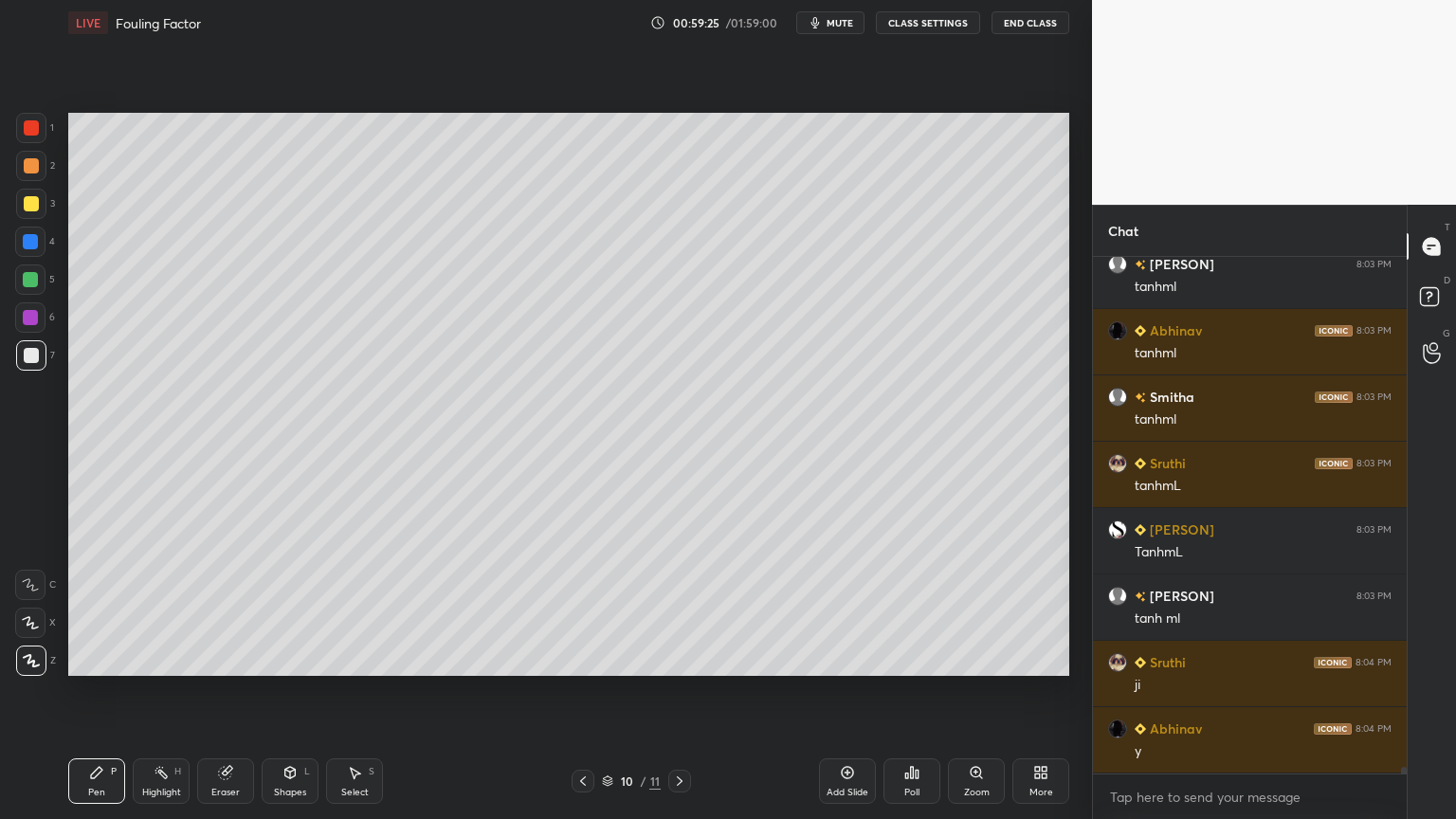 click at bounding box center (680, 781) 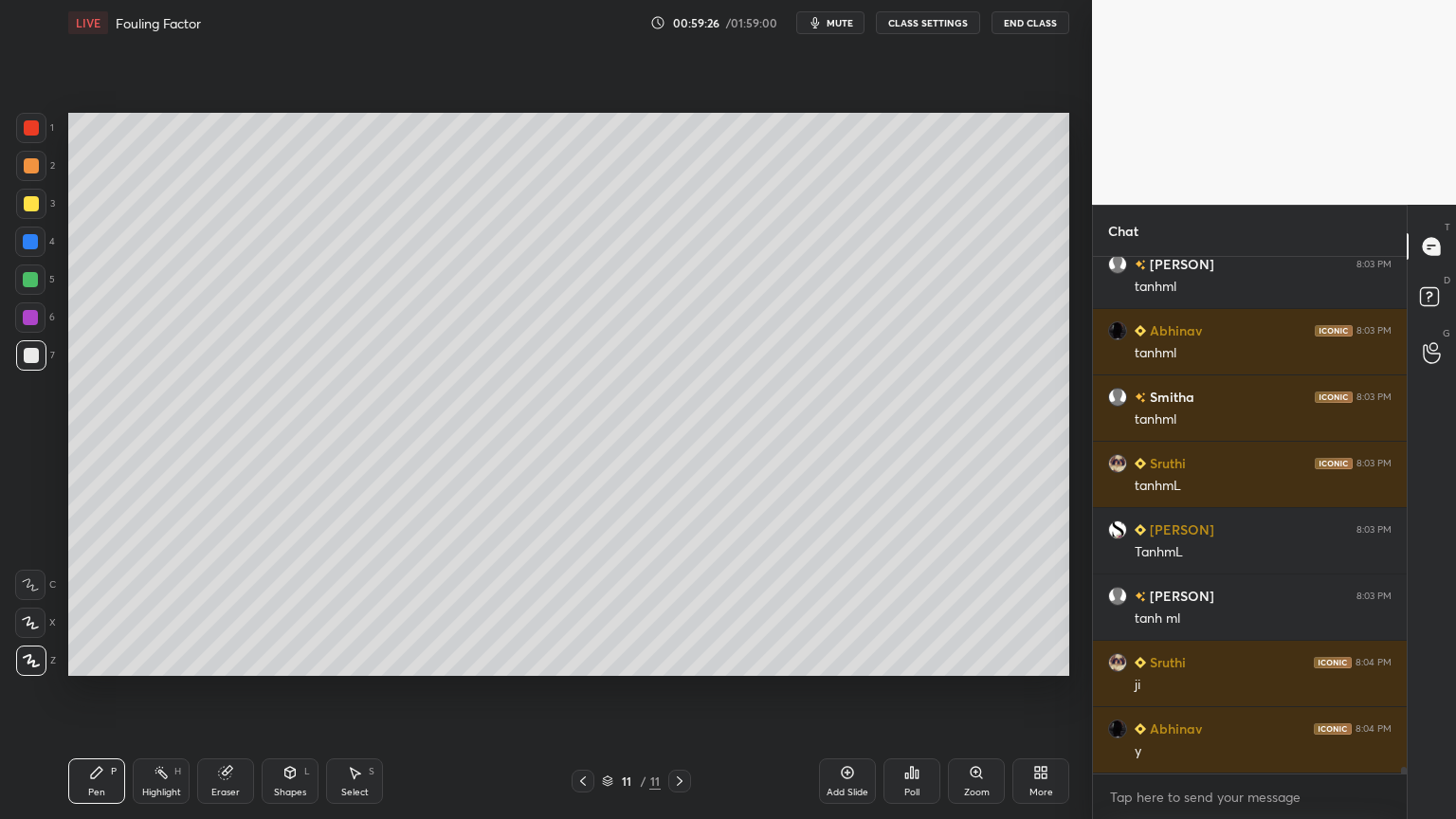scroll, scrollTop: 37435, scrollLeft: 0, axis: vertical 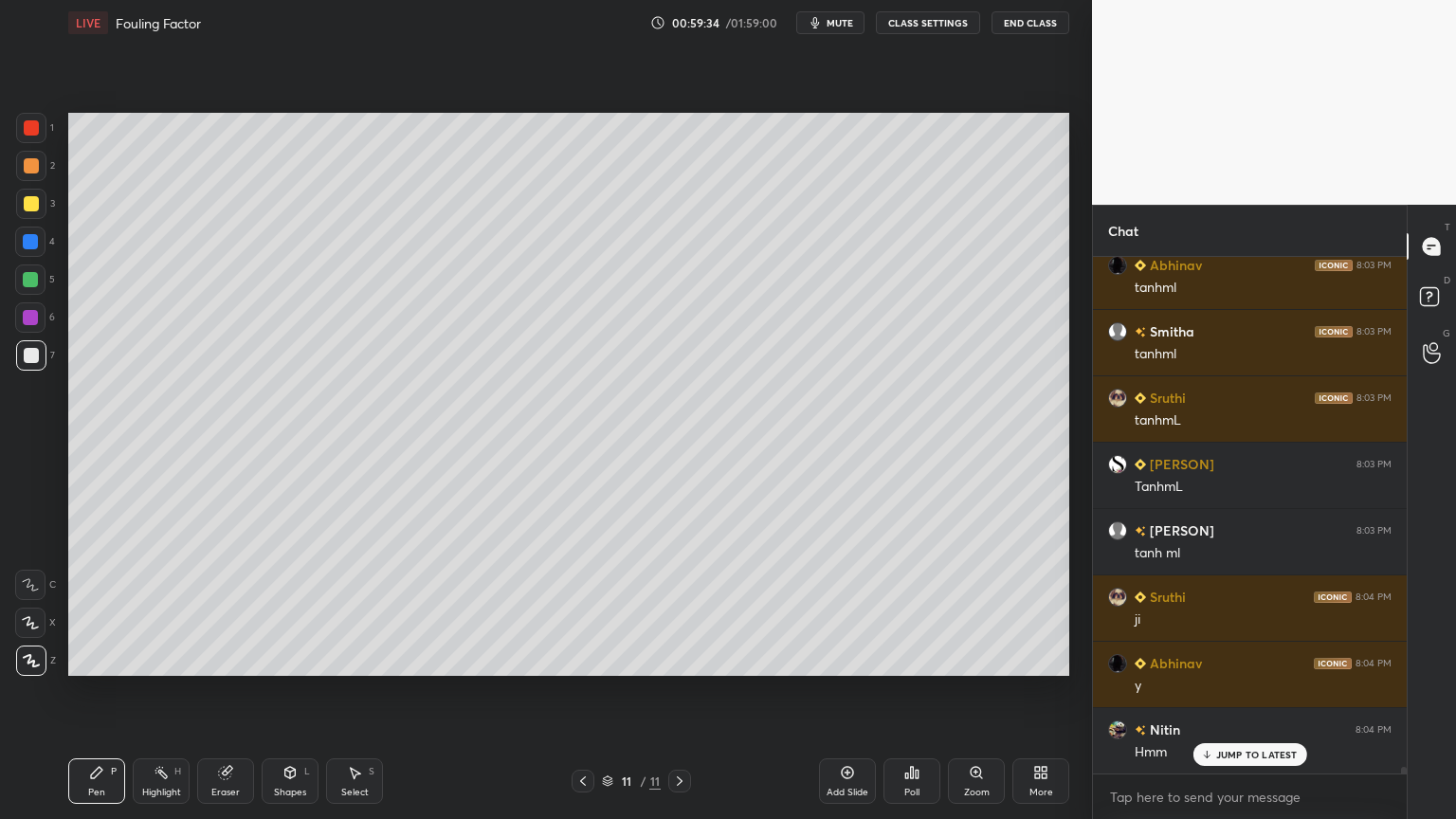 click 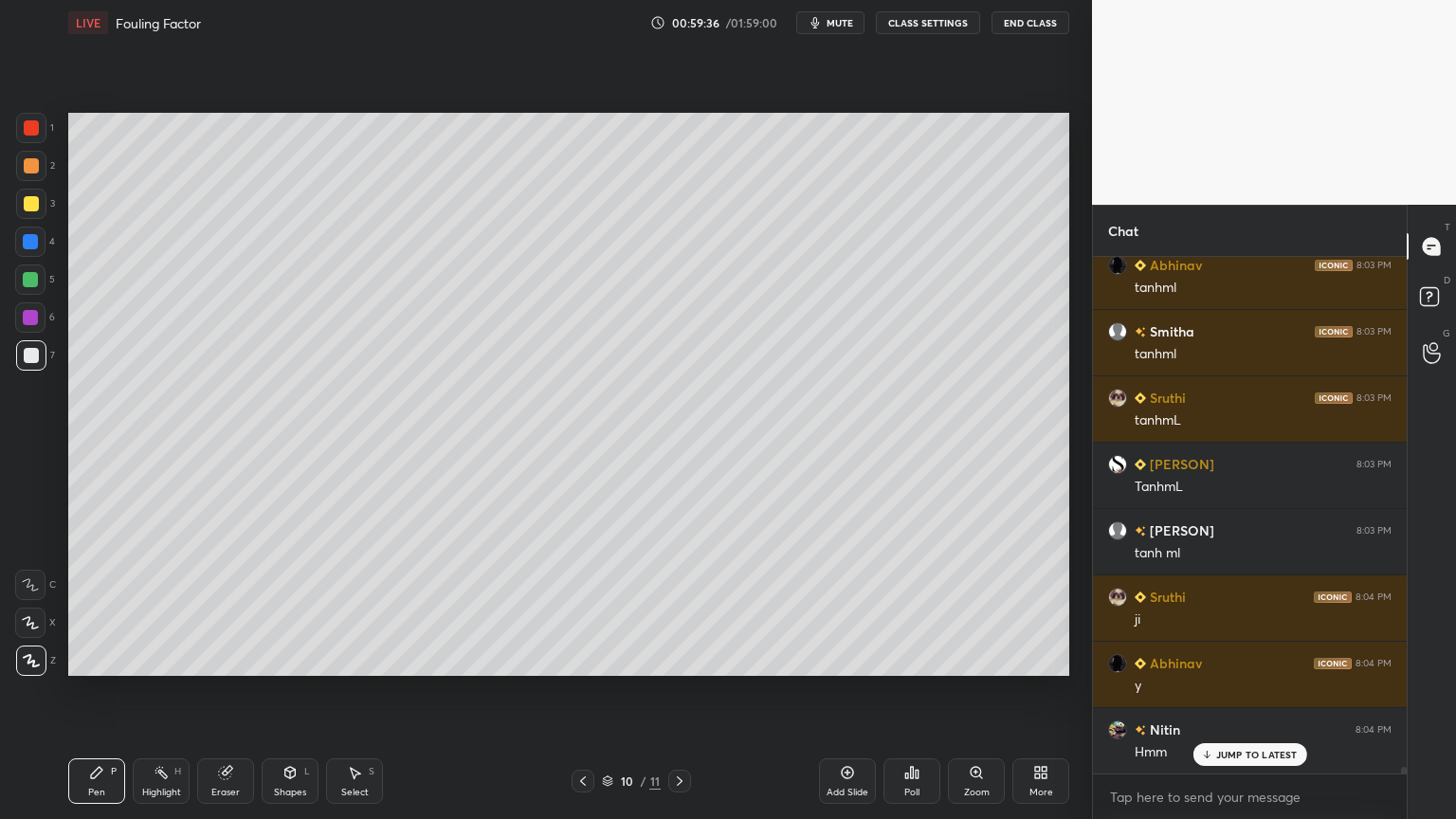 click 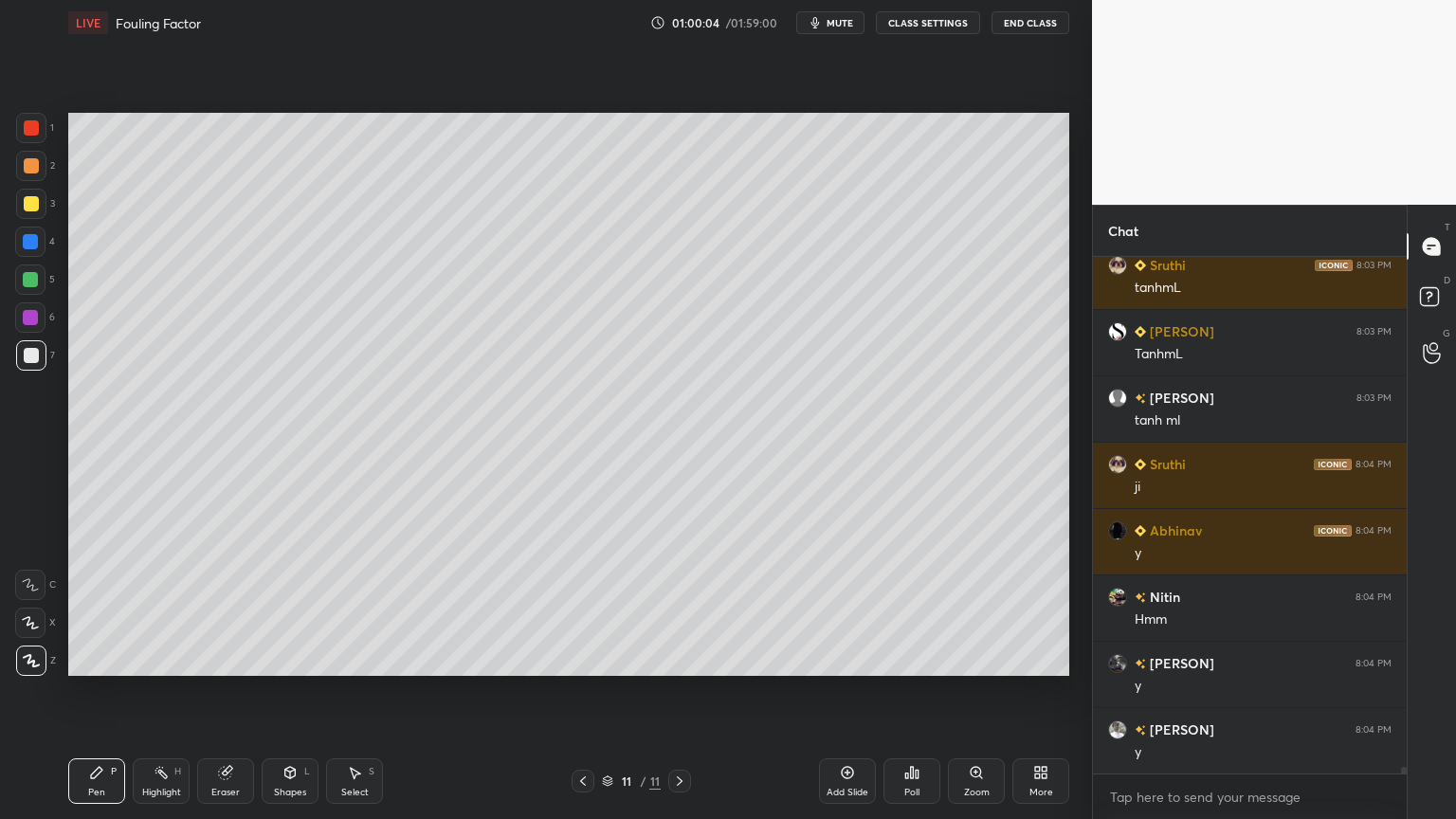 scroll, scrollTop: 37635, scrollLeft: 0, axis: vertical 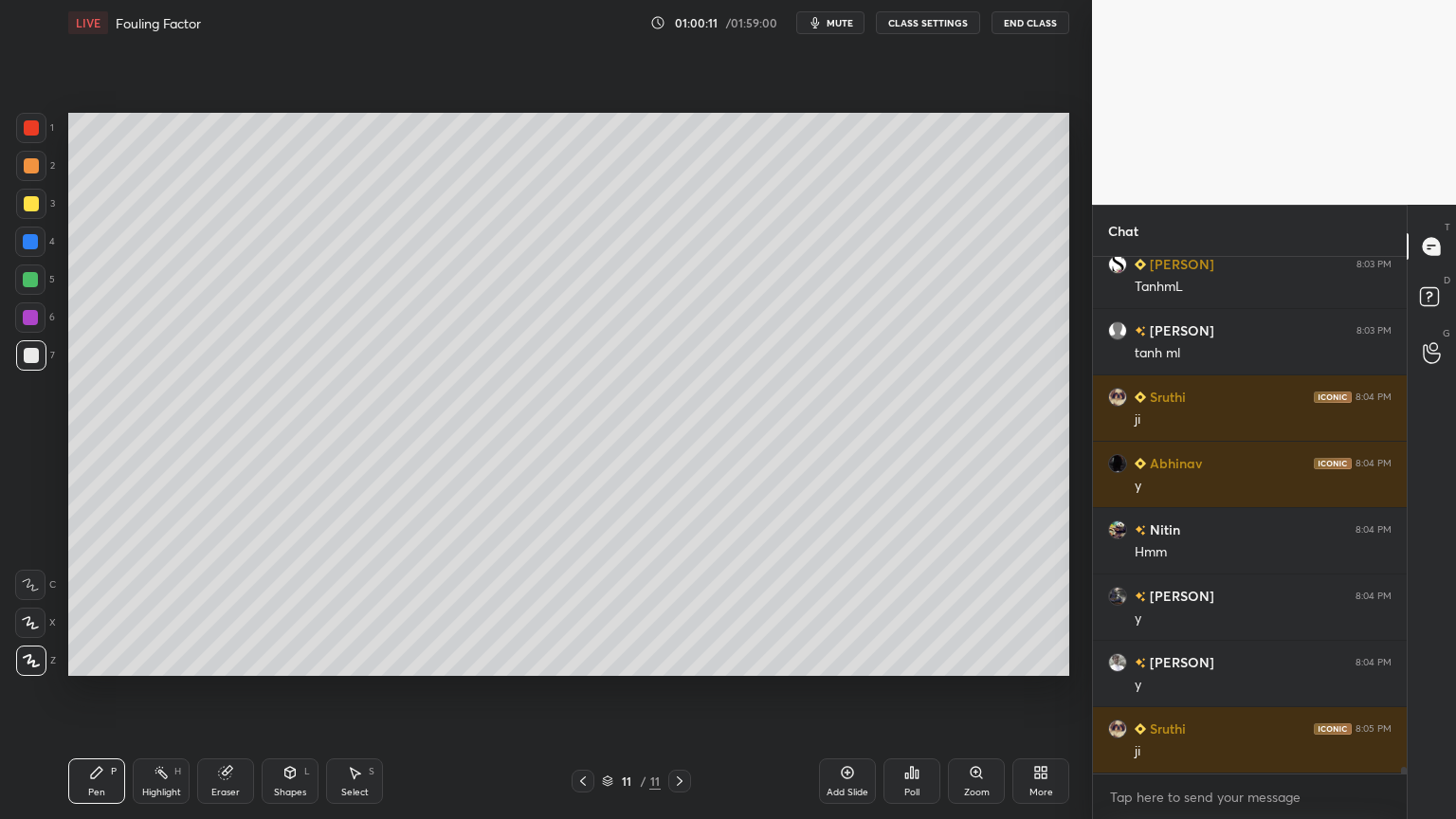 click on "Eraser" at bounding box center [226, 792] 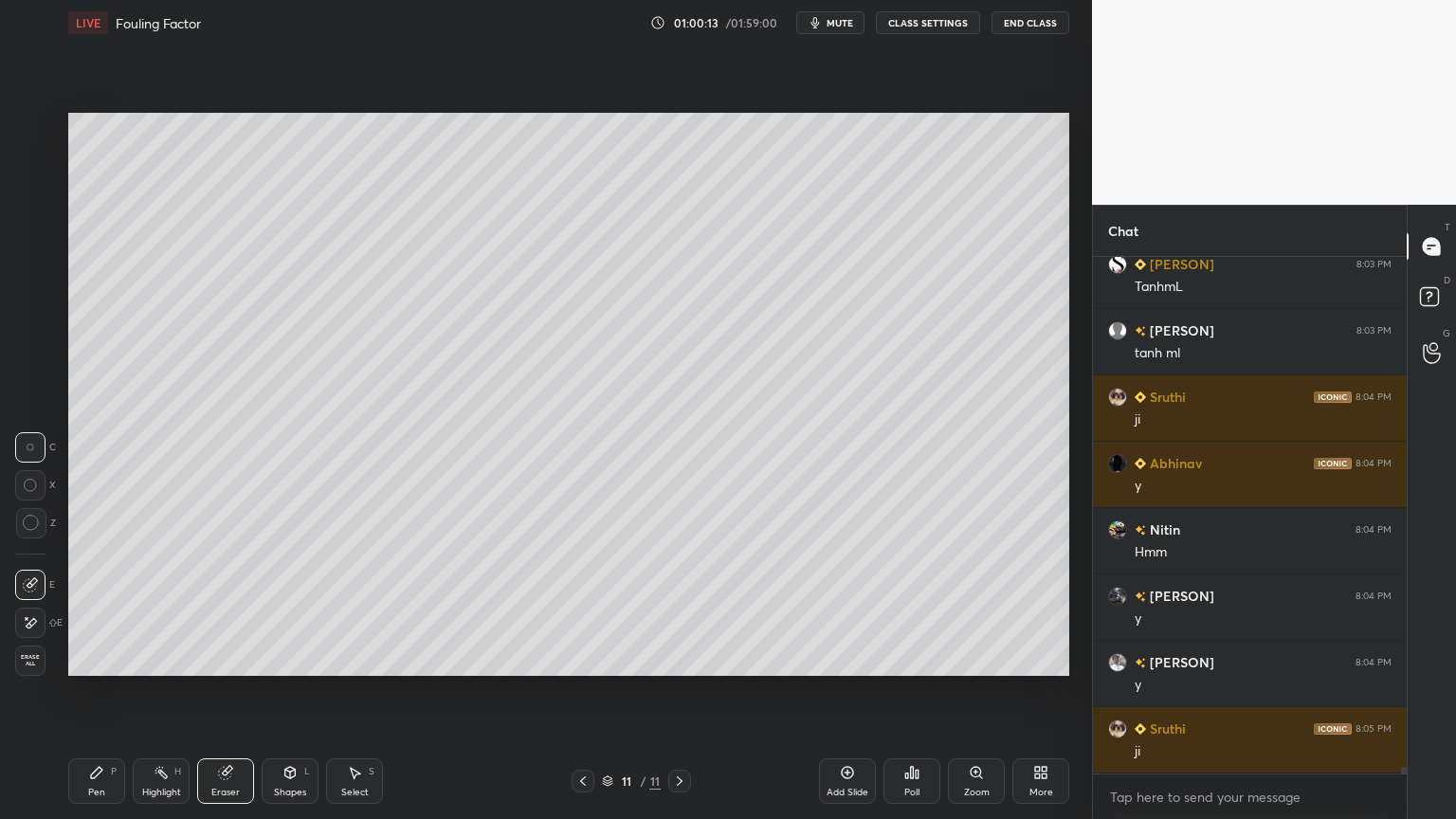 click on "Pen P" at bounding box center [97, 781] 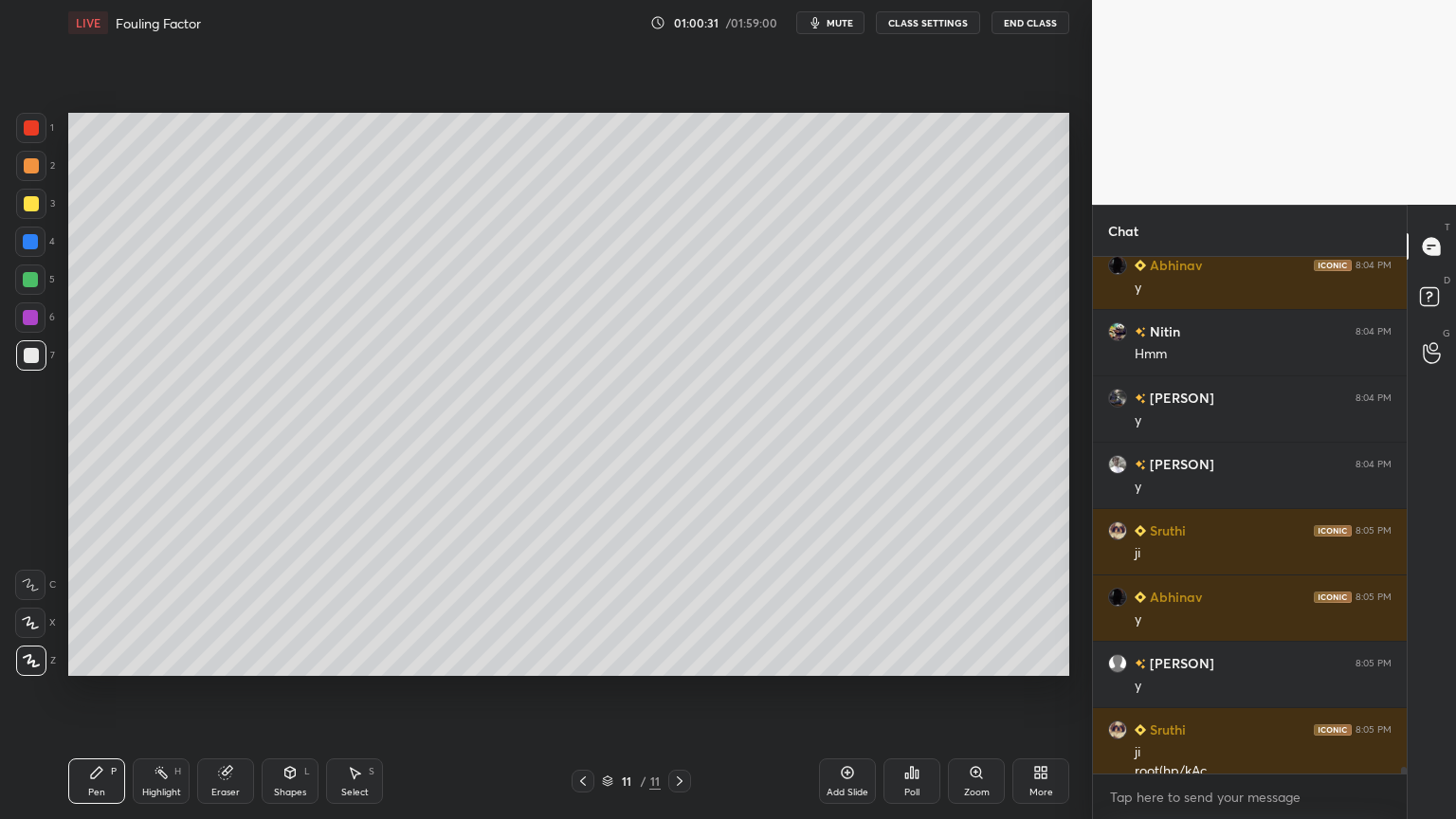 scroll, scrollTop: 37852, scrollLeft: 0, axis: vertical 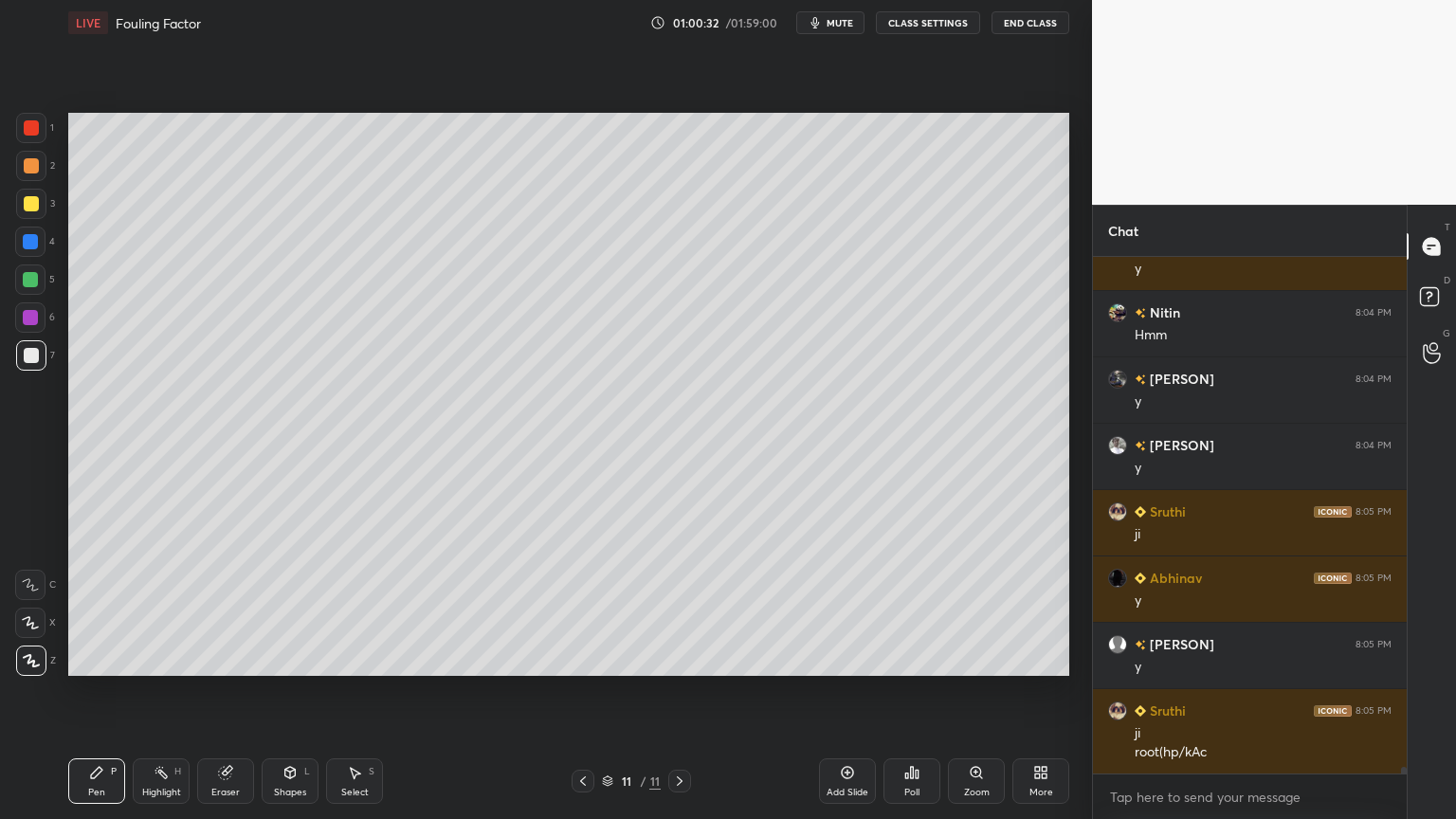 drag, startPoint x: 372, startPoint y: 776, endPoint x: 457, endPoint y: 713, distance: 105.801701 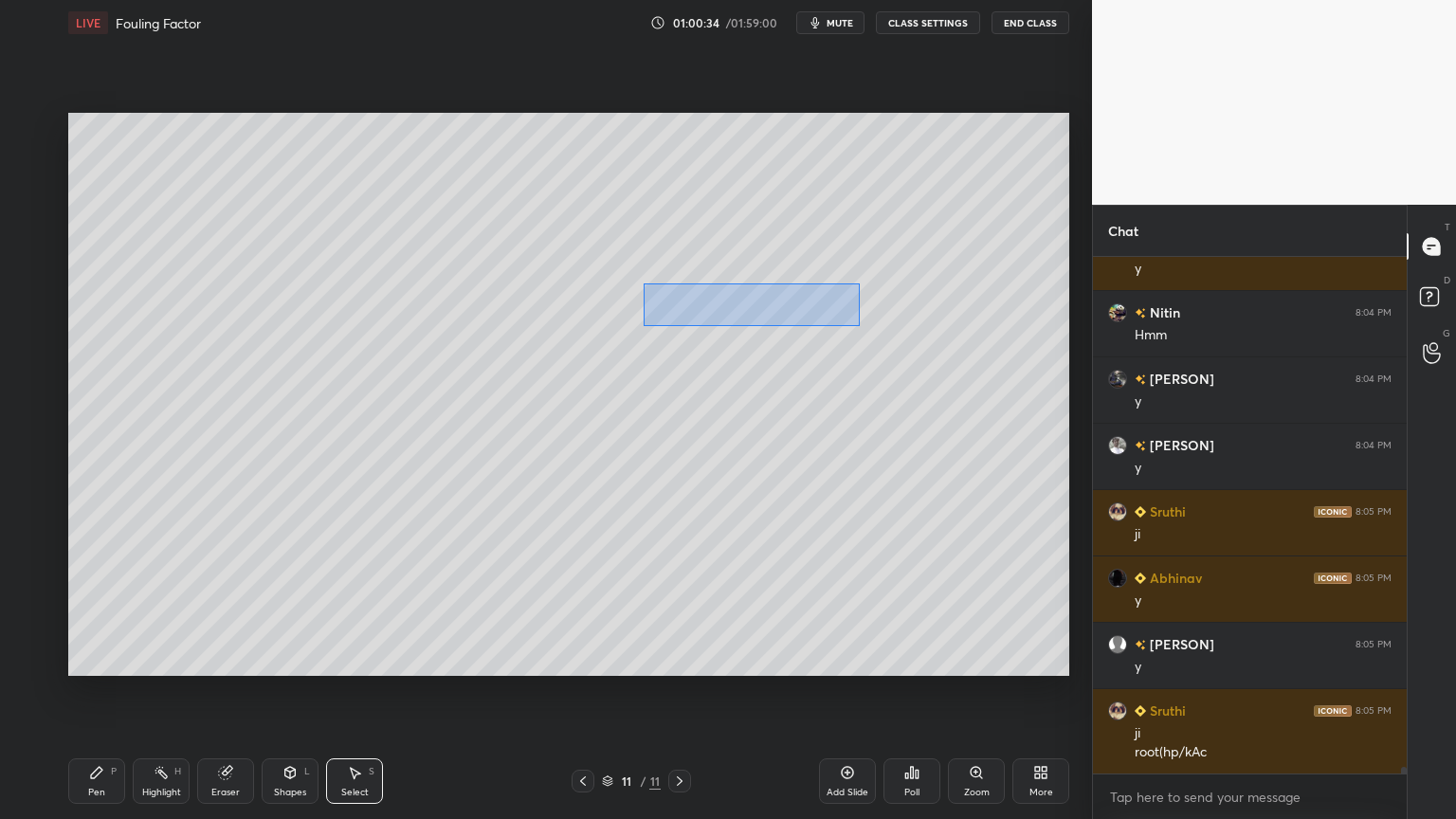 drag, startPoint x: 644, startPoint y: 283, endPoint x: 860, endPoint y: 326, distance: 220.23851 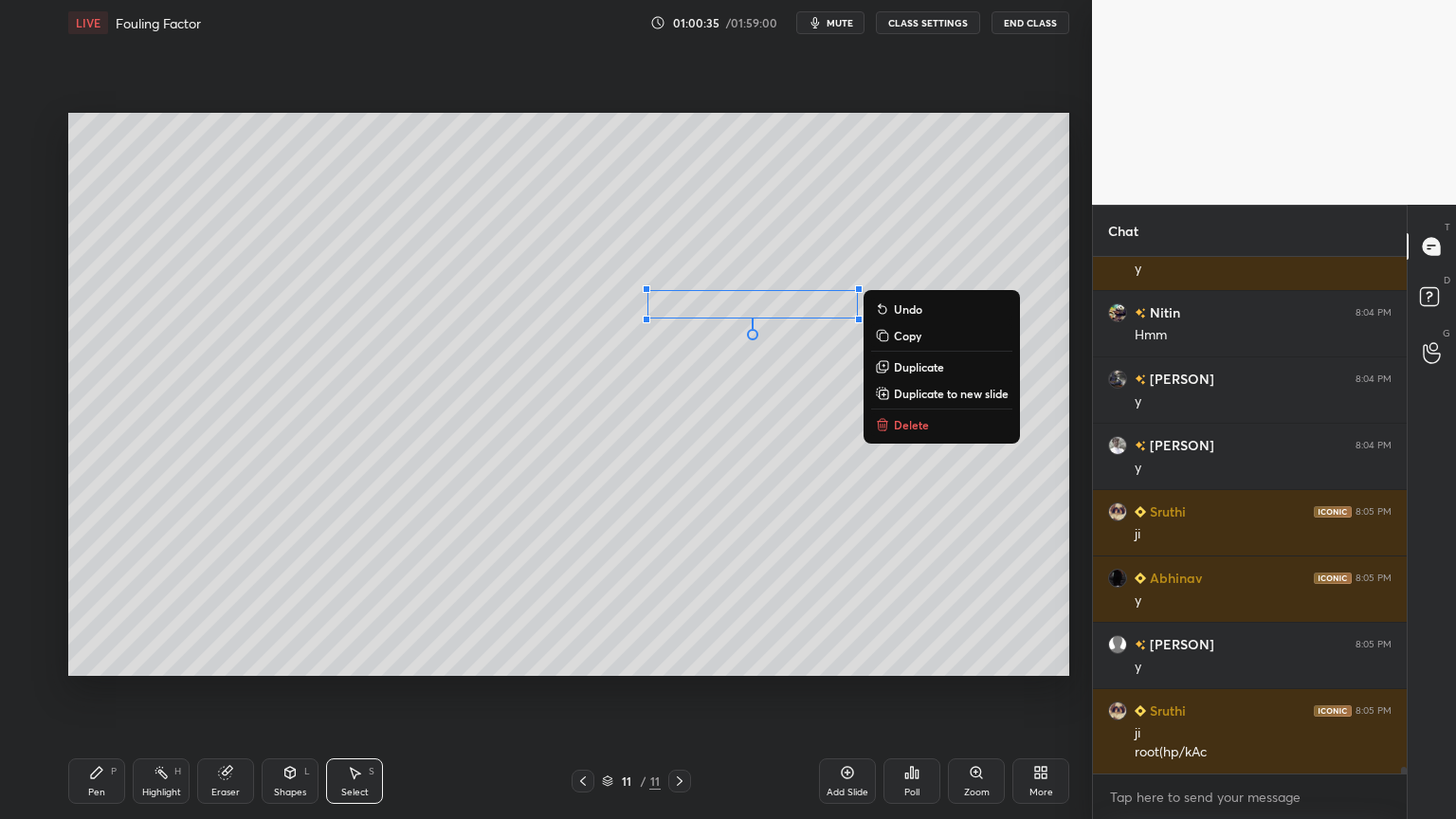 click on "Duplicate" at bounding box center [919, 367] 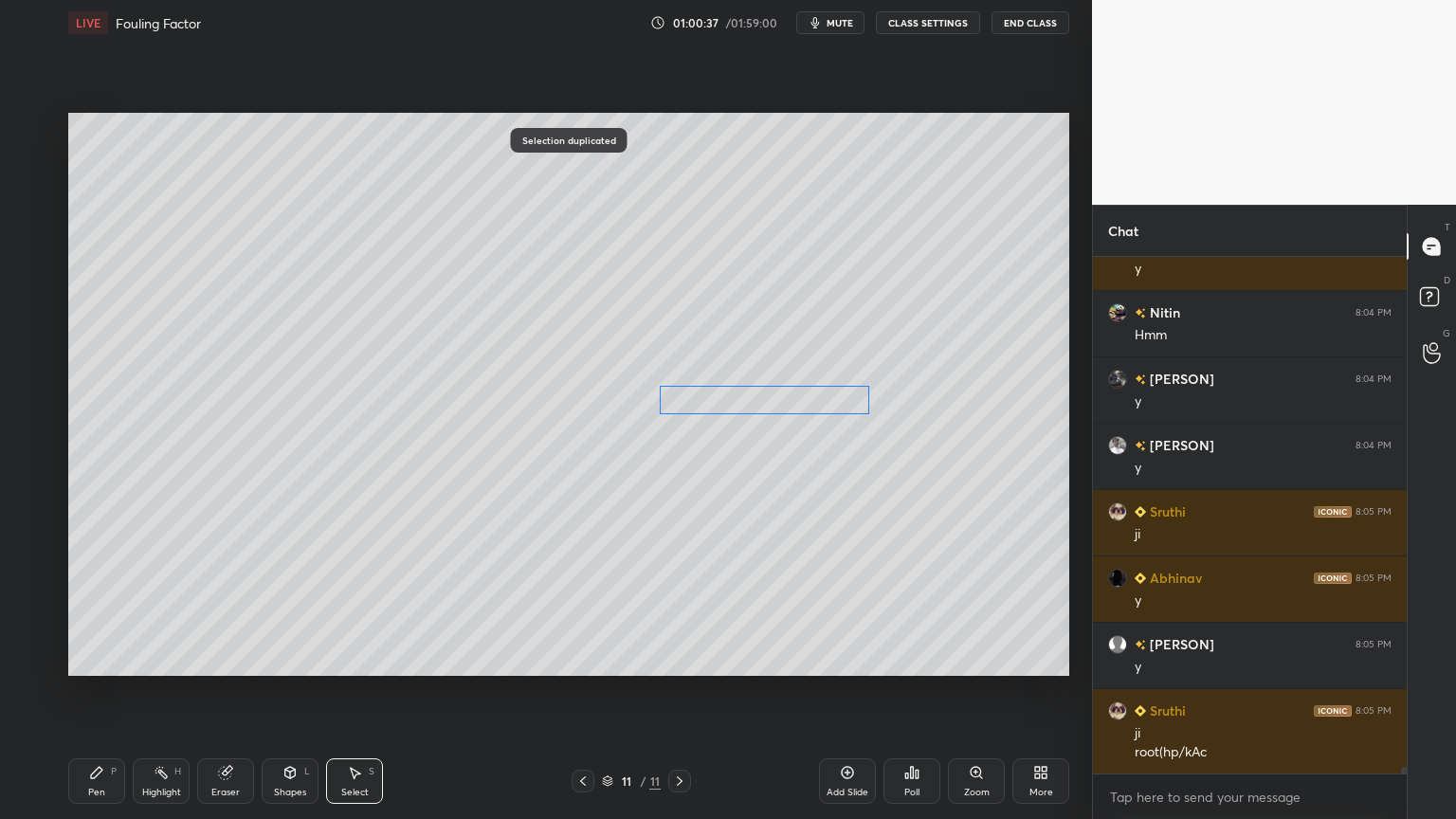 drag, startPoint x: 753, startPoint y: 326, endPoint x: 741, endPoint y: 399, distance: 73.97973 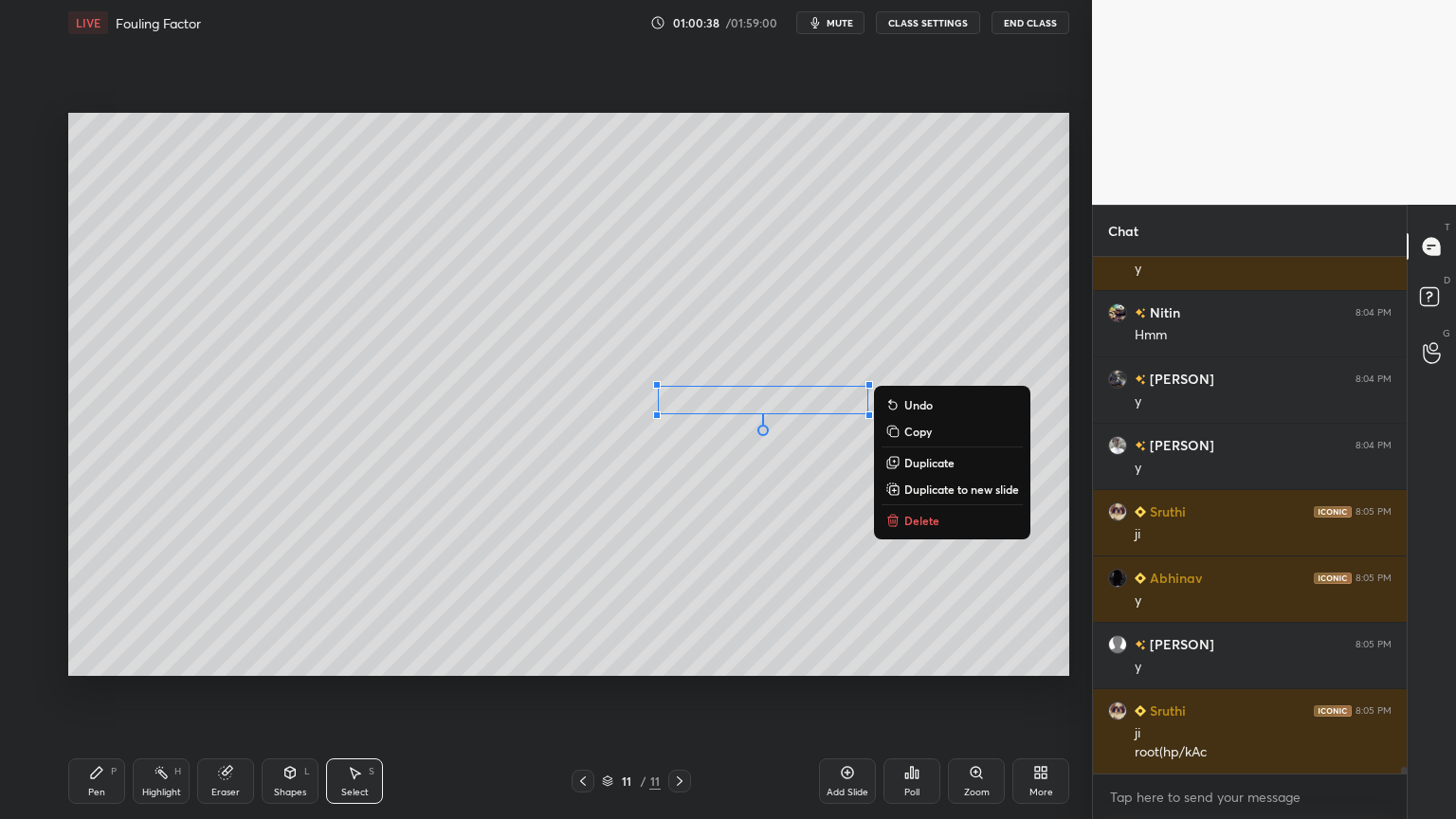 click 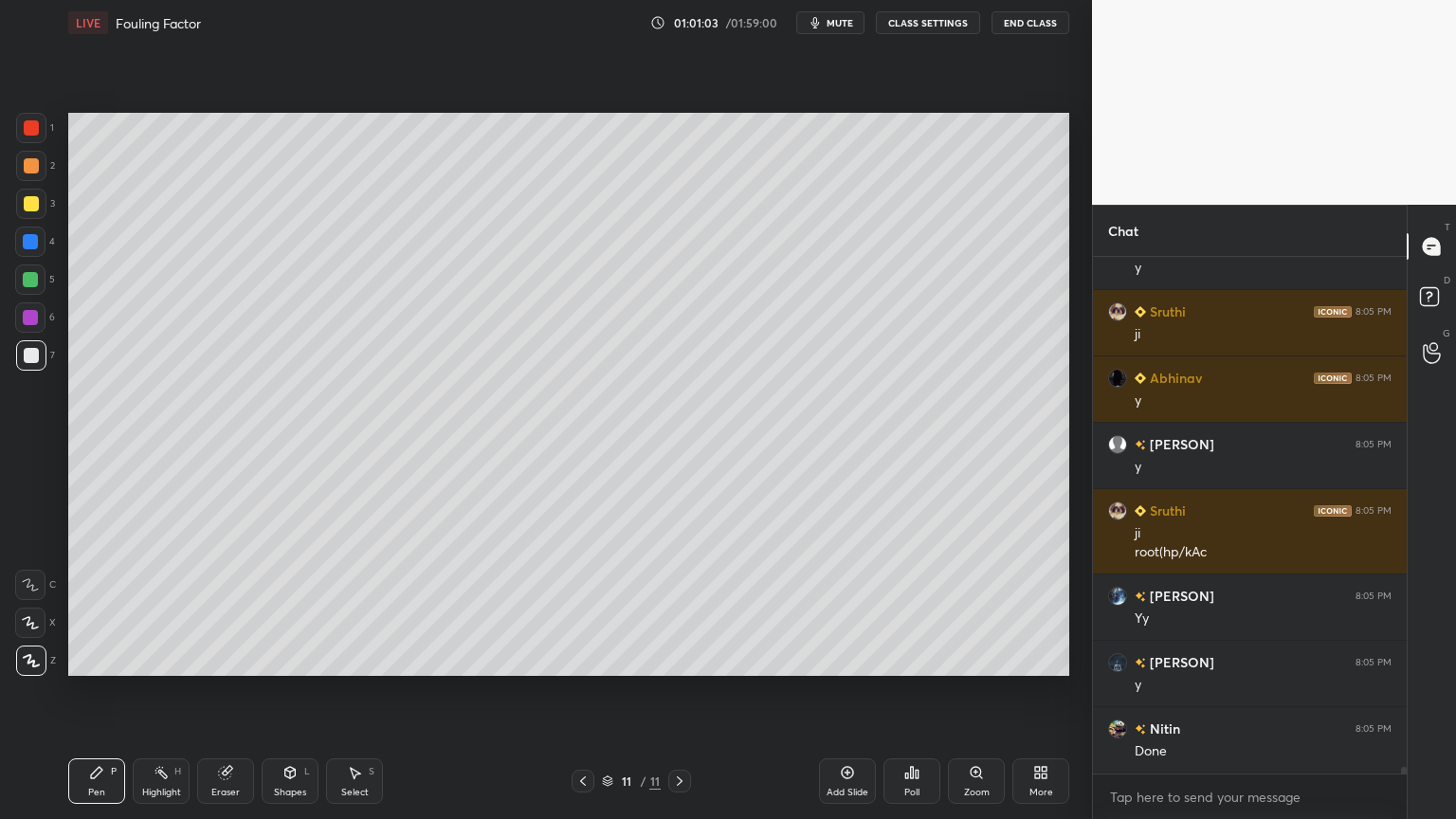 scroll, scrollTop: 38118, scrollLeft: 0, axis: vertical 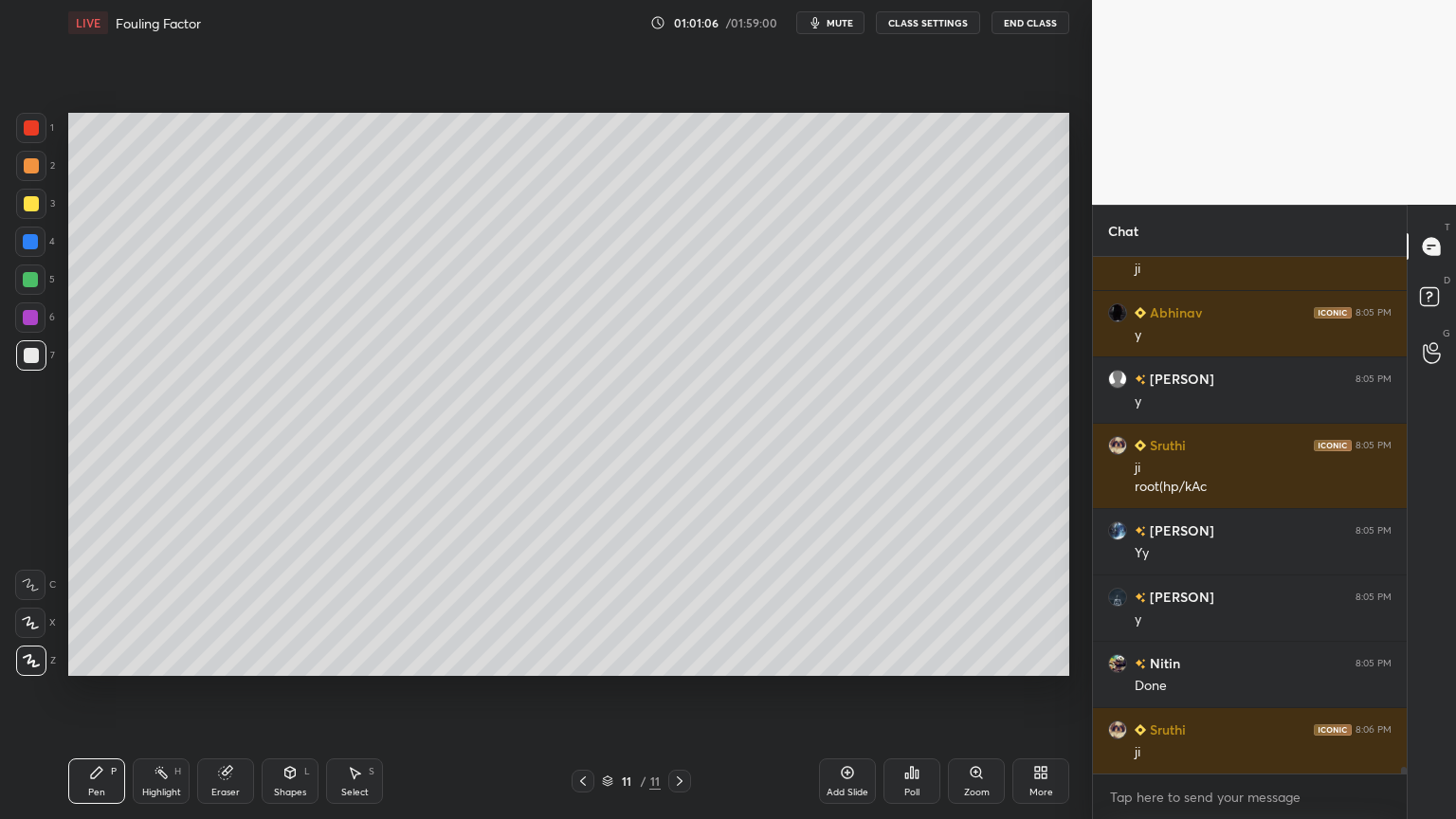 click on "Select S" at bounding box center [355, 781] 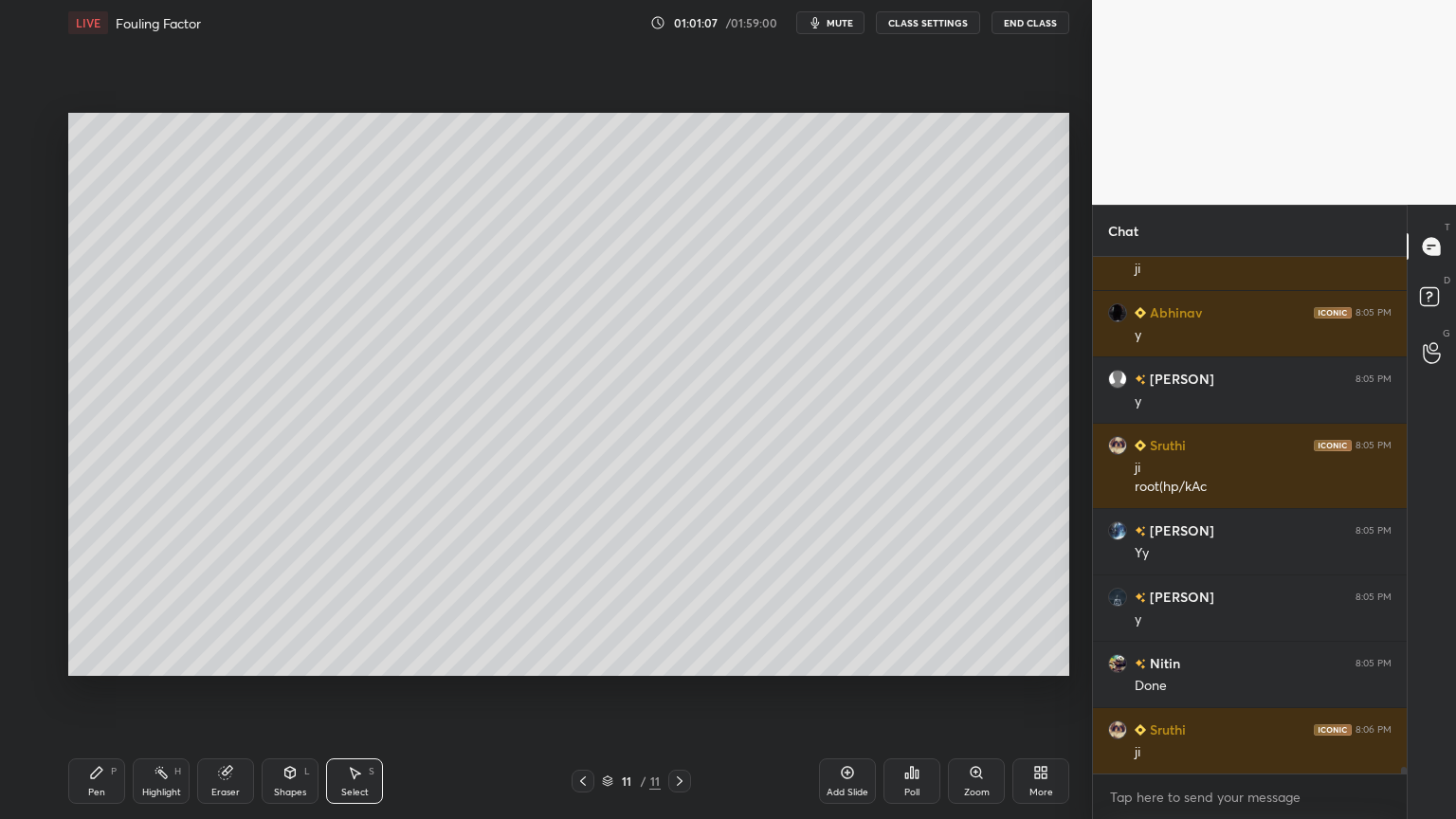 scroll, scrollTop: 38185, scrollLeft: 0, axis: vertical 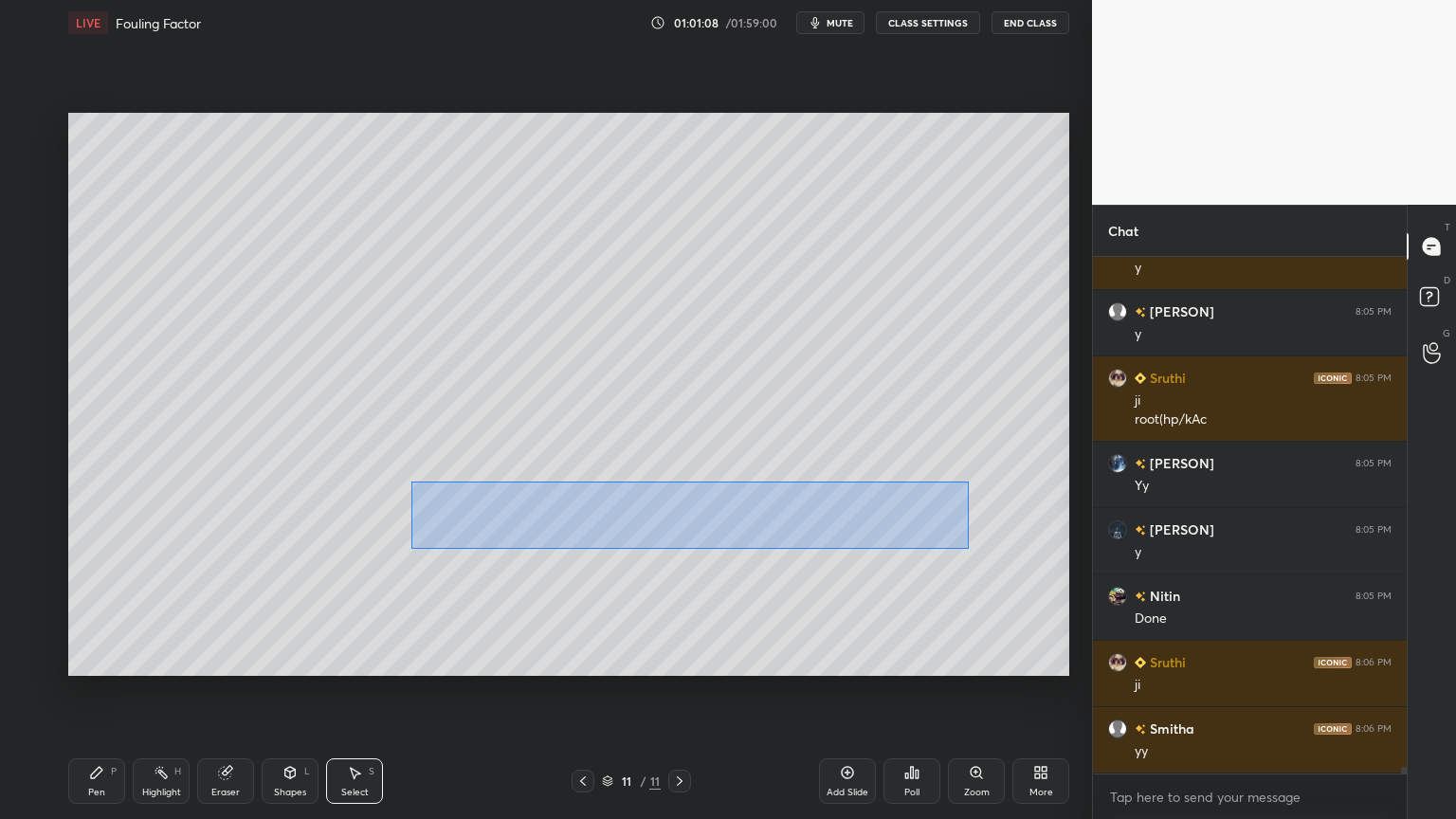 drag, startPoint x: 428, startPoint y: 494, endPoint x: 902, endPoint y: 547, distance: 476.95388 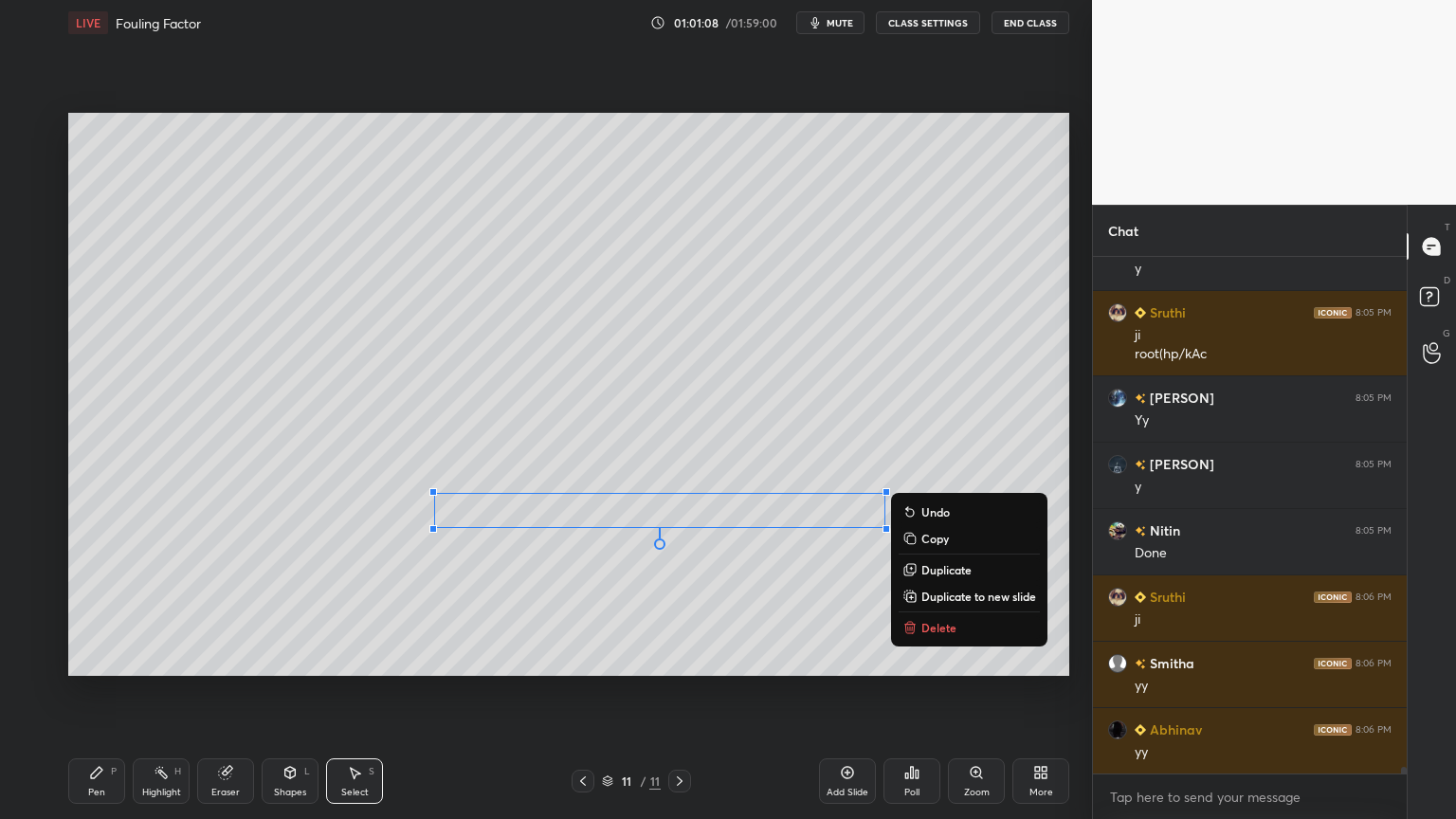 scroll, scrollTop: 38318, scrollLeft: 0, axis: vertical 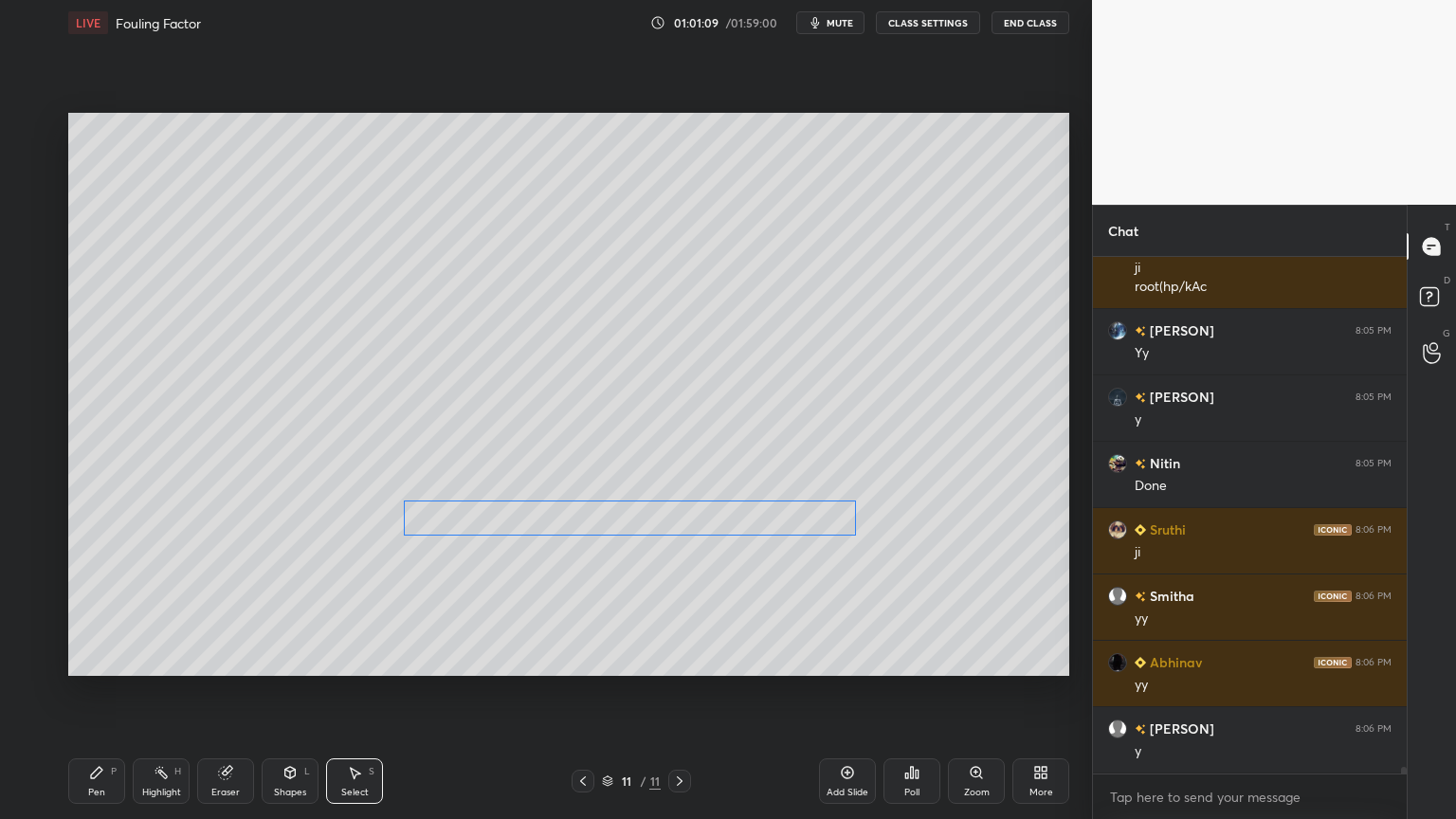 drag, startPoint x: 770, startPoint y: 516, endPoint x: 752, endPoint y: 521, distance: 18.681542 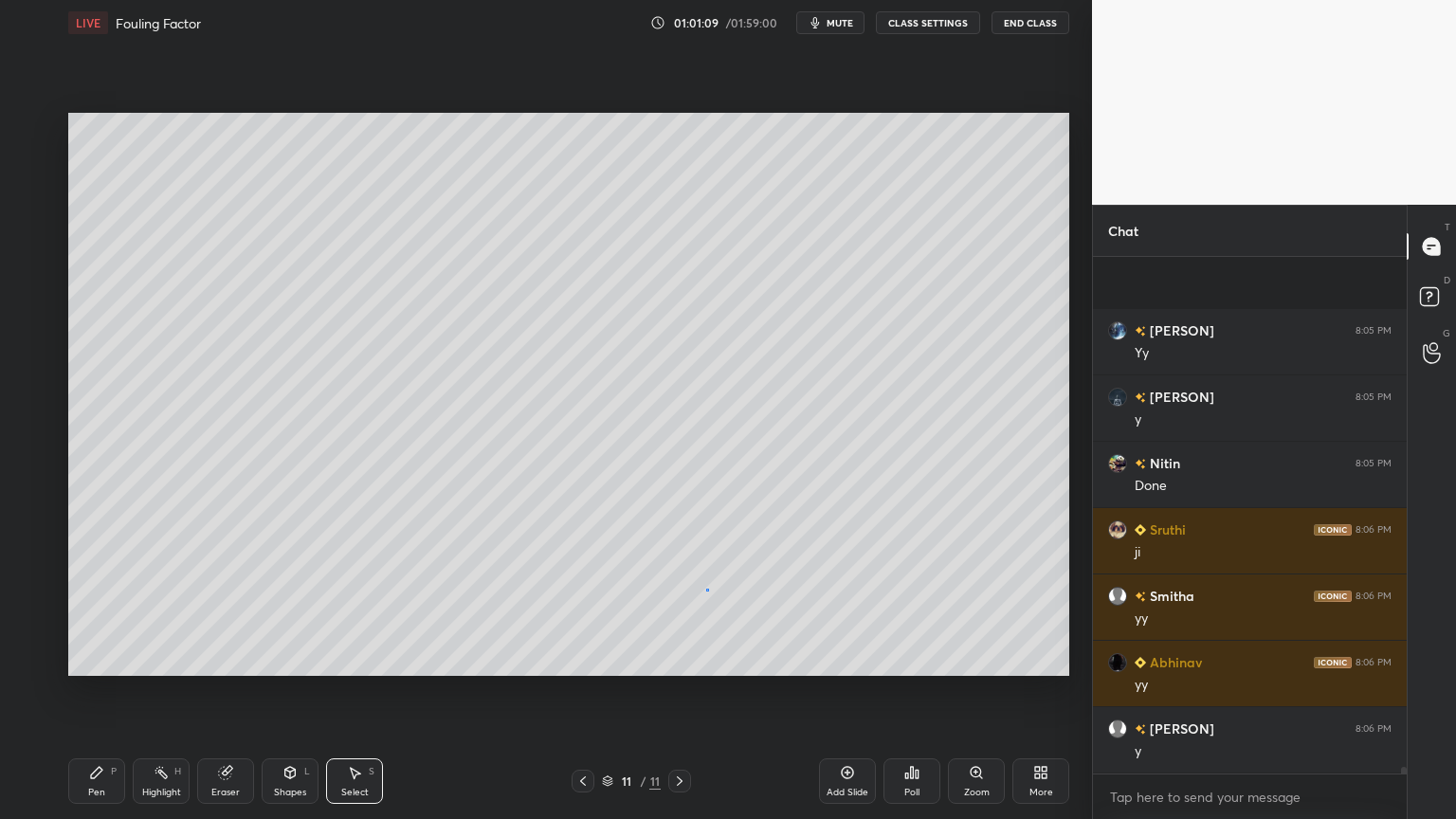 drag, startPoint x: 706, startPoint y: 590, endPoint x: 653, endPoint y: 619, distance: 60.41523 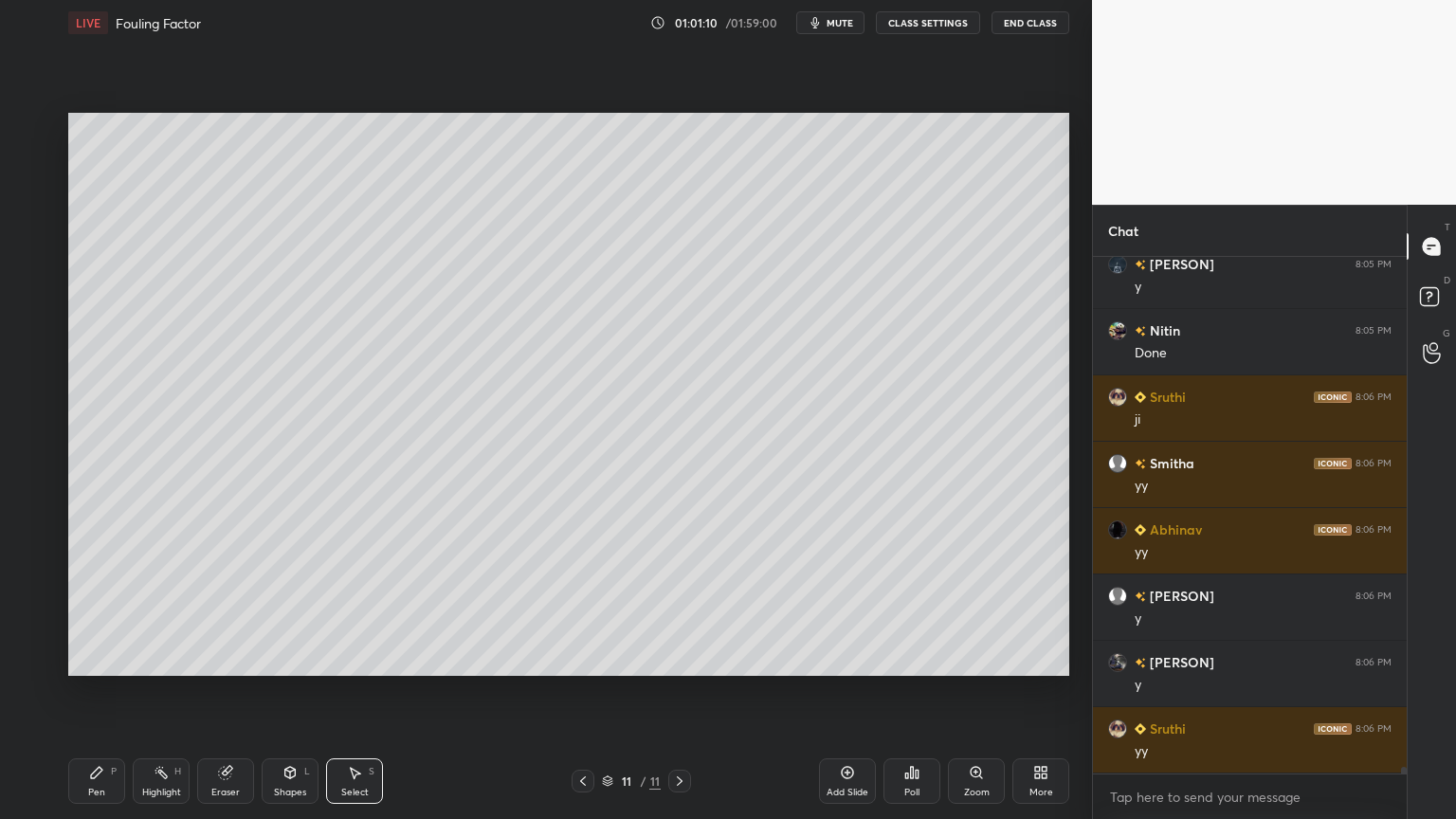 click on "Shapes L" at bounding box center (290, 781) 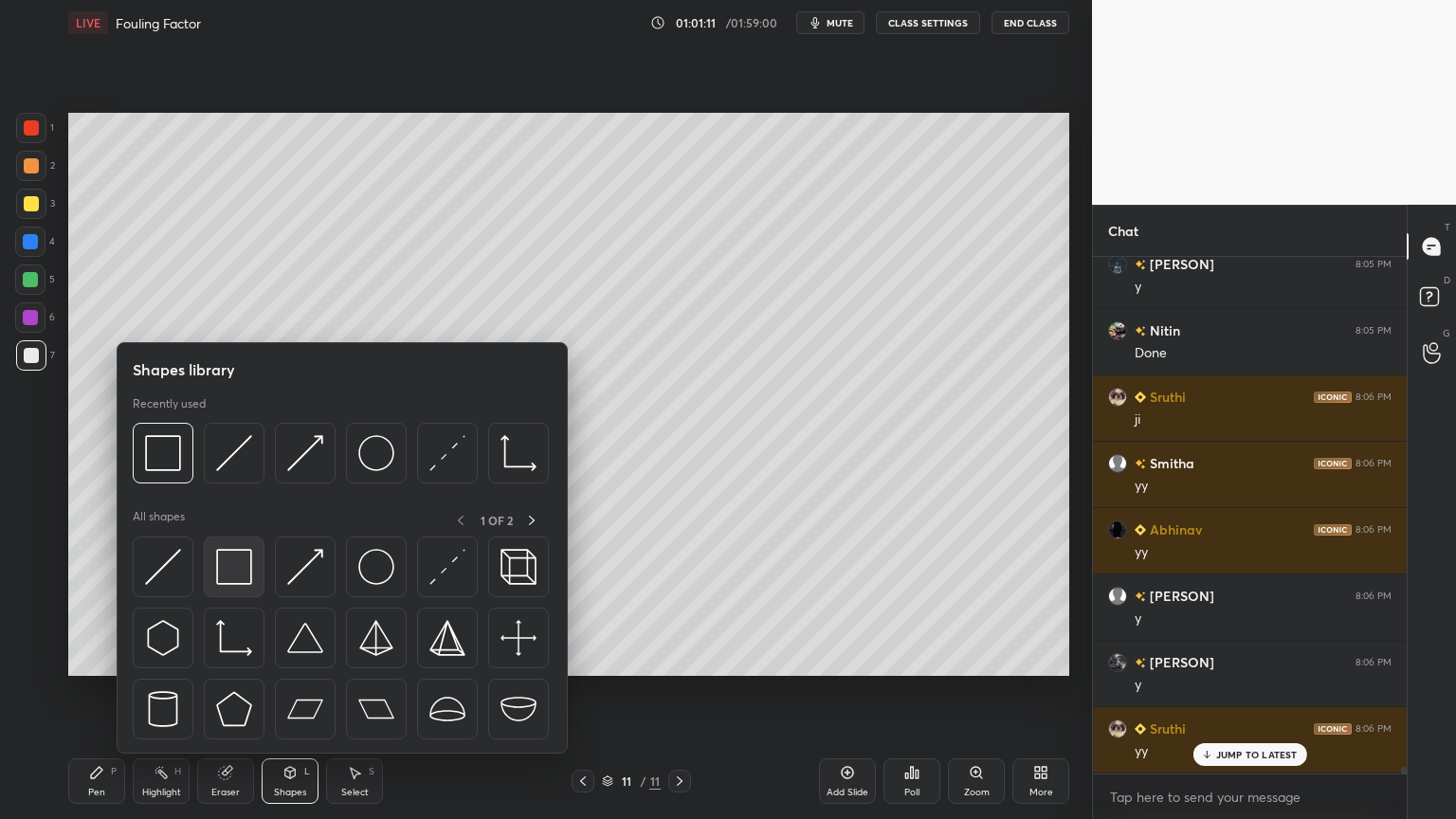 scroll, scrollTop: 38516, scrollLeft: 0, axis: vertical 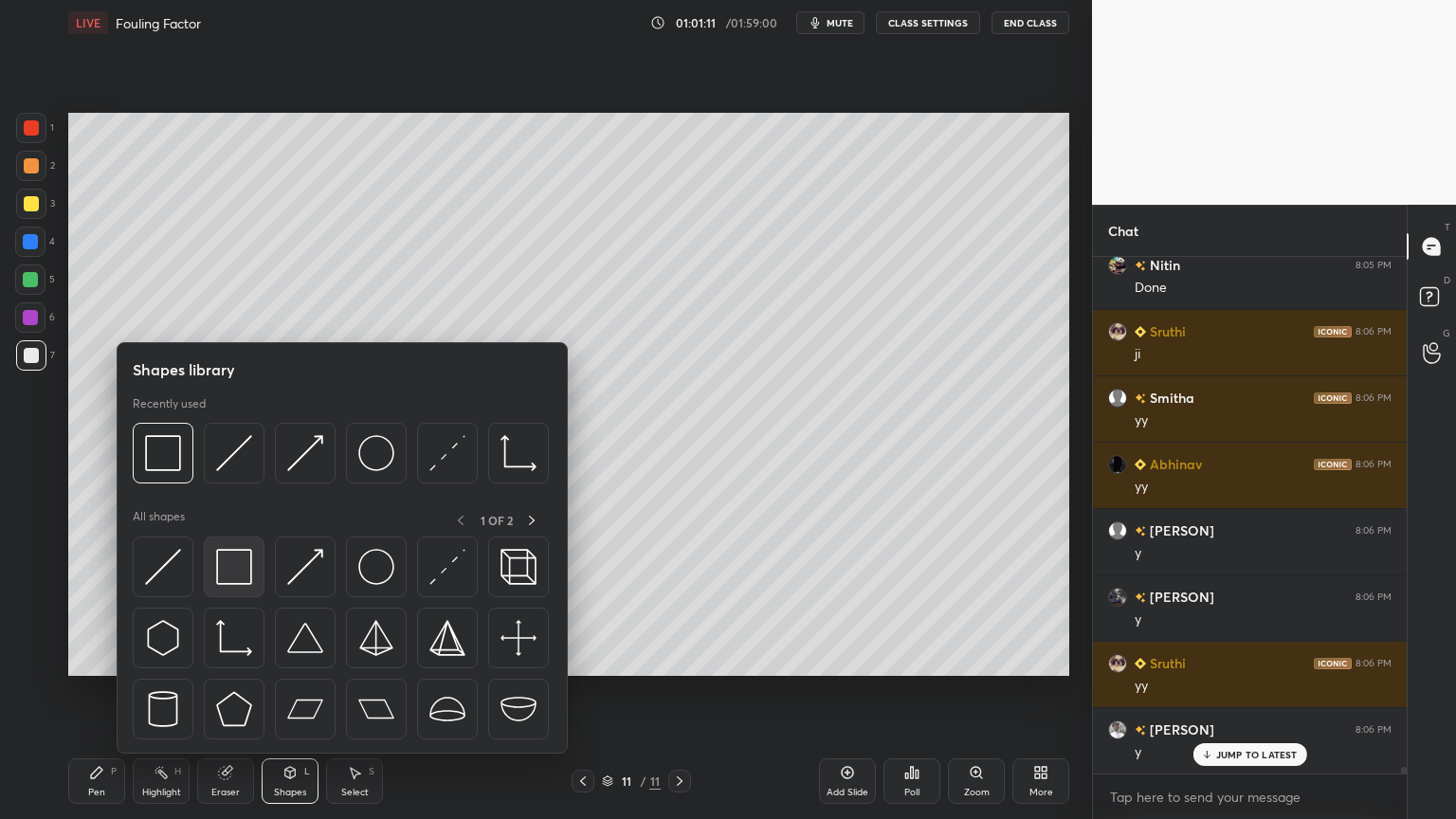 click at bounding box center (234, 567) 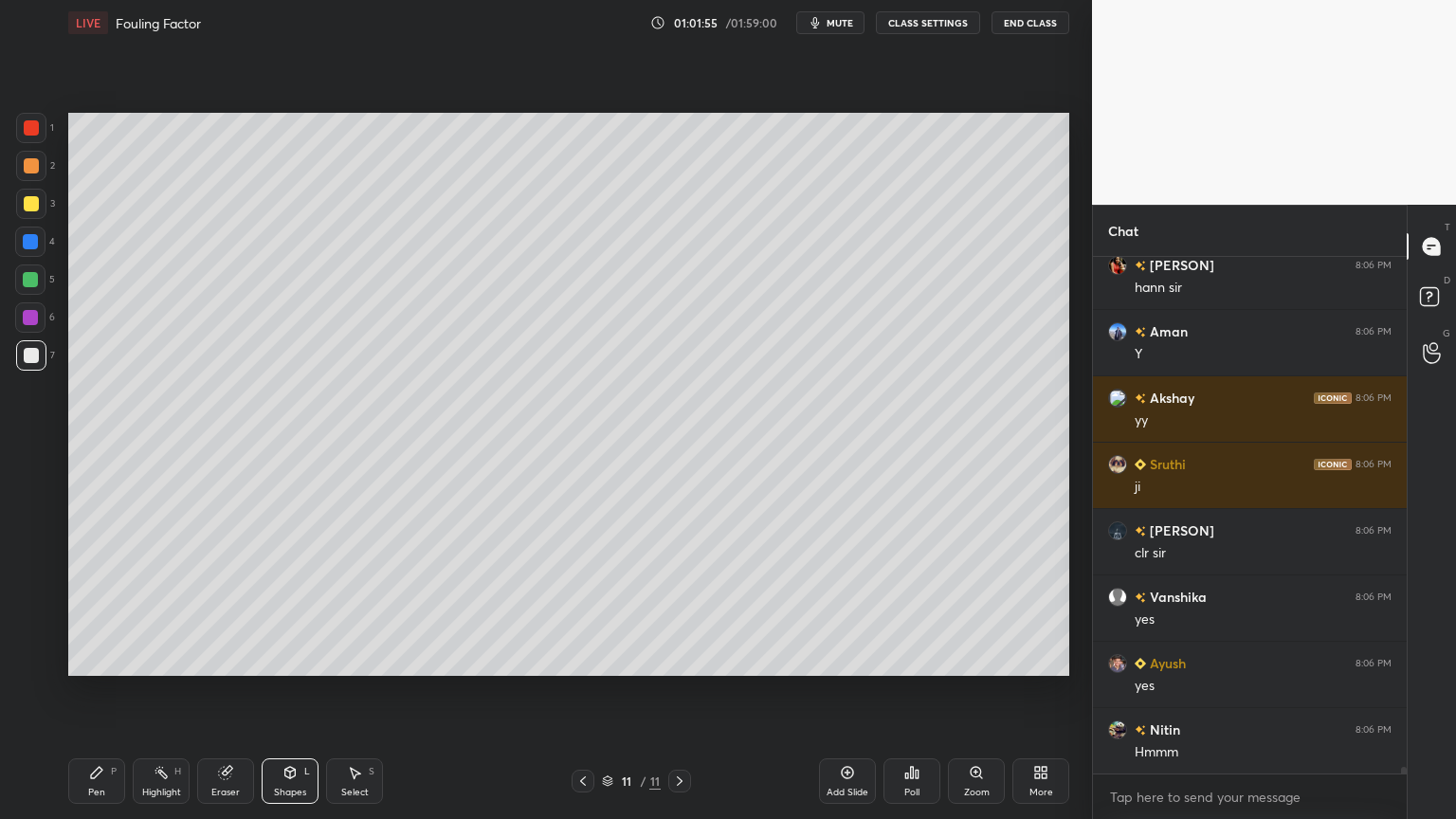 scroll, scrollTop: 39994, scrollLeft: 0, axis: vertical 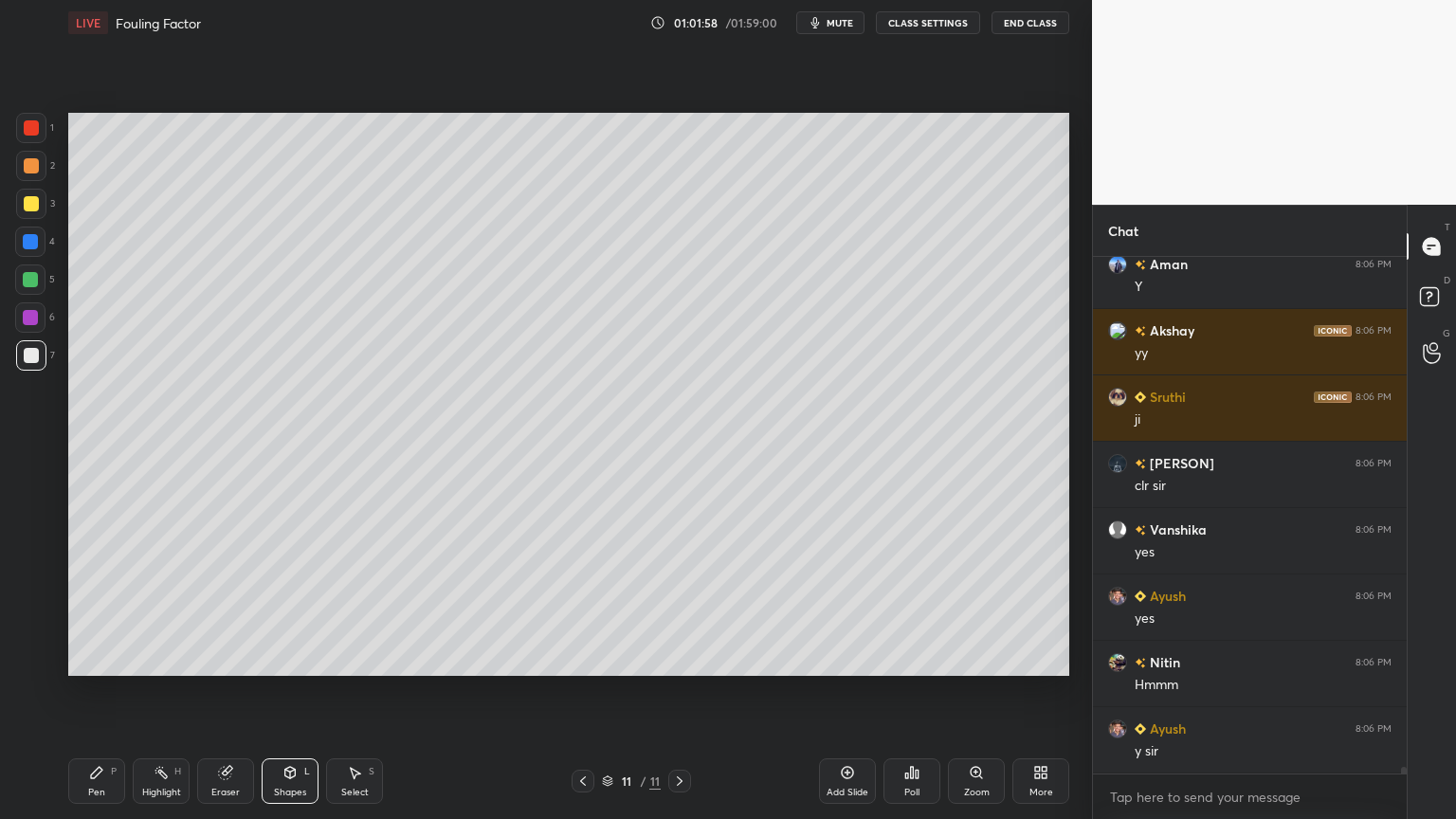 drag, startPoint x: 1403, startPoint y: 768, endPoint x: 1399, endPoint y: 792, distance: 24.33105 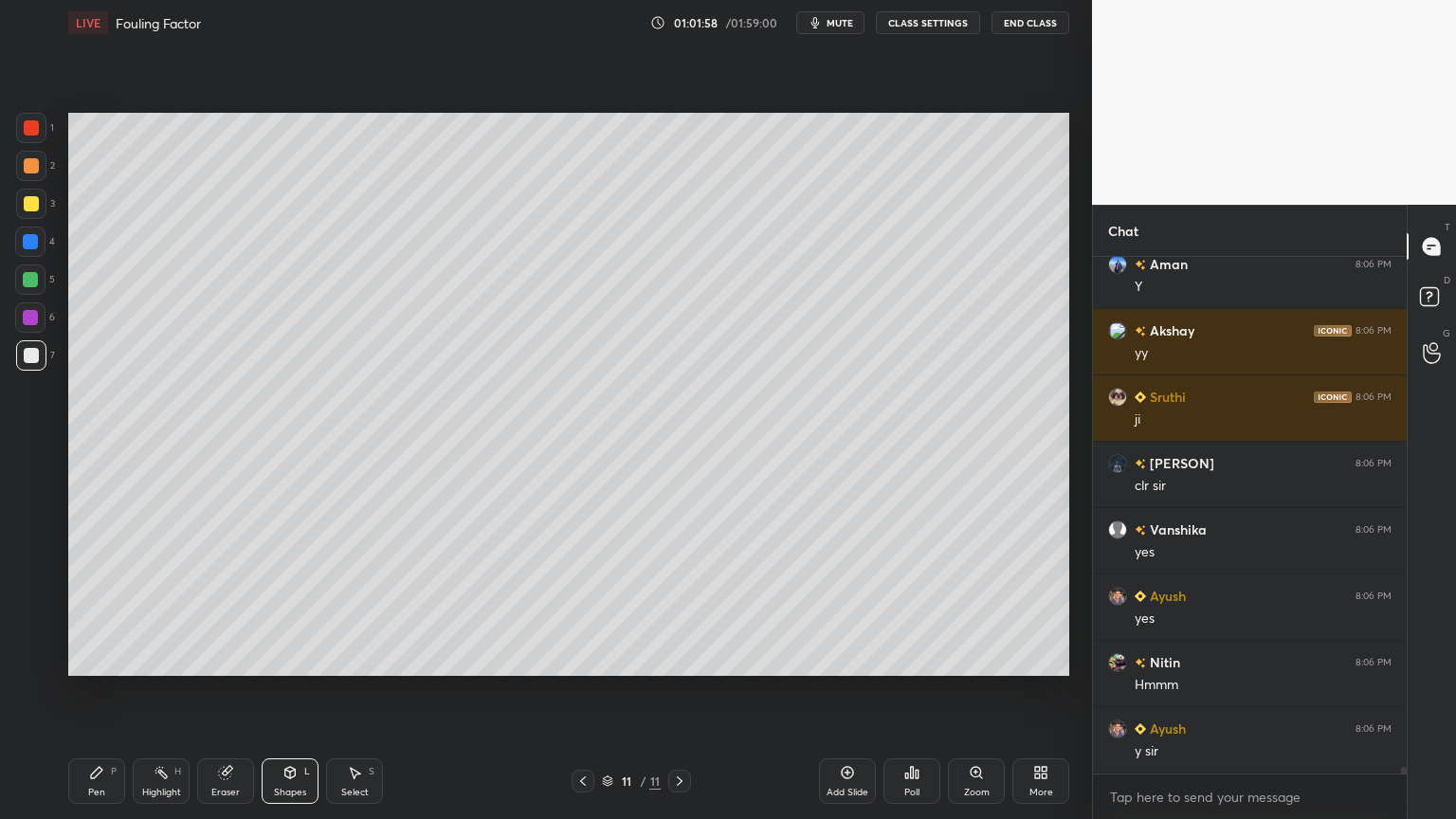 click on "[PERSON] 8:06 PM hann sir [PERSON] 8:06 PM Y [PERSON] 8:06 PM yy [PERSON] 8:06 PM ji [PERSON] 8:06 PM clr sir [PERSON] 8:06 PM yes [PERSON] 8:06 PM yes [PERSON] 8:06 PM Hmmm [PERSON] 8:06 PM y sir JUMP TO LATEST Enable hand raising Enable raise hand to speak to learners. Once enabled, chat will be turned off temporarily. Enable x" at bounding box center [1249, 537] 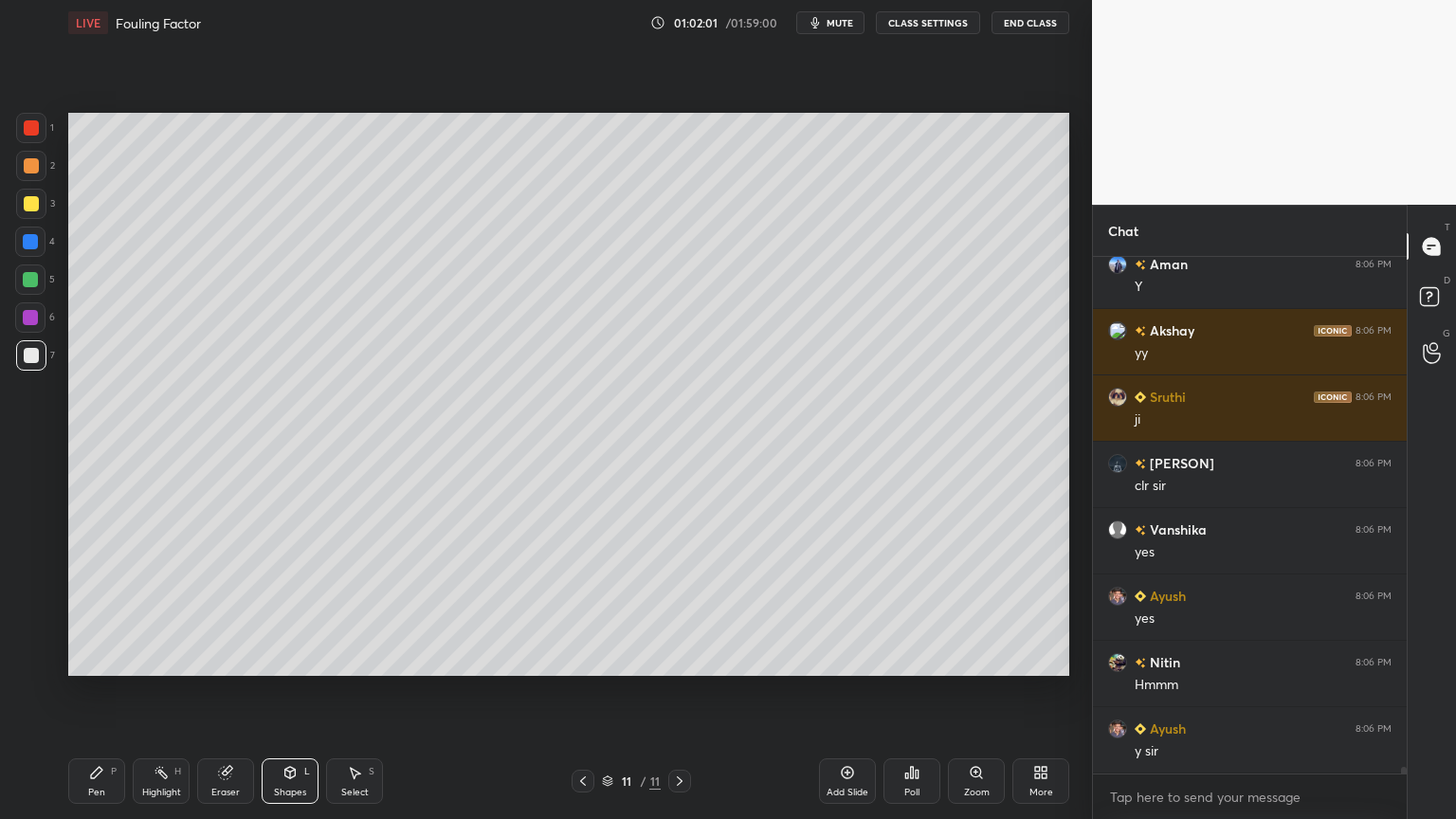 click on "Select" at bounding box center [355, 792] 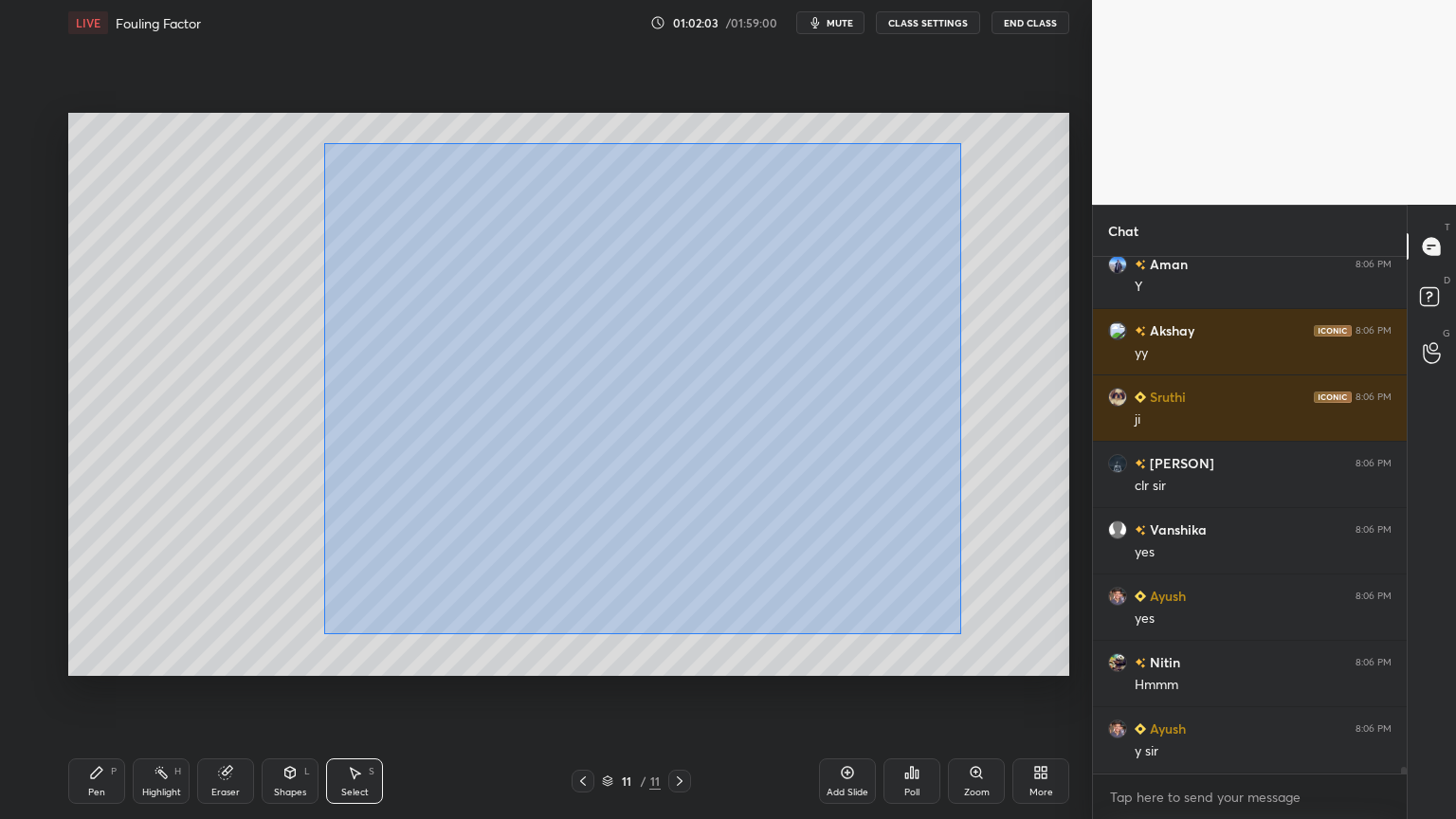 drag, startPoint x: 338, startPoint y: 156, endPoint x: 928, endPoint y: 619, distance: 749.9793 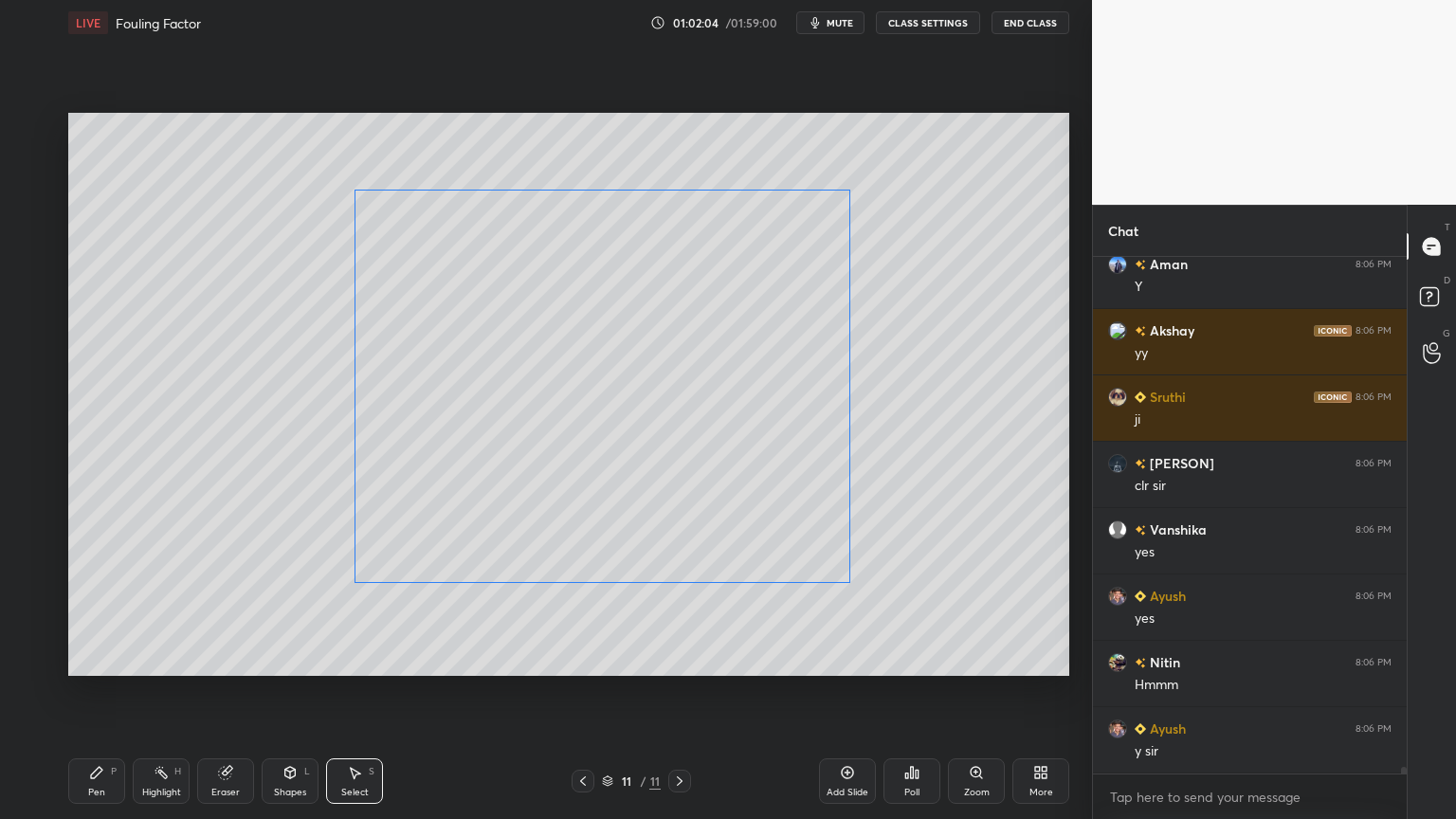 drag, startPoint x: 728, startPoint y: 501, endPoint x: 711, endPoint y: 527, distance: 31.064449 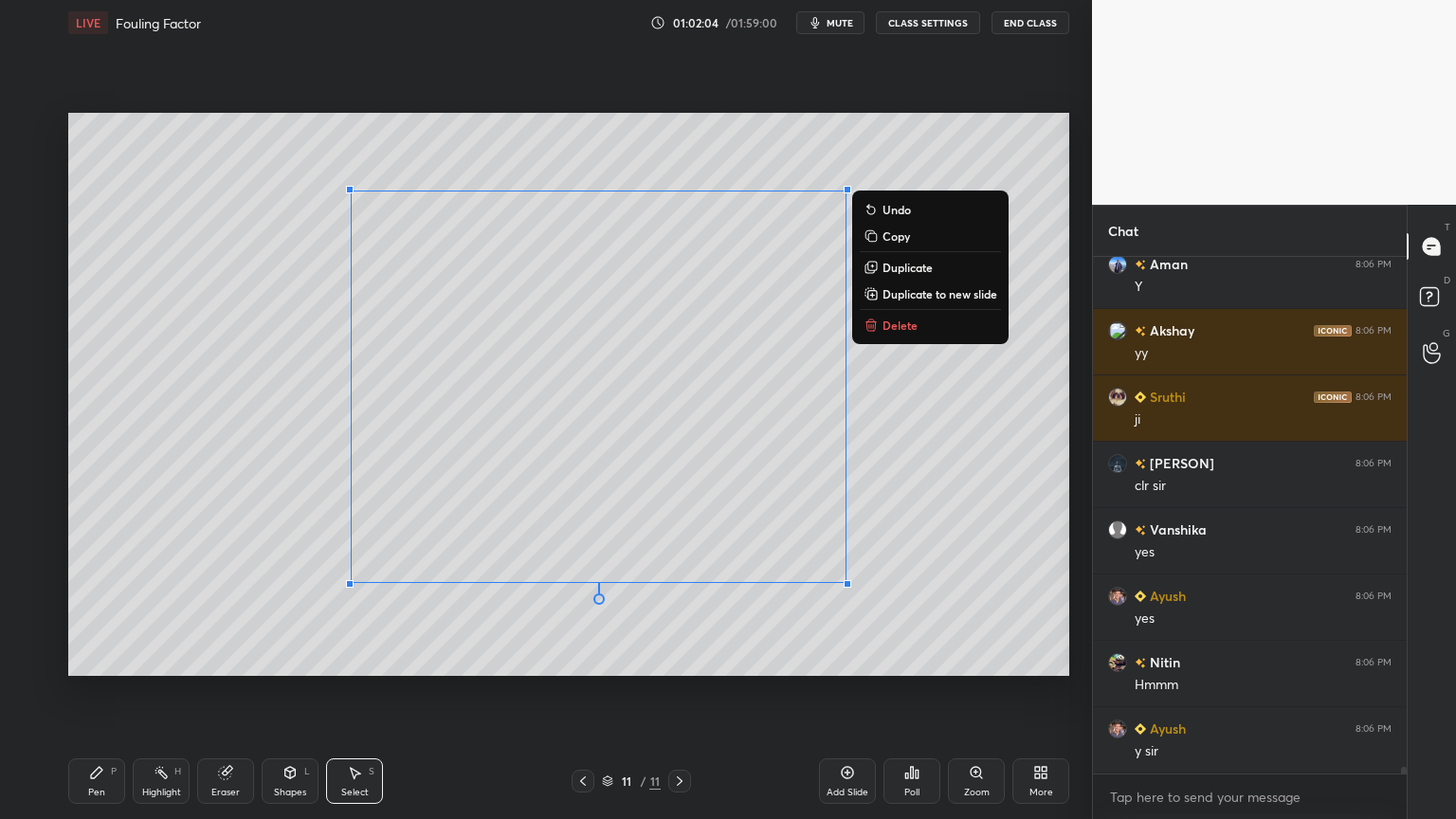 scroll, scrollTop: 40059, scrollLeft: 0, axis: vertical 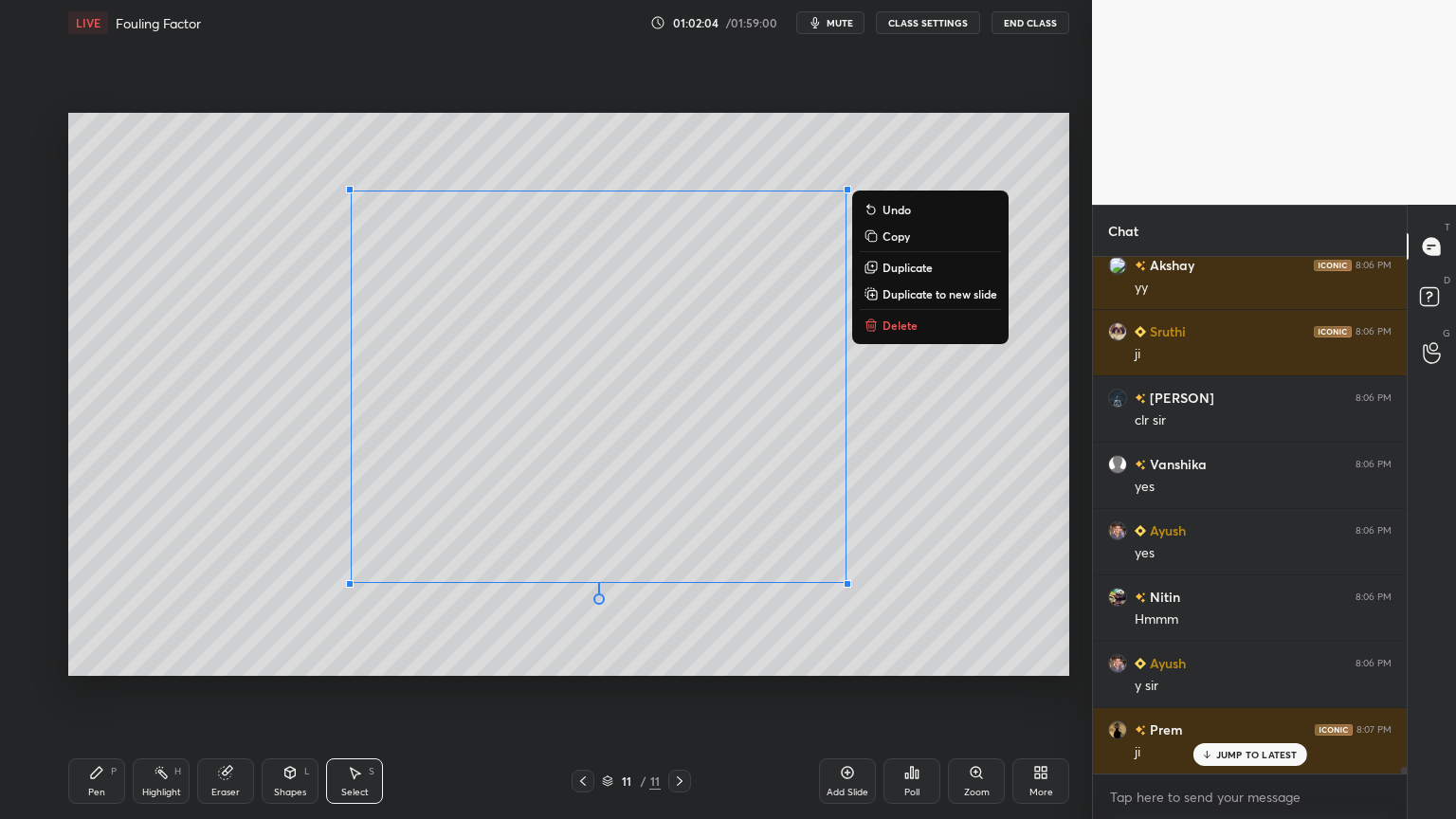 click on "0 ° Undo Copy Duplicate Duplicate to new slide Delete" at bounding box center [569, 394] 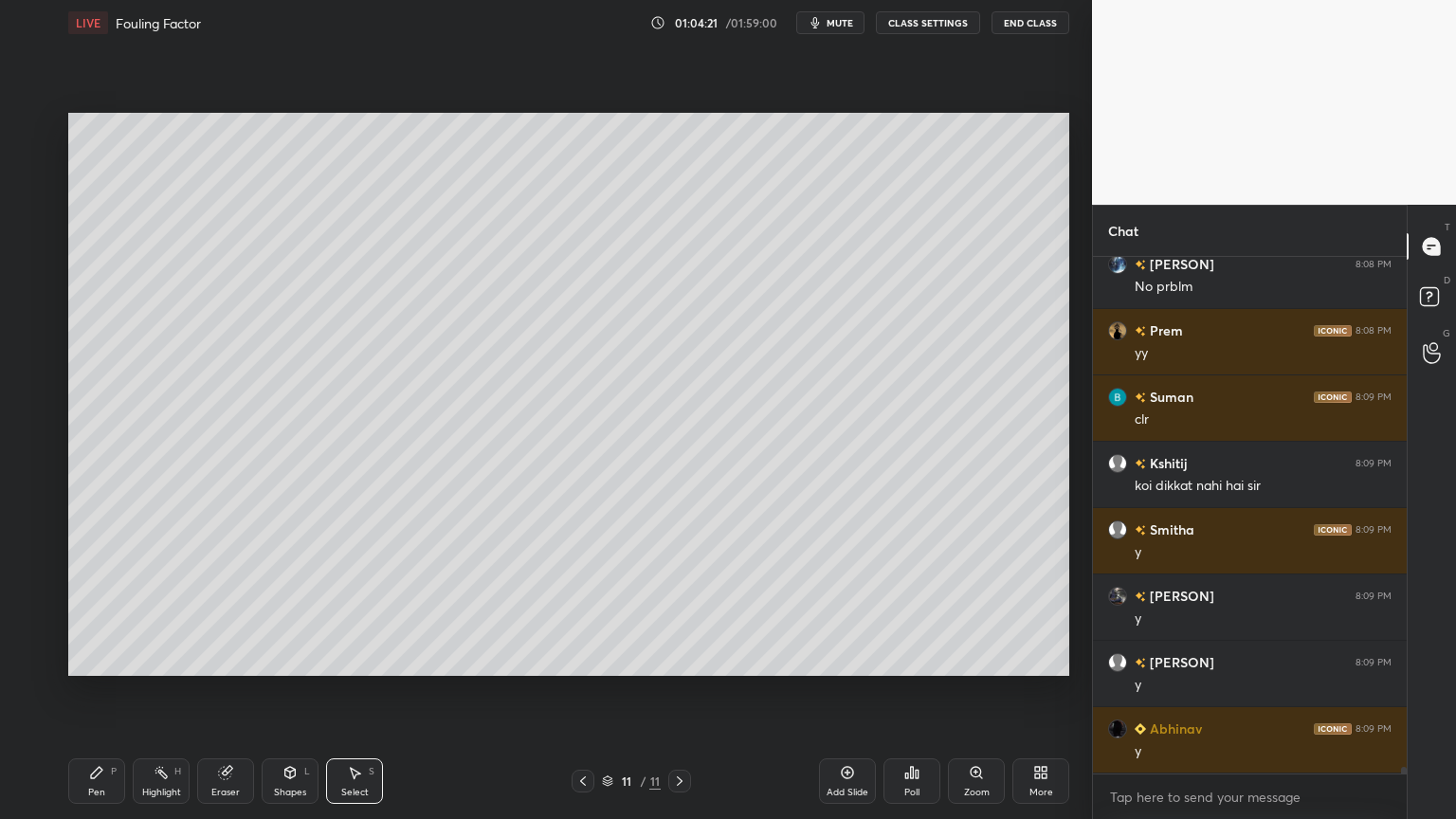 scroll, scrollTop: 42050, scrollLeft: 0, axis: vertical 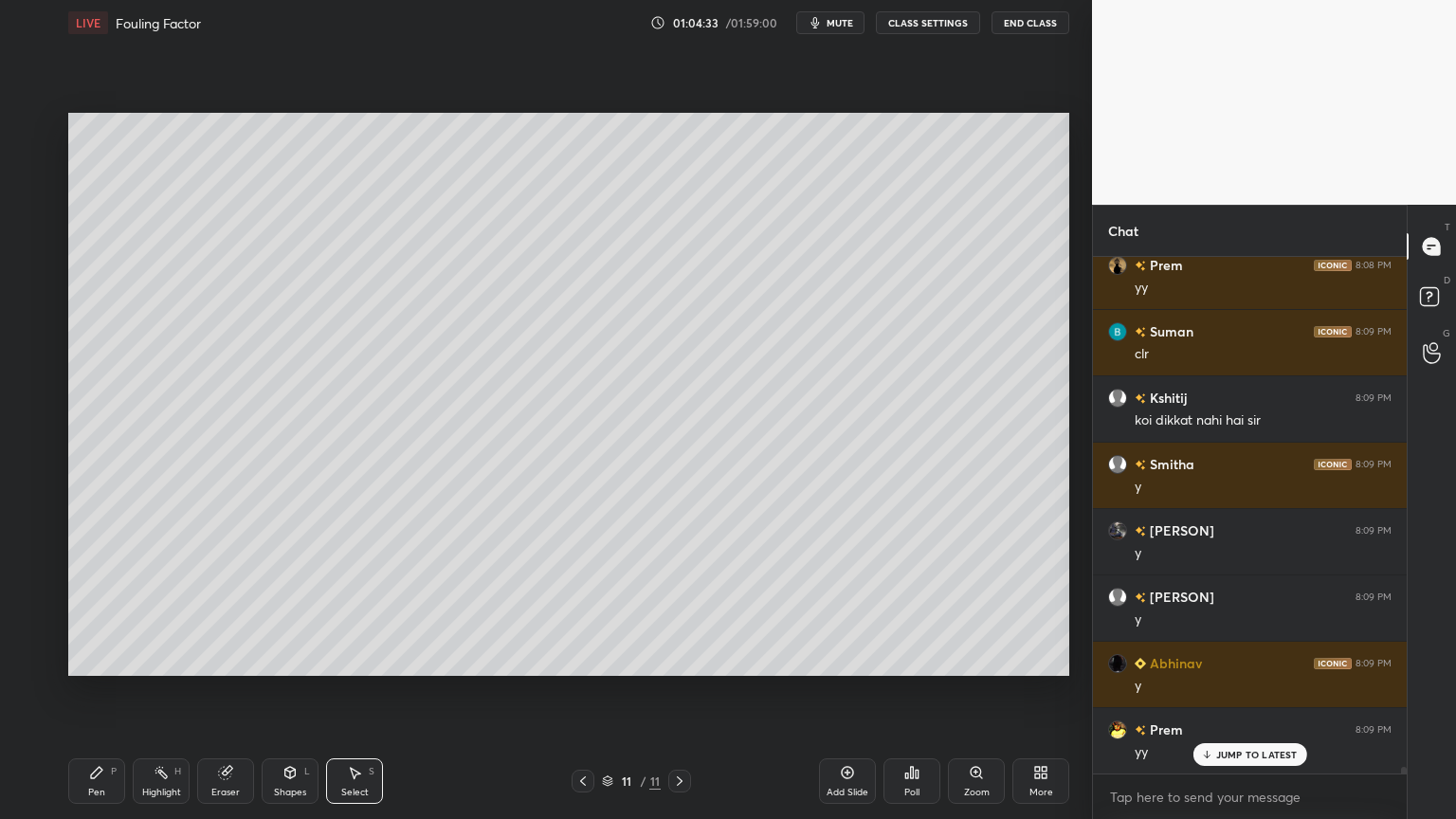 click on "Shapes L" at bounding box center [290, 781] 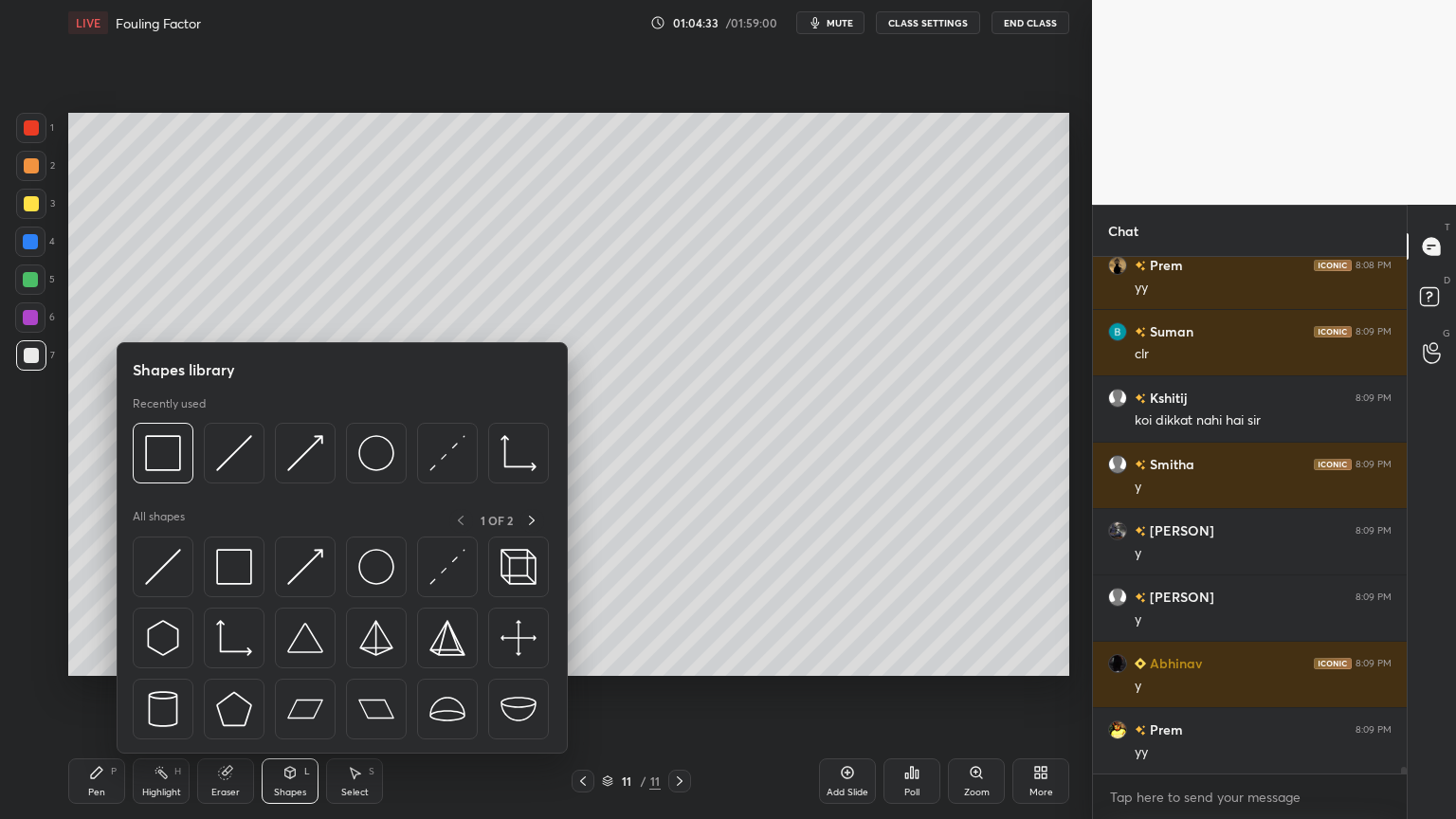 scroll, scrollTop: 42117, scrollLeft: 0, axis: vertical 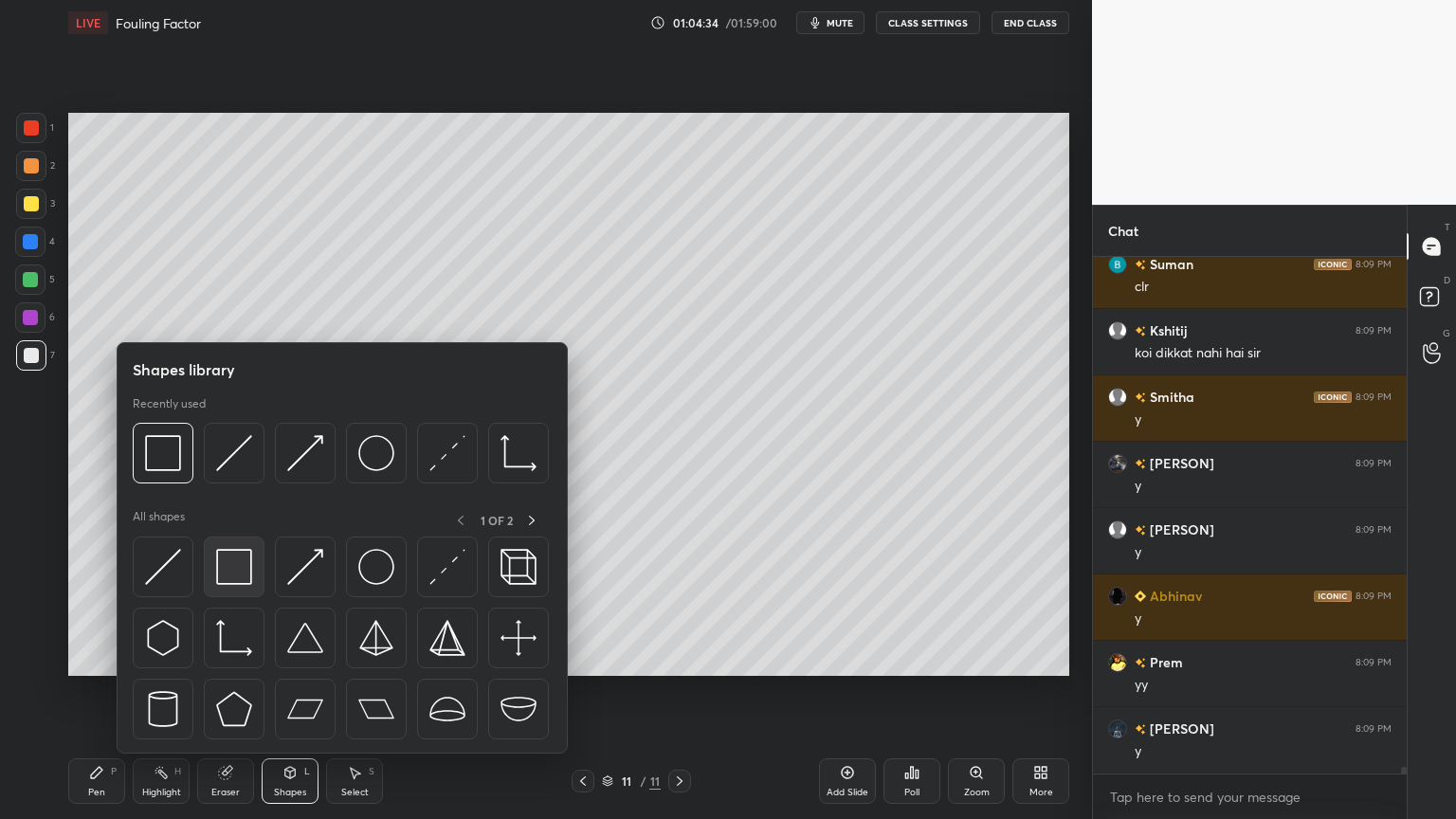 click at bounding box center [234, 567] 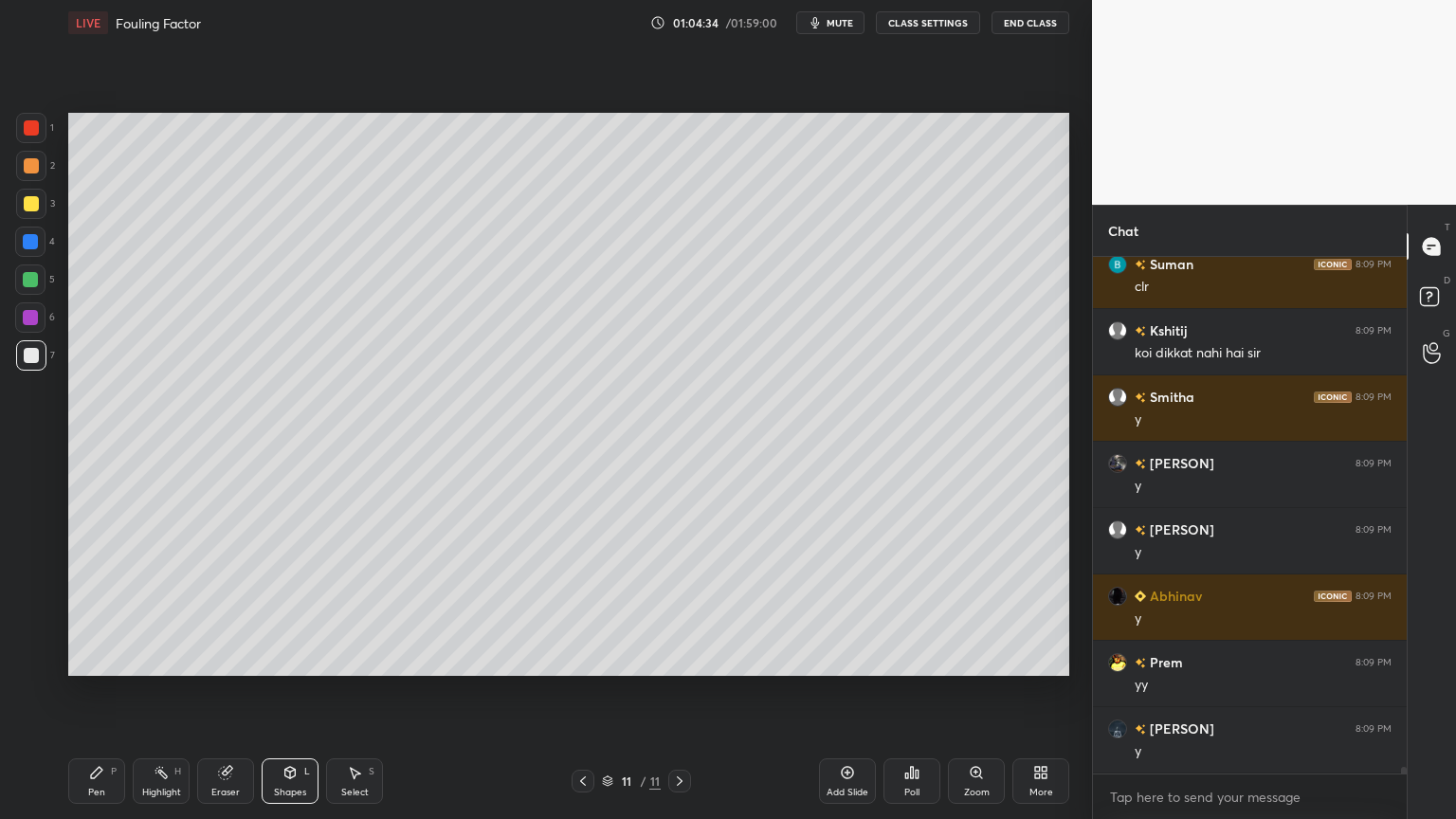 click at bounding box center (30, 318) 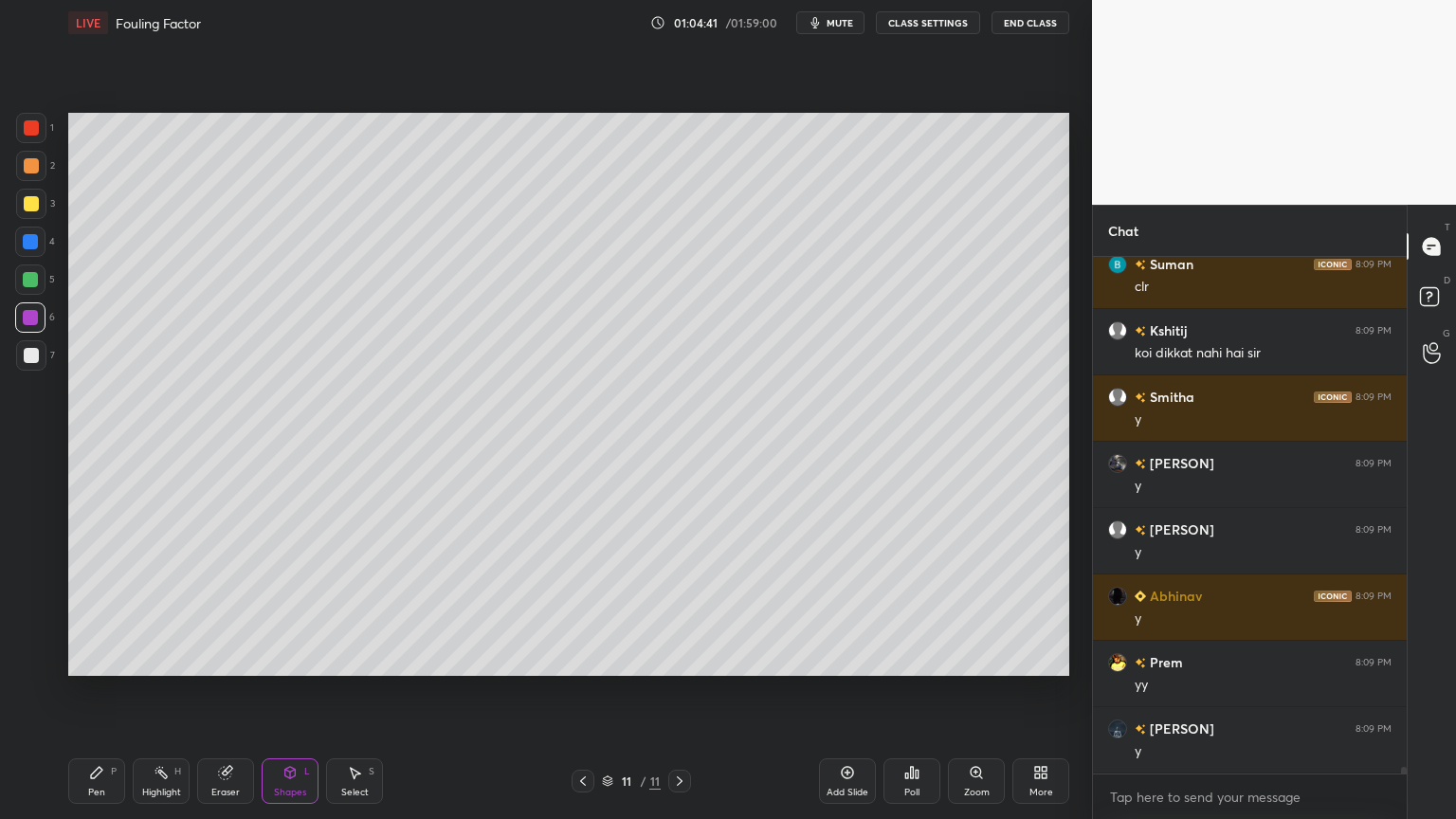 scroll, scrollTop: 42182, scrollLeft: 0, axis: vertical 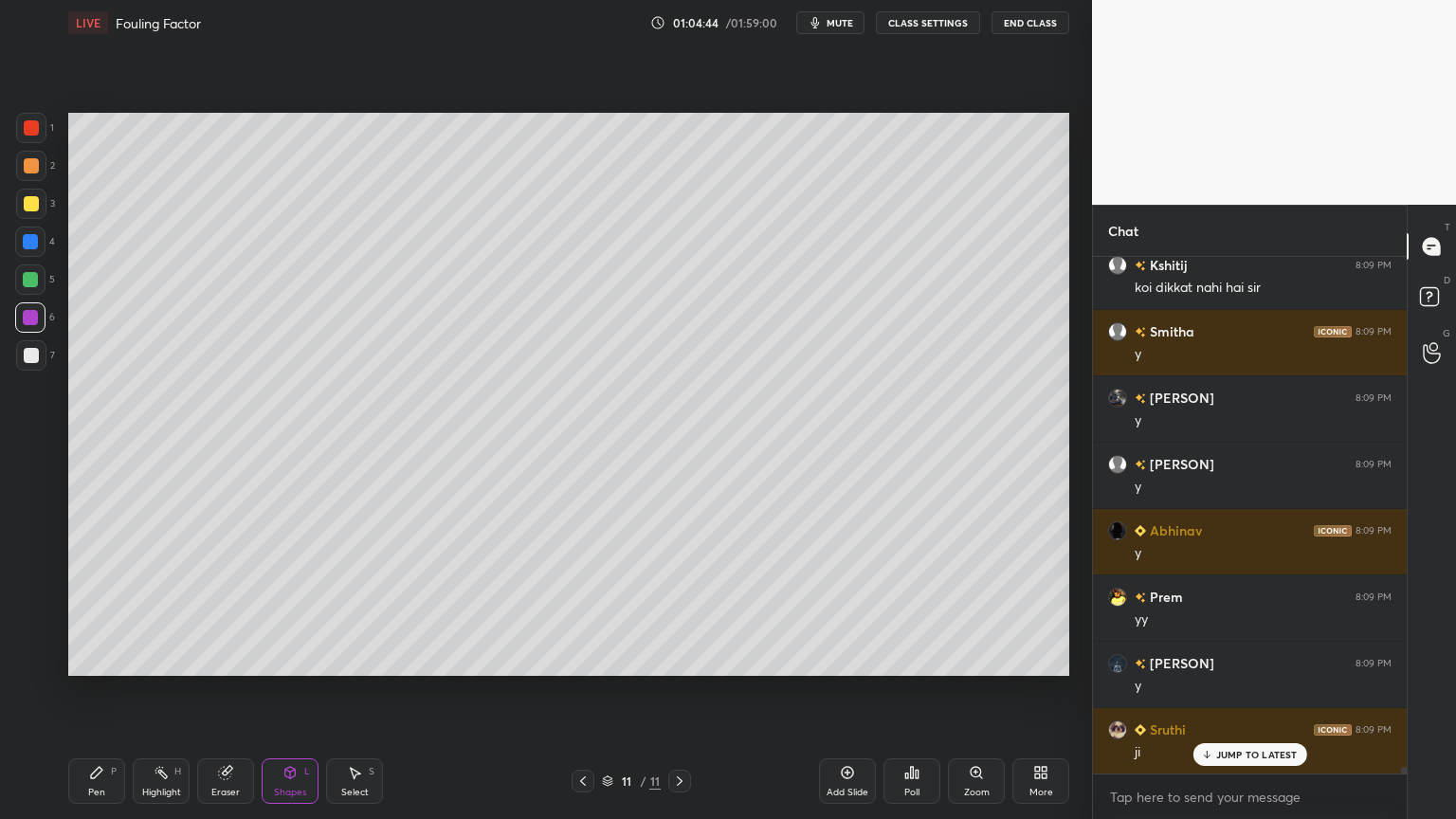 drag, startPoint x: 353, startPoint y: 773, endPoint x: 370, endPoint y: 746, distance: 31.906112 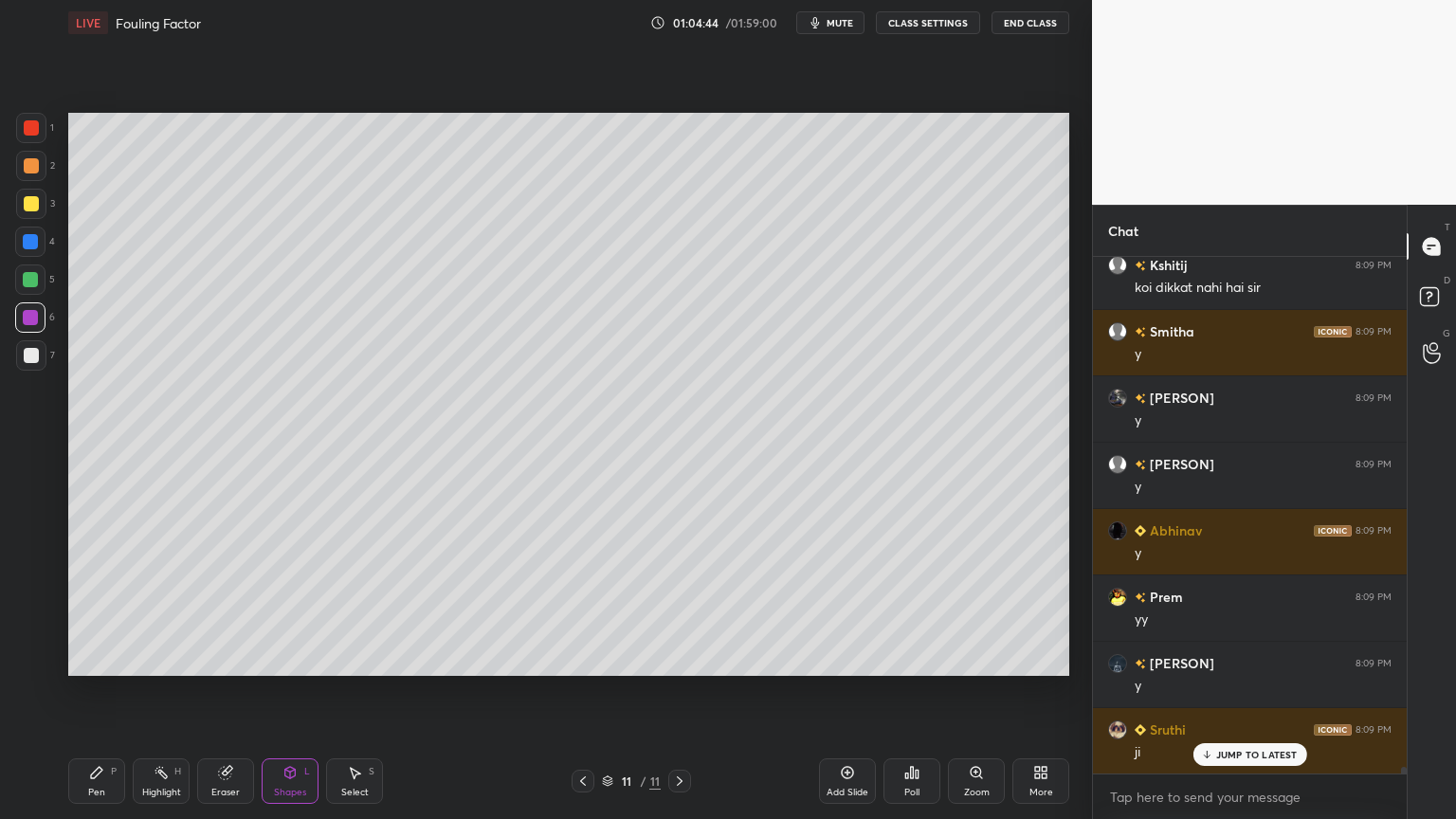 click 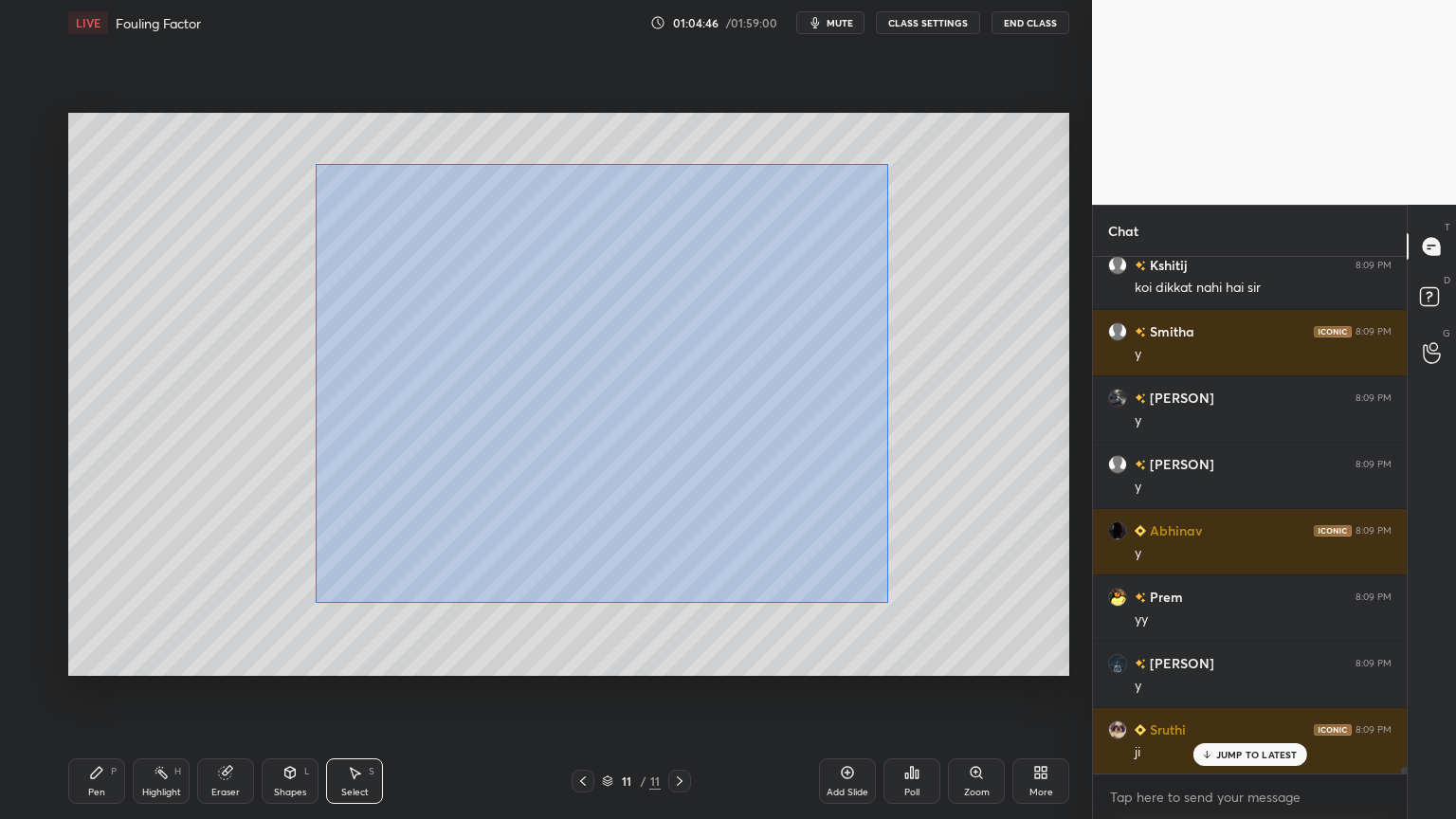 drag, startPoint x: 320, startPoint y: 172, endPoint x: 887, endPoint y: 598, distance: 709.20025 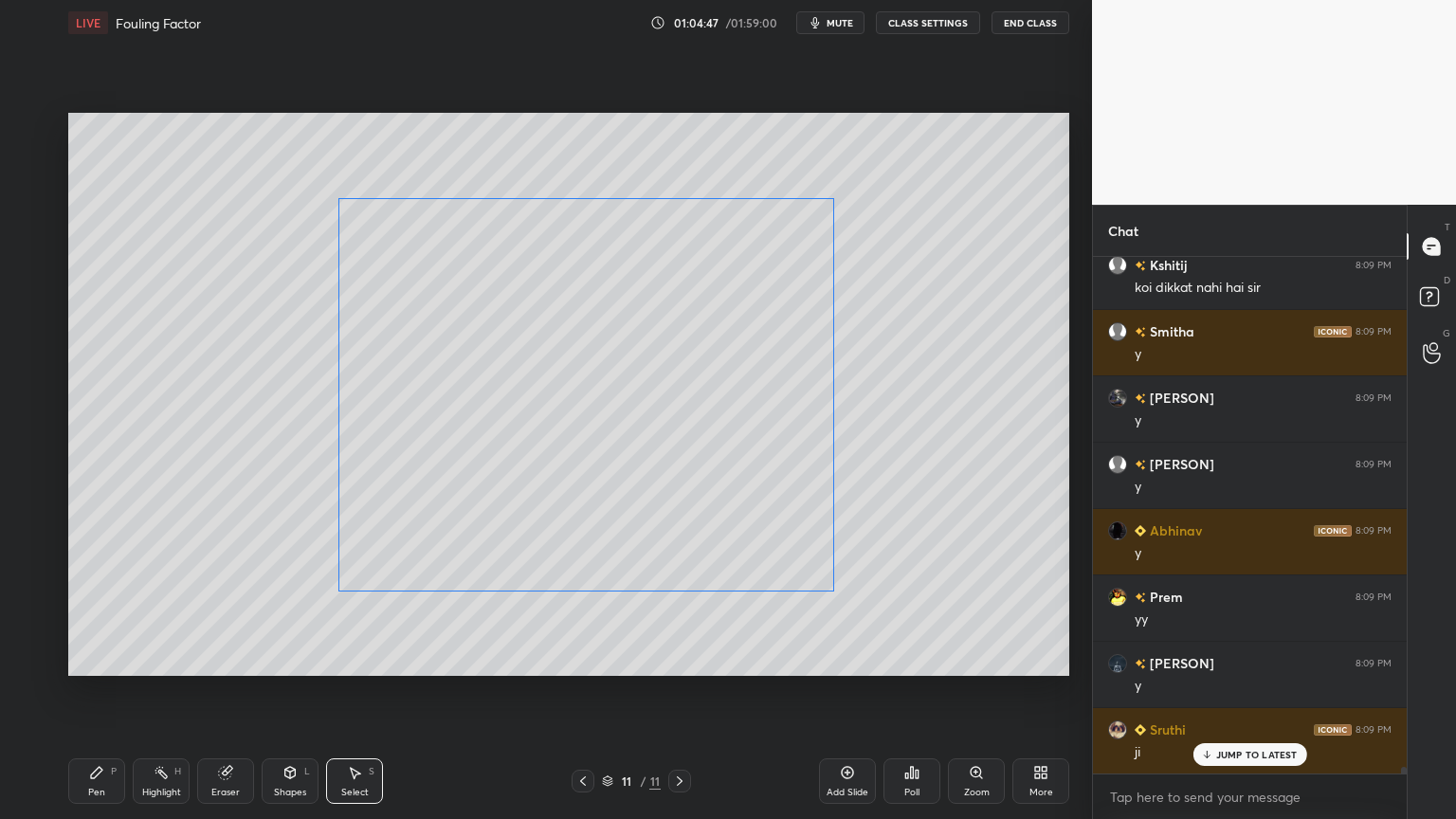 drag, startPoint x: 747, startPoint y: 504, endPoint x: 735, endPoint y: 513, distance: 15 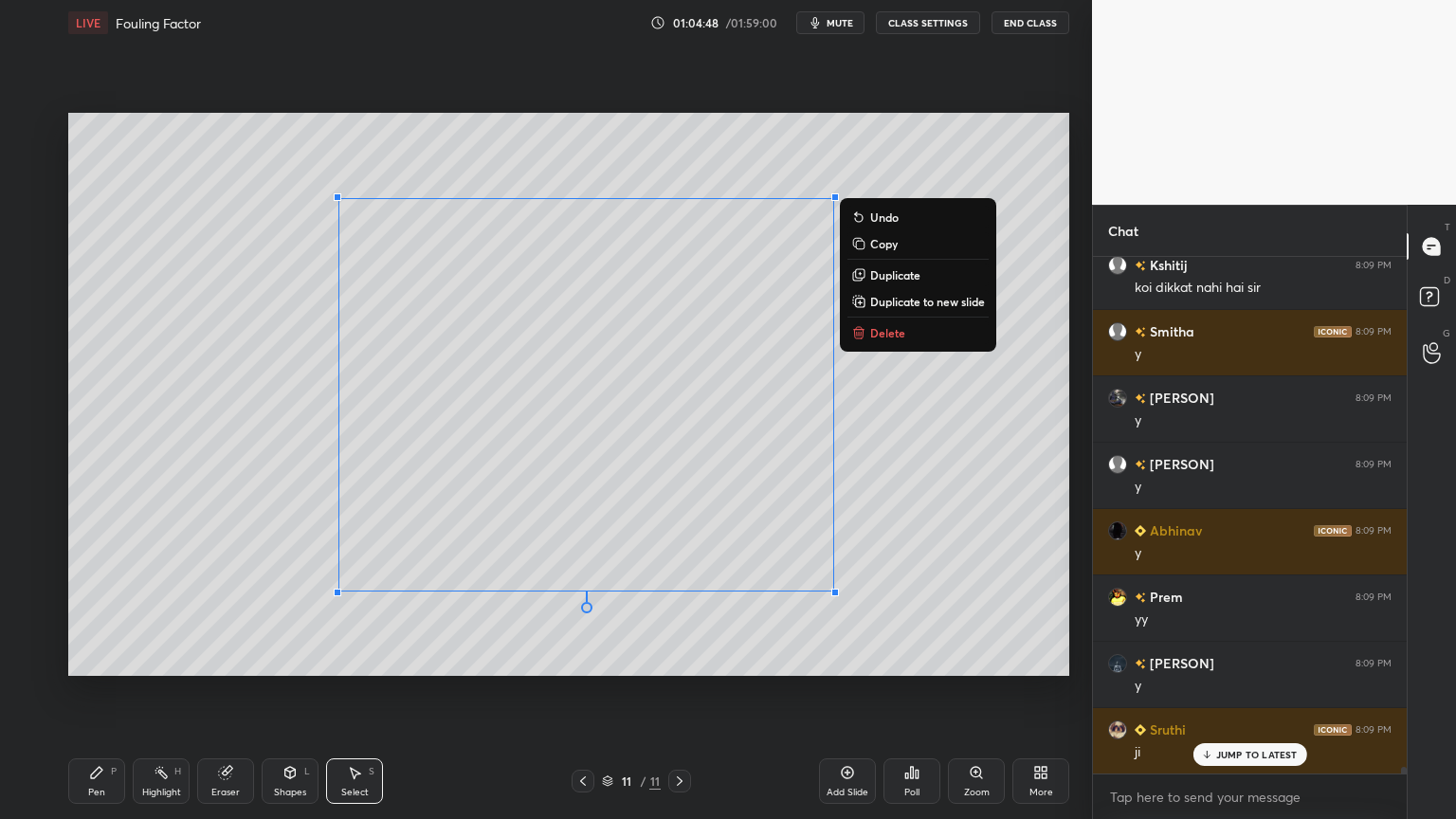 click on "0 ° Undo Copy Duplicate Duplicate to new slide Delete Setting up your live class Poll for   secs No correct answer Start poll" at bounding box center (569, 394) 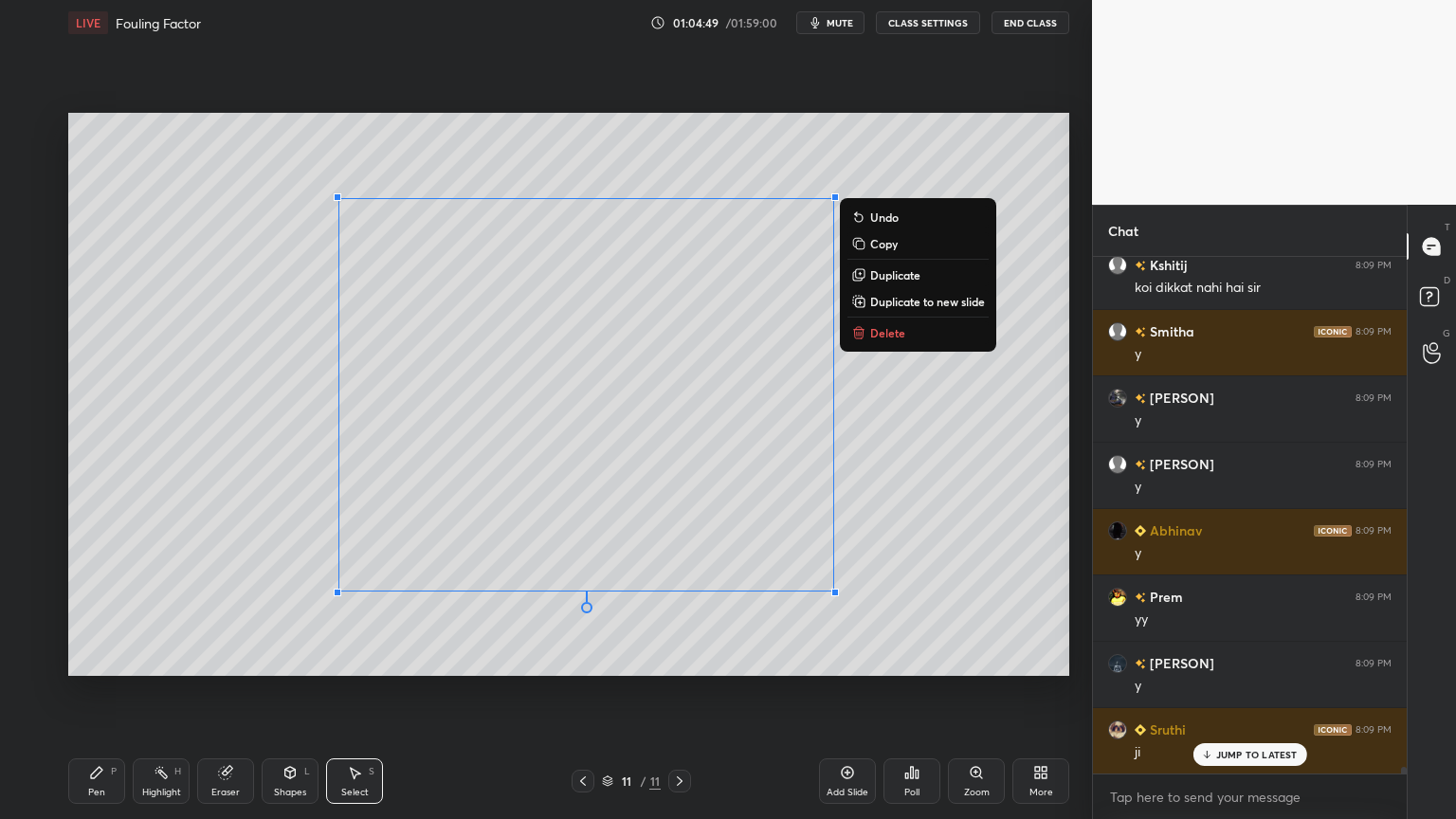 click on "0 ° Undo Copy Duplicate Duplicate to new slide Delete" at bounding box center [569, 394] 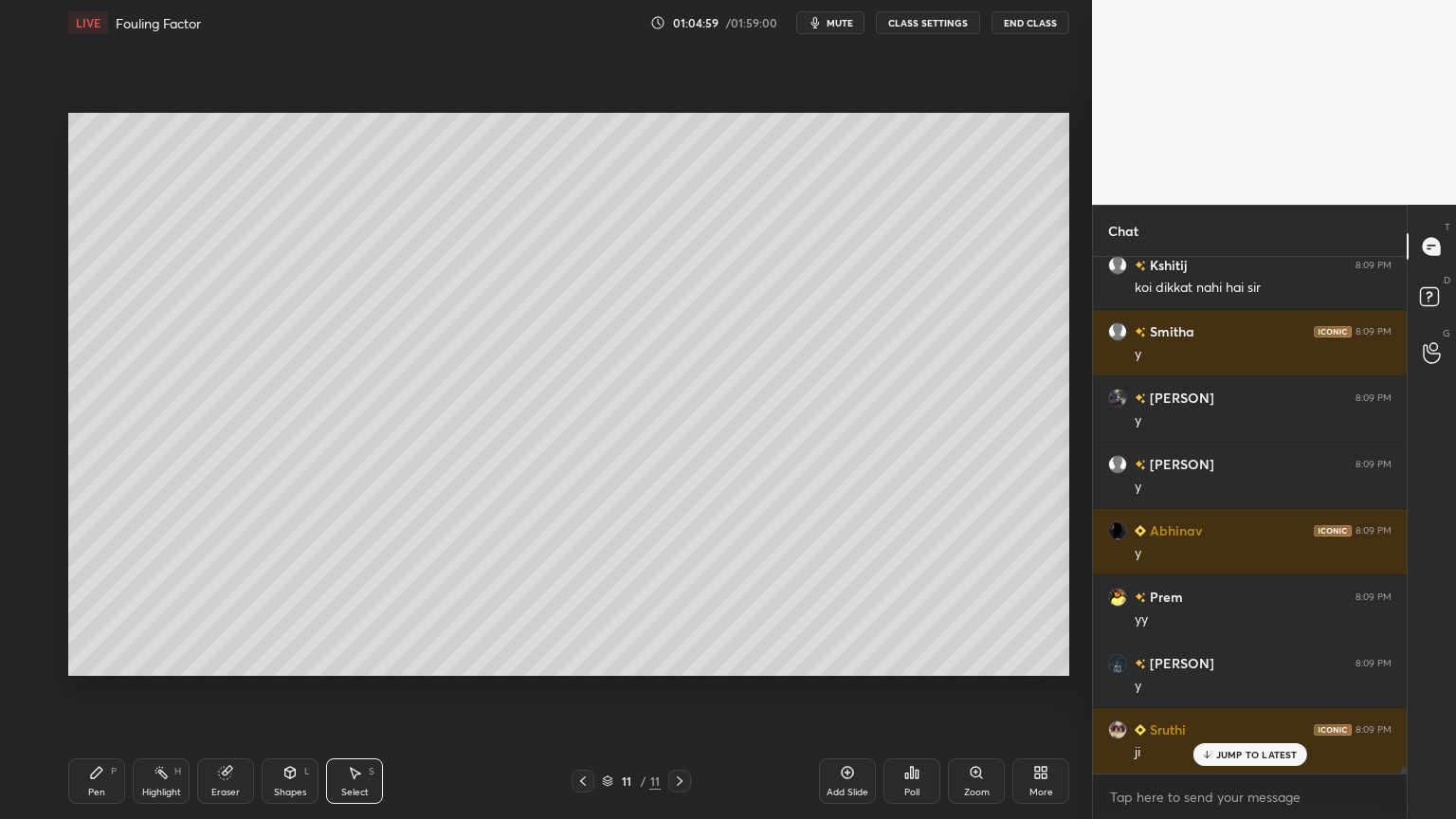 click on "Add Slide" at bounding box center (847, 781) 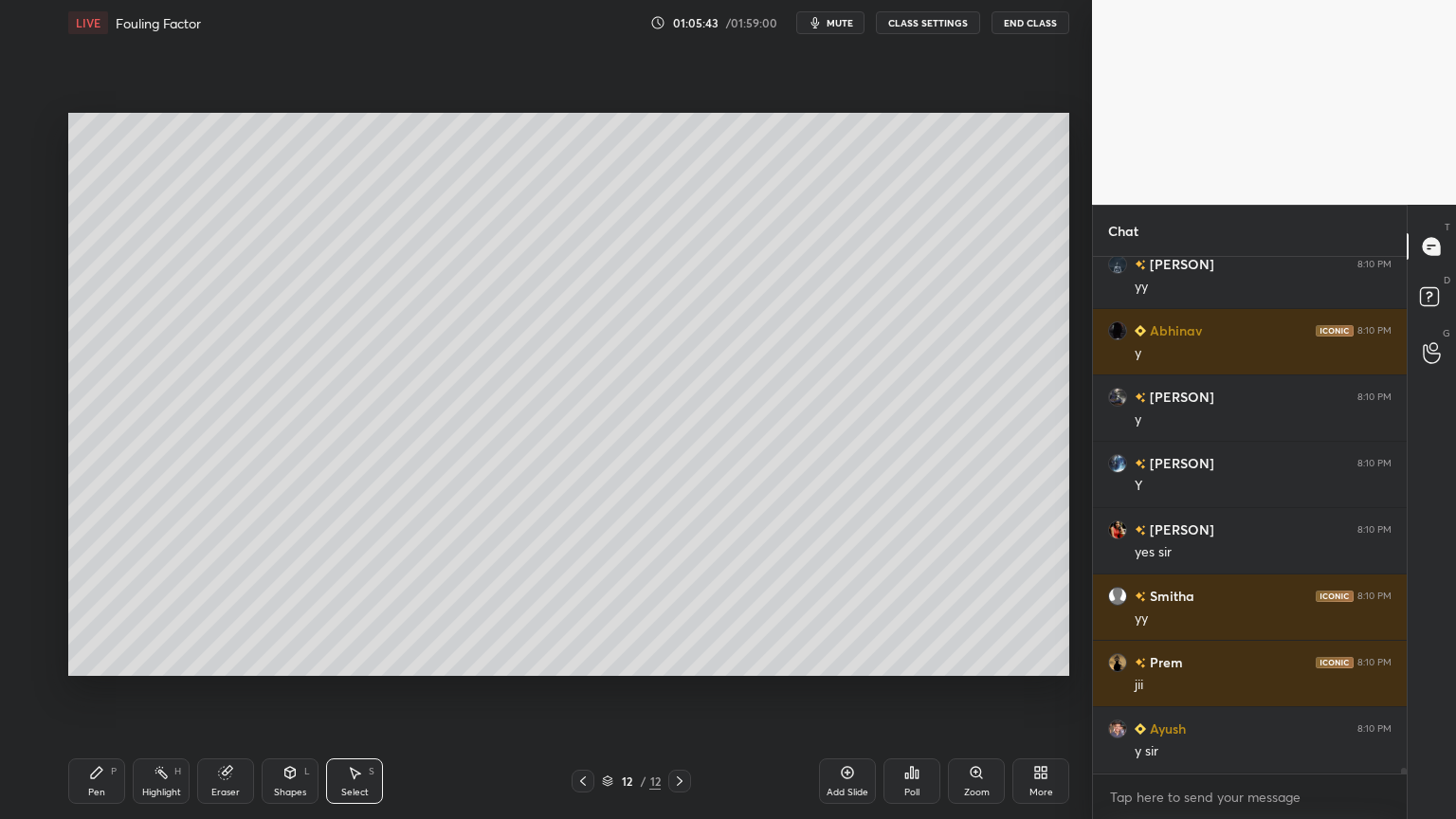 scroll, scrollTop: 43179, scrollLeft: 0, axis: vertical 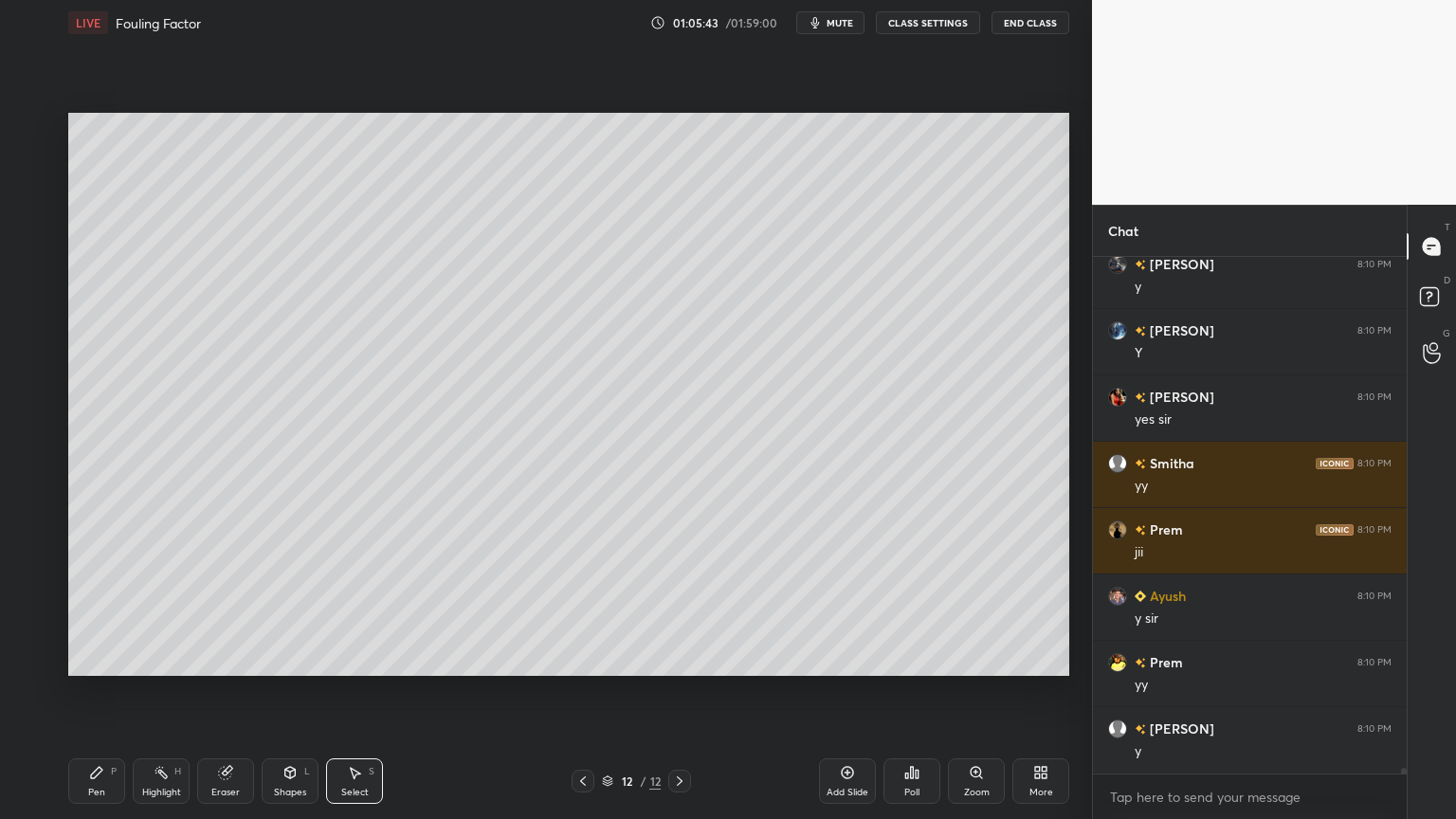 click on "Pen P" at bounding box center [97, 781] 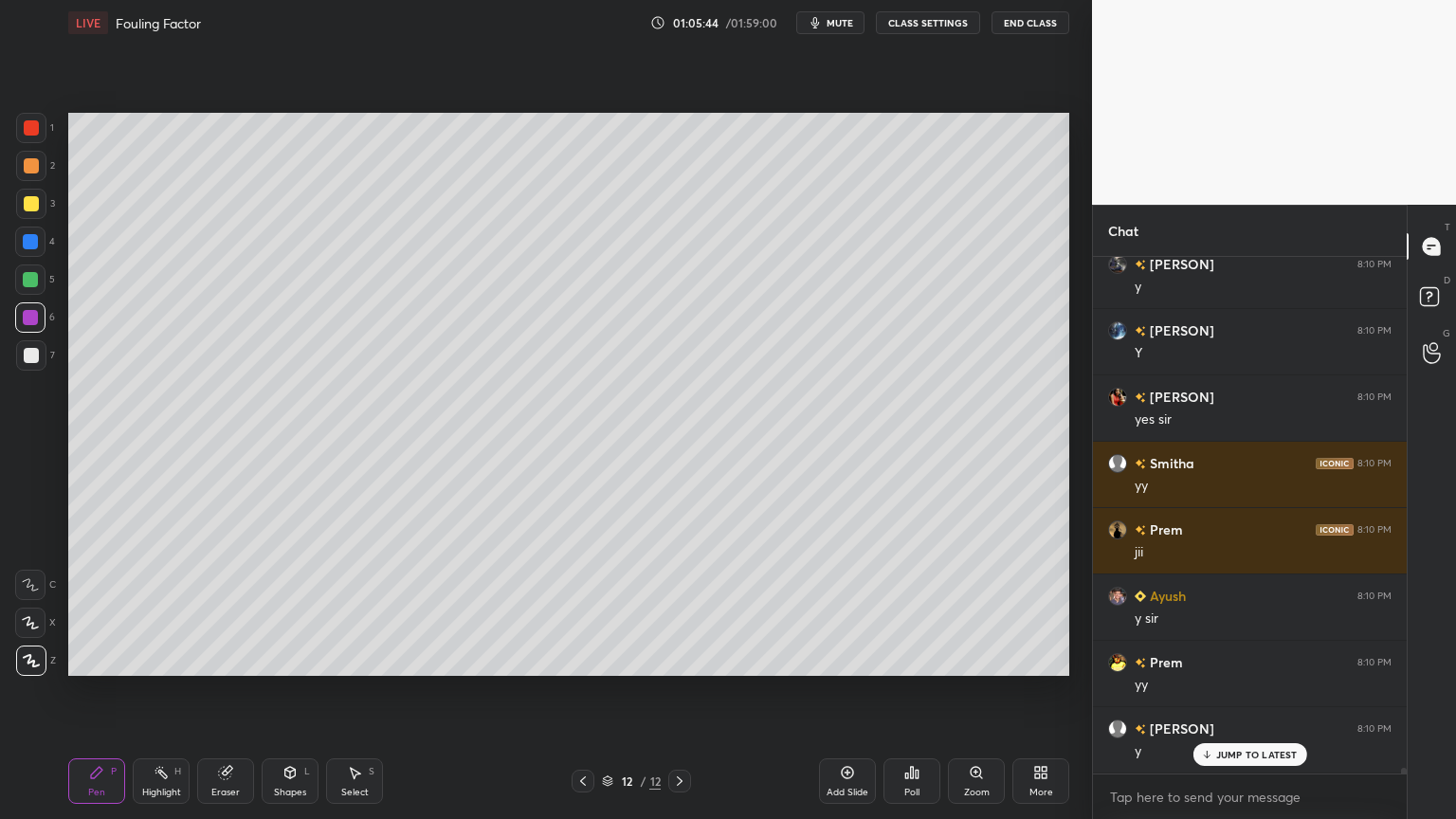 scroll, scrollTop: 43244, scrollLeft: 0, axis: vertical 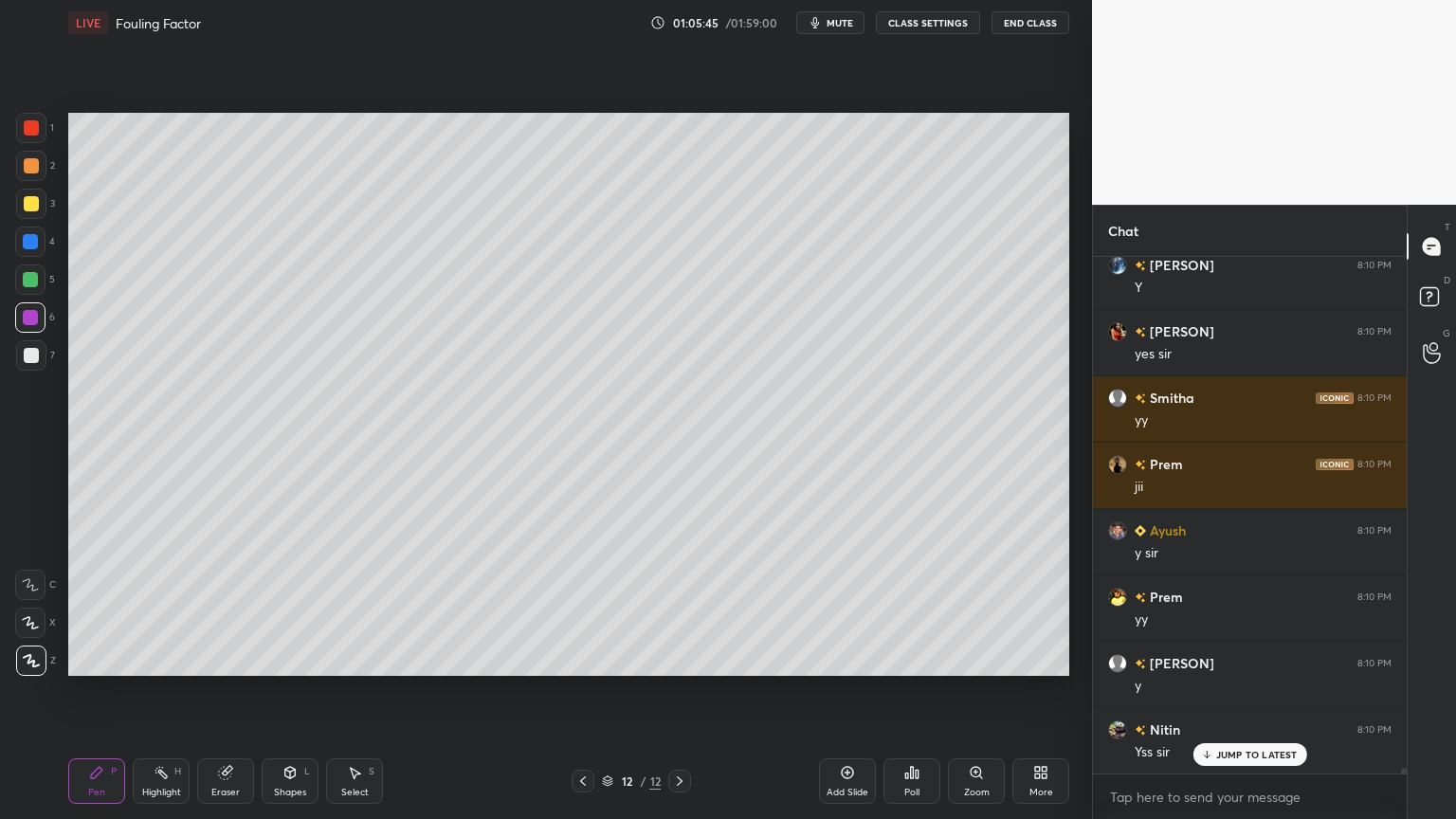 click at bounding box center [31, 204] 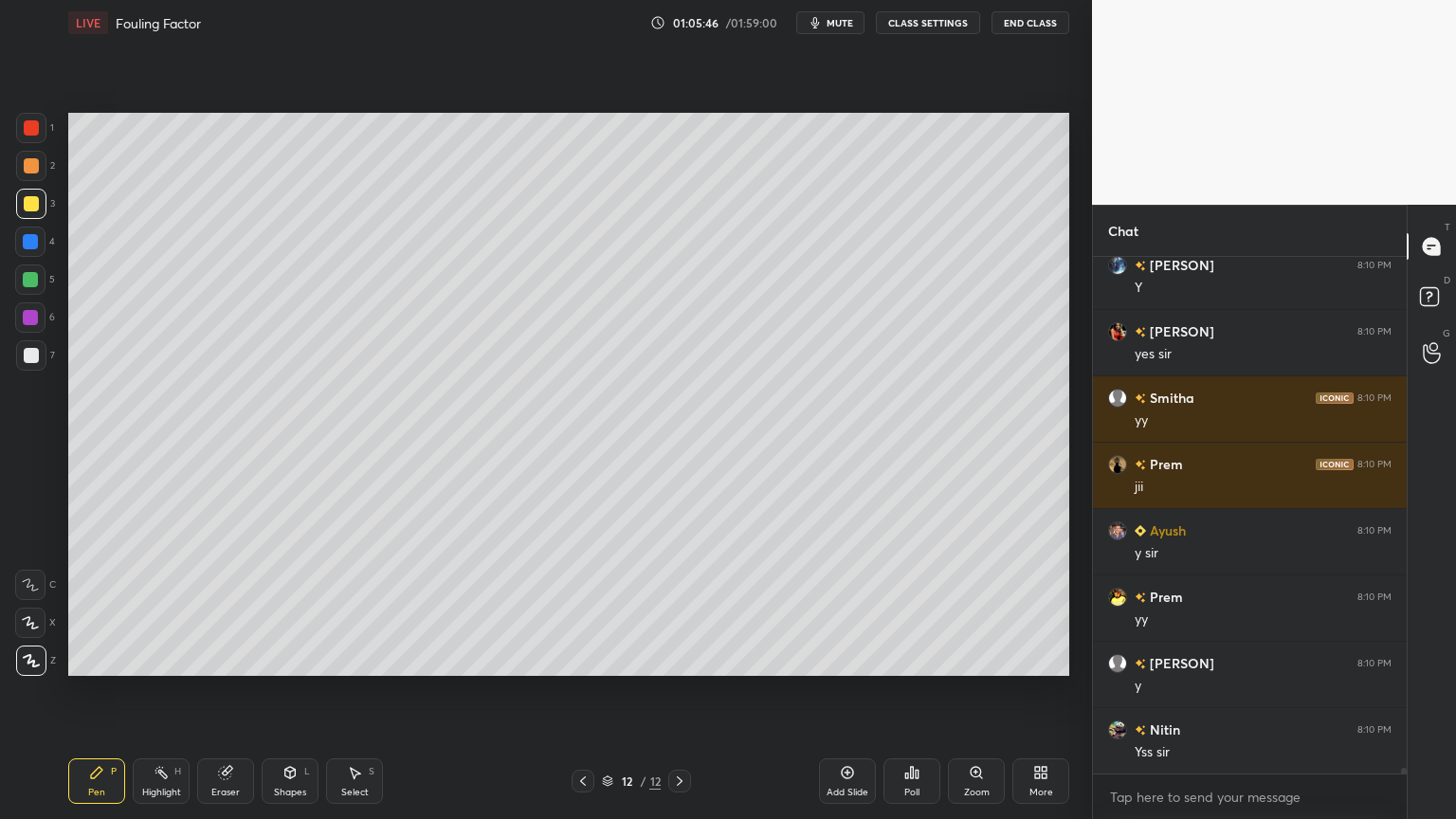 scroll, scrollTop: 43311, scrollLeft: 0, axis: vertical 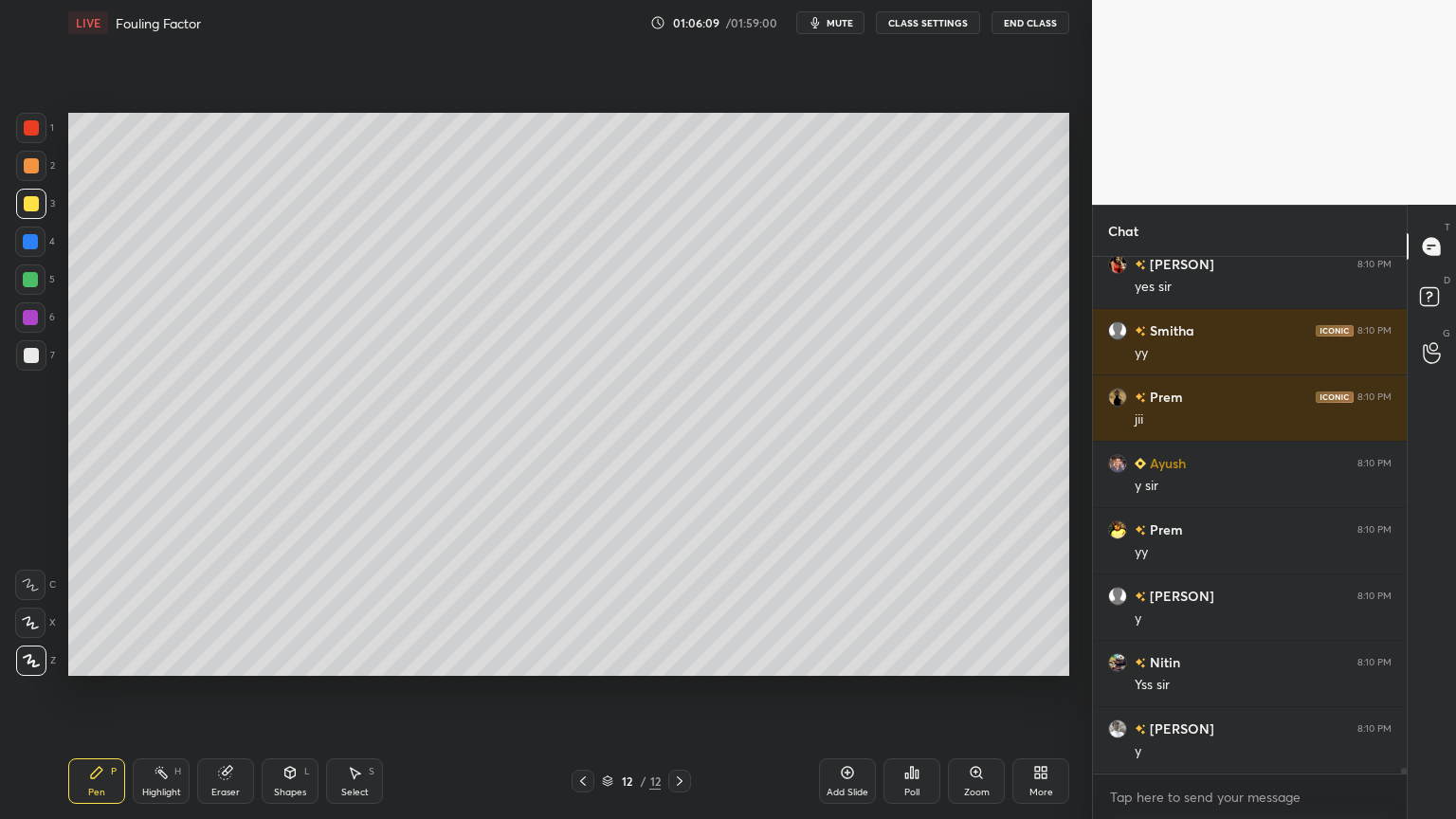 click on "Eraser" at bounding box center (226, 792) 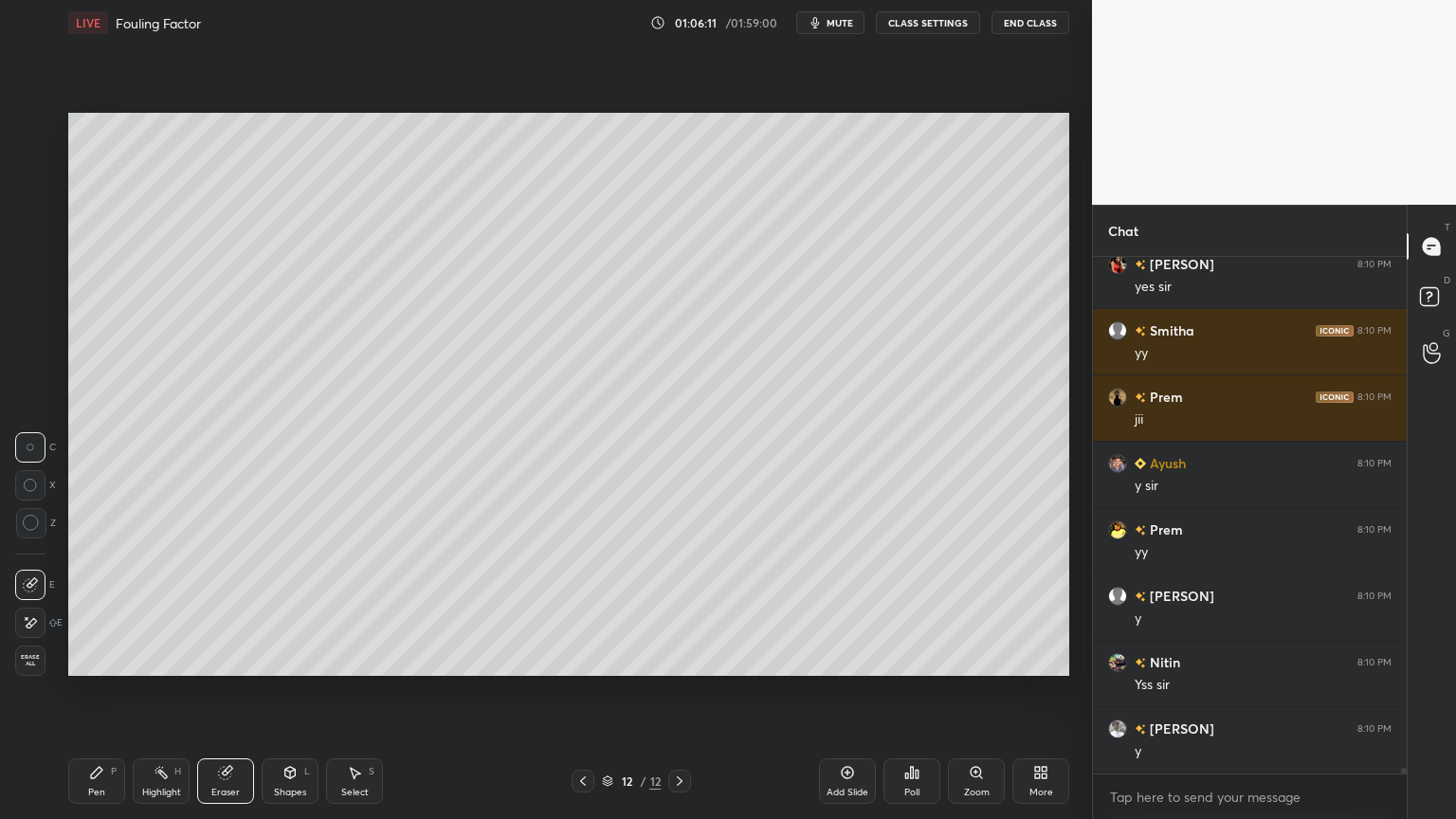 drag, startPoint x: 105, startPoint y: 789, endPoint x: 125, endPoint y: 774, distance: 25 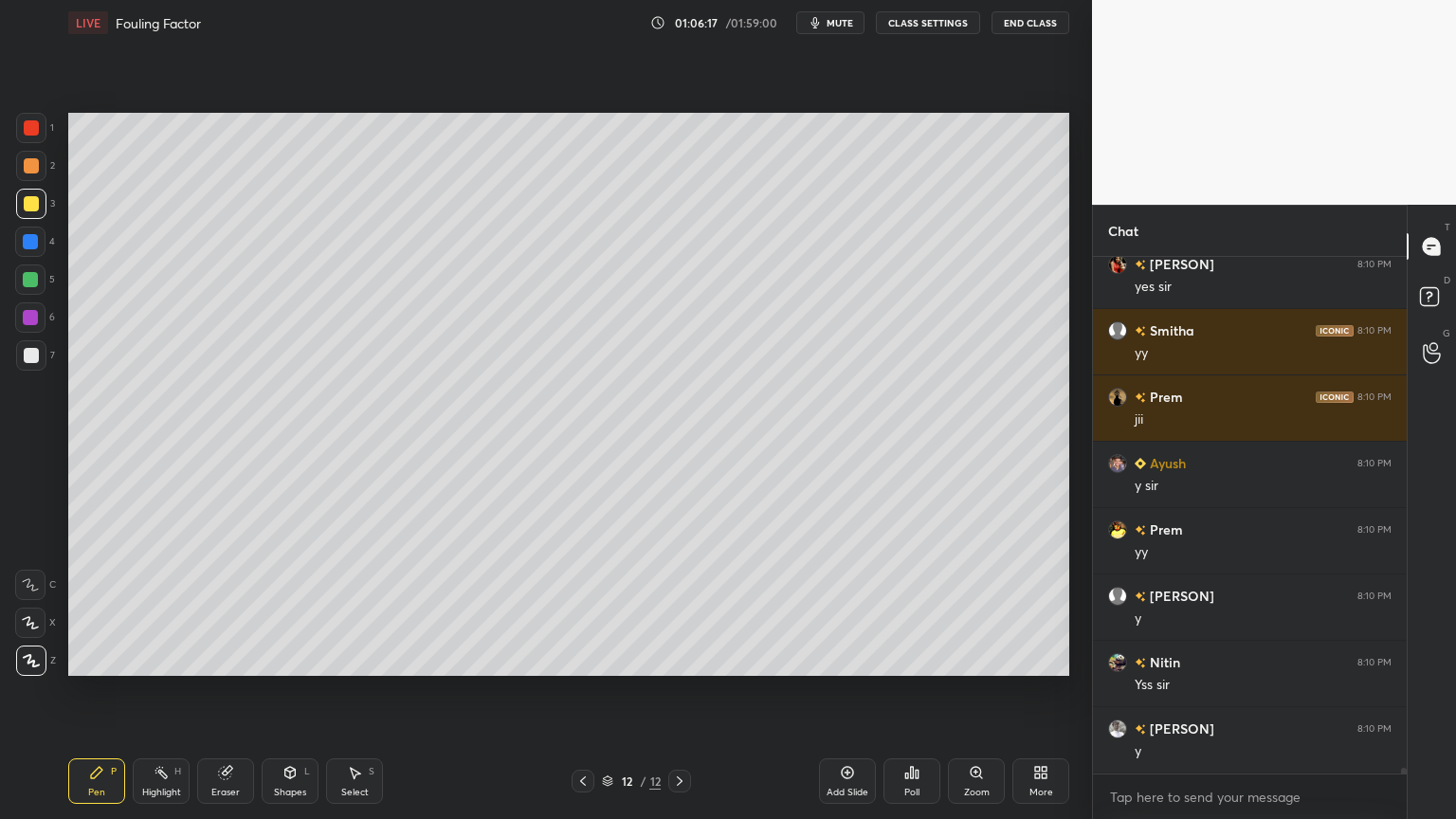 click at bounding box center [31, 355] 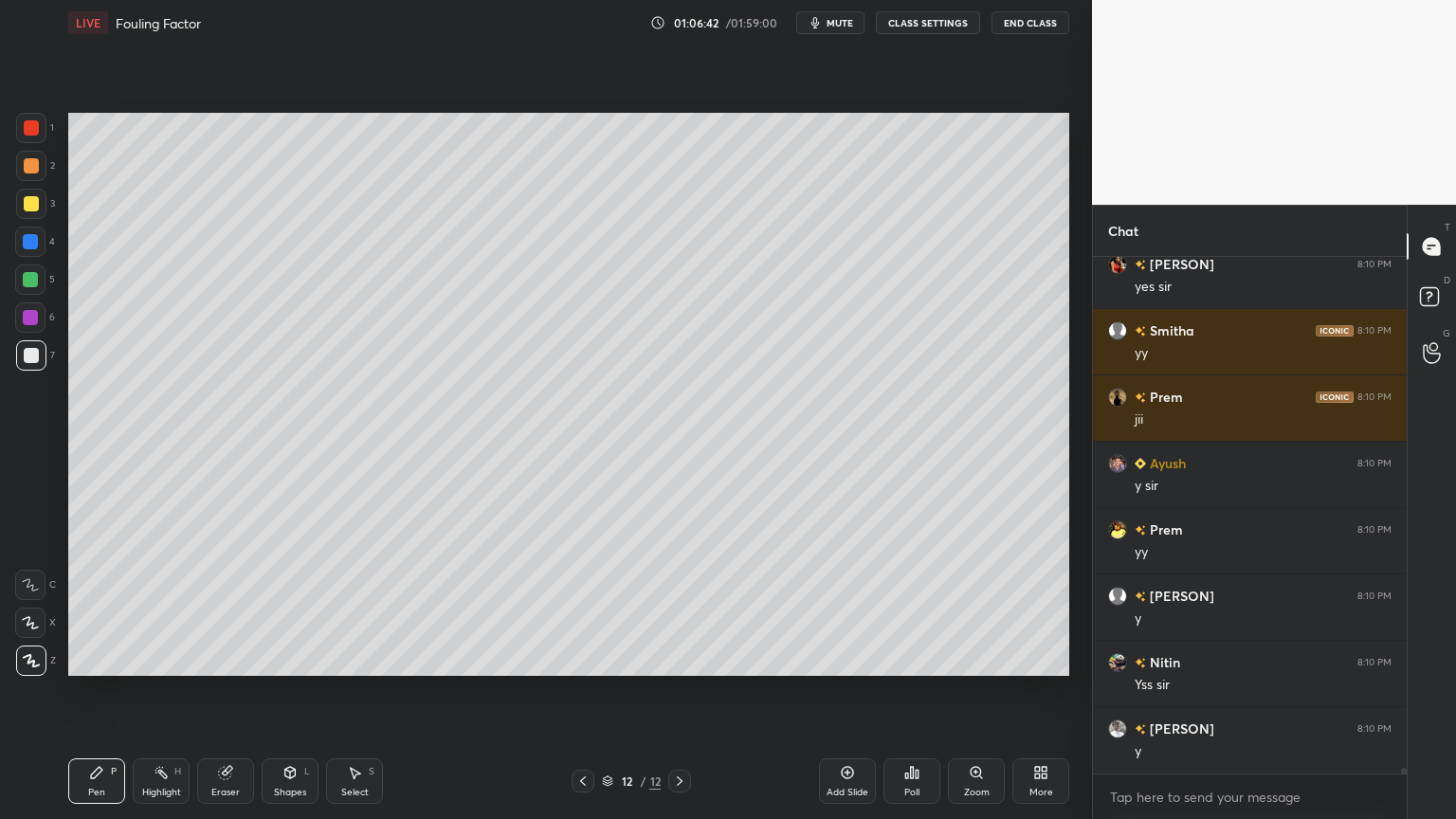click on "Select S" at bounding box center (355, 781) 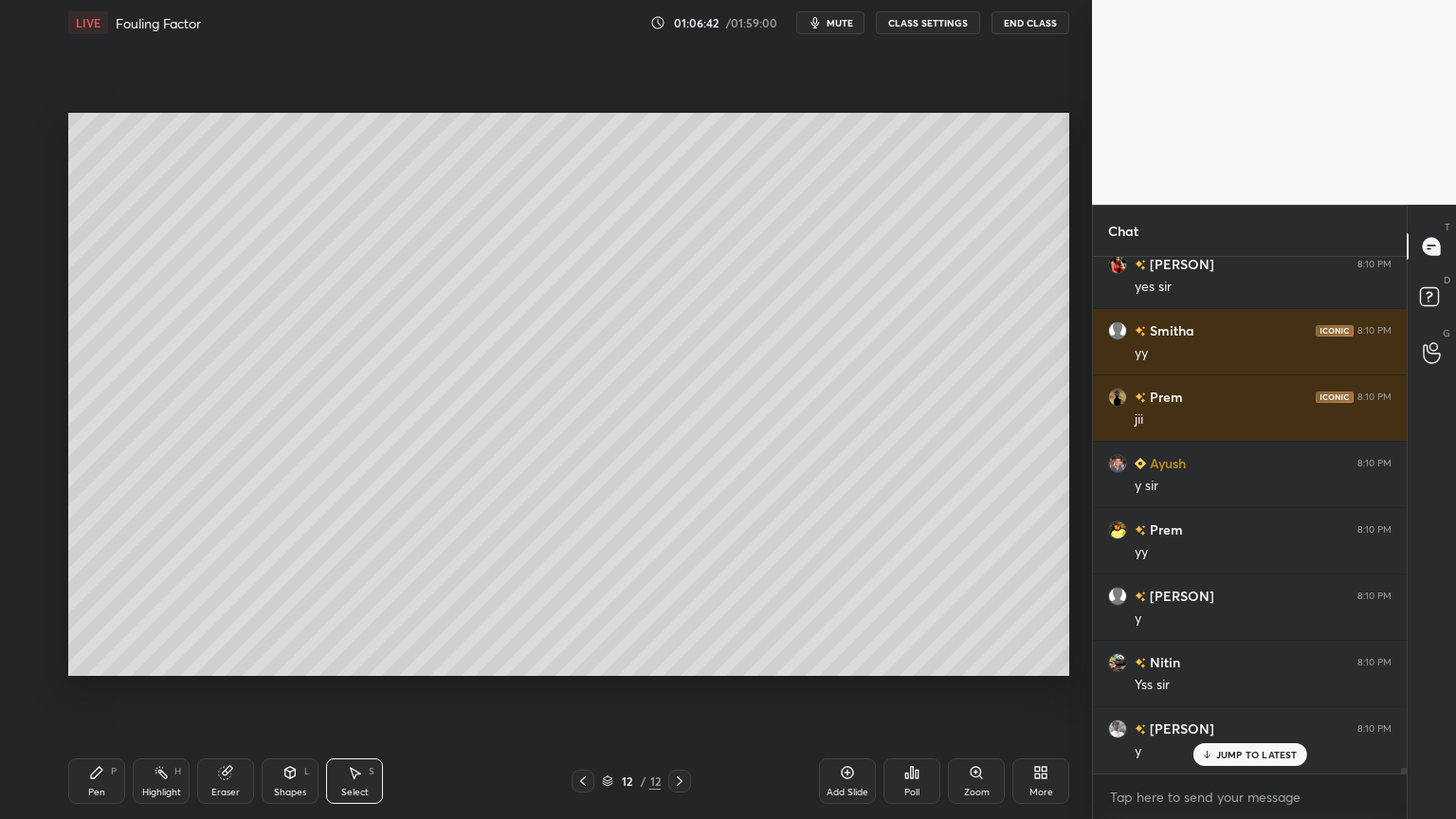 scroll, scrollTop: 43377, scrollLeft: 0, axis: vertical 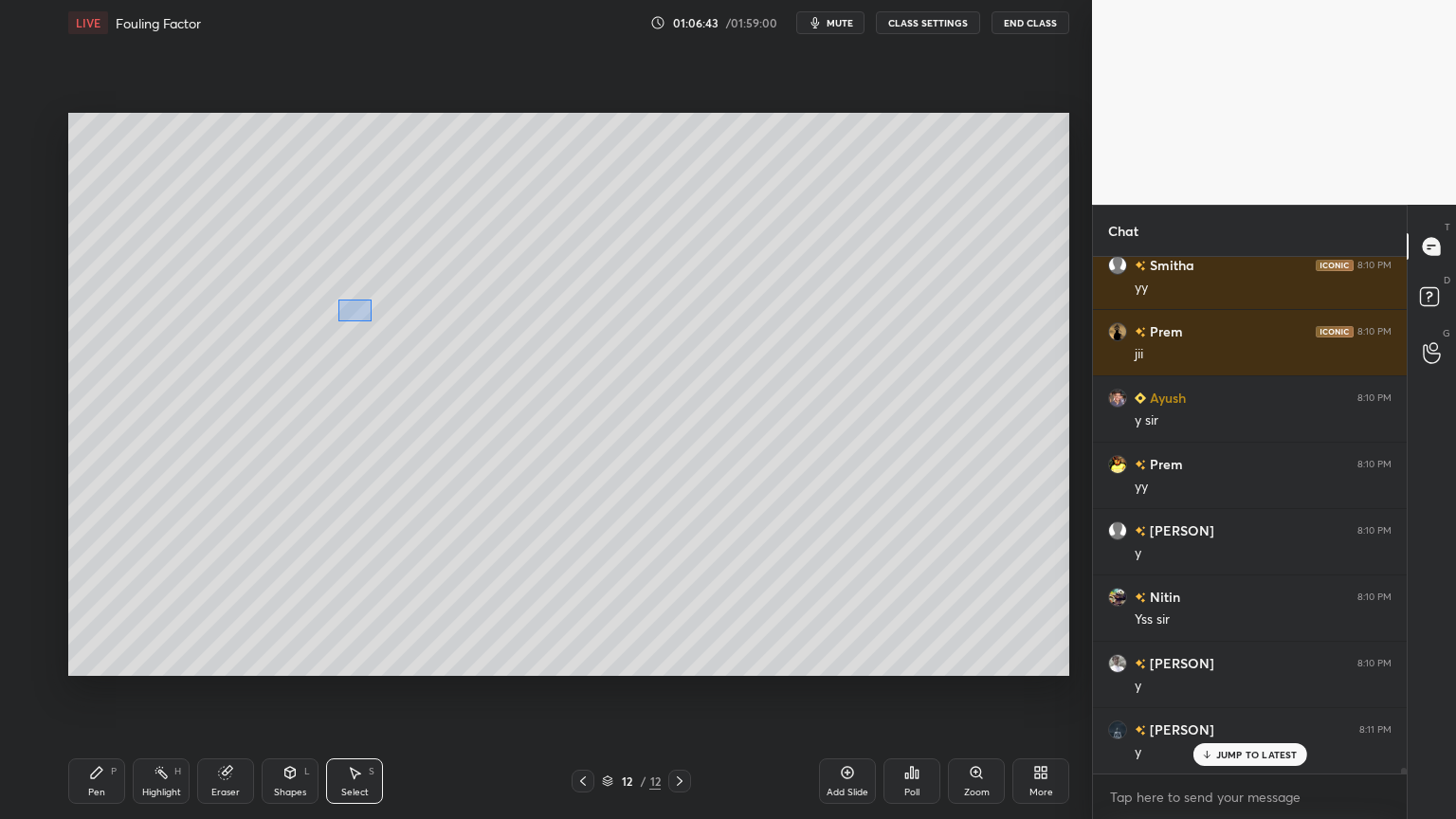 drag, startPoint x: 340, startPoint y: 303, endPoint x: 417, endPoint y: 340, distance: 85.42833 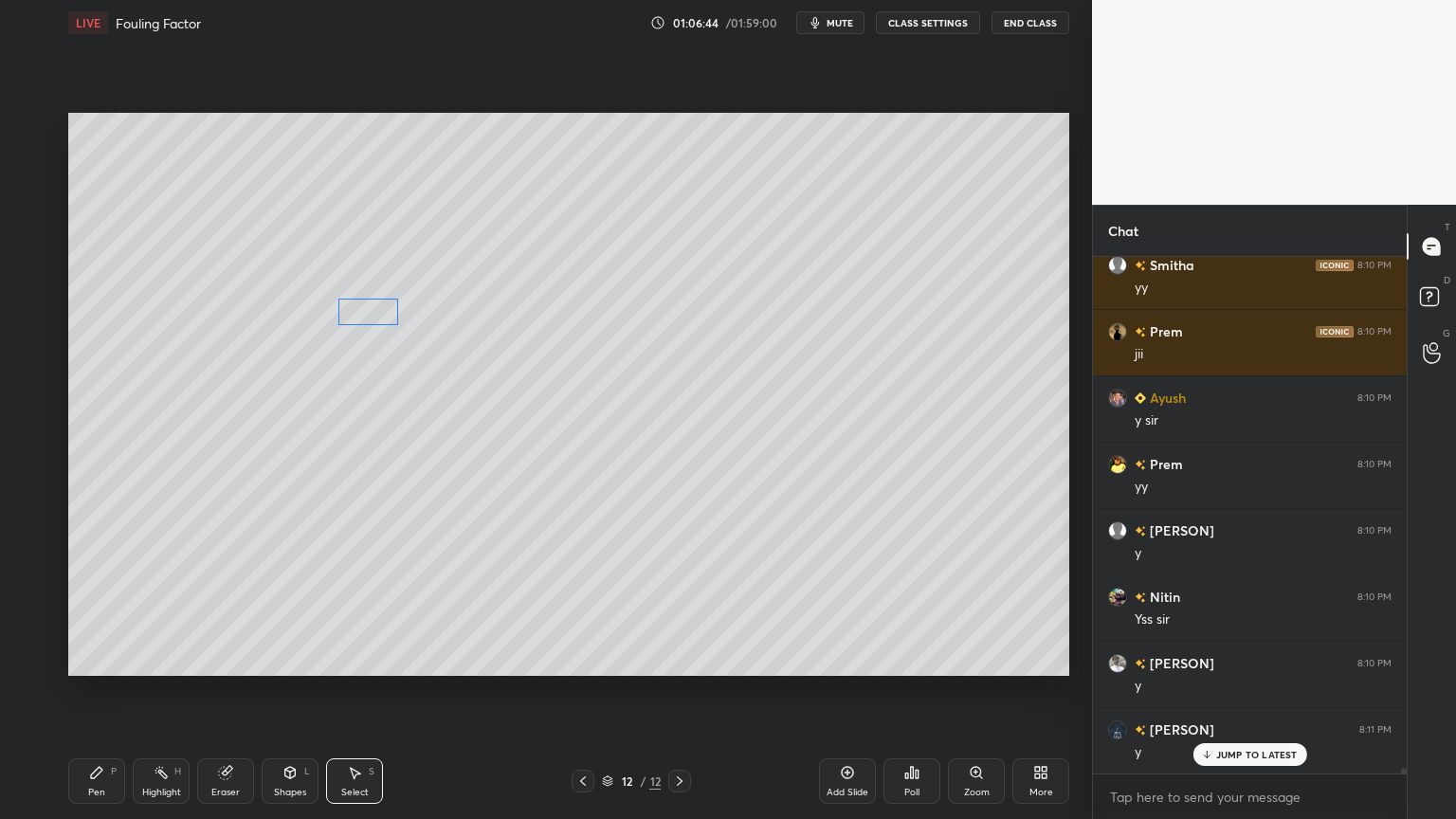 click on "0 ° Undo Copy Duplicate Duplicate to new slide Delete" at bounding box center (569, 394) 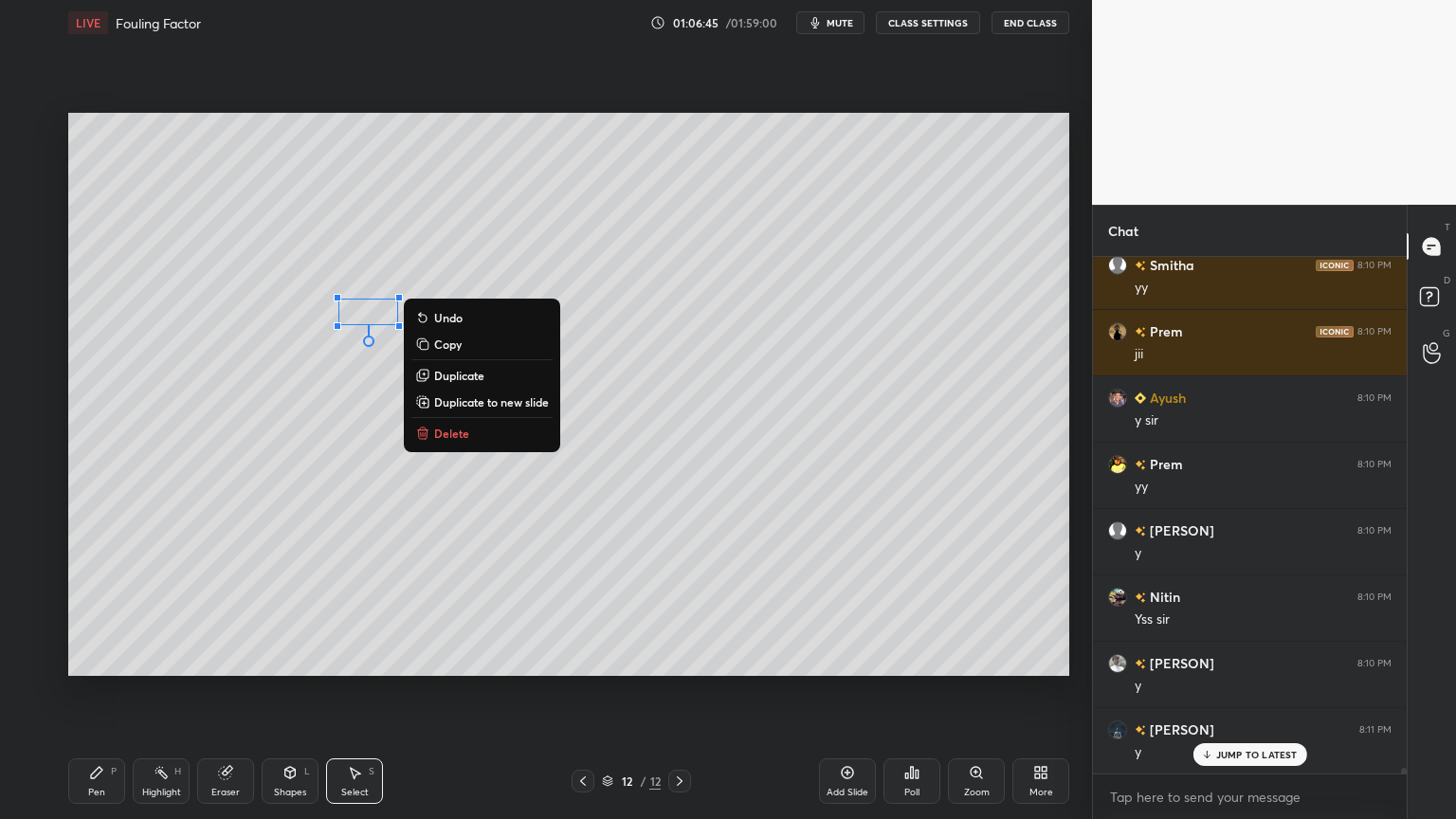 click on "0 ° Undo Copy Duplicate Duplicate to new slide Delete" at bounding box center (569, 394) 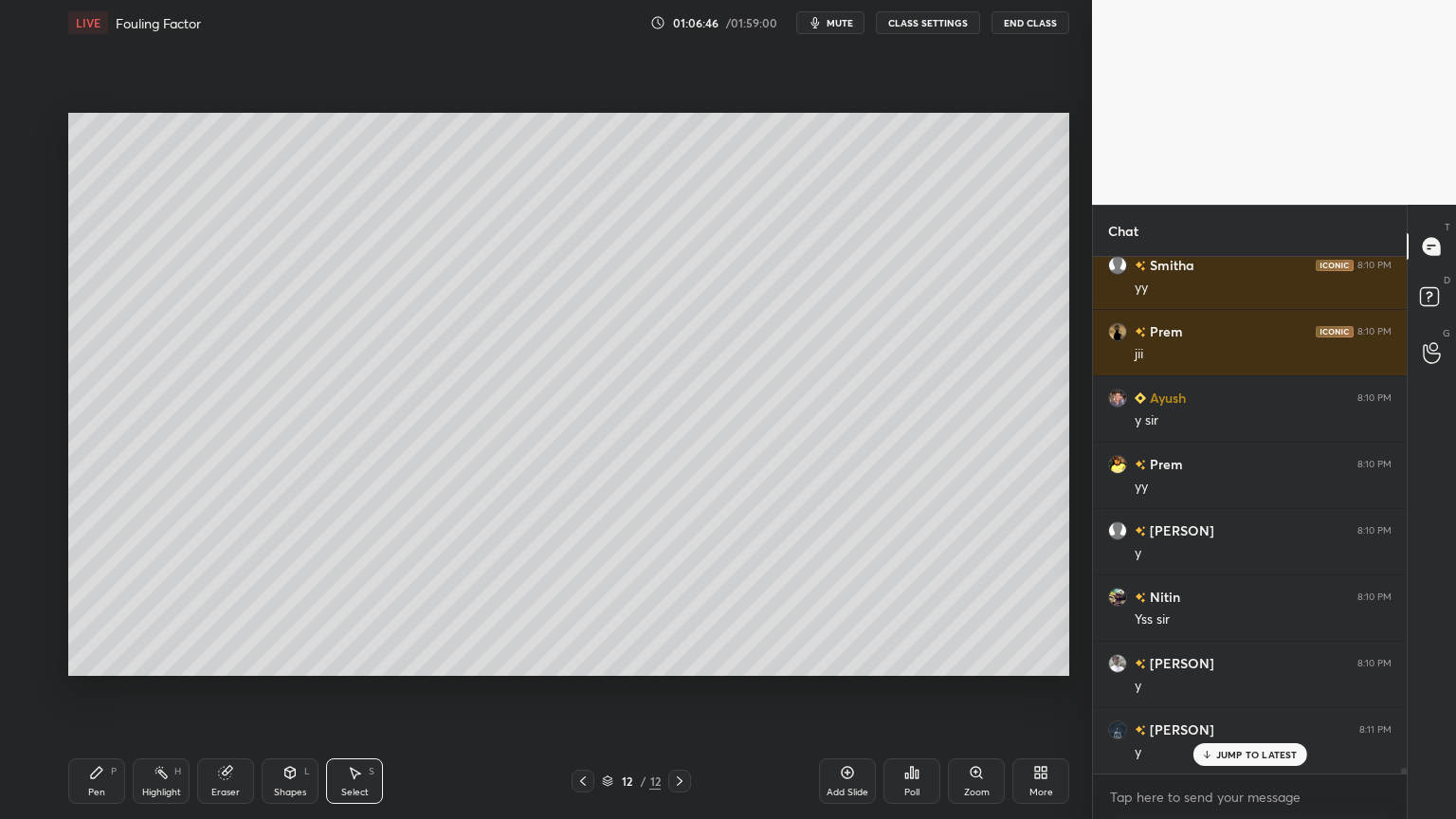 click on "Shapes L" at bounding box center (290, 781) 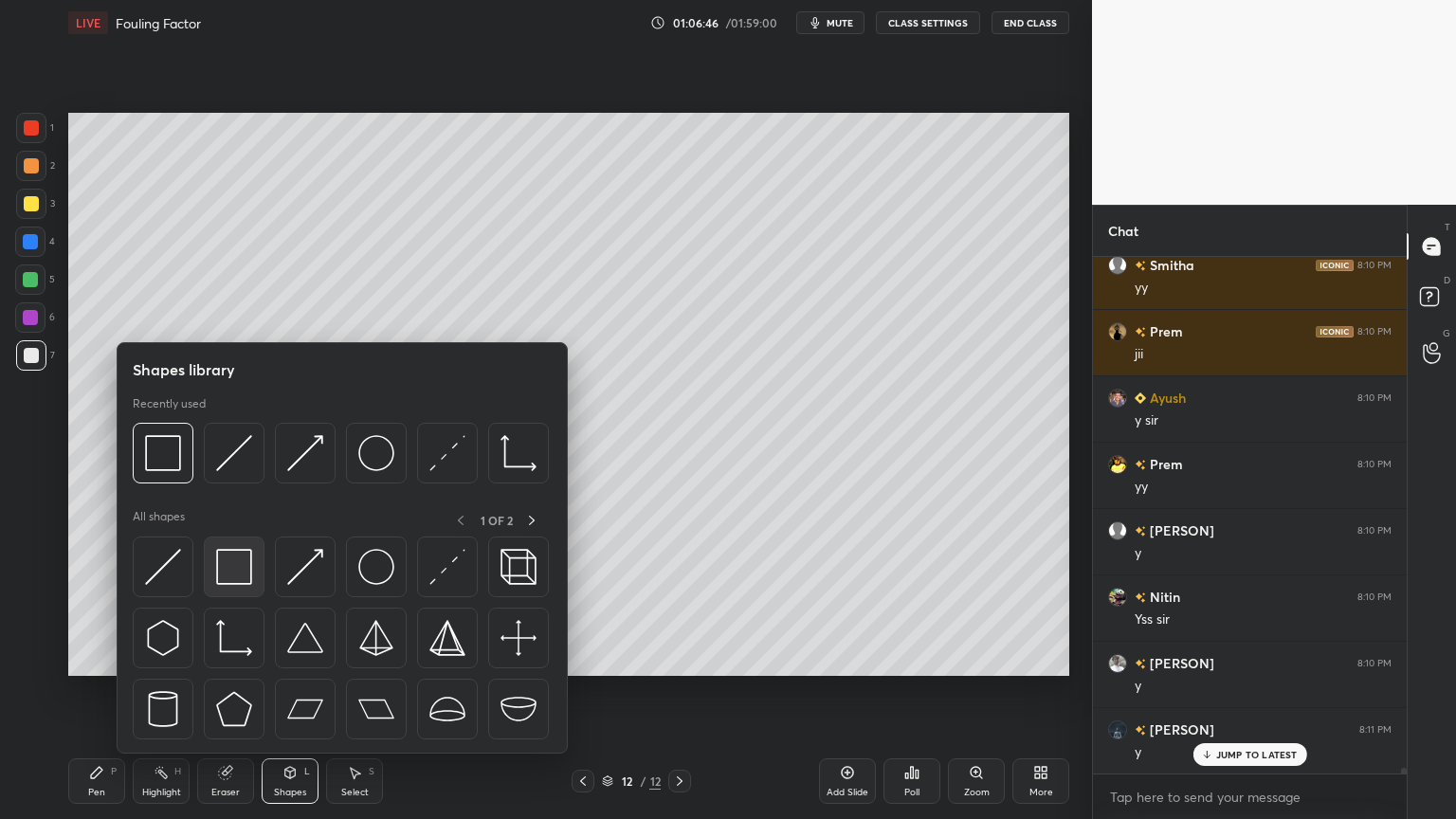 click at bounding box center (234, 567) 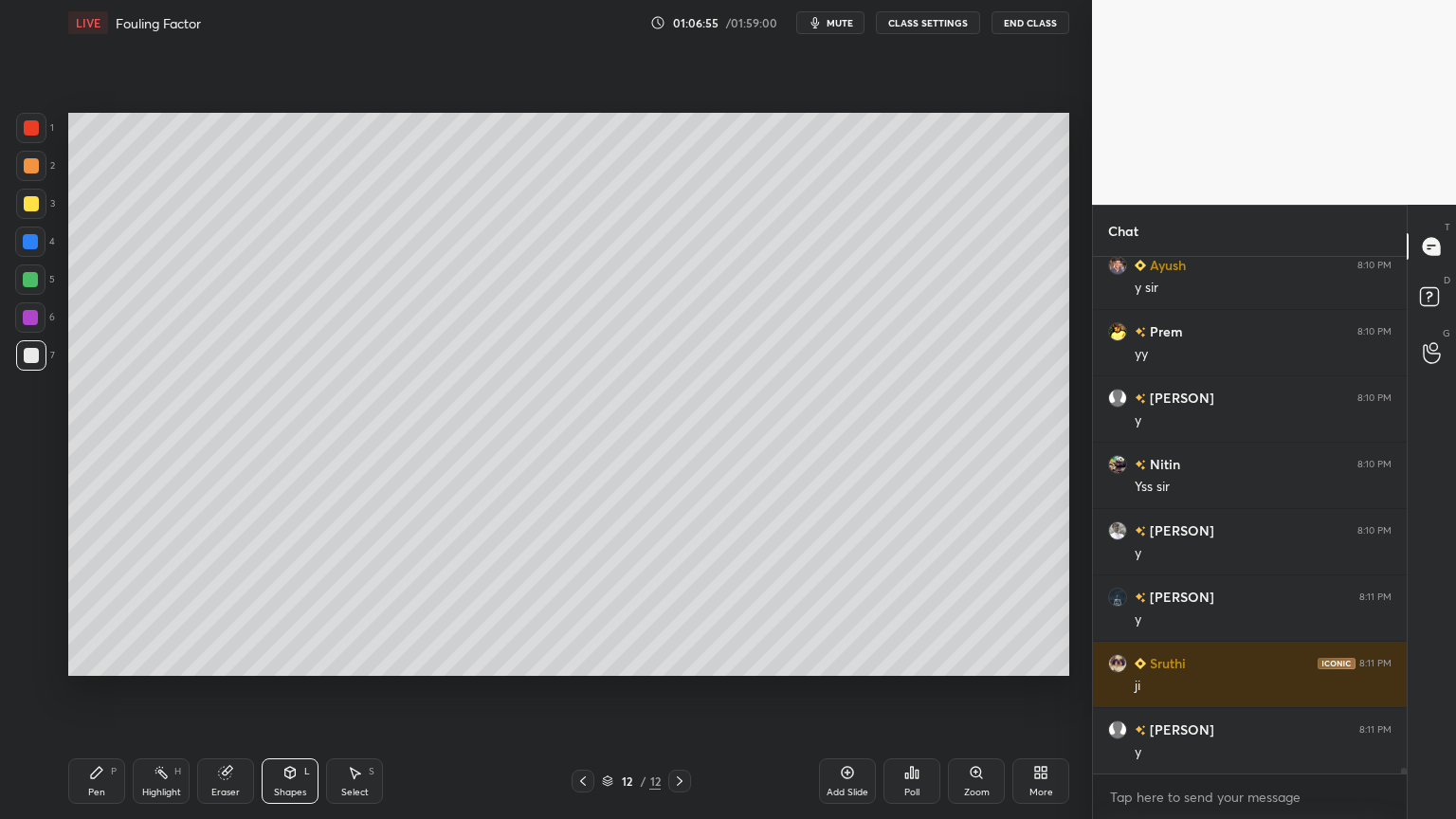 scroll, scrollTop: 43577, scrollLeft: 0, axis: vertical 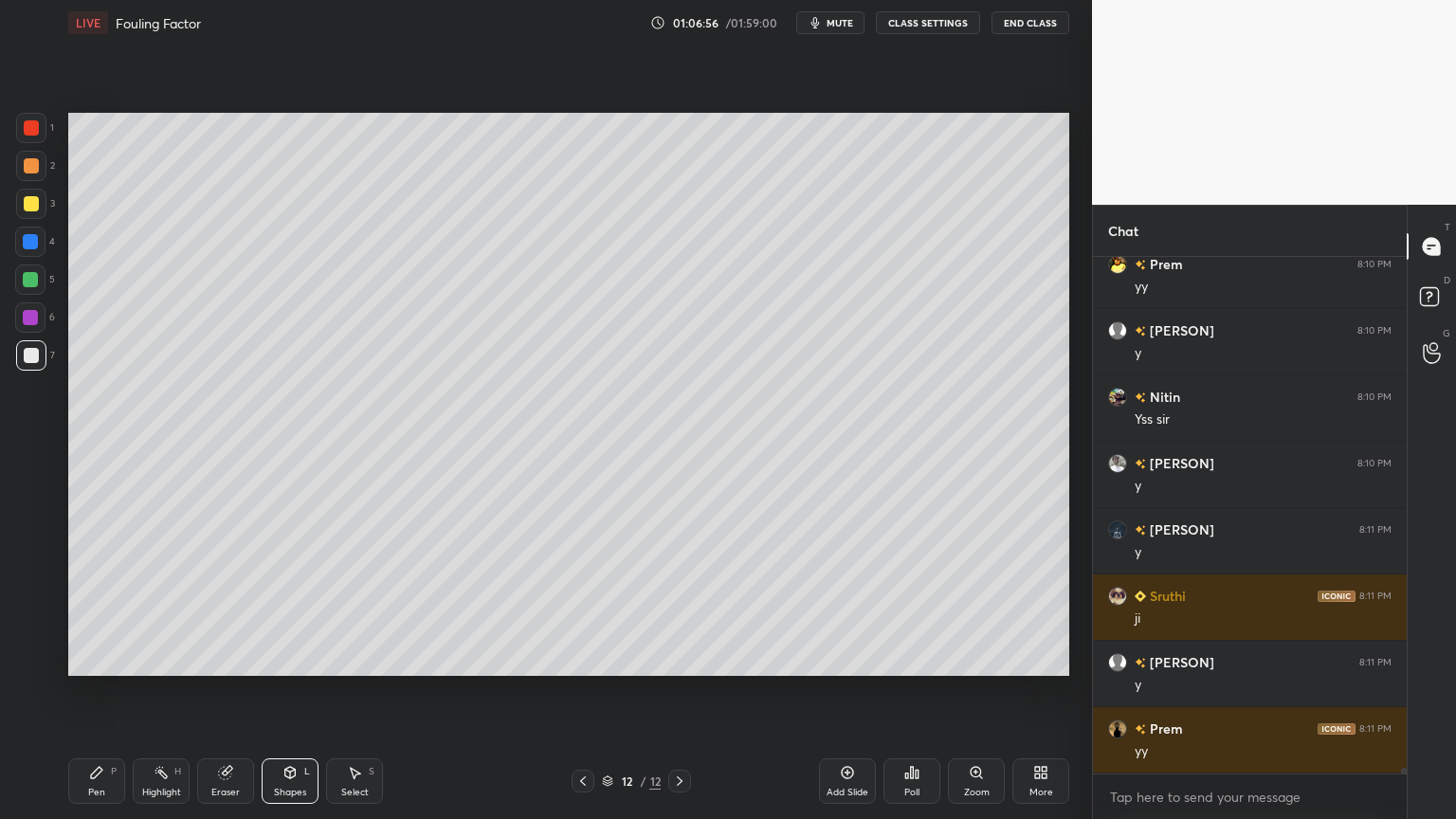 click on "Shapes" at bounding box center (290, 792) 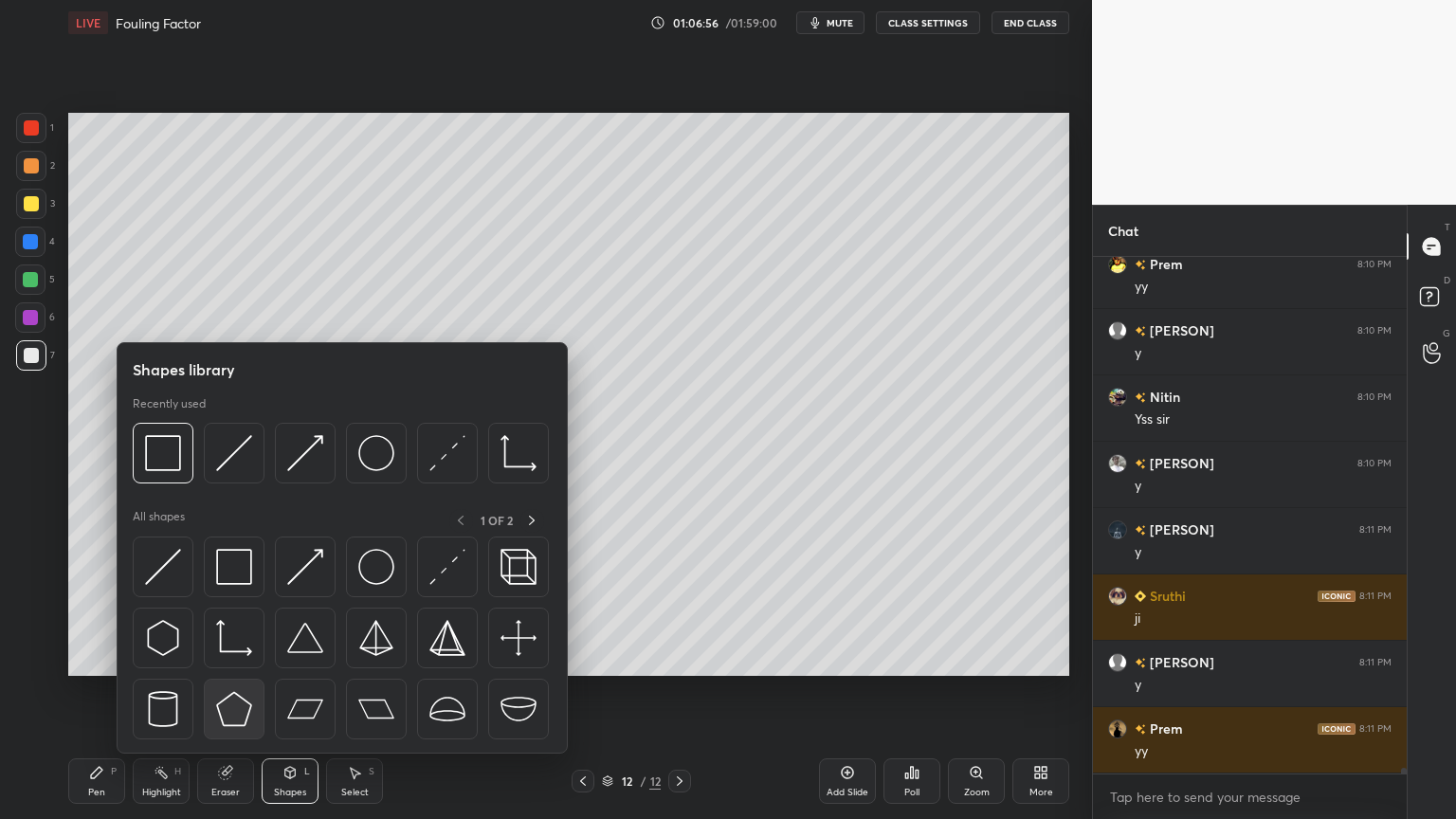 scroll, scrollTop: 43642, scrollLeft: 0, axis: vertical 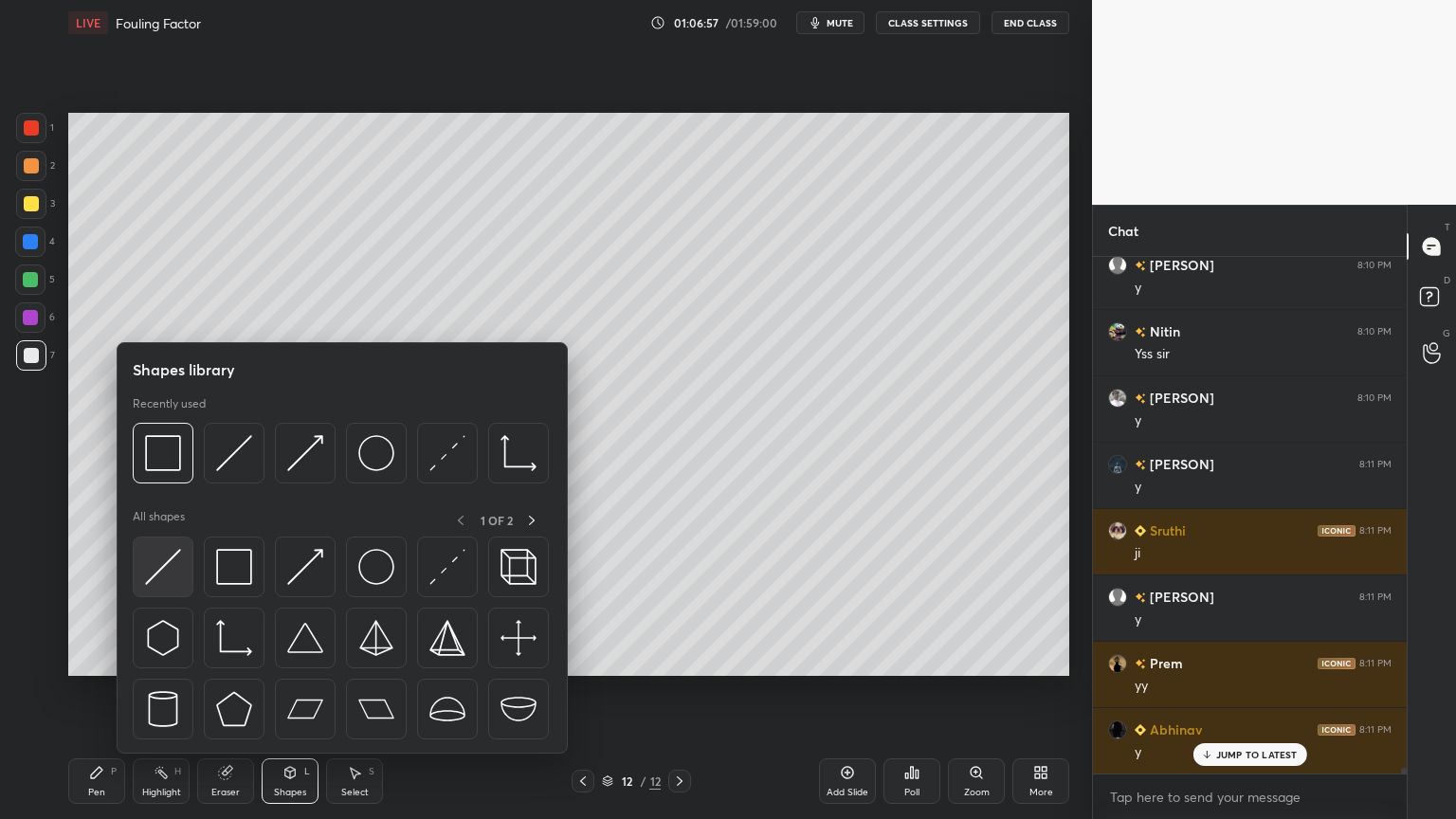 click at bounding box center [163, 567] 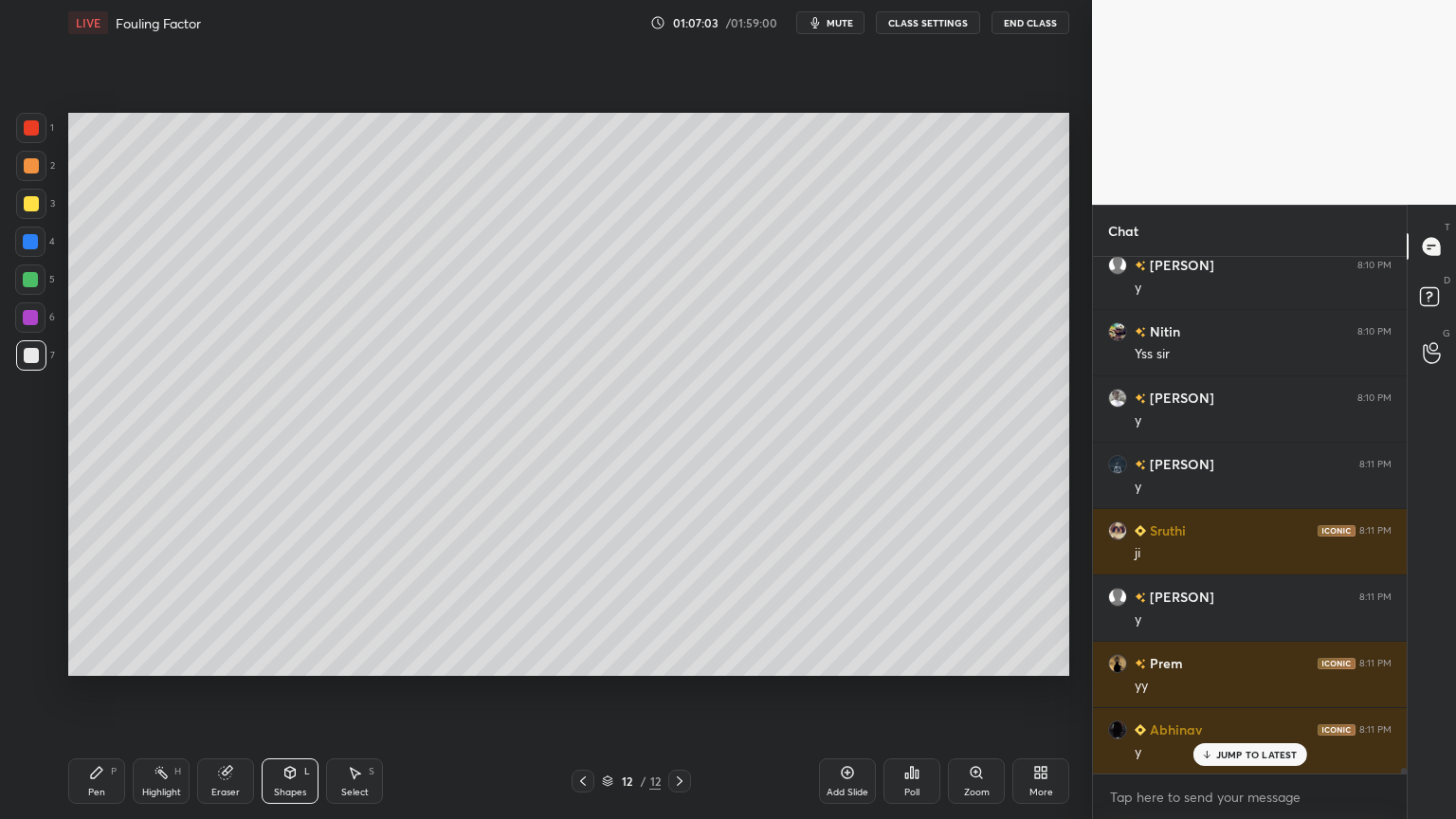 click on "Select" at bounding box center [355, 792] 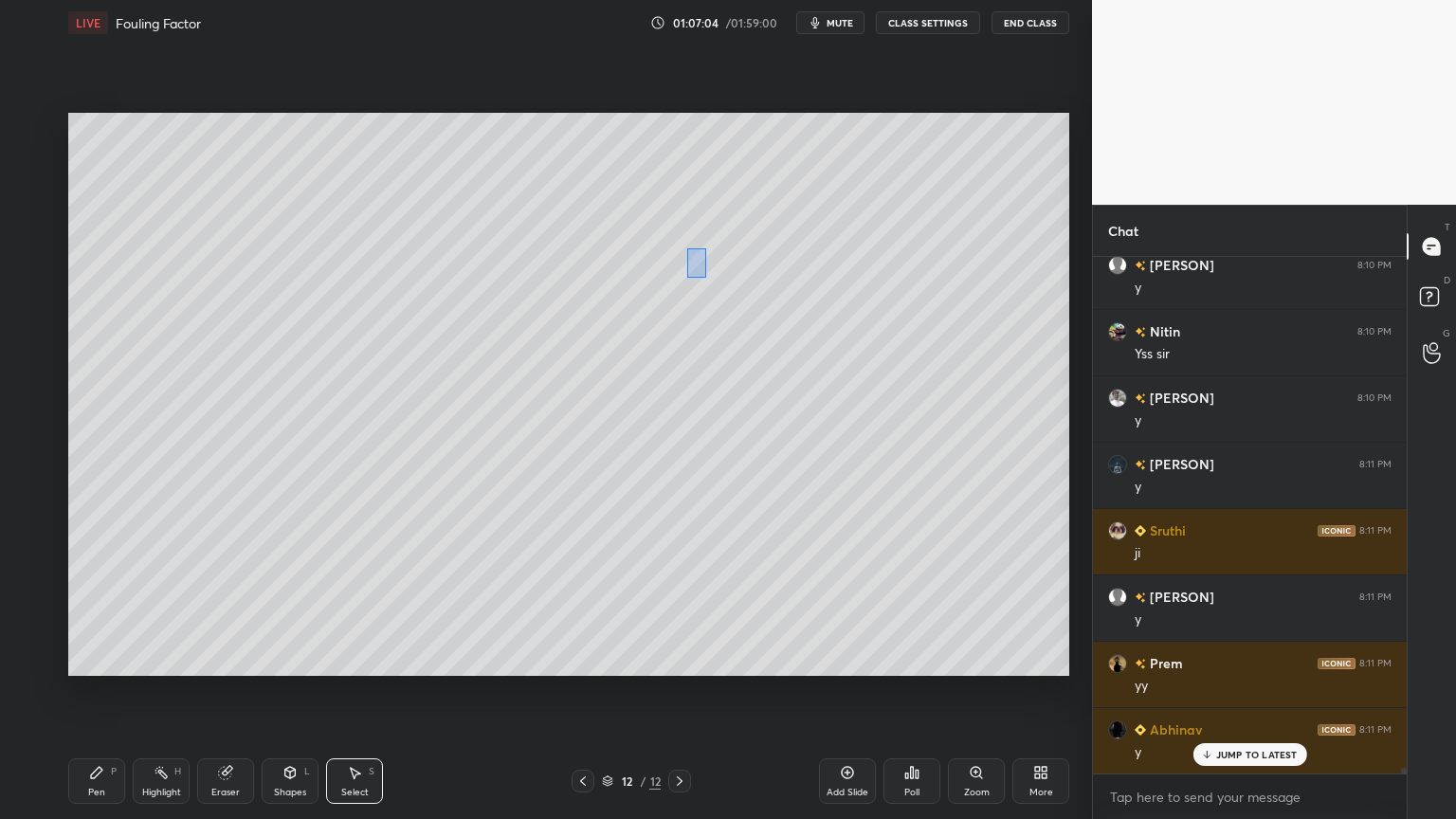 drag, startPoint x: 686, startPoint y: 248, endPoint x: 756, endPoint y: 341, distance: 116.40017 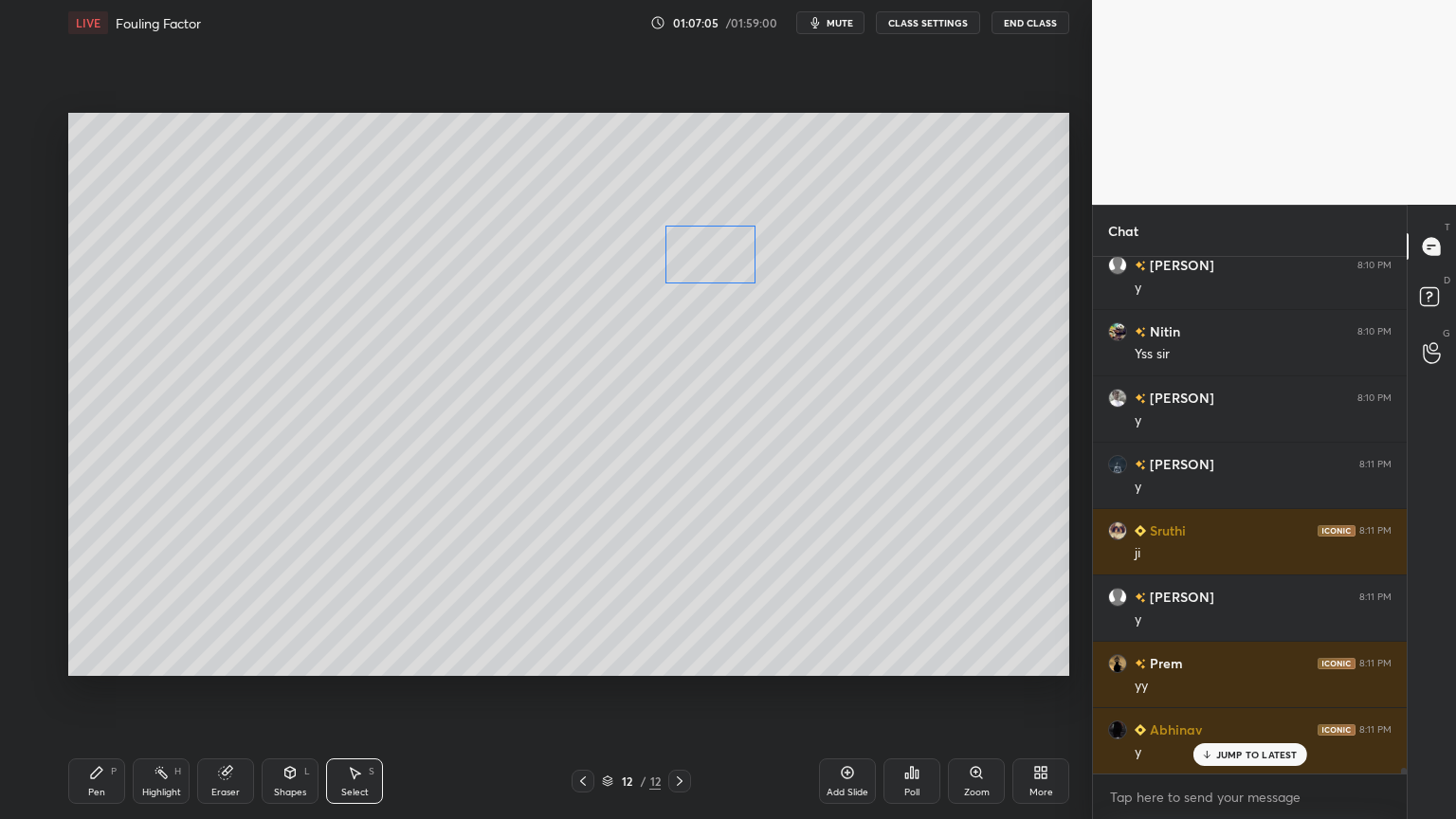 drag, startPoint x: 726, startPoint y: 274, endPoint x: 724, endPoint y: 256, distance: 18.11077 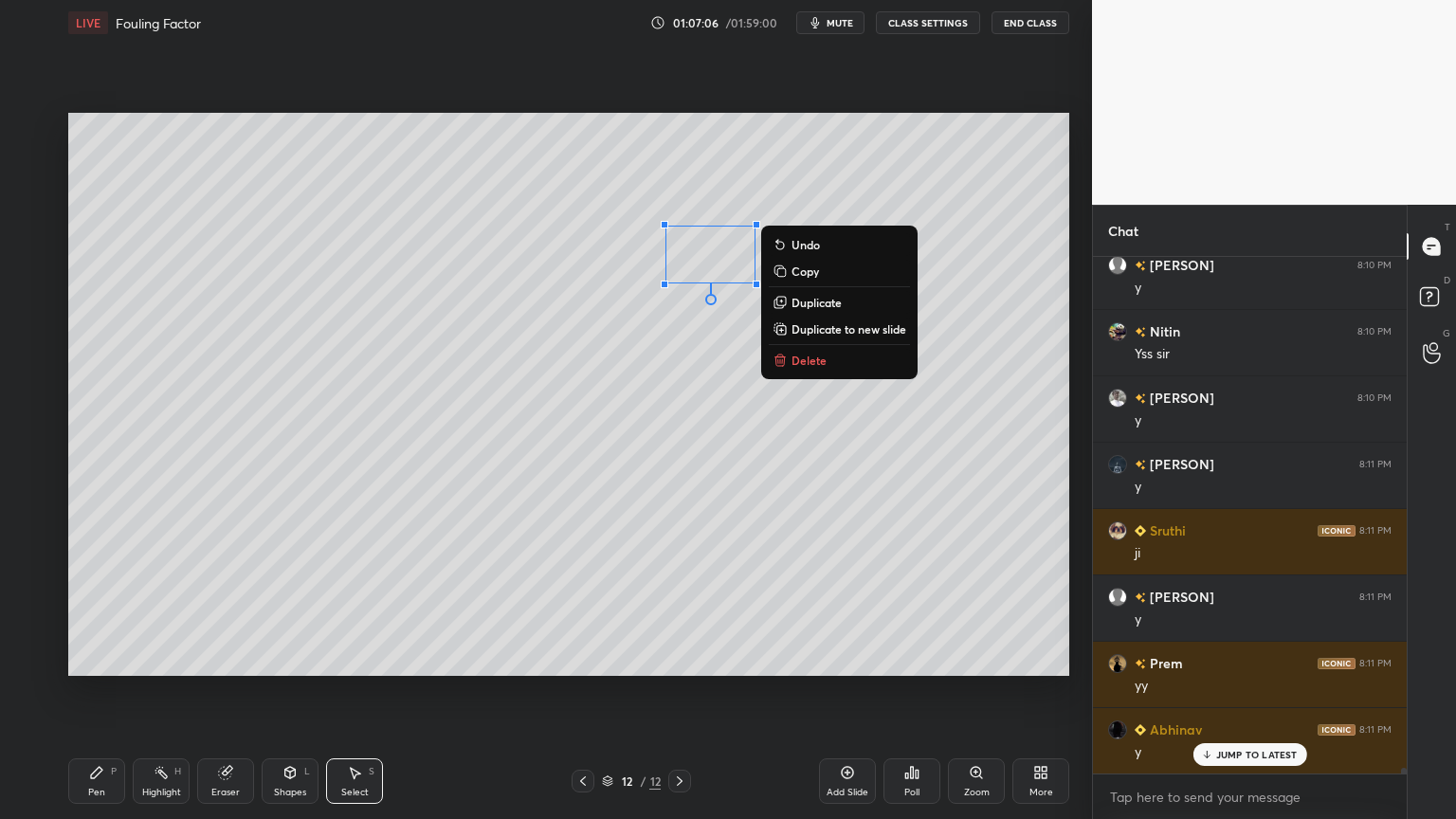 click on "Duplicate" at bounding box center [816, 302] 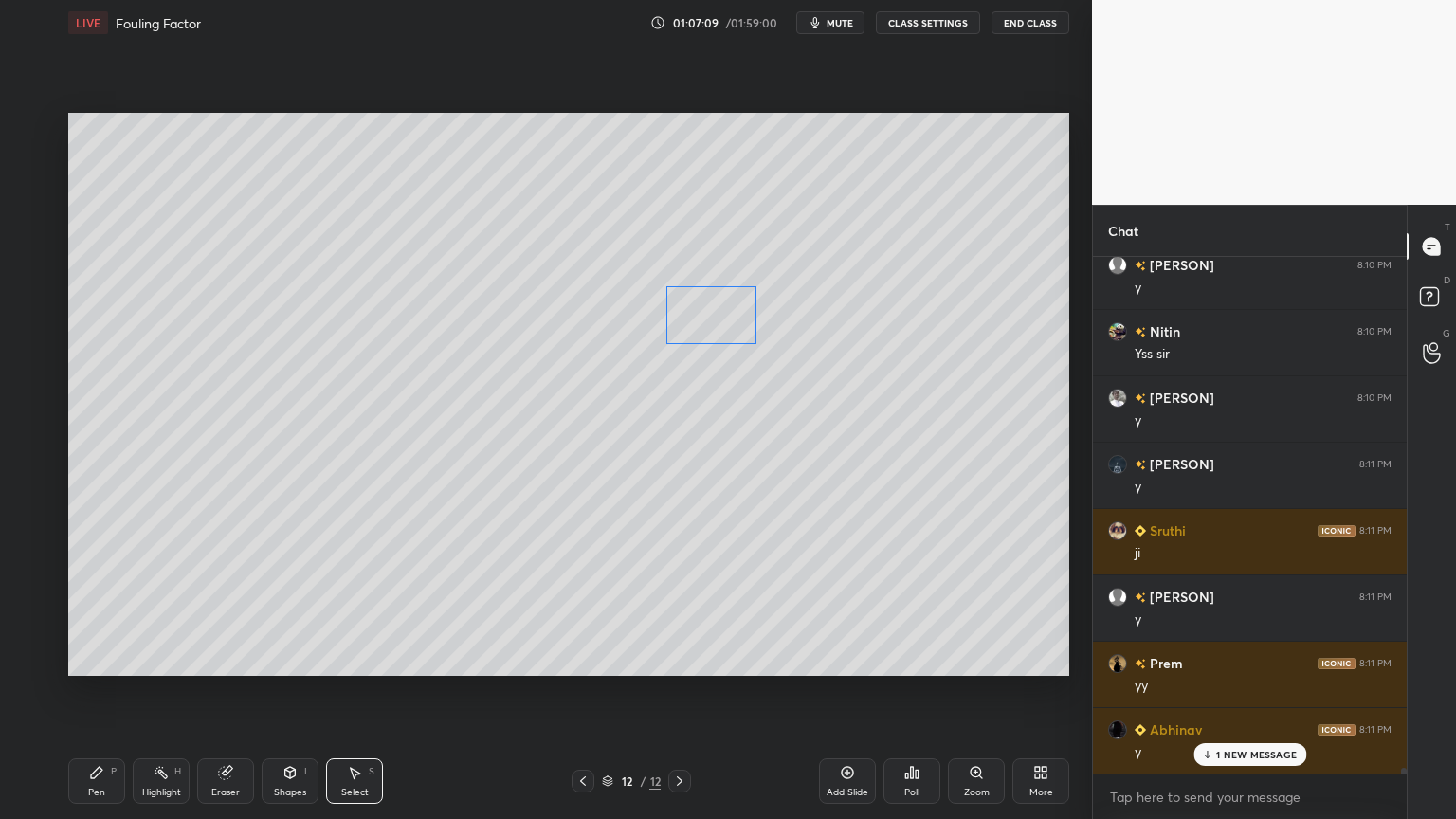 scroll, scrollTop: 43709, scrollLeft: 0, axis: vertical 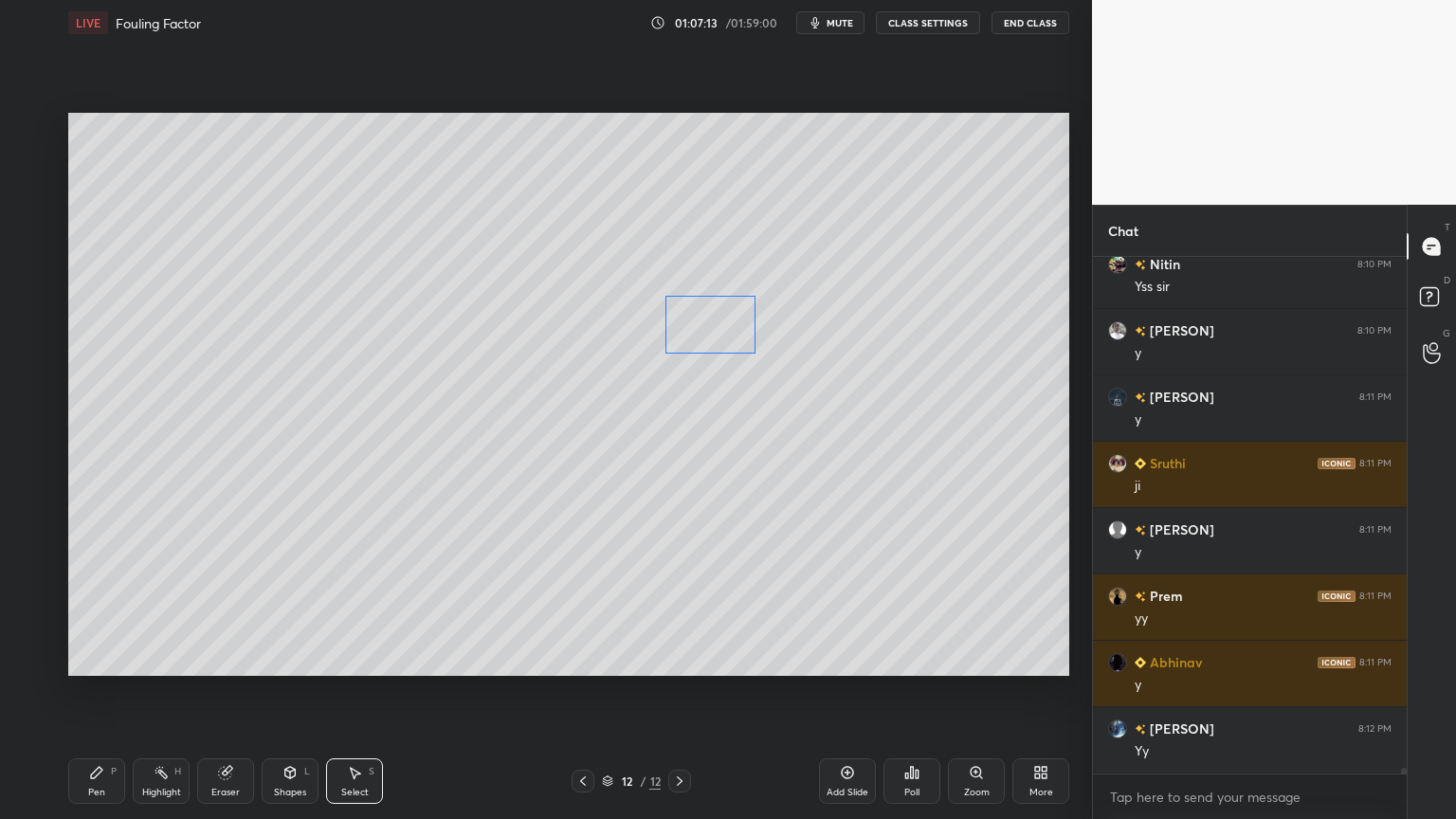 drag, startPoint x: 728, startPoint y: 304, endPoint x: 715, endPoint y: 338, distance: 36.400549 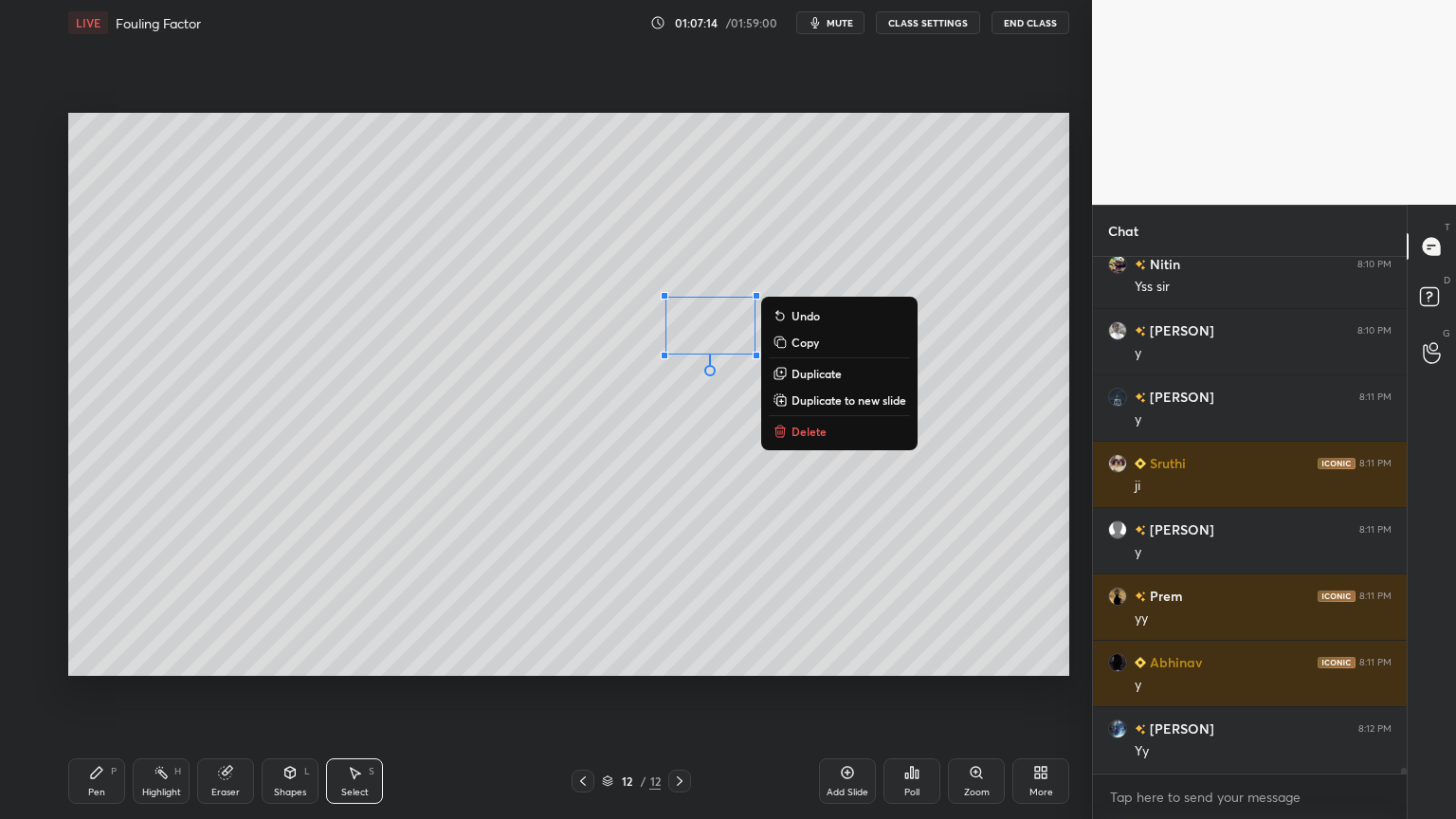 click on "Shapes" at bounding box center (290, 792) 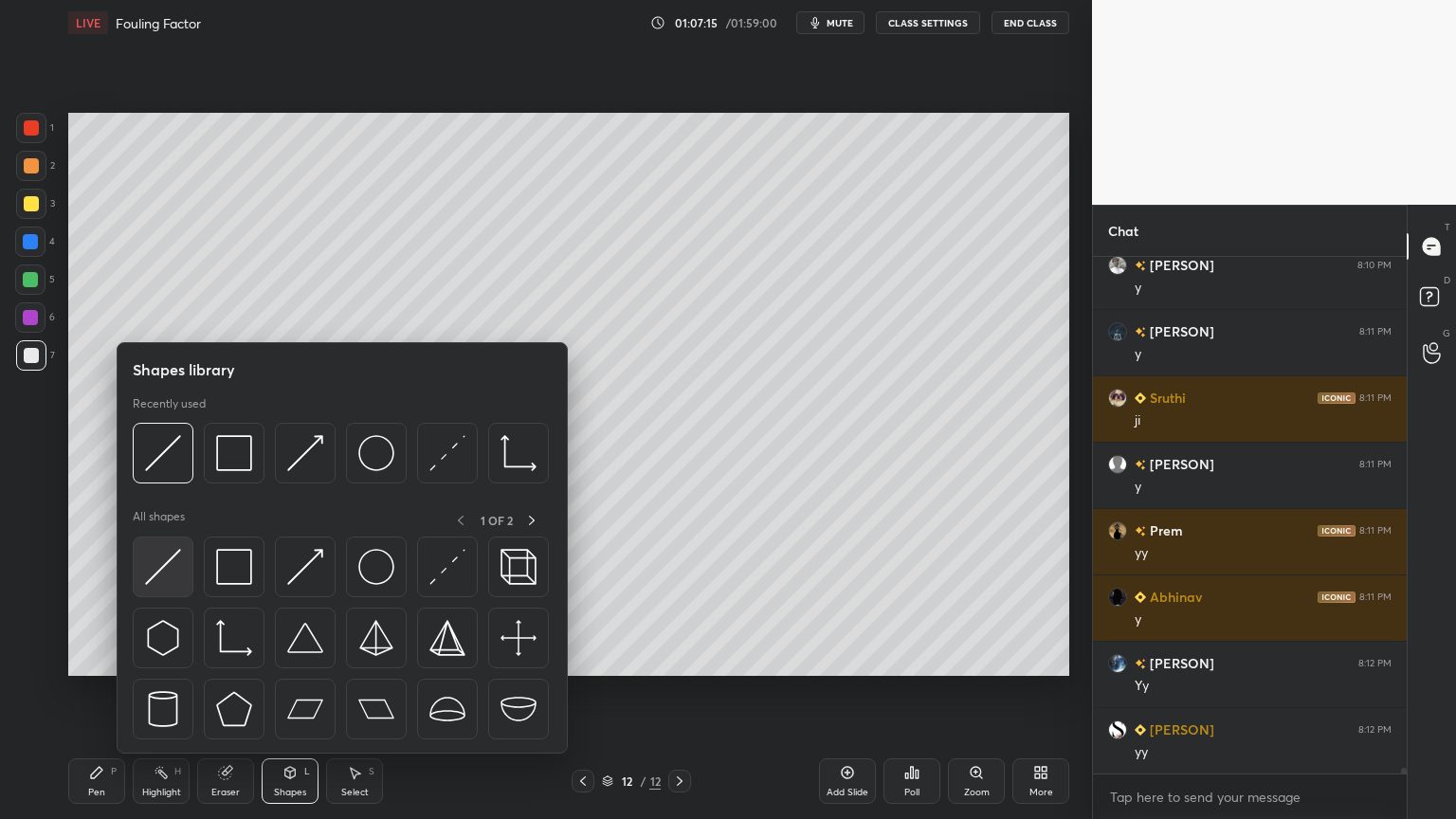 click at bounding box center [163, 567] 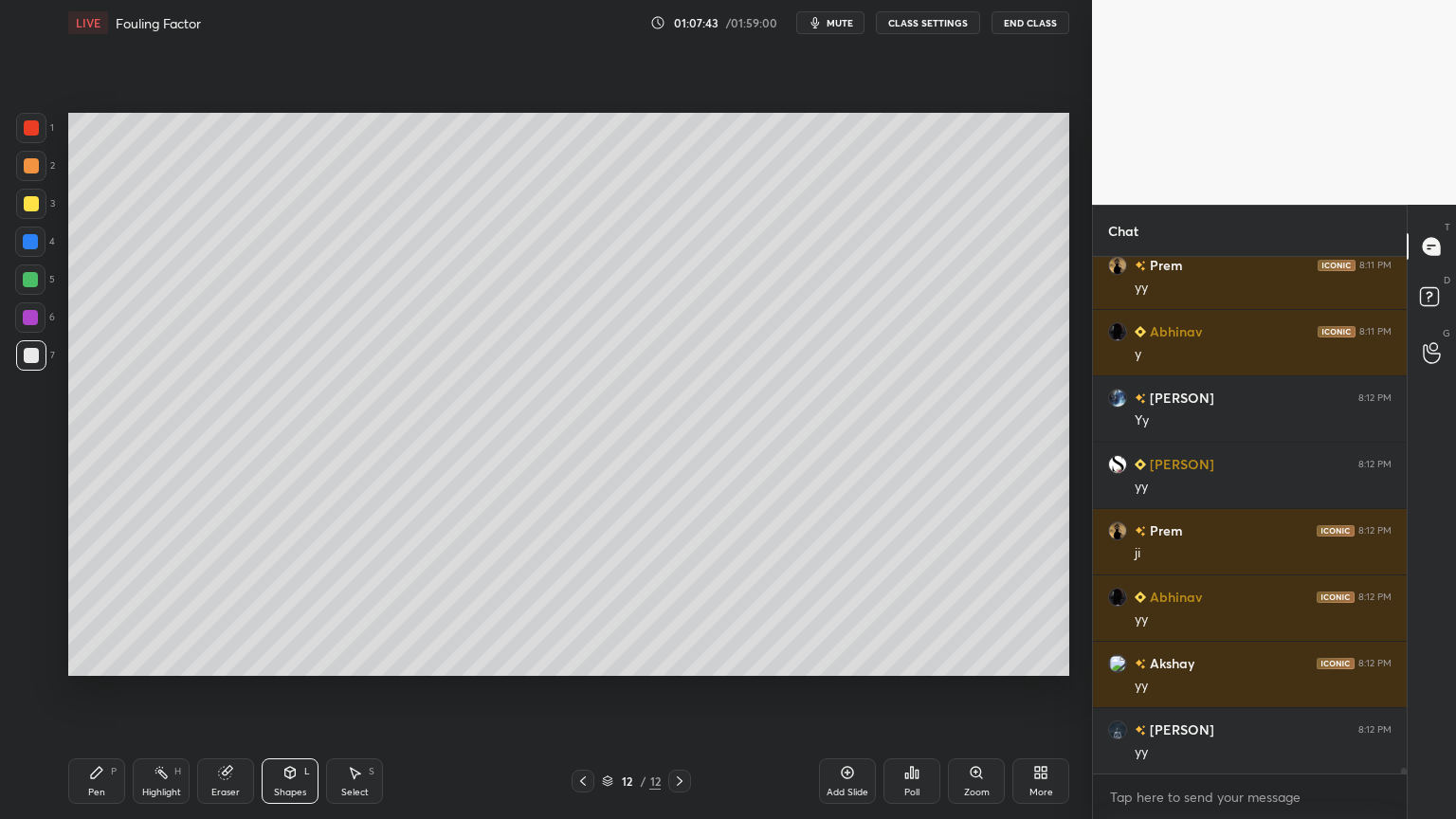 scroll, scrollTop: 44108, scrollLeft: 0, axis: vertical 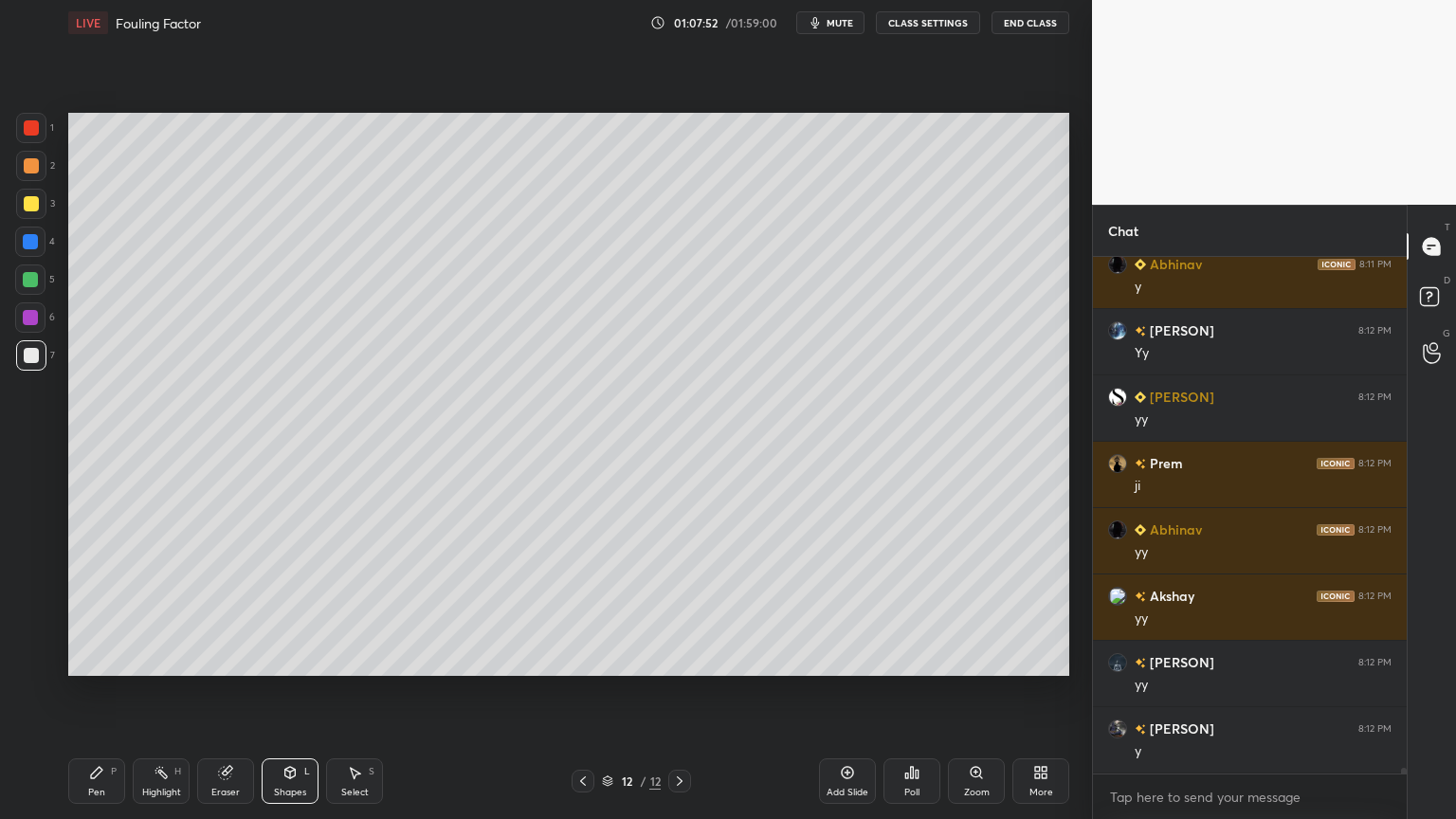 click on "Select S" at bounding box center (355, 781) 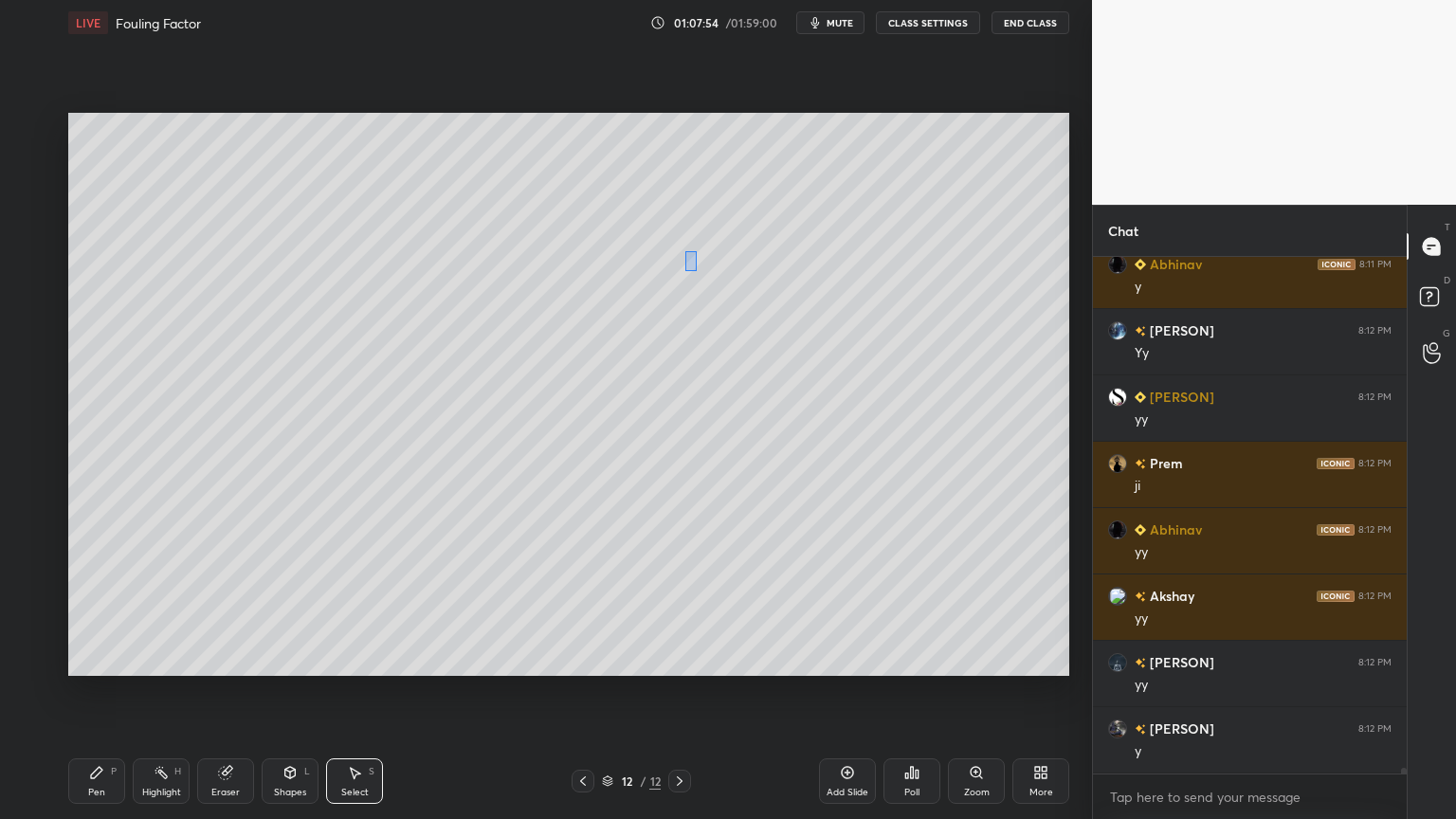 drag, startPoint x: 686, startPoint y: 253, endPoint x: 698, endPoint y: 272, distance: 22.472205 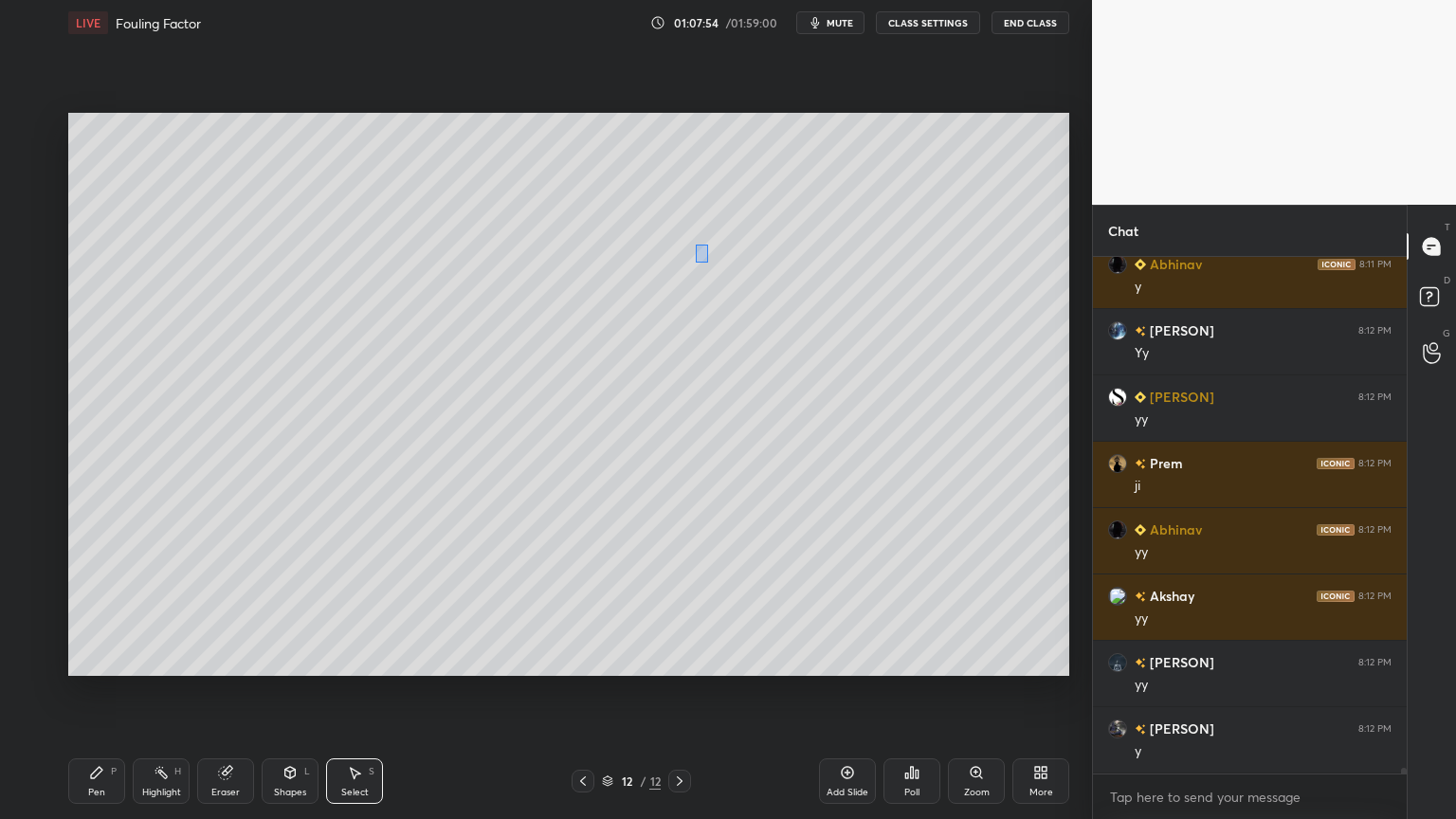 drag, startPoint x: 700, startPoint y: 250, endPoint x: 719, endPoint y: 275, distance: 31.40064 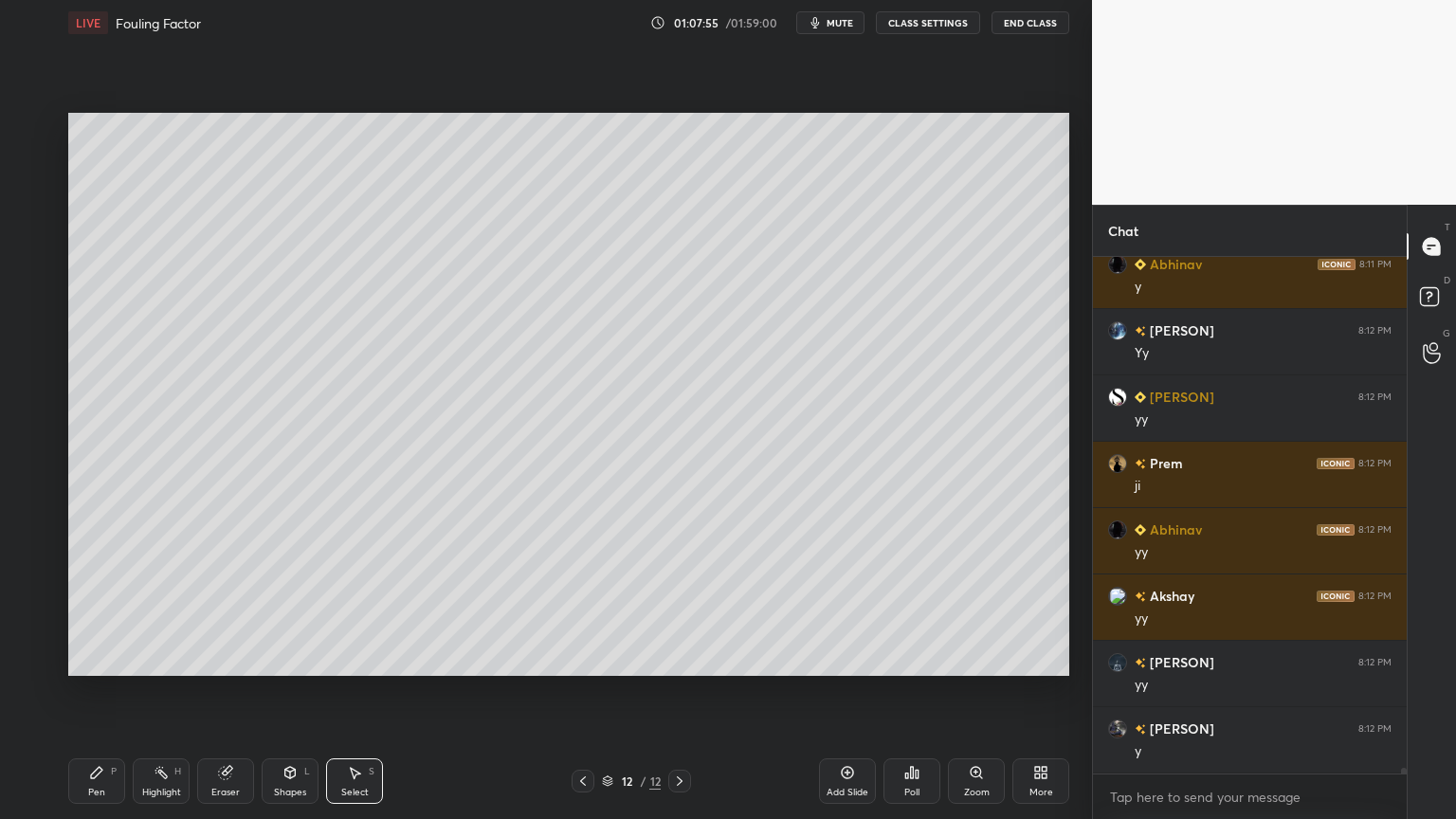 click on "0 ° Undo Copy Duplicate Duplicate to new slide Delete" at bounding box center [569, 394] 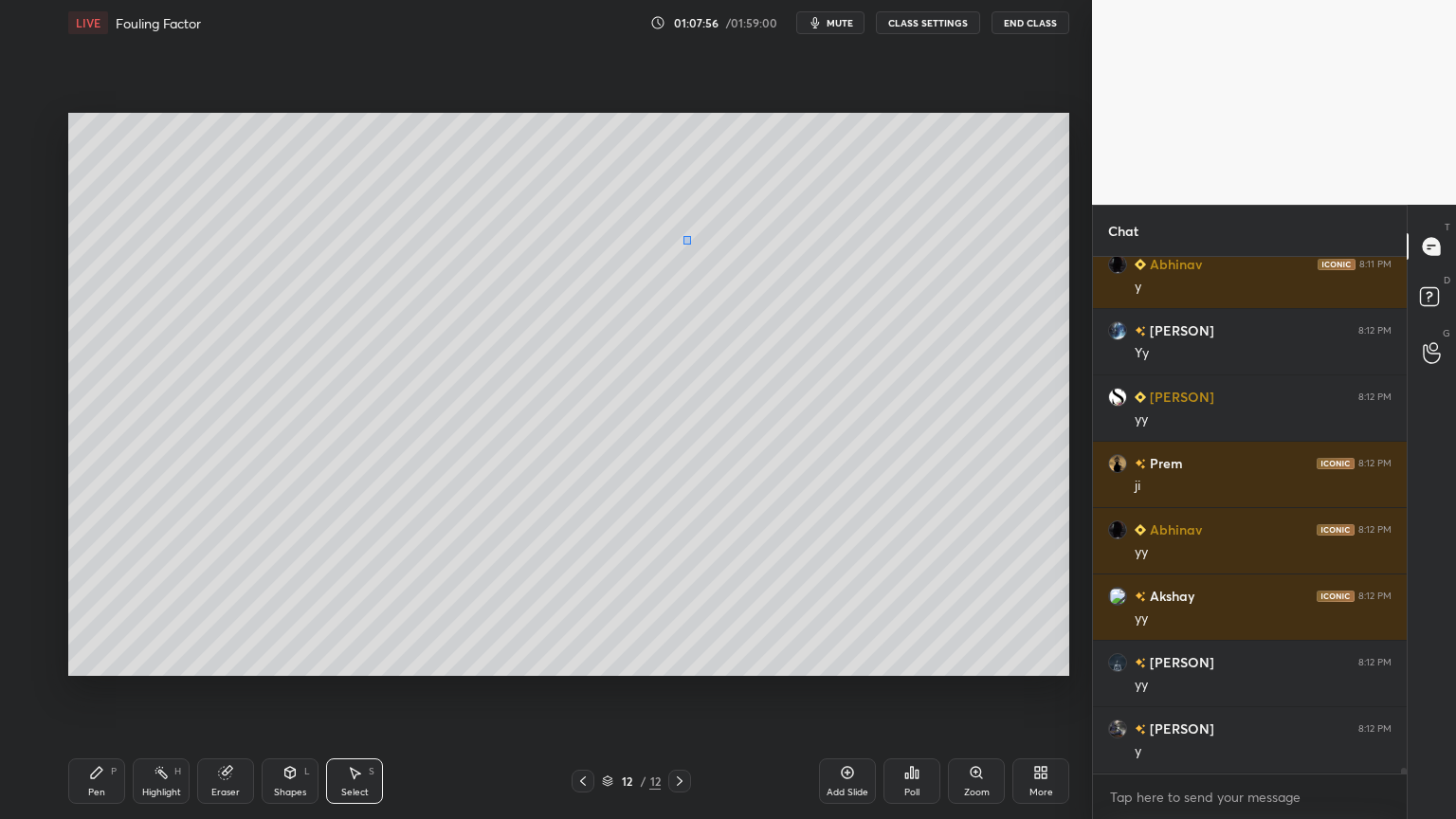 drag, startPoint x: 690, startPoint y: 244, endPoint x: 720, endPoint y: 300, distance: 64 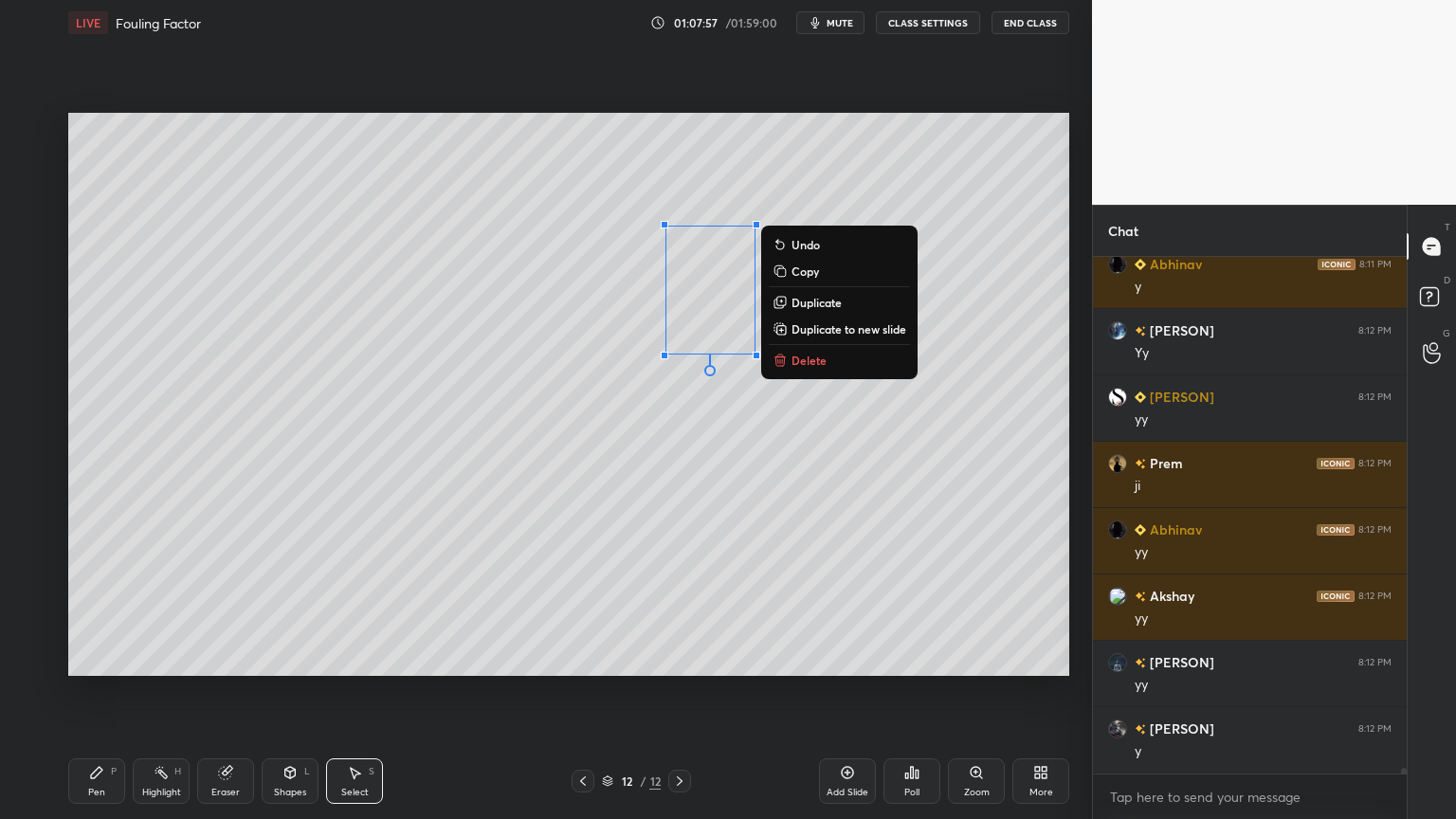 click on "0 ° Undo Copy Duplicate Duplicate to new slide Delete" at bounding box center (569, 394) 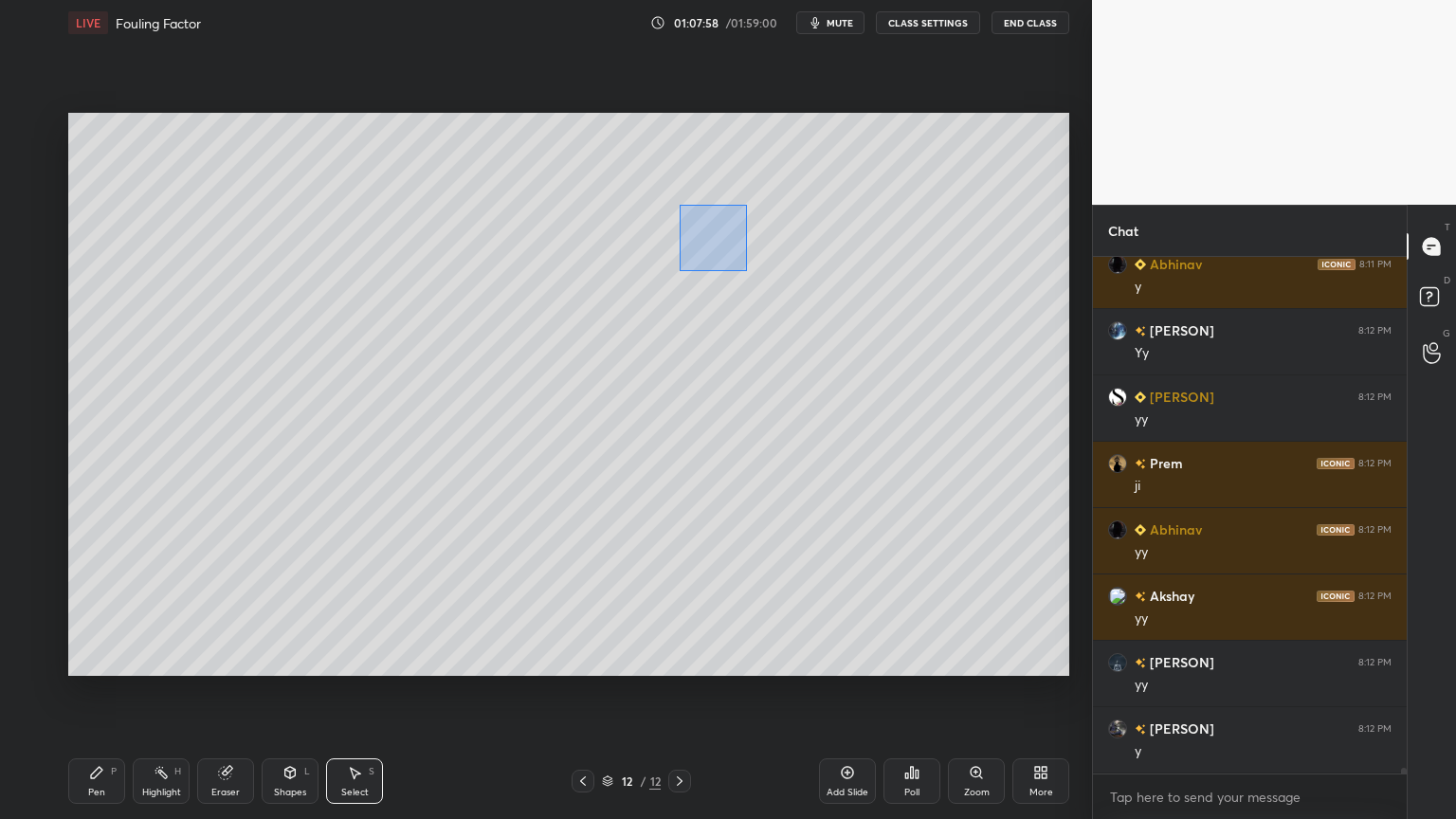 drag, startPoint x: 679, startPoint y: 205, endPoint x: 747, endPoint y: 272, distance: 95.462034 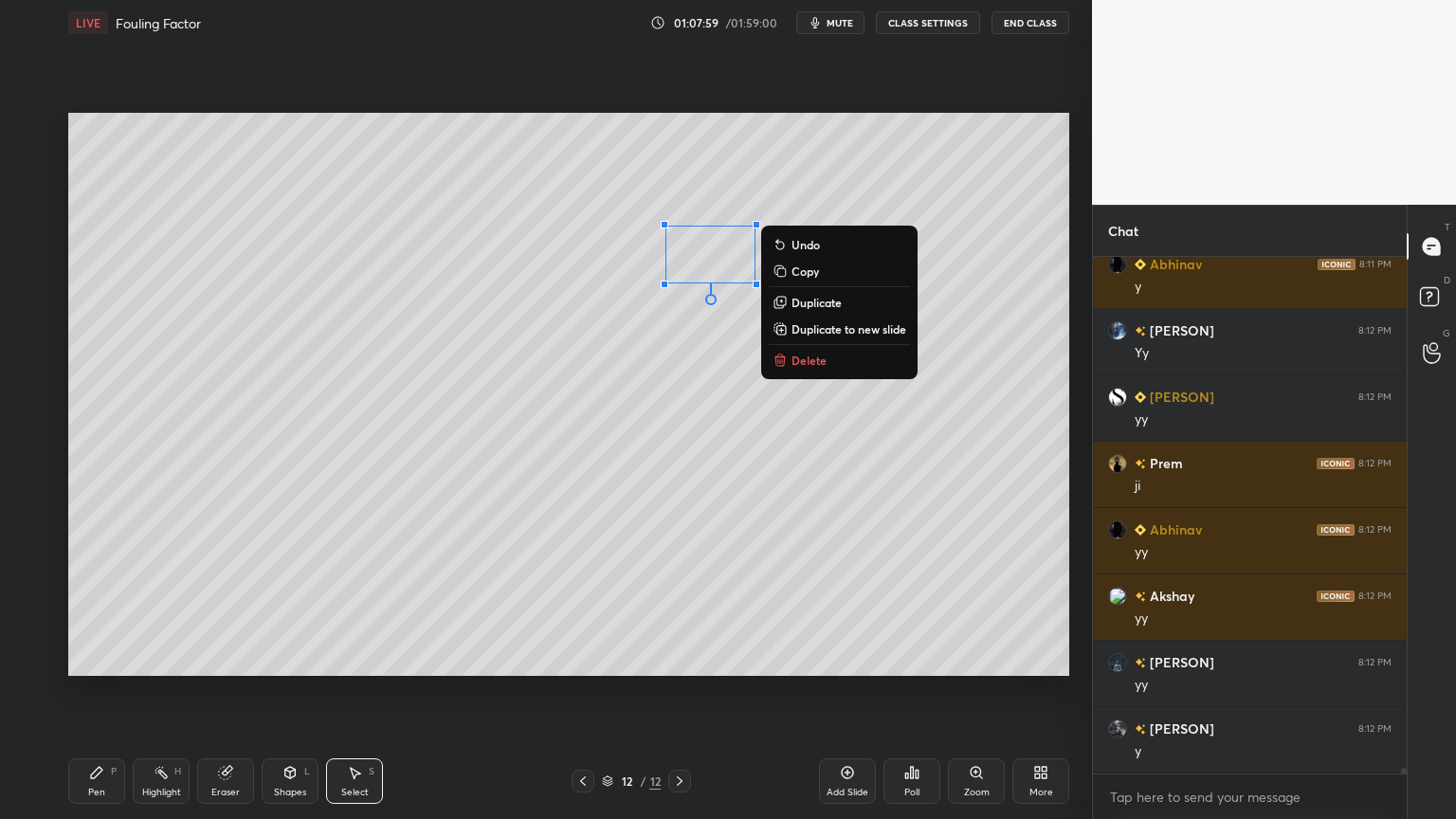 click on "Duplicate" at bounding box center [816, 302] 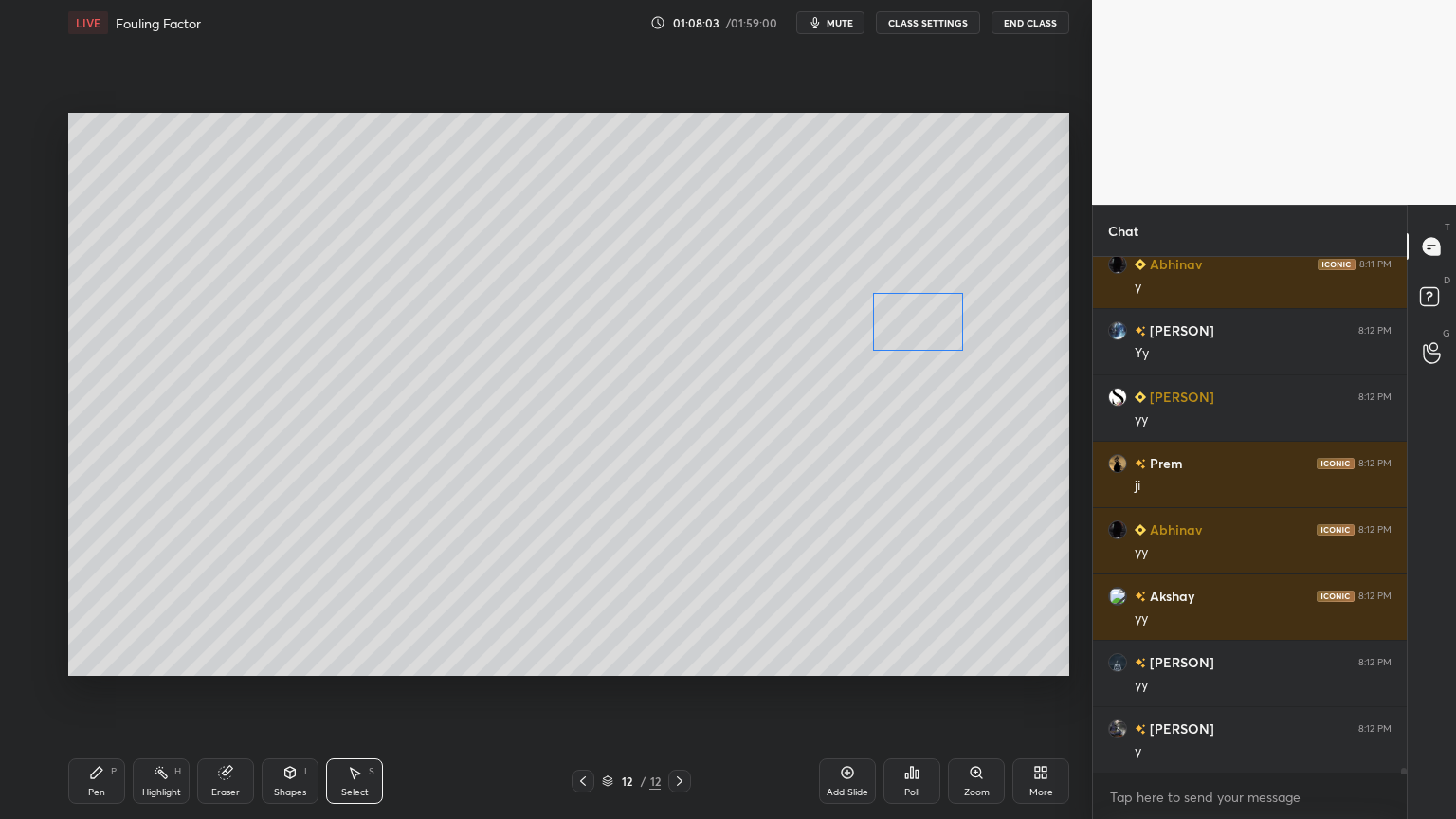 drag, startPoint x: 746, startPoint y: 287, endPoint x: 931, endPoint y: 332, distance: 190.39433 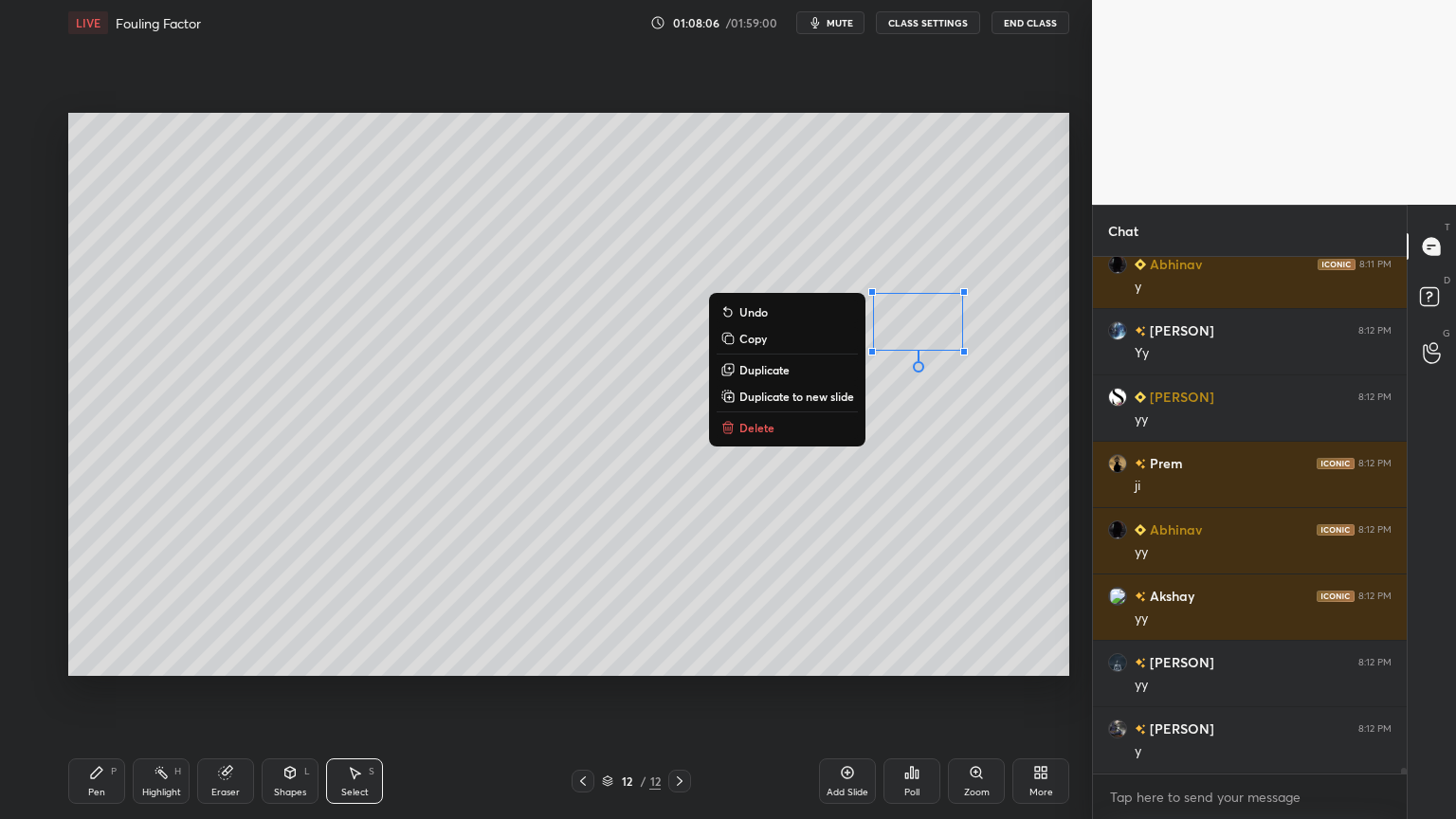 click on "Duplicate" at bounding box center (764, 370) 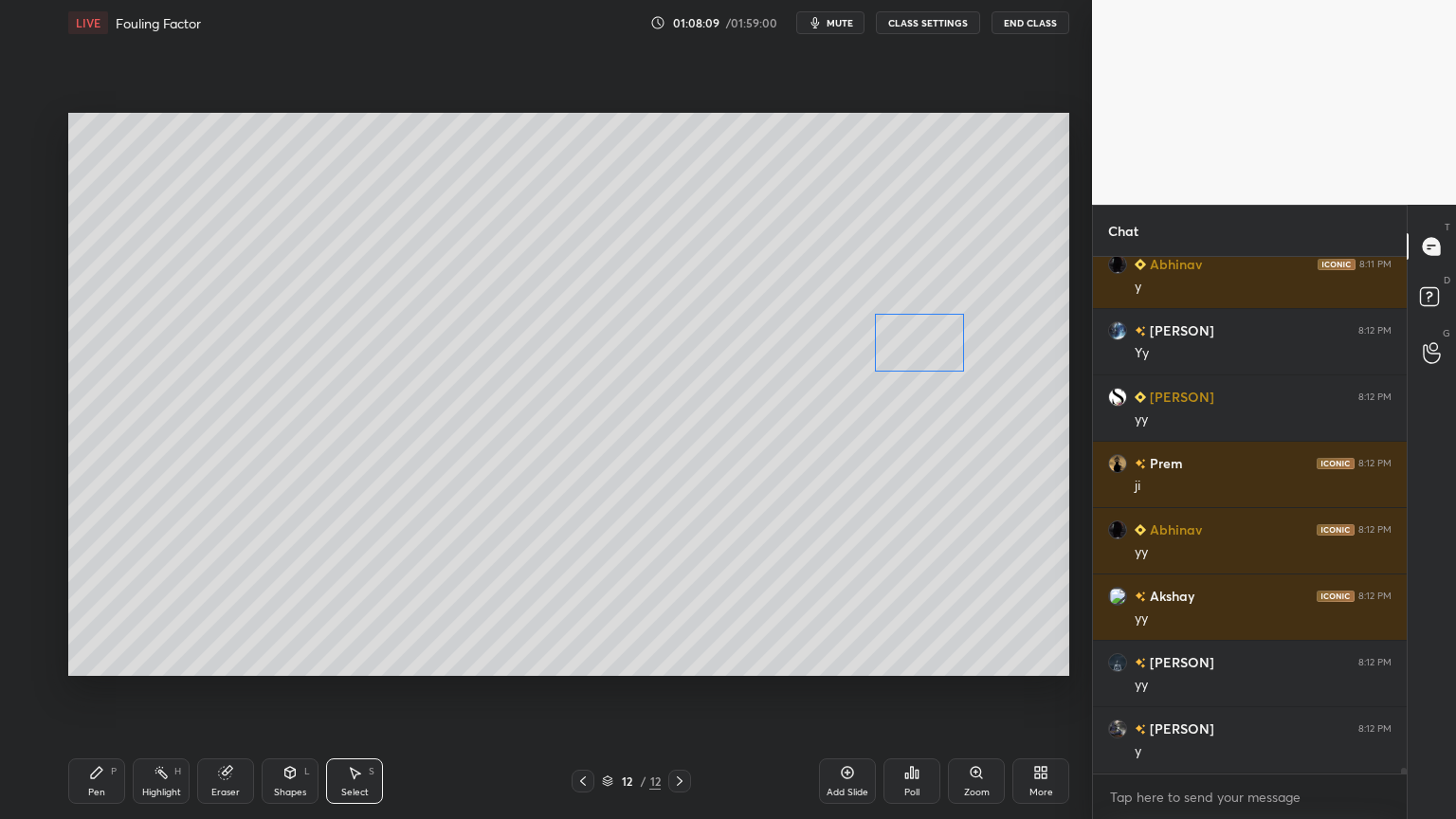 drag, startPoint x: 925, startPoint y: 341, endPoint x: 910, endPoint y: 339, distance: 15.132746 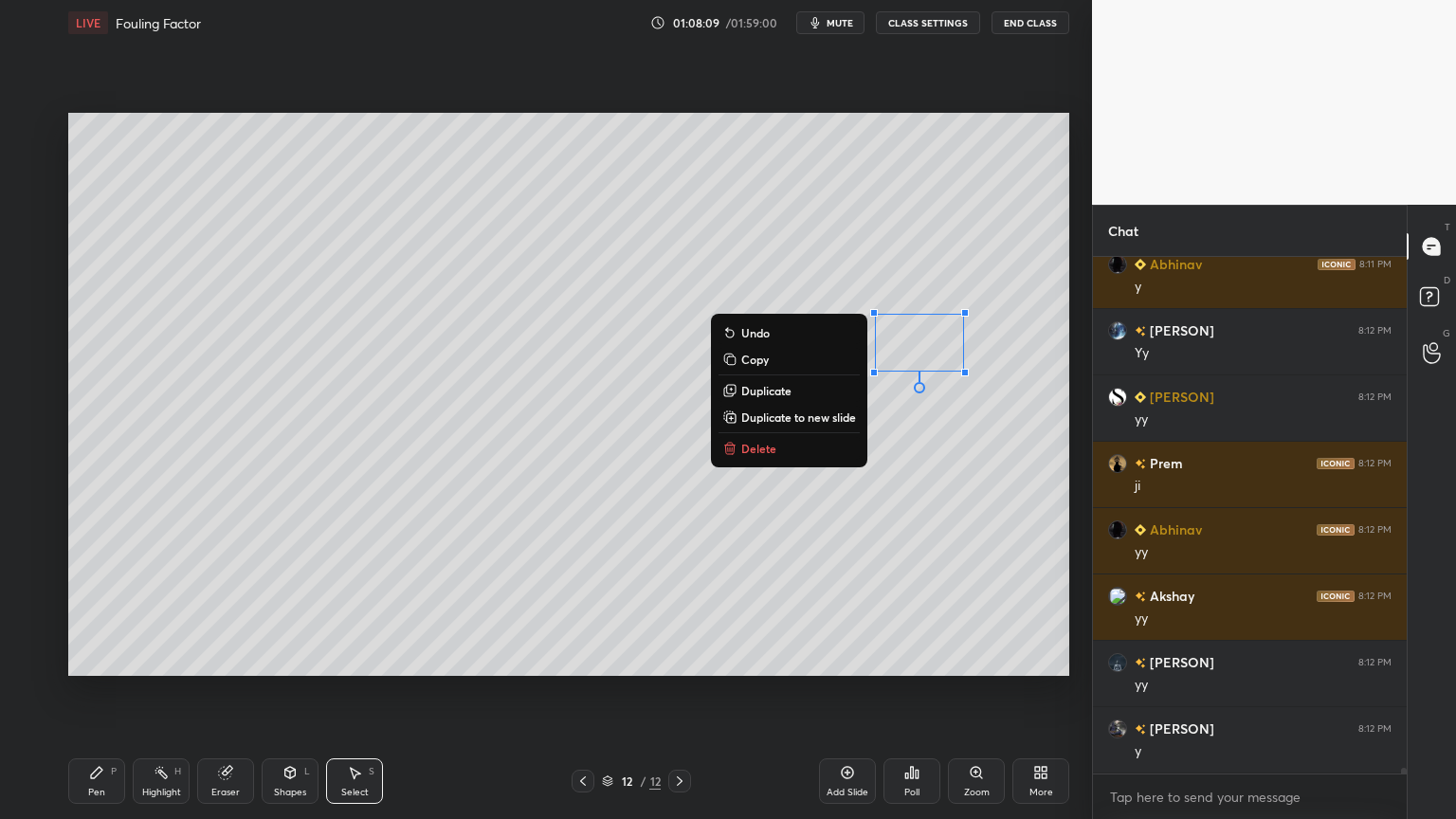 click on "0 ° Undo Copy Duplicate Duplicate to new slide Delete" at bounding box center (569, 394) 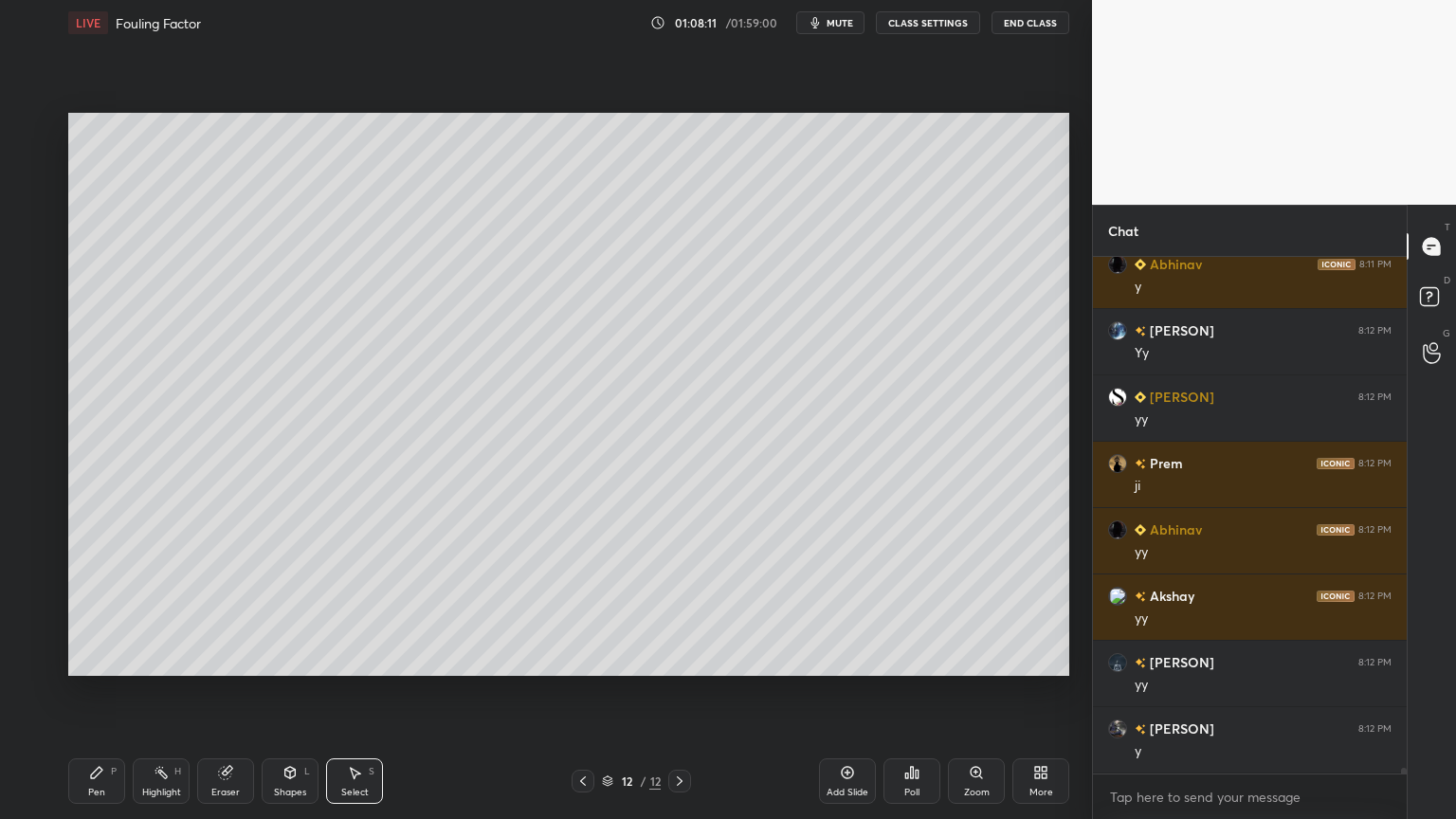 click on "Shapes" at bounding box center (290, 792) 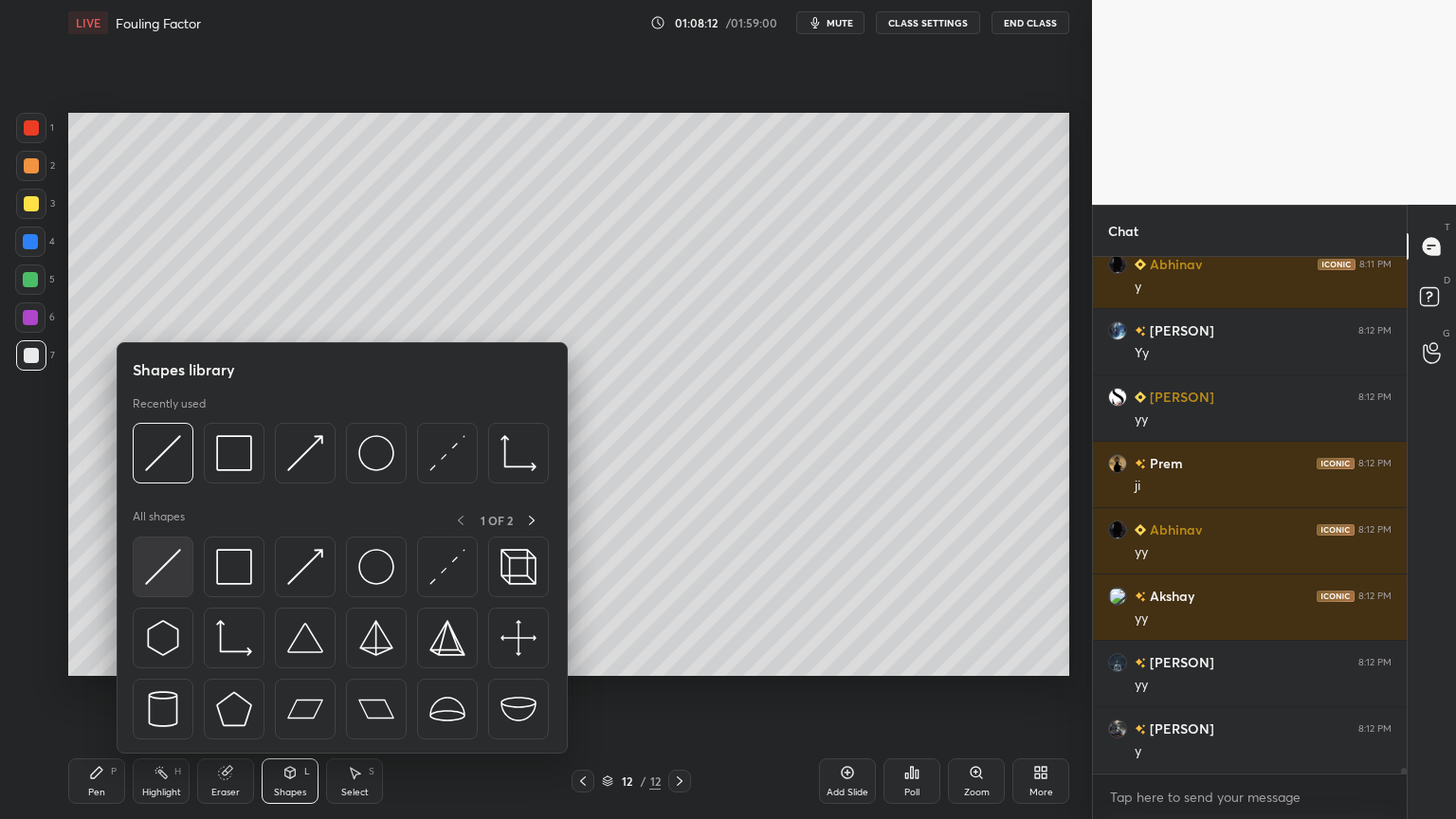 click at bounding box center [163, 567] 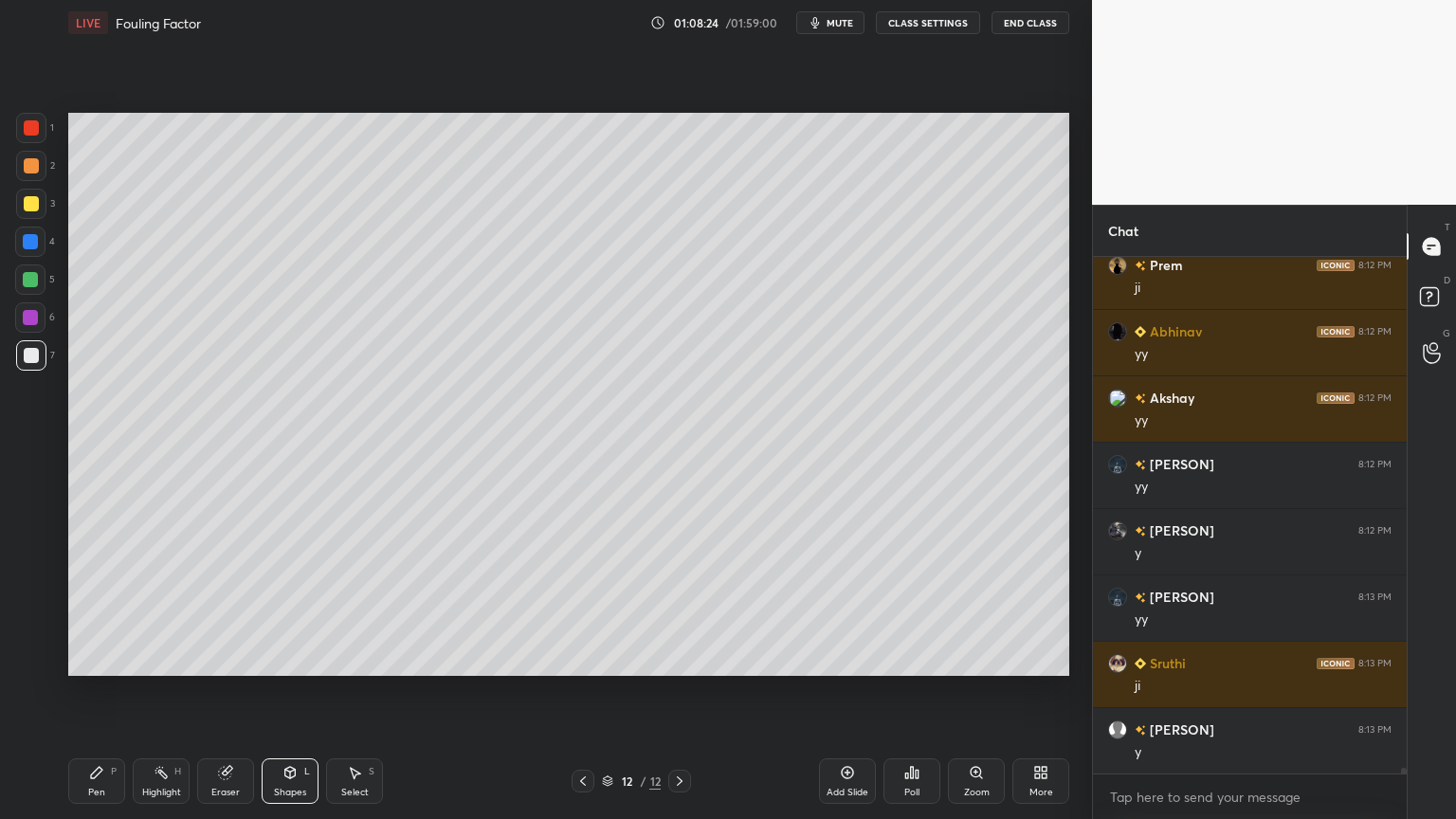 scroll, scrollTop: 44373, scrollLeft: 0, axis: vertical 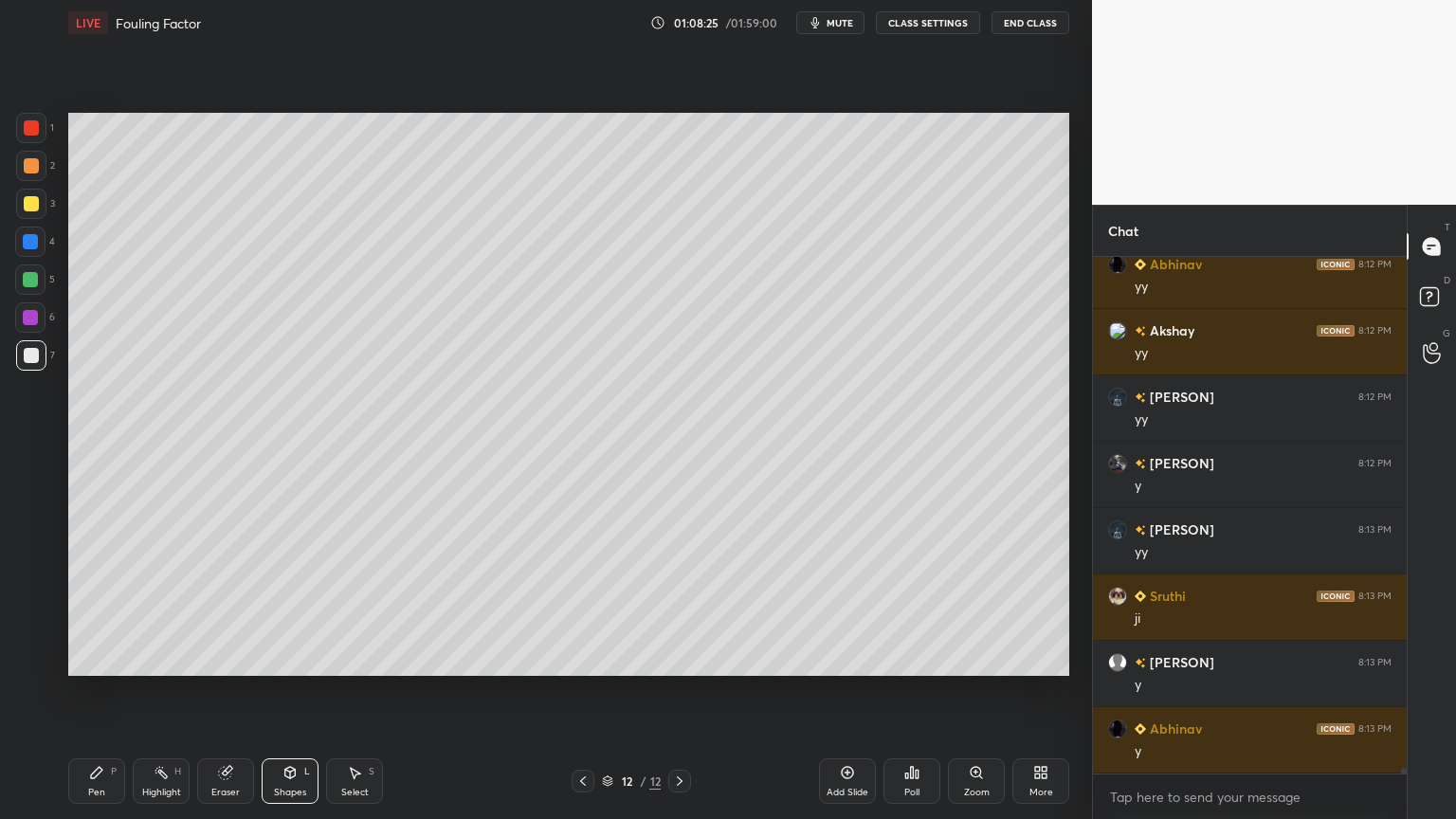 click on "Pen P" at bounding box center [97, 781] 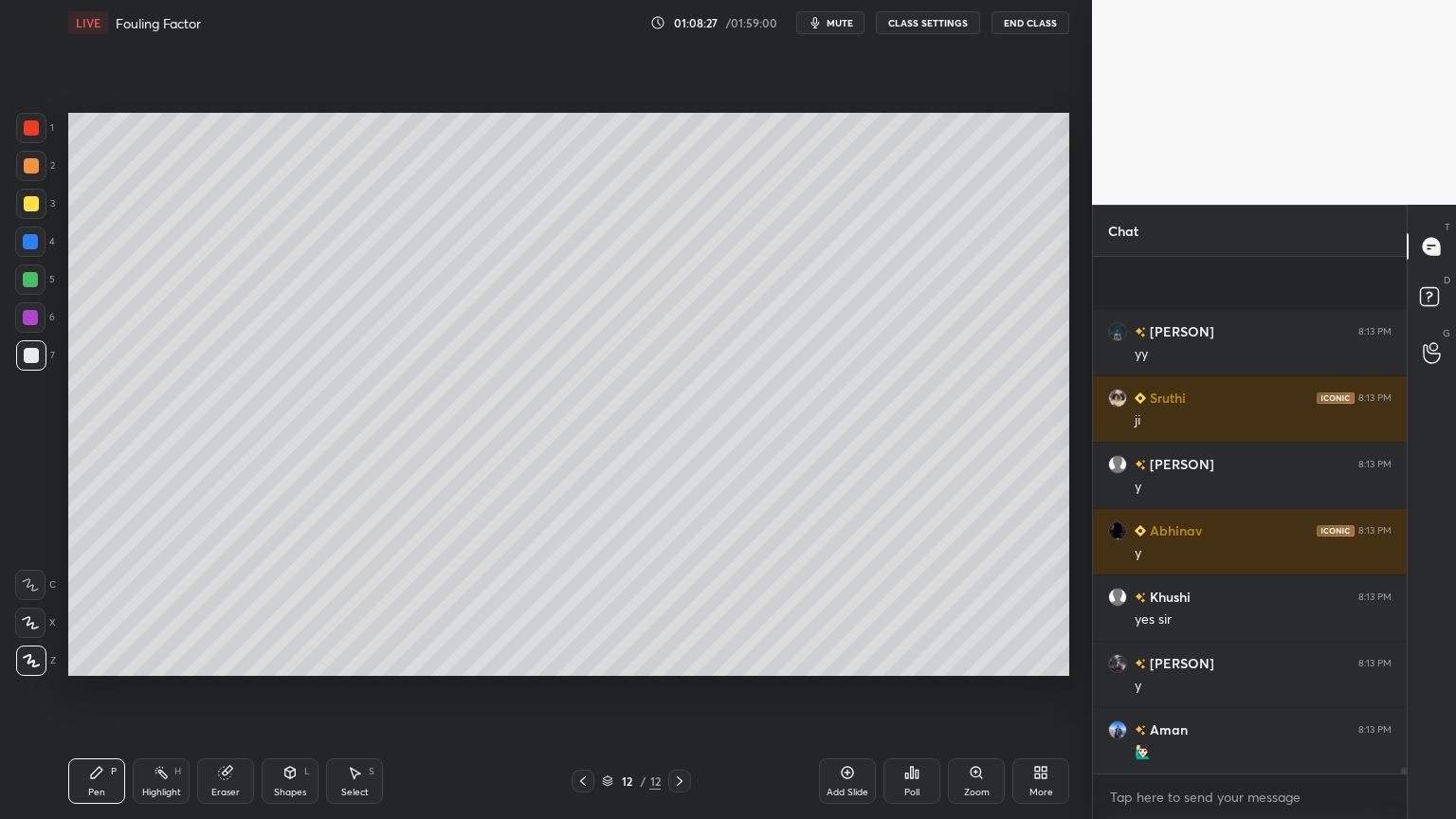 scroll, scrollTop: 44704, scrollLeft: 0, axis: vertical 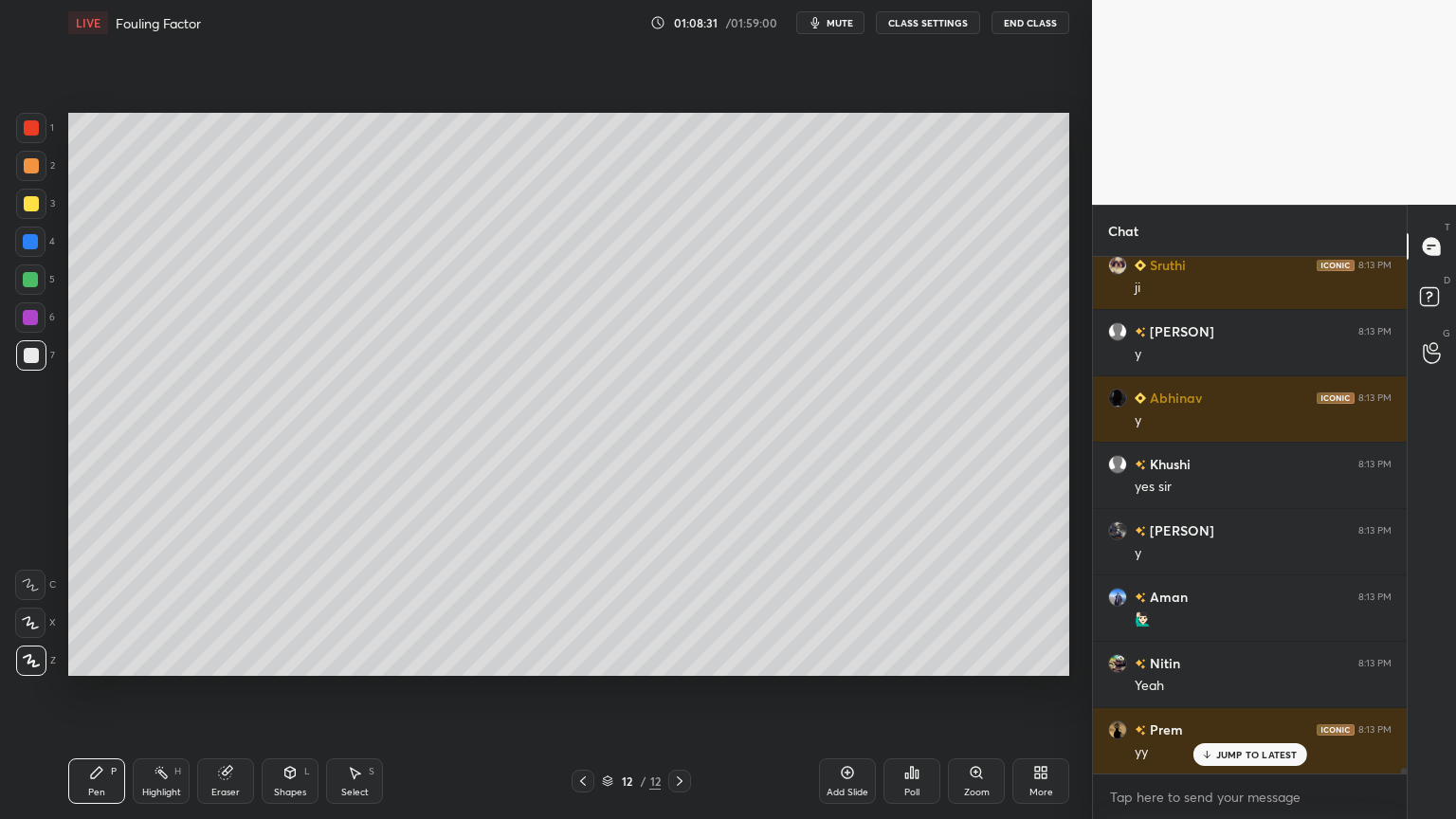 click on "Eraser" at bounding box center [226, 781] 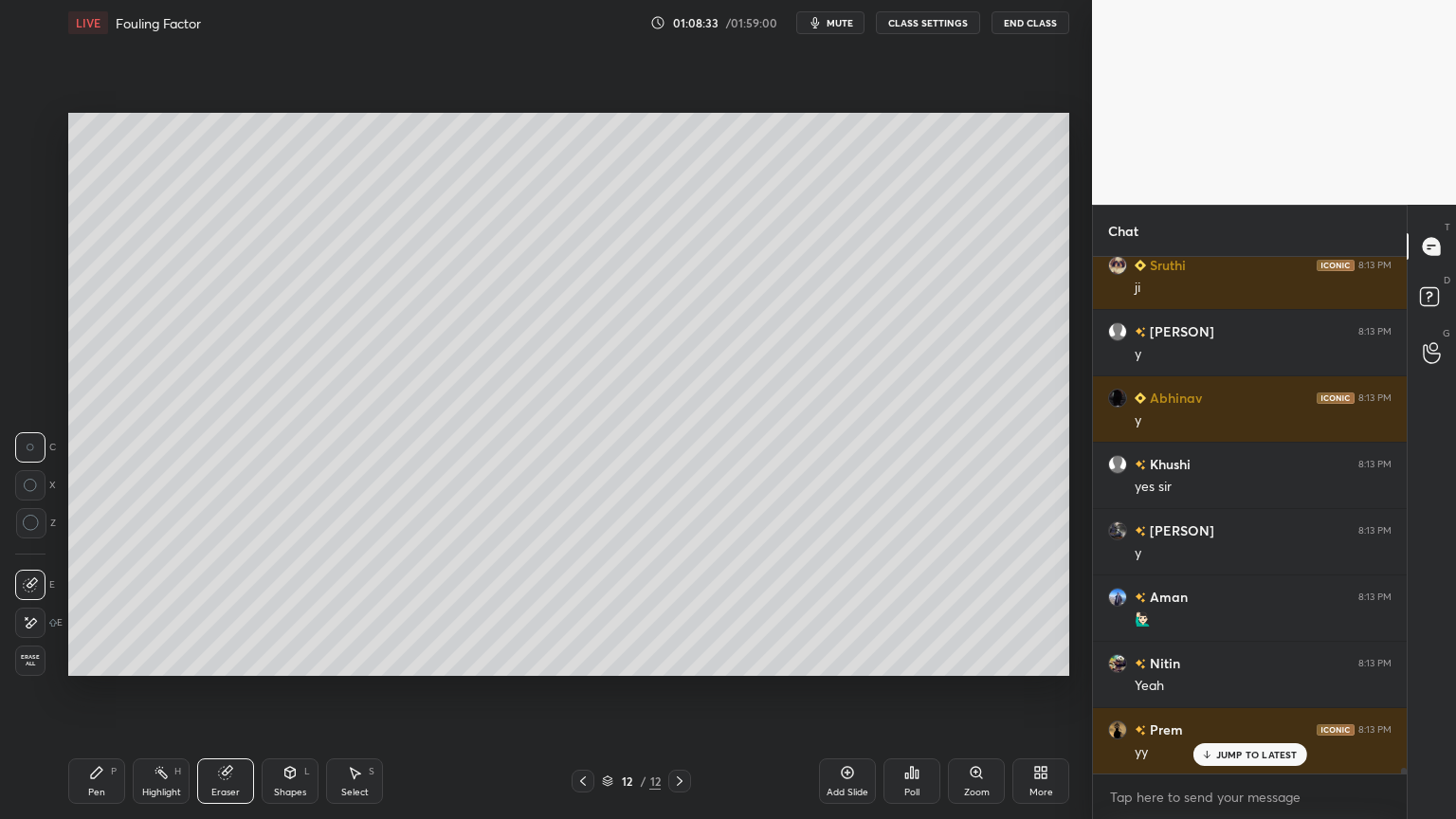 click on "Pen P" at bounding box center (97, 781) 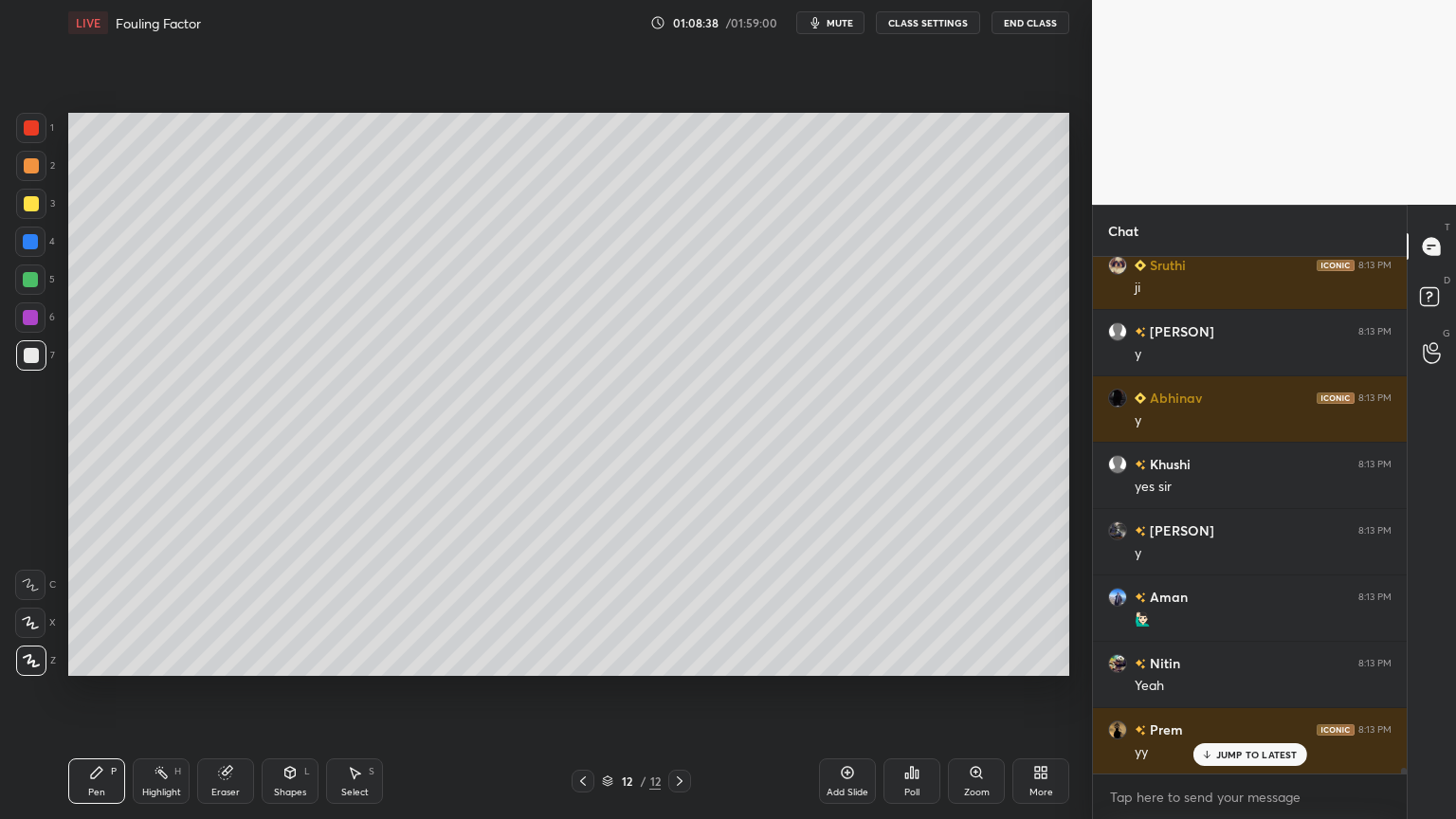 drag, startPoint x: 212, startPoint y: 792, endPoint x: 283, endPoint y: 751, distance: 81.9878 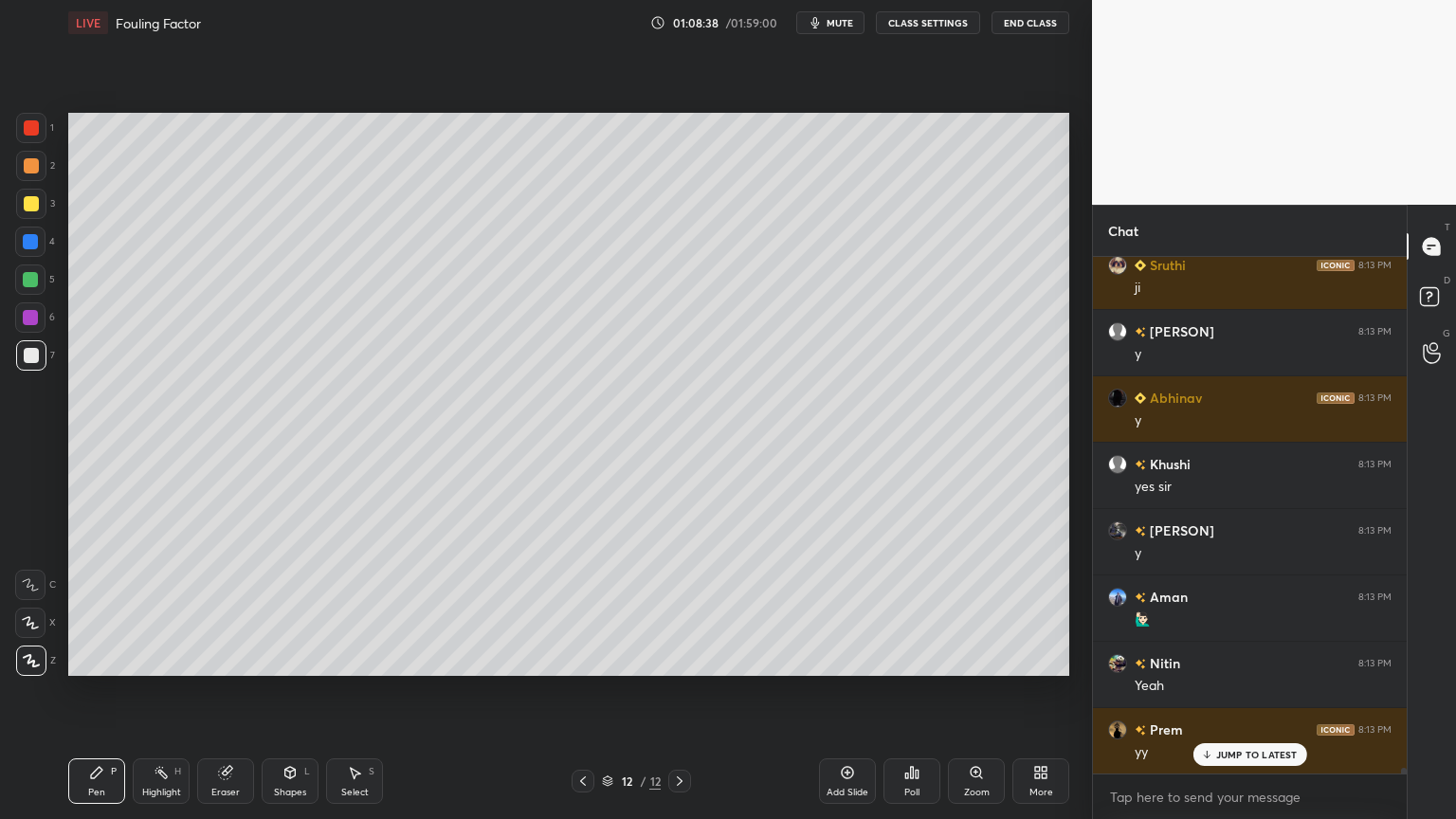 click on "Eraser" at bounding box center [226, 792] 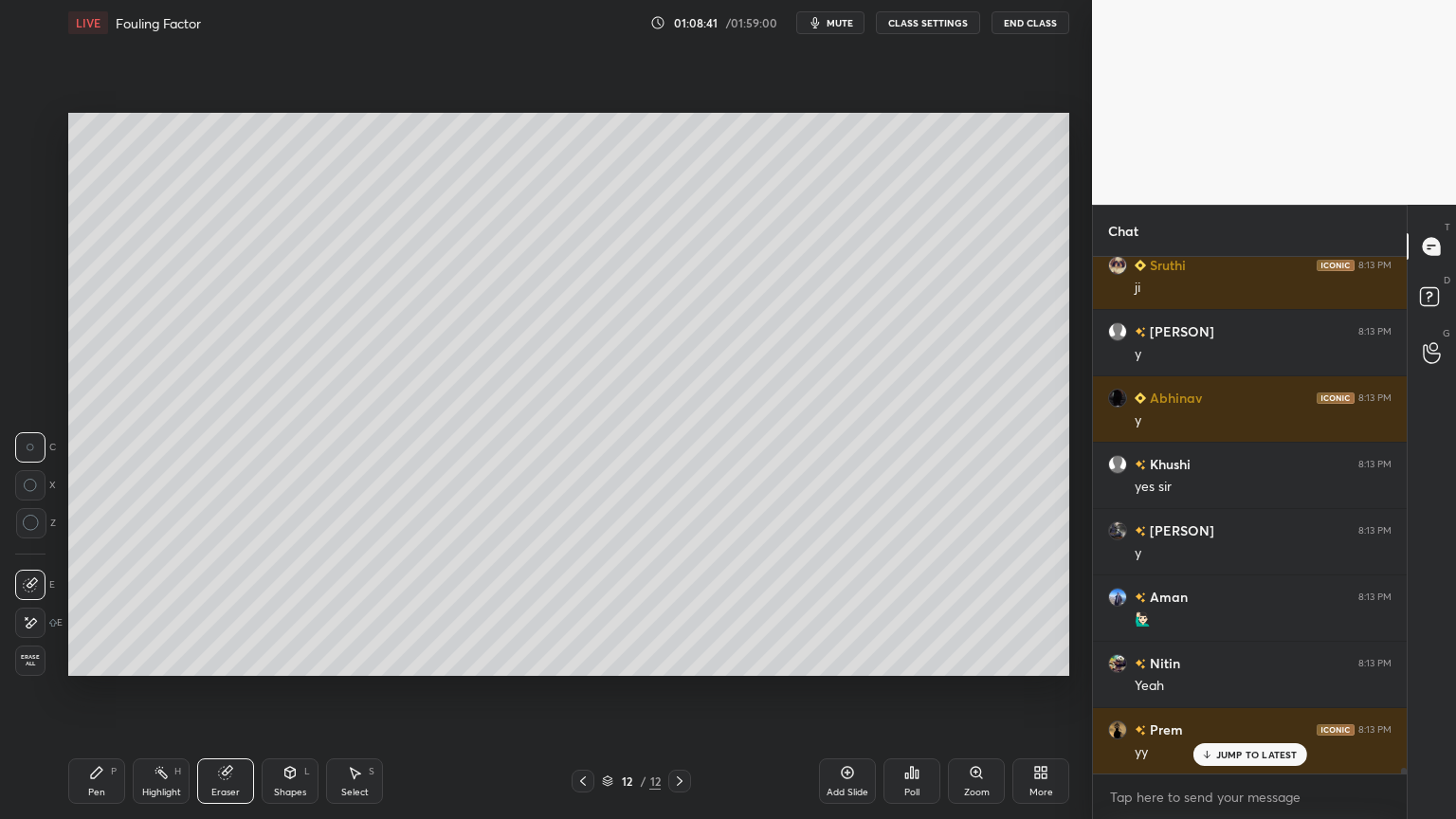 click on "Pen P" at bounding box center (97, 781) 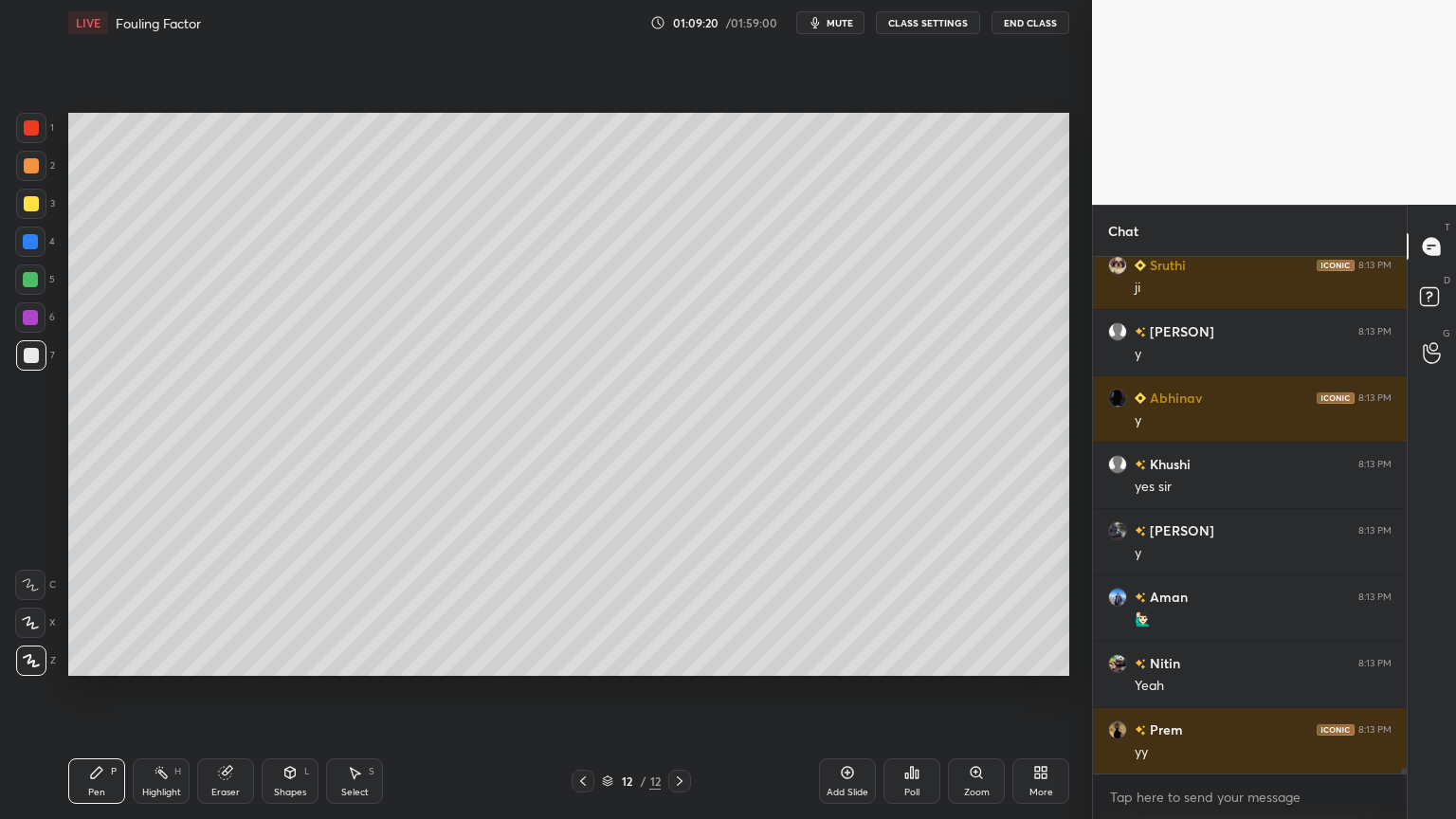 scroll, scrollTop: 44771, scrollLeft: 0, axis: vertical 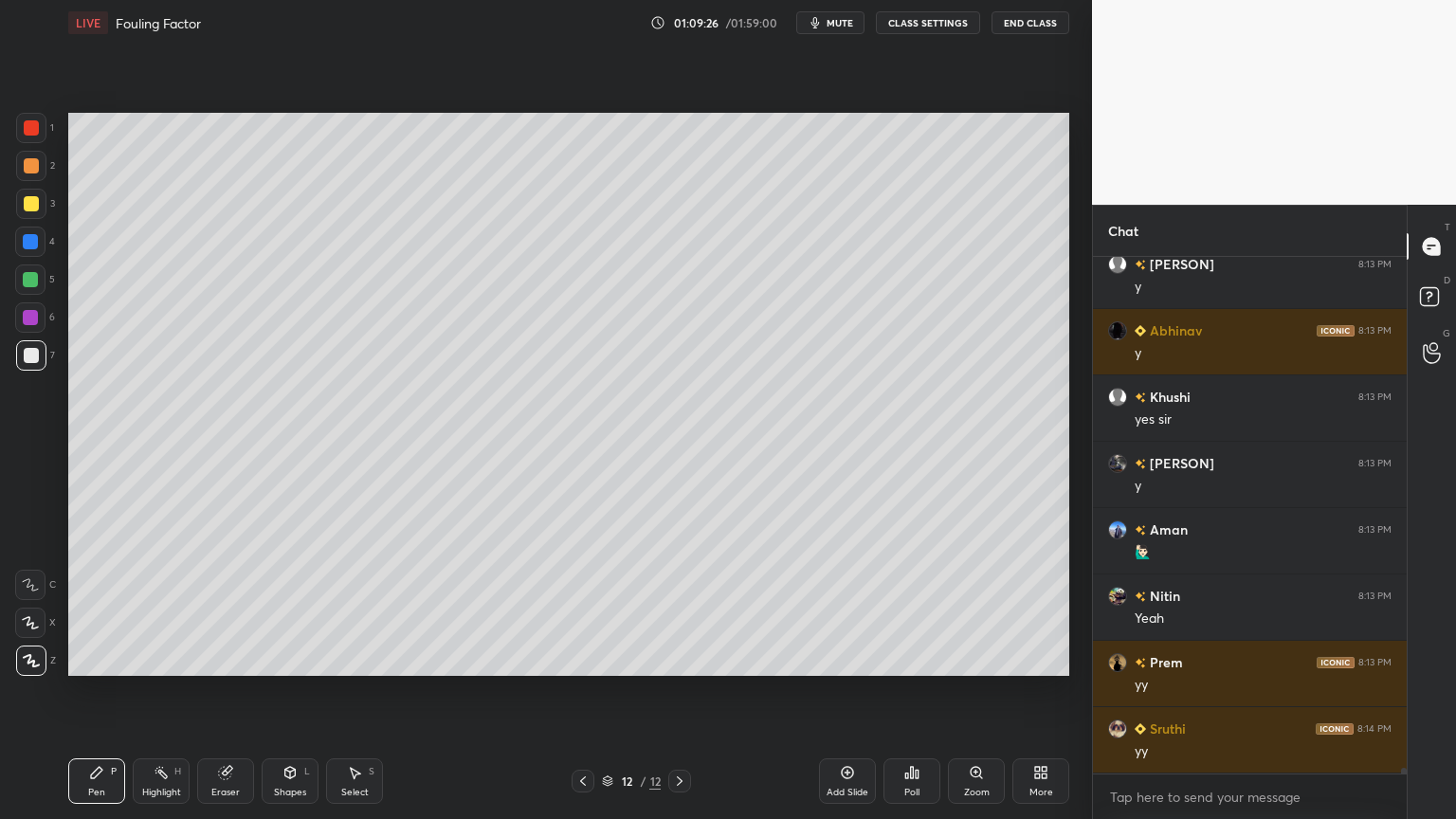 drag, startPoint x: 228, startPoint y: 781, endPoint x: 239, endPoint y: 770, distance: 15.55635 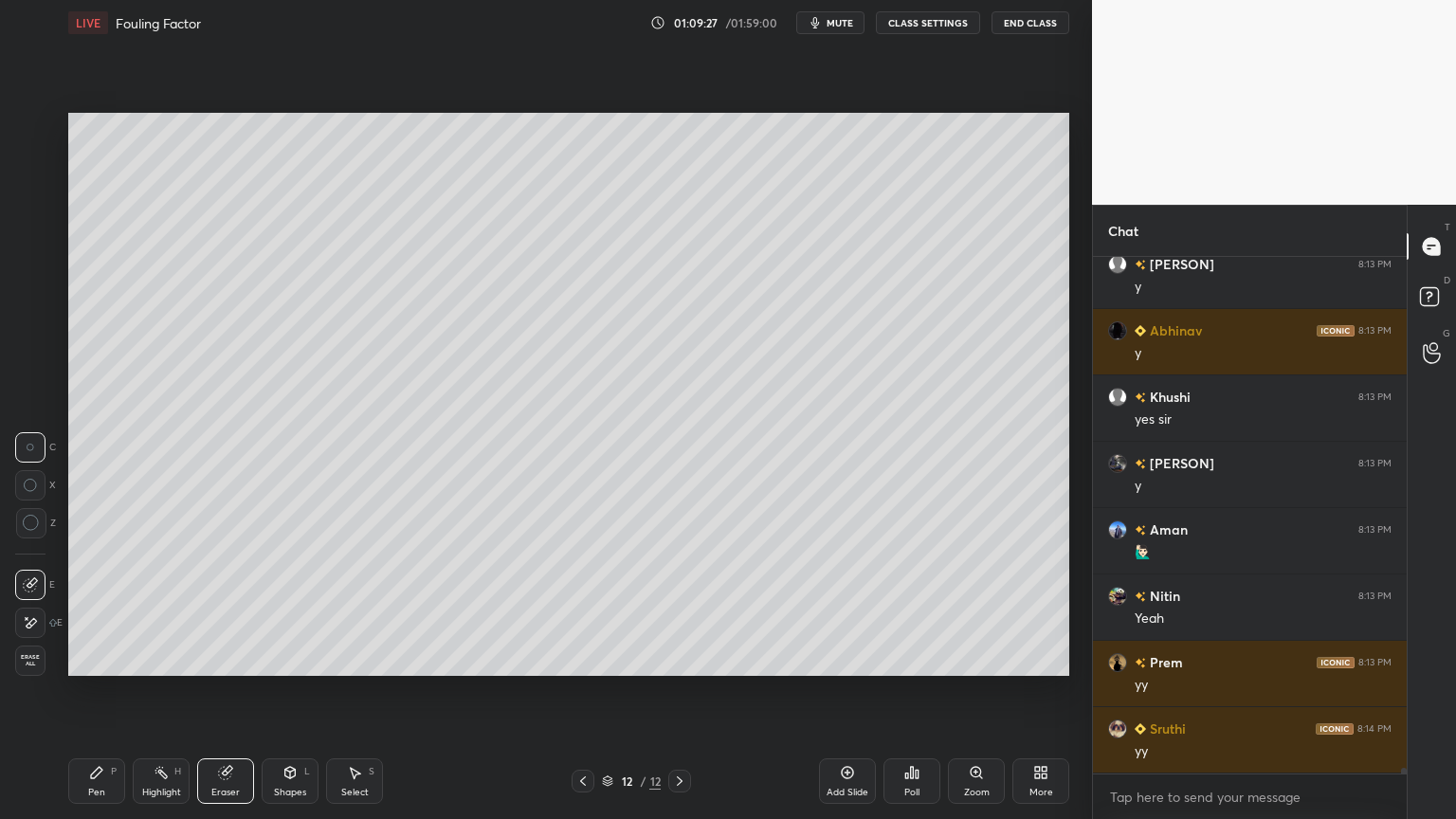 click 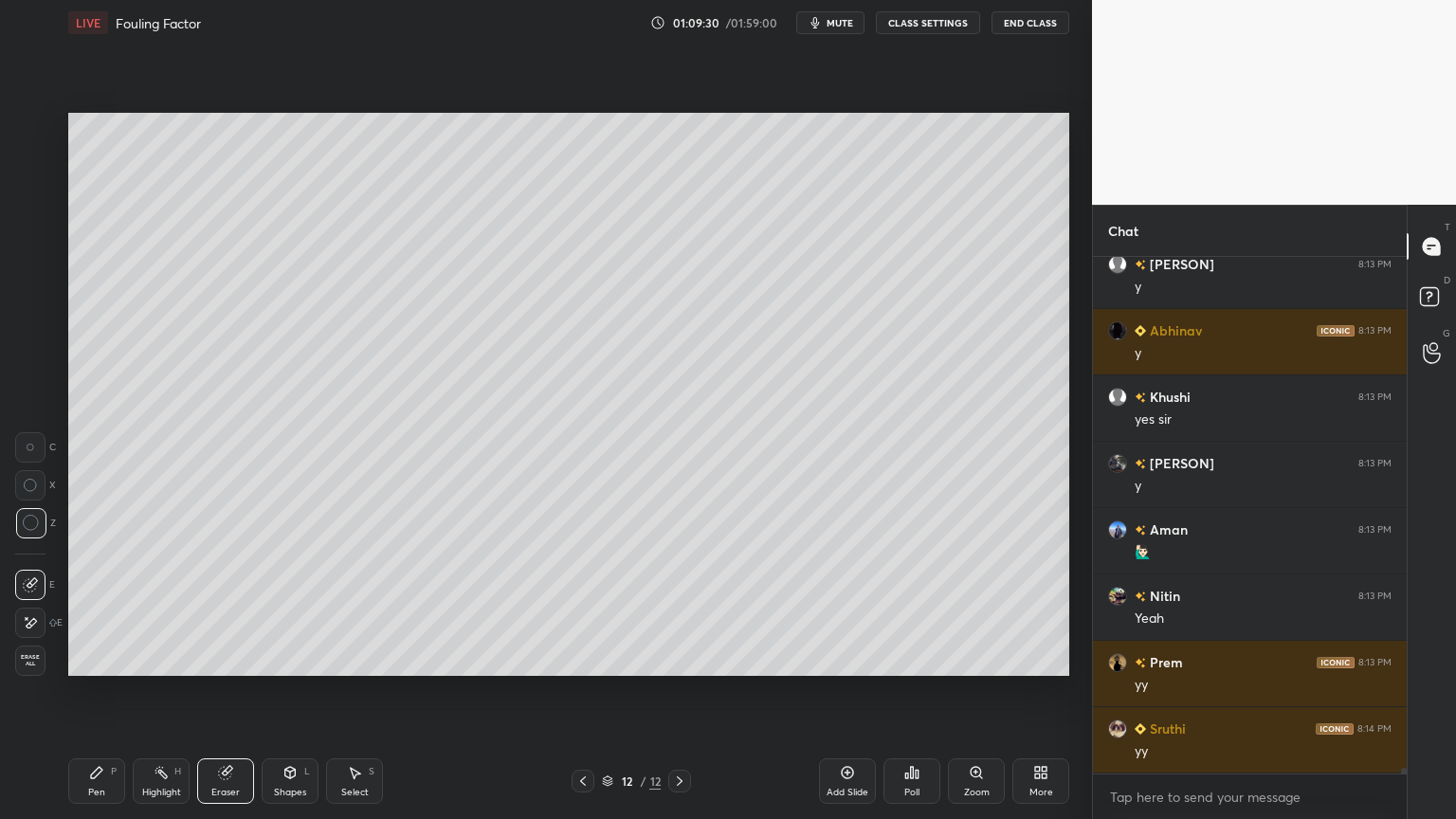 click on "Pen P" at bounding box center [97, 781] 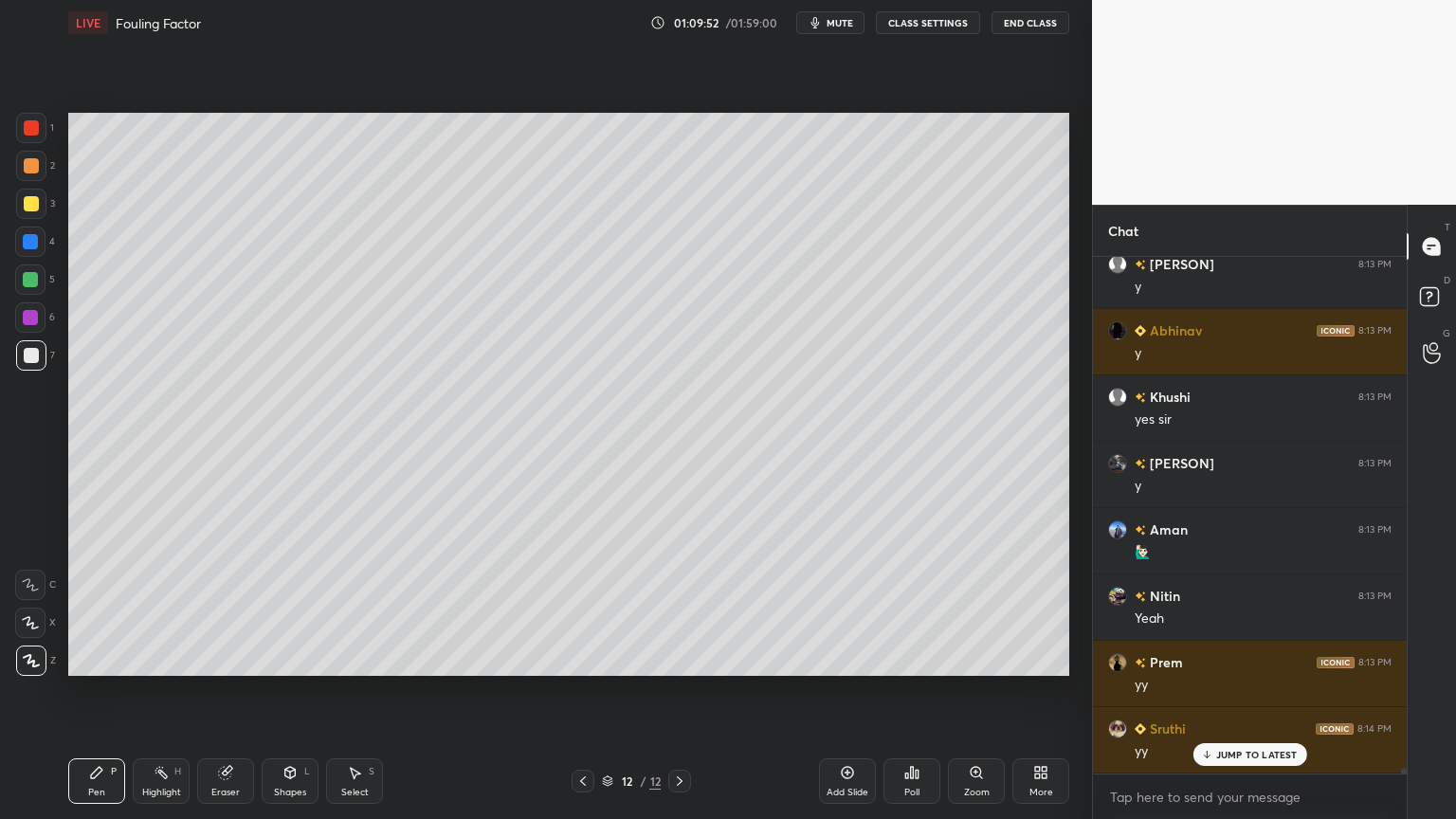 scroll, scrollTop: 44836, scrollLeft: 0, axis: vertical 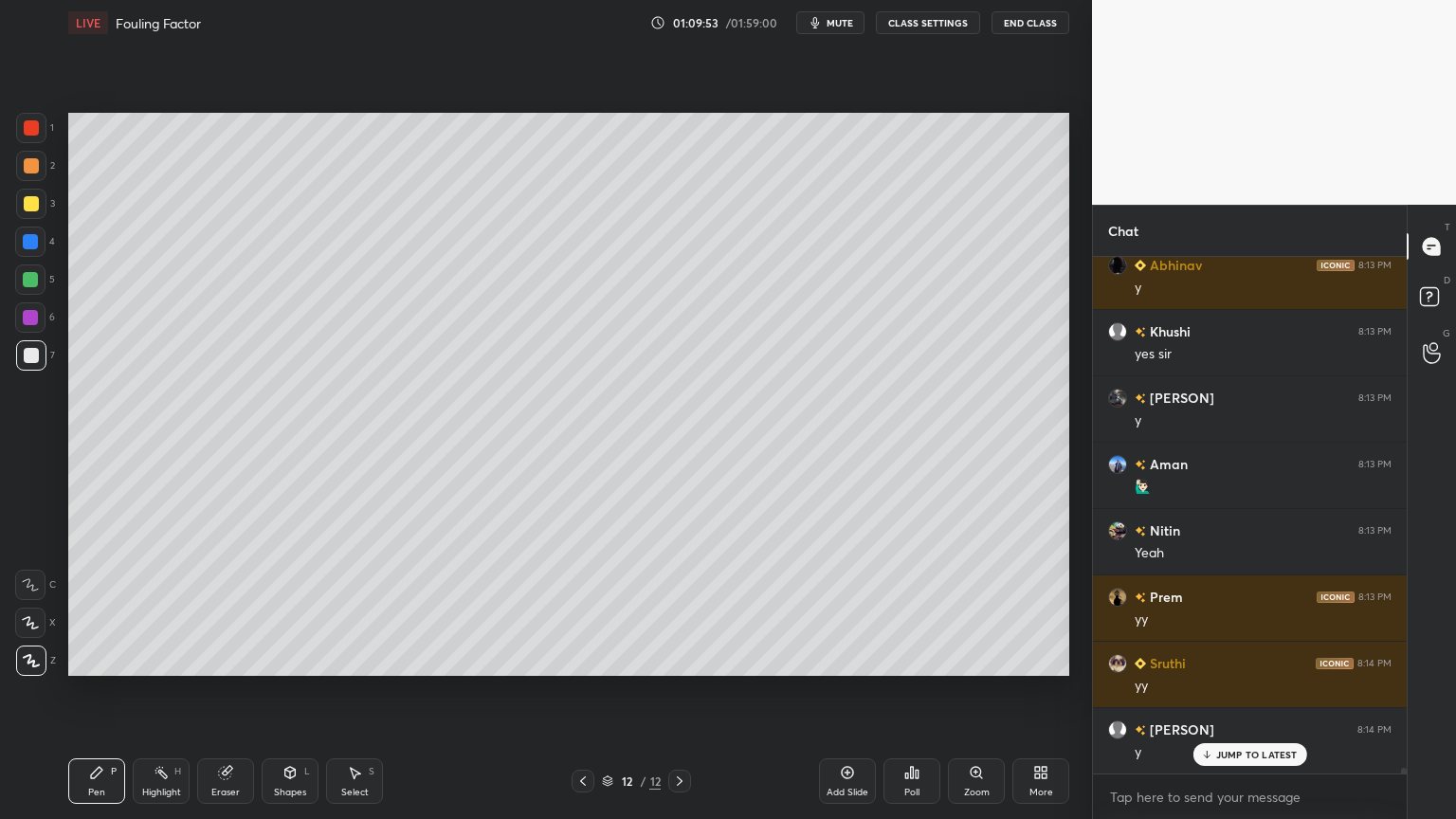 click at bounding box center [31, 204] 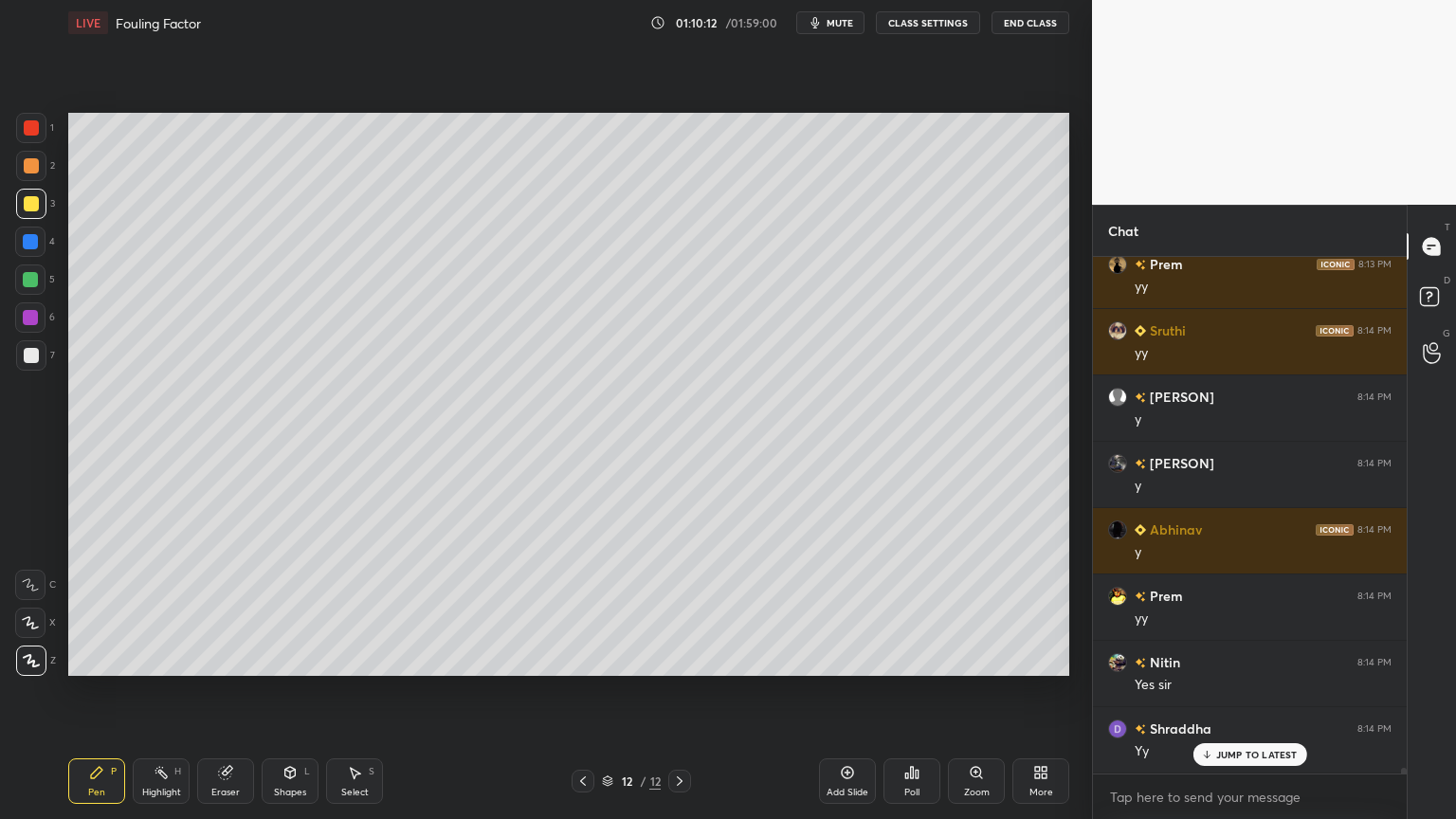 scroll, scrollTop: 45235, scrollLeft: 0, axis: vertical 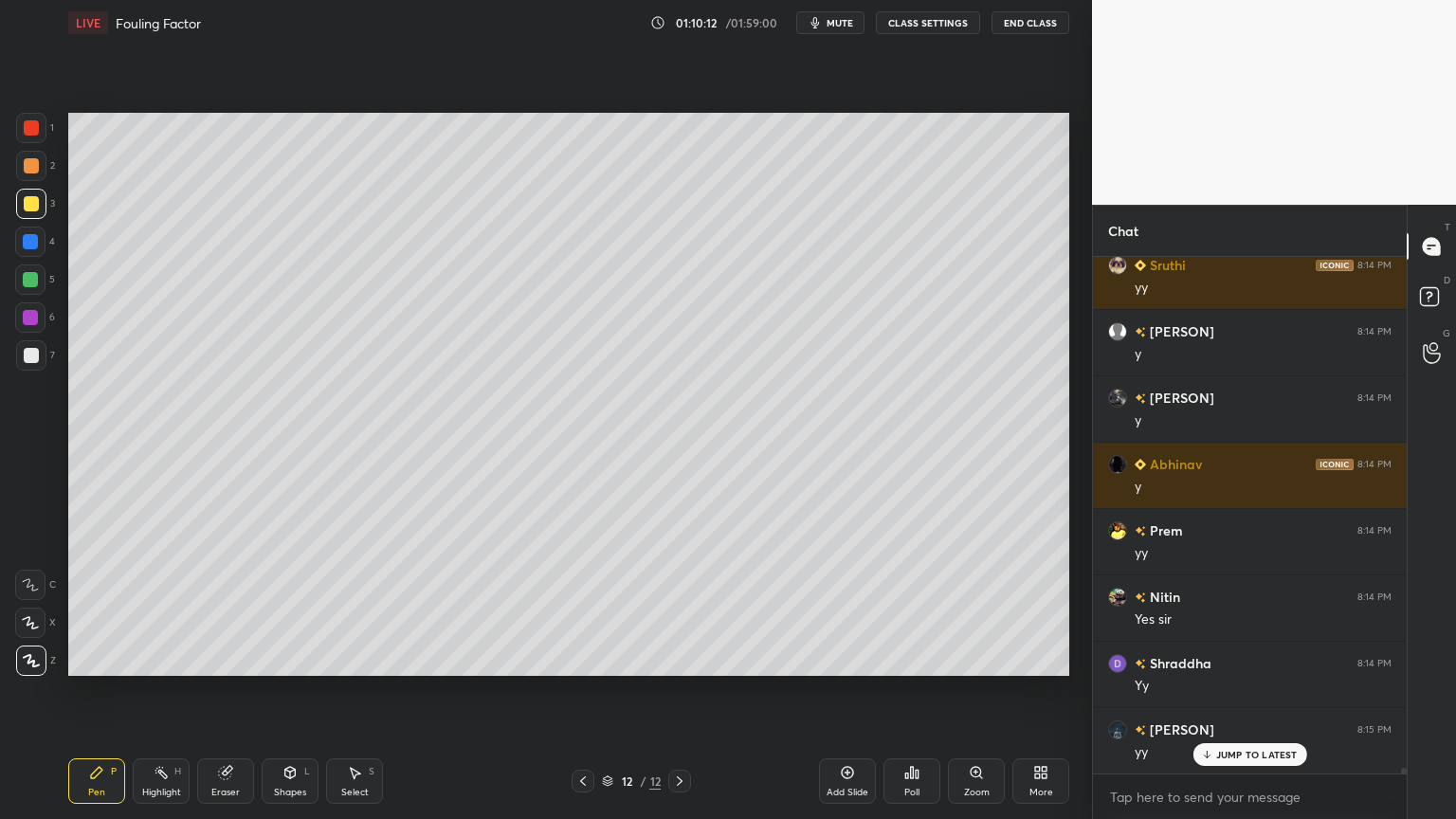 click at bounding box center [31, 355] 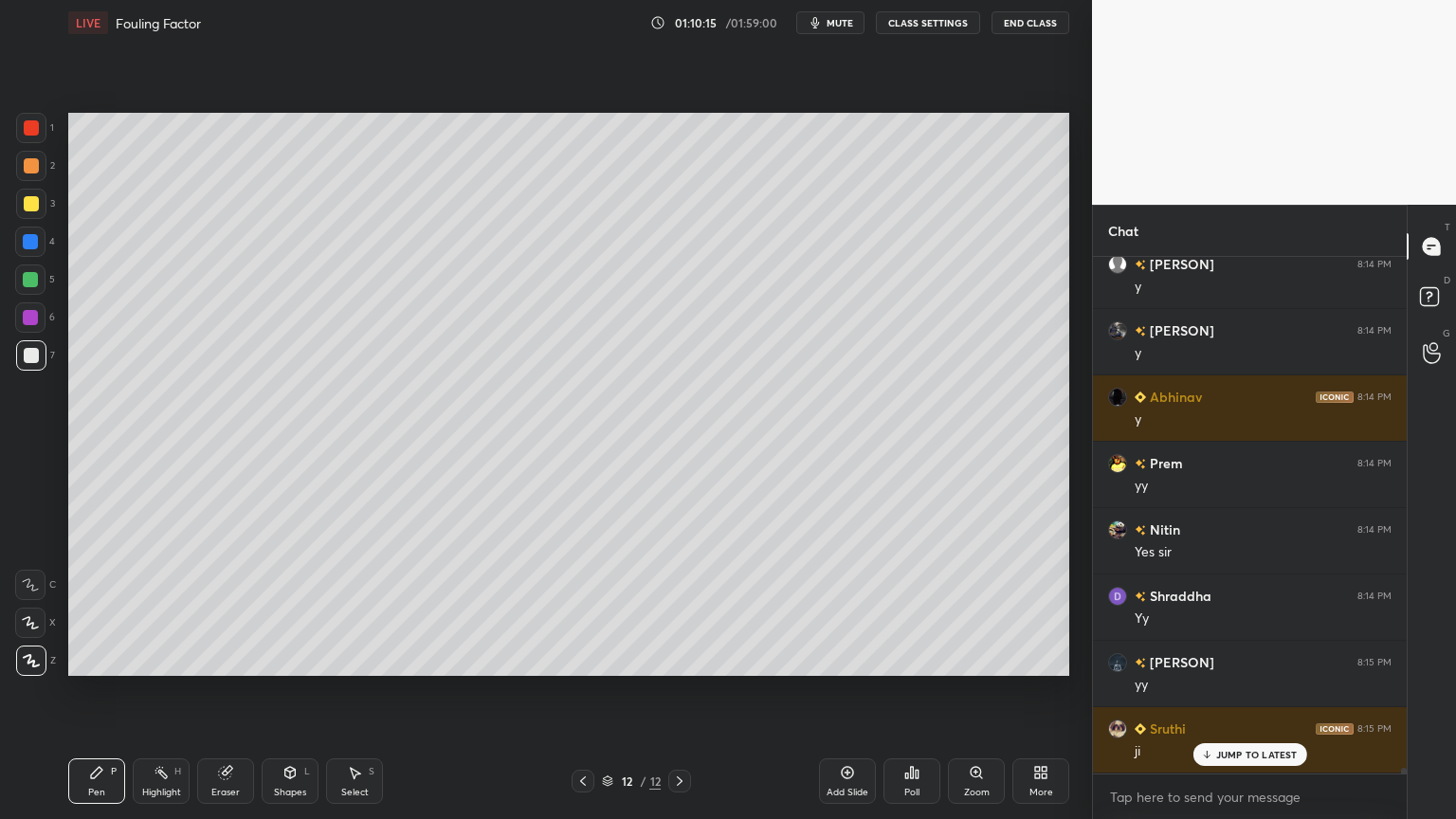 scroll, scrollTop: 45367, scrollLeft: 0, axis: vertical 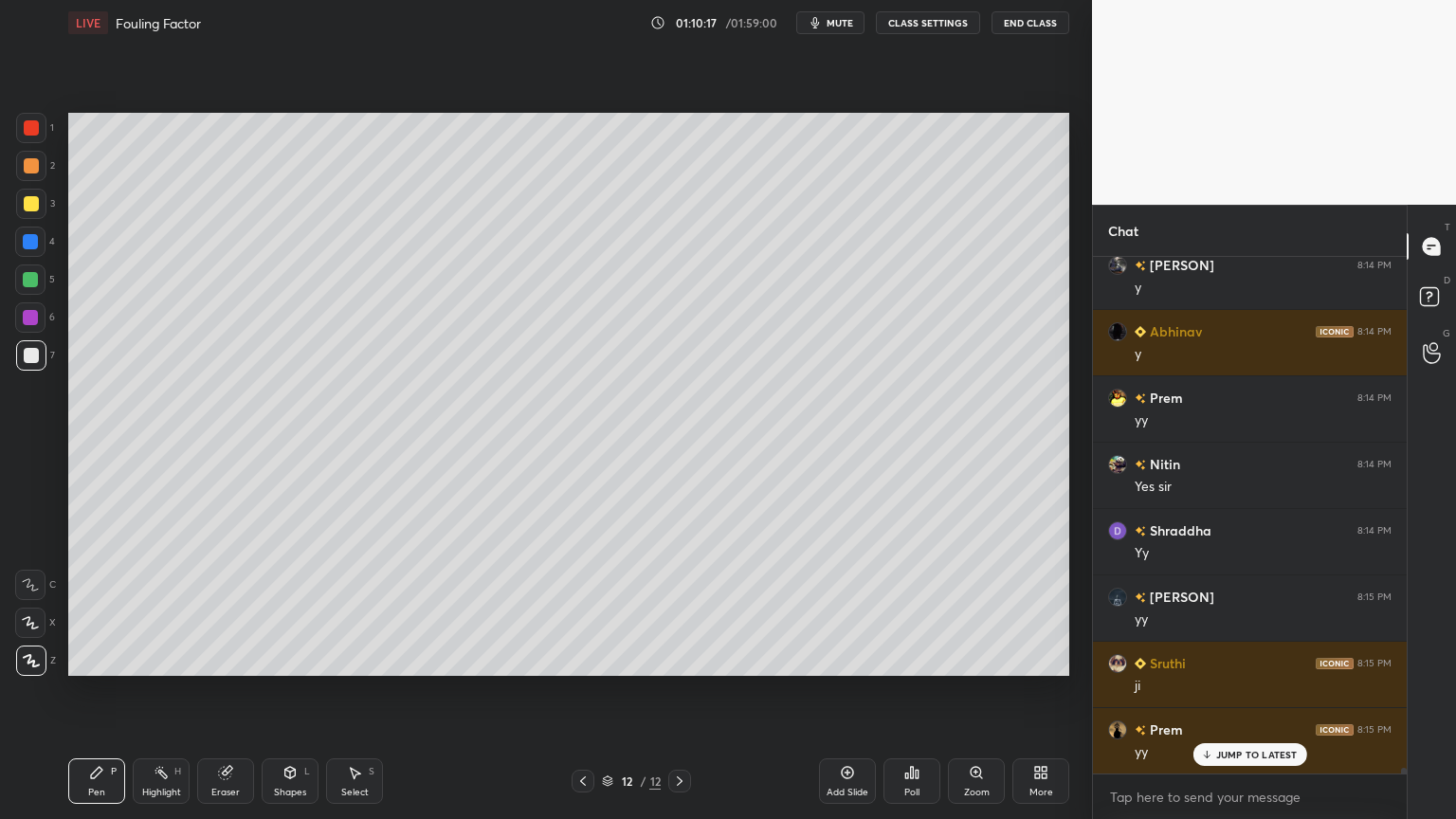 drag, startPoint x: 220, startPoint y: 785, endPoint x: 418, endPoint y: 691, distance: 219.18029 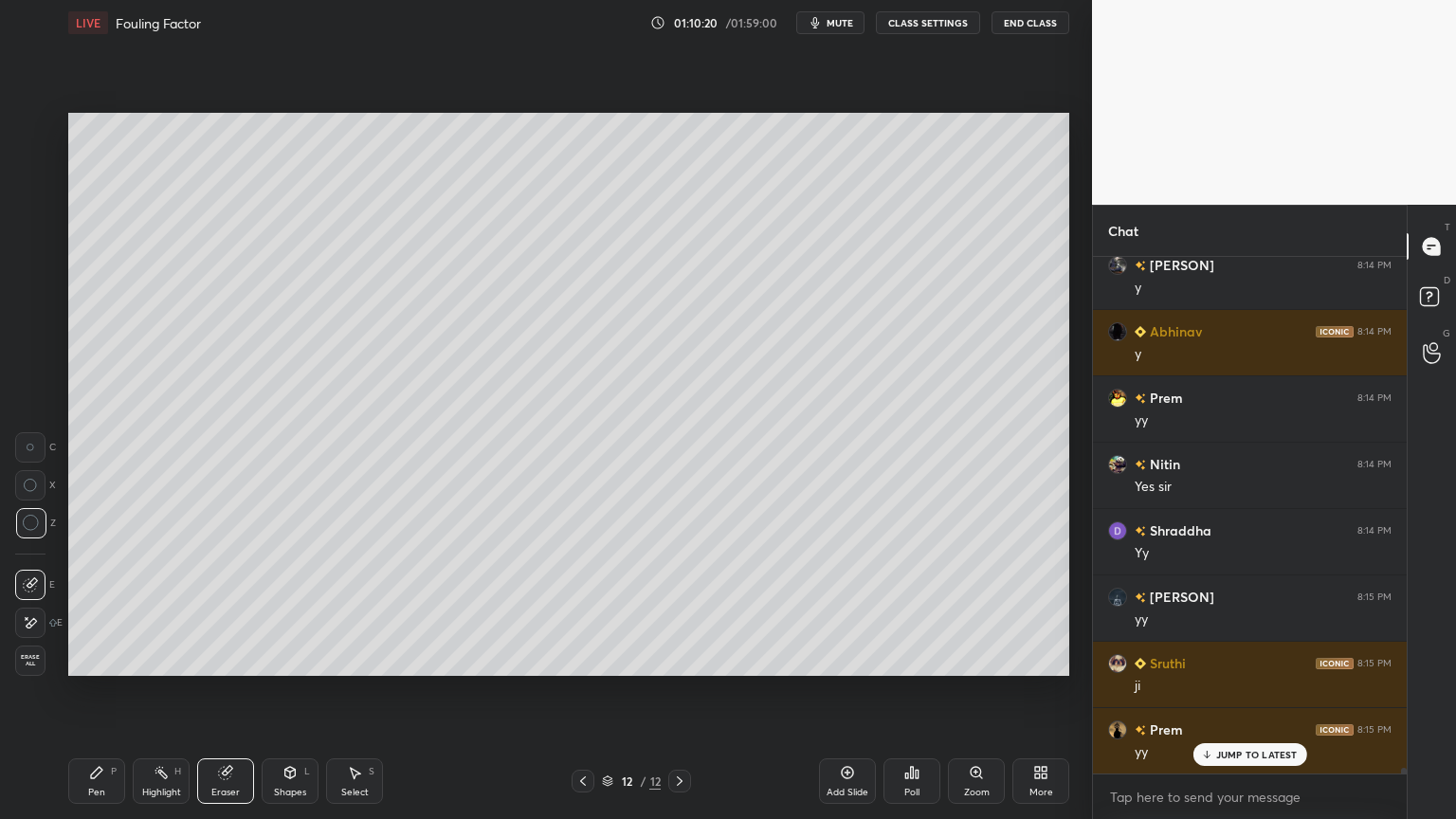 click on "Pen" at bounding box center (97, 792) 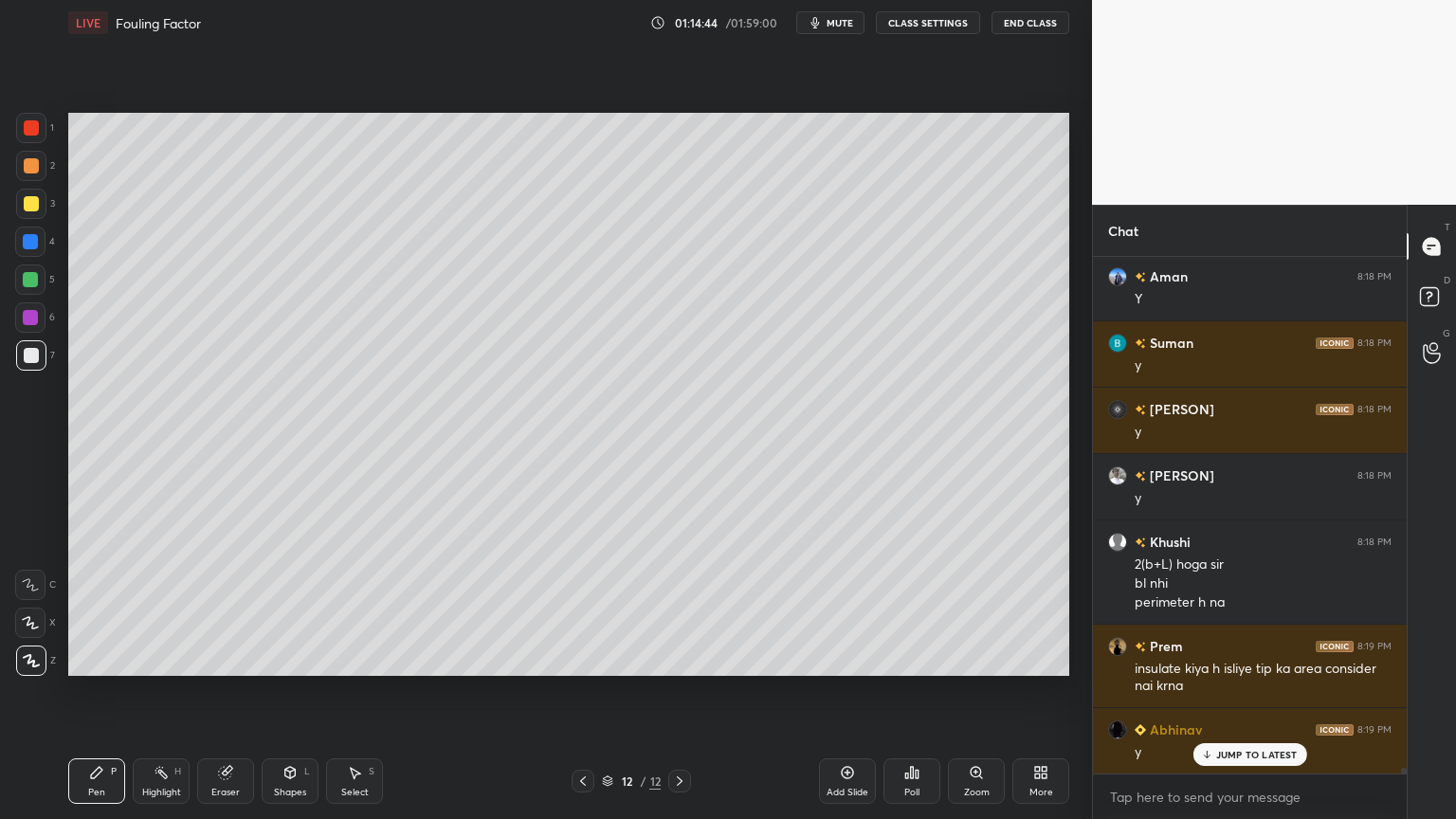 scroll, scrollTop: 48112, scrollLeft: 0, axis: vertical 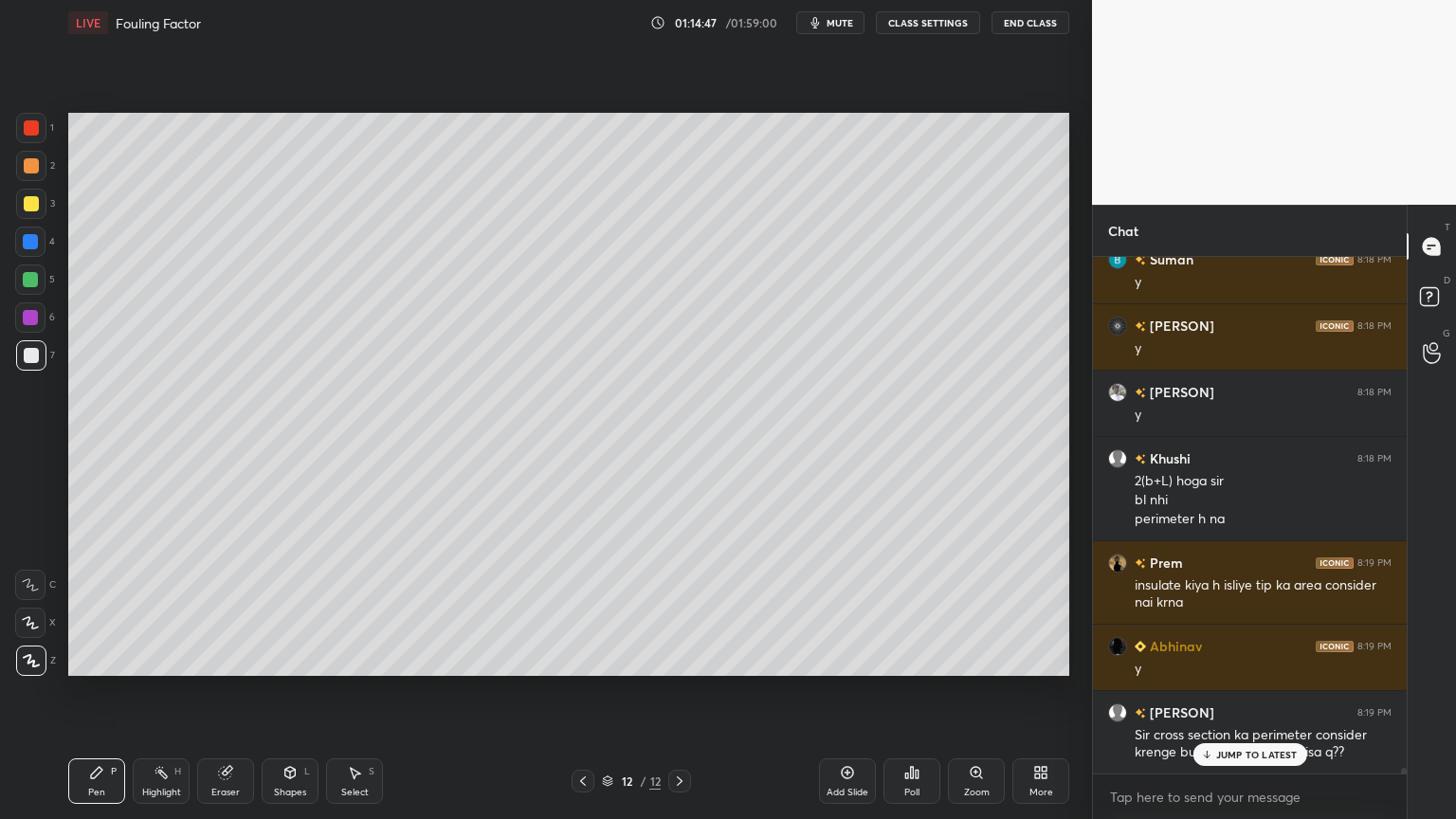 click on "JUMP TO LATEST" at bounding box center [1257, 755] 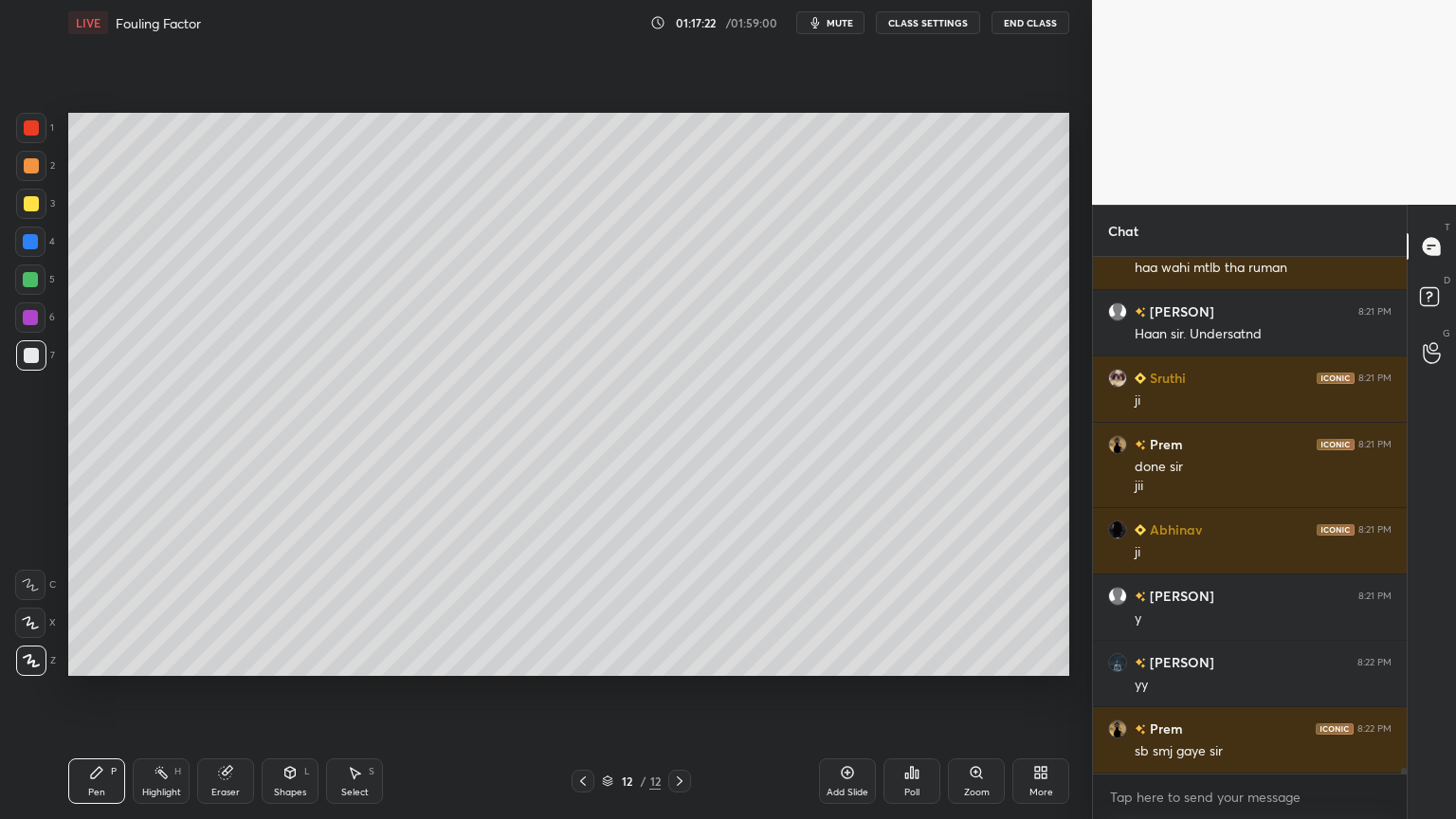 scroll, scrollTop: 49493, scrollLeft: 0, axis: vertical 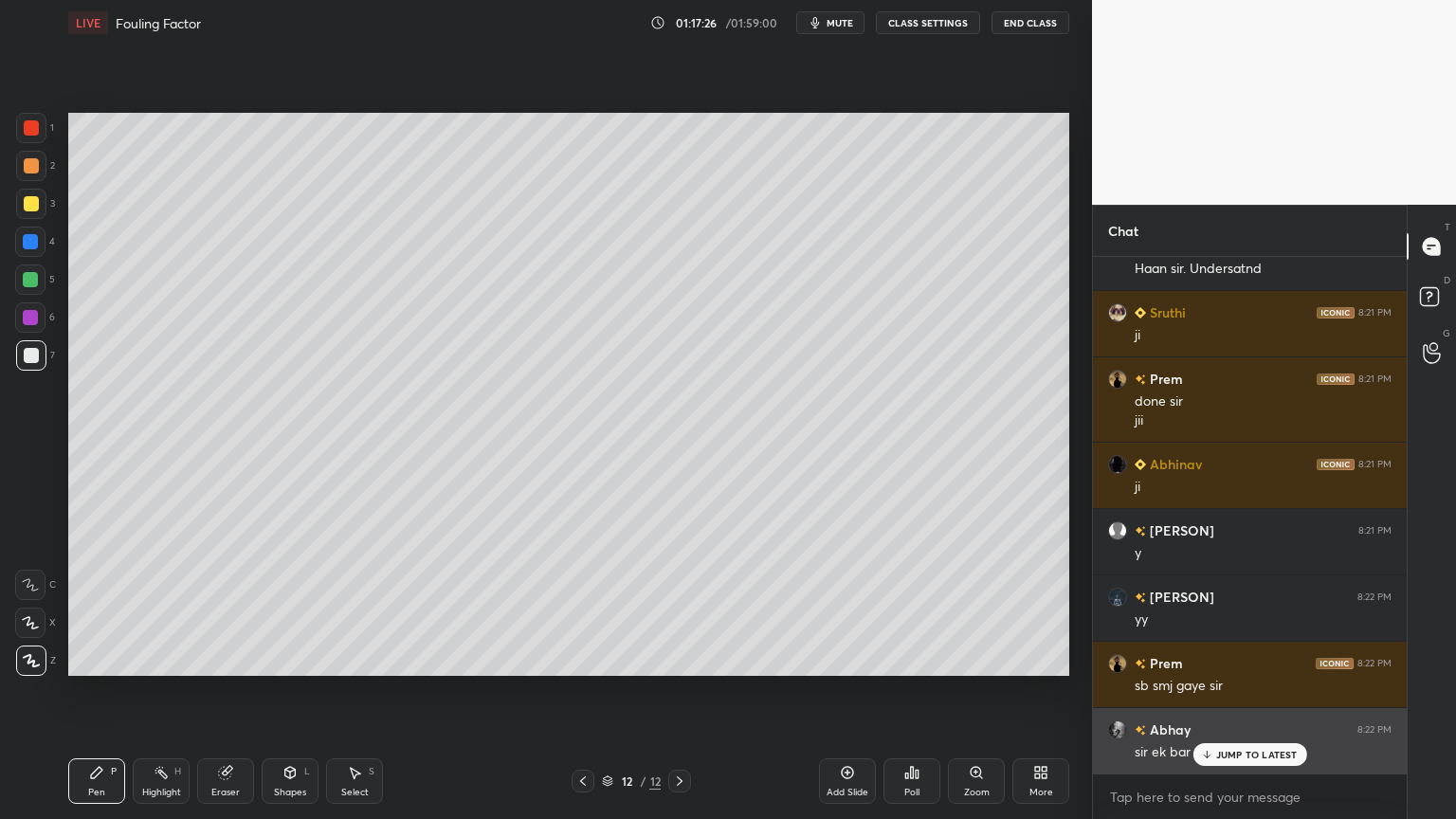click on "JUMP TO LATEST" at bounding box center [1249, 755] 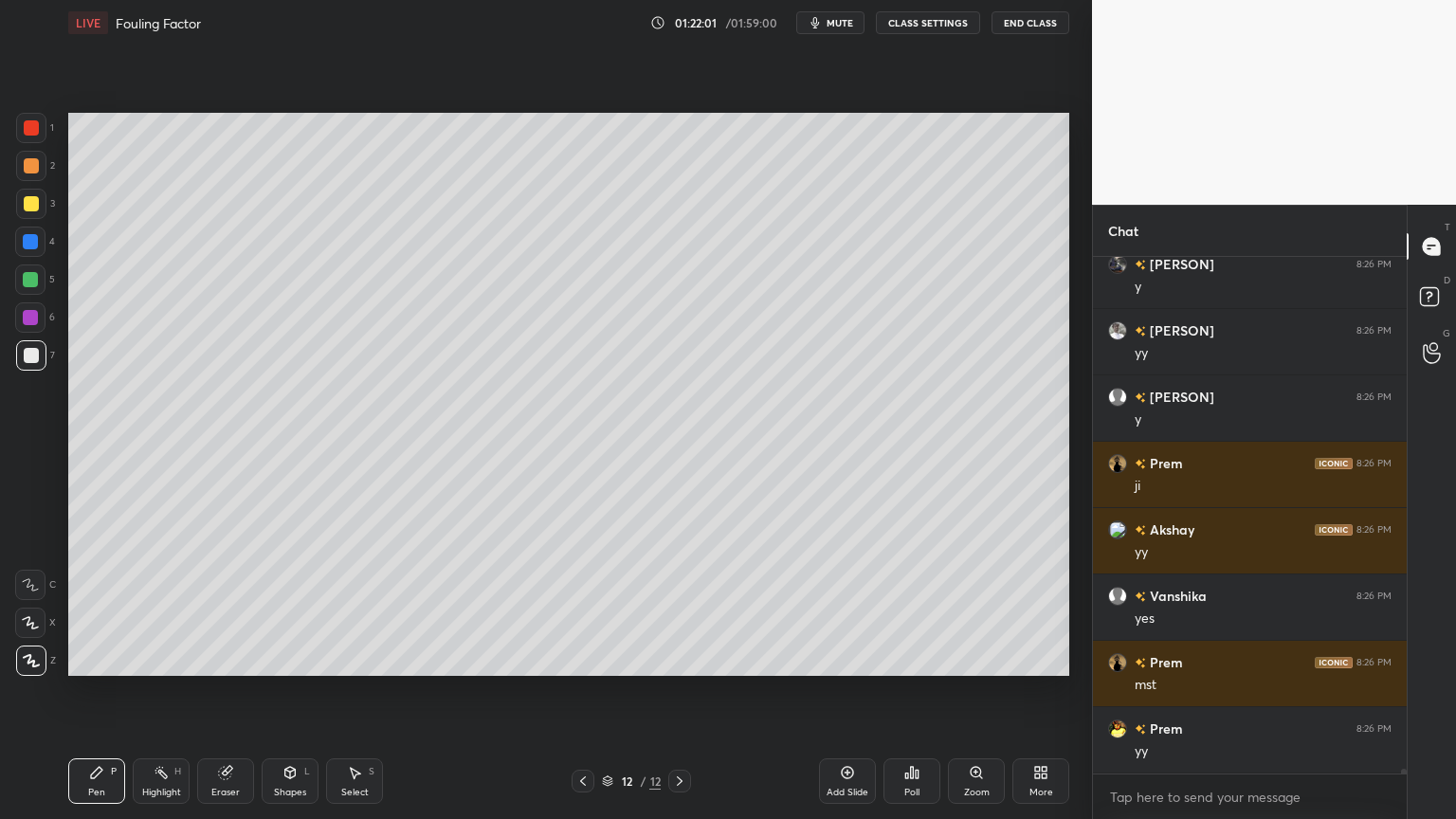 scroll, scrollTop: 52139, scrollLeft: 0, axis: vertical 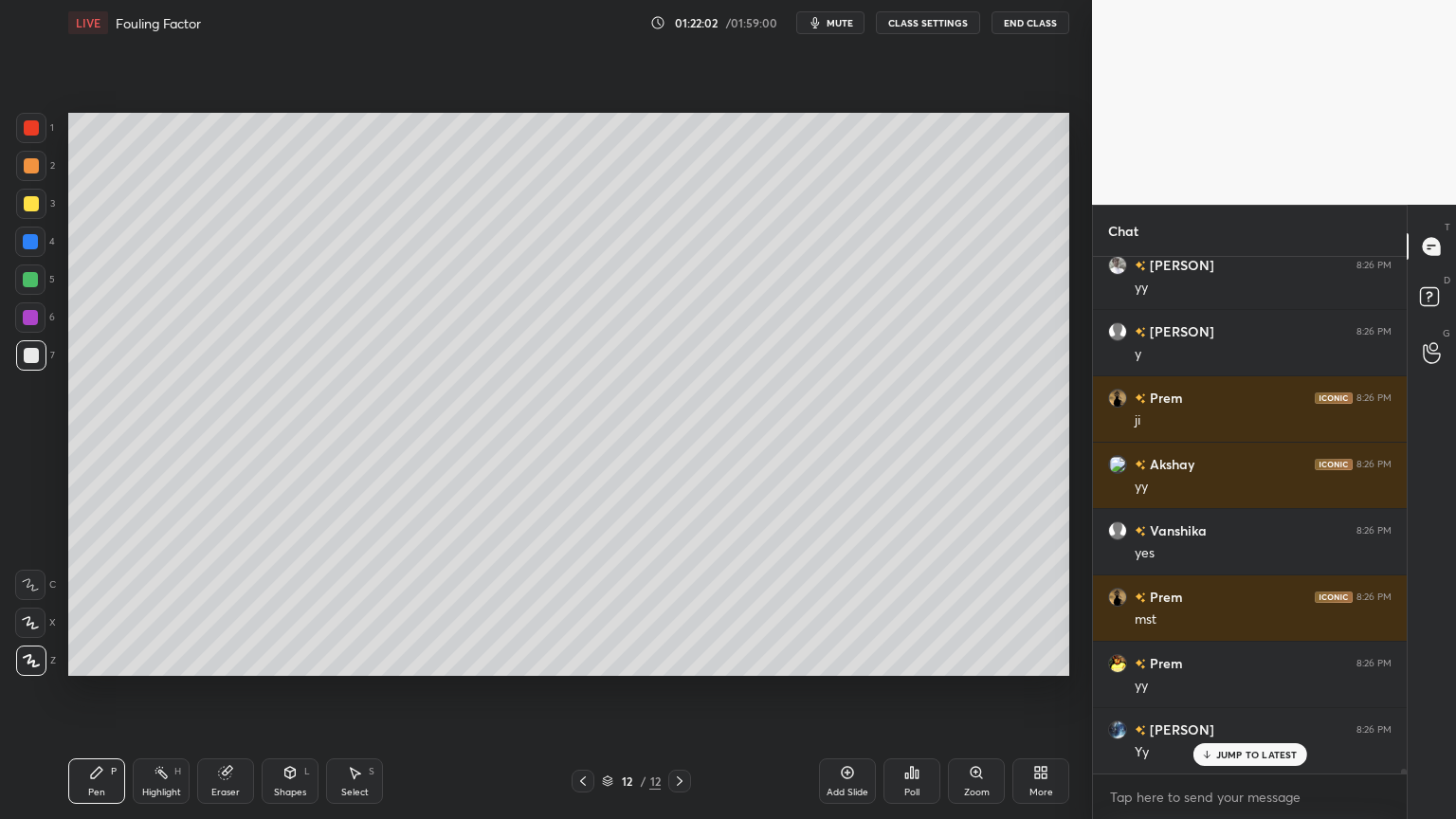 drag, startPoint x: 229, startPoint y: 781, endPoint x: 241, endPoint y: 777, distance: 12.649111 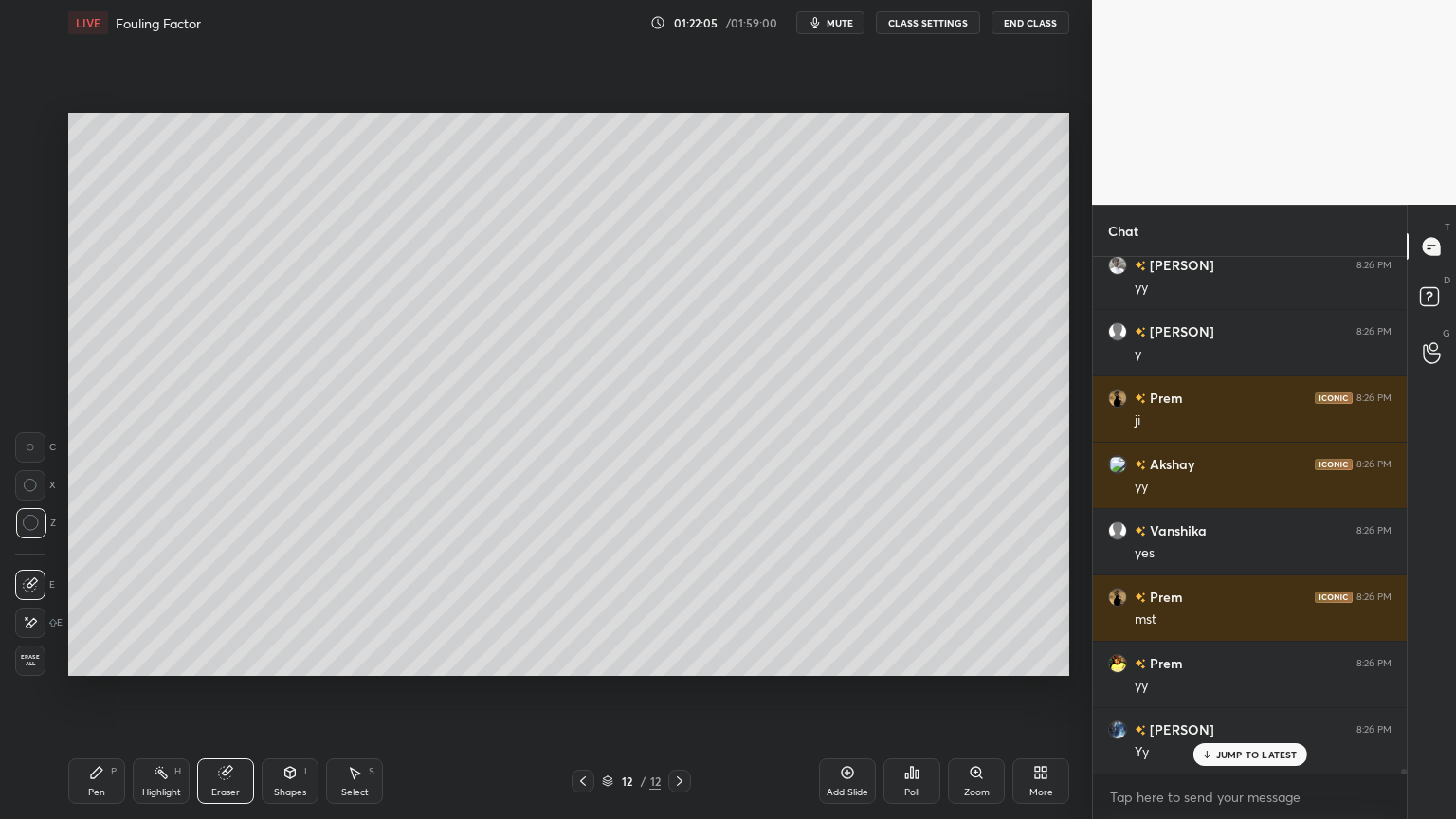 click on "Pen" at bounding box center [97, 792] 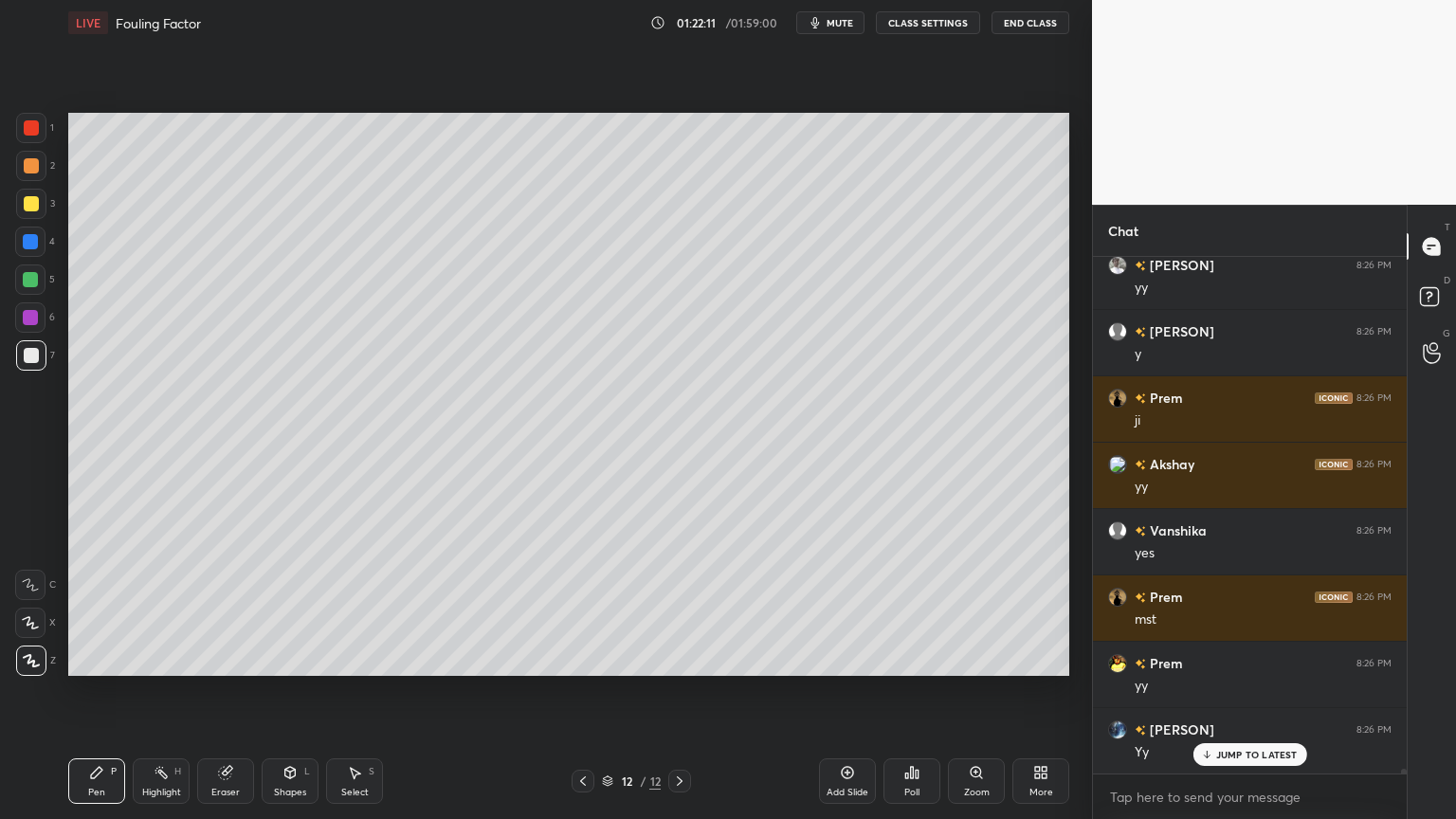 click 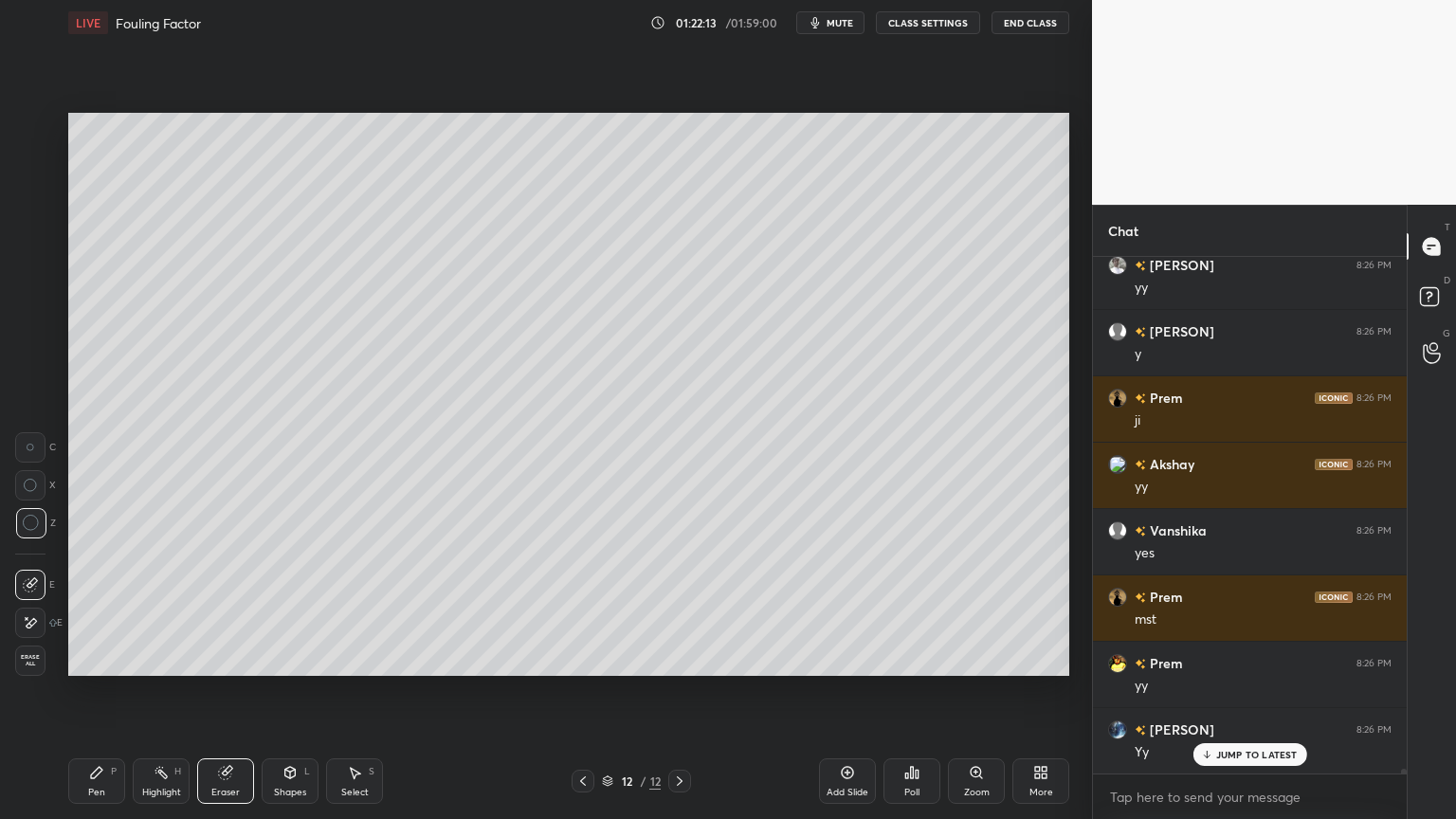 click on "Pen P" at bounding box center [97, 781] 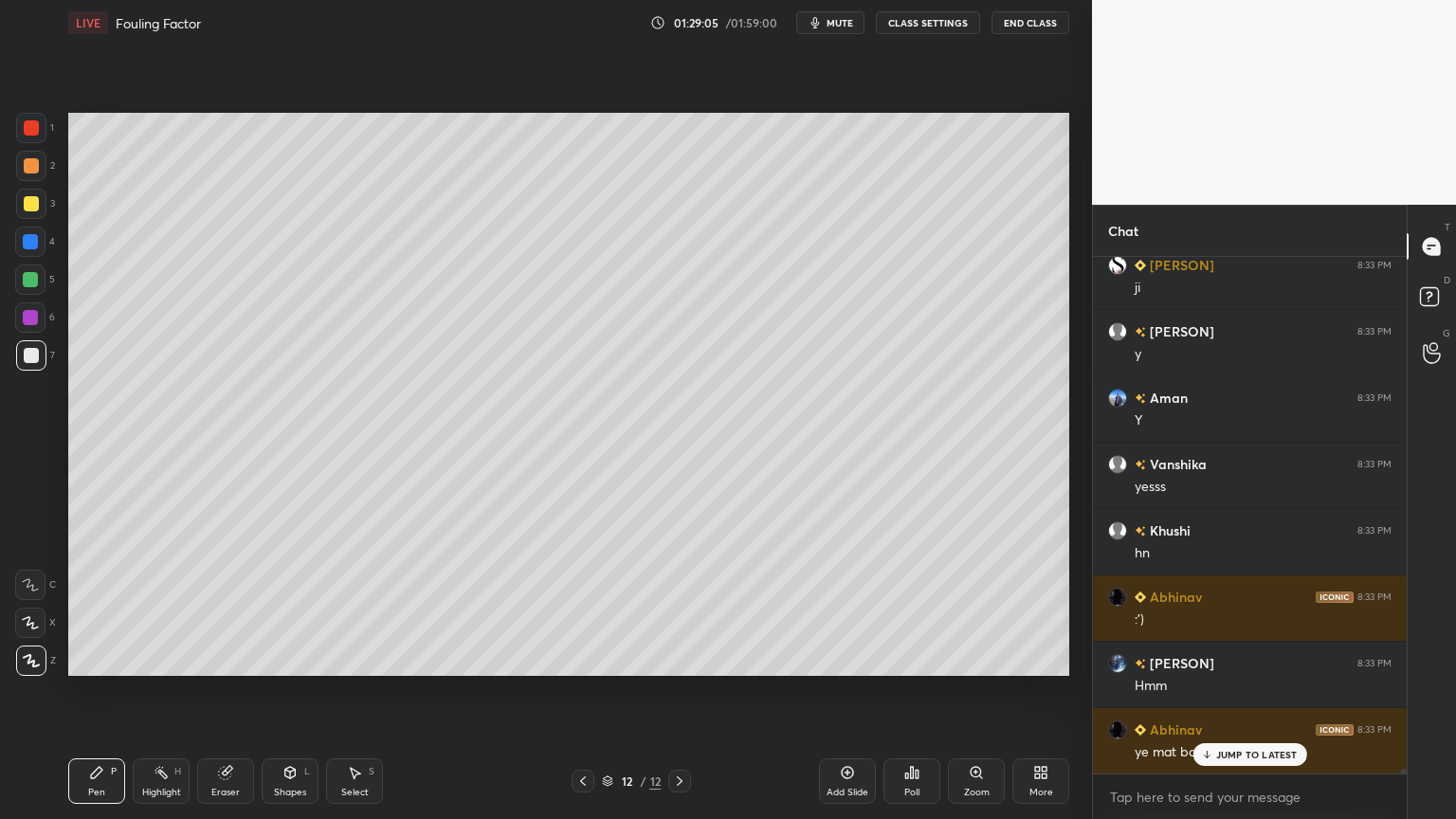 scroll, scrollTop: 56245, scrollLeft: 0, axis: vertical 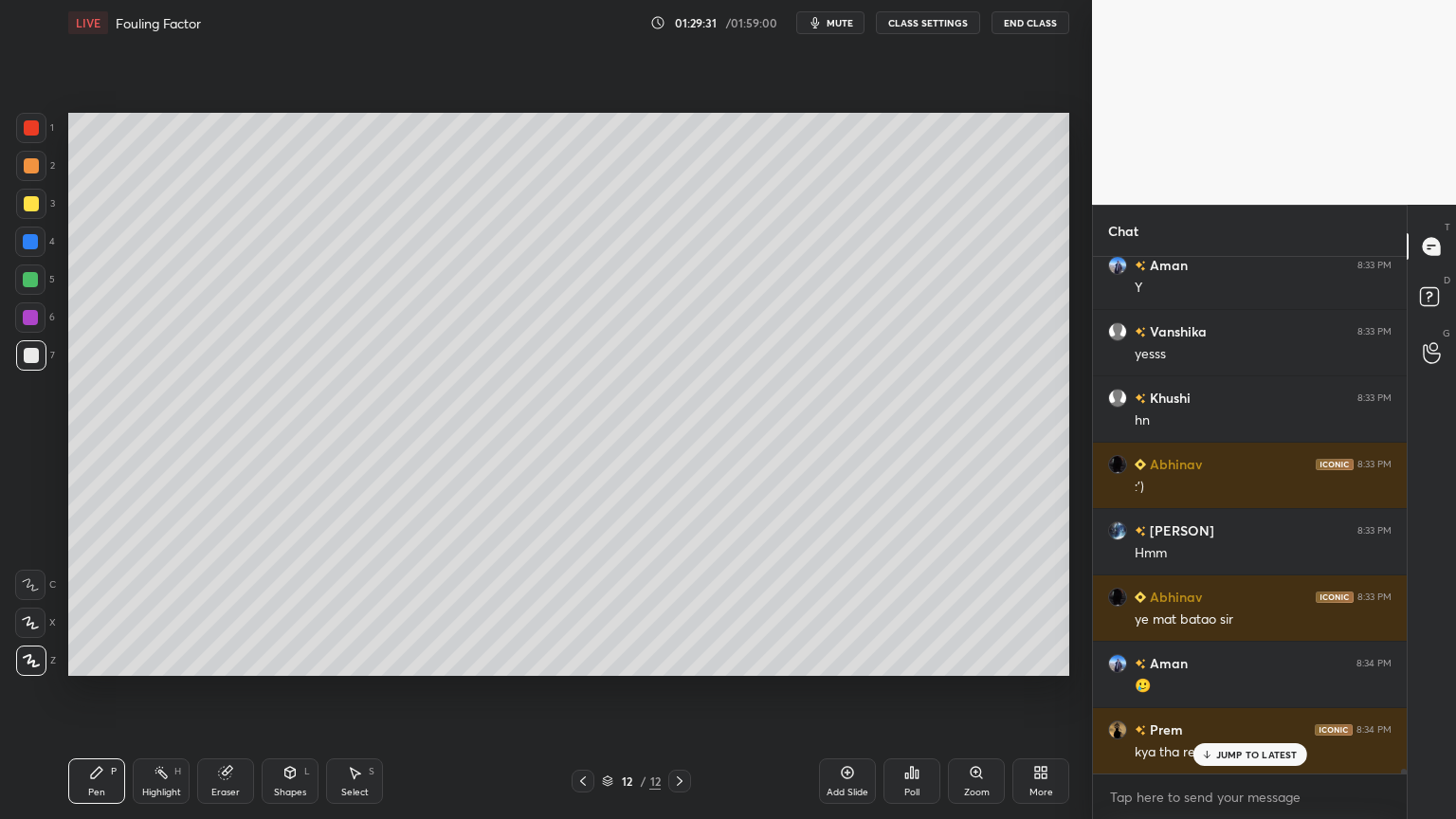 click on "JUMP TO LATEST" at bounding box center (1257, 755) 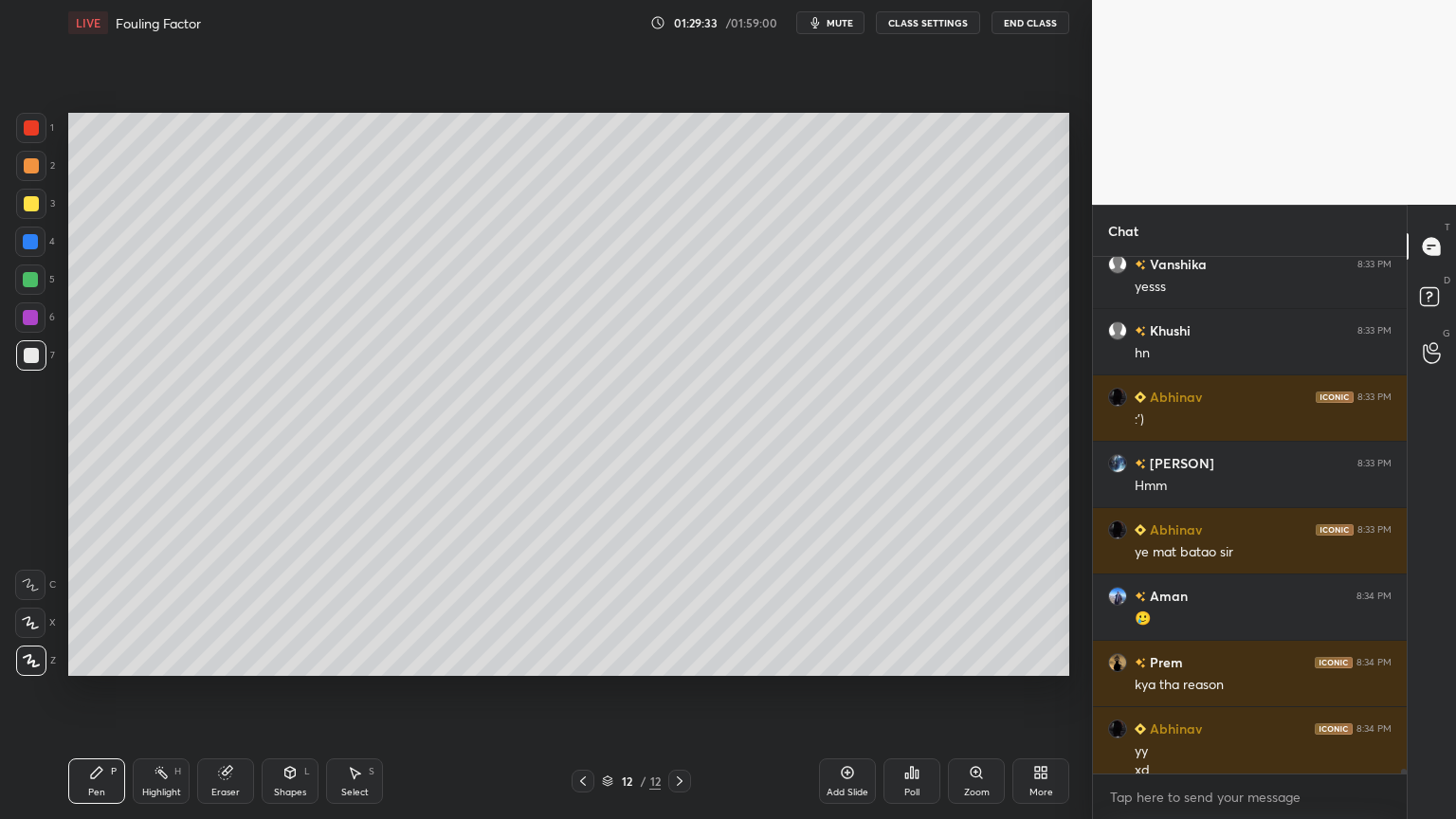 scroll, scrollTop: 56396, scrollLeft: 0, axis: vertical 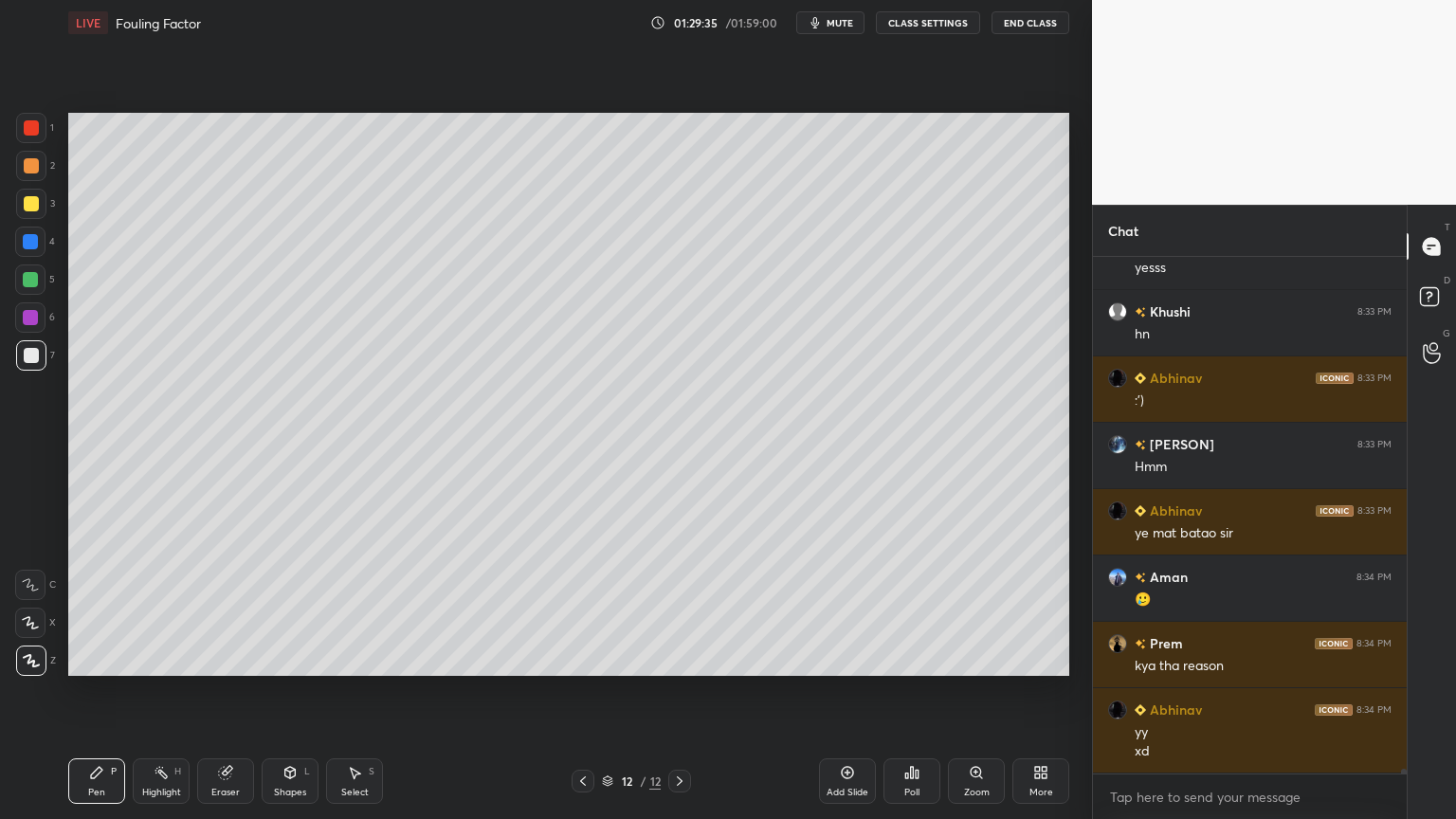 click 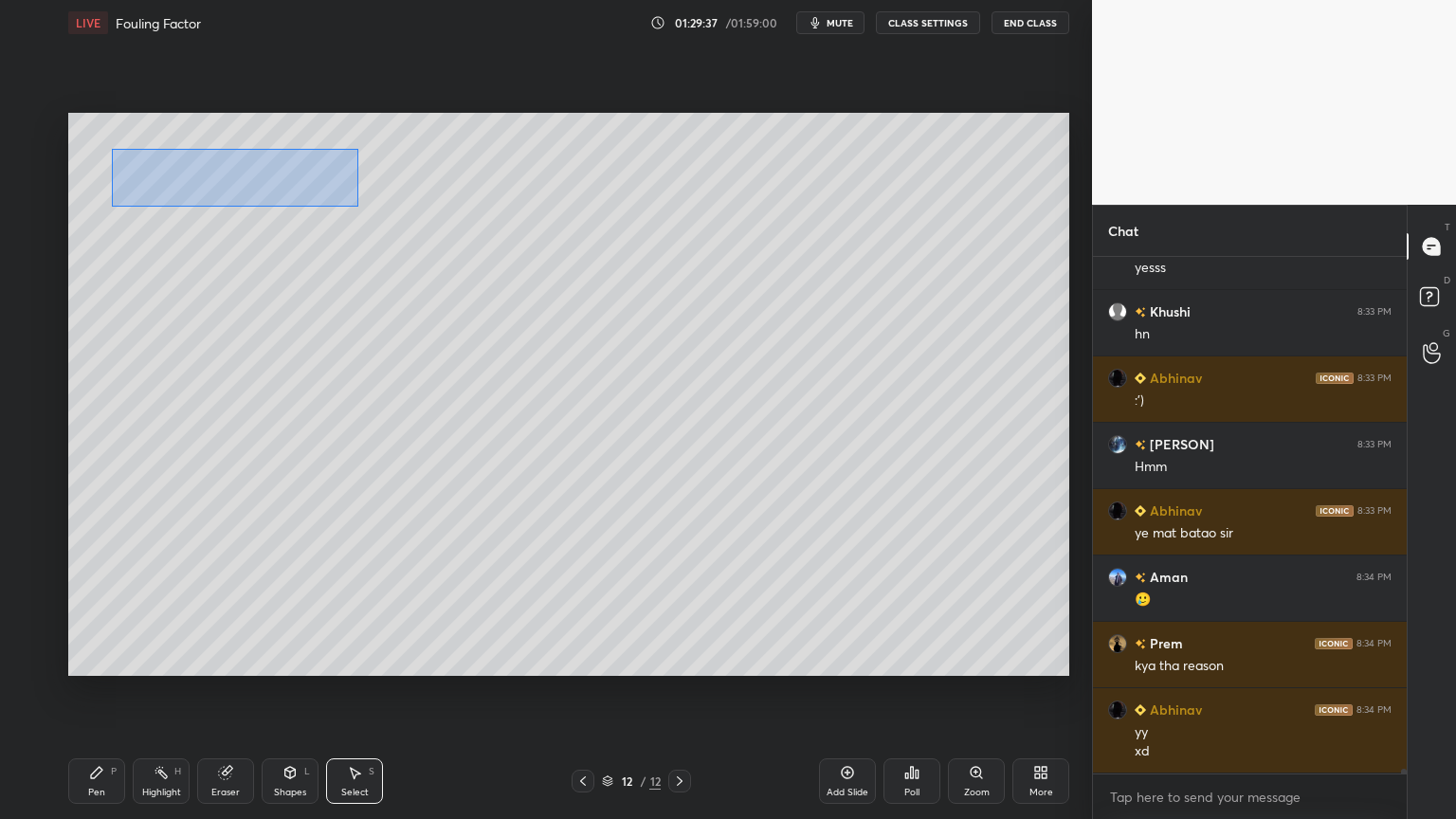 drag, startPoint x: 113, startPoint y: 153, endPoint x: 318, endPoint y: 208, distance: 212.24985 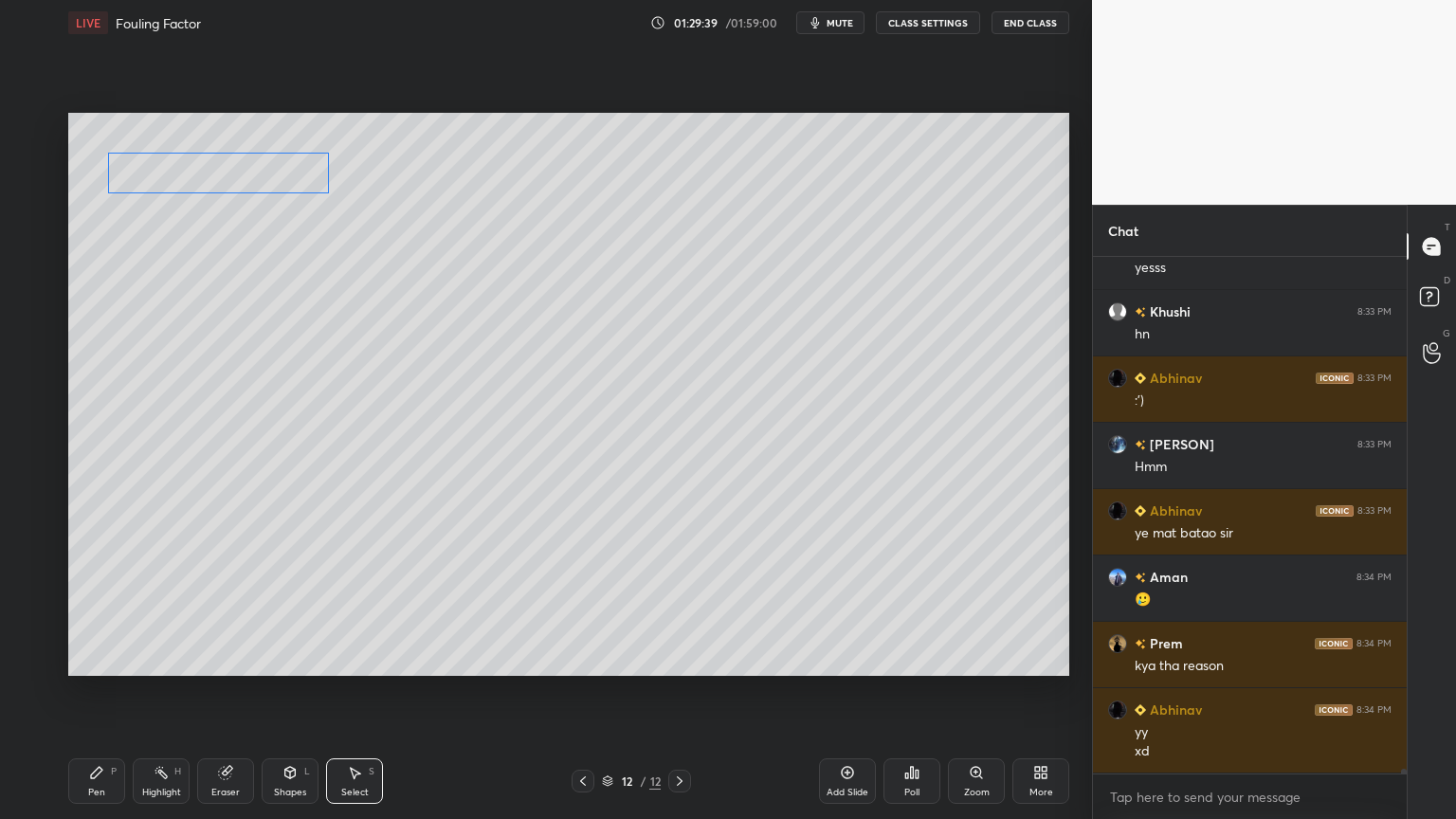 click on "0 ° Undo Copy Duplicate Duplicate to new slide Delete" at bounding box center [569, 394] 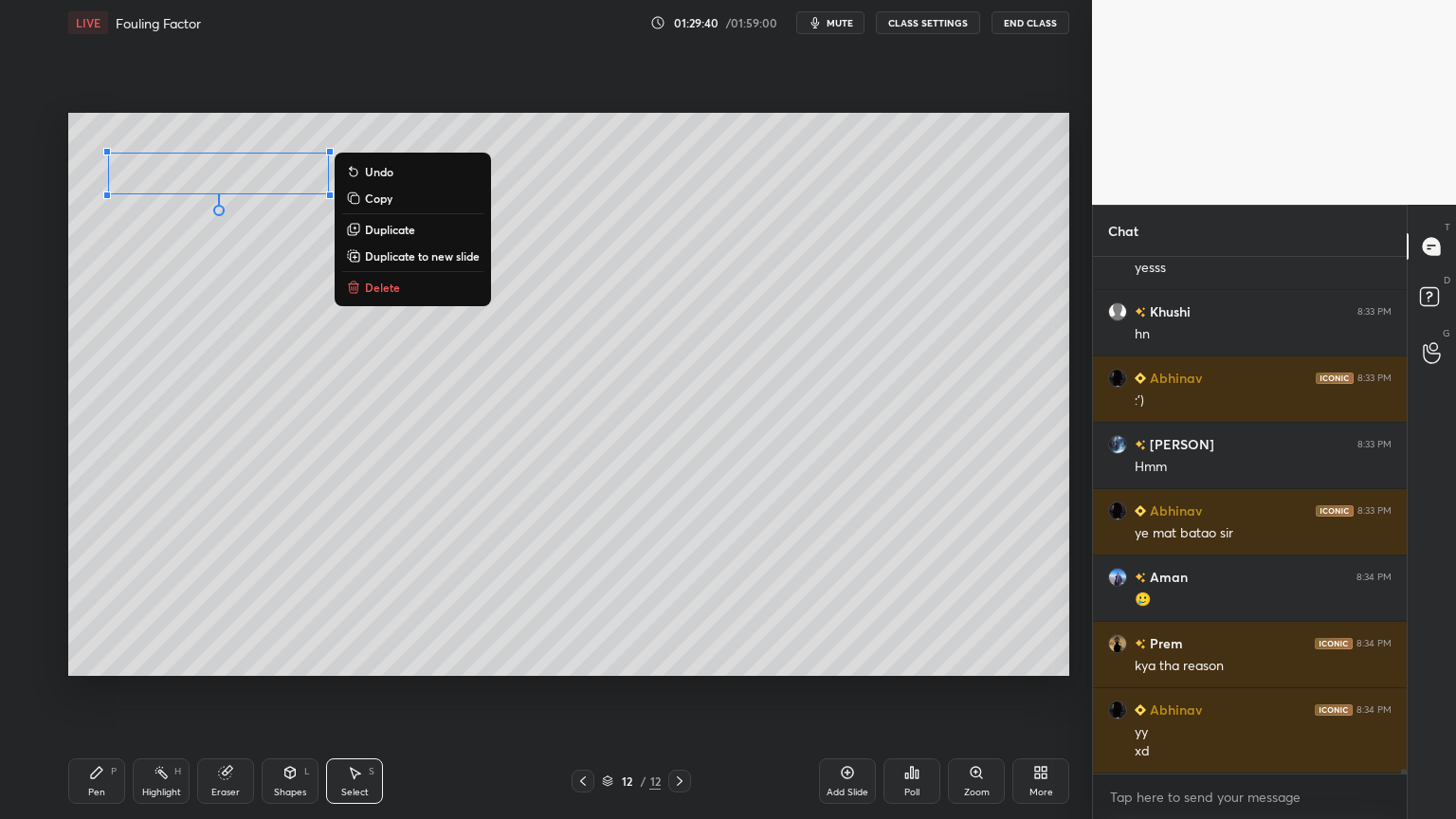 click on "0 ° Undo Copy Duplicate Duplicate to new slide Delete" at bounding box center (569, 394) 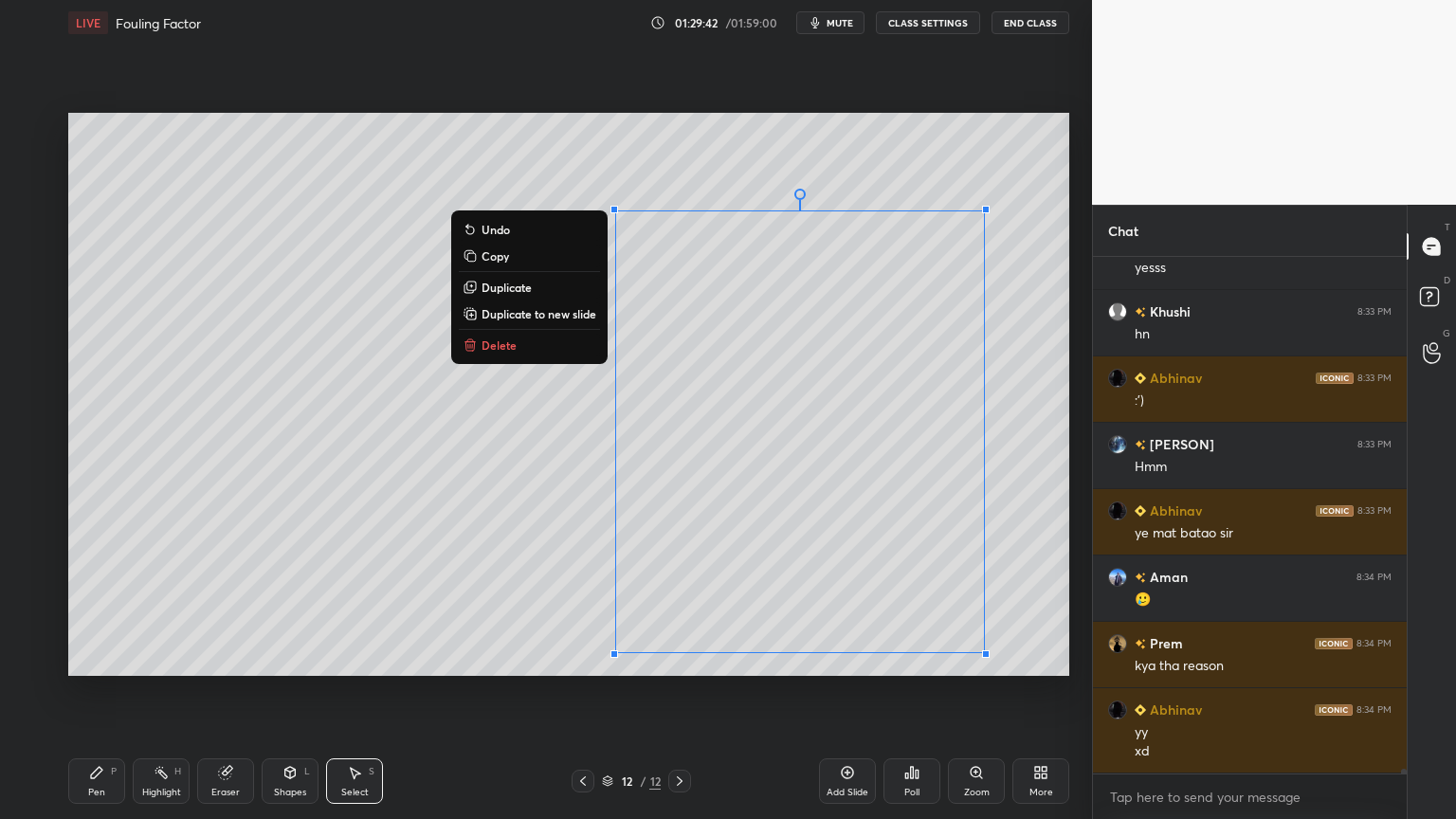 drag, startPoint x: 600, startPoint y: 186, endPoint x: 1043, endPoint y: 686, distance: 668.0187 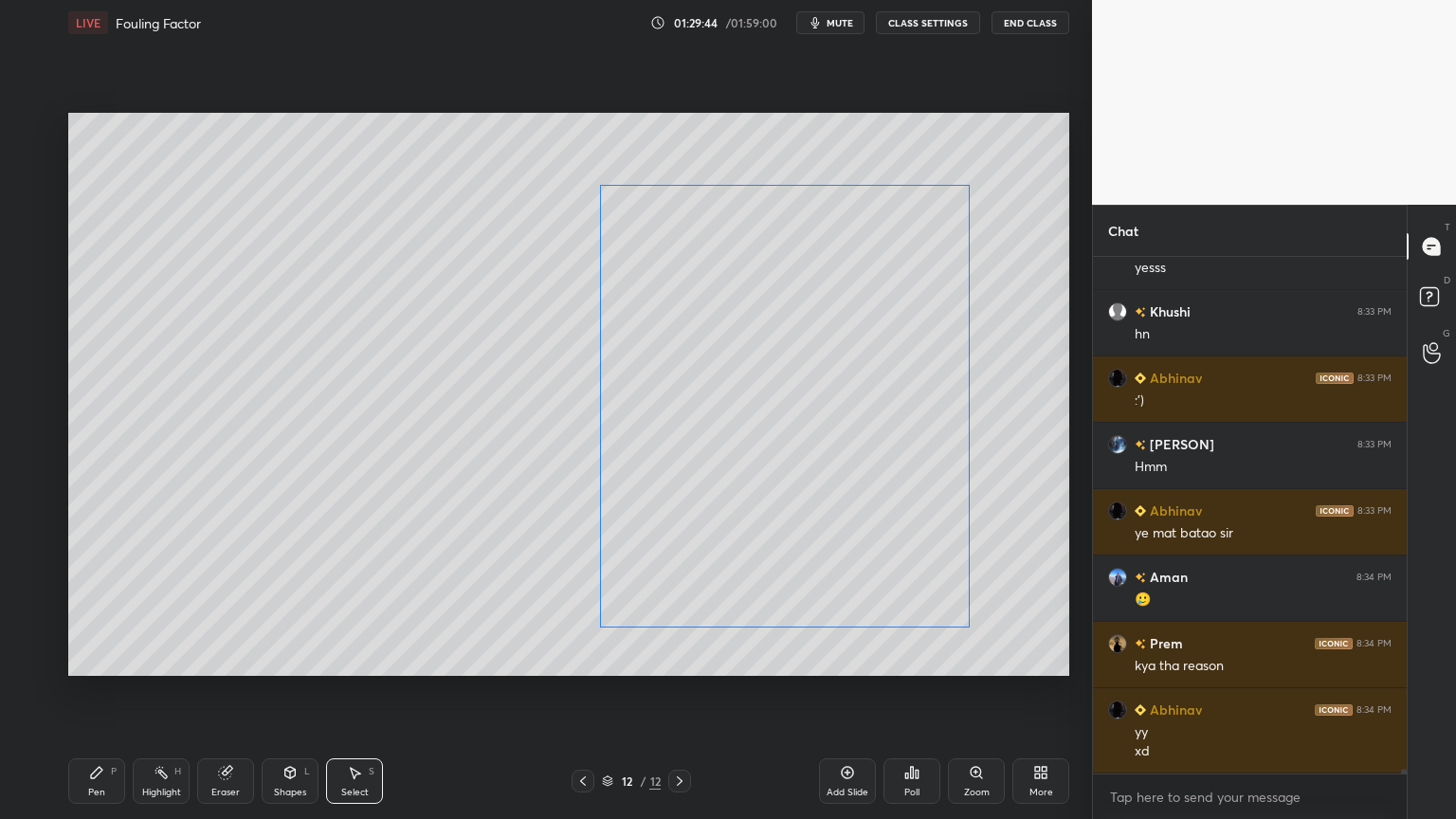 click on "0 ° Undo Copy Duplicate Duplicate to new slide Delete" at bounding box center (569, 394) 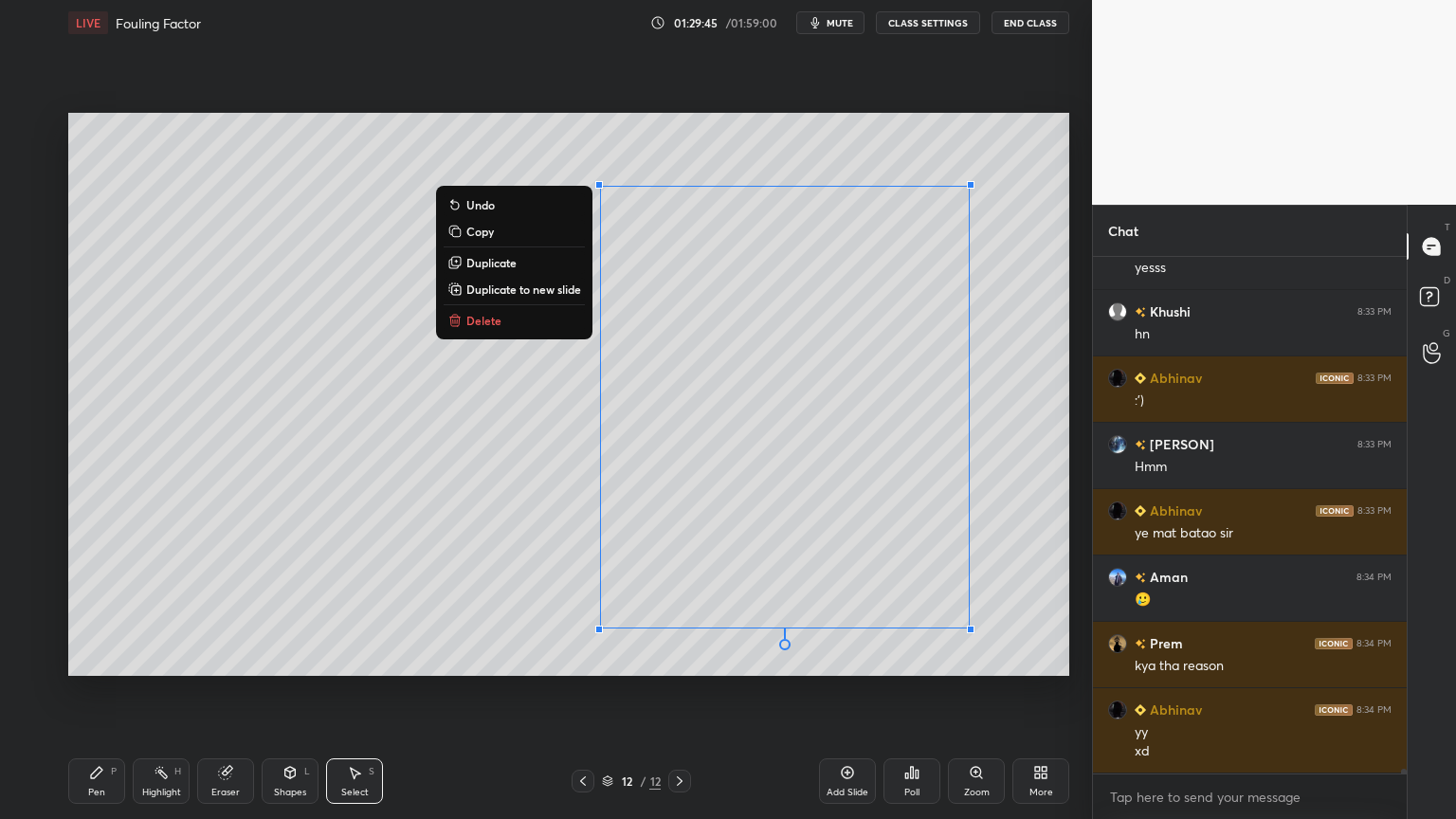 click on "0 ° Undo Copy Duplicate Duplicate to new slide Delete" at bounding box center [569, 394] 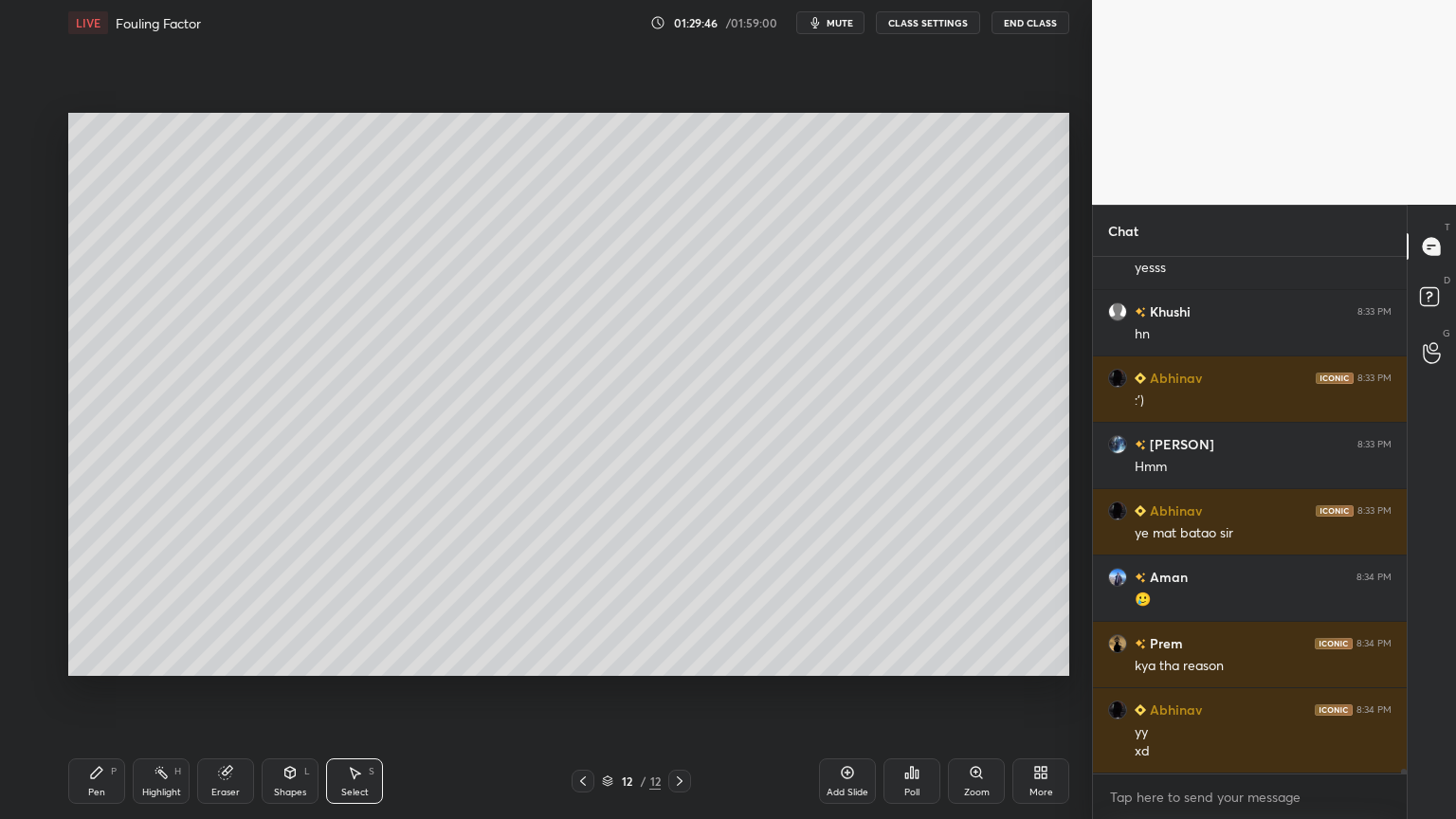 click on "L" at bounding box center (307, 772) 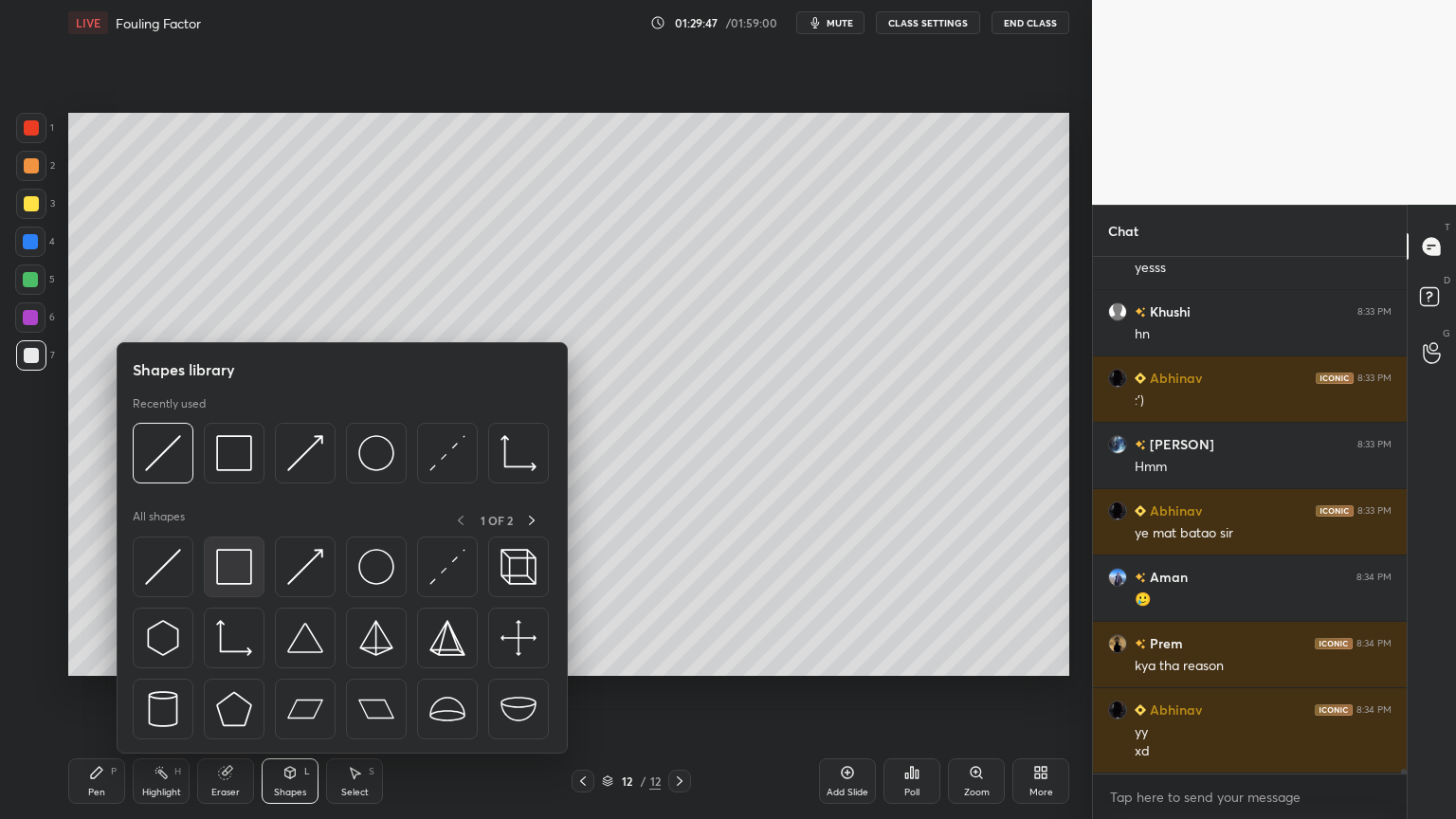 click at bounding box center (234, 567) 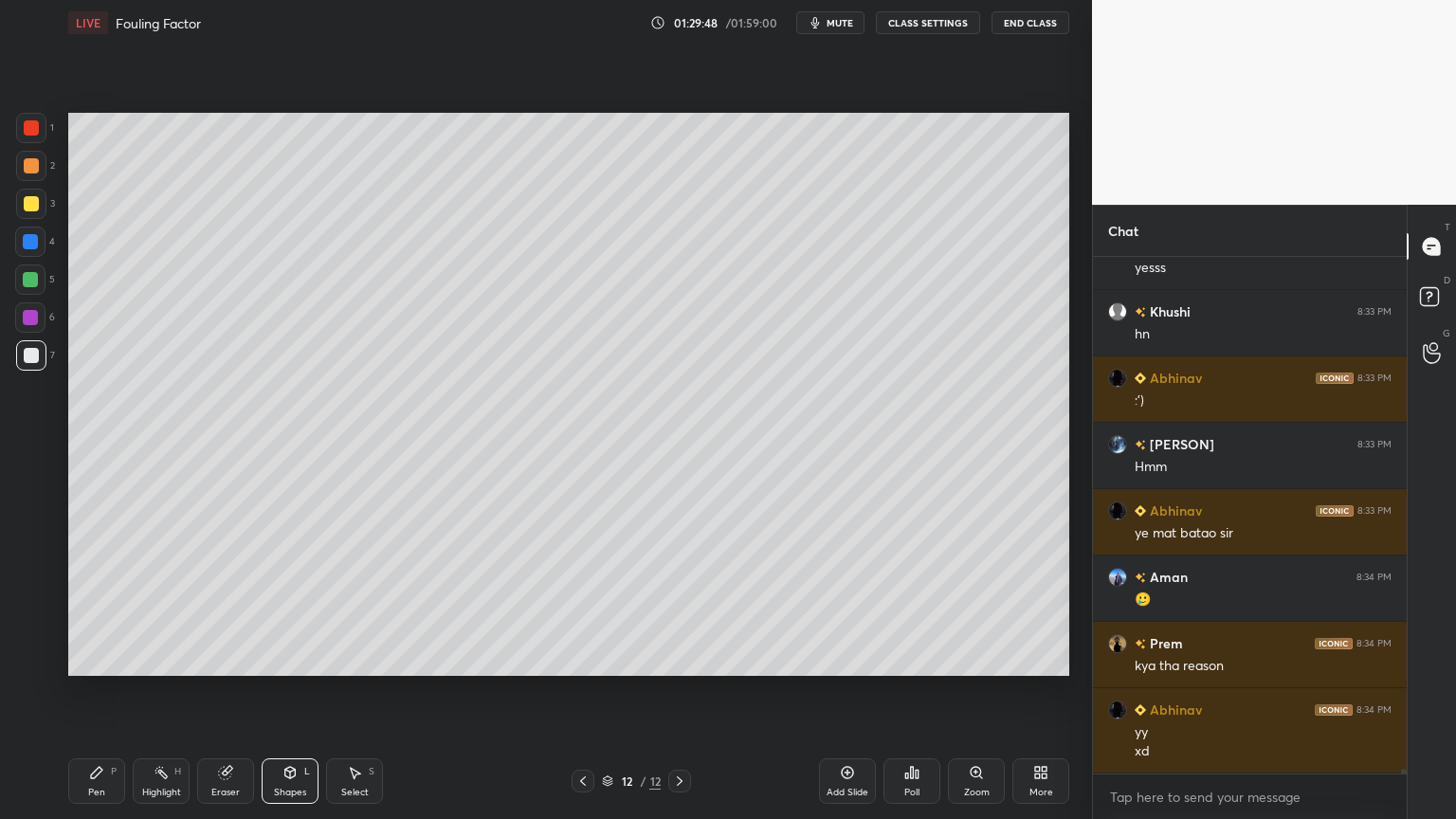 click at bounding box center [30, 318] 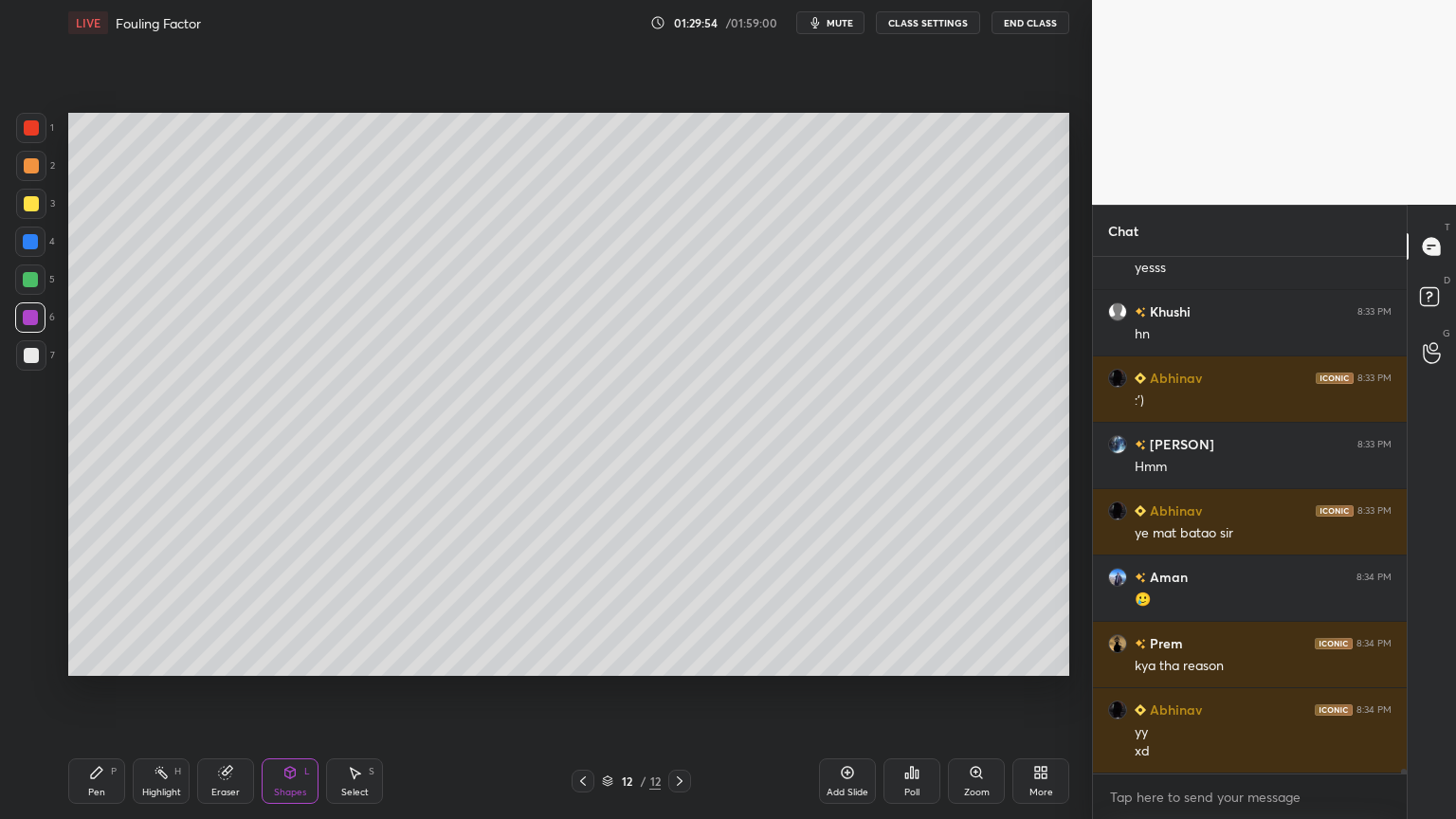 click on "Select" at bounding box center [355, 792] 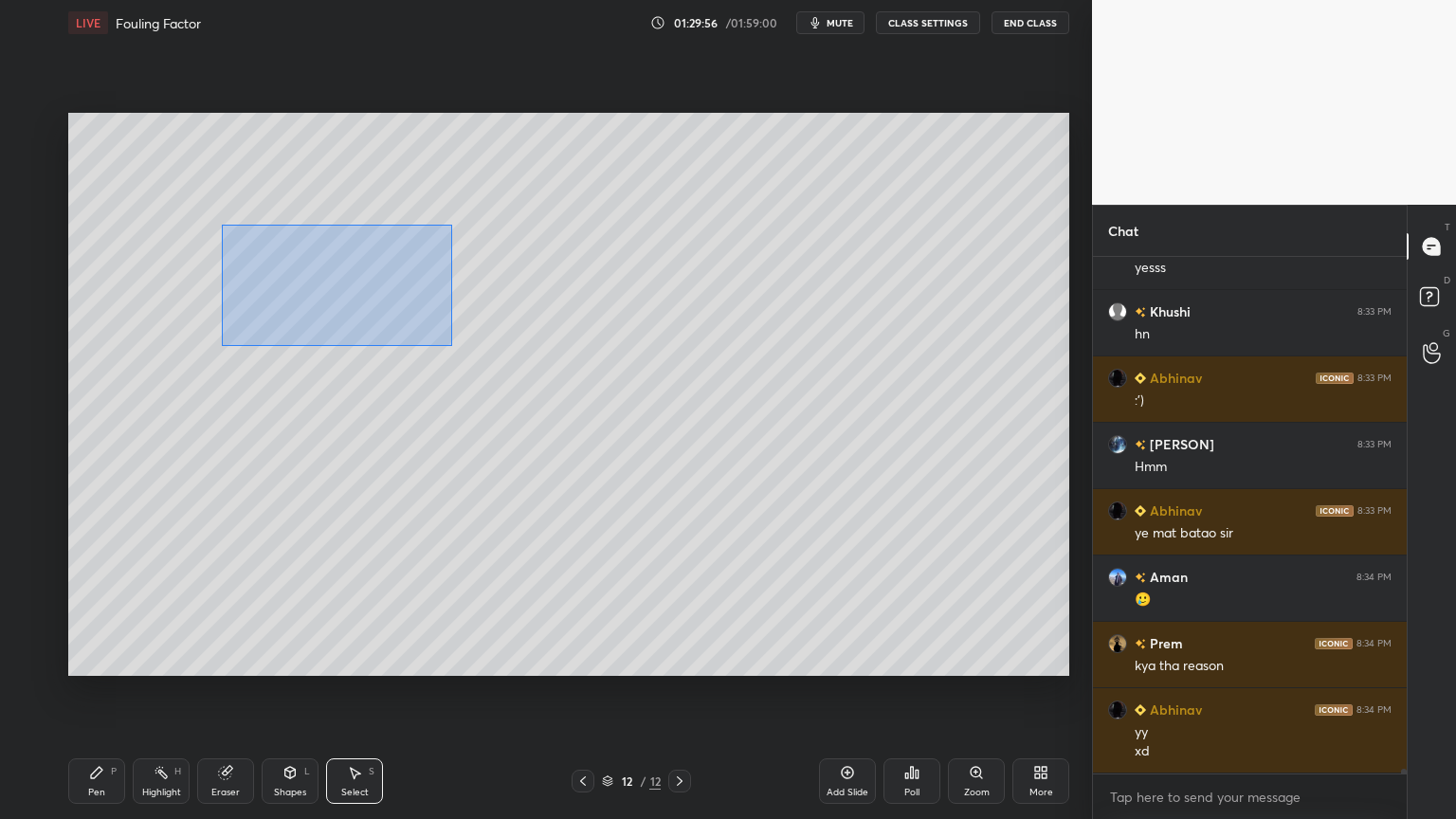 drag, startPoint x: 221, startPoint y: 224, endPoint x: 459, endPoint y: 353, distance: 270.712 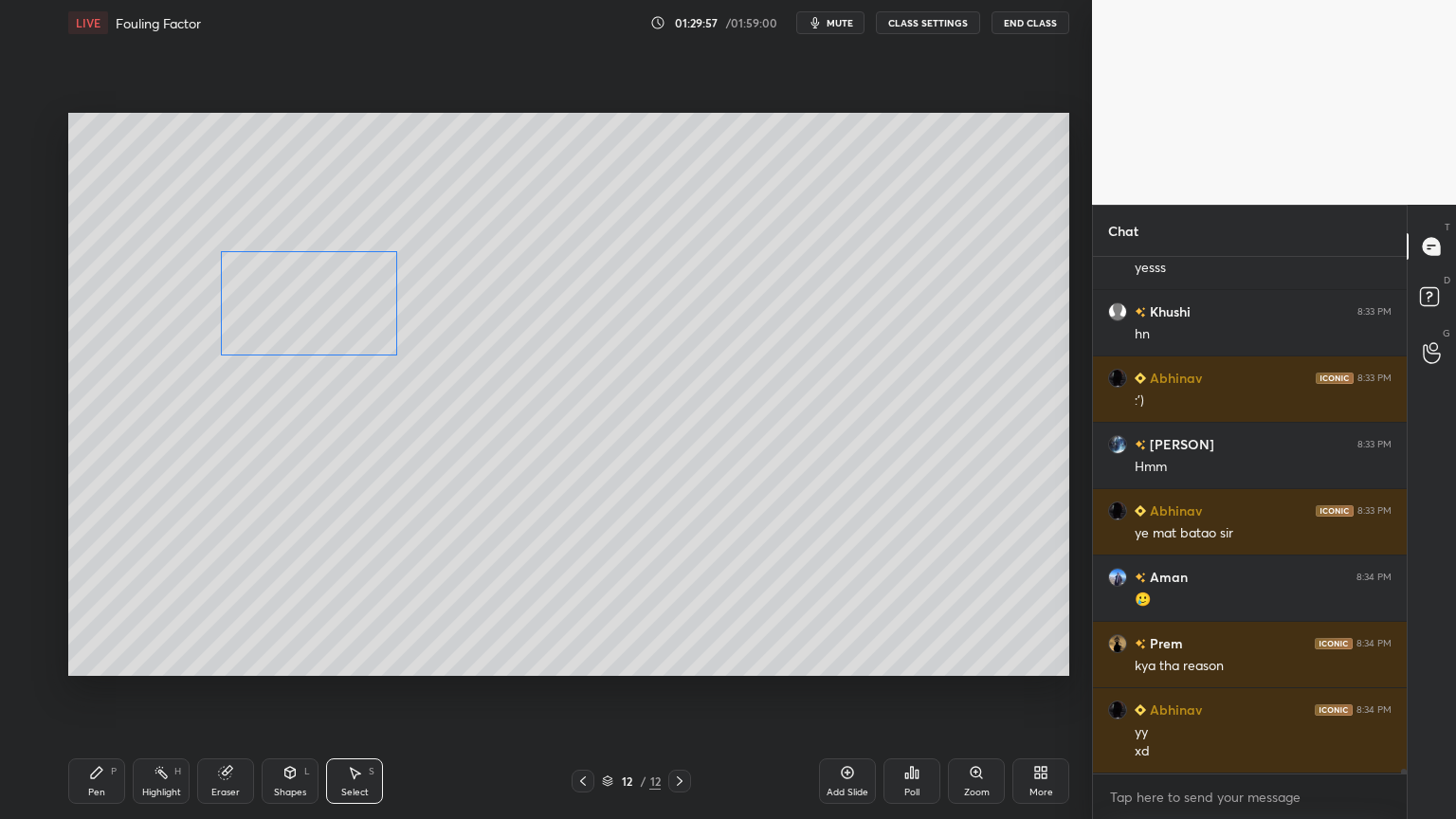 drag, startPoint x: 358, startPoint y: 326, endPoint x: 341, endPoint y: 336, distance: 19.72308 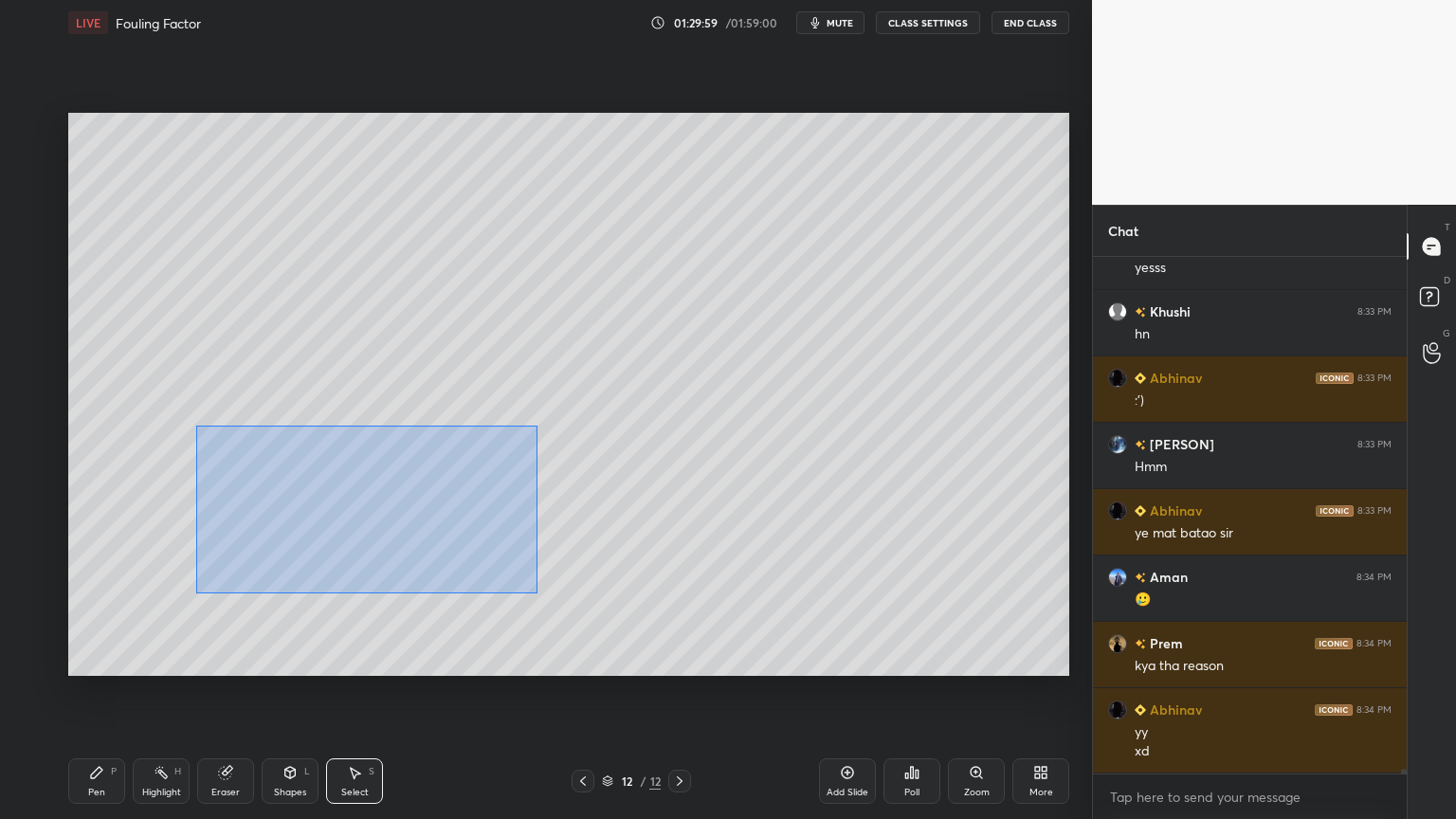 drag, startPoint x: 199, startPoint y: 428, endPoint x: 517, endPoint y: 574, distance: 349.91428 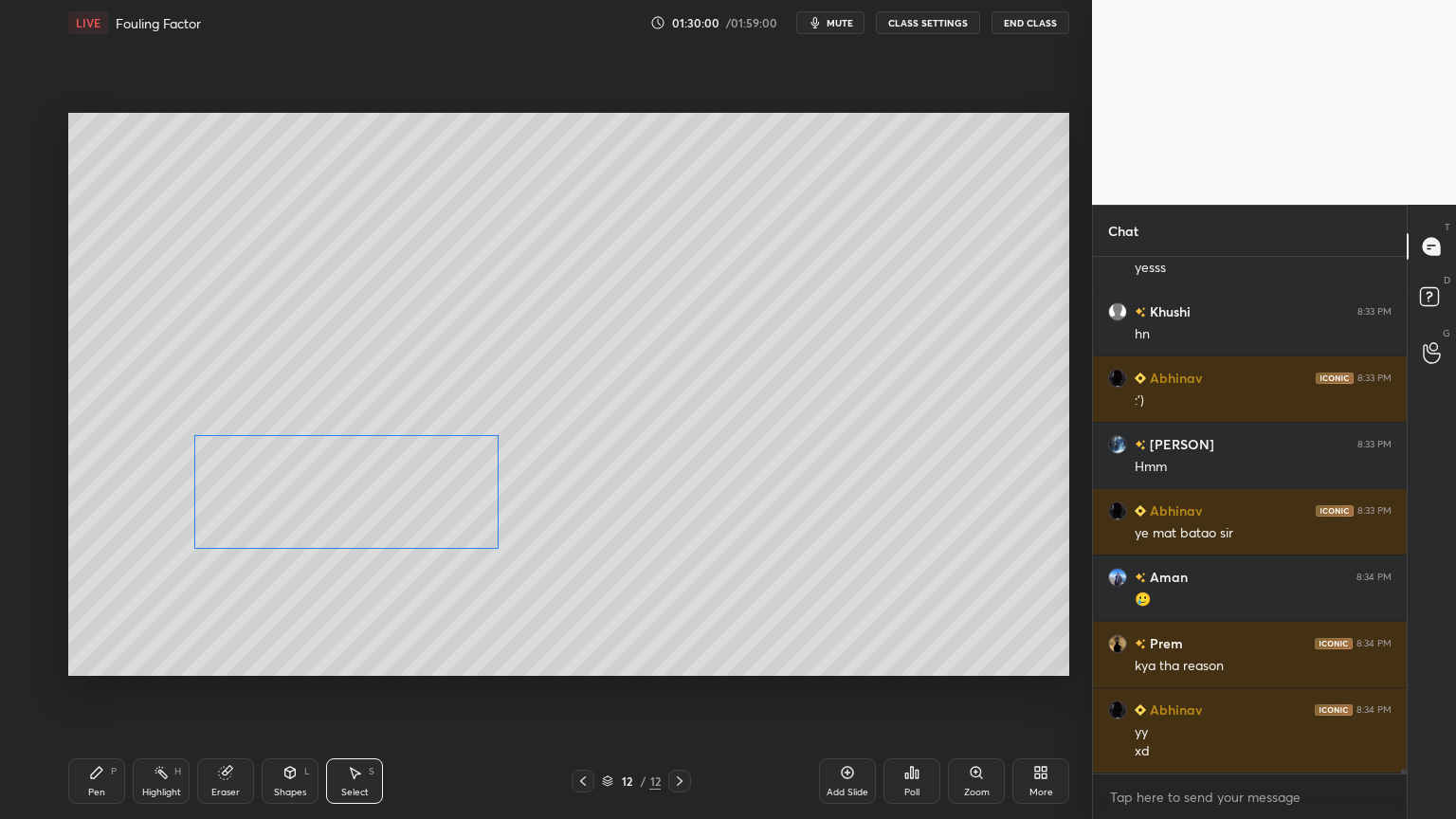 drag, startPoint x: 464, startPoint y: 535, endPoint x: 460, endPoint y: 544, distance: 9.848858 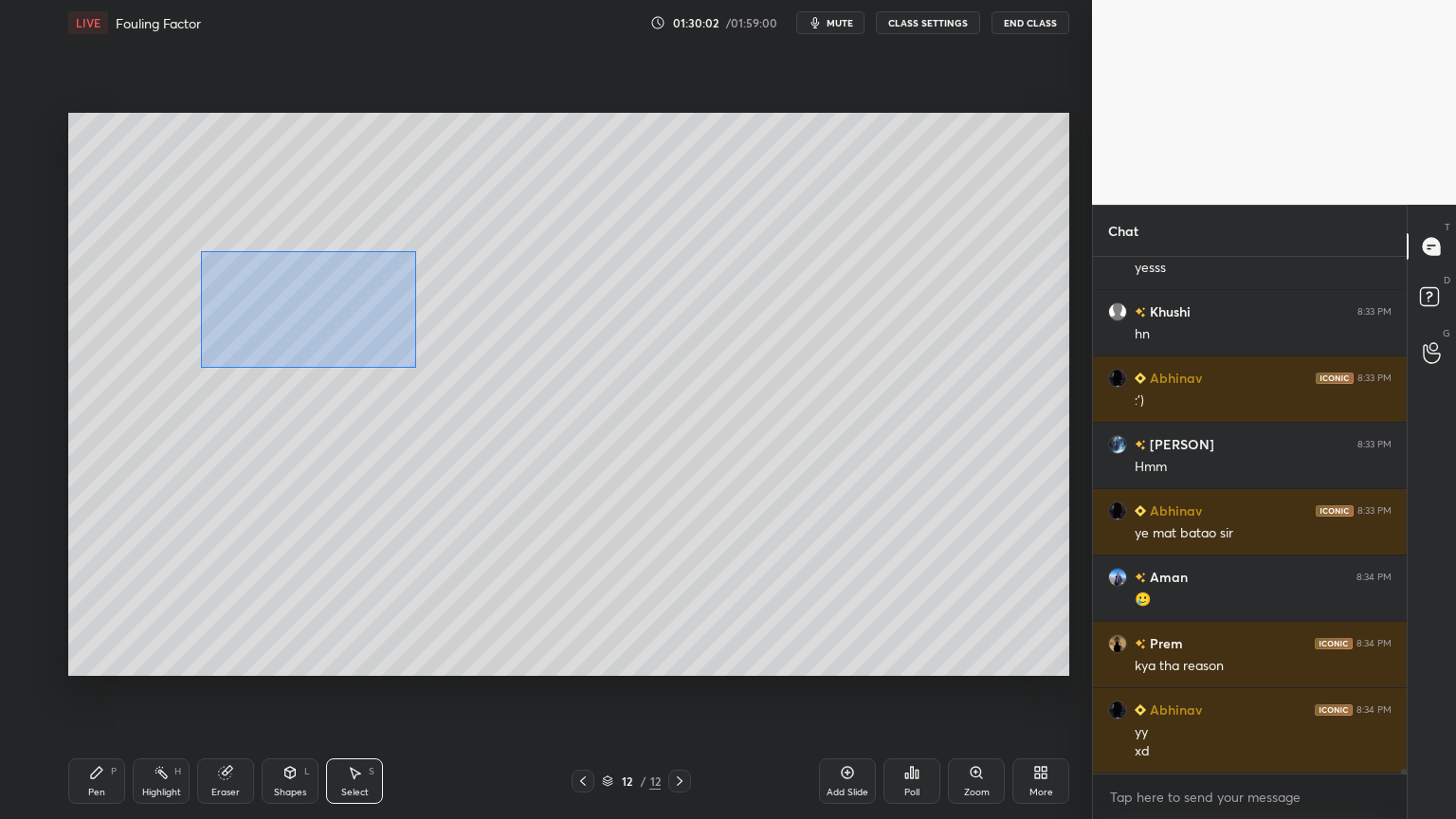 drag, startPoint x: 201, startPoint y: 252, endPoint x: 410, endPoint y: 366, distance: 238.06932 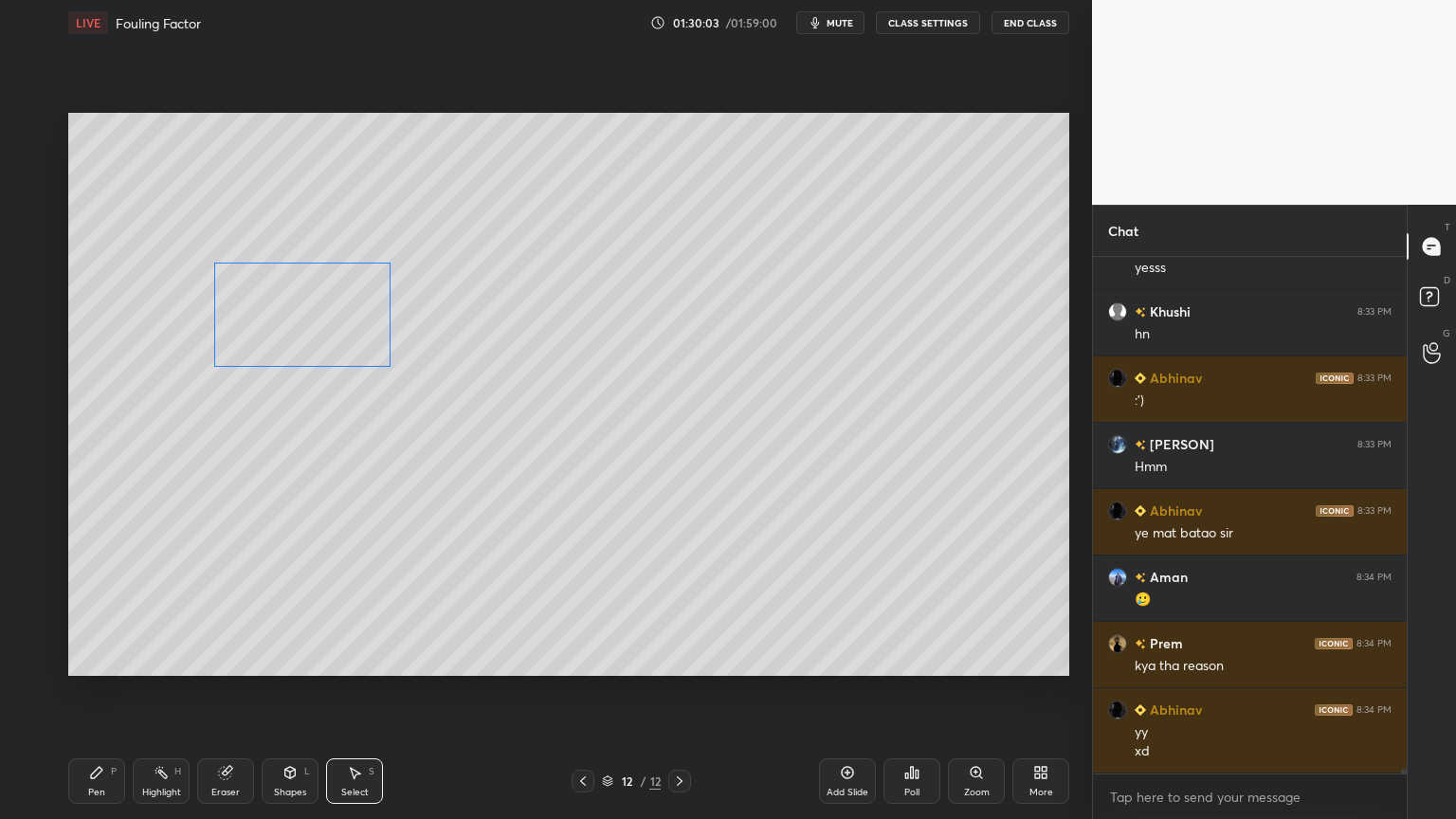 drag, startPoint x: 342, startPoint y: 329, endPoint x: 337, endPoint y: 338, distance: 10.29563 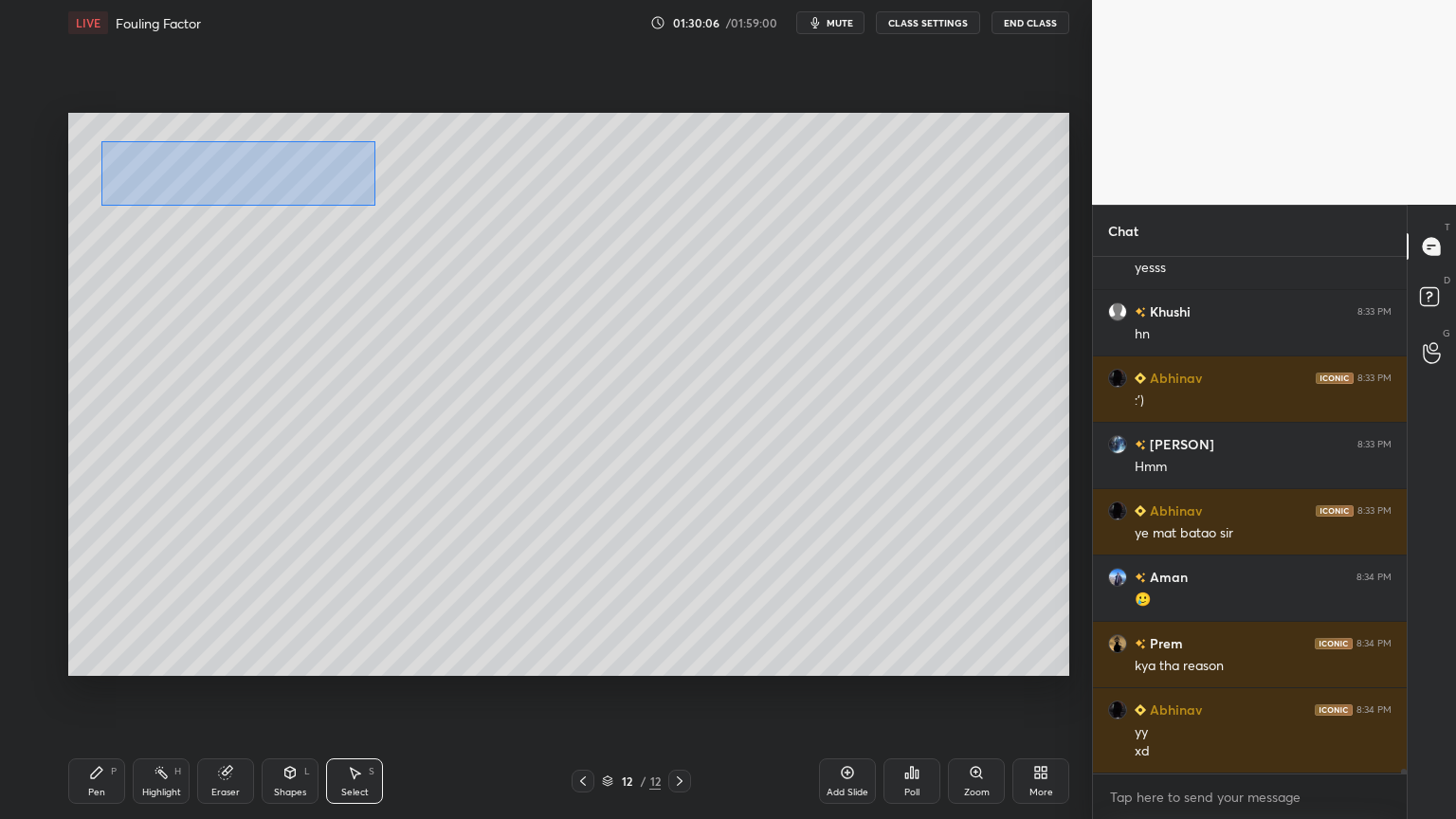 drag, startPoint x: 104, startPoint y: 143, endPoint x: 374, endPoint y: 205, distance: 277.02707 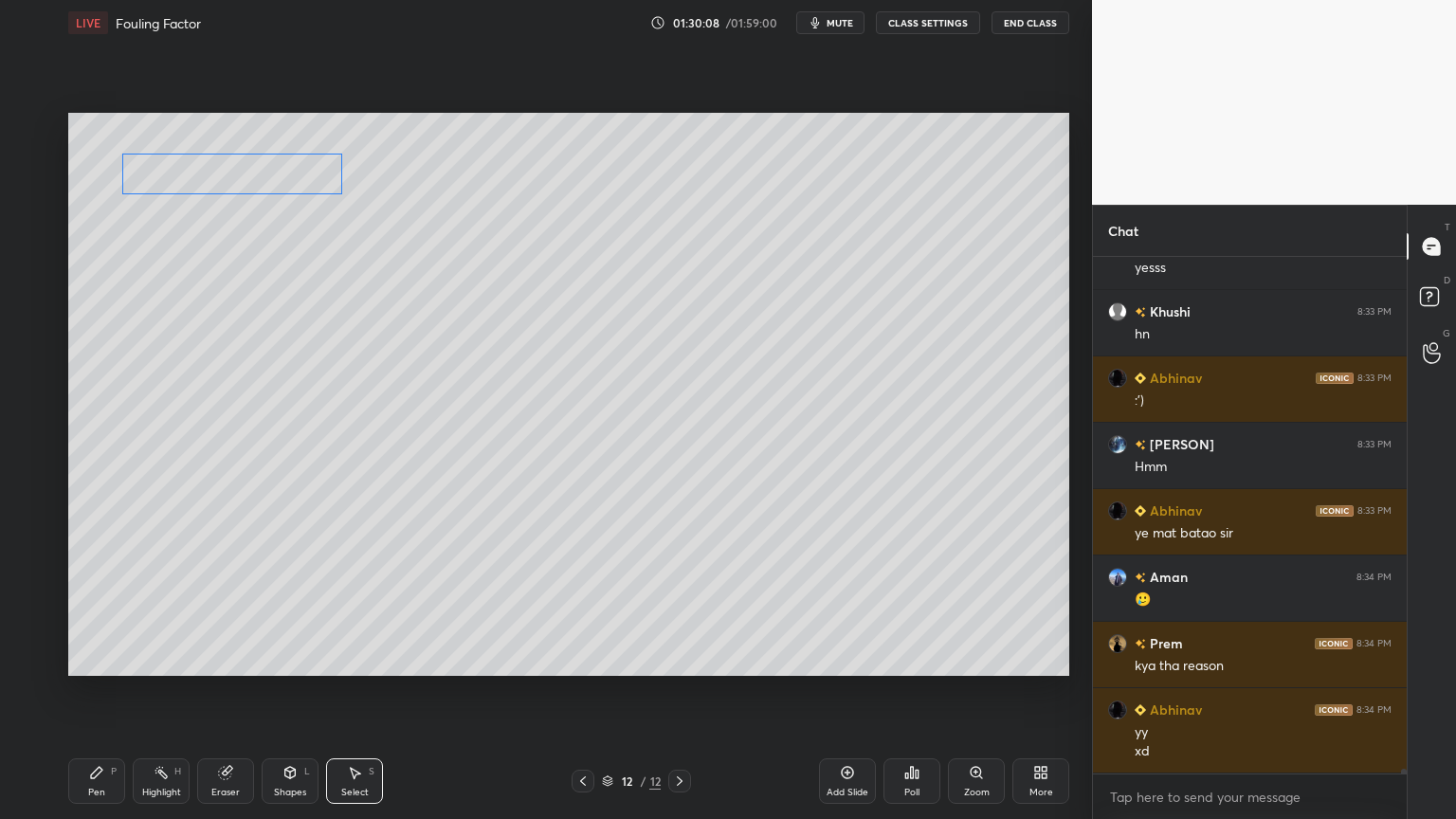 drag, startPoint x: 277, startPoint y: 175, endPoint x: 288, endPoint y: 176, distance: 11.045361 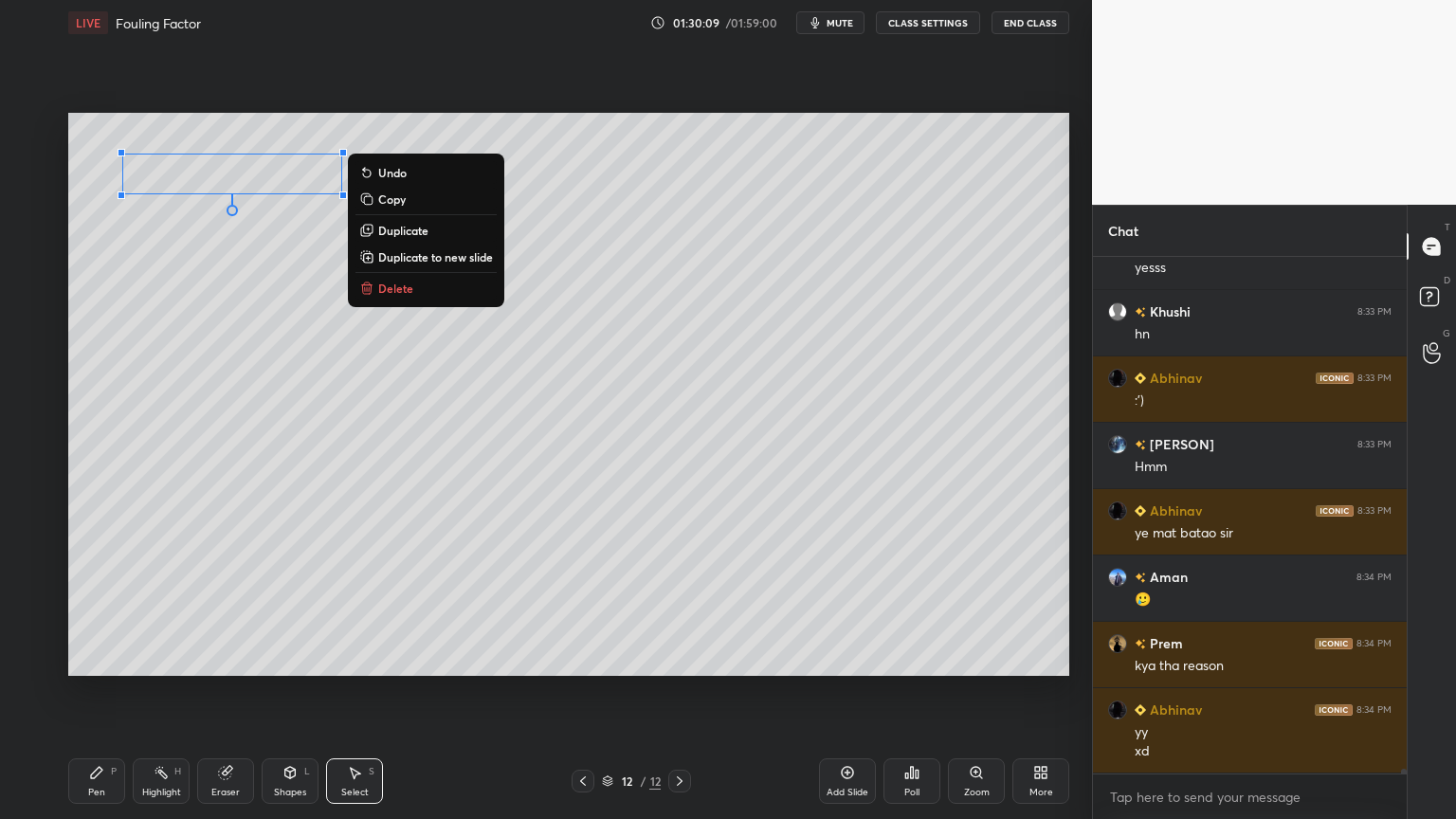 scroll, scrollTop: 56462, scrollLeft: 0, axis: vertical 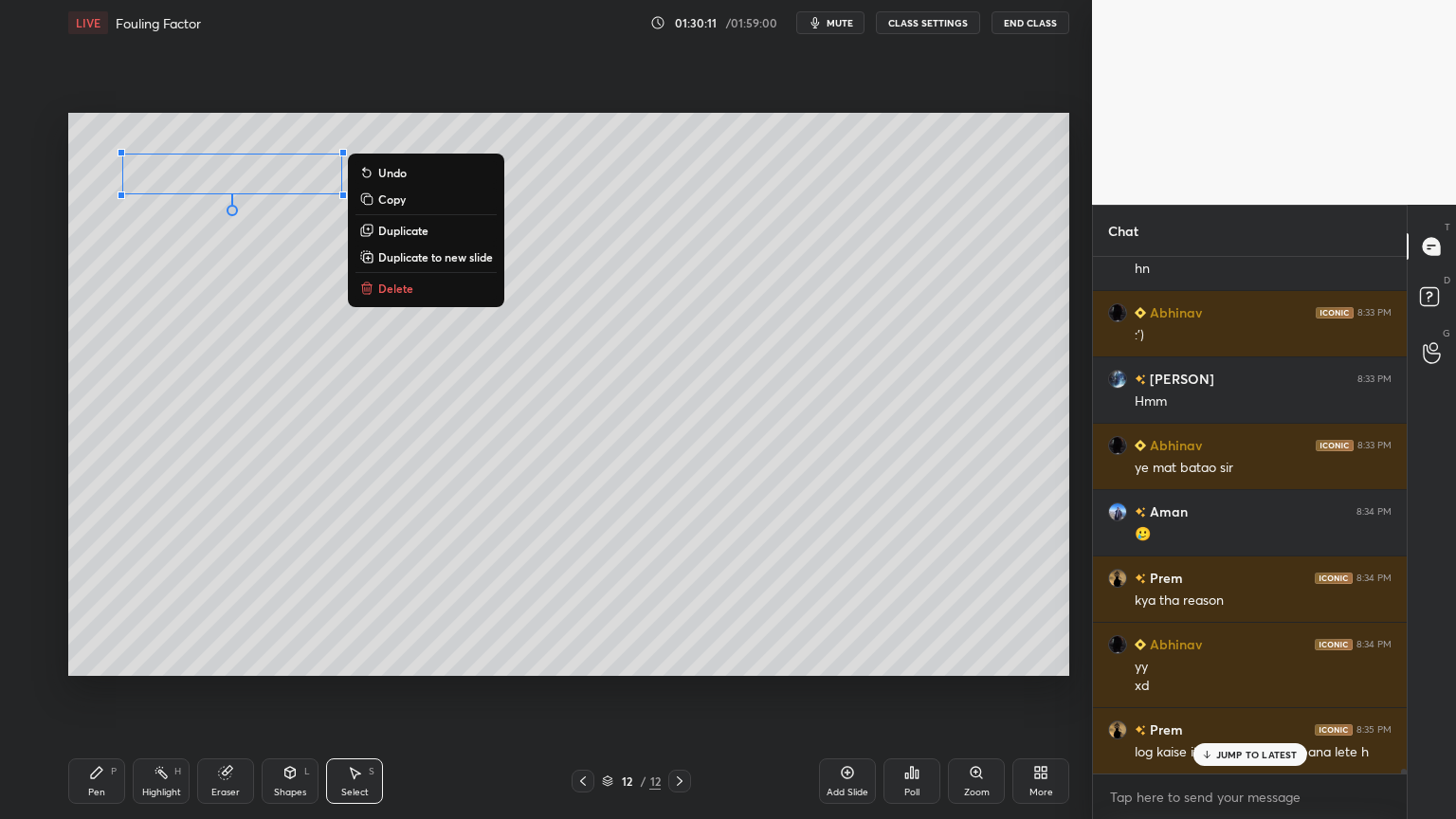click on "Shapes L" at bounding box center [290, 781] 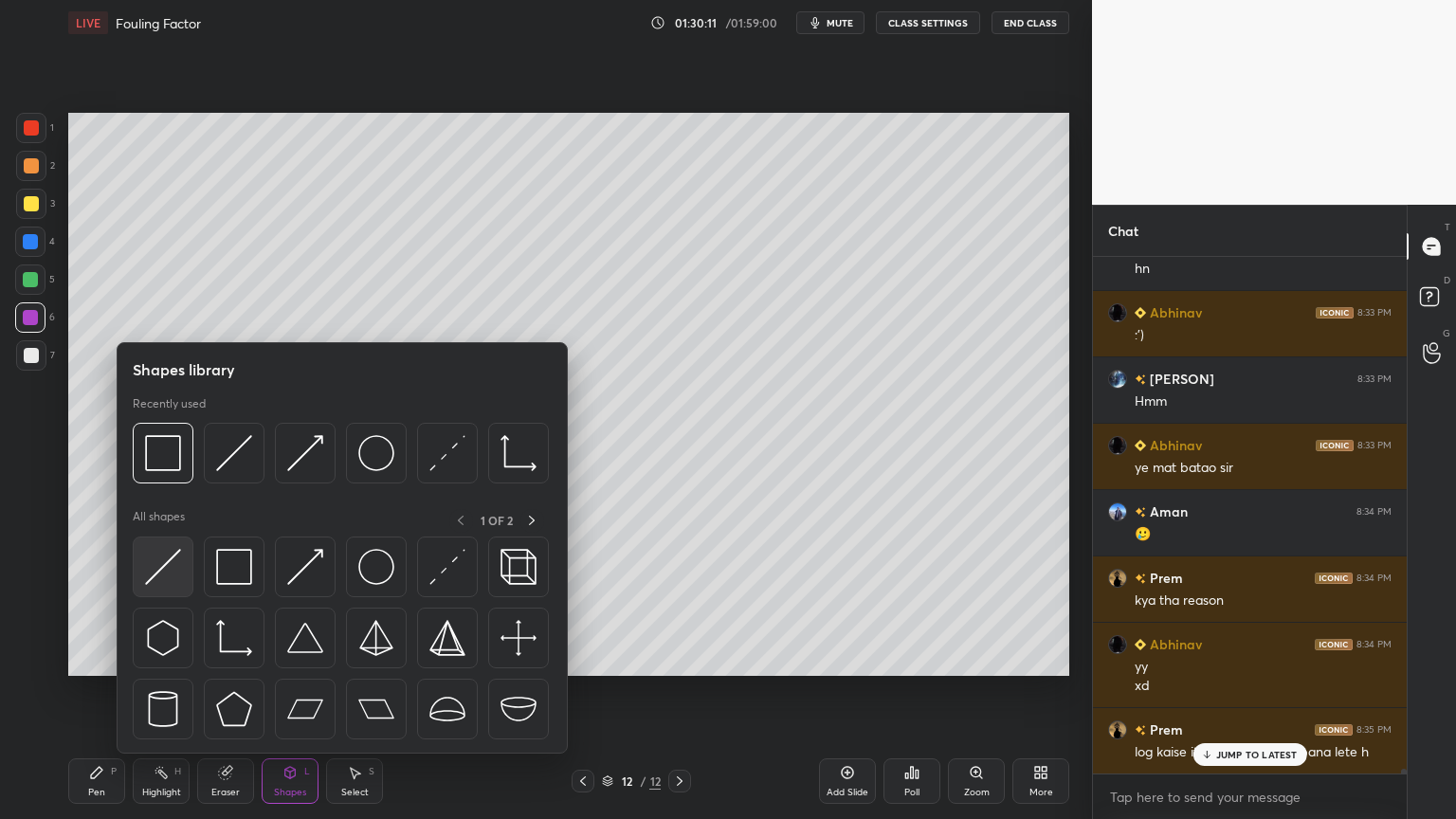 click at bounding box center (163, 567) 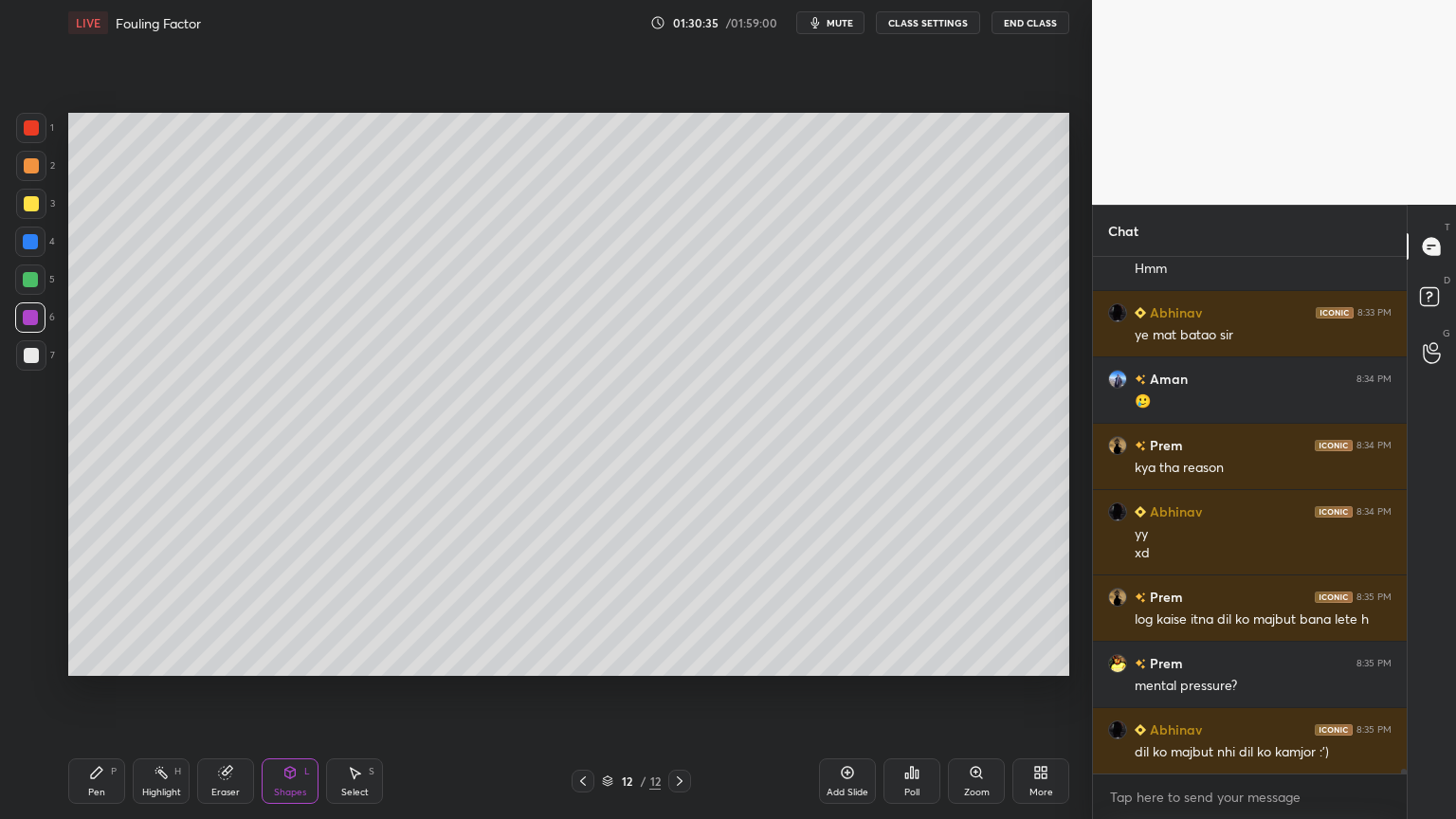 scroll, scrollTop: 56662, scrollLeft: 0, axis: vertical 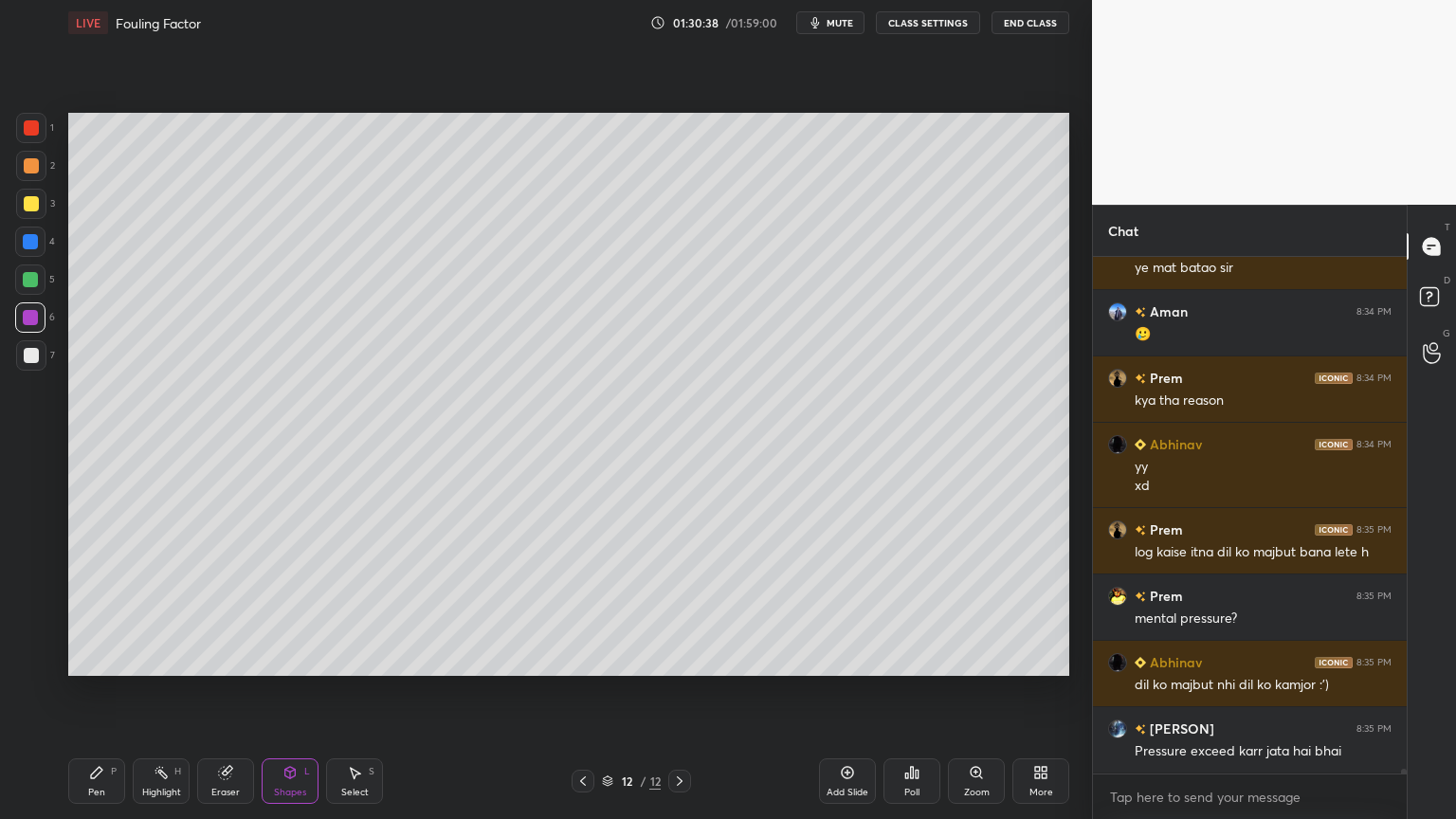 click on "Select S" at bounding box center (355, 781) 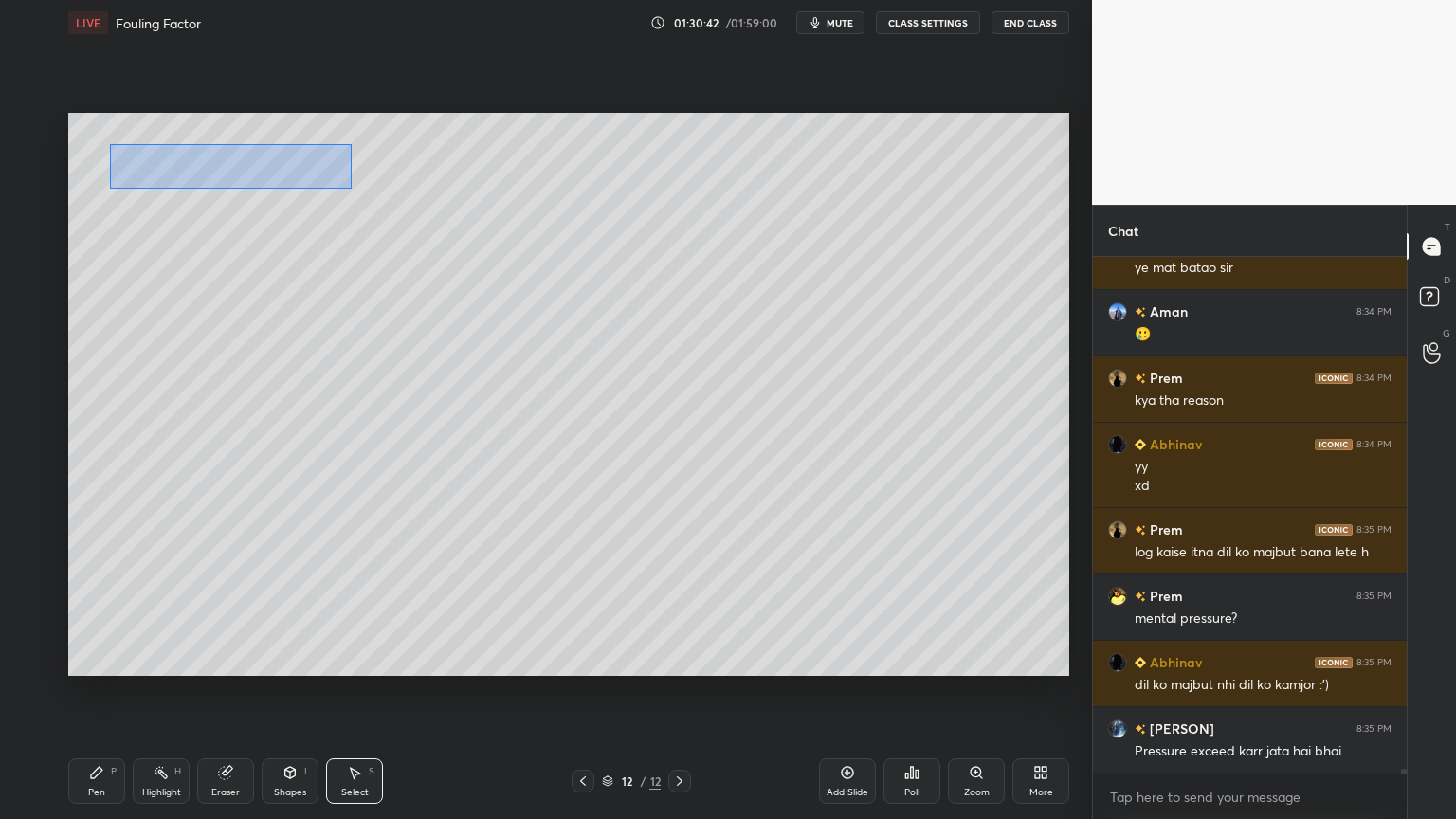 drag, startPoint x: 110, startPoint y: 144, endPoint x: 350, endPoint y: 187, distance: 243.82166 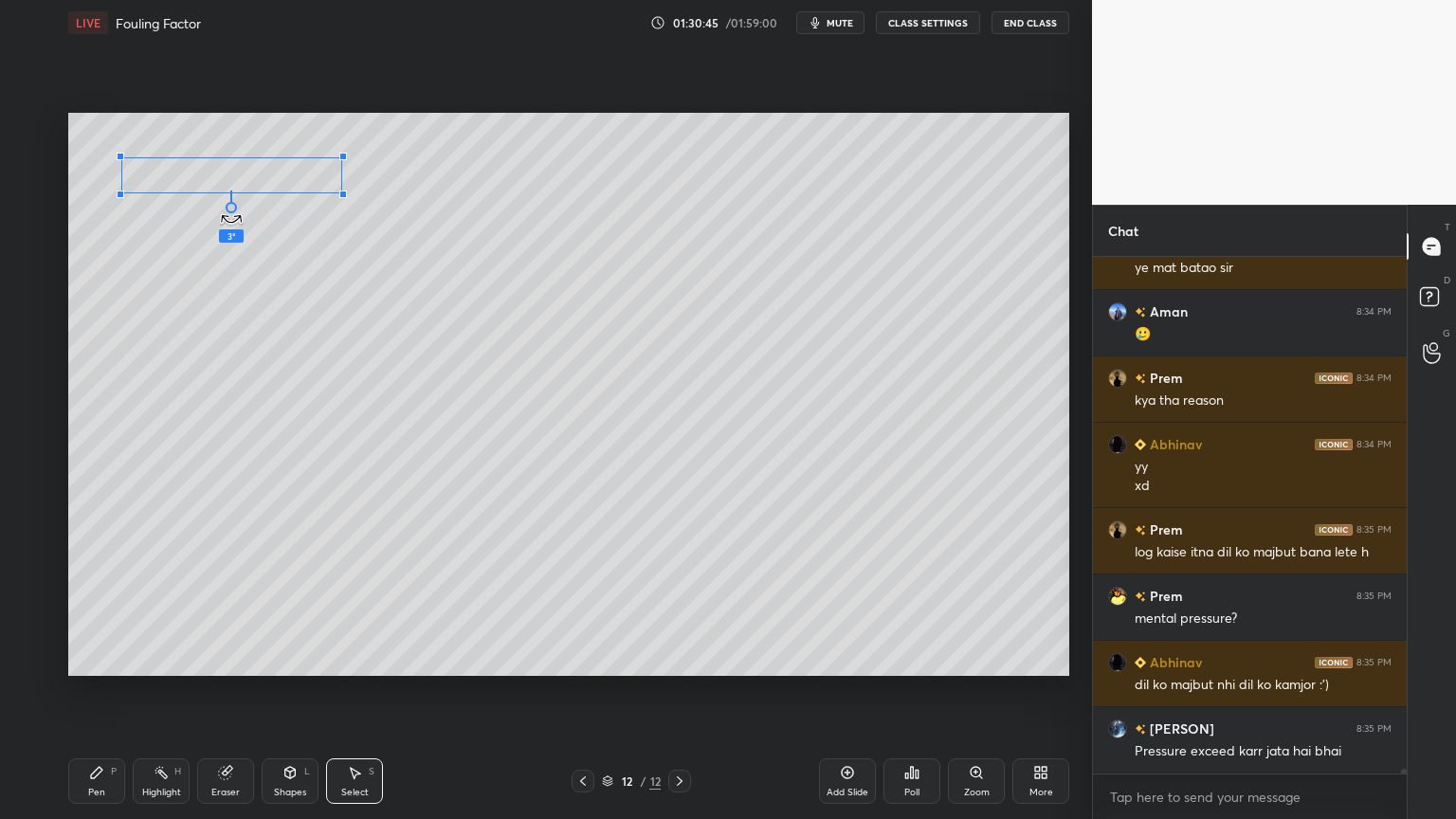 click on "3 ° Undo Copy Duplicate Duplicate to new slide Delete" at bounding box center (569, 394) 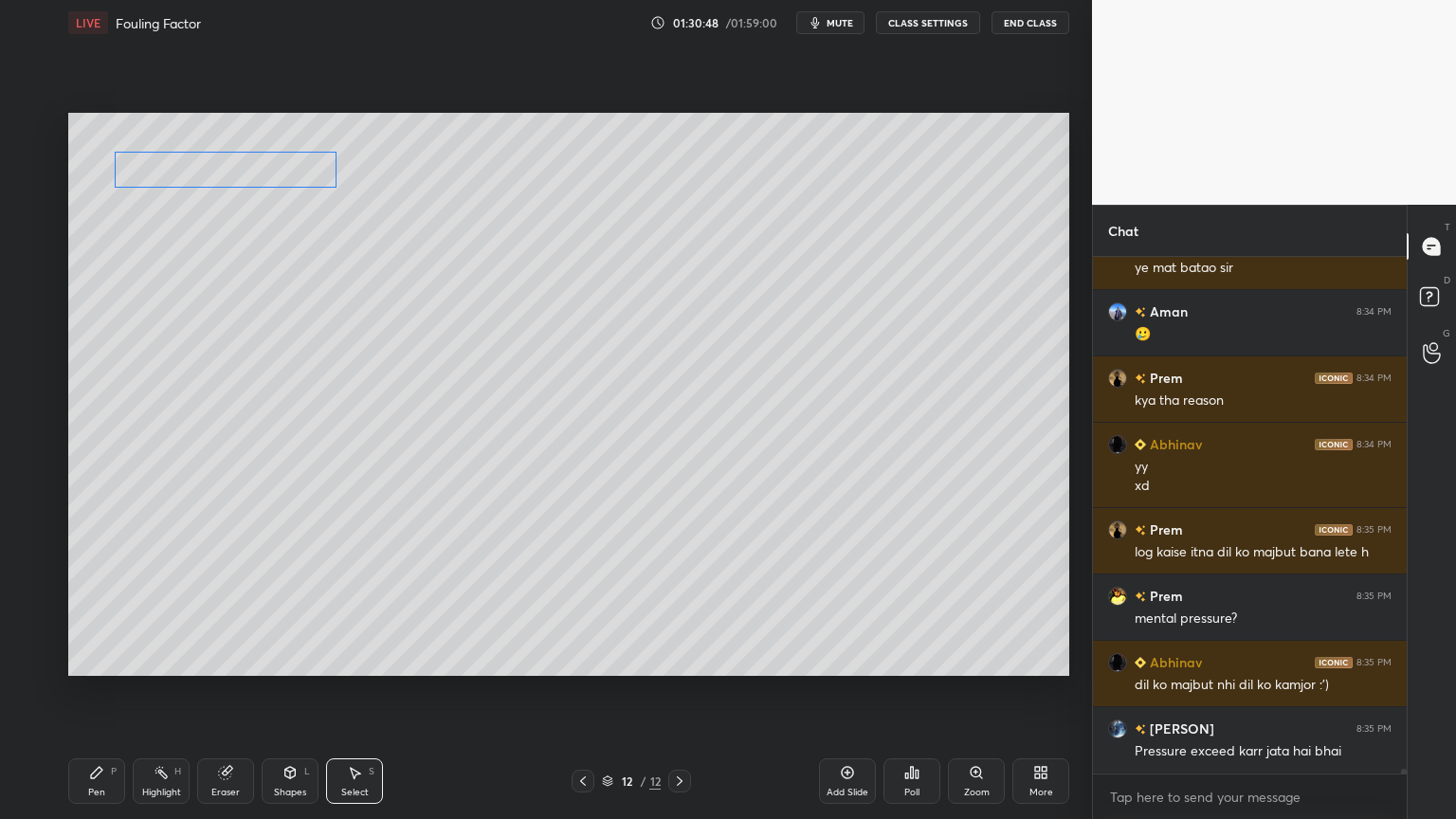 click on "0 ° Undo Copy Duplicate Duplicate to new slide Delete" at bounding box center [569, 394] 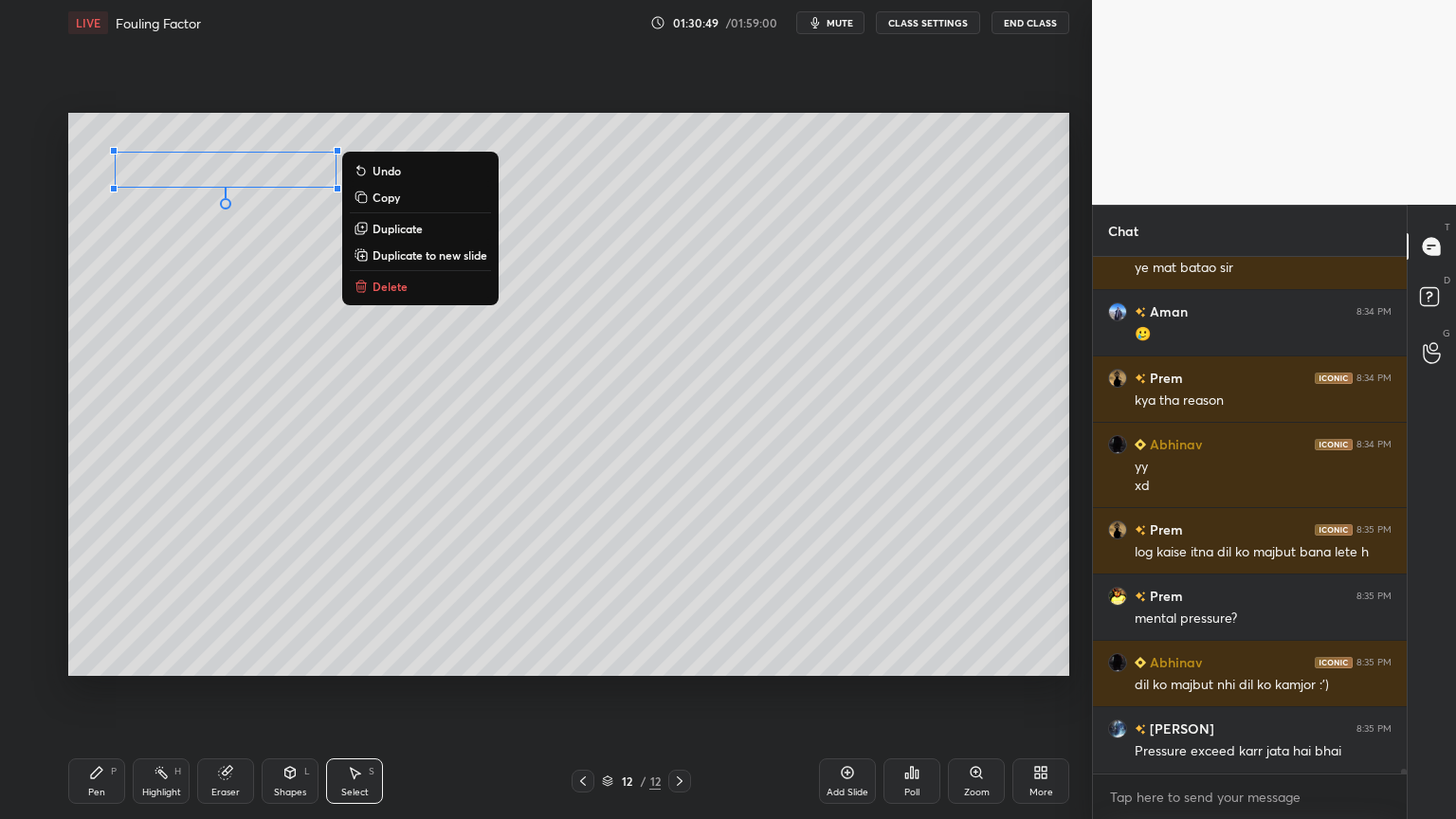 click on "0 ° Undo Copy Duplicate Duplicate to new slide Delete" at bounding box center (569, 394) 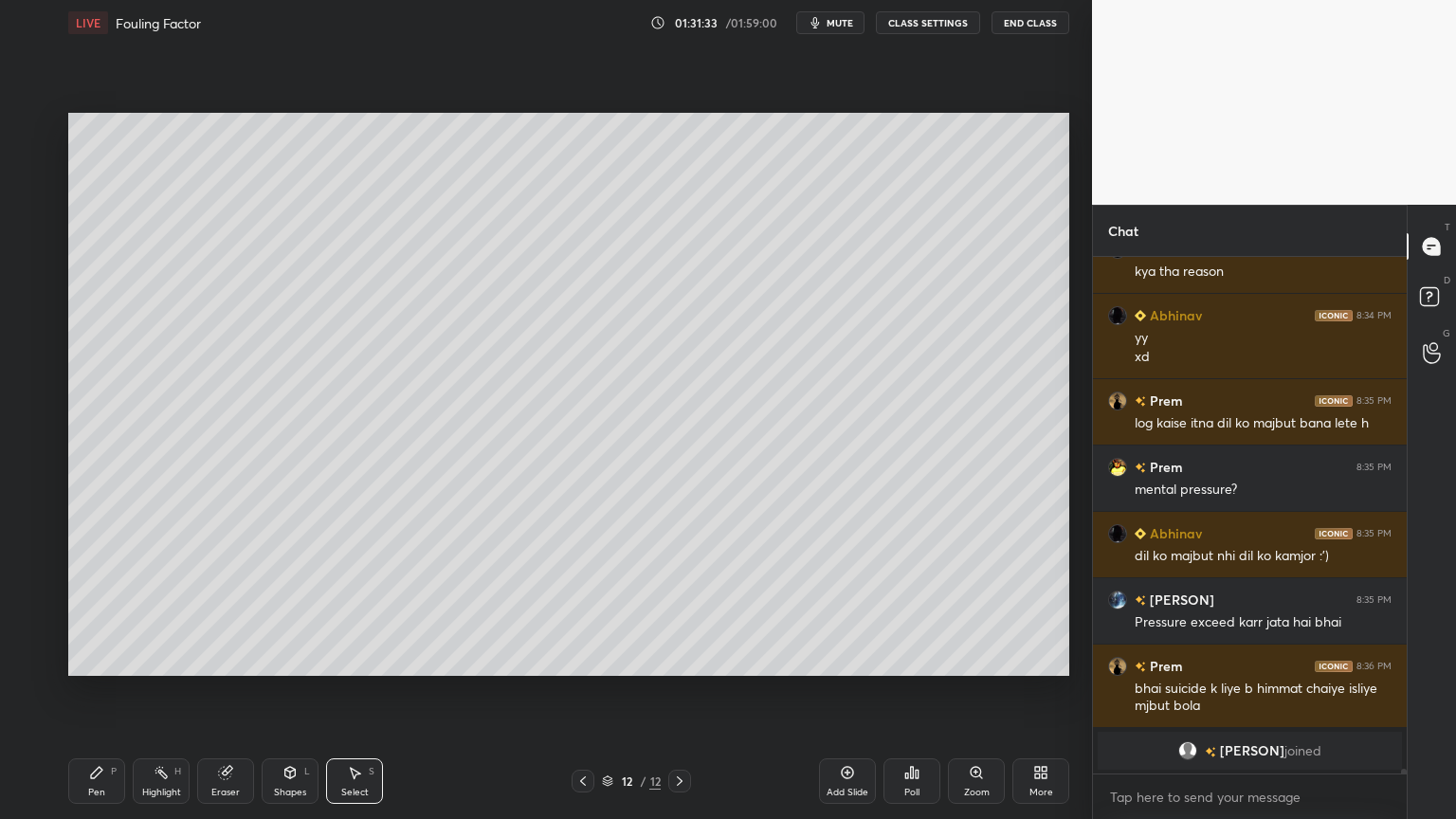 scroll, scrollTop: 50278, scrollLeft: 0, axis: vertical 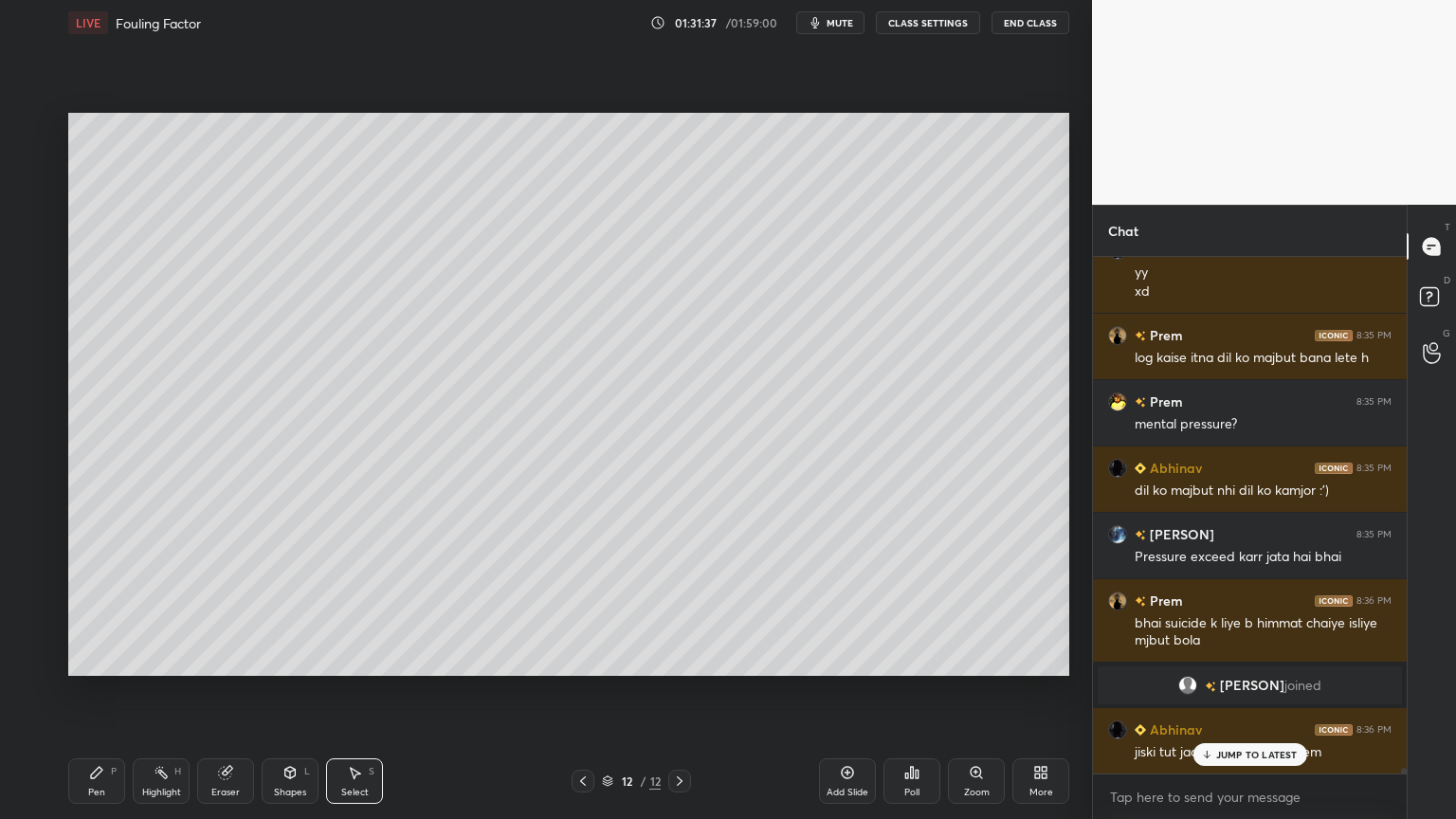 click on "JUMP TO LATEST" at bounding box center [1257, 755] 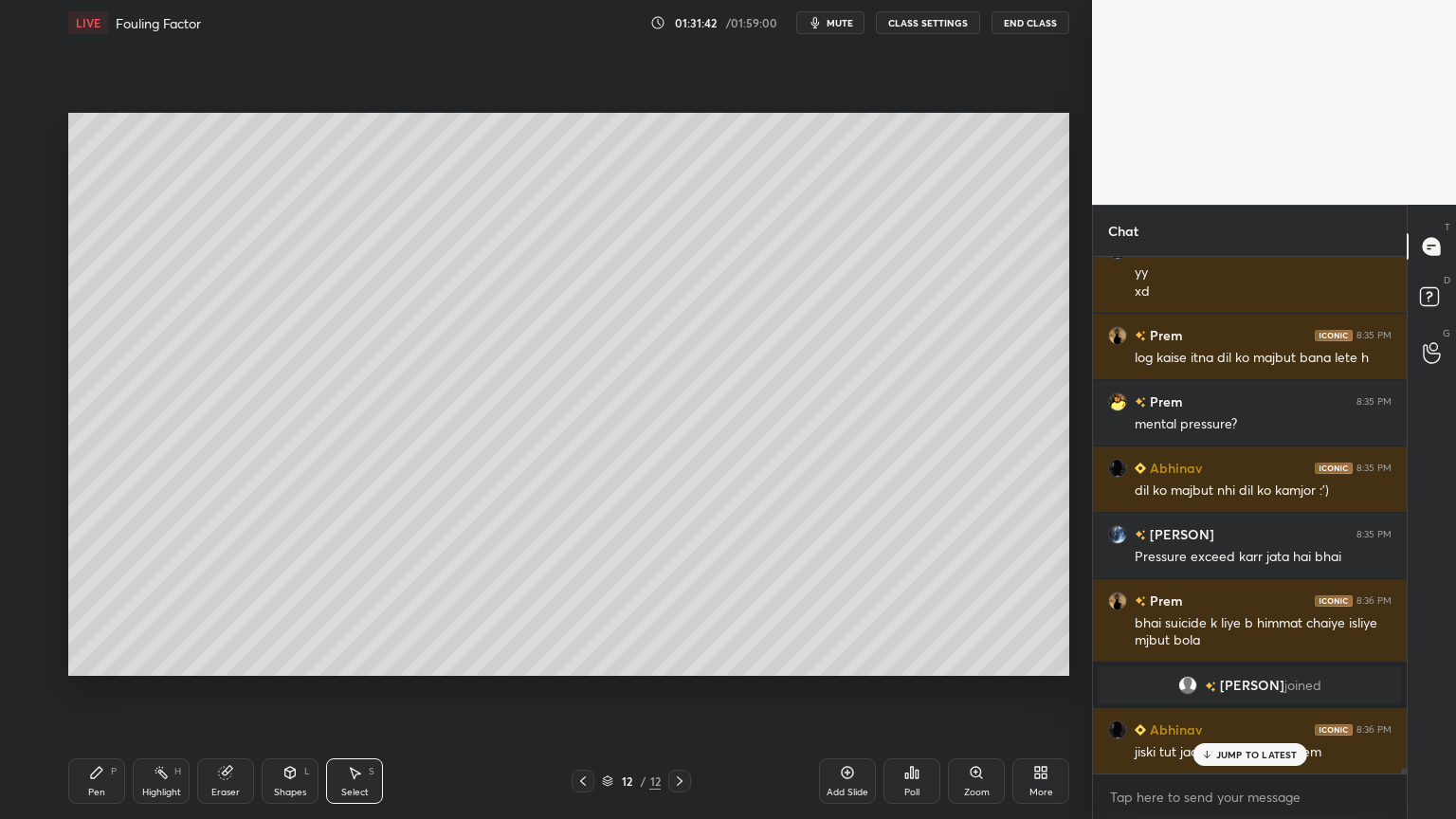 scroll, scrollTop: 50361, scrollLeft: 0, axis: vertical 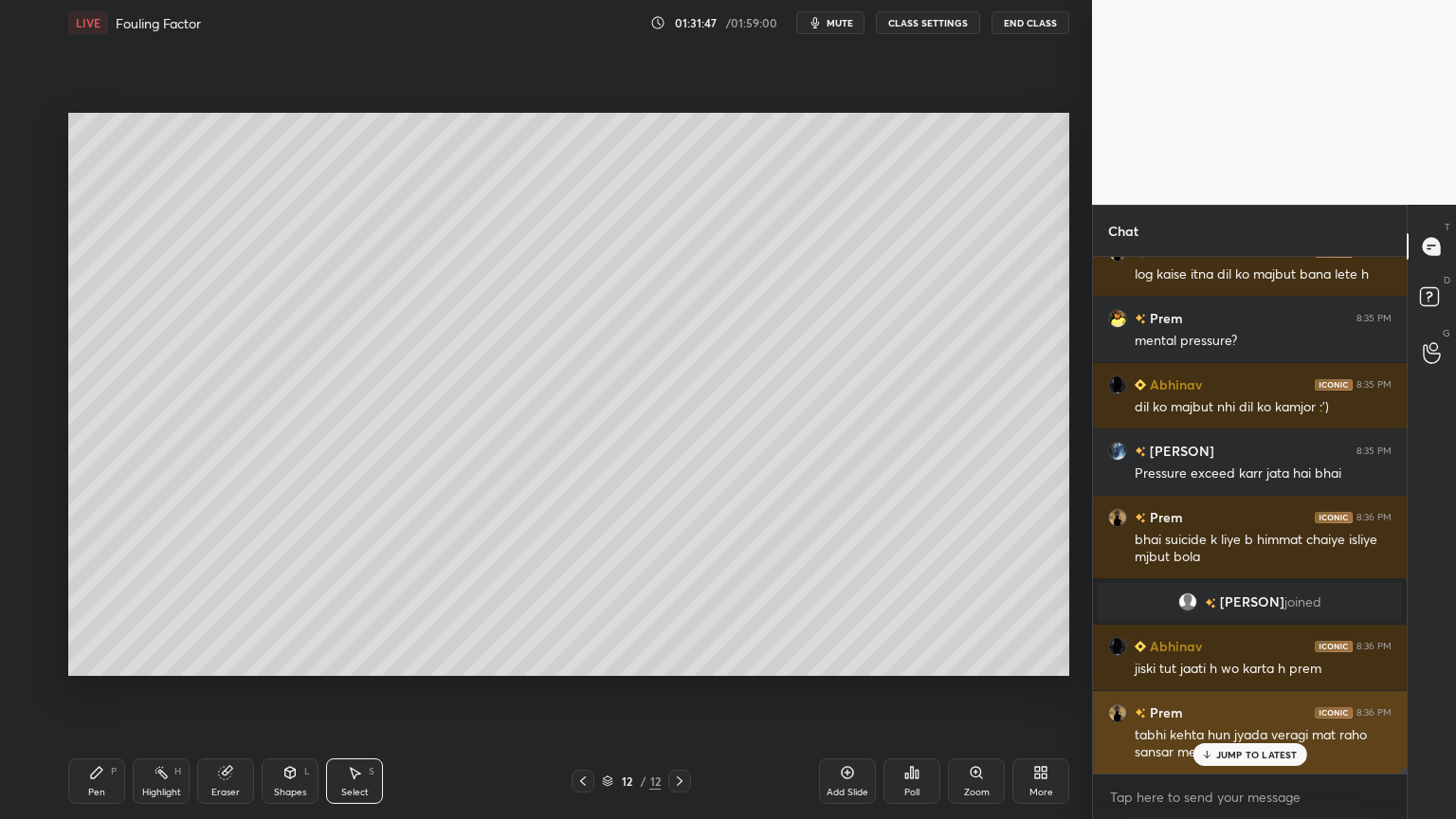 click on "Prem 8:36 PM tabhi kehta hun jyada veragi mat raho sansar me rho" at bounding box center (1249, 732) 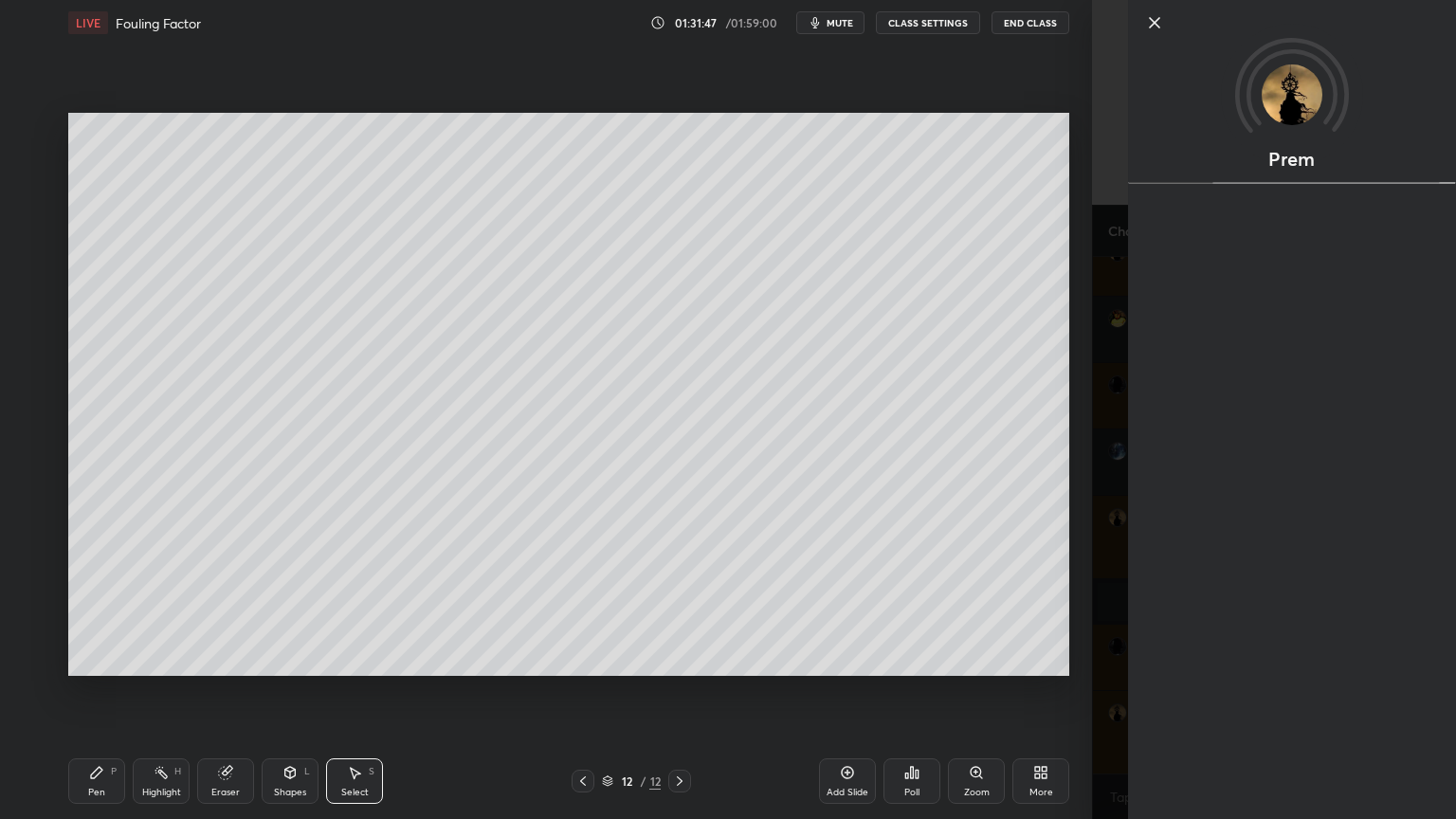 click on "0 ° Undo Copy Duplicate Duplicate to new slide Delete Setting up your live class Poll for   secs No correct answer Start poll" at bounding box center [569, 394] 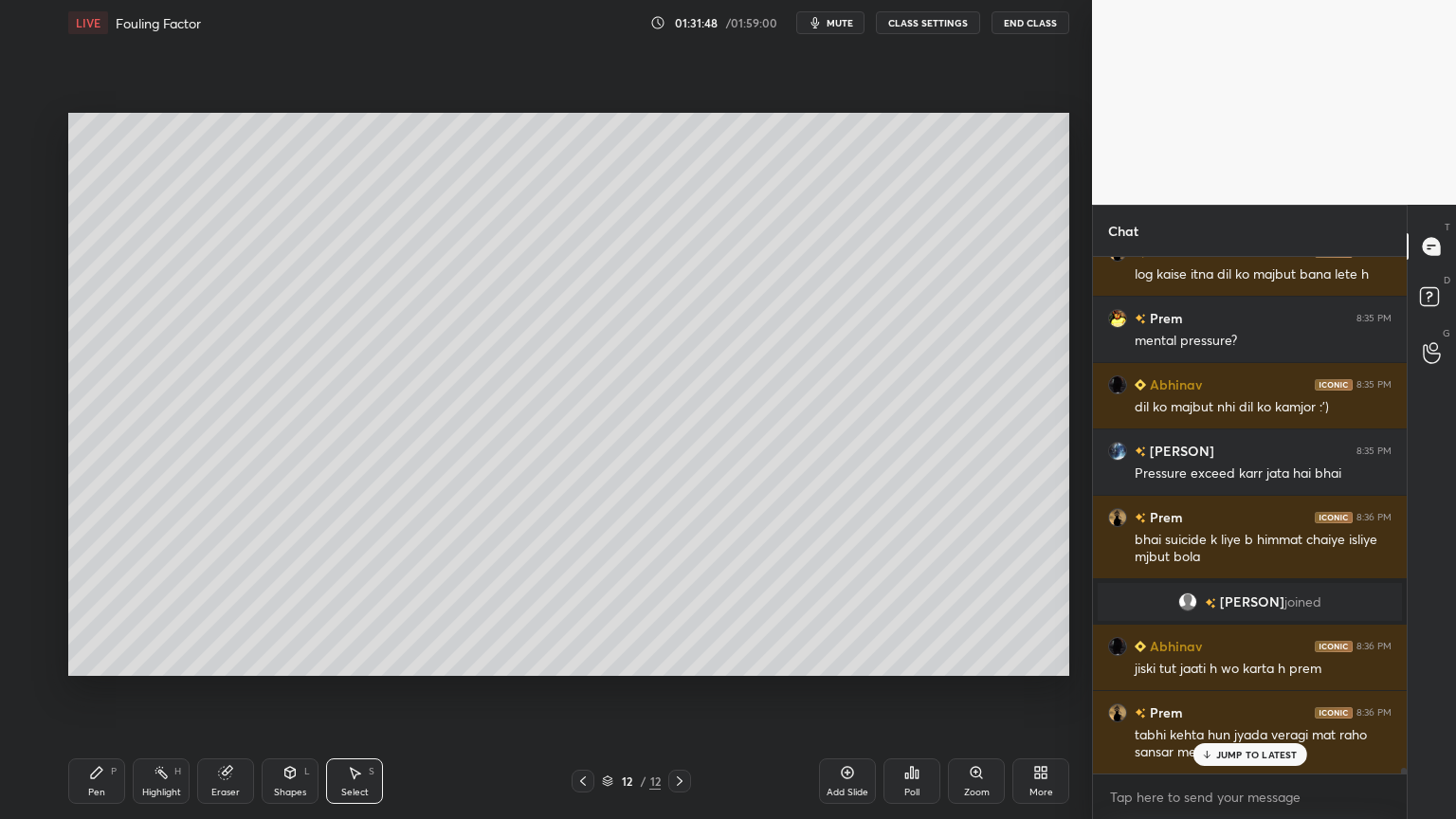 click on "JUMP TO LATEST" at bounding box center [1257, 755] 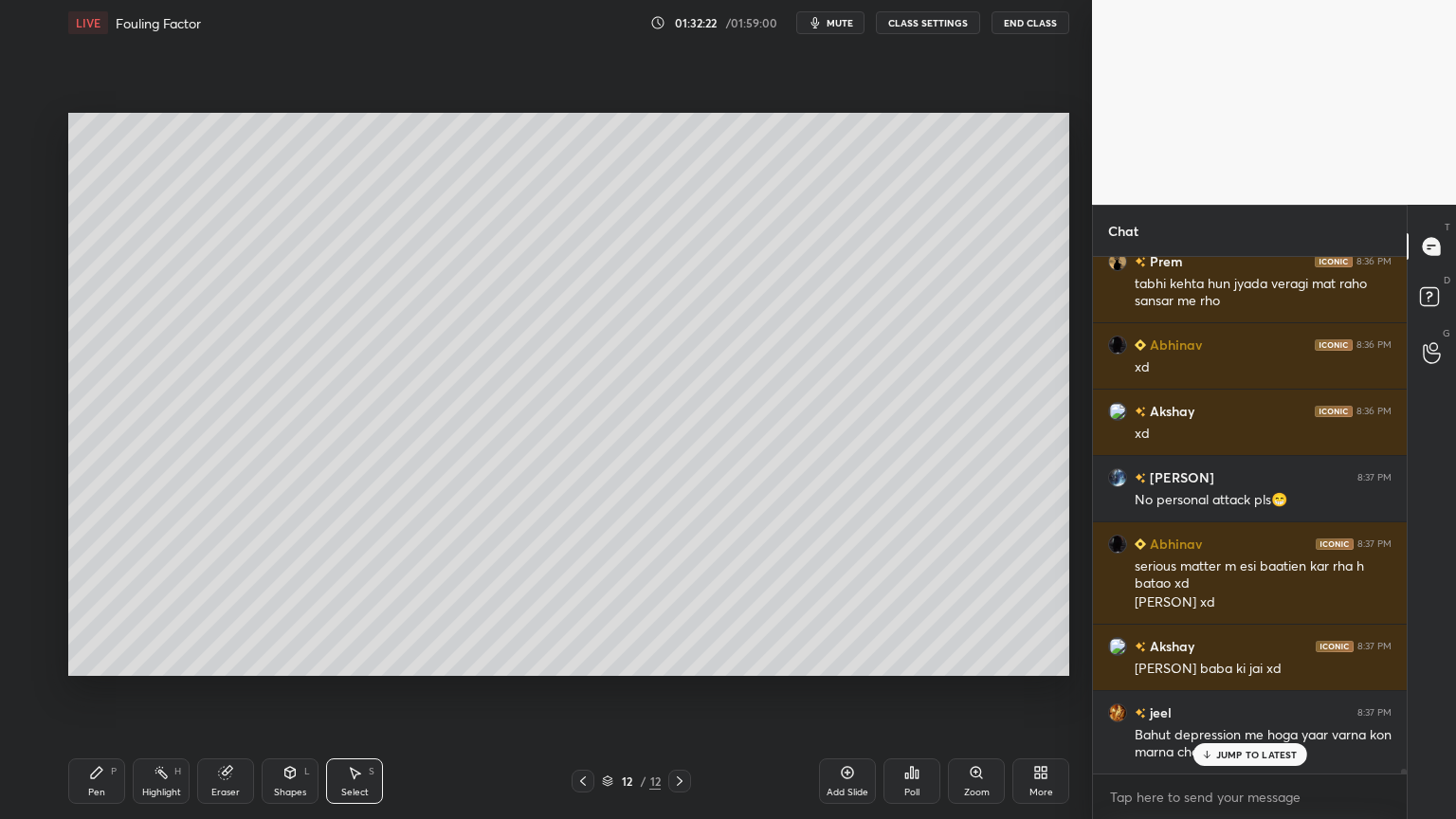 scroll, scrollTop: 50879, scrollLeft: 0, axis: vertical 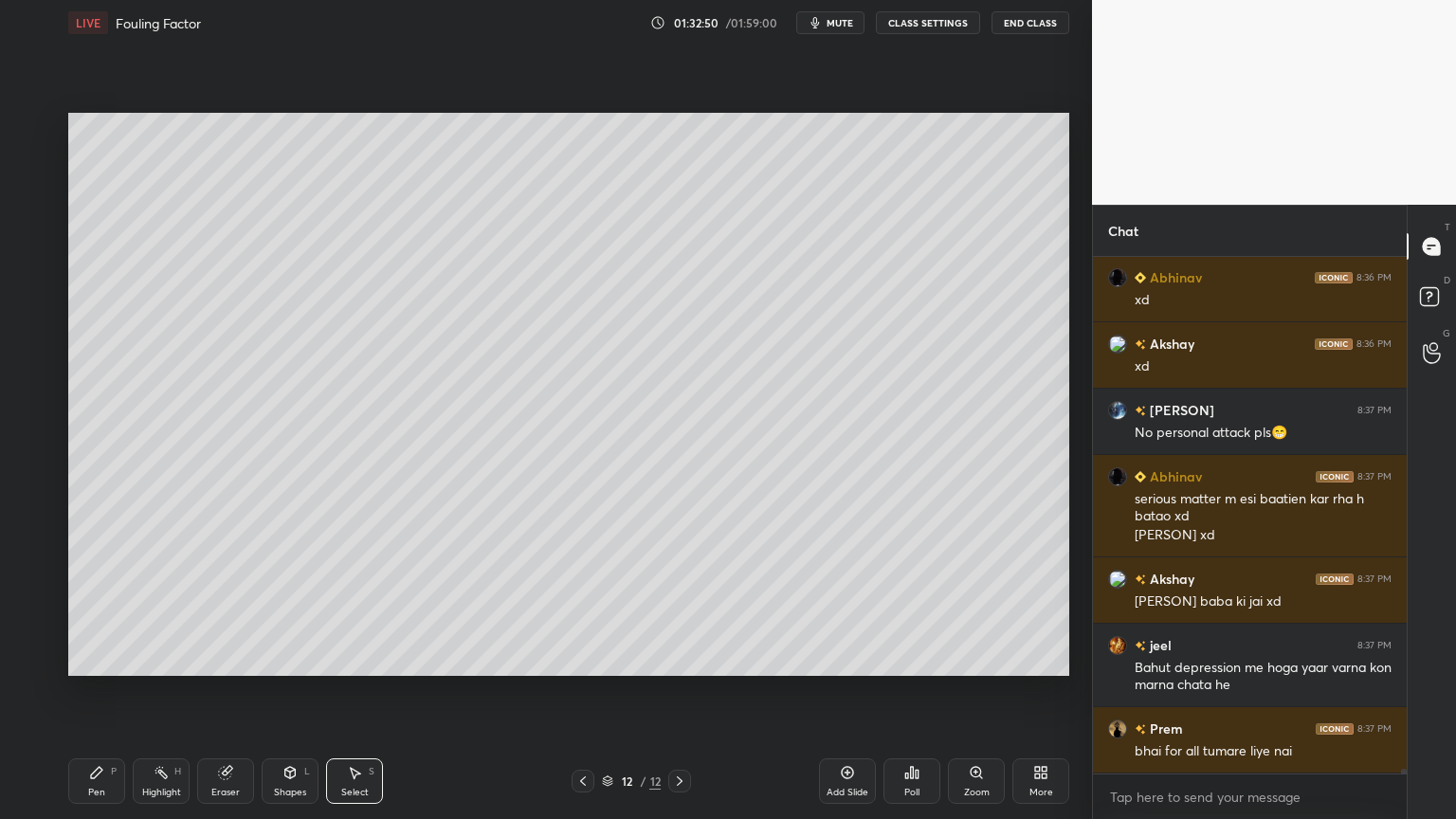 click on "Add Slide" at bounding box center [847, 781] 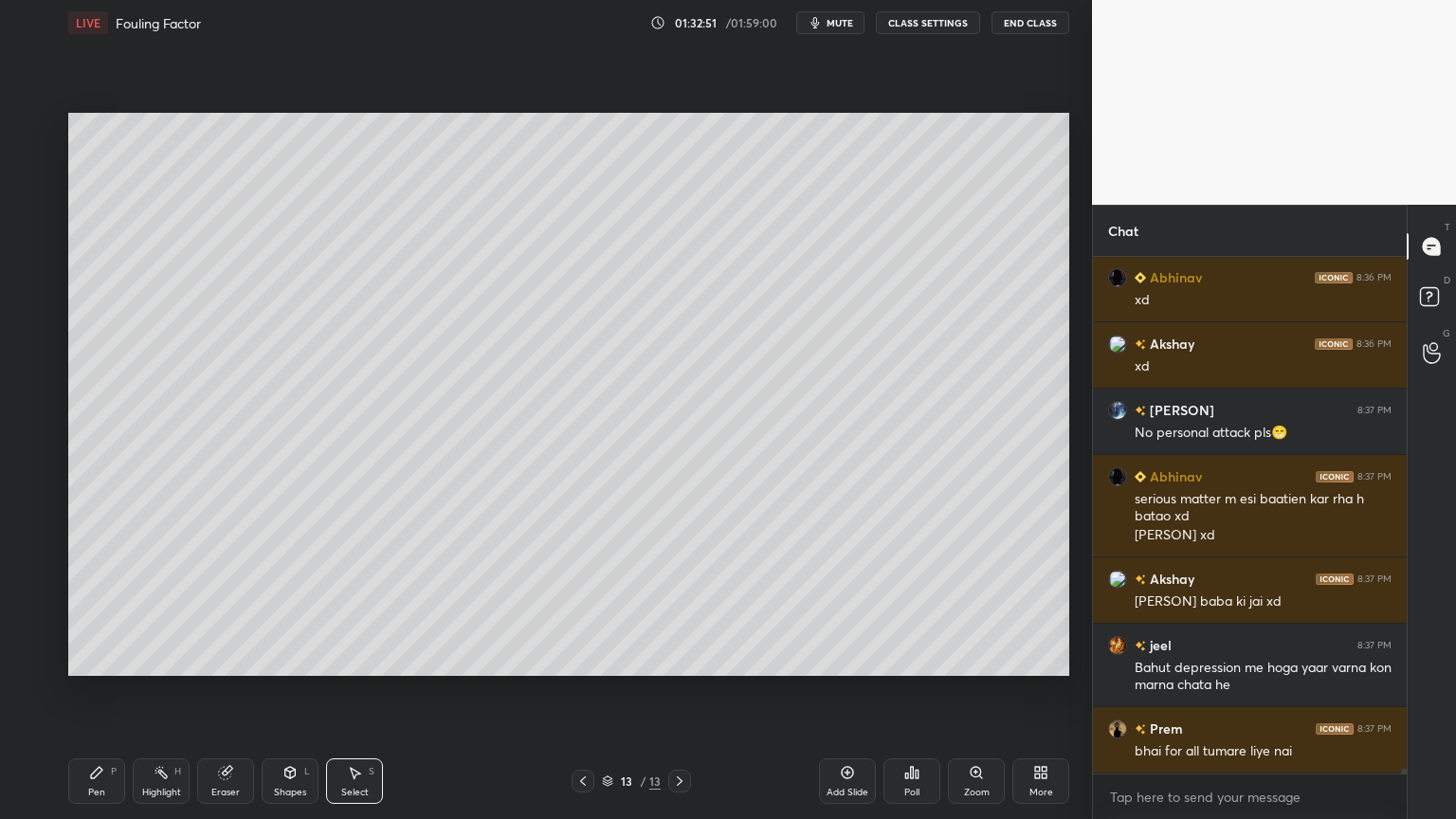 click on "Pen P" at bounding box center (97, 781) 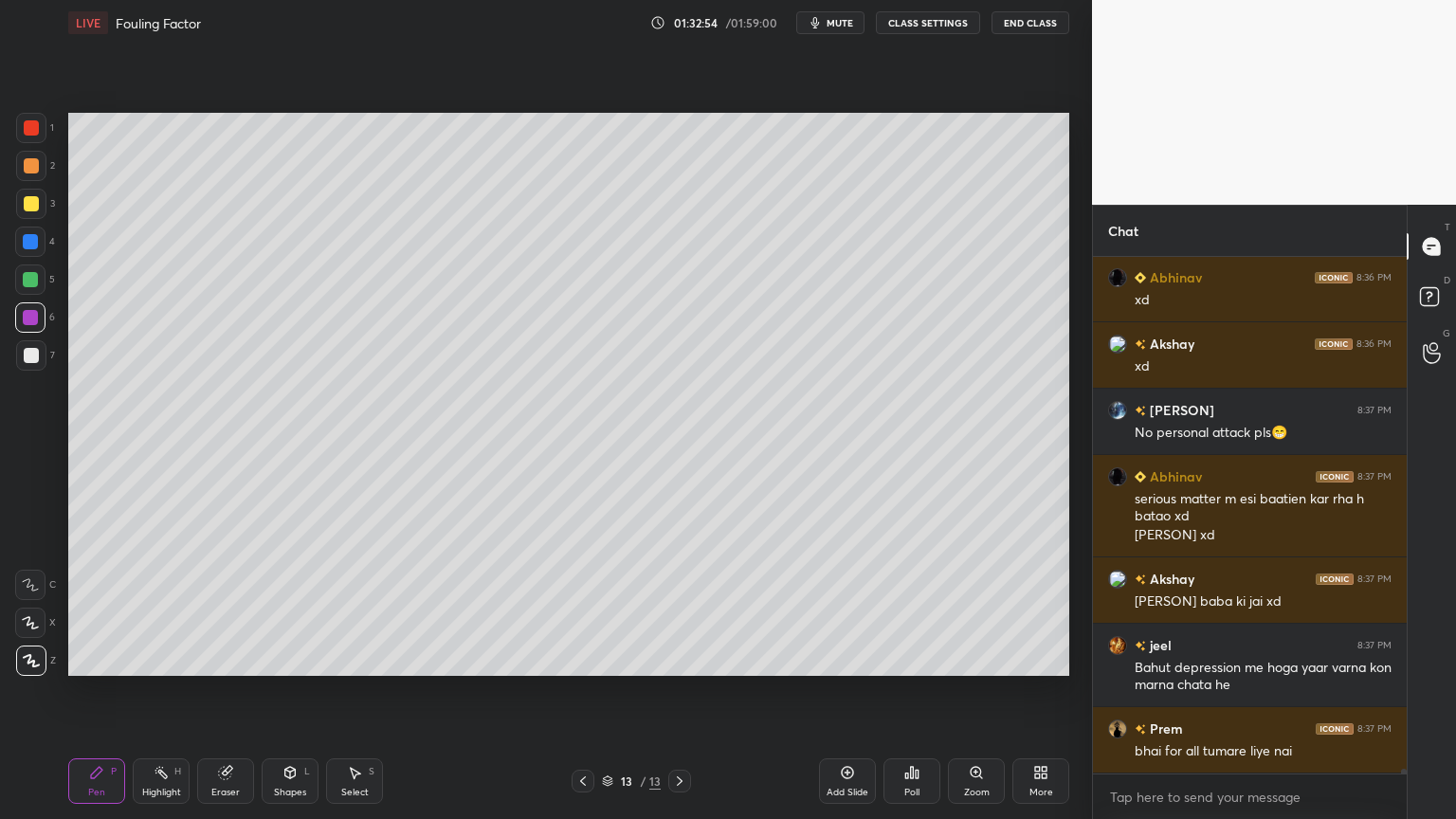 click on "Pen P Highlight H Eraser Shapes L Select S 13 / 13 Add Slide Poll Zoom More" at bounding box center (569, 781) 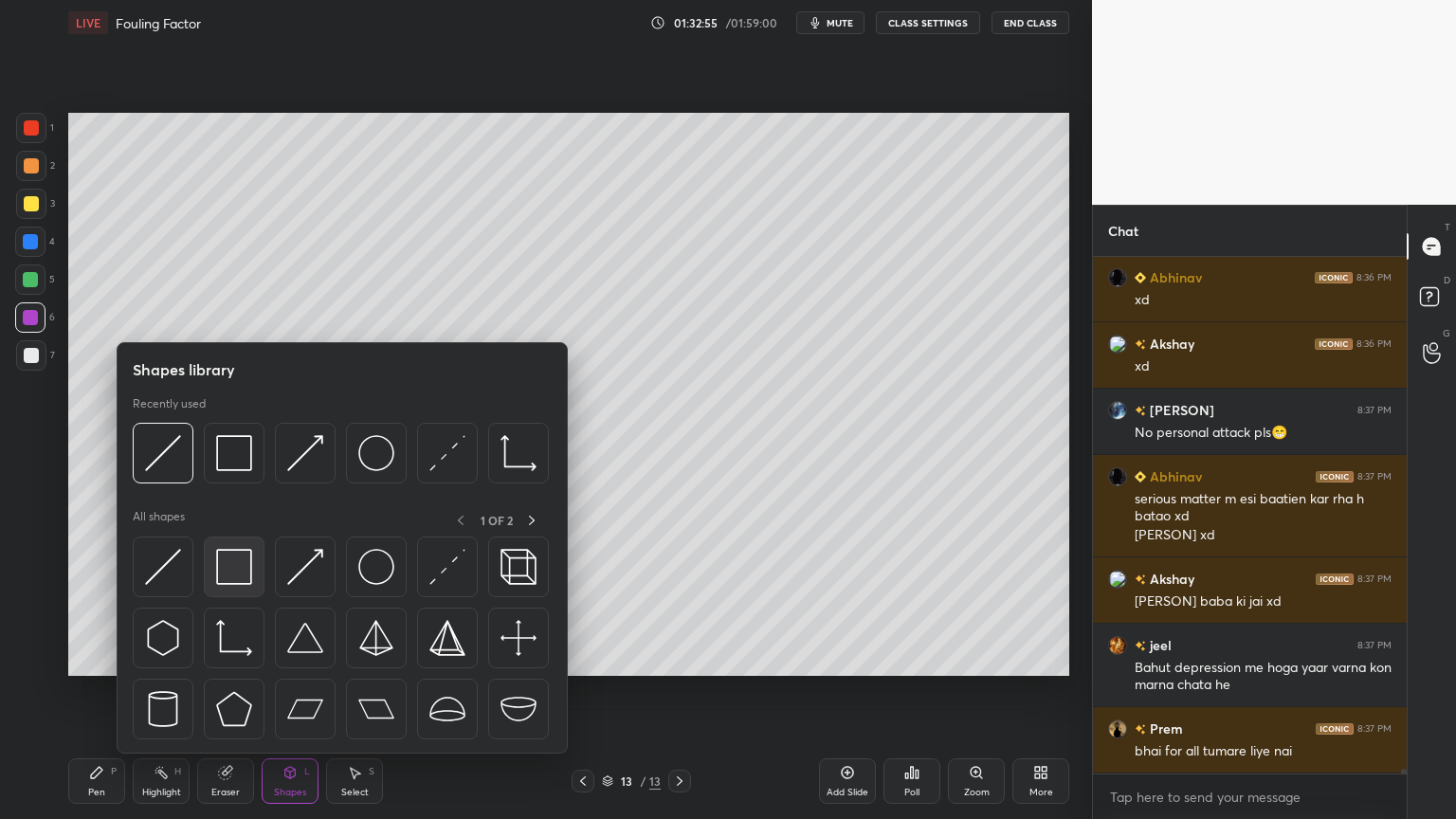 click at bounding box center [234, 567] 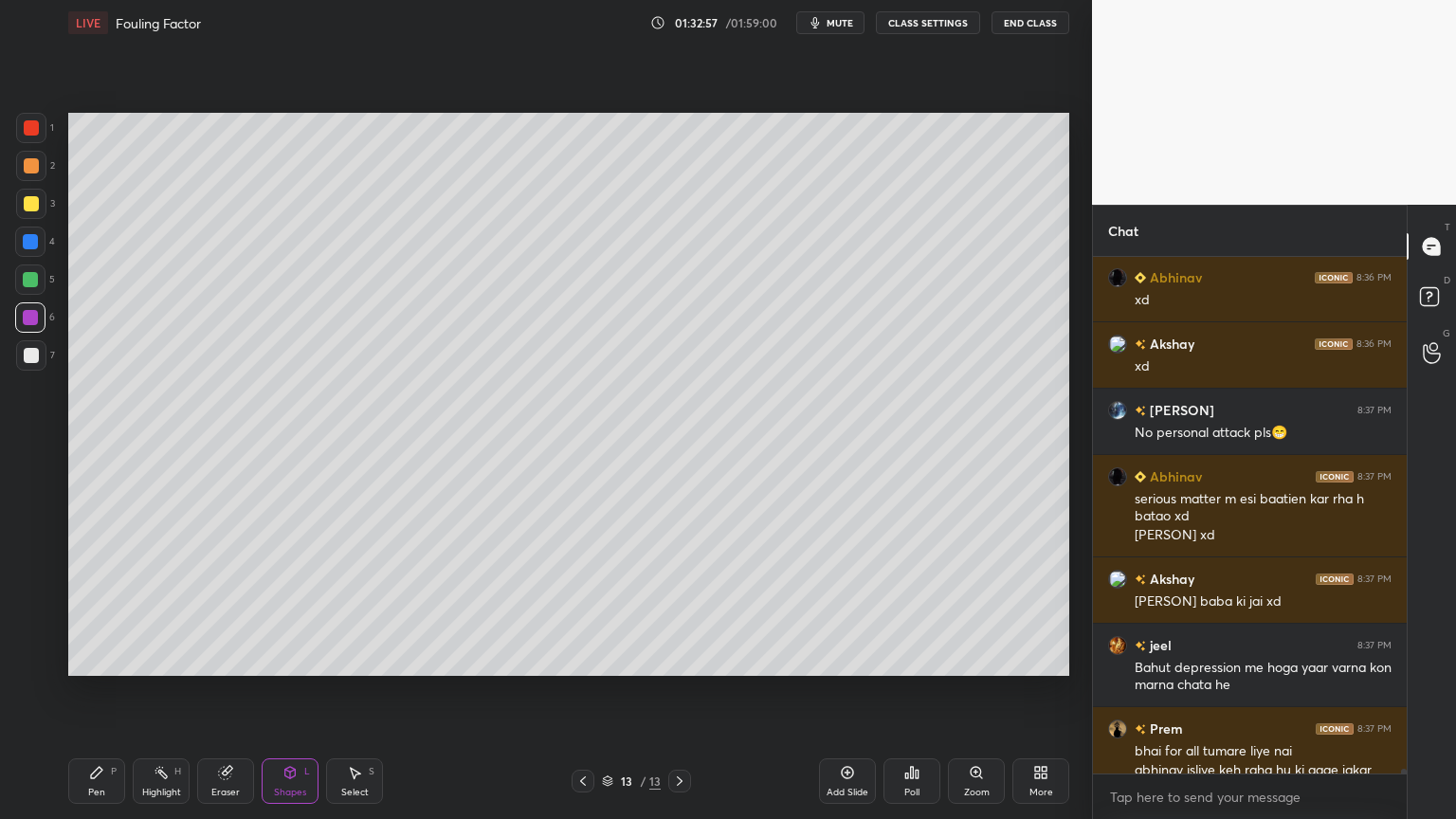 scroll, scrollTop: 50914, scrollLeft: 0, axis: vertical 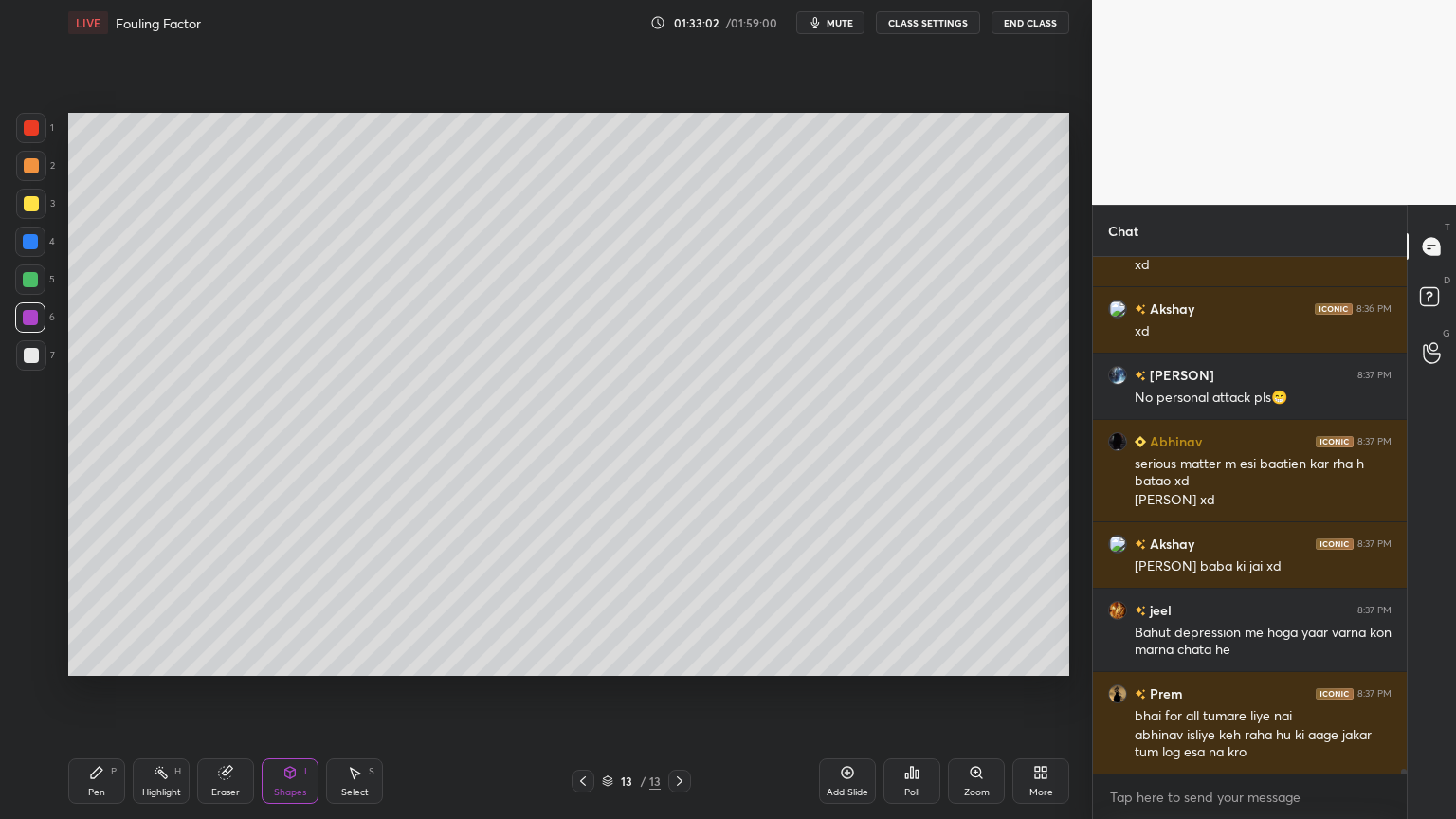 click on "Shapes L" at bounding box center [290, 781] 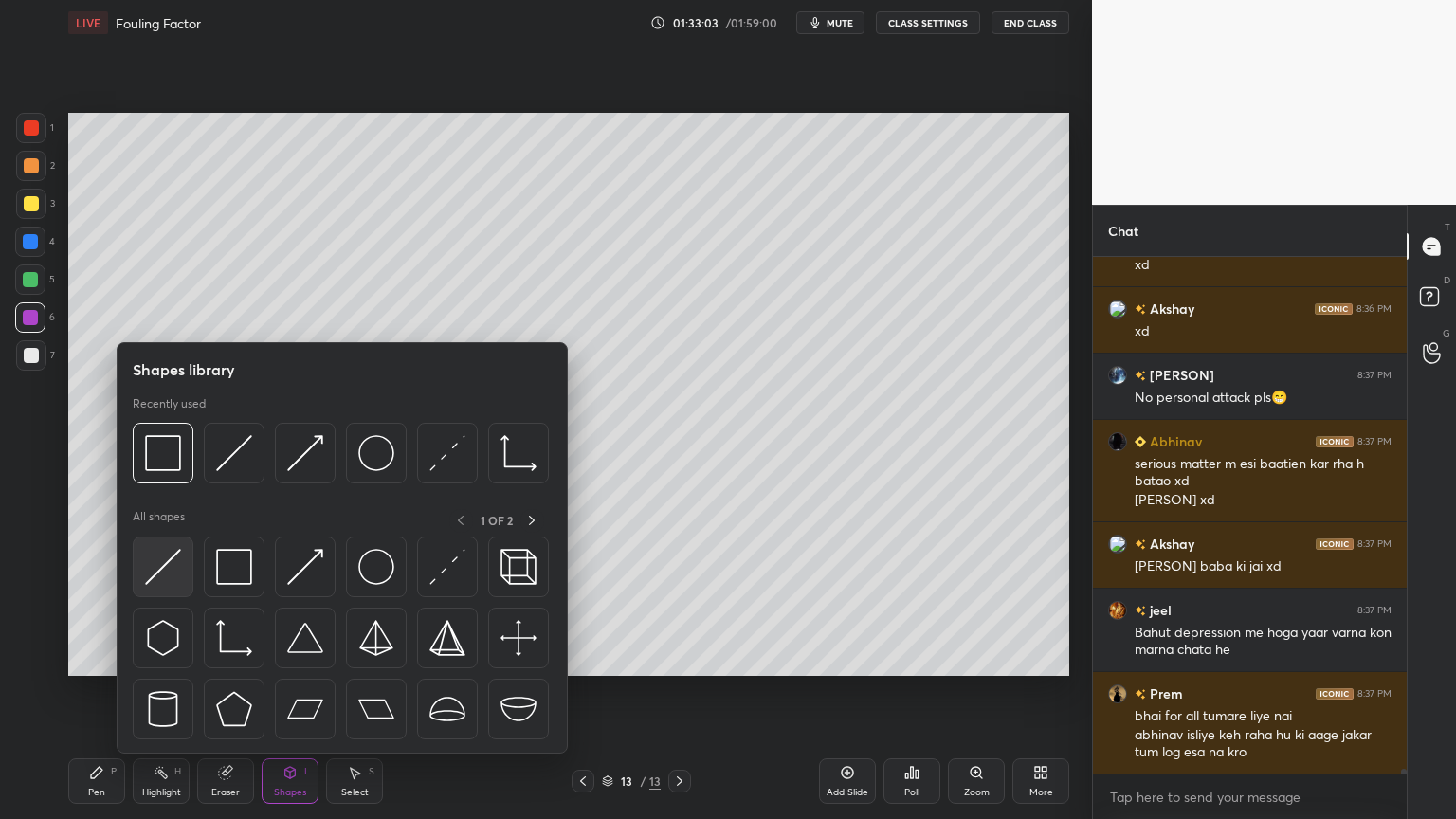 click at bounding box center (163, 567) 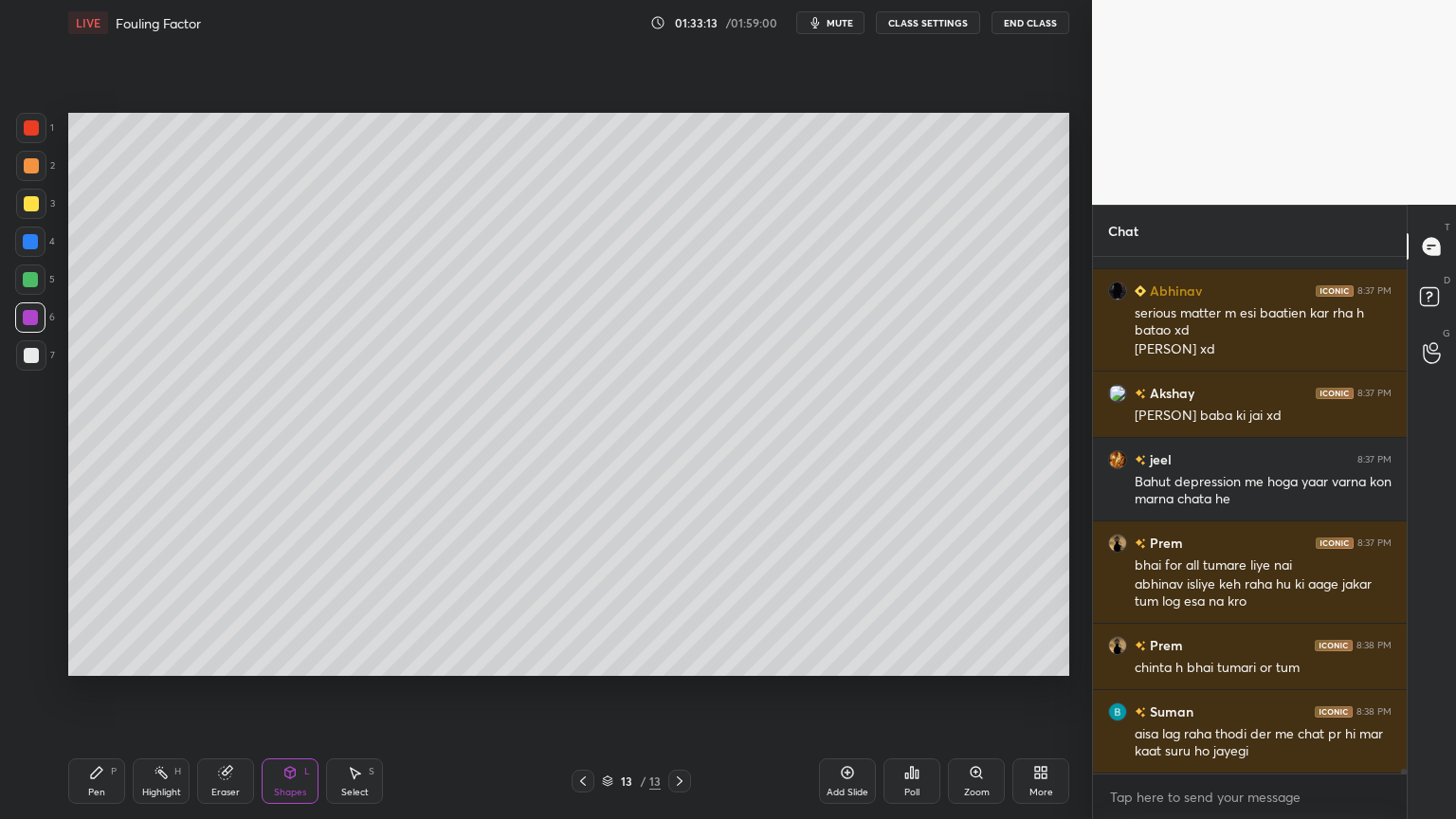 scroll, scrollTop: 51131, scrollLeft: 0, axis: vertical 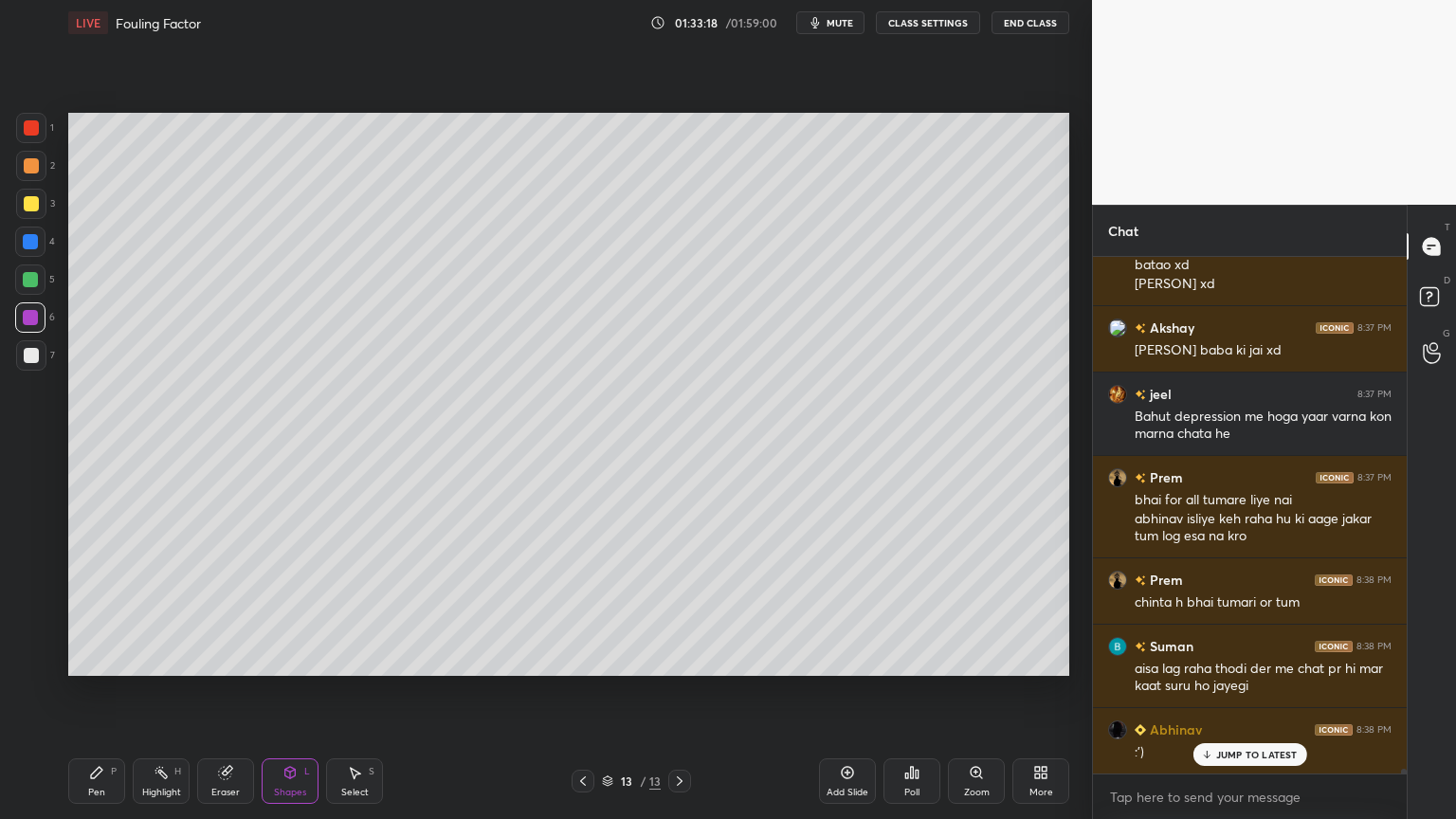 click on "Select" at bounding box center [355, 792] 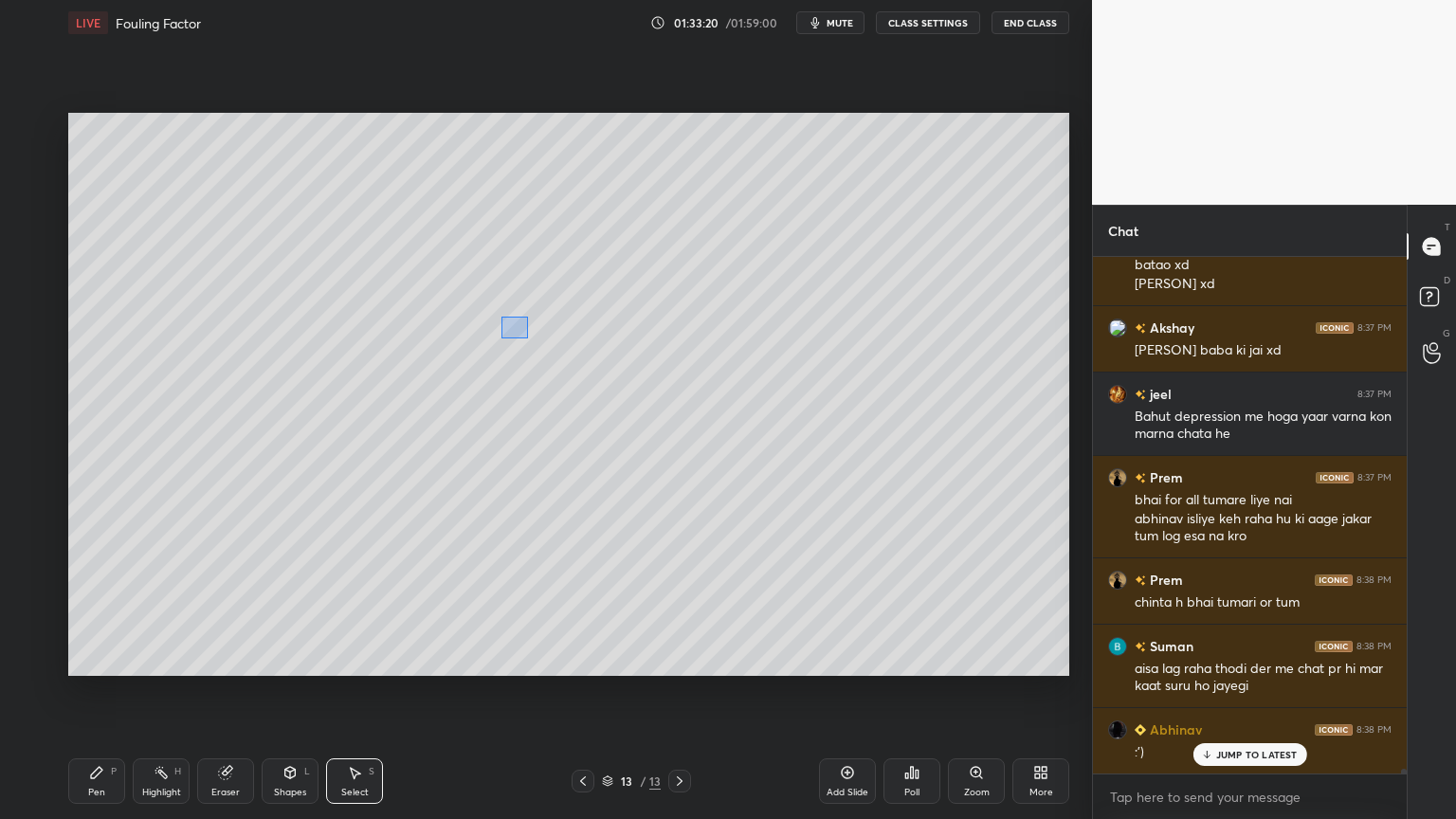 drag, startPoint x: 527, startPoint y: 337, endPoint x: 626, endPoint y: 427, distance: 133.7946 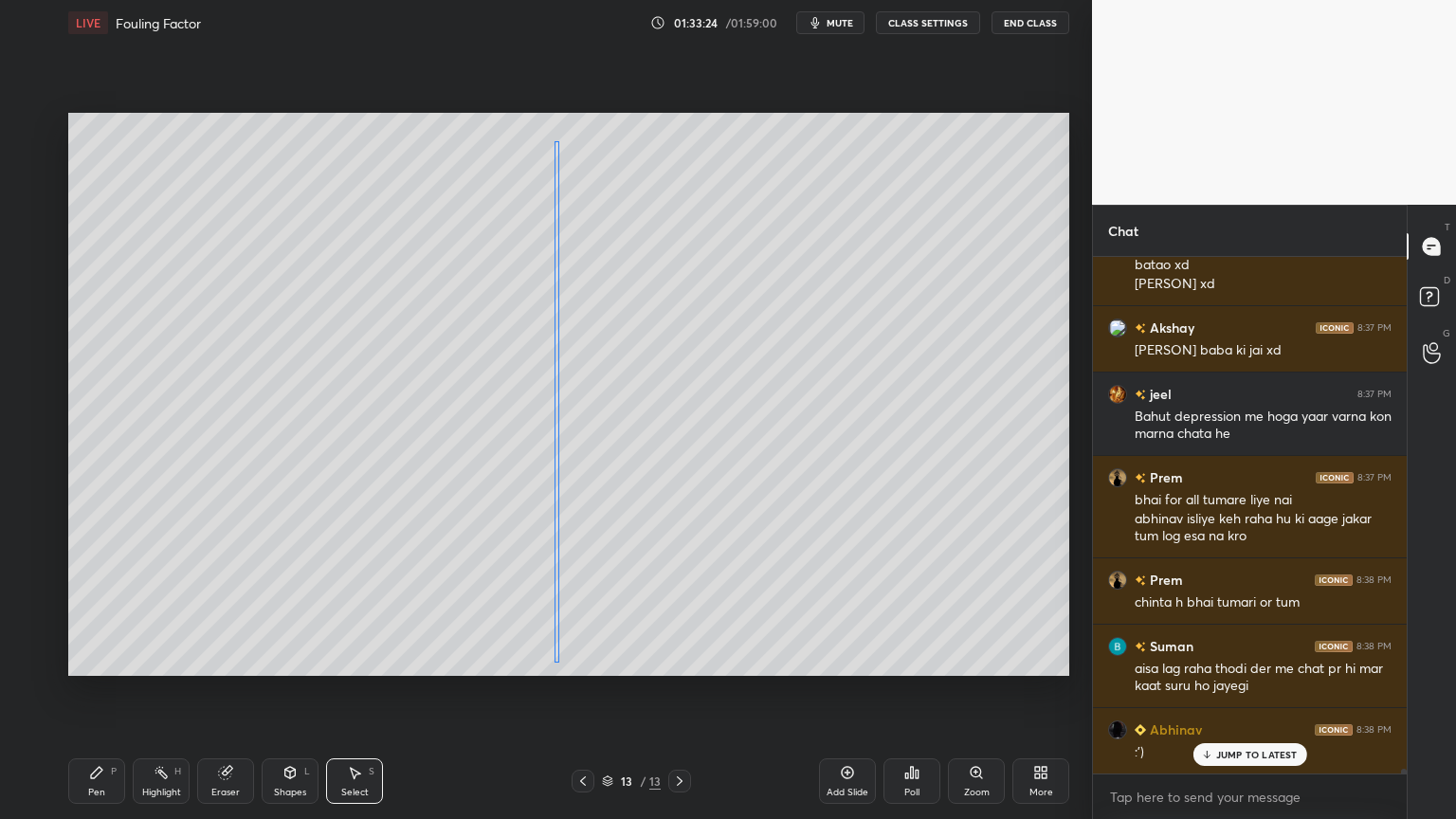 drag, startPoint x: 547, startPoint y: 376, endPoint x: 556, endPoint y: 377, distance: 9.055385 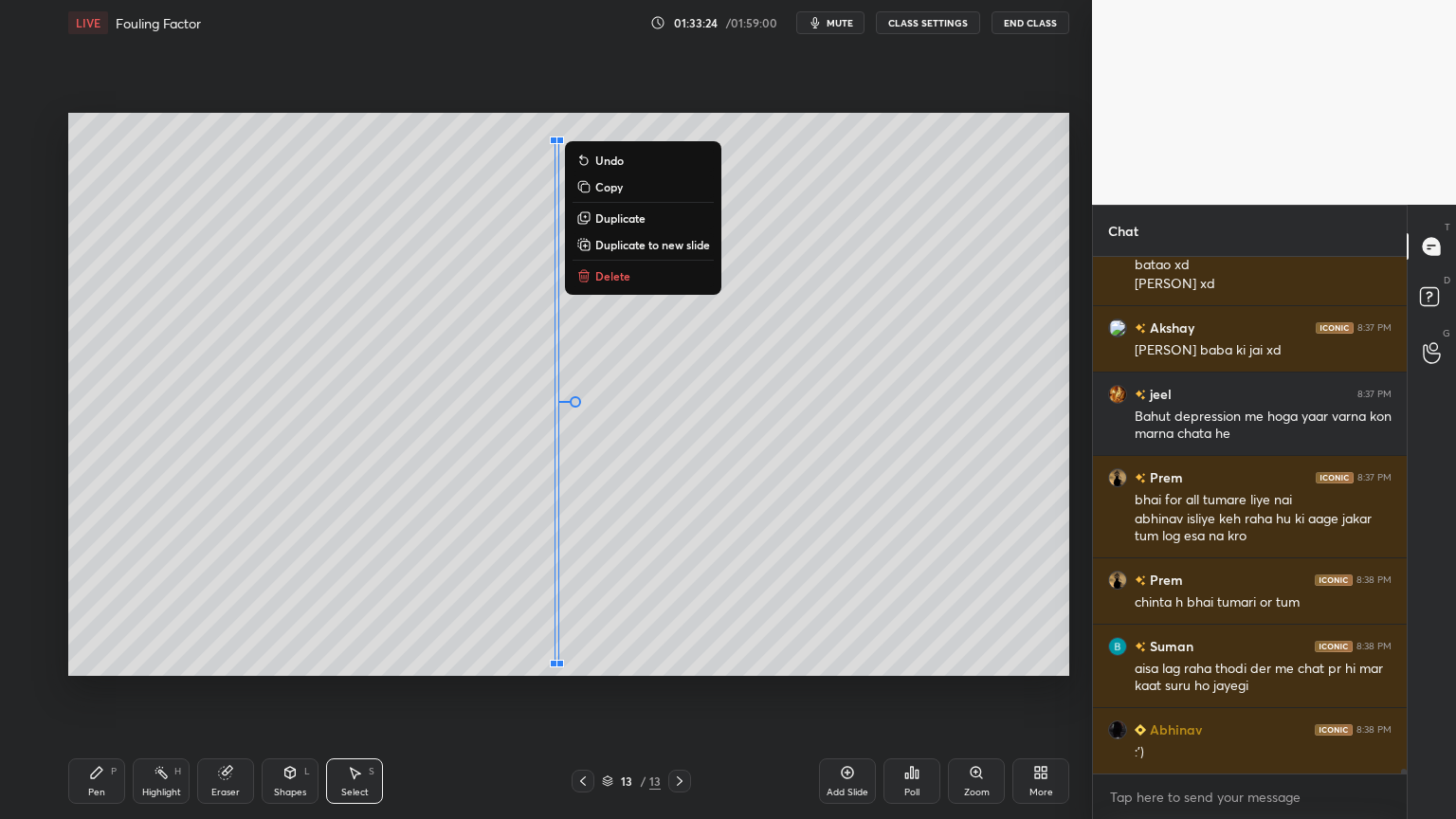 scroll, scrollTop: 51198, scrollLeft: 0, axis: vertical 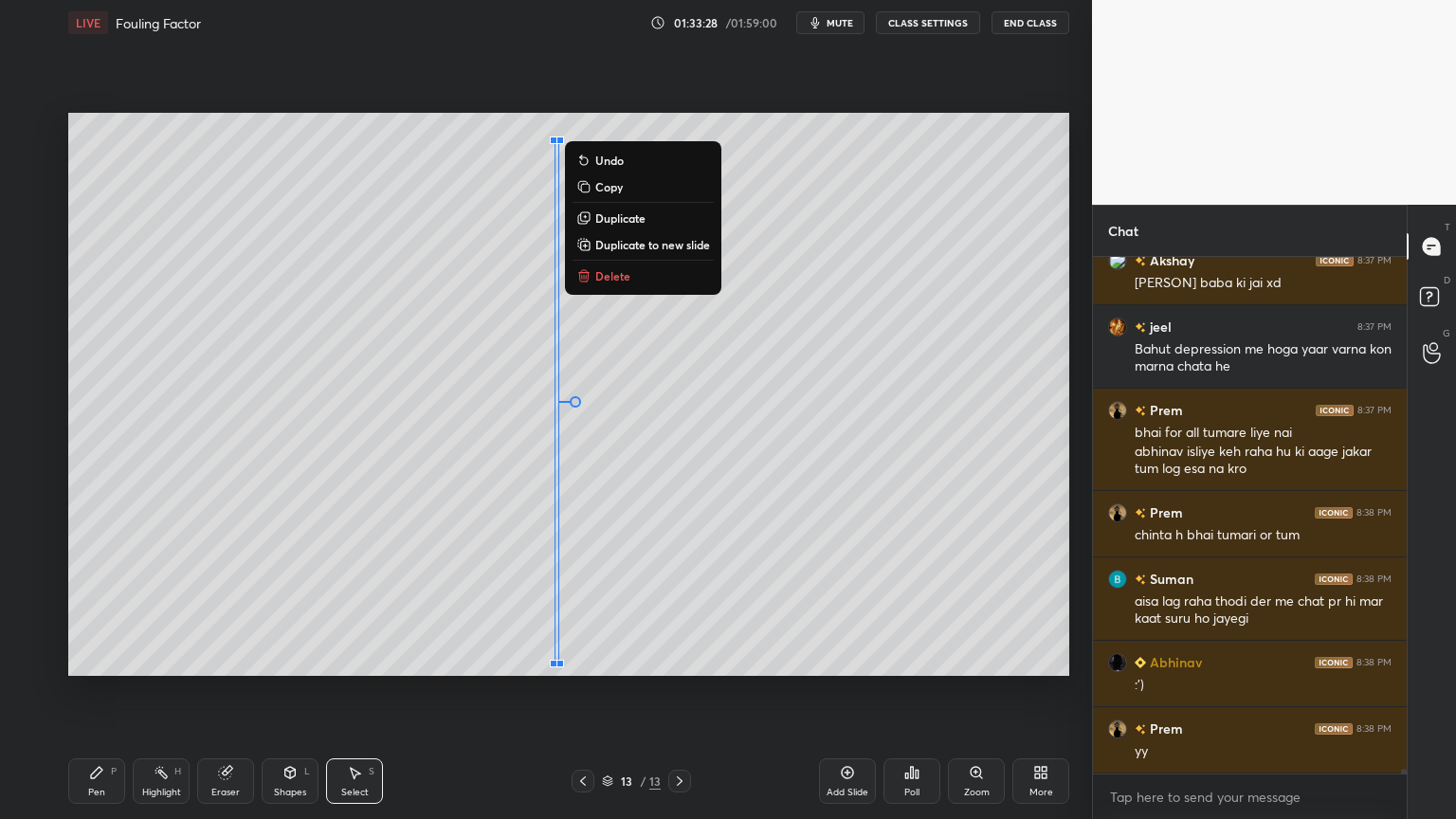 click on "Pen" at bounding box center [97, 792] 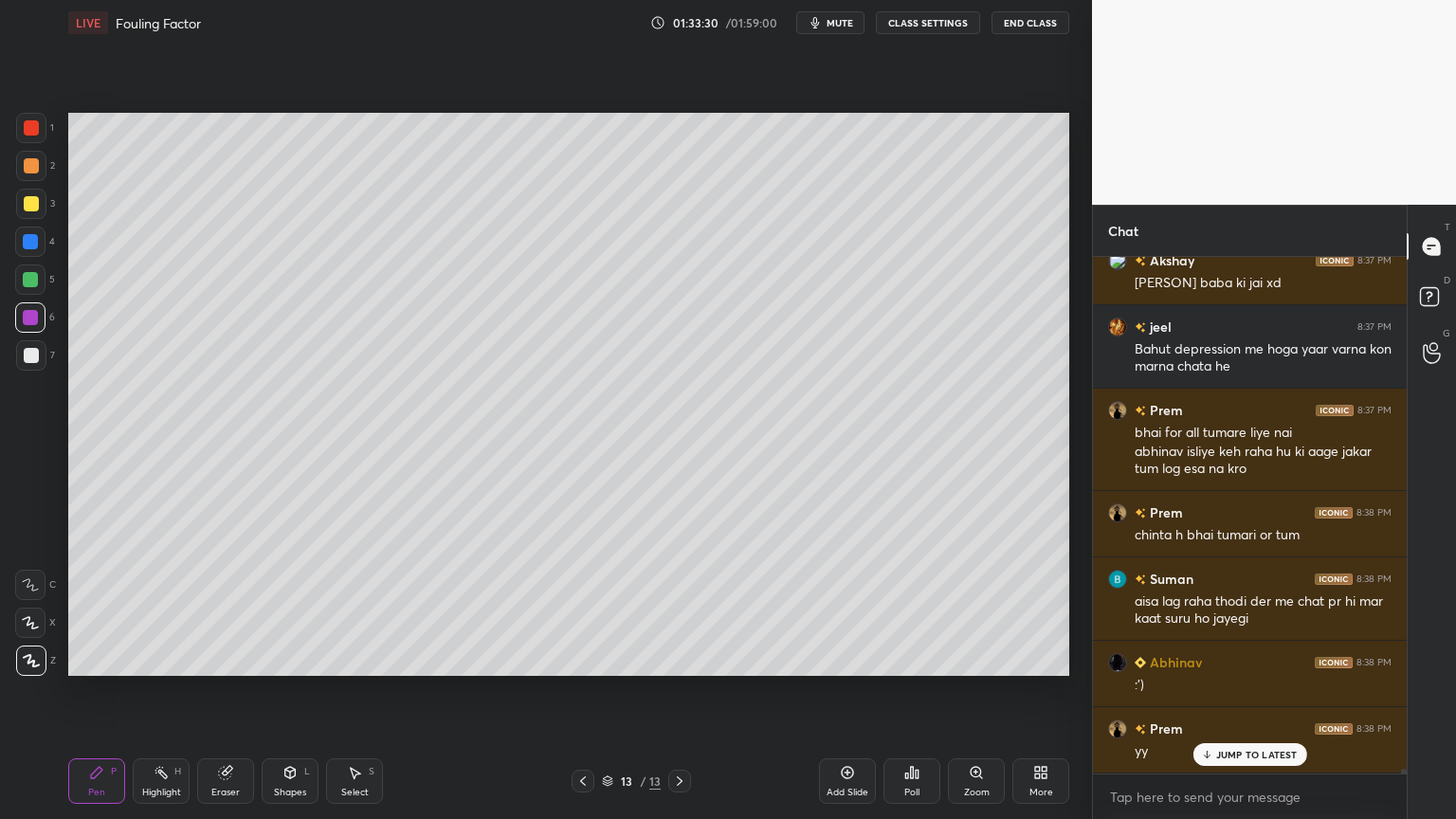 scroll, scrollTop: 51263, scrollLeft: 0, axis: vertical 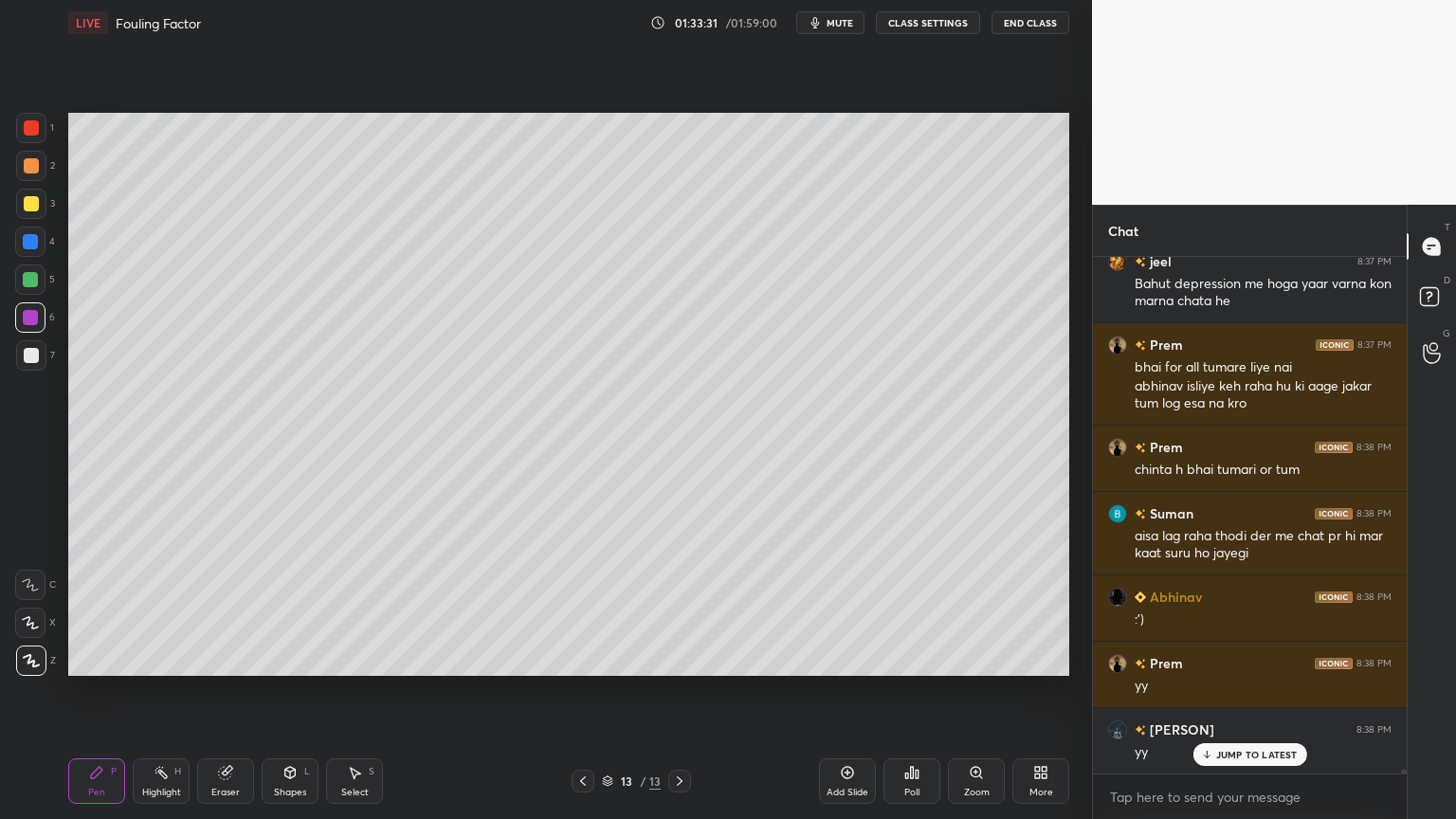 click at bounding box center (31, 355) 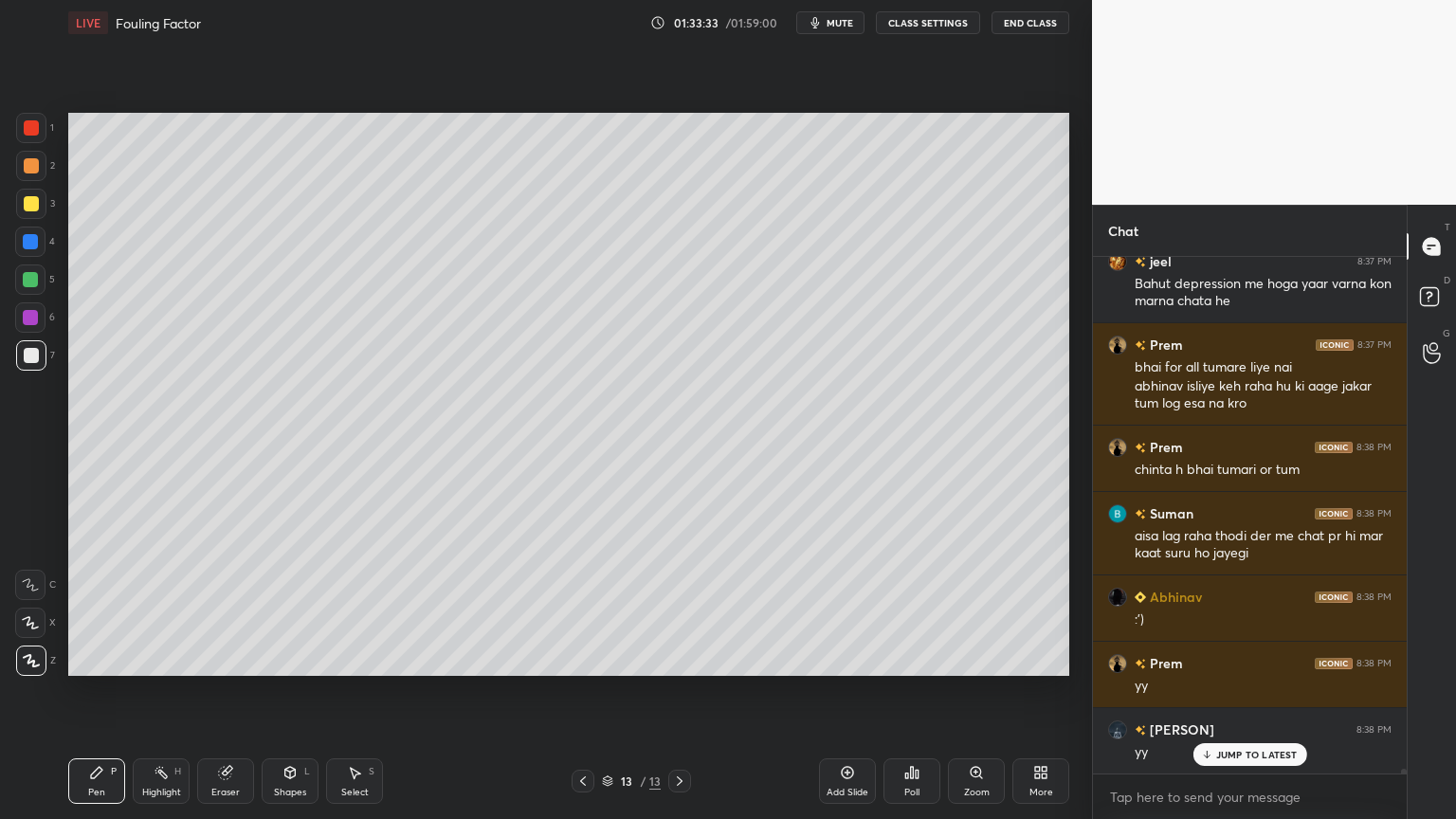 click at bounding box center (31, 204) 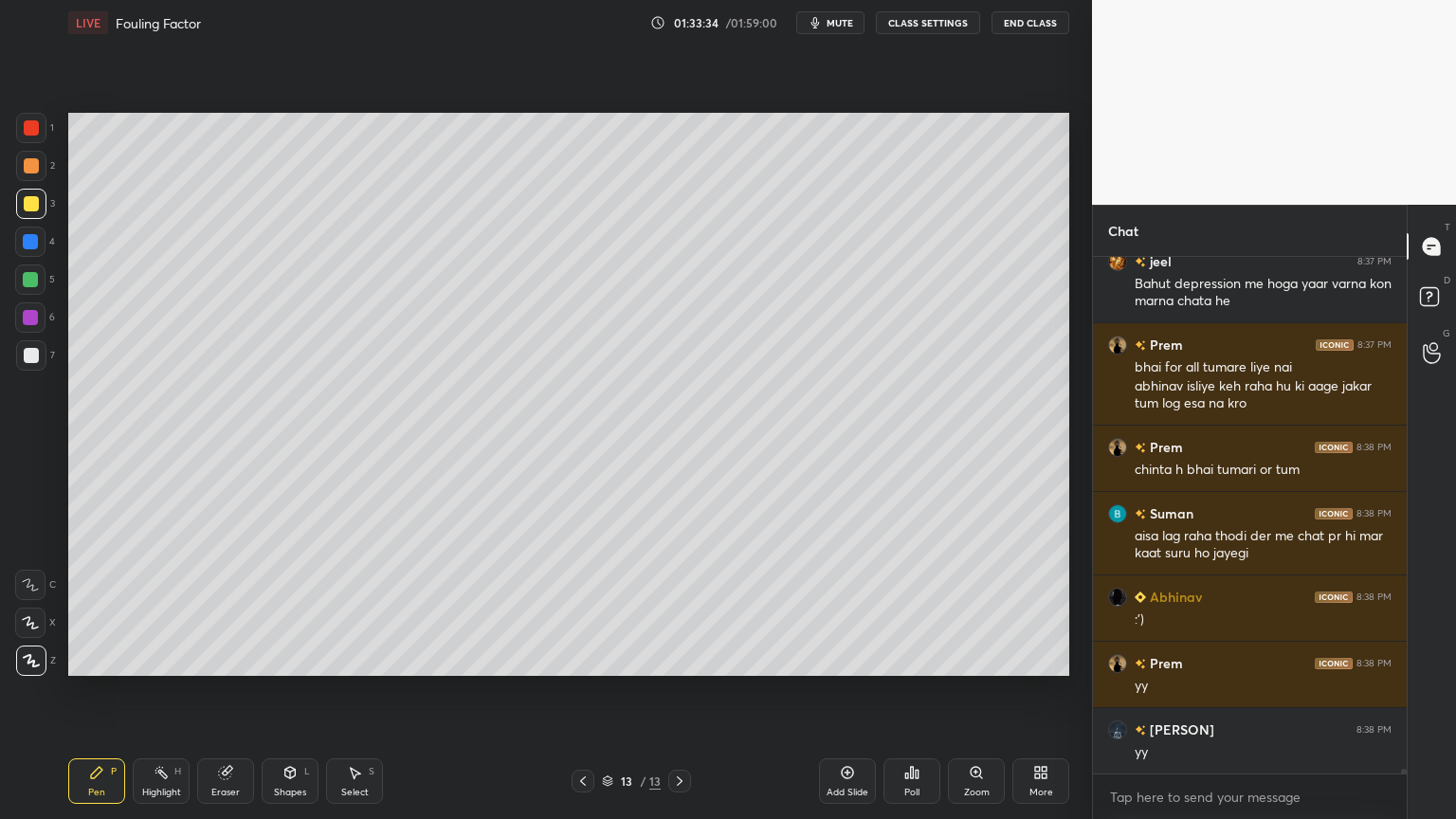 scroll, scrollTop: 51331, scrollLeft: 0, axis: vertical 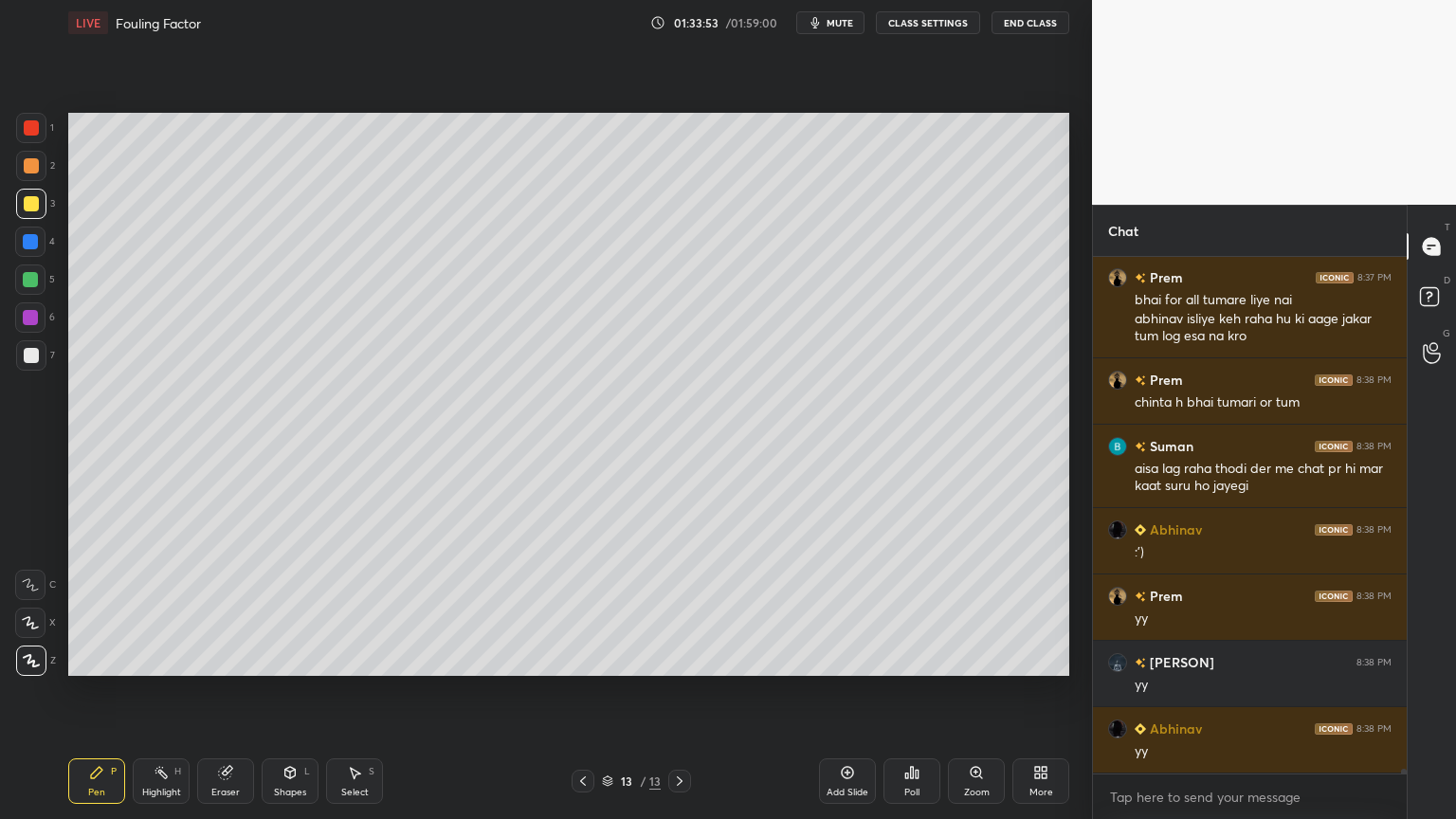 click at bounding box center (31, 355) 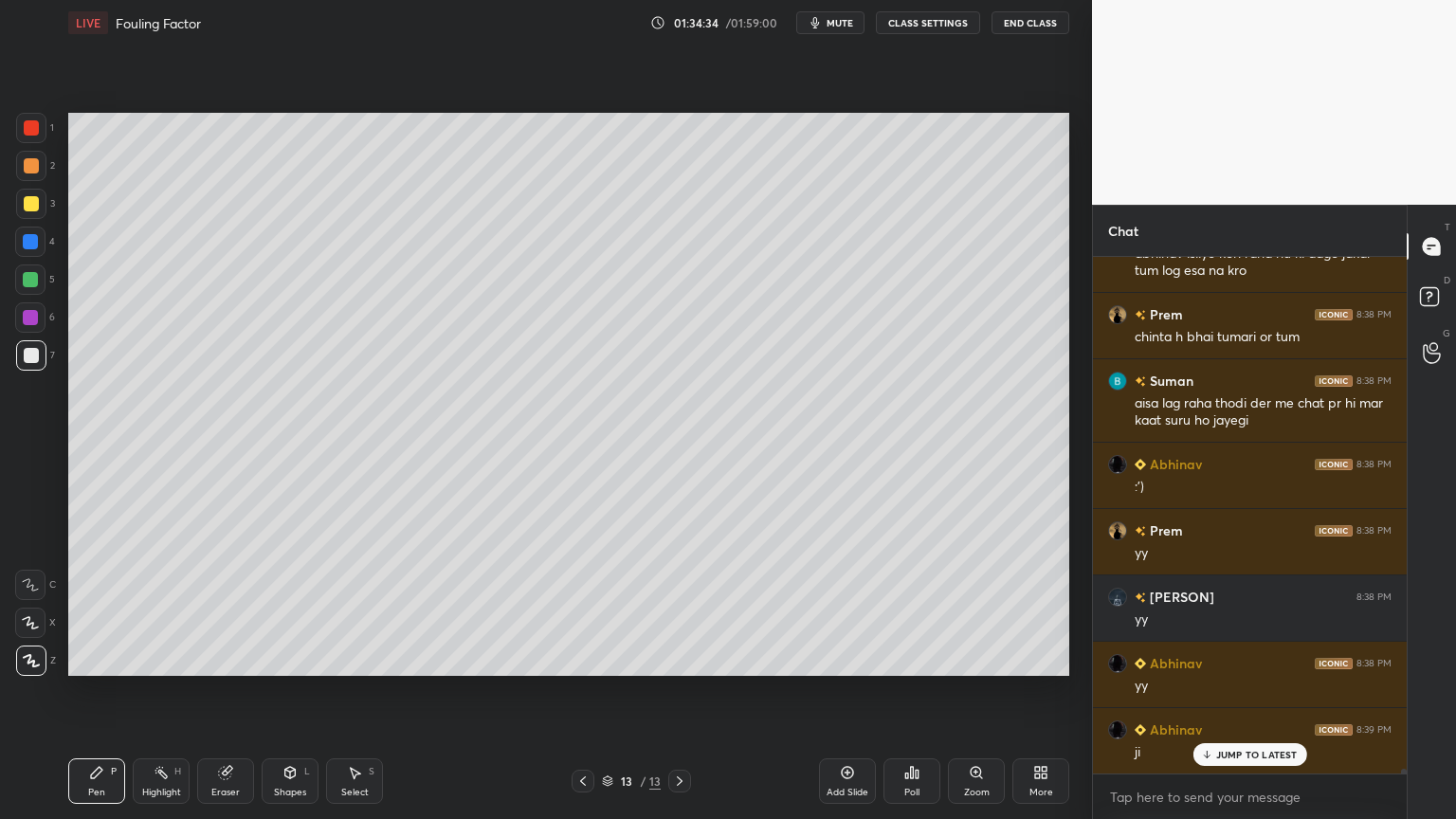 scroll, scrollTop: 51463, scrollLeft: 0, axis: vertical 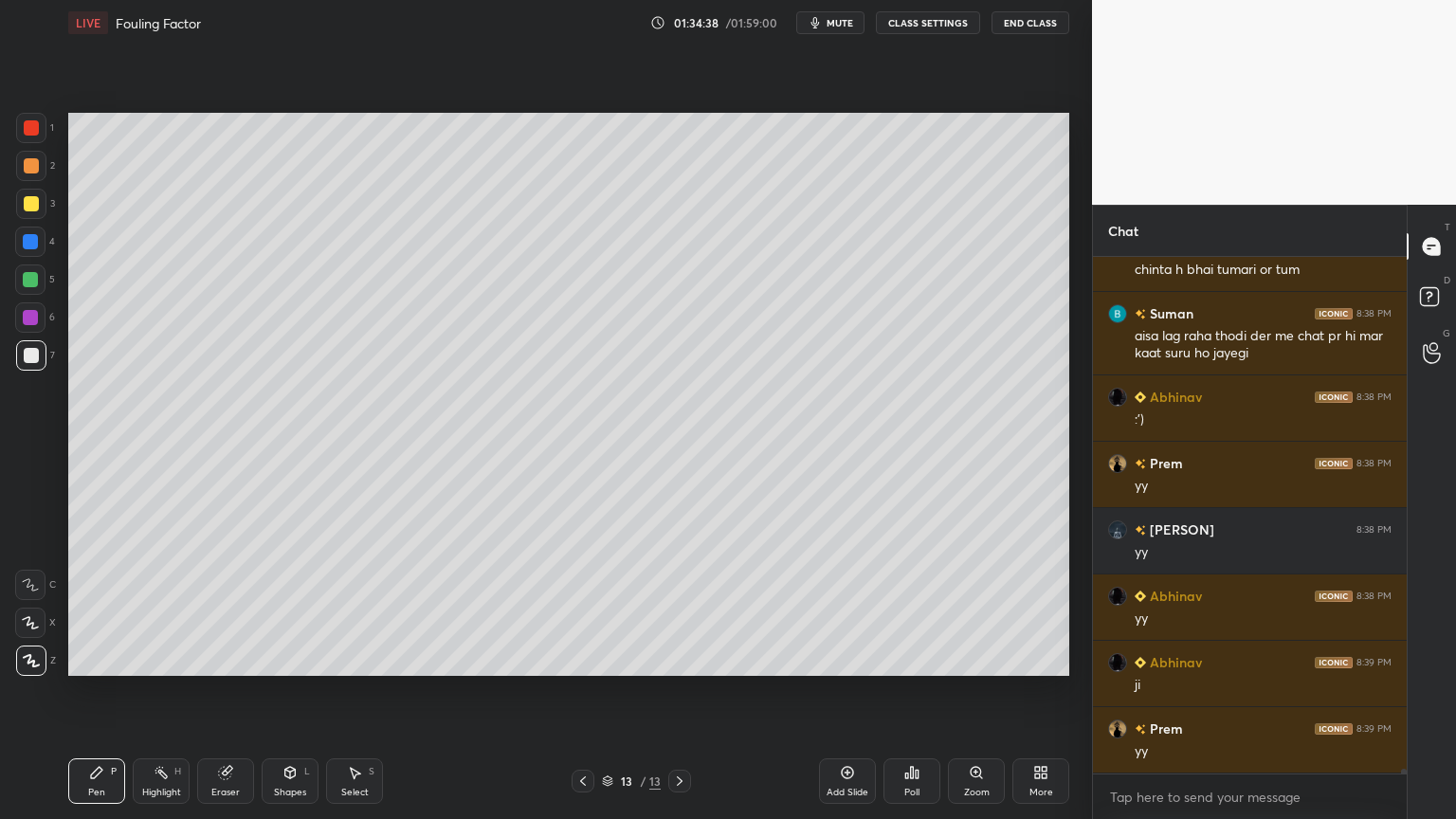 click at bounding box center (31, 204) 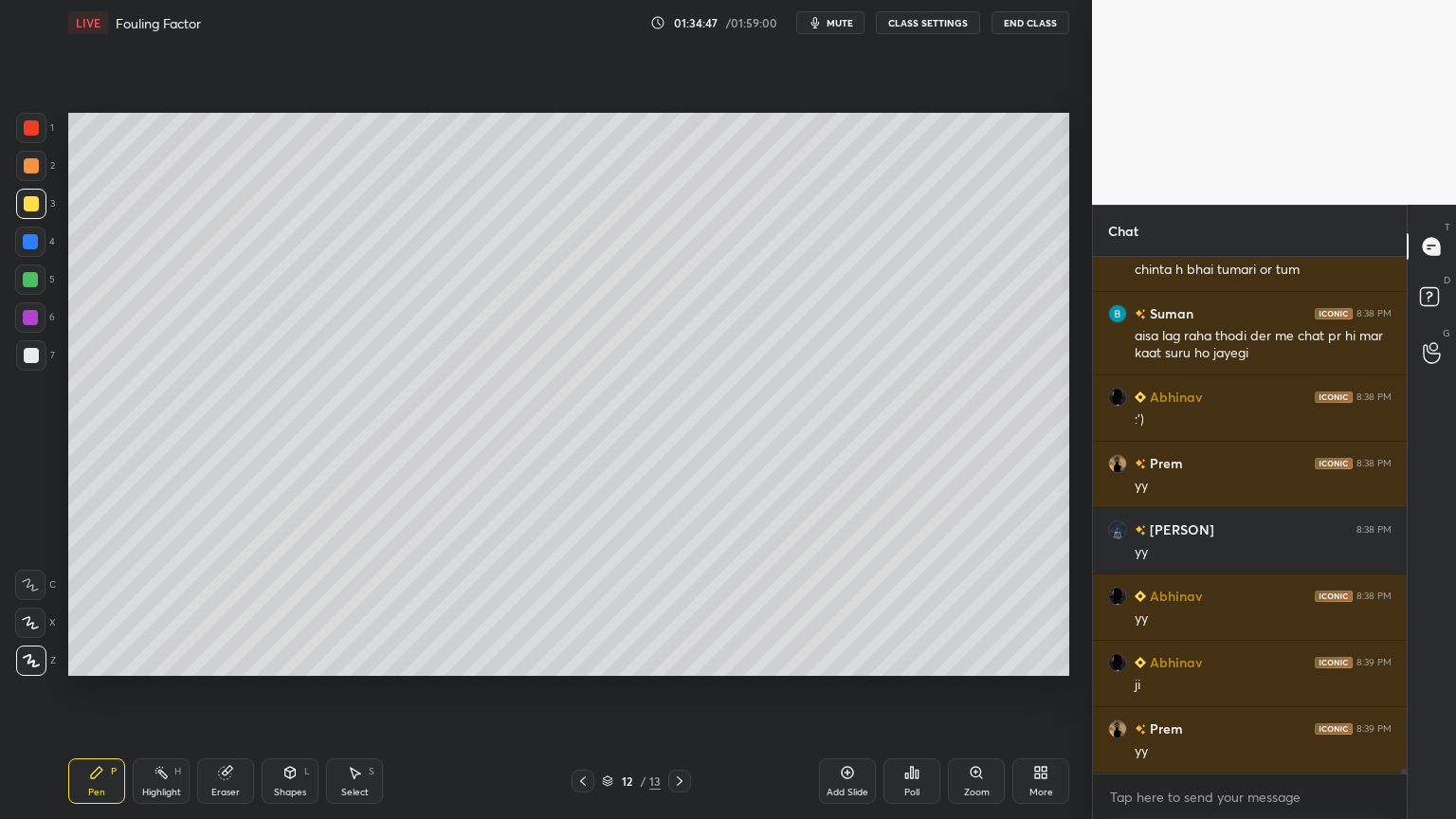 scroll, scrollTop: 51482, scrollLeft: 0, axis: vertical 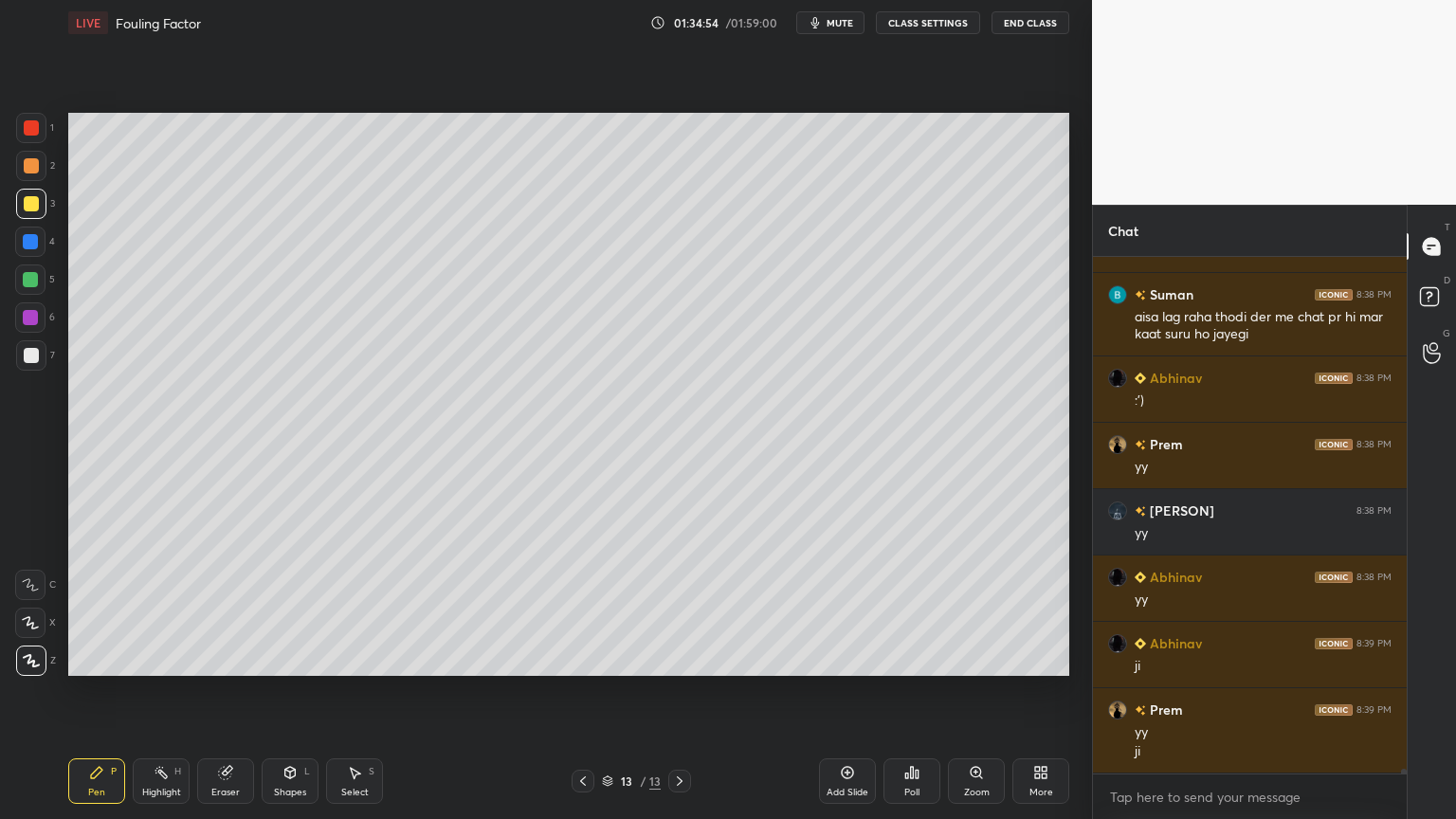 click at bounding box center [31, 355] 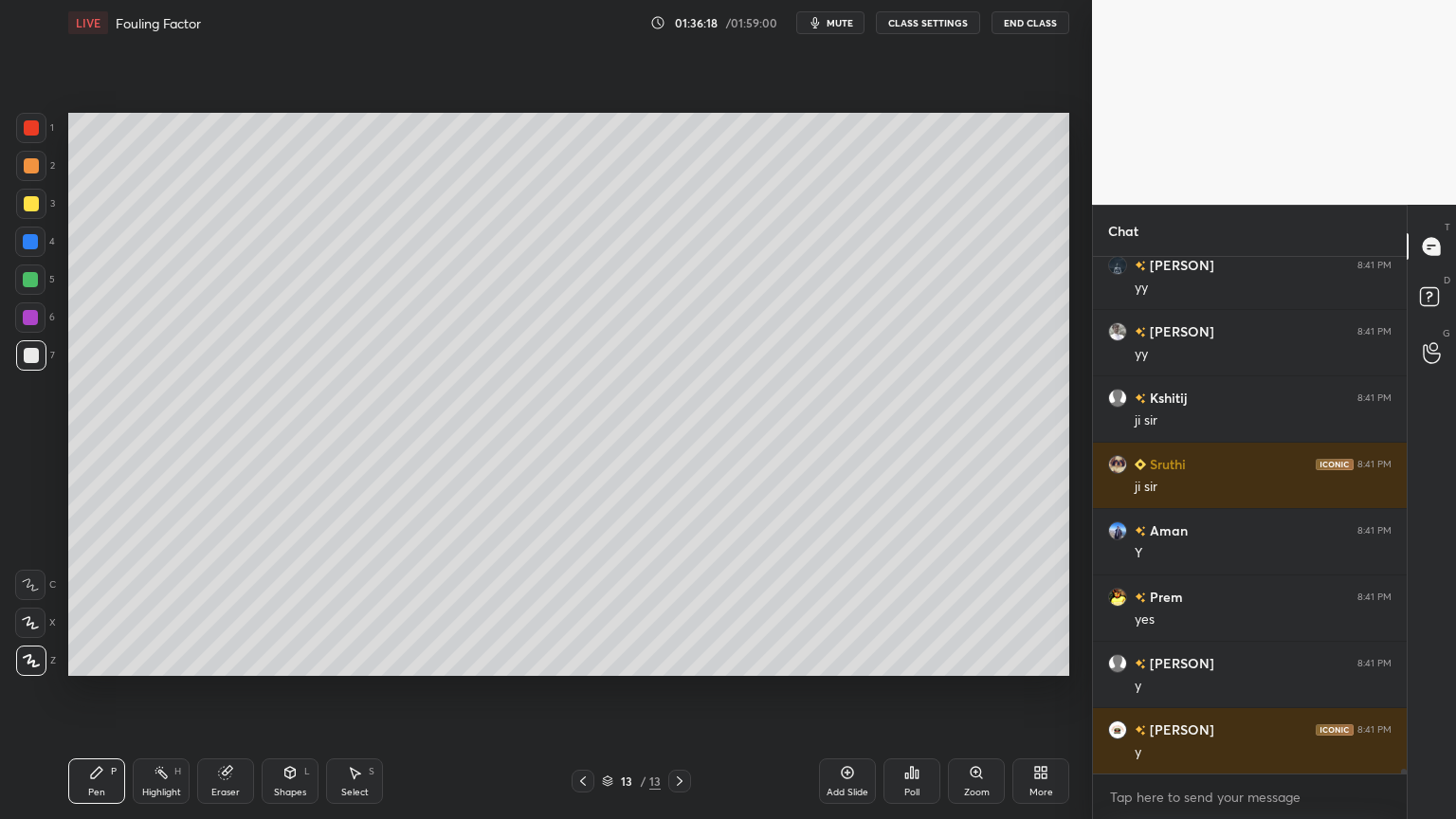 scroll, scrollTop: 53208, scrollLeft: 0, axis: vertical 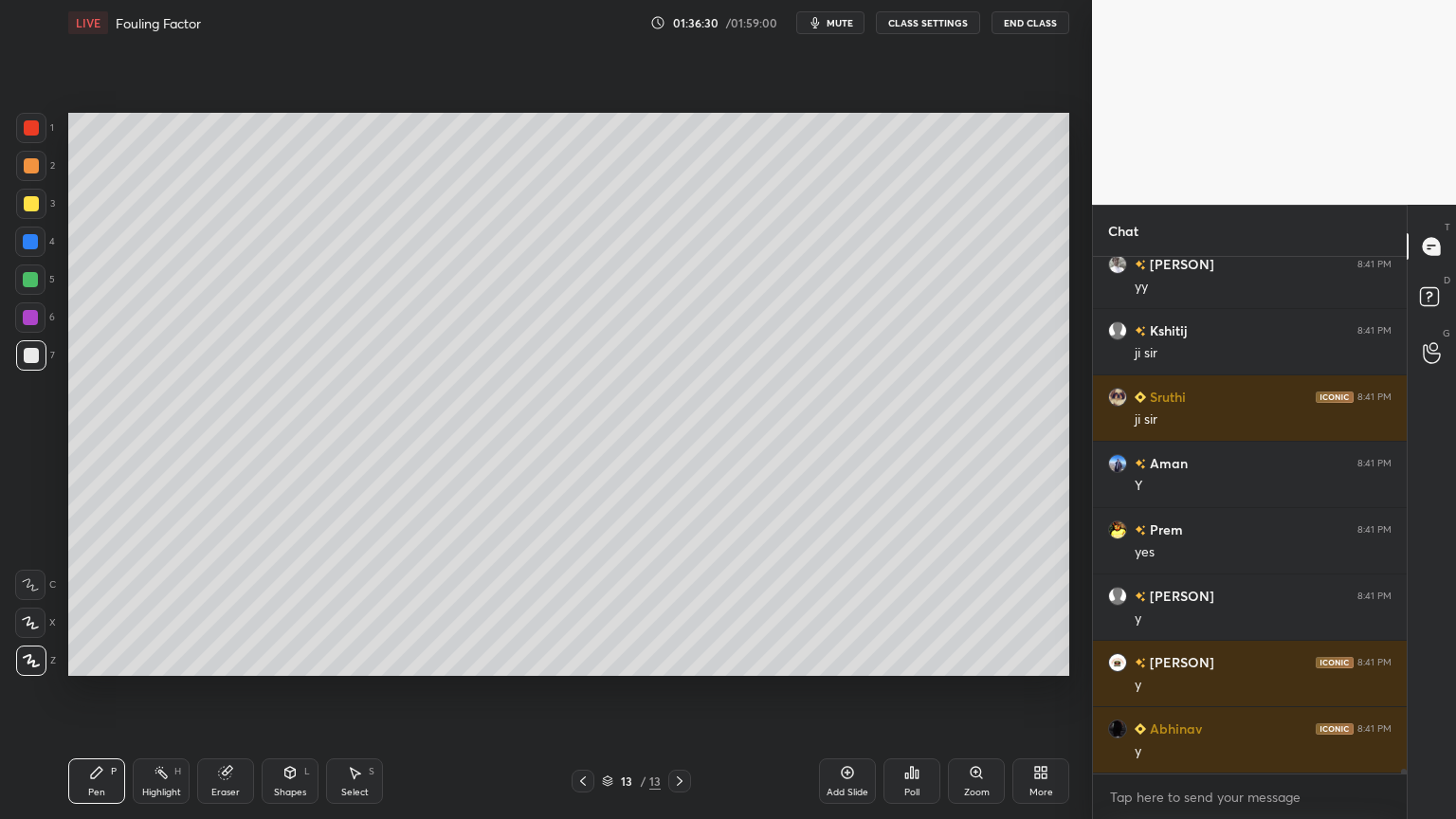drag, startPoint x: 358, startPoint y: 778, endPoint x: 375, endPoint y: 758, distance: 26.248809 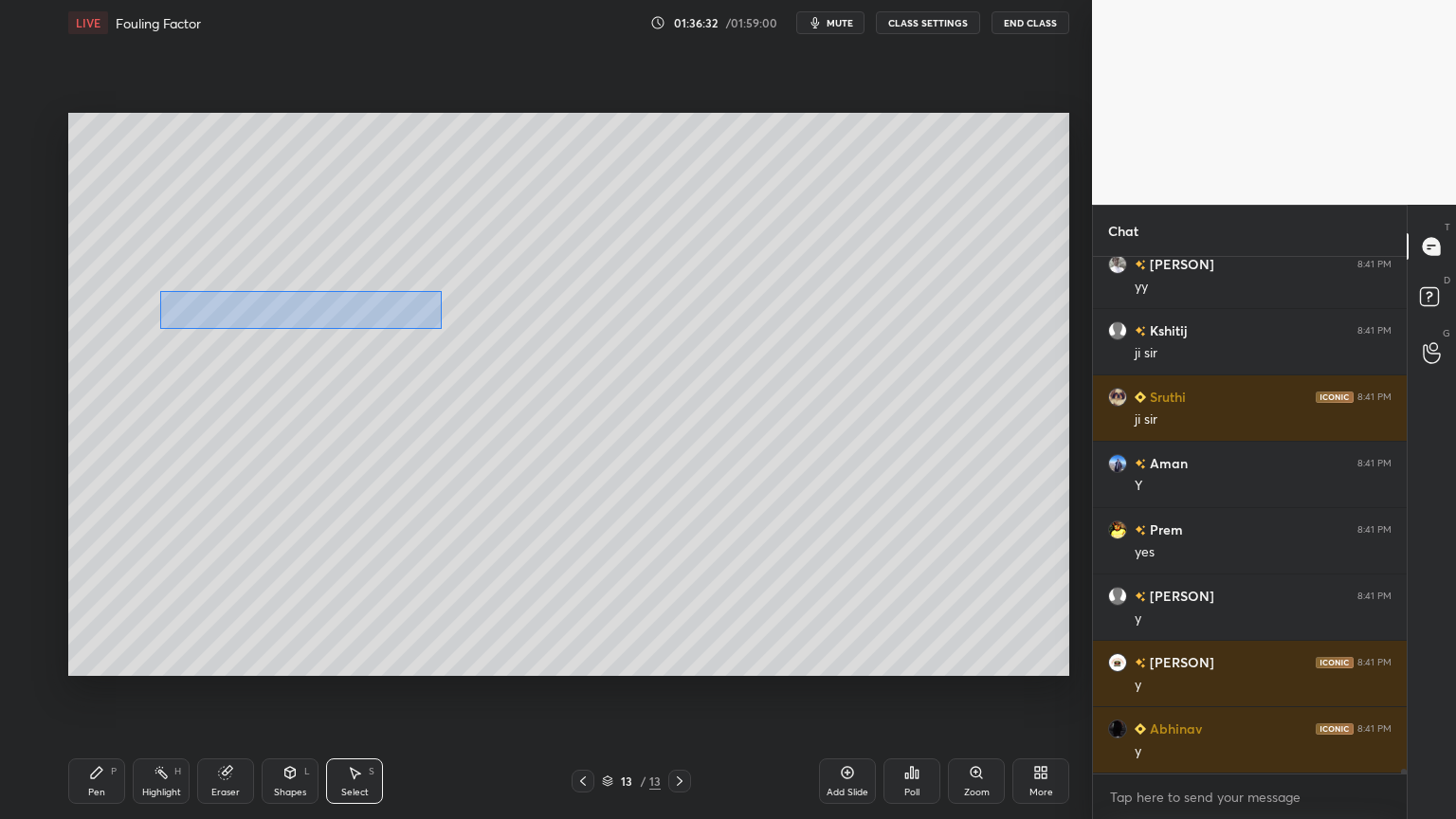 drag, startPoint x: 159, startPoint y: 290, endPoint x: 442, endPoint y: 329, distance: 285.67464 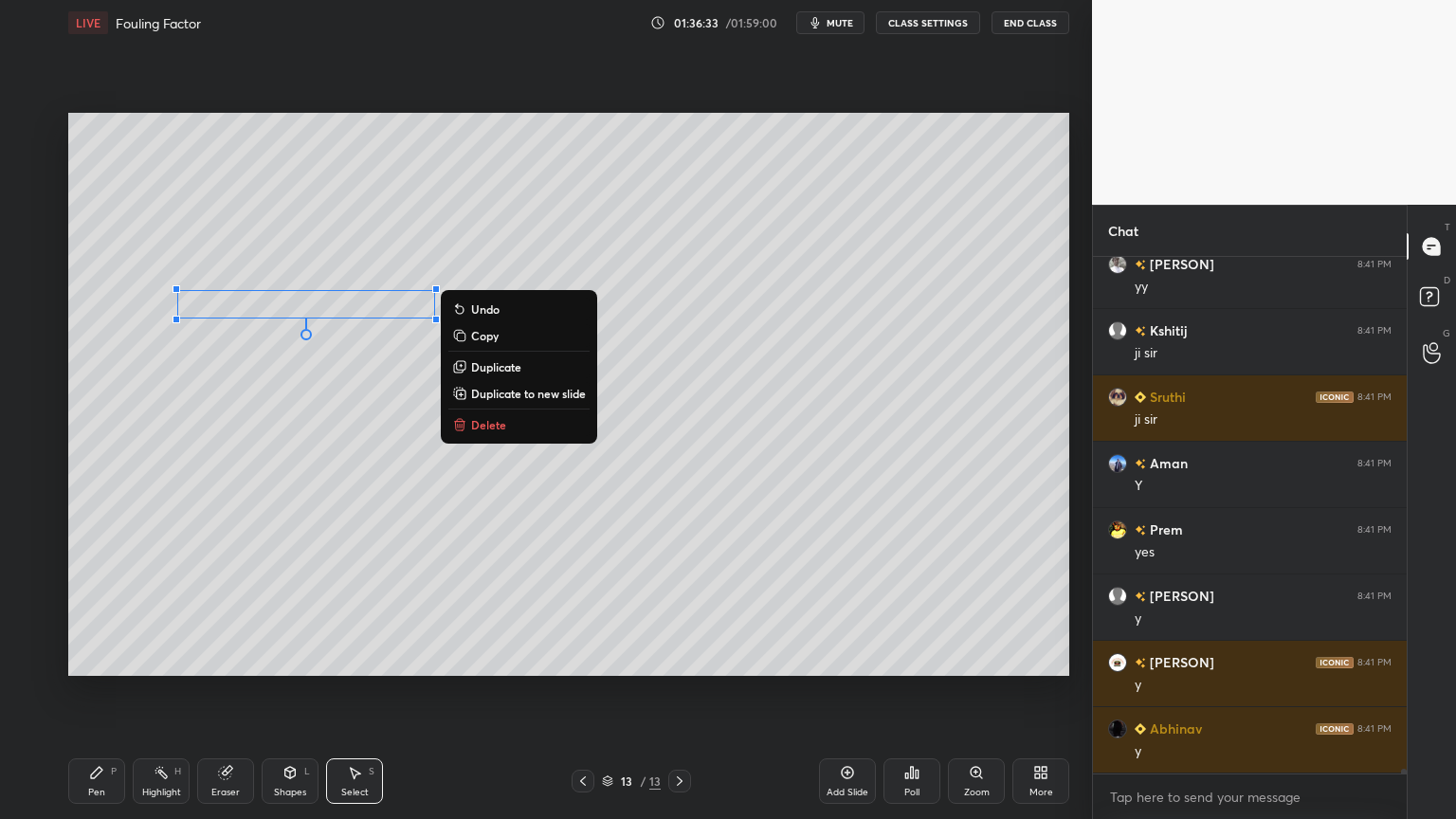 click on "Duplicate" at bounding box center (496, 367) 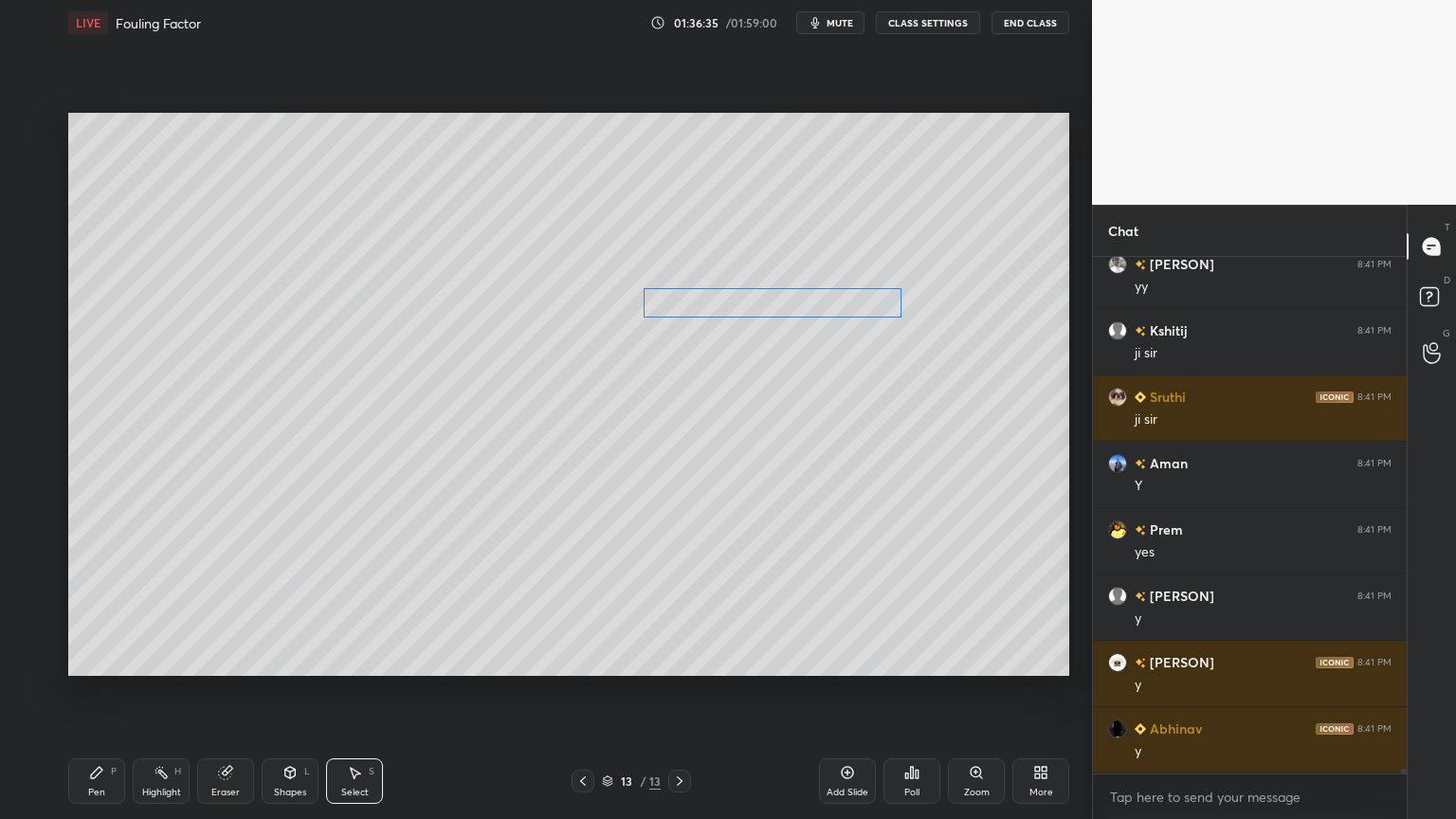 drag, startPoint x: 379, startPoint y: 330, endPoint x: 823, endPoint y: 307, distance: 444.595 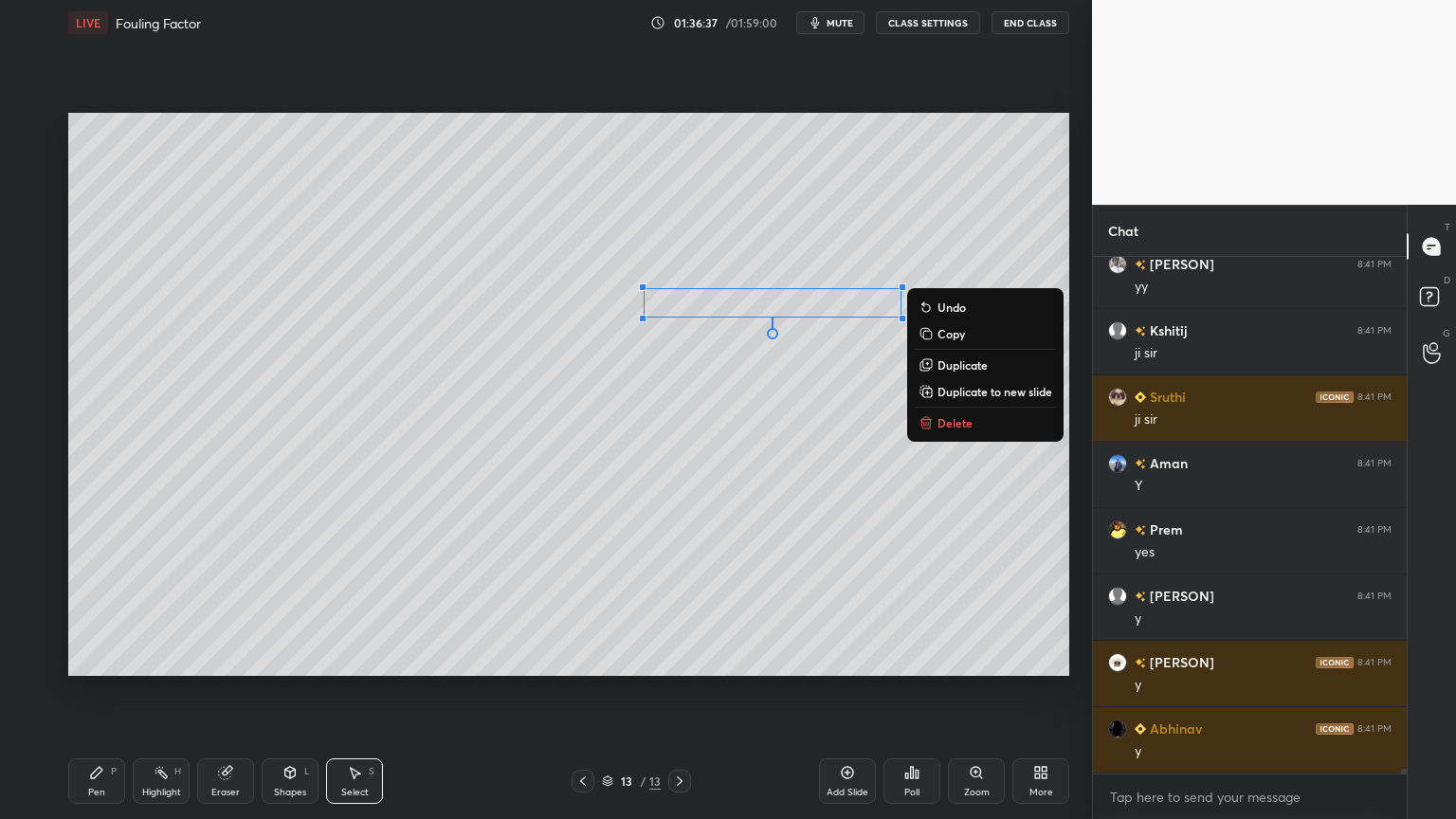 click on "Pen" at bounding box center (97, 792) 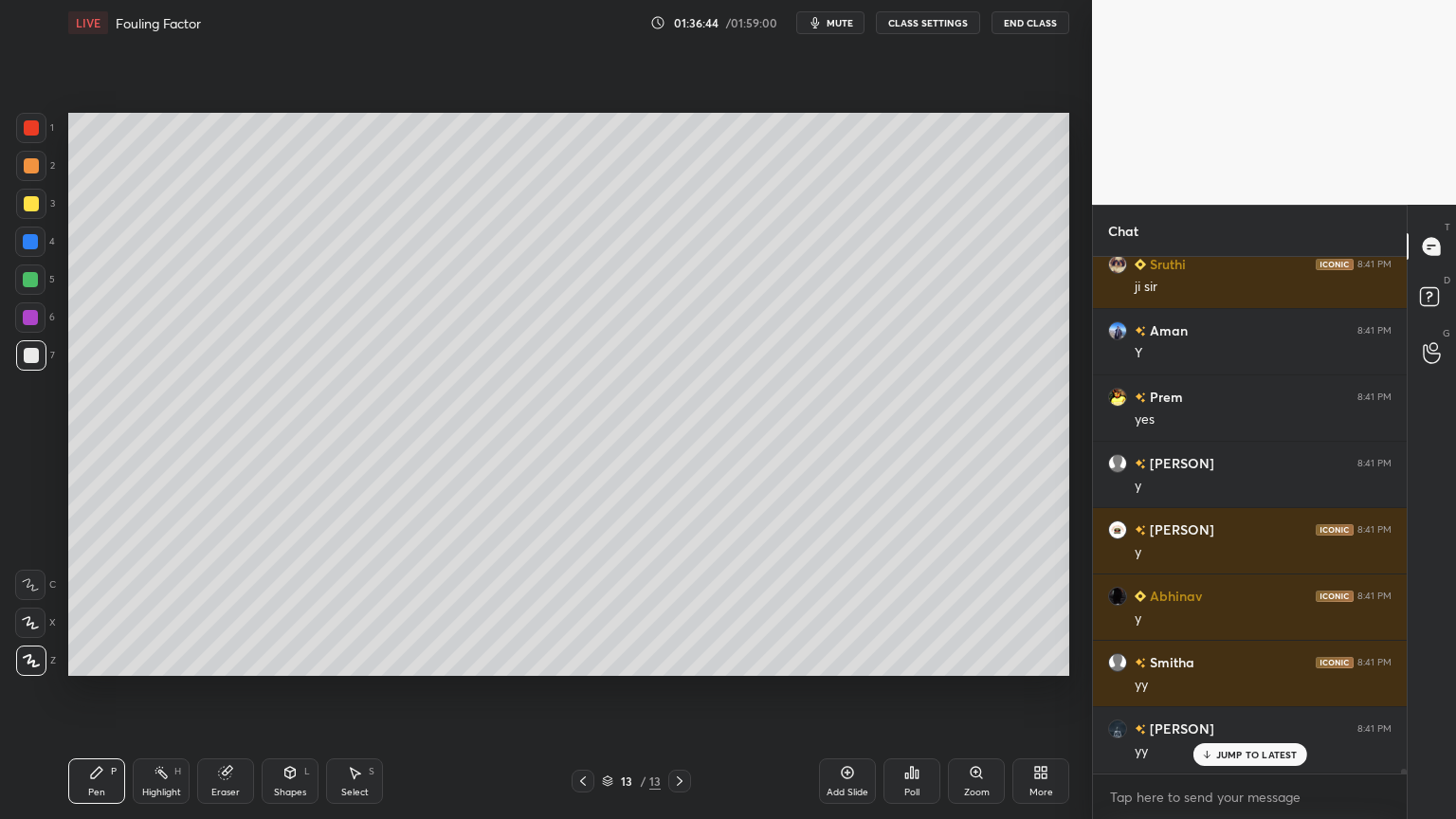 scroll, scrollTop: 53406, scrollLeft: 0, axis: vertical 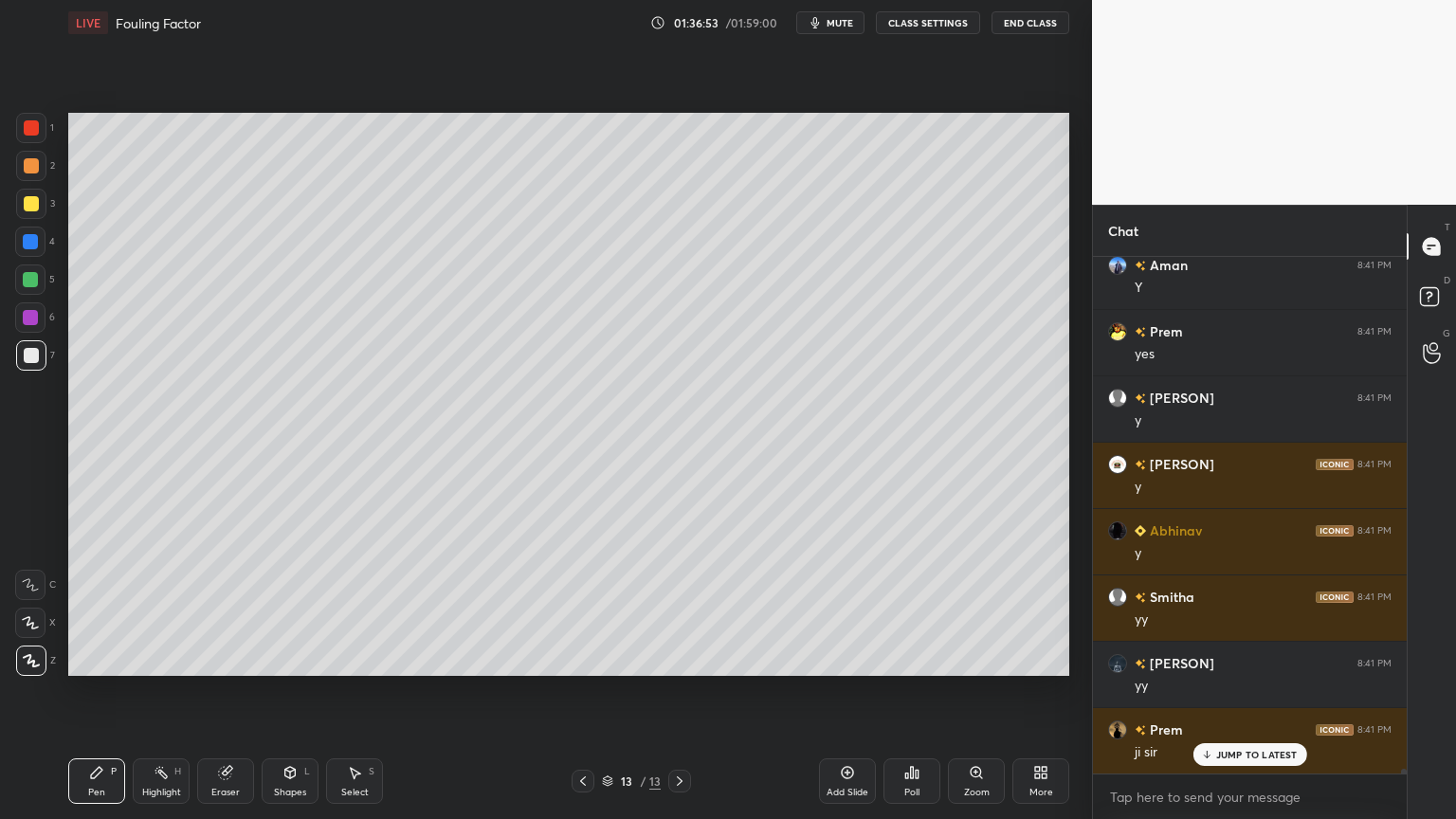 click on "Select S" at bounding box center (355, 781) 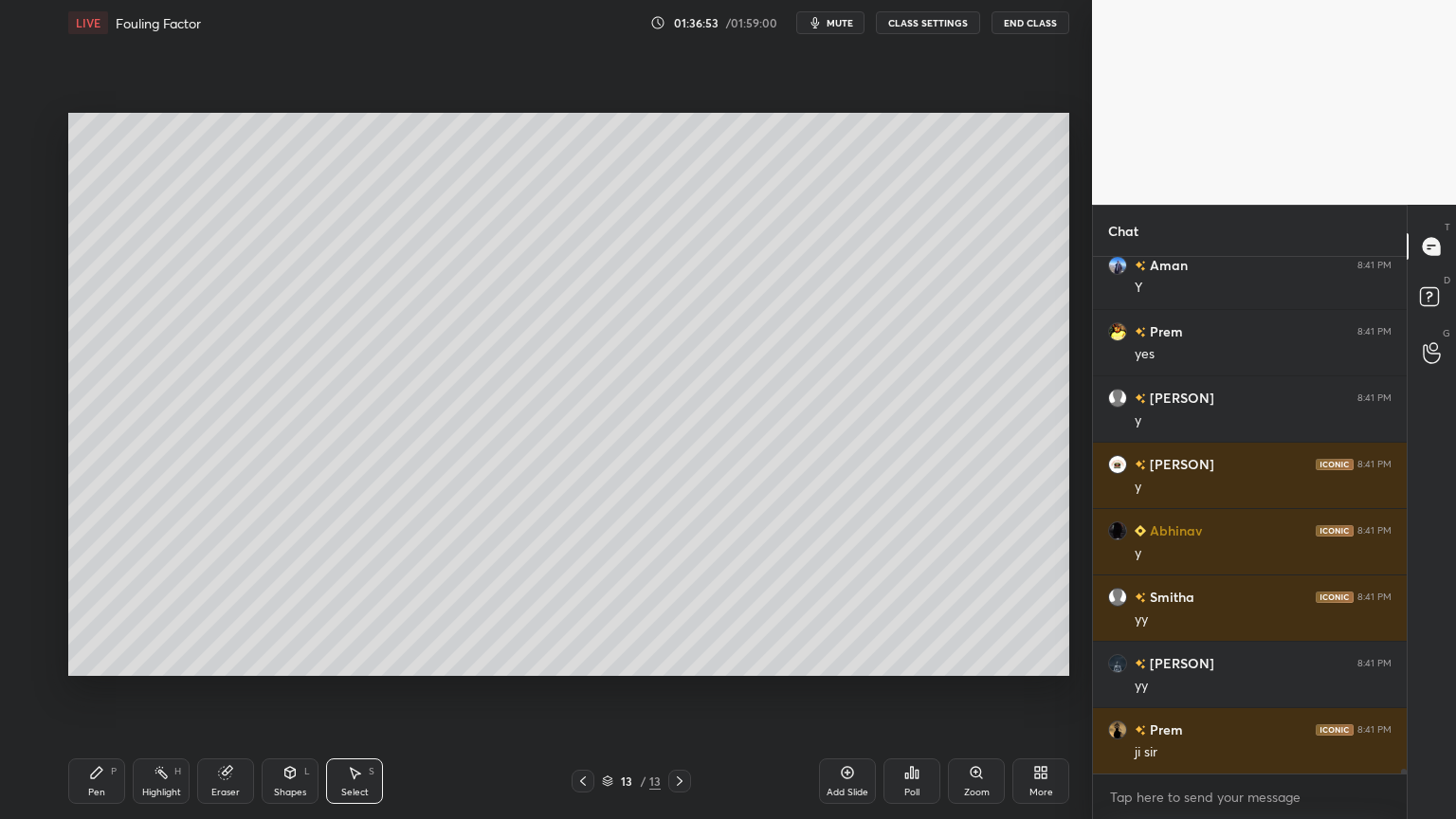 scroll, scrollTop: 53473, scrollLeft: 0, axis: vertical 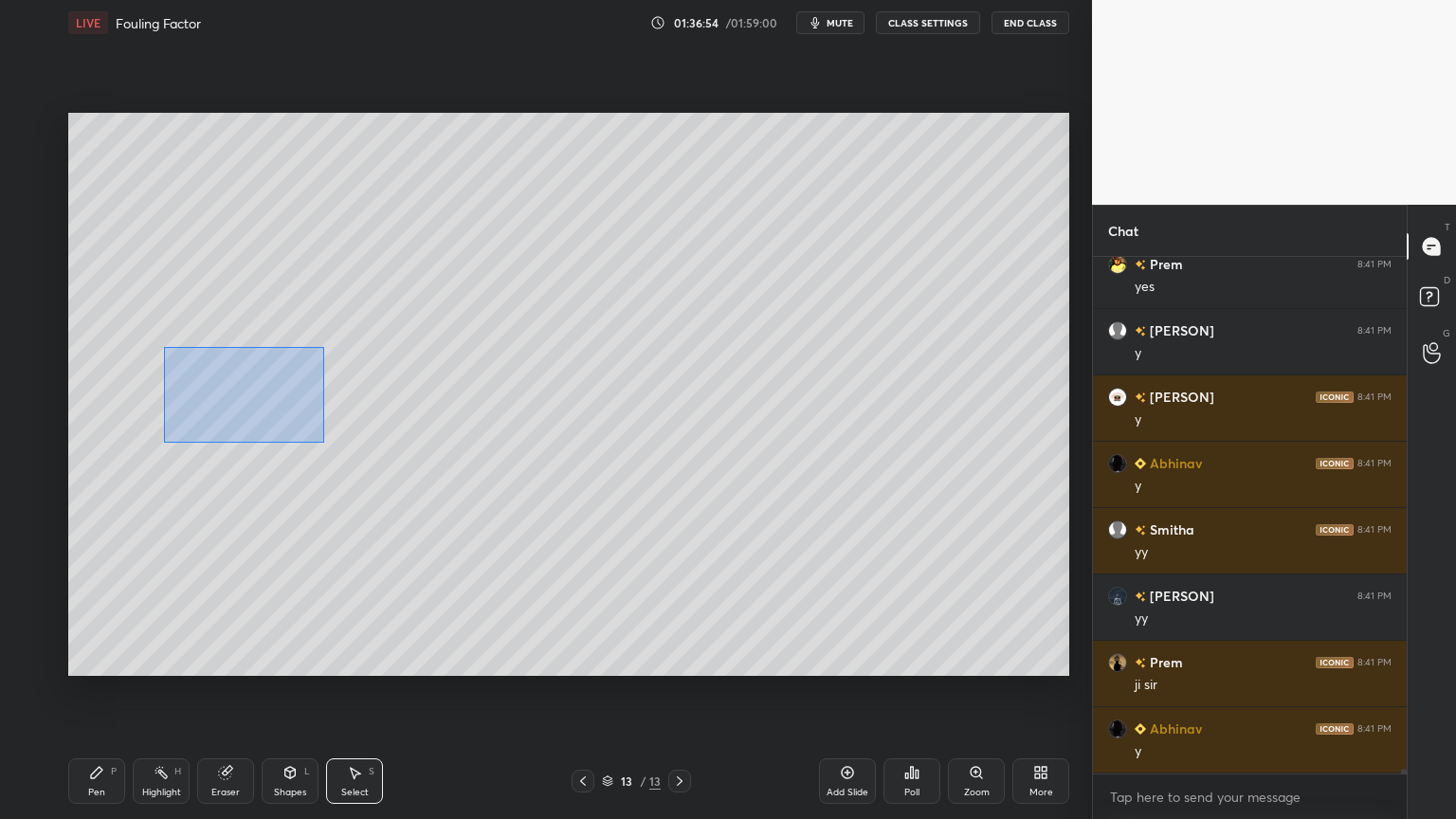 drag, startPoint x: 167, startPoint y: 349, endPoint x: 322, endPoint y: 442, distance: 180.75951 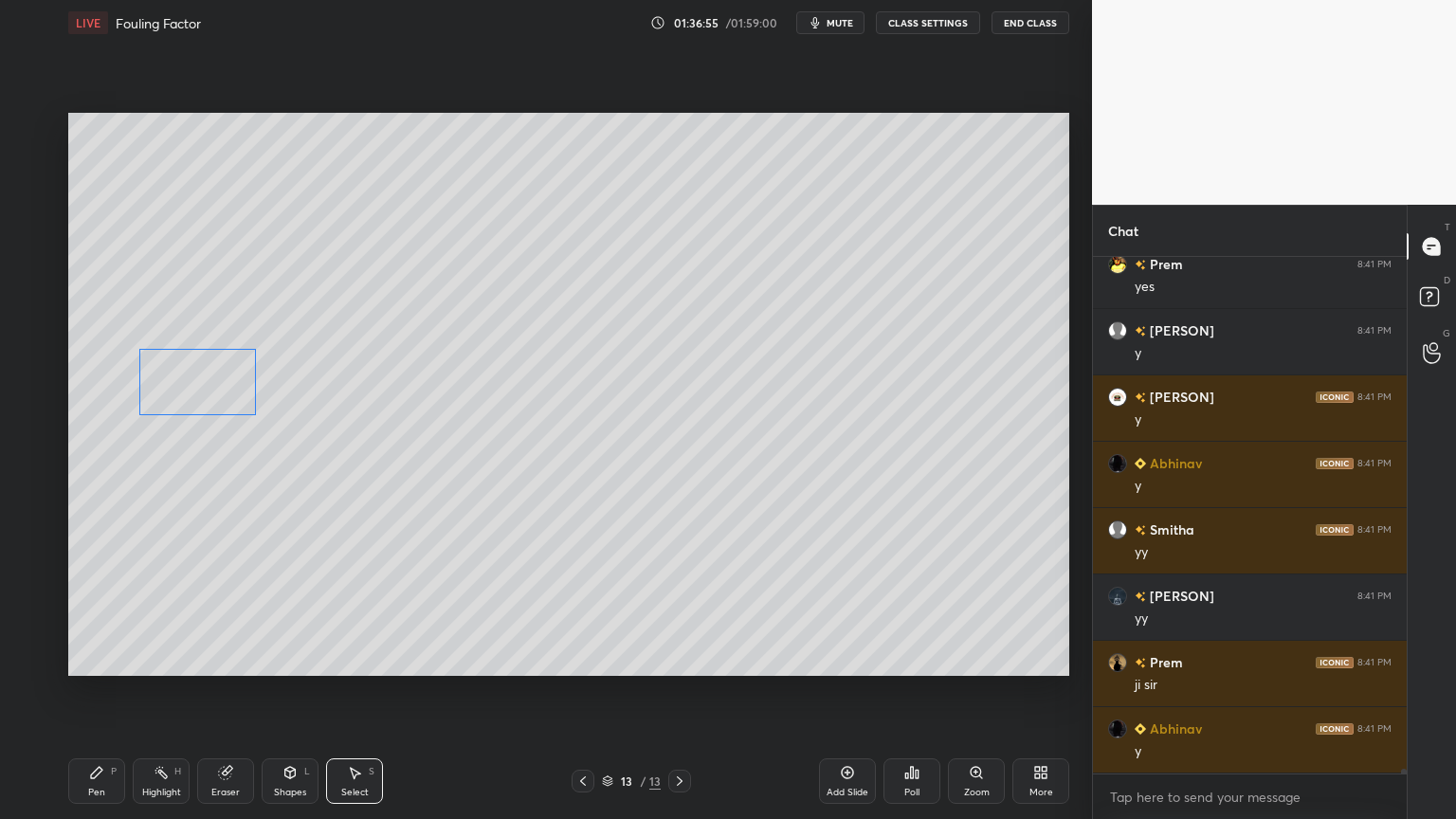 drag, startPoint x: 244, startPoint y: 392, endPoint x: 205, endPoint y: 391, distance: 39.01282 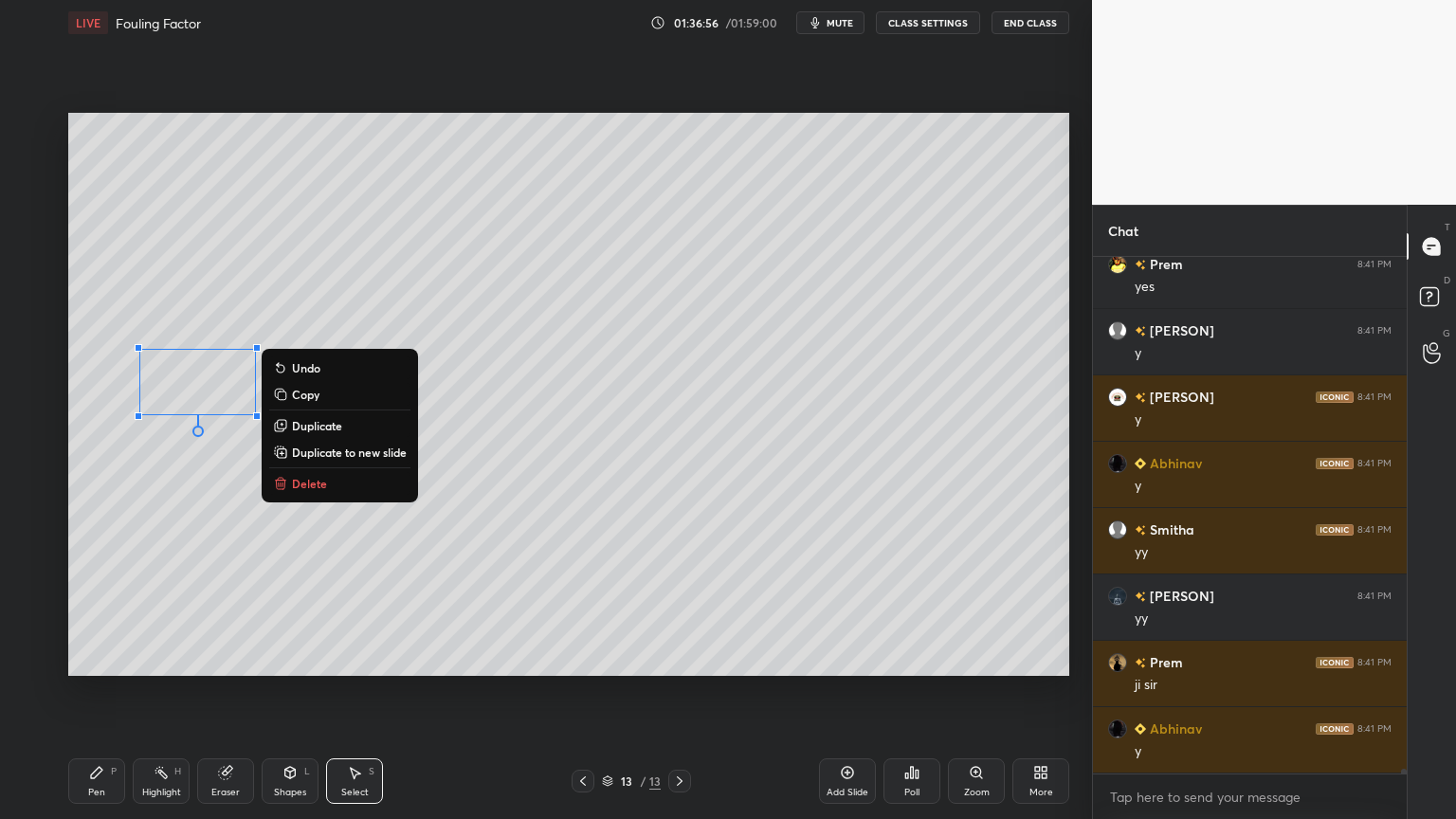 click on "Duplicate" at bounding box center [317, 426] 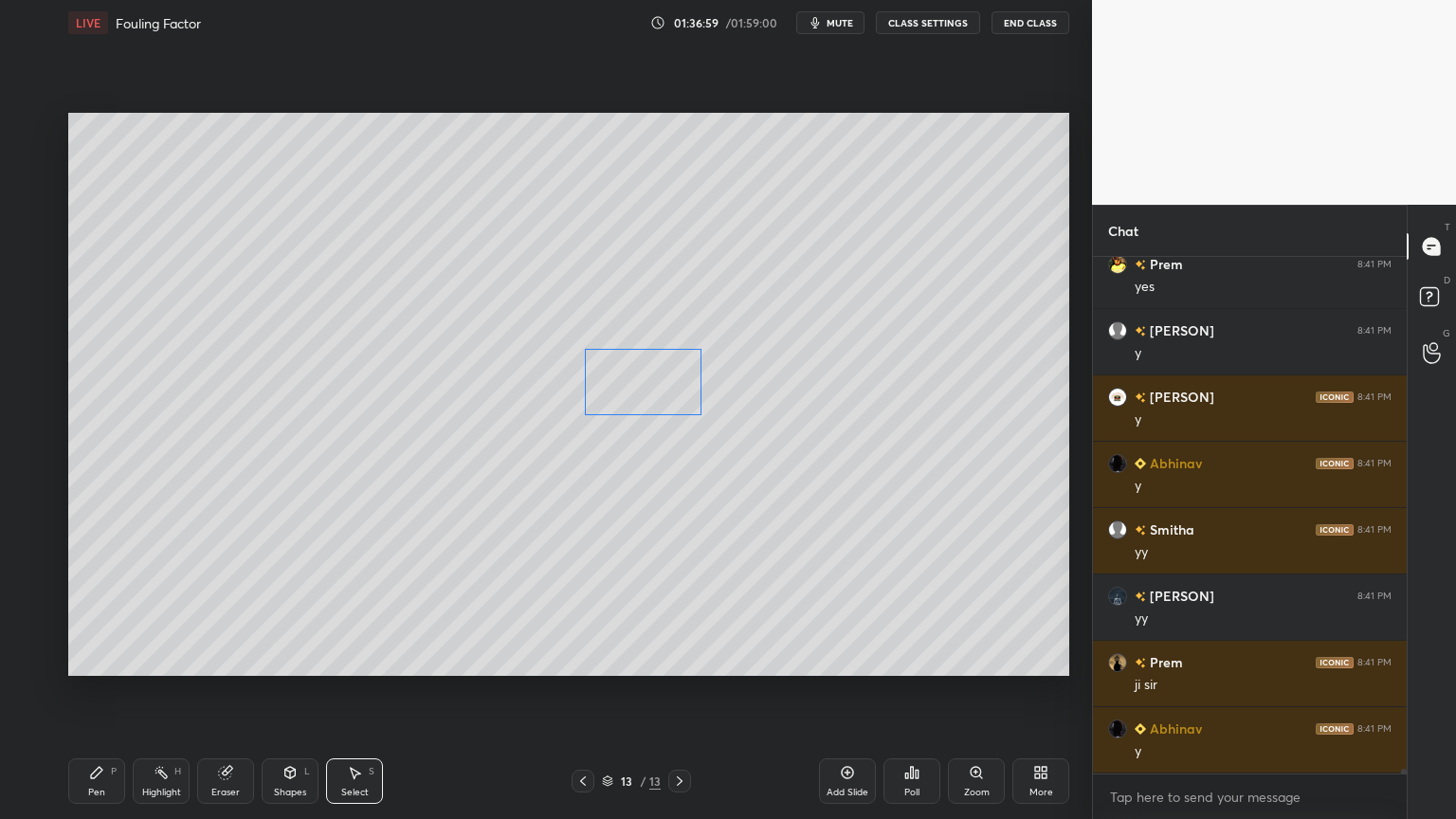 drag, startPoint x: 237, startPoint y: 410, endPoint x: 642, endPoint y: 388, distance: 405.59709 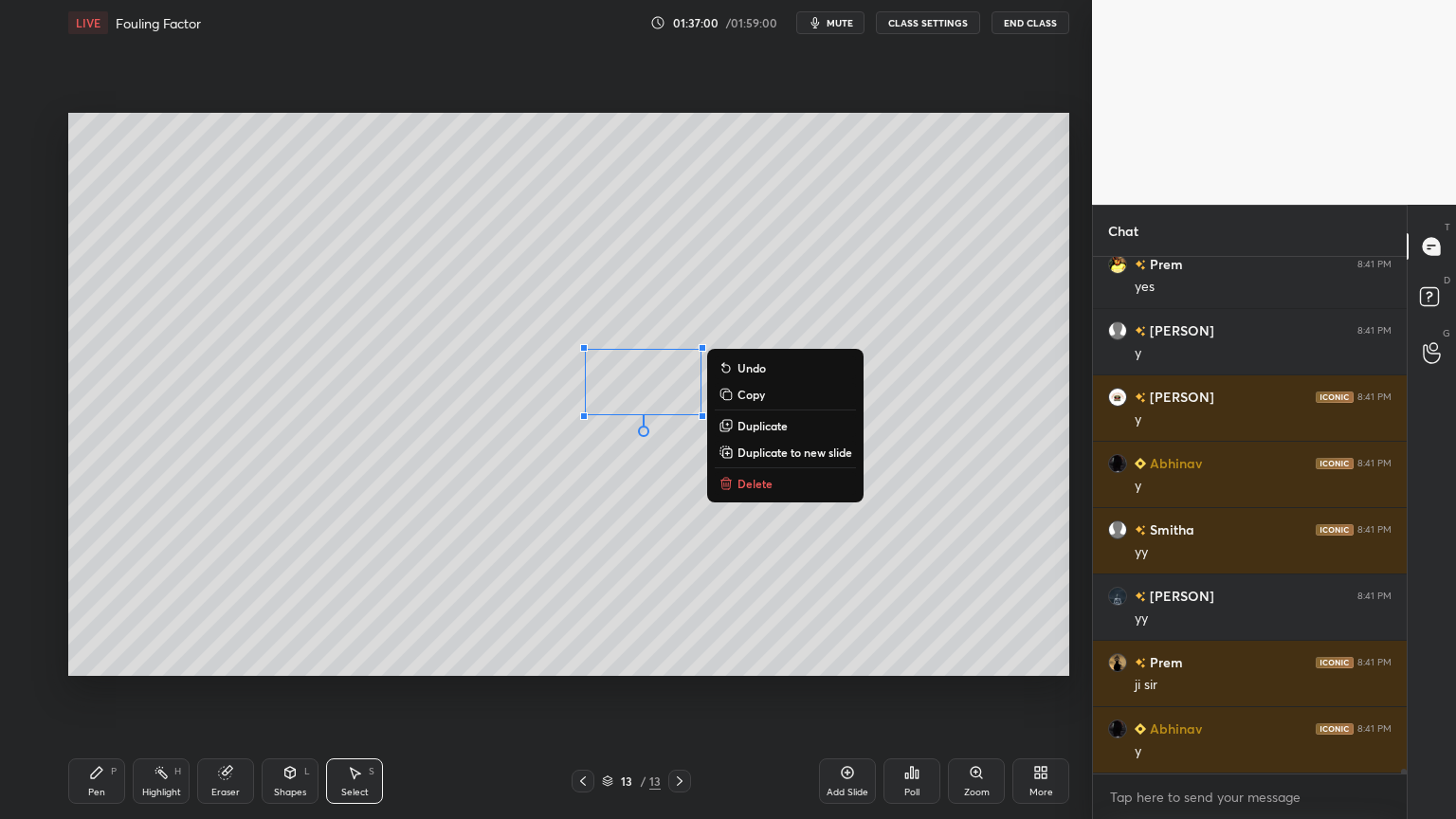 click on "Pen" at bounding box center (97, 792) 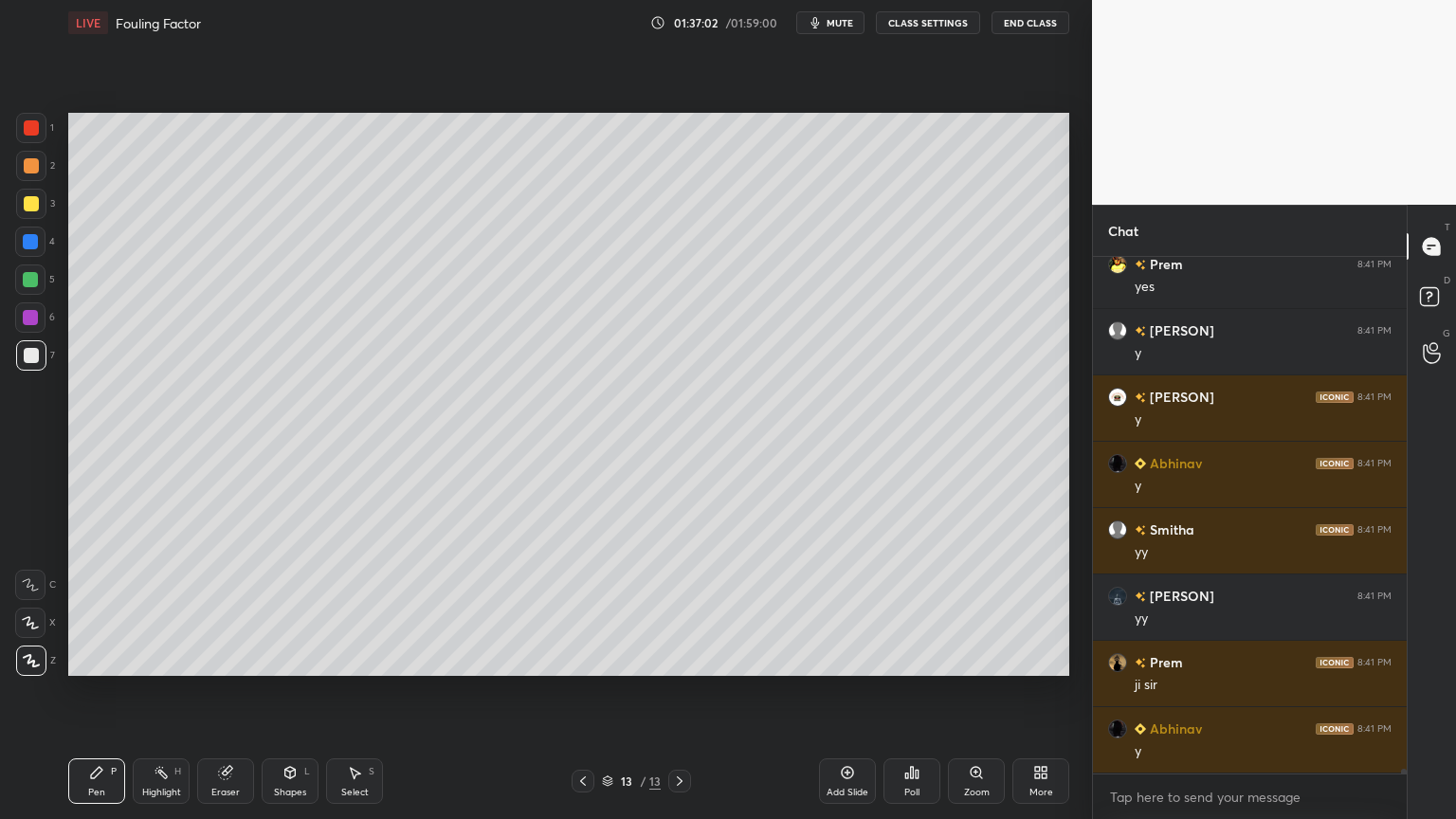 scroll, scrollTop: 53538, scrollLeft: 0, axis: vertical 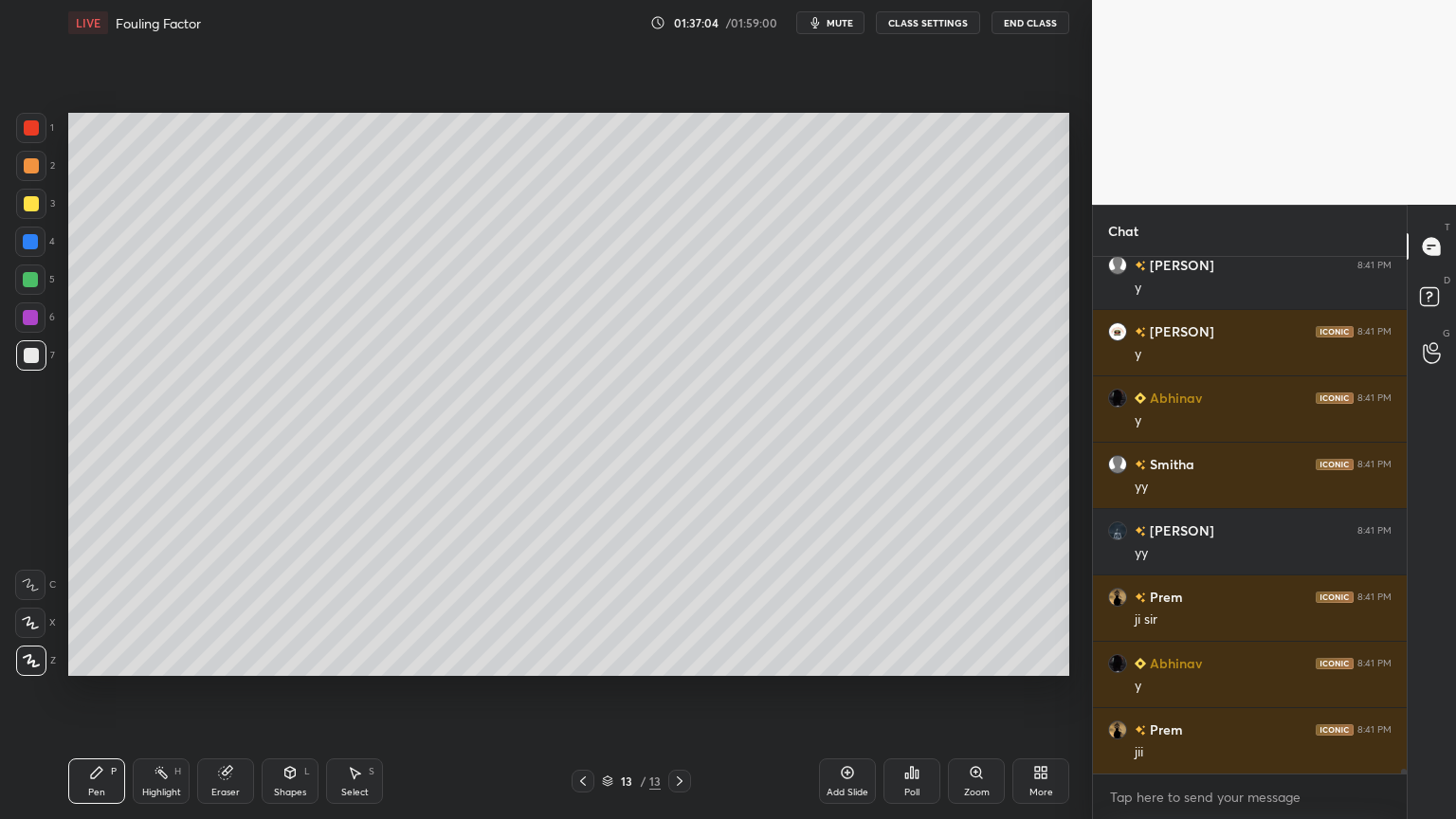 click on "Shapes L" at bounding box center [290, 781] 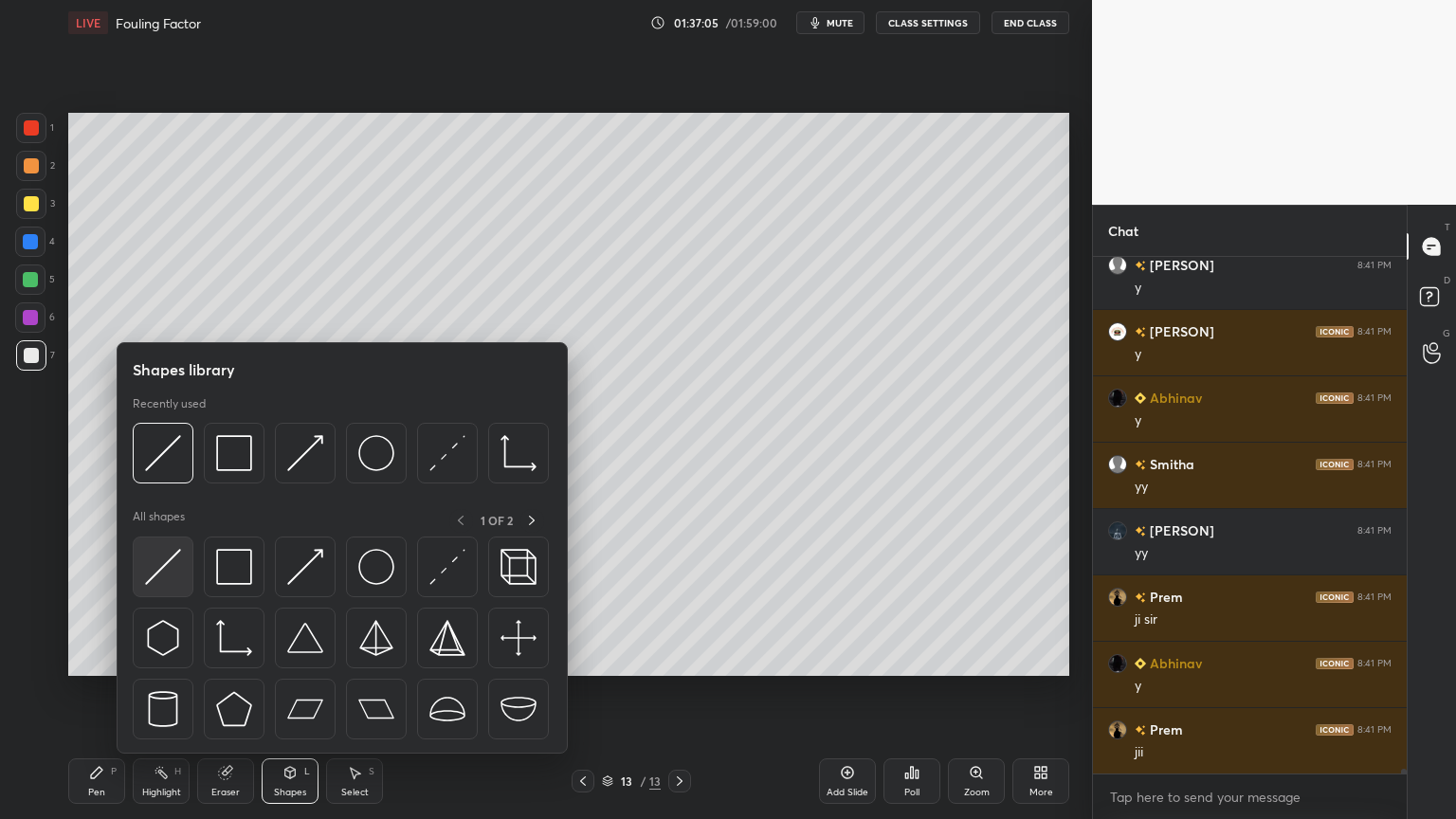 click at bounding box center [163, 567] 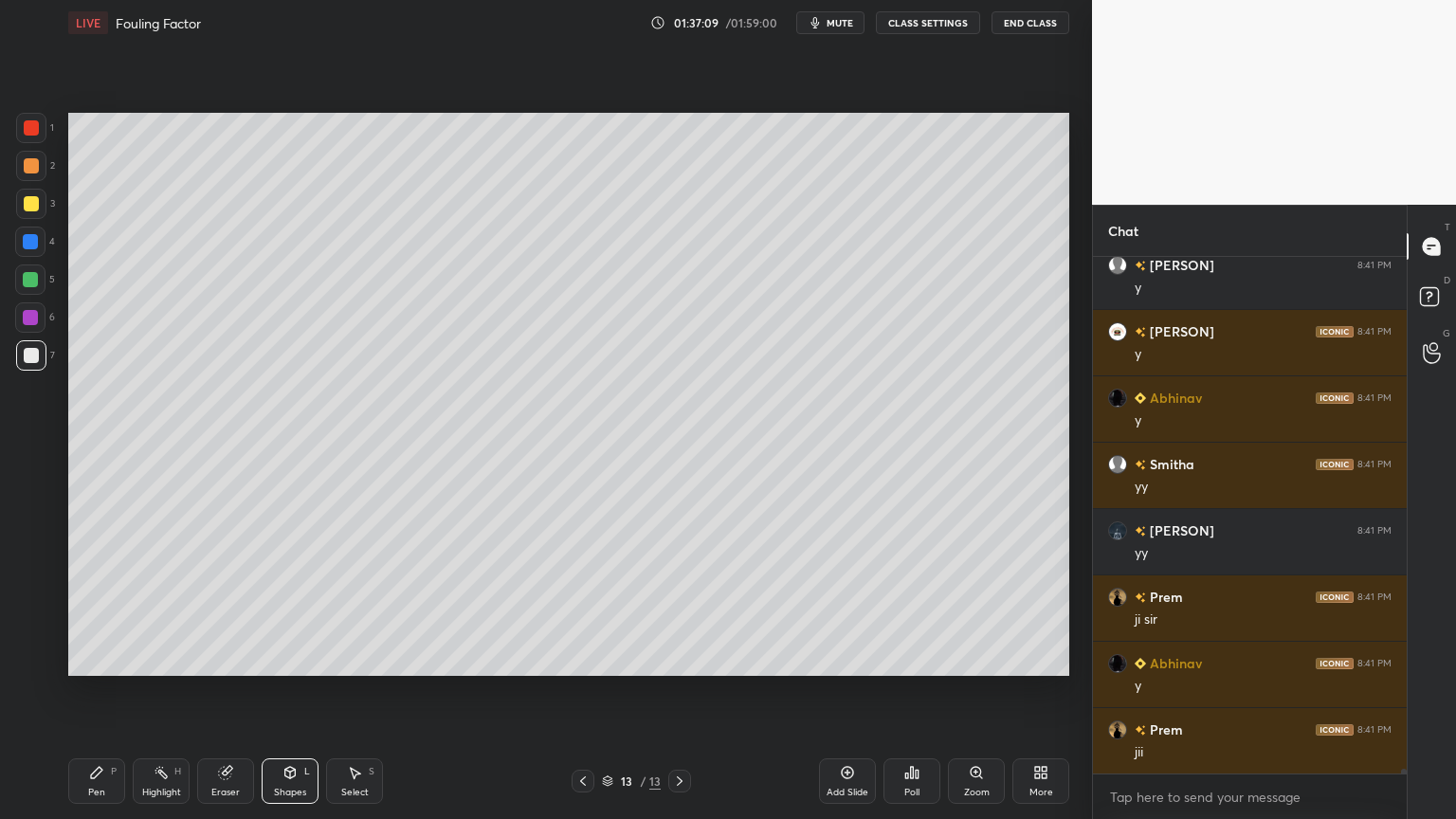 click on "Select" at bounding box center [355, 792] 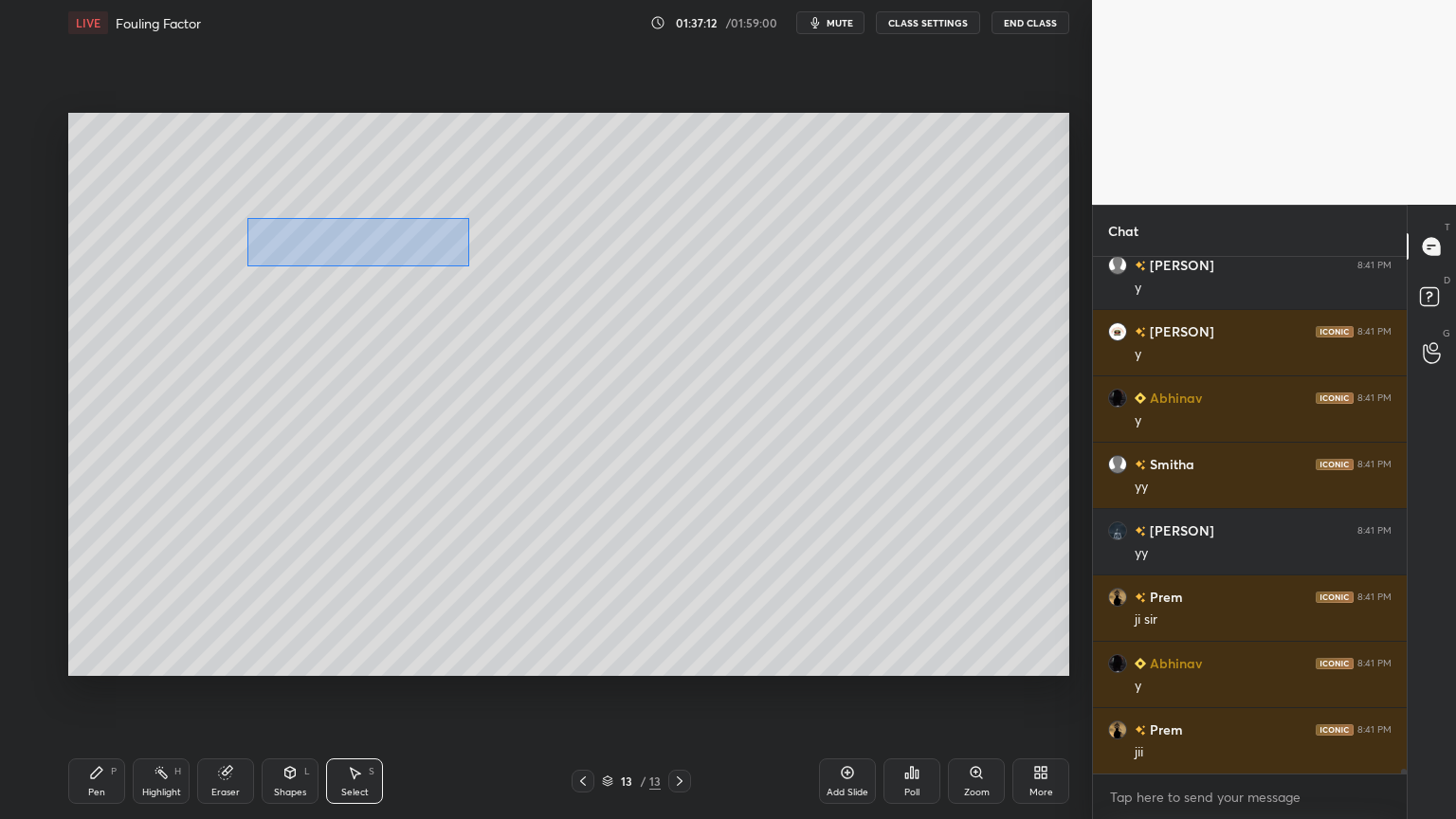 drag, startPoint x: 248, startPoint y: 219, endPoint x: 467, endPoint y: 265, distance: 223.77891 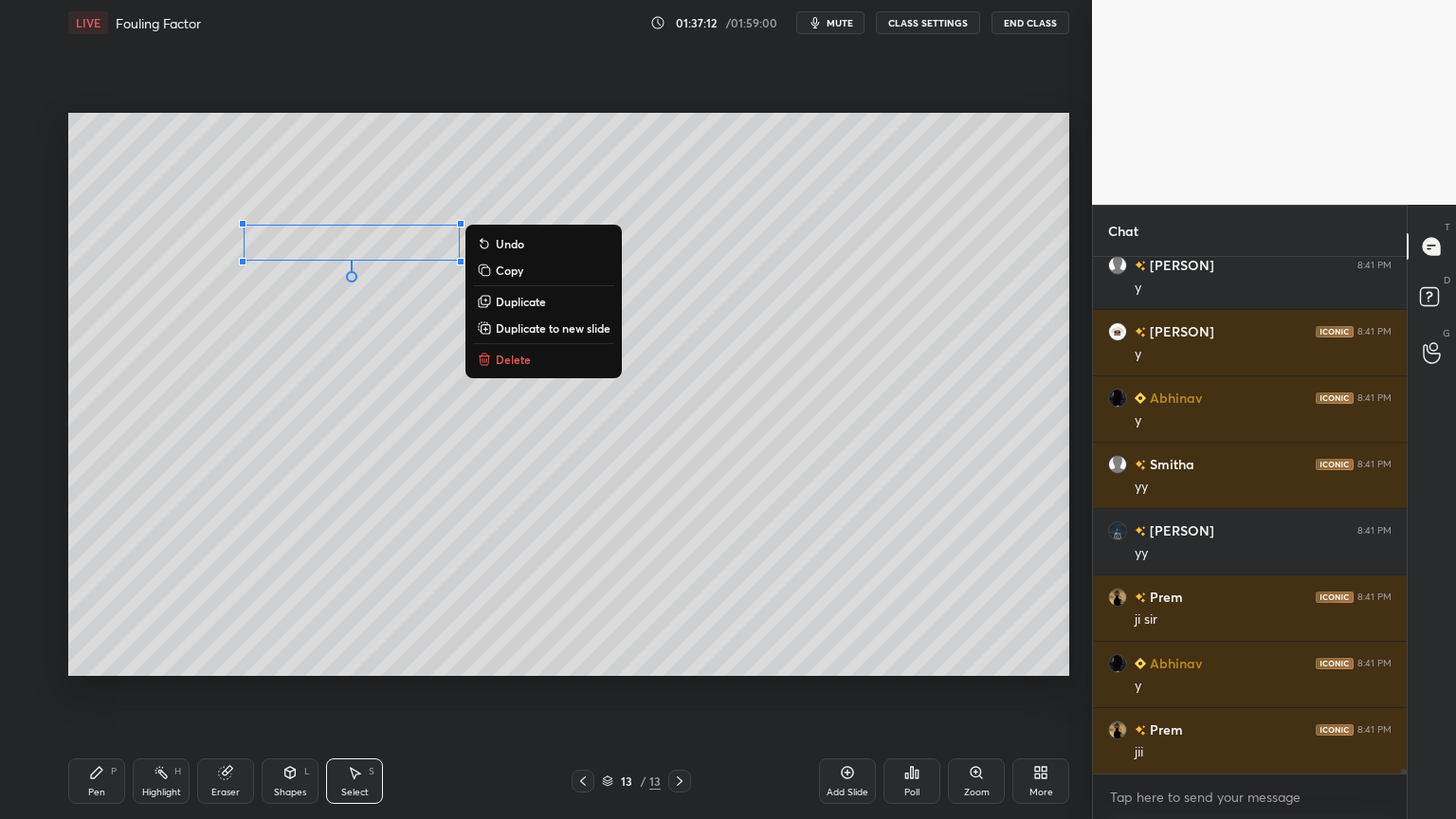 click on "Duplicate" at bounding box center [520, 301] 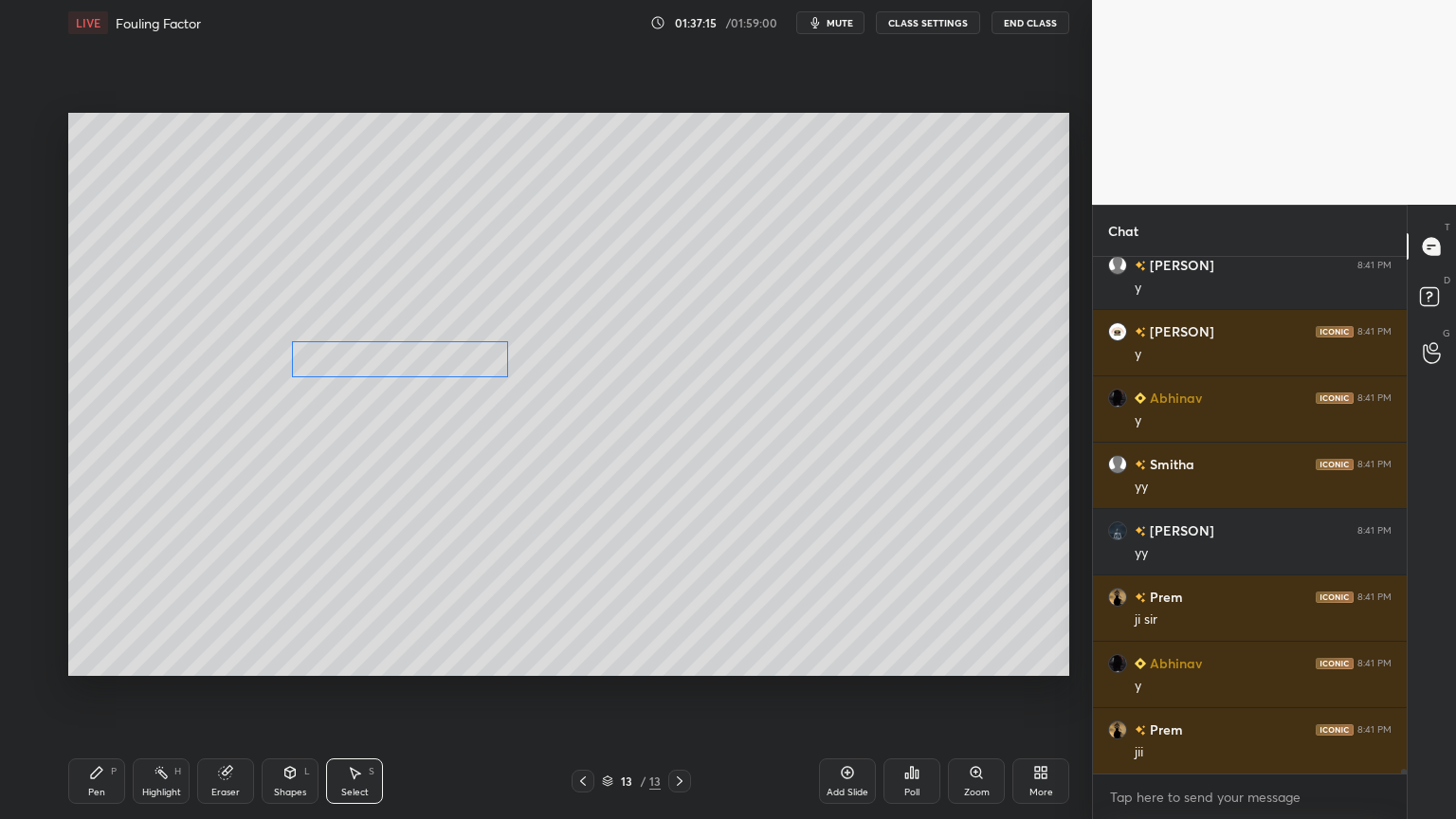 drag, startPoint x: 406, startPoint y: 269, endPoint x: 432, endPoint y: 364, distance: 98.49365 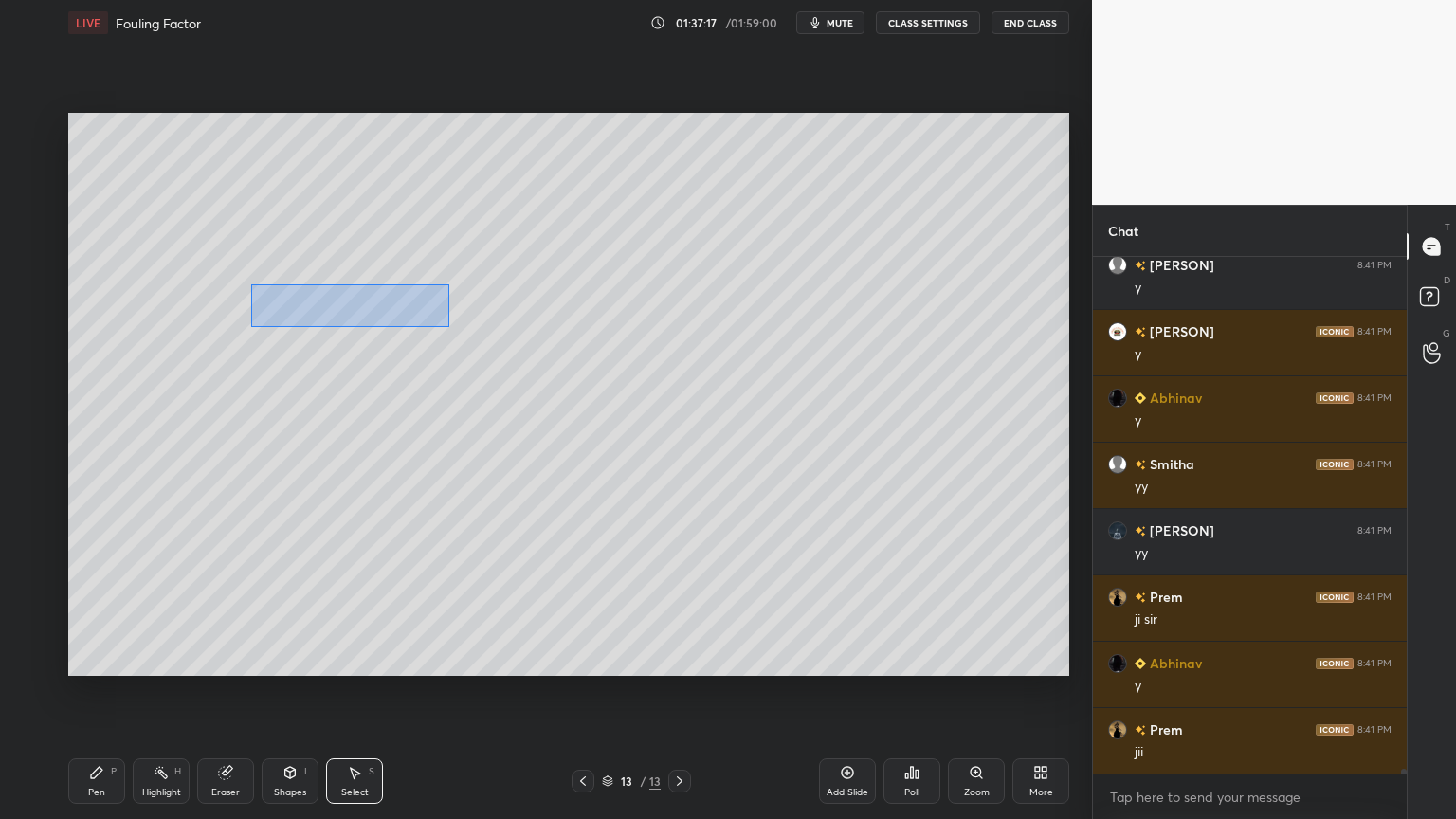 drag, startPoint x: 254, startPoint y: 284, endPoint x: 447, endPoint y: 326, distance: 197.51709 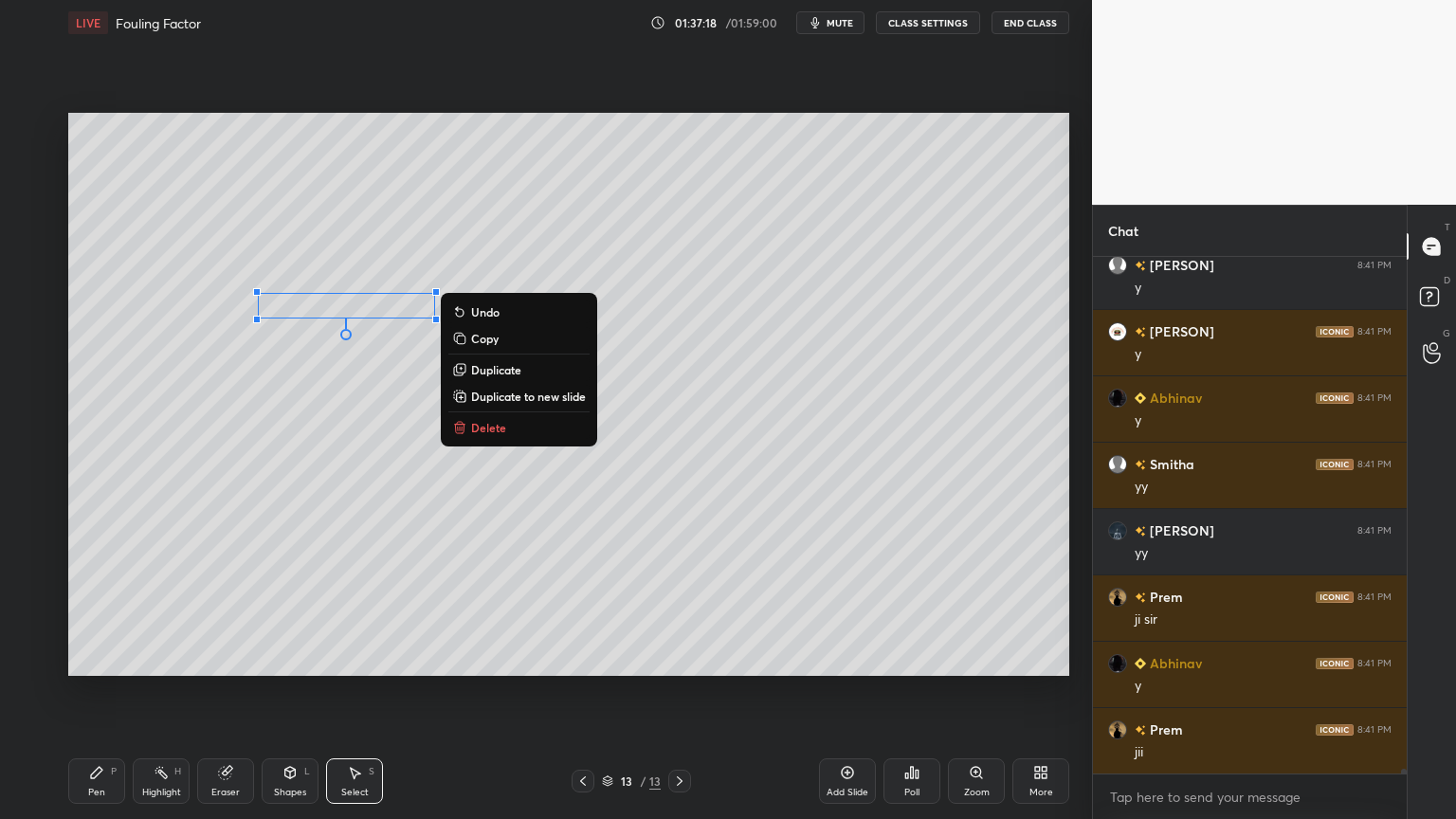 click on "Duplicate" at bounding box center (496, 370) 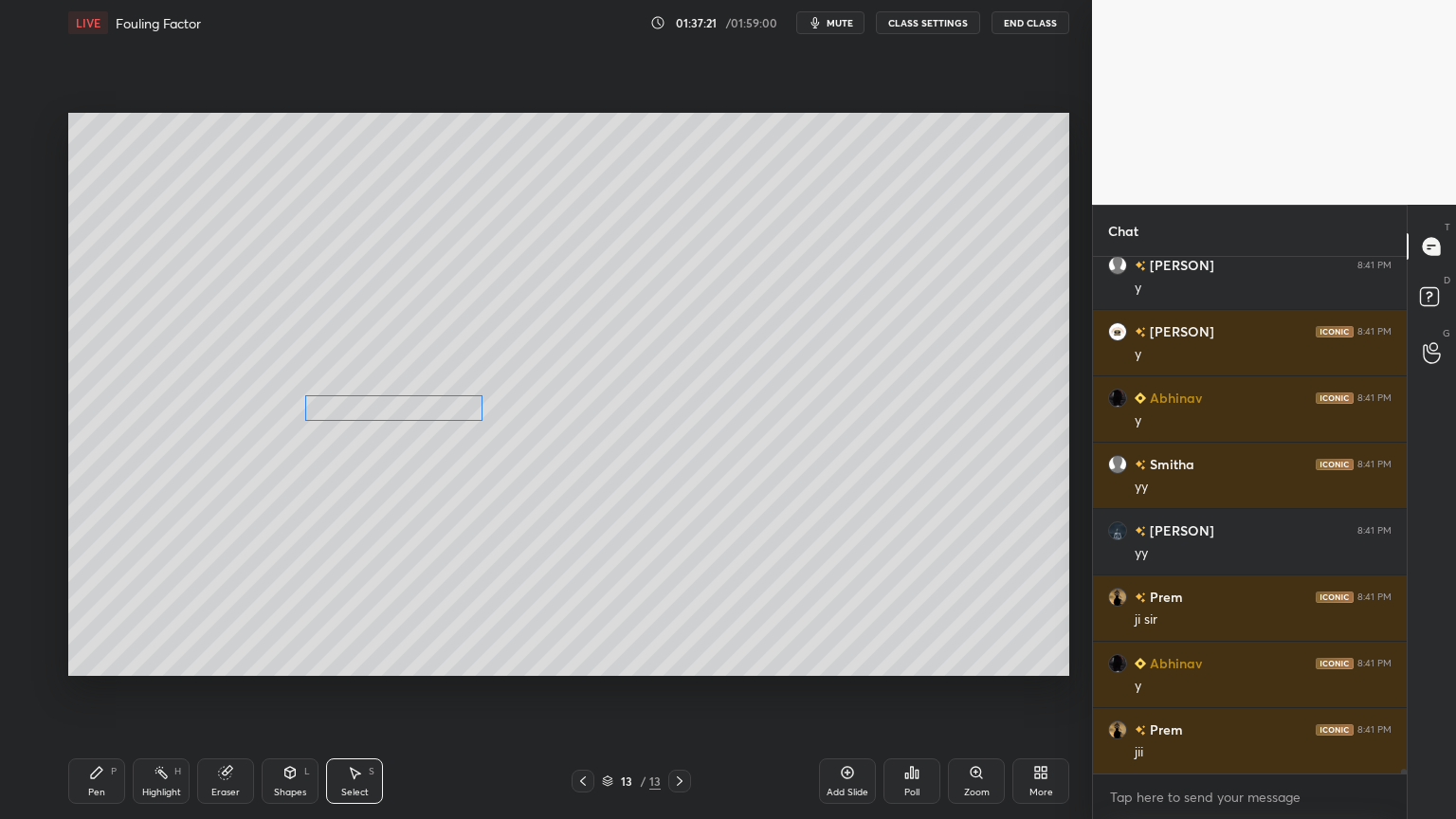 drag, startPoint x: 395, startPoint y: 330, endPoint x: 421, endPoint y: 410, distance: 84.11896 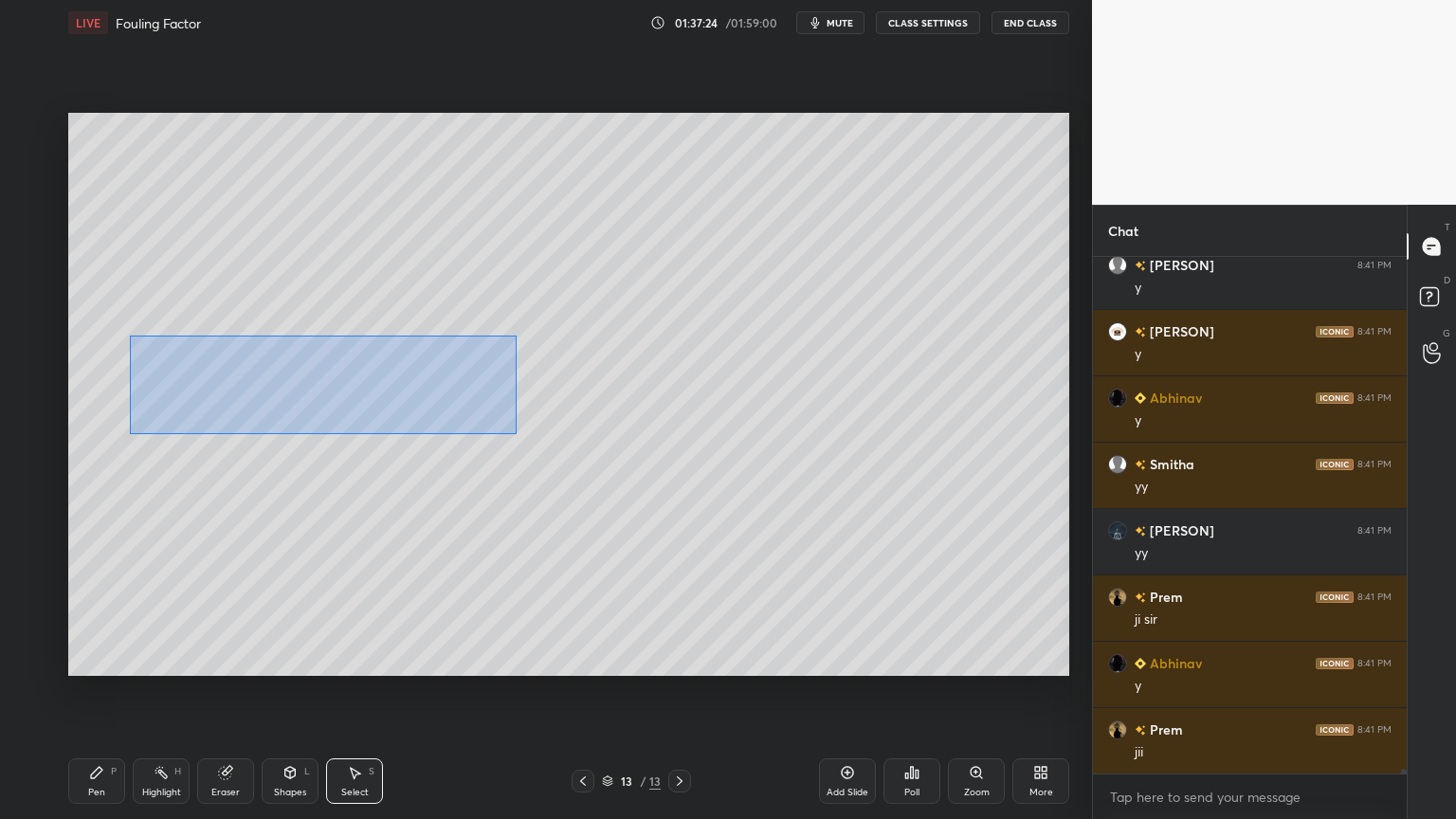 drag, startPoint x: 130, startPoint y: 337, endPoint x: 517, endPoint y: 432, distance: 398.48965 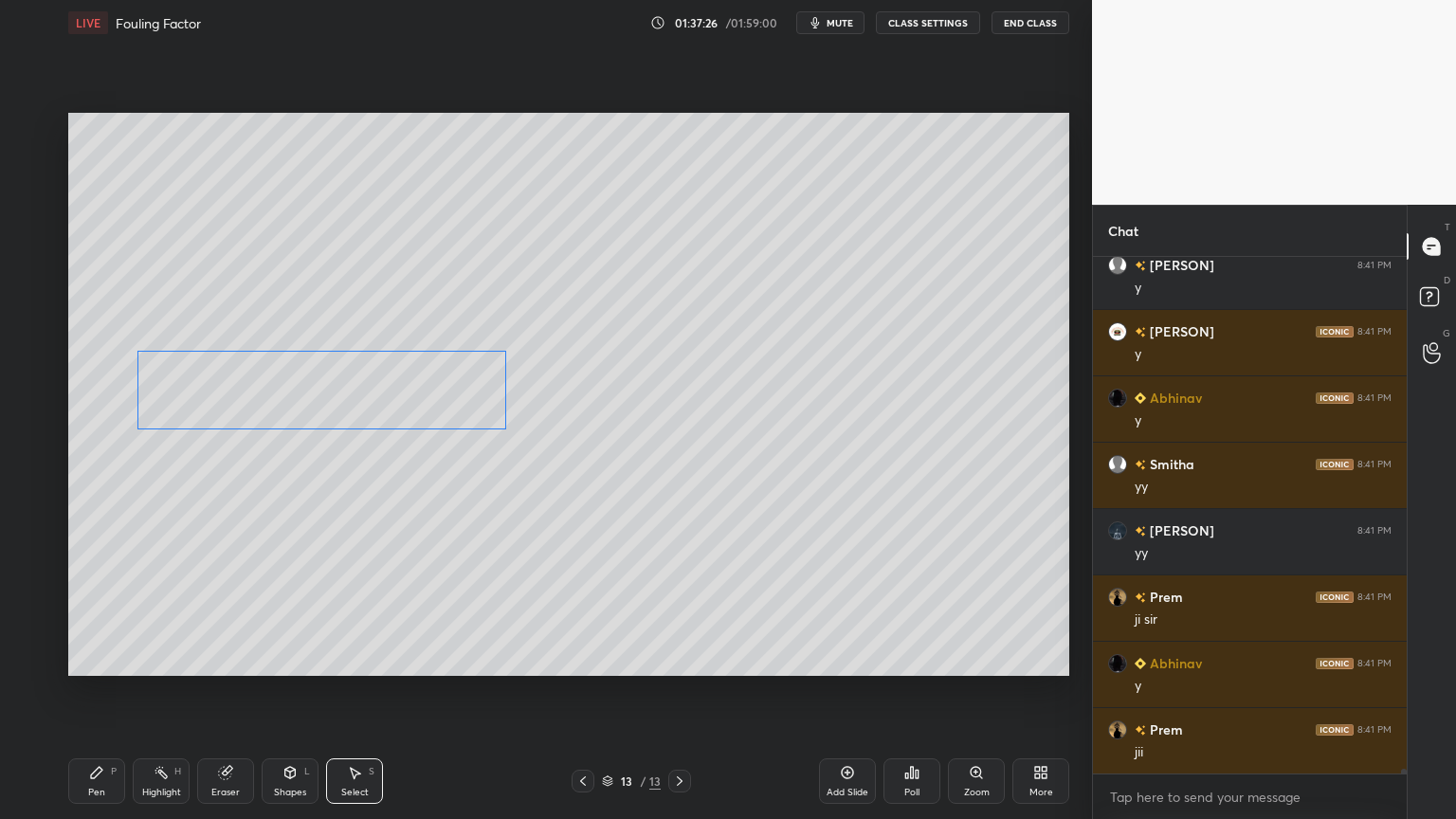 drag, startPoint x: 470, startPoint y: 406, endPoint x: 470, endPoint y: 417, distance: 11 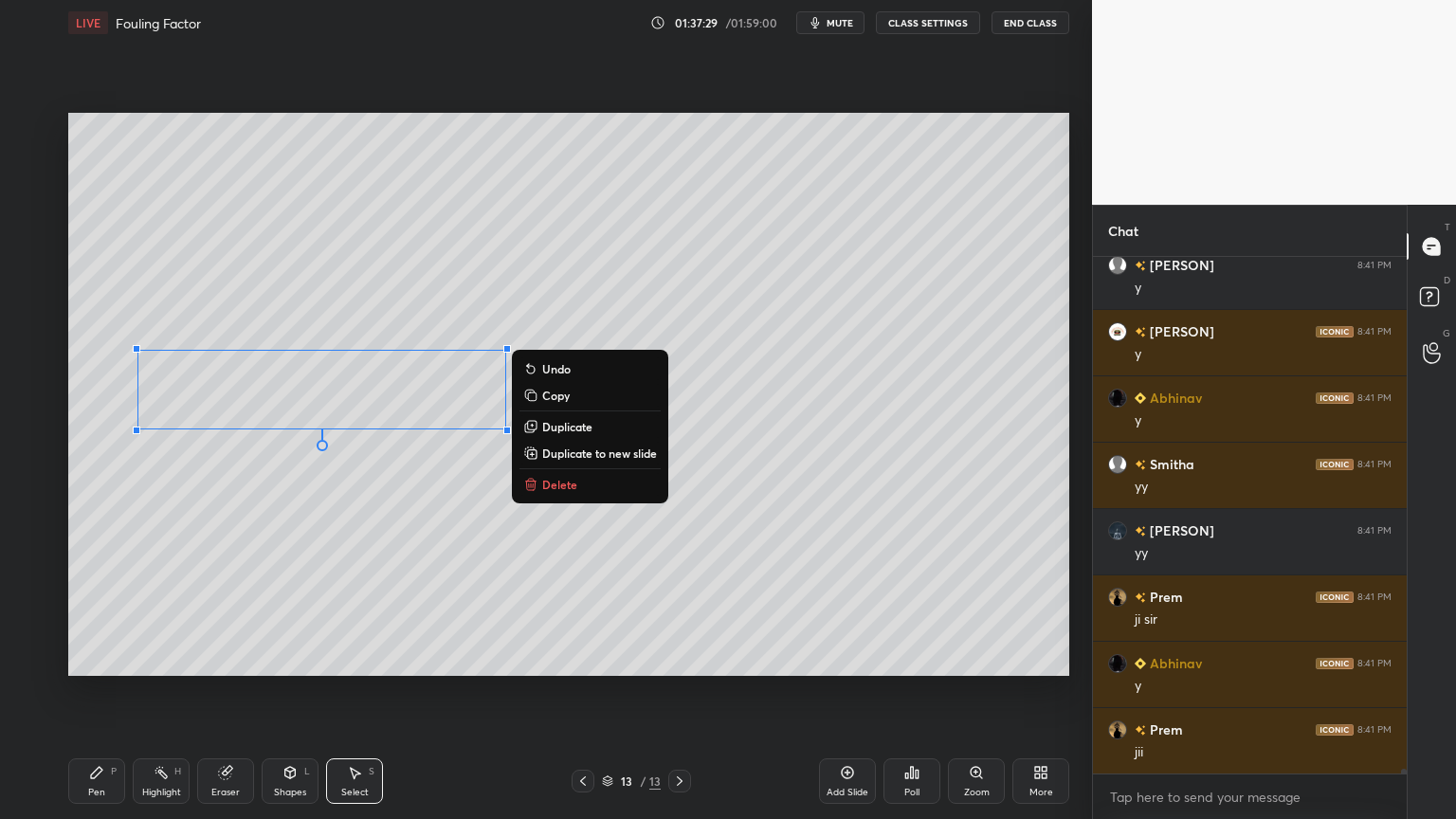 click on "Pen" at bounding box center [97, 792] 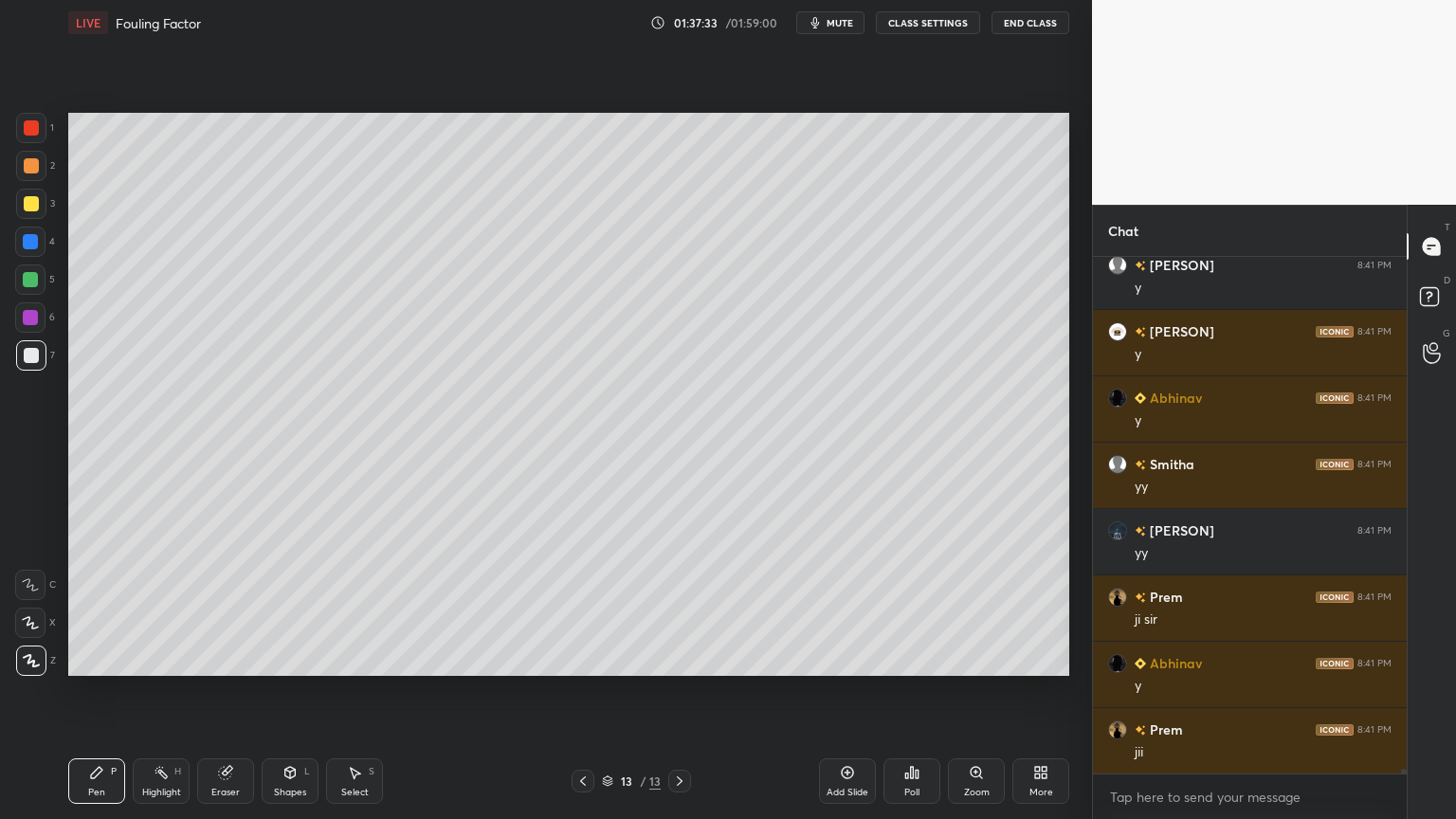 click on "Select" at bounding box center [355, 792] 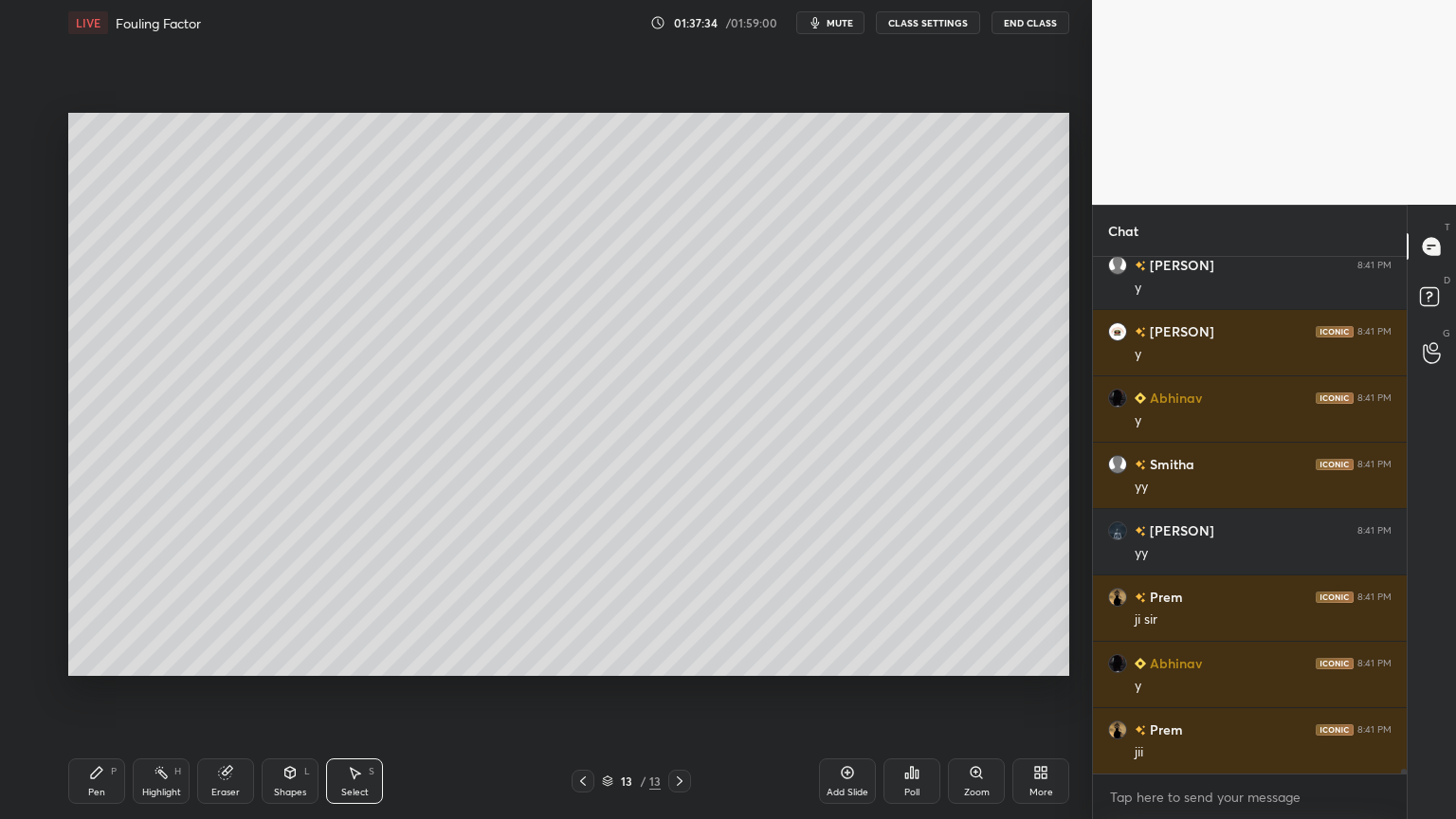 scroll, scrollTop: 53606, scrollLeft: 0, axis: vertical 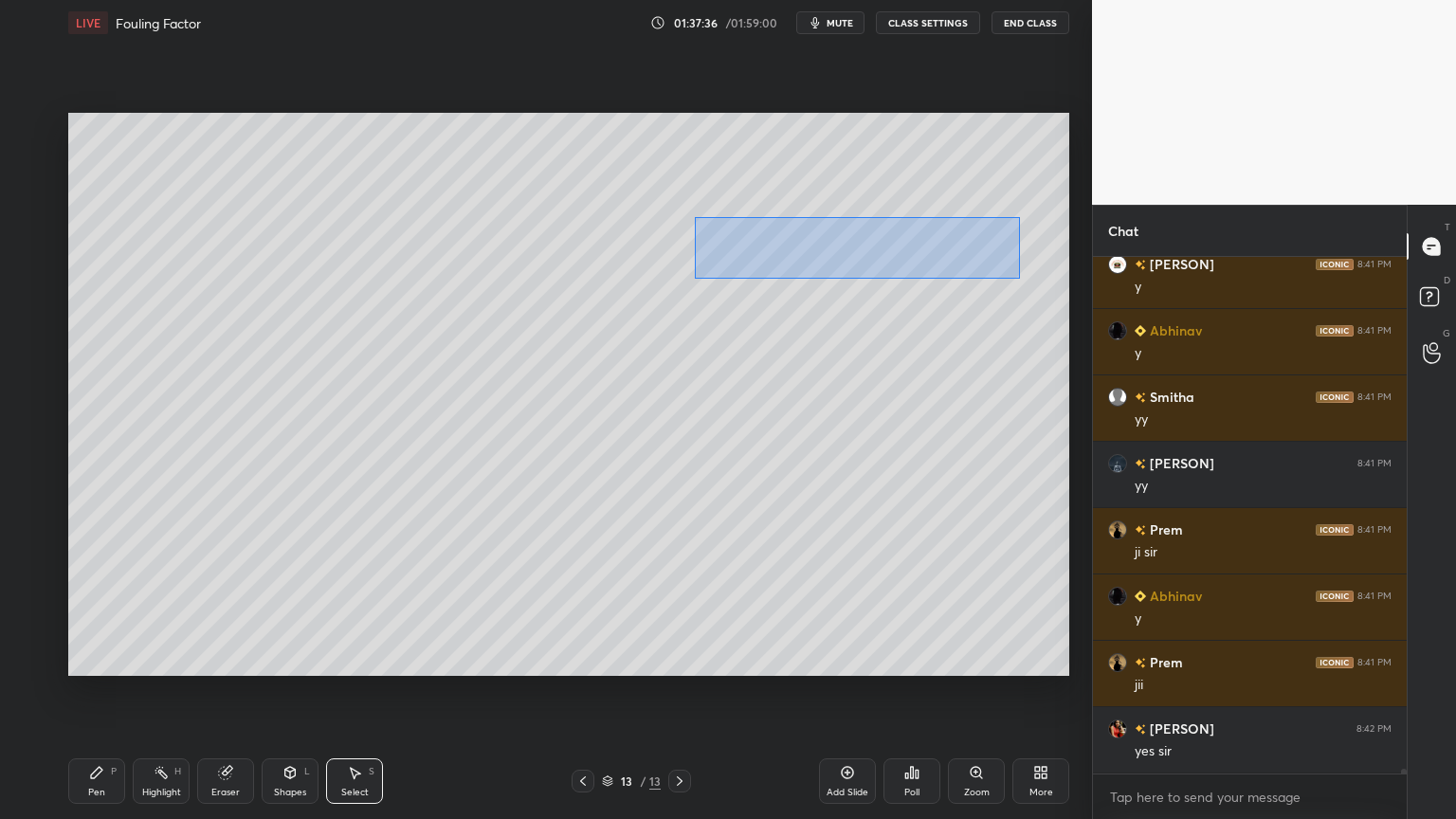 drag, startPoint x: 696, startPoint y: 218, endPoint x: 1015, endPoint y: 280, distance: 324.9692 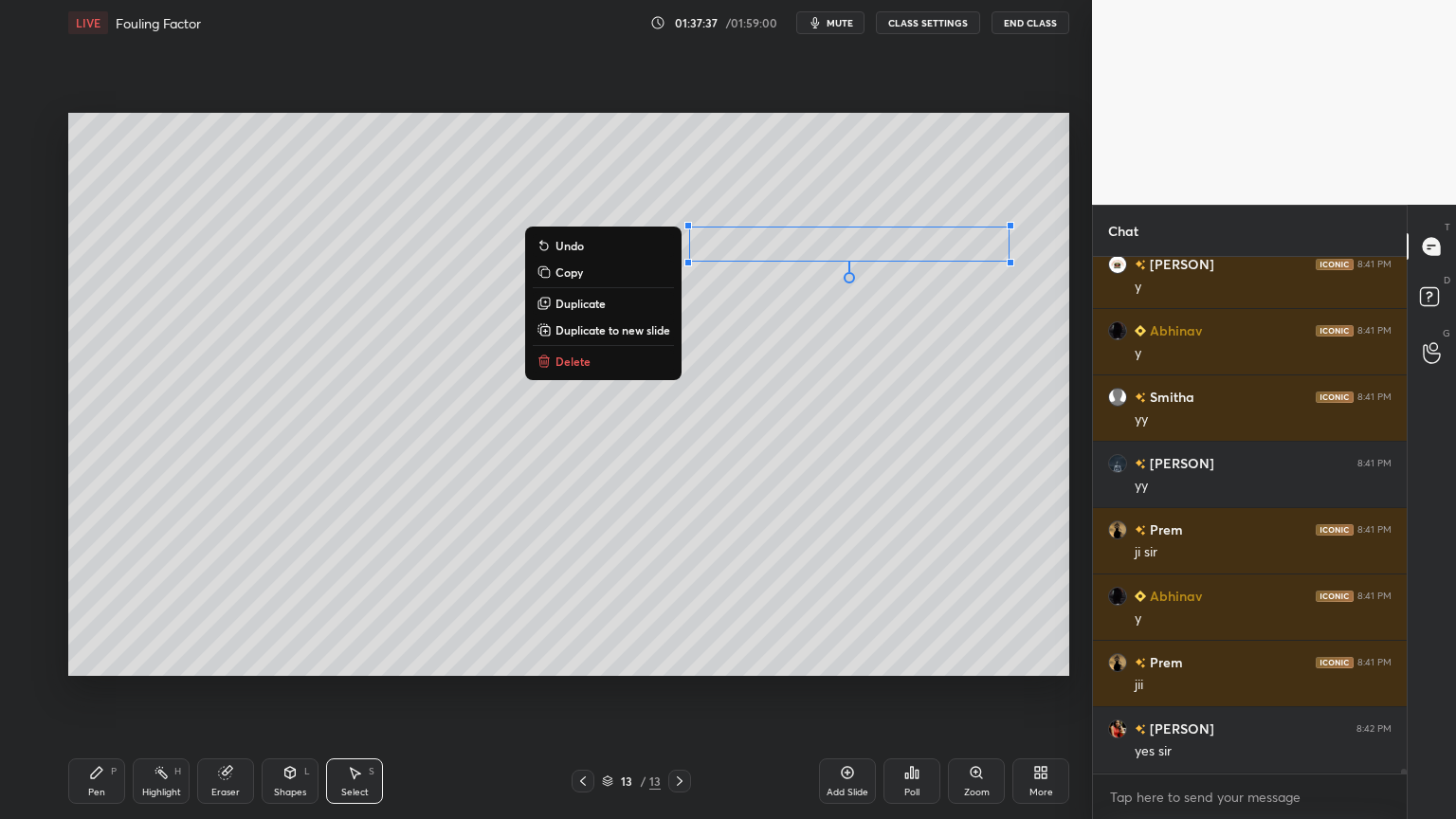 click on "Duplicate" at bounding box center [580, 303] 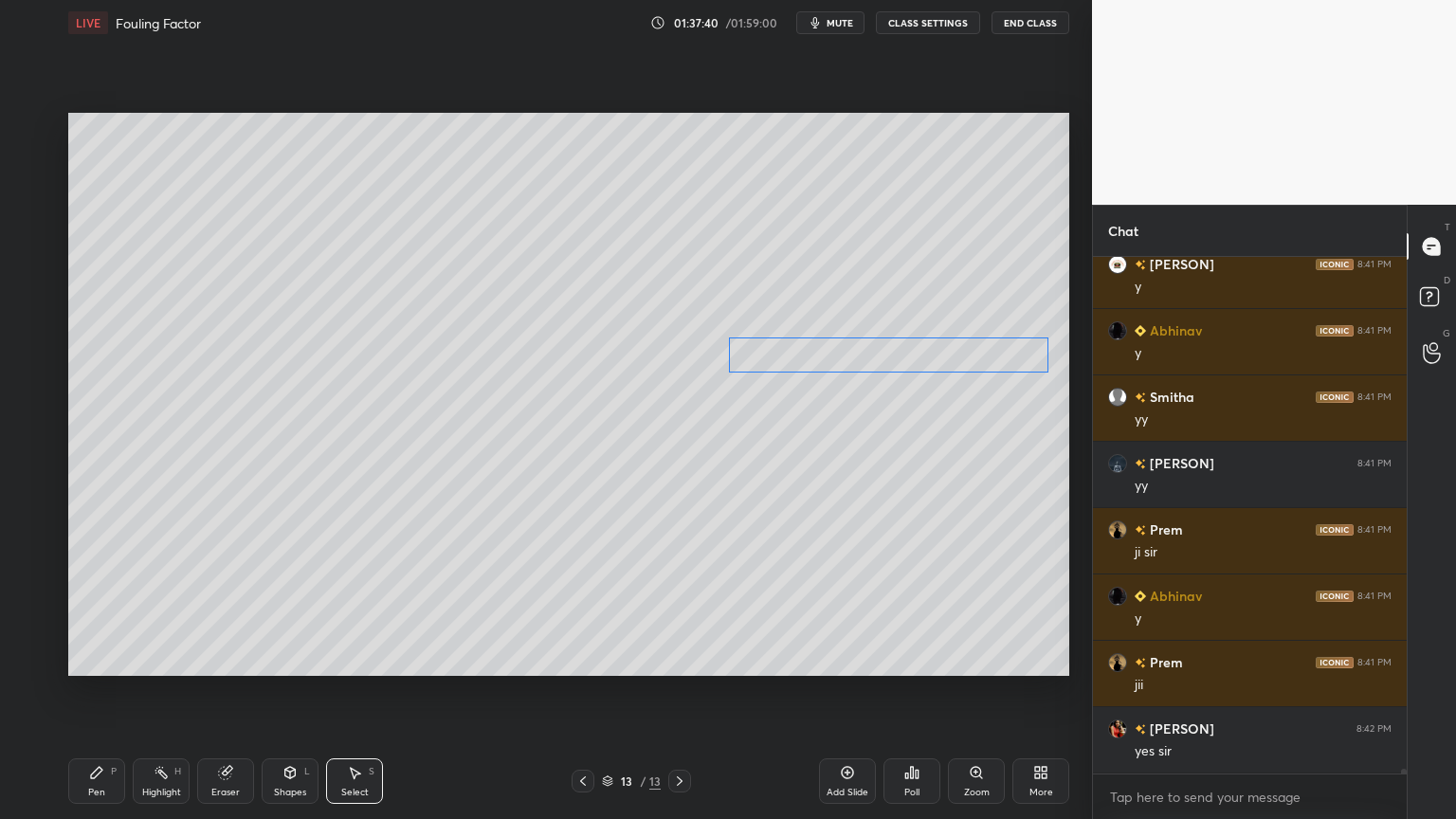 drag, startPoint x: 864, startPoint y: 273, endPoint x: 880, endPoint y: 348, distance: 76.68768 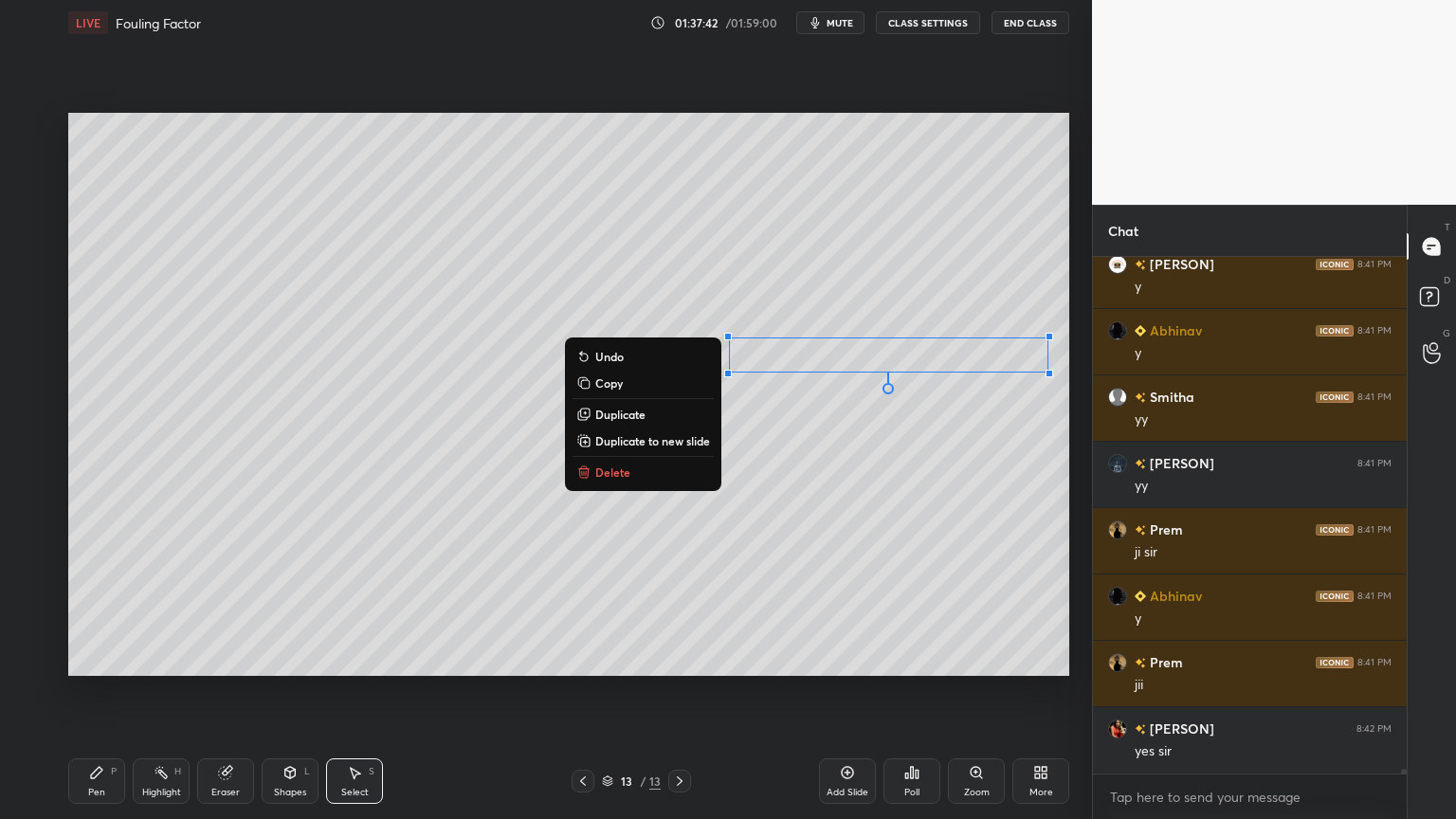 click 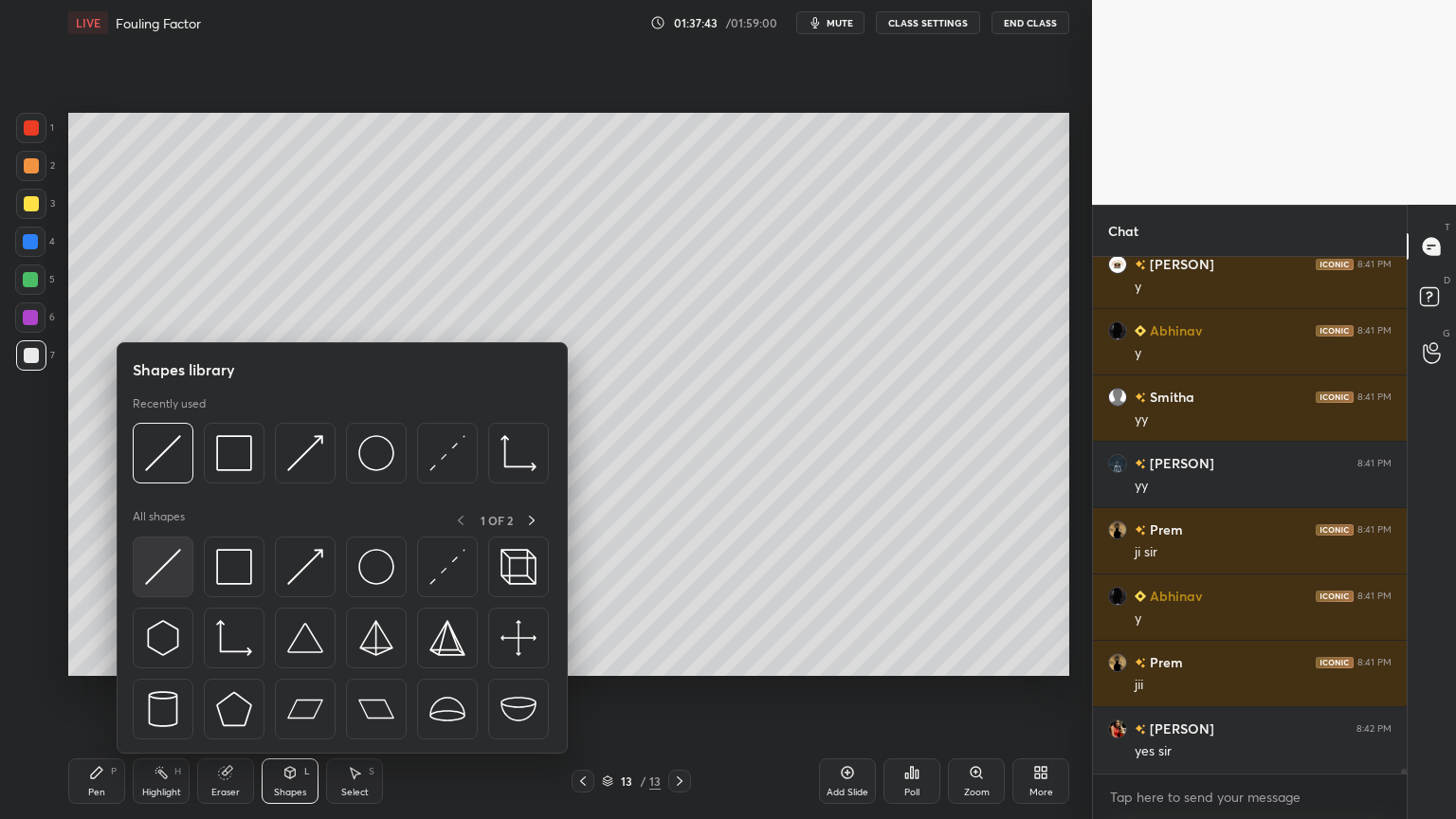 click at bounding box center [163, 567] 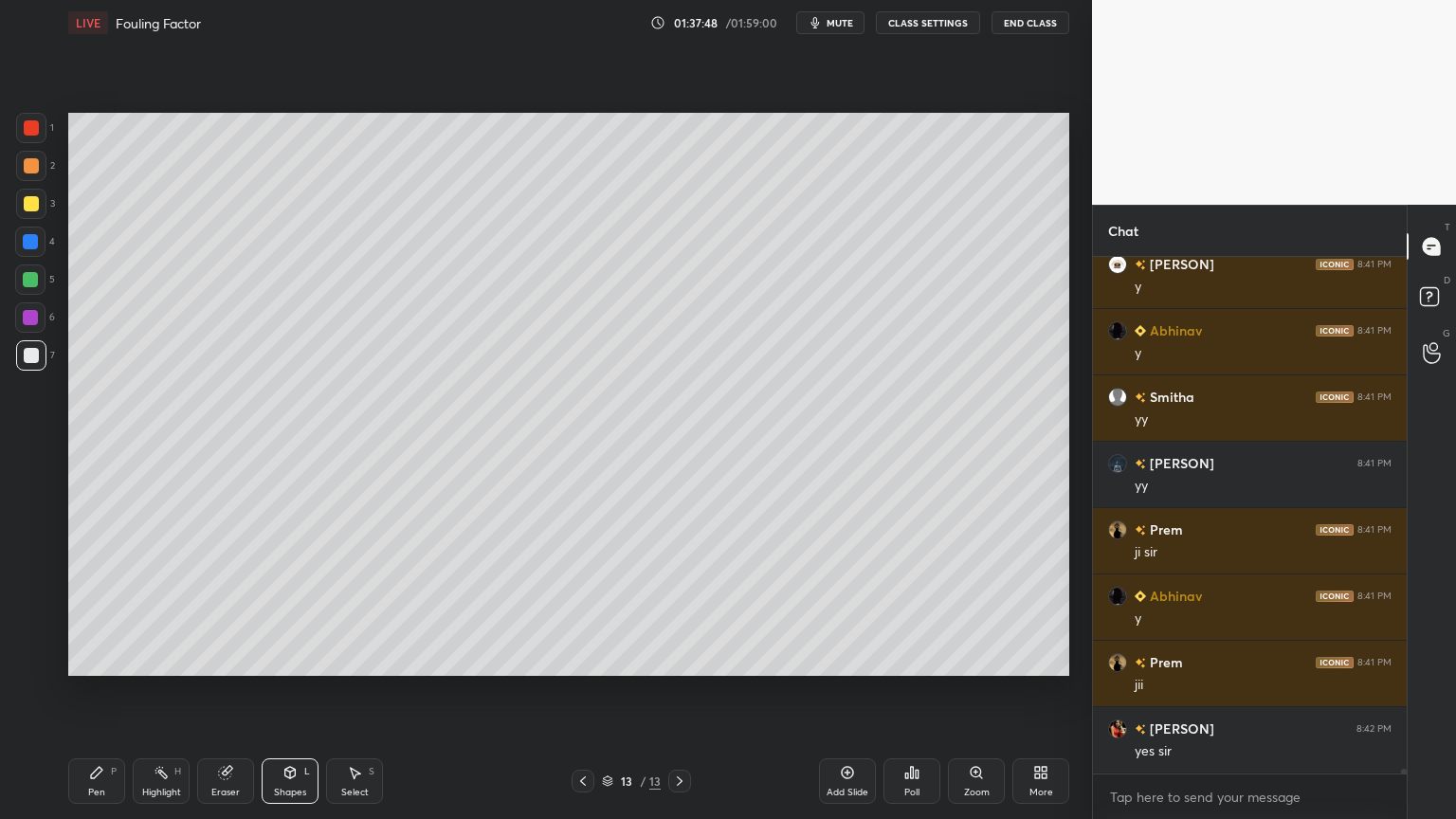 click 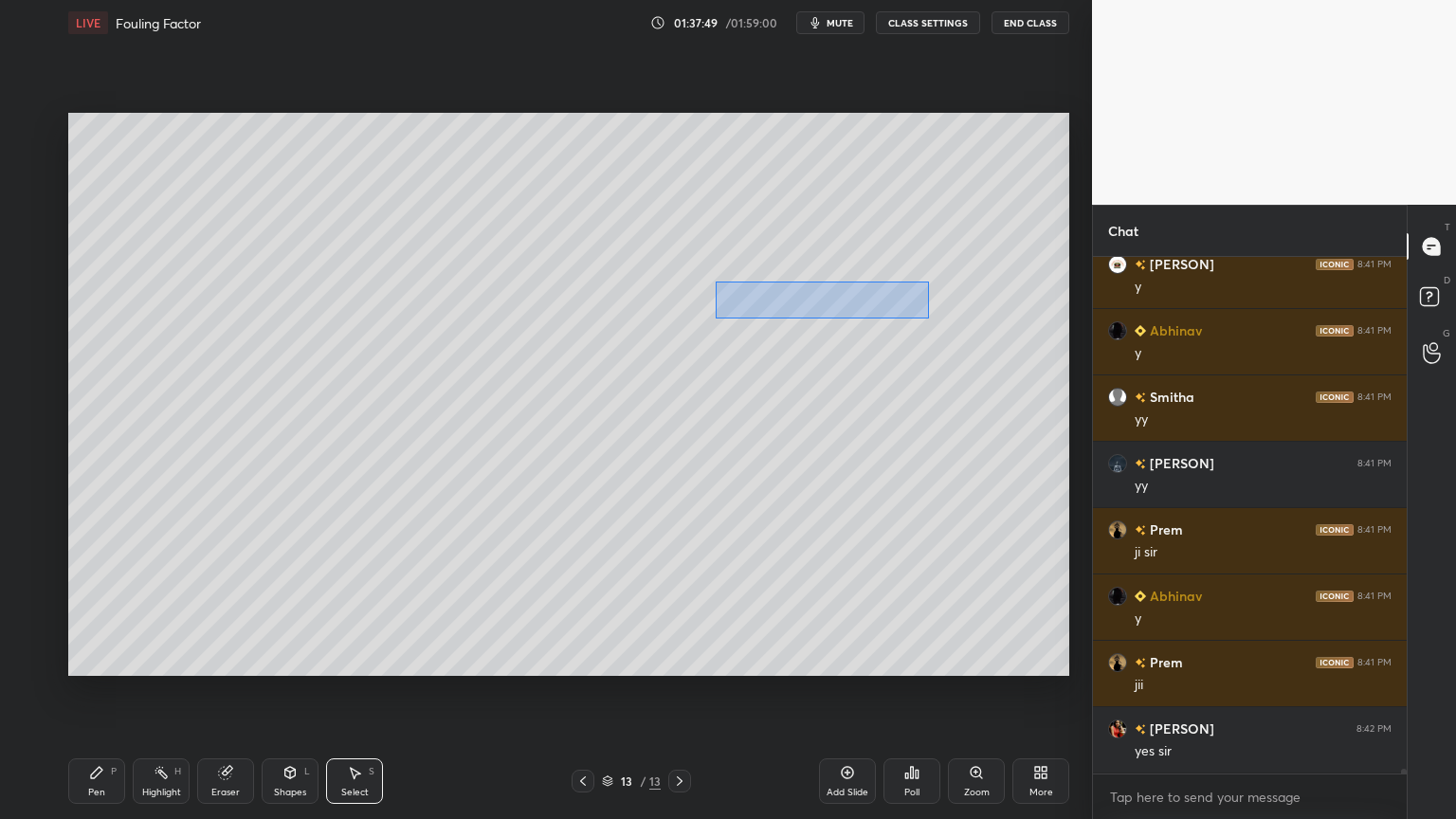 drag, startPoint x: 717, startPoint y: 282, endPoint x: 925, endPoint y: 320, distance: 211.44266 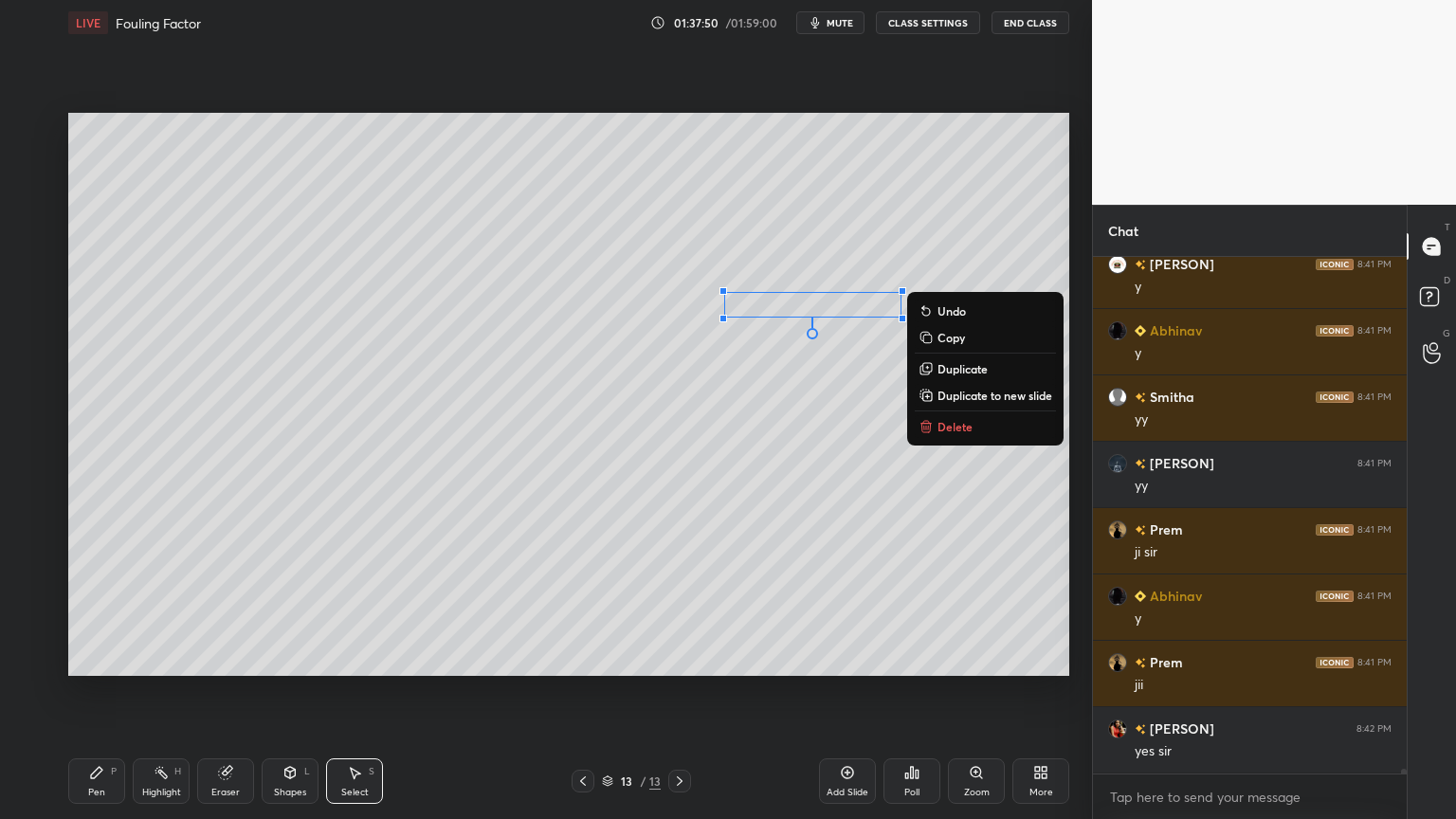 click on "Duplicate" at bounding box center (962, 369) 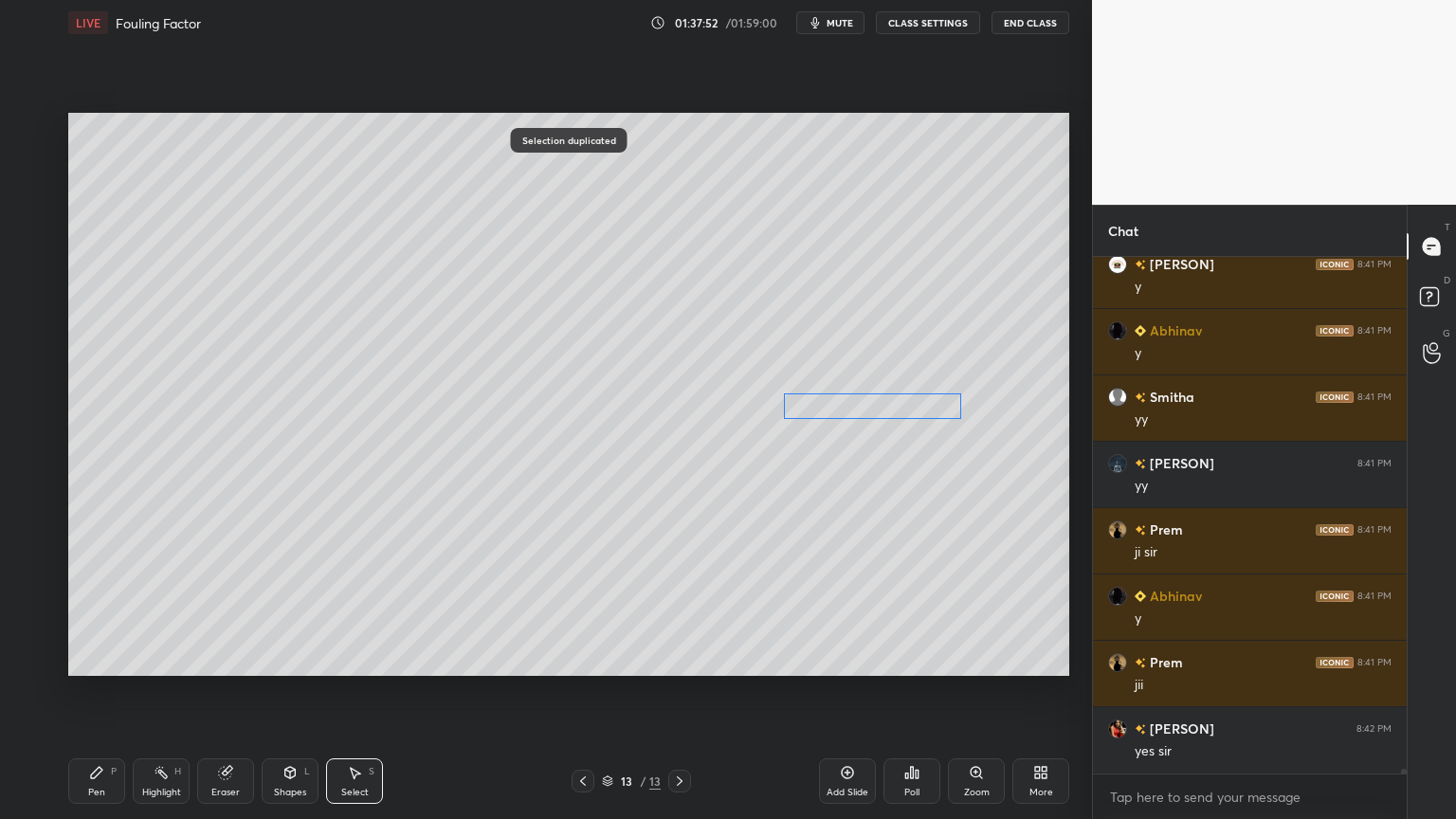 drag, startPoint x: 861, startPoint y: 327, endPoint x: 899, endPoint y: 406, distance: 87.66413 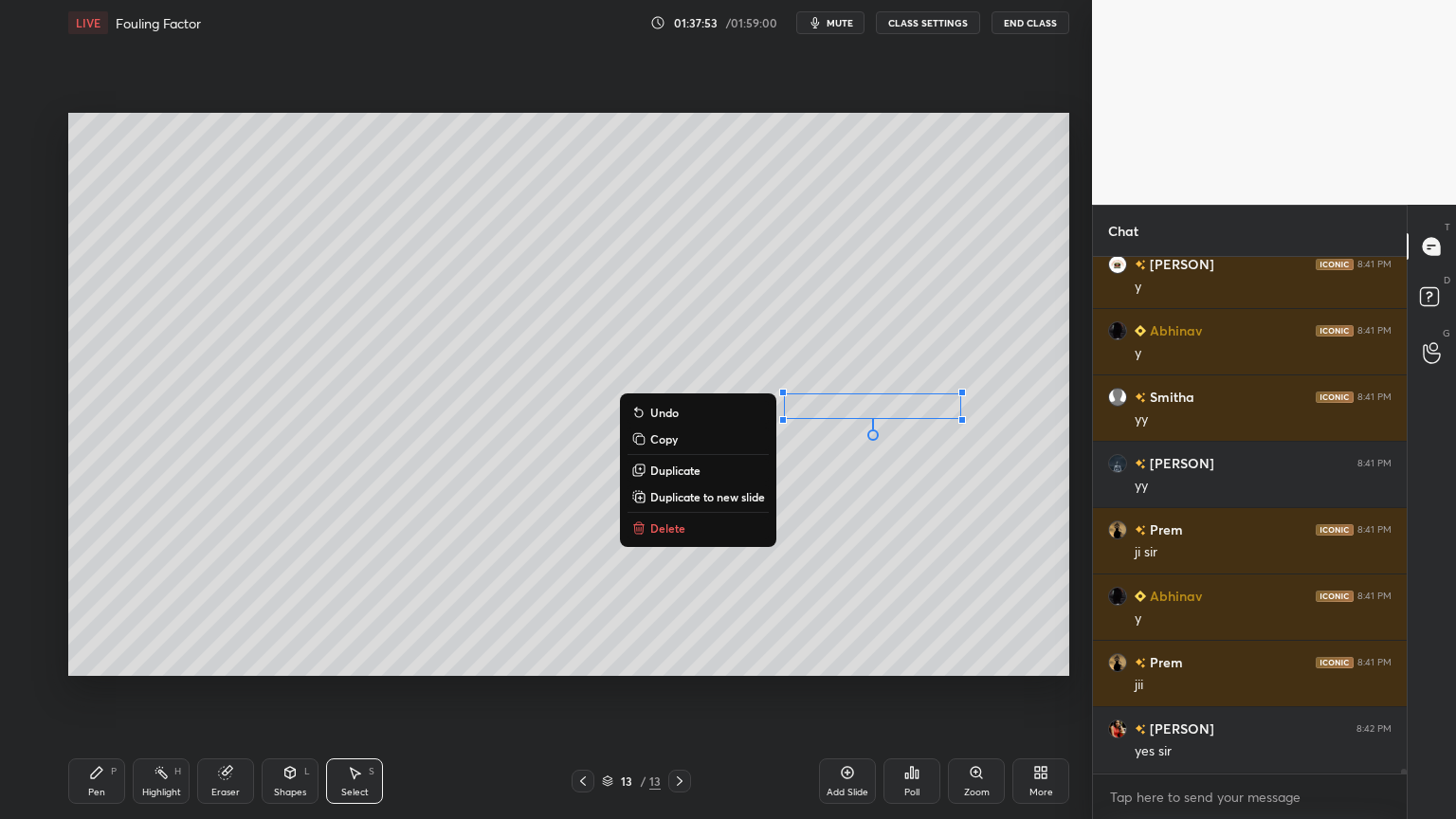 click on "Pen" at bounding box center [97, 792] 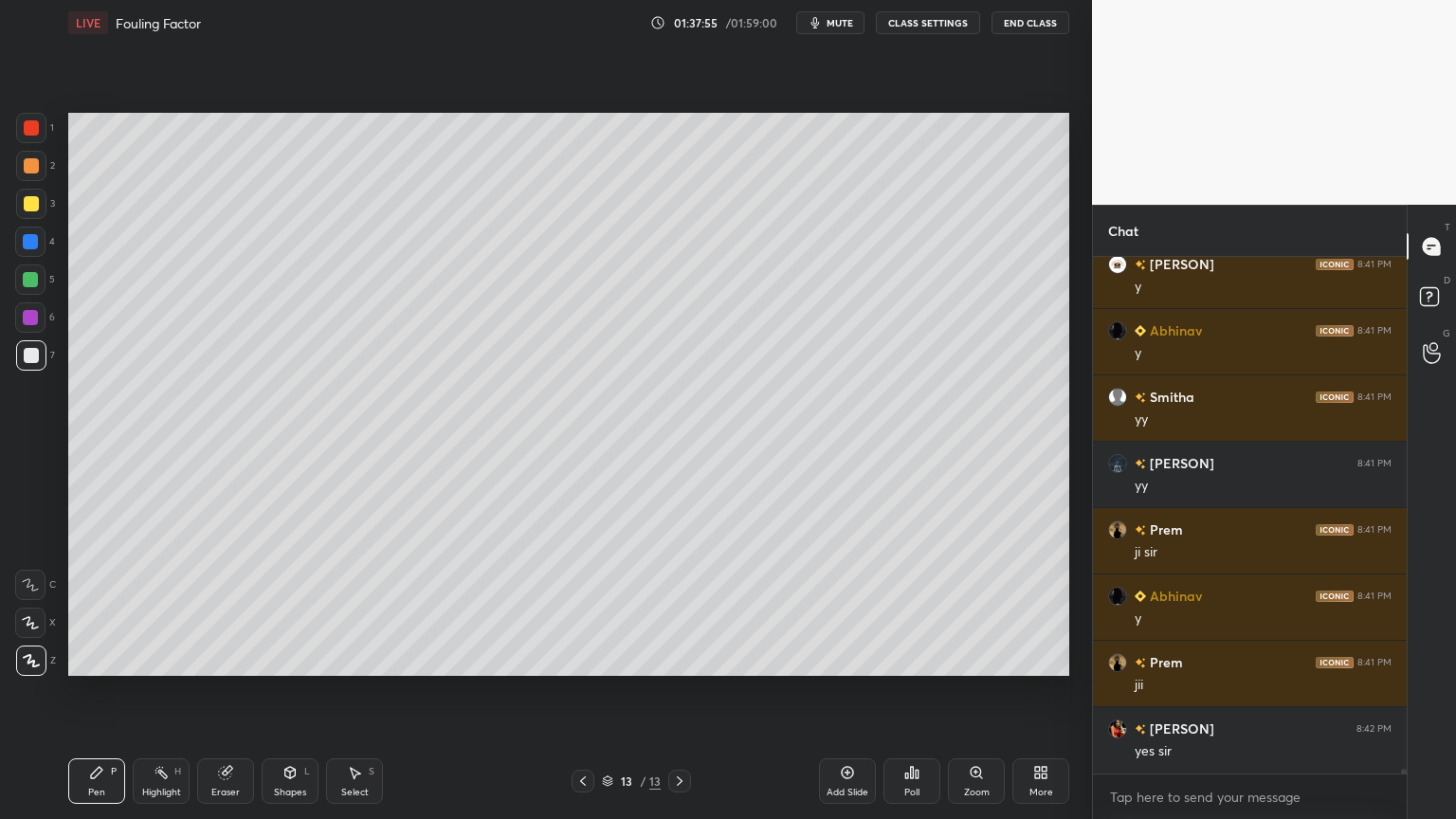 click at bounding box center (30, 318) 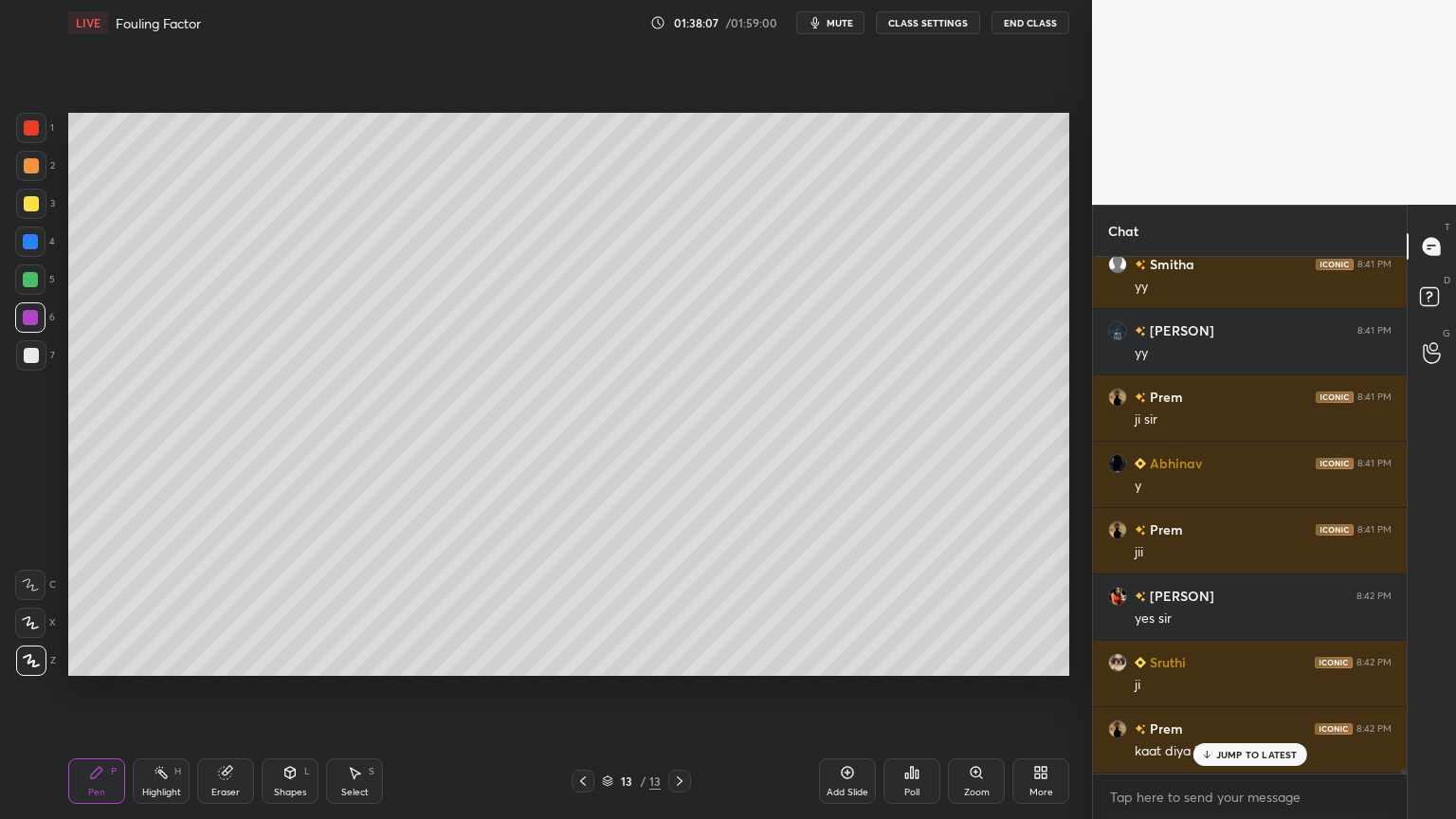 scroll, scrollTop: 53804, scrollLeft: 0, axis: vertical 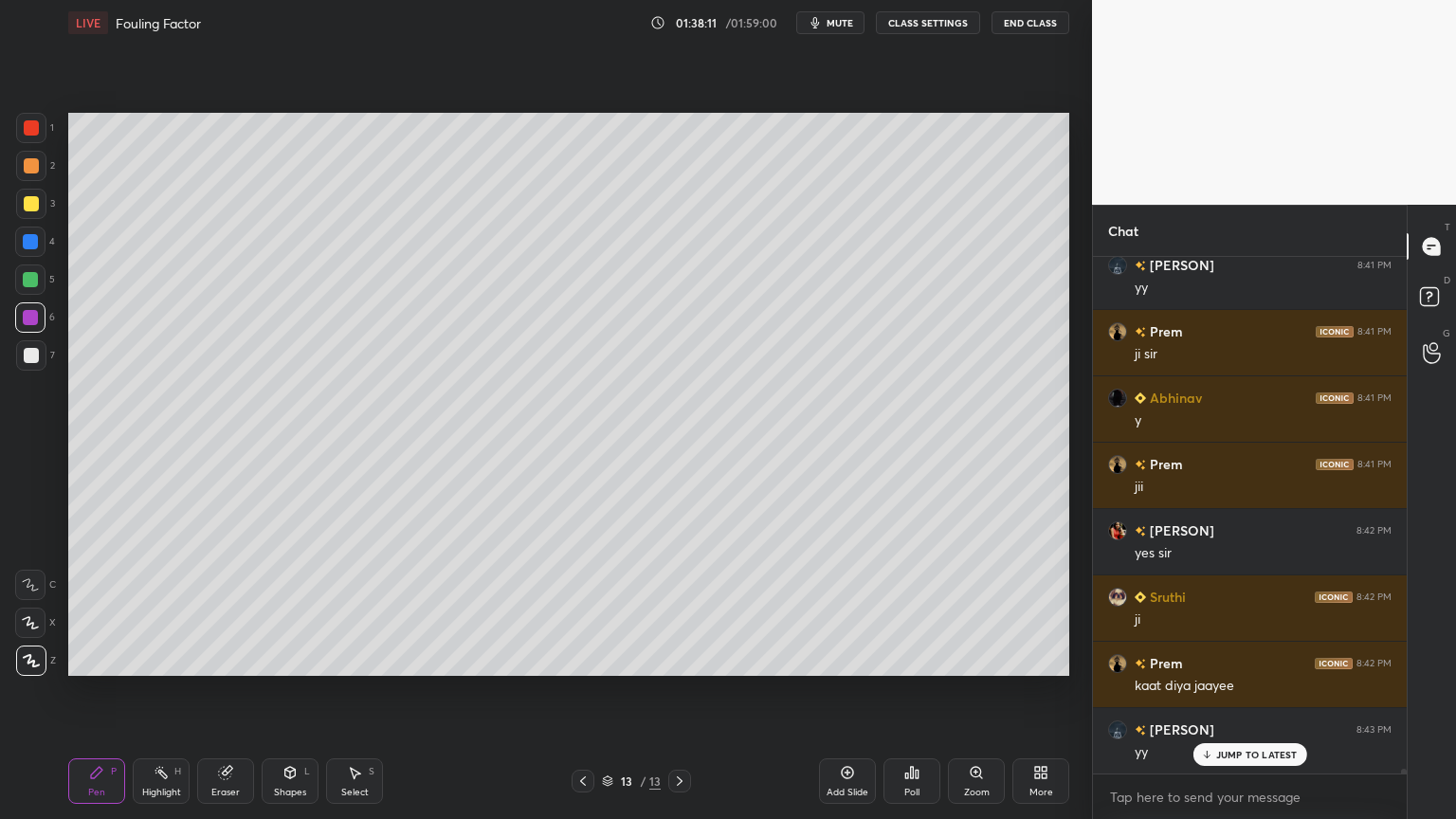 click at bounding box center [31, 355] 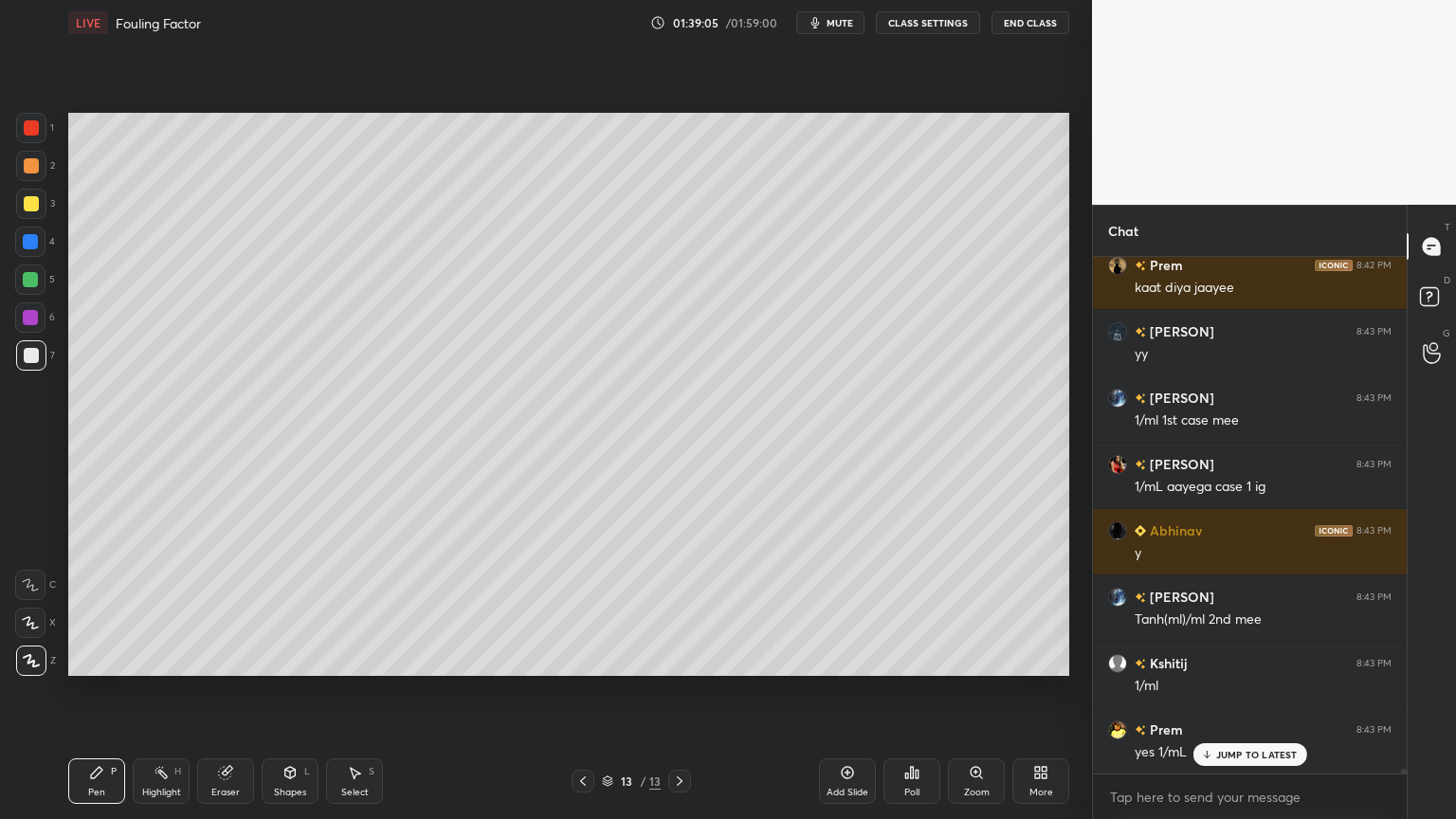 scroll, scrollTop: 54269, scrollLeft: 0, axis: vertical 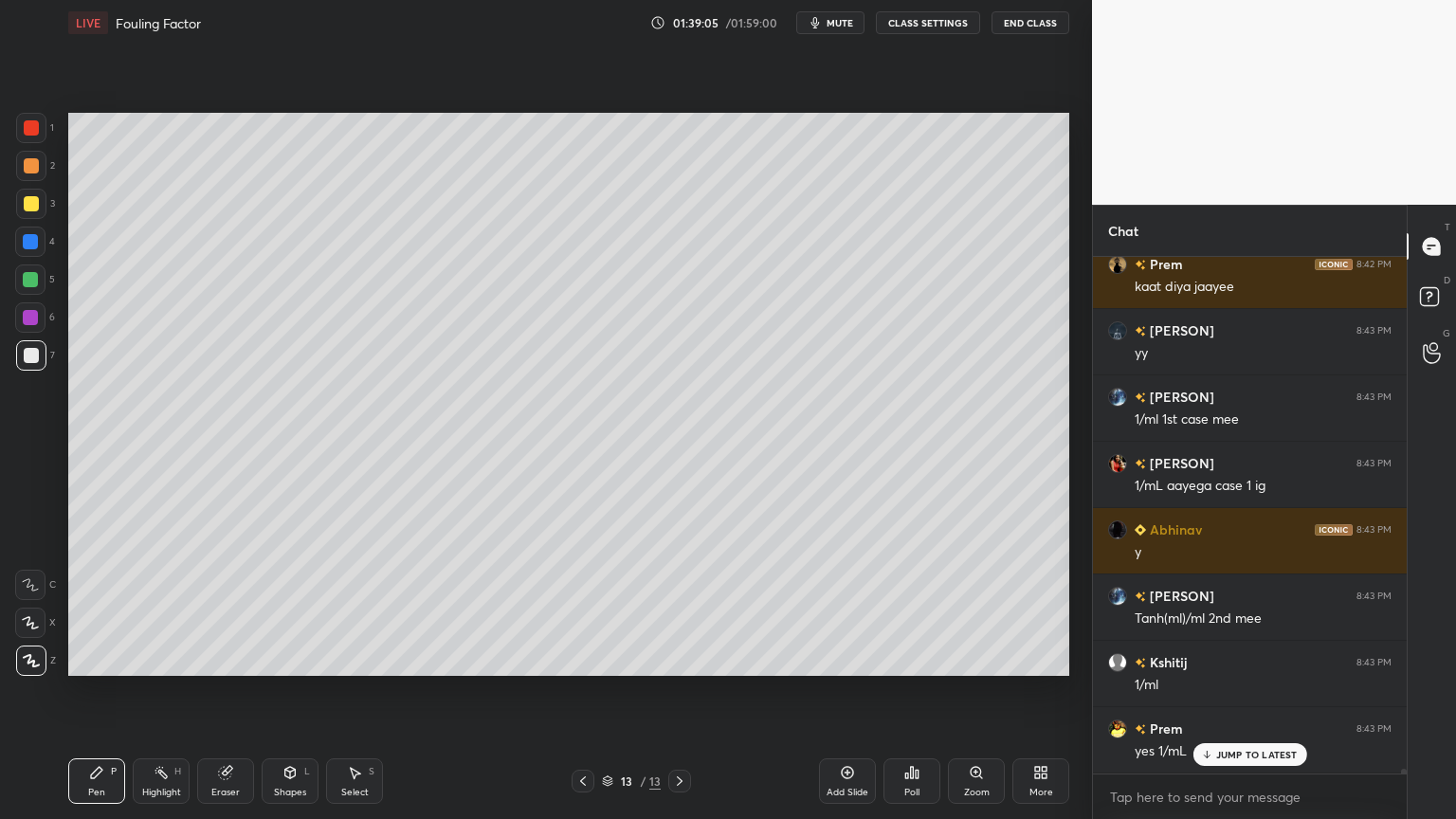 click on "Shapes L" at bounding box center (290, 781) 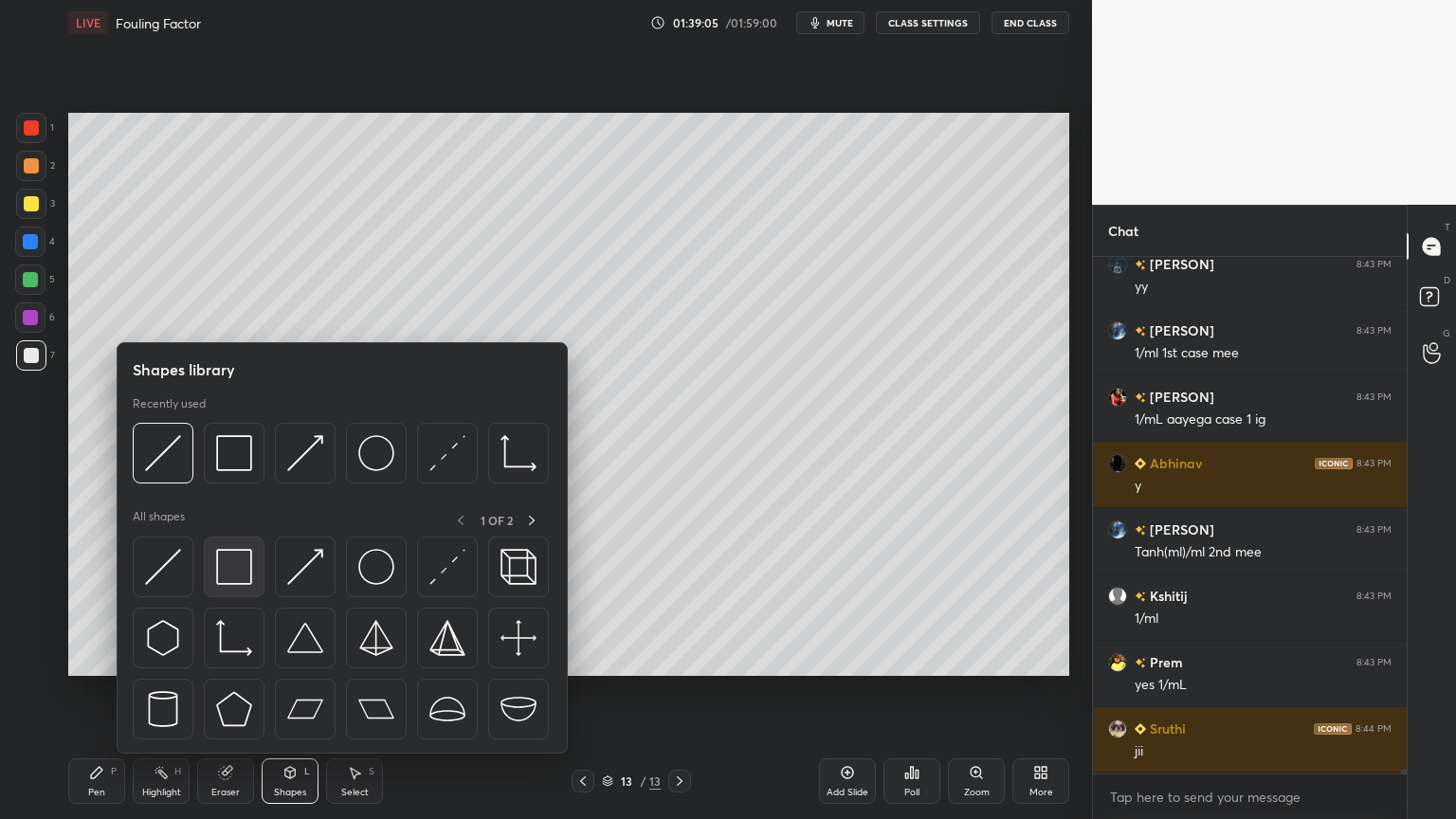 click at bounding box center (234, 567) 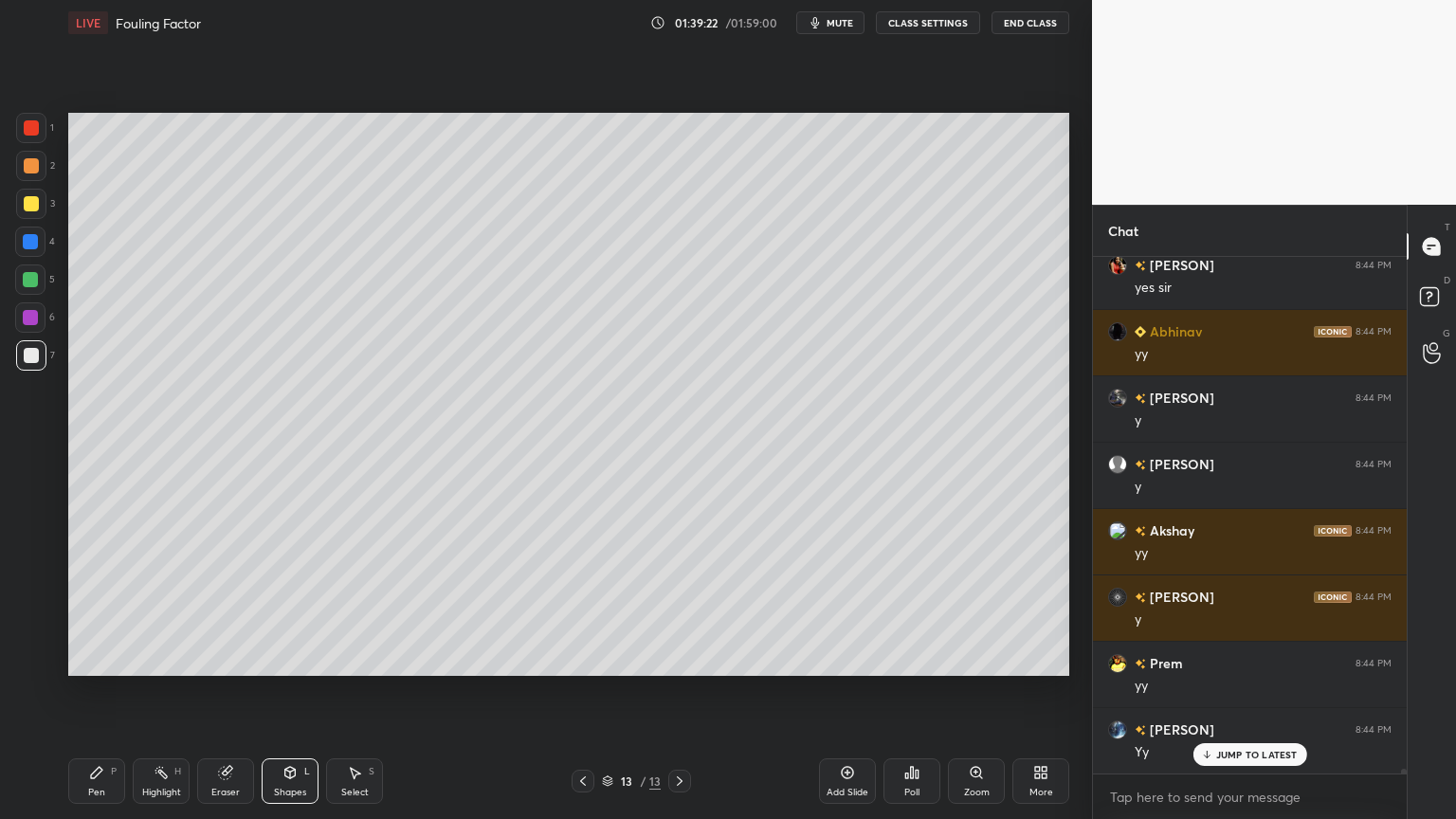 scroll, scrollTop: 55065, scrollLeft: 0, axis: vertical 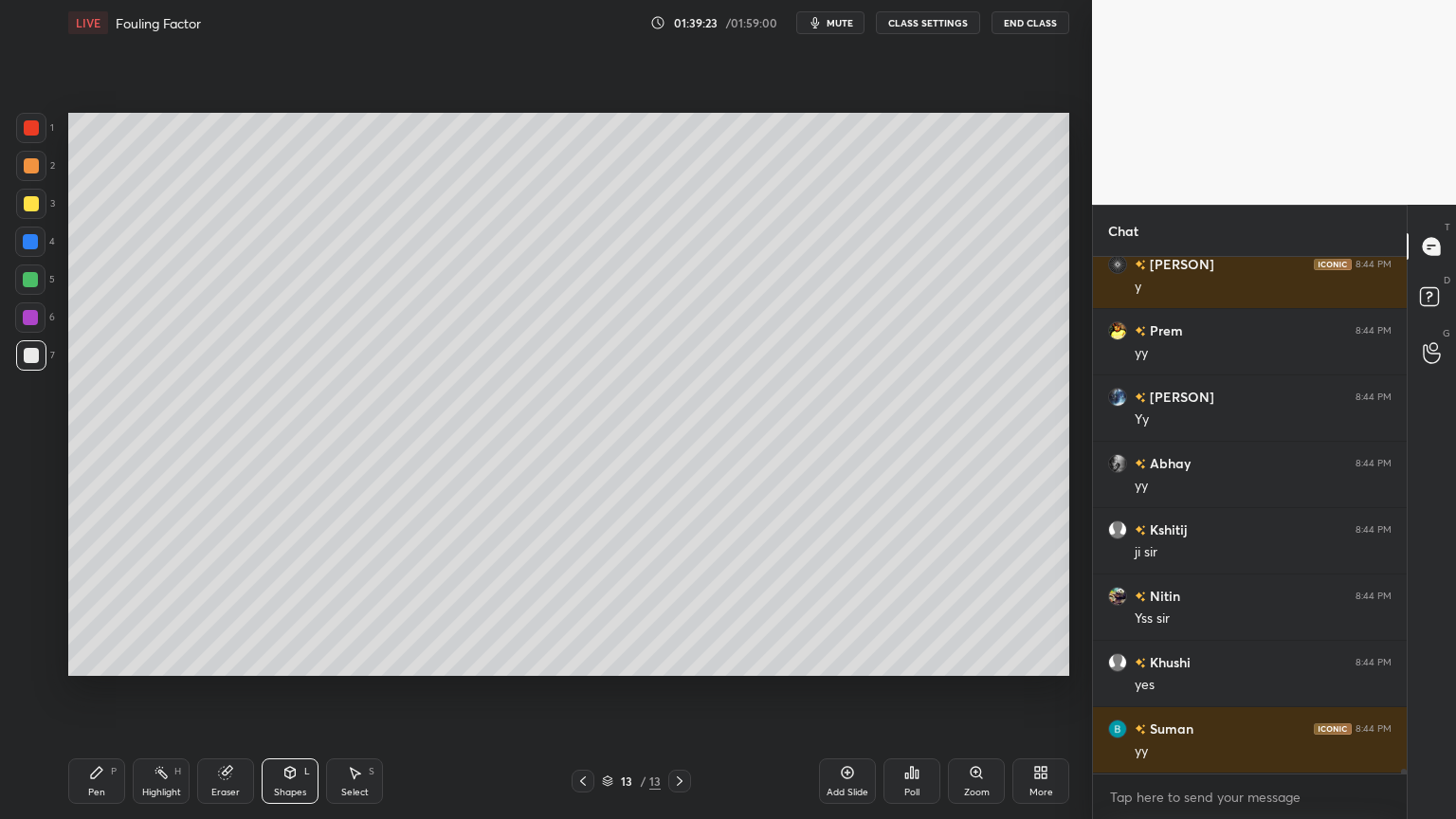 click 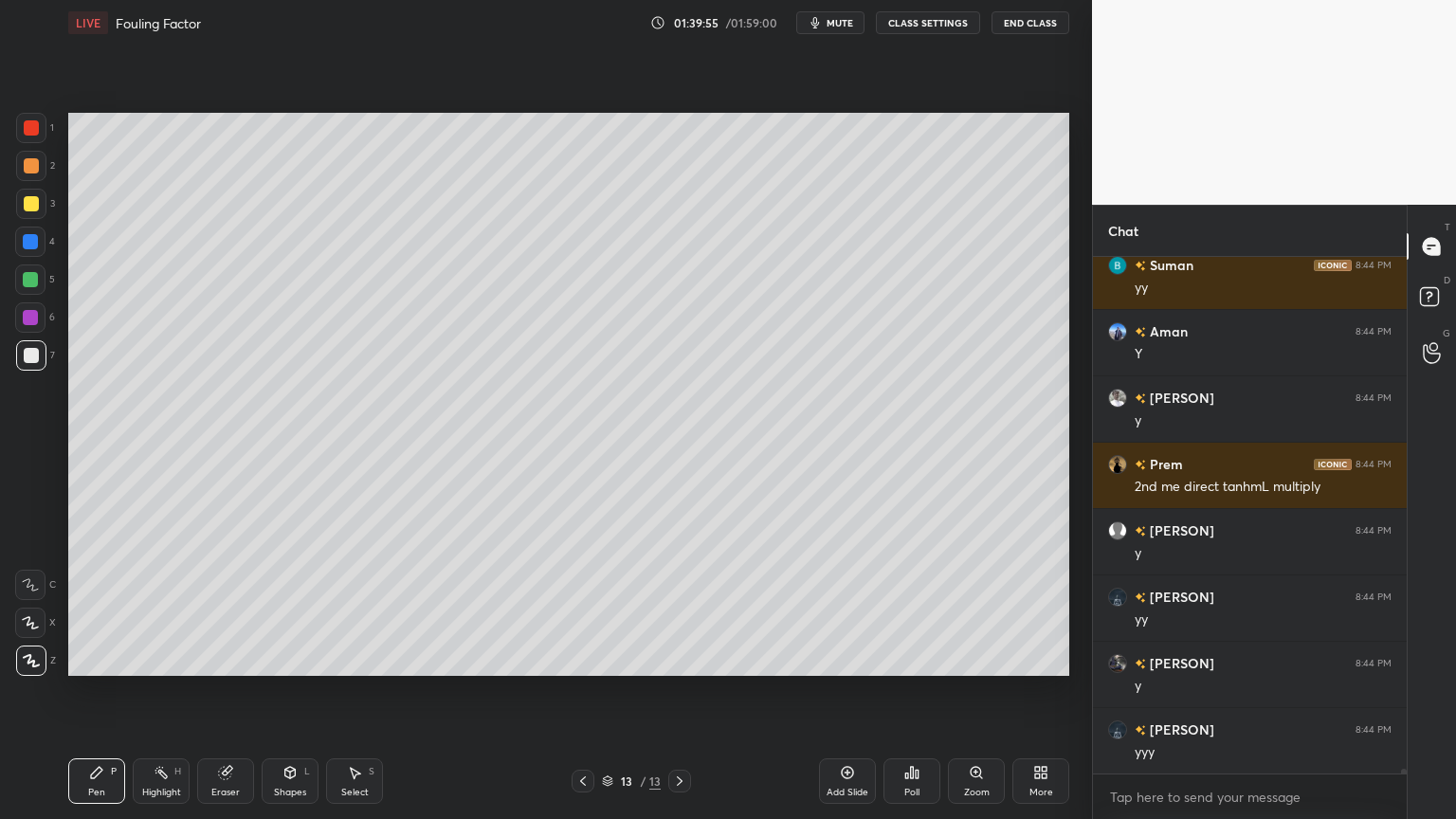 scroll, scrollTop: 55729, scrollLeft: 0, axis: vertical 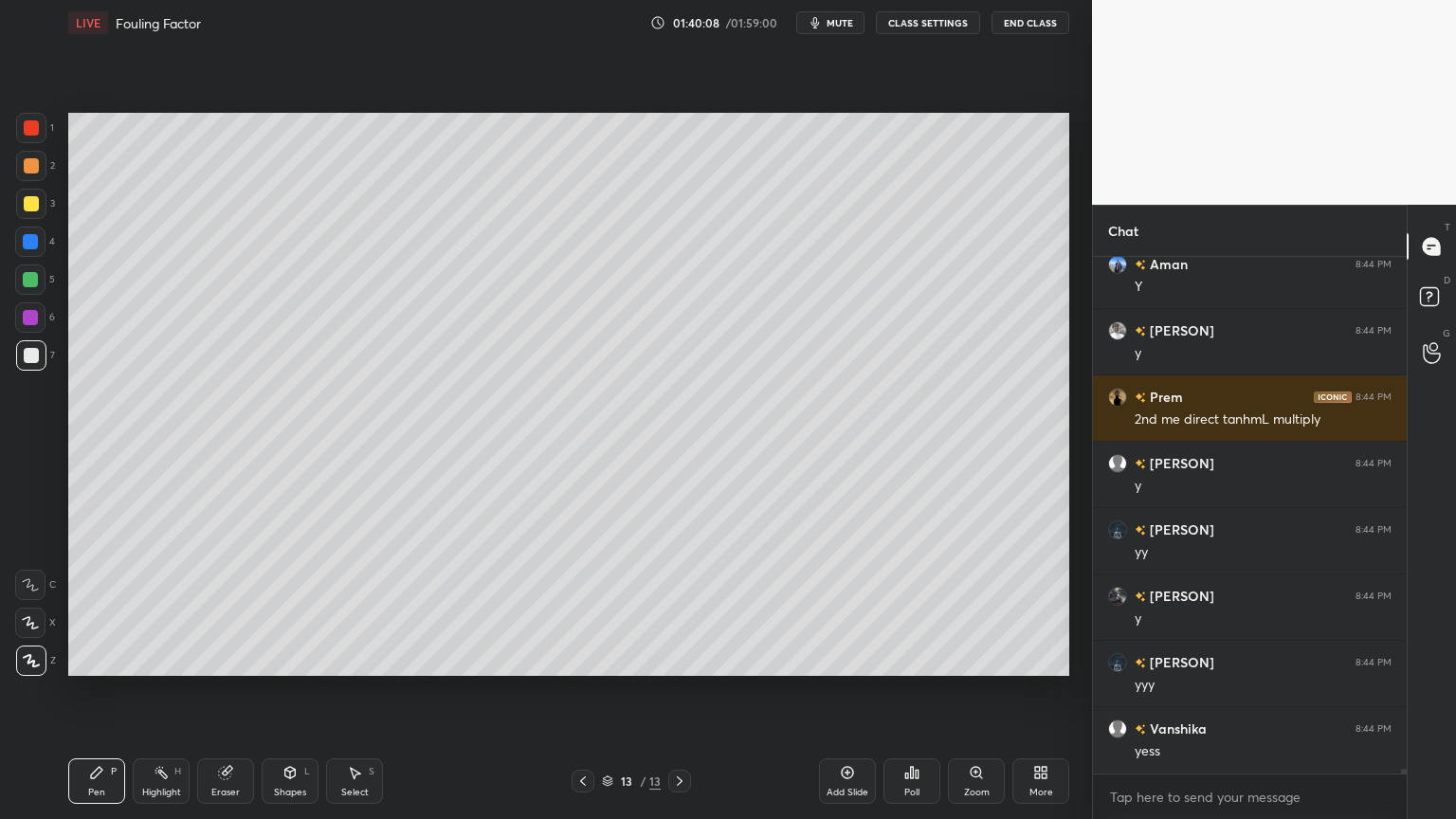 click on "Select S" at bounding box center (355, 781) 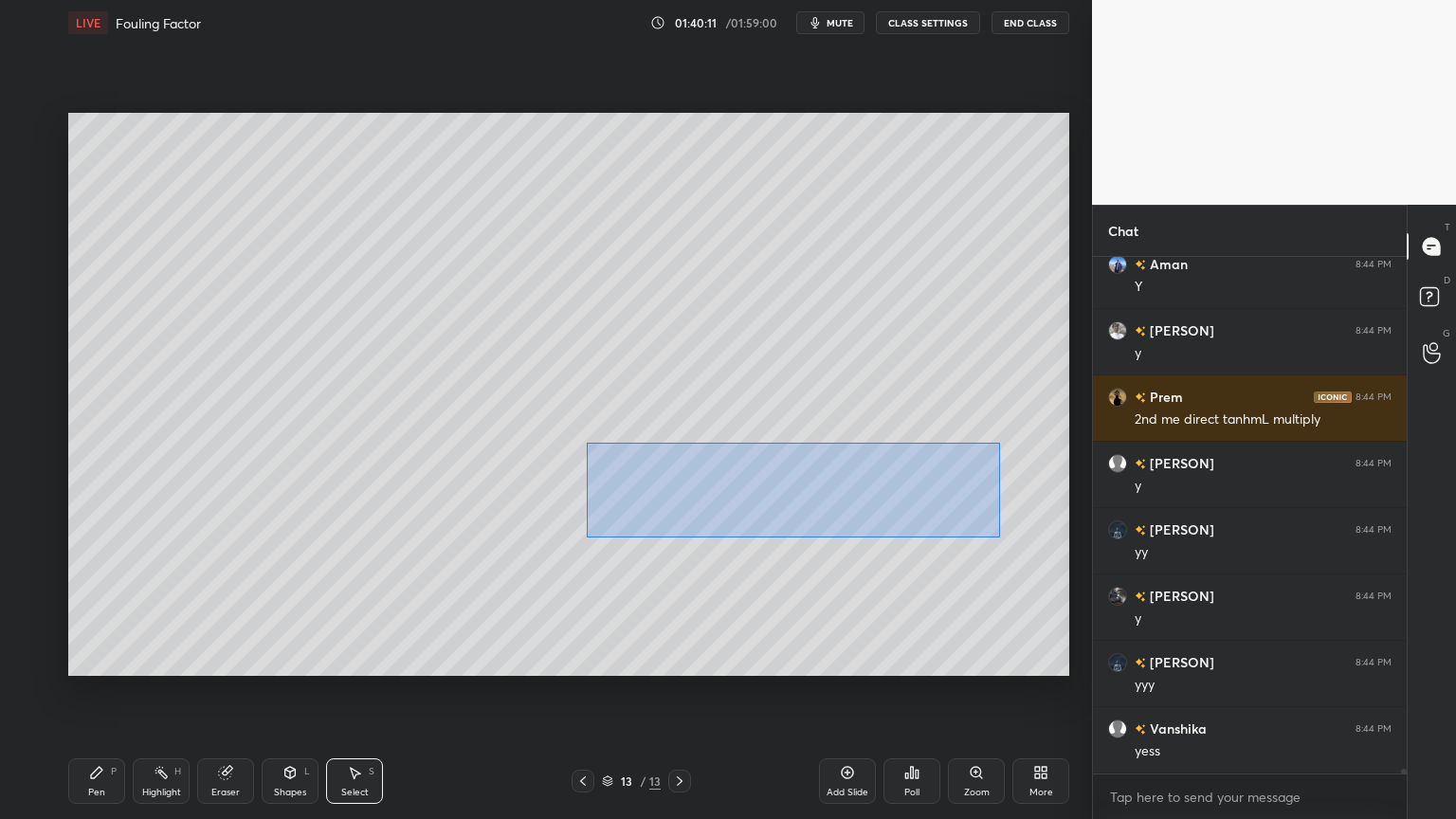 drag, startPoint x: 587, startPoint y: 443, endPoint x: 998, endPoint y: 537, distance: 421.6124 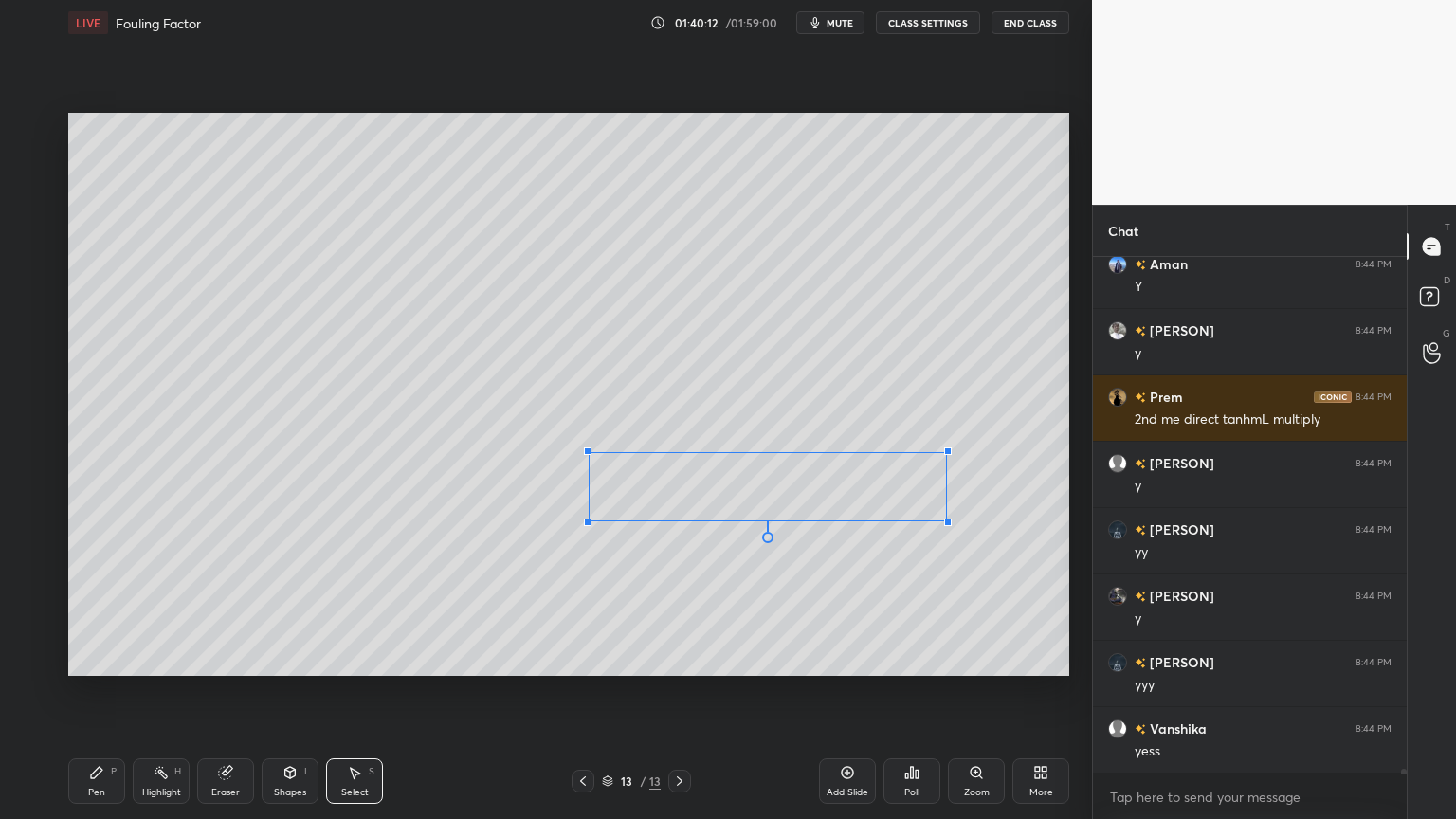 drag, startPoint x: 974, startPoint y: 525, endPoint x: 945, endPoint y: 519, distance: 29.614186 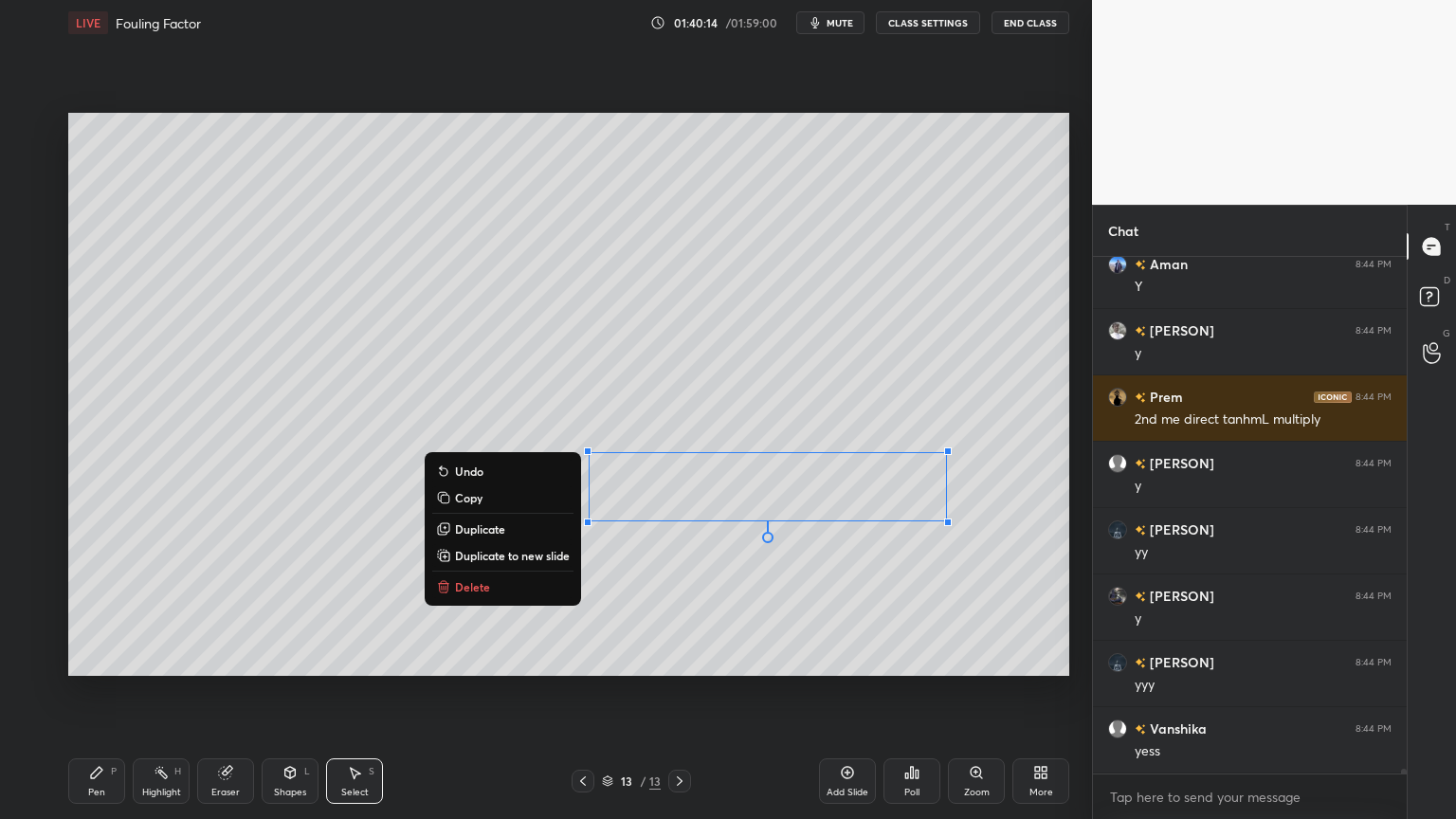 click on "Pen P" at bounding box center [97, 781] 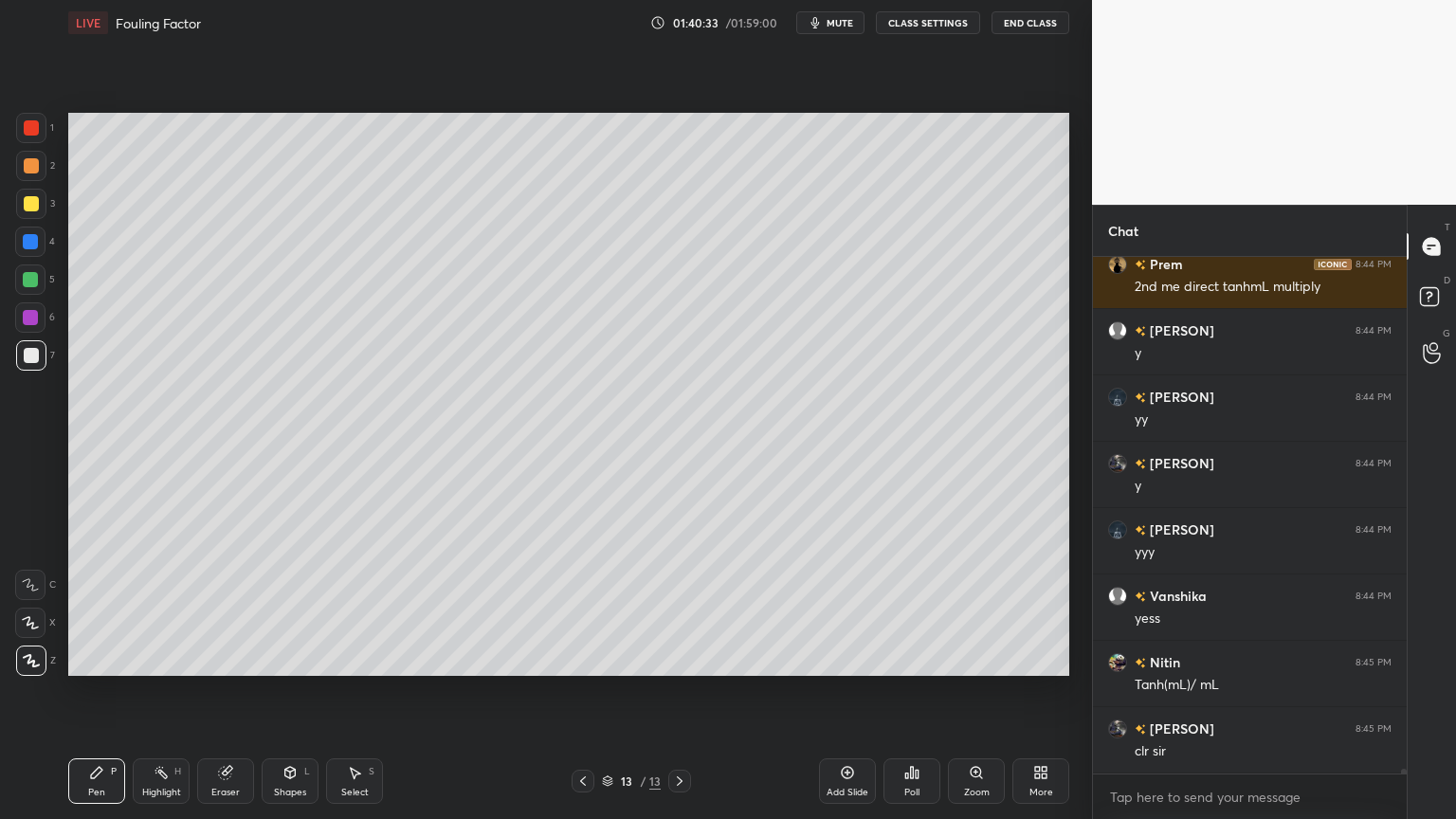 scroll, scrollTop: 55927, scrollLeft: 0, axis: vertical 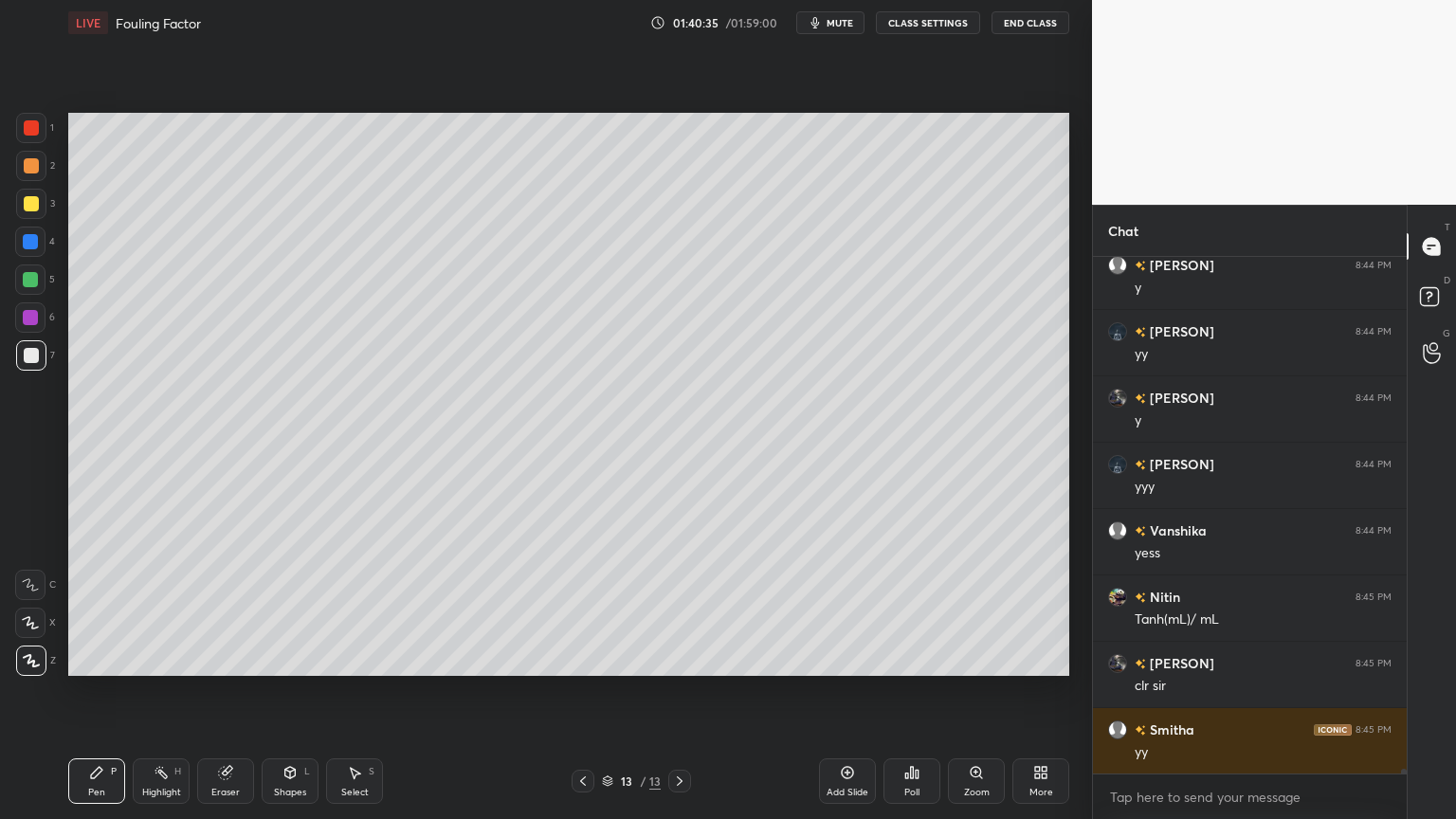 click on "Shapes L" at bounding box center [290, 781] 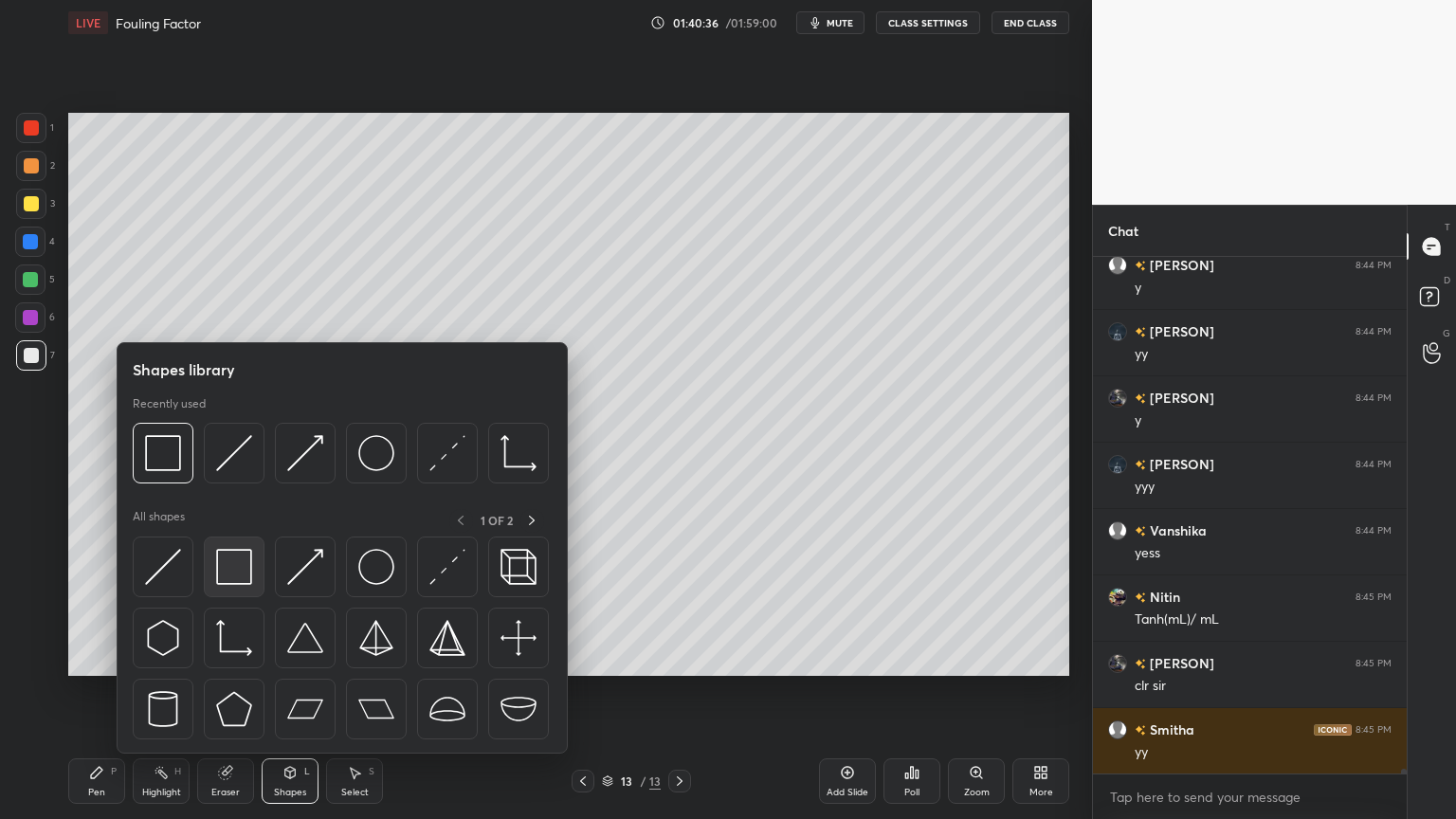 click at bounding box center [234, 567] 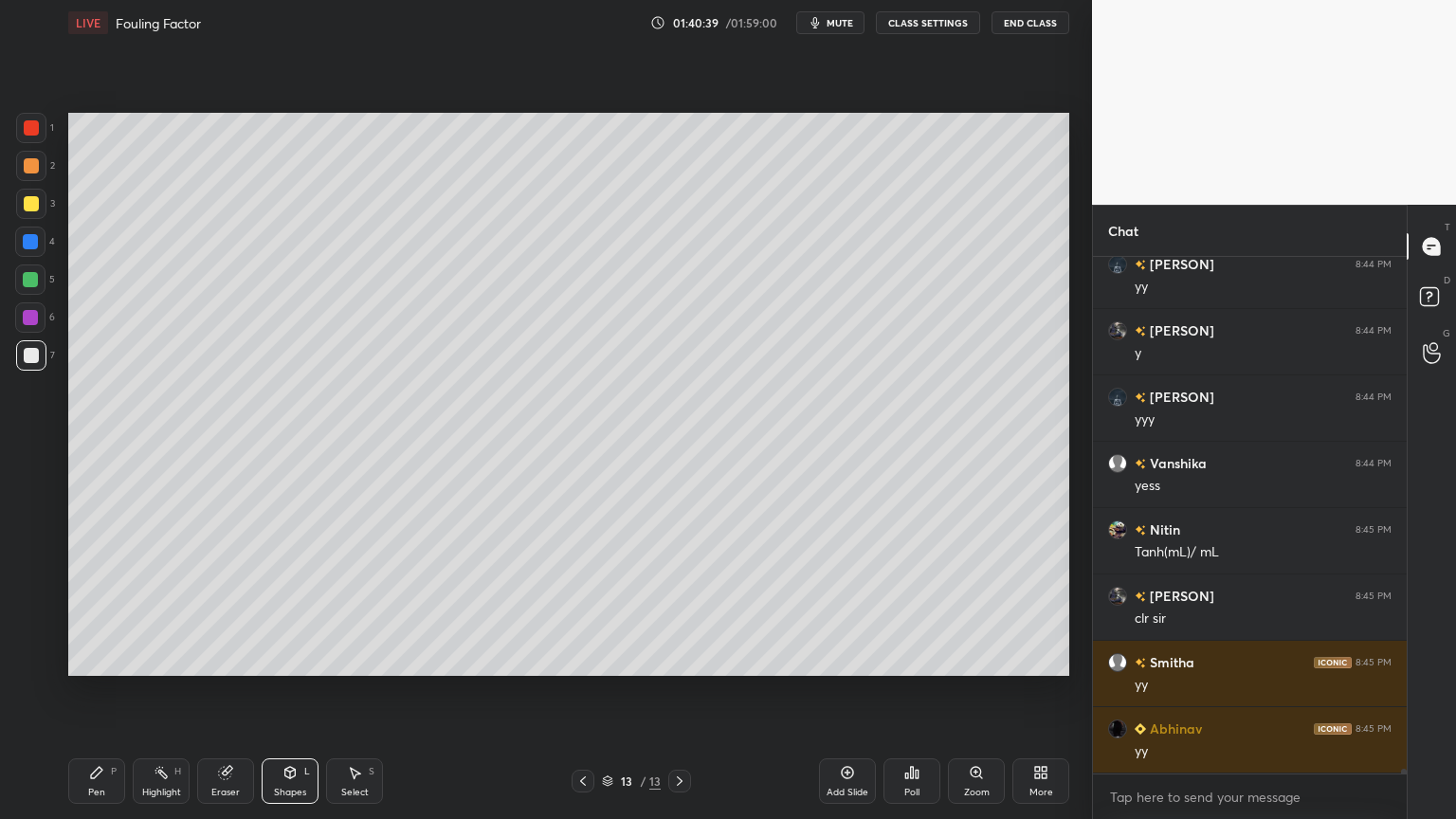 scroll, scrollTop: 56060, scrollLeft: 0, axis: vertical 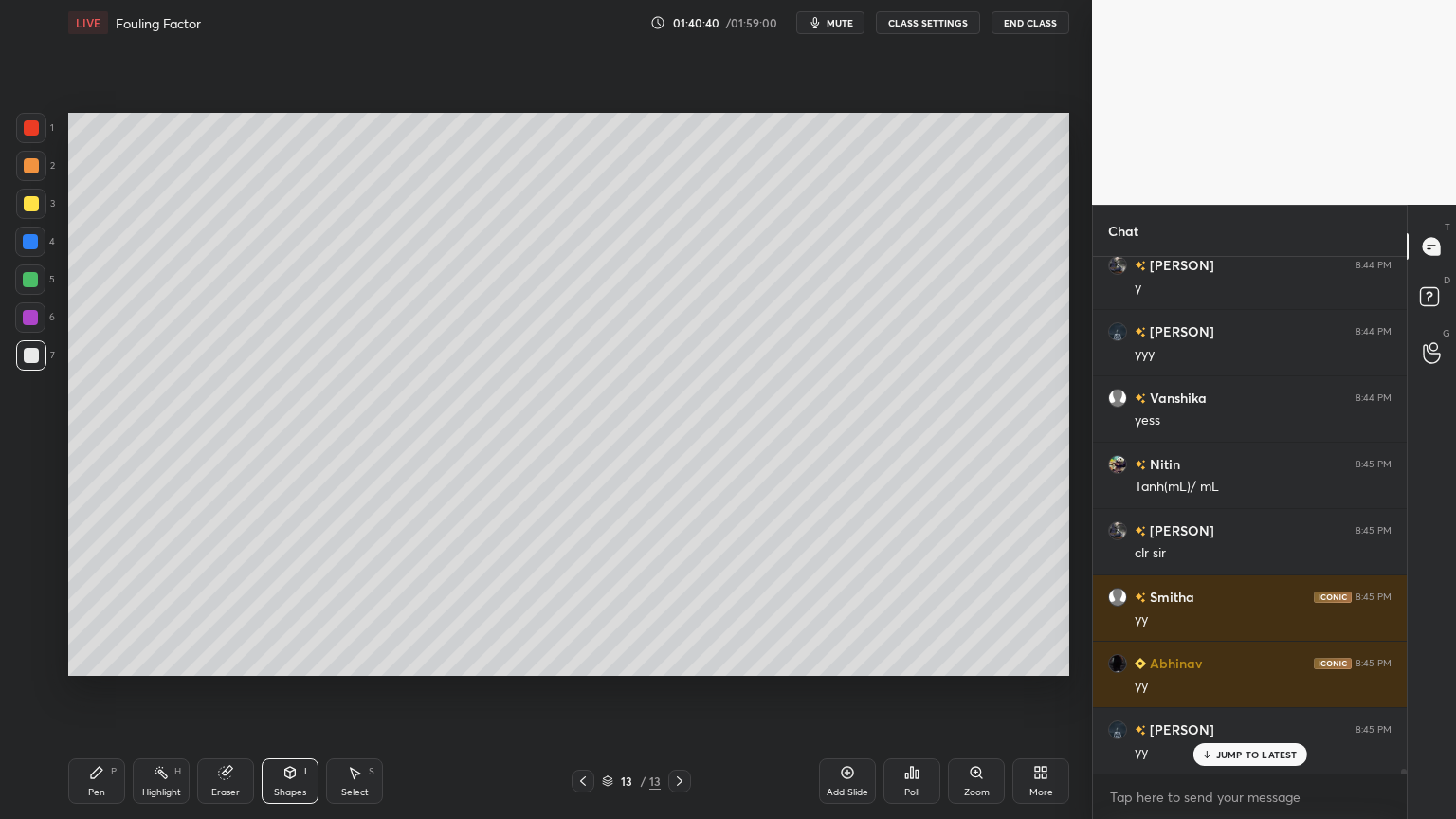 click on "Select" at bounding box center [355, 792] 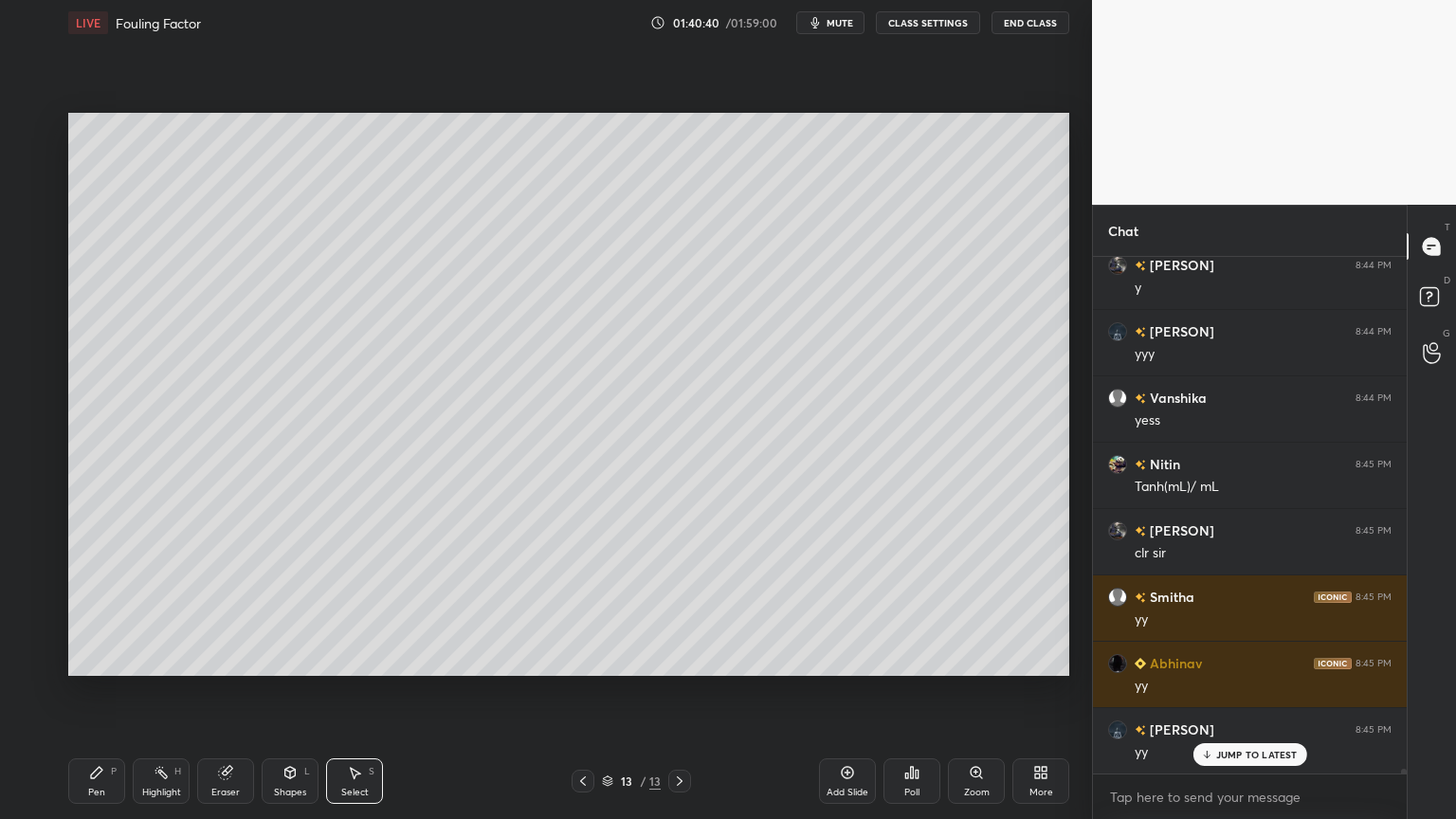 scroll, scrollTop: 56192, scrollLeft: 0, axis: vertical 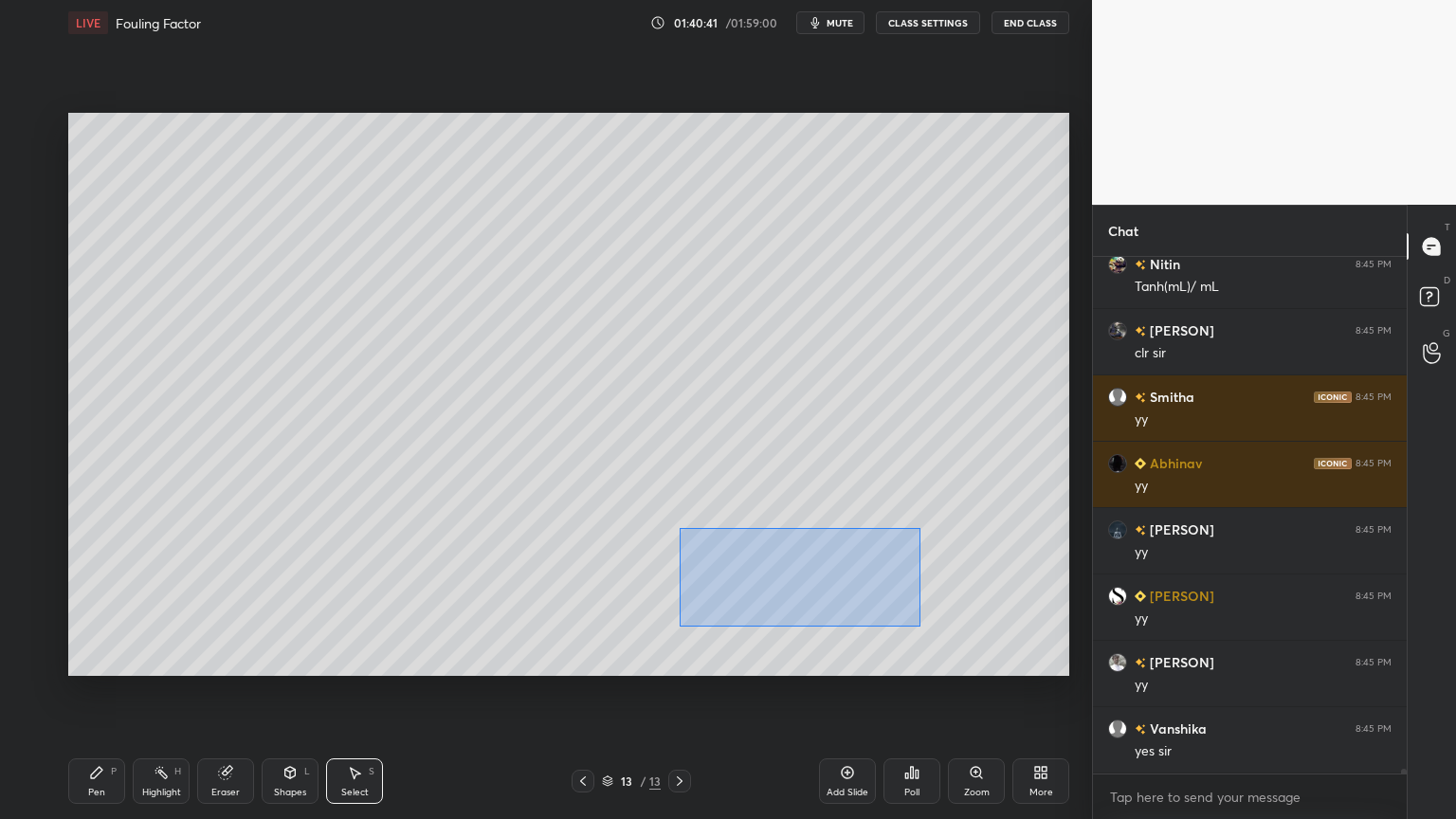 drag, startPoint x: 684, startPoint y: 533, endPoint x: 915, endPoint y: 625, distance: 248.6463 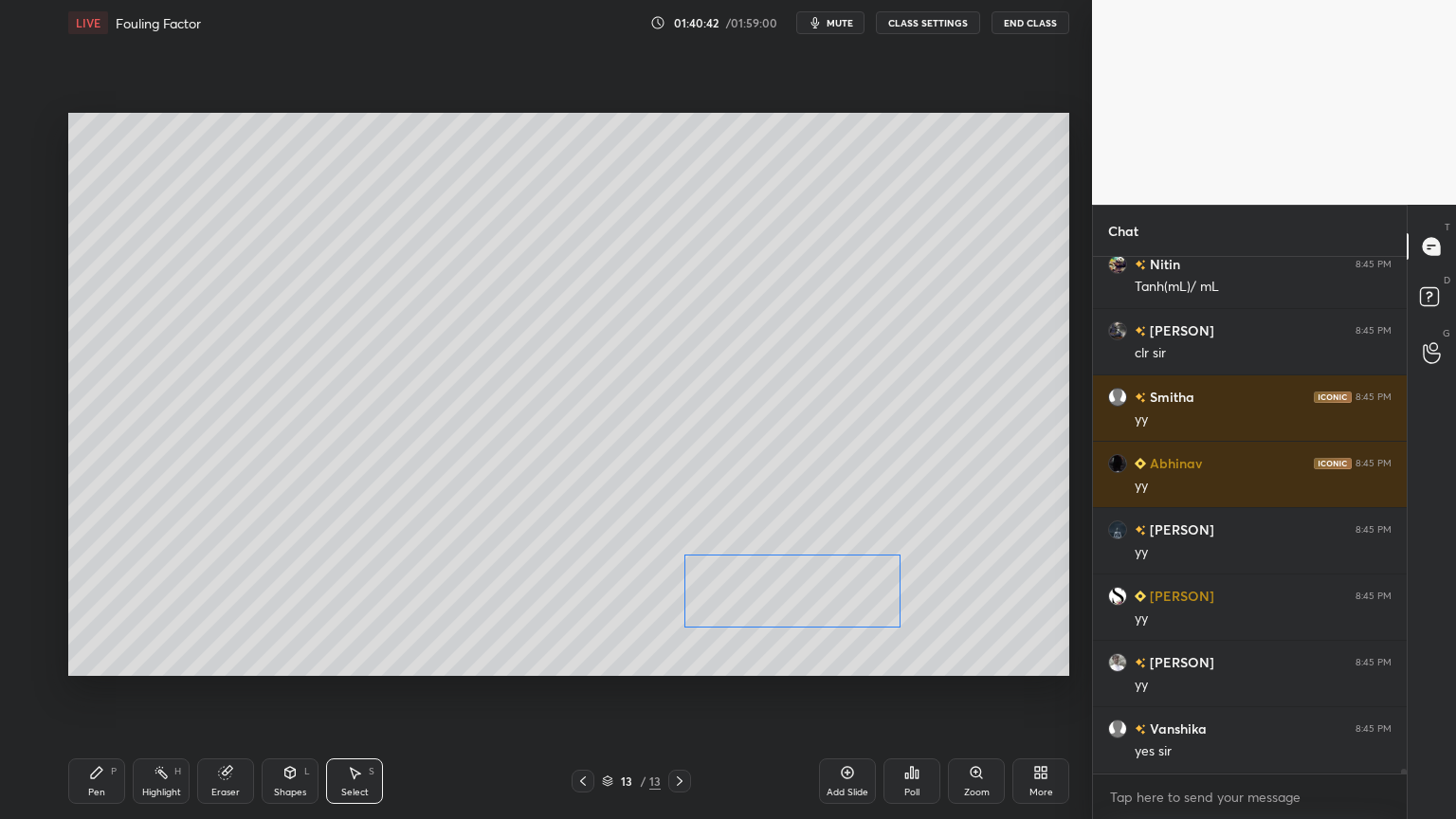 click on "0 ° Undo Copy Duplicate Duplicate to new slide Delete" at bounding box center (569, 394) 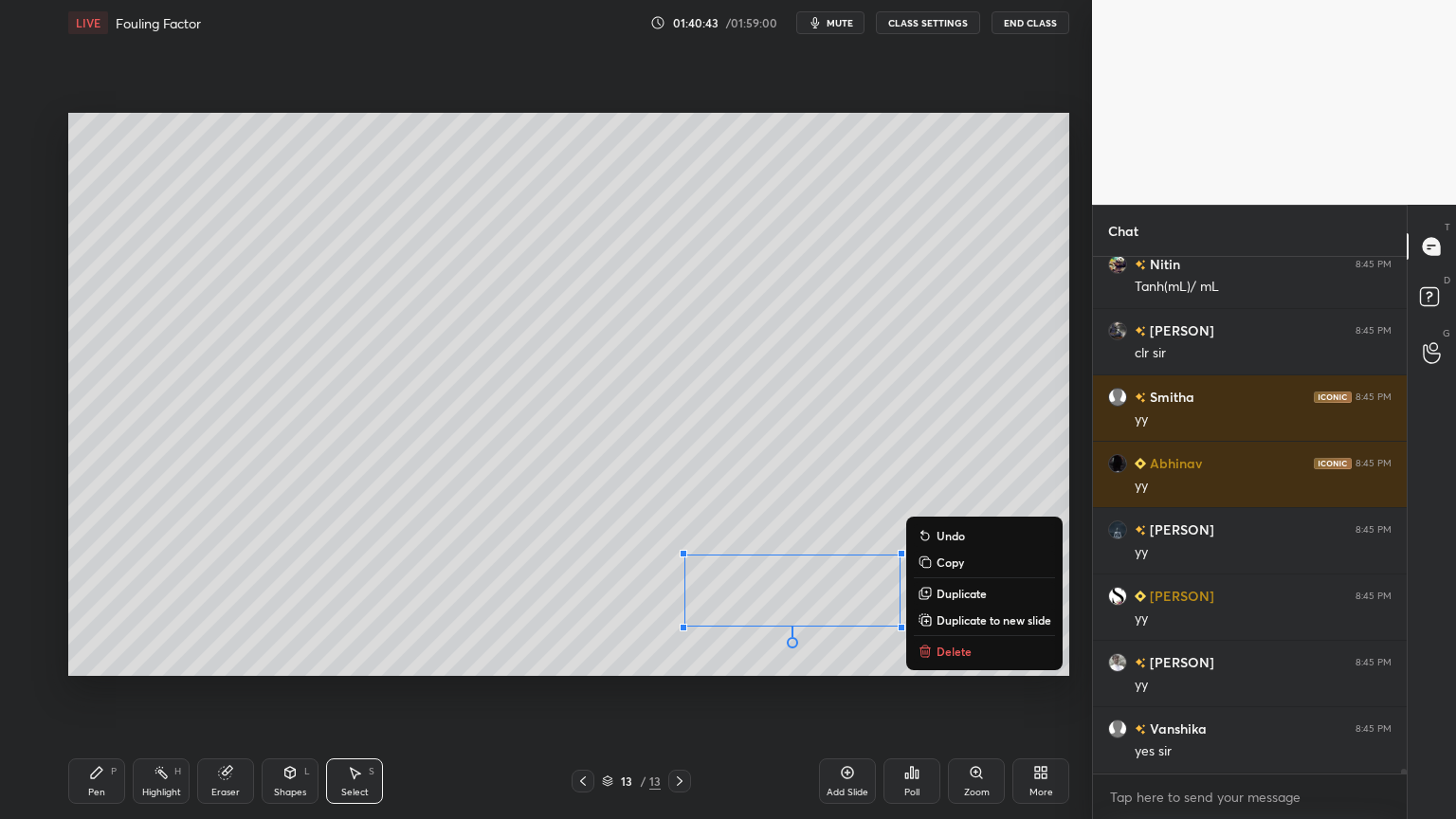 scroll, scrollTop: 56325, scrollLeft: 0, axis: vertical 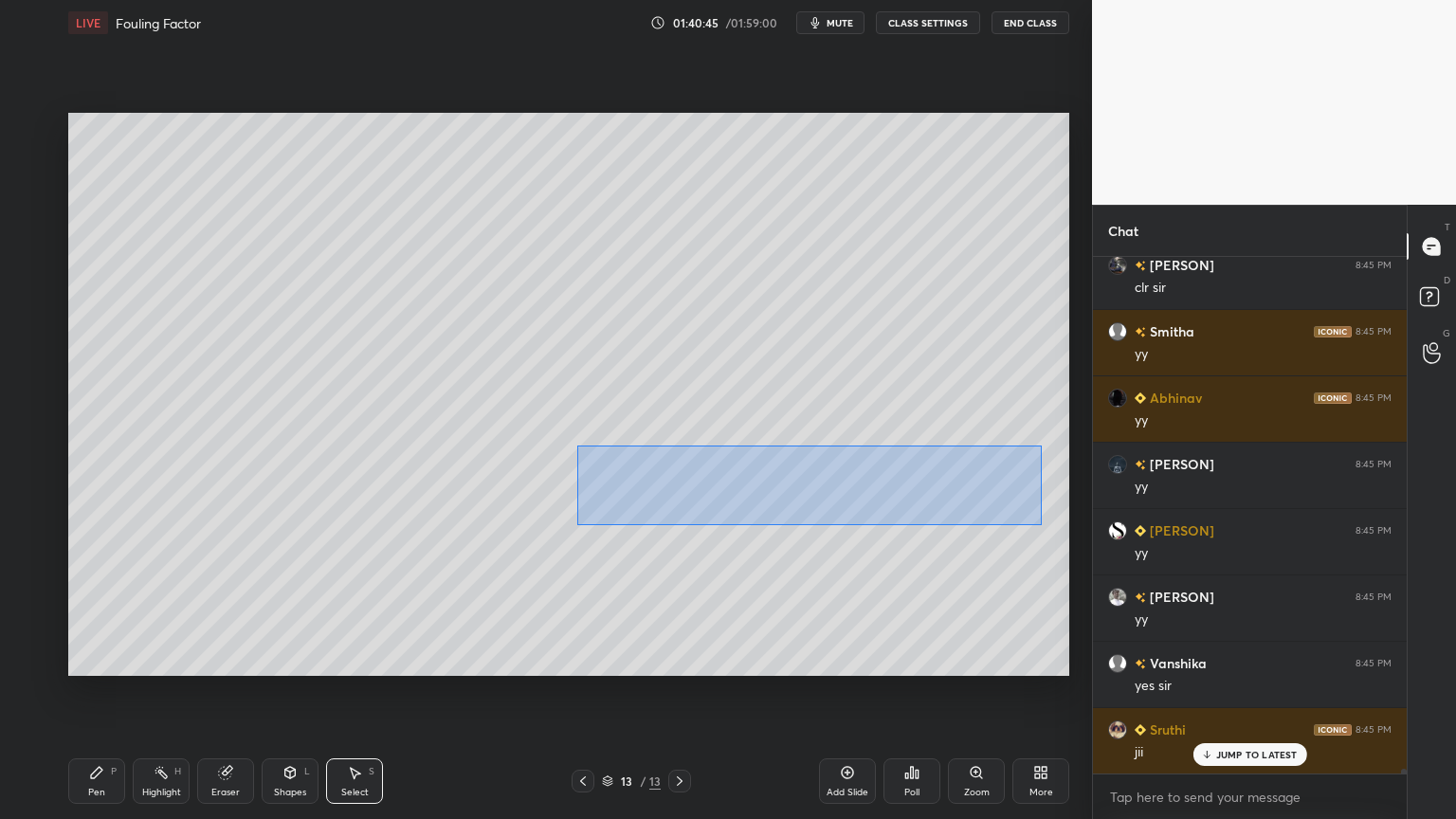 drag, startPoint x: 580, startPoint y: 447, endPoint x: 1016, endPoint y: 519, distance: 441.905 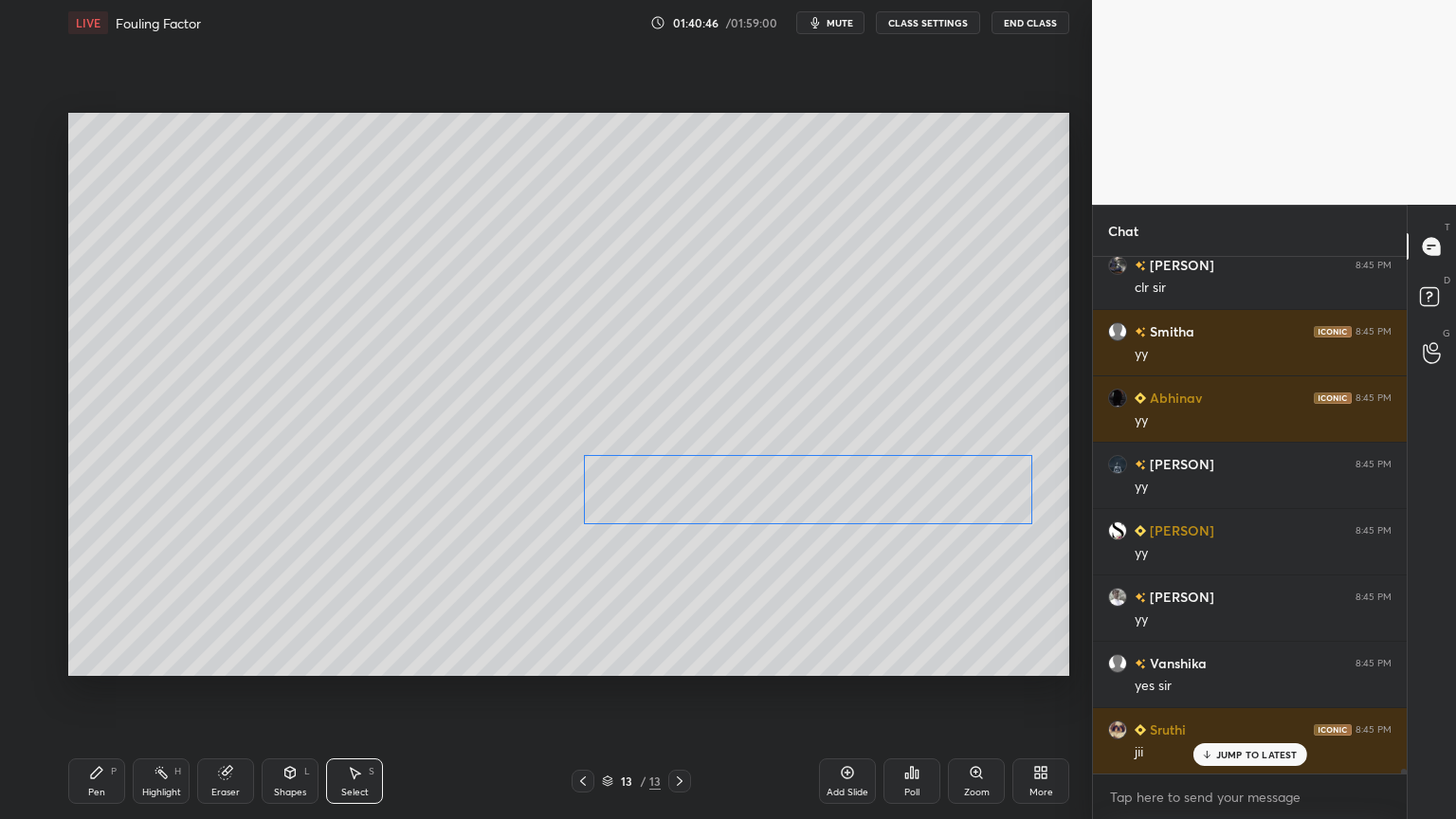 click on "0 ° Undo Copy Duplicate Duplicate to new slide Delete" at bounding box center [569, 394] 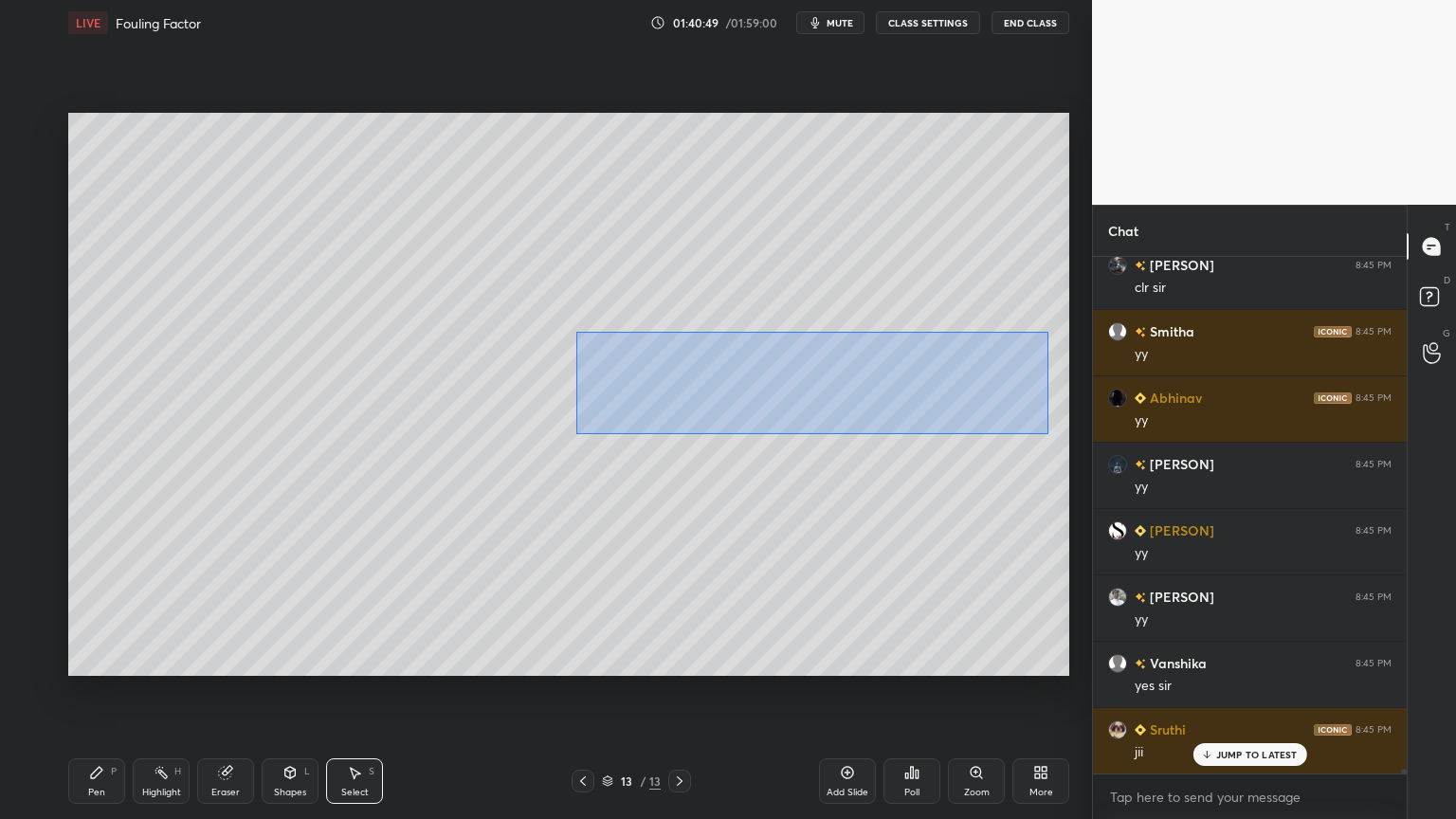drag, startPoint x: 576, startPoint y: 333, endPoint x: 1043, endPoint y: 431, distance: 477.17188 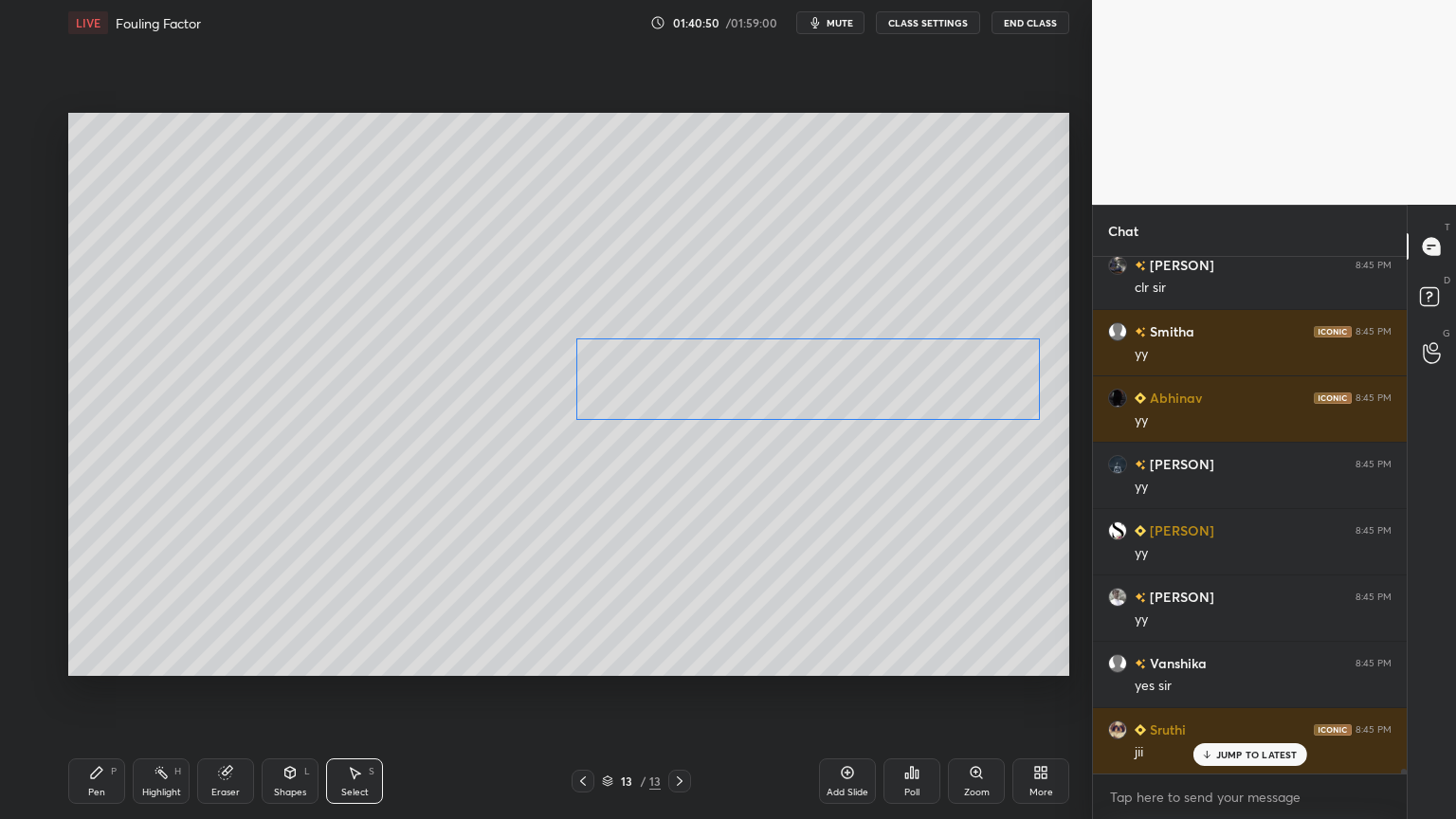 click on "0 ° Undo Copy Duplicate Duplicate to new slide Delete" at bounding box center [569, 394] 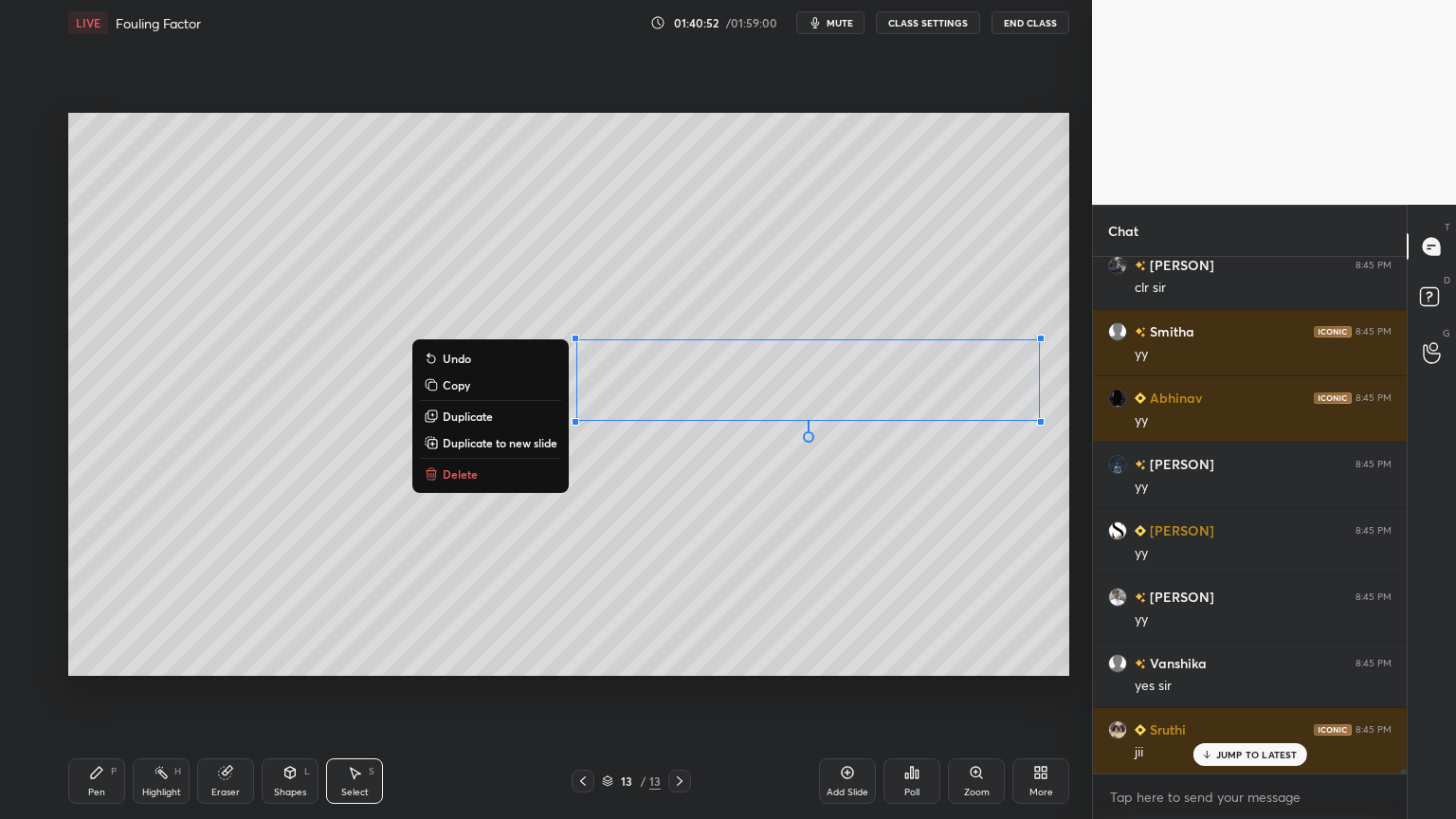 click on "0 ° Undo Copy Duplicate Duplicate to new slide Delete" at bounding box center (569, 394) 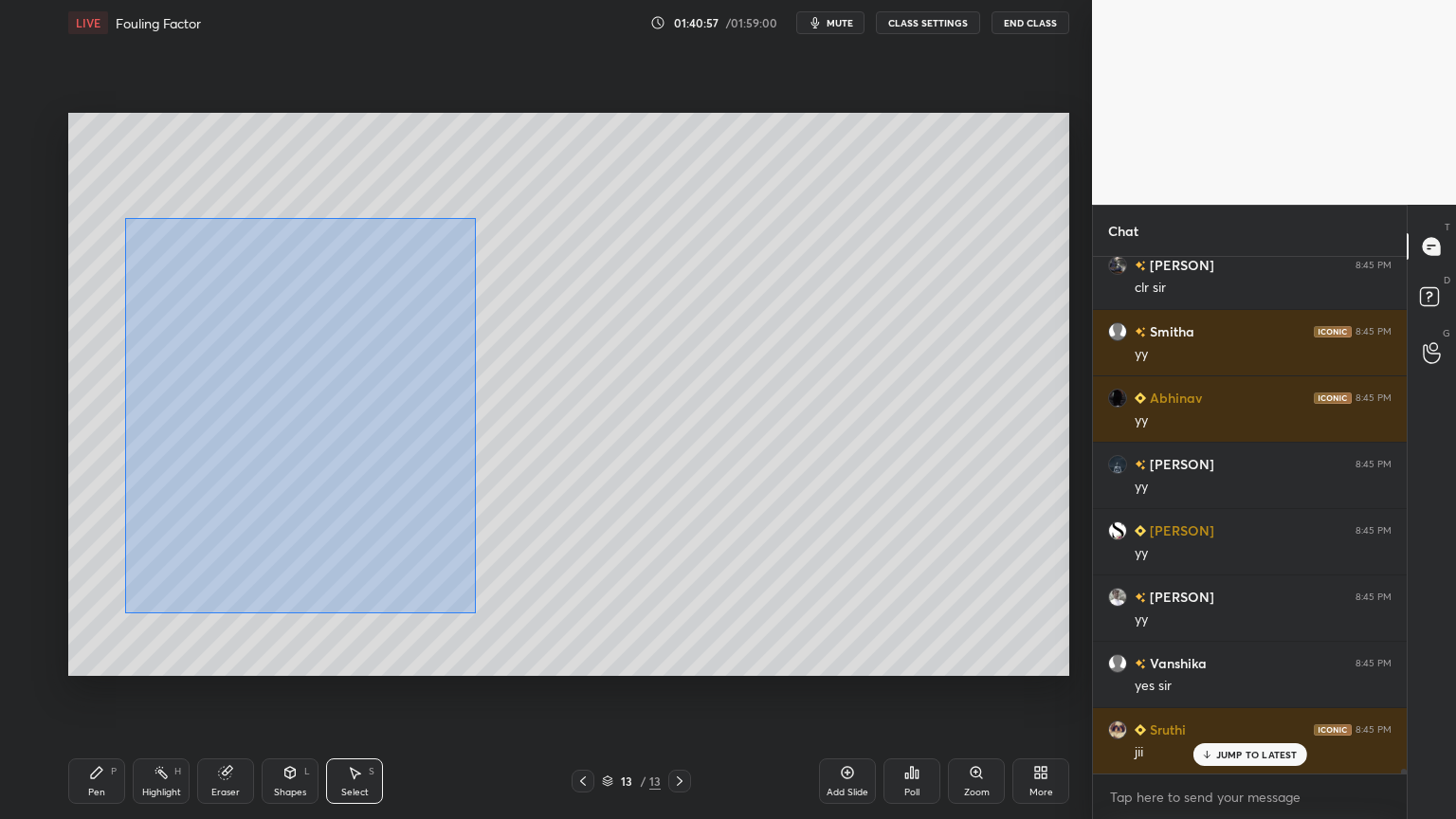 scroll, scrollTop: 56393, scrollLeft: 0, axis: vertical 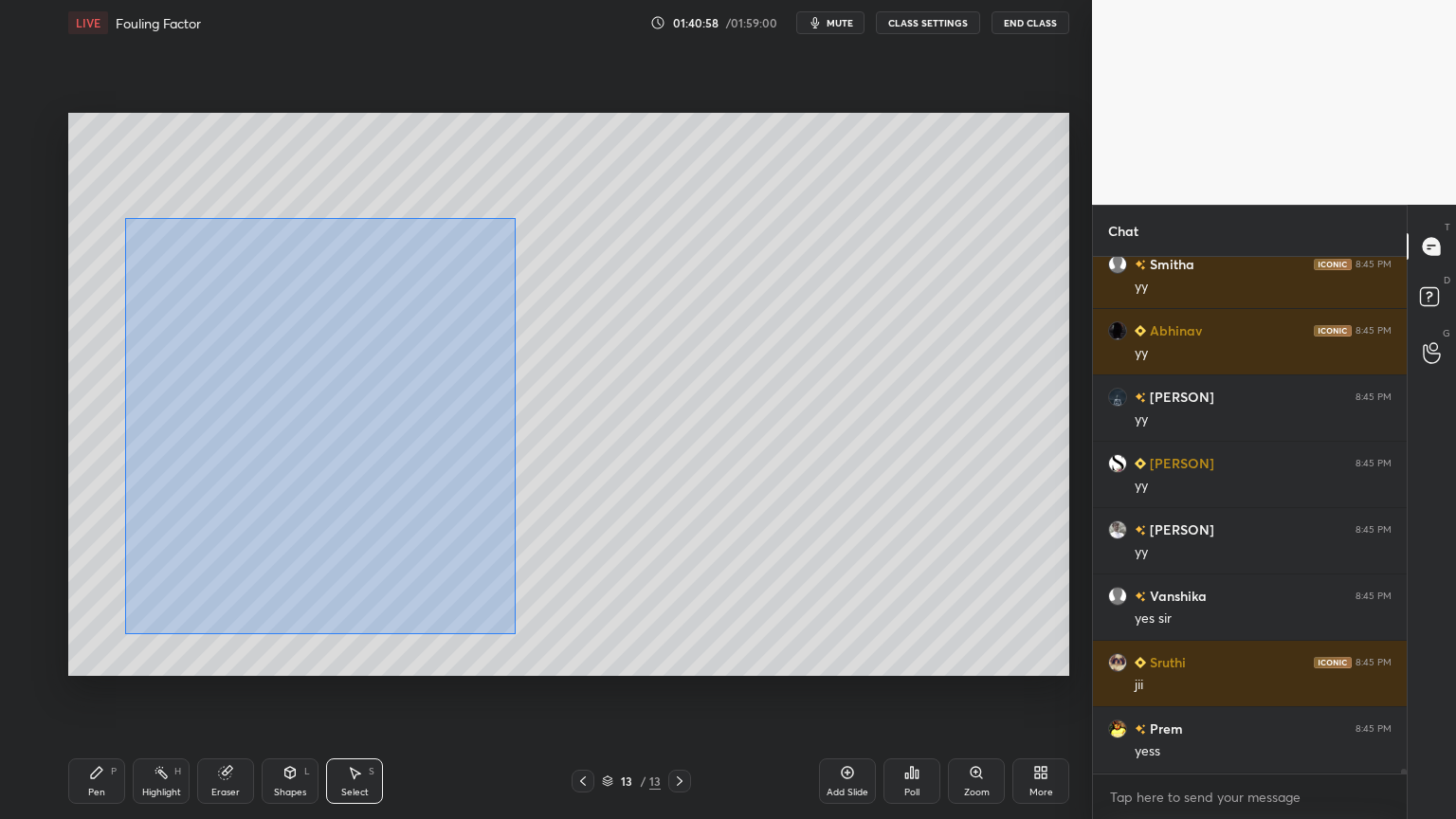 drag, startPoint x: 138, startPoint y: 229, endPoint x: 507, endPoint y: 630, distance: 544.9422 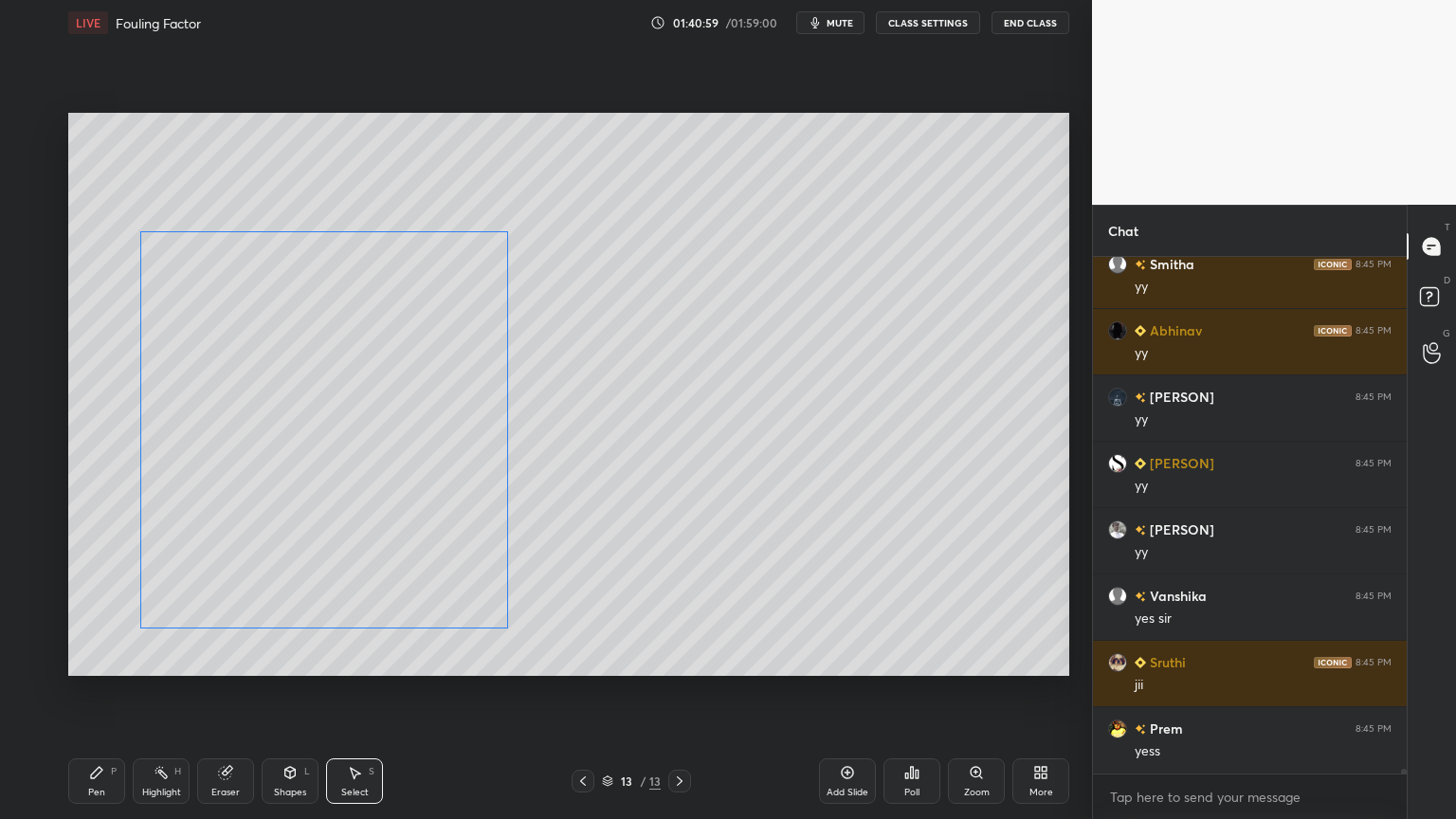 click on "0 ° Undo Copy Duplicate Duplicate to new slide Delete" at bounding box center (569, 394) 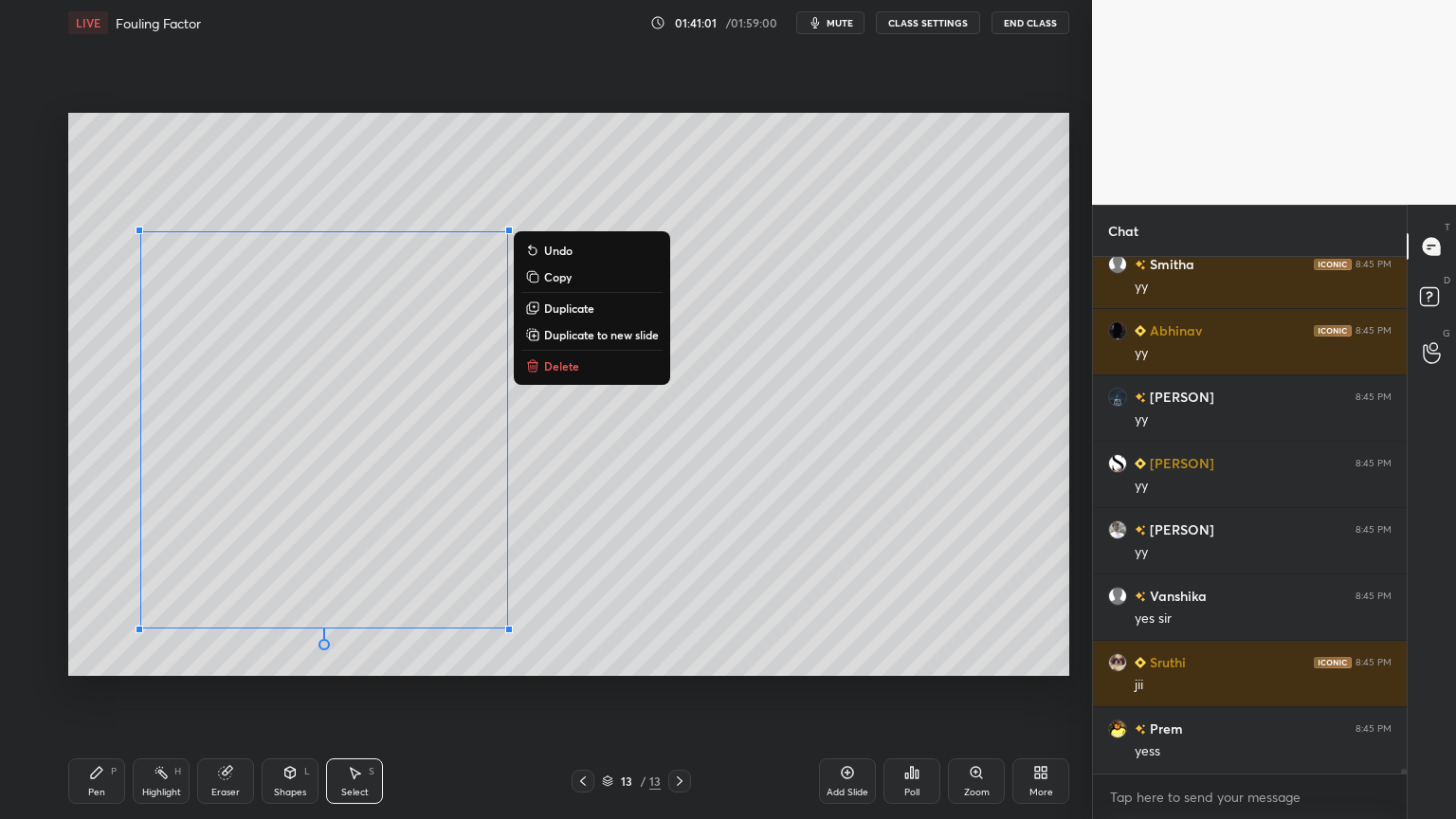 click on "0 ° Undo Copy Duplicate Duplicate to new slide Delete" at bounding box center [569, 394] 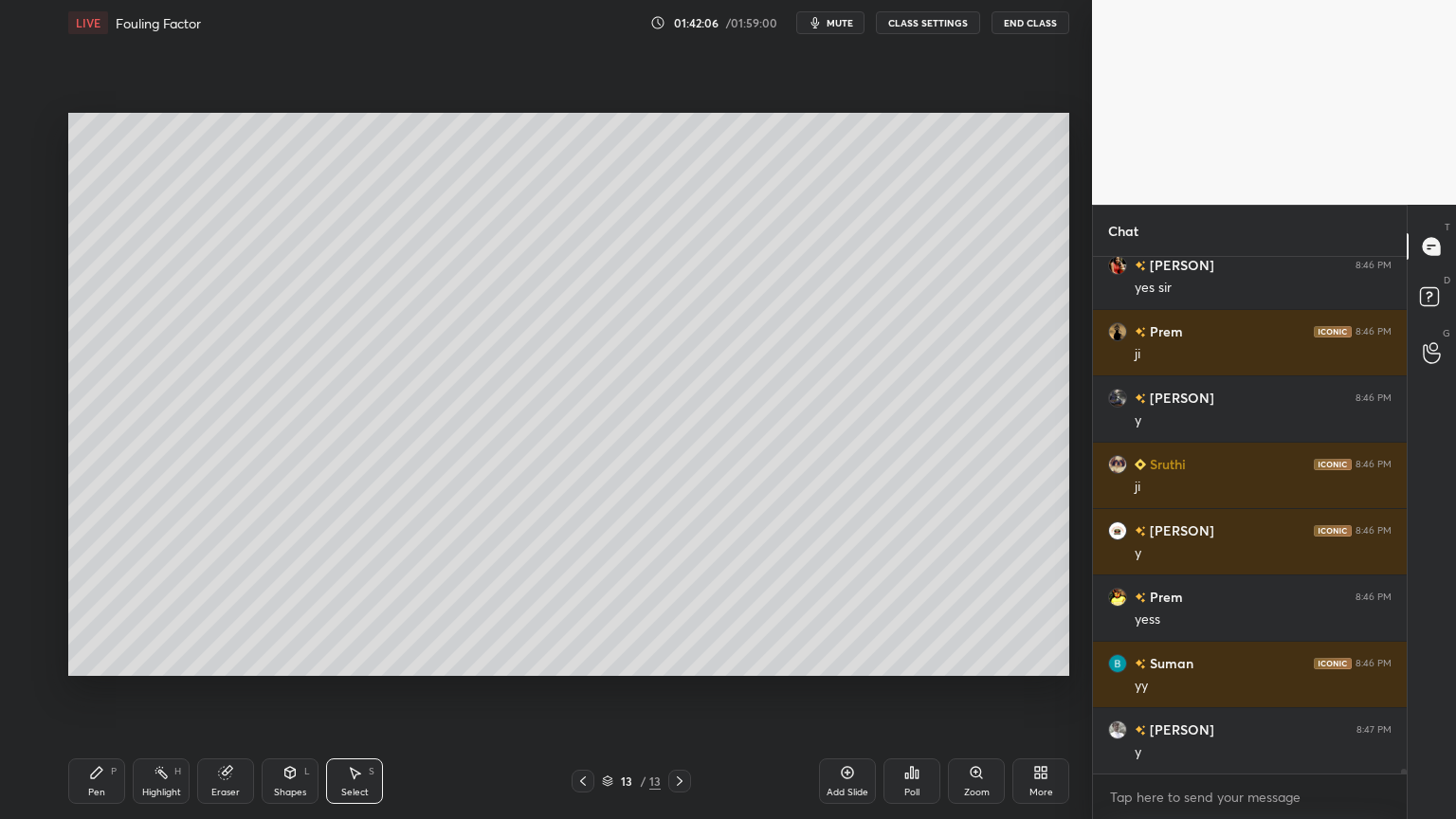 scroll, scrollTop: 58118, scrollLeft: 0, axis: vertical 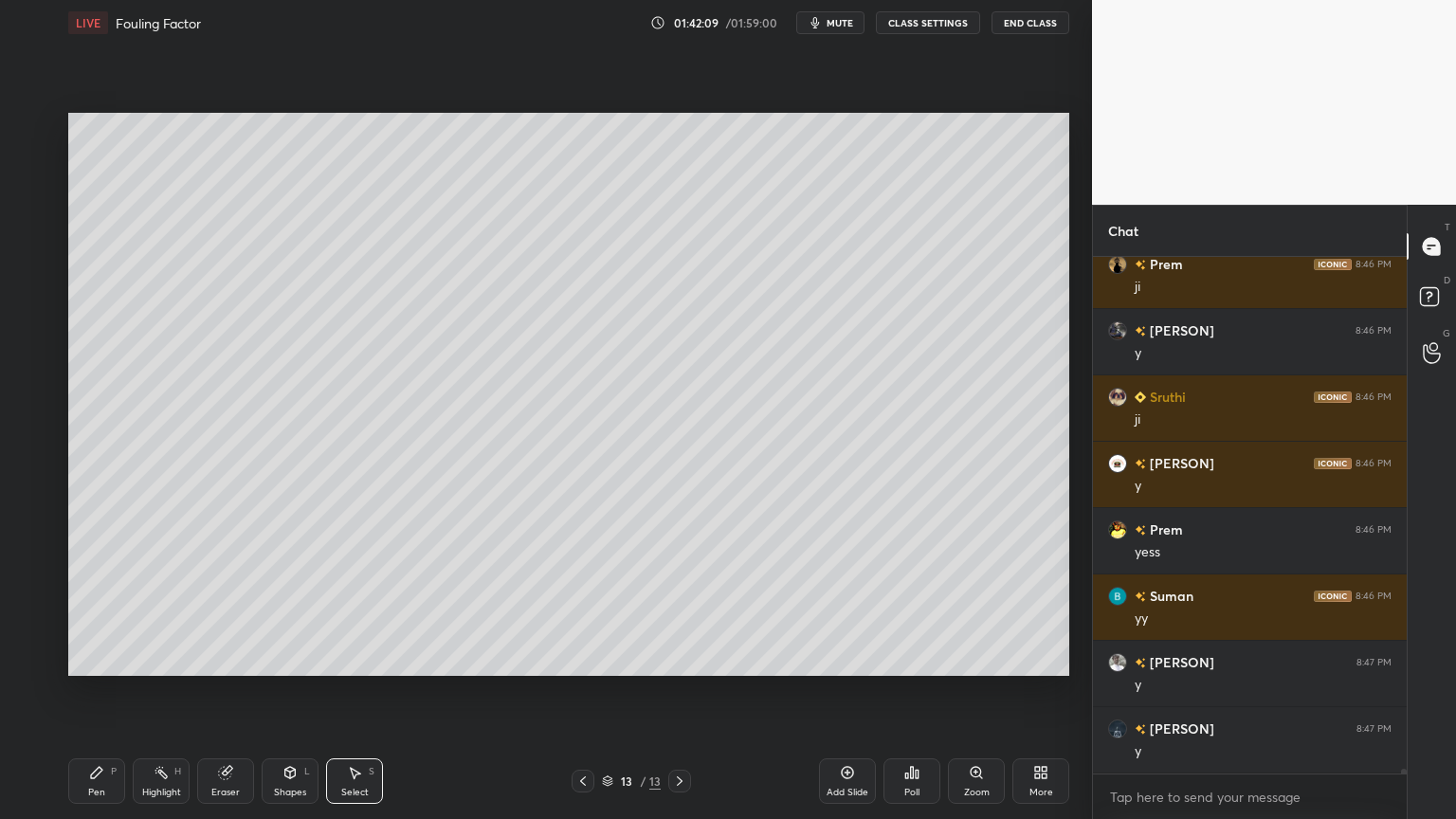 click 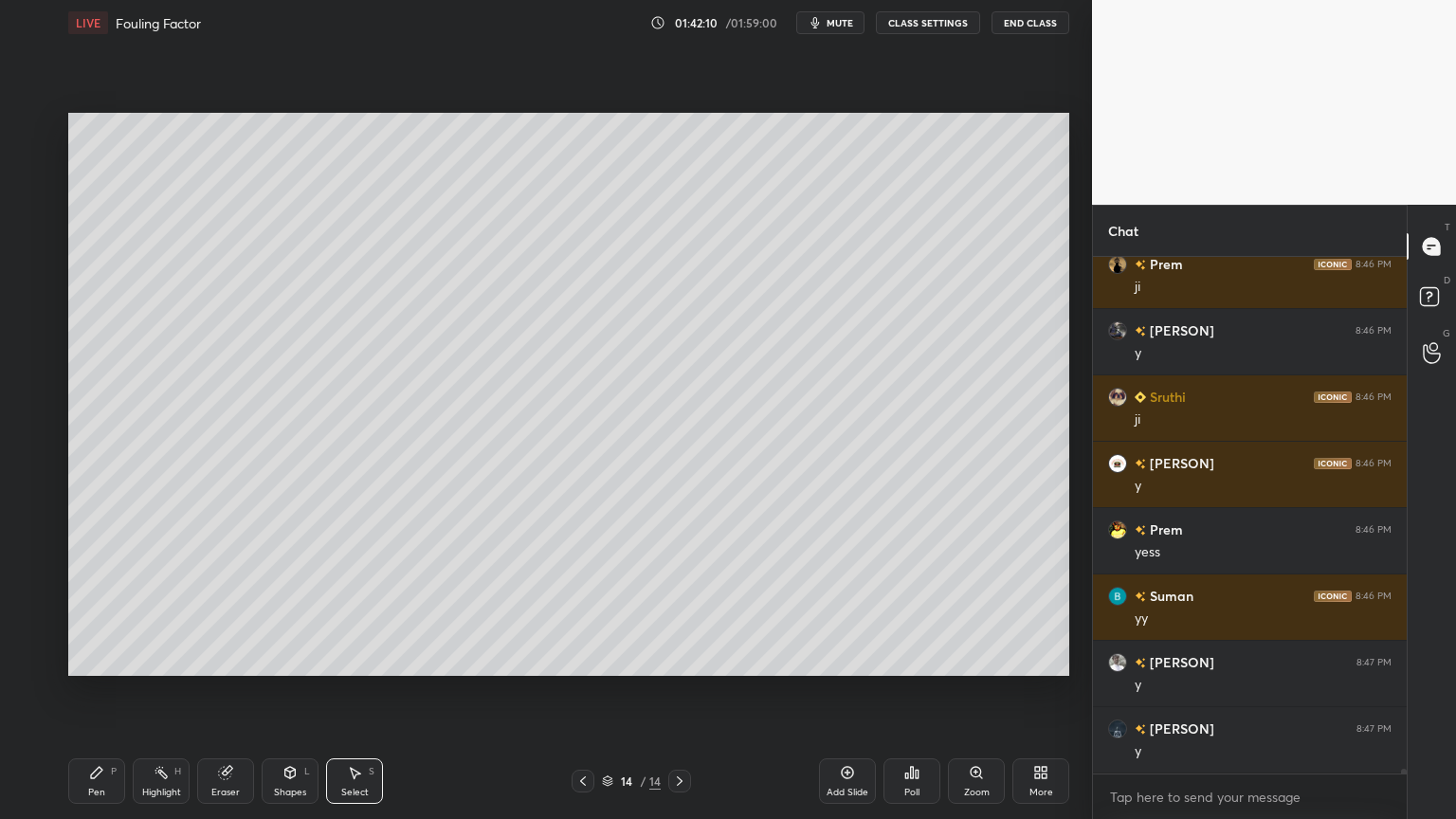 click on "Pen P" at bounding box center [97, 781] 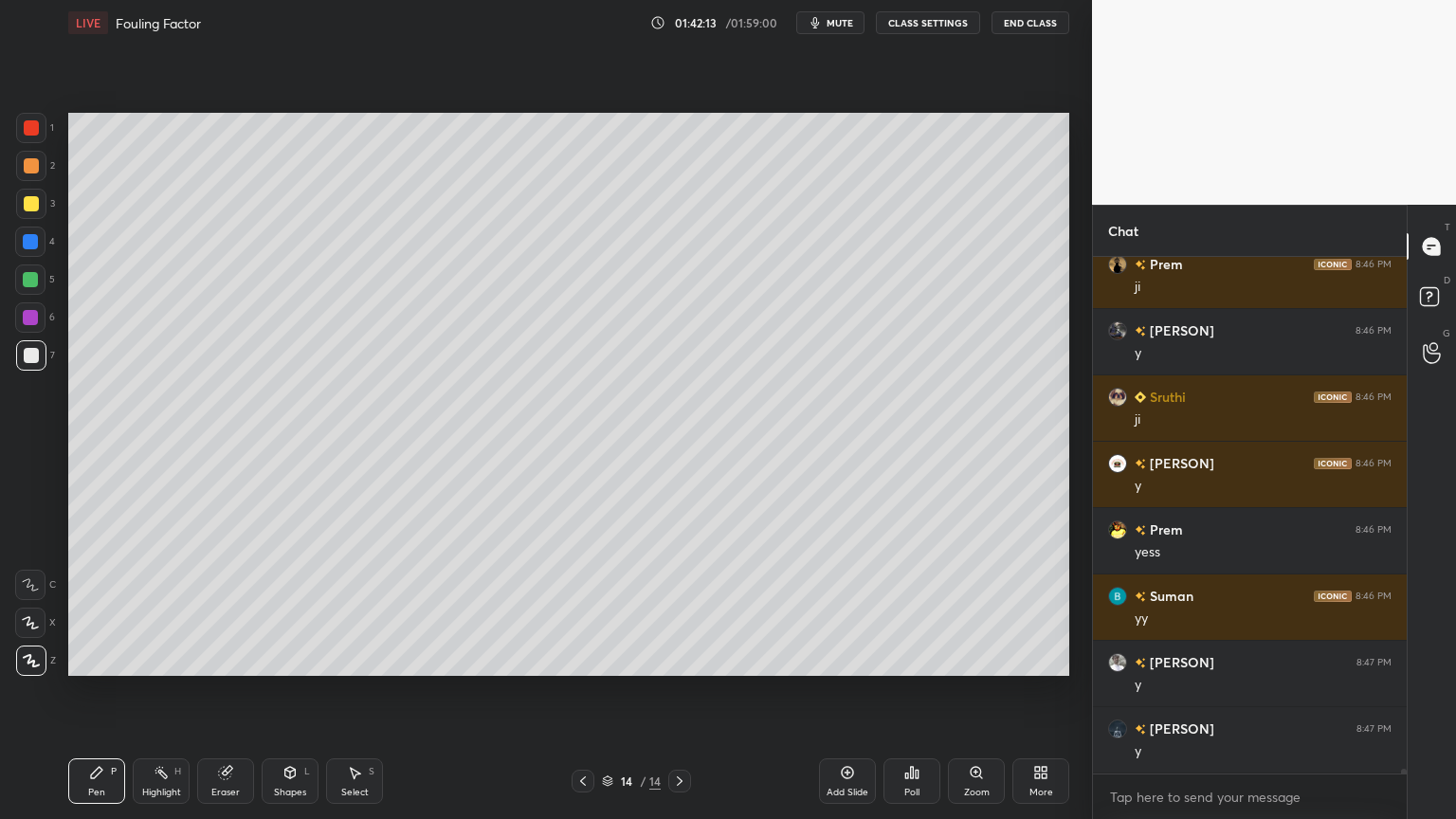 click at bounding box center [31, 204] 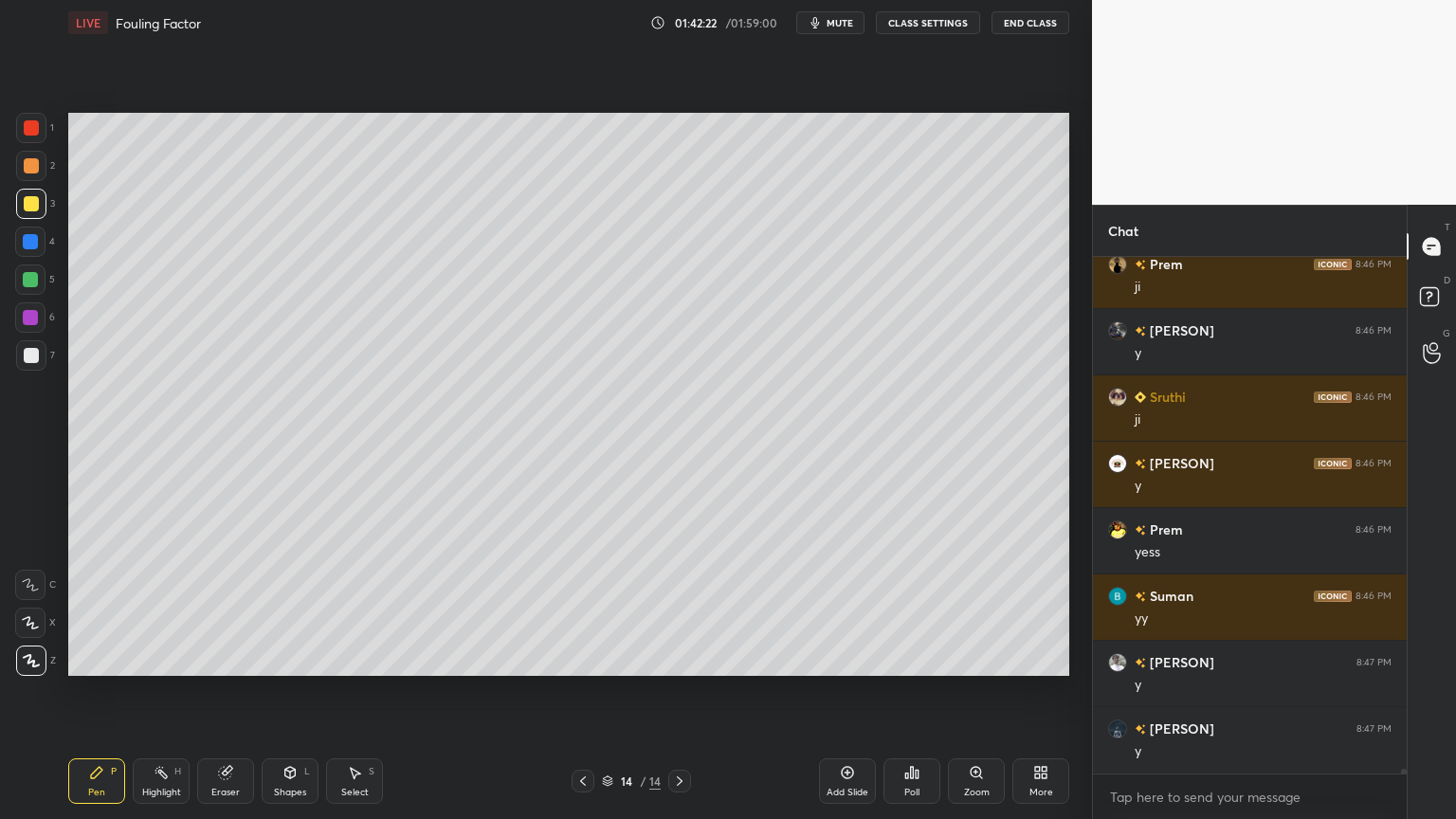 click on "Eraser" at bounding box center (226, 781) 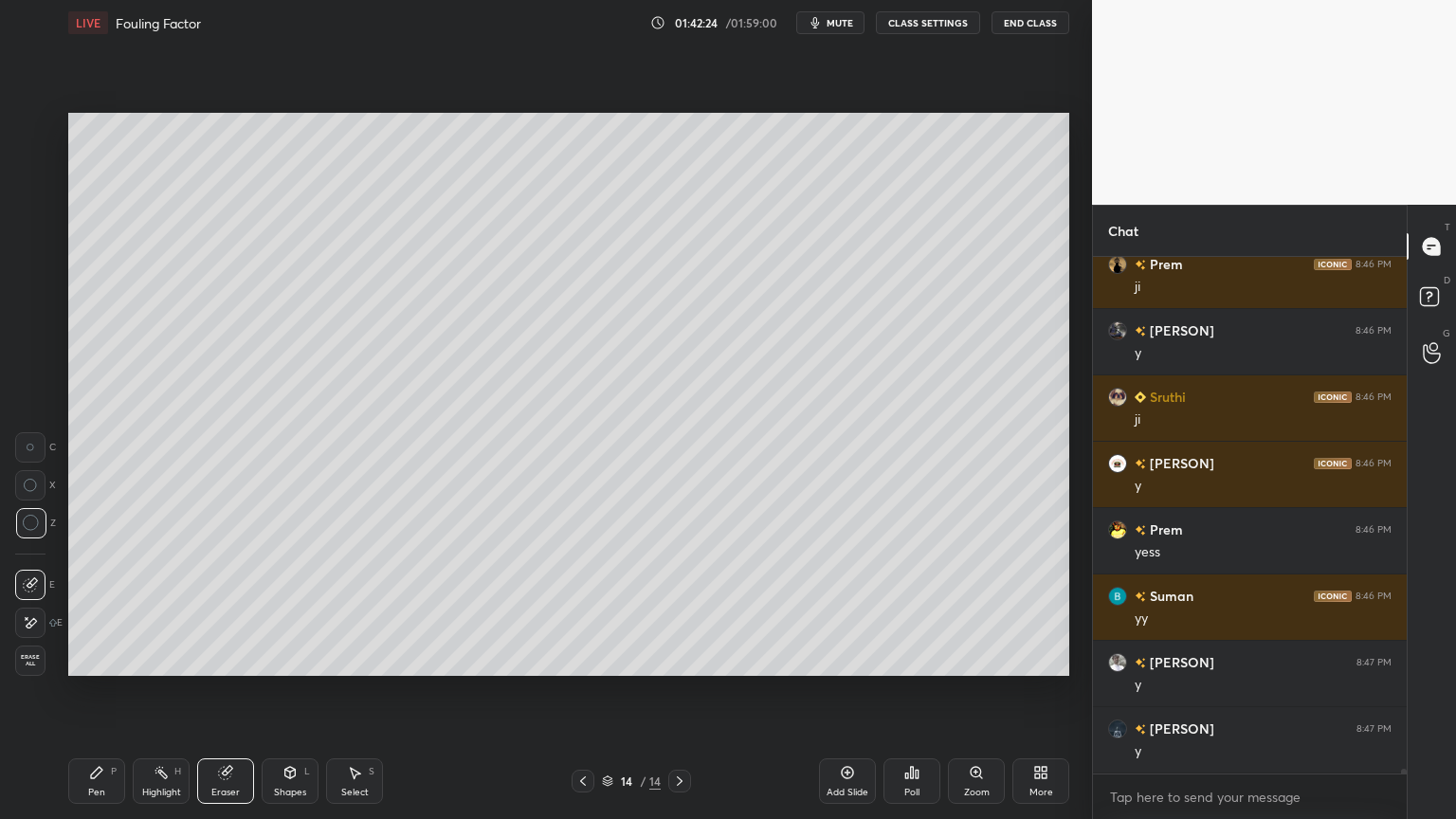 click on "Pen P" at bounding box center (97, 781) 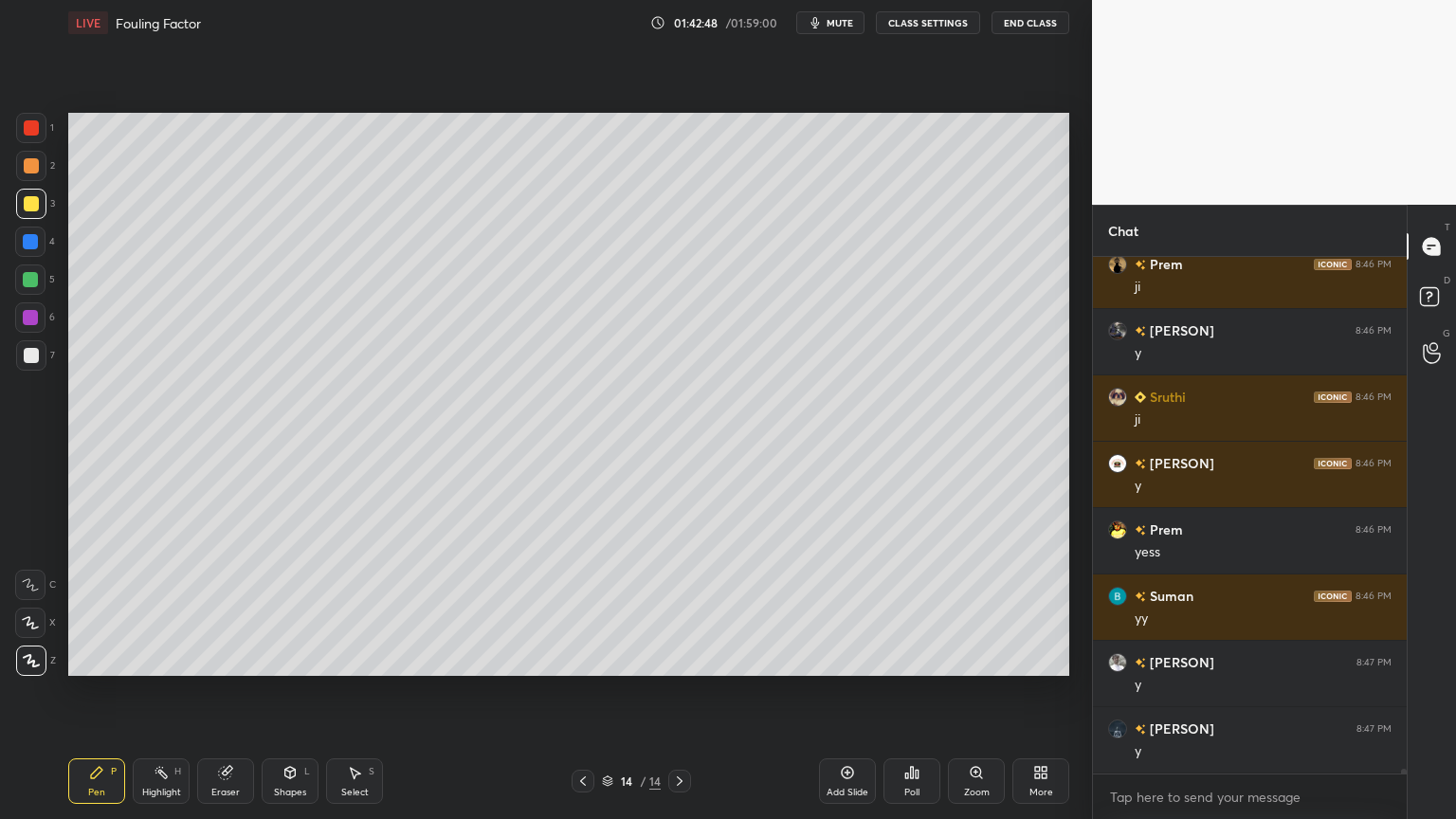 click on "Select S" at bounding box center [355, 781] 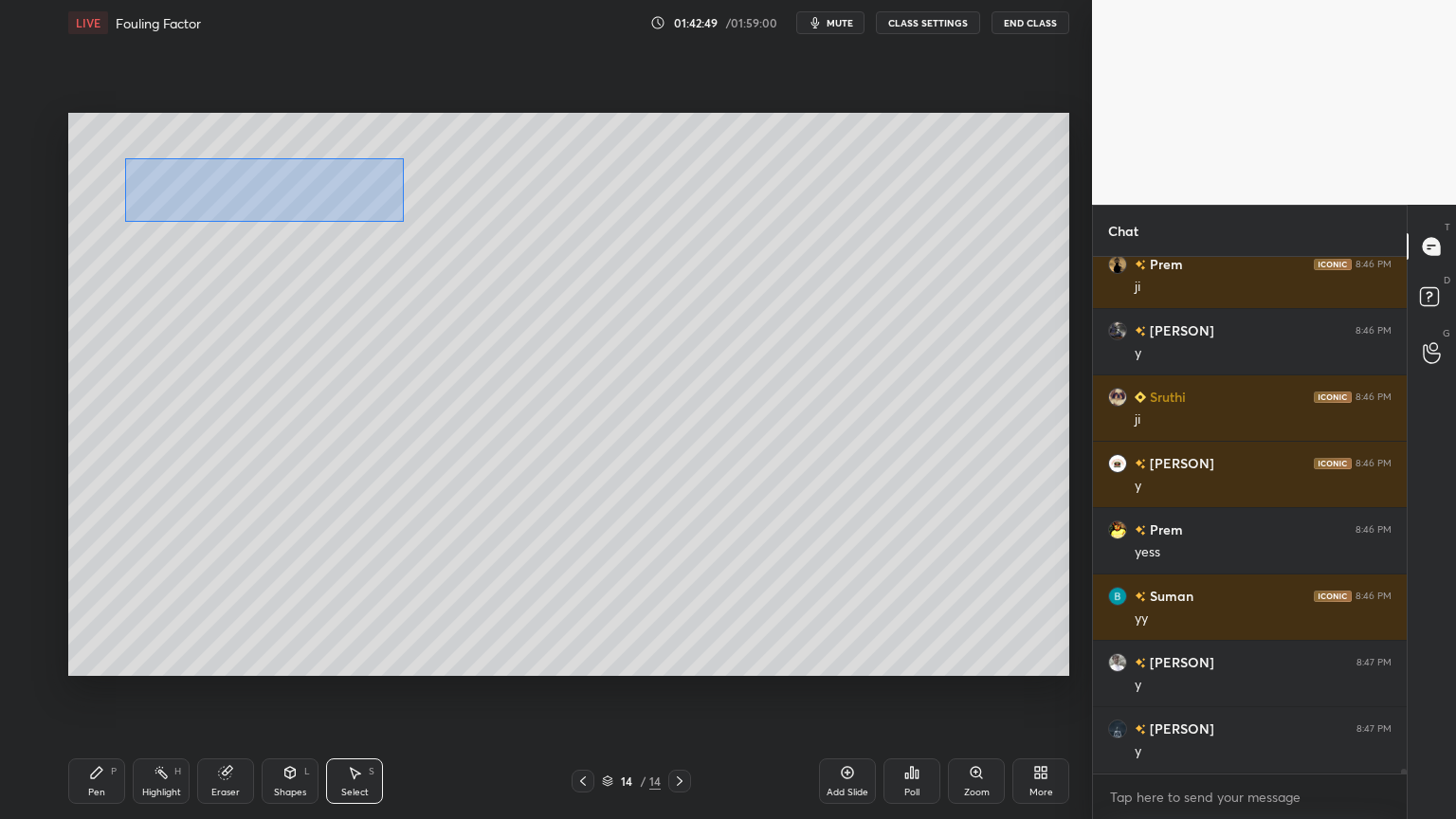 drag, startPoint x: 140, startPoint y: 168, endPoint x: 430, endPoint y: 223, distance: 295.16944 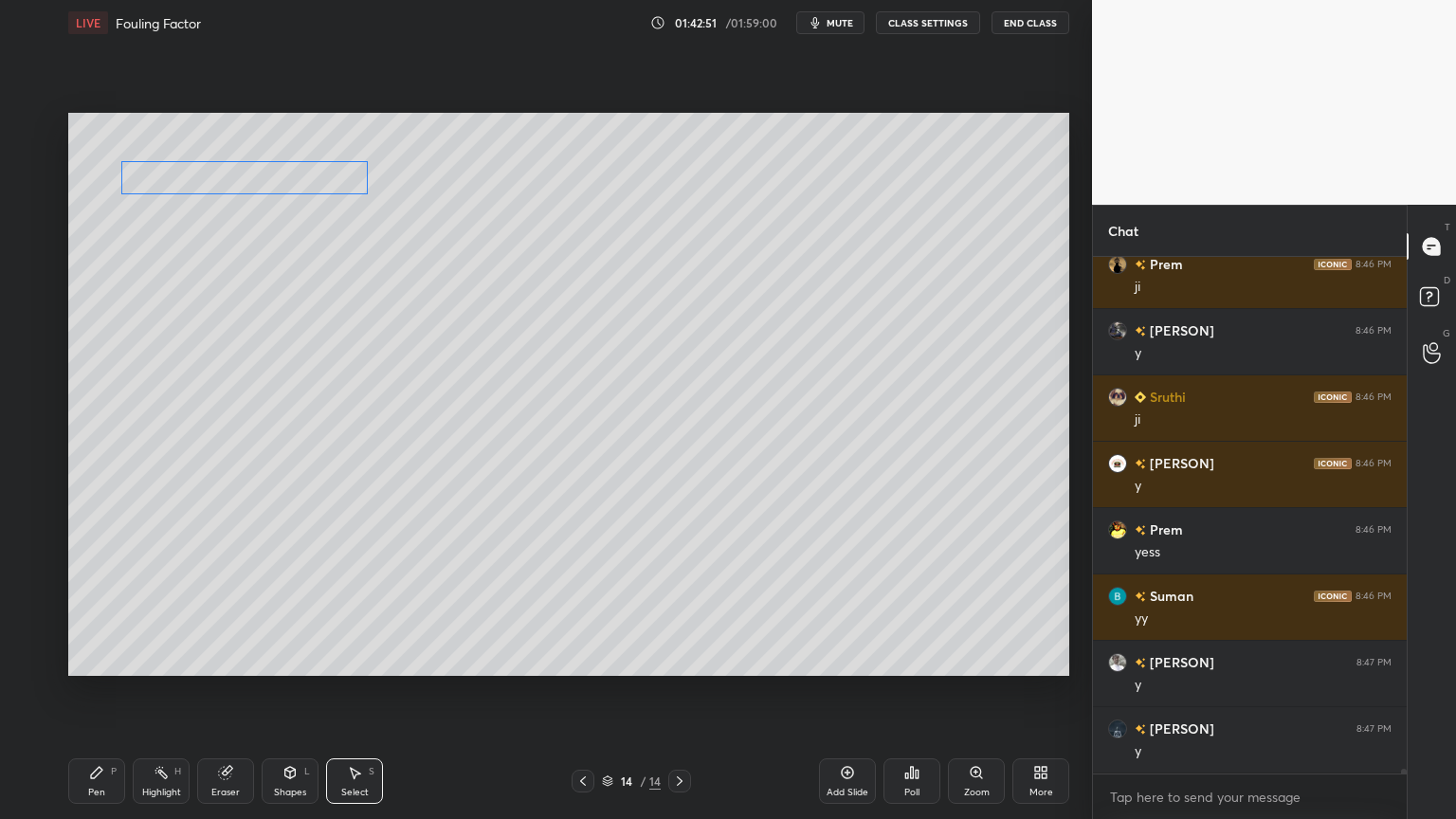 drag, startPoint x: 349, startPoint y: 190, endPoint x: 326, endPoint y: 179, distance: 25.495098 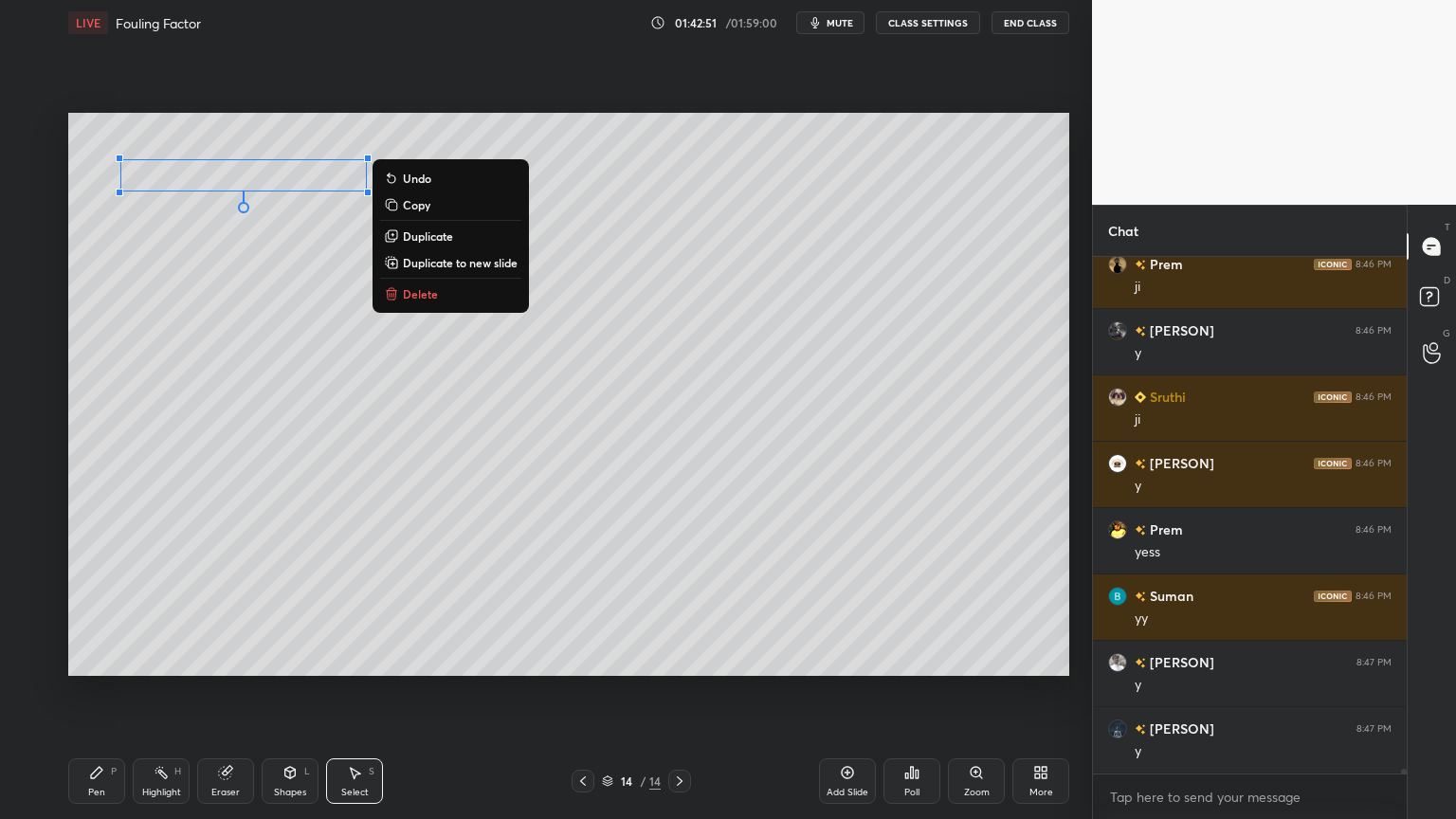 click on "0 ° Undo Copy Duplicate Duplicate to new slide Delete" at bounding box center [569, 394] 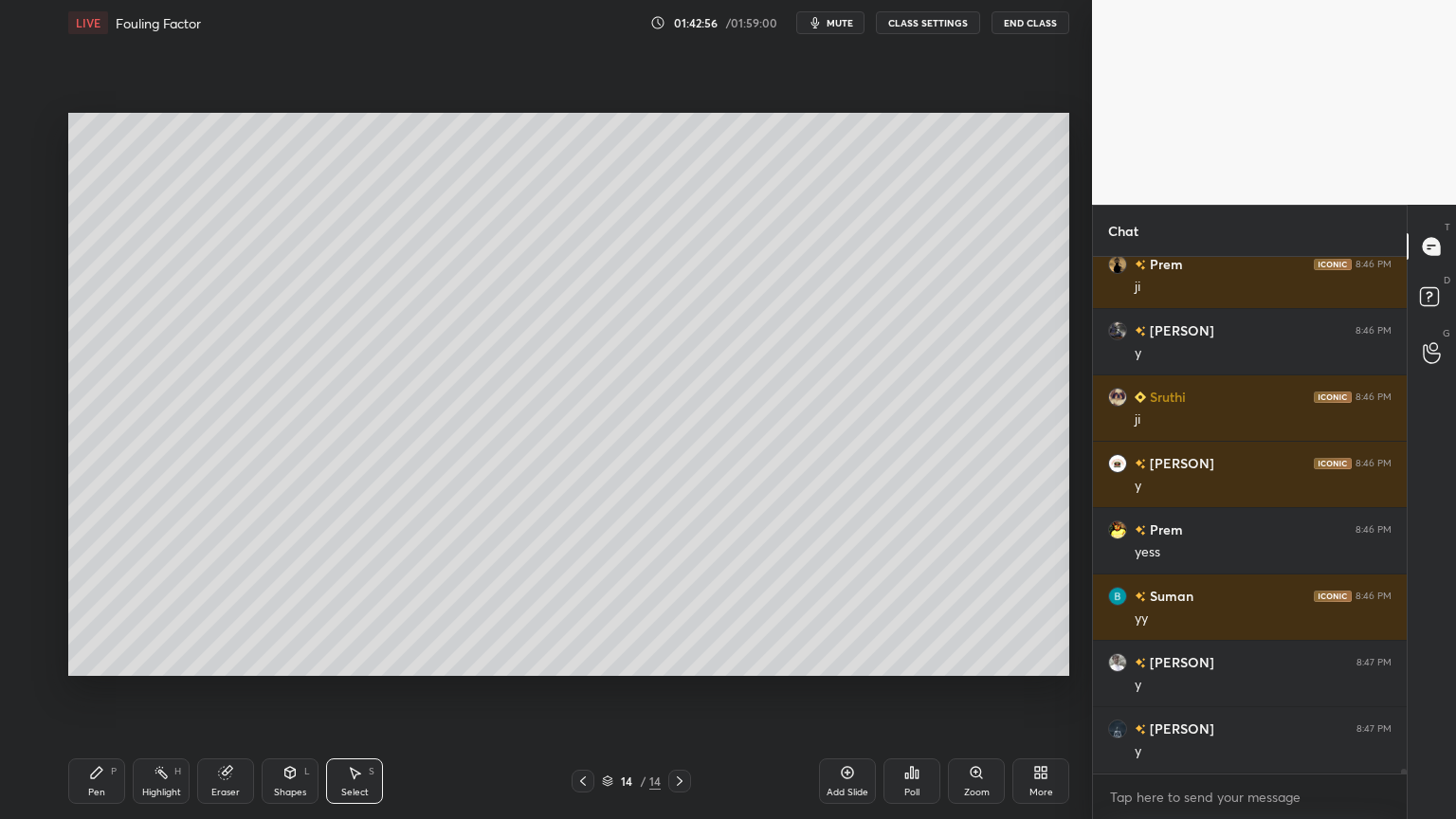 click 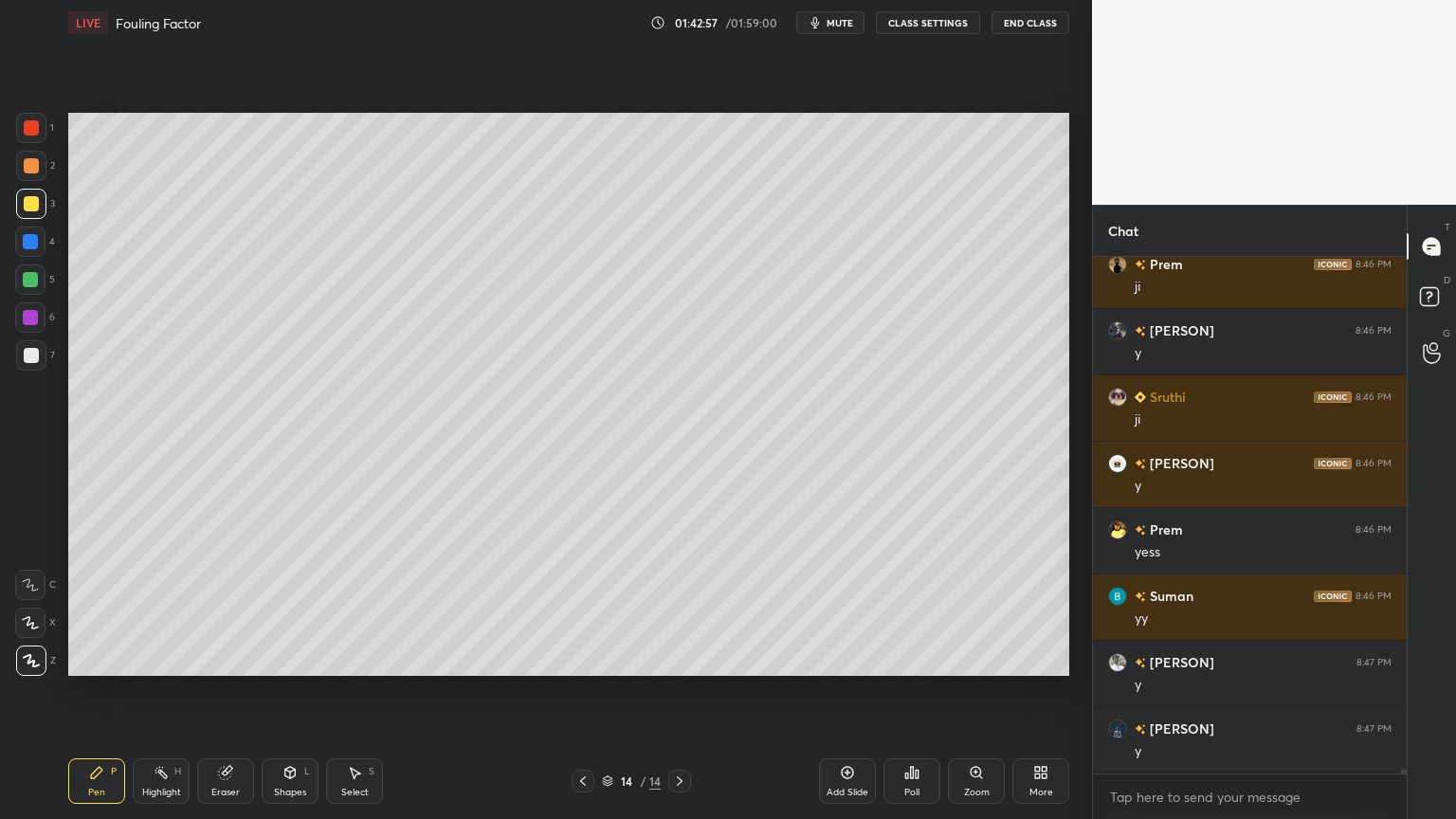 click at bounding box center [31, 355] 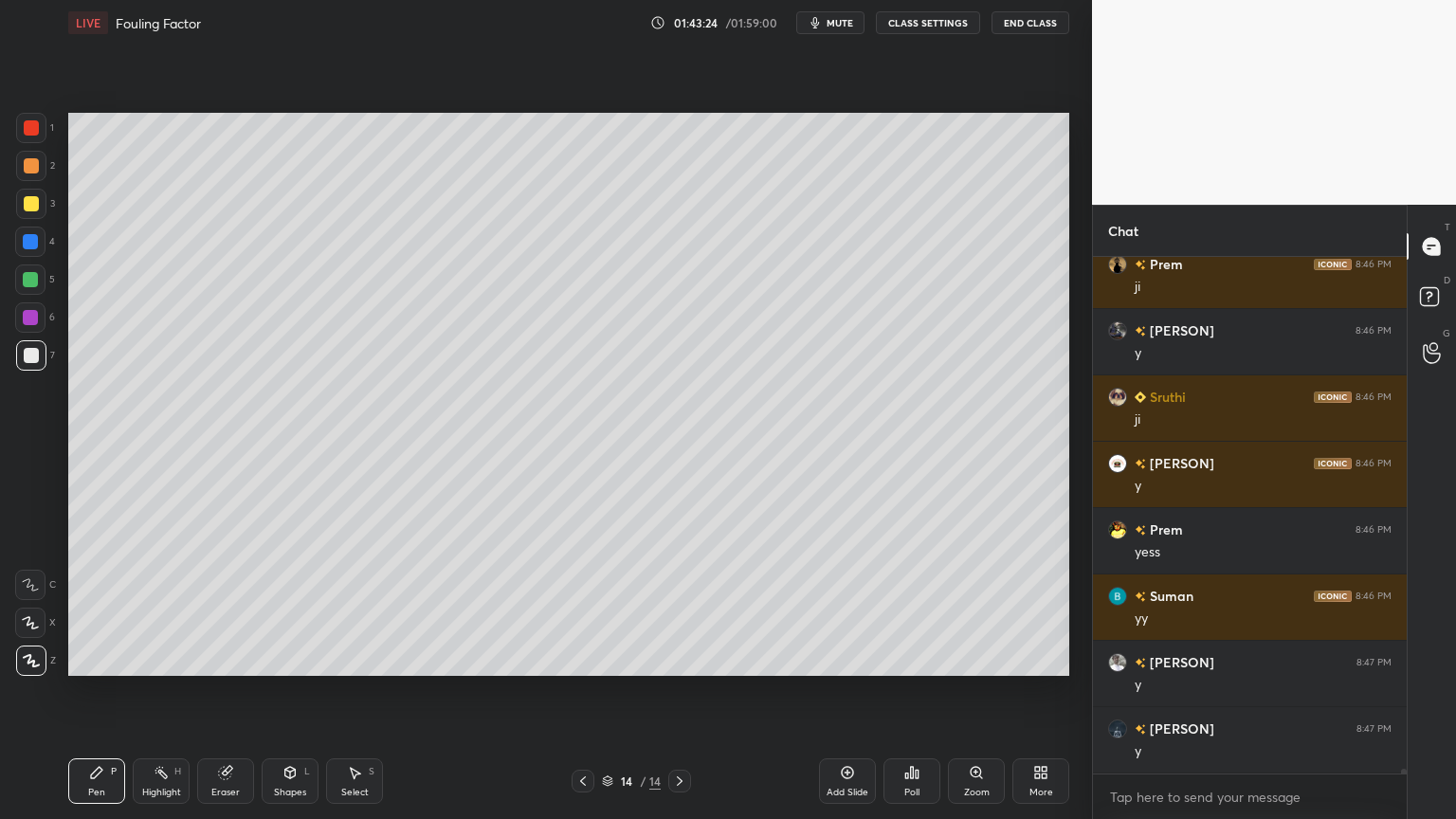 scroll, scrollTop: 58183, scrollLeft: 0, axis: vertical 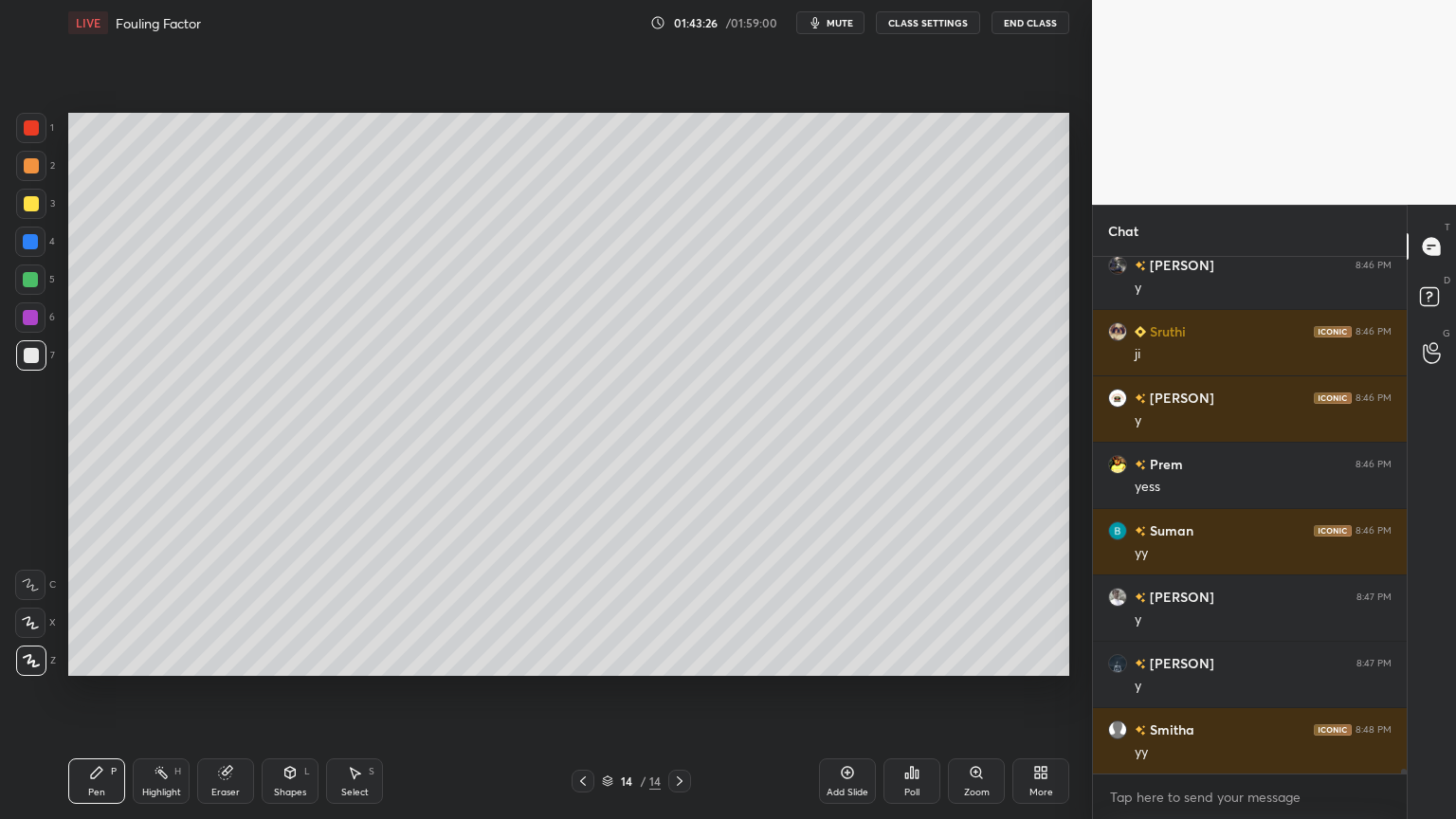 drag, startPoint x: 285, startPoint y: 774, endPoint x: 294, endPoint y: 755, distance: 21.023796 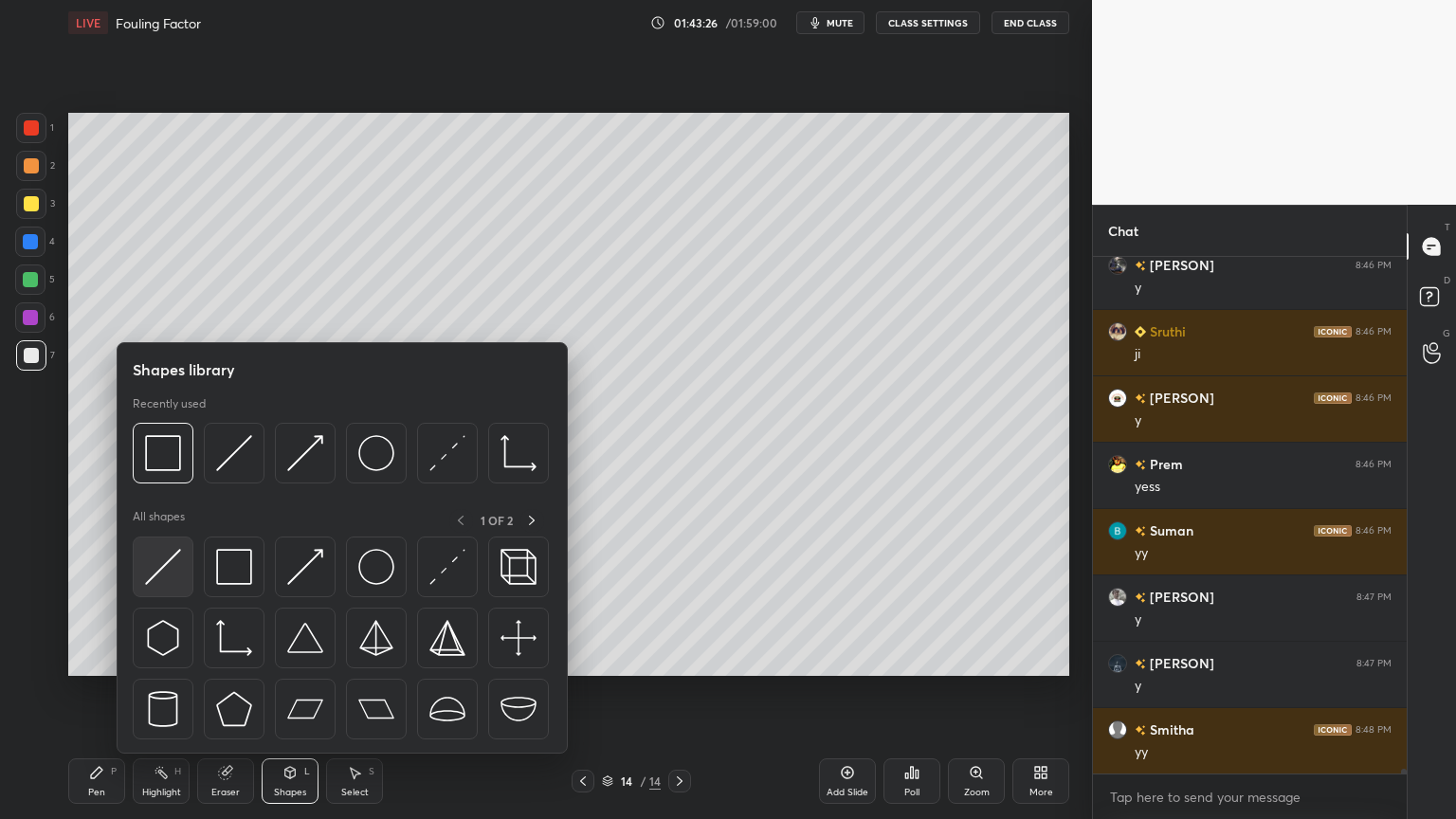 click at bounding box center [163, 567] 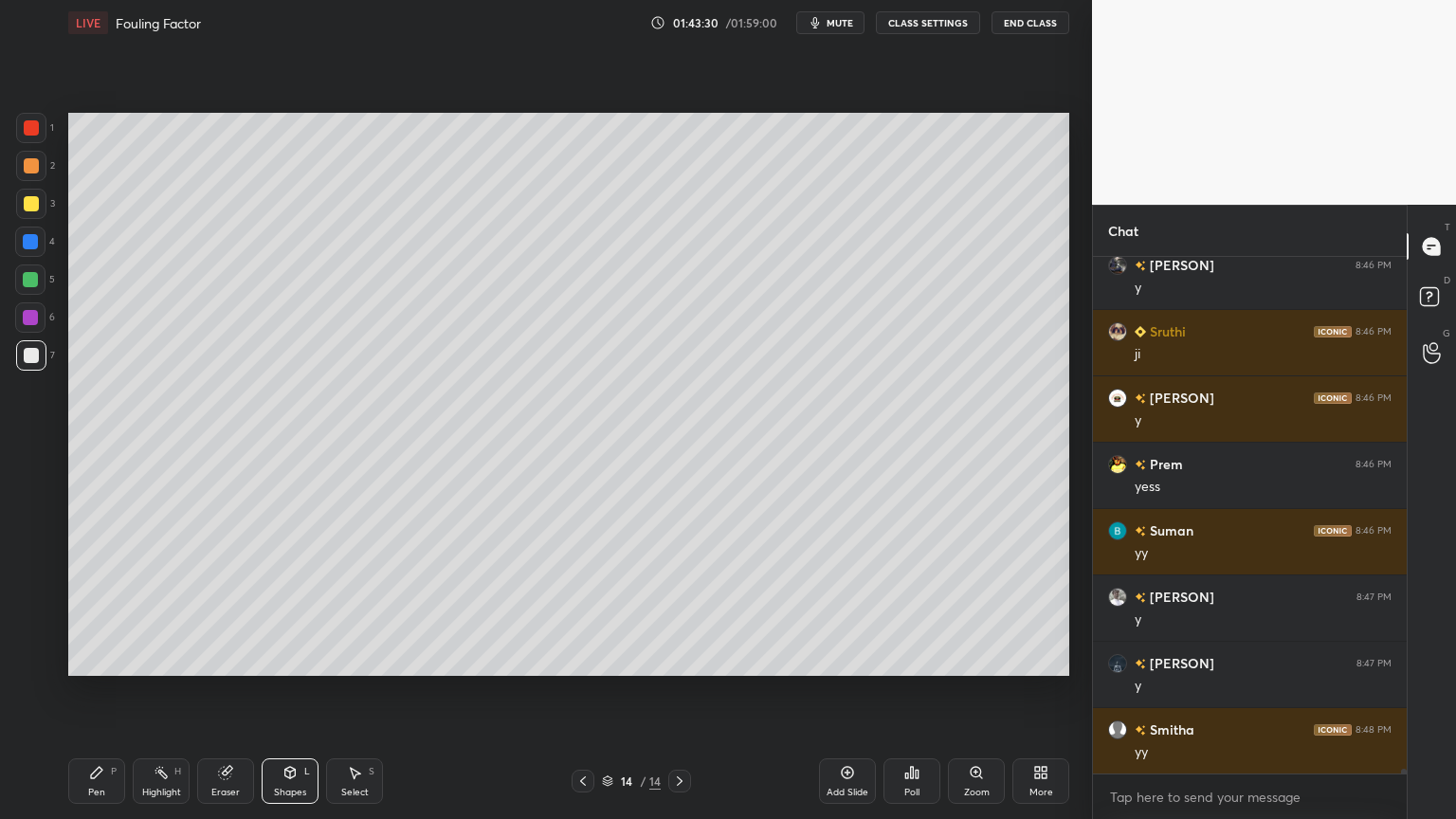 click on "Pen P" at bounding box center (97, 781) 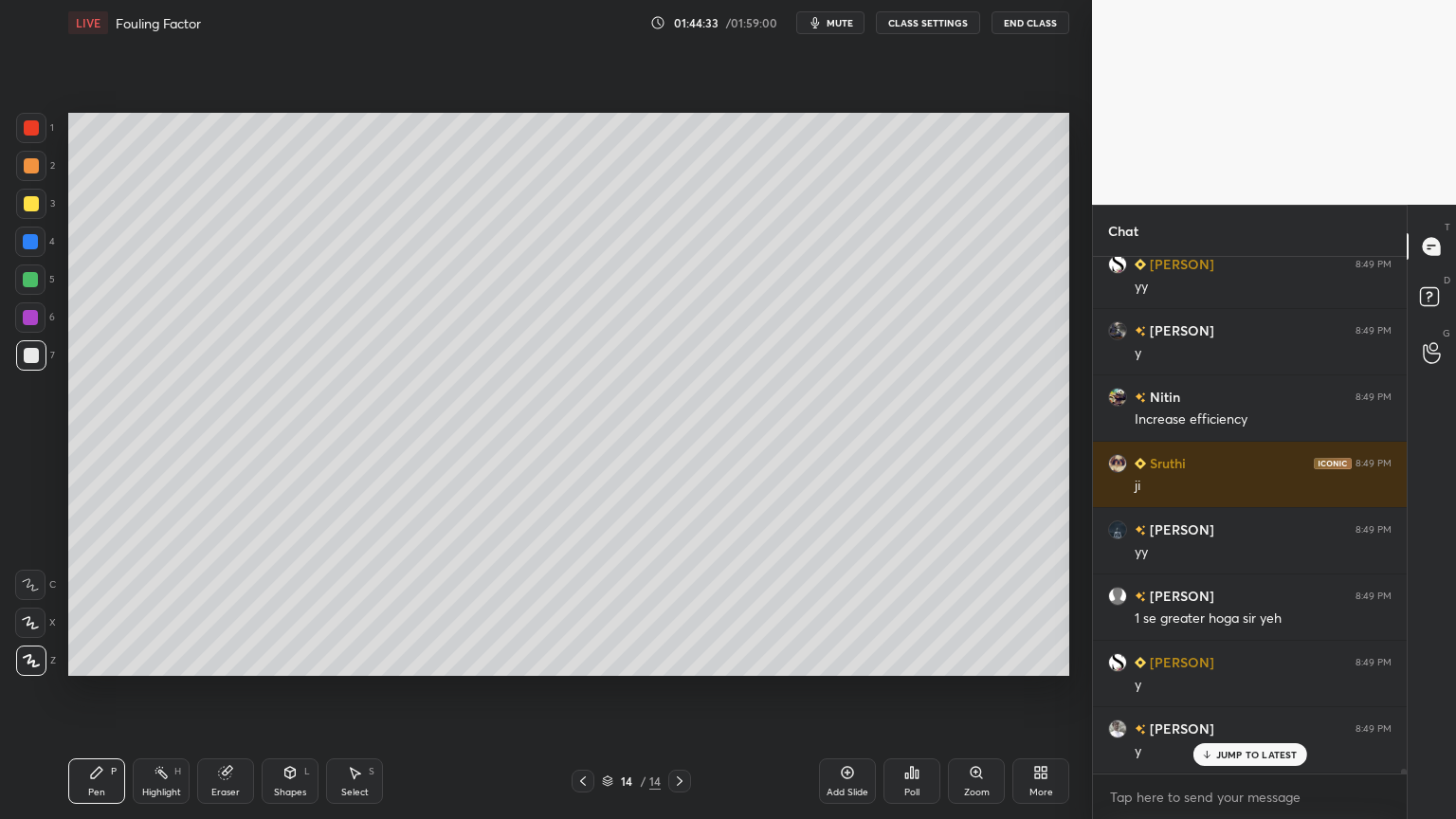 scroll, scrollTop: 58979, scrollLeft: 0, axis: vertical 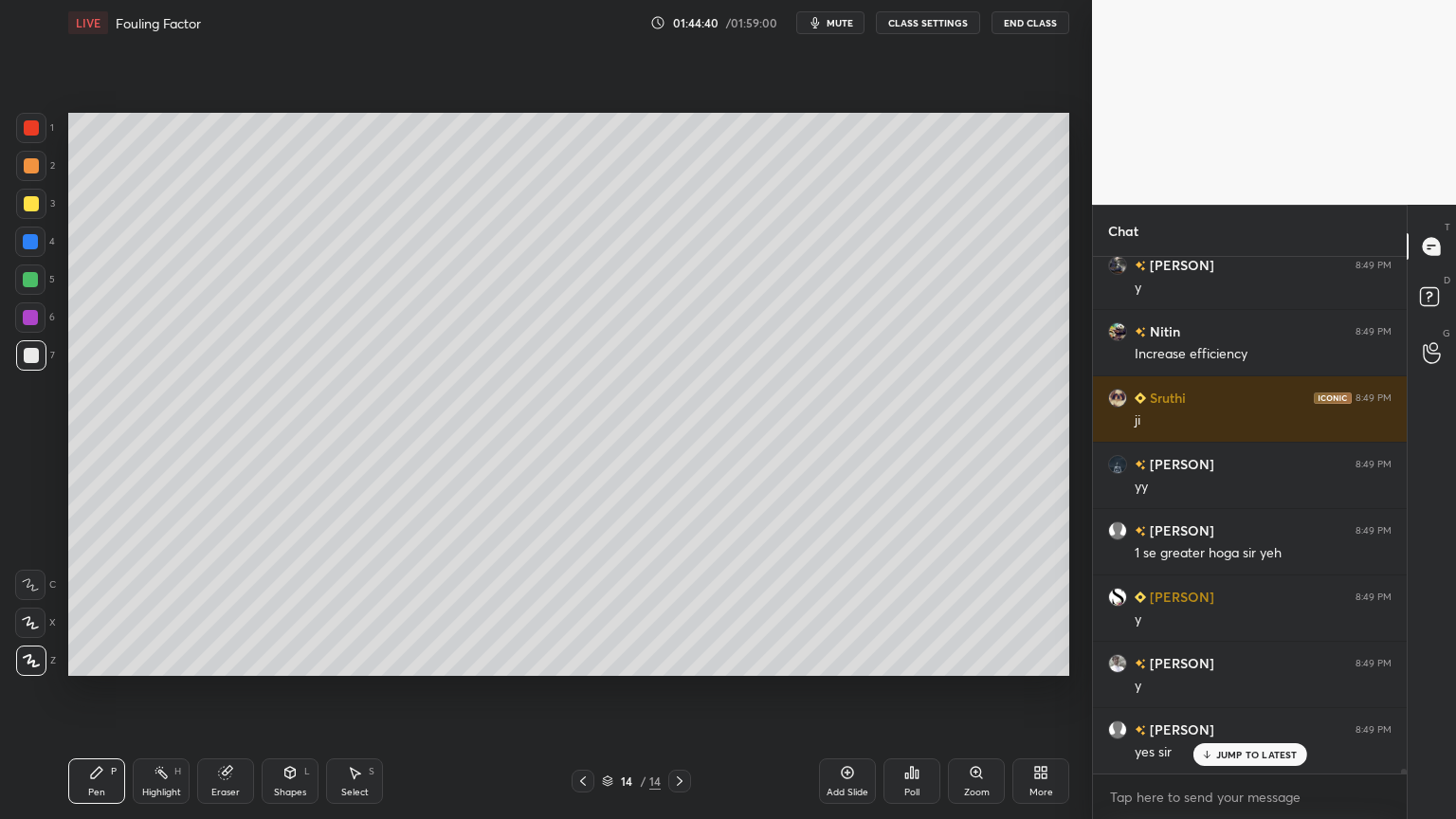click on "Select" at bounding box center [355, 792] 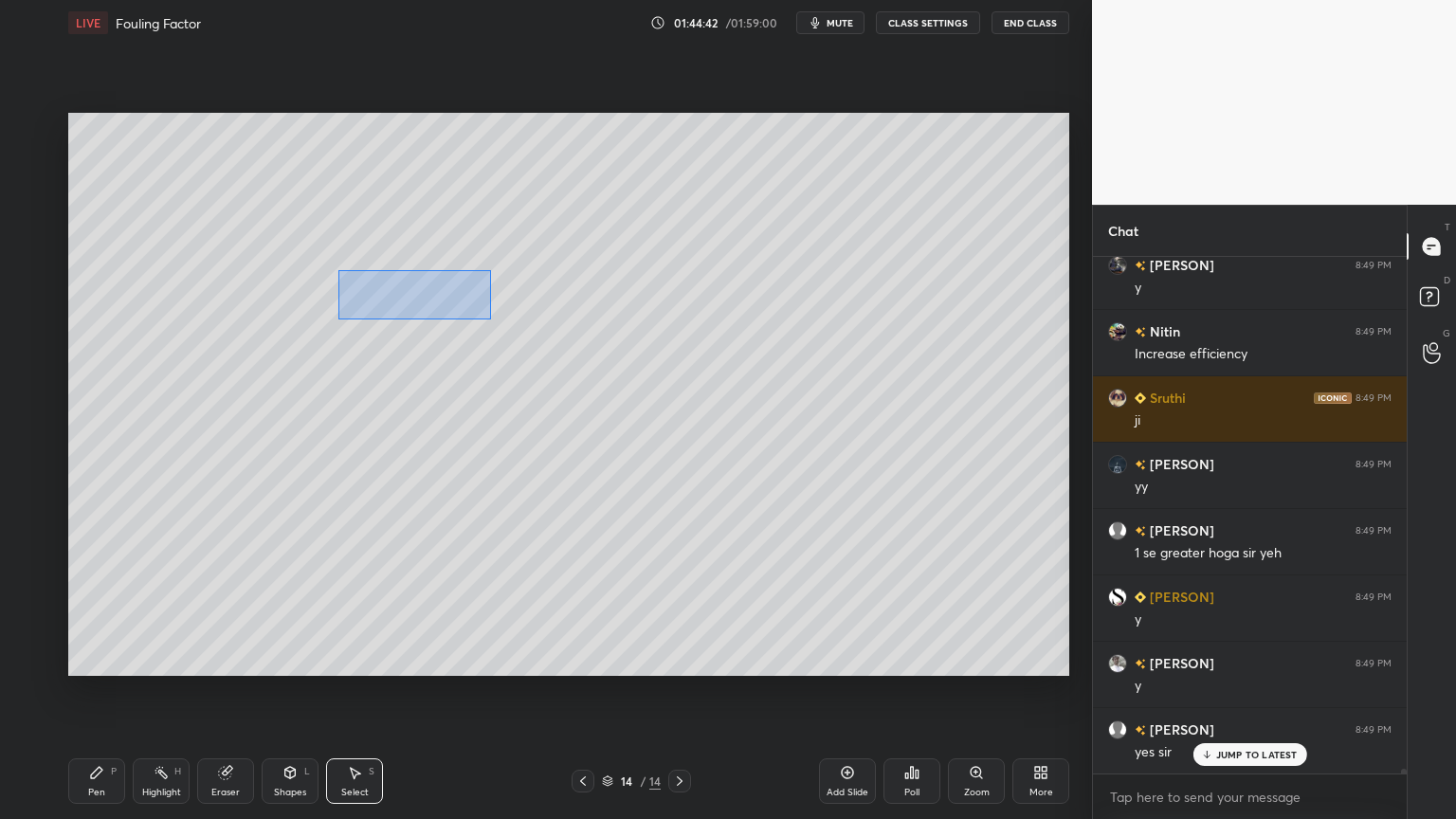 drag, startPoint x: 337, startPoint y: 269, endPoint x: 490, endPoint y: 318, distance: 160.65491 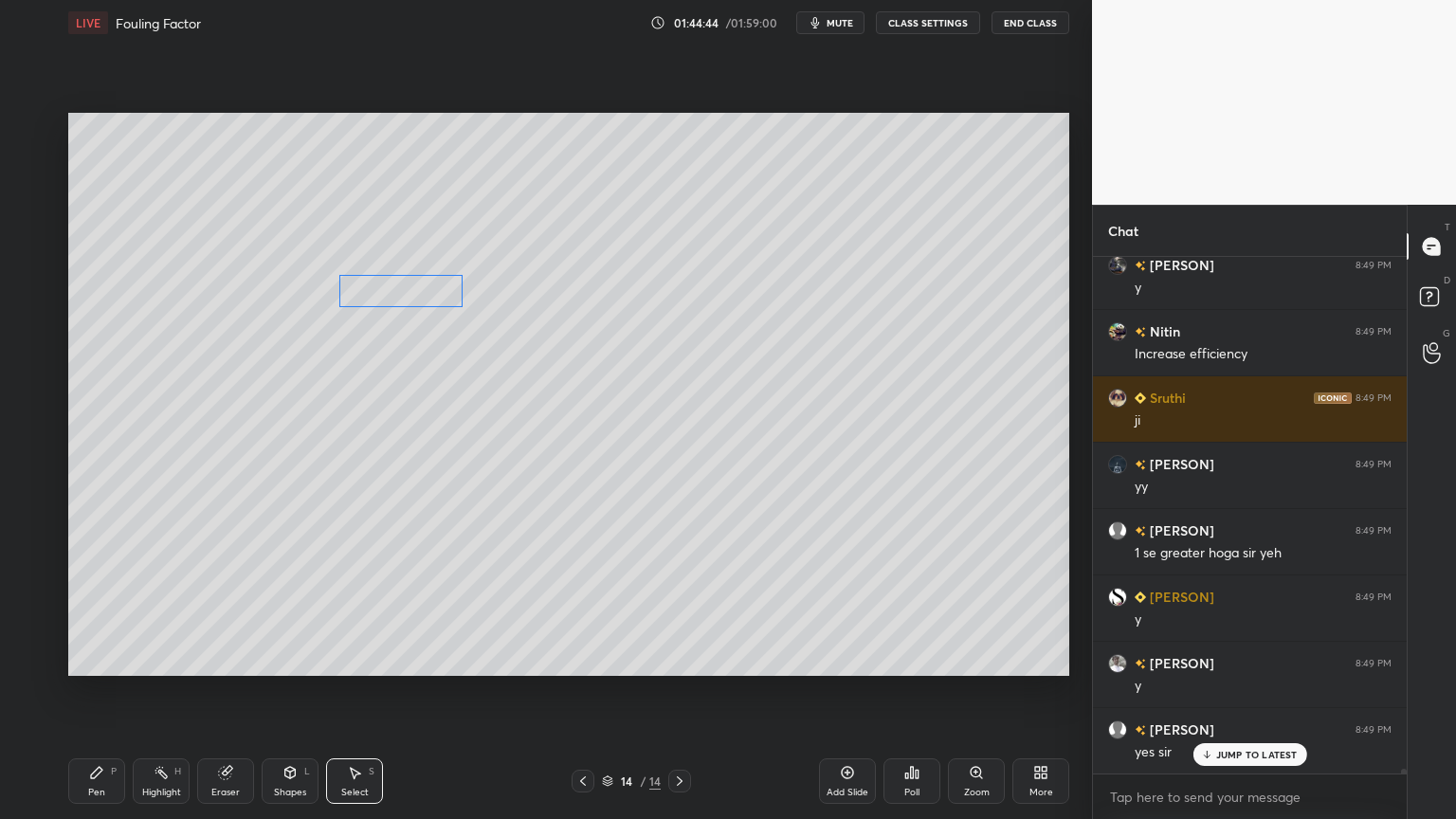 drag, startPoint x: 410, startPoint y: 300, endPoint x: 399, endPoint y: 297, distance: 11.401754 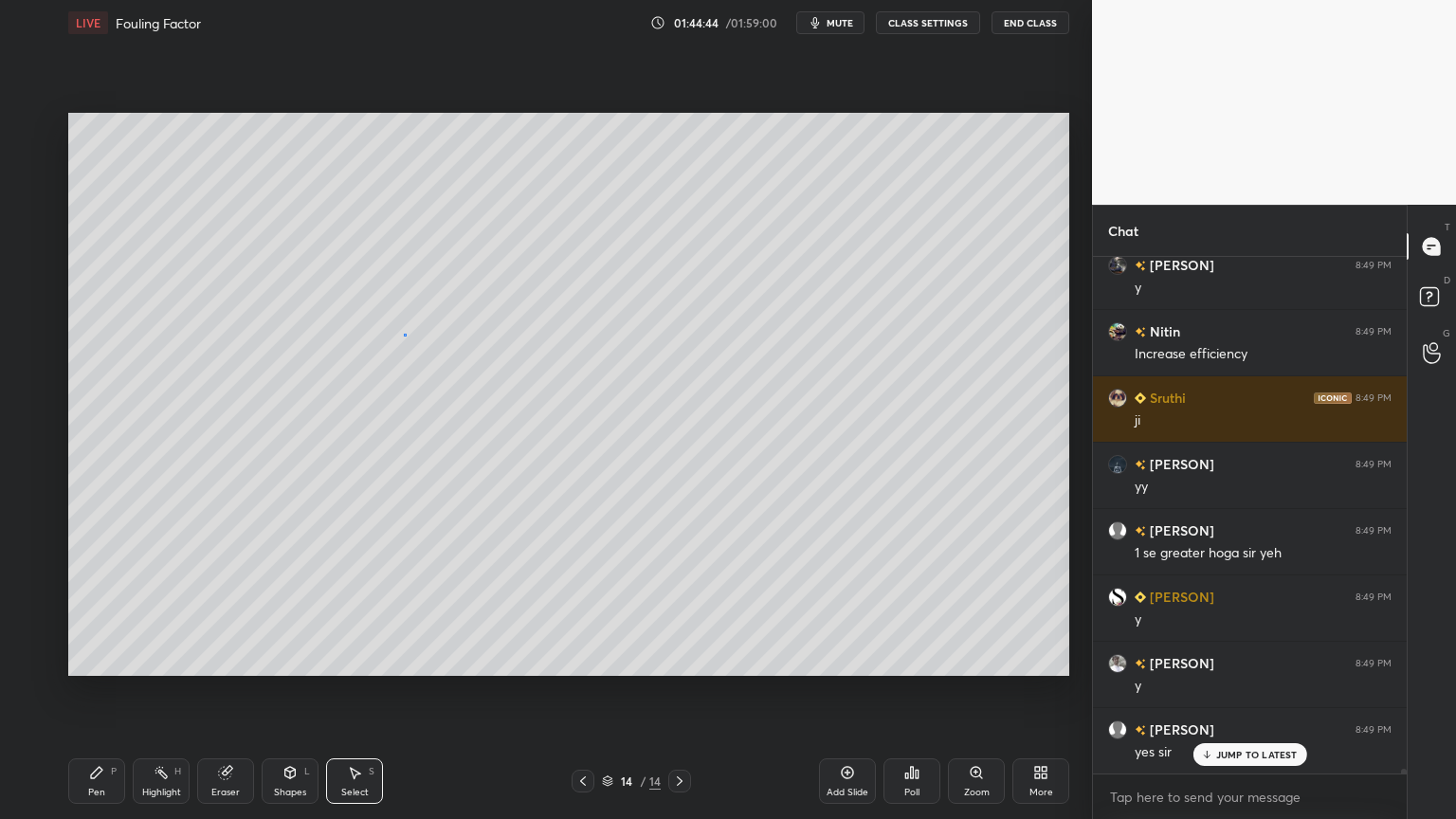 click on "0 ° Undo Copy Duplicate Duplicate to new slide Delete" at bounding box center (569, 394) 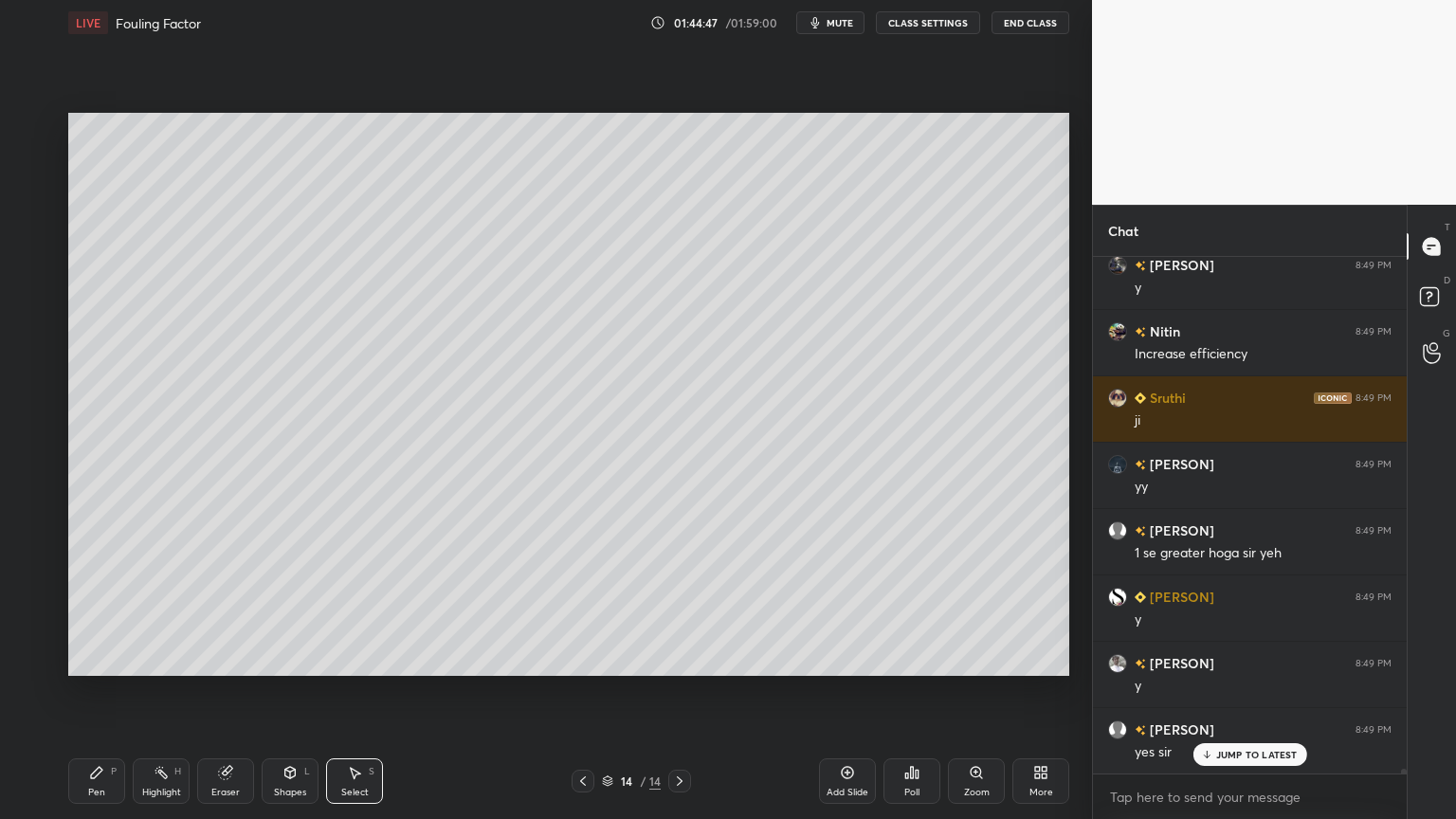 click on "Pen P" at bounding box center (97, 781) 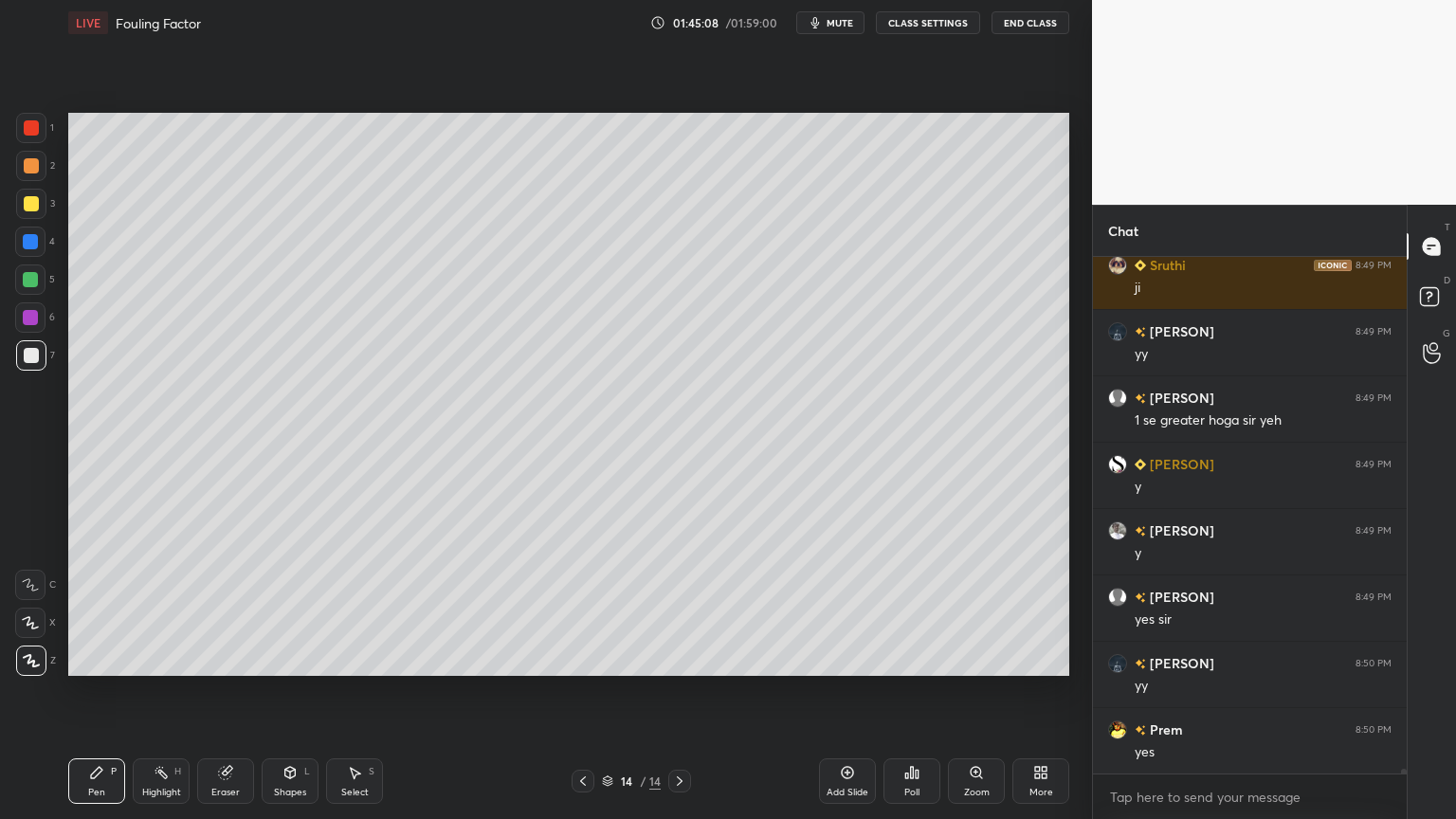scroll, scrollTop: 59179, scrollLeft: 0, axis: vertical 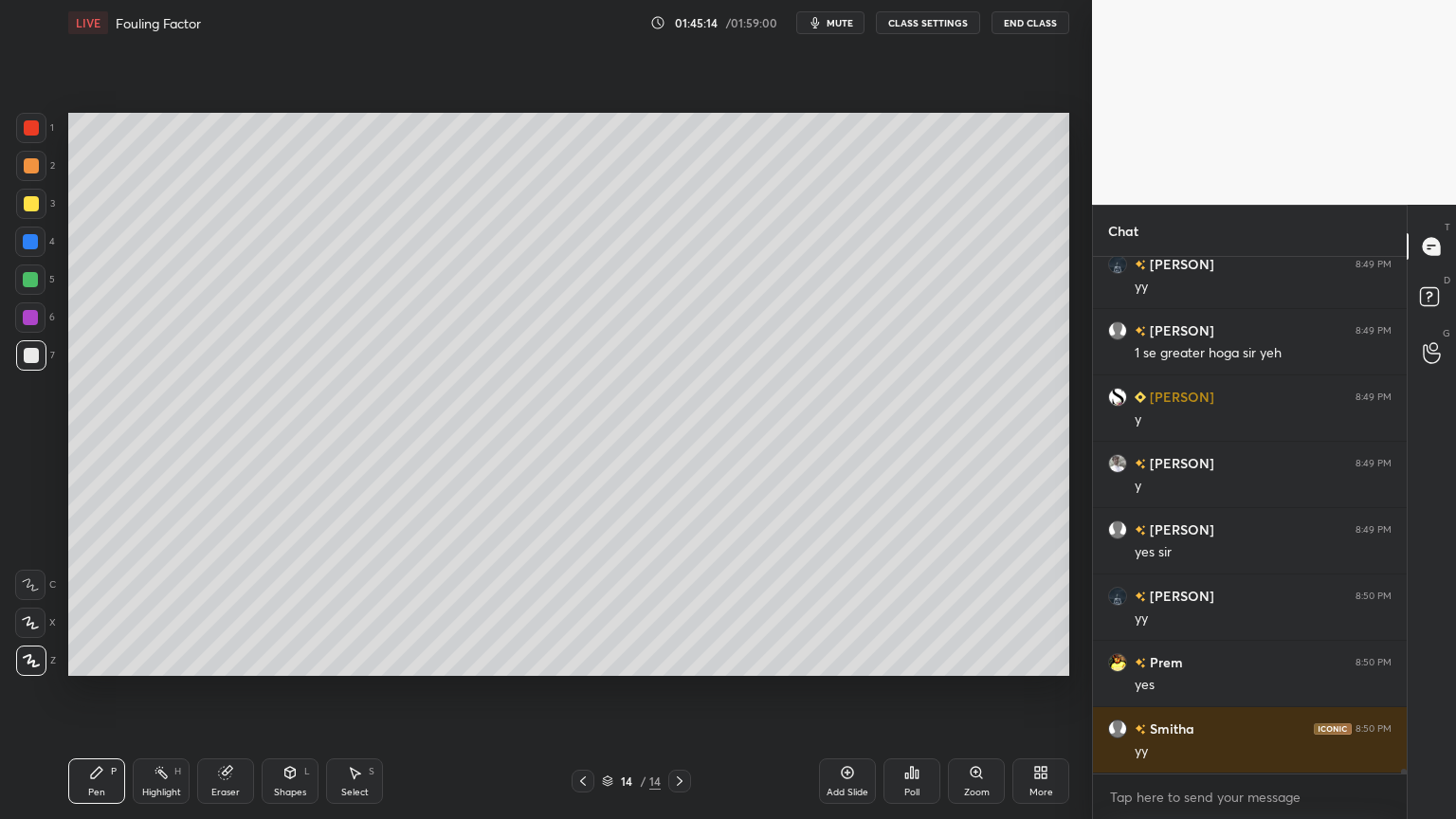 click 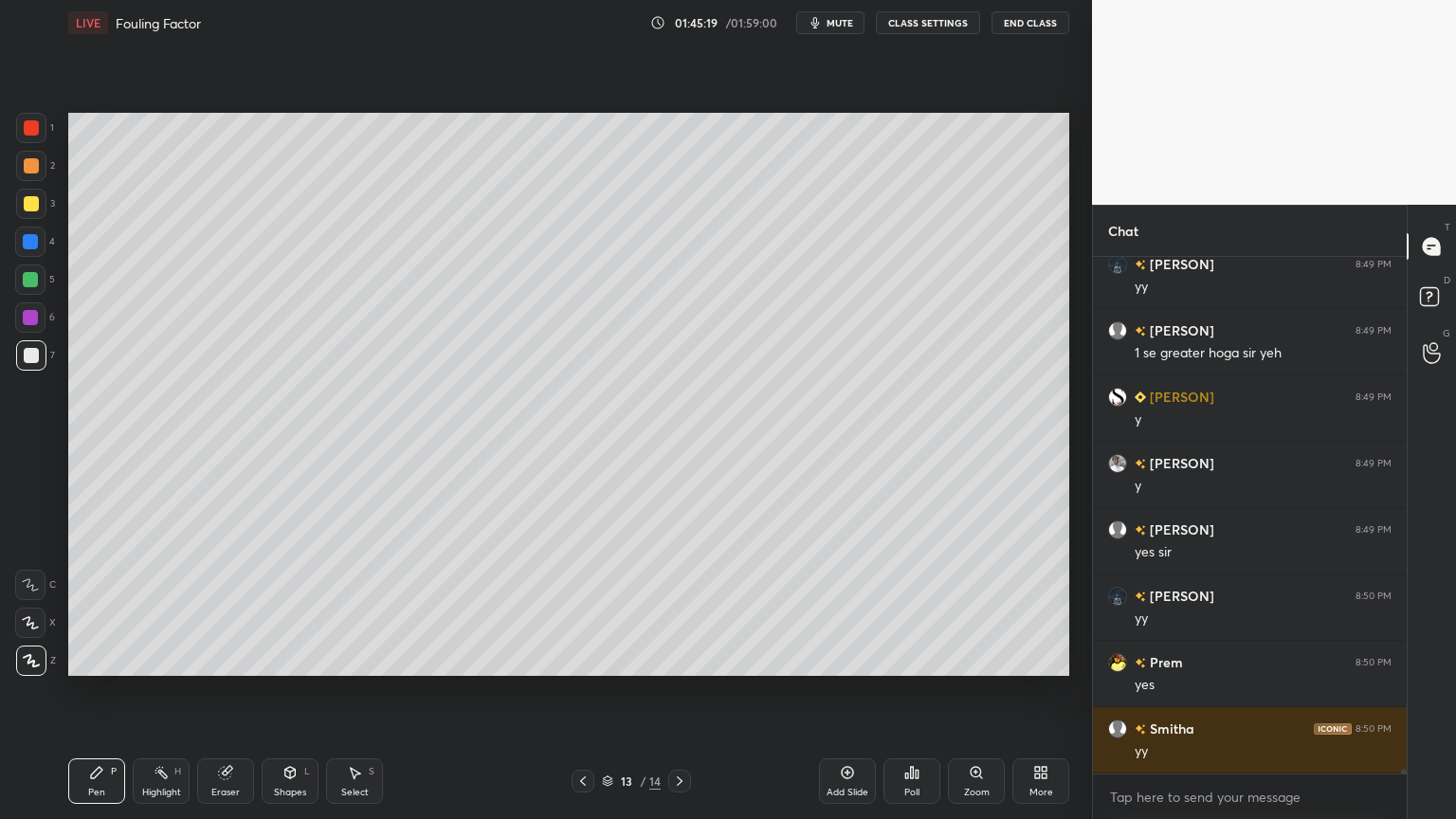 click 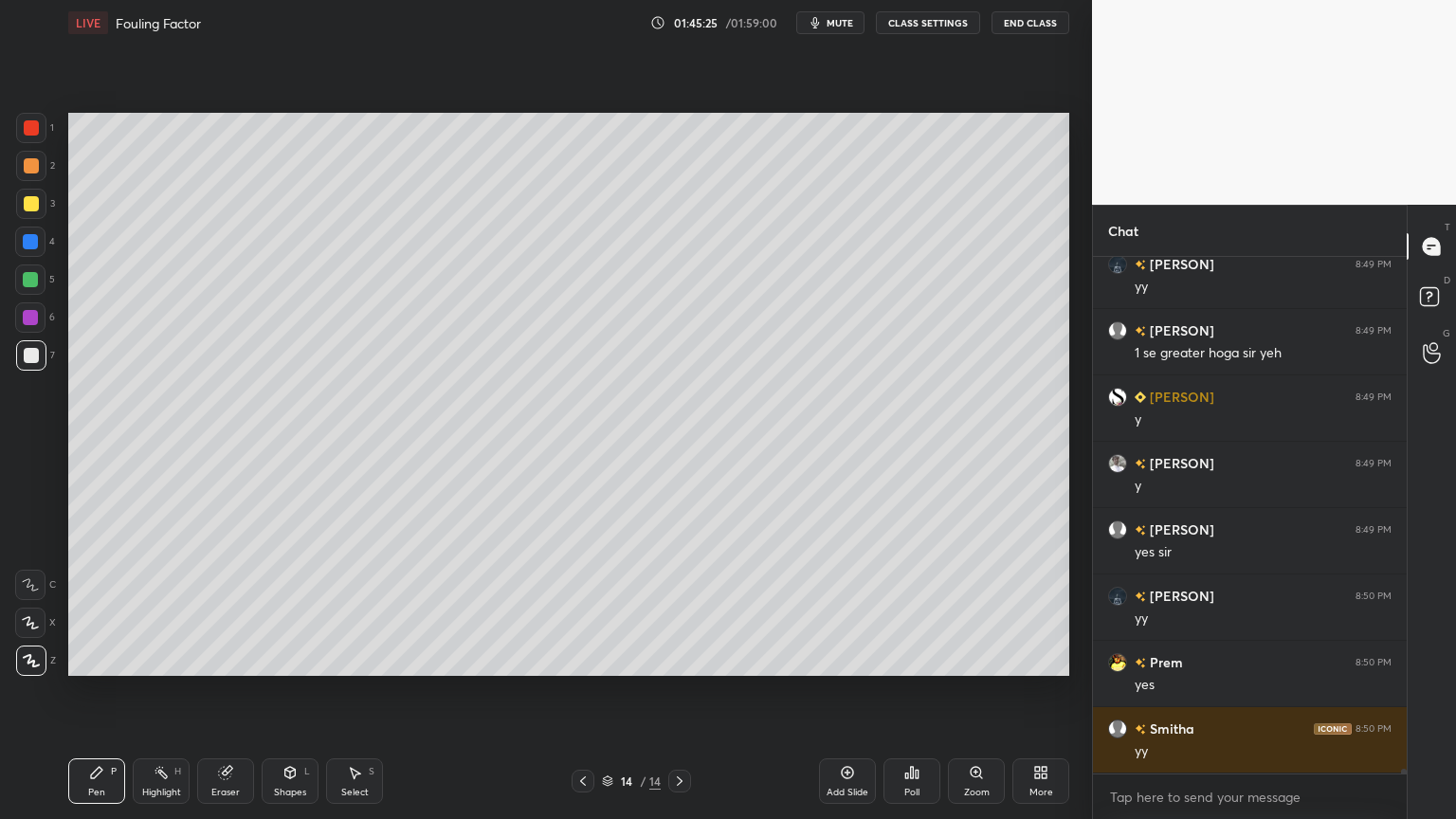 scroll, scrollTop: 59245, scrollLeft: 0, axis: vertical 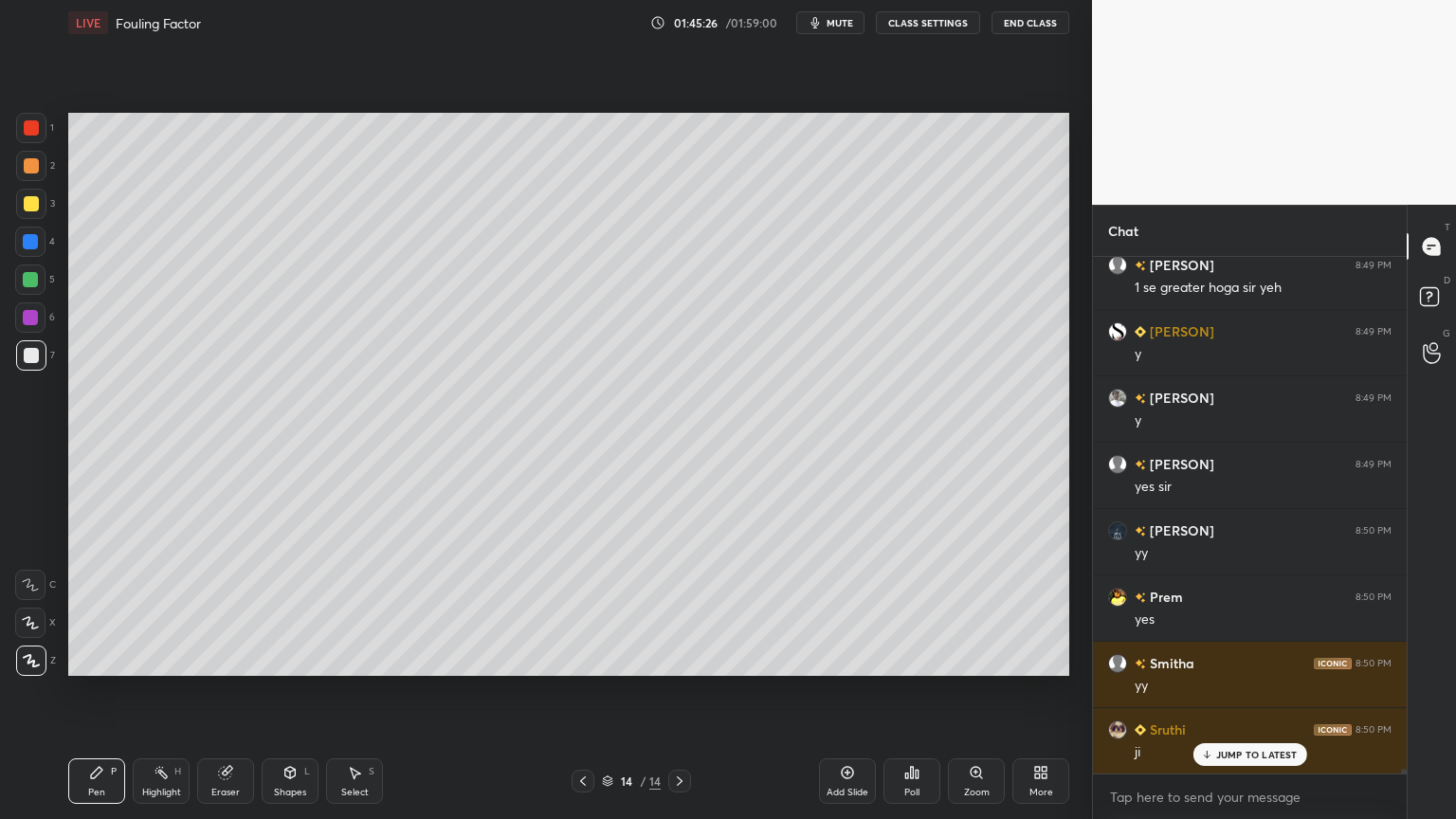 click 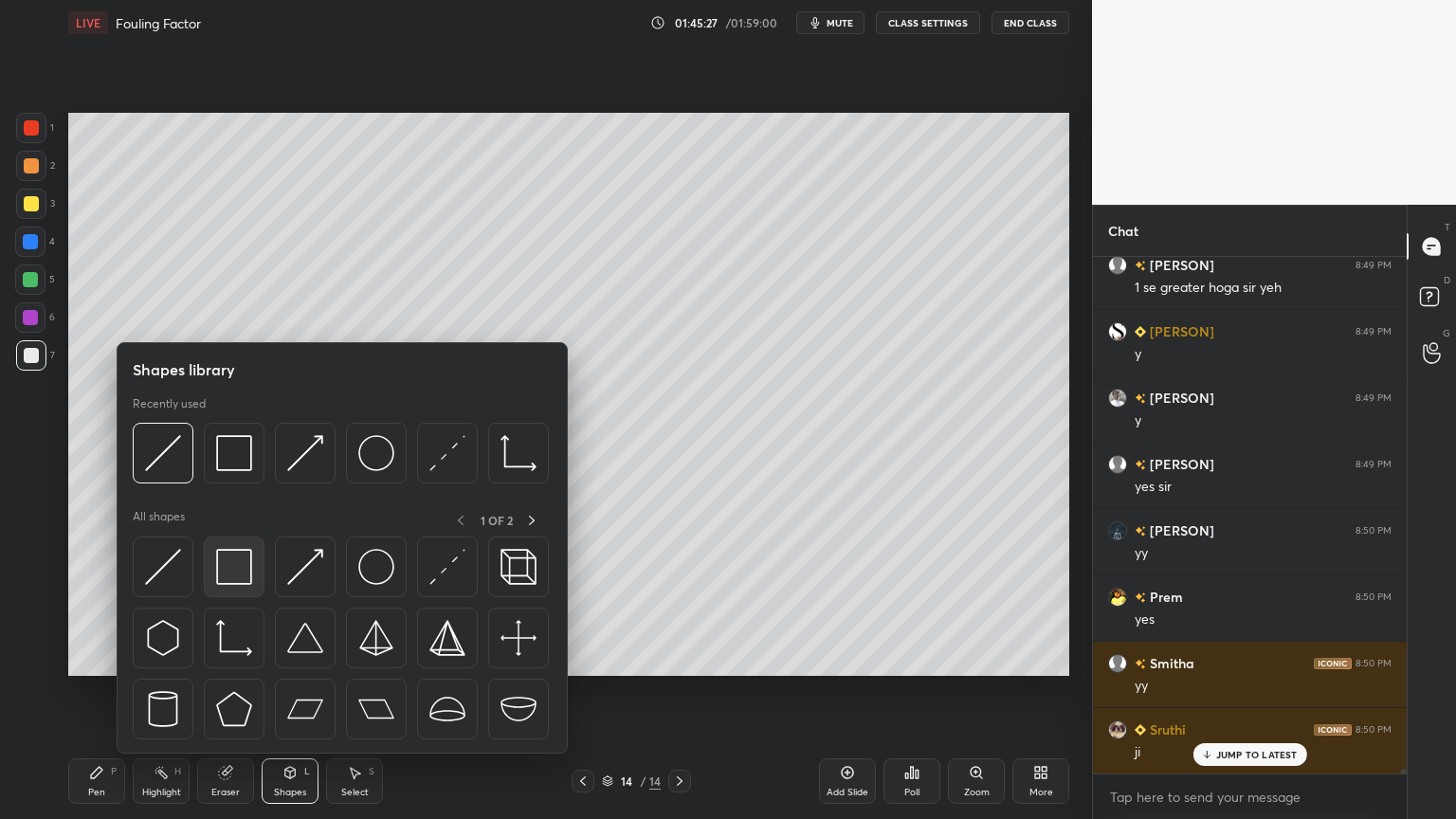 click at bounding box center [234, 567] 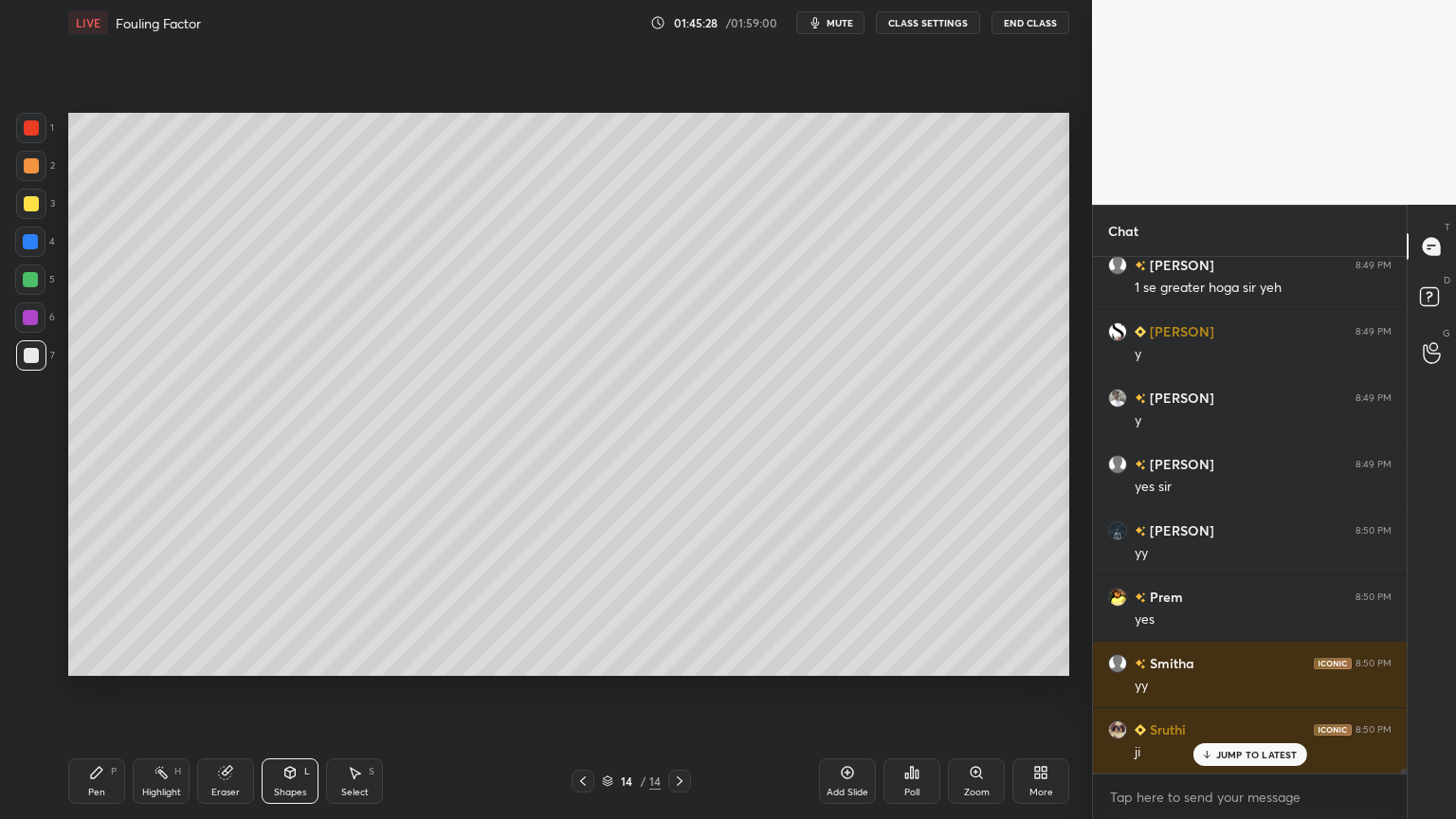 click on "Pen P Highlight H Eraser Shapes L Select S" at bounding box center (256, 781) 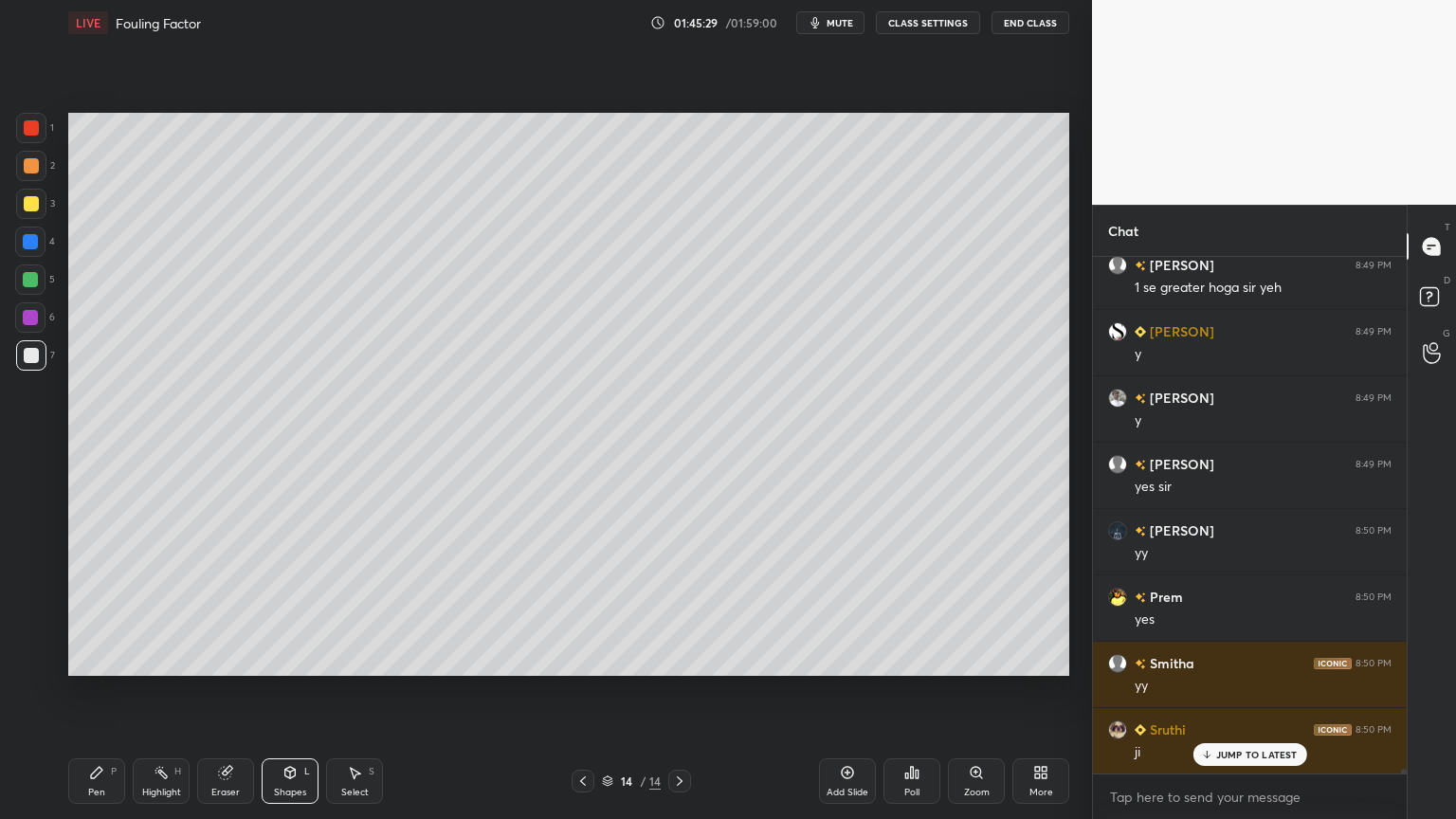 click on "Shapes L" at bounding box center (290, 781) 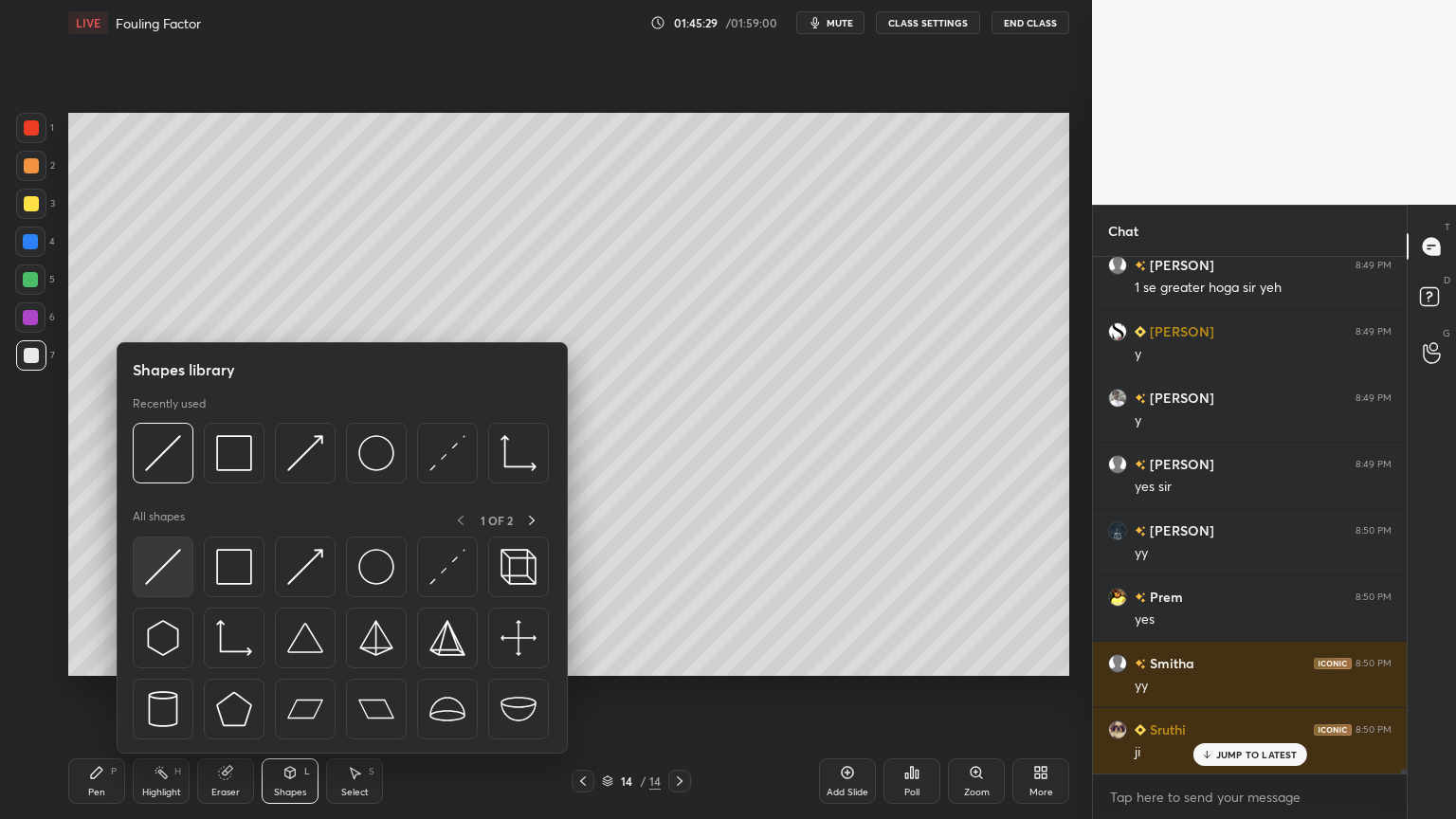 click at bounding box center [163, 567] 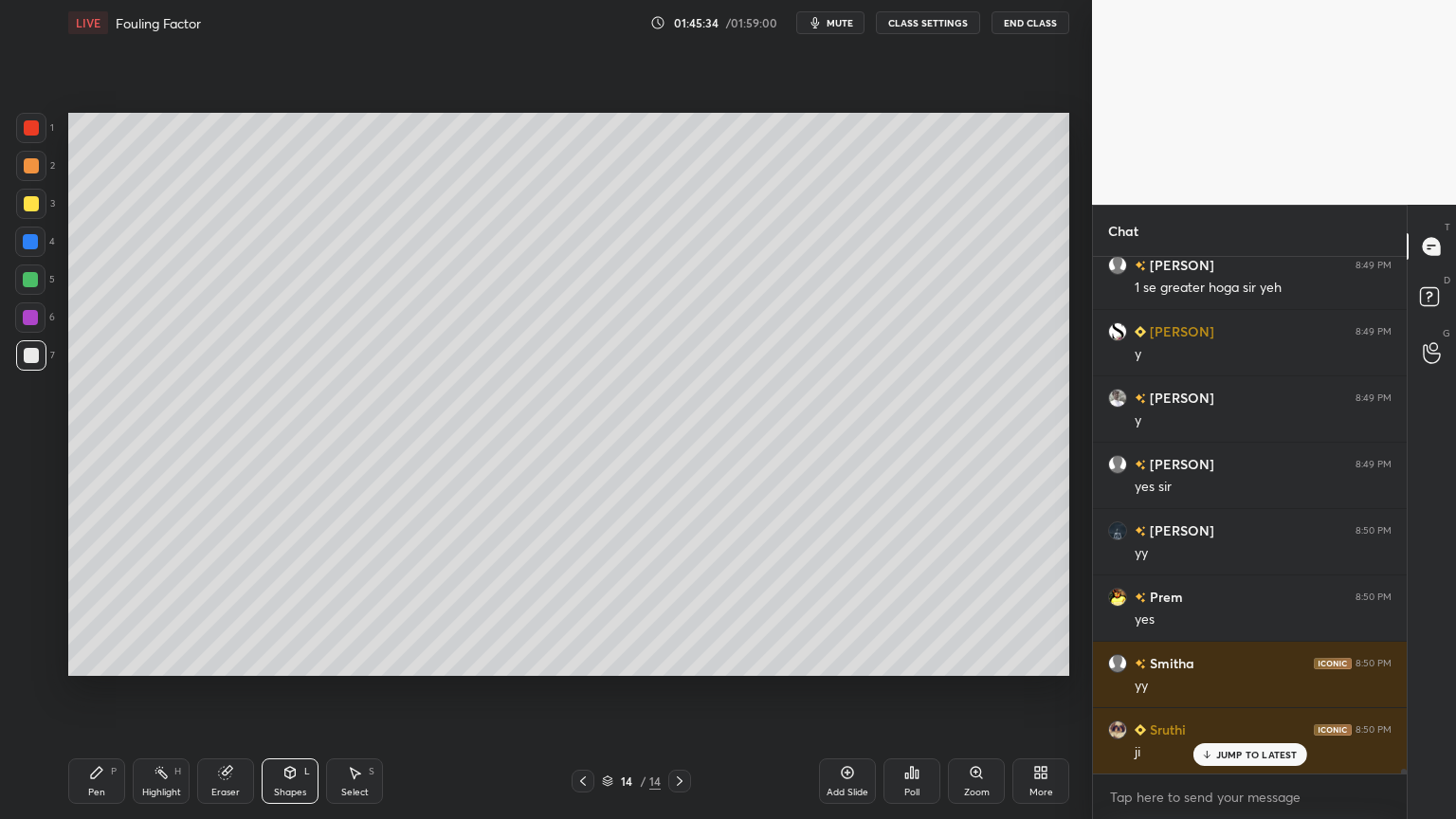 click on "Select" at bounding box center (355, 792) 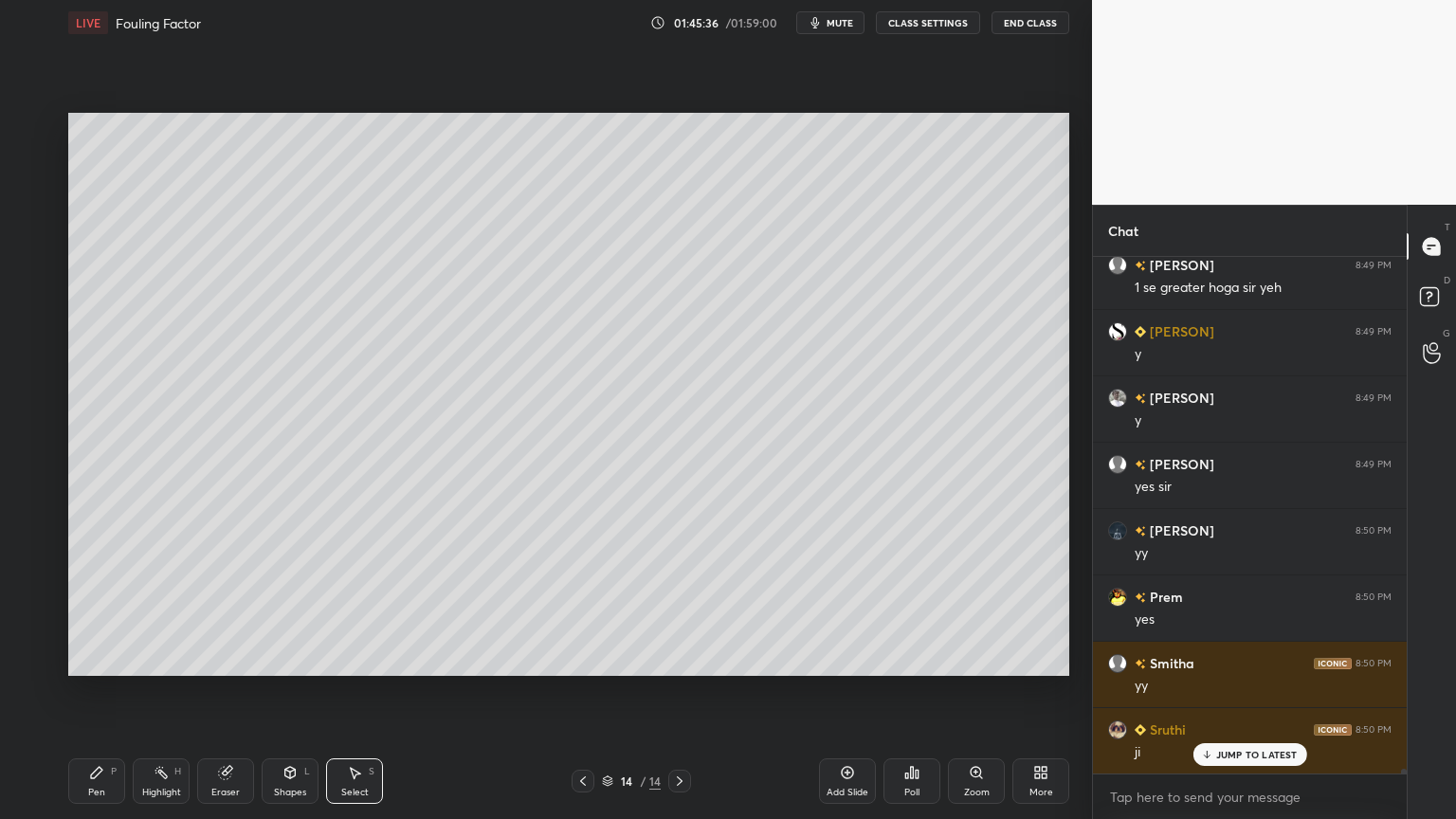 click on "Shapes L" at bounding box center (290, 781) 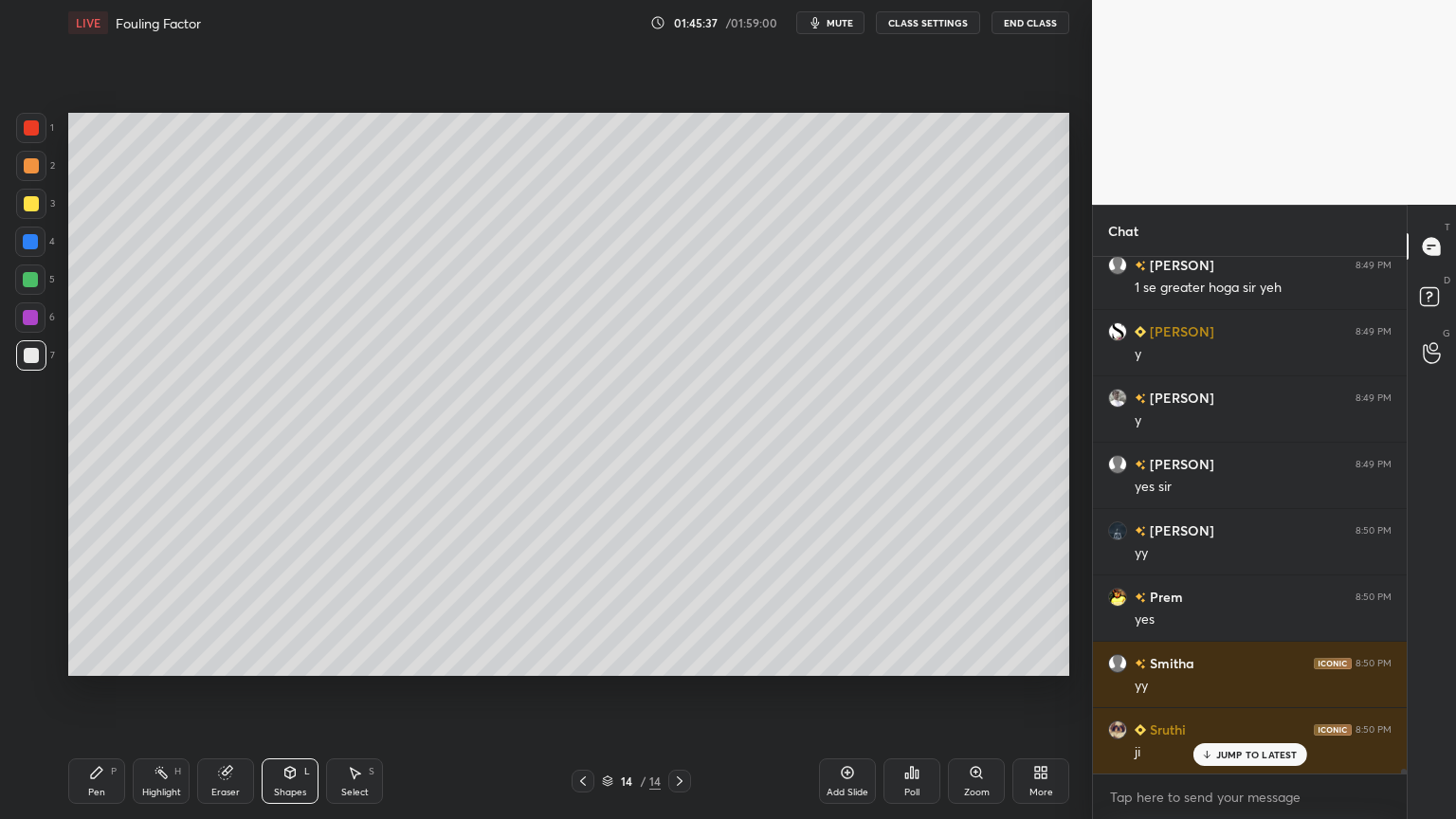 click 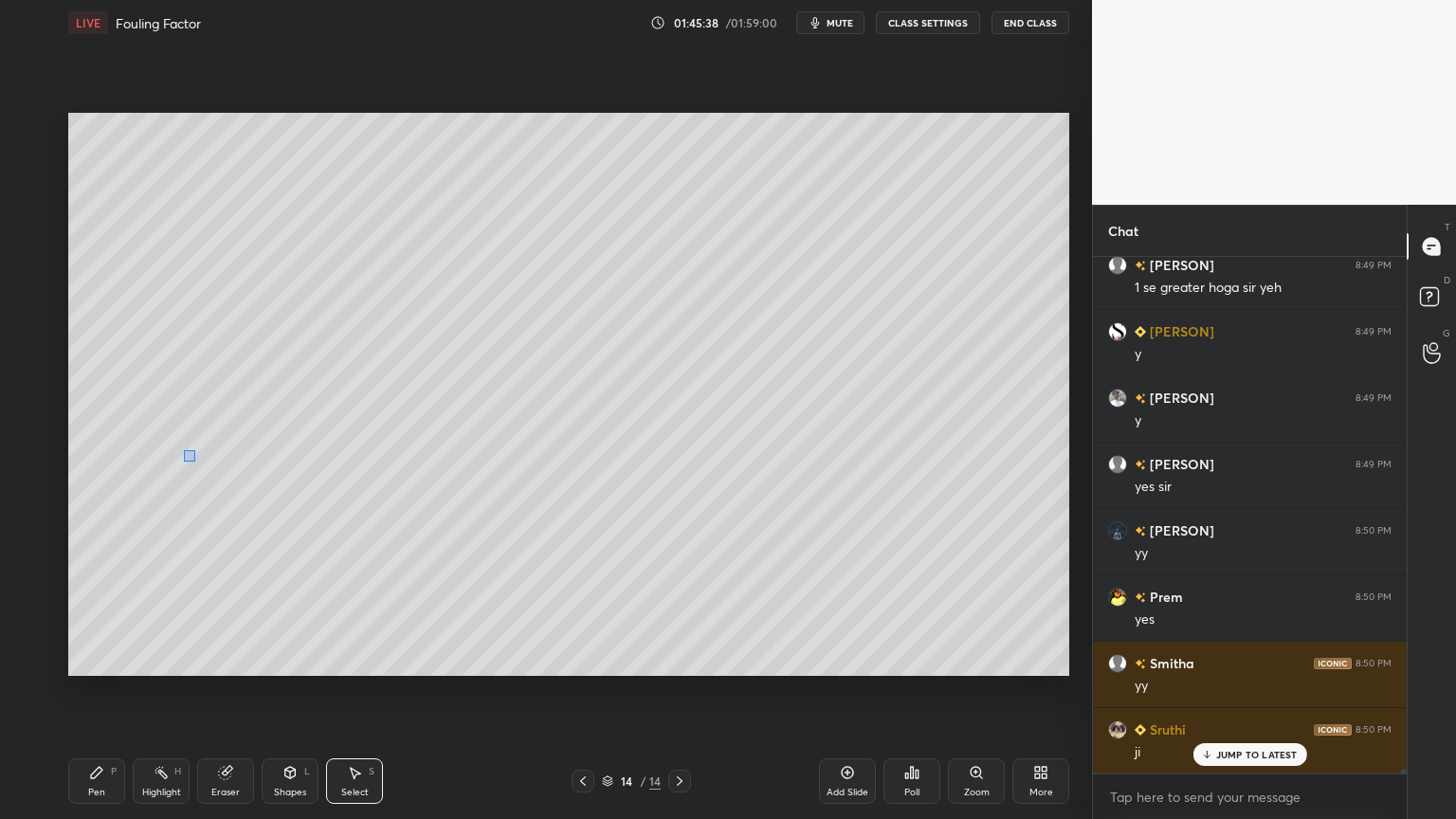 drag, startPoint x: 194, startPoint y: 462, endPoint x: 311, endPoint y: 535, distance: 137.90576 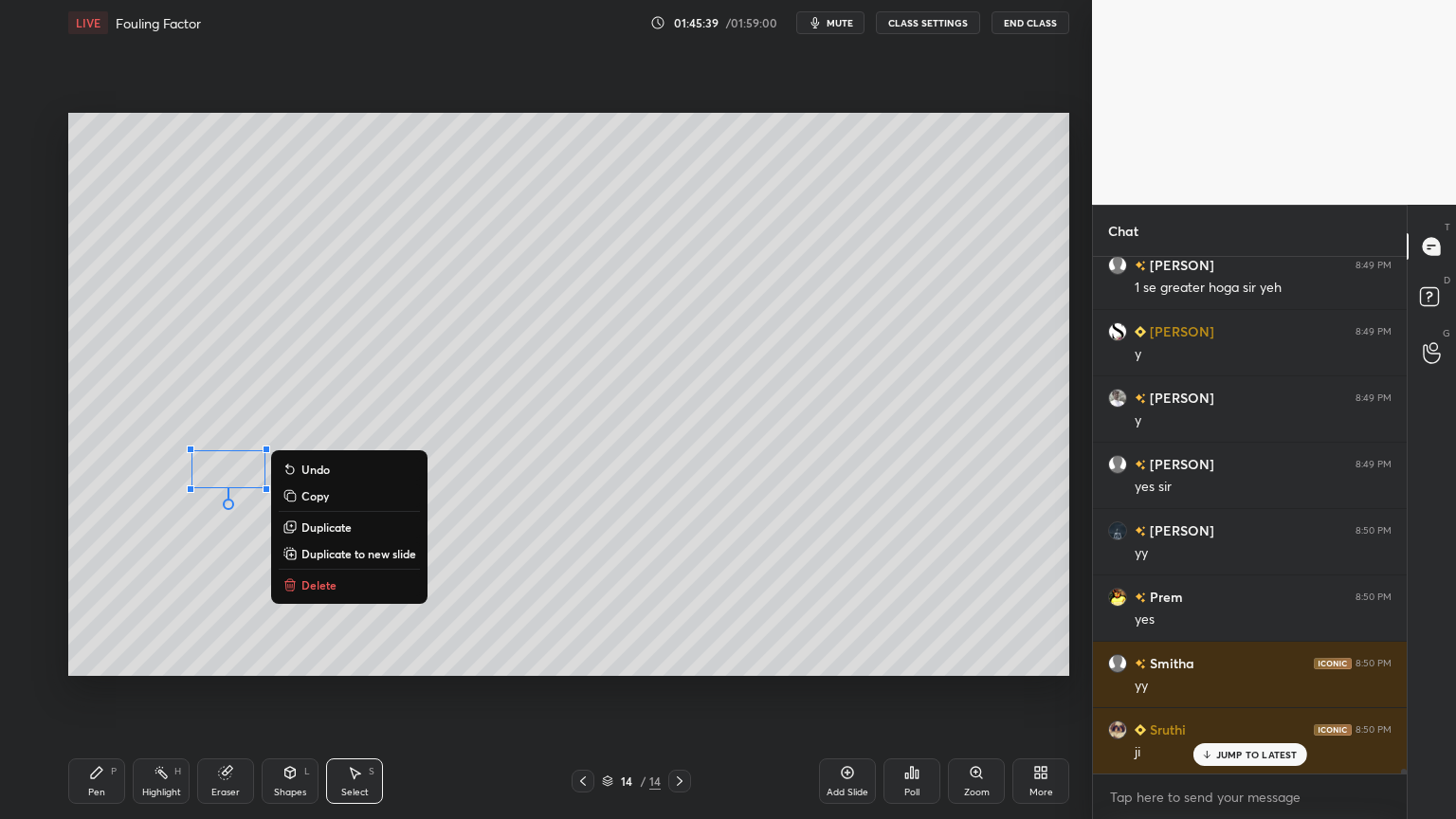 click on "Duplicate" at bounding box center (326, 527) 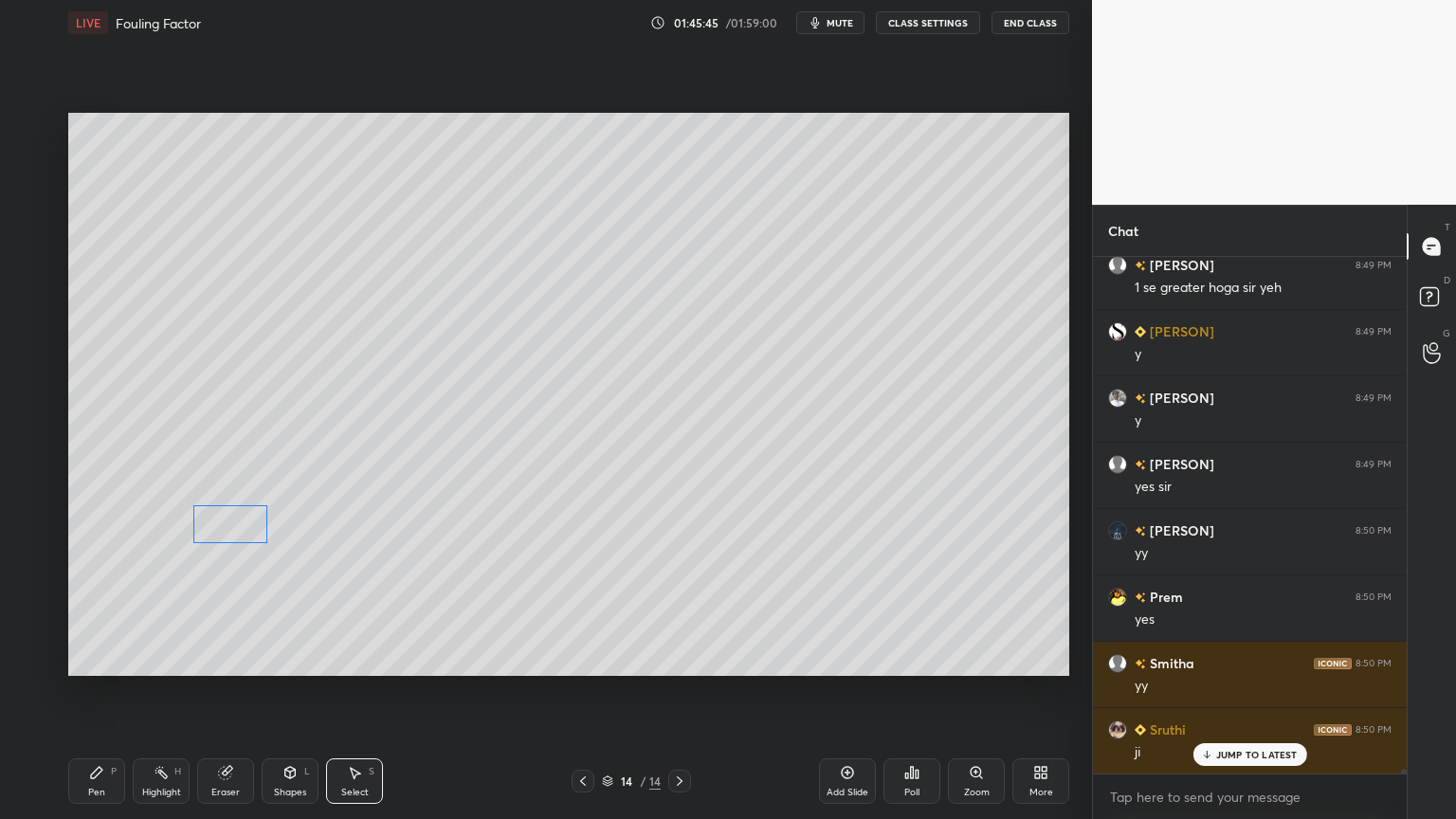 drag, startPoint x: 247, startPoint y: 495, endPoint x: 235, endPoint y: 525, distance: 32.310989 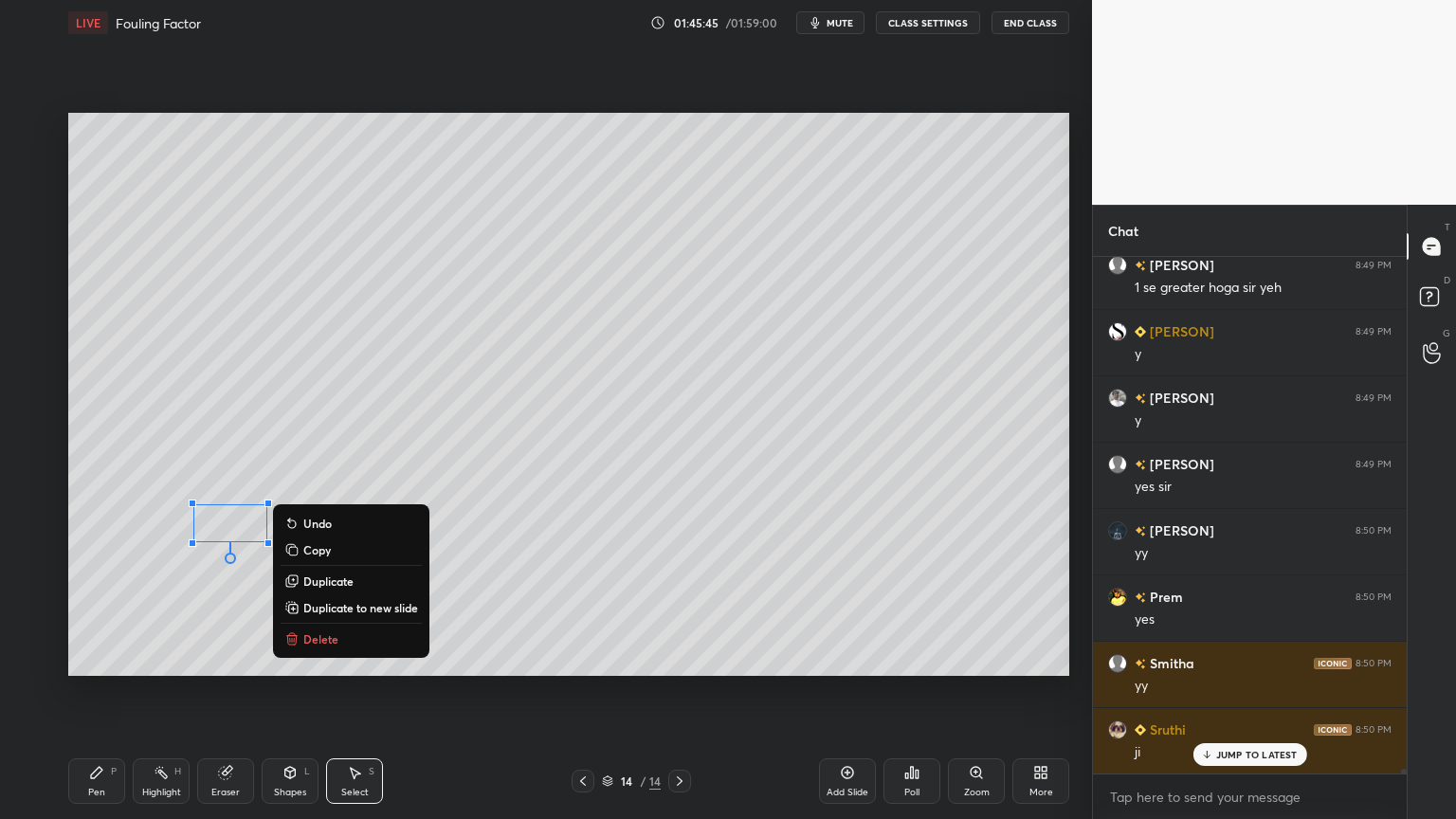 click 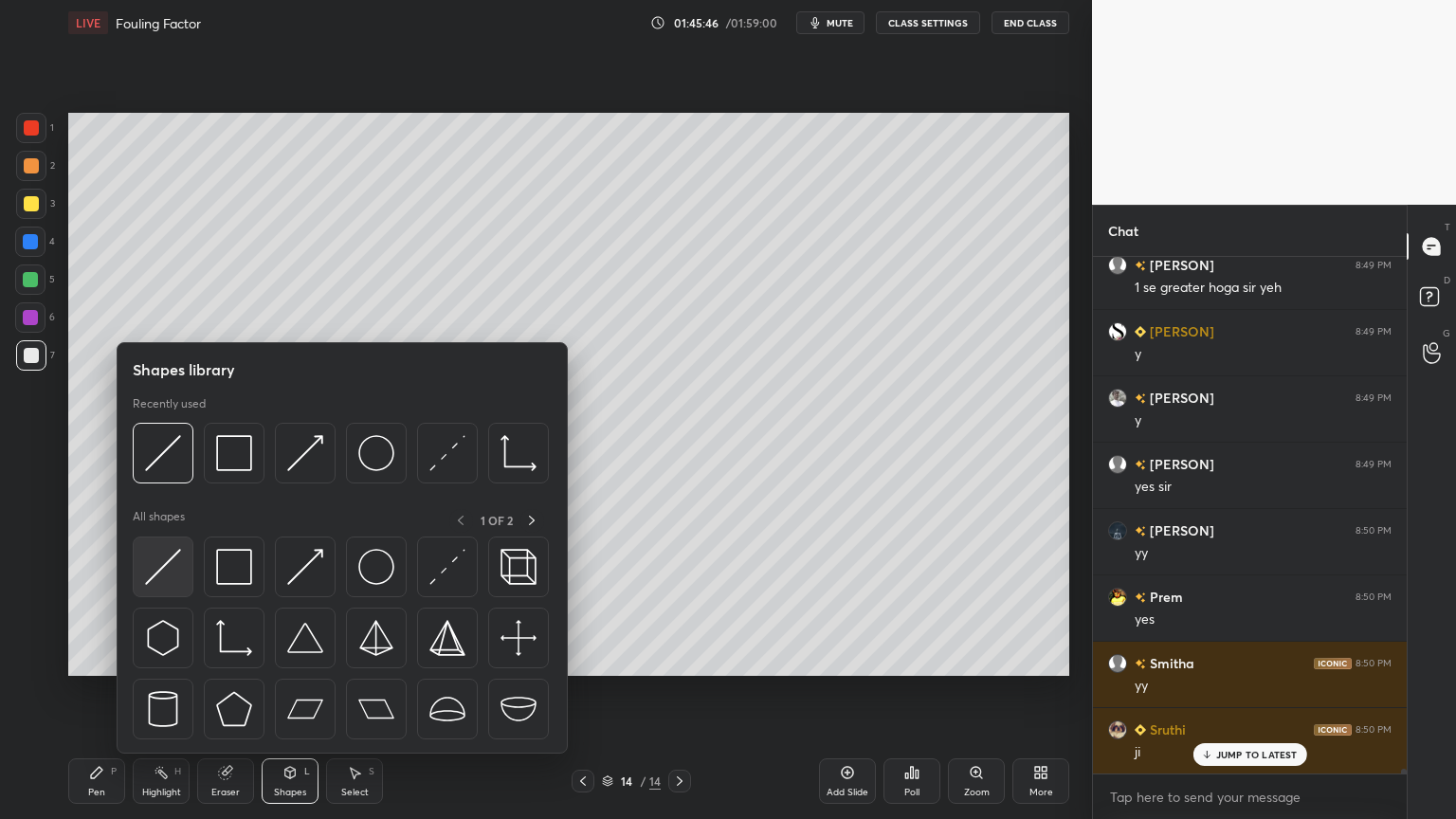 click at bounding box center (163, 567) 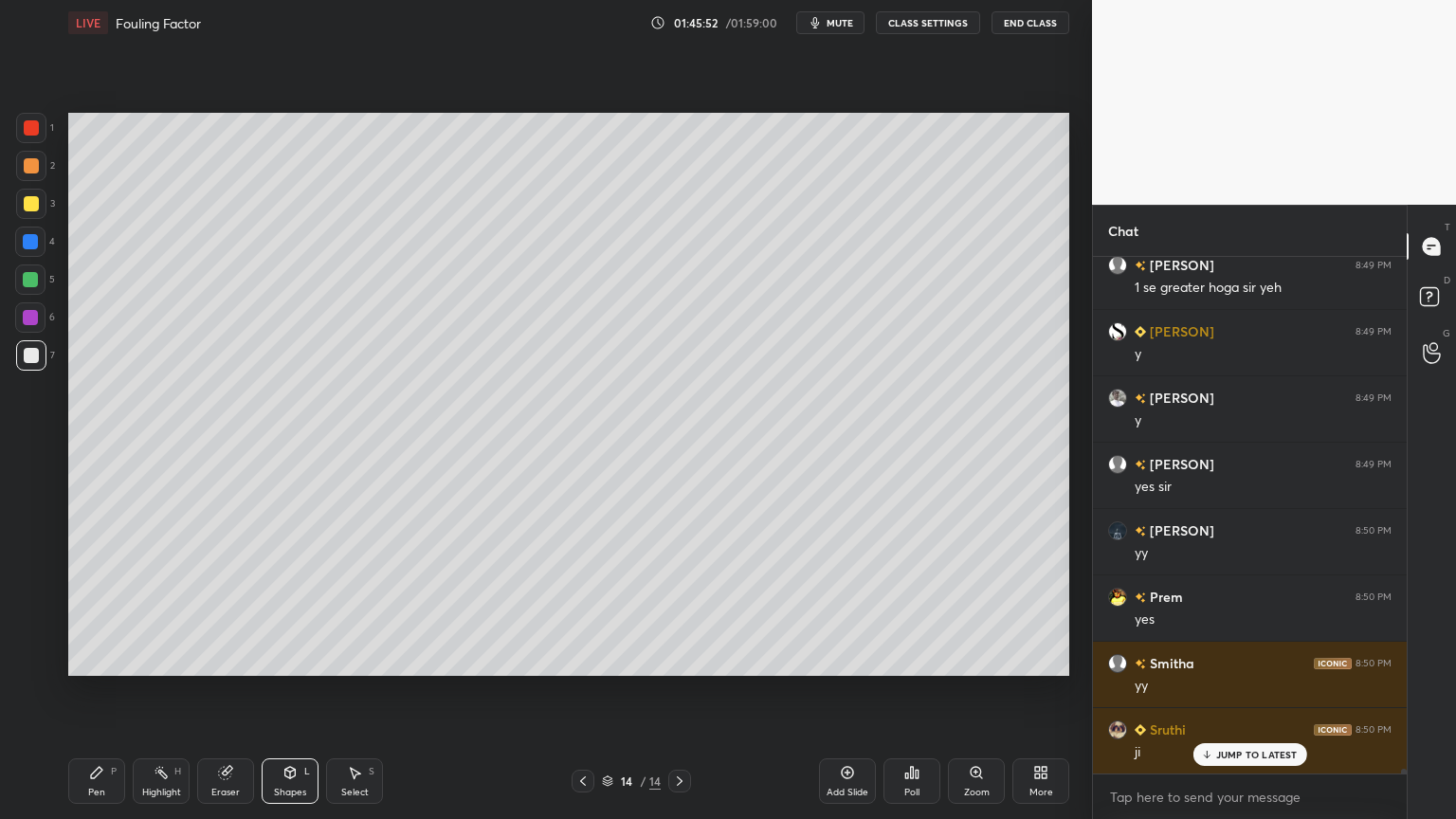 click 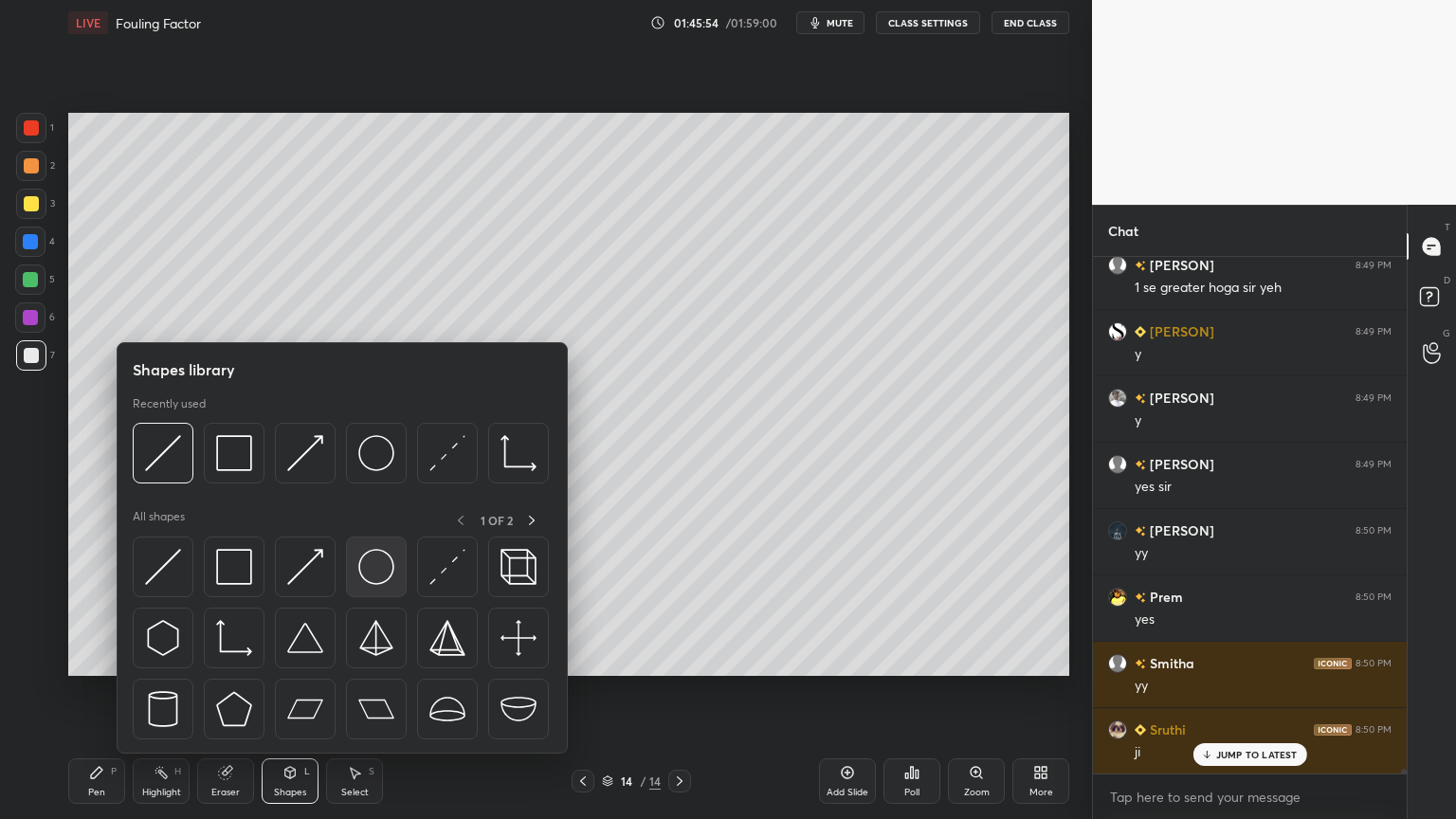 click at bounding box center [376, 567] 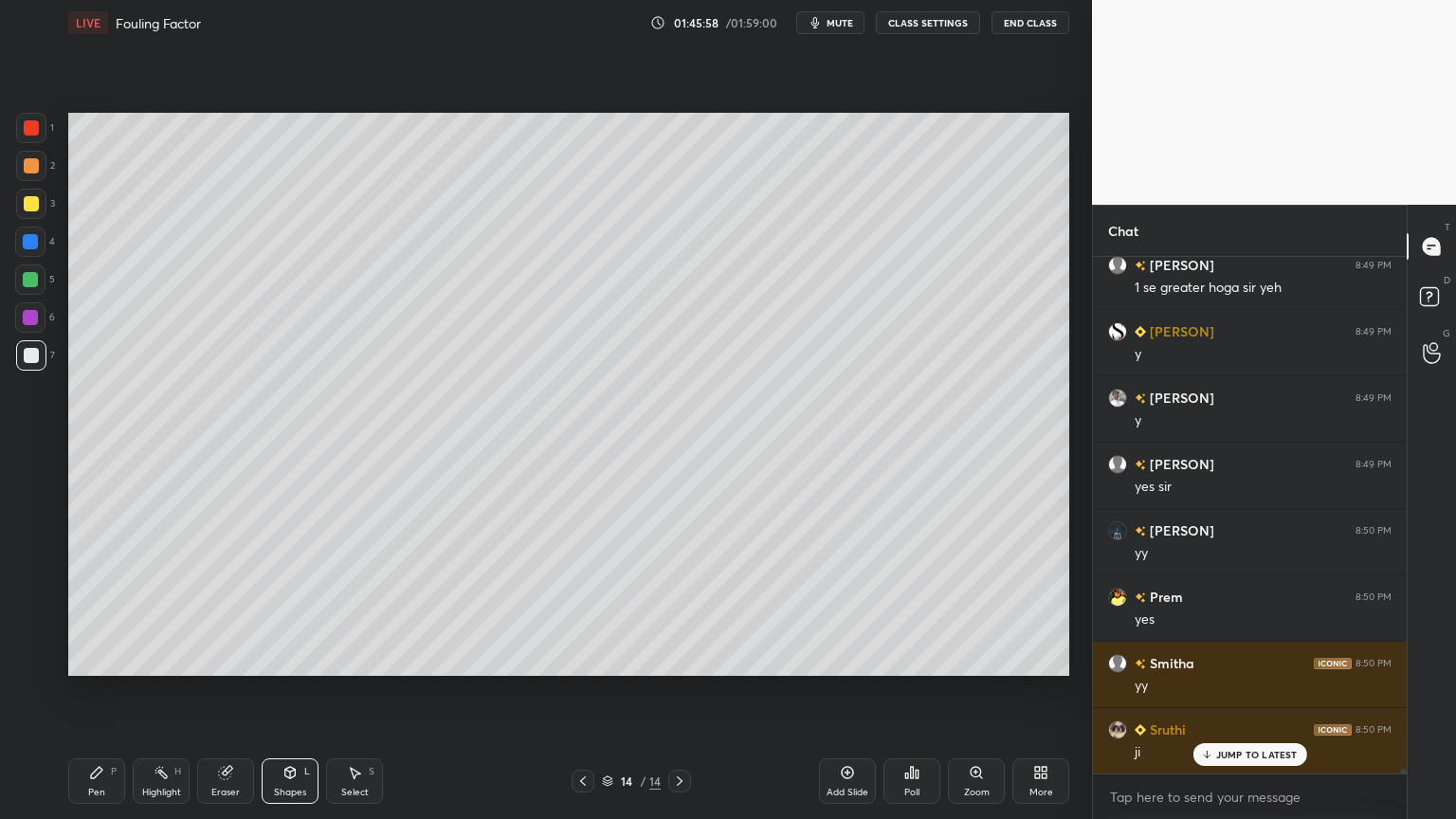 click 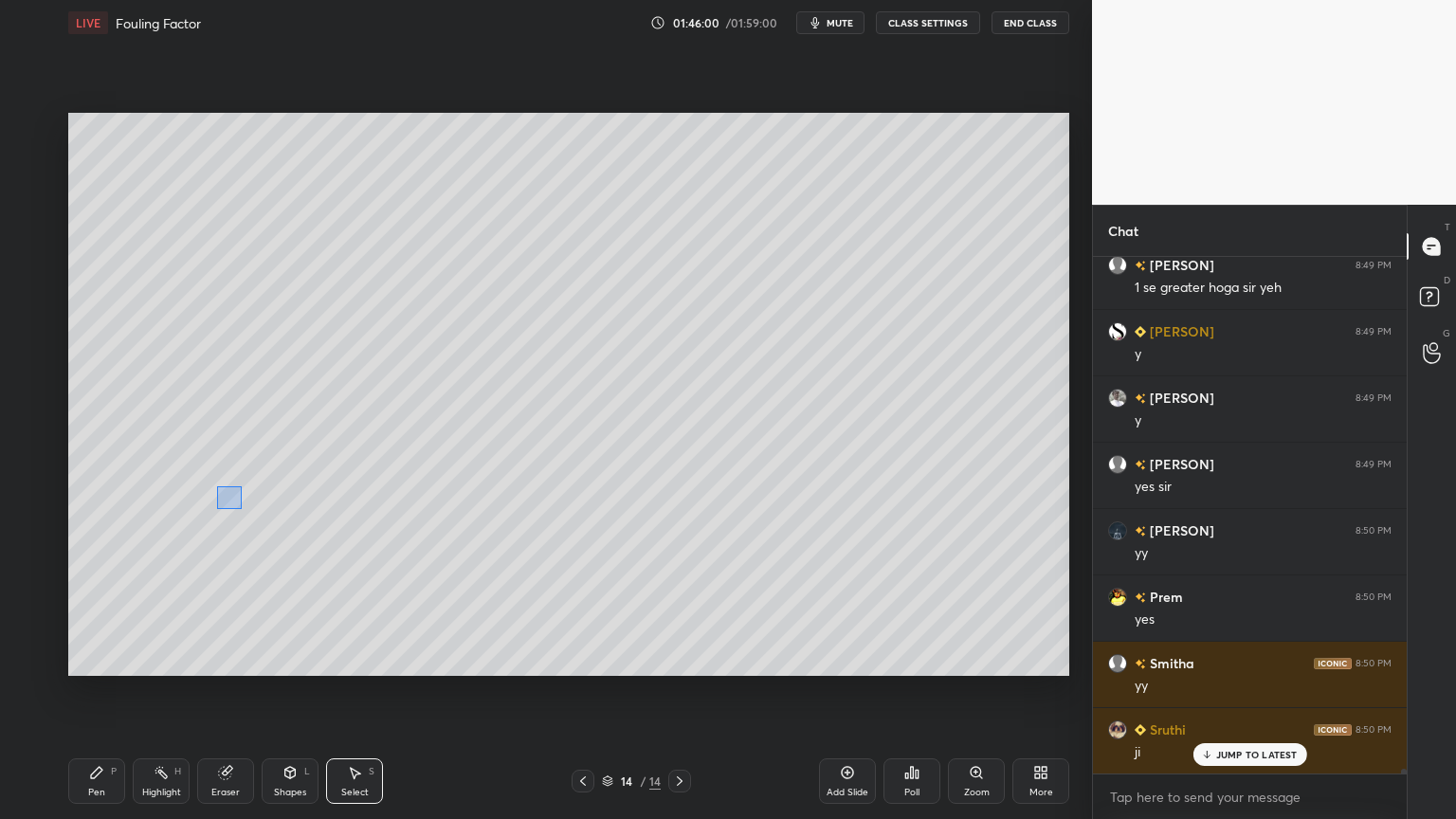 drag, startPoint x: 219, startPoint y: 488, endPoint x: 251, endPoint y: 515, distance: 41.86884 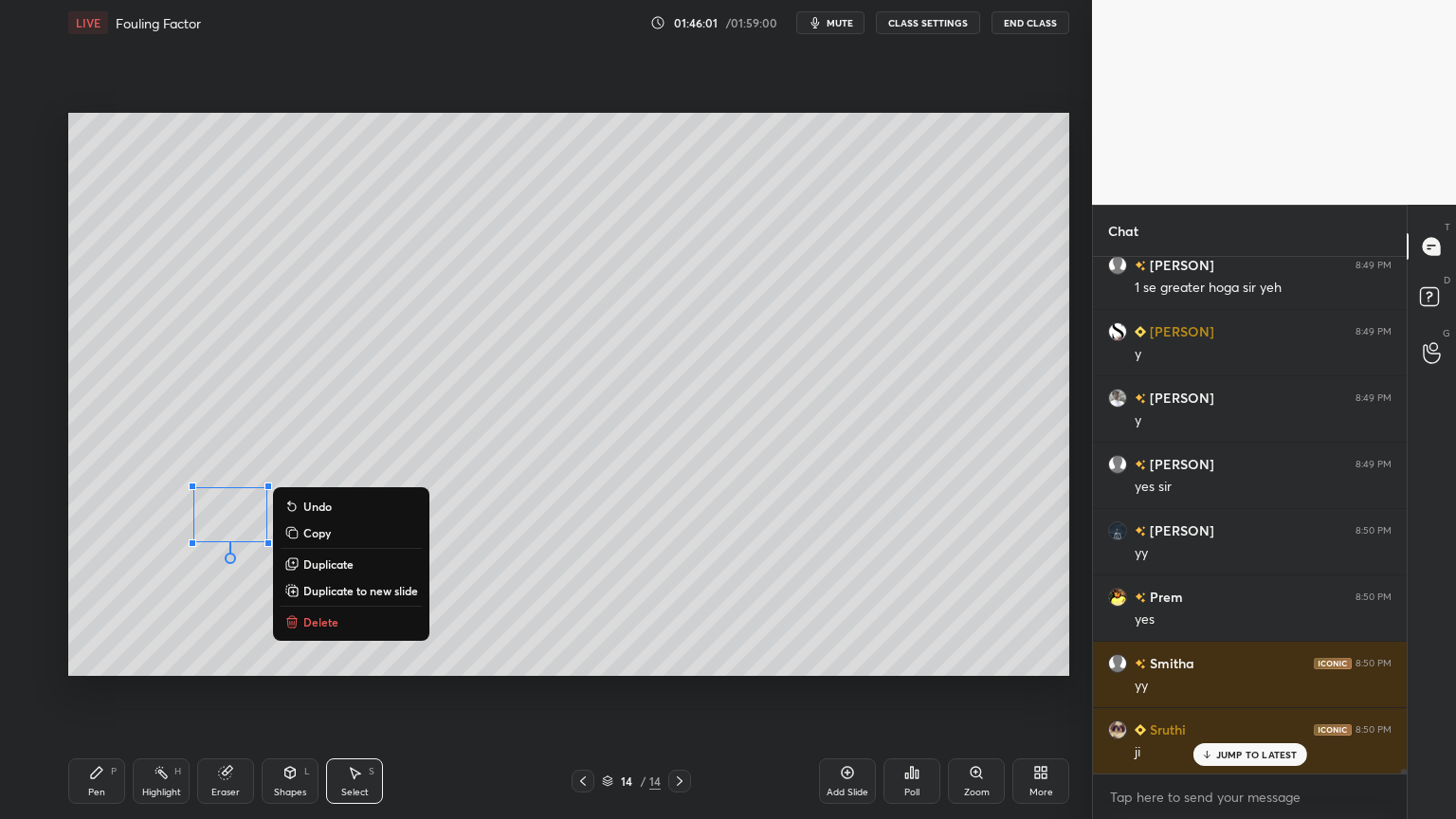 drag, startPoint x: 249, startPoint y: 638, endPoint x: 250, endPoint y: 603, distance: 35.01428 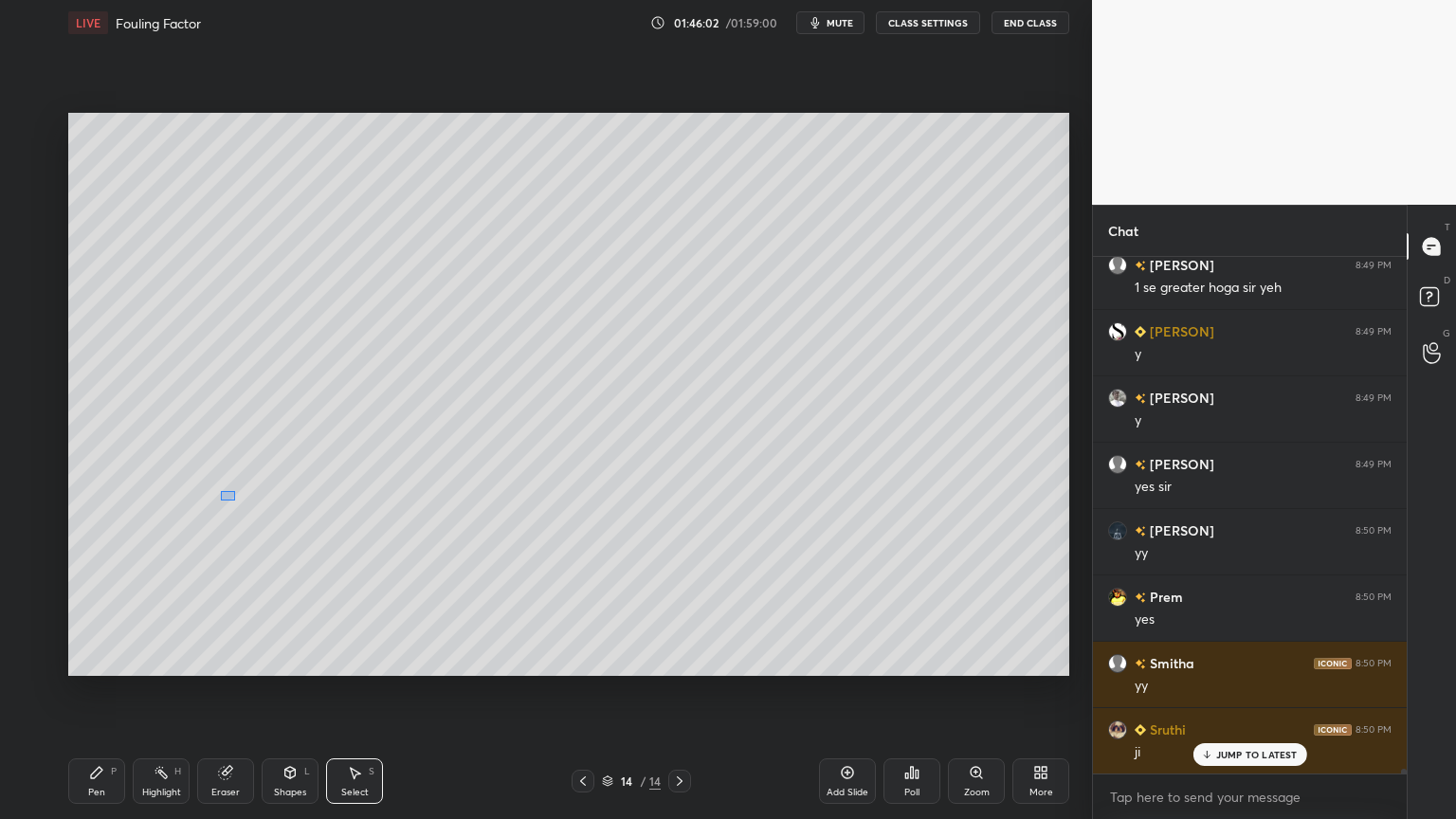 drag, startPoint x: 227, startPoint y: 493, endPoint x: 237, endPoint y: 502, distance: 13.453624 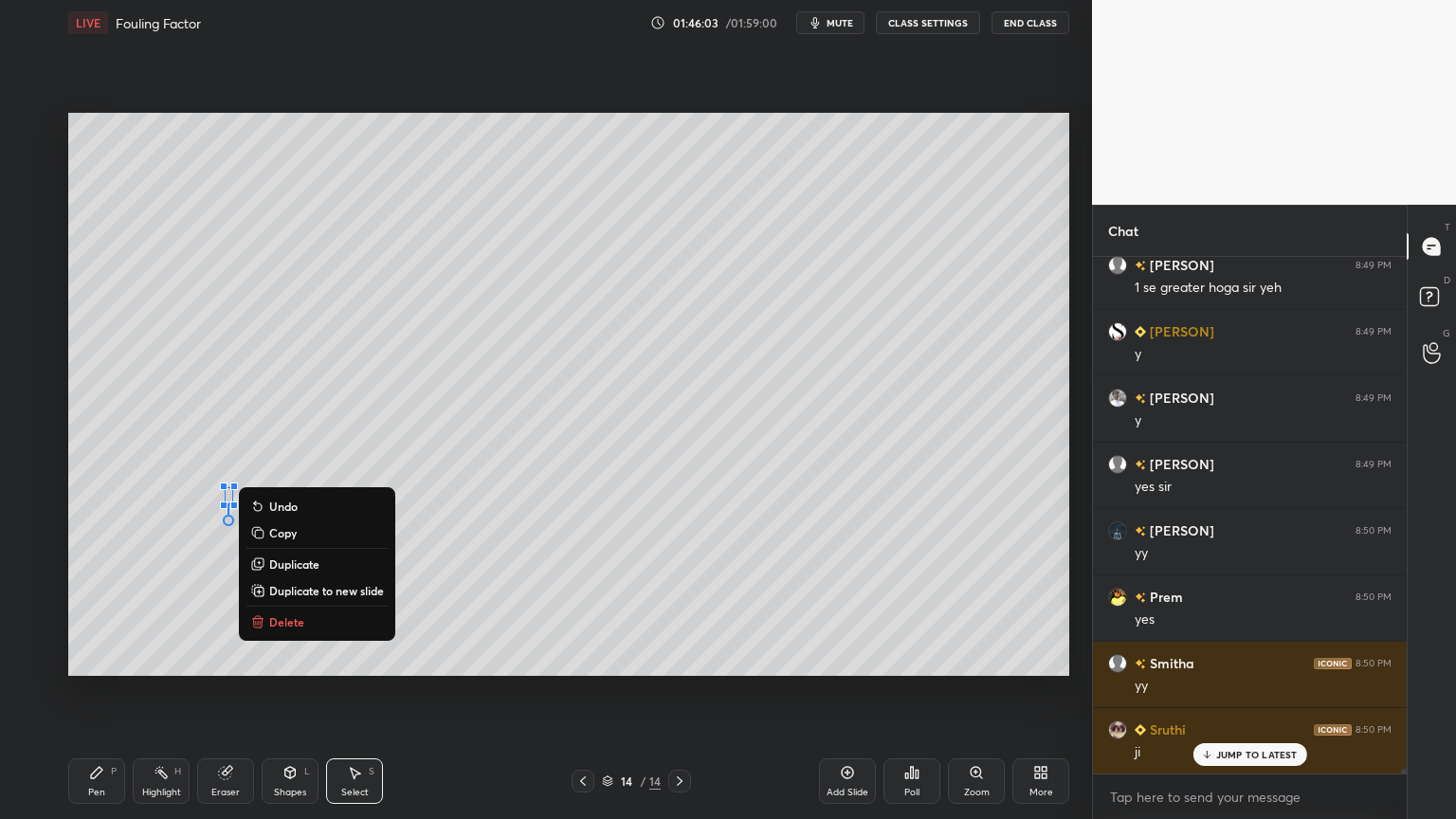 click on "Duplicate" at bounding box center (294, 564) 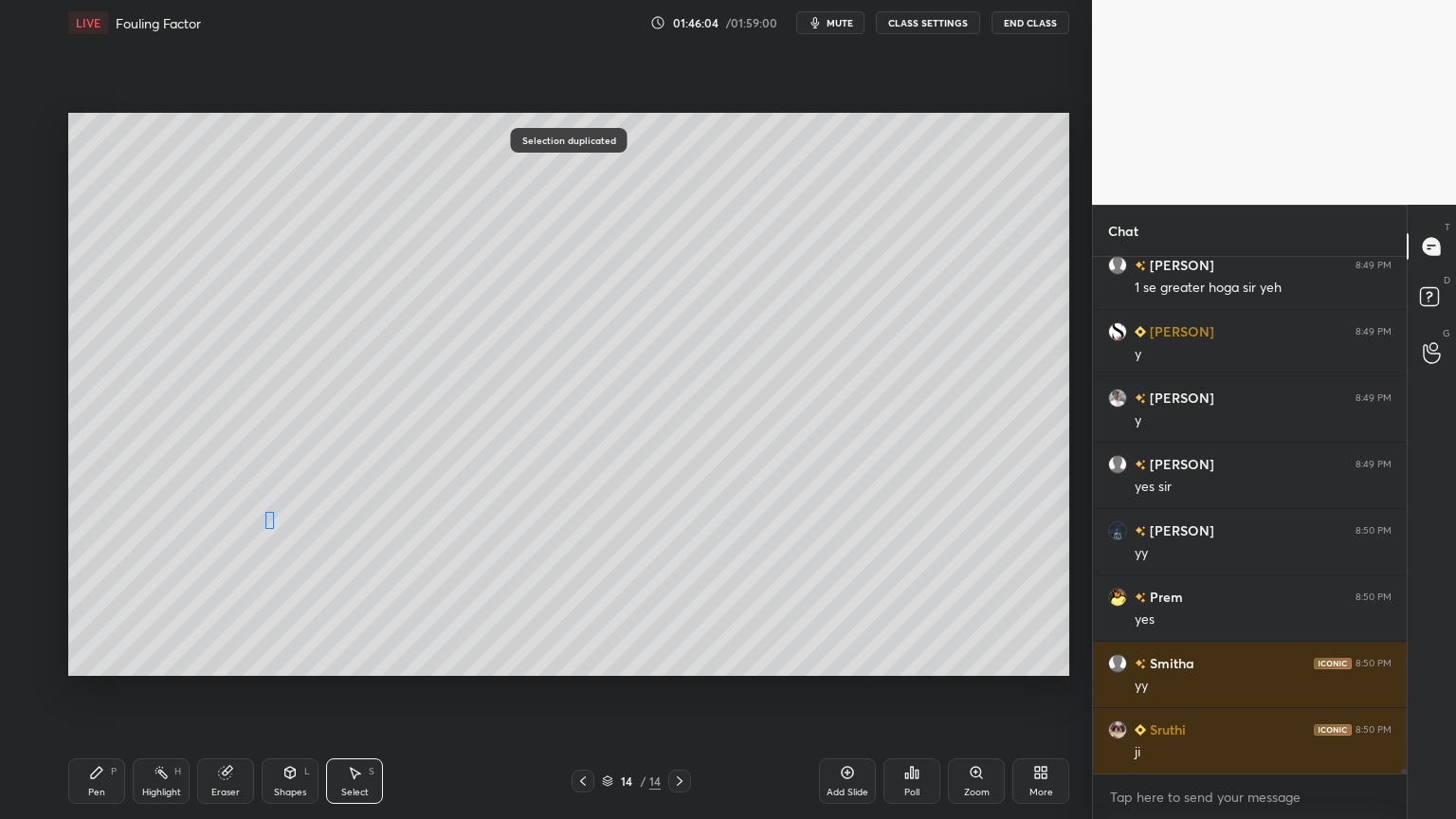 scroll, scrollTop: 59312, scrollLeft: 0, axis: vertical 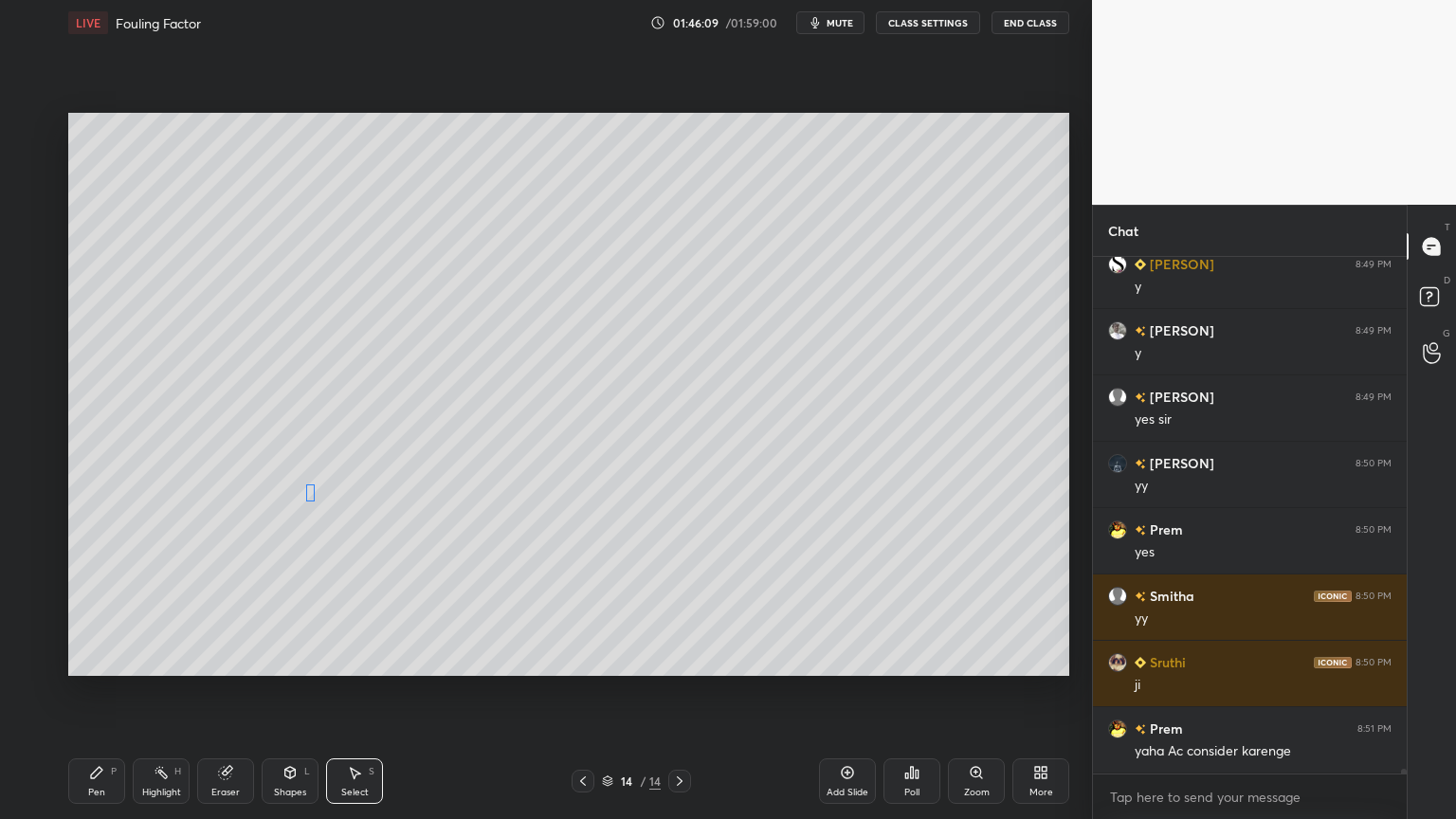 drag, startPoint x: 250, startPoint y: 519, endPoint x: 310, endPoint y: 494, distance: 65 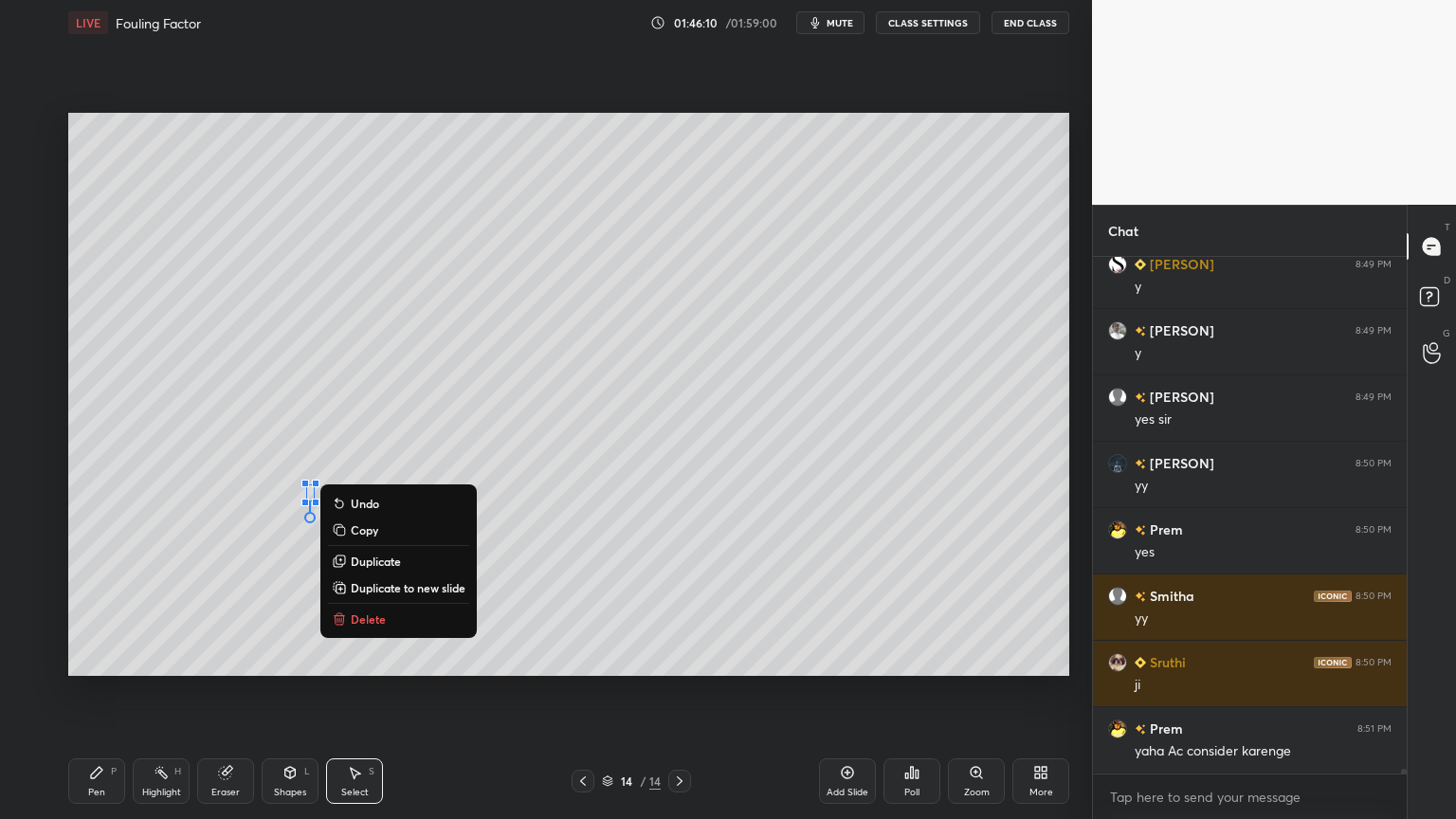 click 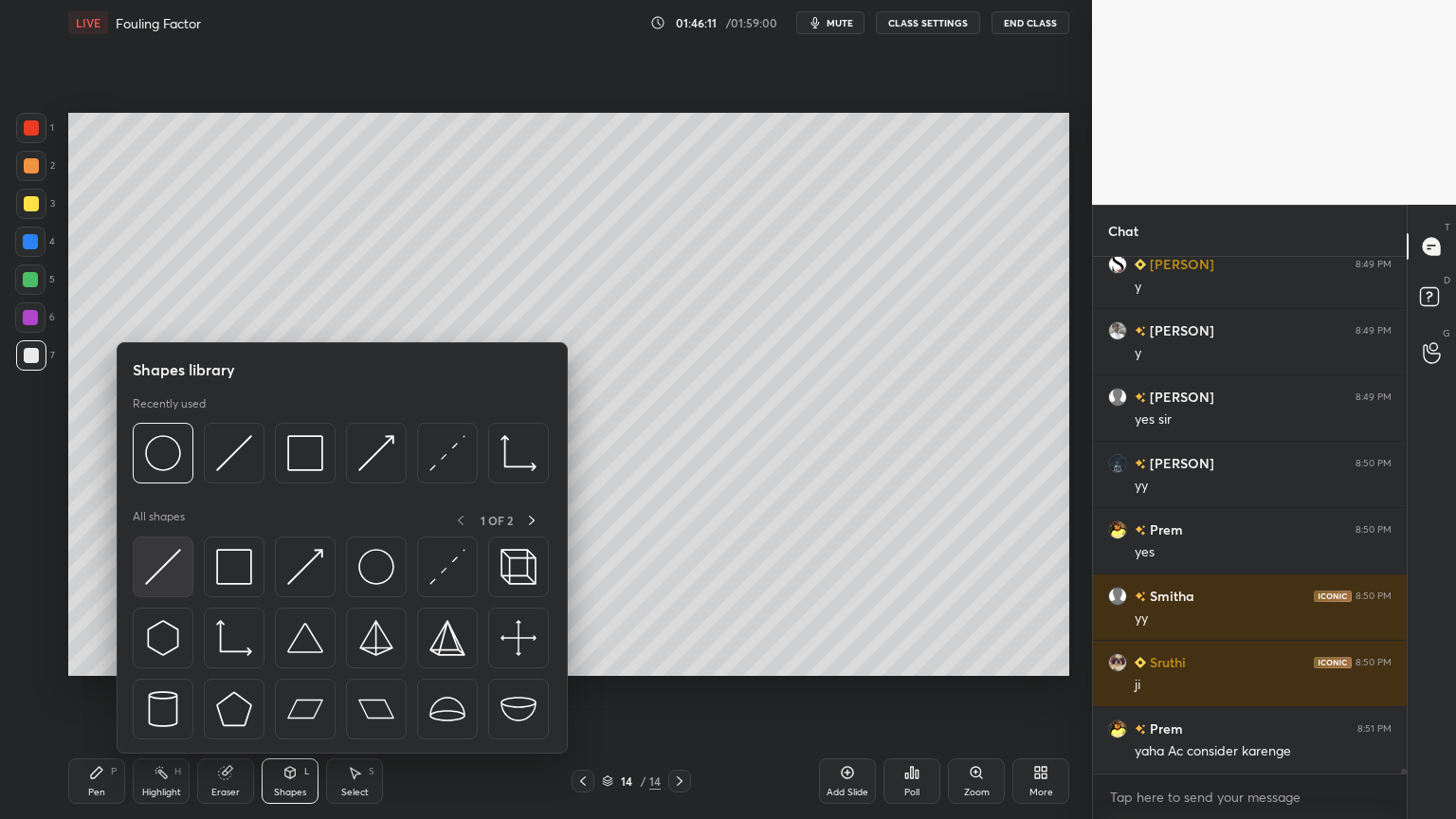 click at bounding box center (163, 567) 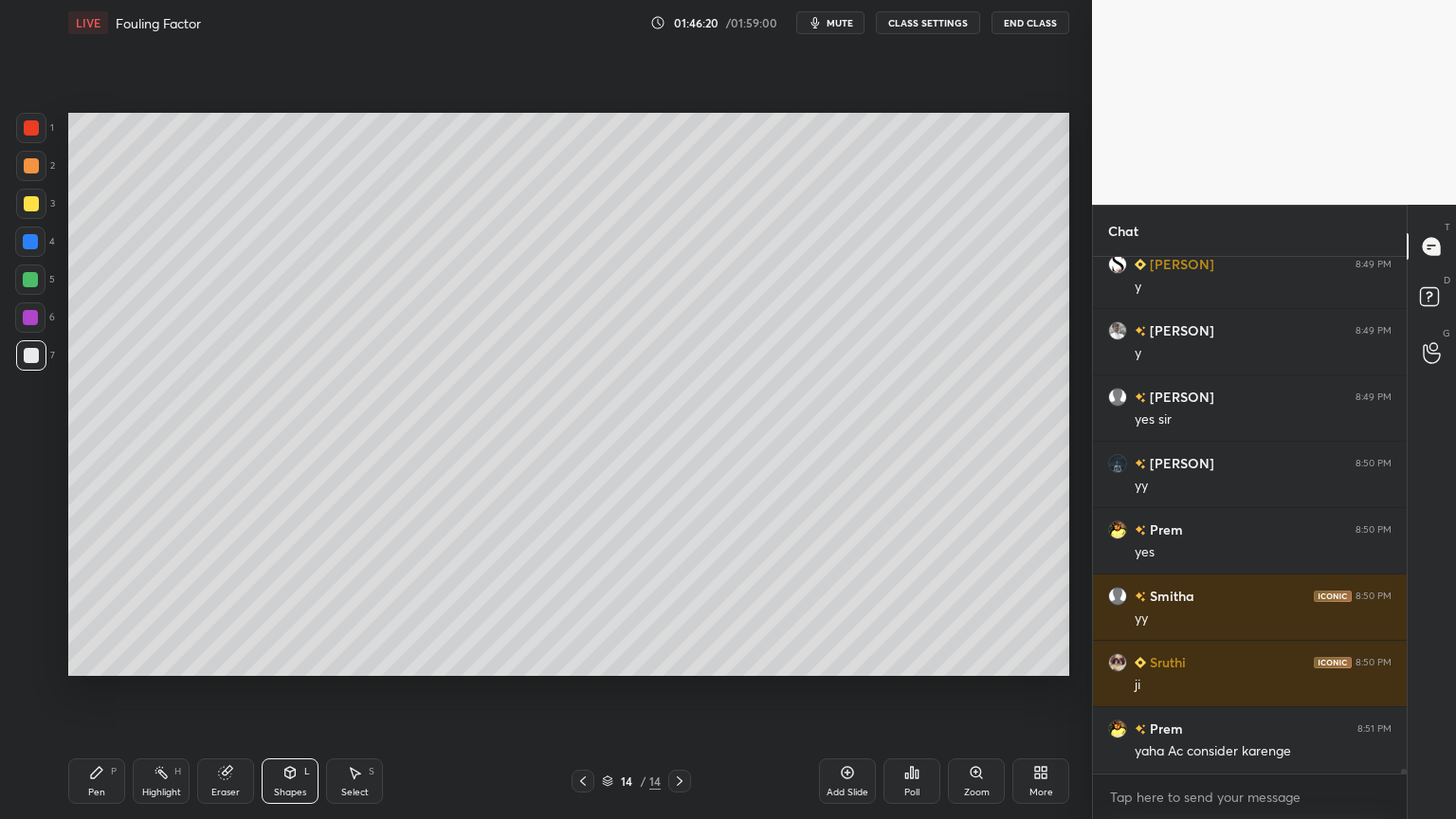 click on "Pen P" at bounding box center (97, 781) 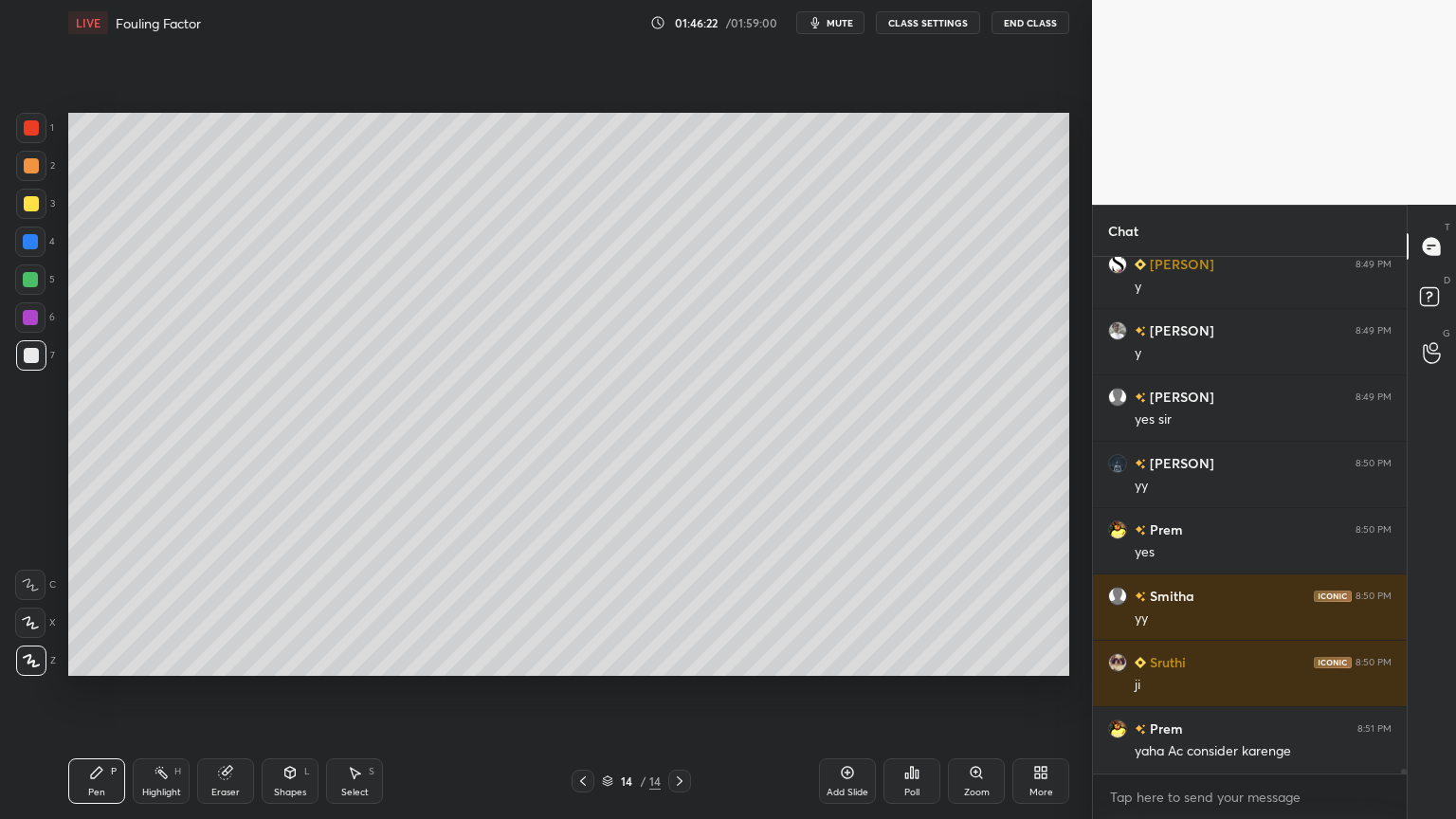 click at bounding box center [30, 280] 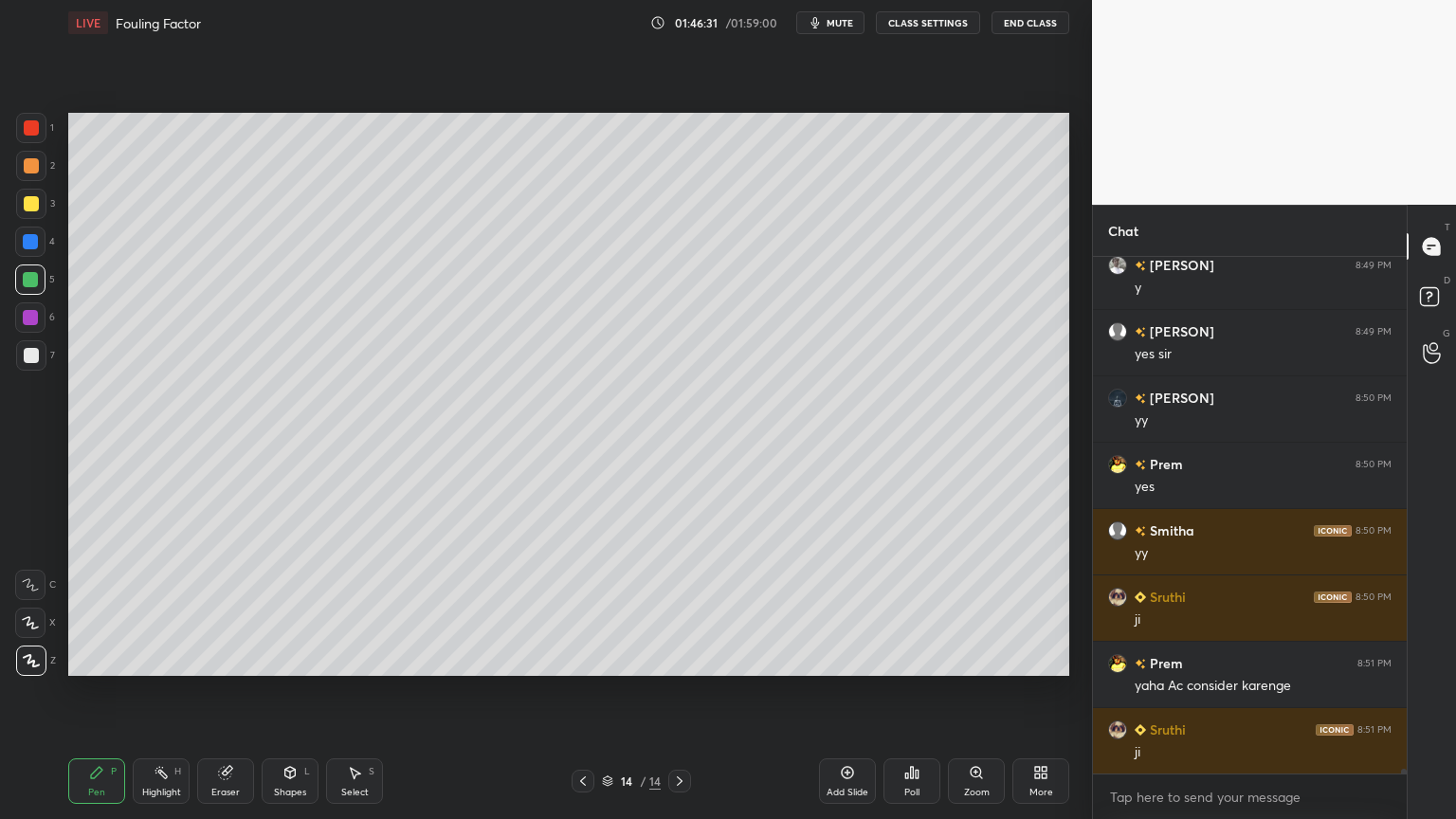 scroll, scrollTop: 59445, scrollLeft: 0, axis: vertical 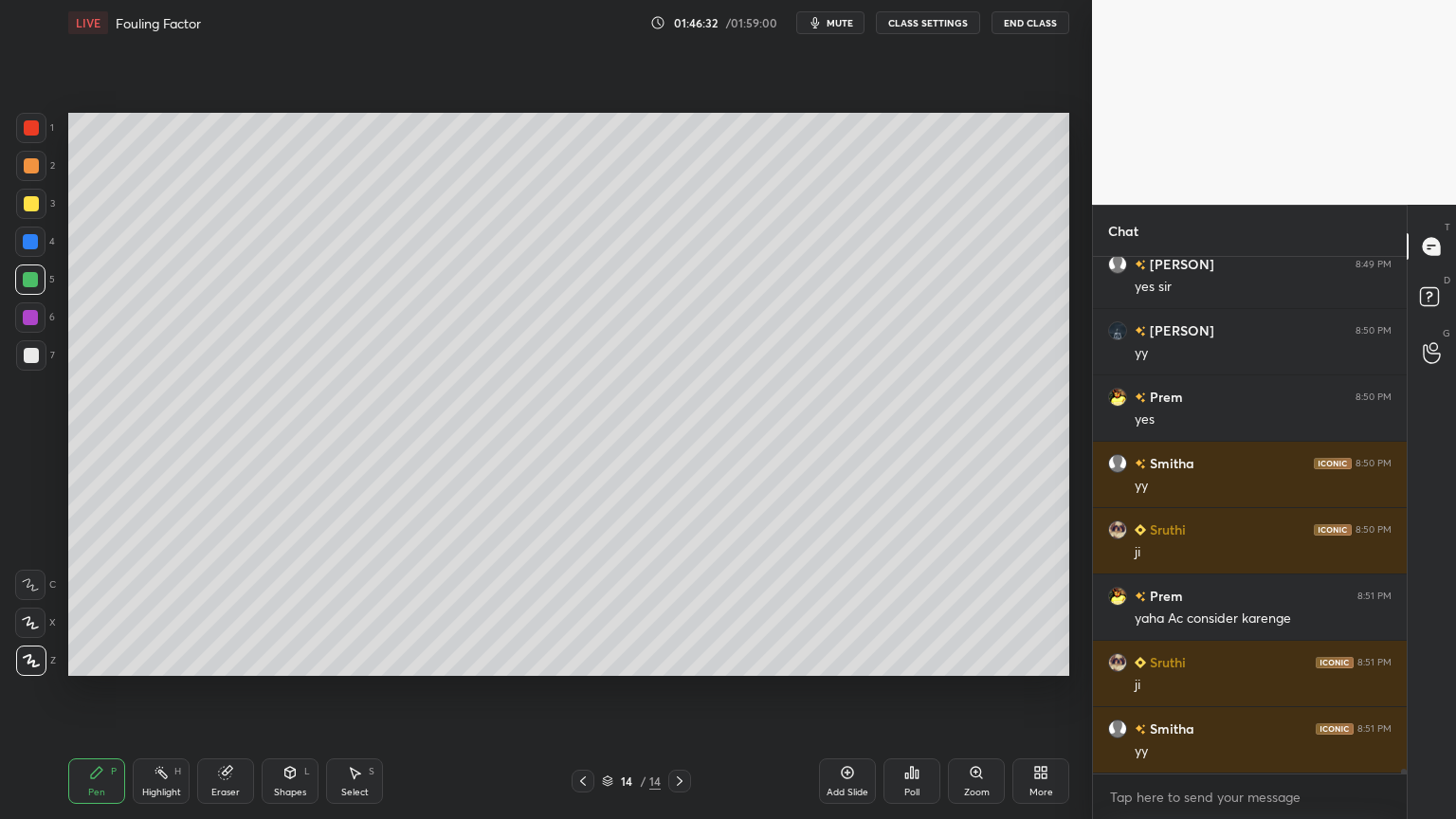 click at bounding box center (31, 355) 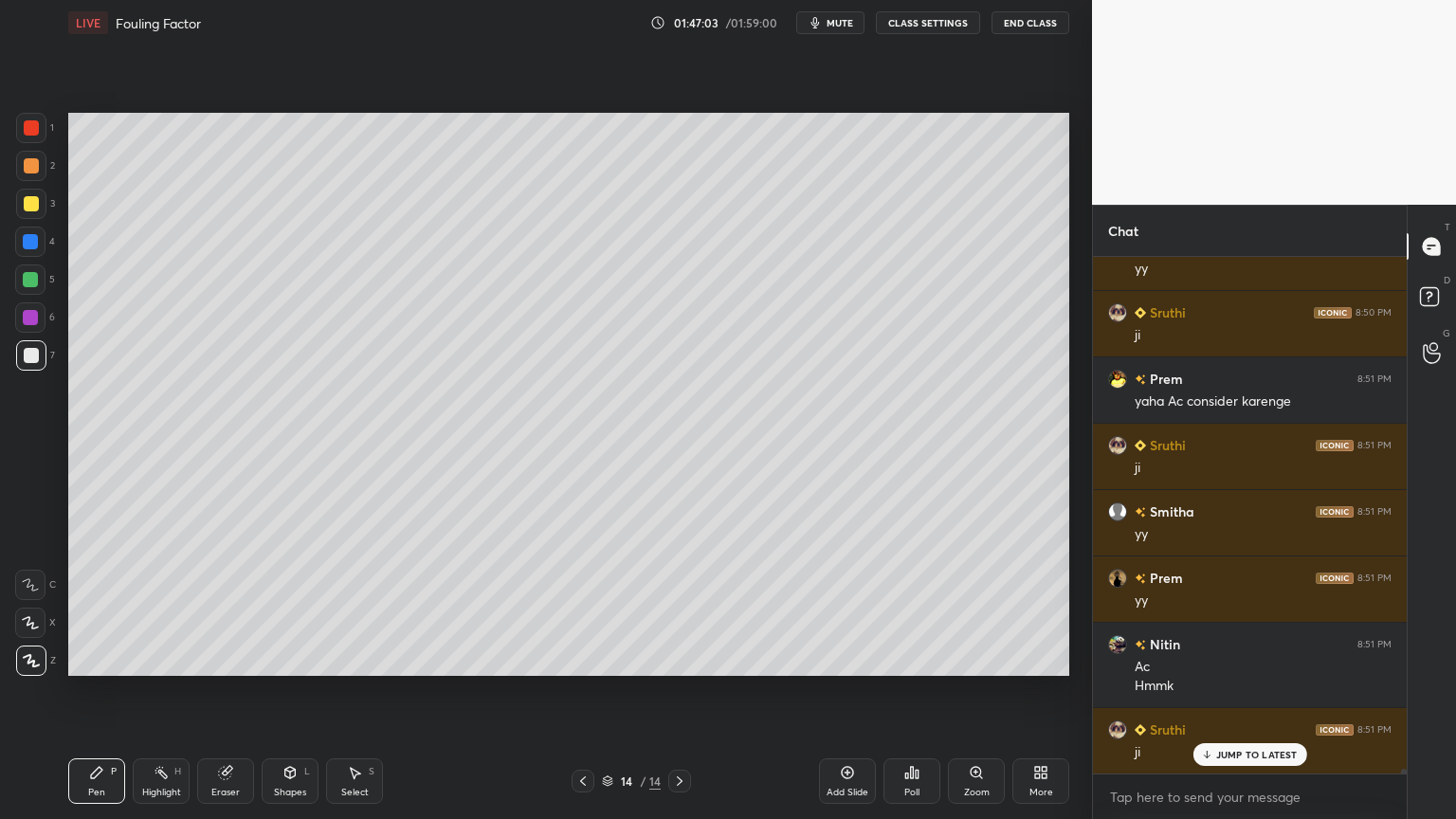 scroll, scrollTop: 59729, scrollLeft: 0, axis: vertical 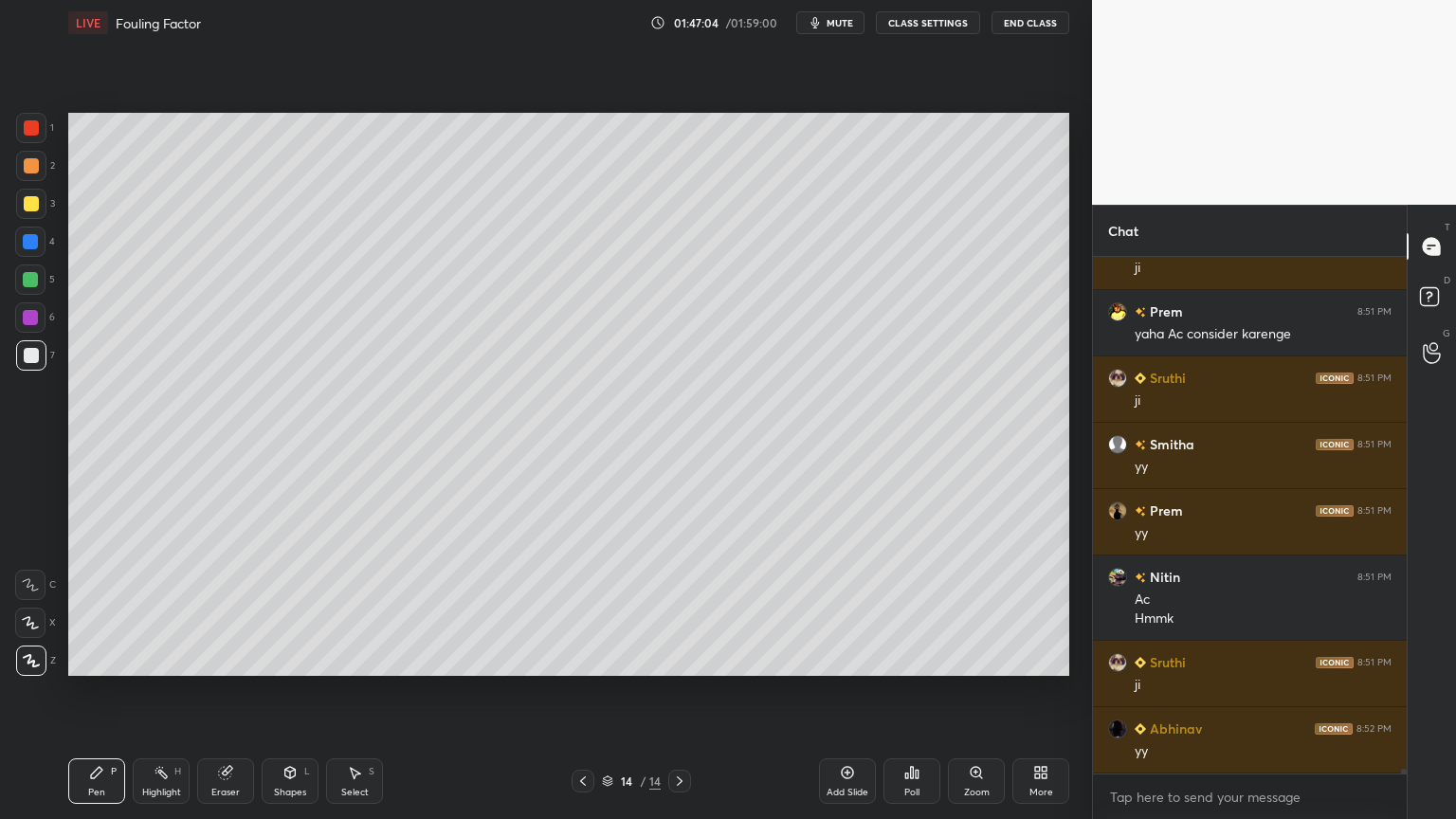 click on "Shapes" at bounding box center (290, 792) 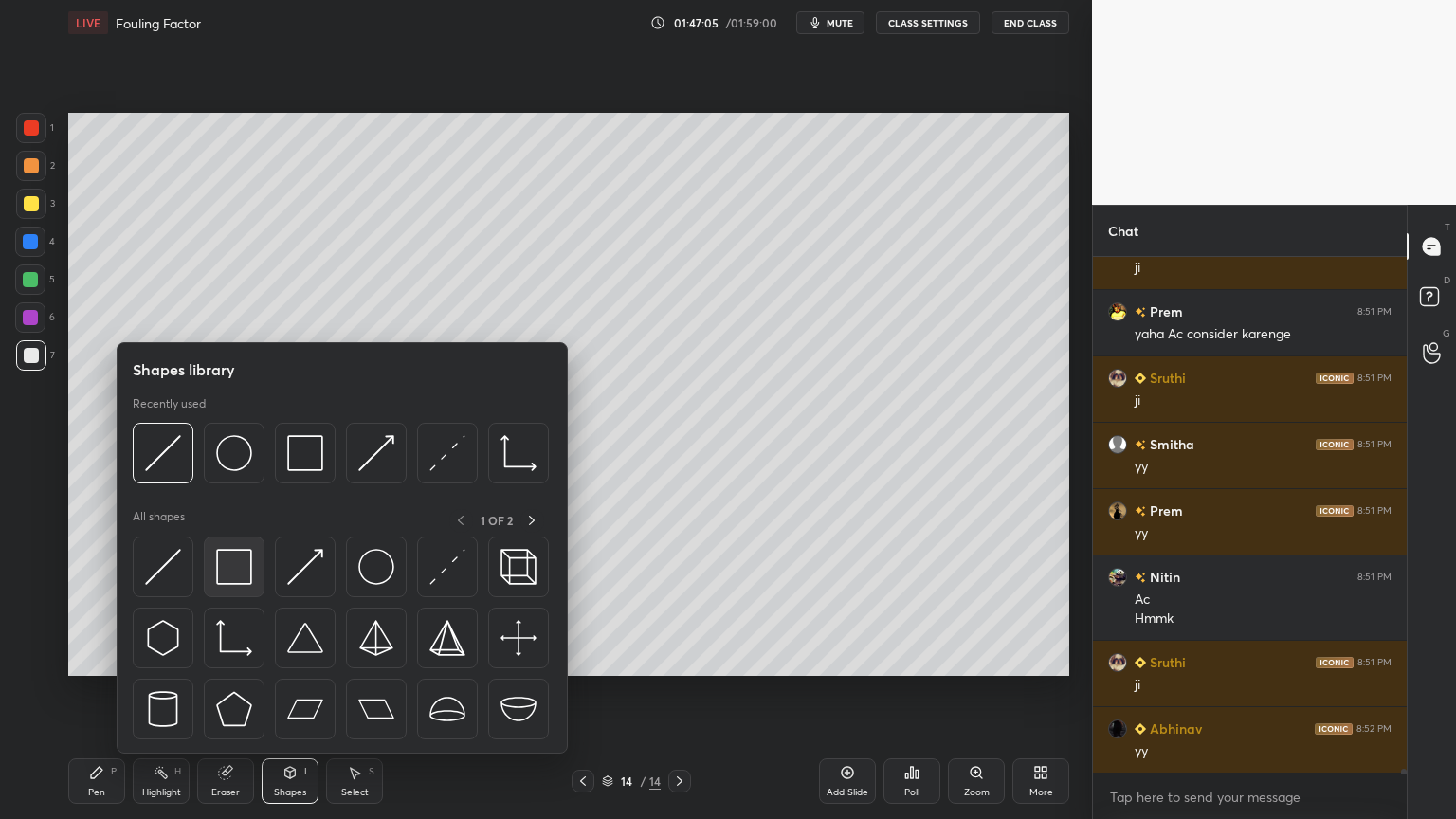 click at bounding box center [234, 567] 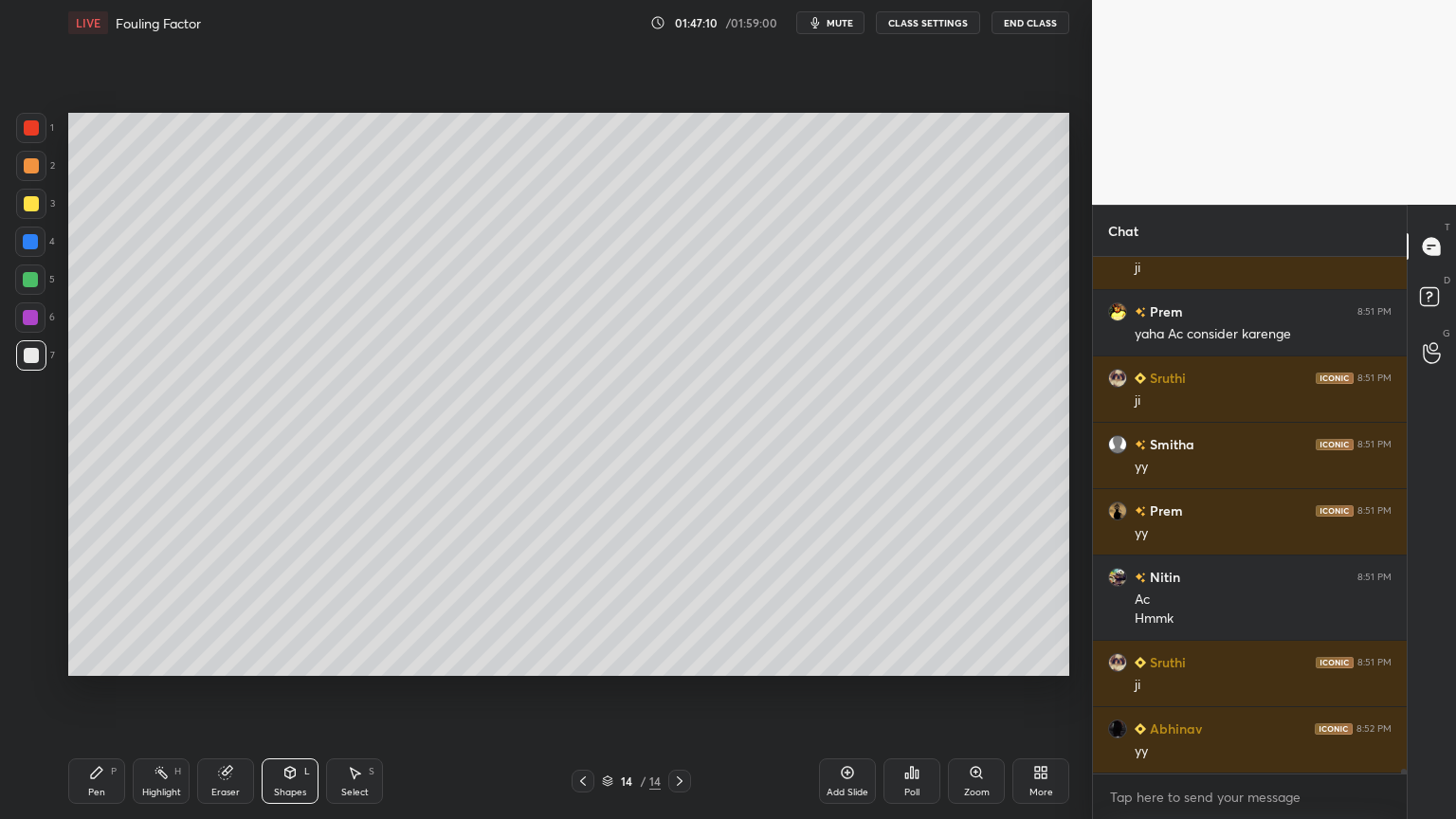 click on "Shapes L" at bounding box center (290, 781) 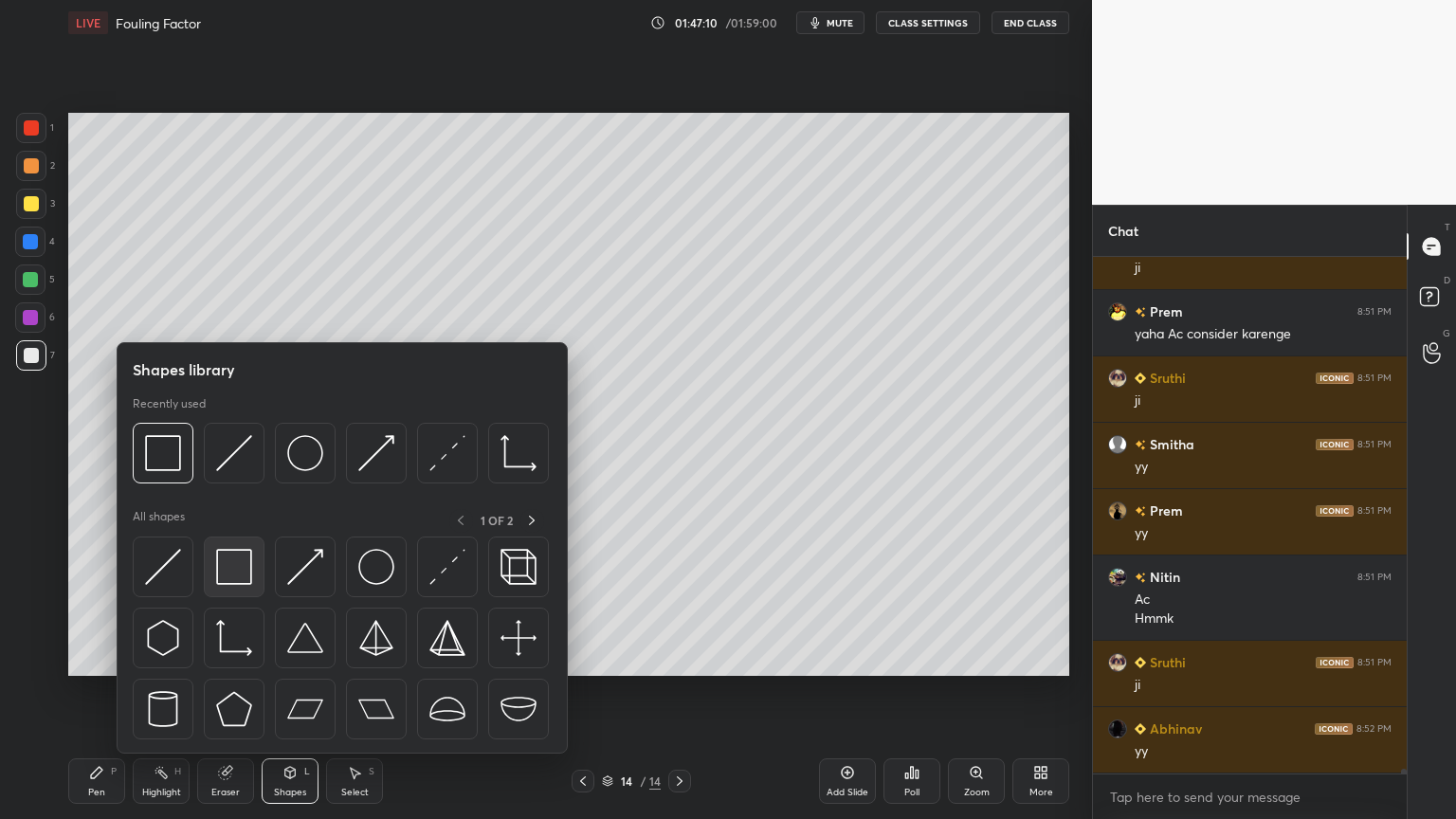 click at bounding box center (234, 567) 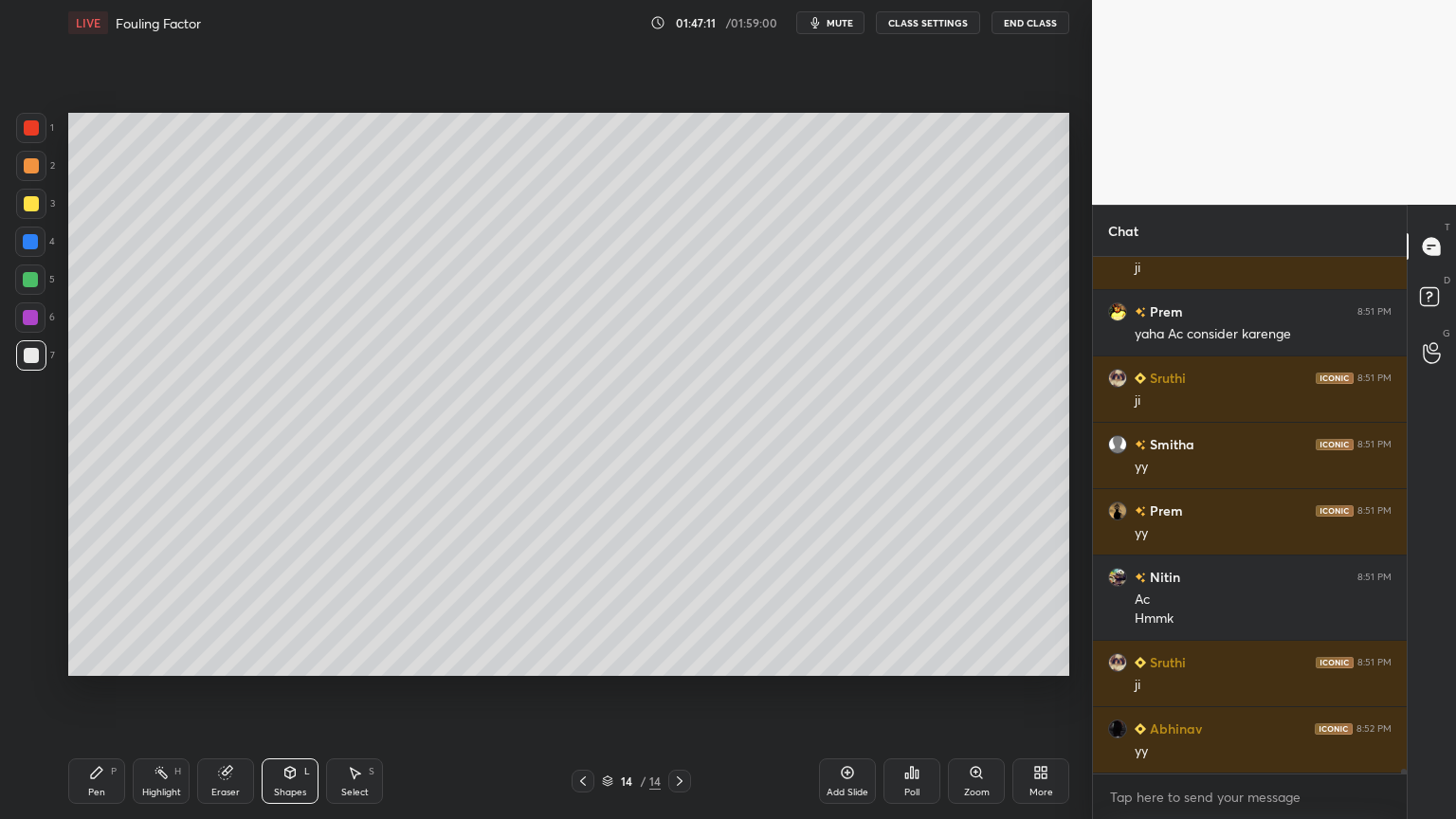 drag, startPoint x: 22, startPoint y: 313, endPoint x: 39, endPoint y: 309, distance: 17.464249 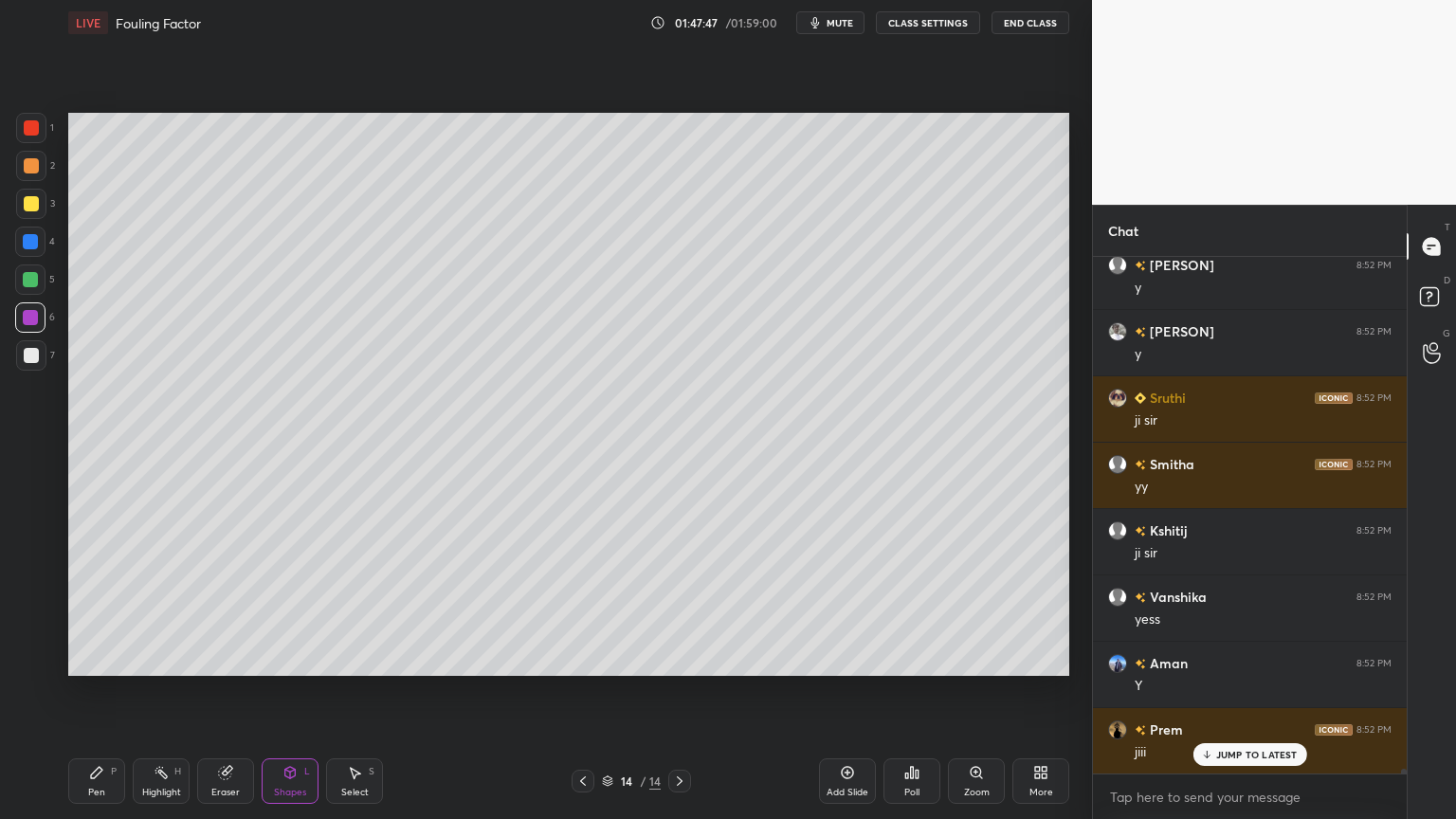 scroll, scrollTop: 60525, scrollLeft: 0, axis: vertical 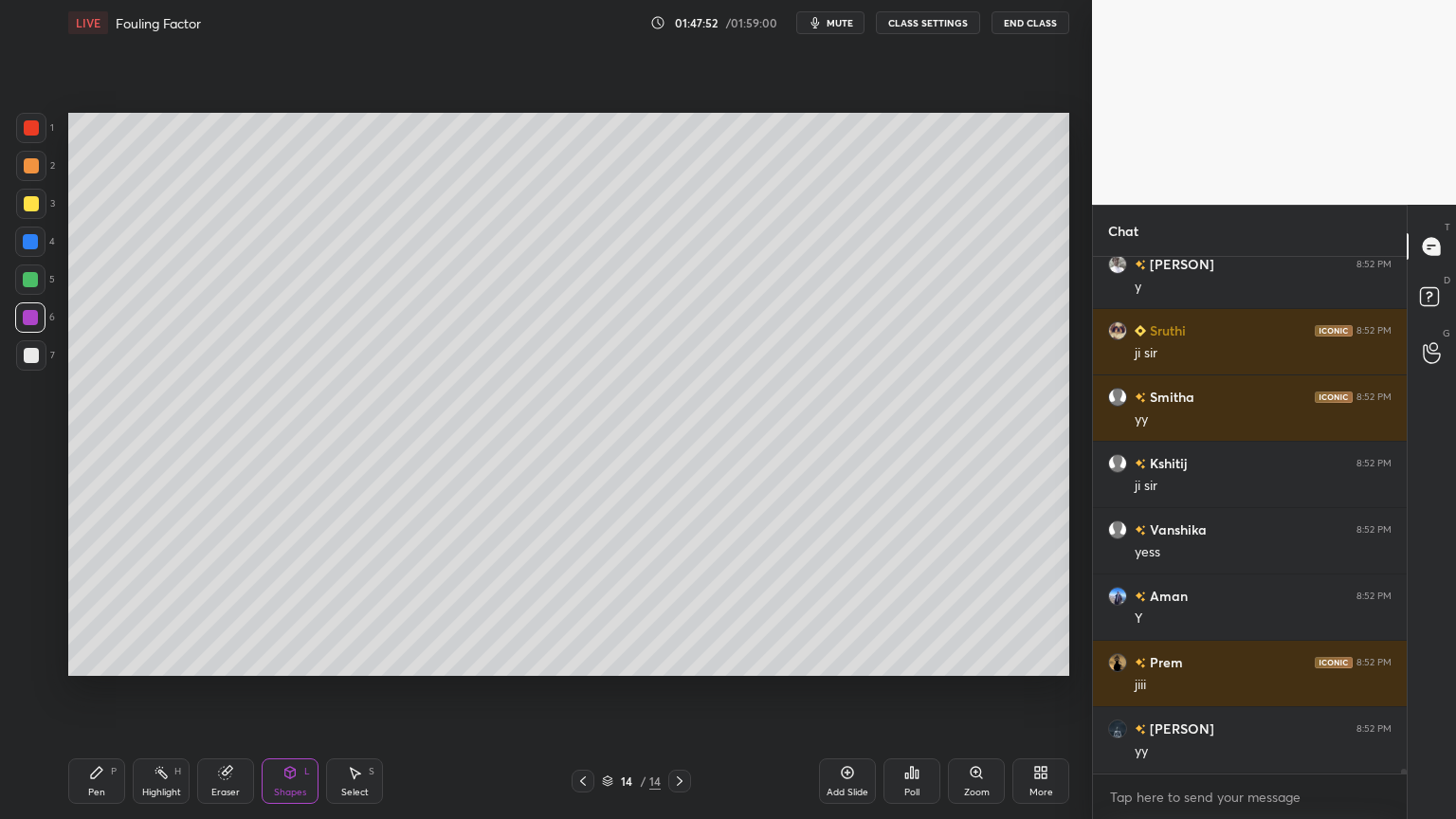 click 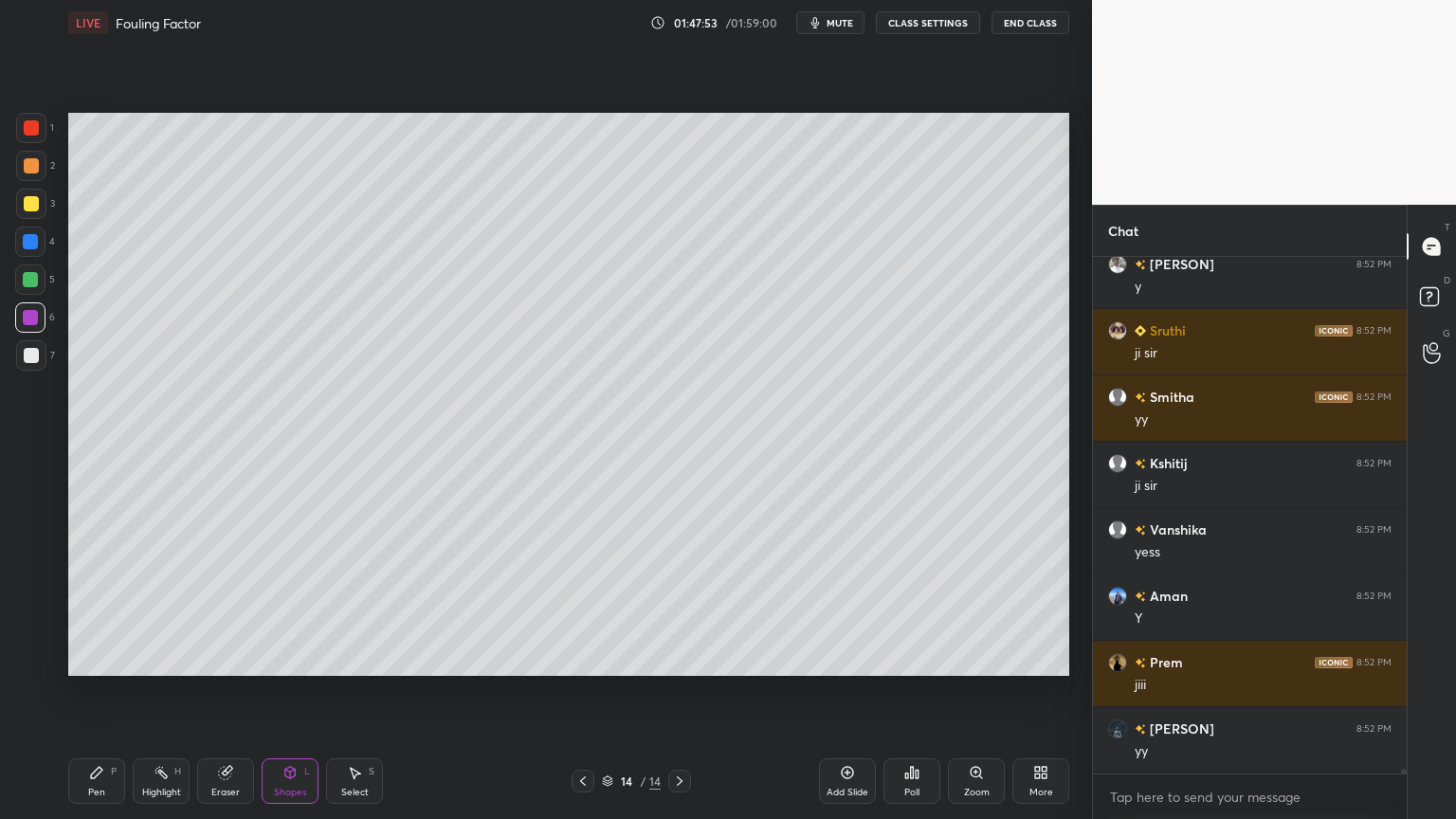 click on "Add Slide" at bounding box center (847, 781) 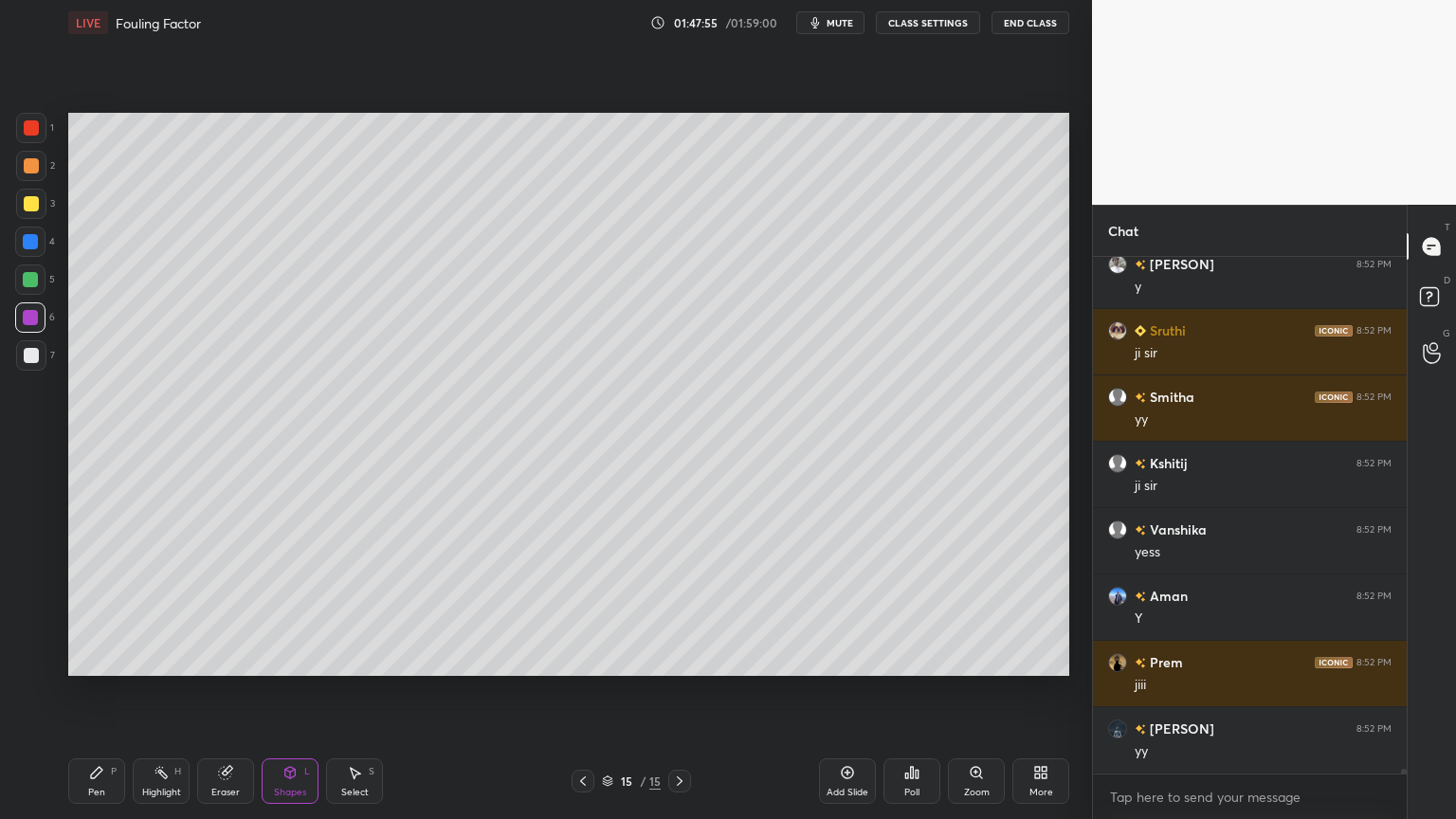 click on "Shapes" at bounding box center [290, 792] 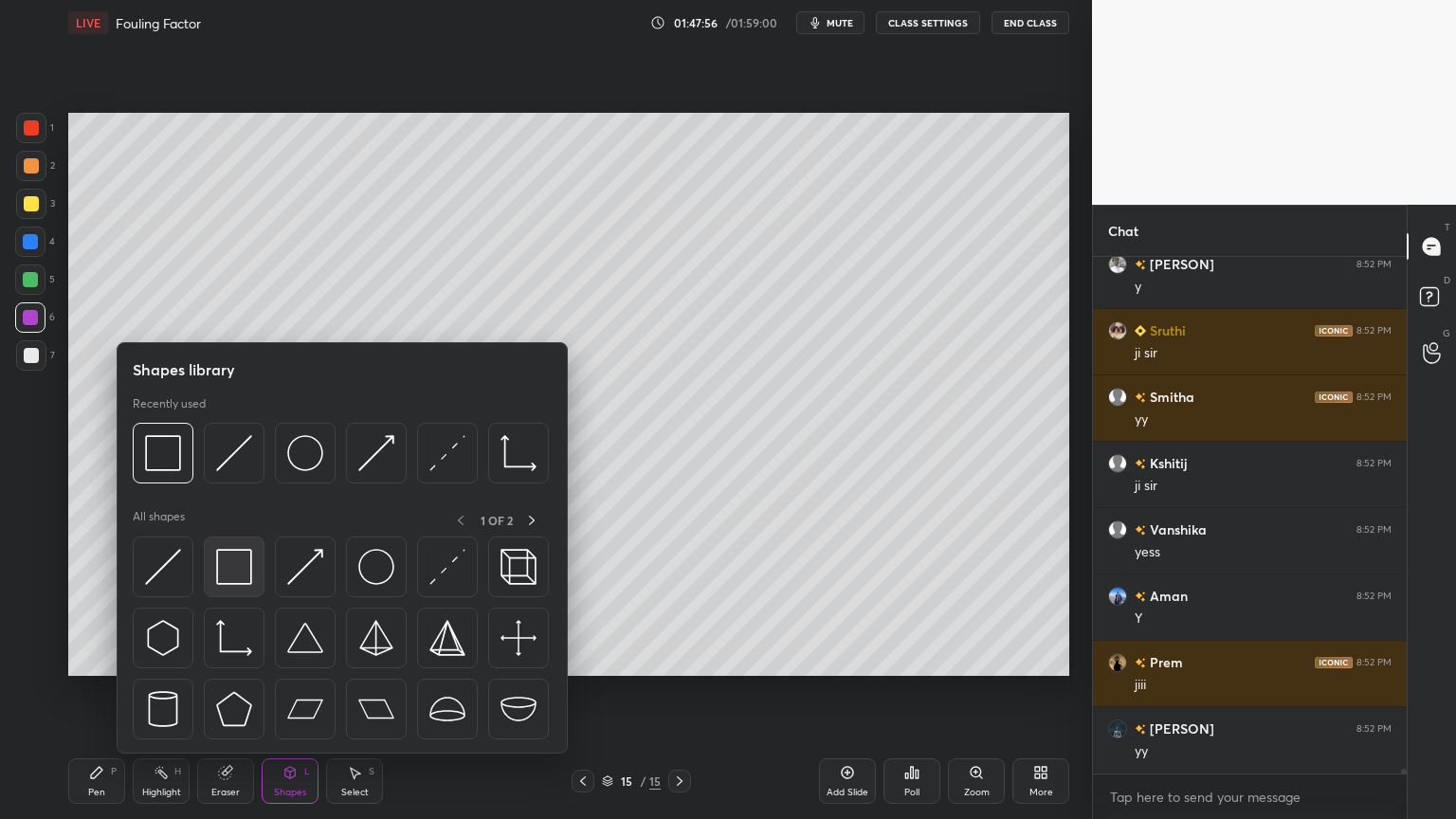 click at bounding box center (234, 567) 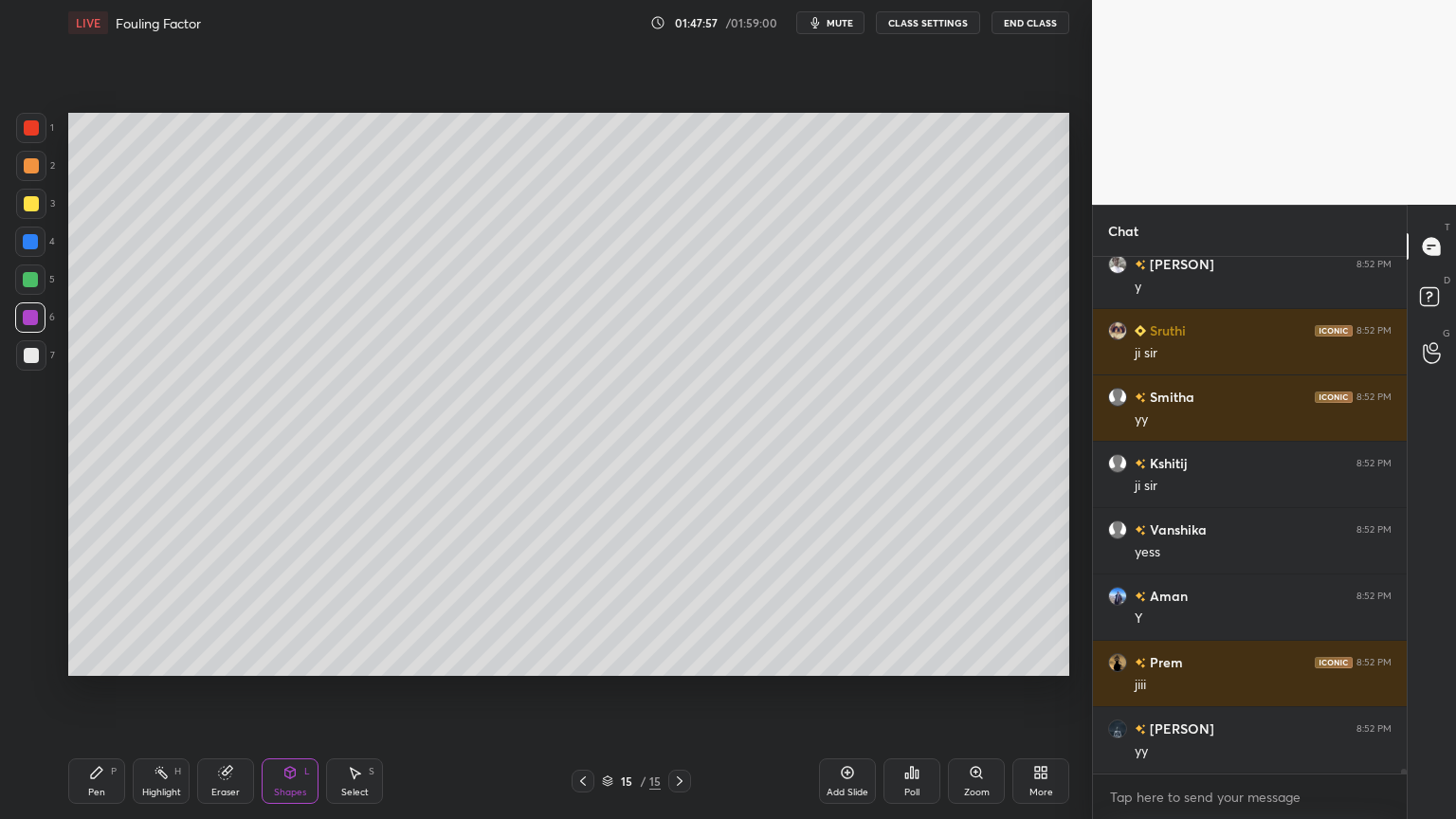 click at bounding box center [30, 318] 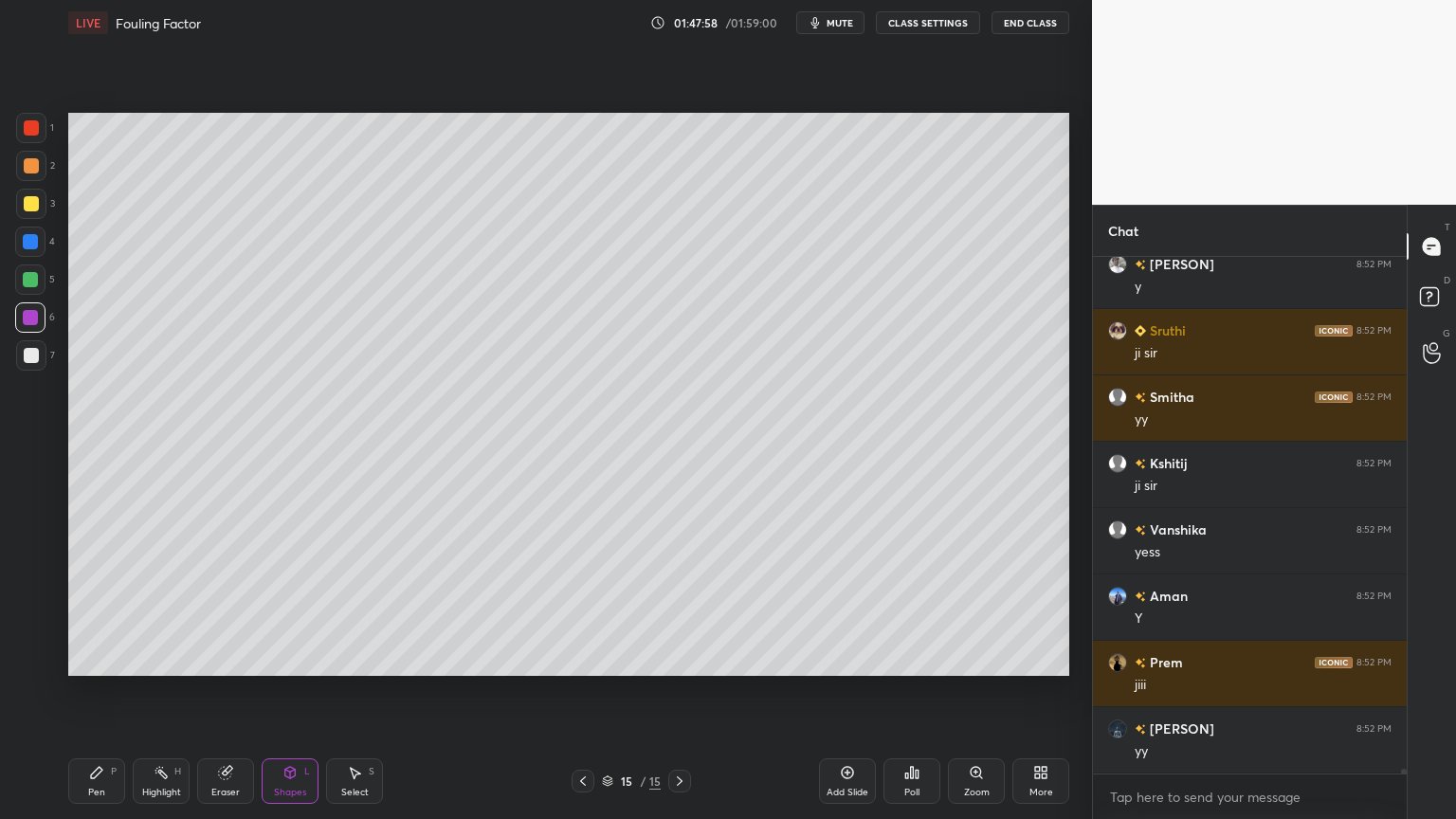 click on "Shapes L" at bounding box center [290, 781] 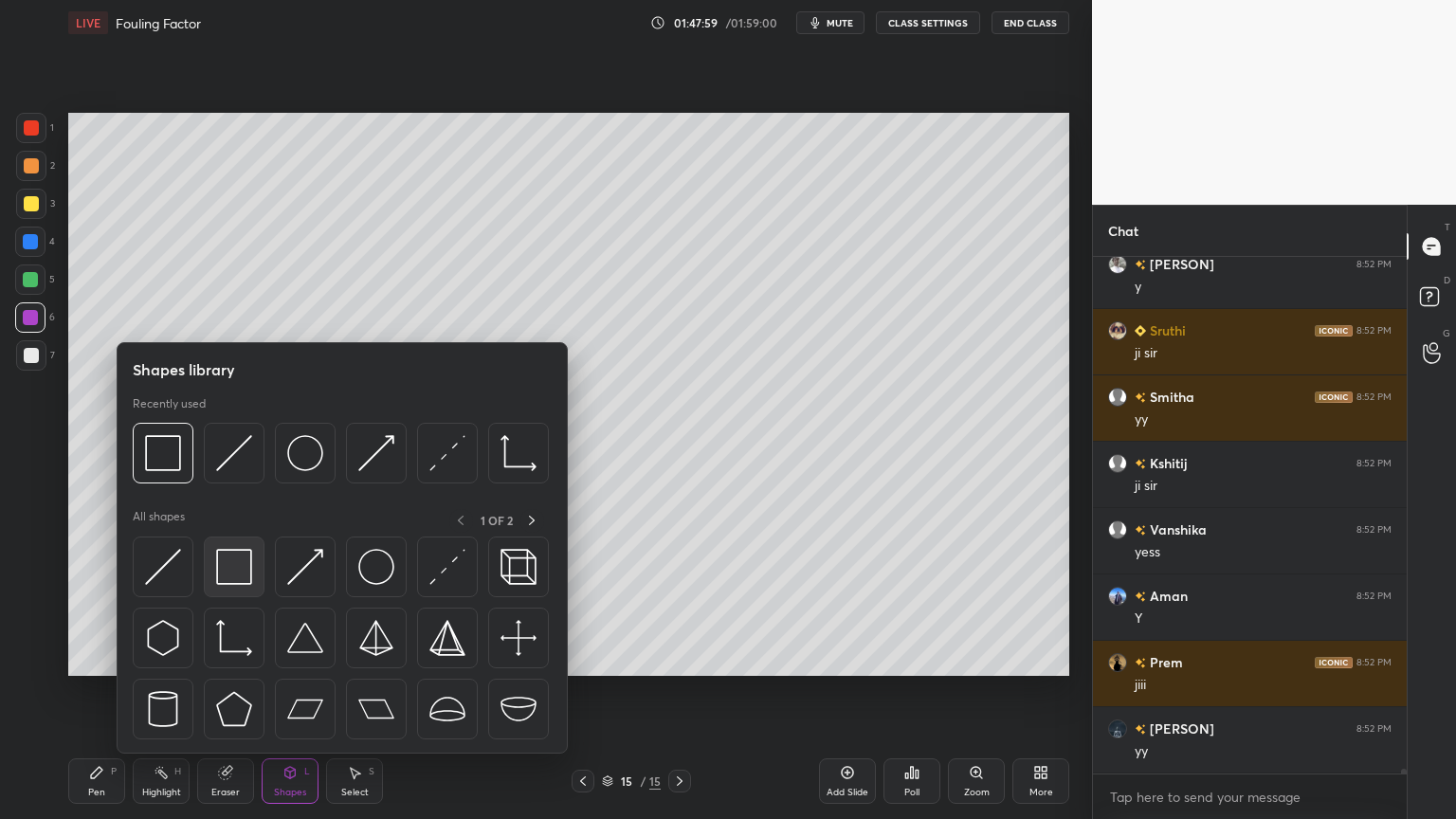 click at bounding box center (234, 567) 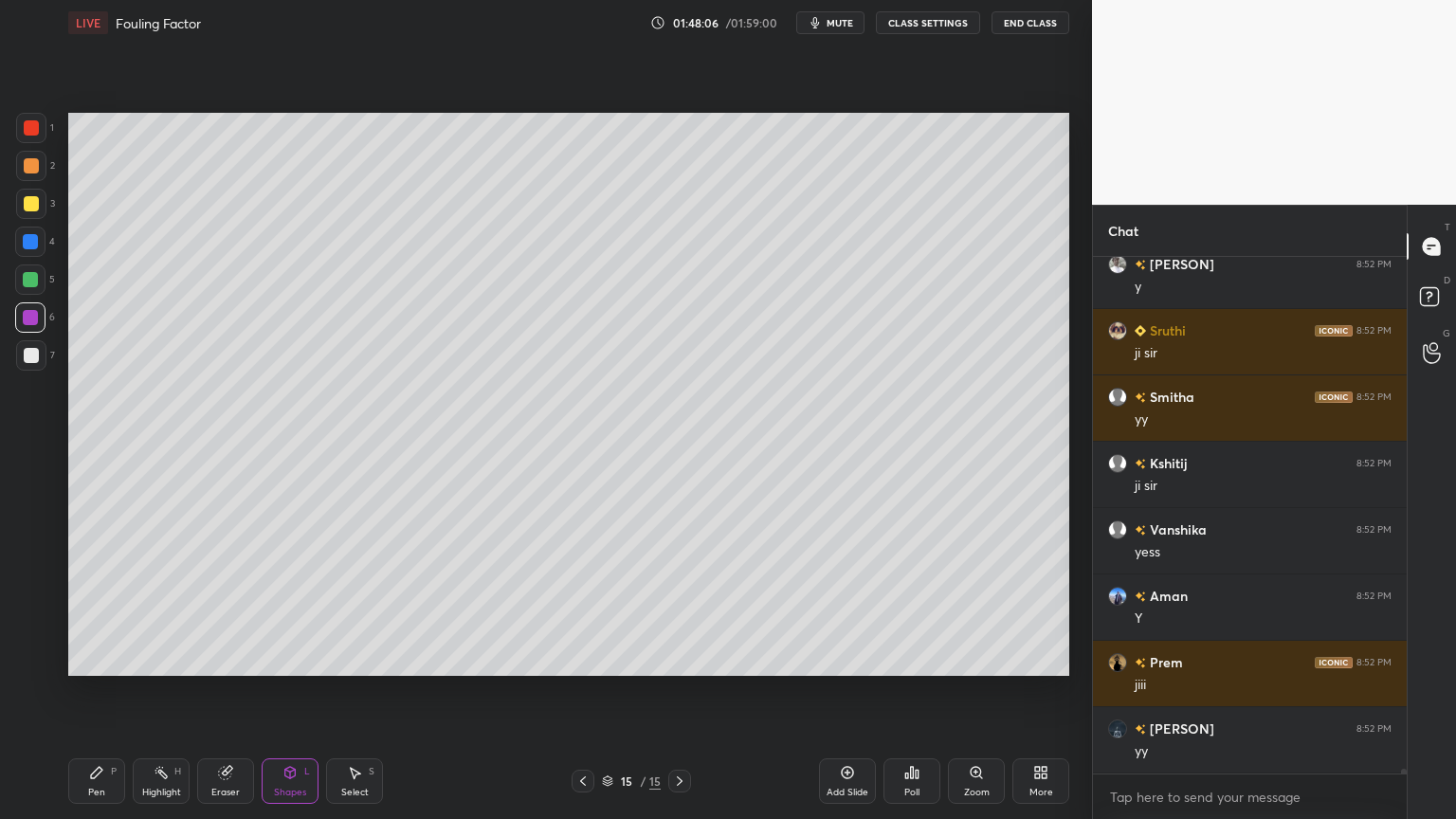 click 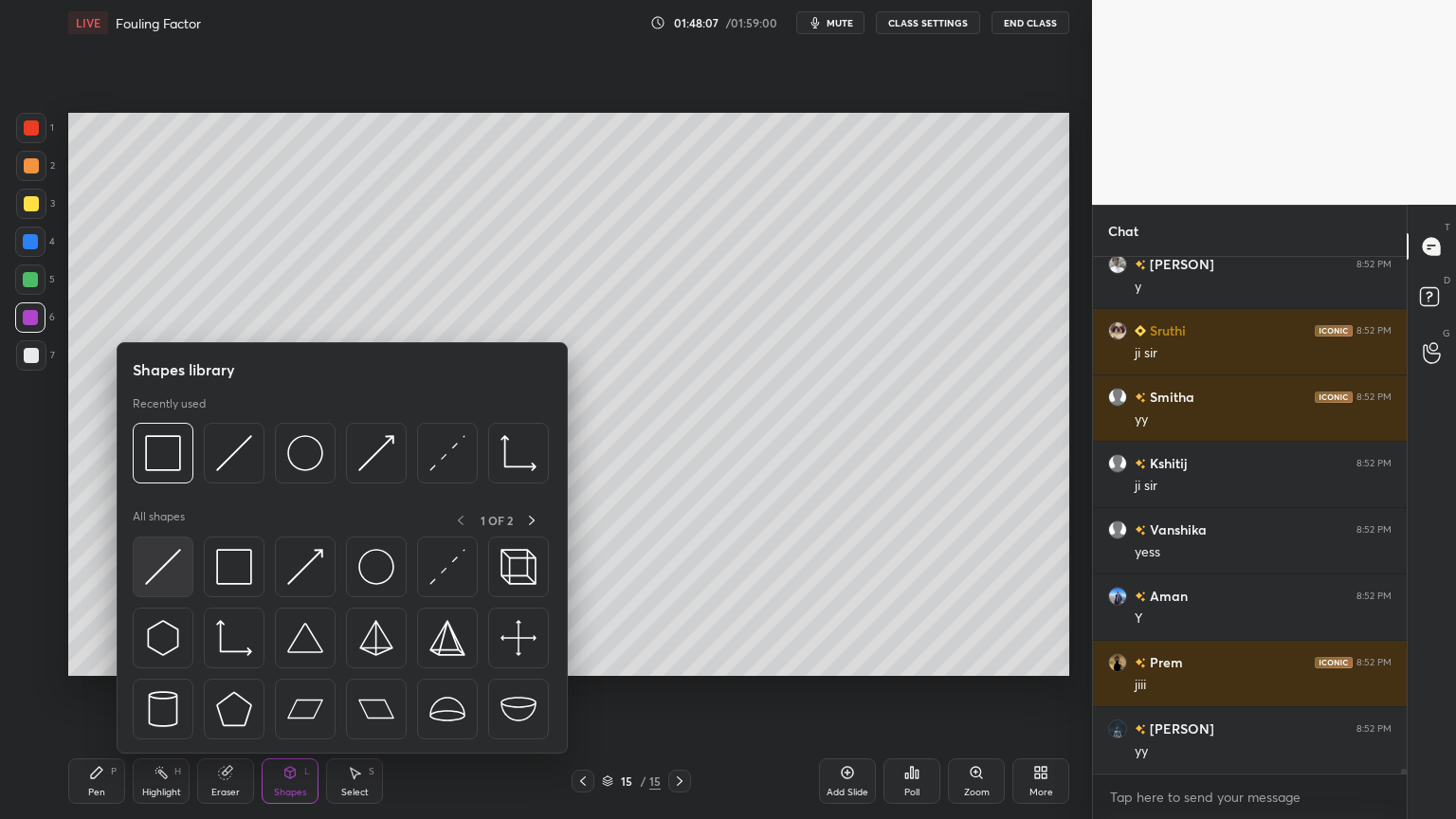 click at bounding box center (163, 567) 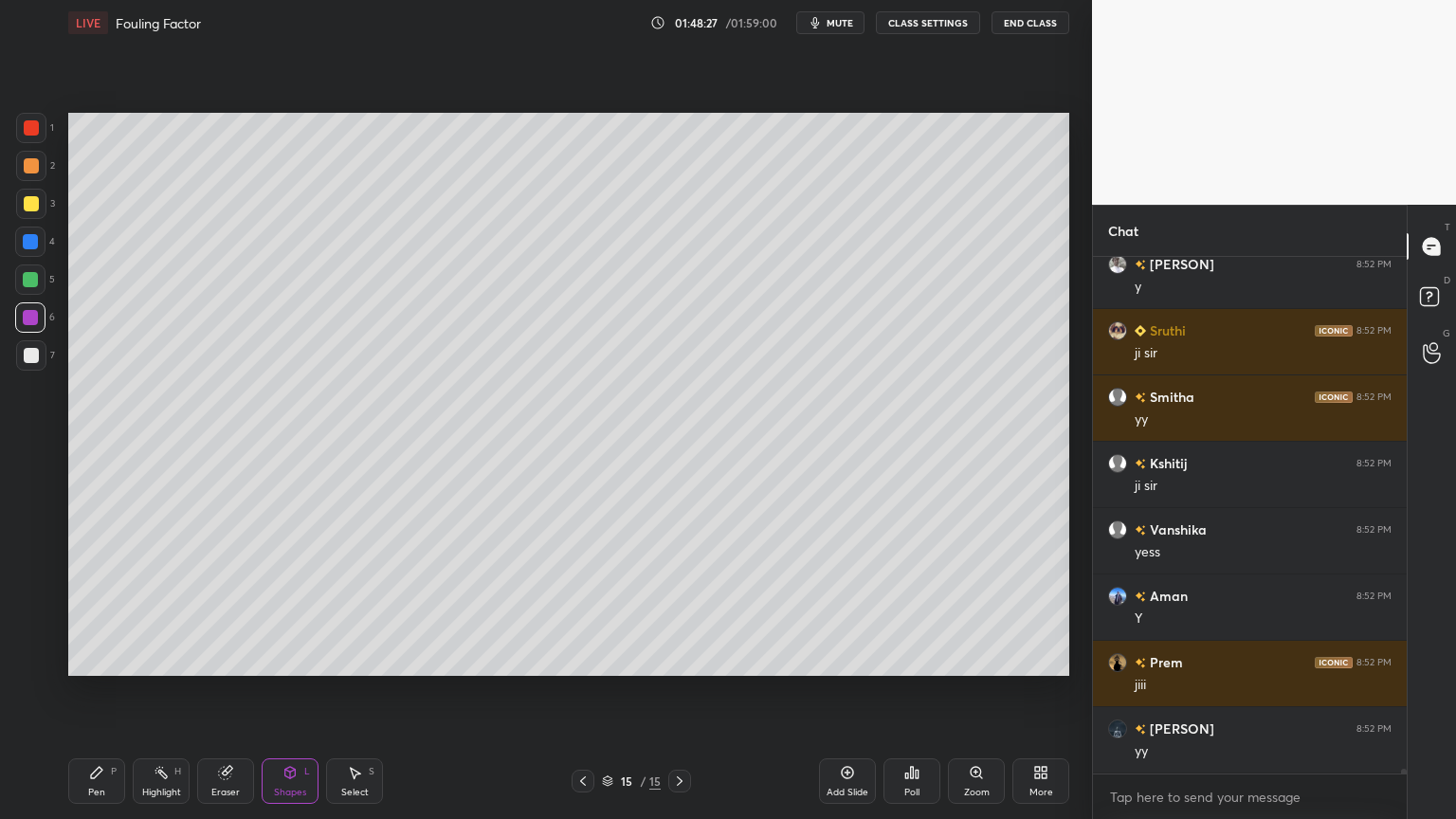 click on "Select S" at bounding box center [355, 781] 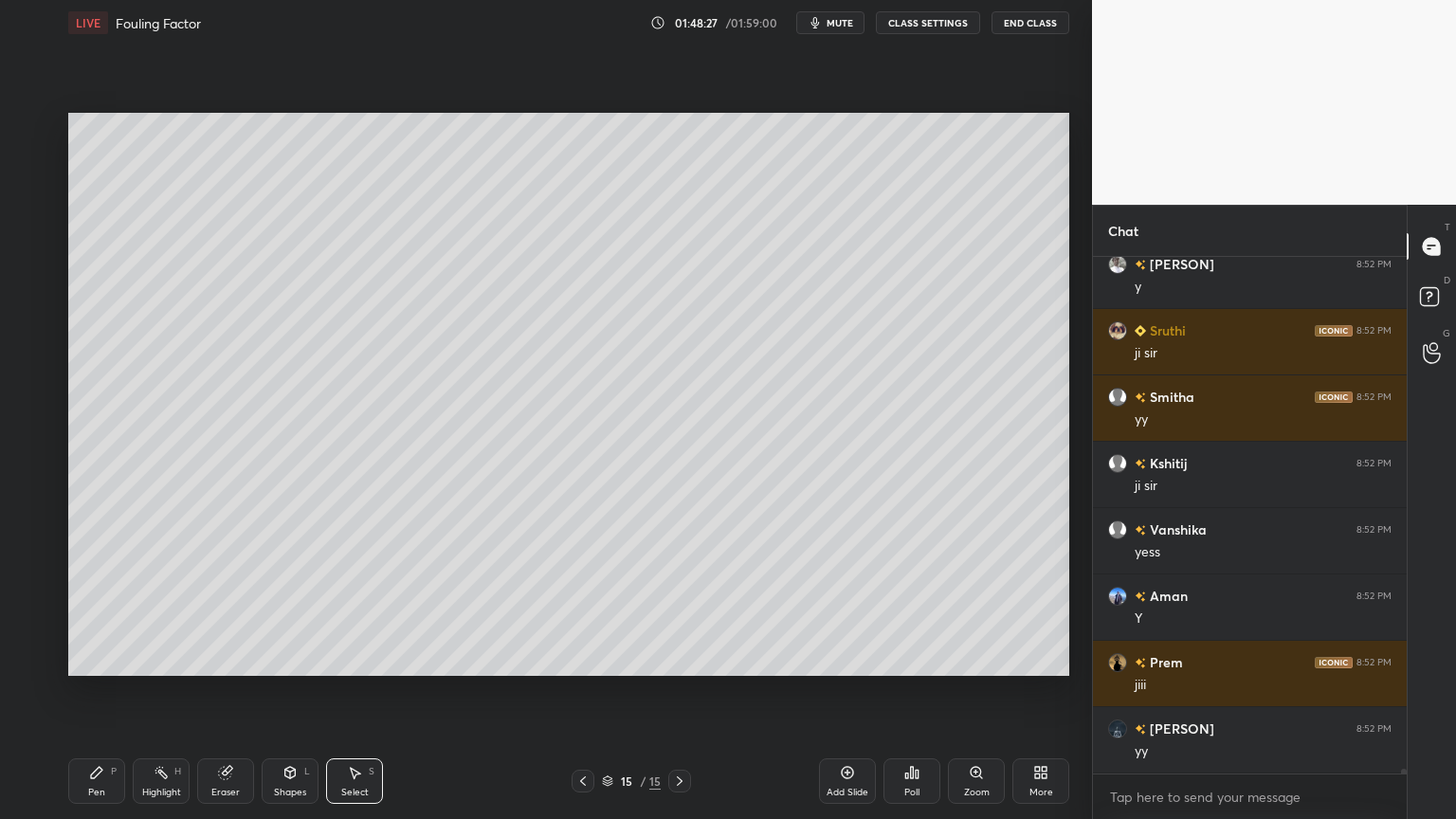drag, startPoint x: 370, startPoint y: 782, endPoint x: 407, endPoint y: 744, distance: 53.03772 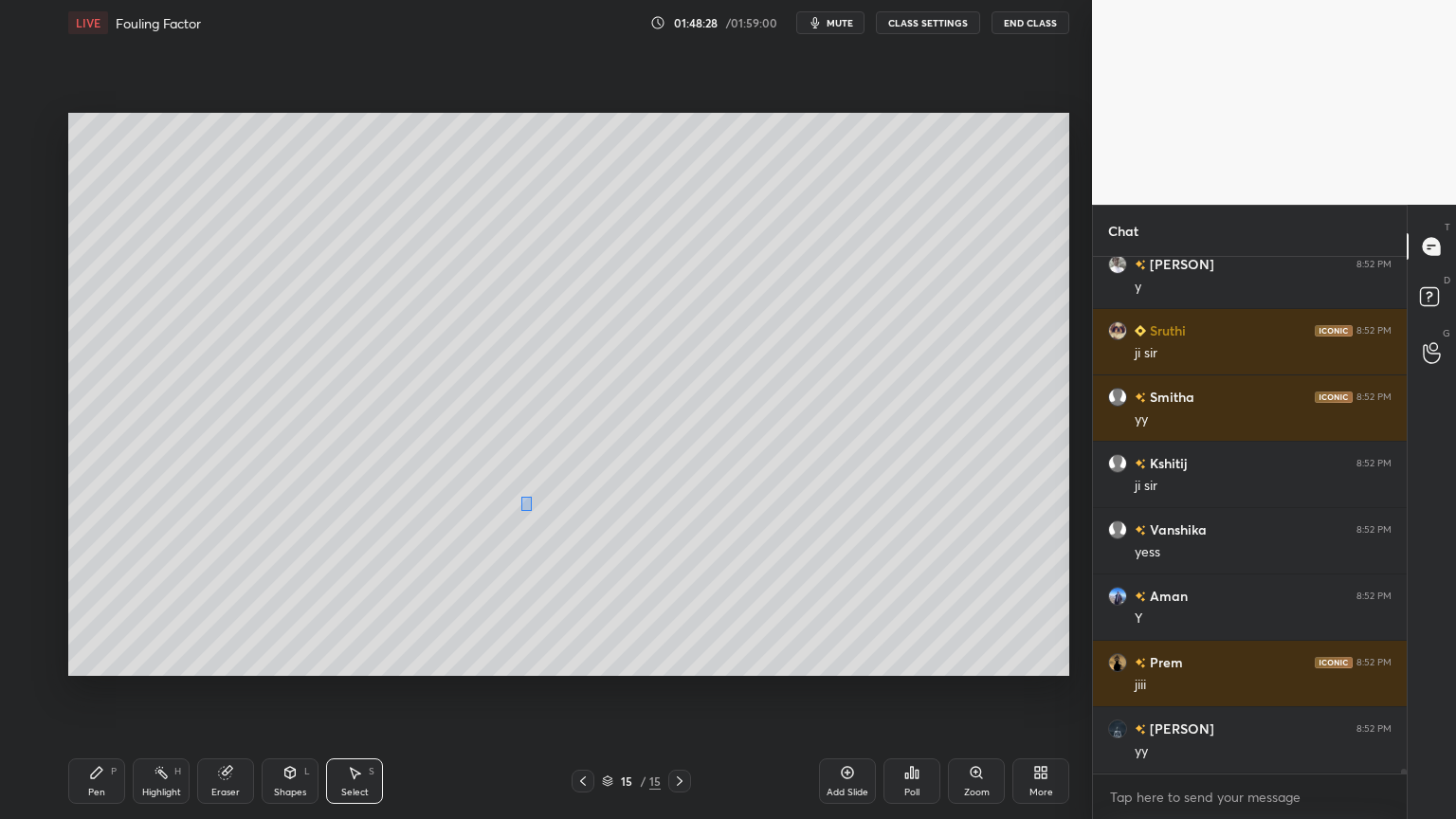 drag, startPoint x: 531, startPoint y: 511, endPoint x: 552, endPoint y: 545, distance: 39.962482 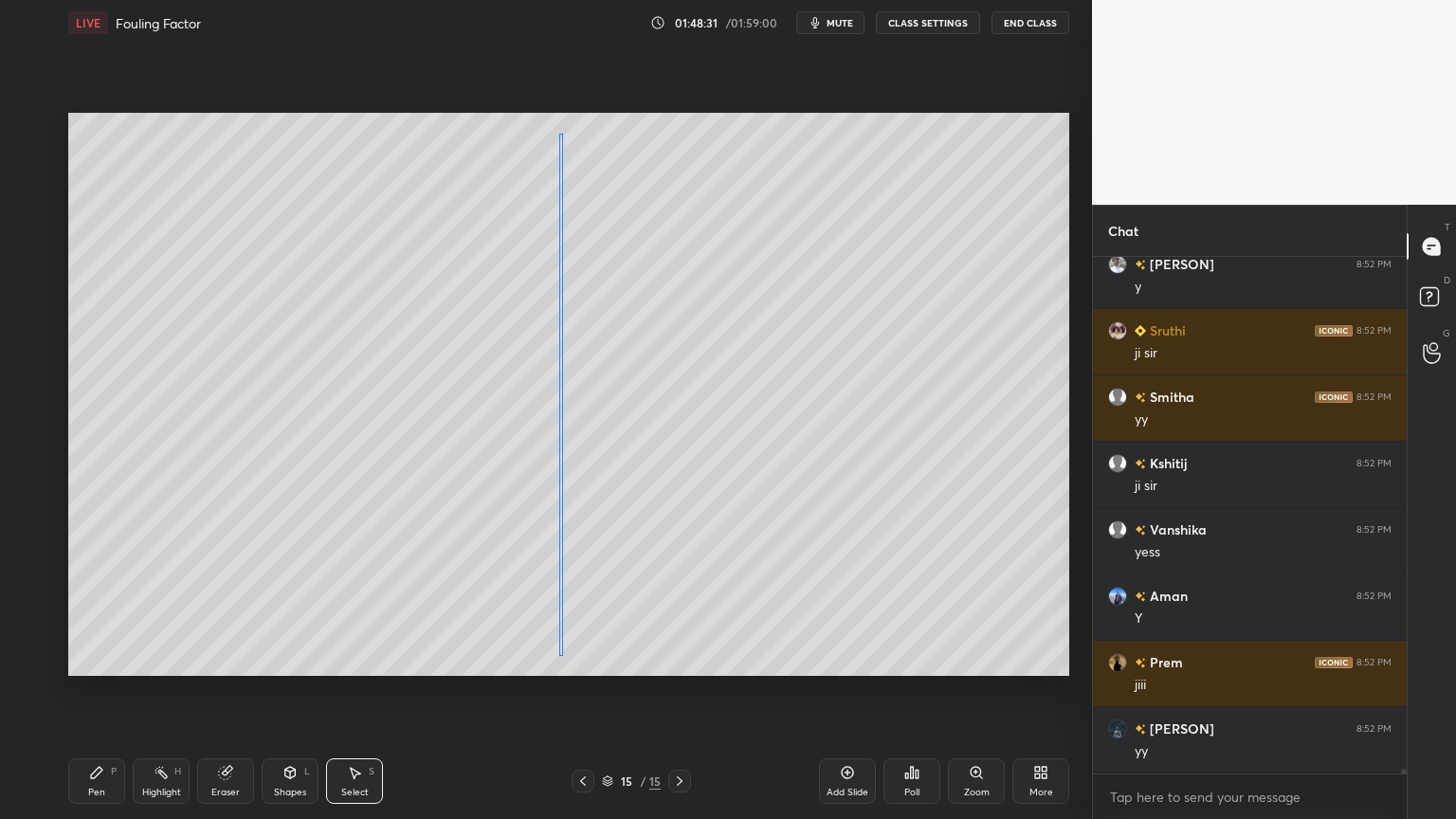 drag, startPoint x: 537, startPoint y: 527, endPoint x: 565, endPoint y: 527, distance: 28 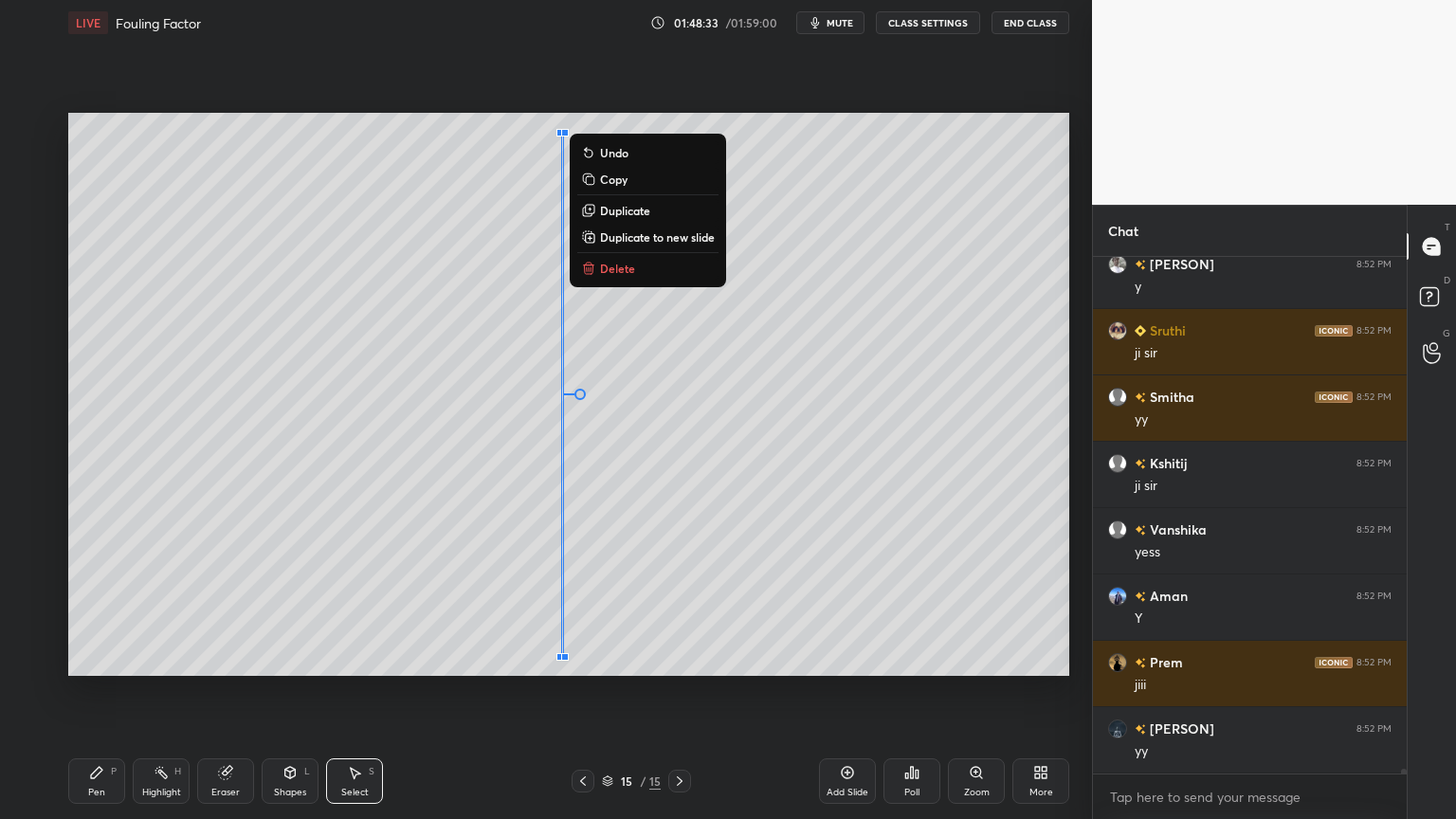 click on "Pen P" at bounding box center [97, 781] 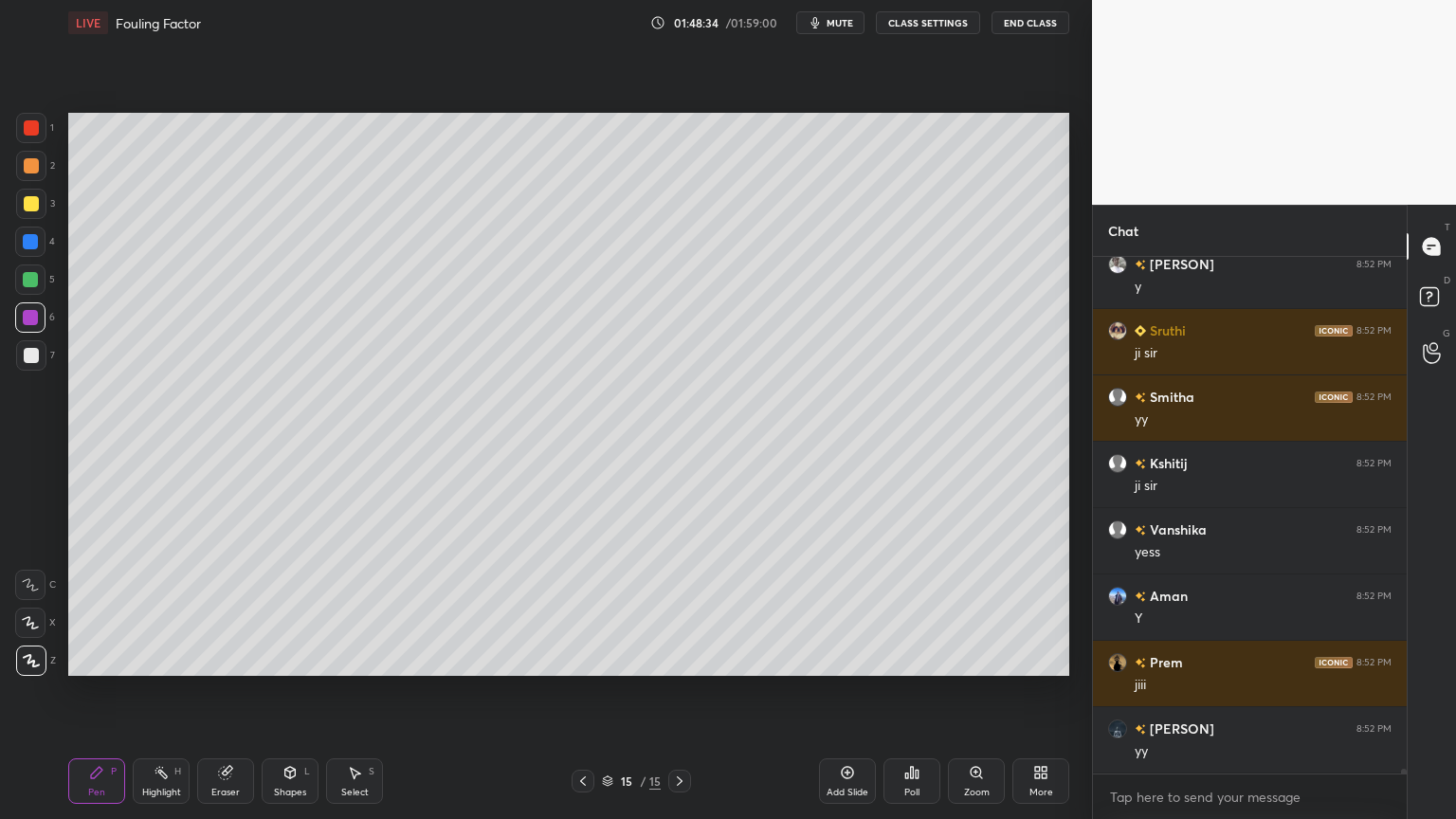 click at bounding box center (31, 355) 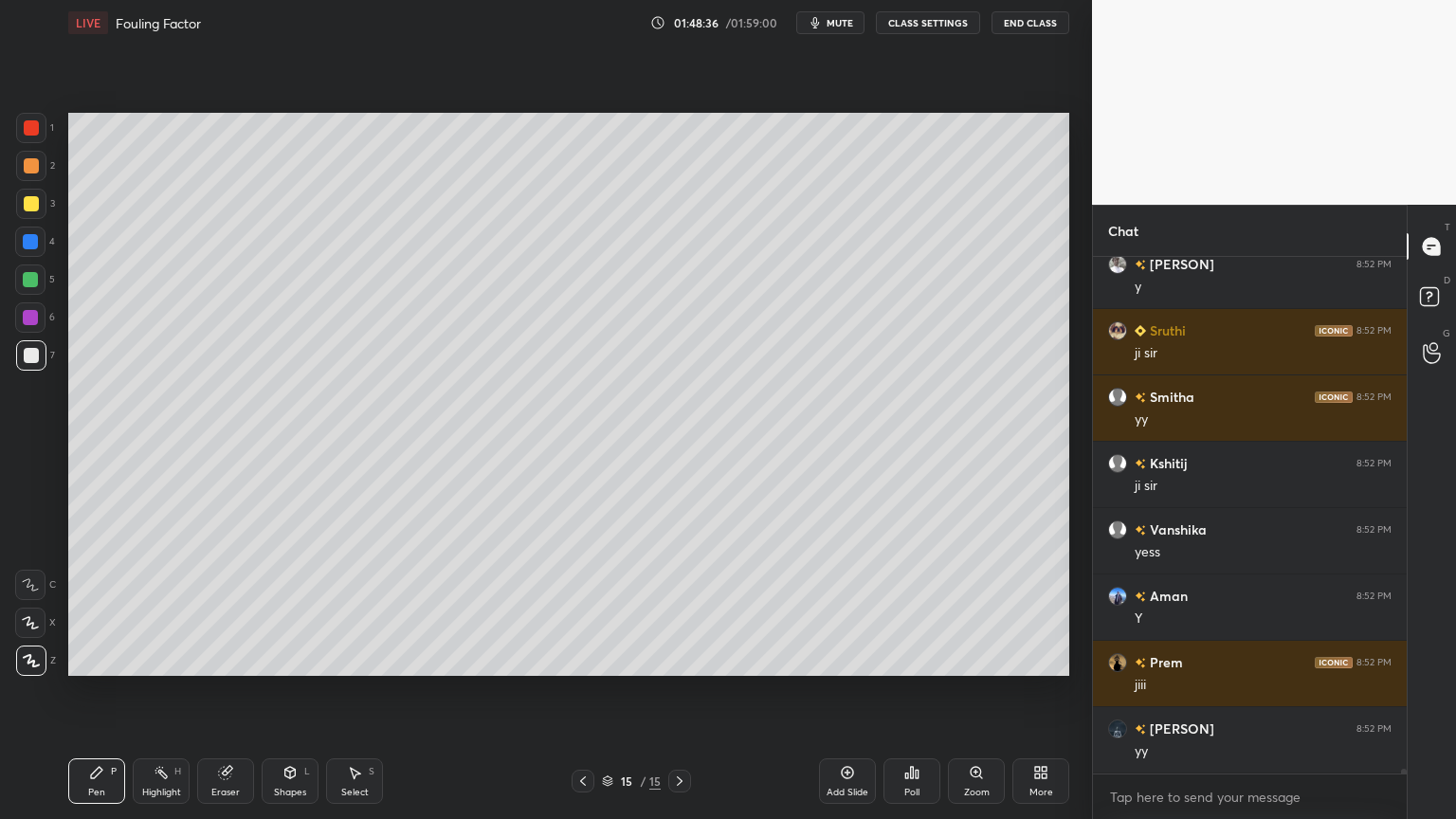 click at bounding box center [31, 204] 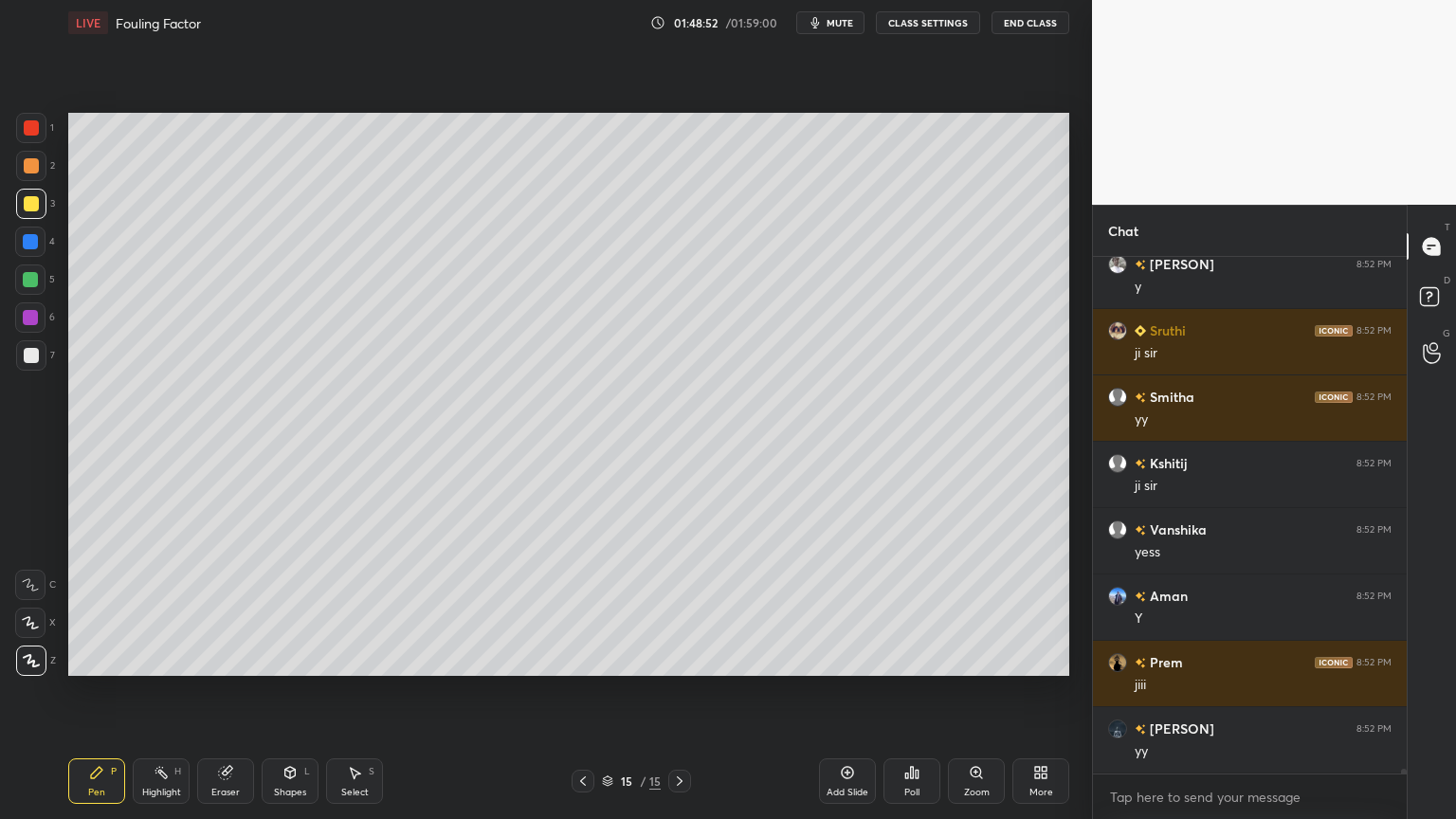 scroll, scrollTop: 60571, scrollLeft: 0, axis: vertical 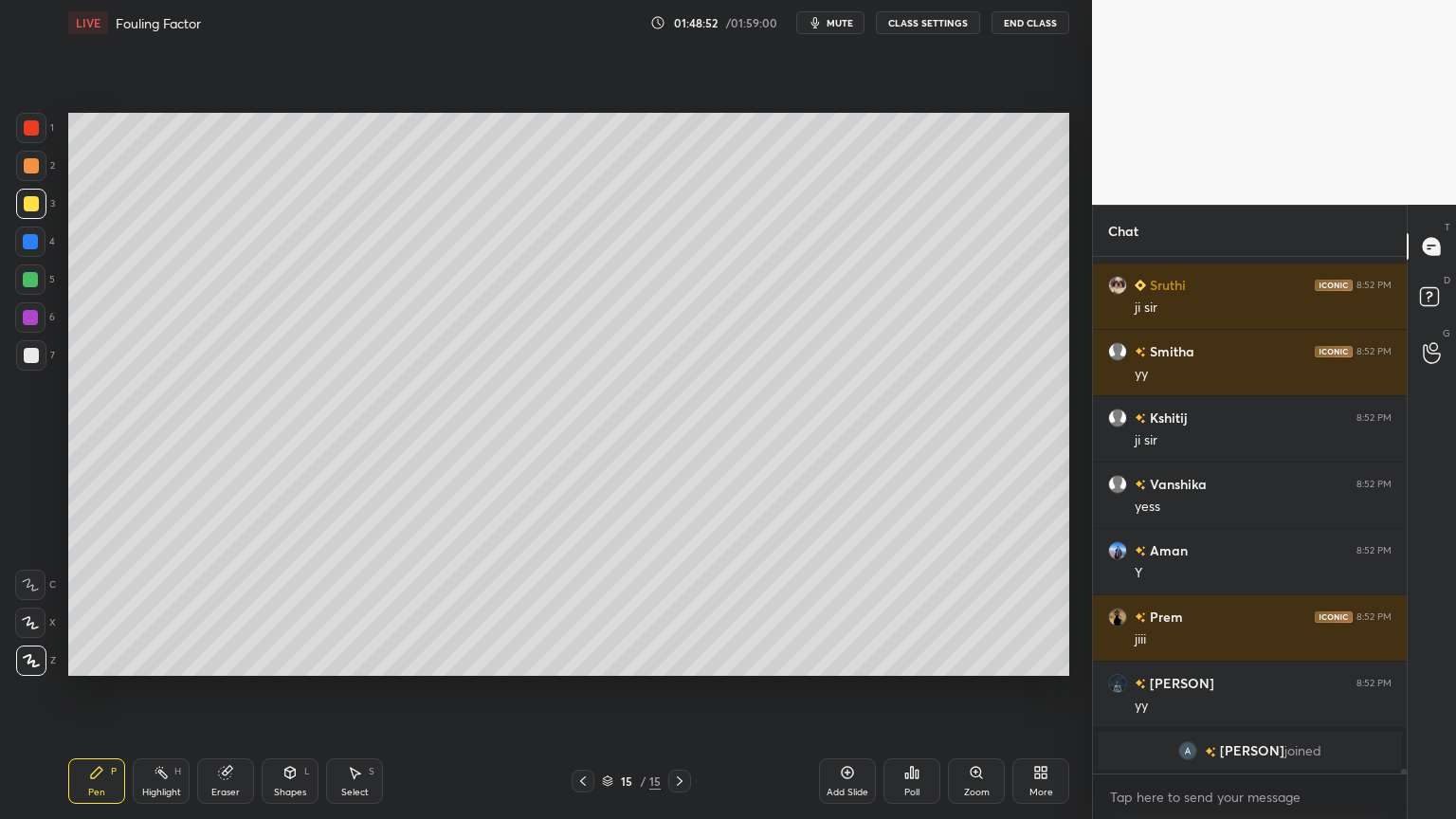click at bounding box center [31, 355] 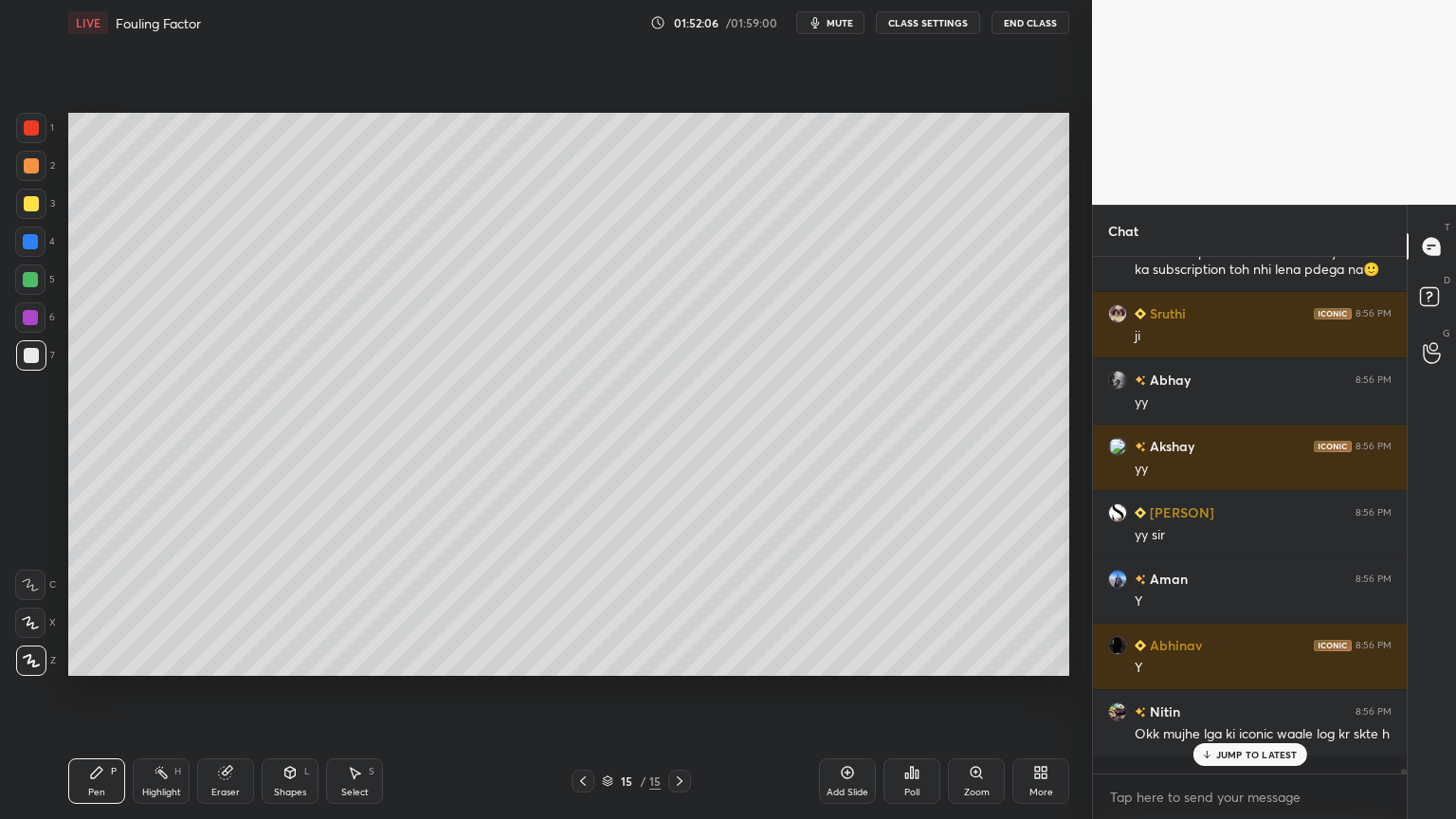 scroll, scrollTop: 58926, scrollLeft: 0, axis: vertical 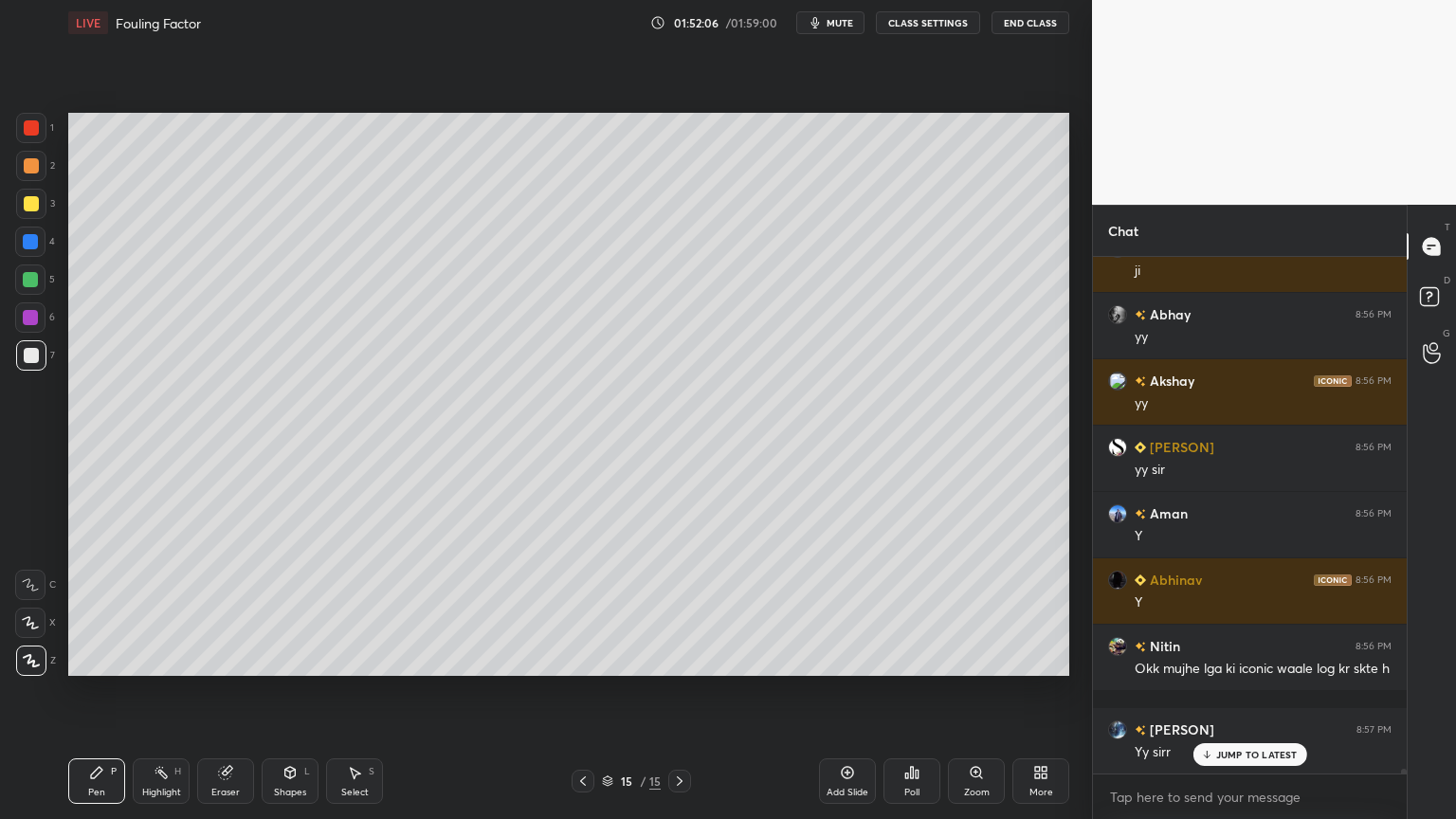 click on "Select" at bounding box center [355, 792] 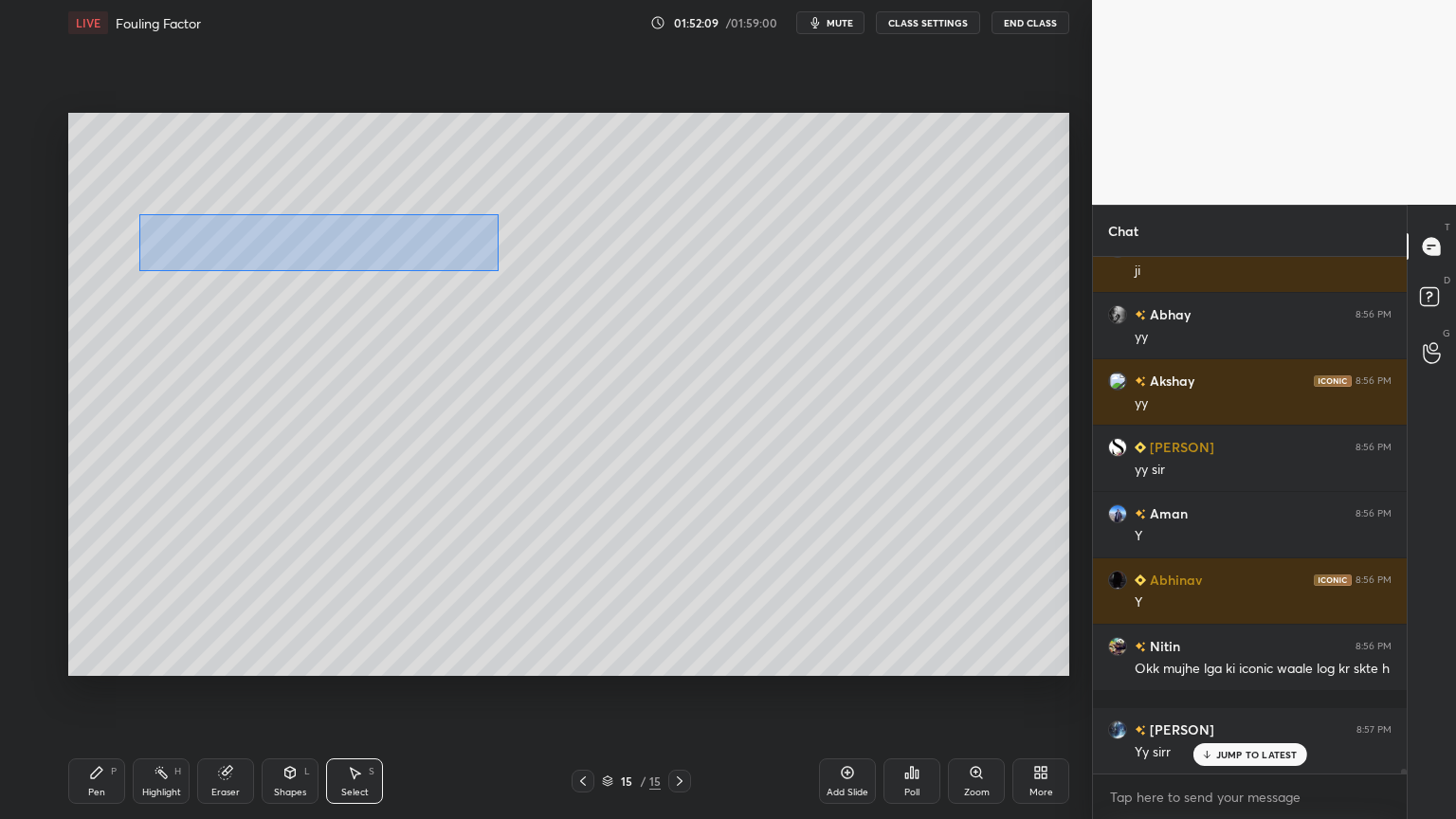 drag, startPoint x: 141, startPoint y: 214, endPoint x: 499, endPoint y: 271, distance: 362.5093 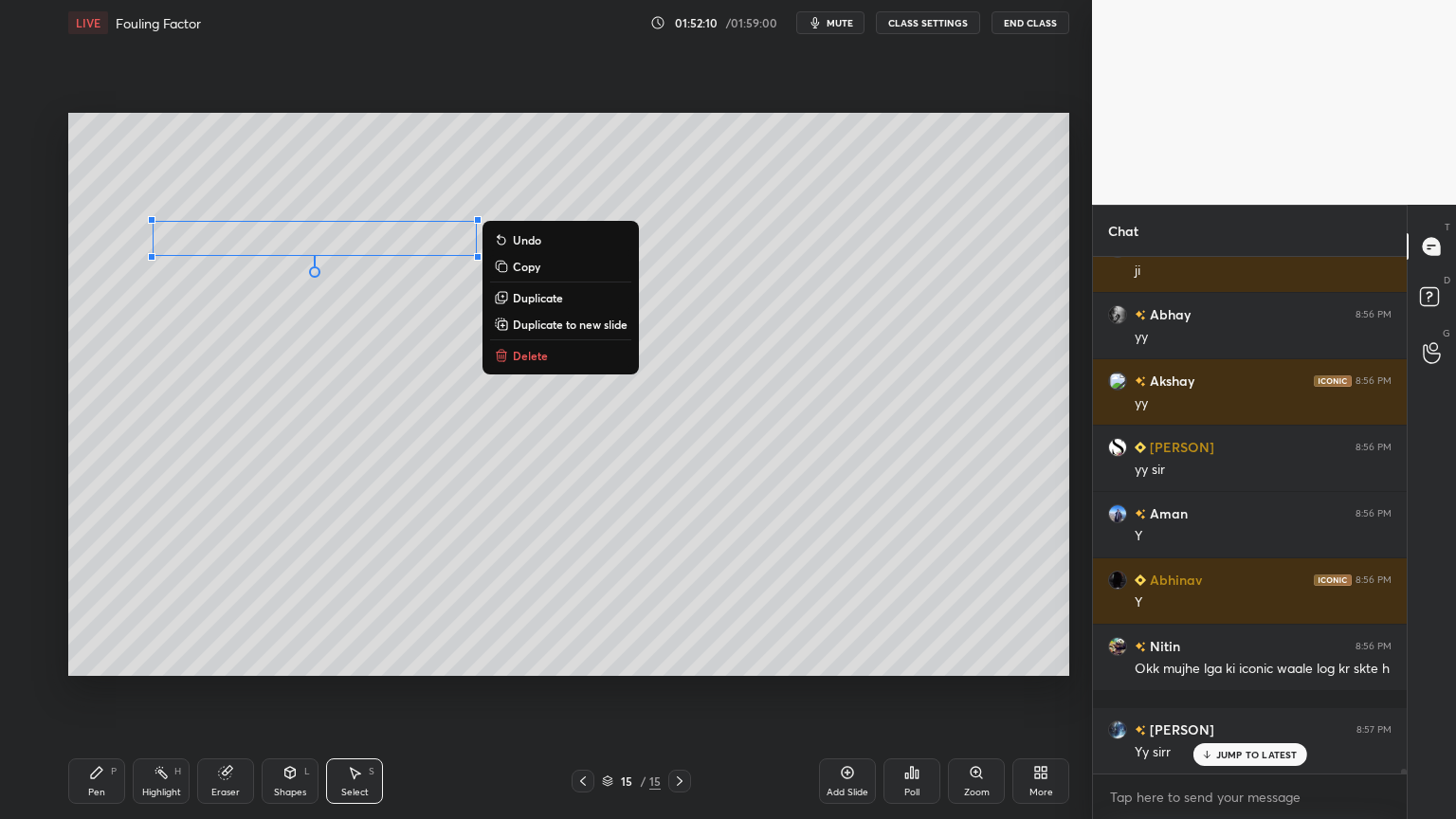 click on "Duplicate" at bounding box center [537, 298] 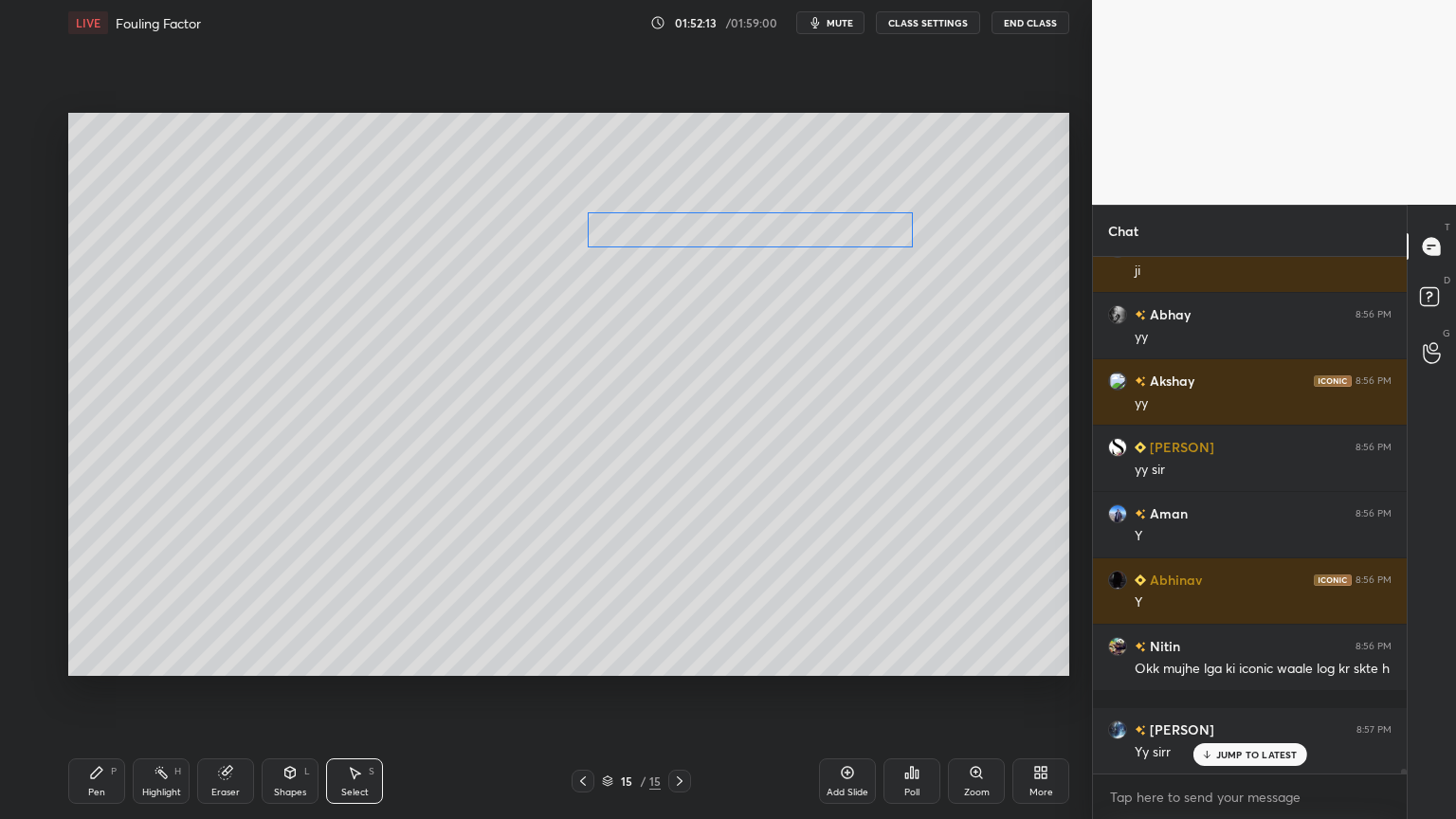 drag, startPoint x: 385, startPoint y: 265, endPoint x: 800, endPoint y: 231, distance: 416.39044 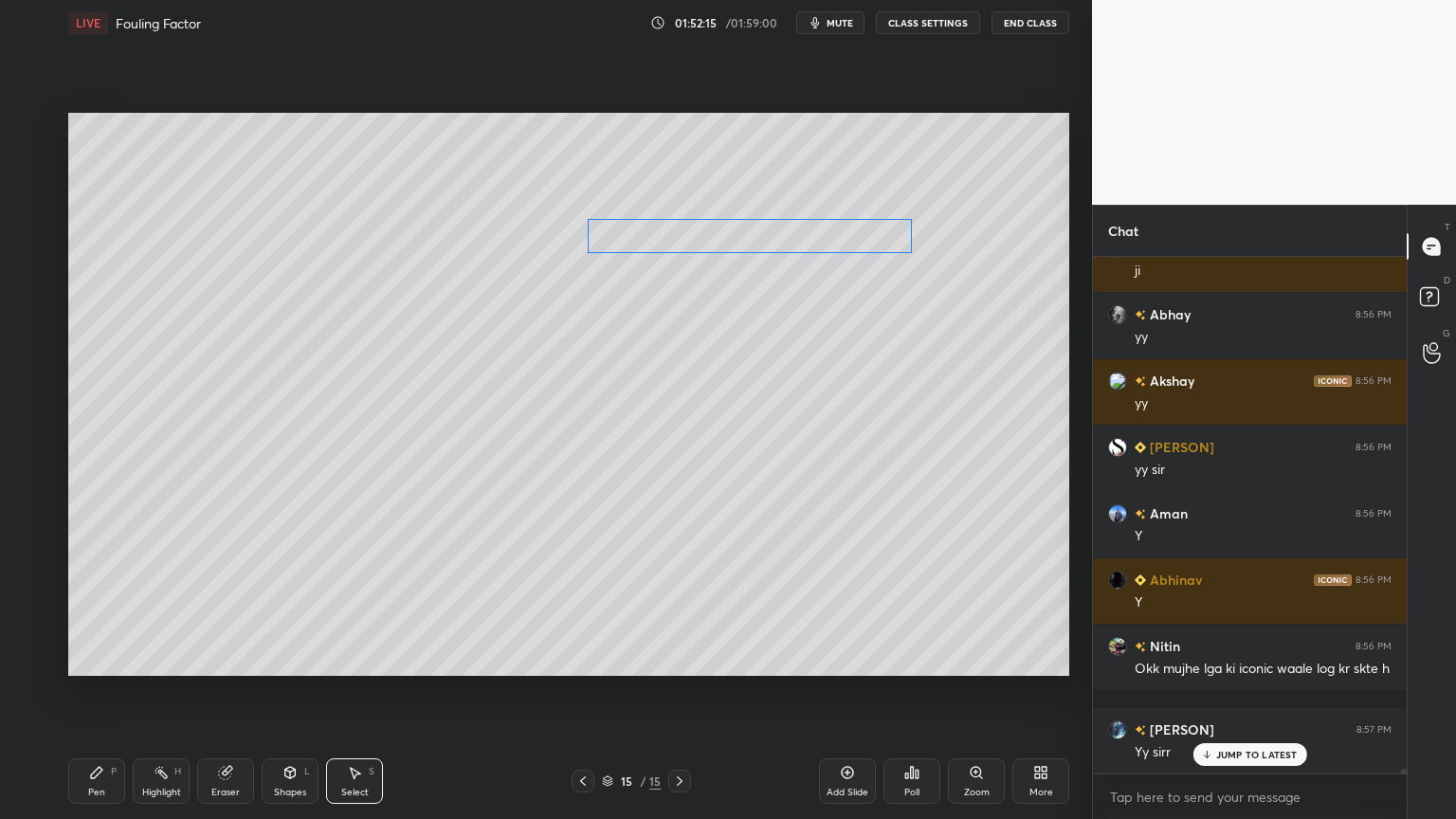 click on "0 ° Undo Copy Duplicate Duplicate to new slide Delete" at bounding box center (569, 394) 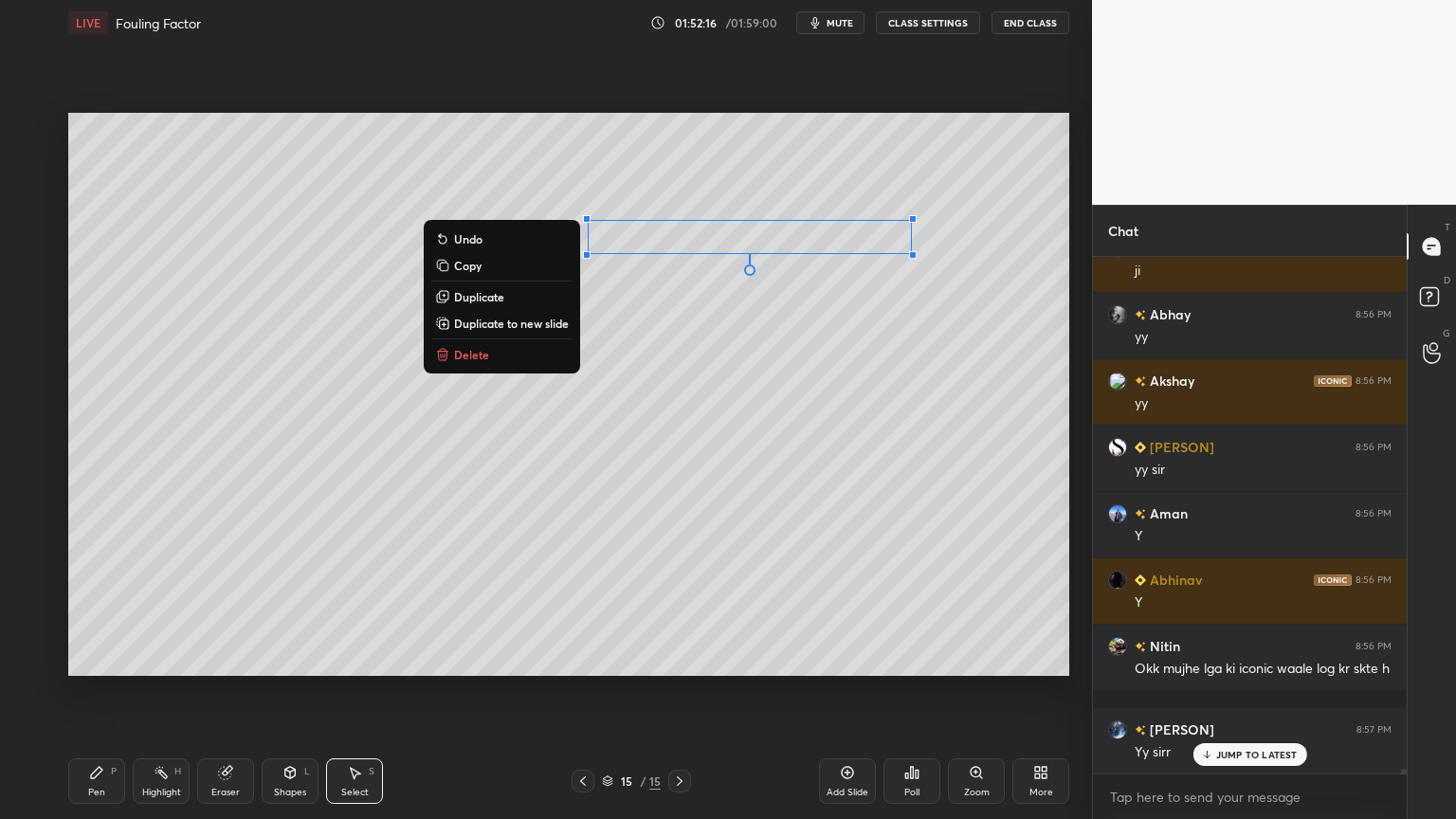 click on "Pen P" at bounding box center [97, 781] 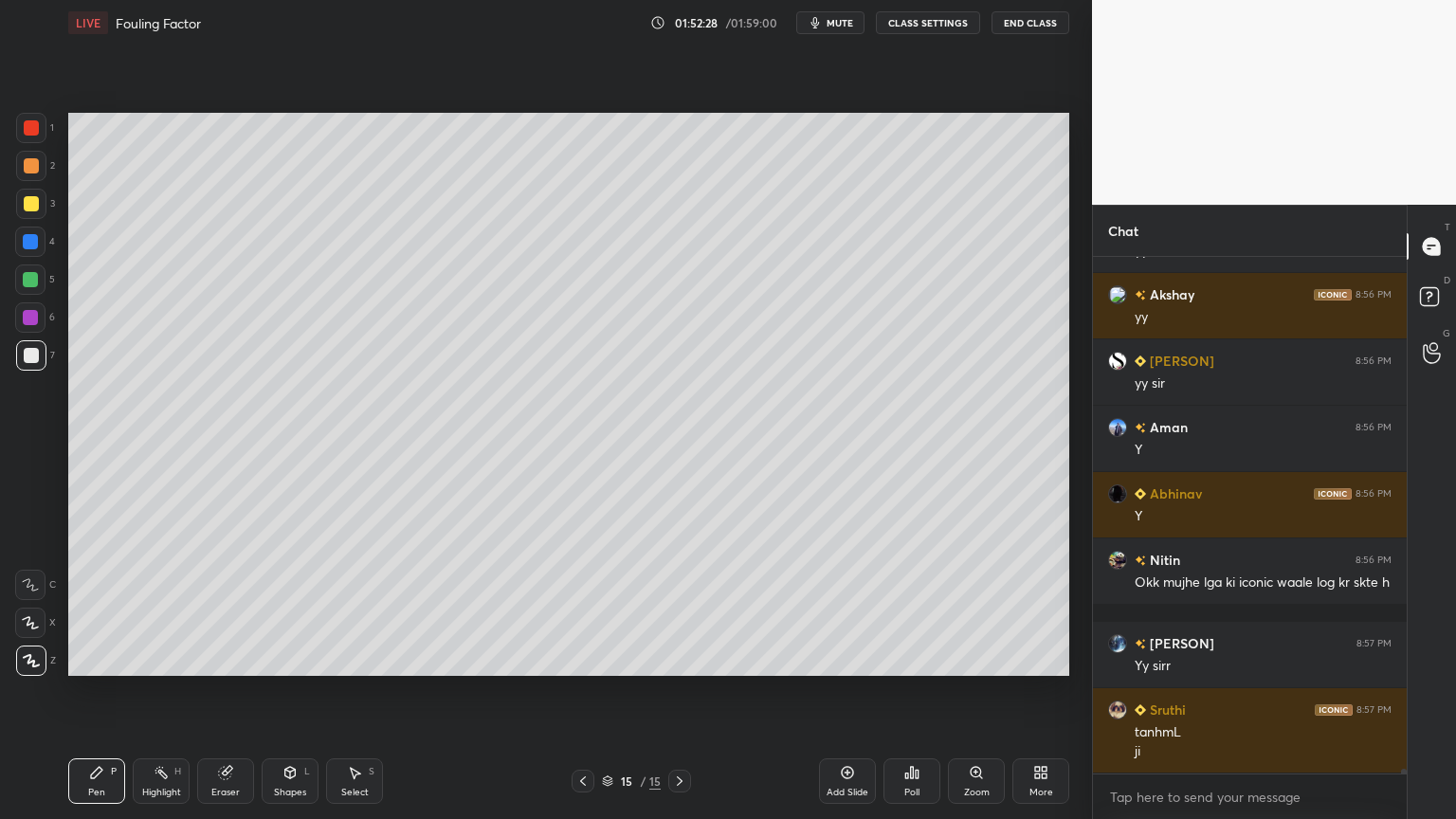 scroll, scrollTop: 59078, scrollLeft: 0, axis: vertical 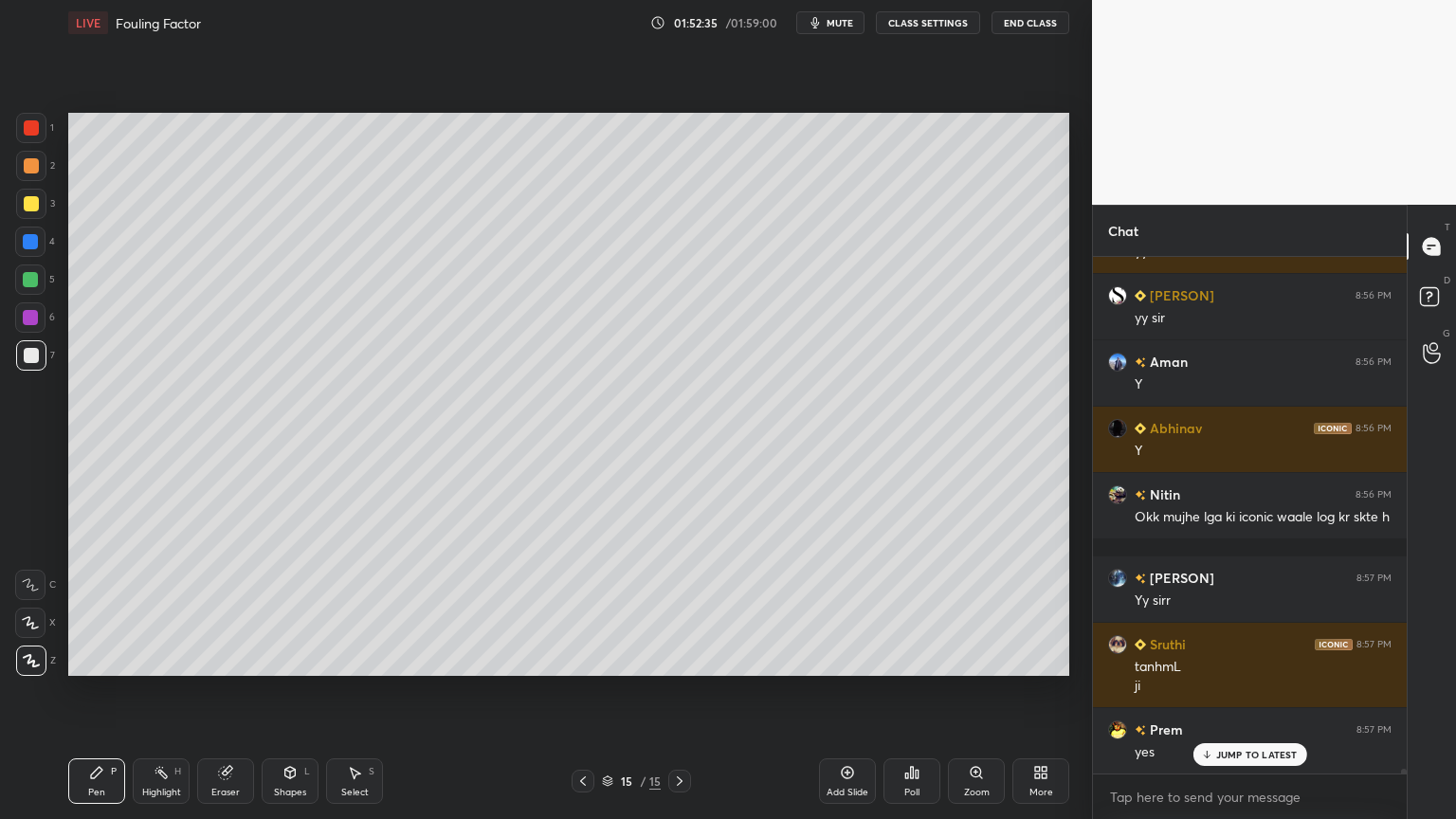 click 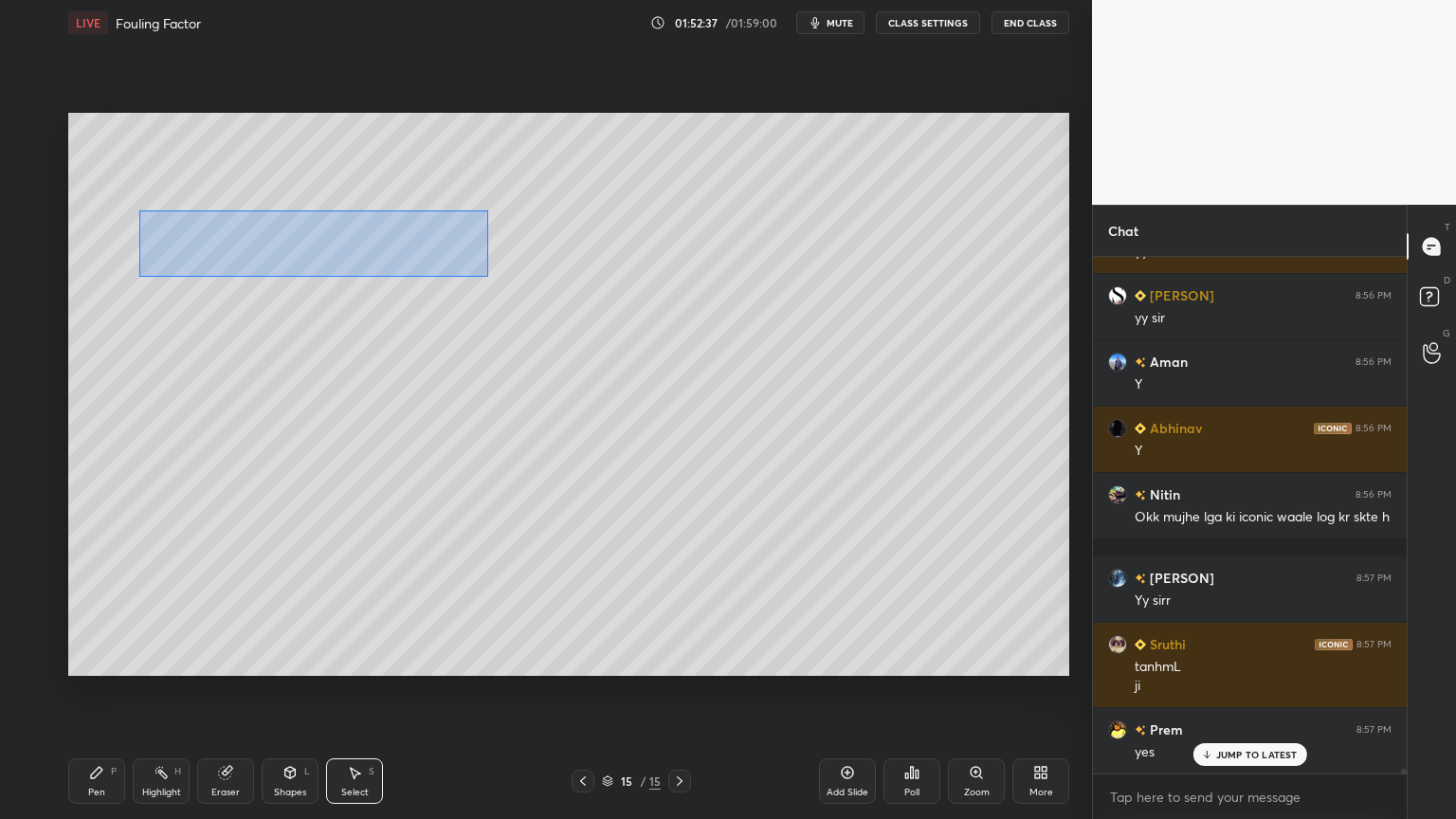 drag, startPoint x: 137, startPoint y: 210, endPoint x: 489, endPoint y: 273, distance: 357.5933 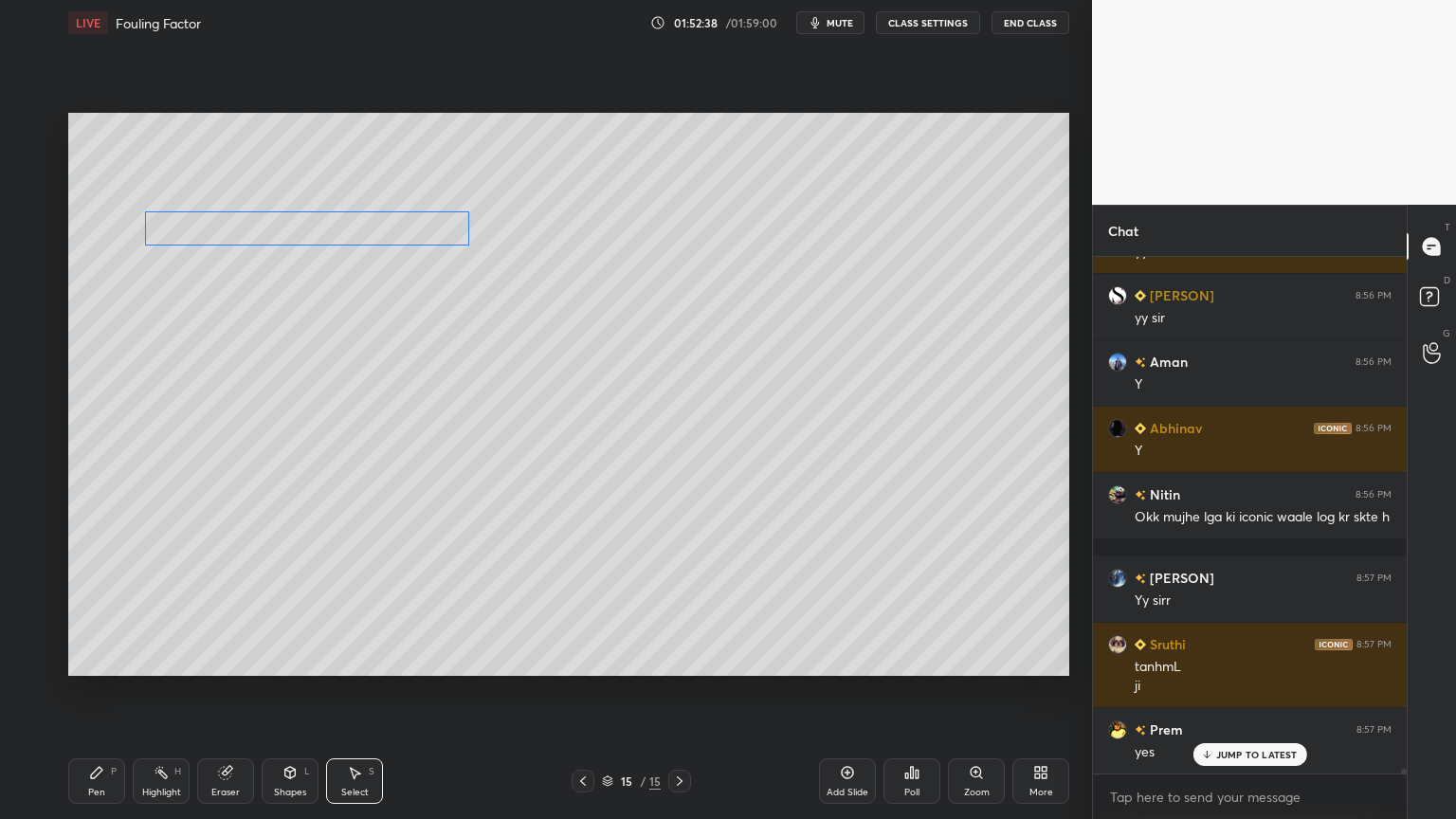 drag, startPoint x: 427, startPoint y: 246, endPoint x: 419, endPoint y: 237, distance: 12.041595 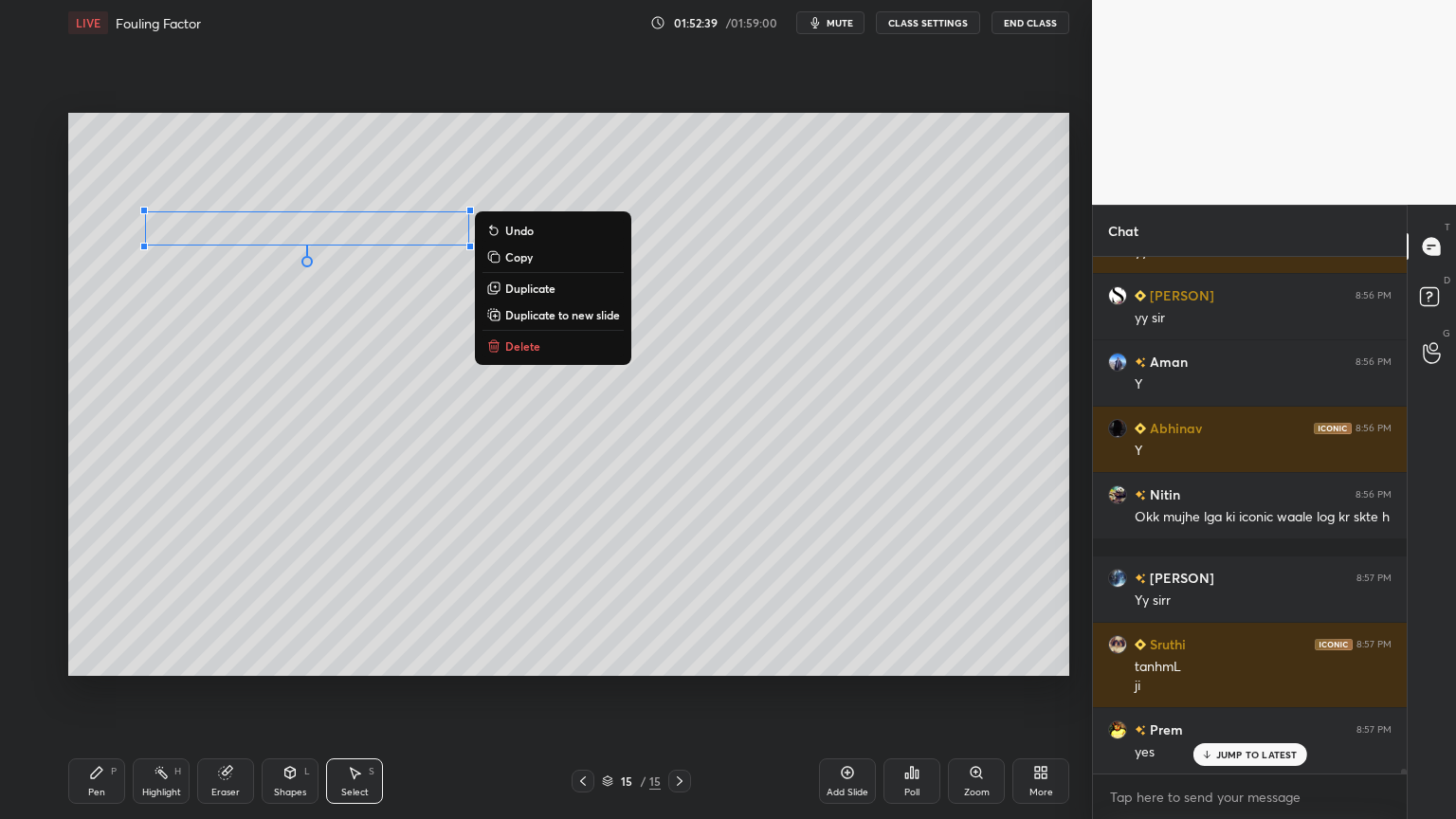 click on "Pen" at bounding box center (97, 792) 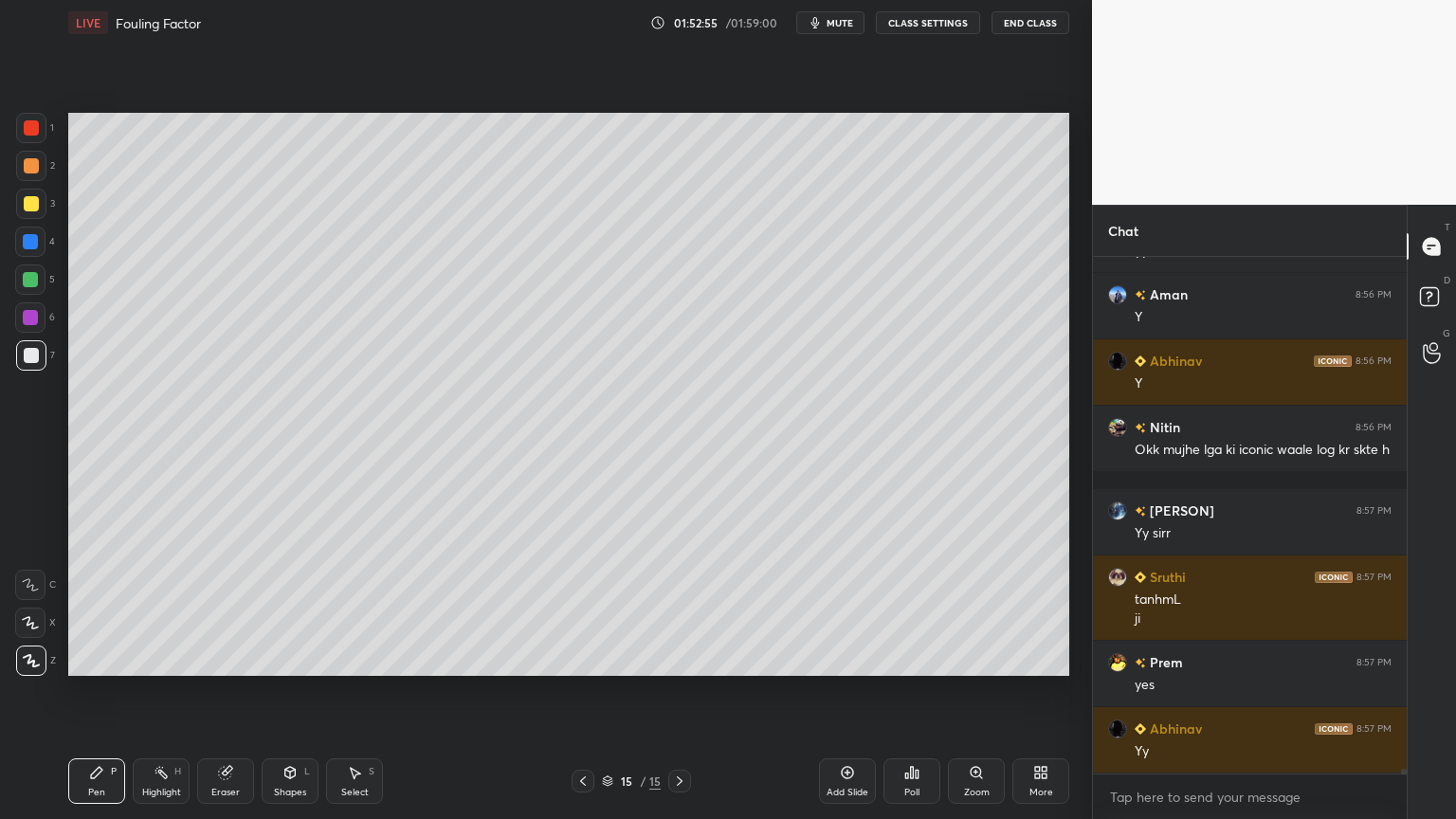 scroll, scrollTop: 59211, scrollLeft: 0, axis: vertical 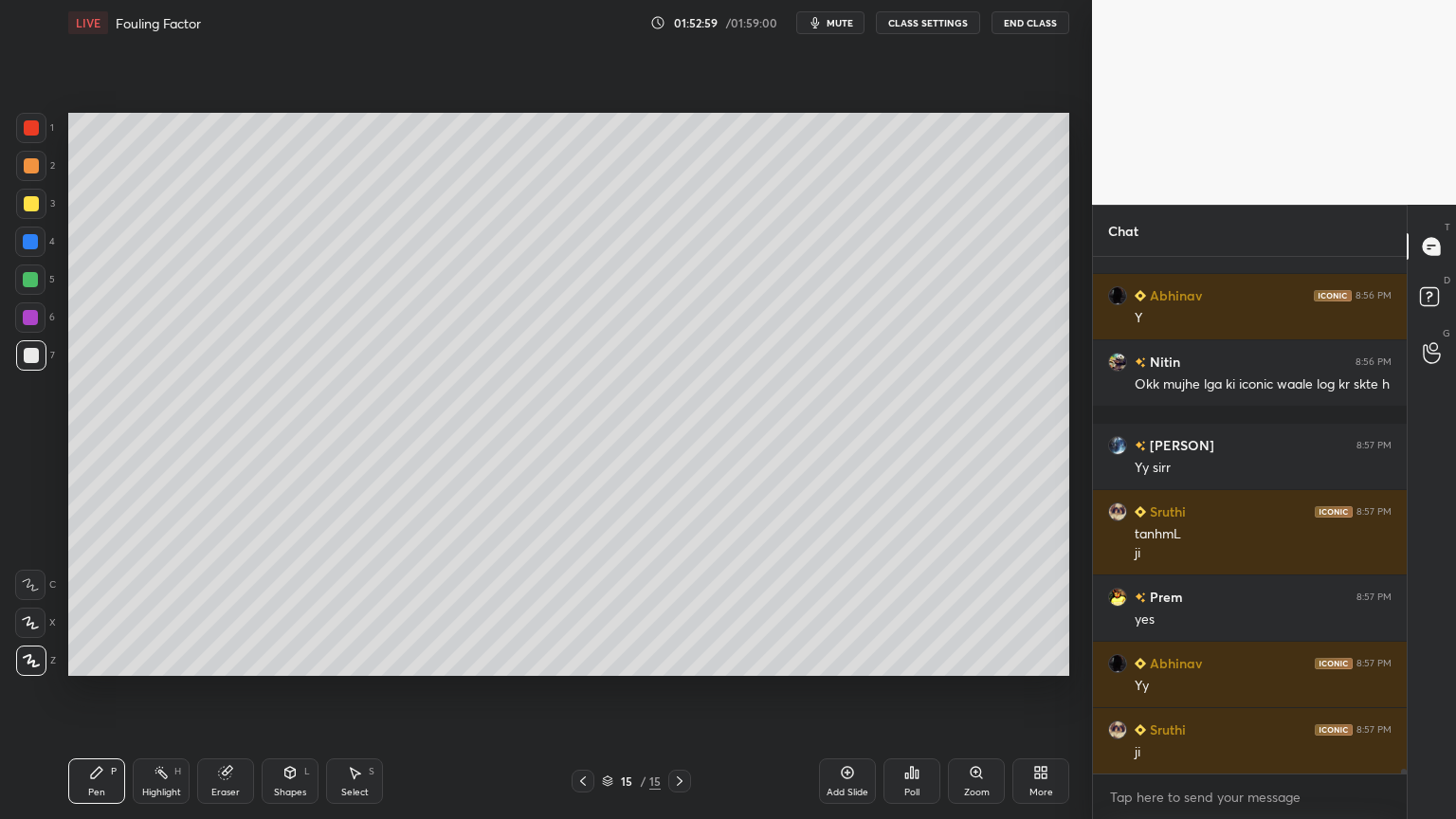 click on "Select" at bounding box center (355, 792) 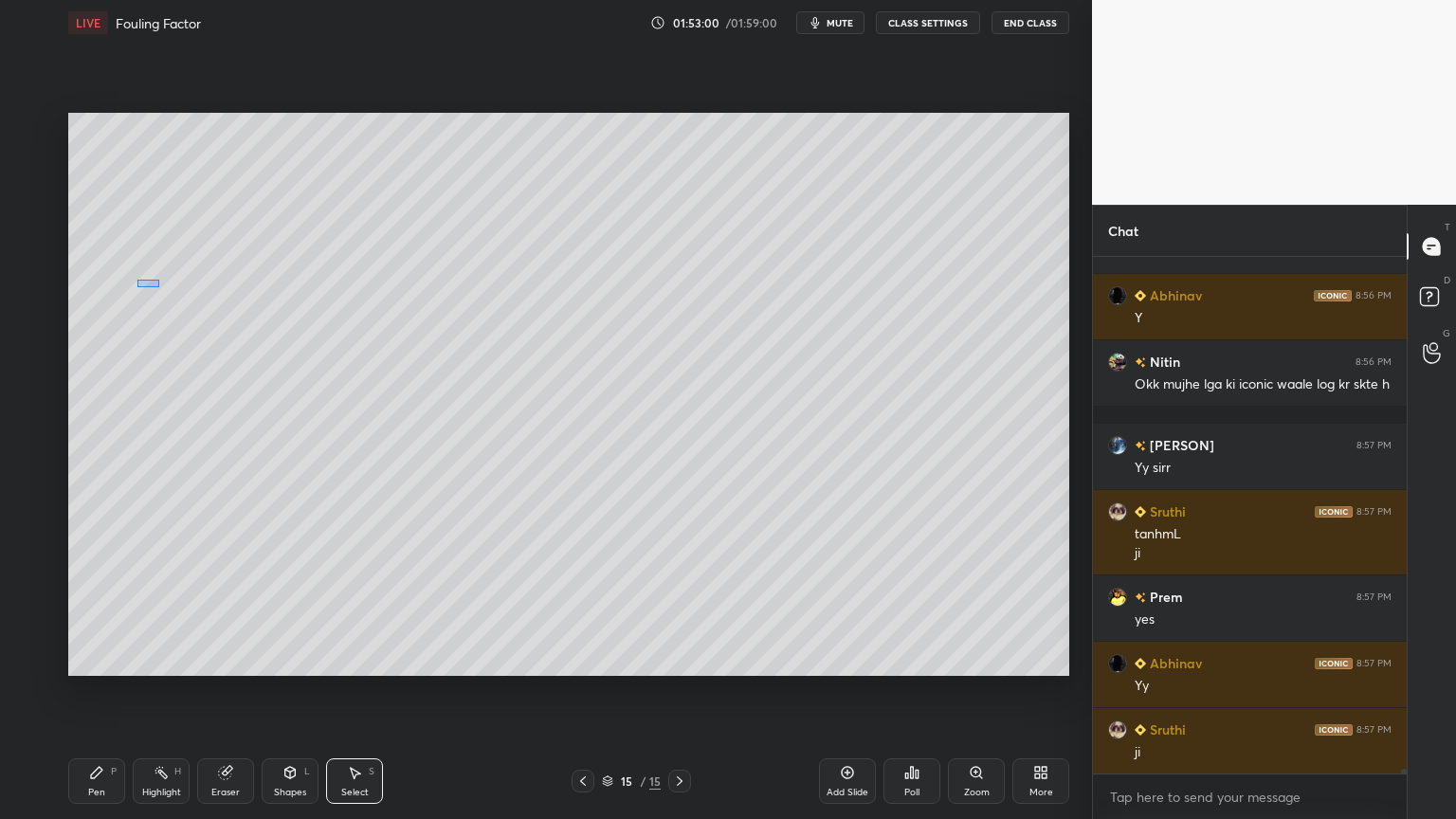 scroll, scrollTop: 59278, scrollLeft: 0, axis: vertical 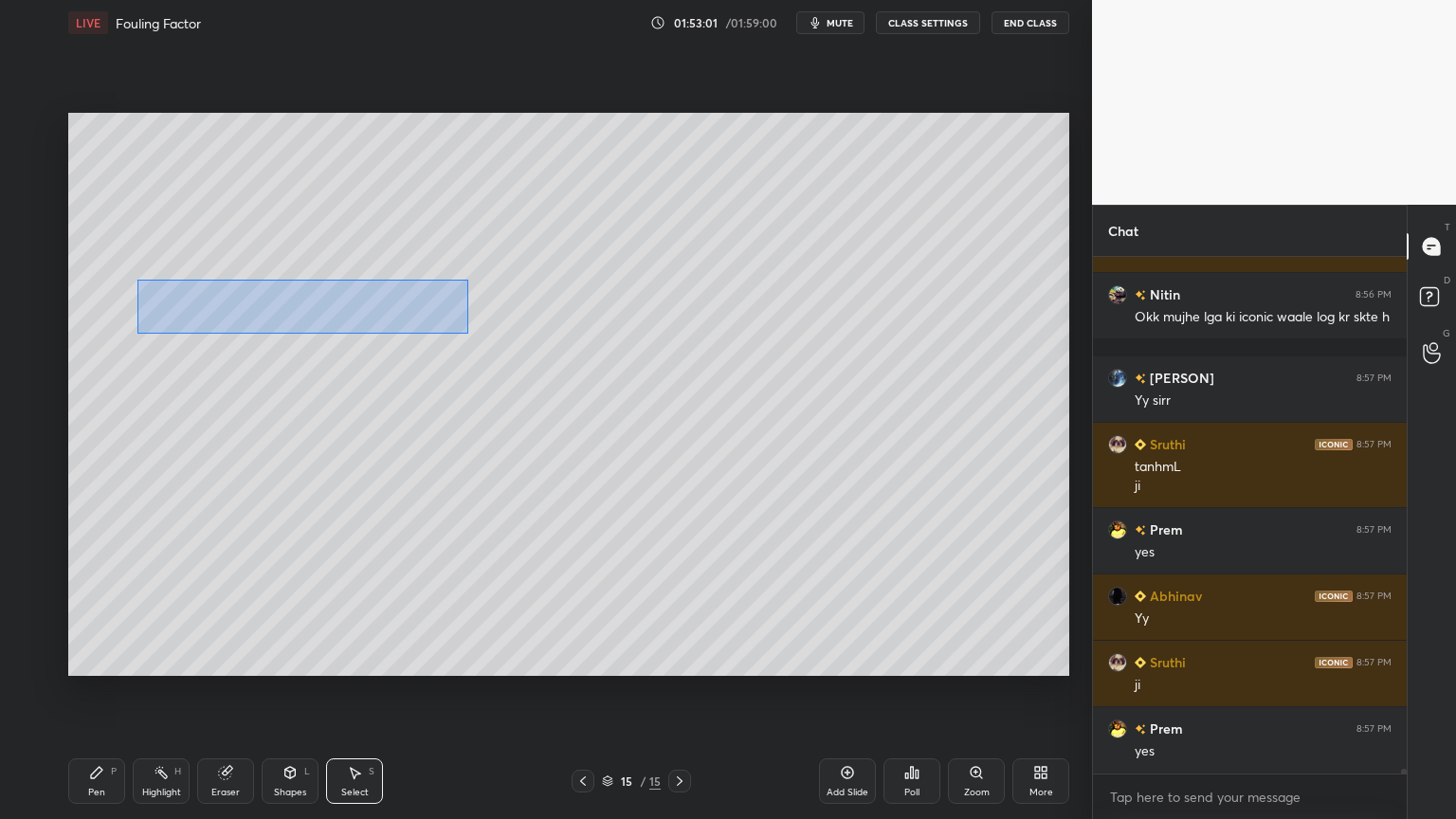 drag, startPoint x: 140, startPoint y: 282, endPoint x: 474, endPoint y: 333, distance: 337.87128 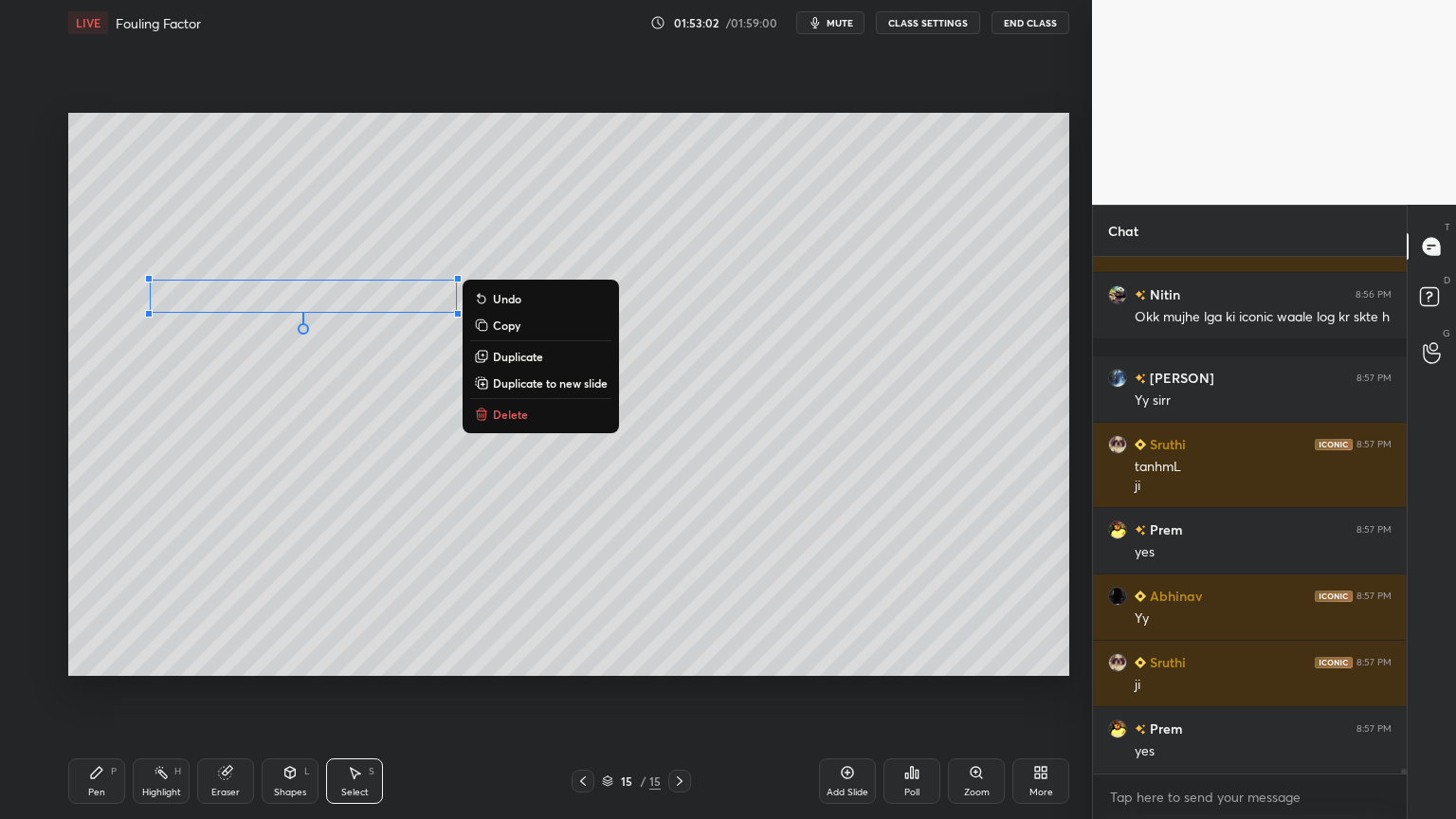 click on "Duplicate" at bounding box center (518, 356) 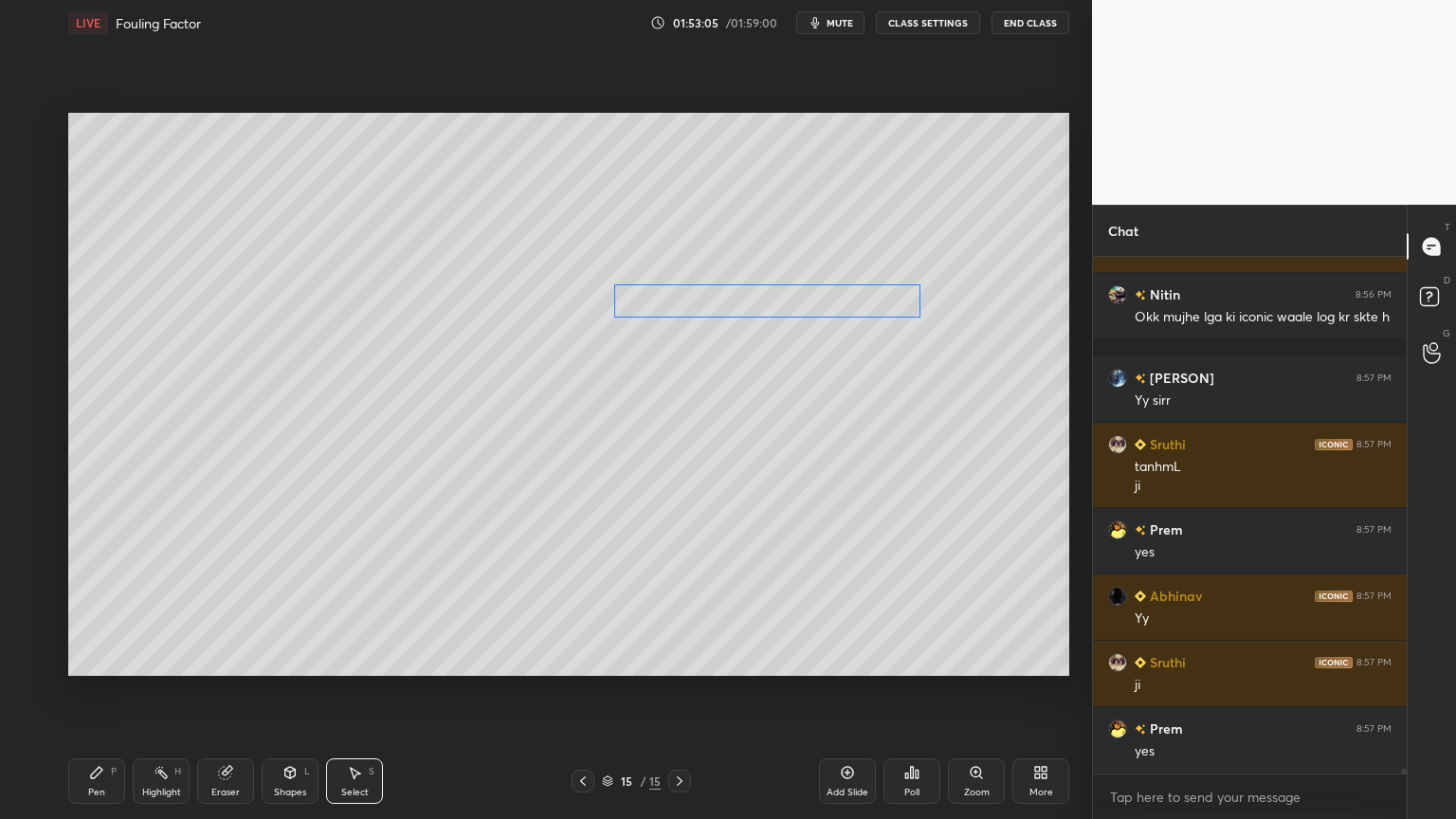 drag, startPoint x: 404, startPoint y: 322, endPoint x: 838, endPoint y: 303, distance: 434.4157 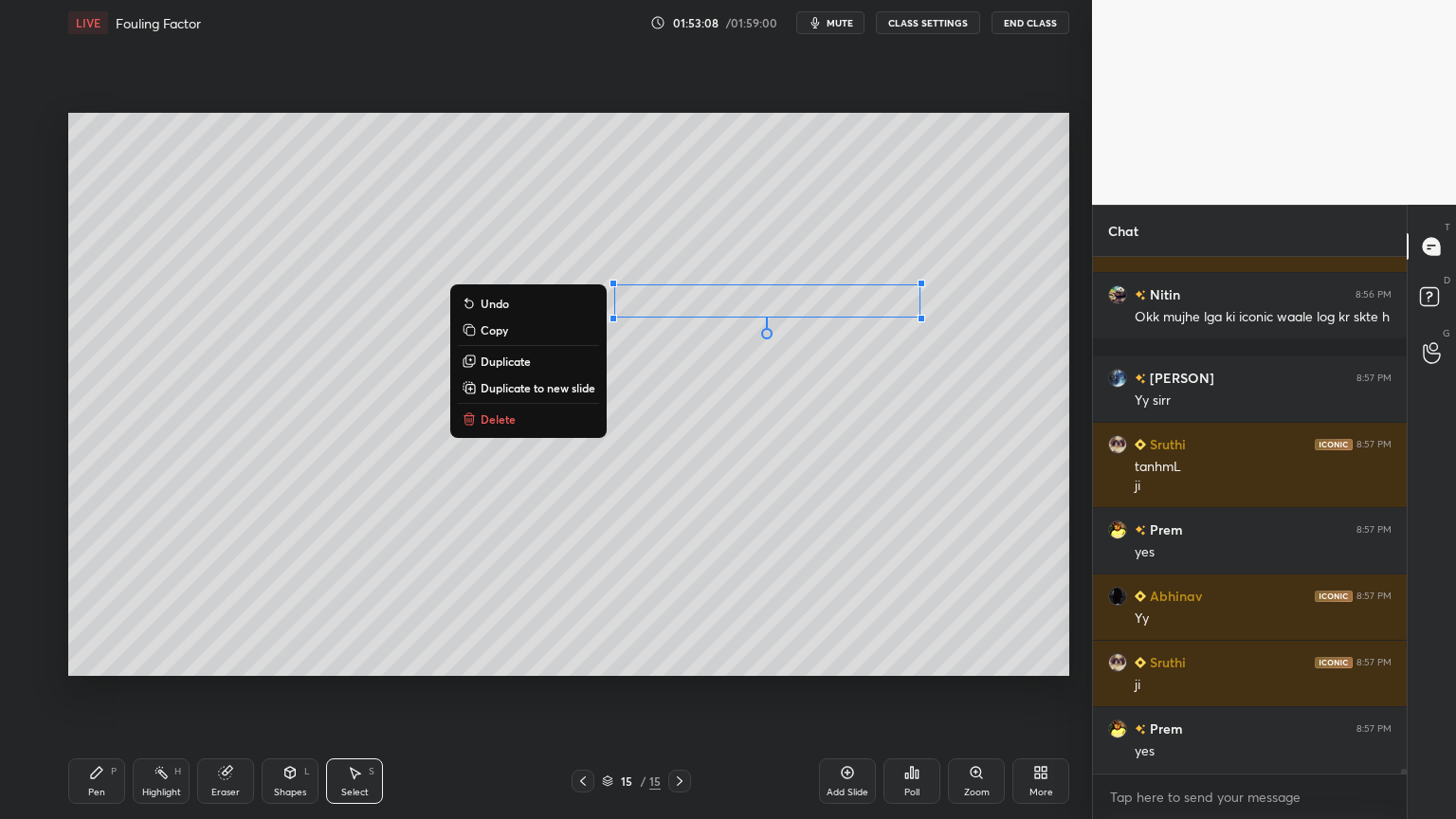 click on "Pen P" at bounding box center (97, 781) 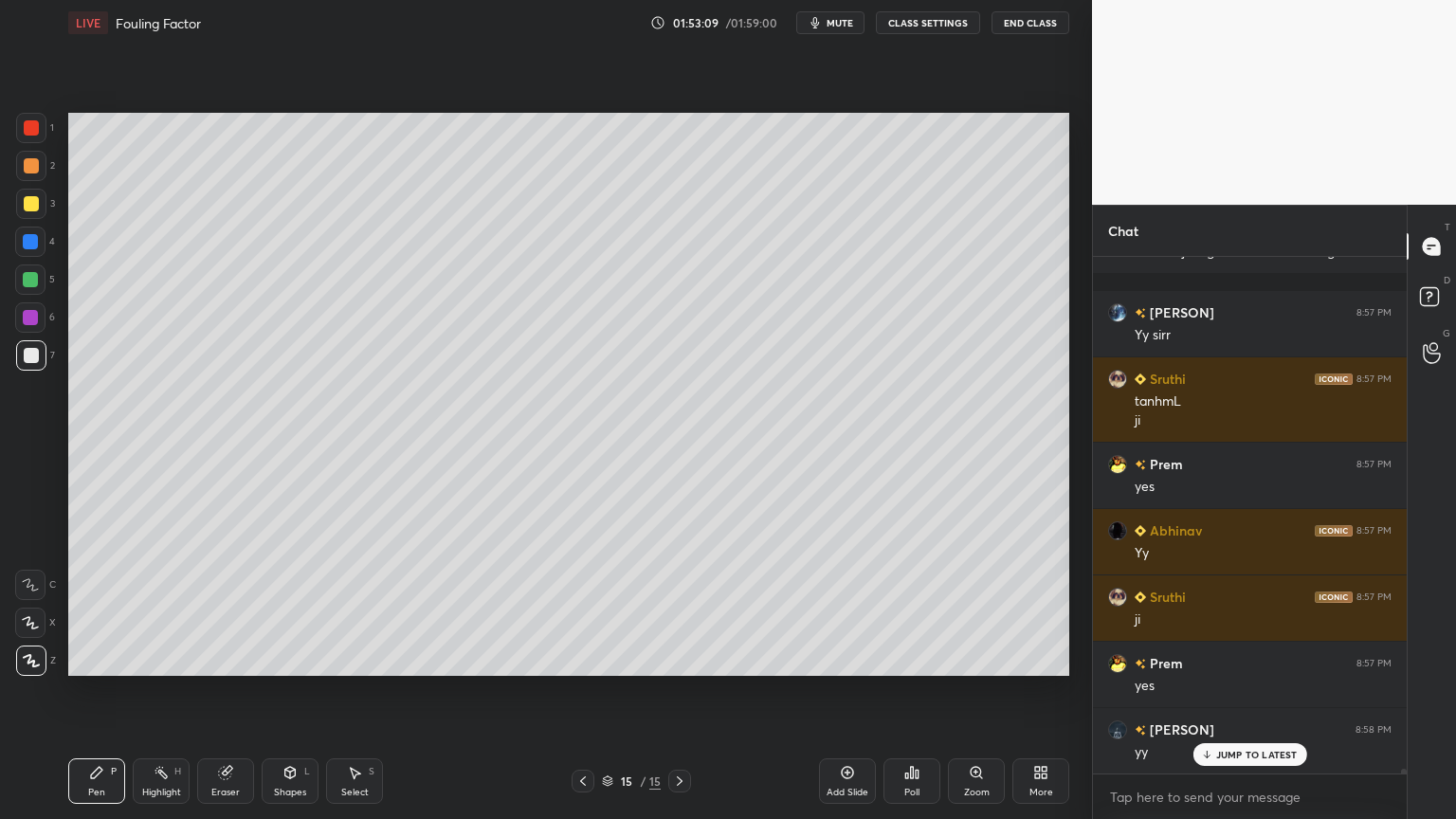 scroll, scrollTop: 59411, scrollLeft: 0, axis: vertical 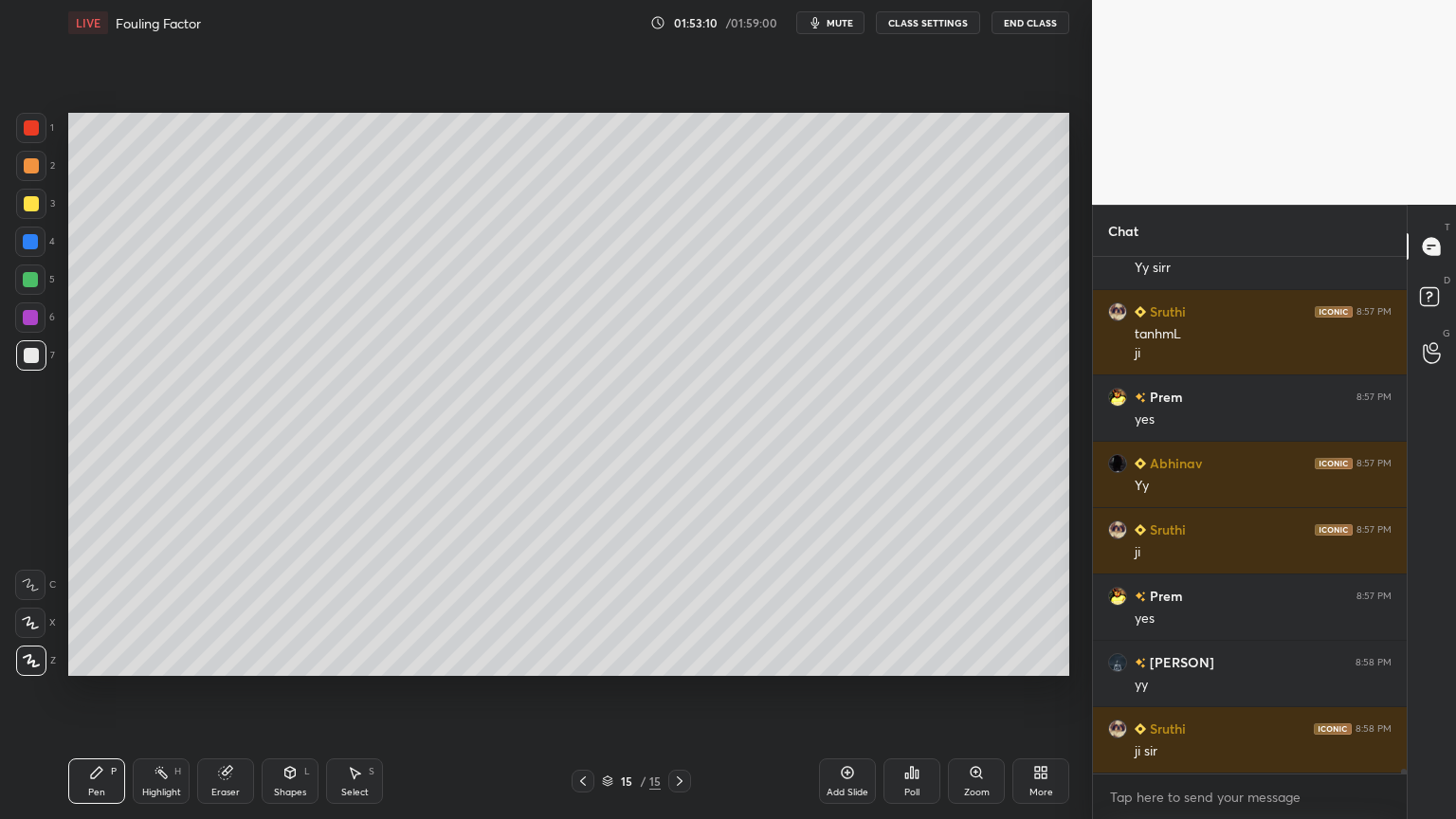 click at bounding box center (30, 280) 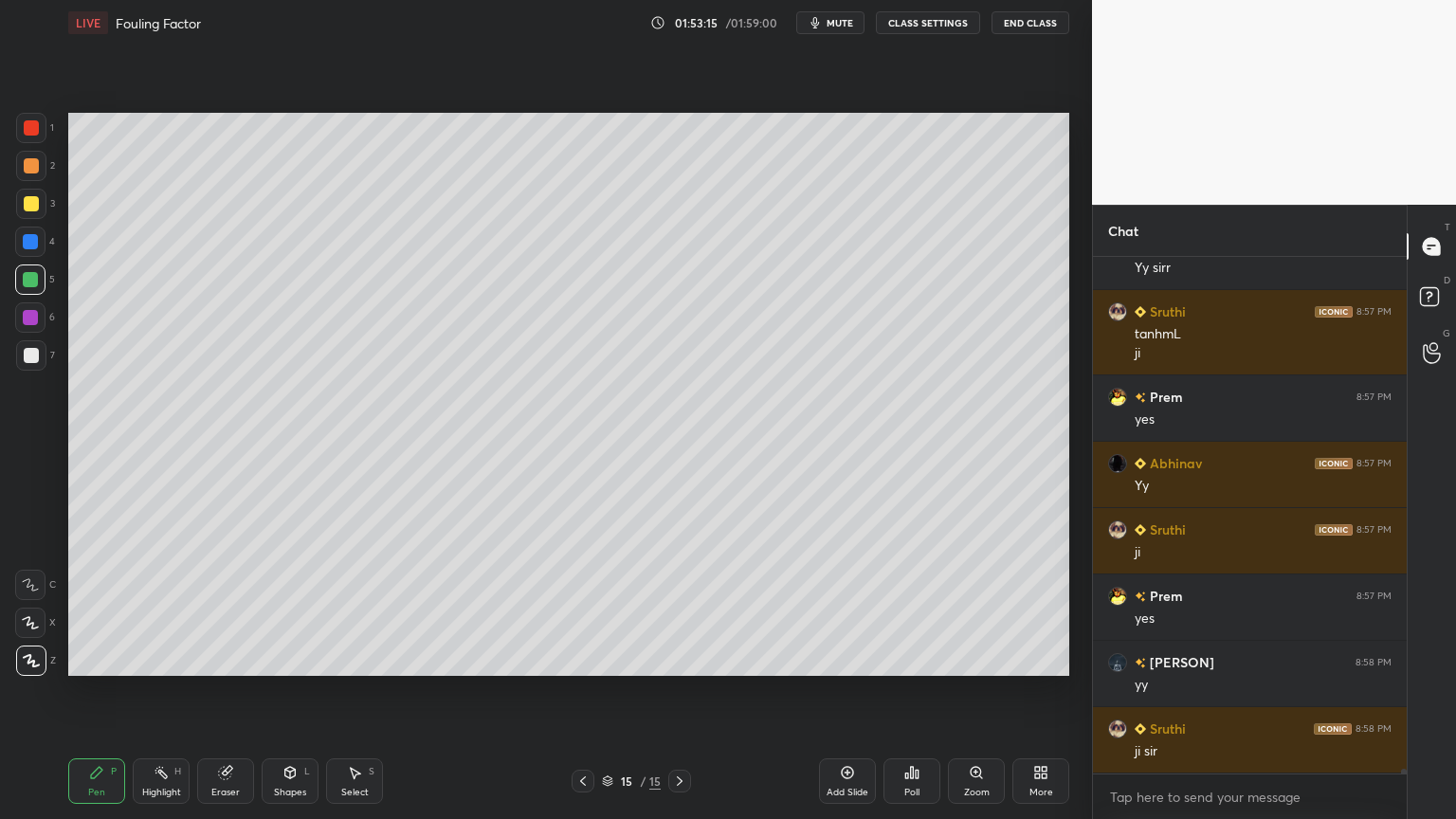click at bounding box center [31, 355] 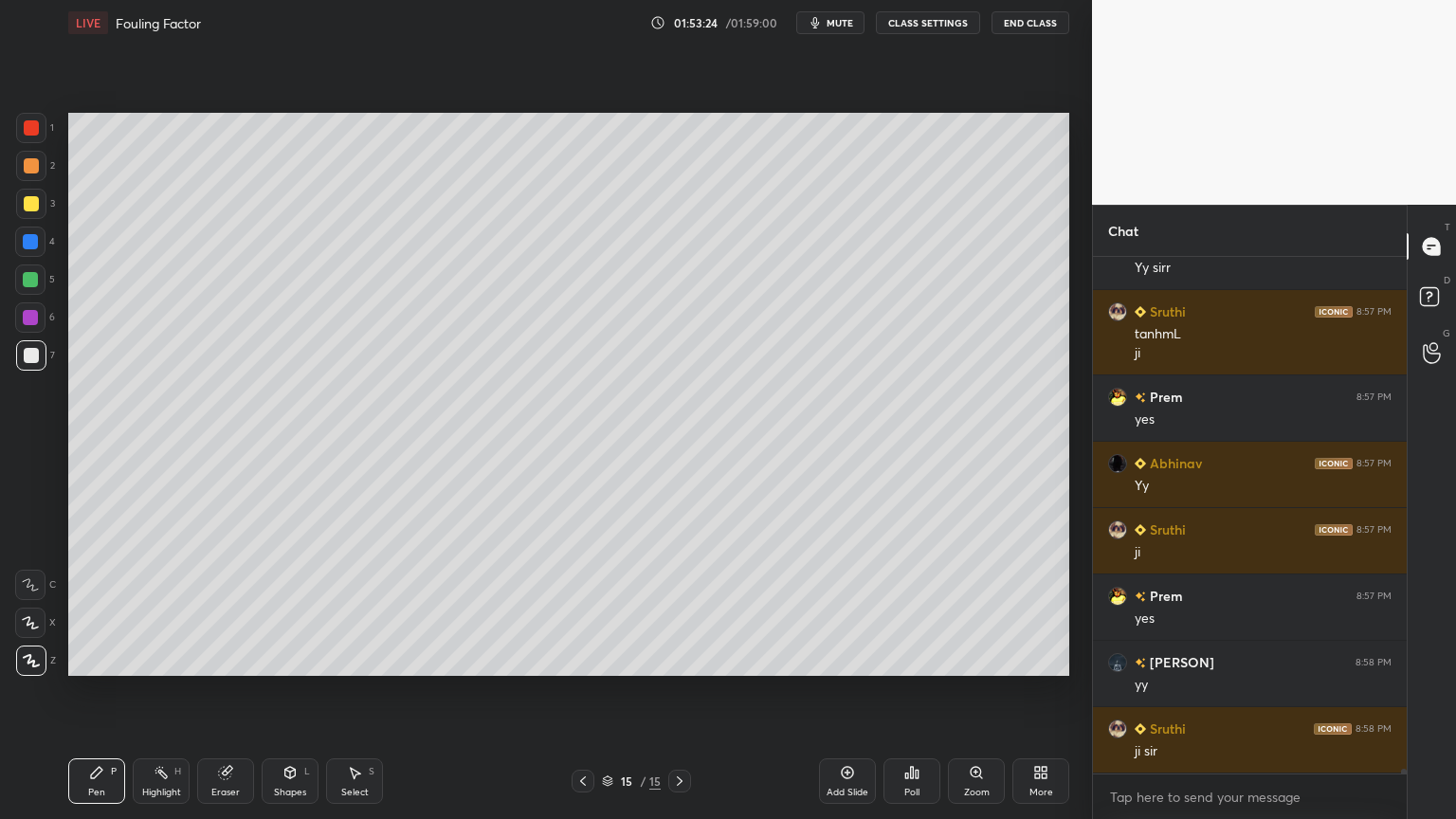 click on "Eraser" at bounding box center [226, 781] 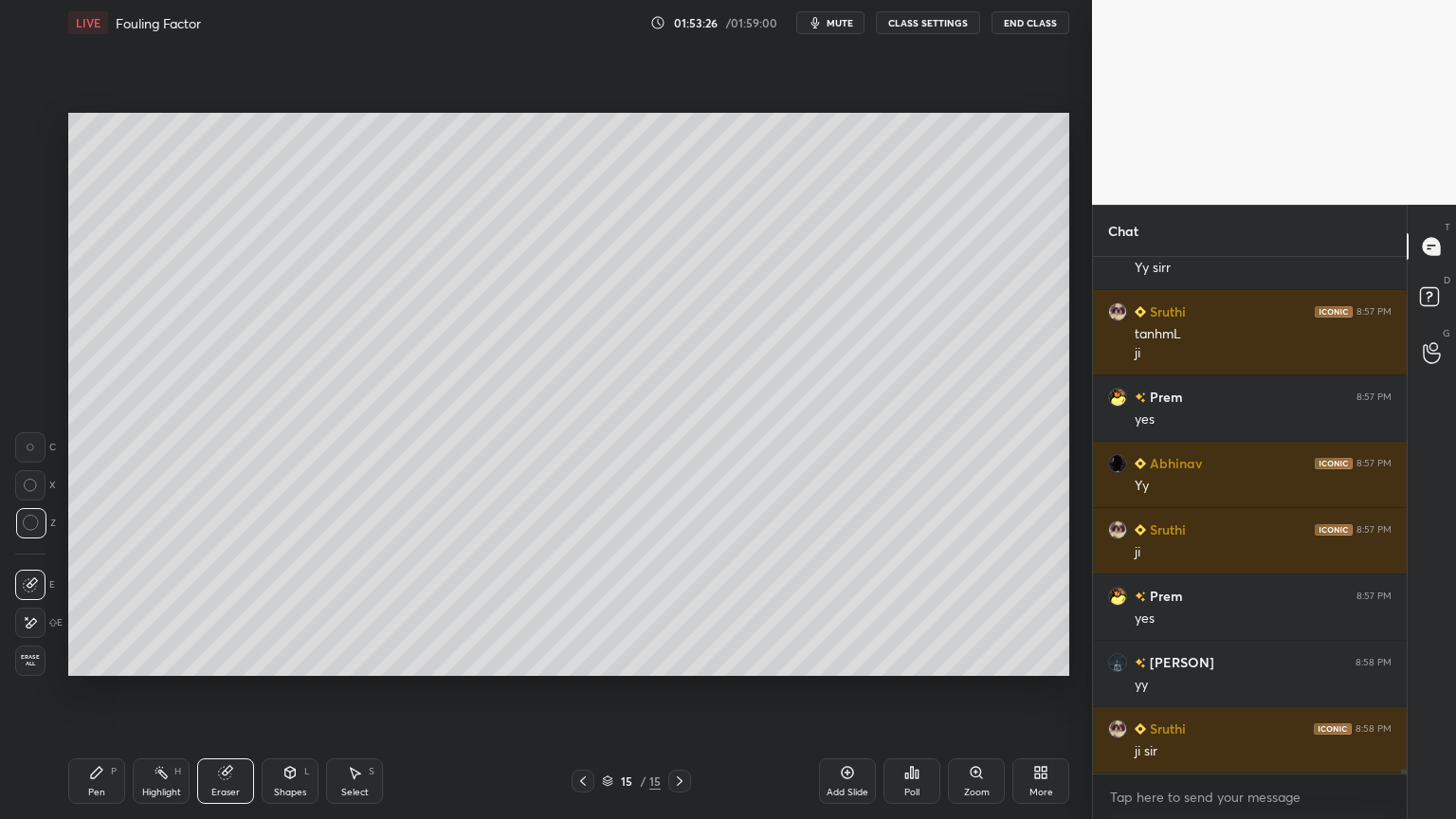 click on "Pen P" at bounding box center [97, 781] 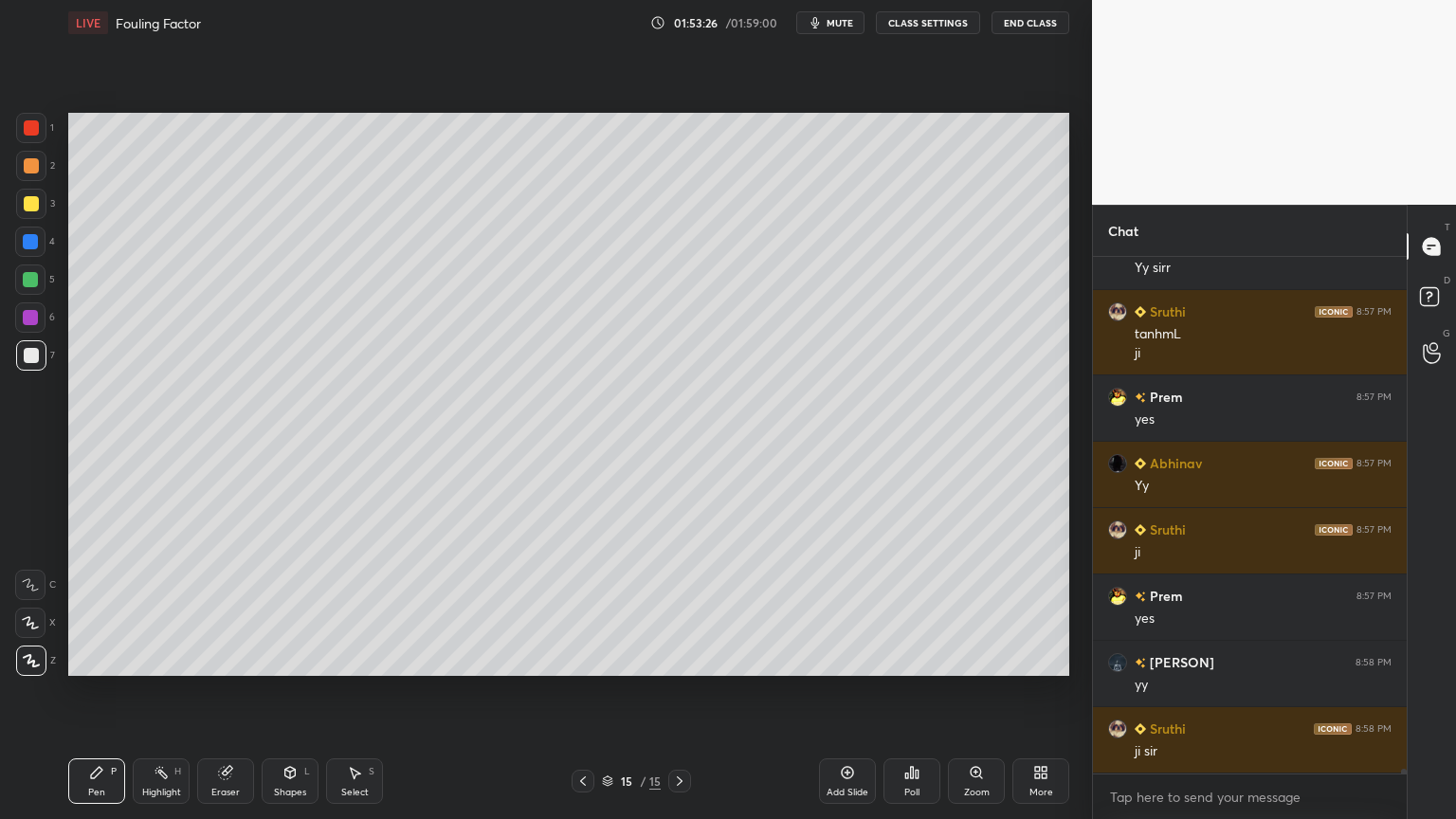 click at bounding box center (30, 280) 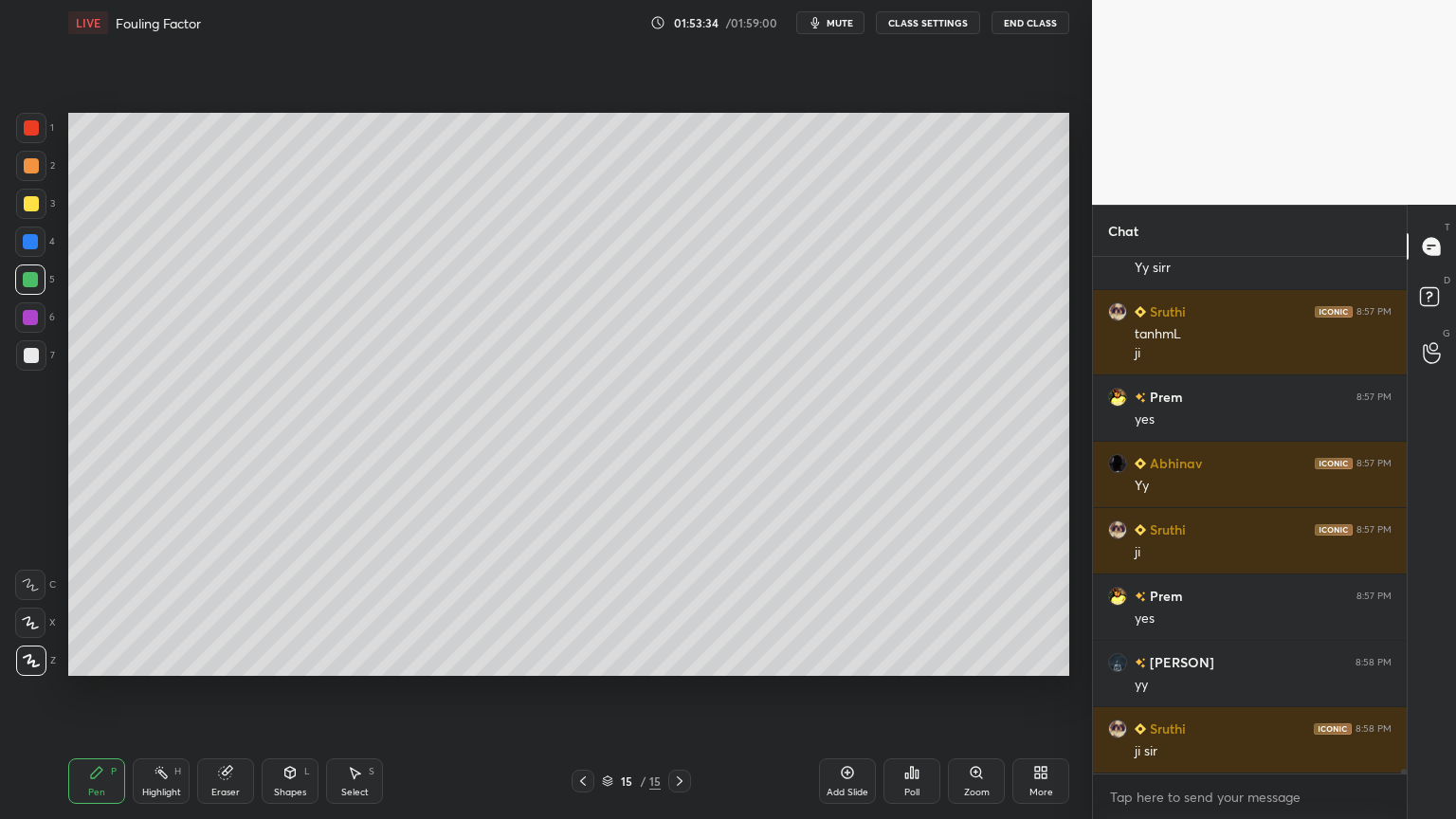 click on "Shapes L" at bounding box center [290, 781] 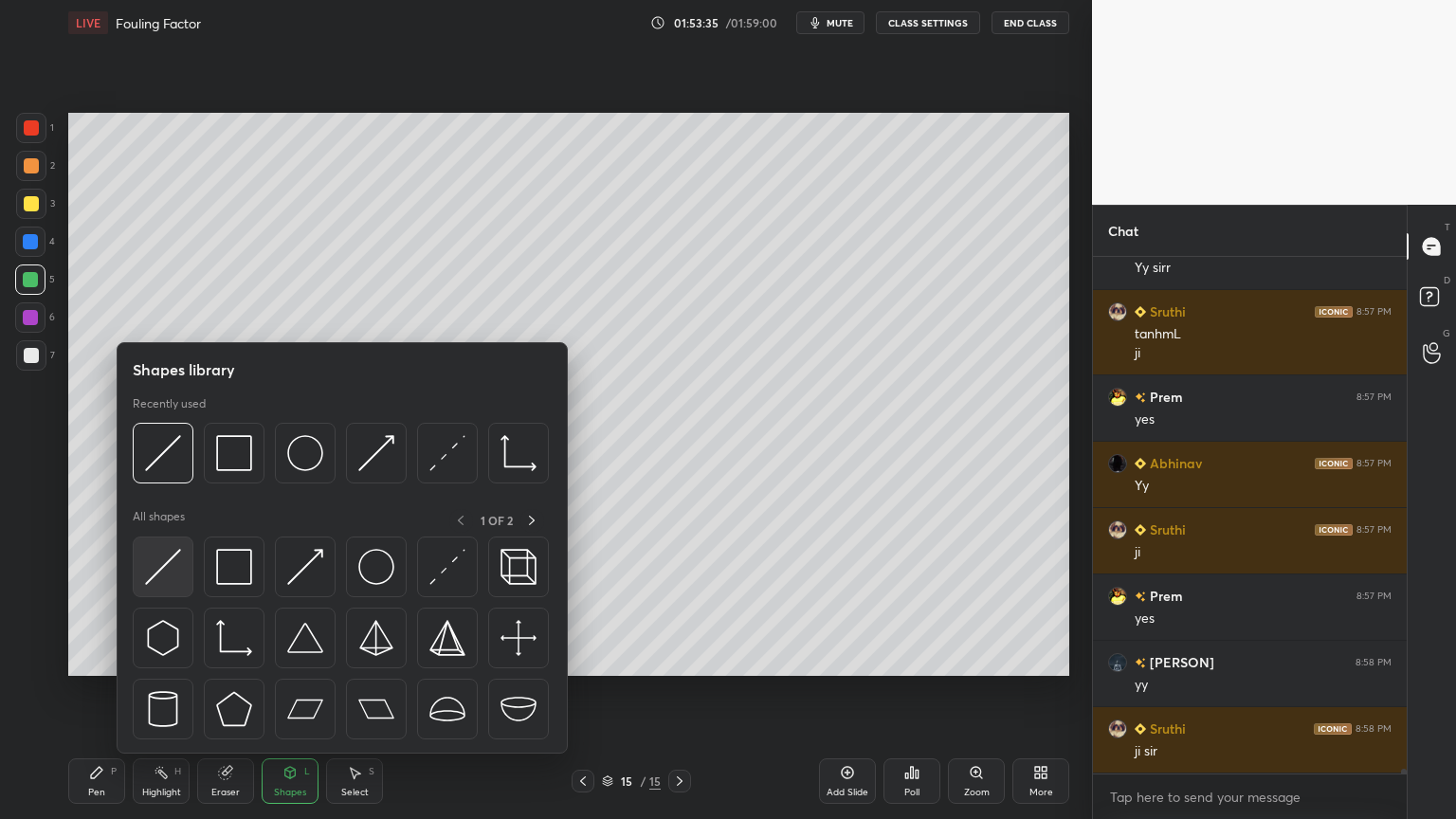 click at bounding box center (163, 567) 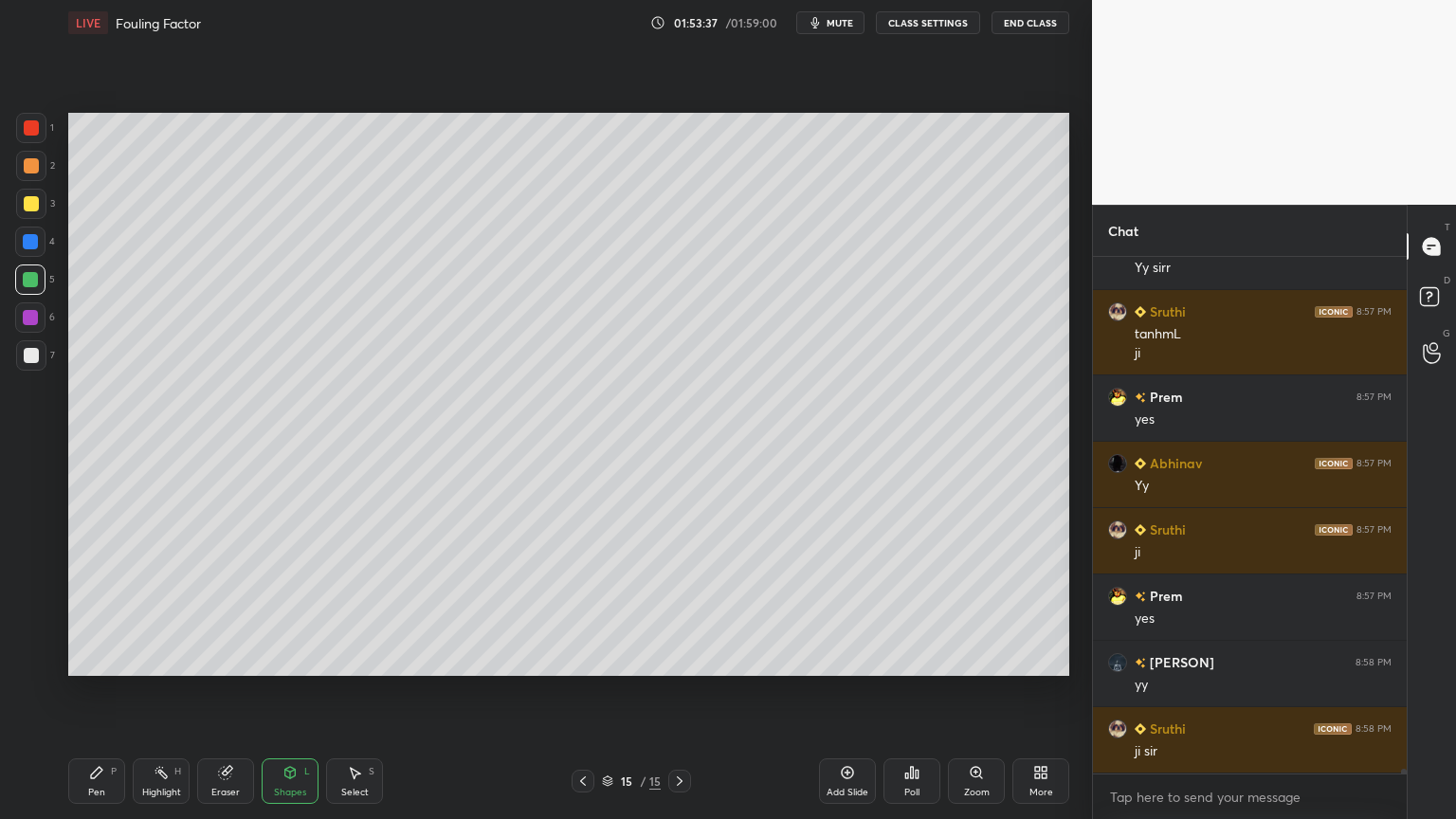 click on "Pen P" at bounding box center (97, 781) 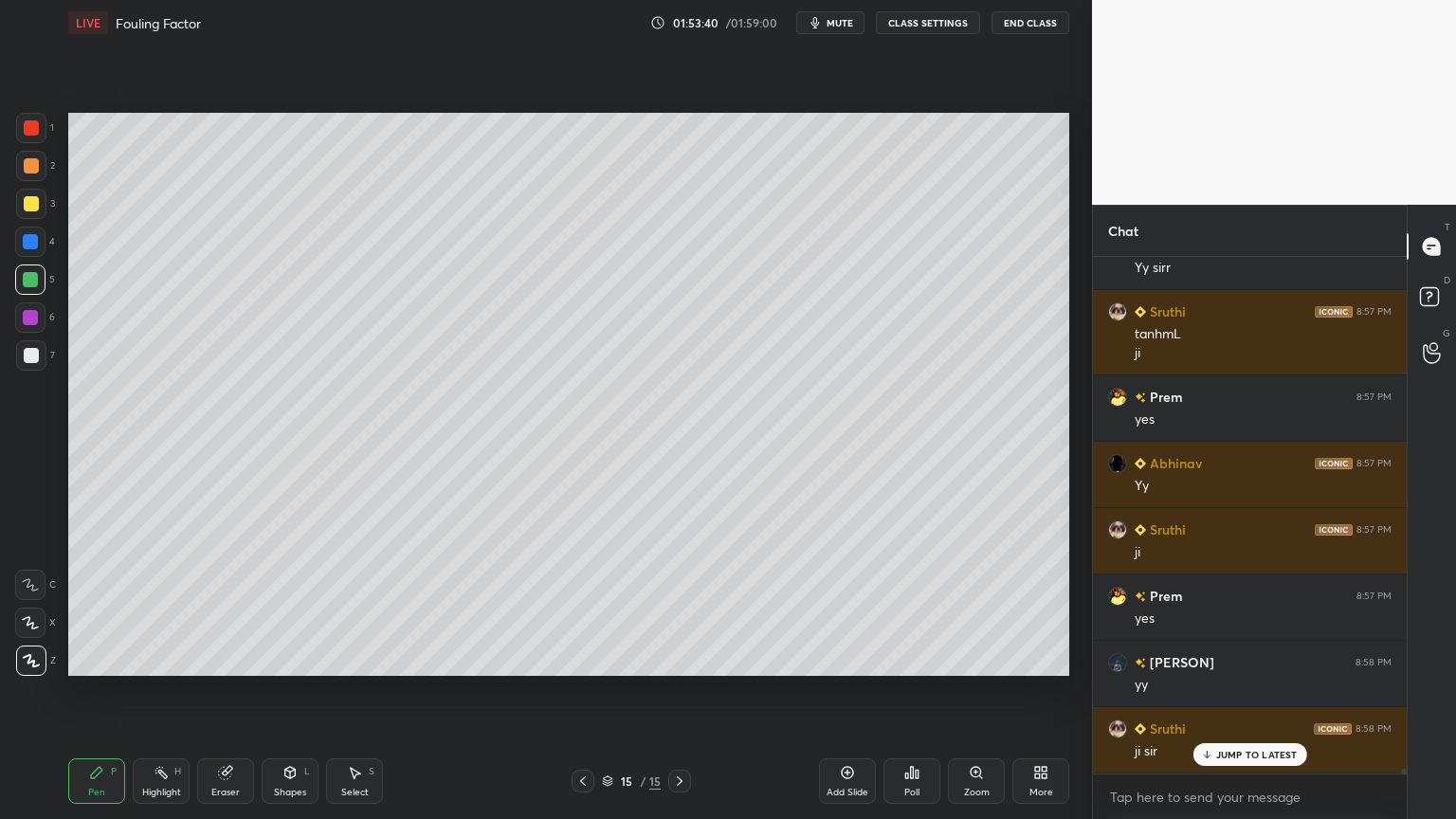 scroll, scrollTop: 59476, scrollLeft: 0, axis: vertical 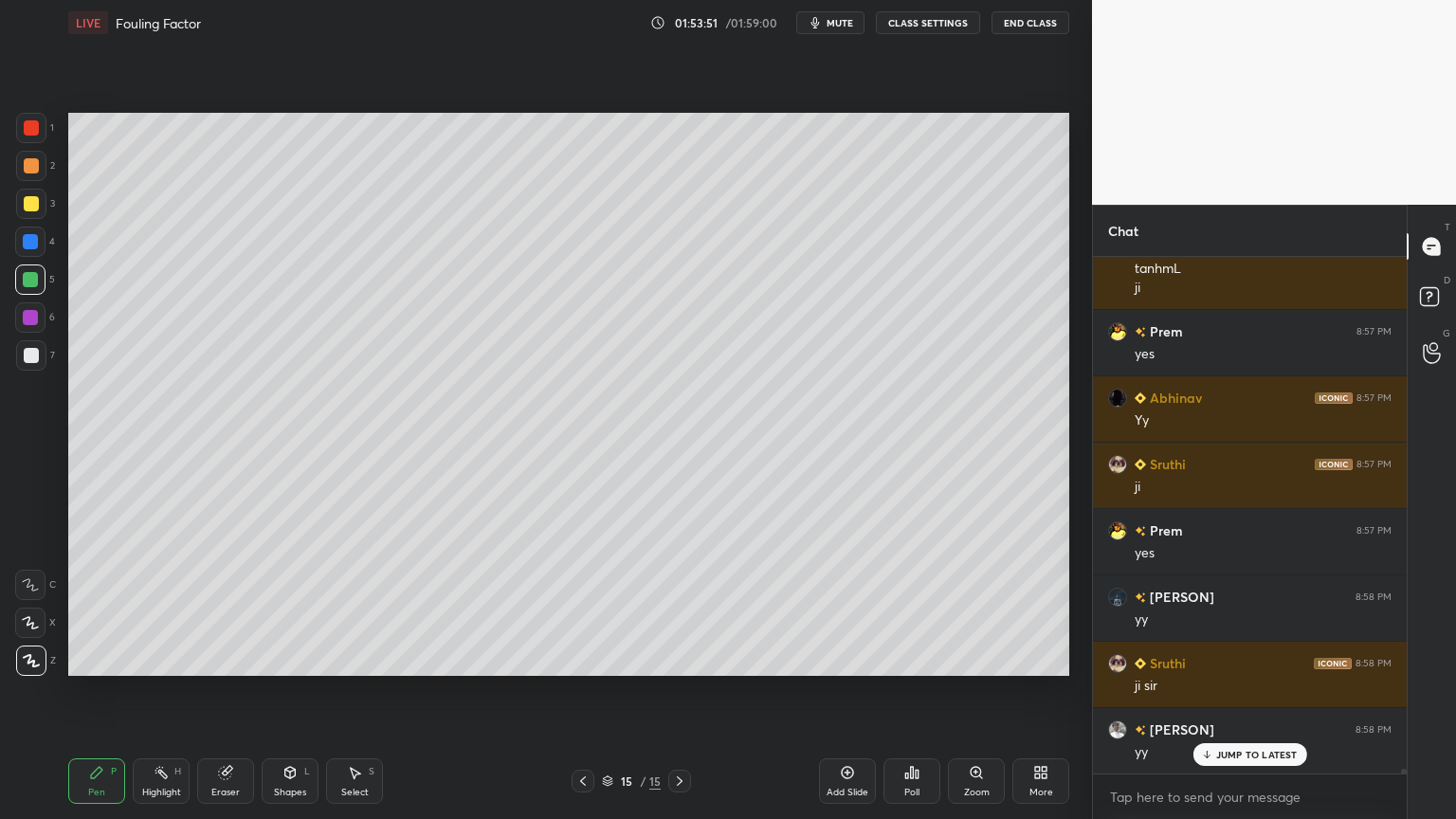 click at bounding box center (31, 355) 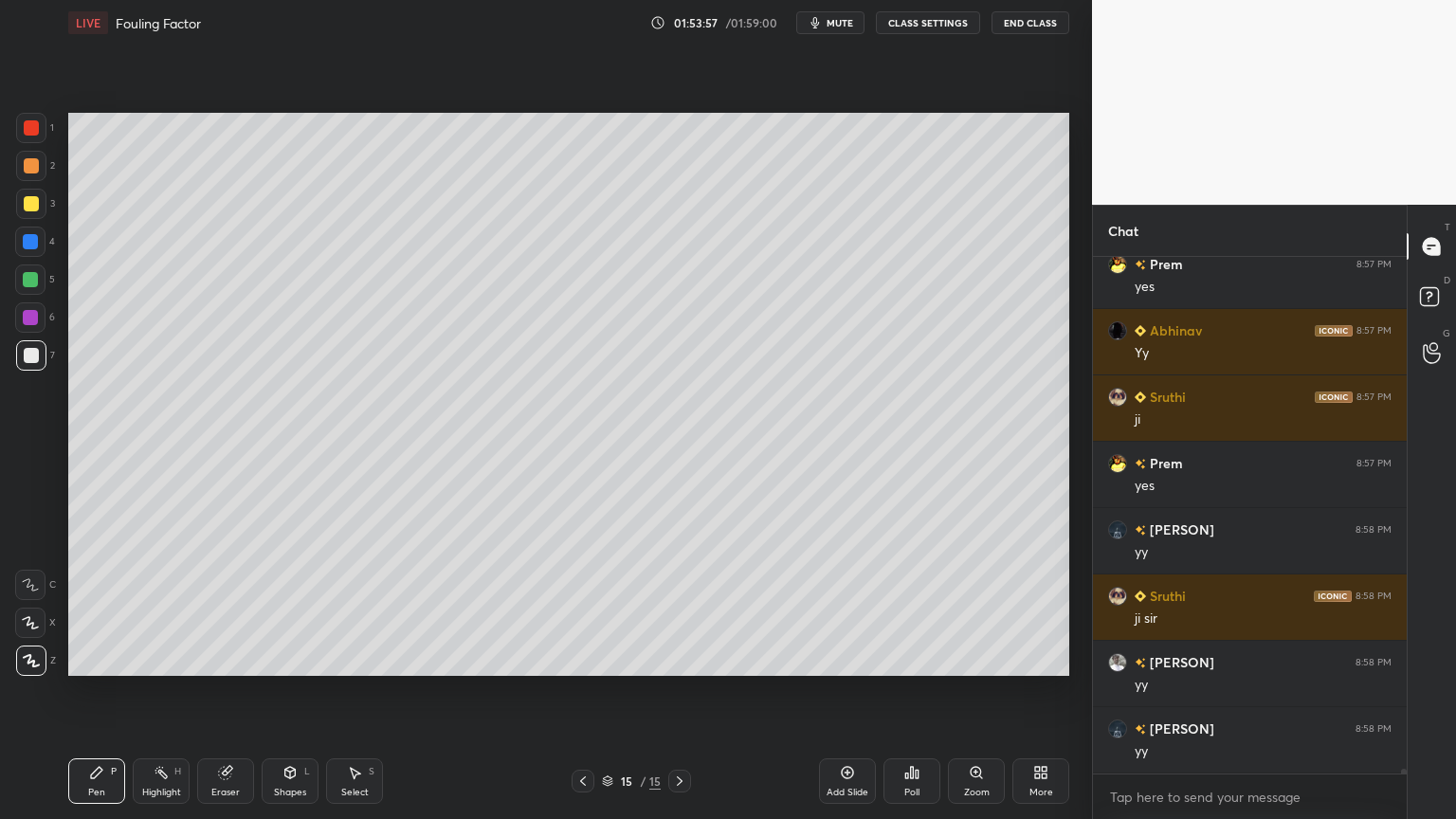 scroll, scrollTop: 59609, scrollLeft: 0, axis: vertical 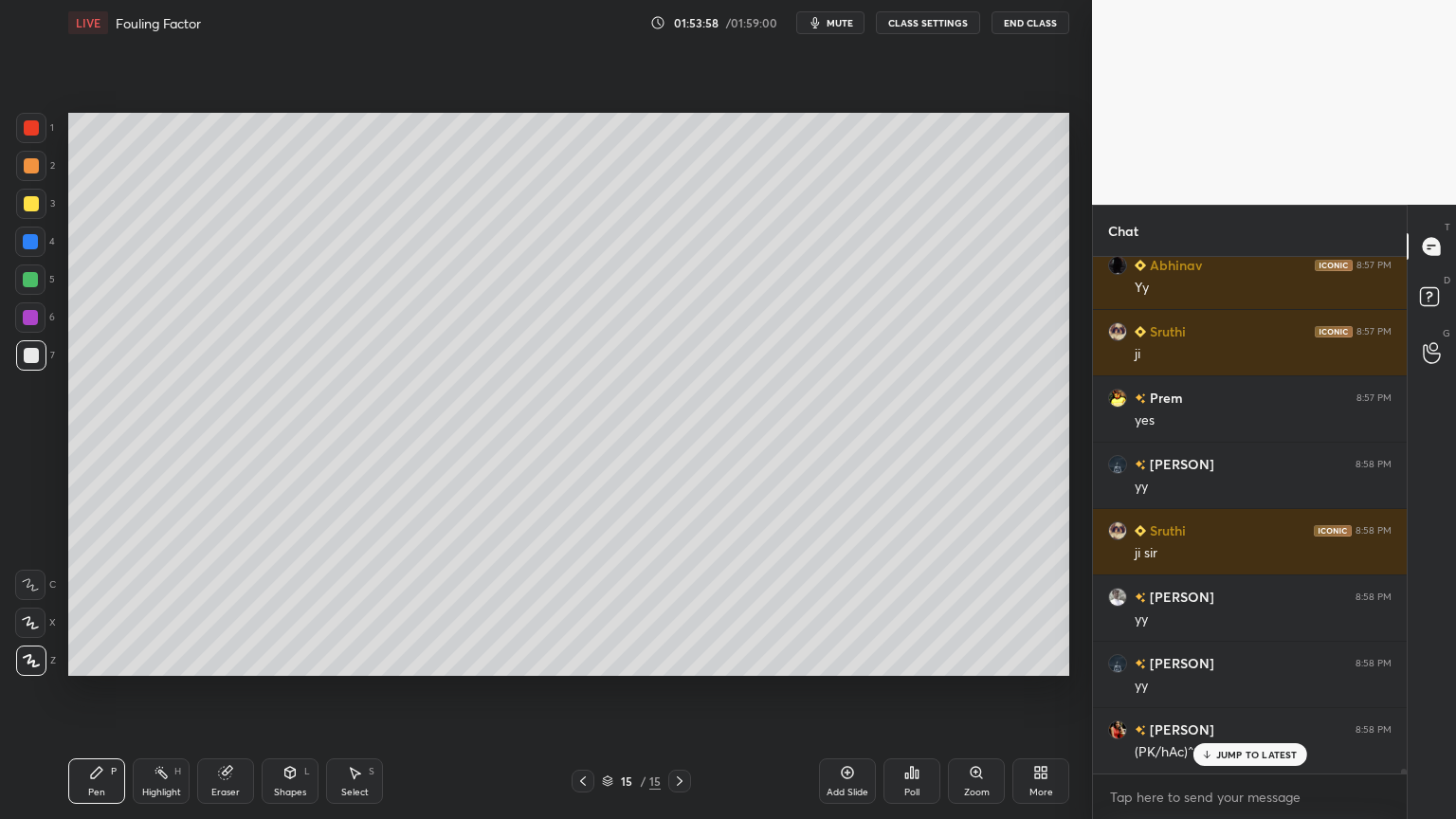 click on "Select S" at bounding box center (355, 781) 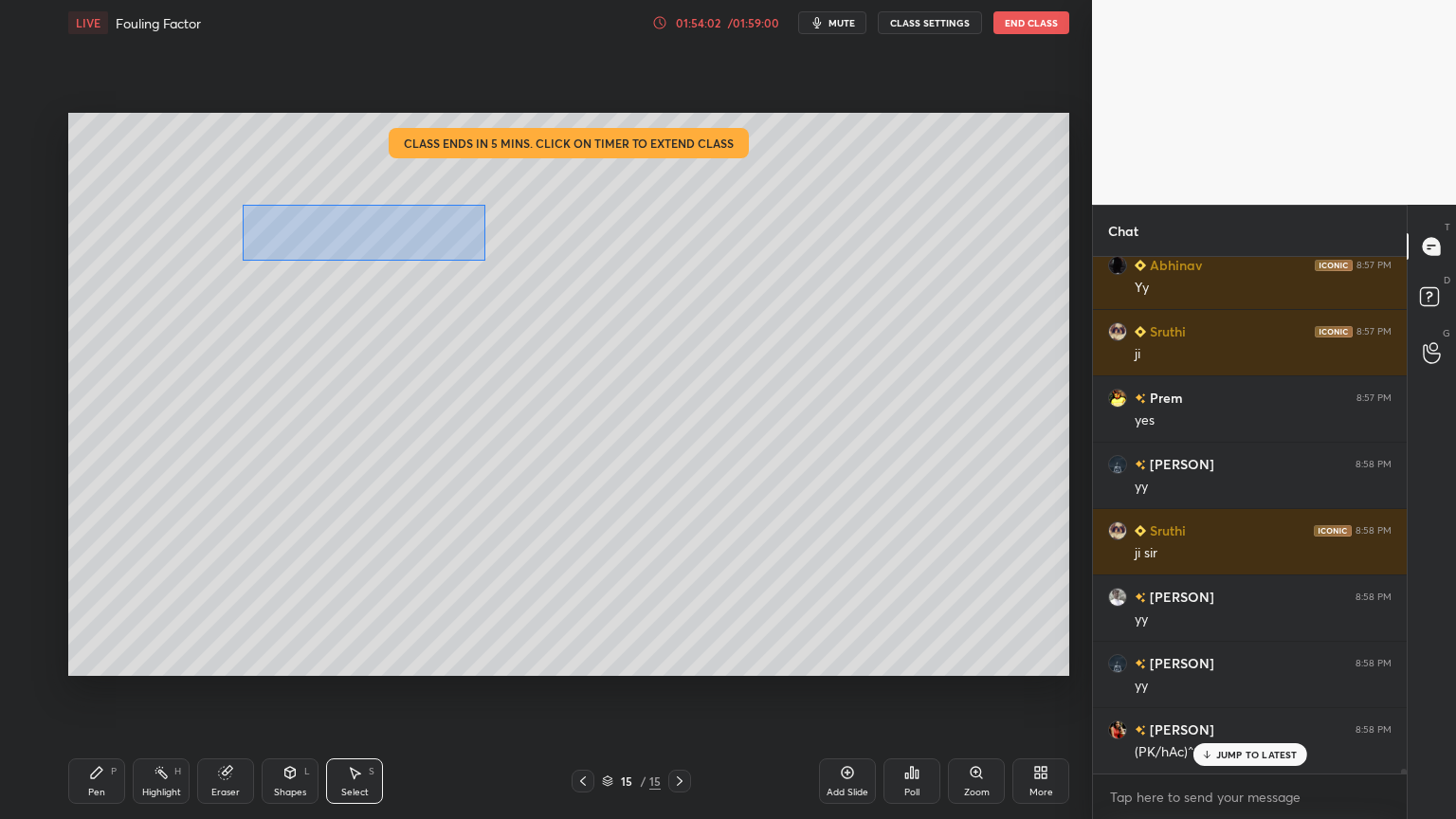 drag, startPoint x: 243, startPoint y: 205, endPoint x: 482, endPoint y: 261, distance: 245.47301 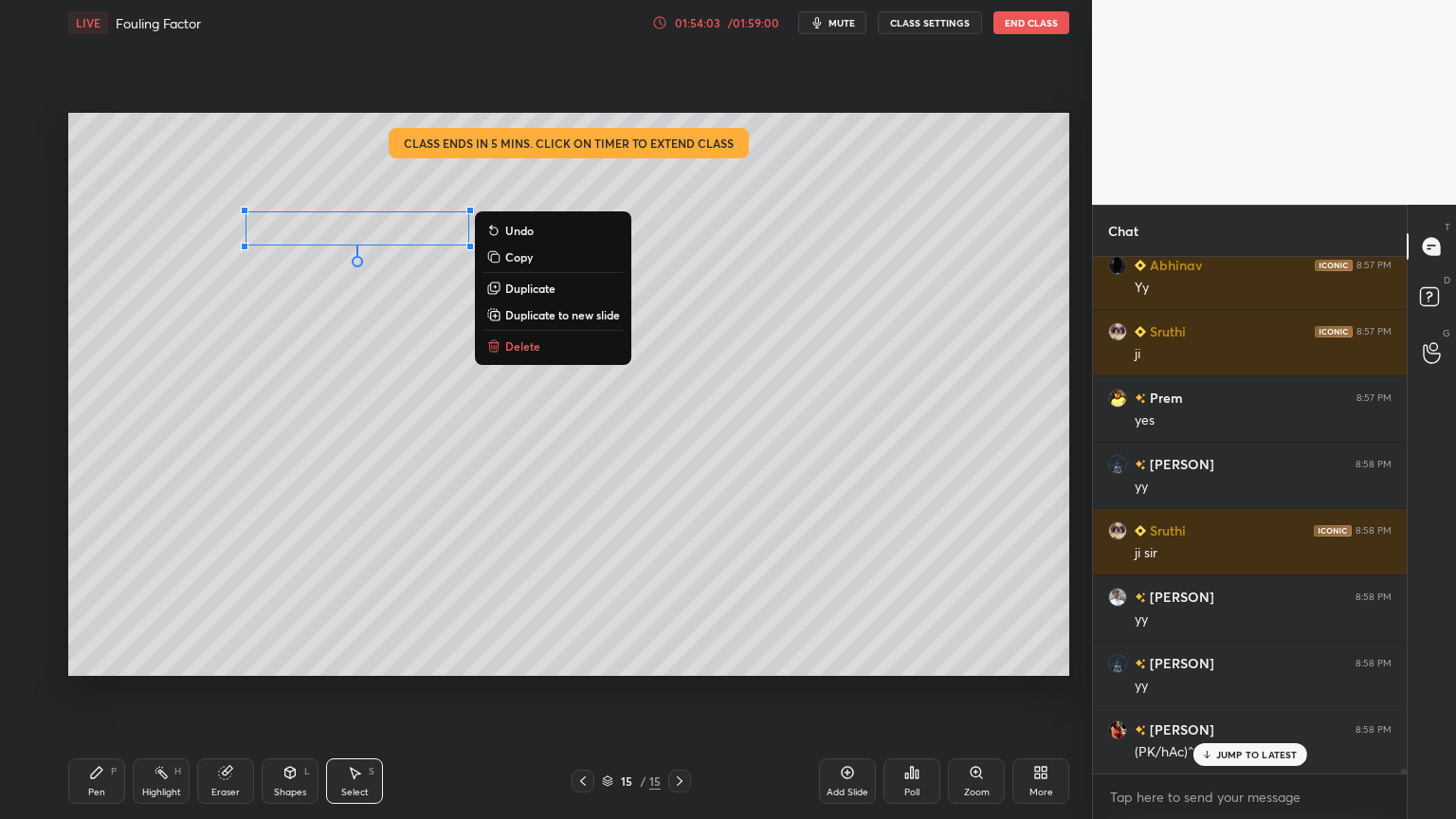 drag, startPoint x: 531, startPoint y: 289, endPoint x: 512, endPoint y: 288, distance: 19.026298 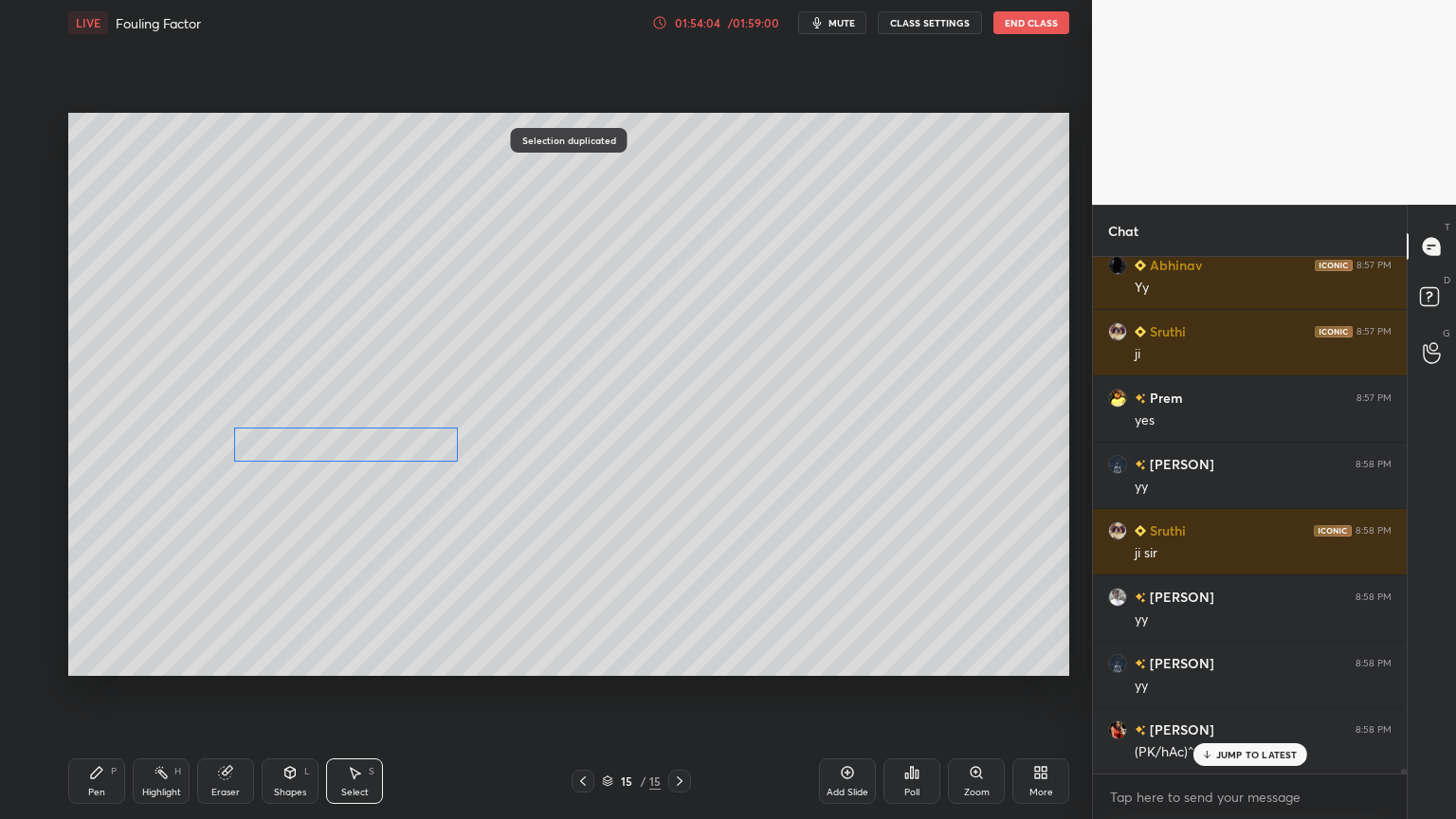 drag, startPoint x: 387, startPoint y: 258, endPoint x: 353, endPoint y: 451, distance: 195.97194 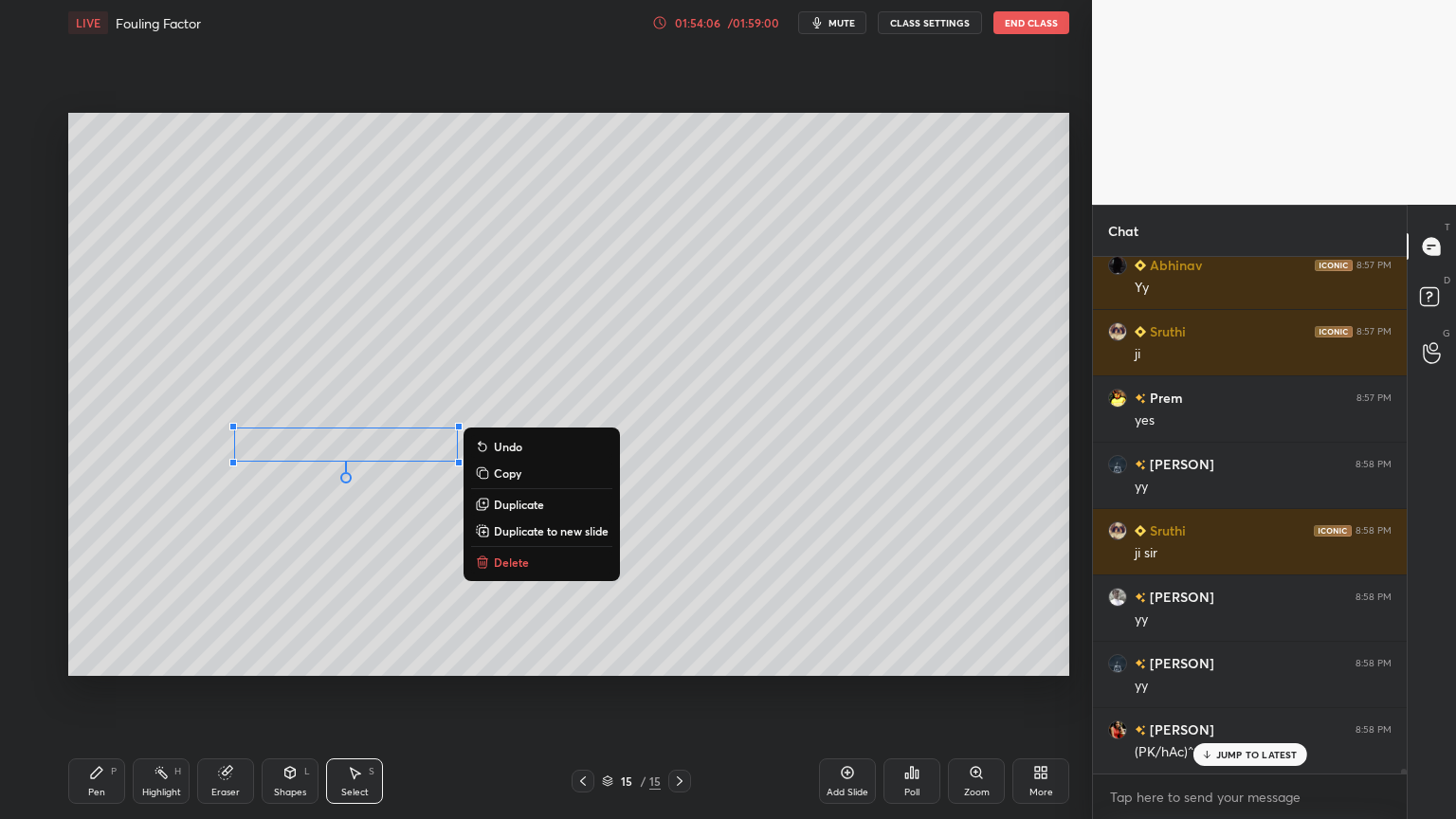 click on "Shapes L" at bounding box center [290, 781] 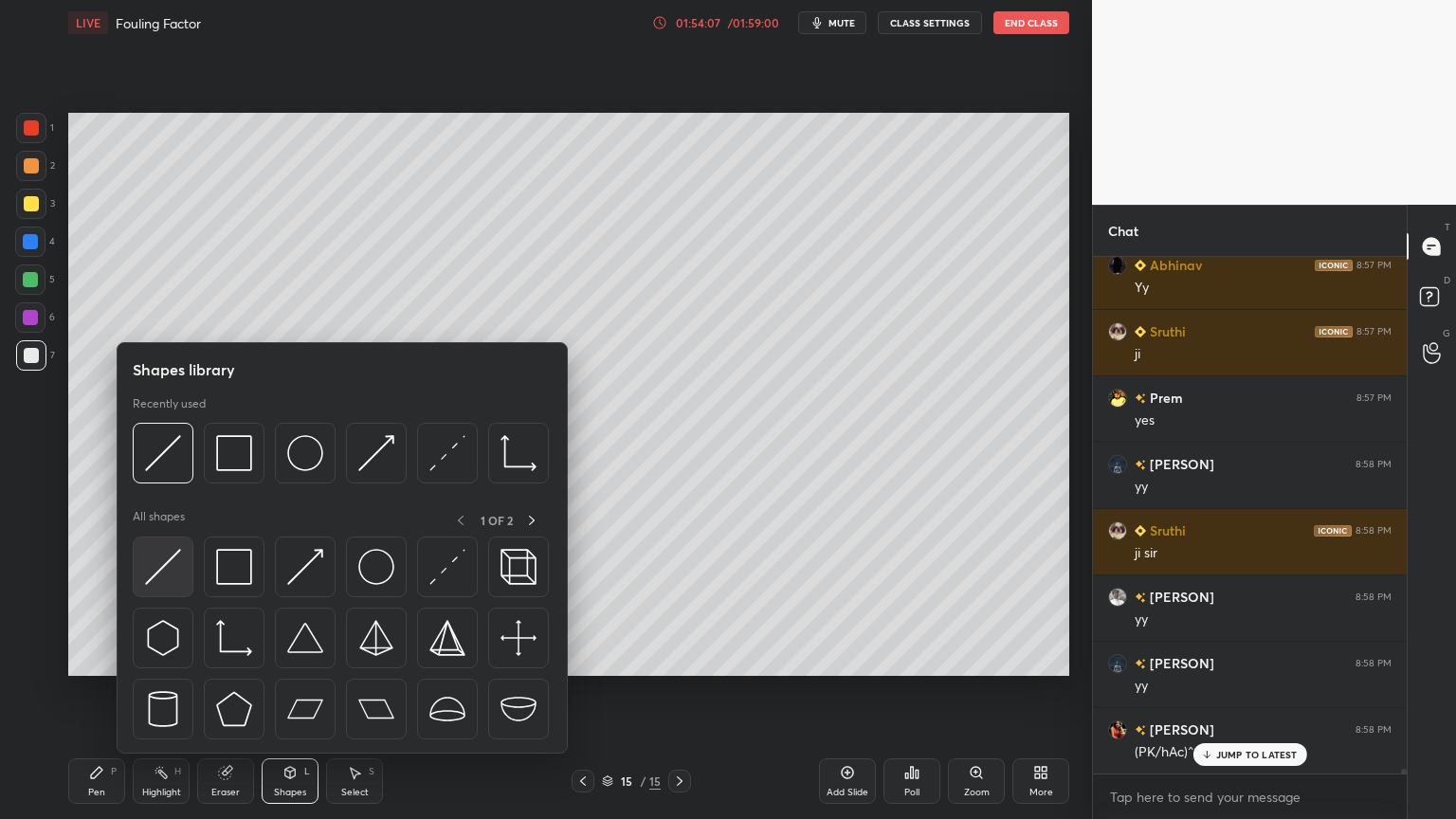 click at bounding box center (163, 567) 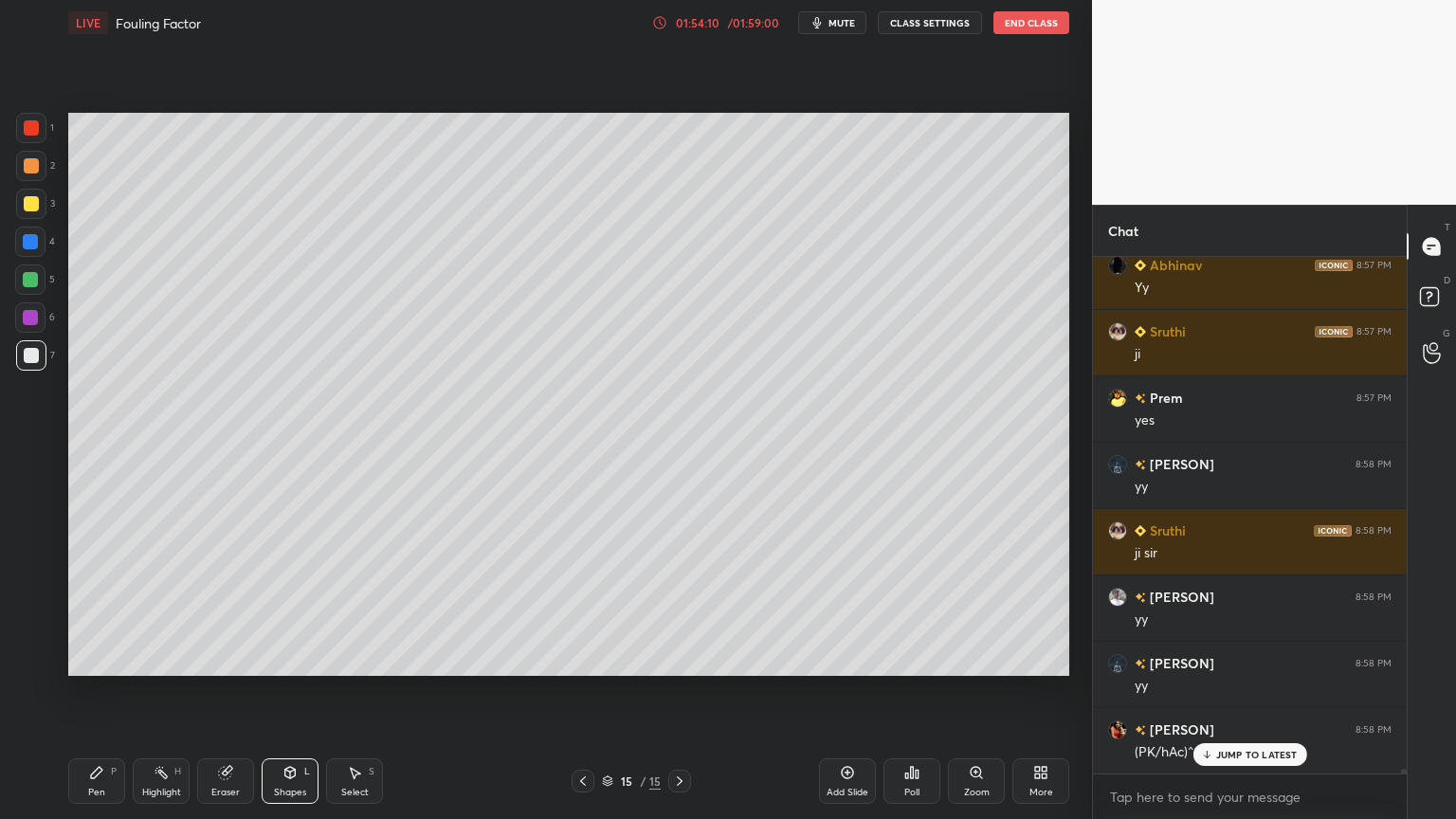 click on "Select" at bounding box center [355, 792] 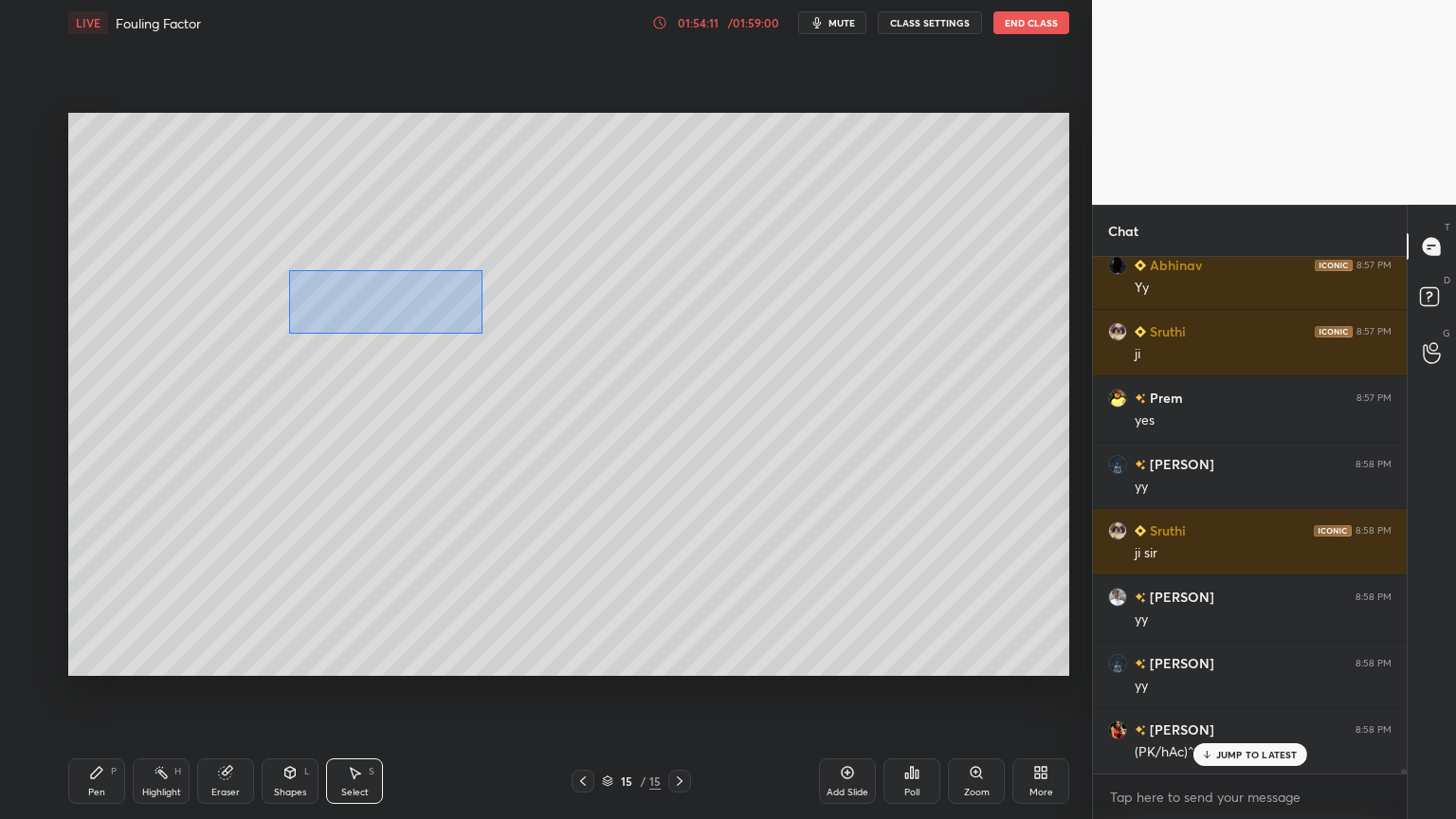 drag, startPoint x: 298, startPoint y: 278, endPoint x: 482, endPoint y: 333, distance: 192.04427 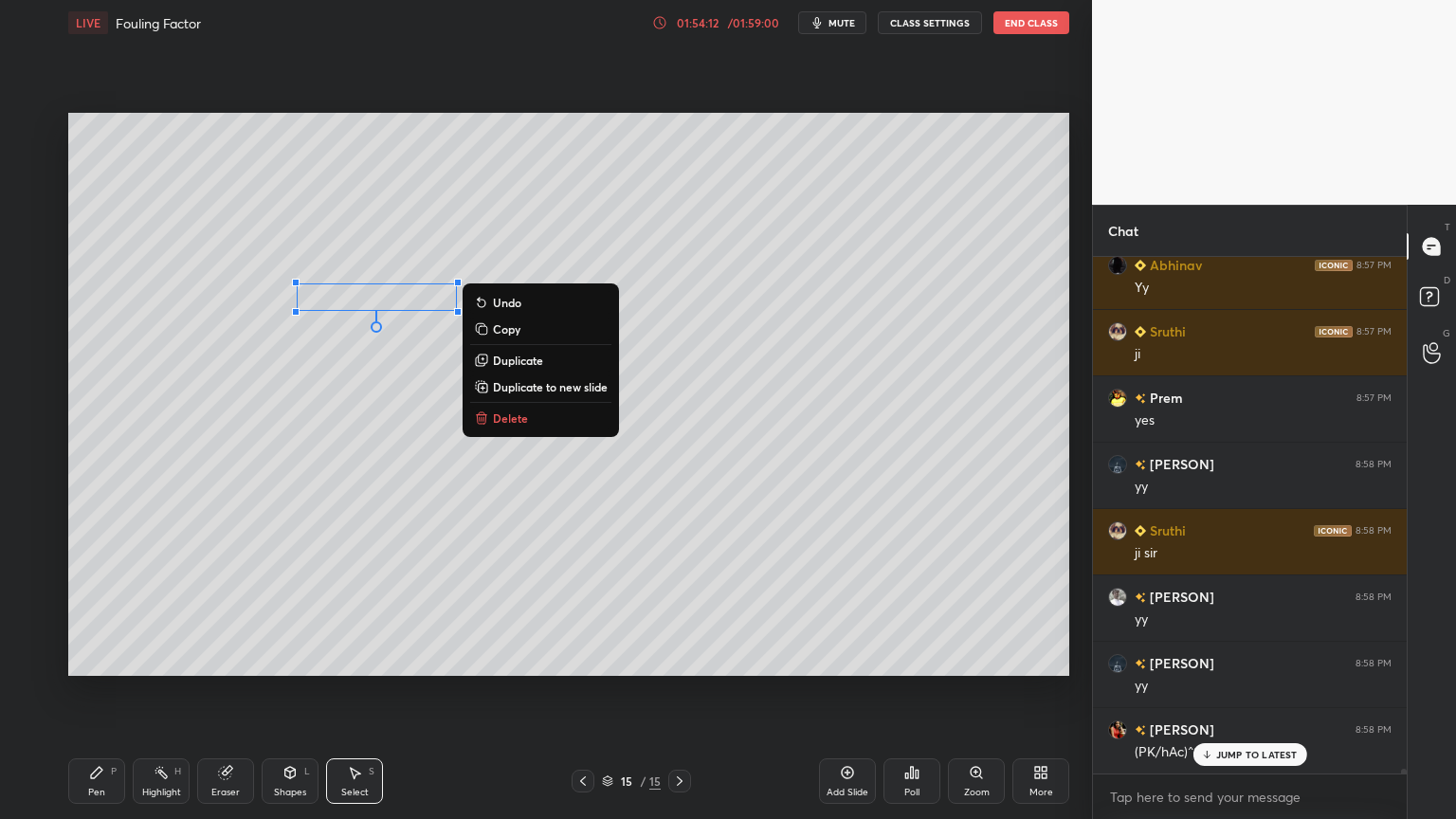click on "Duplicate" at bounding box center [518, 360] 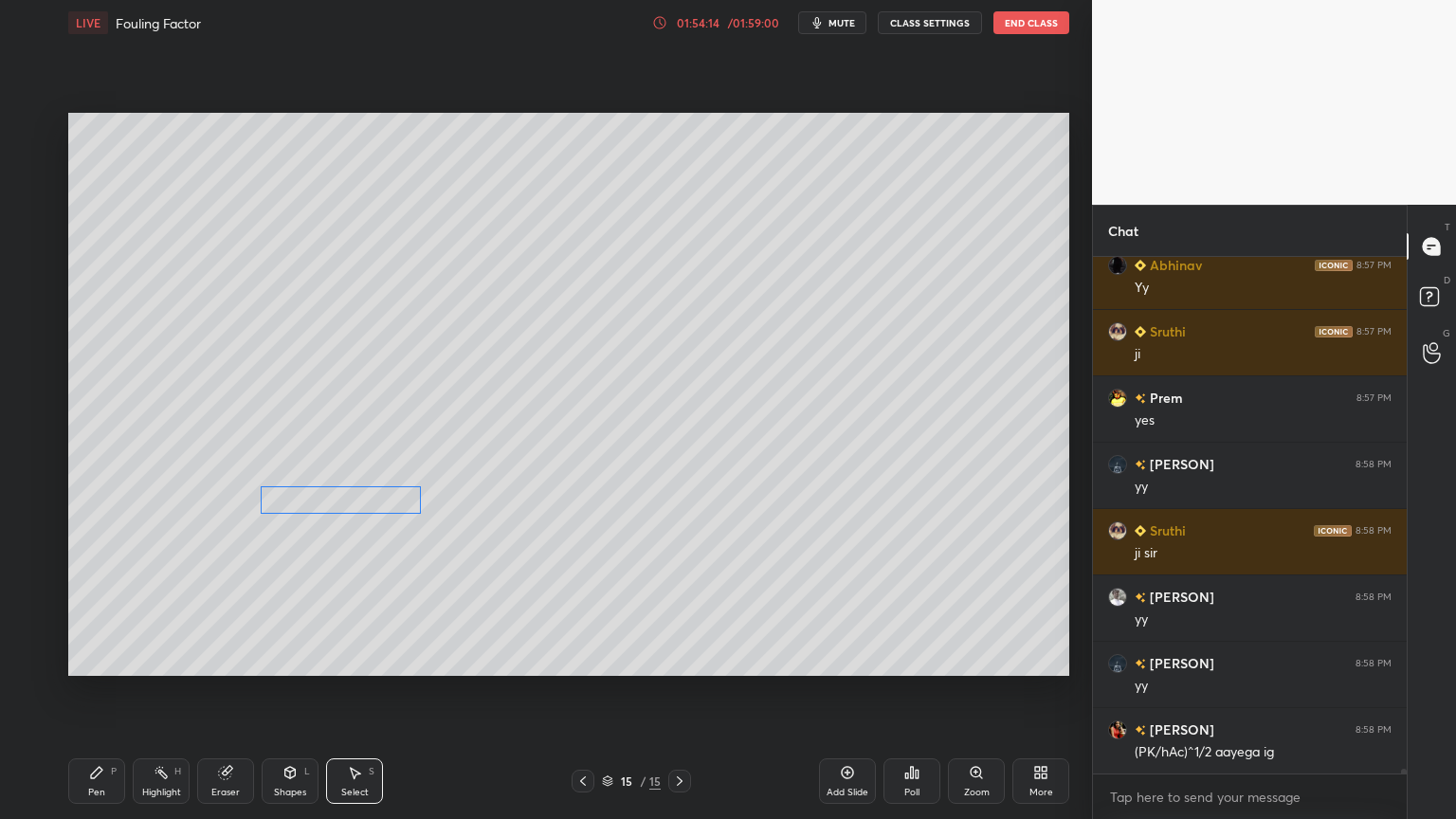 scroll, scrollTop: 59676, scrollLeft: 0, axis: vertical 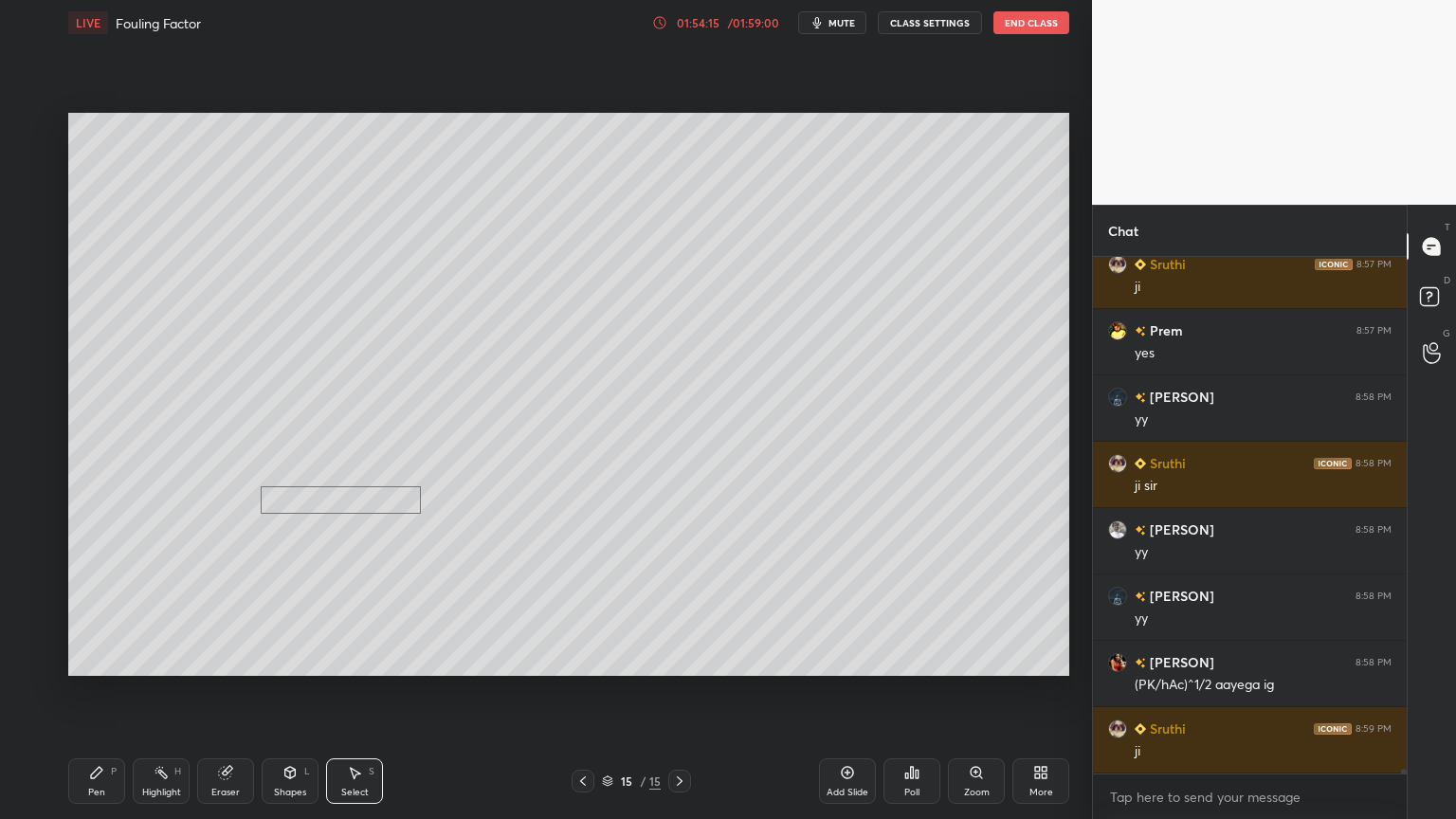 drag, startPoint x: 430, startPoint y: 318, endPoint x: 372, endPoint y: 500, distance: 191.01832 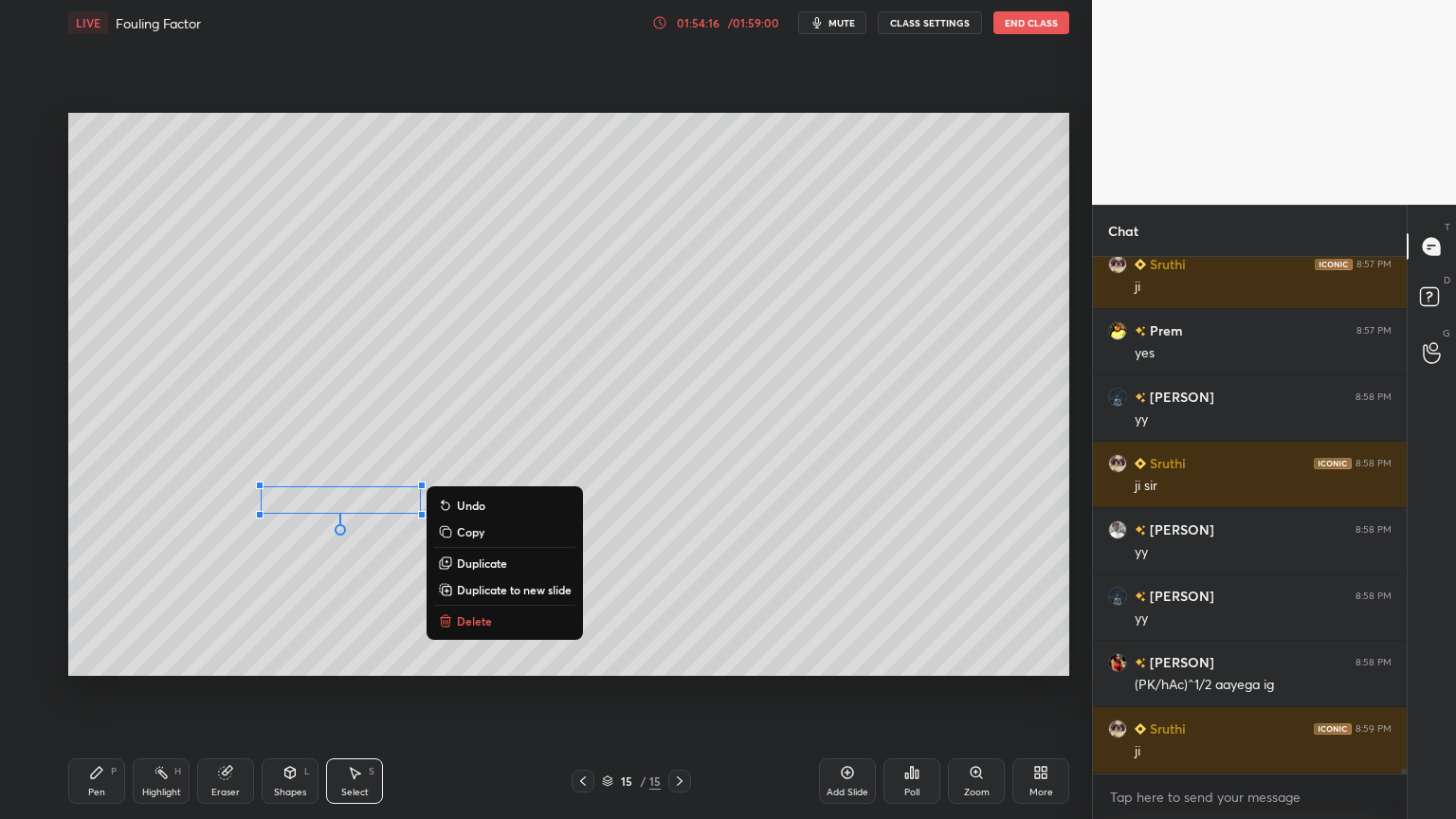 click on "Pen P" at bounding box center [97, 781] 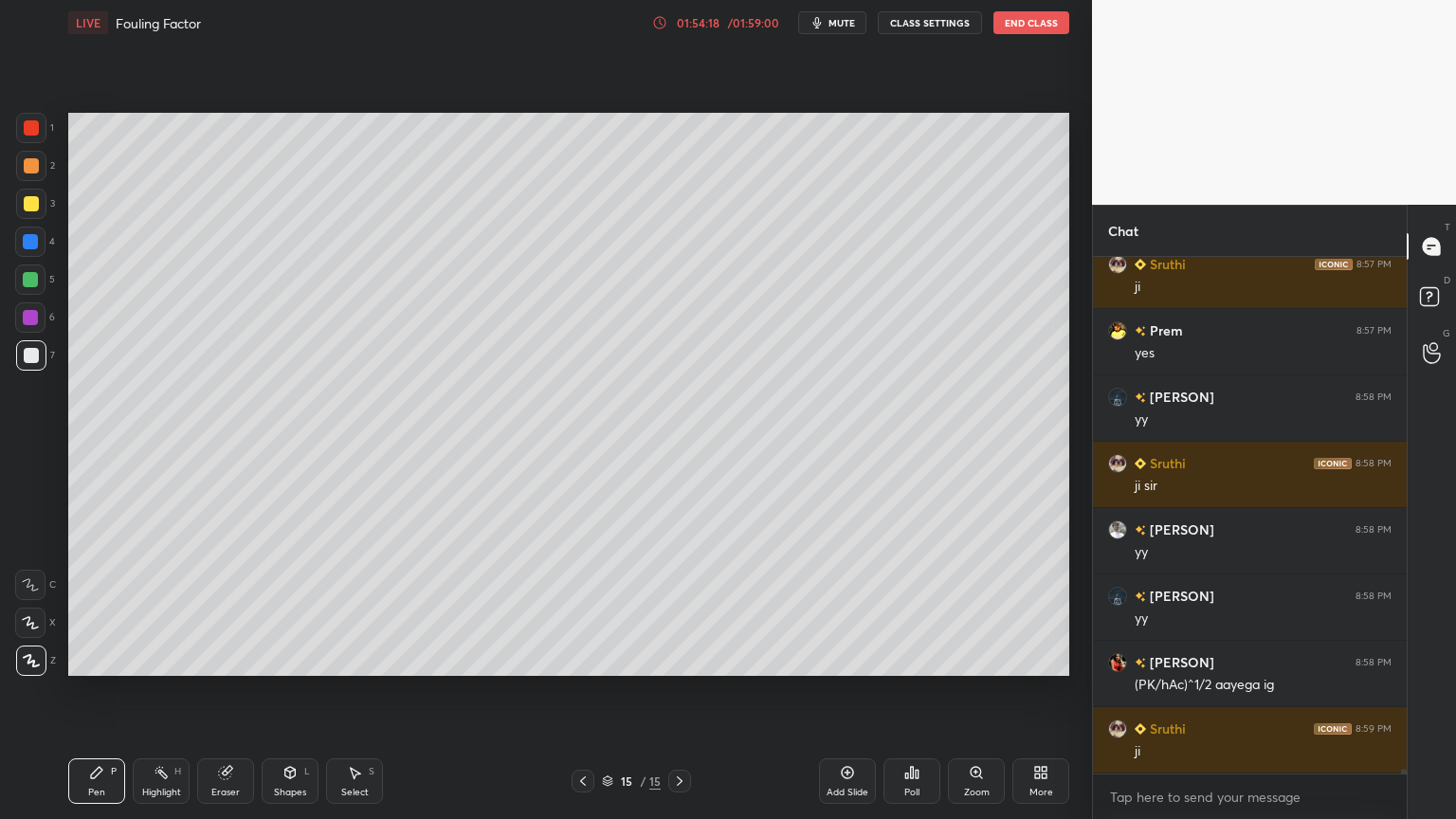 click at bounding box center [30, 280] 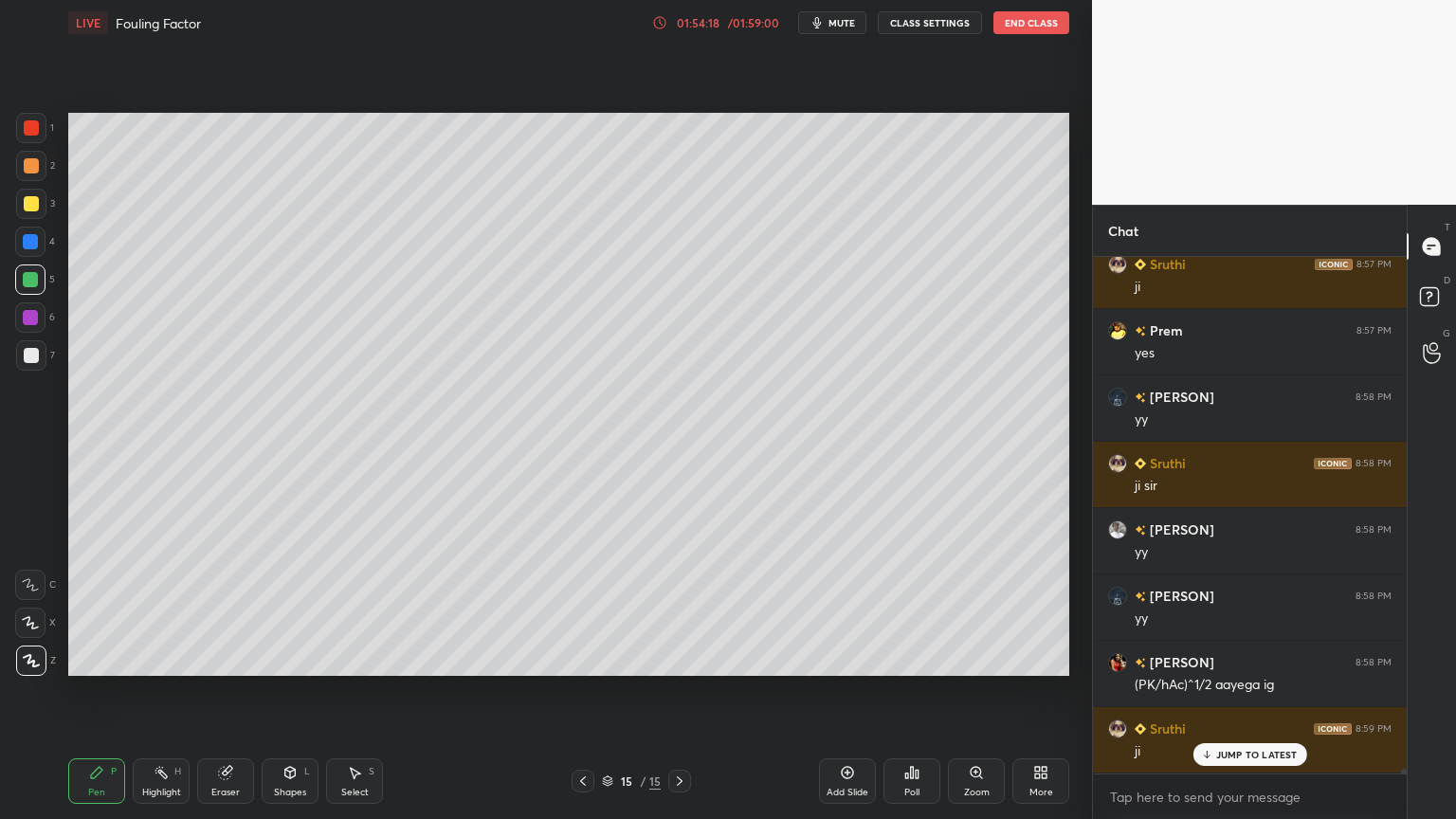 scroll, scrollTop: 59742, scrollLeft: 0, axis: vertical 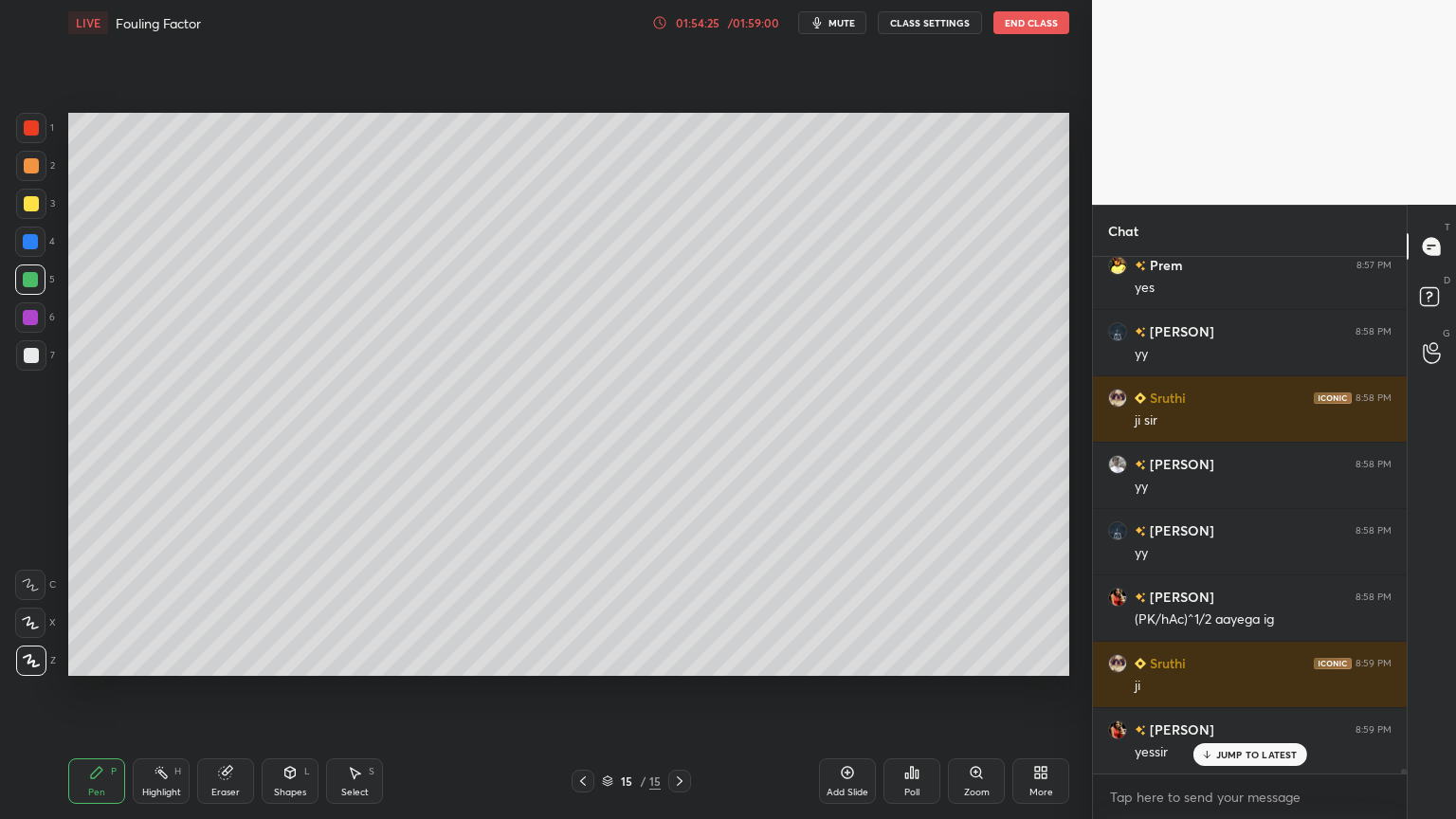 click at bounding box center (31, 355) 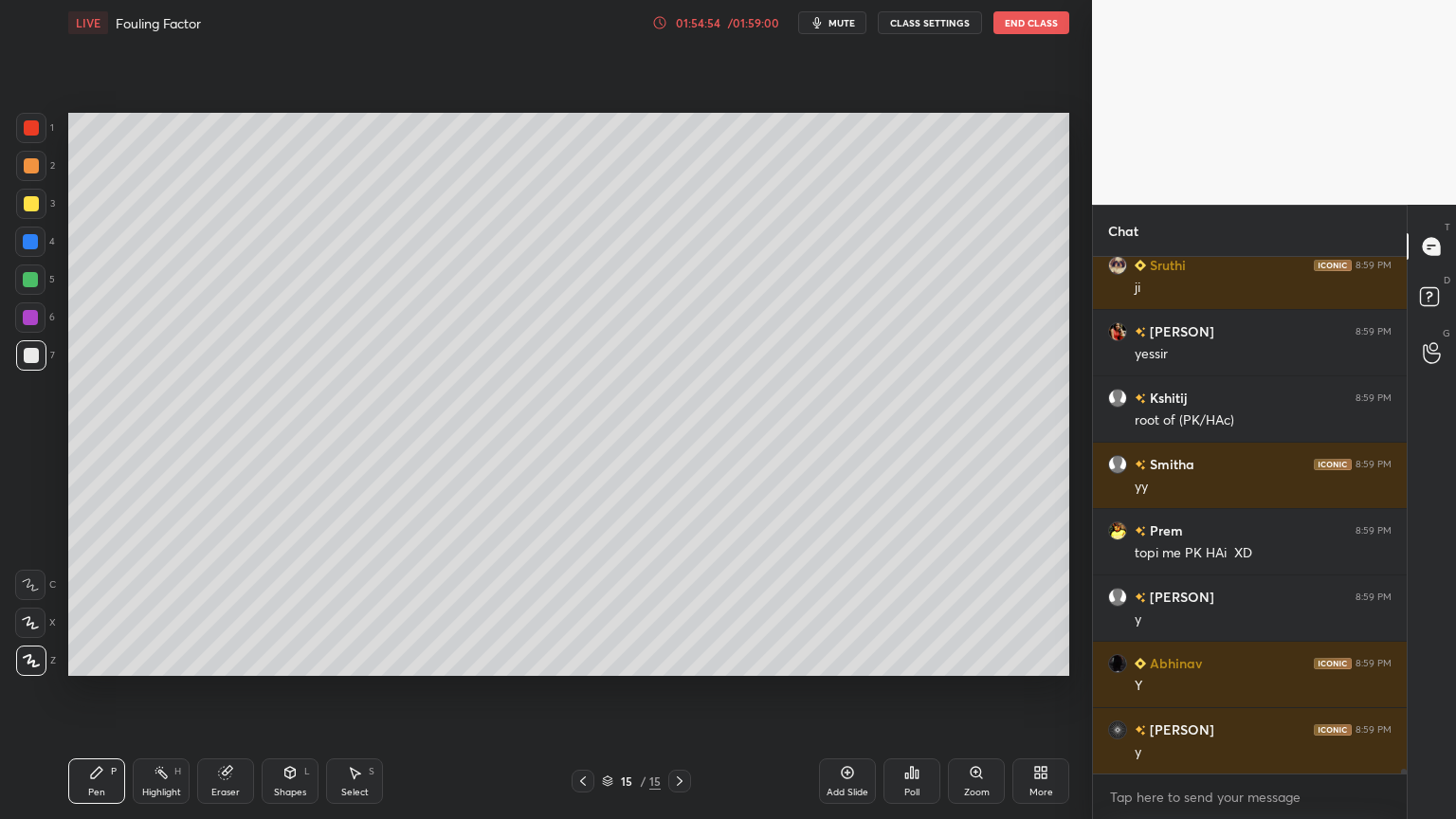 scroll, scrollTop: 60207, scrollLeft: 0, axis: vertical 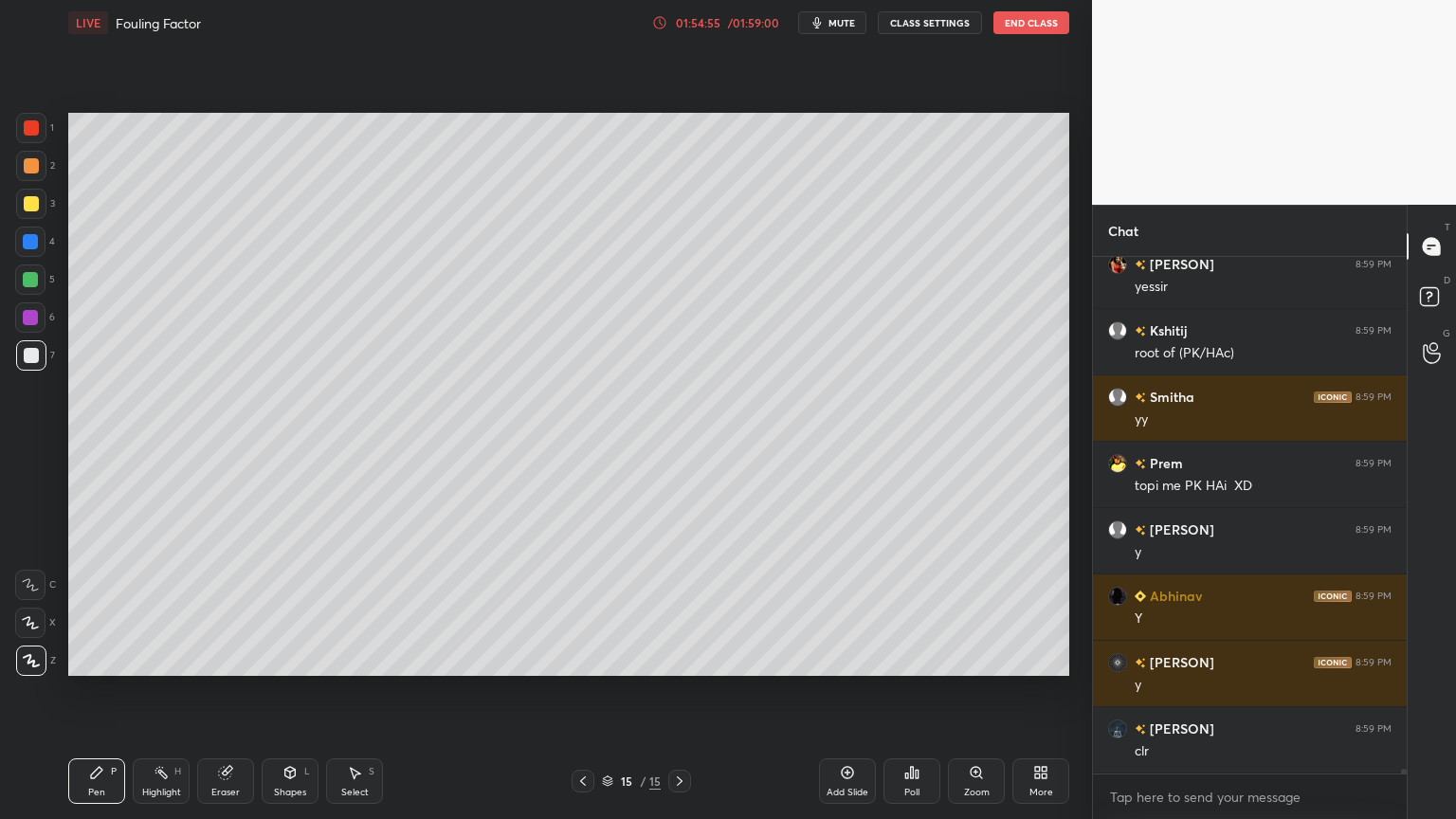 click on "Select S" at bounding box center [355, 781] 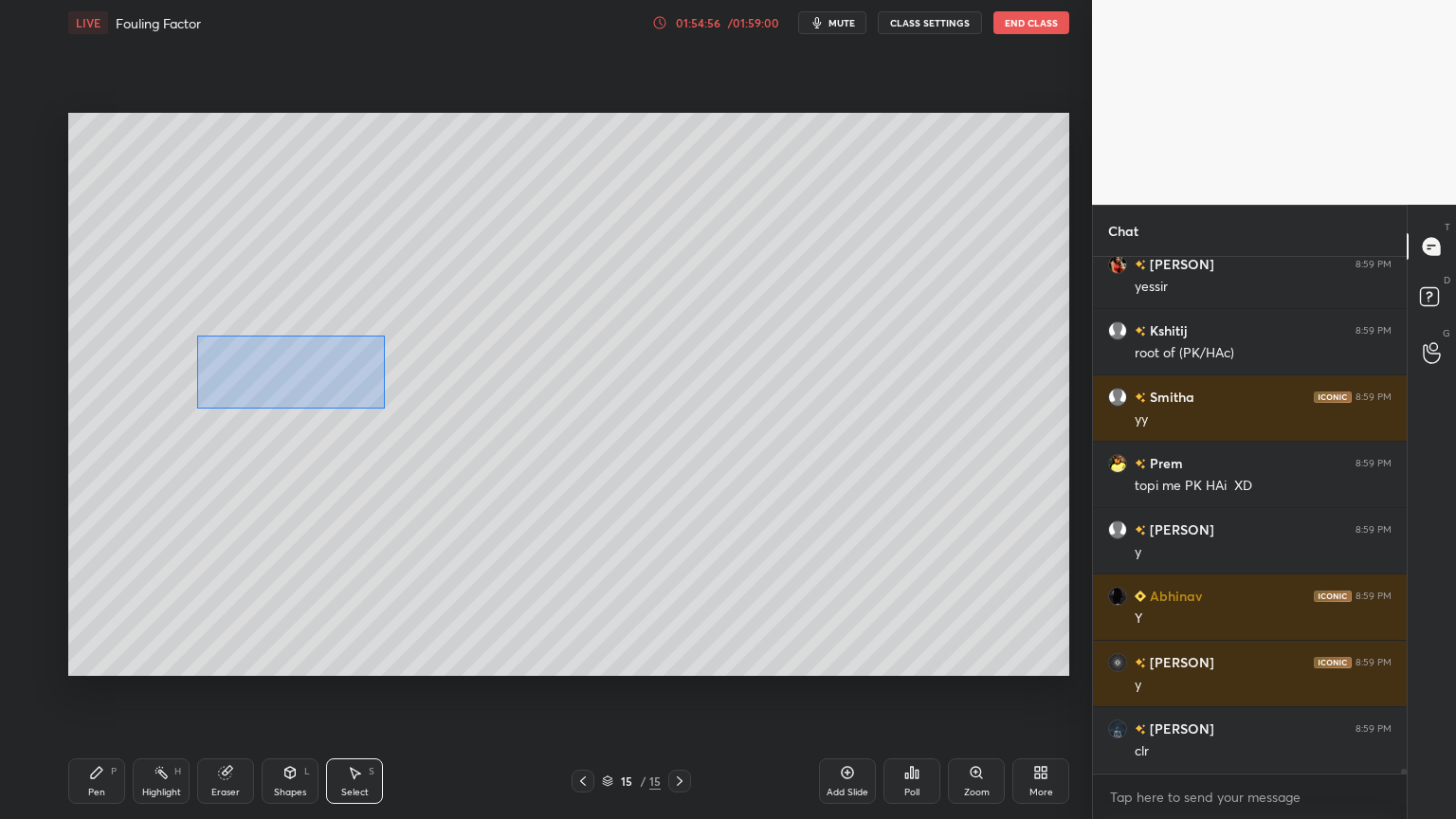 drag, startPoint x: 232, startPoint y: 359, endPoint x: 383, endPoint y: 408, distance: 158.75138 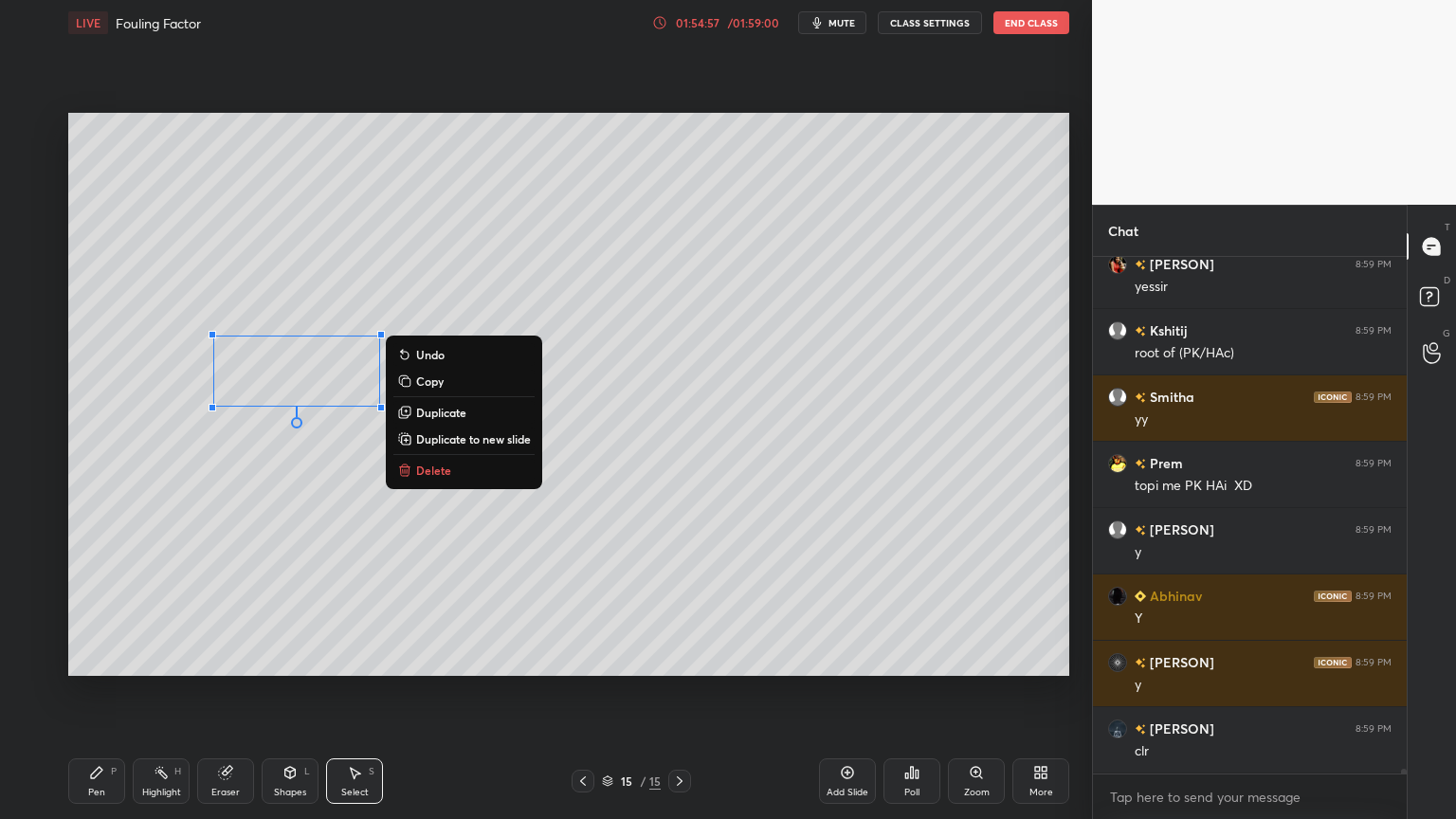 click on "Duplicate" at bounding box center (464, 412) 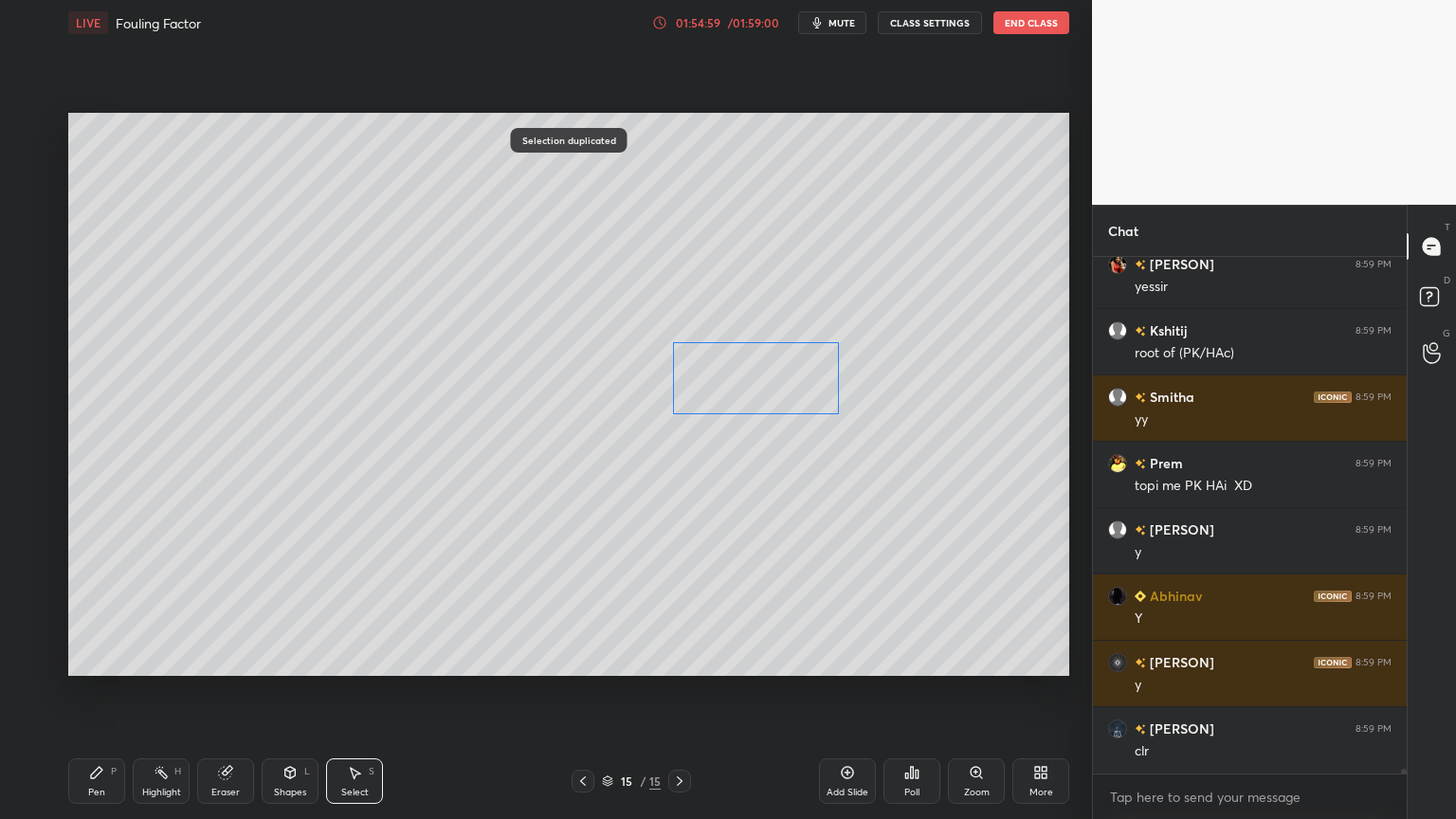 drag, startPoint x: 340, startPoint y: 402, endPoint x: 777, endPoint y: 387, distance: 437.2574 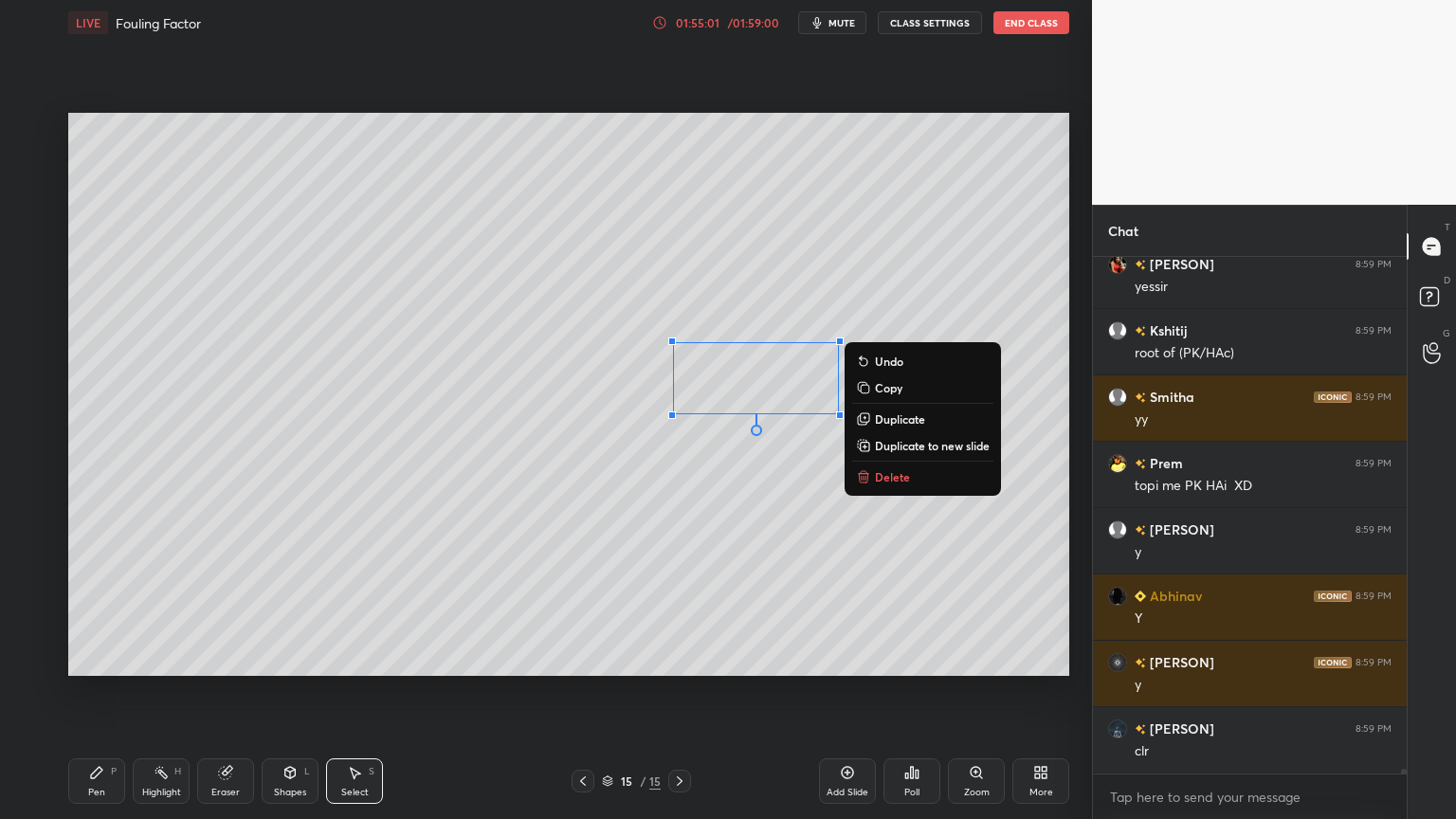 click 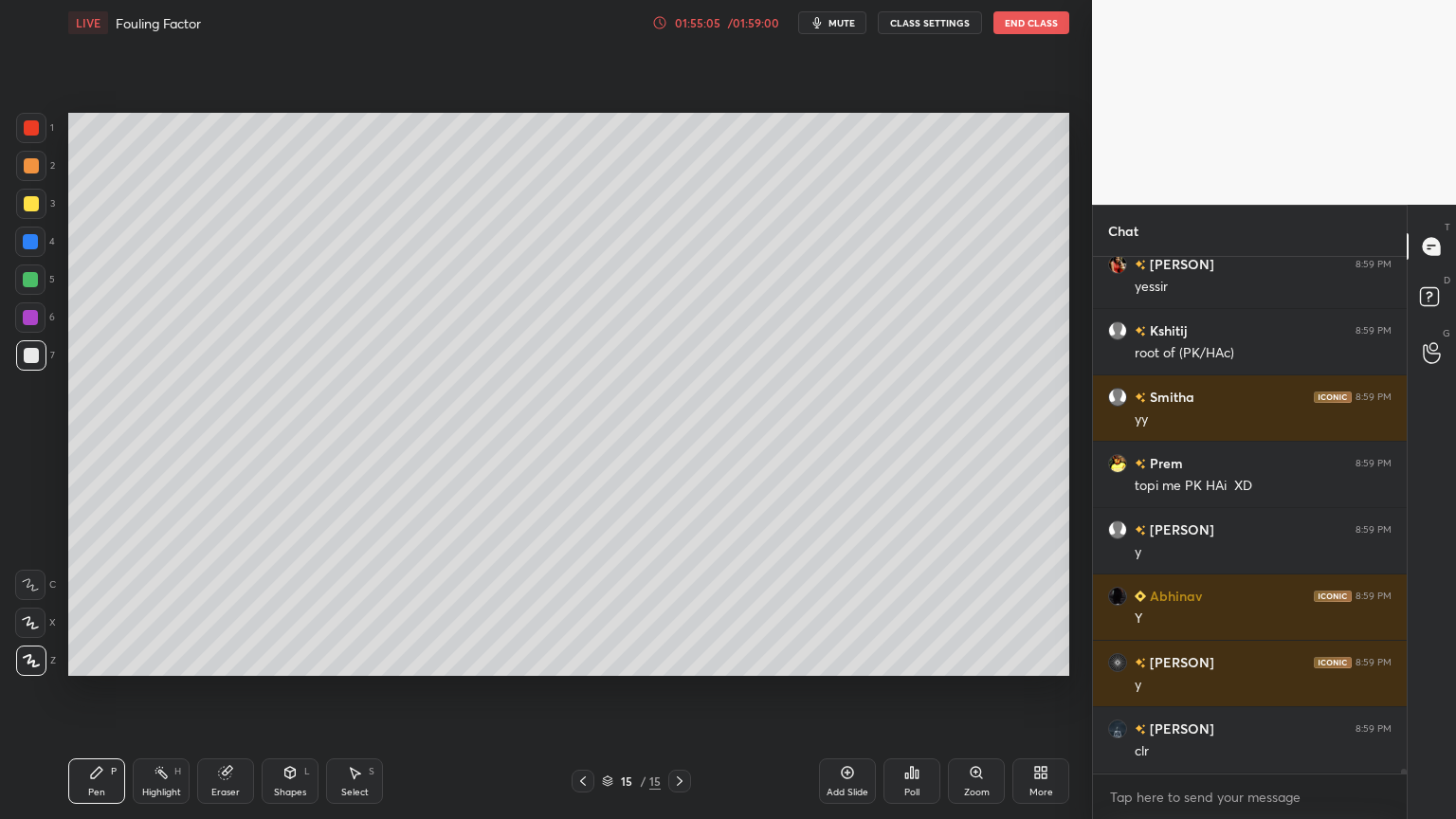drag, startPoint x: 363, startPoint y: 777, endPoint x: 395, endPoint y: 752, distance: 40.607881 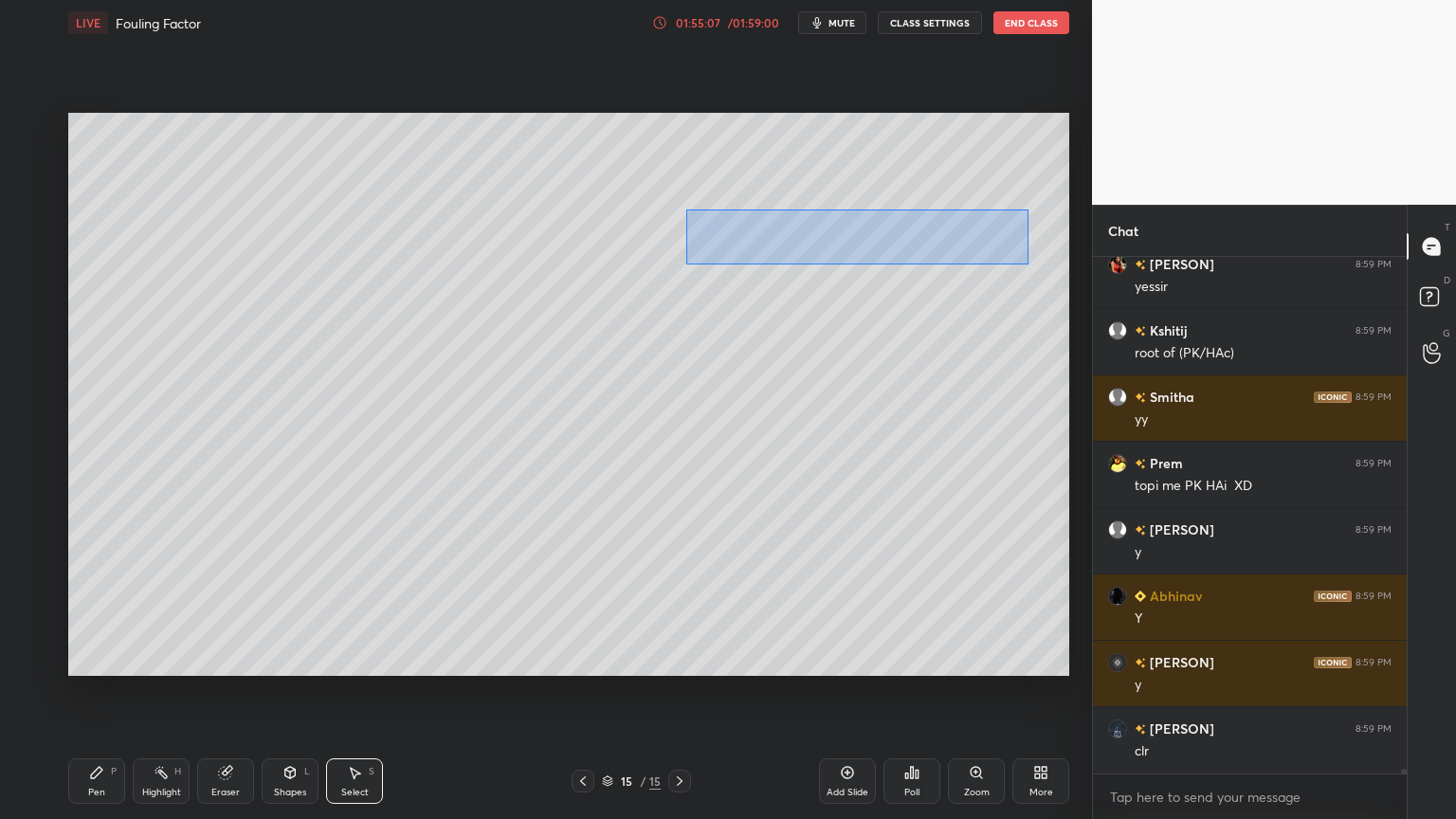 drag, startPoint x: 697, startPoint y: 216, endPoint x: 1022, endPoint y: 267, distance: 328.9772 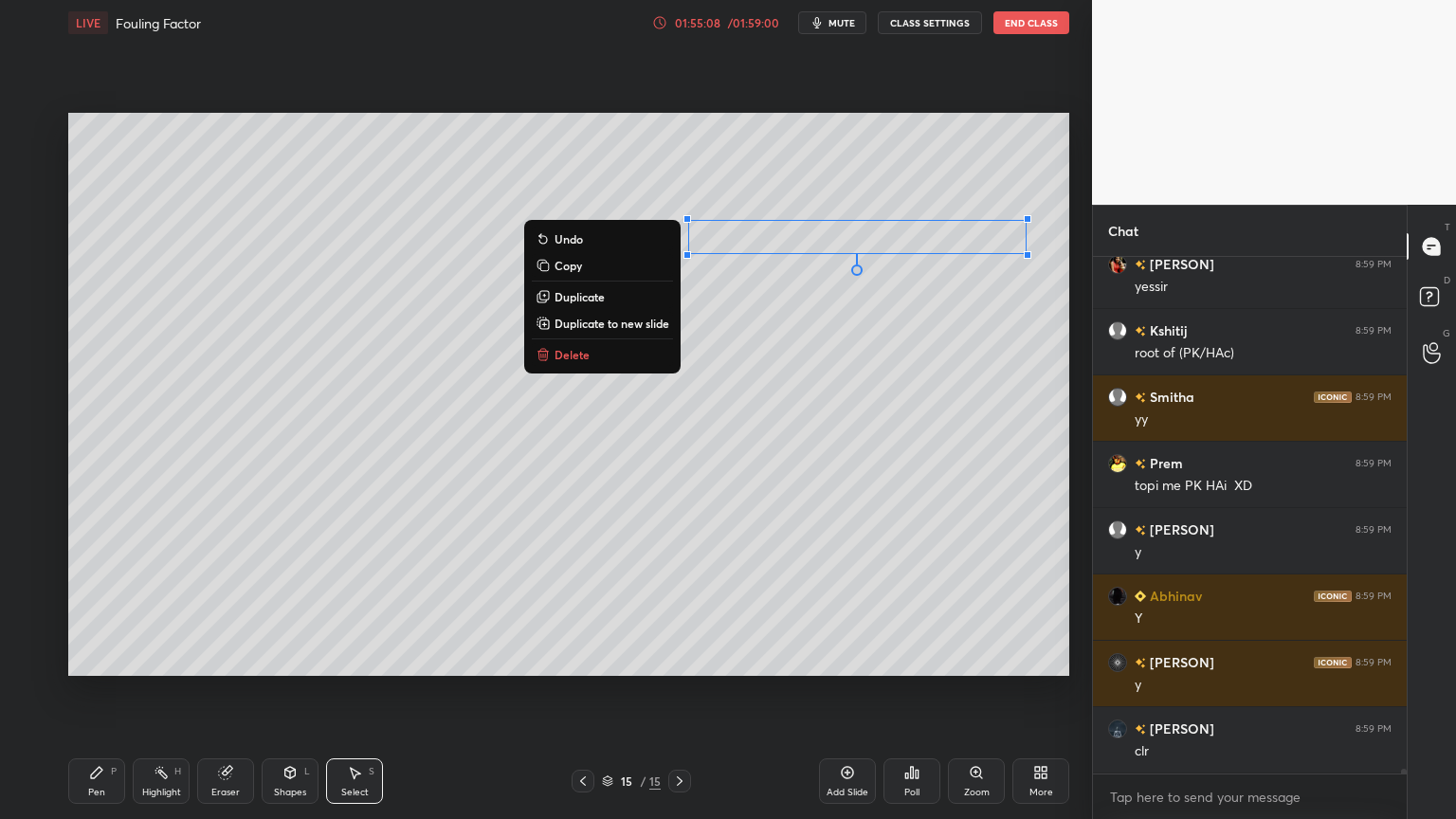 scroll, scrollTop: 60272, scrollLeft: 0, axis: vertical 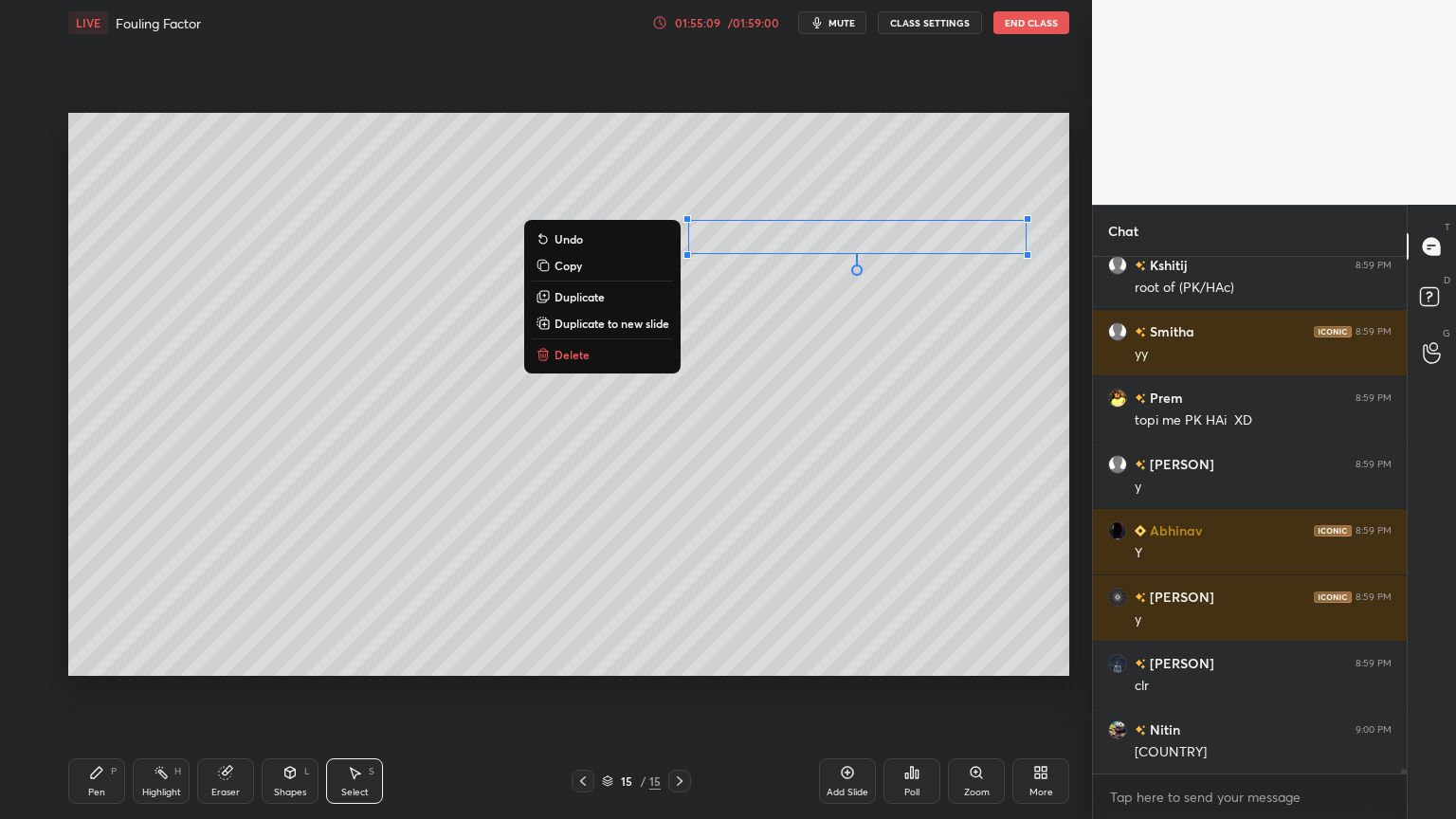click on "Duplicate" at bounding box center [602, 297] 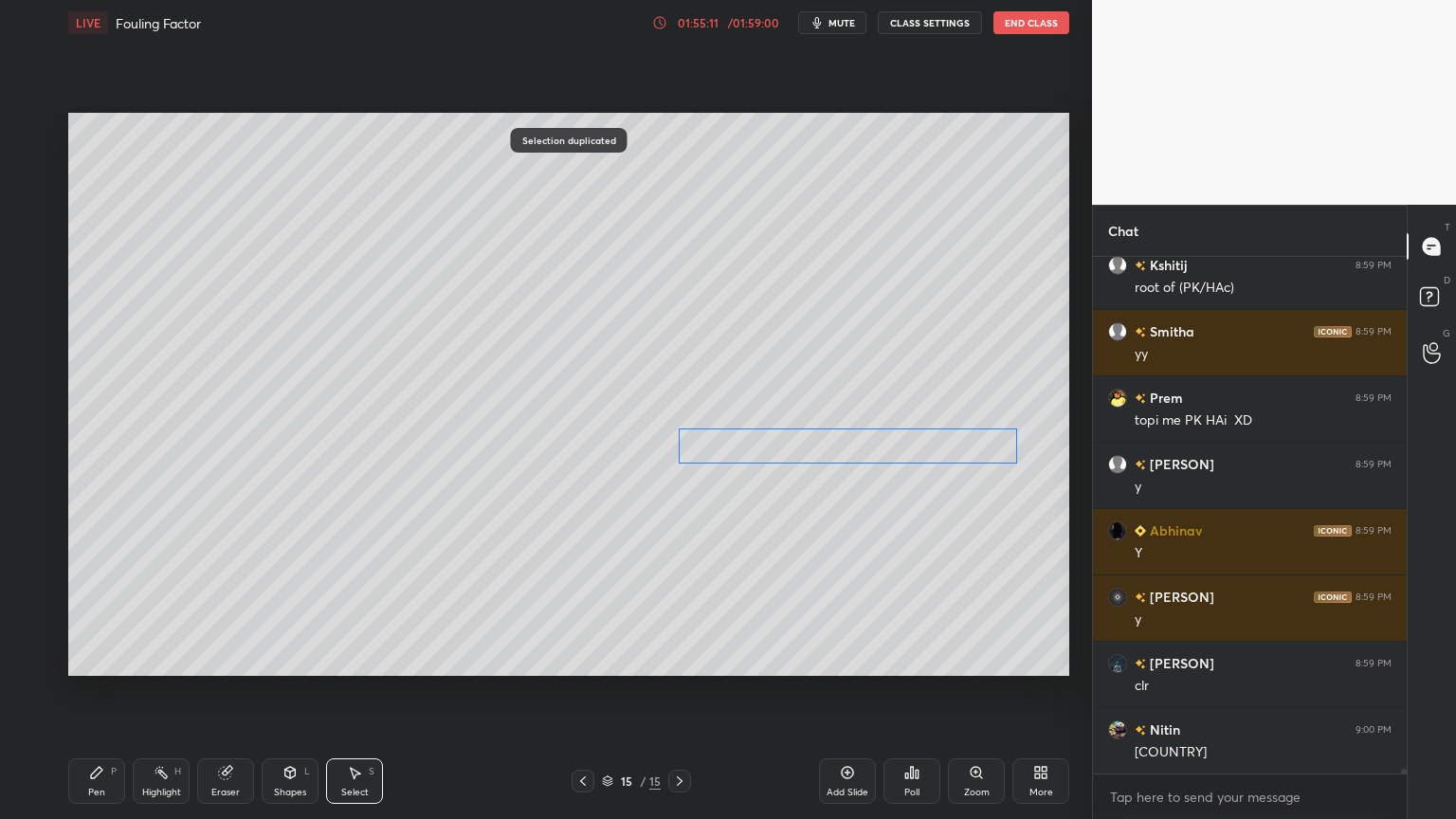 drag, startPoint x: 872, startPoint y: 260, endPoint x: 837, endPoint y: 446, distance: 189.2644 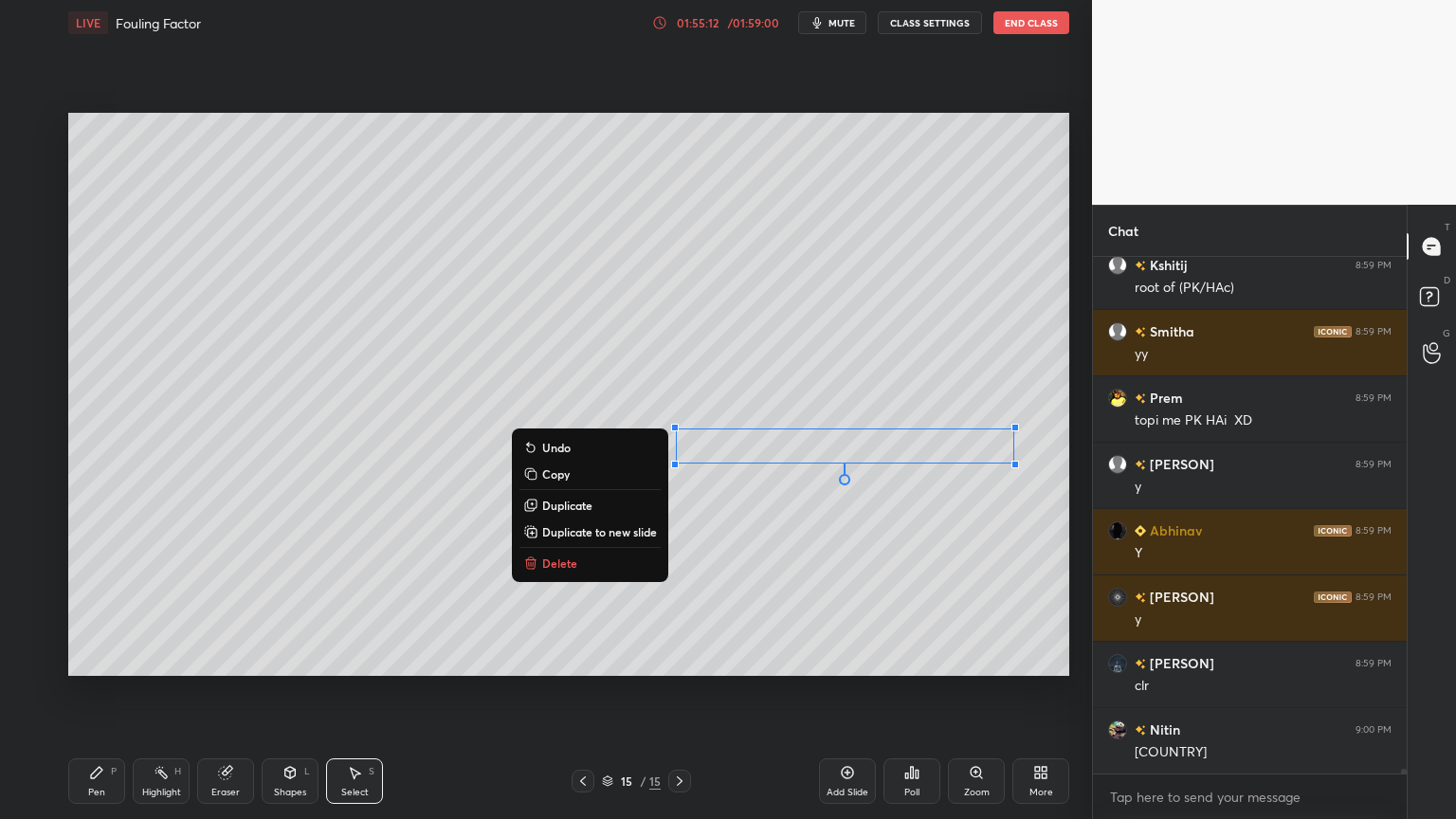 click on "Shapes" at bounding box center (290, 792) 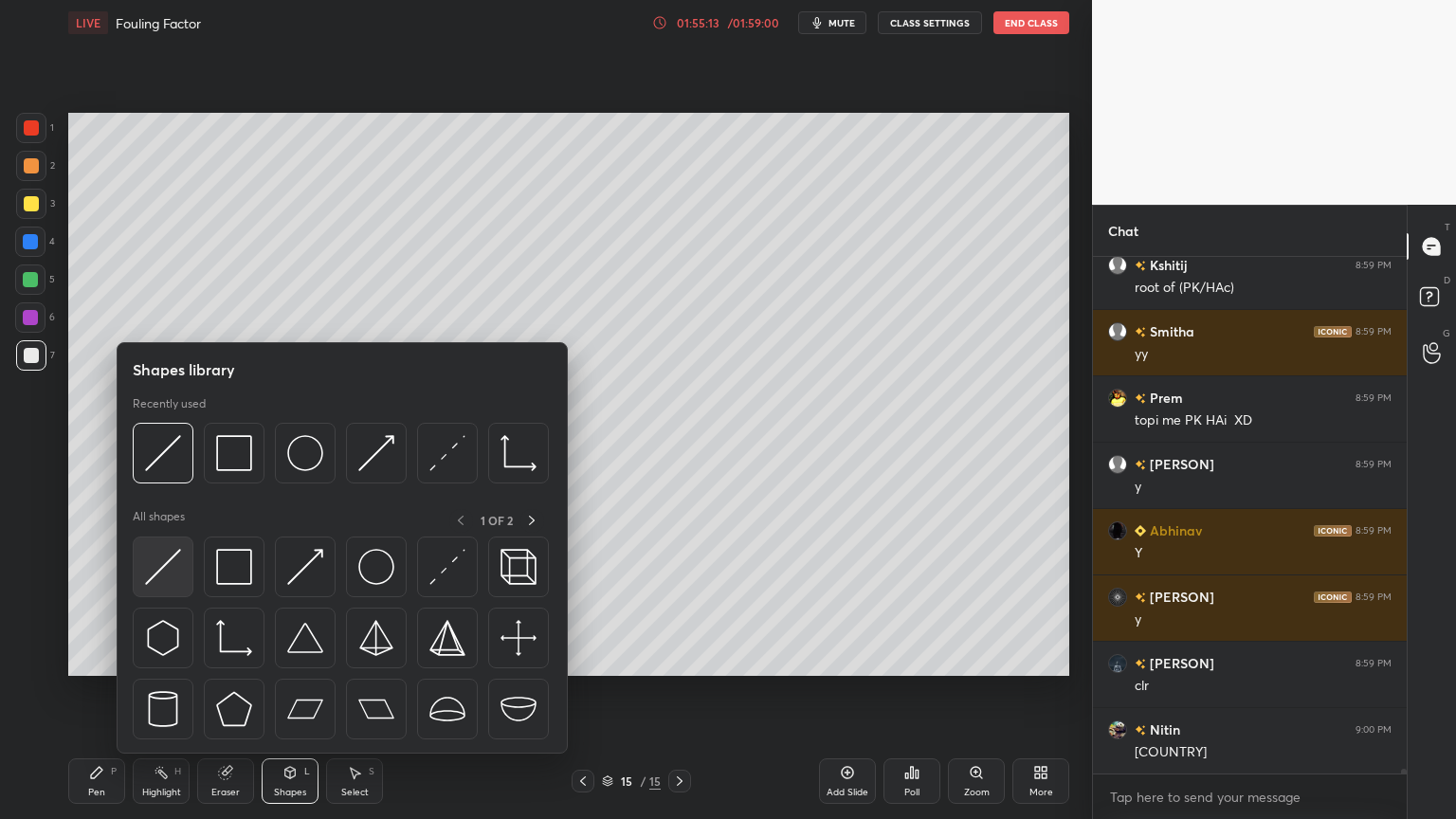 click at bounding box center [163, 567] 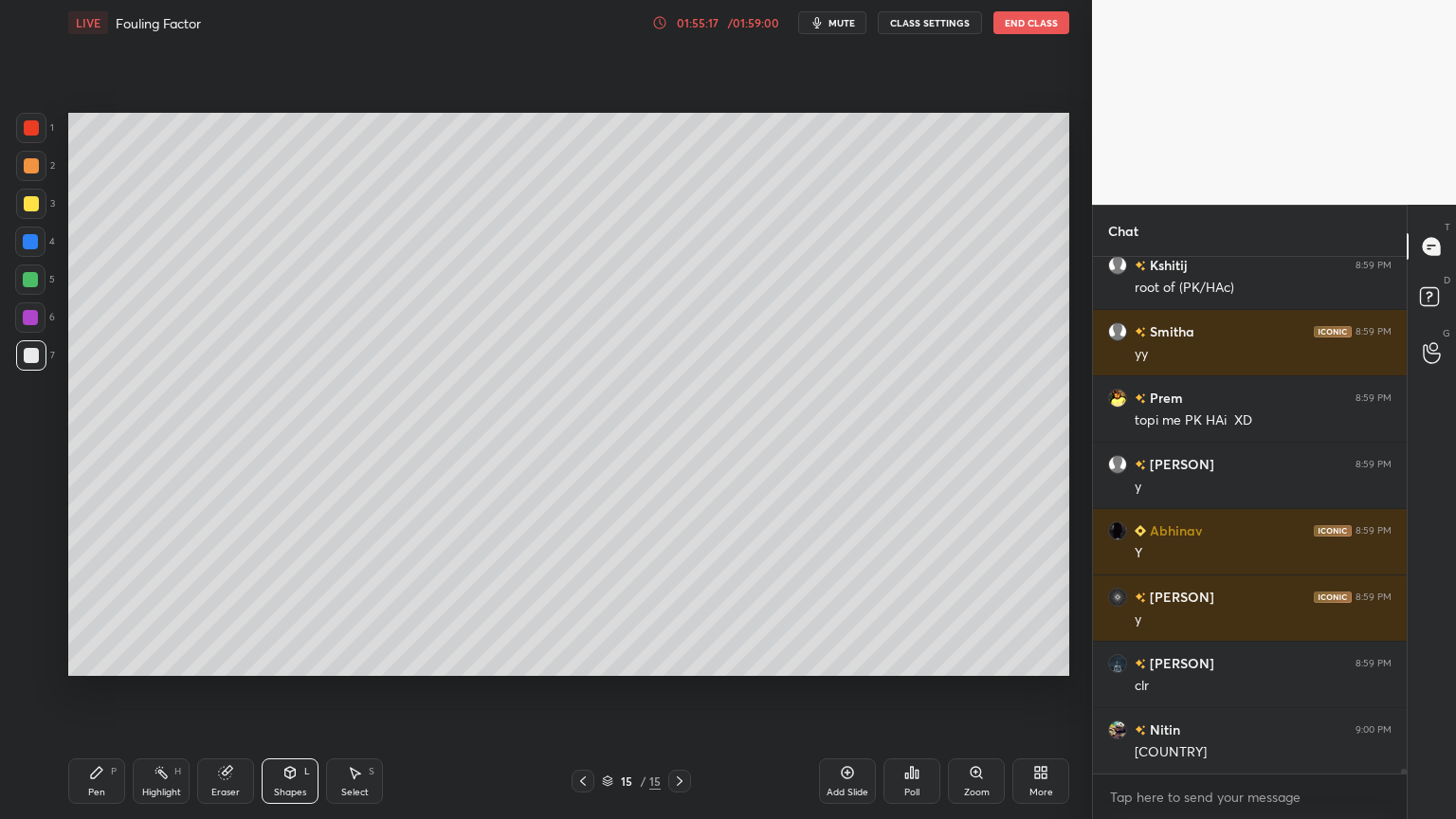 click on "Select" at bounding box center [355, 792] 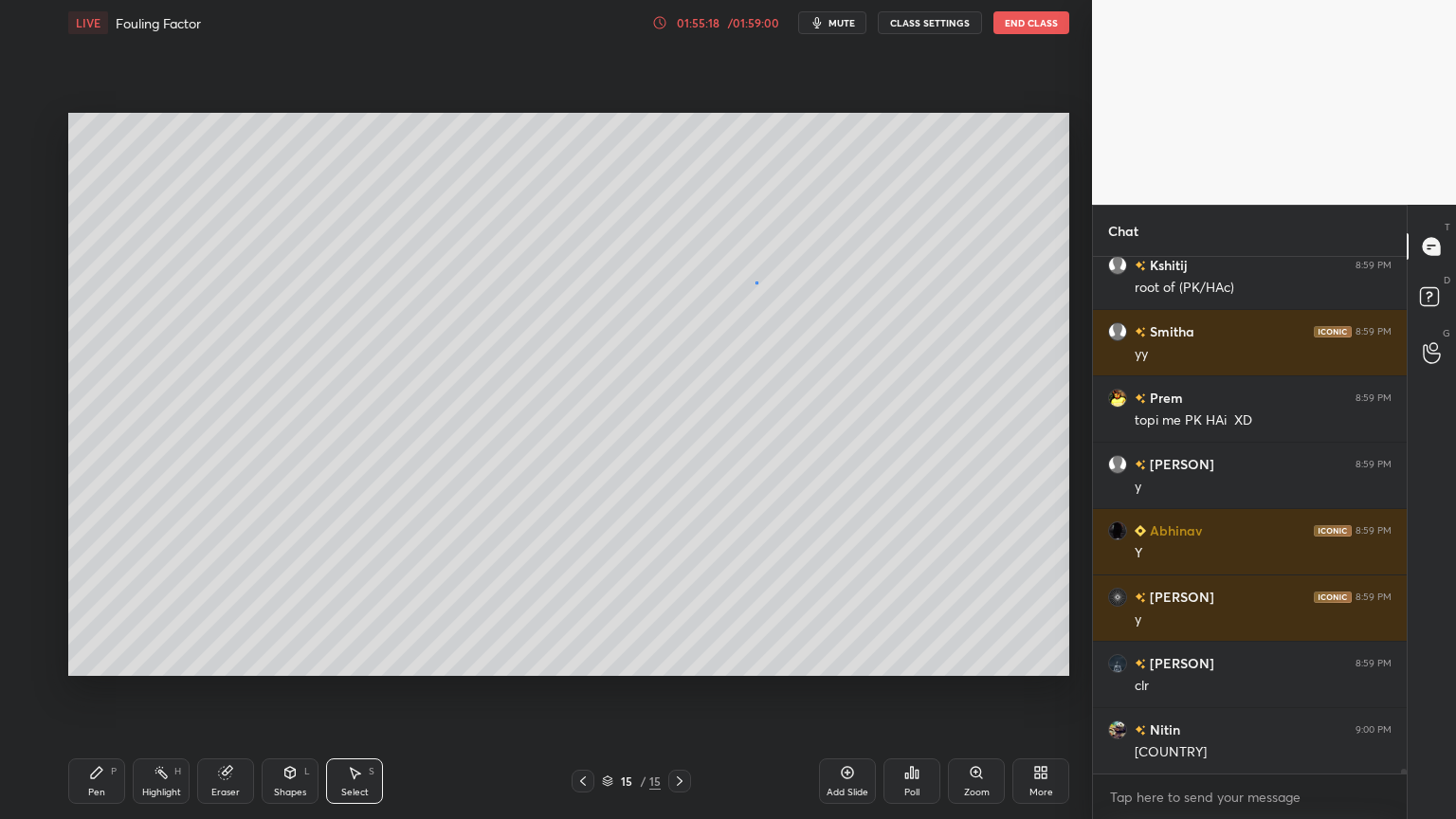 scroll, scrollTop: 60340, scrollLeft: 0, axis: vertical 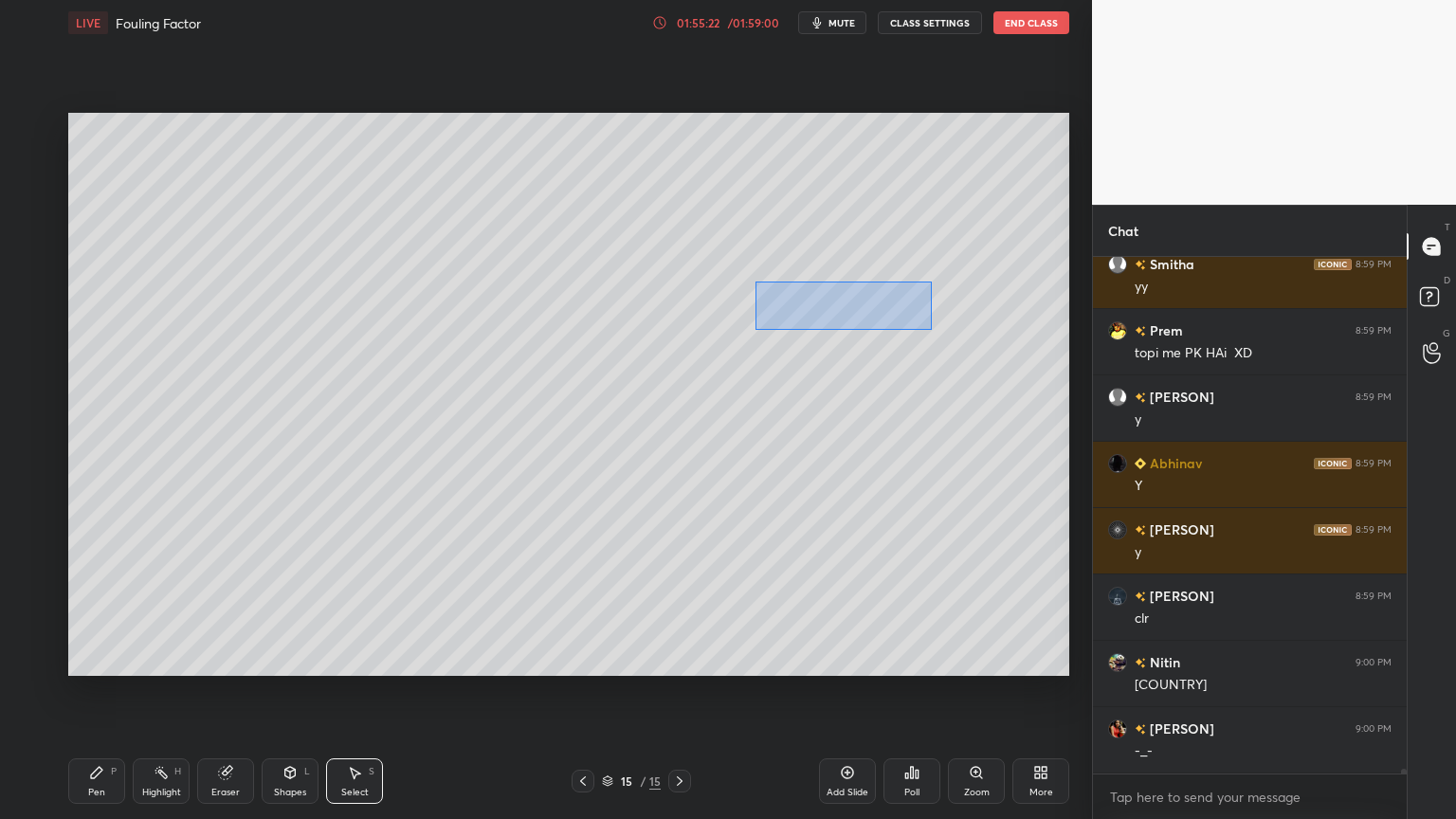 drag, startPoint x: 756, startPoint y: 282, endPoint x: 931, endPoint y: 329, distance: 181.2015 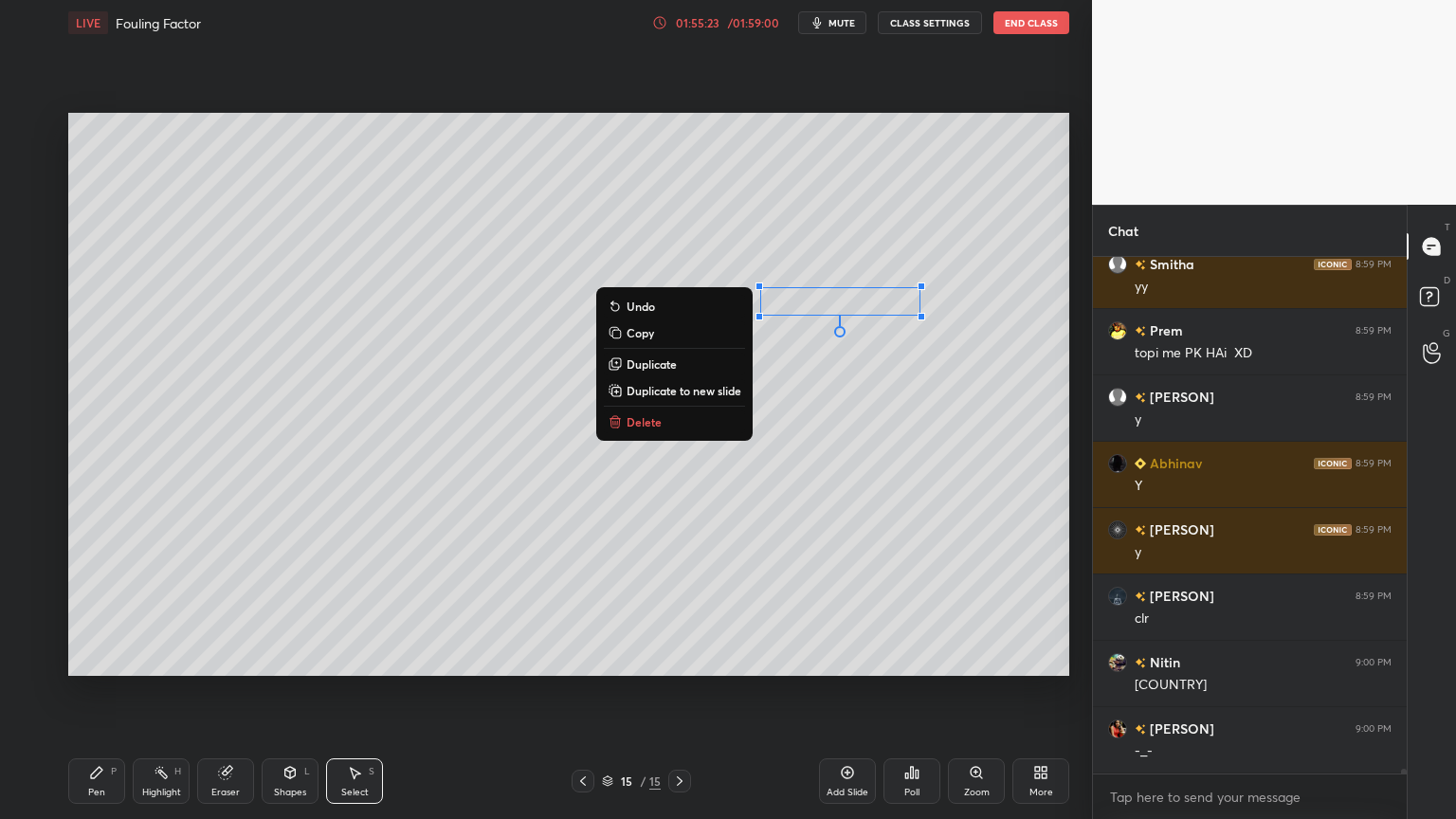 click on "Duplicate" at bounding box center [674, 364] 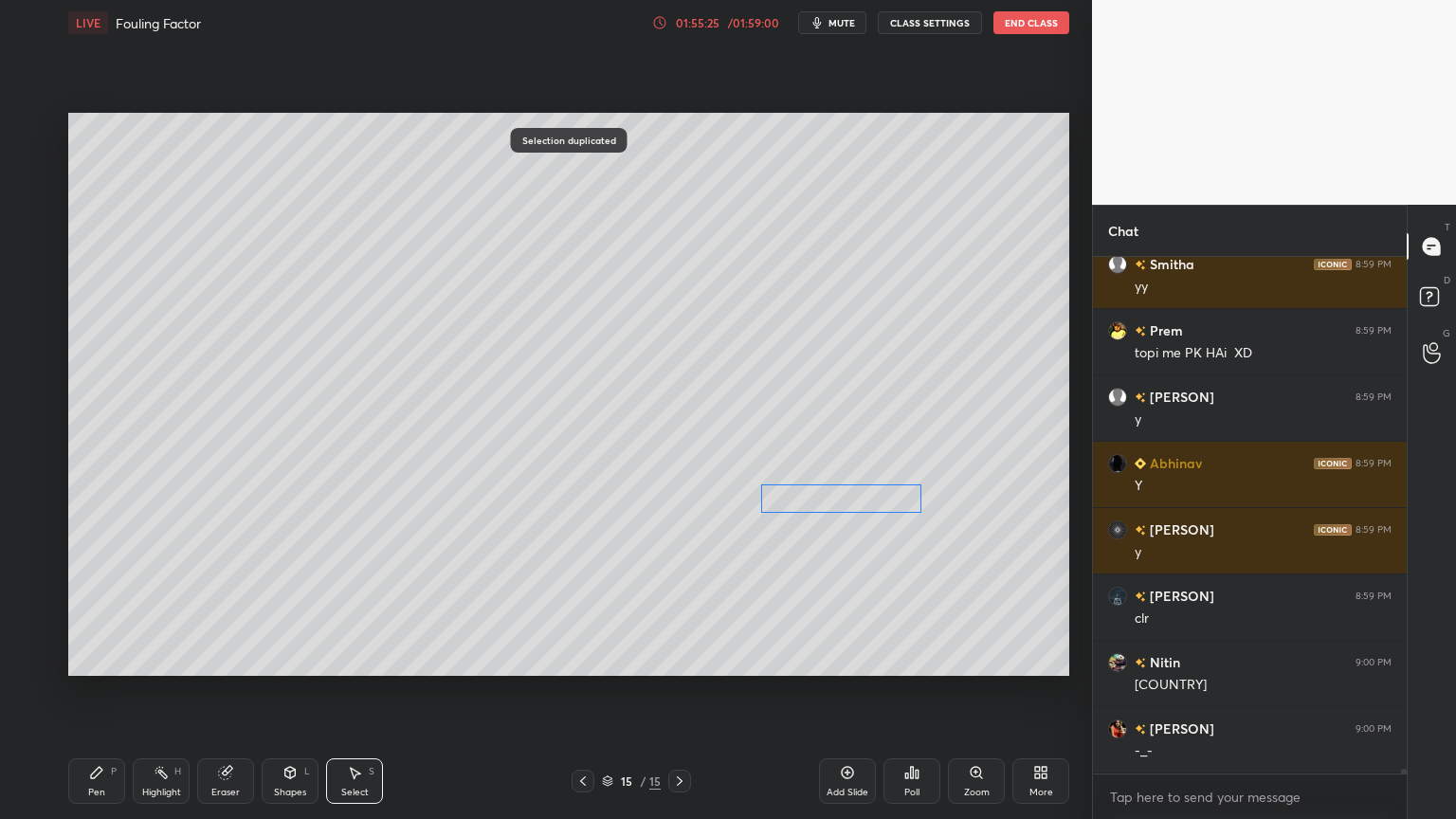 drag, startPoint x: 843, startPoint y: 335, endPoint x: 821, endPoint y: 498, distance: 164.47796 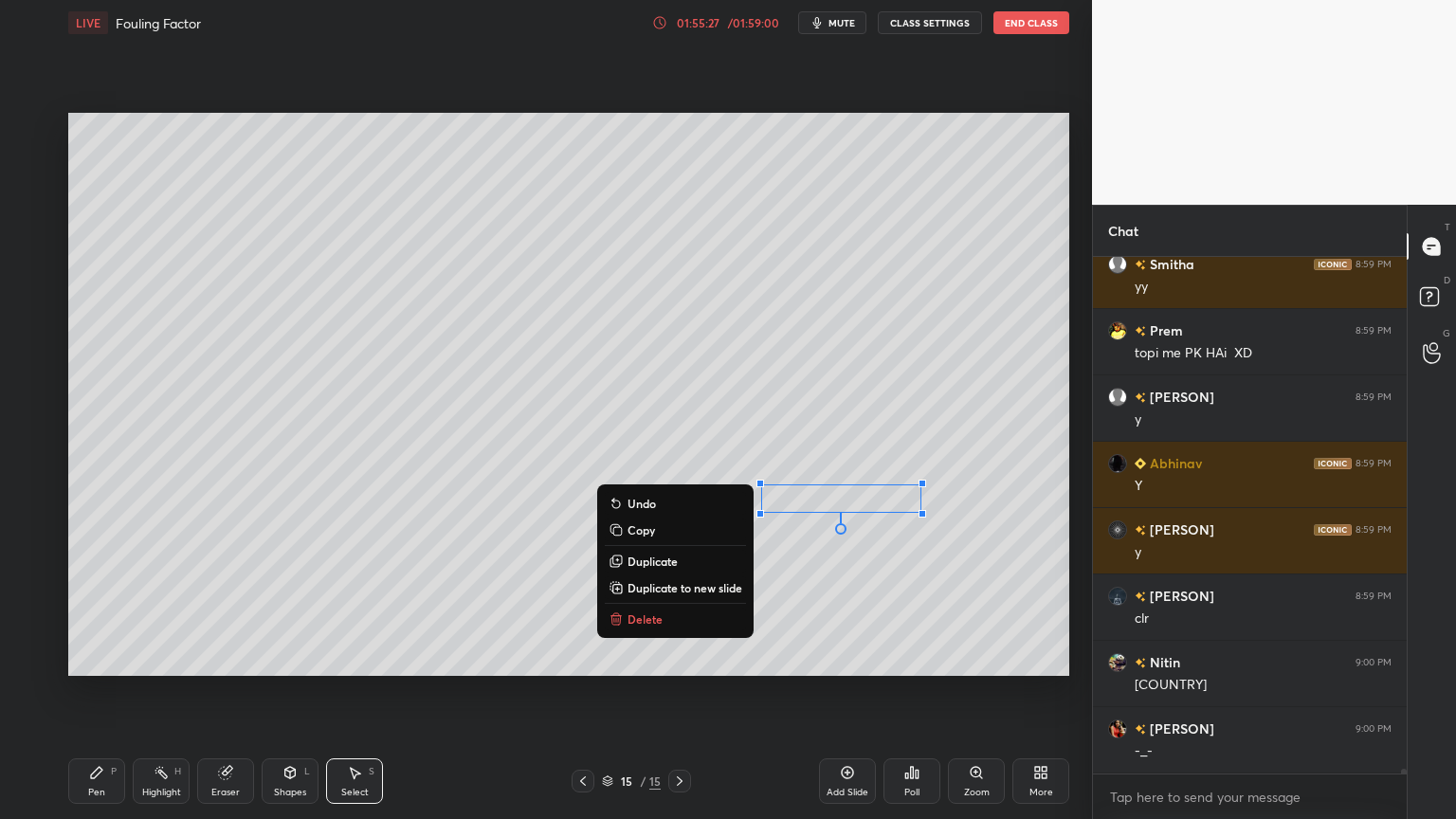 click 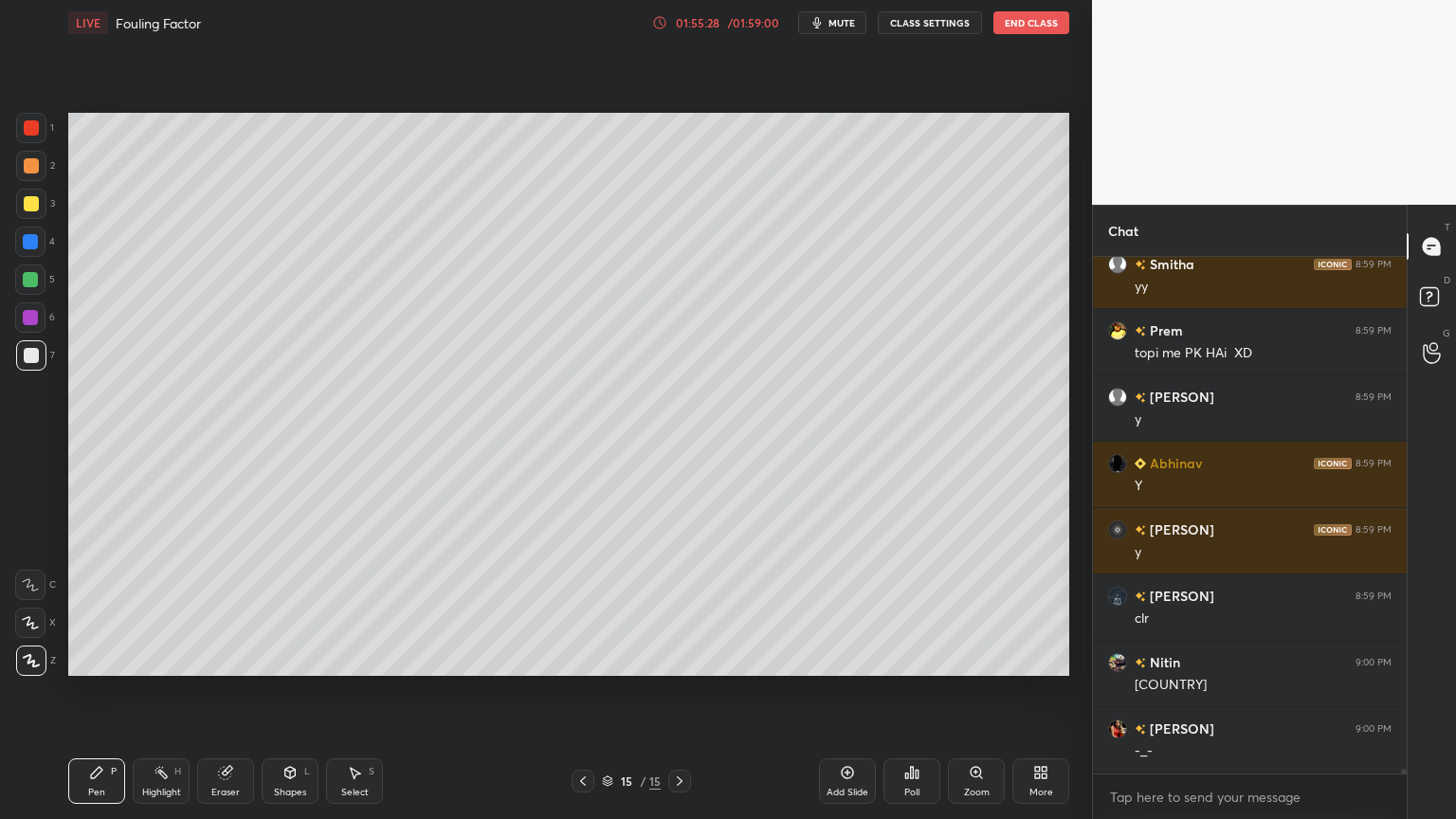 click at bounding box center (30, 280) 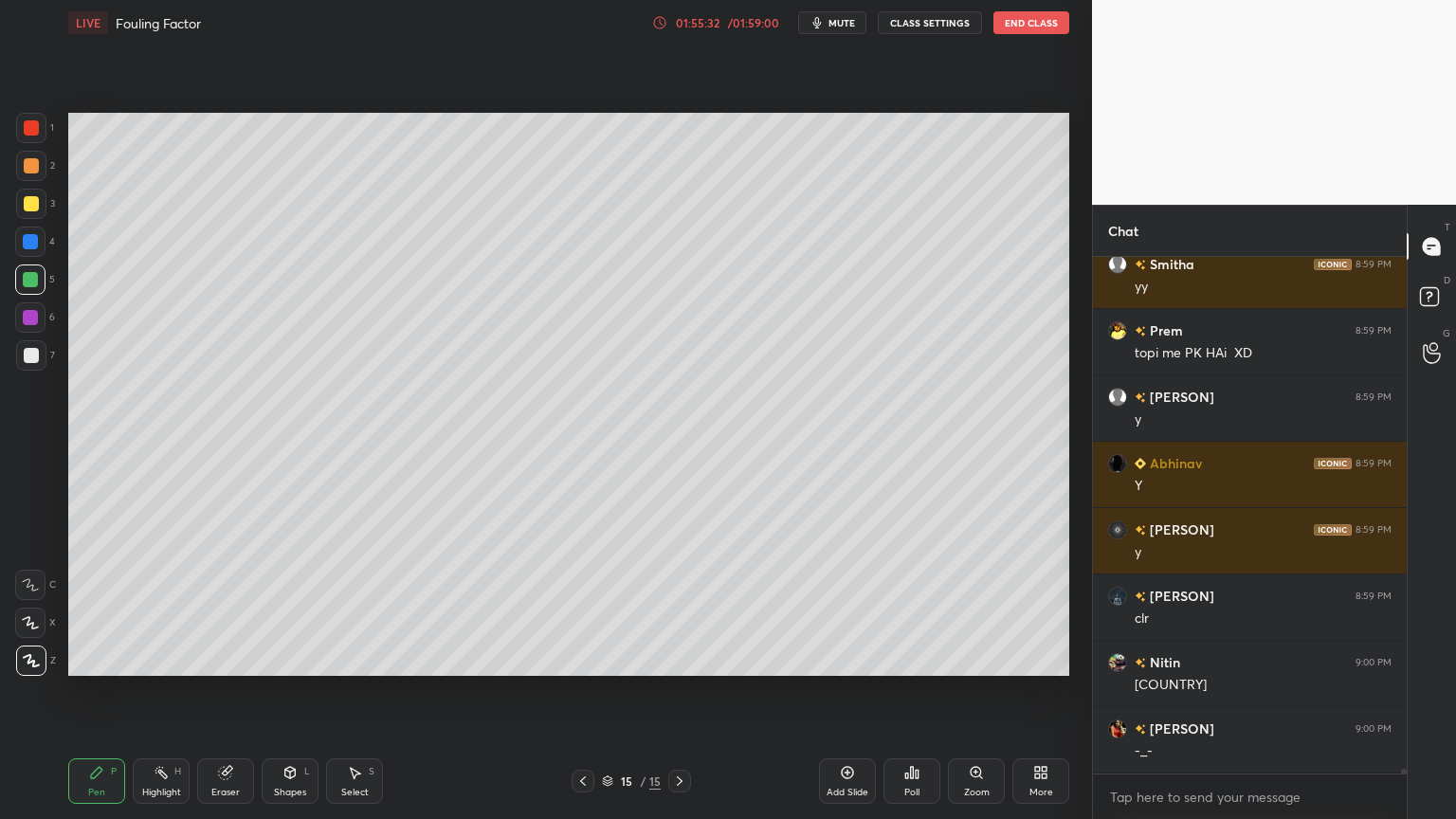 click at bounding box center (31, 355) 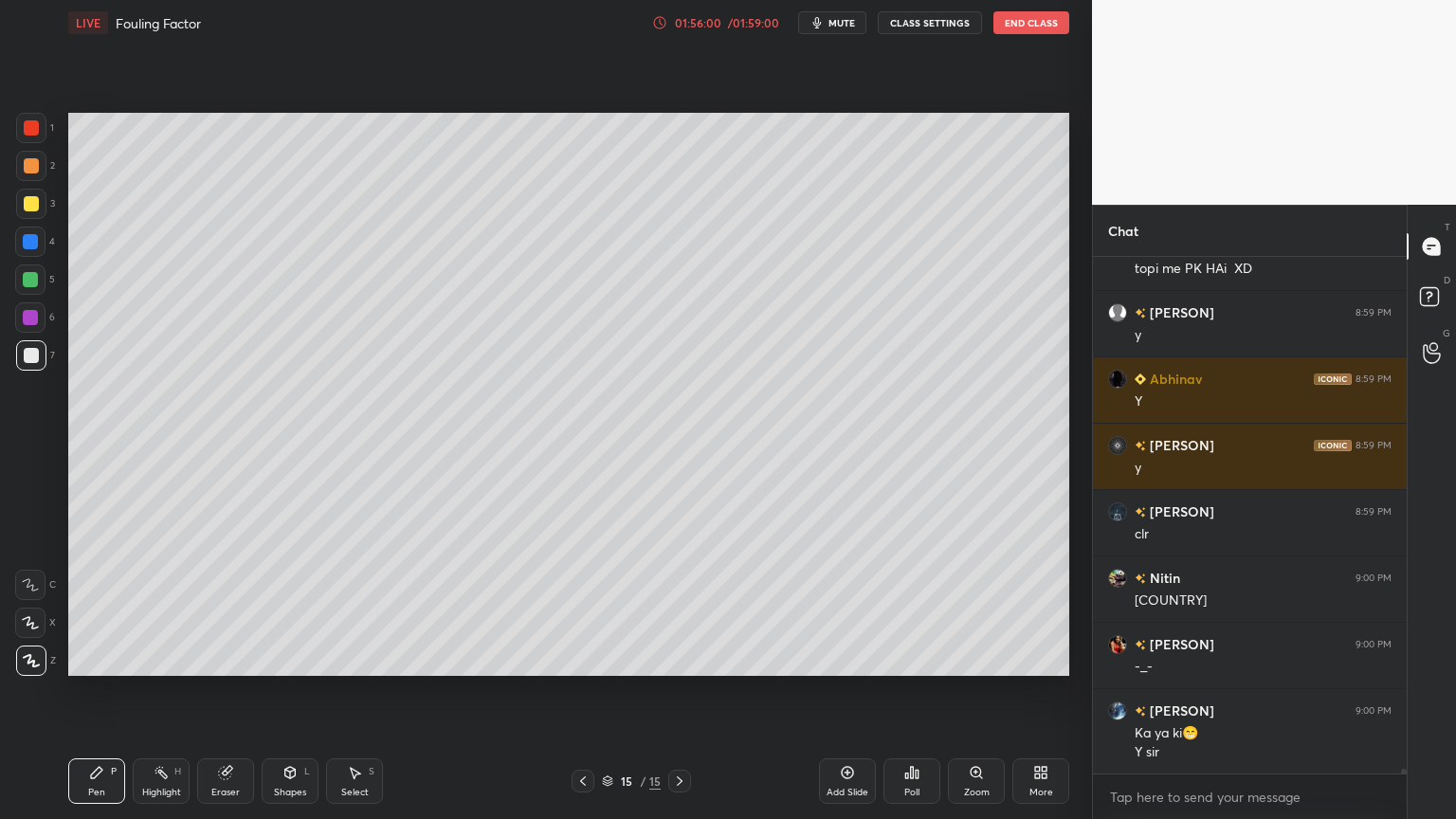 scroll, scrollTop: 60491, scrollLeft: 0, axis: vertical 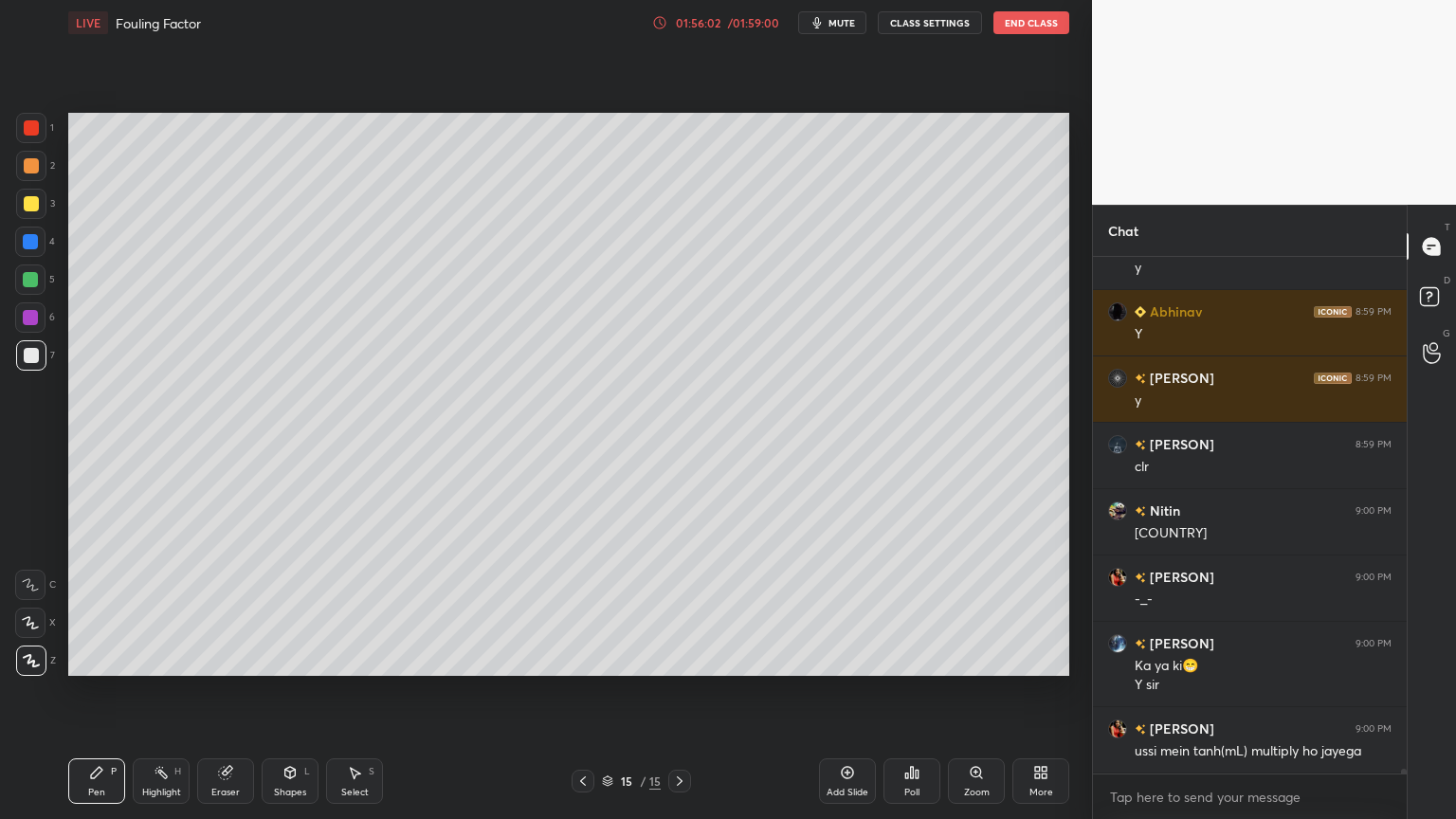 click on "Shapes" at bounding box center [290, 792] 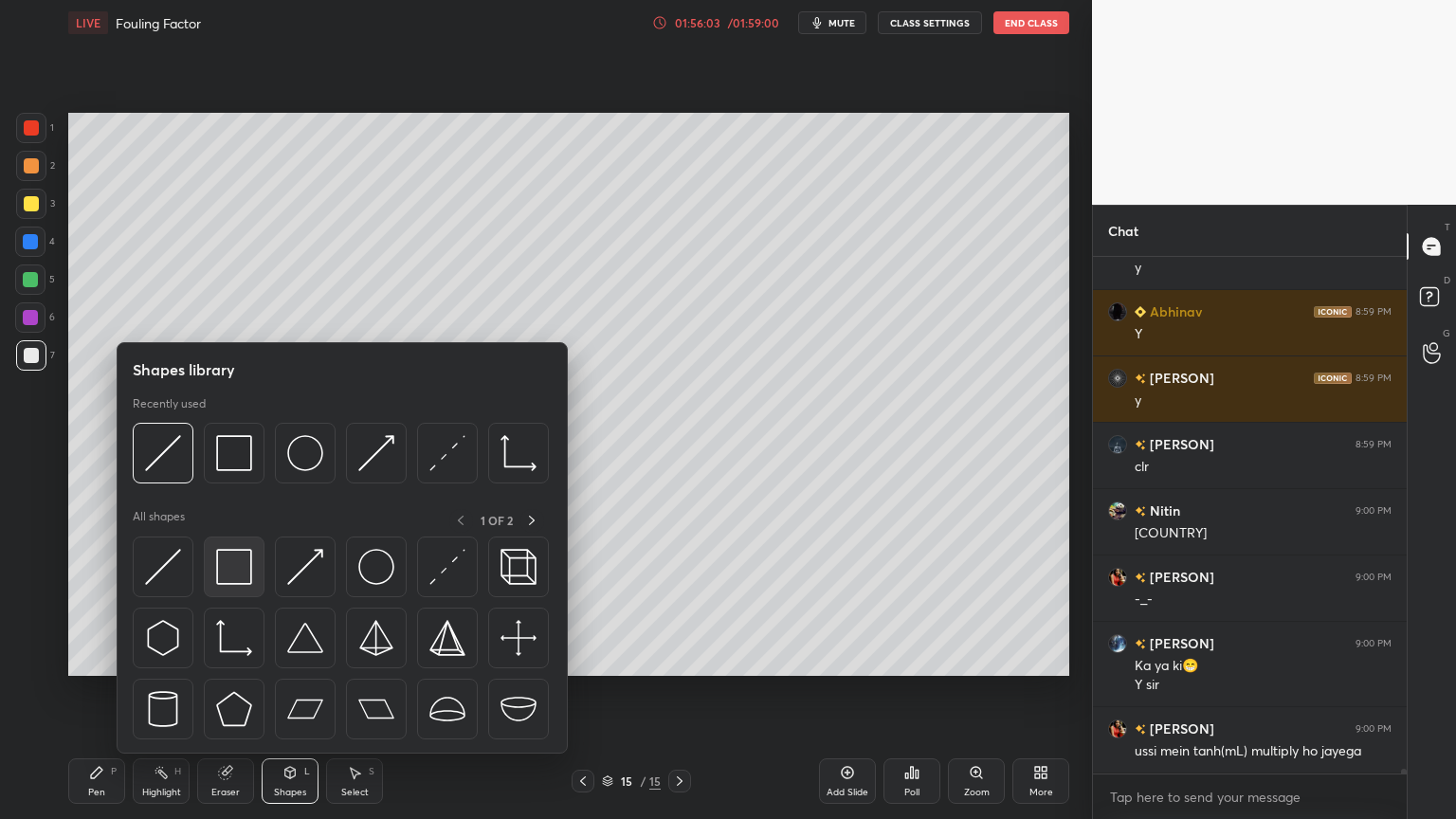click at bounding box center [234, 567] 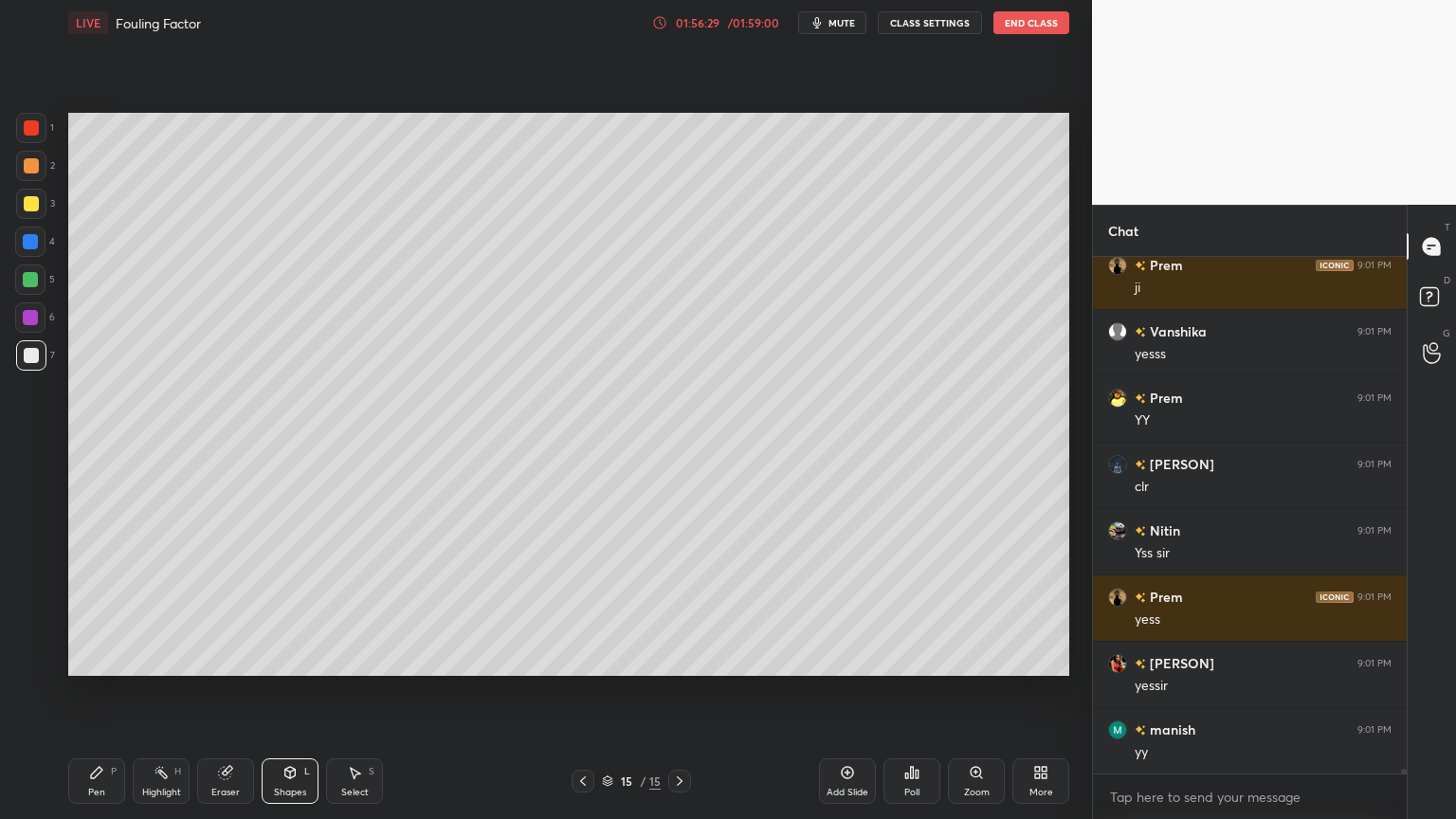 scroll, scrollTop: 61686, scrollLeft: 0, axis: vertical 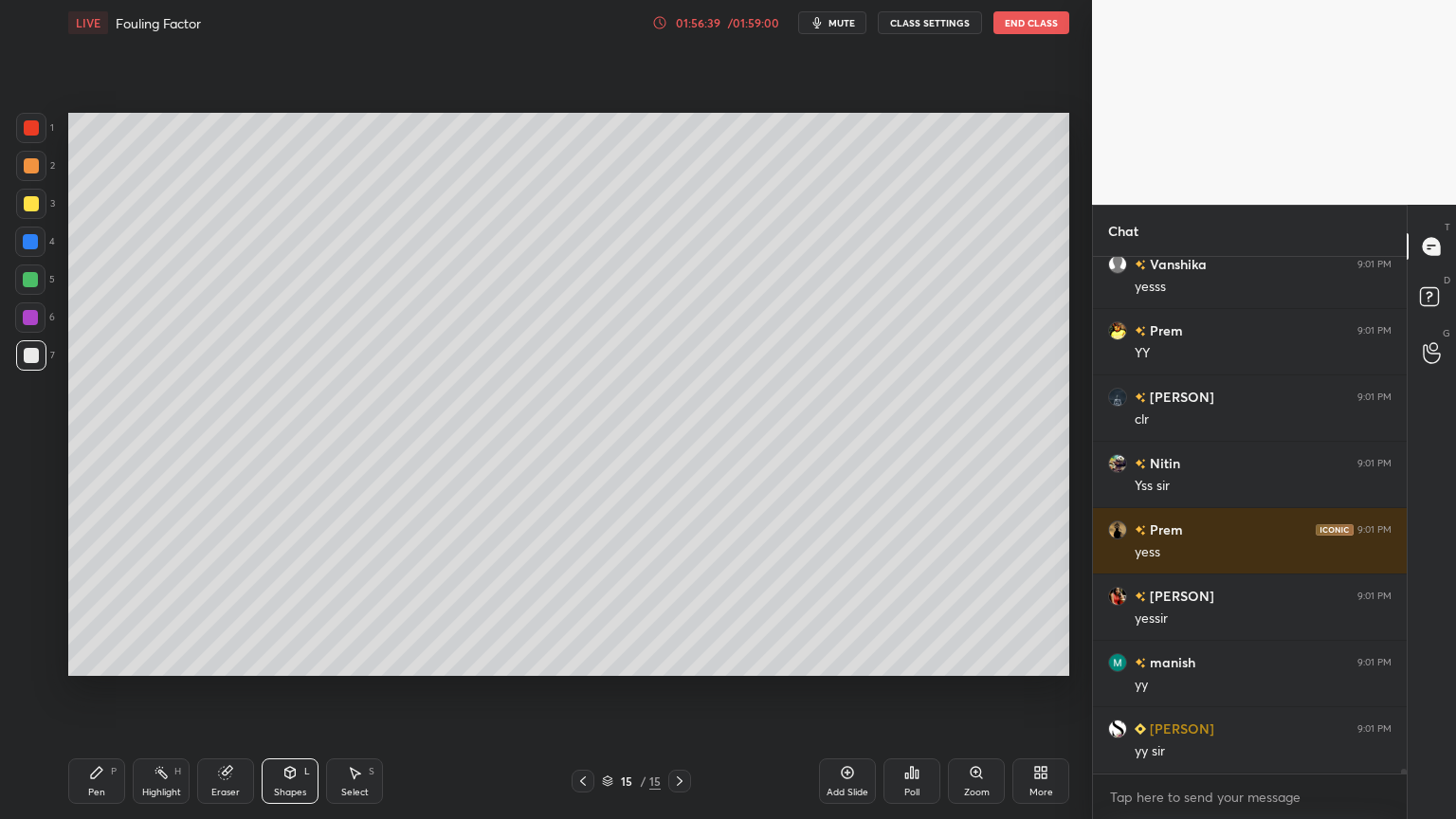 click on "Add Slide" at bounding box center (847, 781) 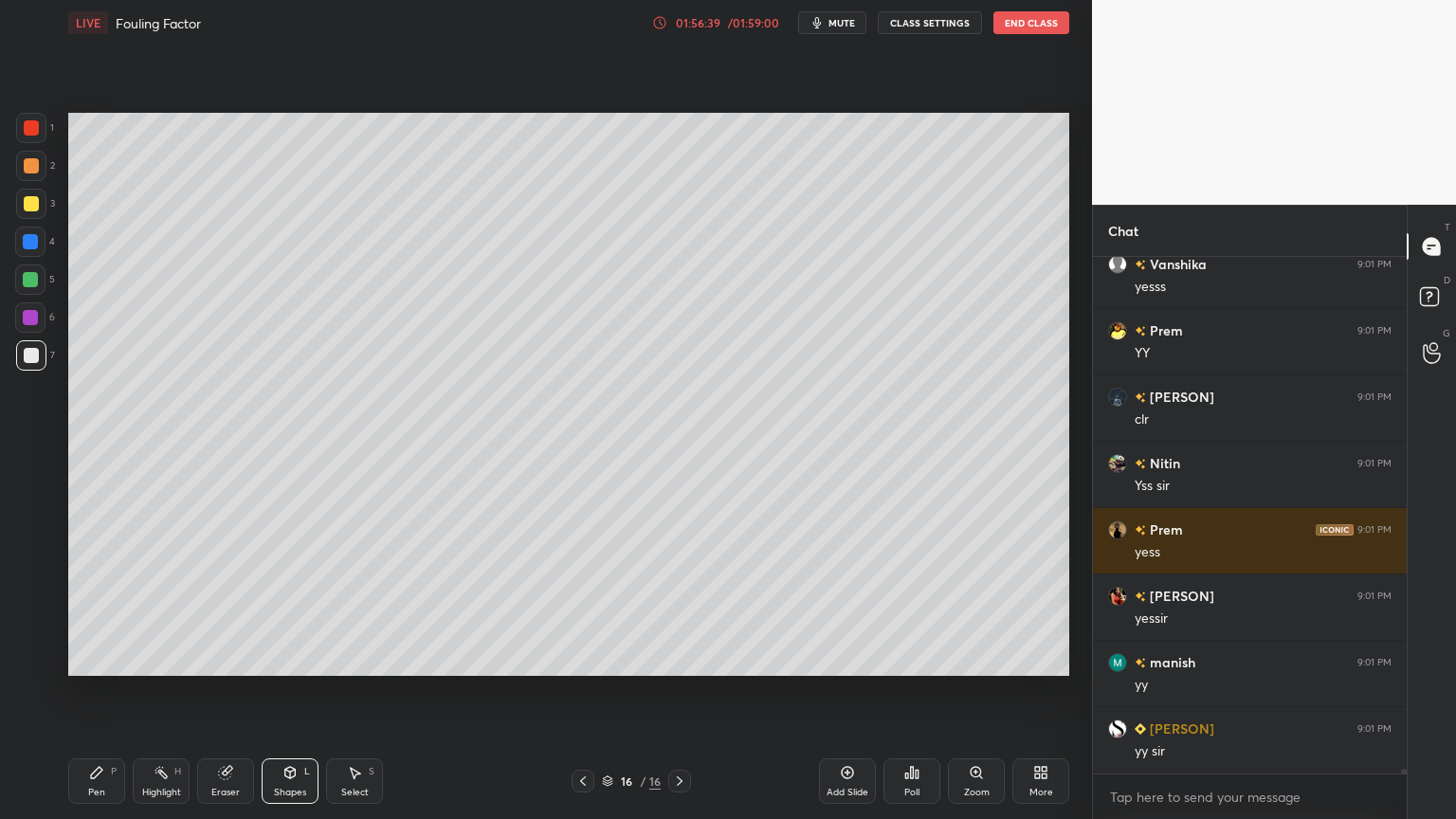 click on "Pen P" at bounding box center [97, 781] 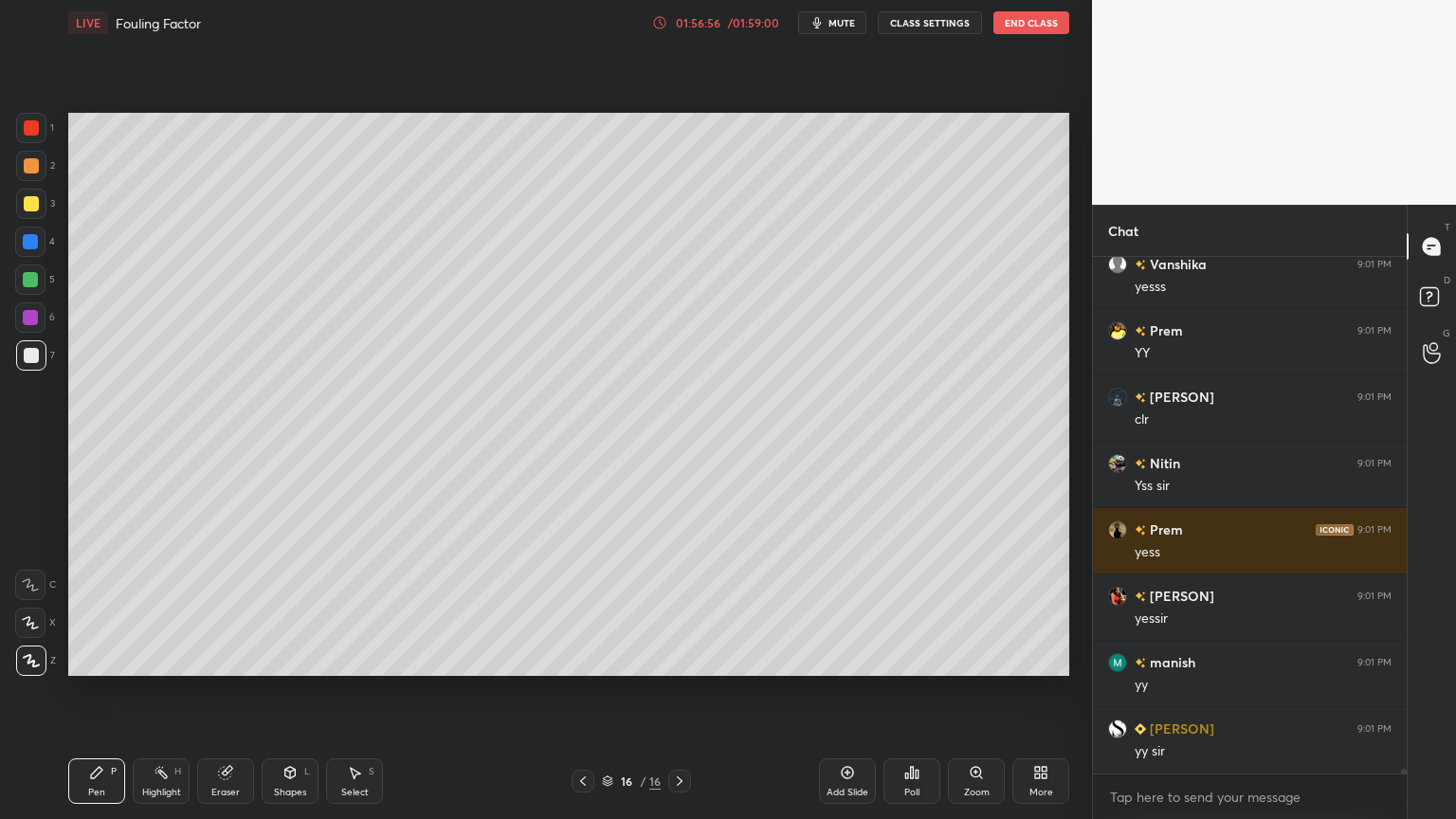 scroll, scrollTop: 61751, scrollLeft: 0, axis: vertical 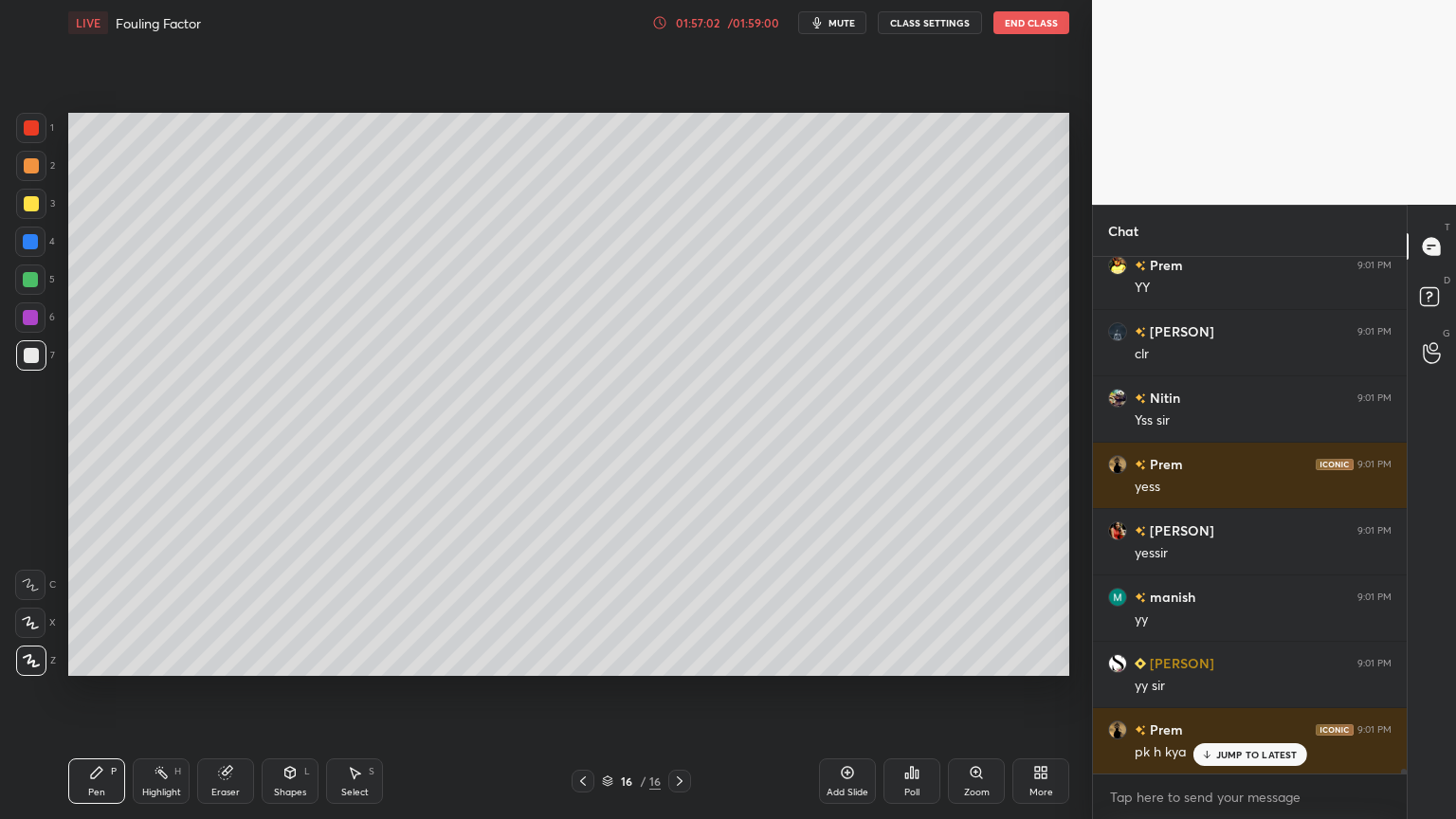 click 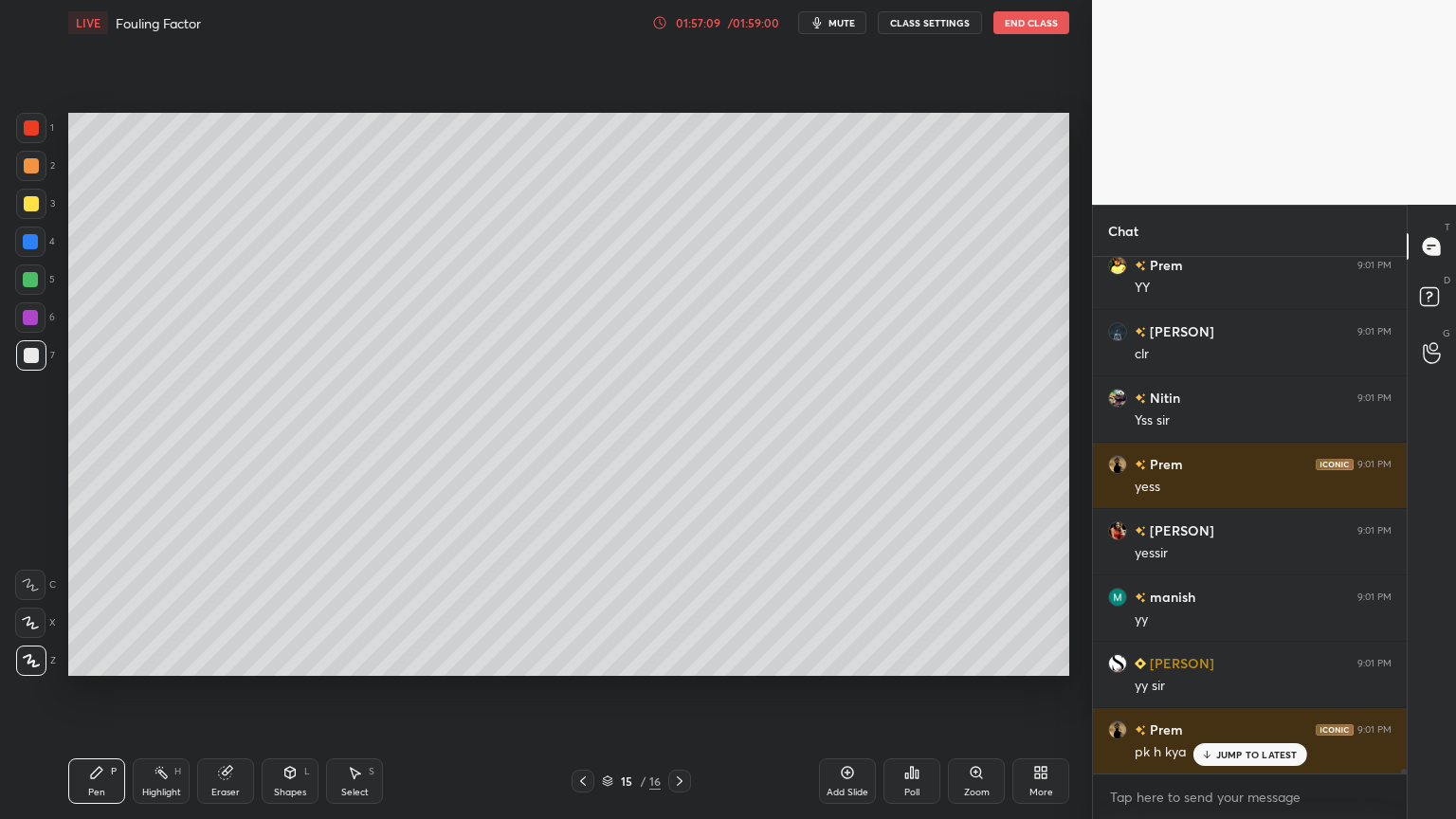 click at bounding box center (680, 781) 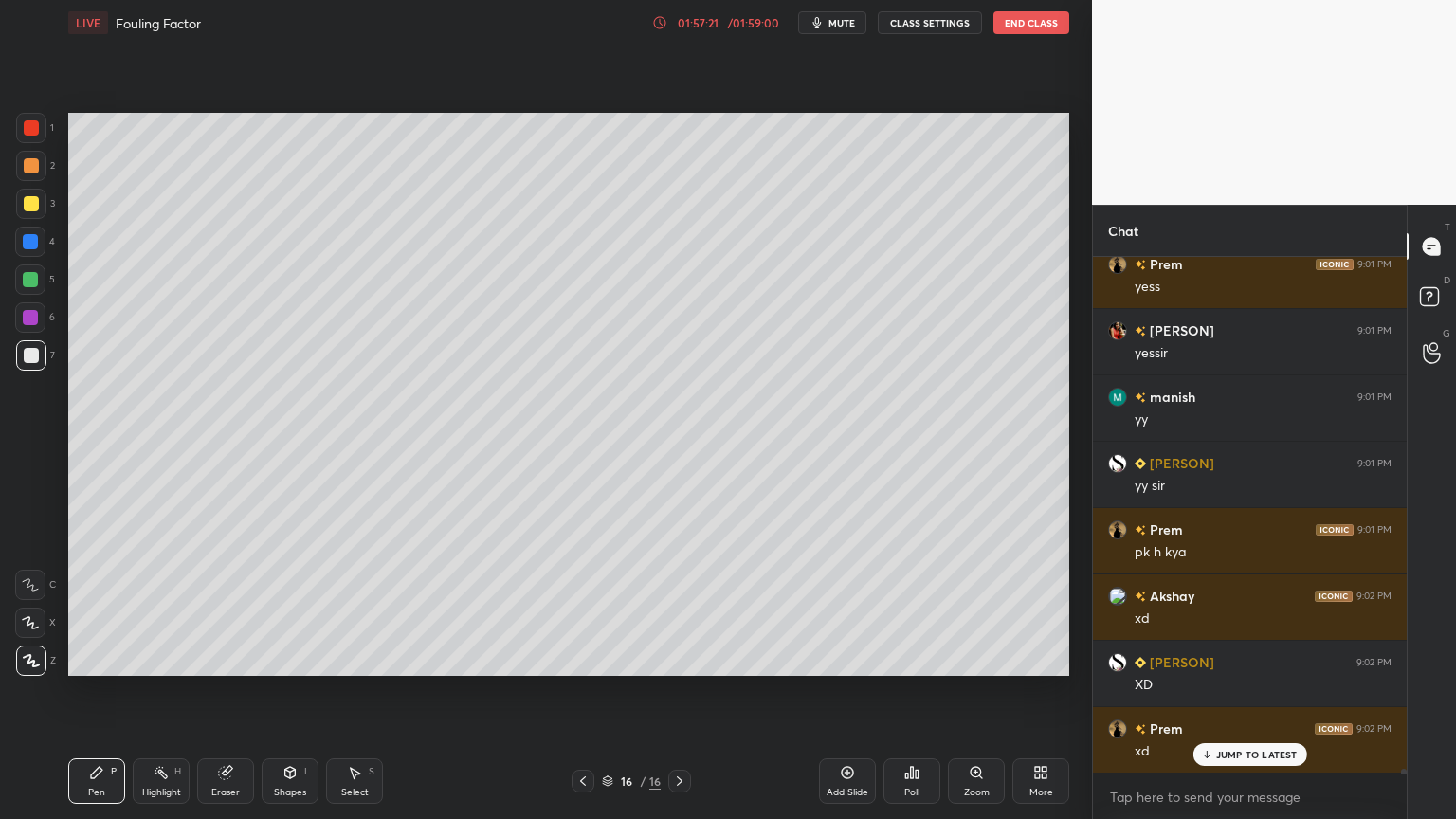 scroll, scrollTop: 62016, scrollLeft: 0, axis: vertical 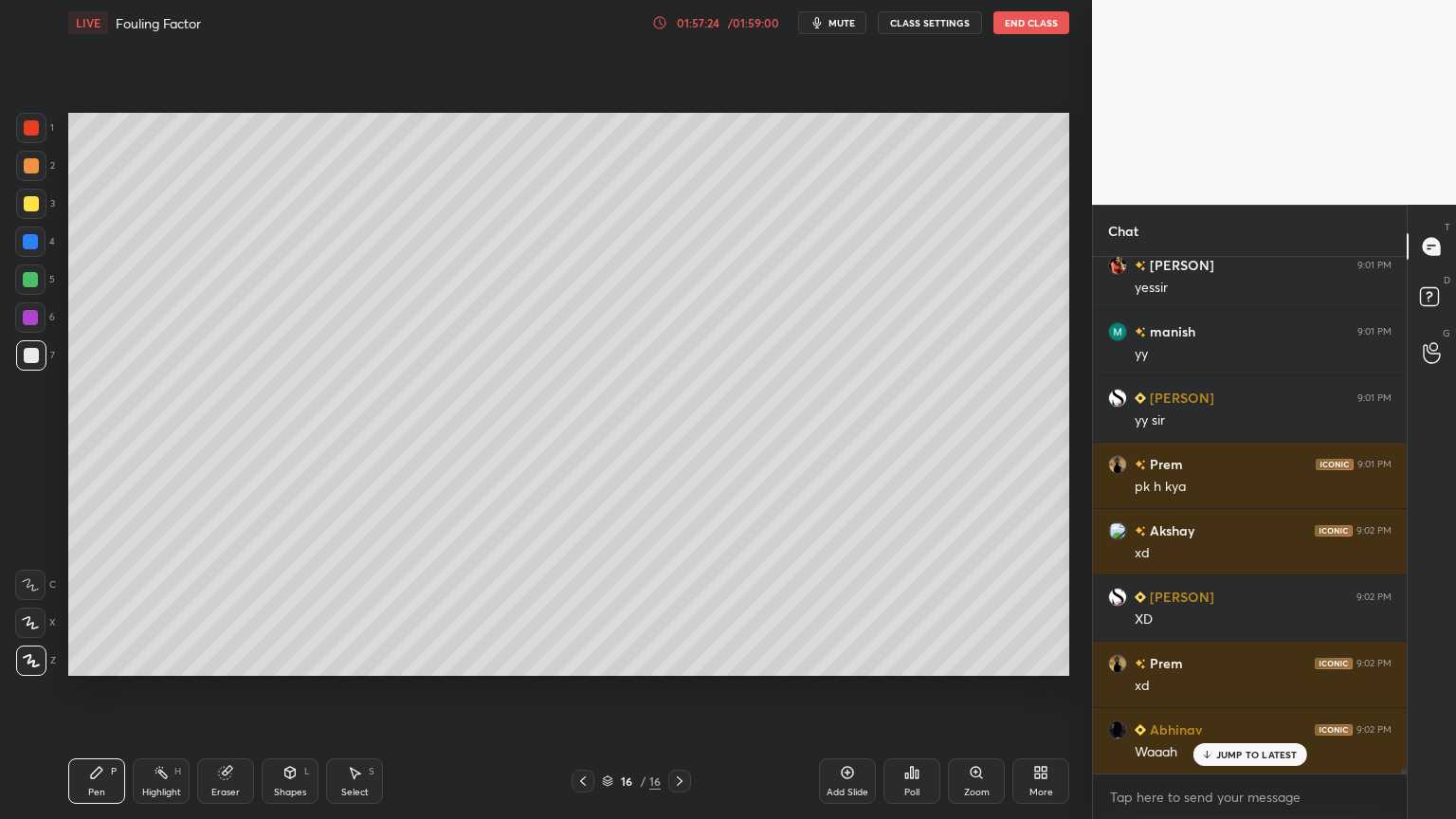 drag, startPoint x: 231, startPoint y: 775, endPoint x: 291, endPoint y: 731, distance: 74.4043 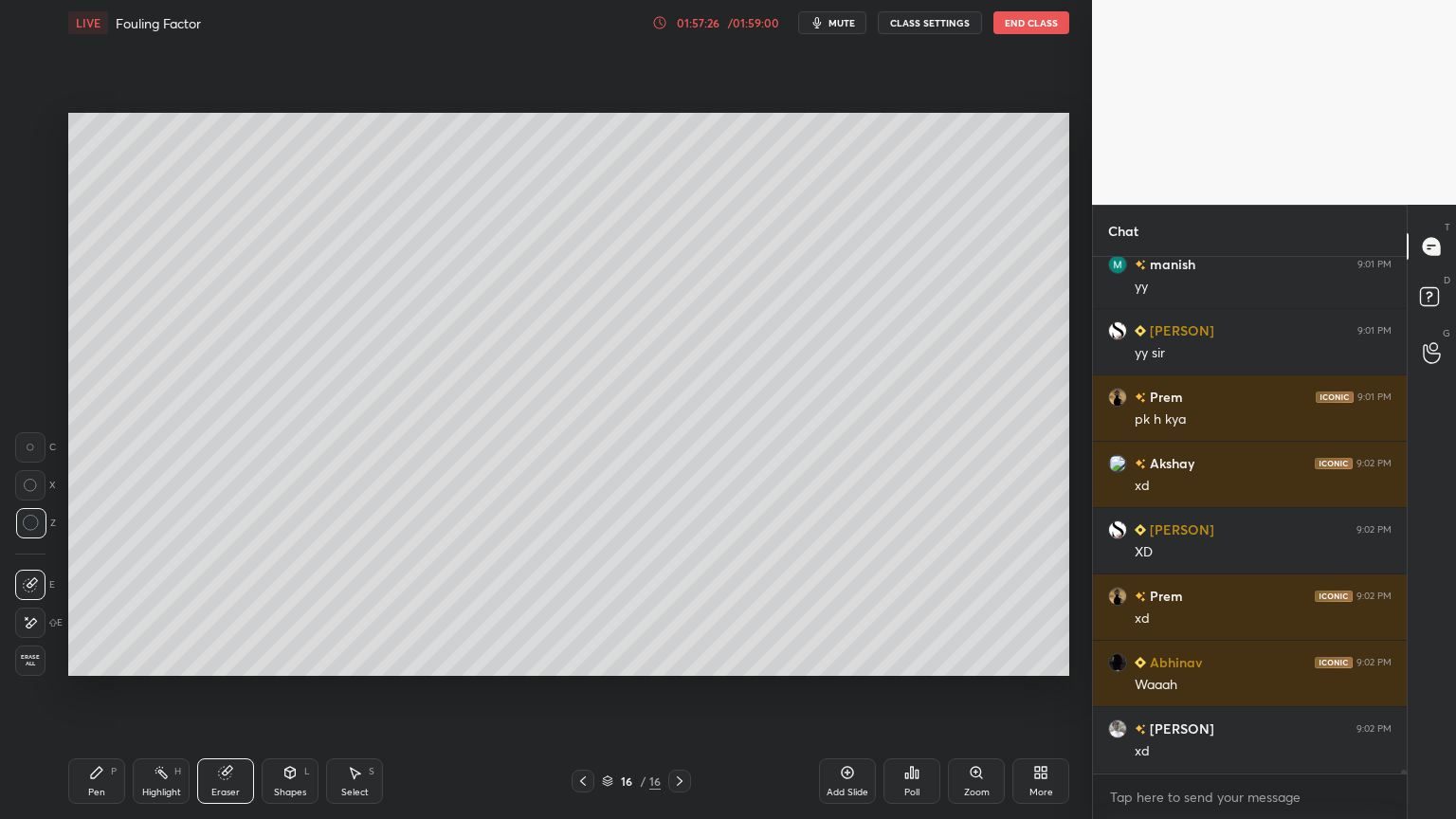 click on "Shapes L" at bounding box center (290, 781) 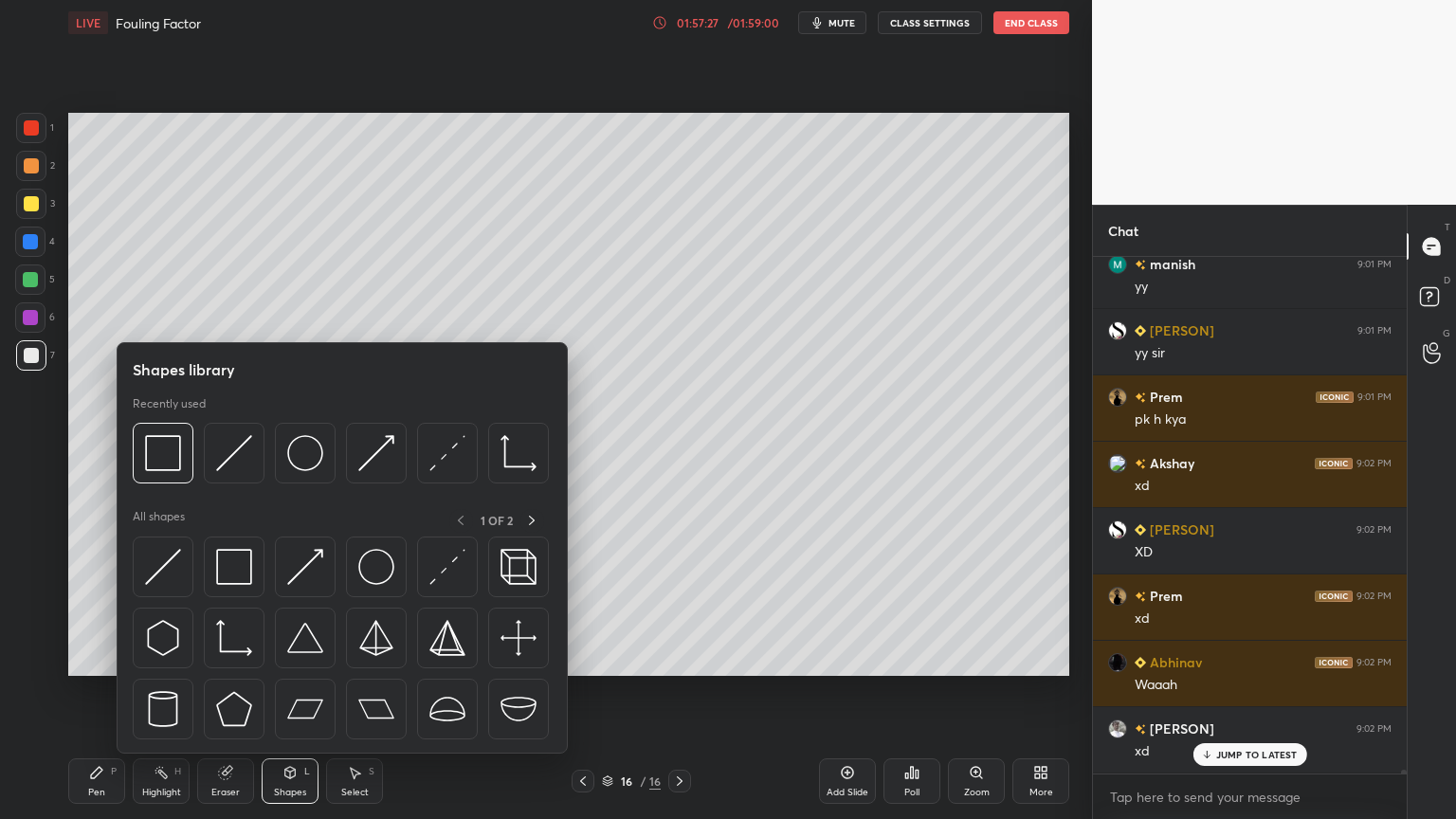 scroll, scrollTop: 62149, scrollLeft: 0, axis: vertical 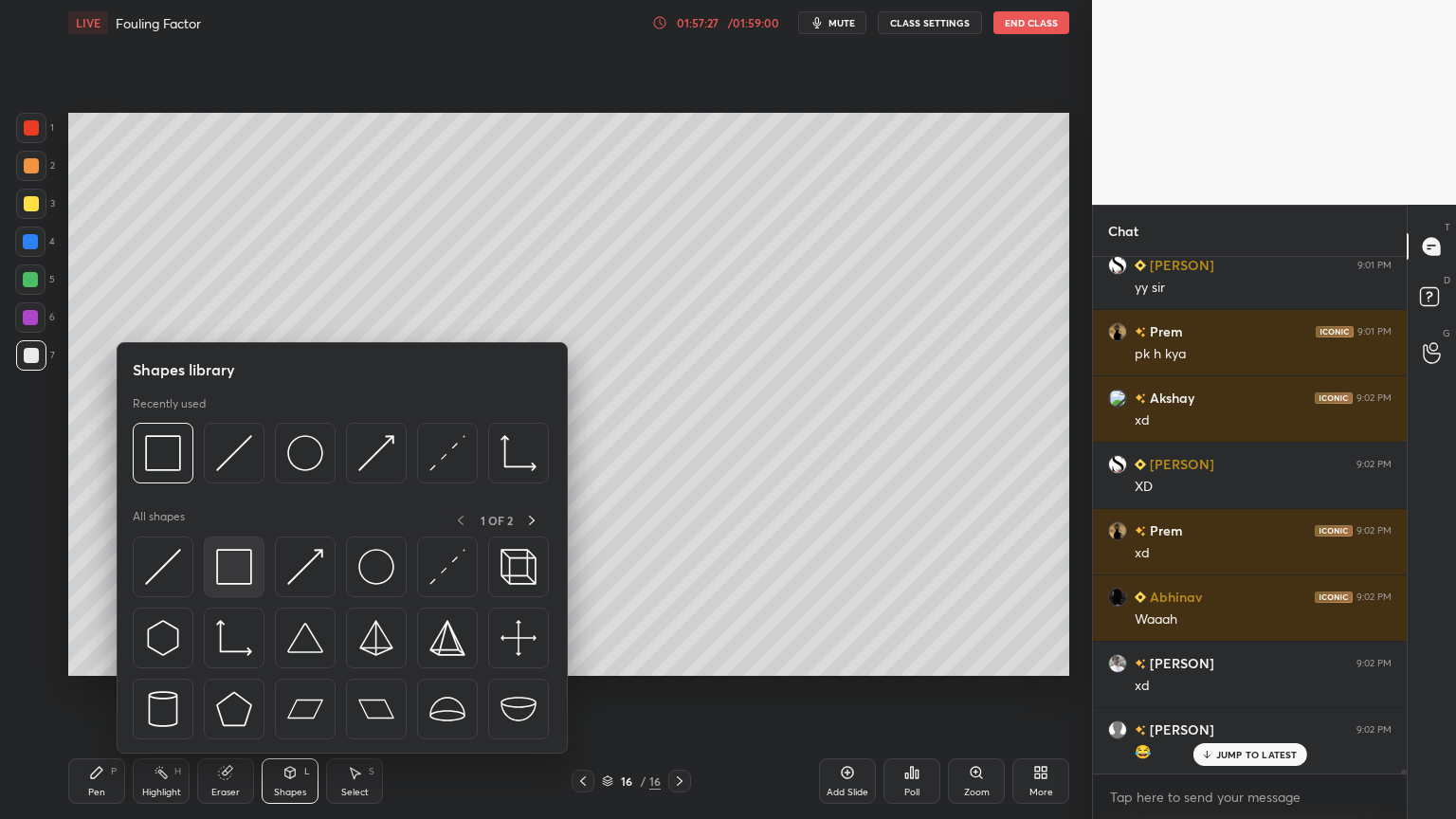 click at bounding box center [234, 567] 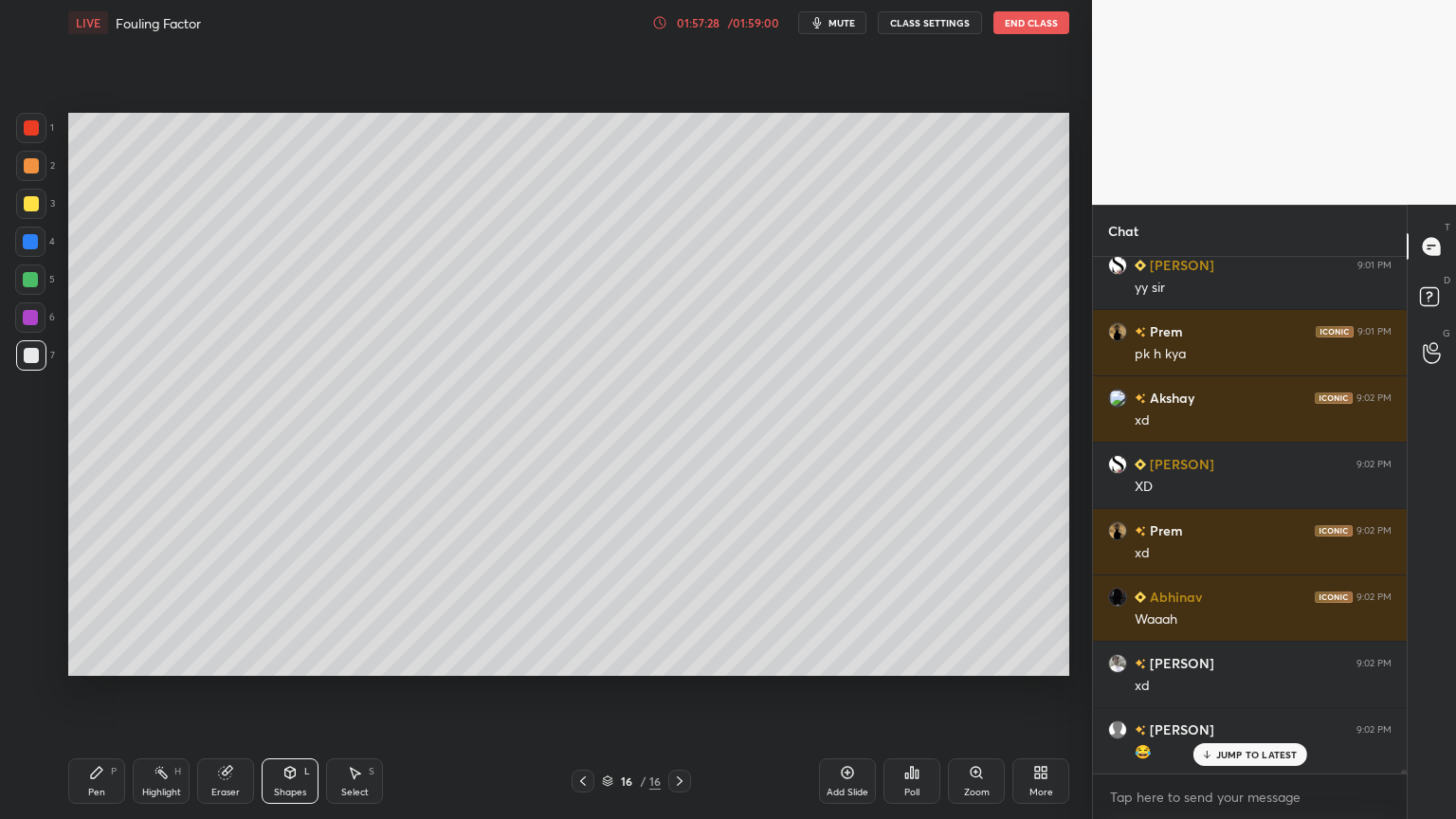scroll, scrollTop: 62282, scrollLeft: 0, axis: vertical 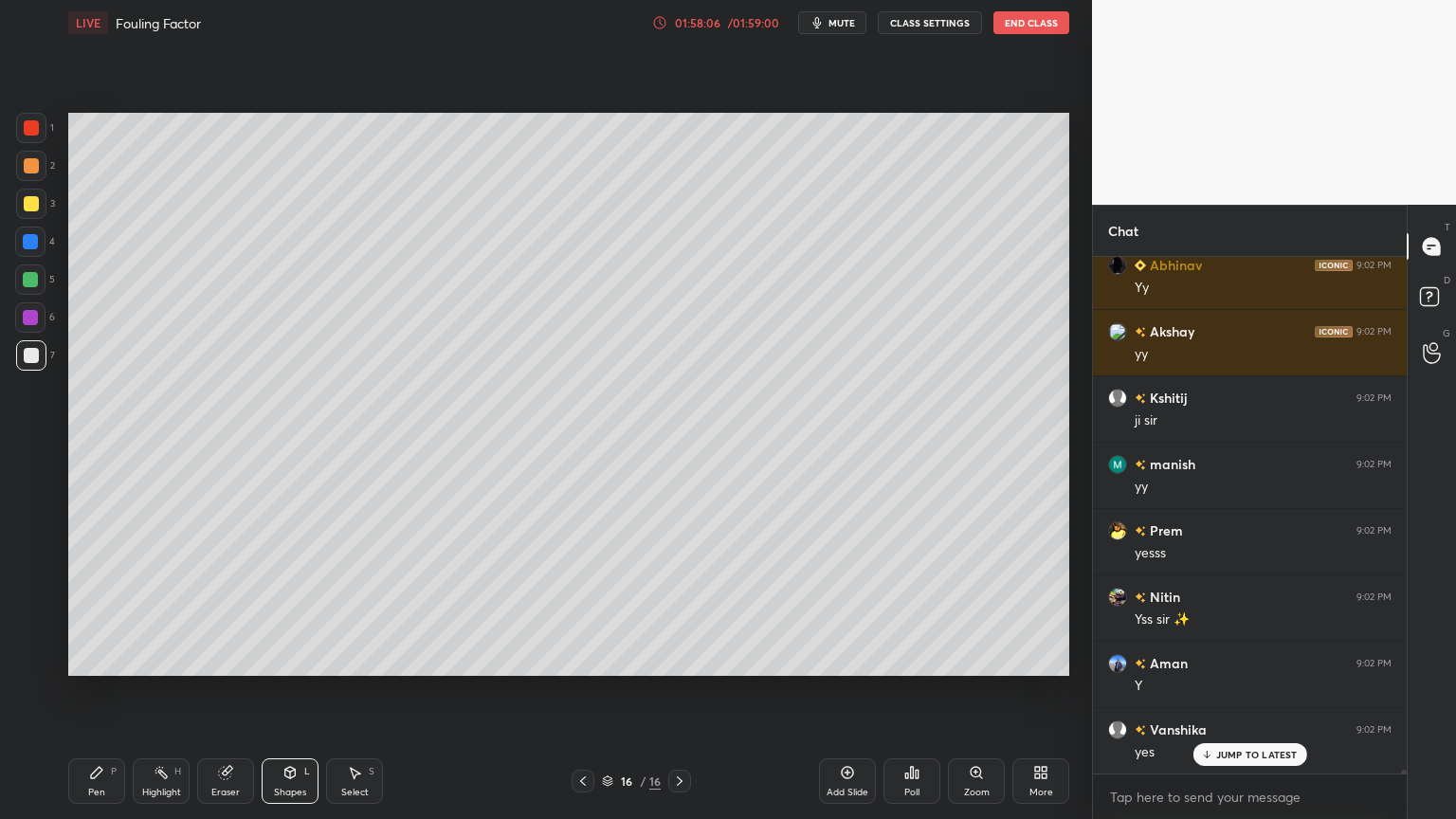 click on "Pen" at bounding box center (97, 792) 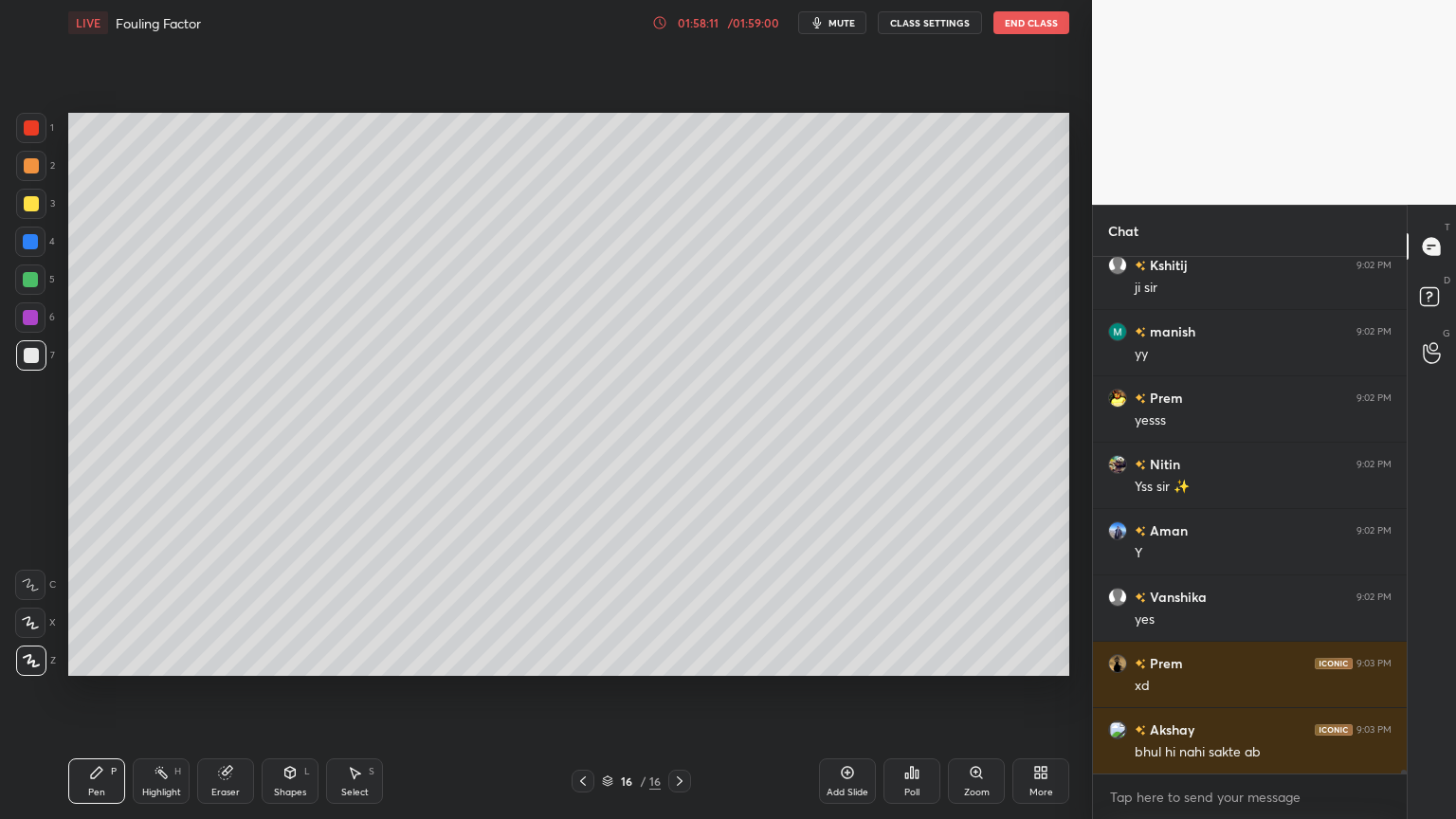 scroll, scrollTop: 63544, scrollLeft: 0, axis: vertical 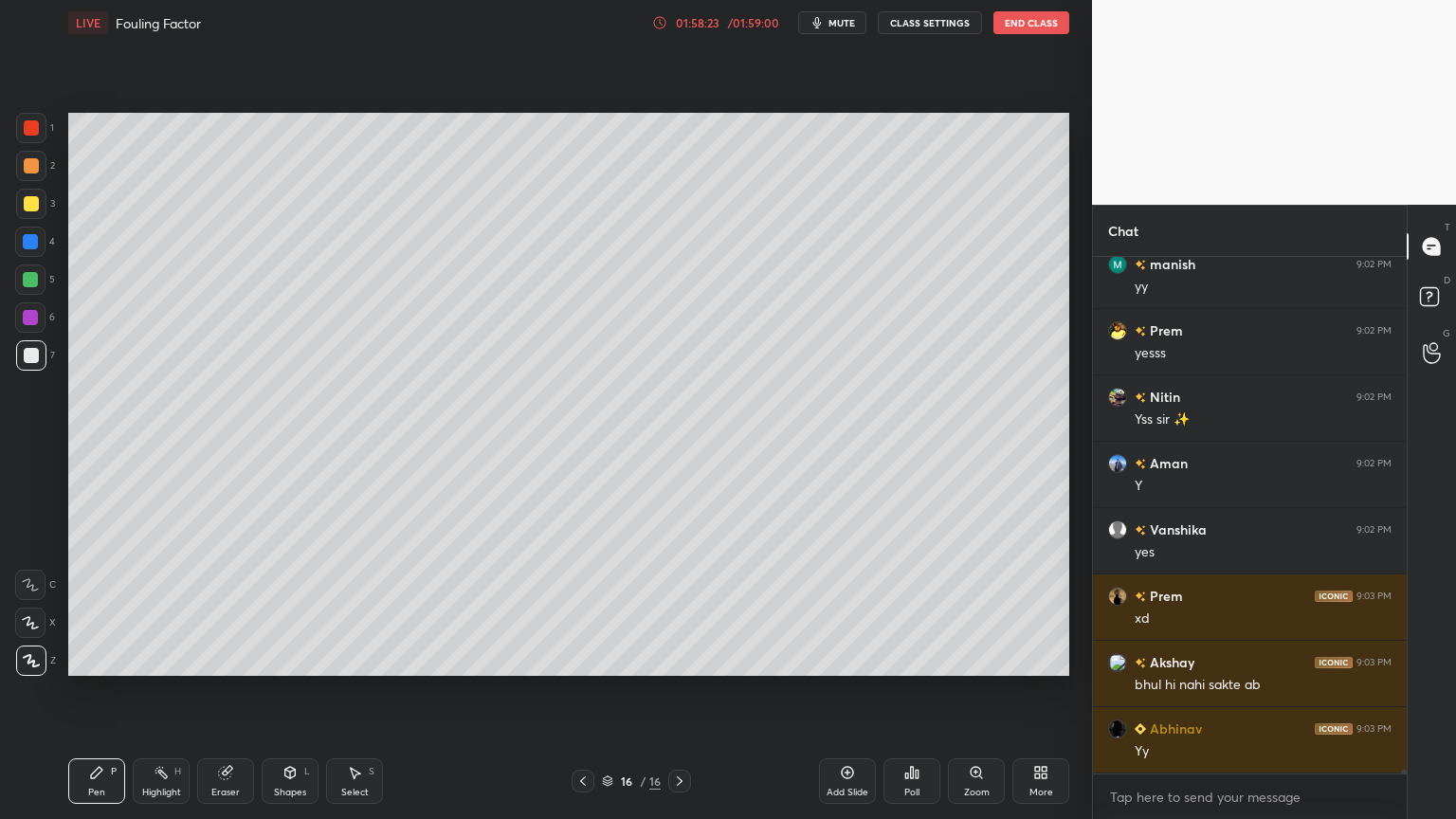 click on "Select S" at bounding box center [355, 781] 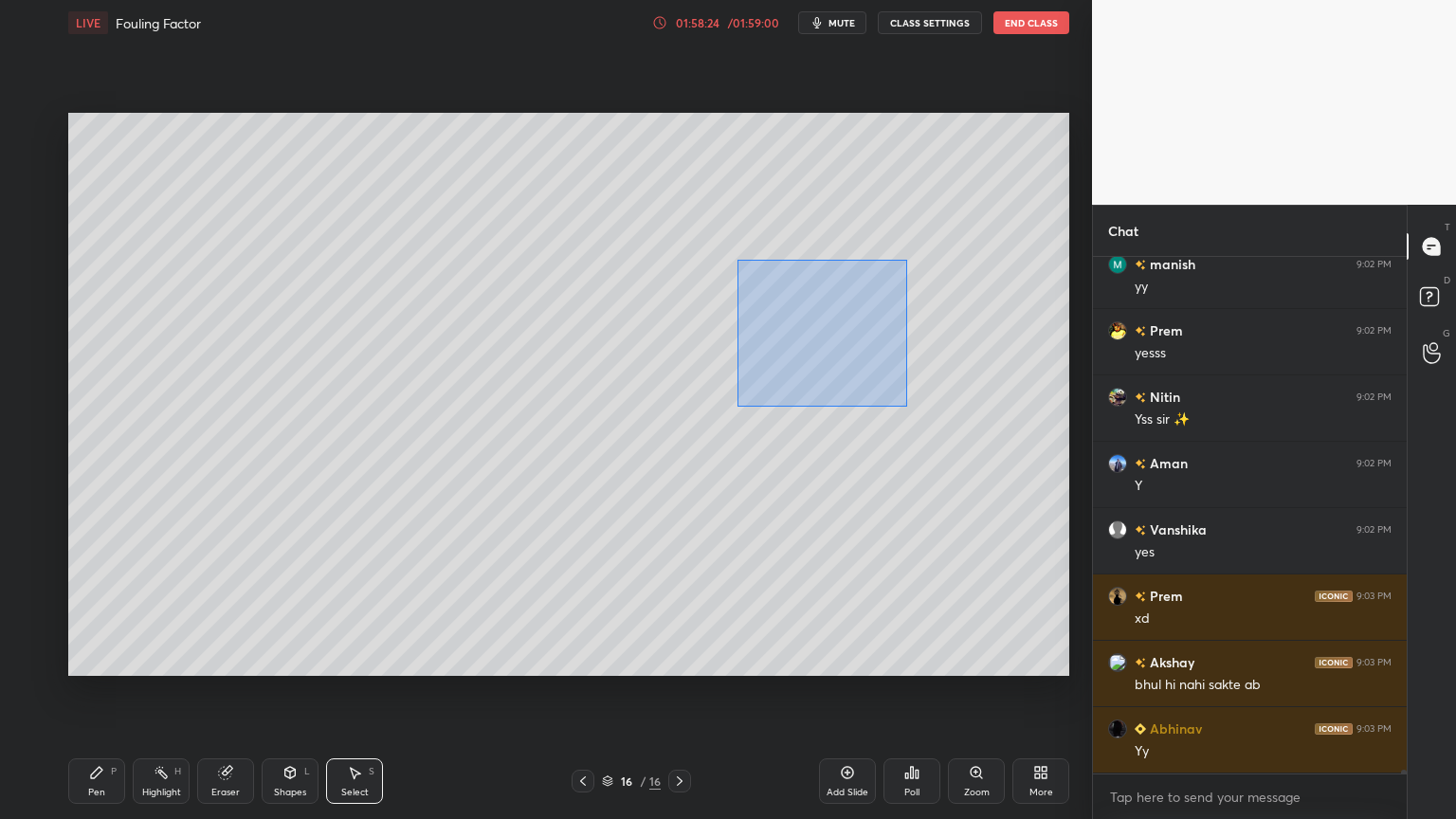 drag, startPoint x: 751, startPoint y: 279, endPoint x: 918, endPoint y: 417, distance: 216.64025 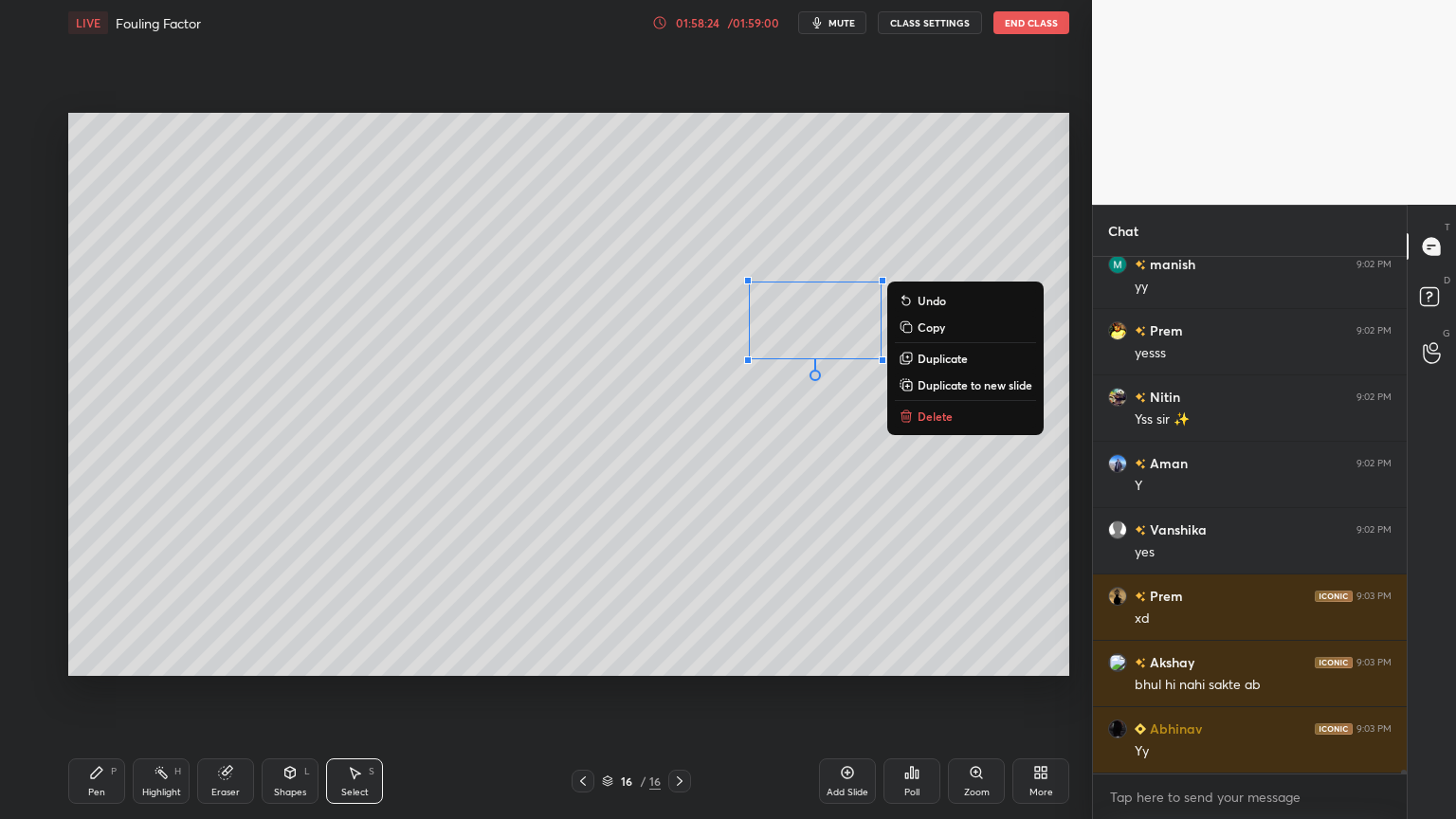 click on "Delete" at bounding box center (935, 416) 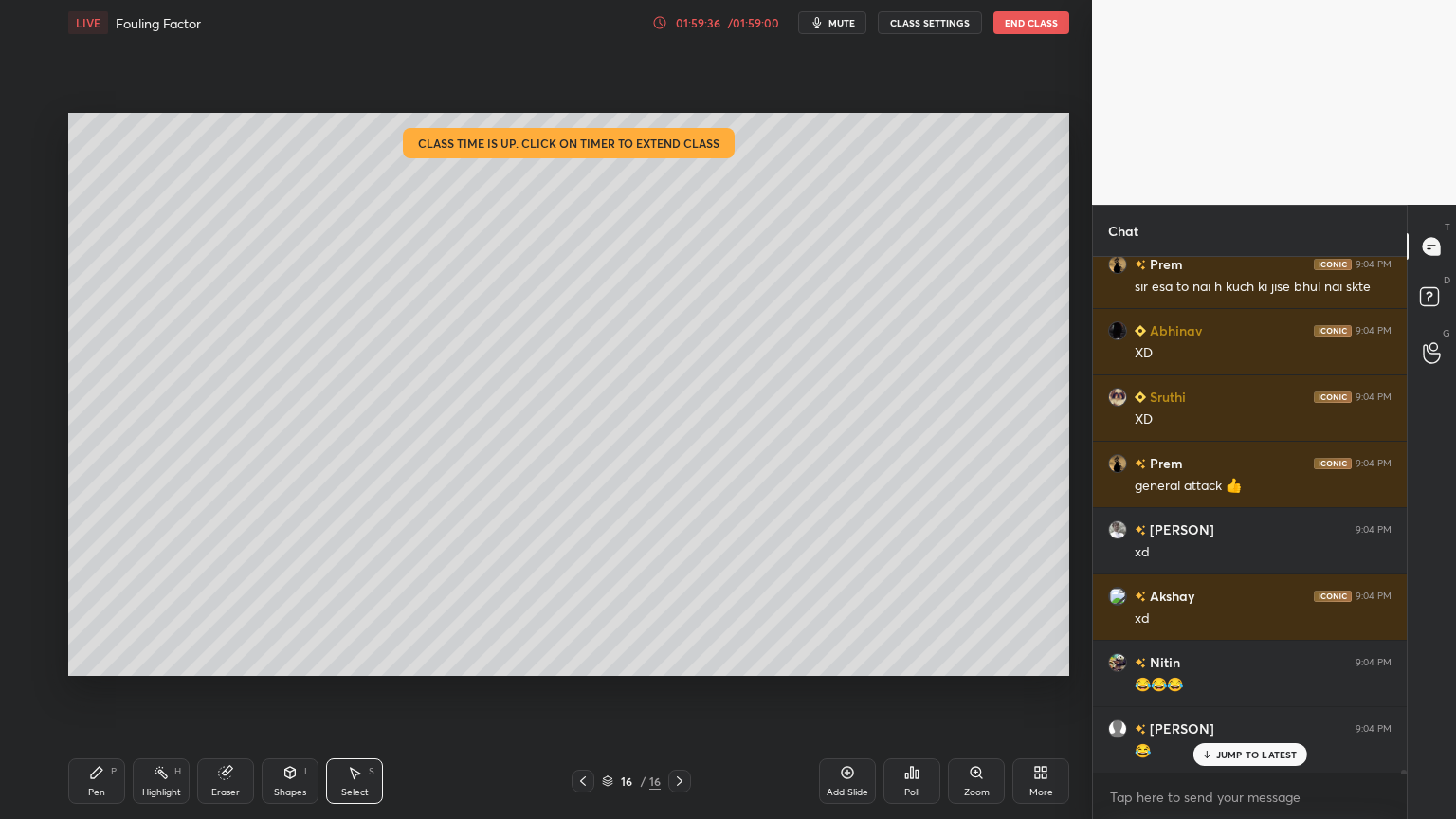 scroll, scrollTop: 64822, scrollLeft: 0, axis: vertical 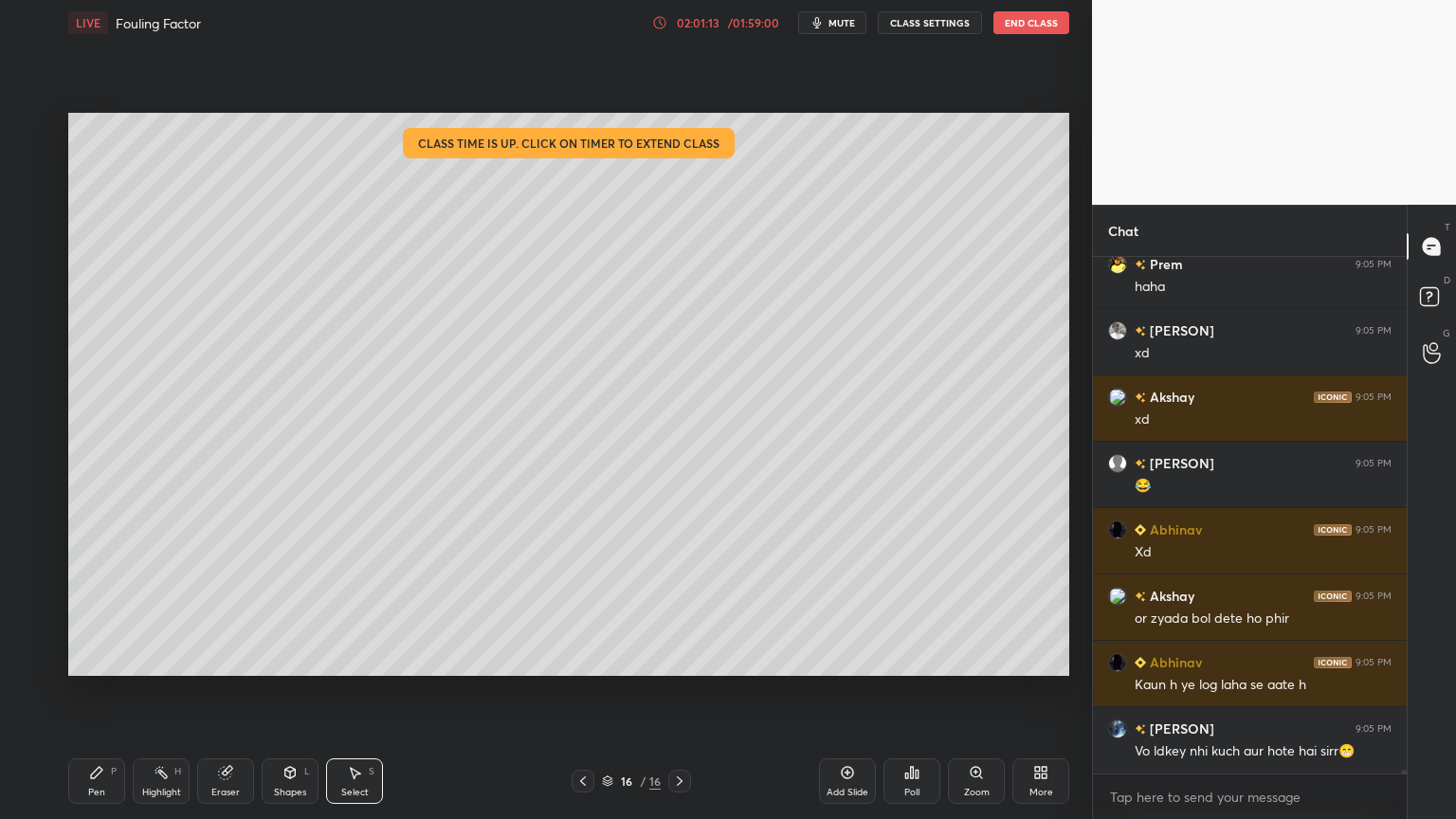 click at bounding box center (1404, 777) 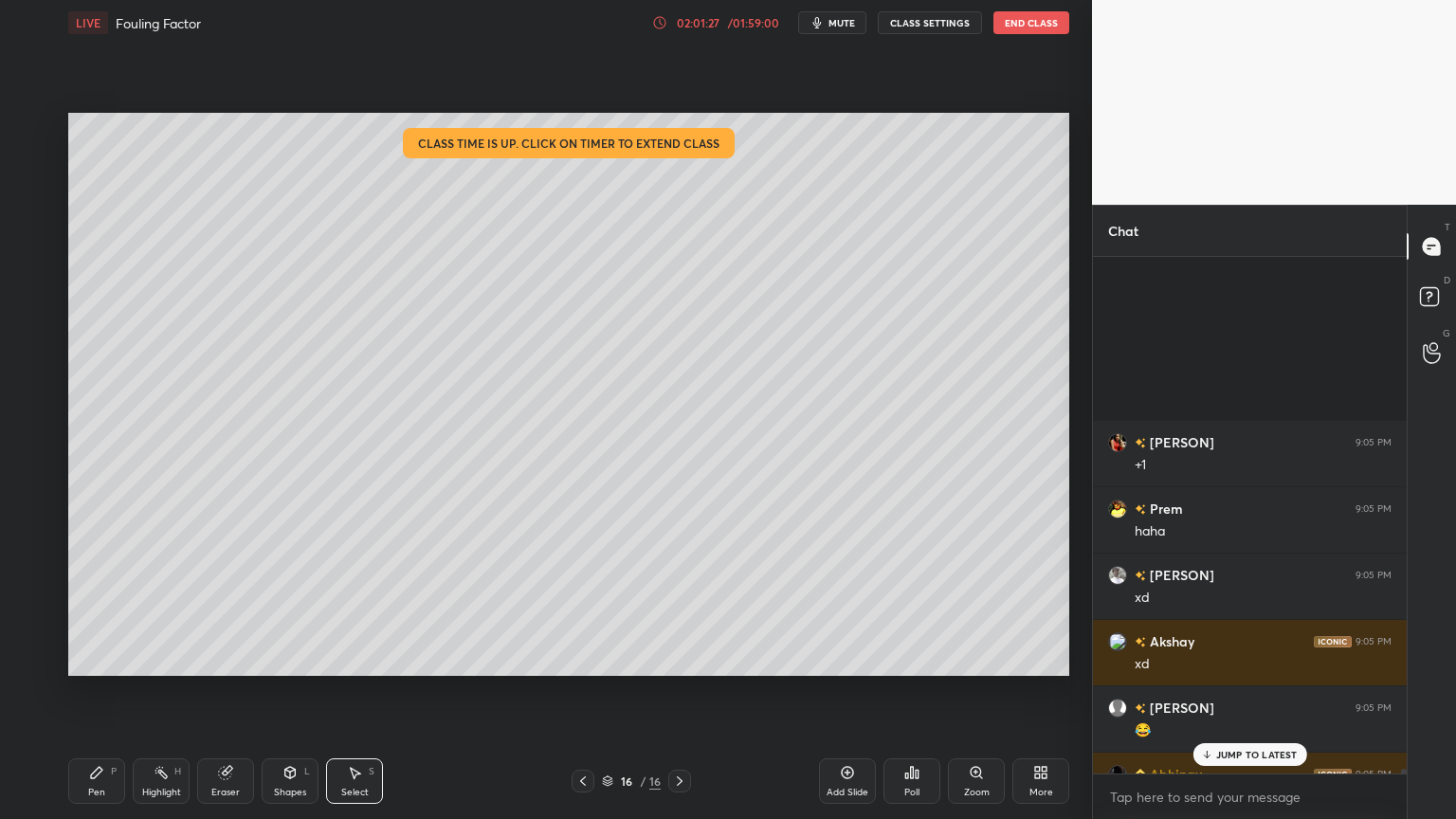 scroll, scrollTop: 66052, scrollLeft: 0, axis: vertical 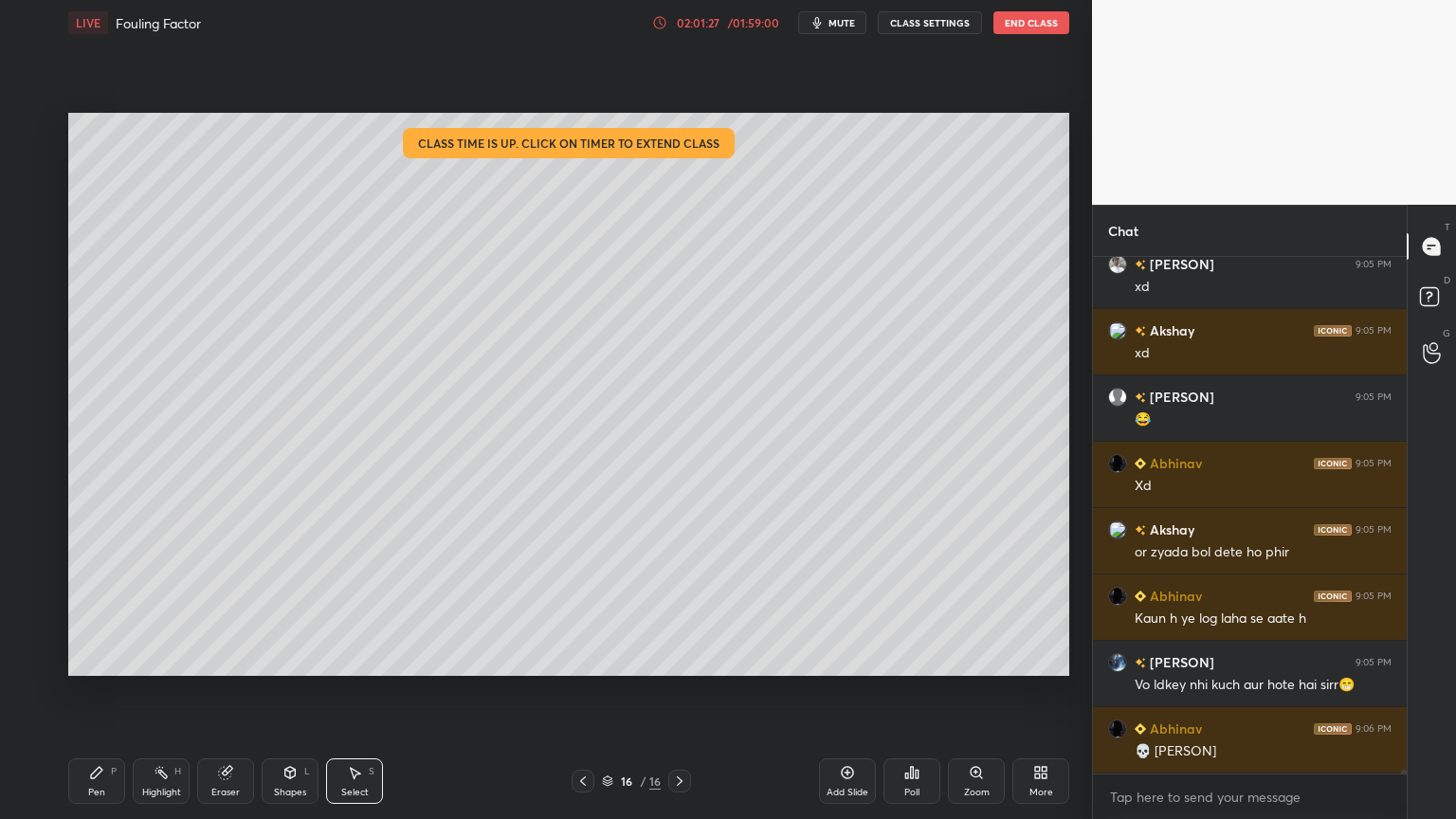 drag, startPoint x: 1404, startPoint y: 770, endPoint x: 1392, endPoint y: 803, distance: 35.1141 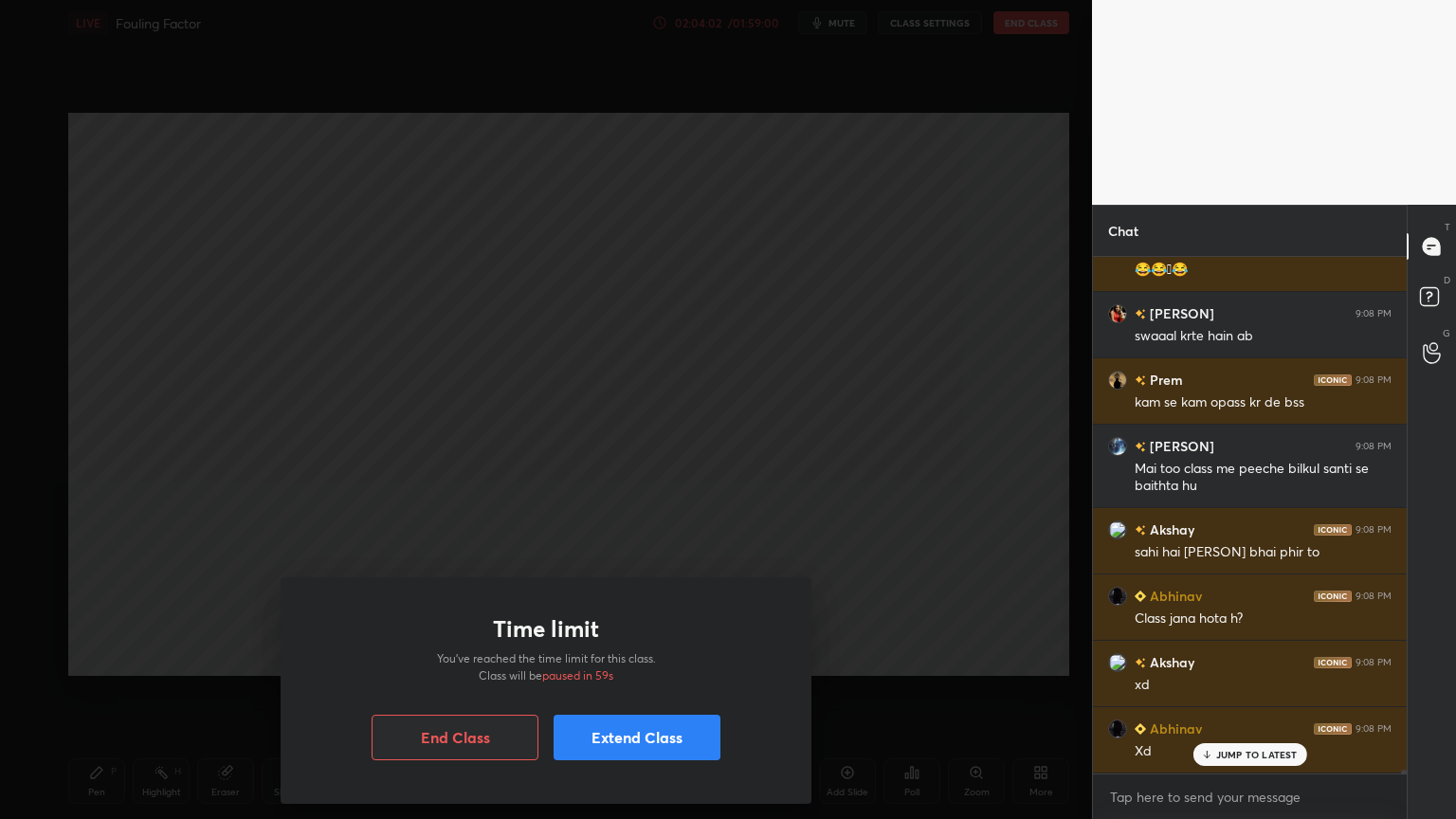 scroll, scrollTop: 65535, scrollLeft: 0, axis: vertical 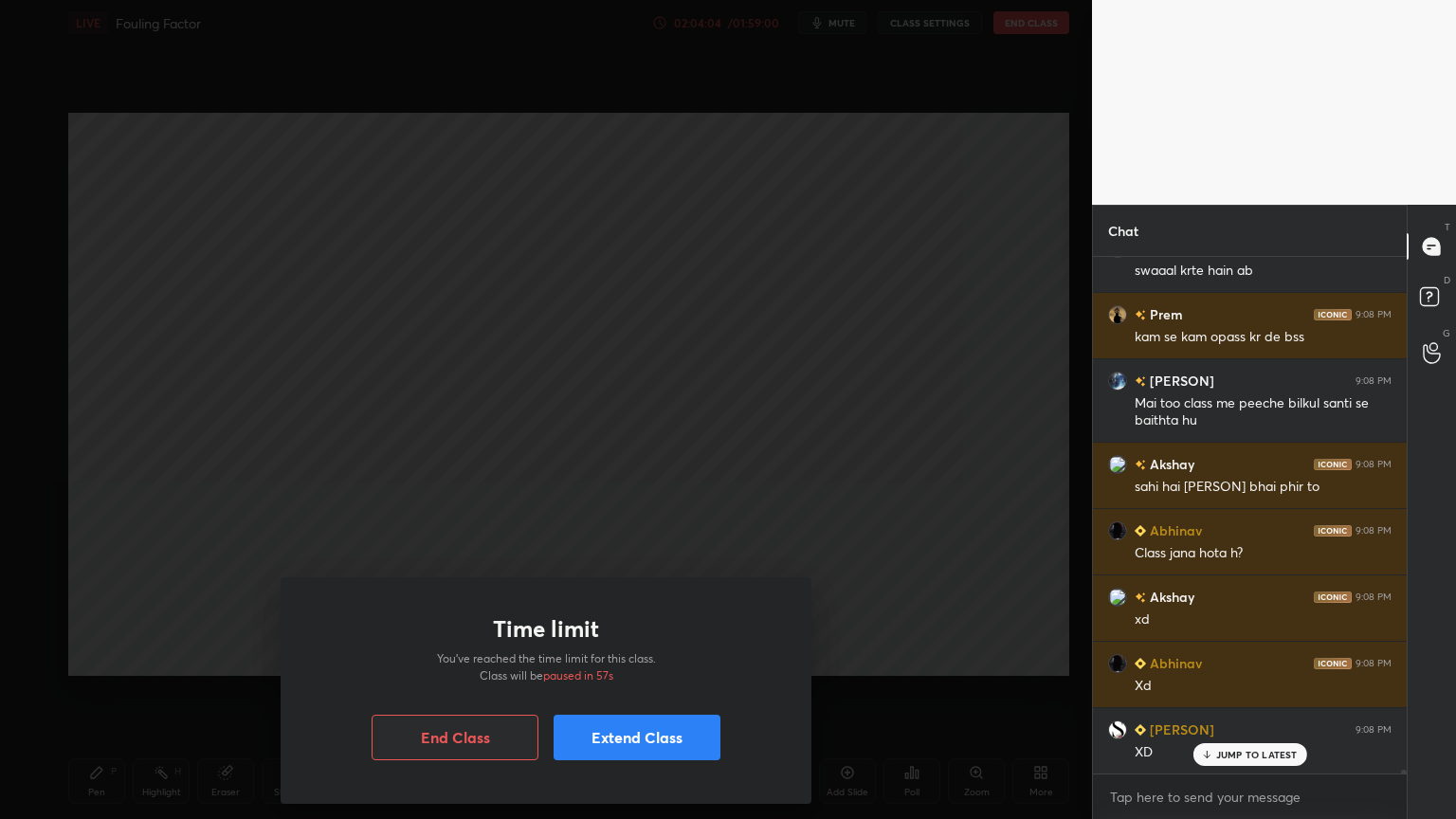 click on "Extend Class" at bounding box center (637, 737) 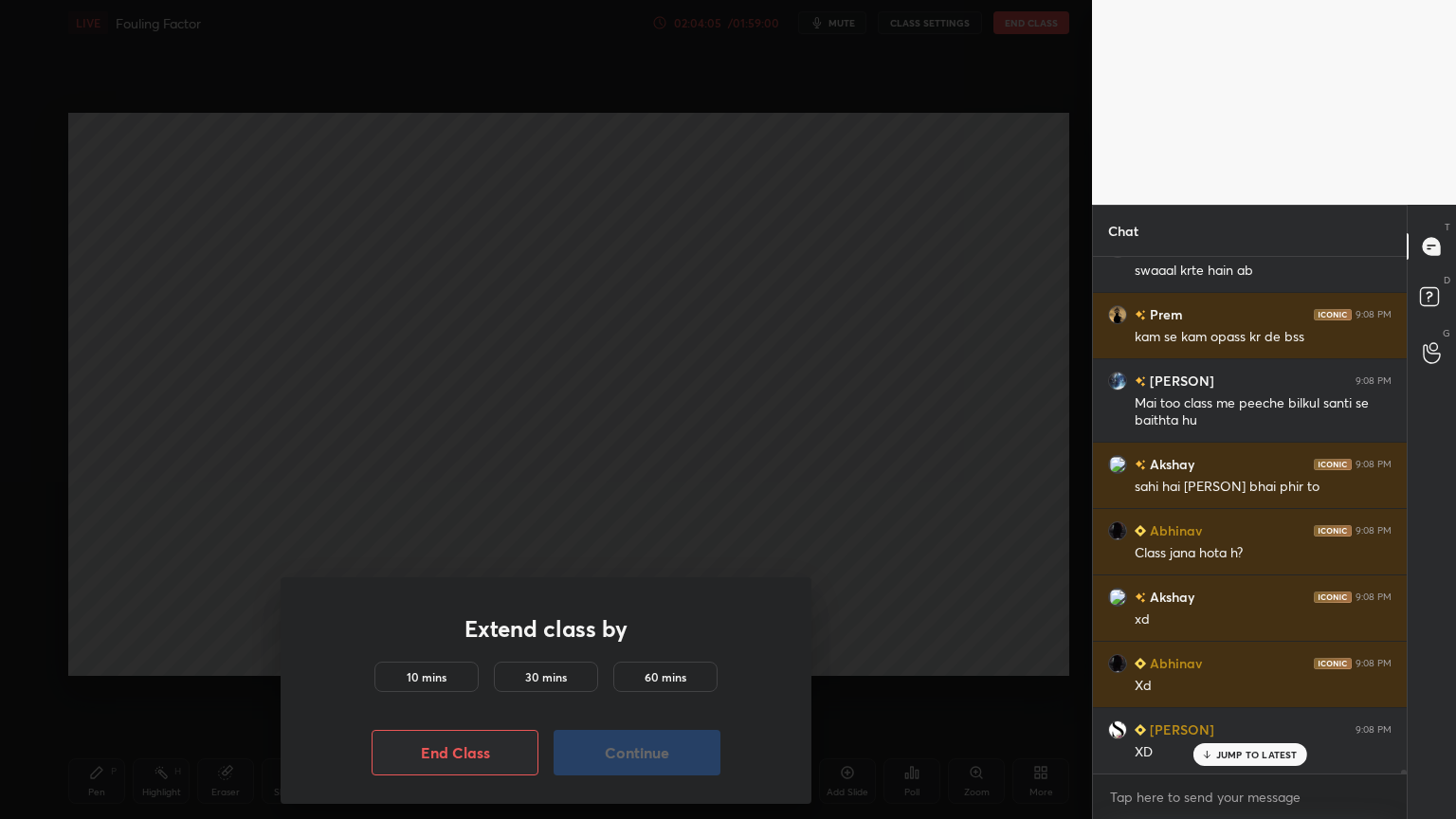 scroll, scrollTop: 65602, scrollLeft: 0, axis: vertical 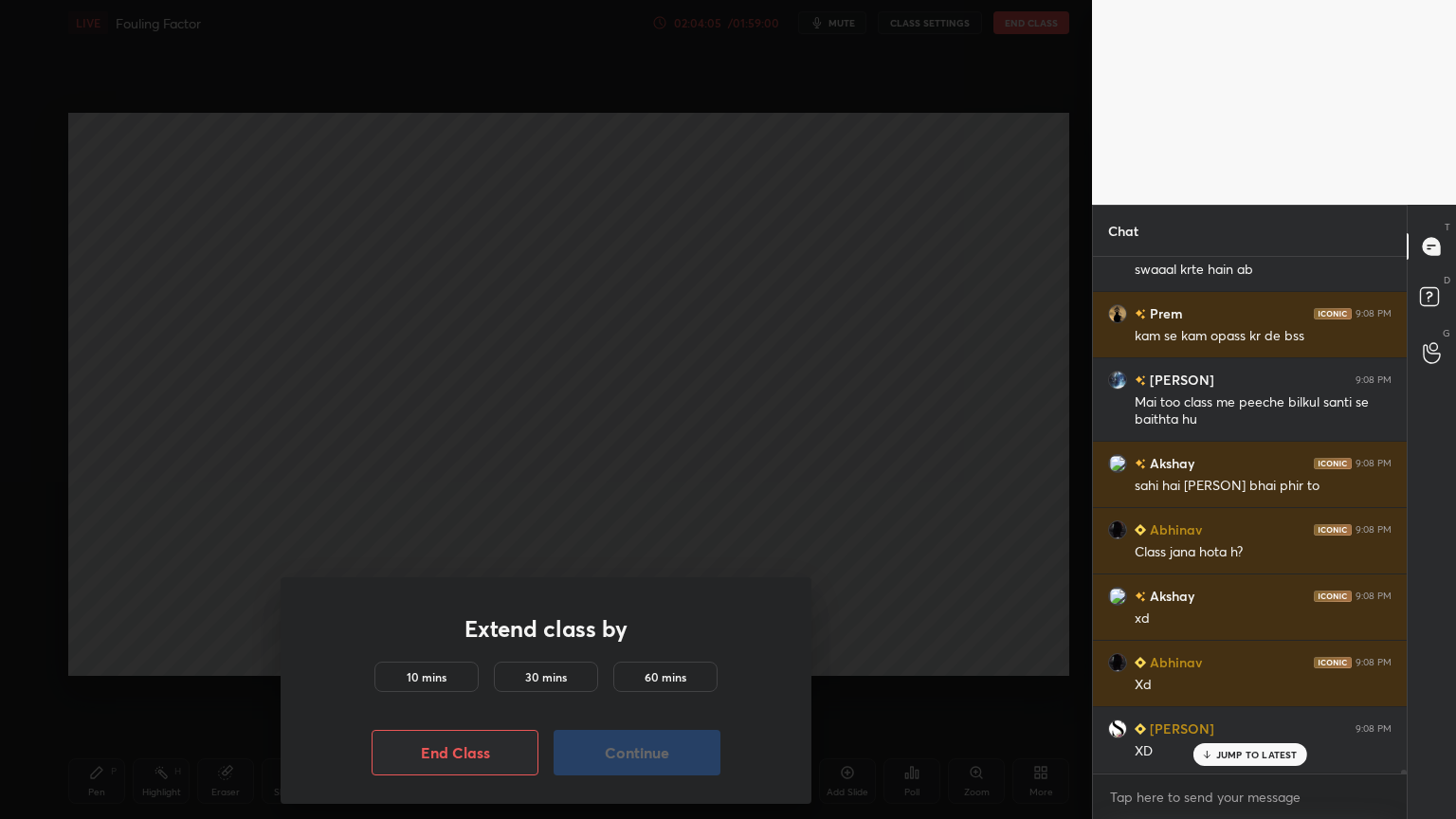click on "Extend class by 10 mins 30 mins 60 mins End Class Continue" at bounding box center (546, 690) 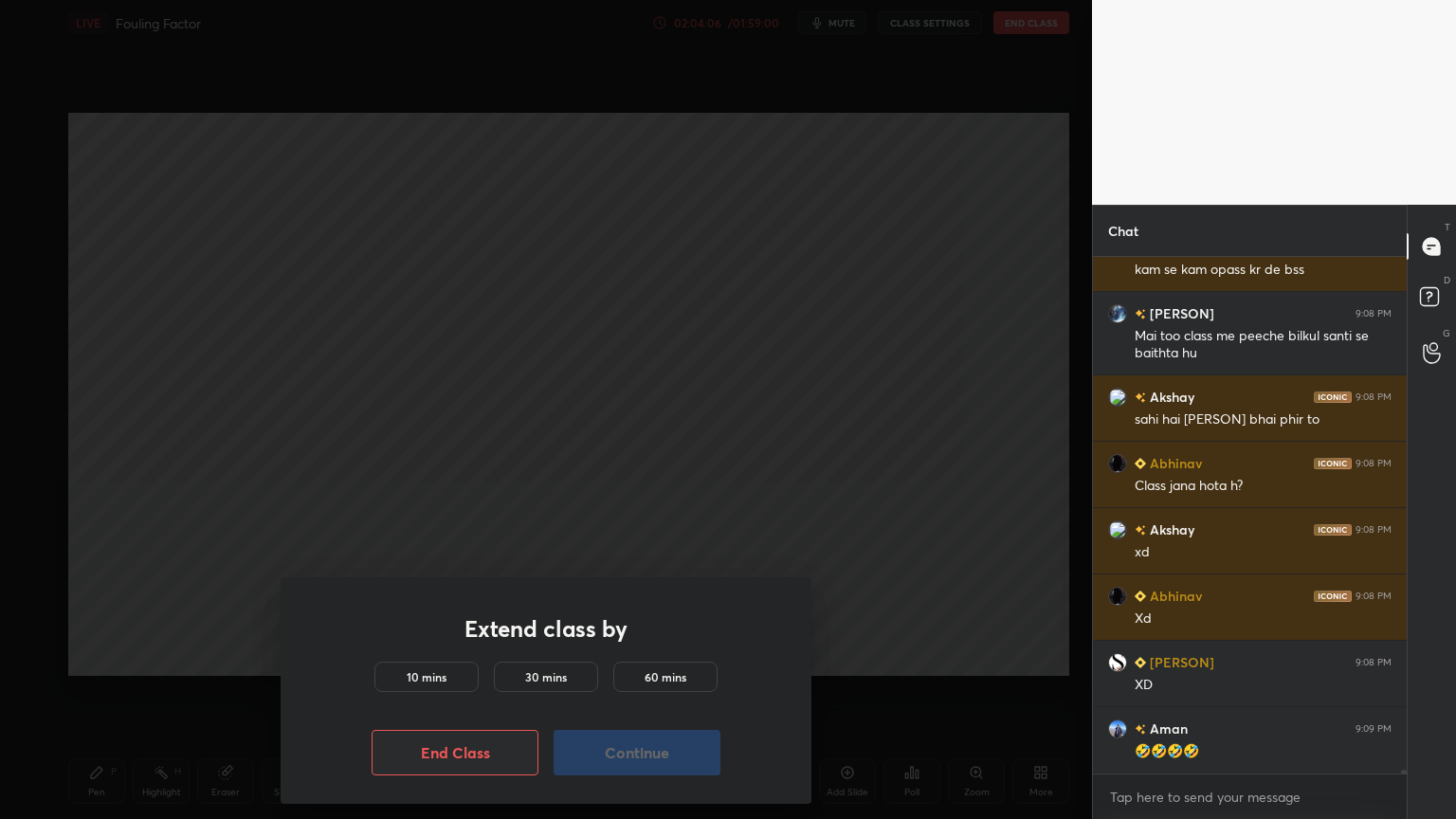 scroll, scrollTop: 65668, scrollLeft: 0, axis: vertical 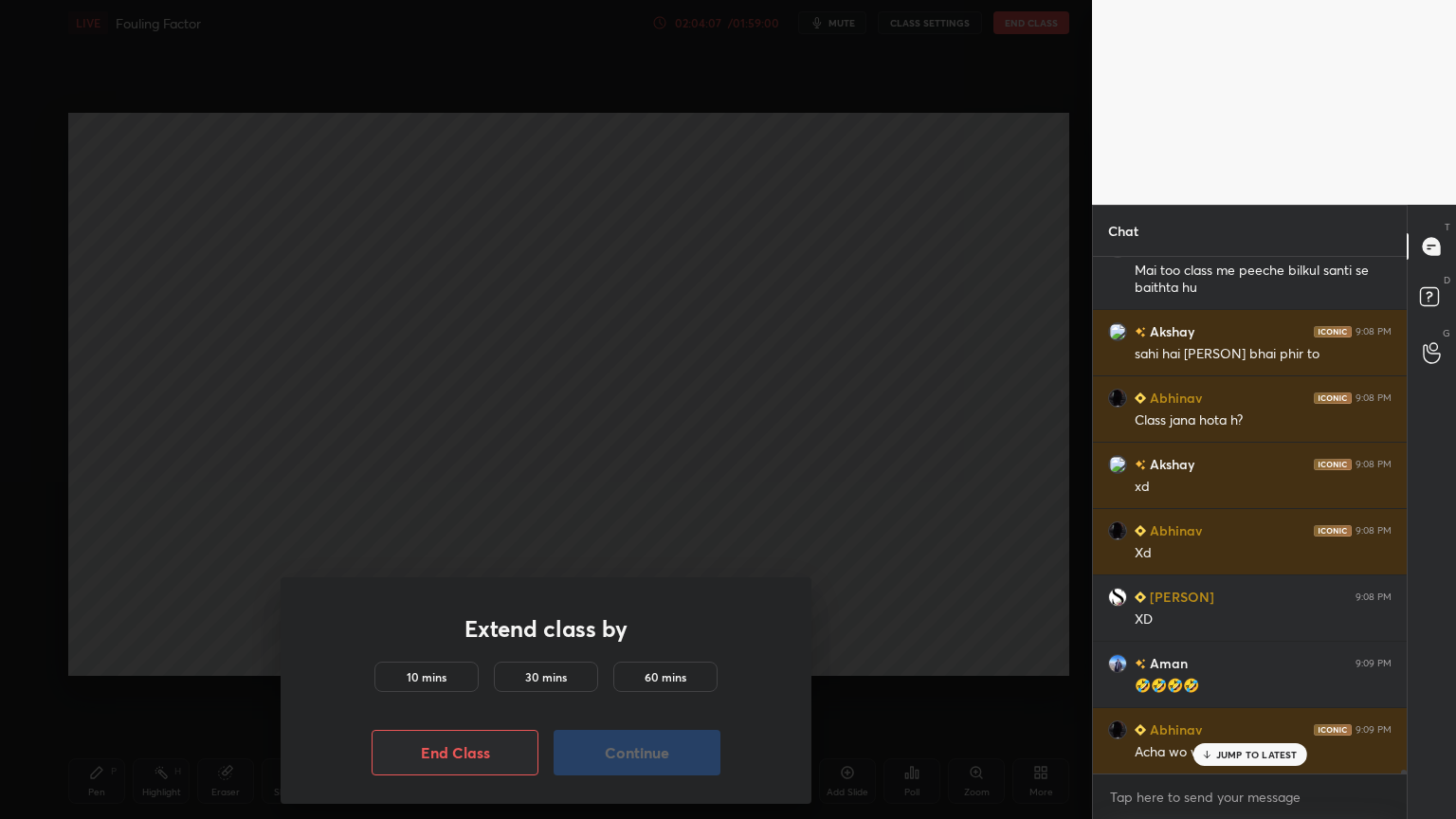 click on "Continue" at bounding box center [637, 753] 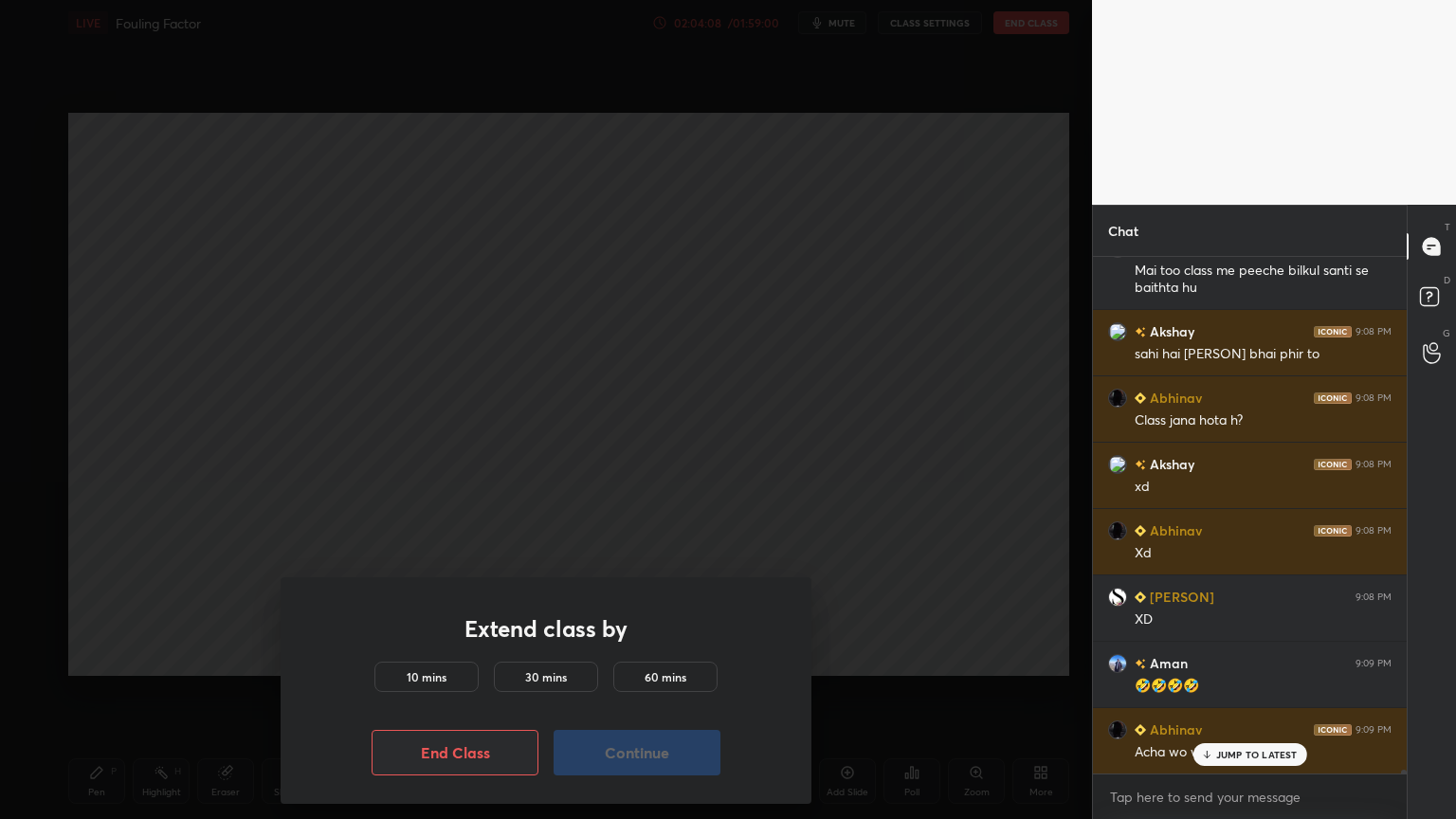 click on "10 mins" at bounding box center (427, 677) 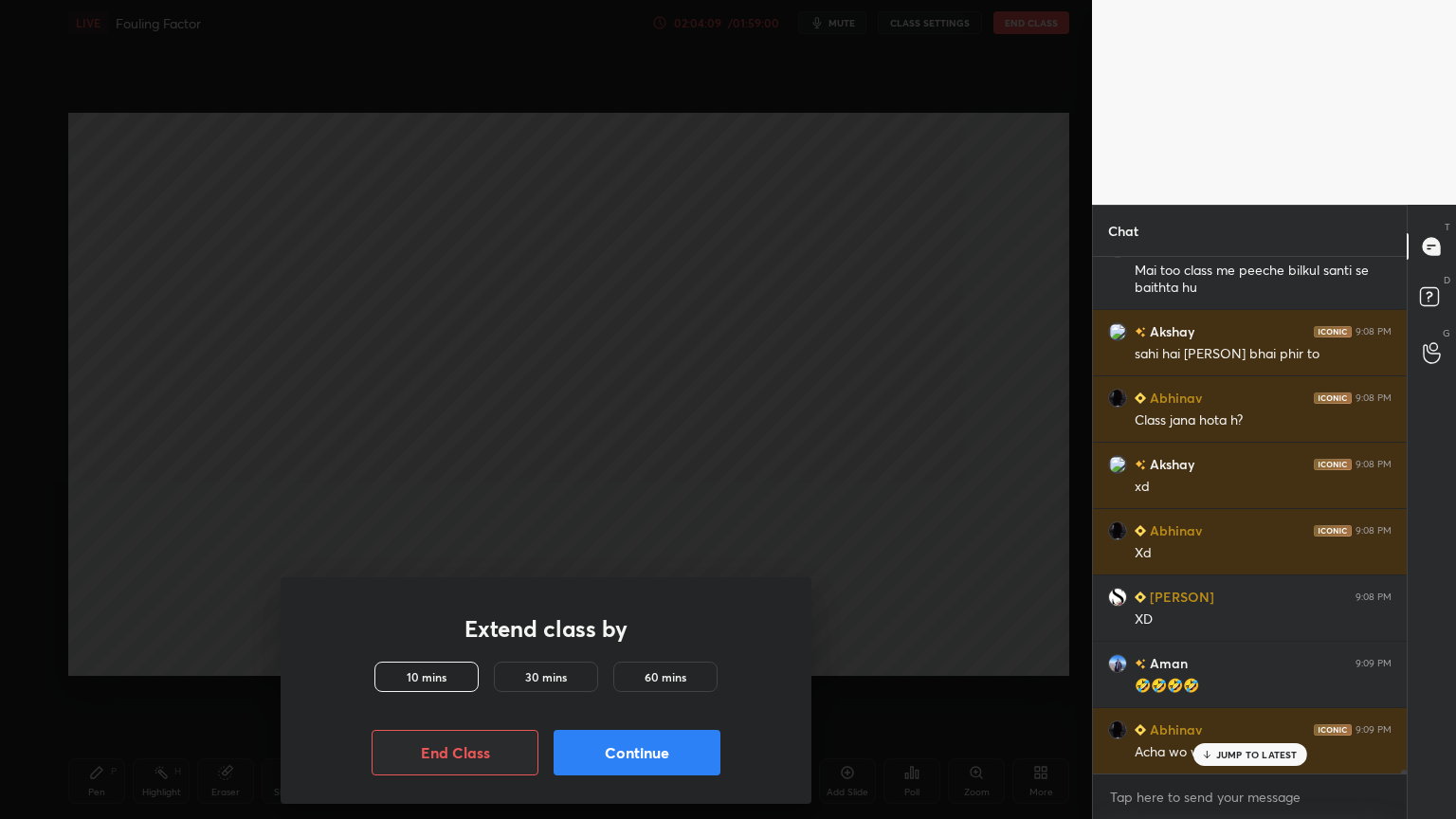 click on "Continue" at bounding box center [637, 753] 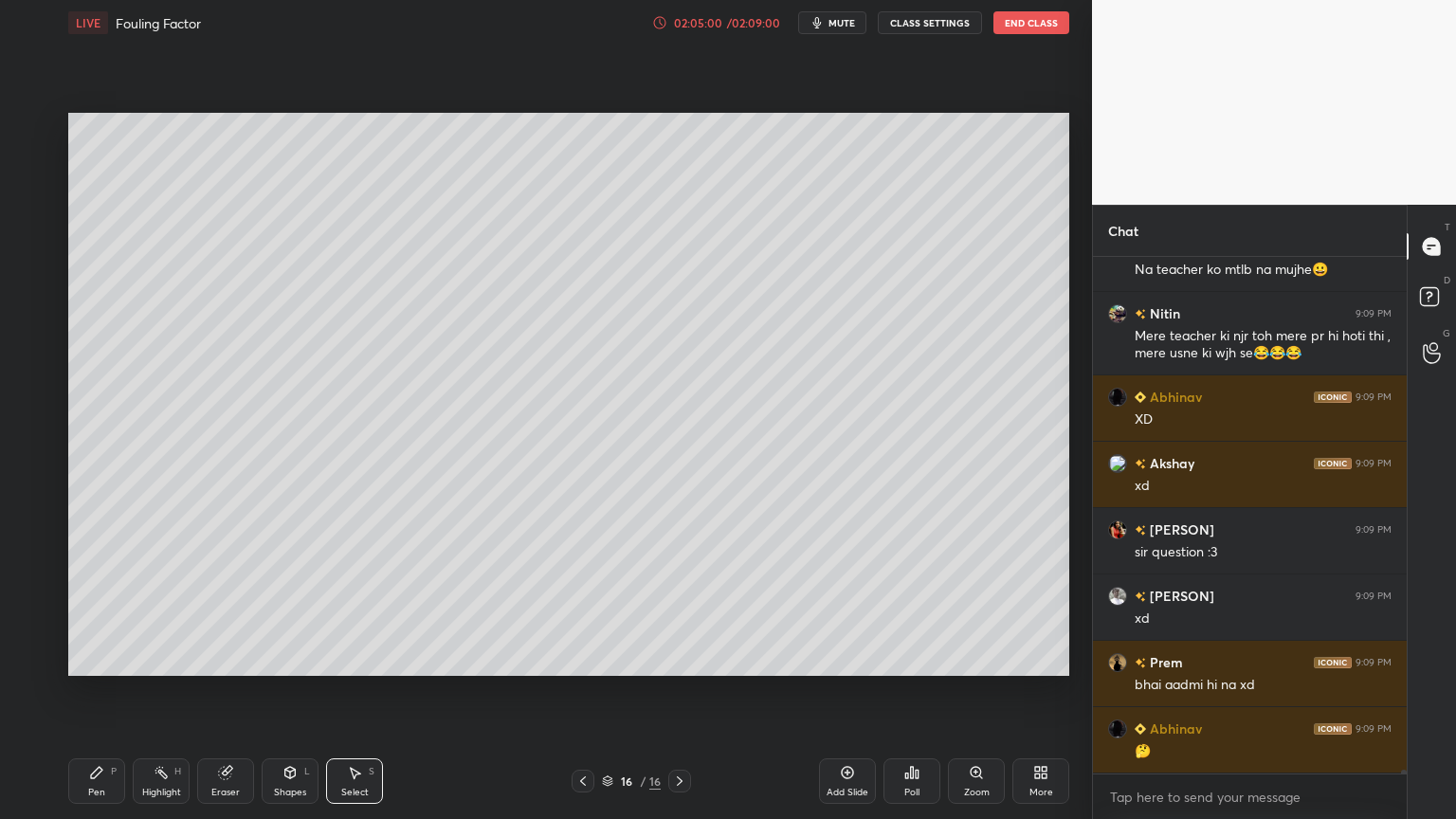 scroll, scrollTop: 66282, scrollLeft: 0, axis: vertical 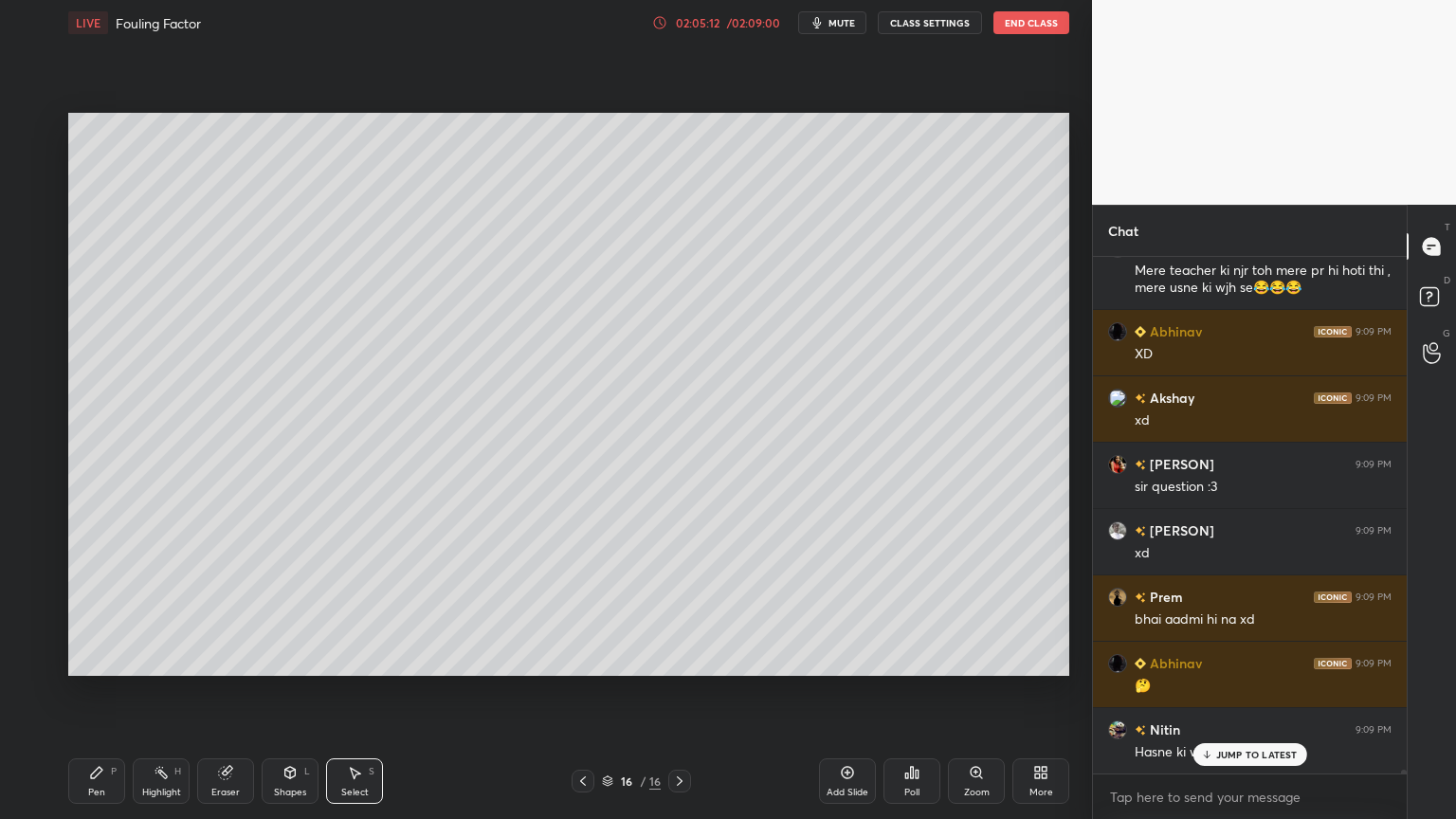 click on "JUMP TO LATEST" at bounding box center (1257, 755) 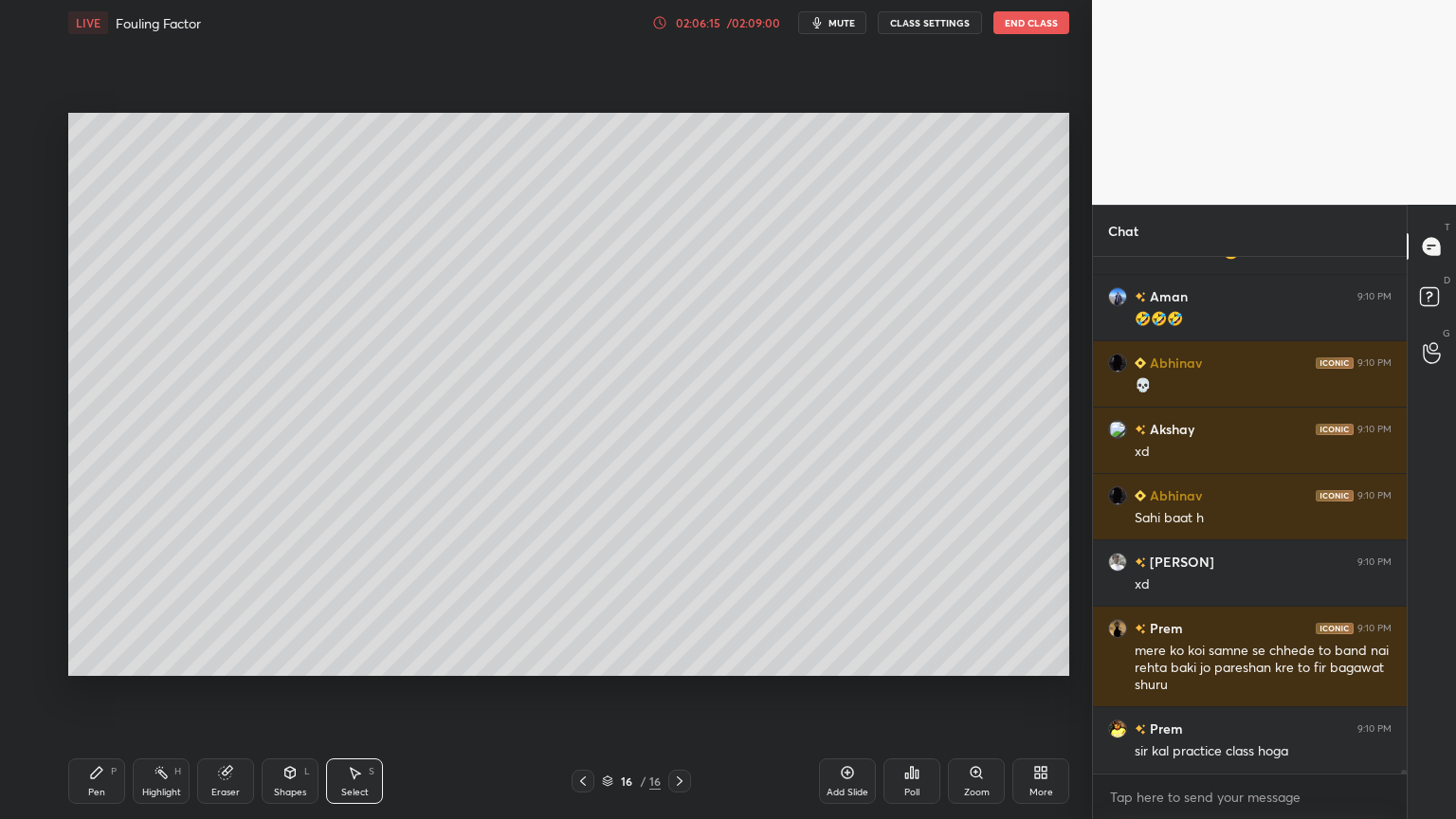 scroll, scrollTop: 66930, scrollLeft: 0, axis: vertical 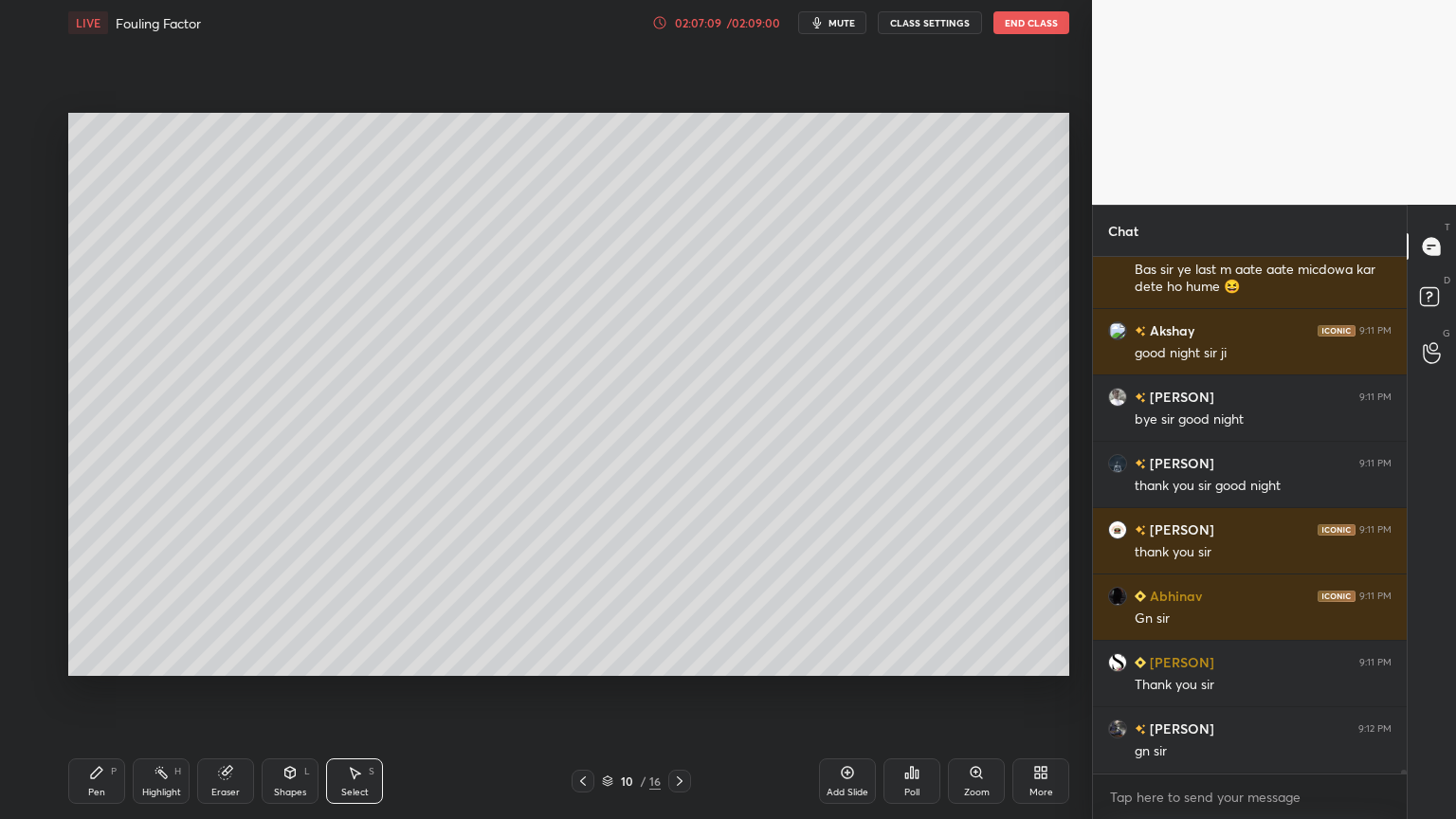 click on "End Class" at bounding box center [1031, 23] 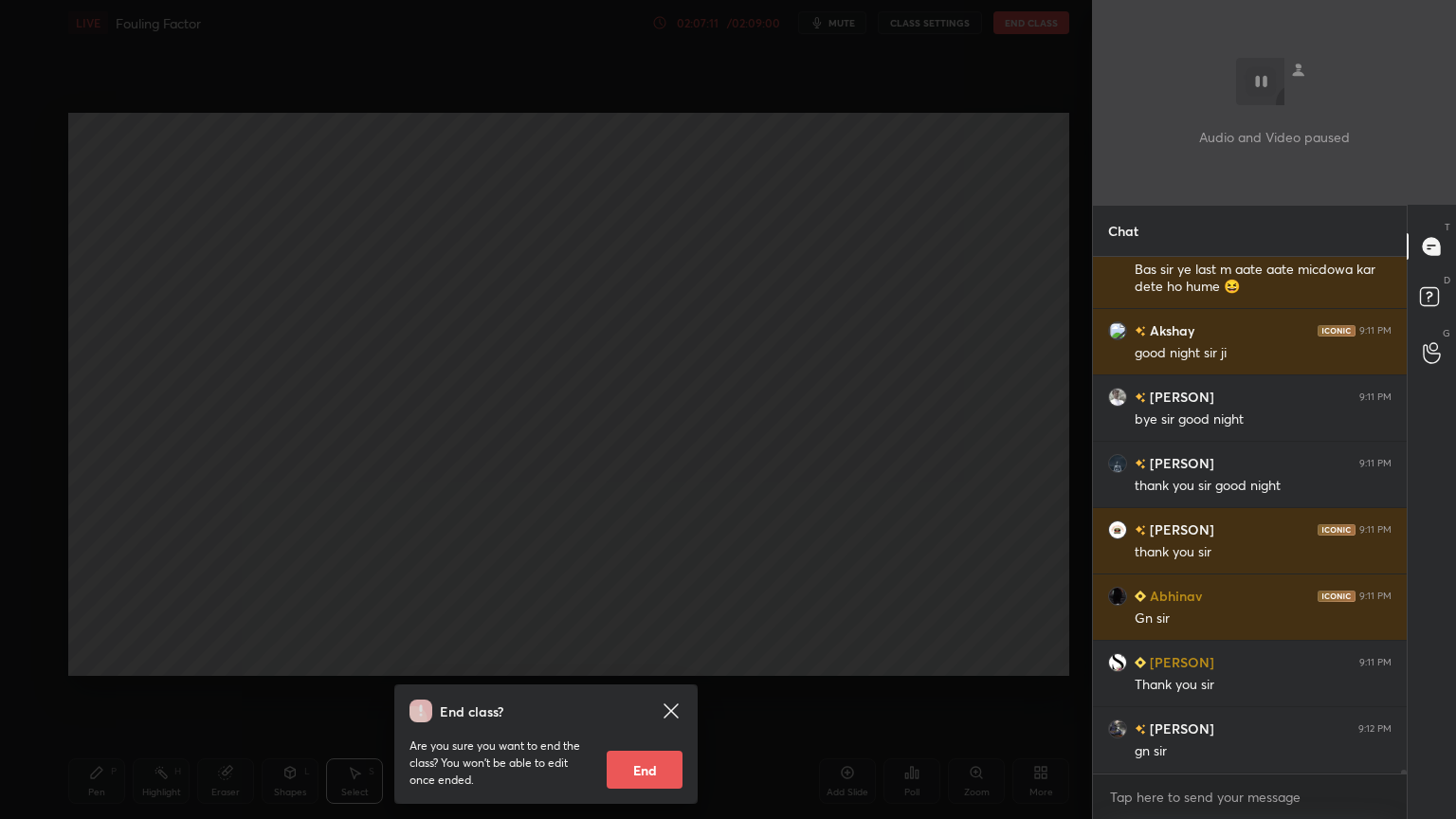 click on "End" at bounding box center (645, 770) 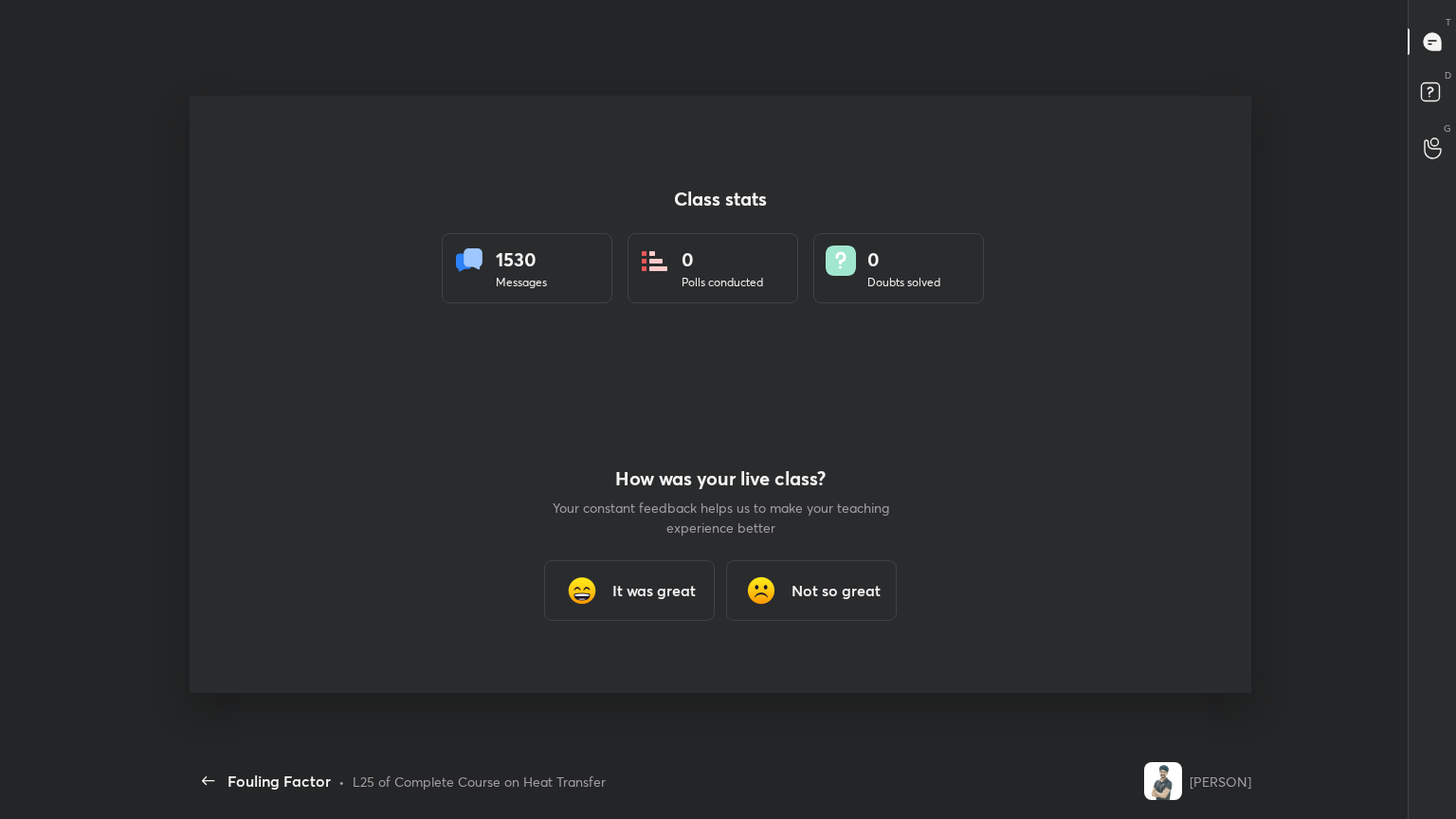 scroll, scrollTop: 94094, scrollLeft: 93684, axis: both 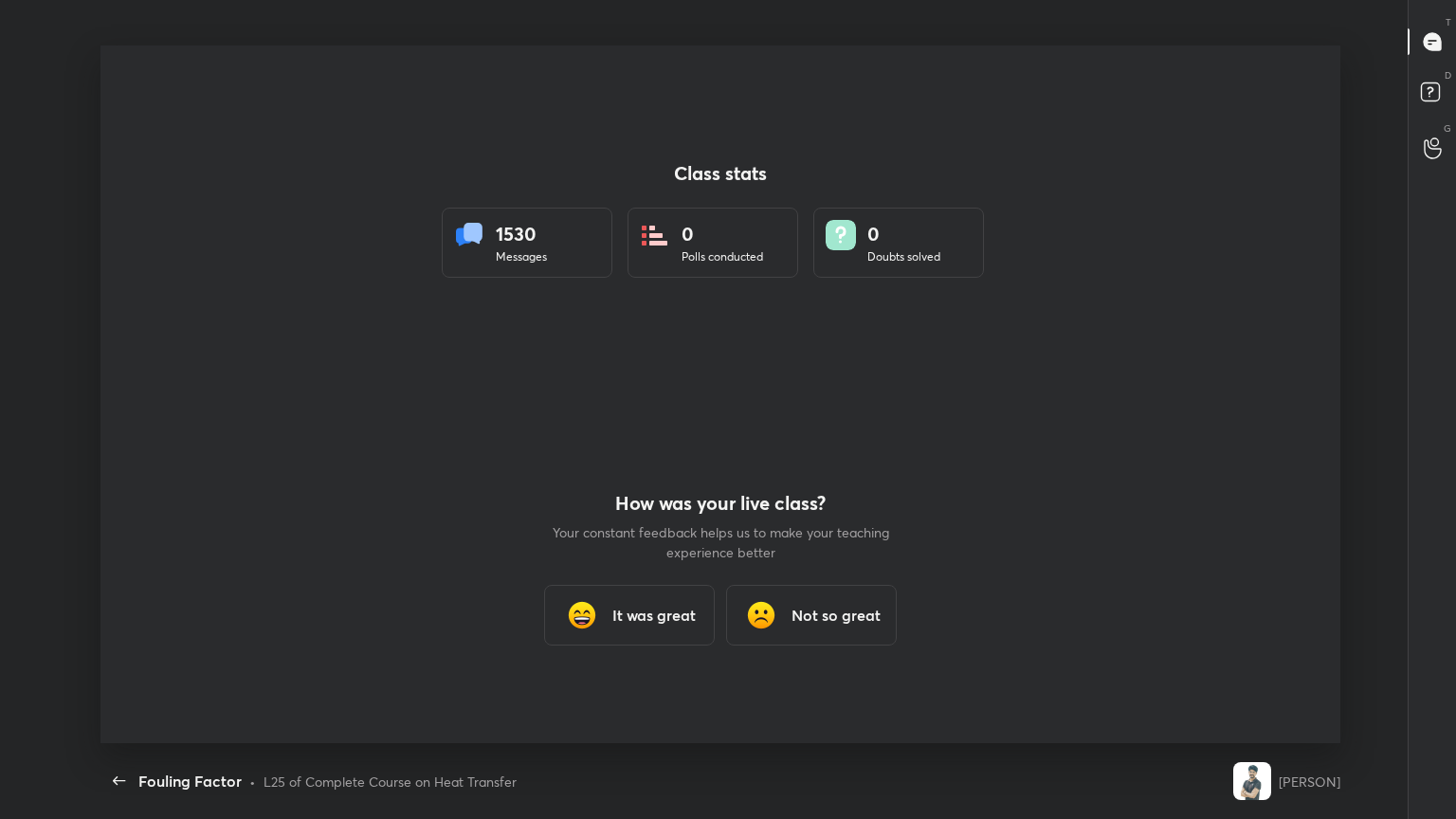 click on "It was great" at bounding box center [629, 615] 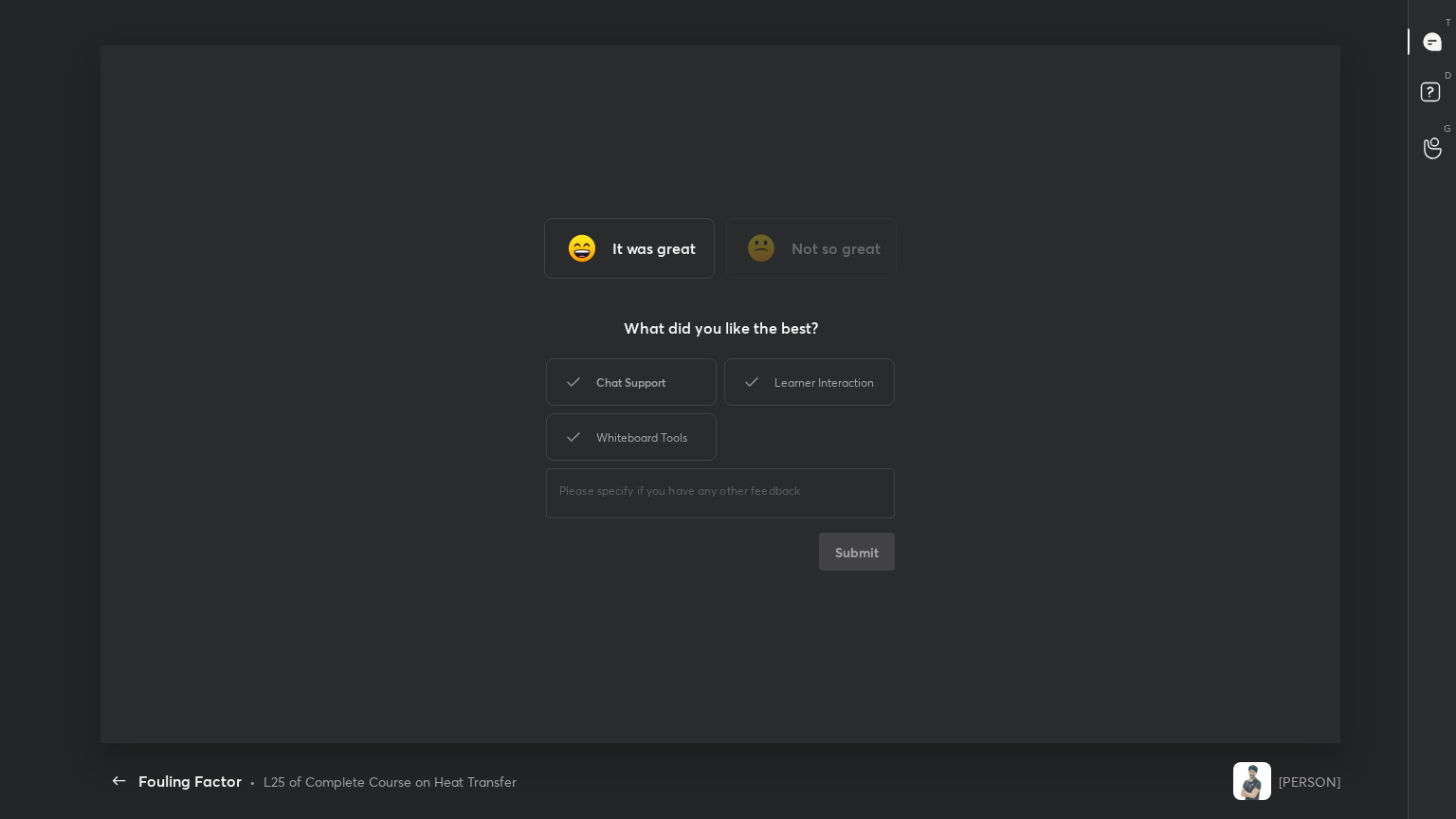 click on "Chat Support" at bounding box center (631, 382) 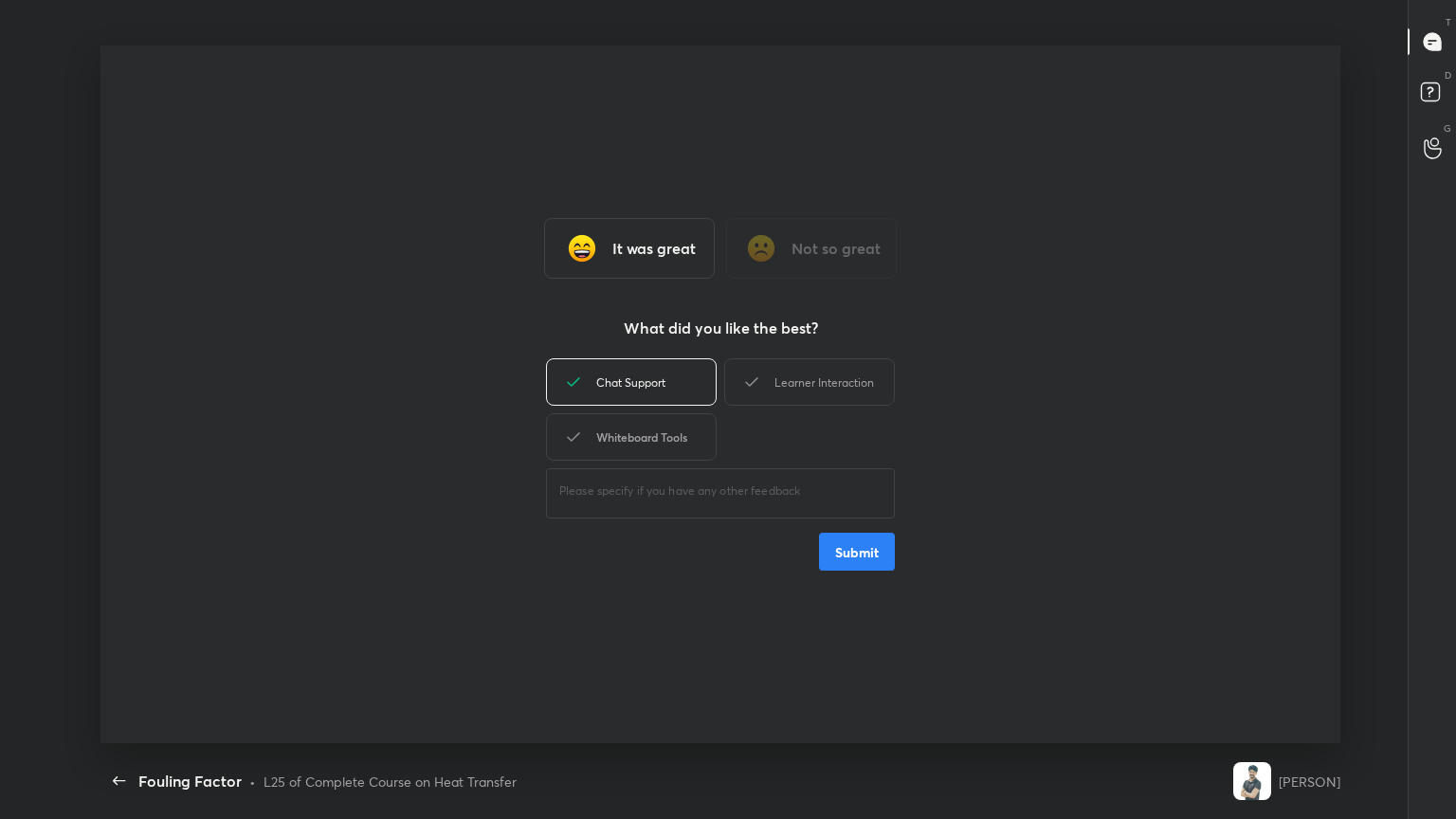 click on "Whiteboard Tools" at bounding box center [631, 437] 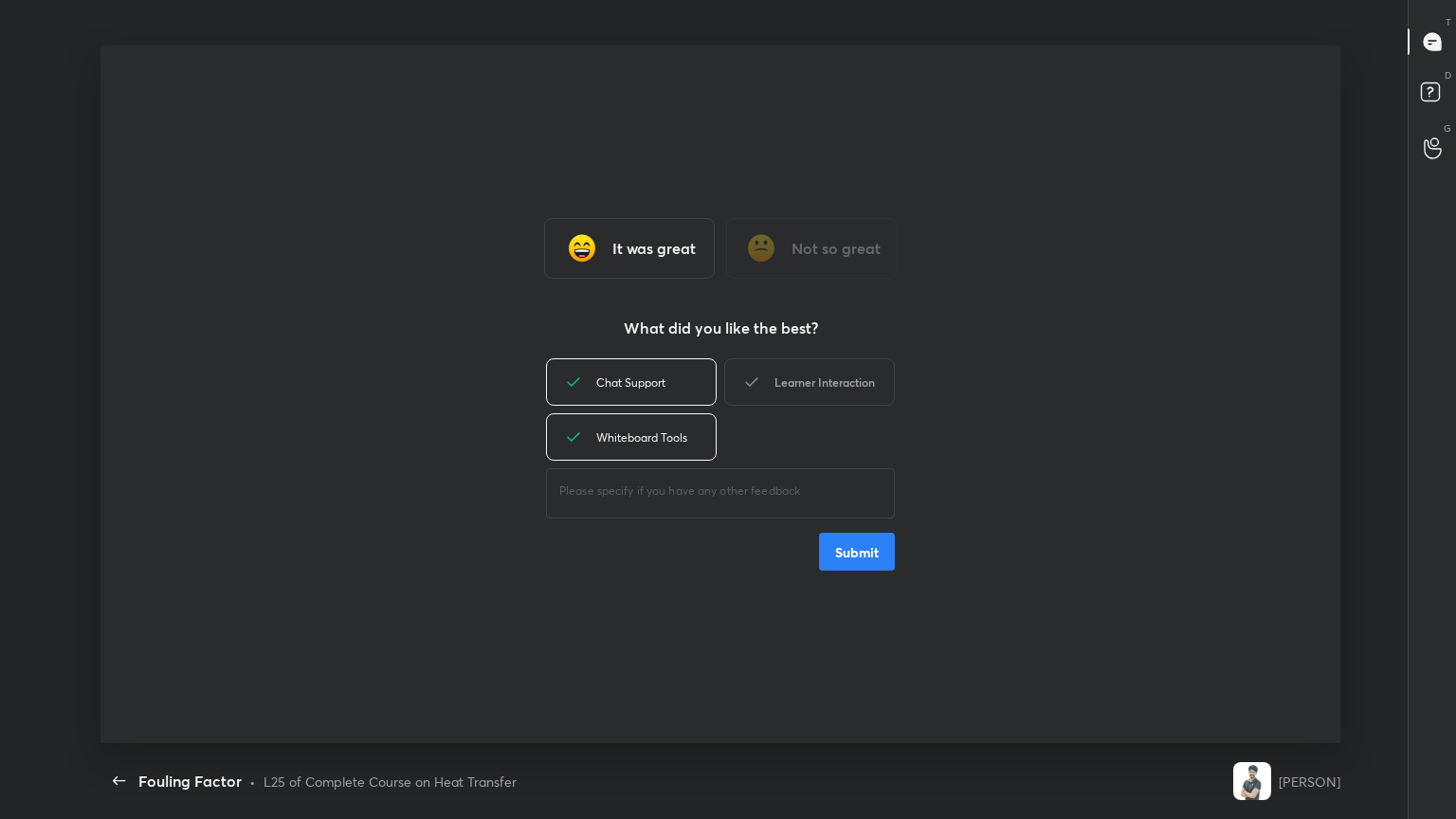 click on "Learner Interaction" at bounding box center (810, 382) 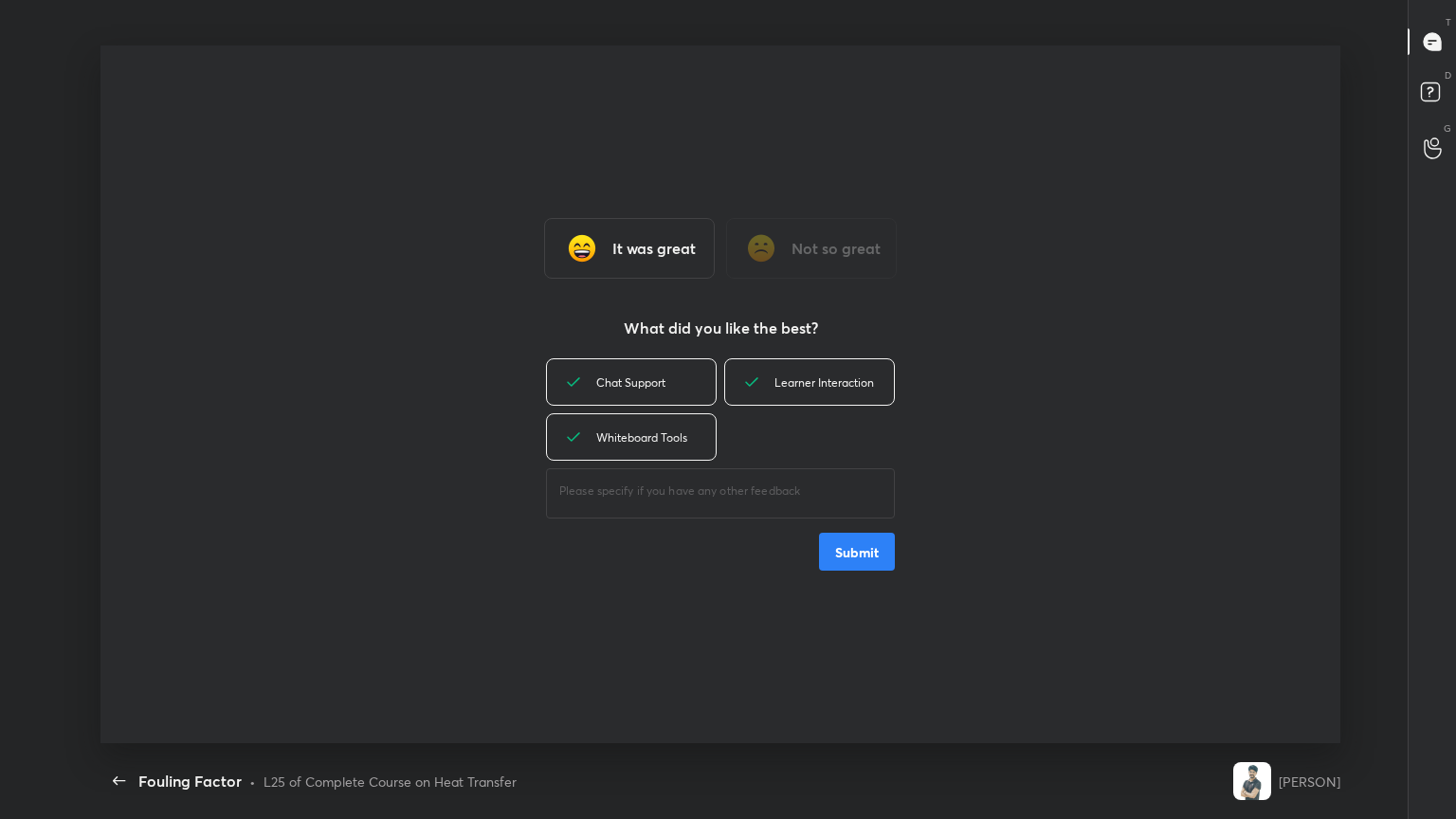 drag, startPoint x: 876, startPoint y: 576, endPoint x: 871, endPoint y: 557, distance: 19.646883 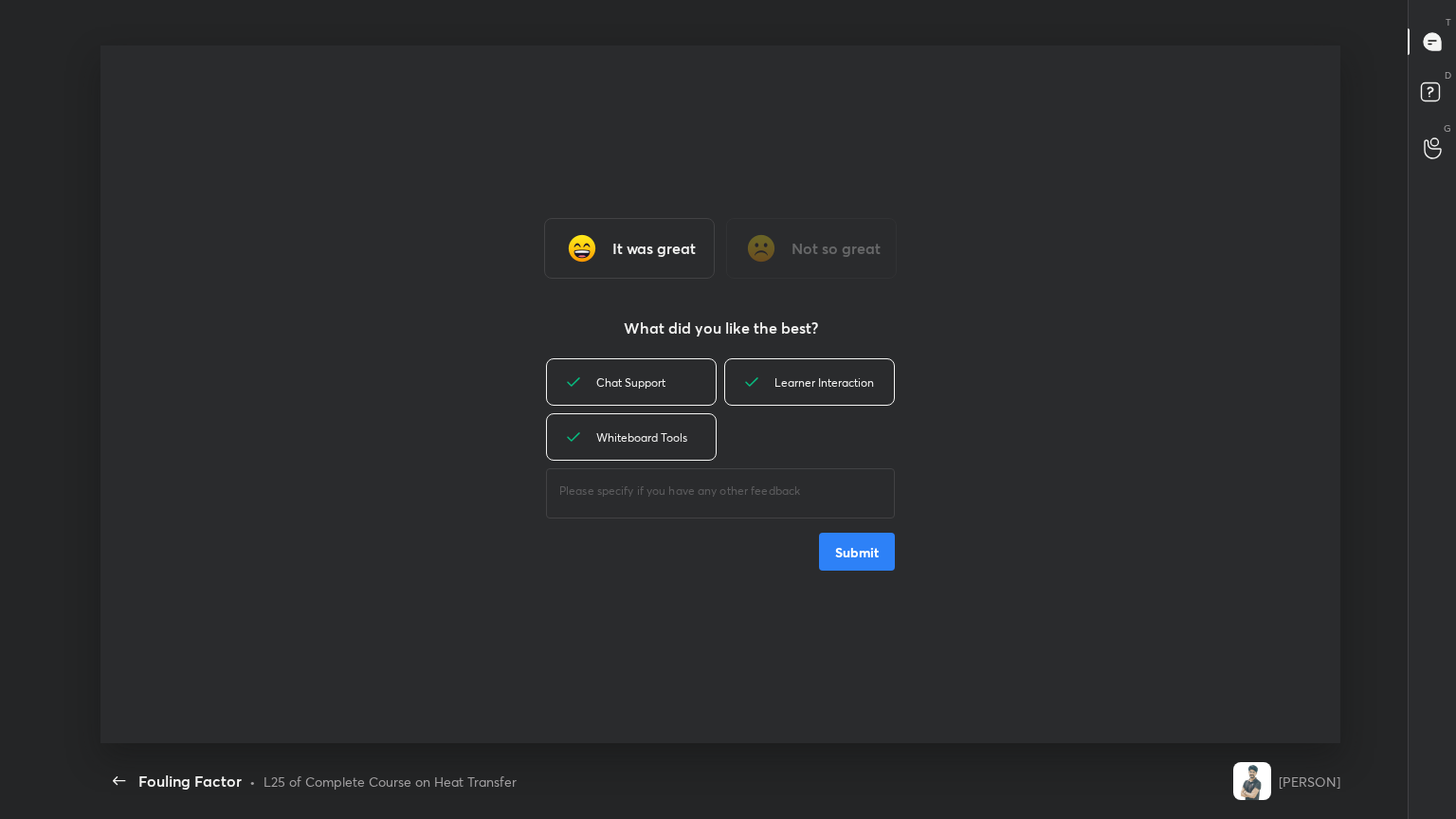 click on "It was great Not so great What did you like the best? Chat Support Learner Interaction Whiteboard Tools ​ Submit" at bounding box center (720, 394) 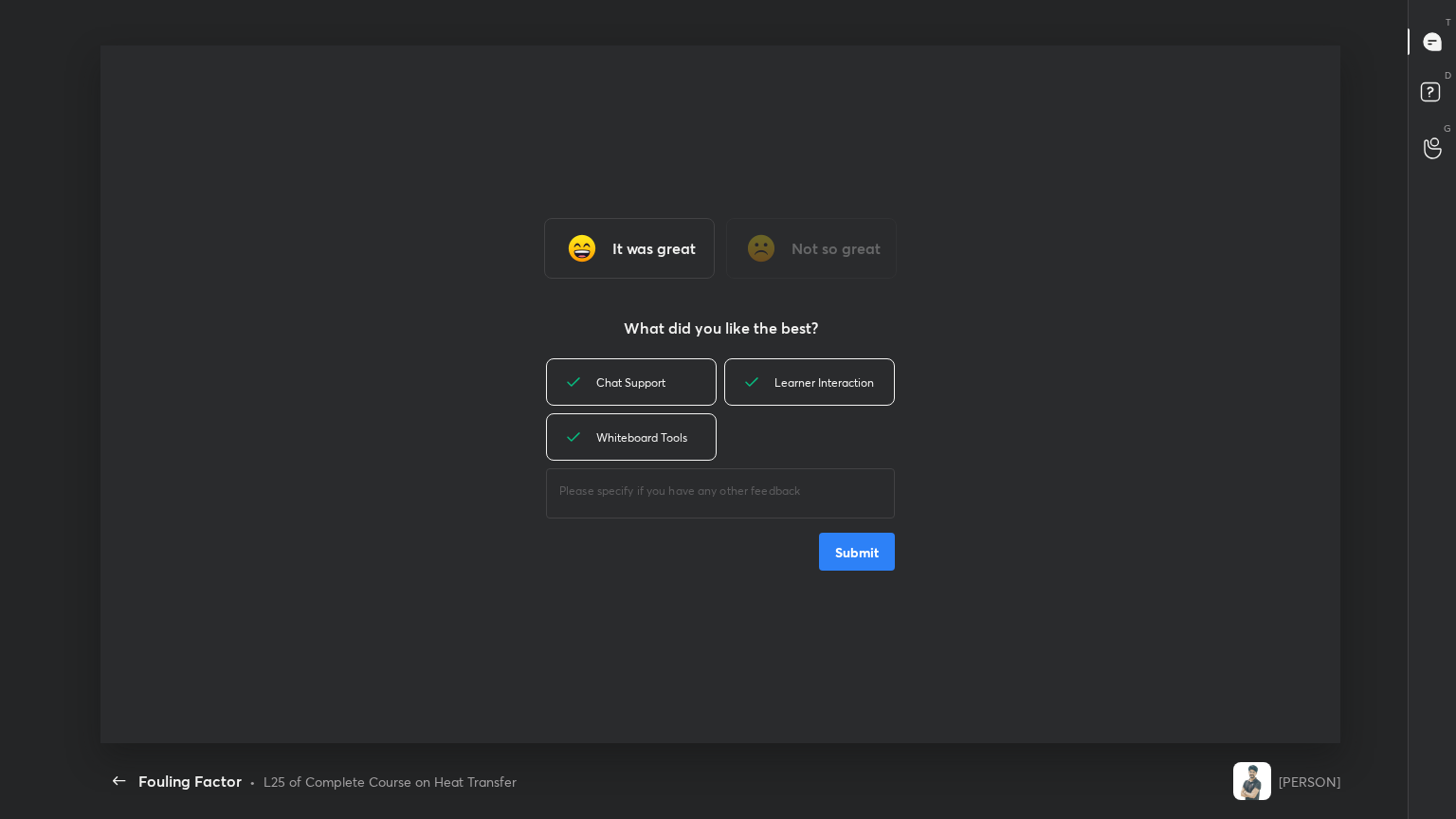 click on "Submit" at bounding box center [857, 552] 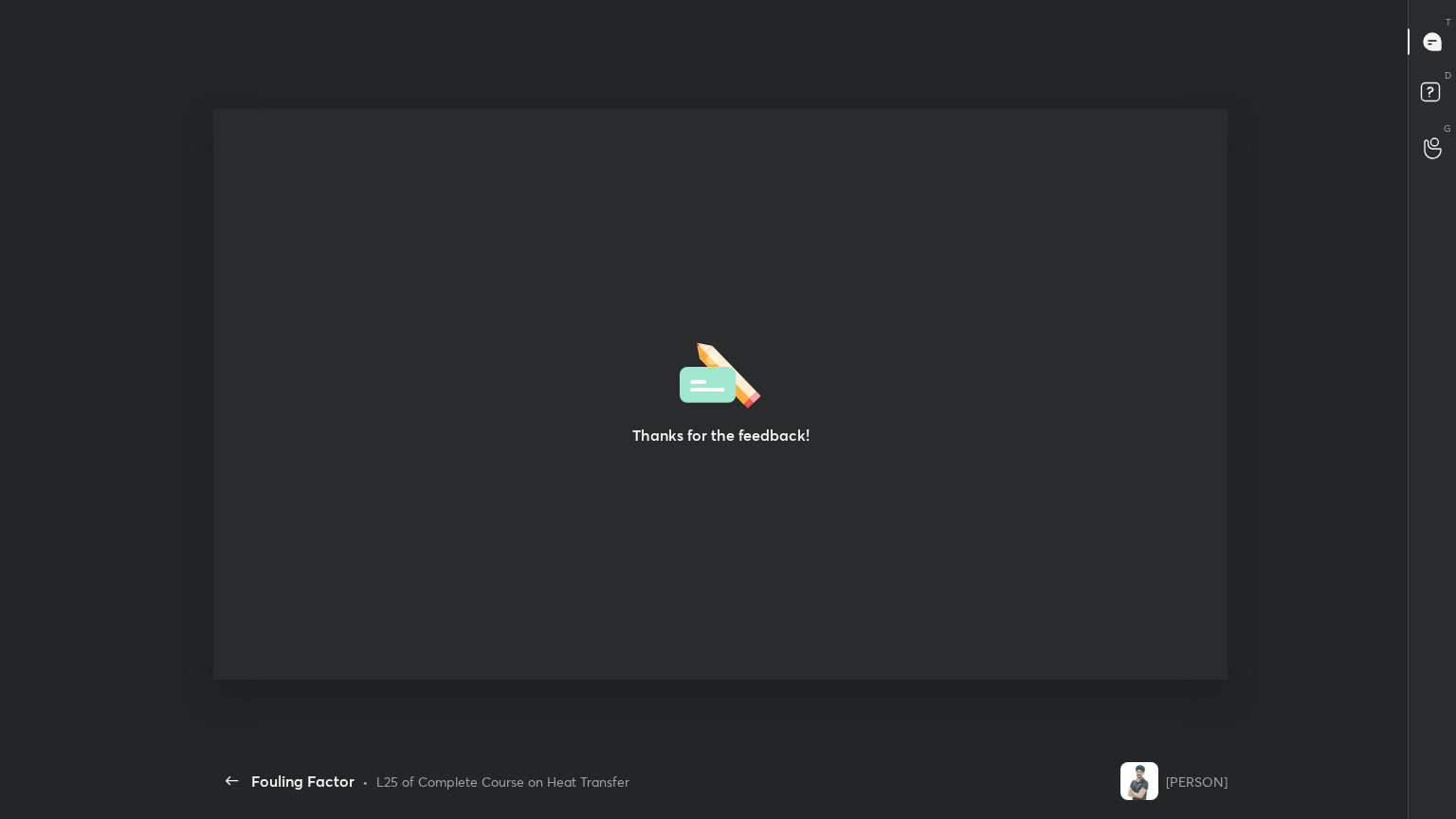 type on "x" 